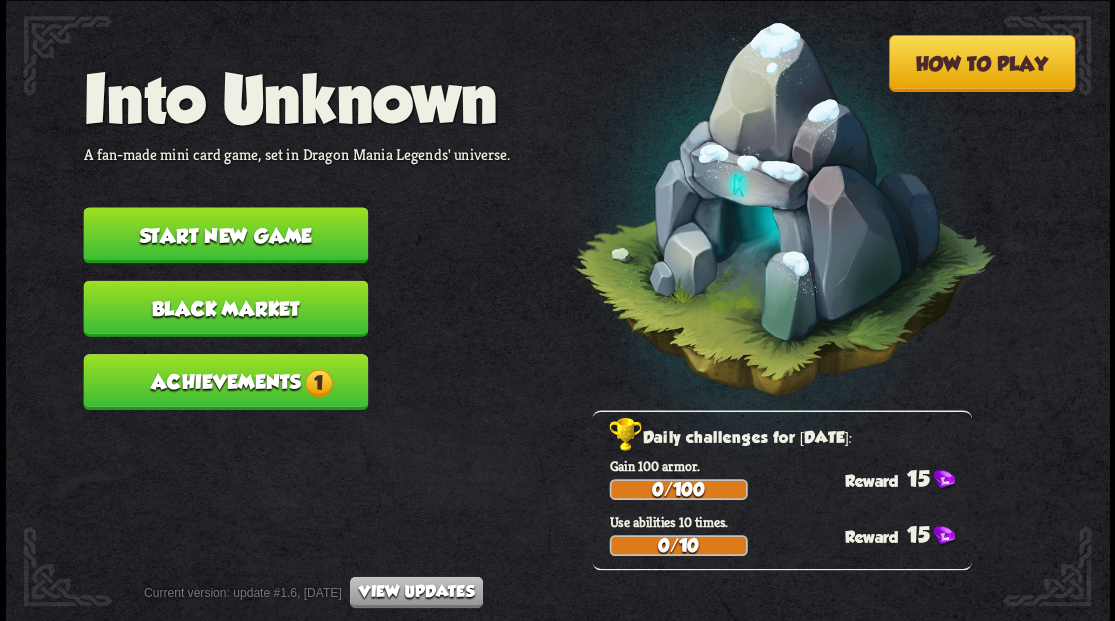scroll, scrollTop: 0, scrollLeft: 0, axis: both 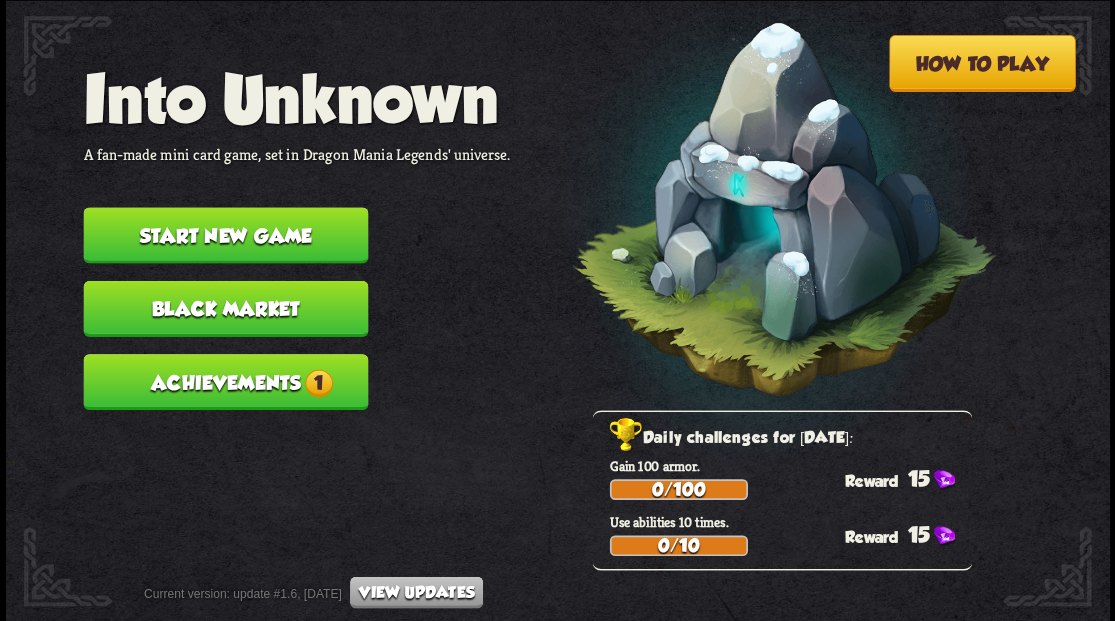 click on "Start new game" at bounding box center (225, 235) 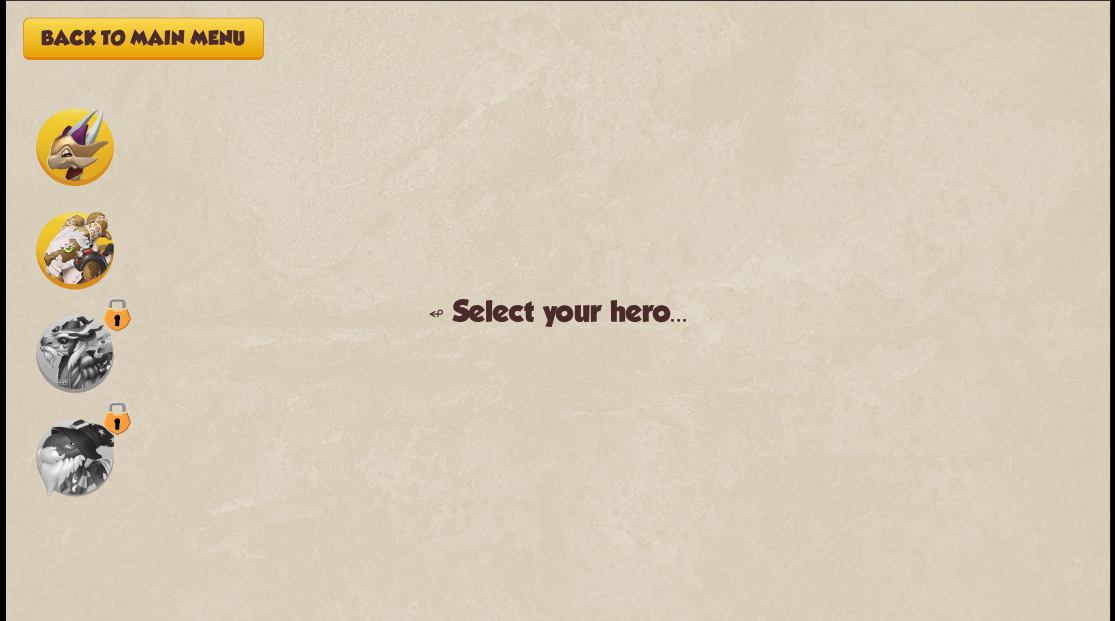 click at bounding box center (75, 147) 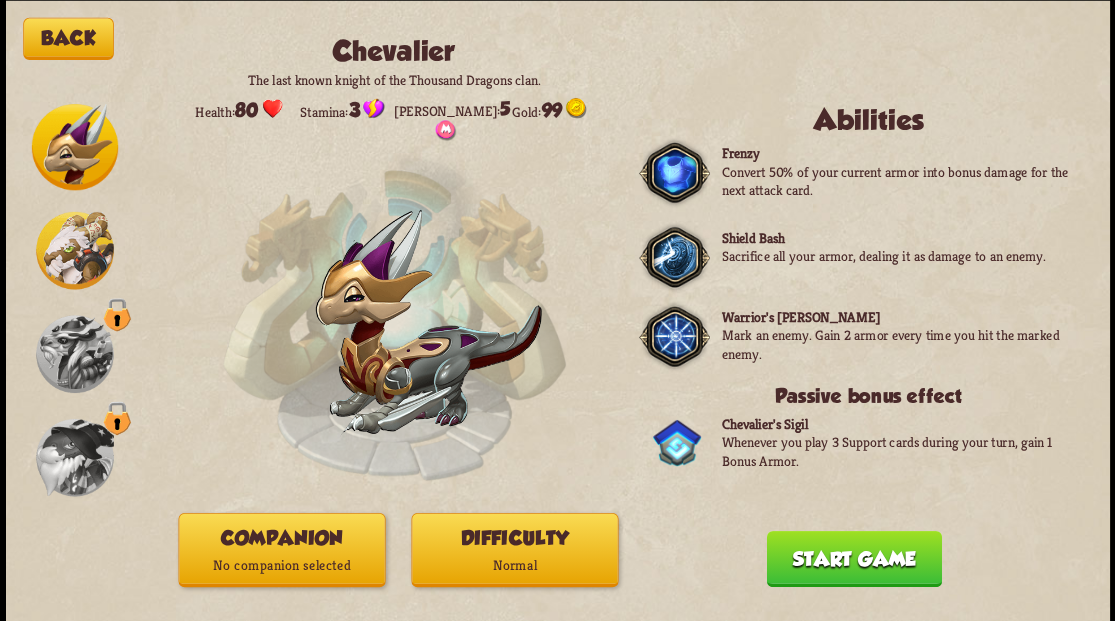 click on "No companion selected" at bounding box center (281, 565) 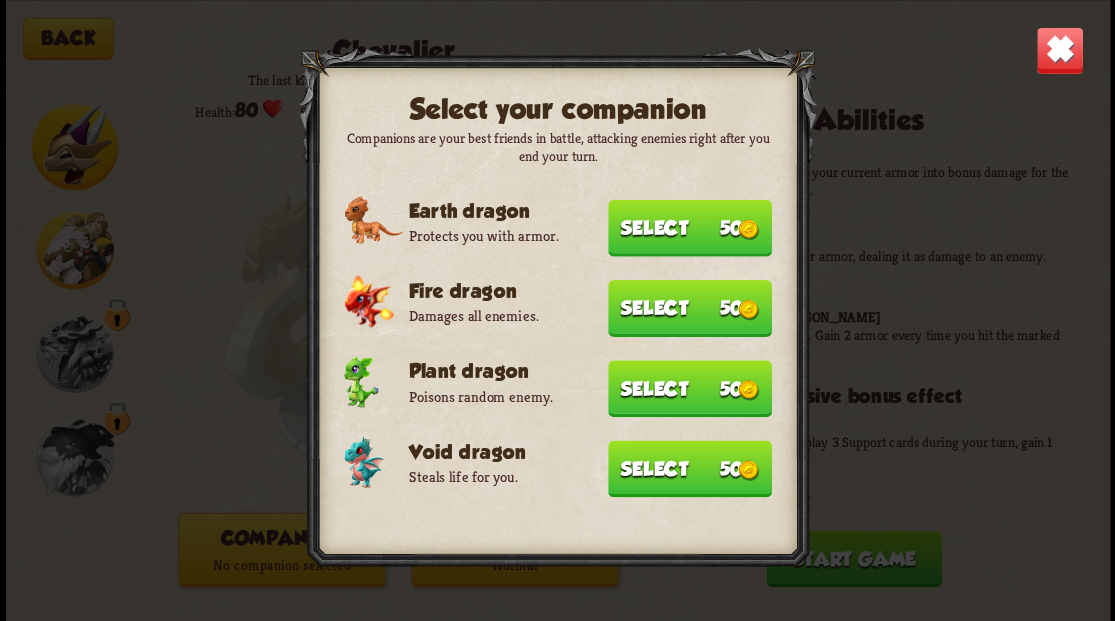 click on "Select
50" at bounding box center (690, 468) 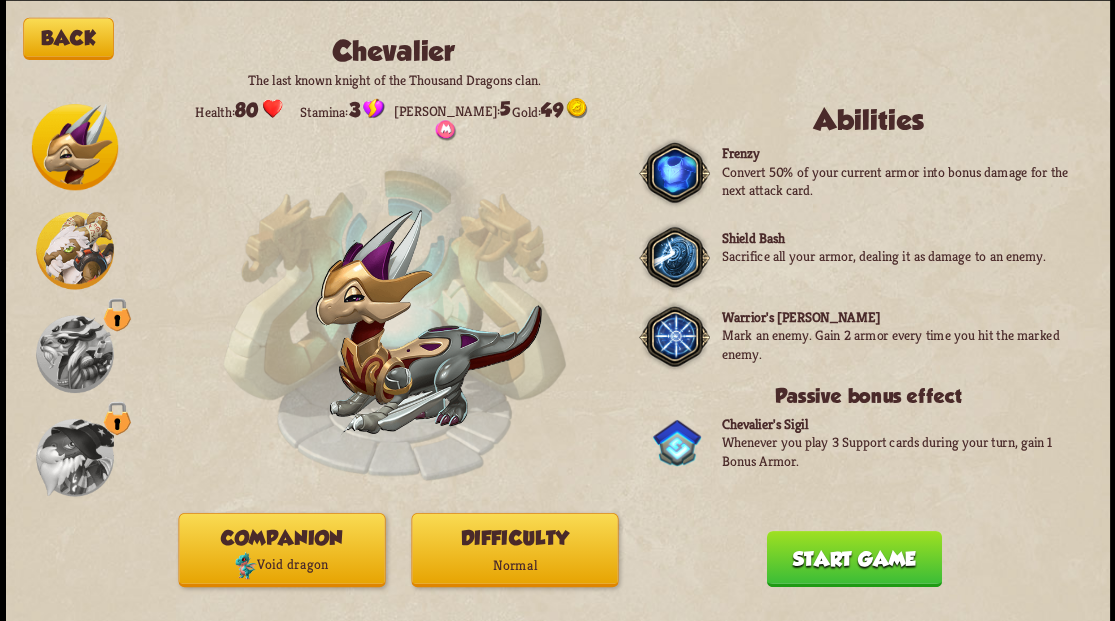 click on "Start game" at bounding box center (853, 558) 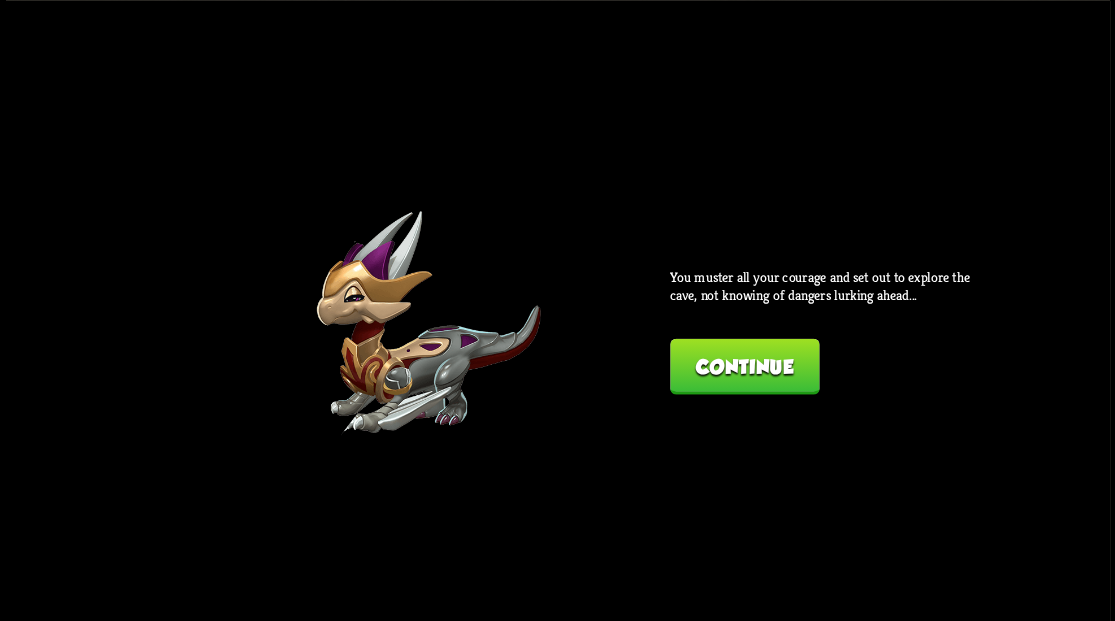 click on "Continue" at bounding box center [744, 366] 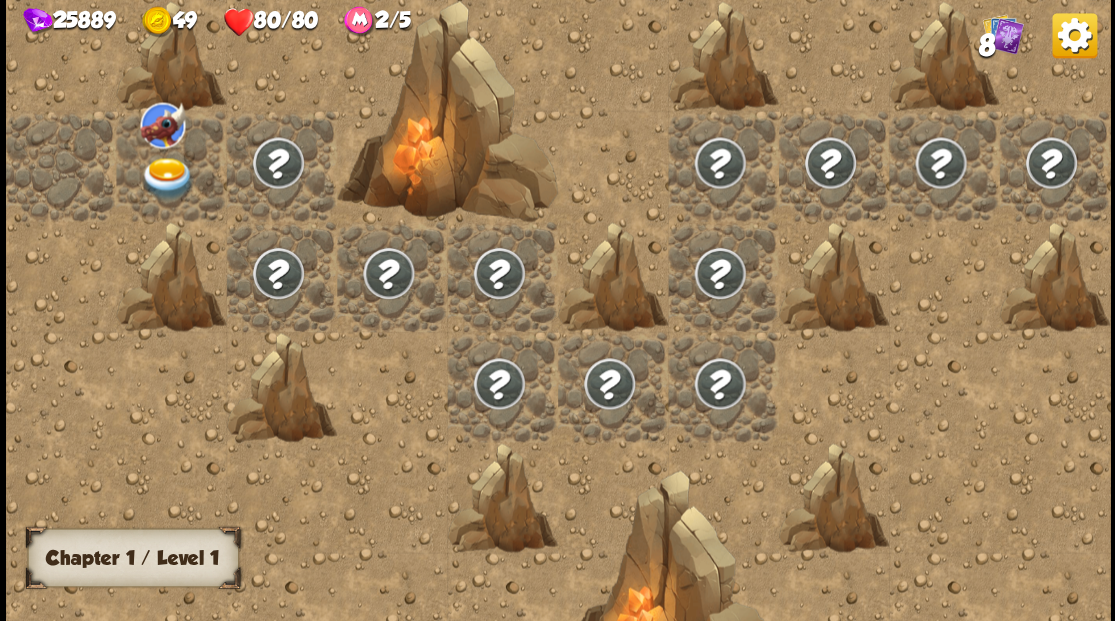 click at bounding box center (167, 178) 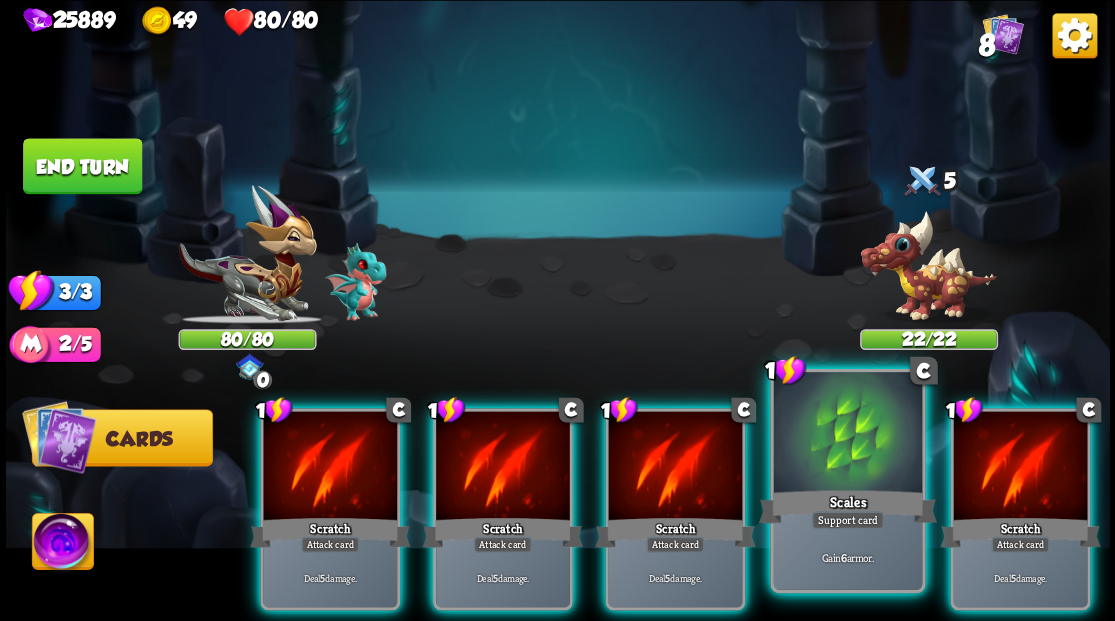 click at bounding box center [847, 434] 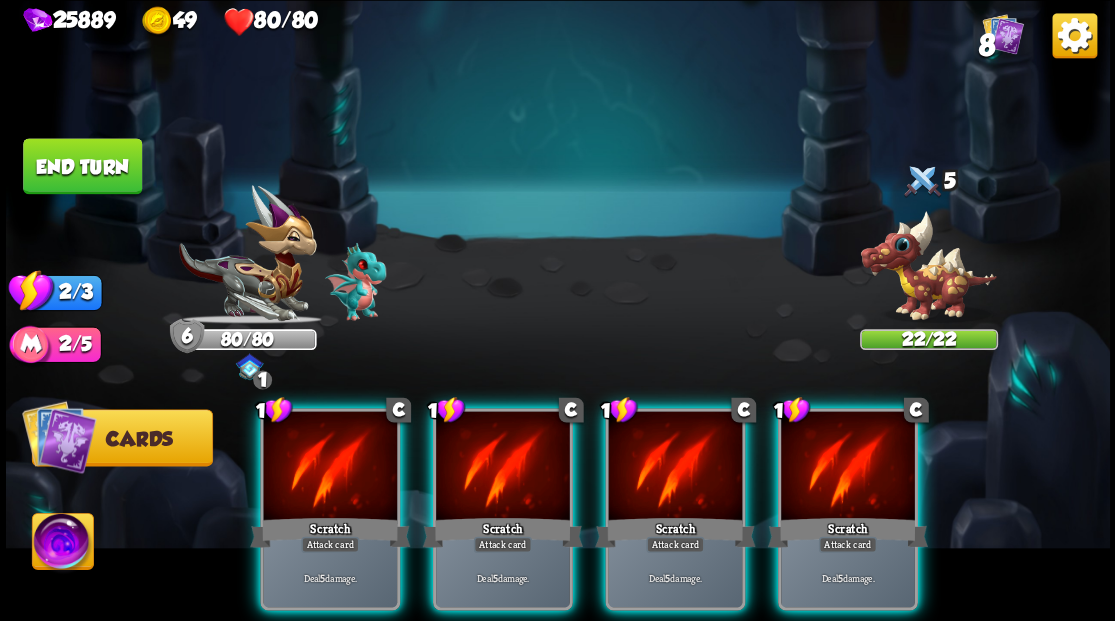 click at bounding box center [848, 467] 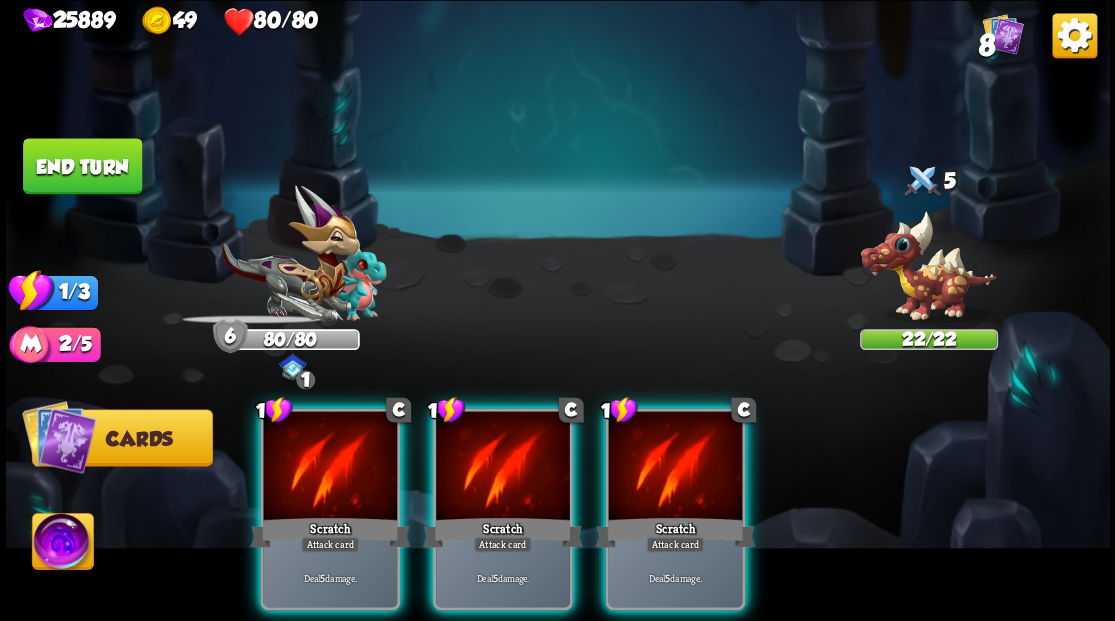 click at bounding box center [675, 467] 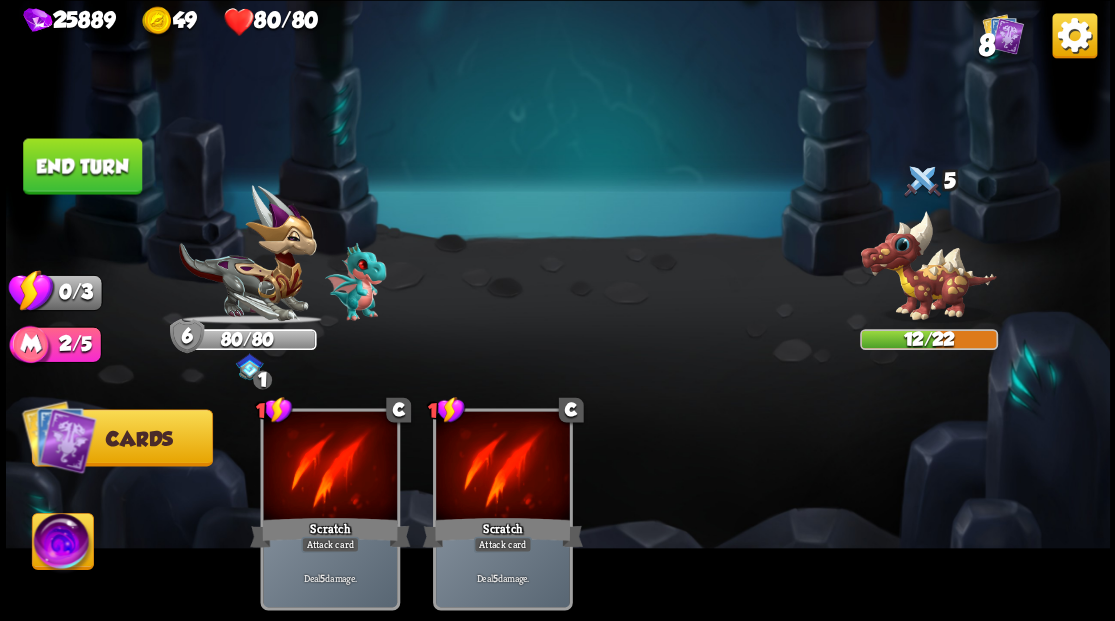 click on "End turn" at bounding box center [82, 166] 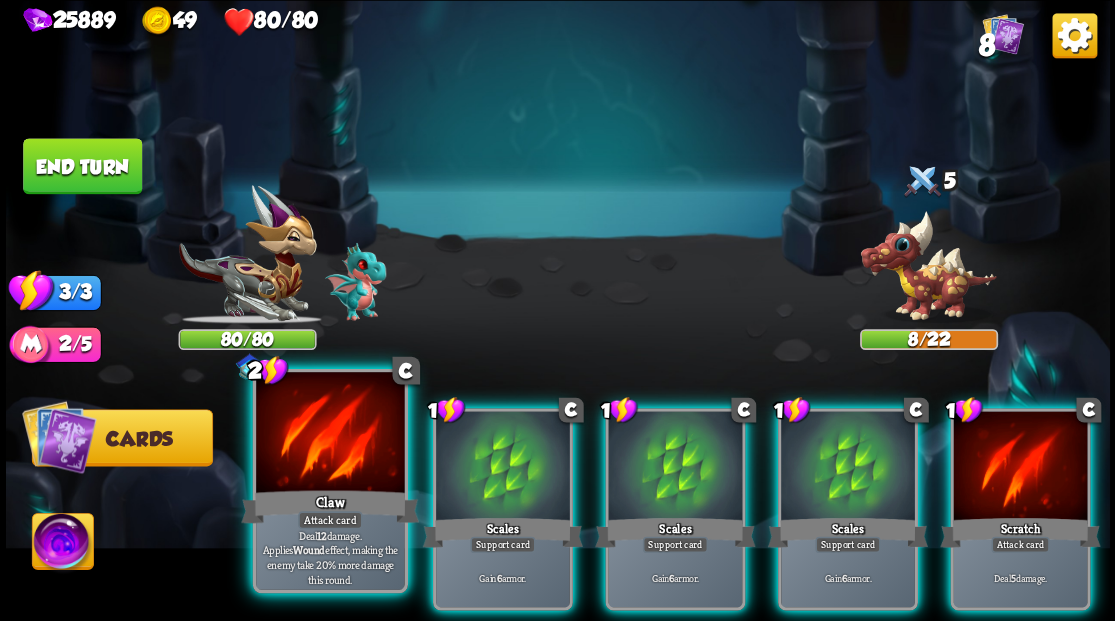 click at bounding box center (330, 434) 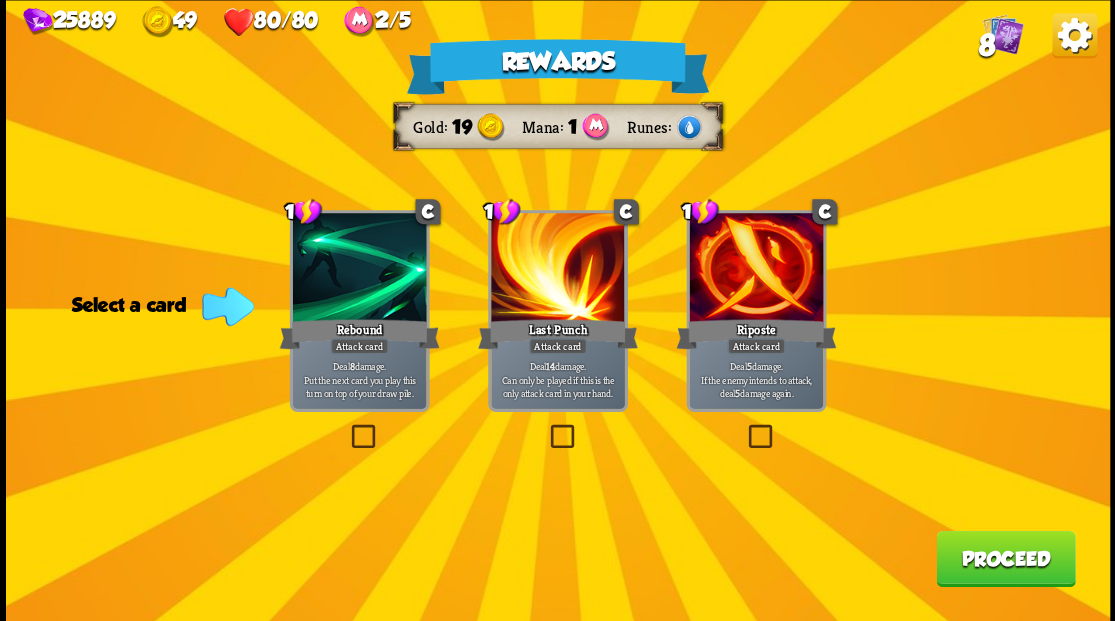click on "Proceed" at bounding box center [1005, 558] 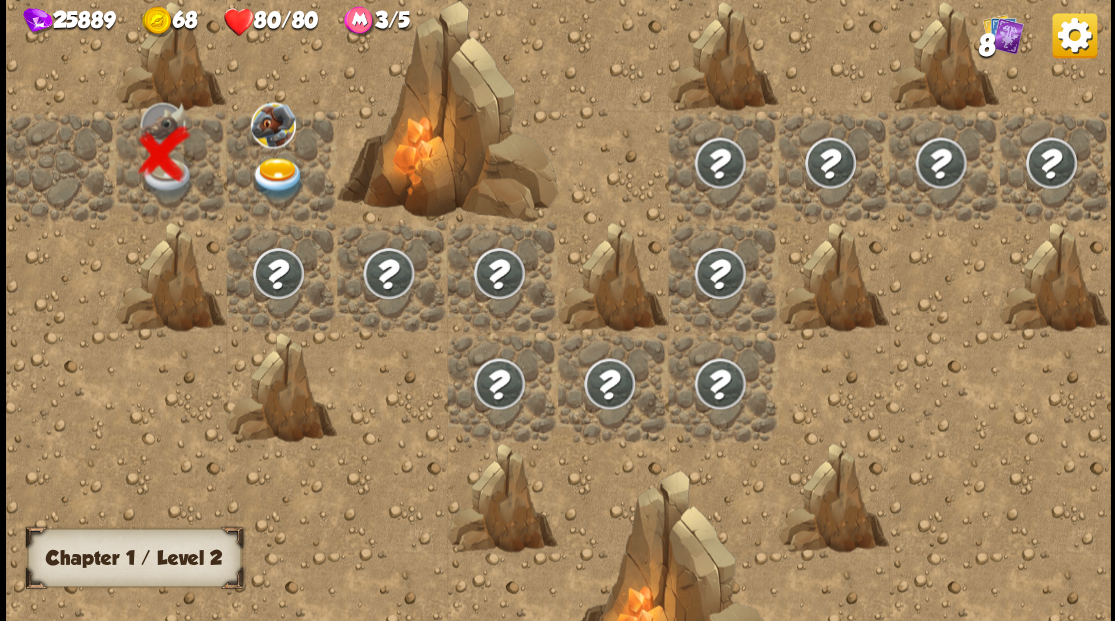 click at bounding box center (277, 178) 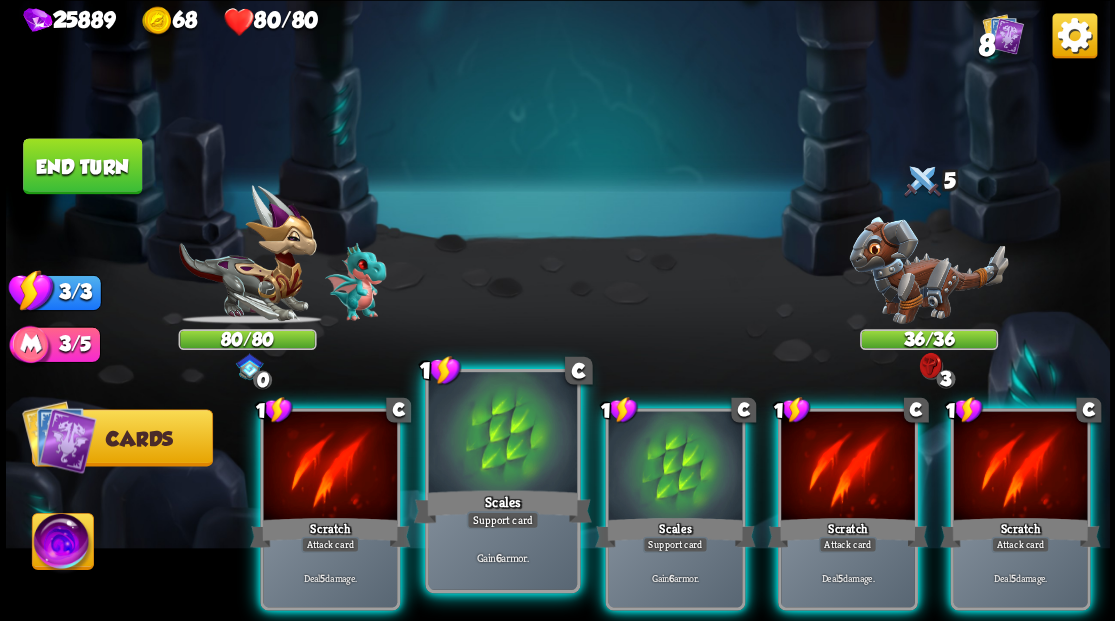 click at bounding box center [502, 434] 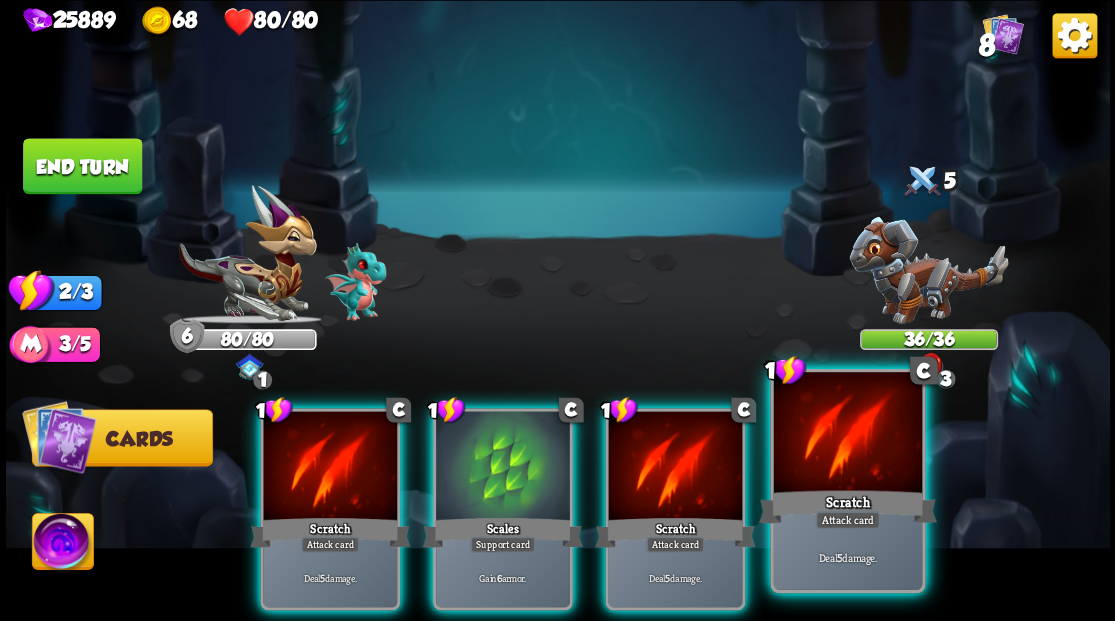 click at bounding box center (847, 434) 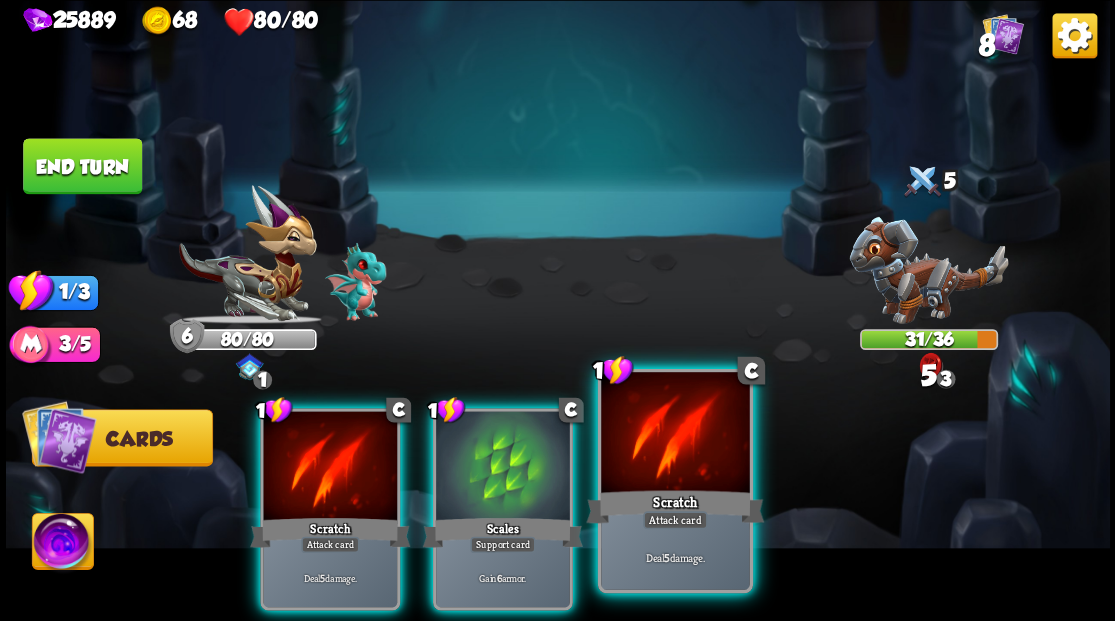click at bounding box center (675, 434) 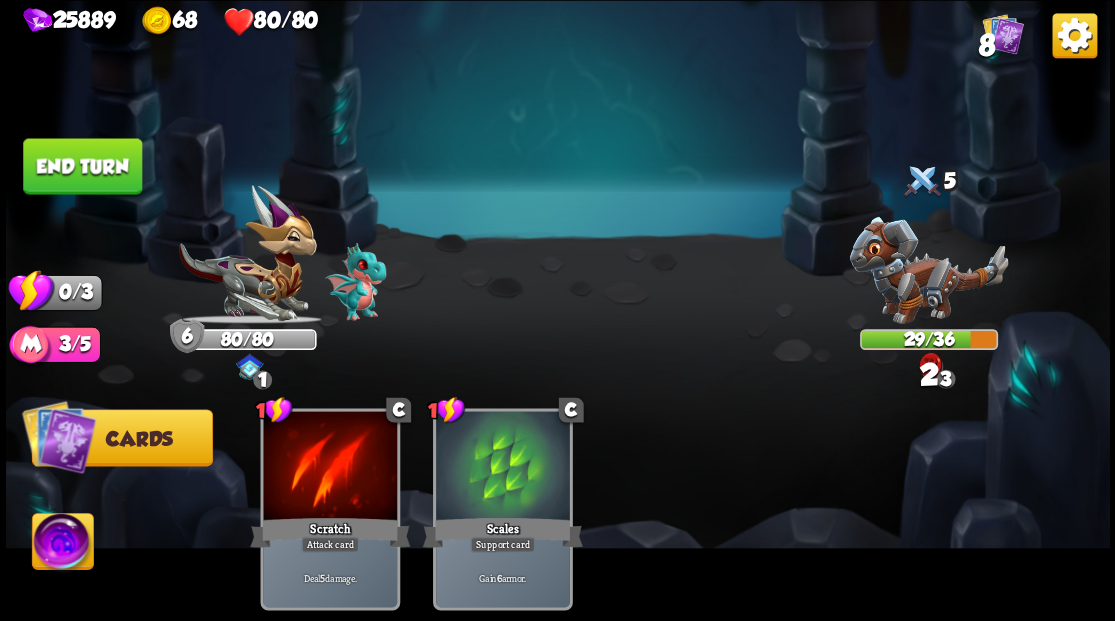 click on "End turn" at bounding box center (82, 166) 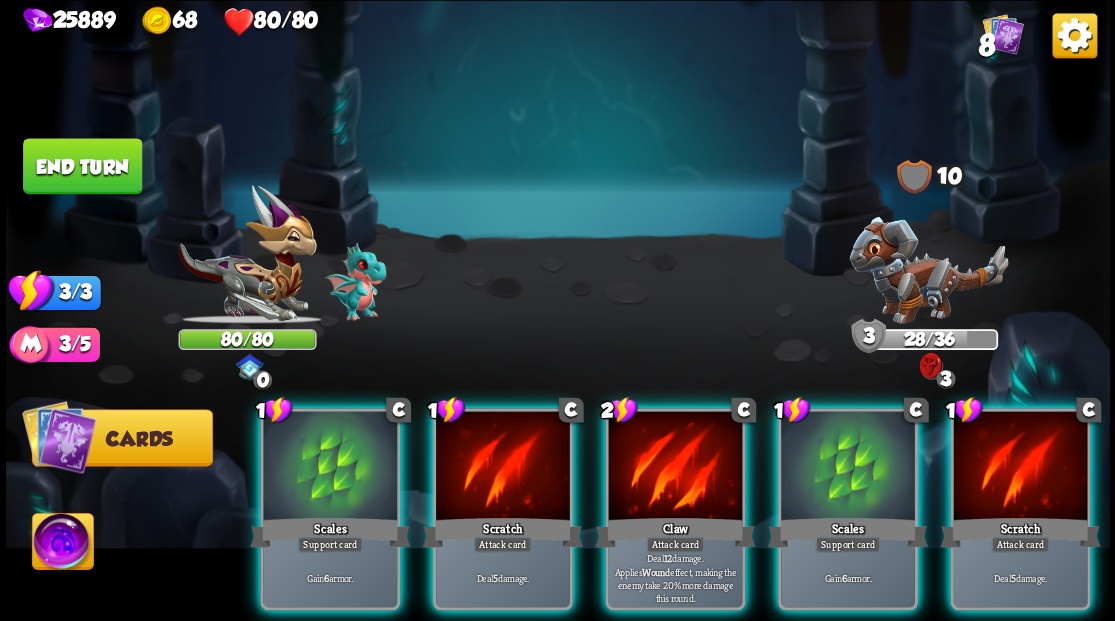 click at bounding box center [928, 269] 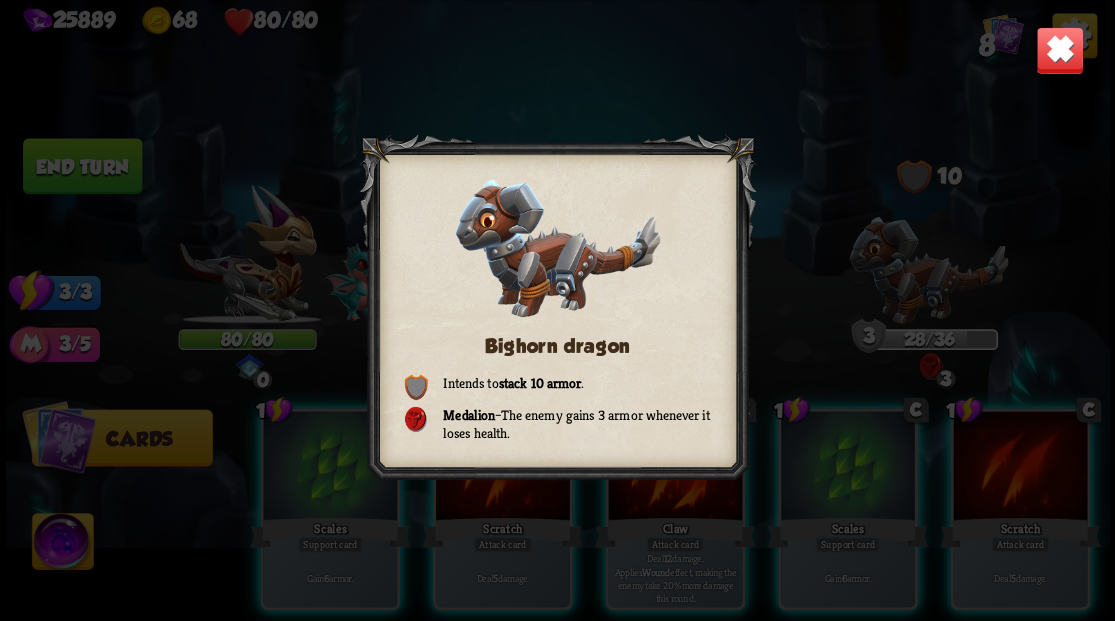 click at bounding box center [1059, 50] 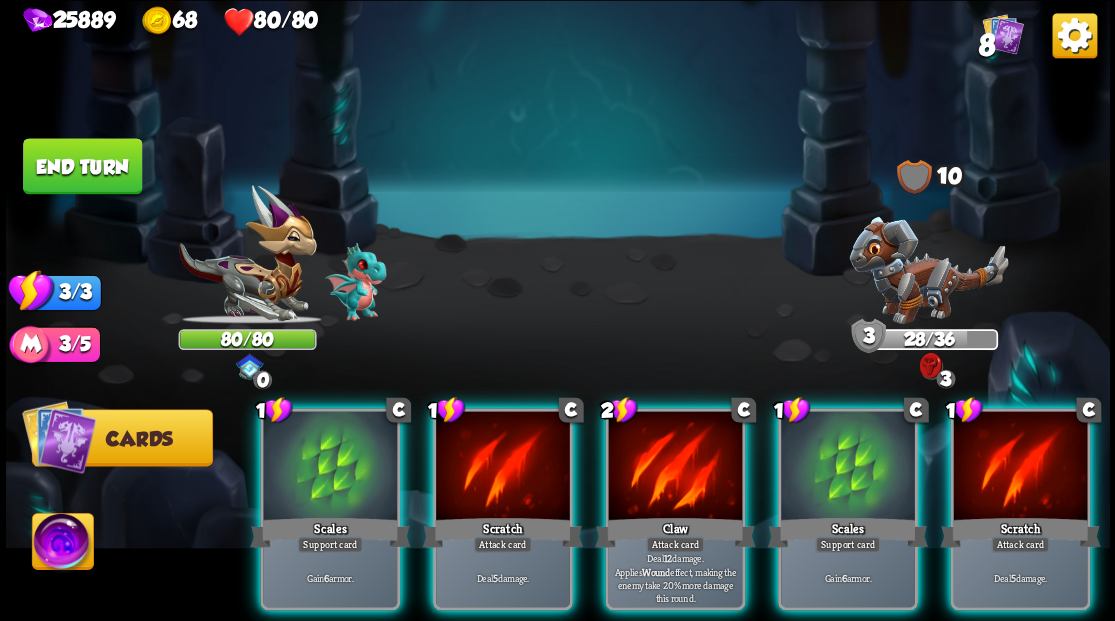 drag, startPoint x: 1013, startPoint y: 438, endPoint x: 1016, endPoint y: 392, distance: 46.09772 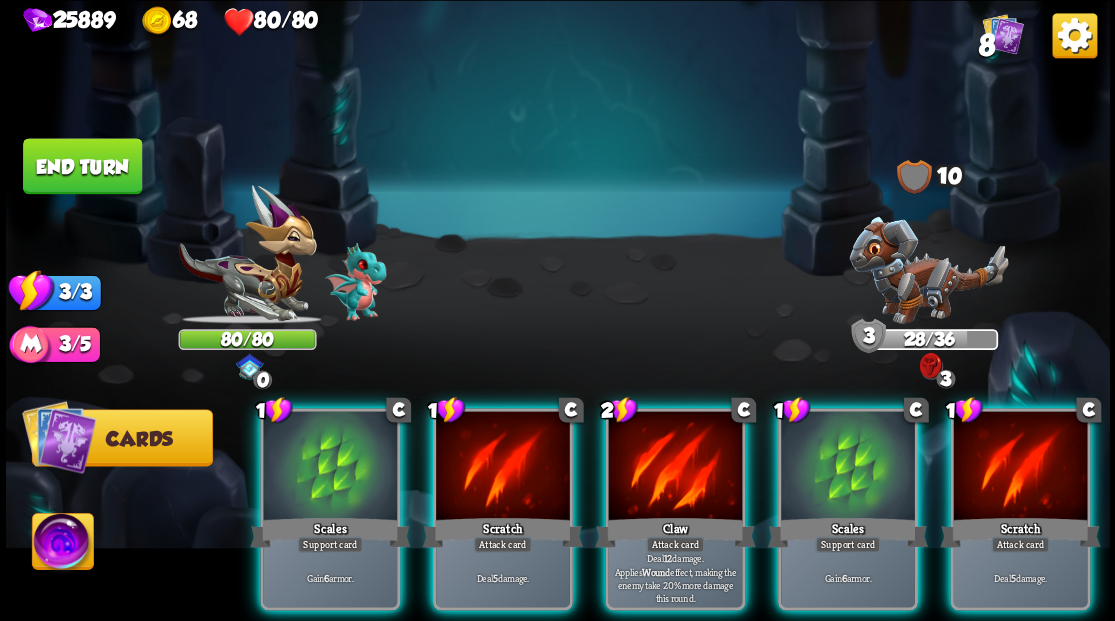 click at bounding box center (1020, 467) 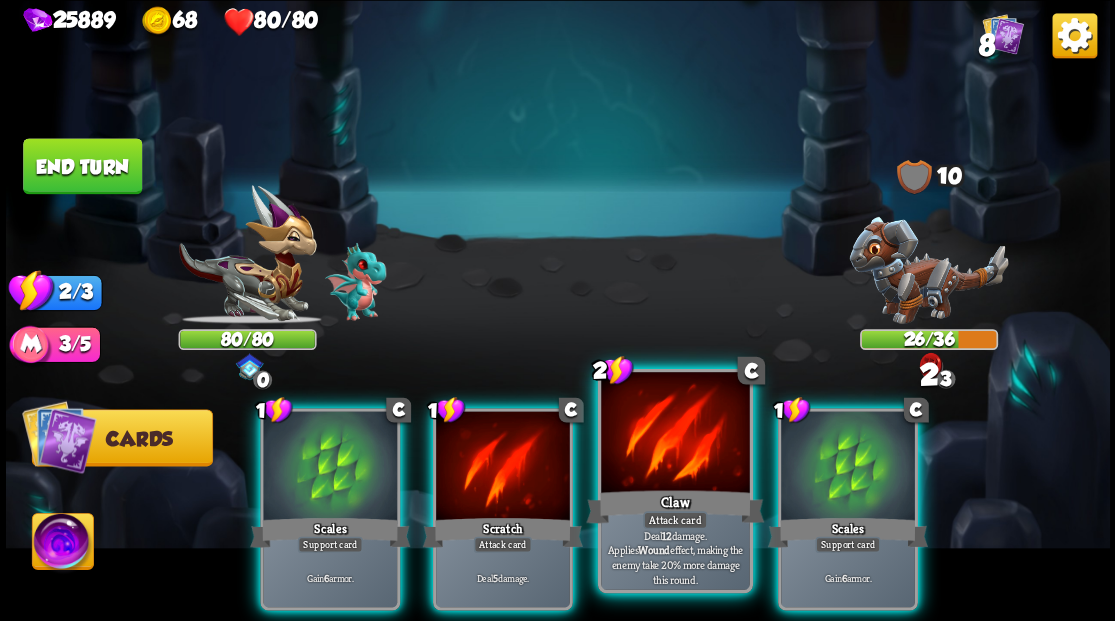 click at bounding box center (675, 434) 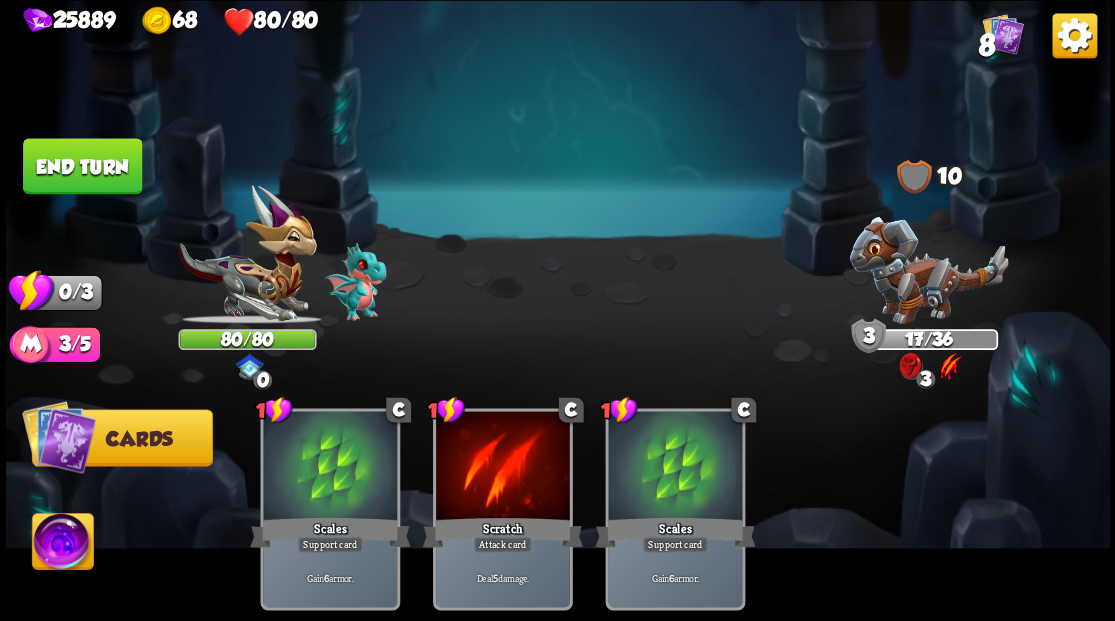 click on "End turn" at bounding box center (82, 166) 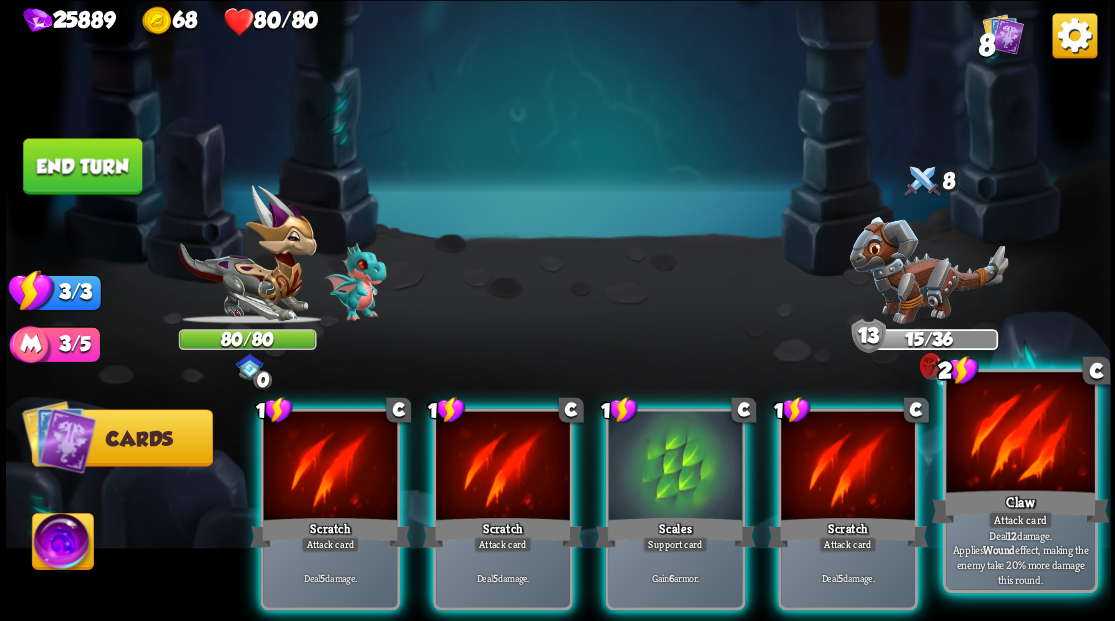 click at bounding box center (1020, 434) 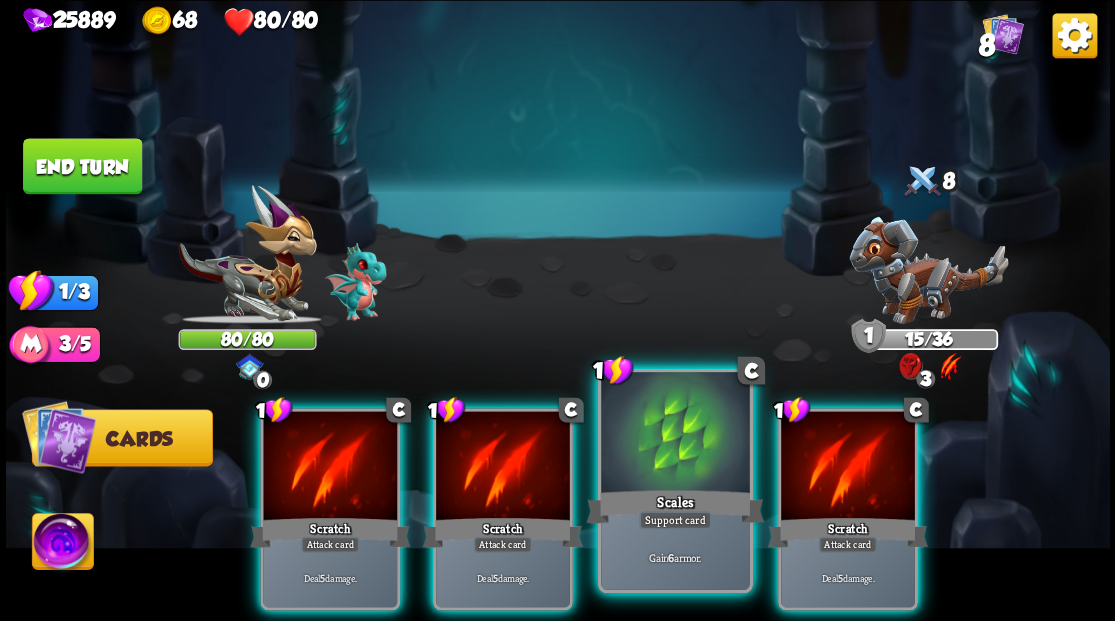 click at bounding box center [675, 434] 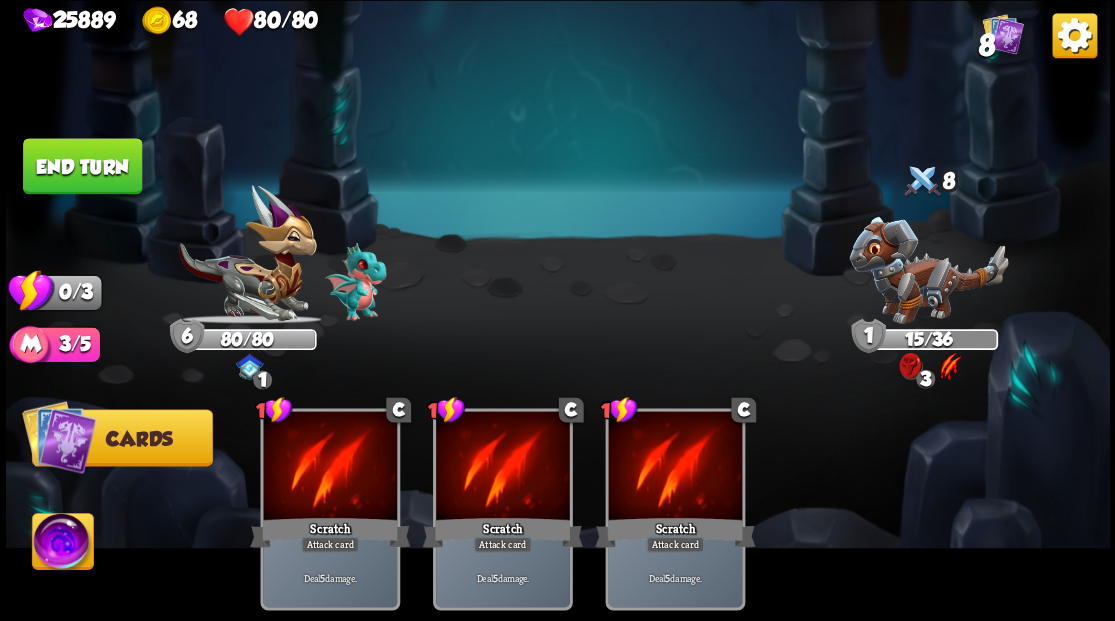 click on "End turn" at bounding box center [82, 166] 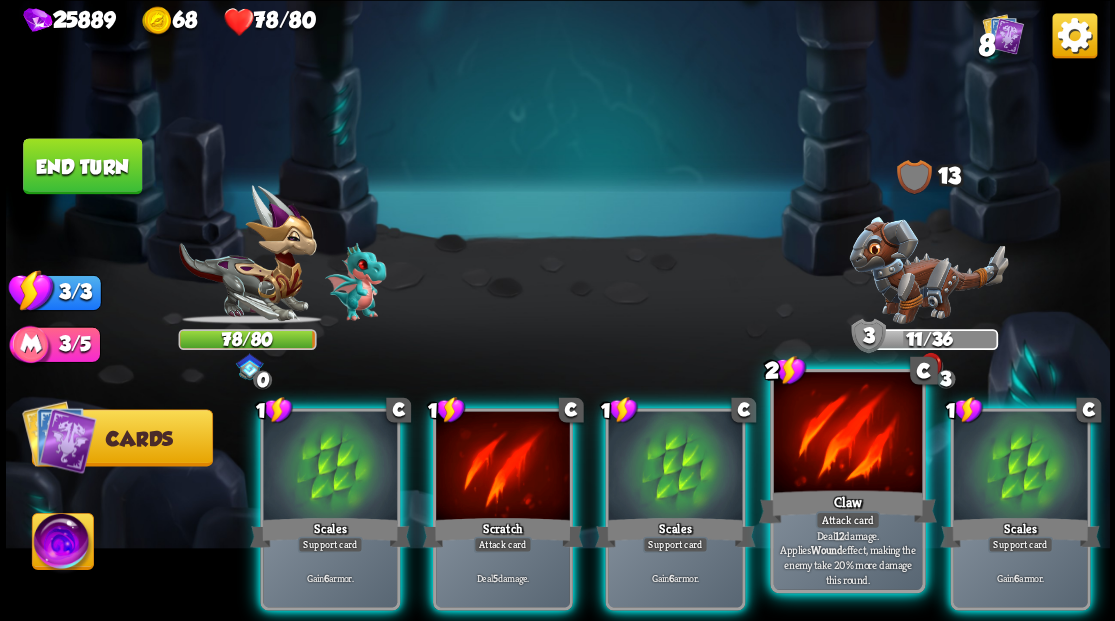 click at bounding box center [847, 434] 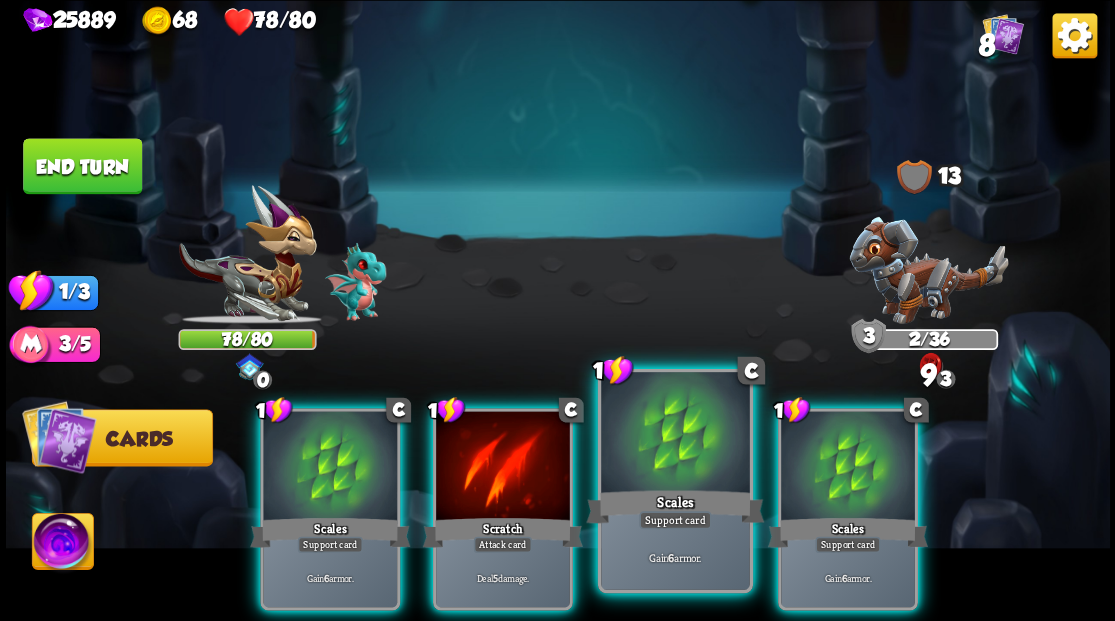 click at bounding box center (675, 434) 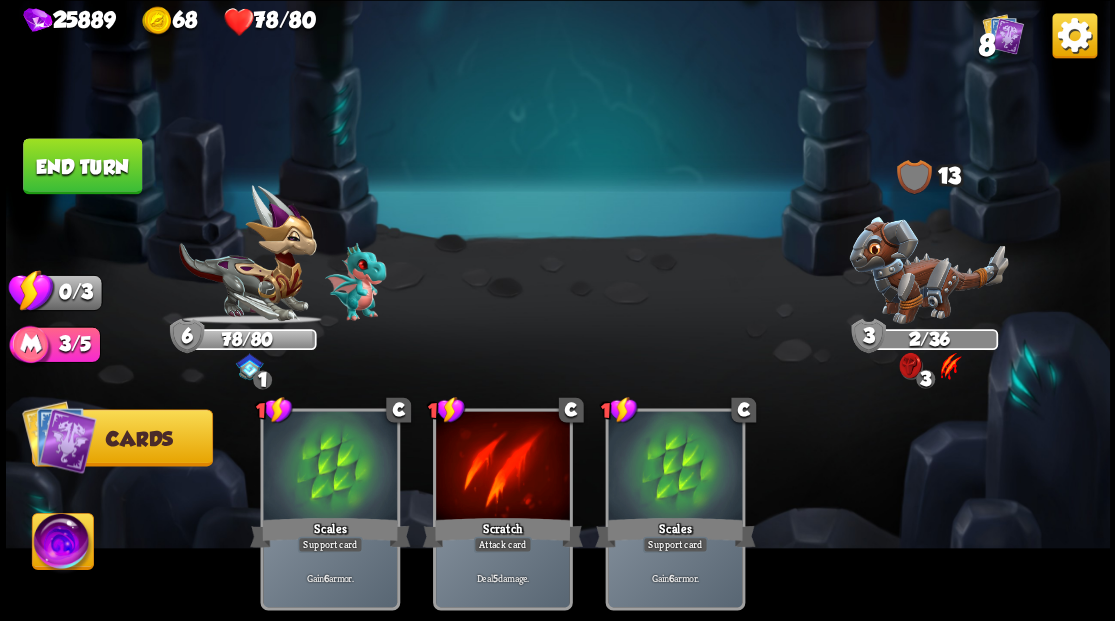 click on "End turn" at bounding box center [82, 166] 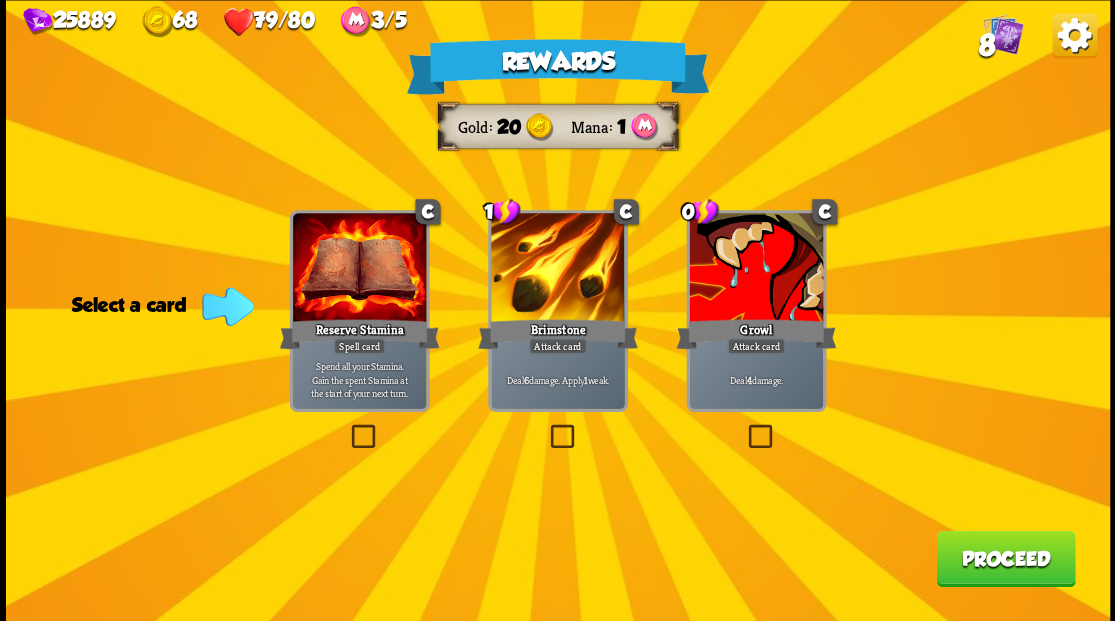 click at bounding box center [744, 427] 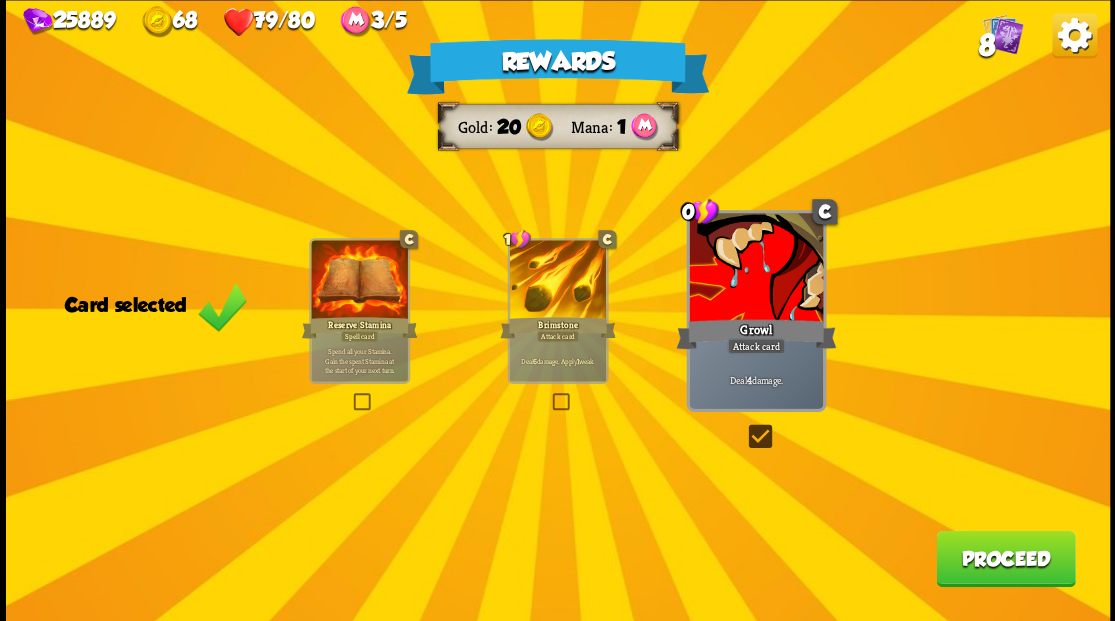 click on "Proceed" at bounding box center (1005, 558) 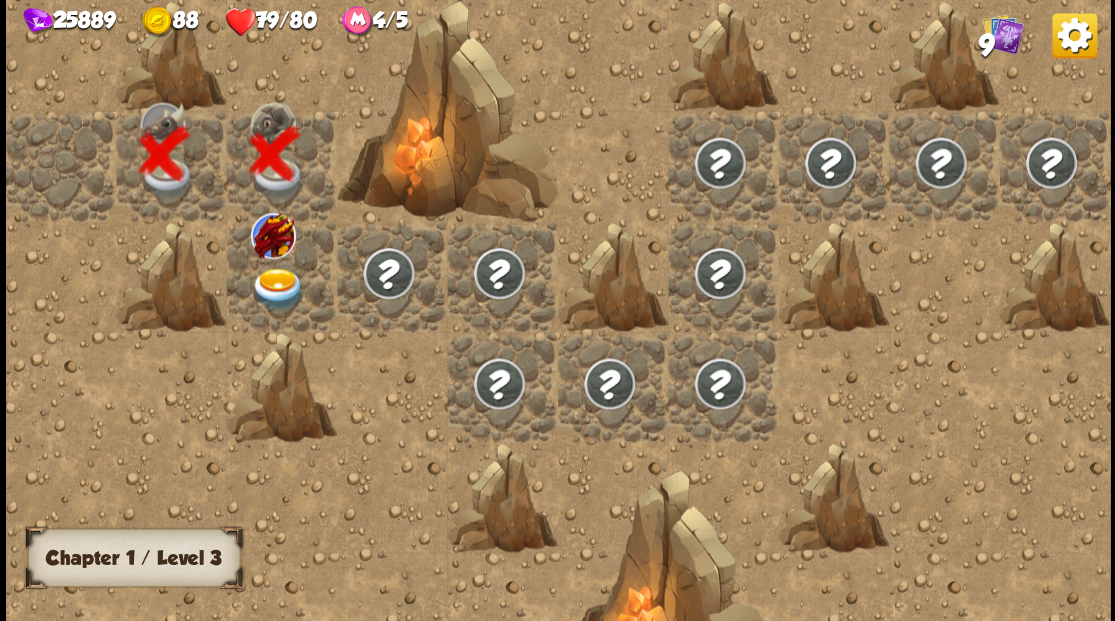 click at bounding box center (277, 288) 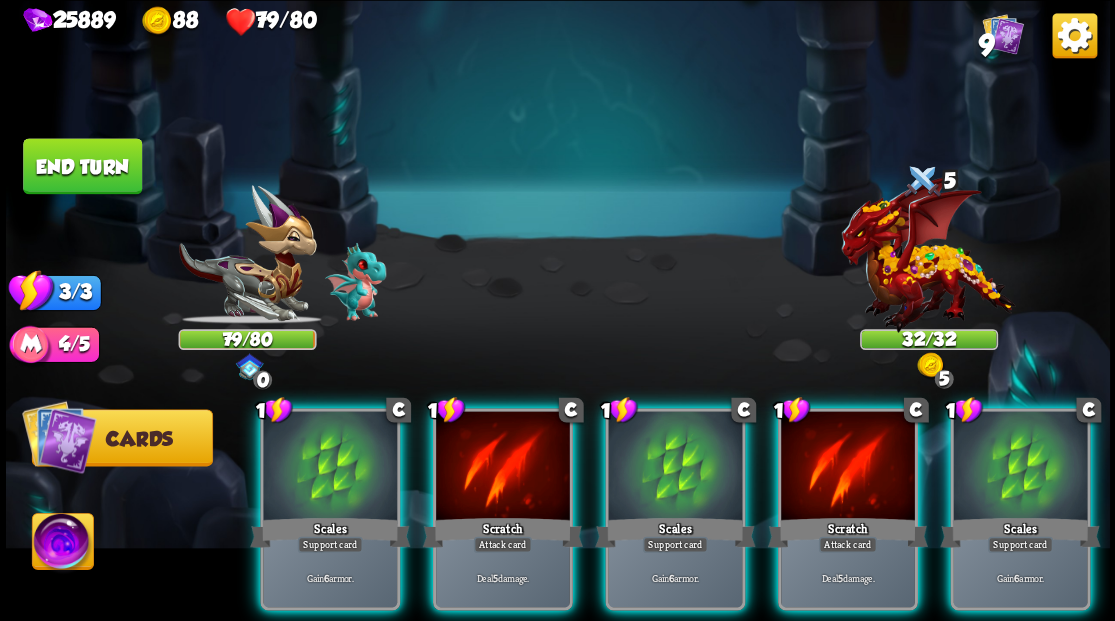 click at bounding box center (928, 263) 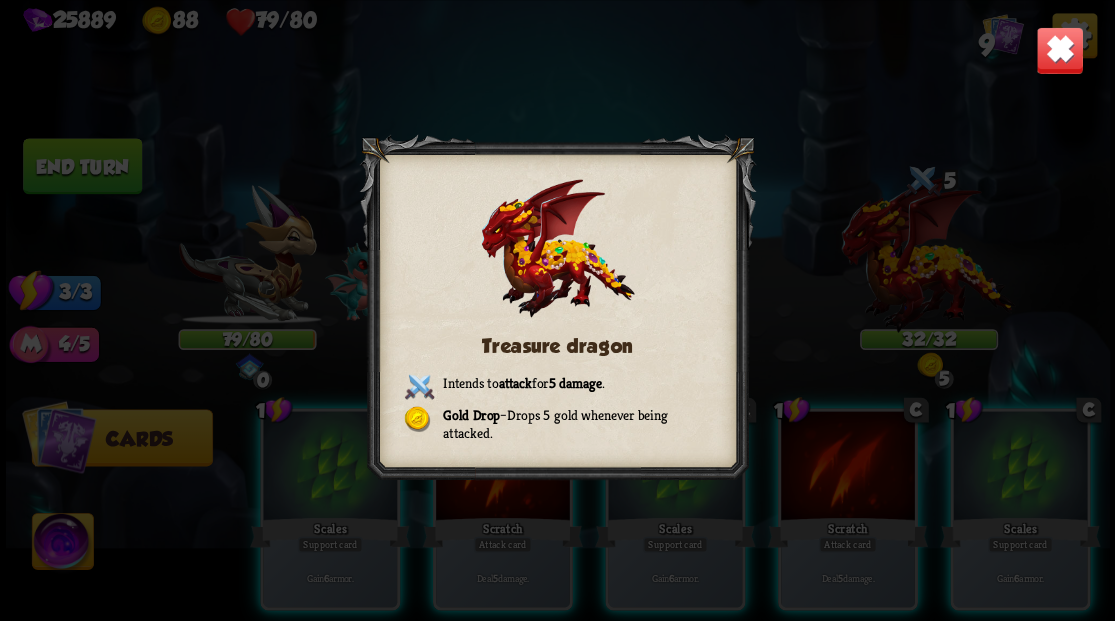 click on "Treasure dragon
Intends to  attack  for  5 damage .
Gold Drop
–
Drops 5 gold whenever being attacked." at bounding box center (558, 310) 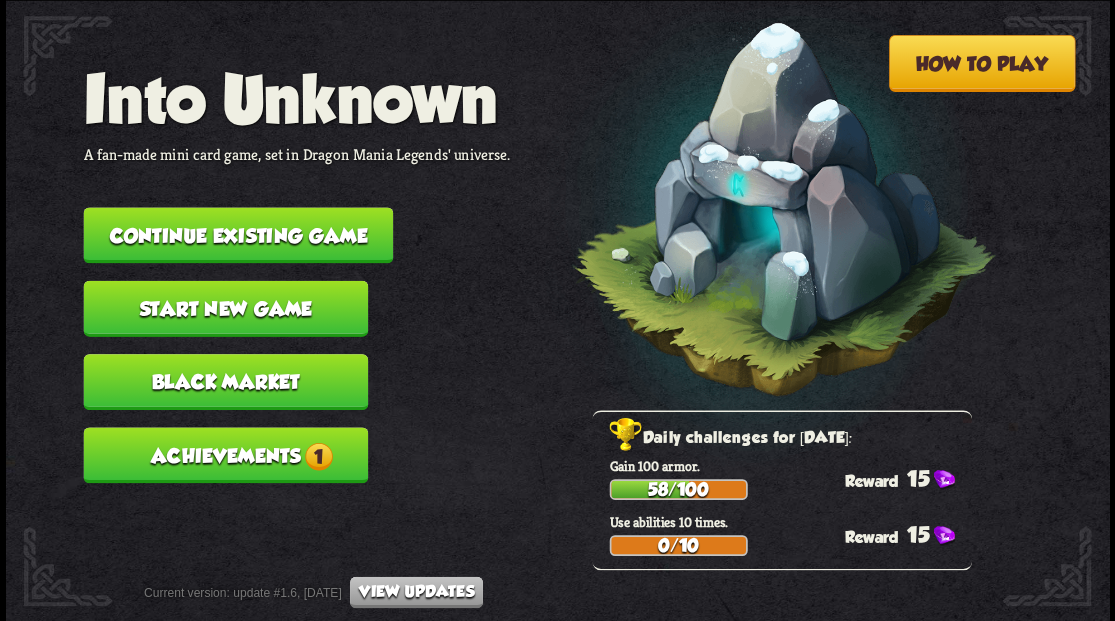 click on "Continue existing game" at bounding box center [238, 235] 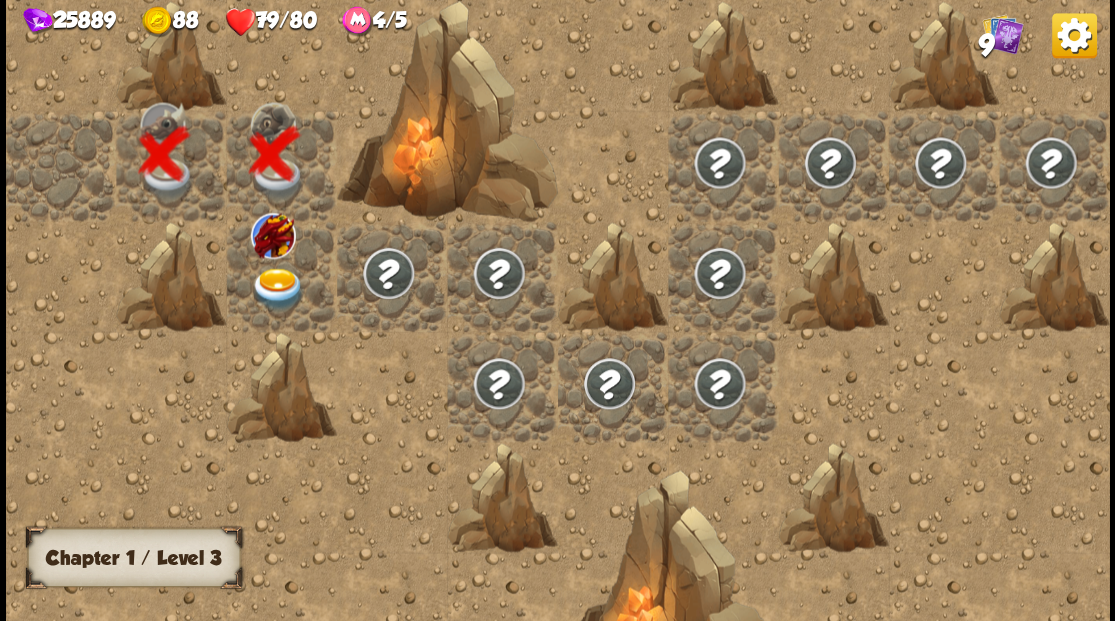 scroll, scrollTop: 0, scrollLeft: 0, axis: both 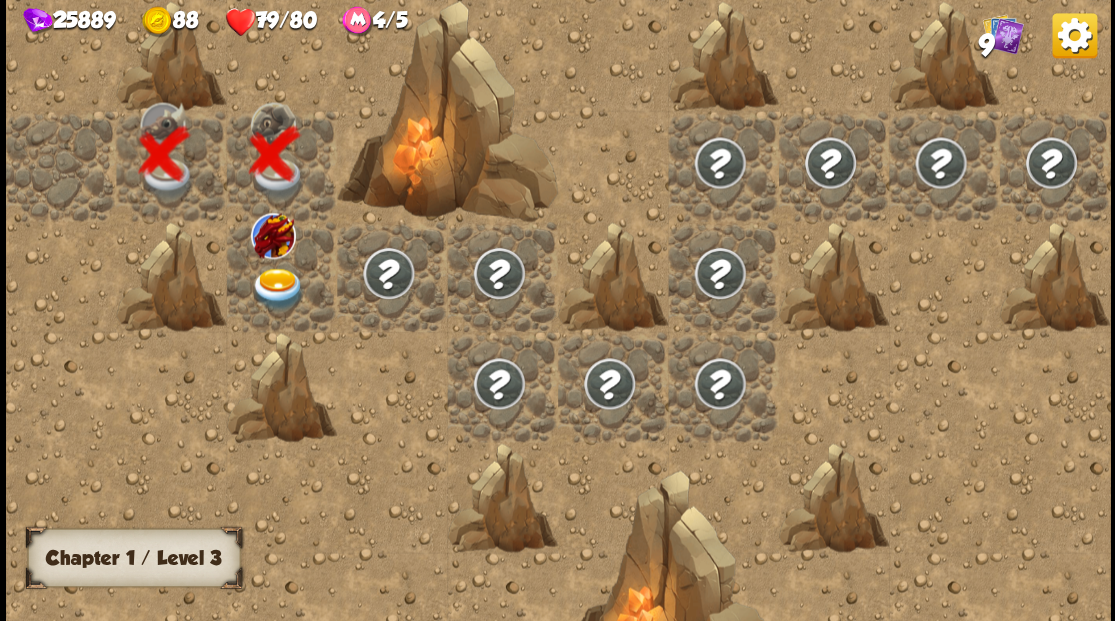 click at bounding box center (277, 288) 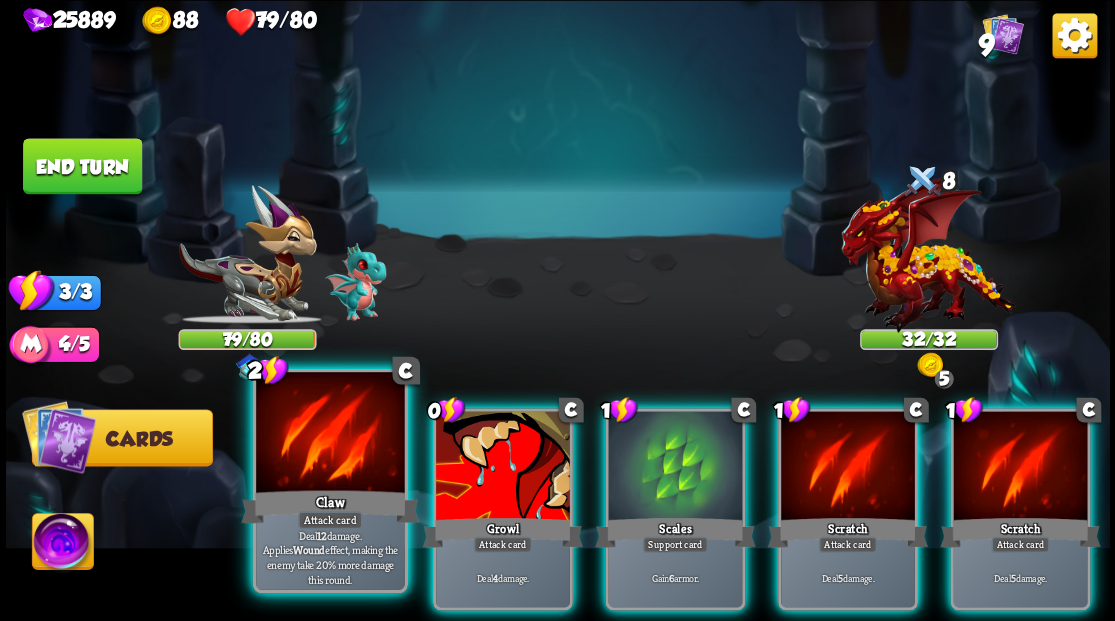 click at bounding box center [330, 434] 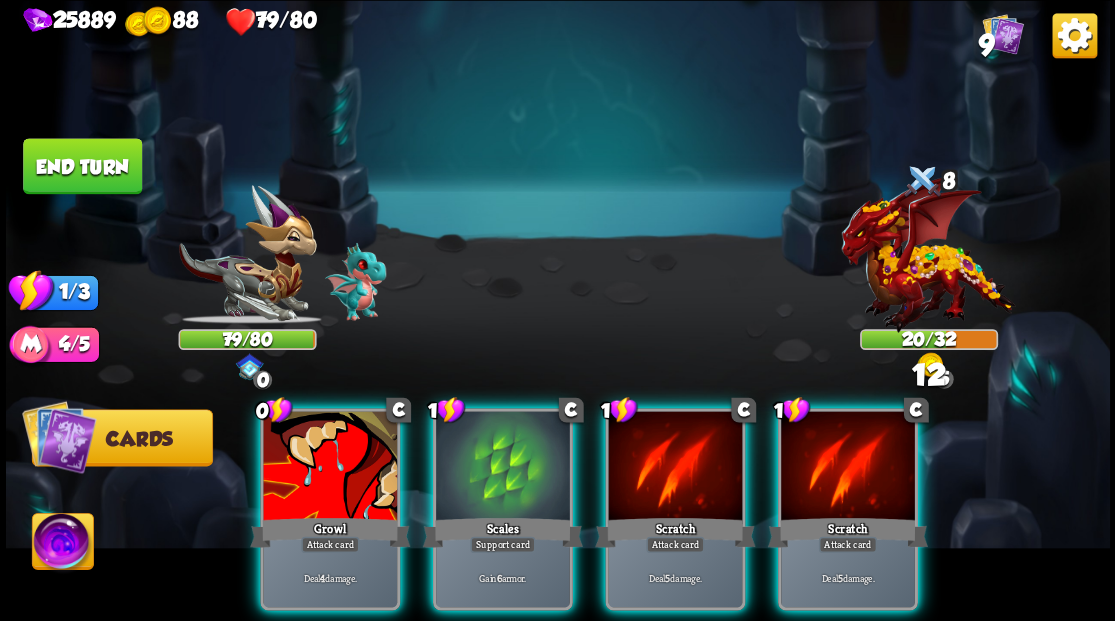 click at bounding box center [330, 467] 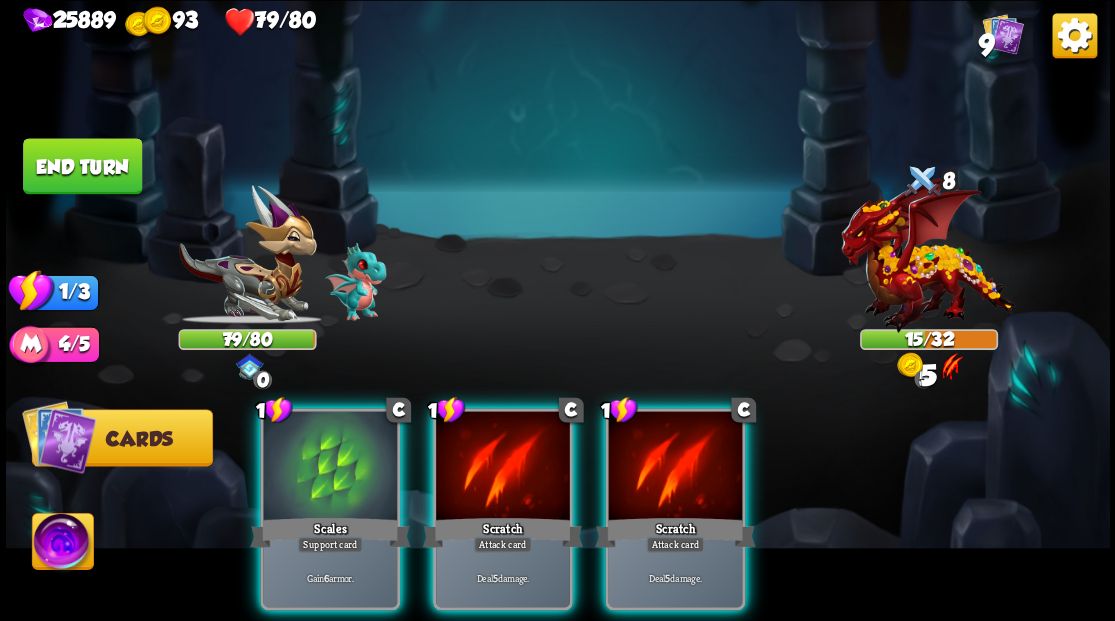 click at bounding box center (330, 467) 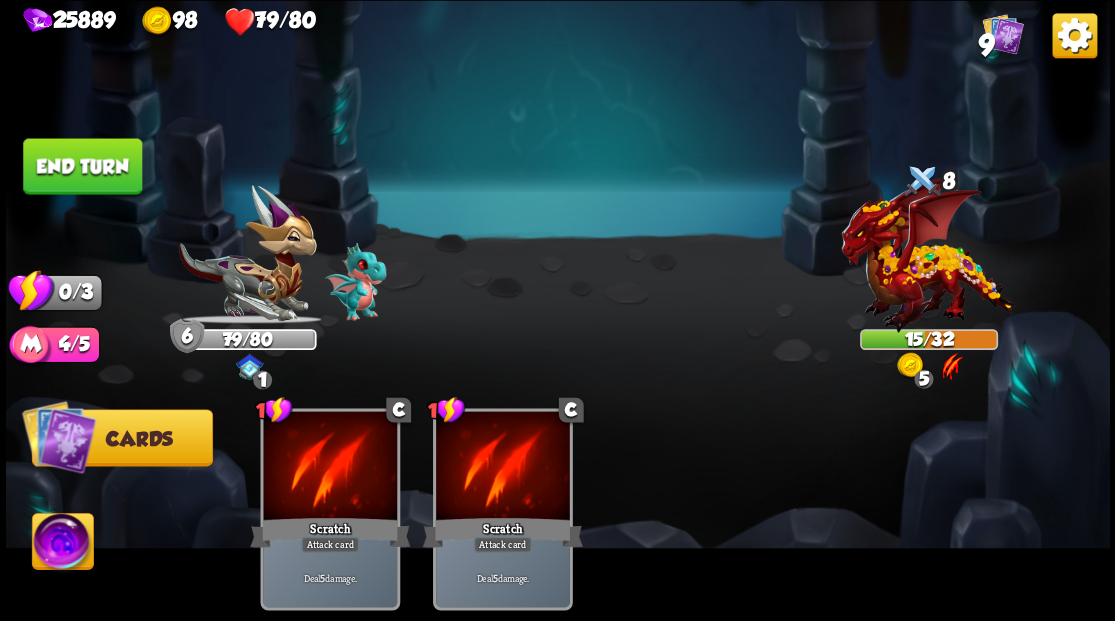 click on "End turn" at bounding box center (82, 166) 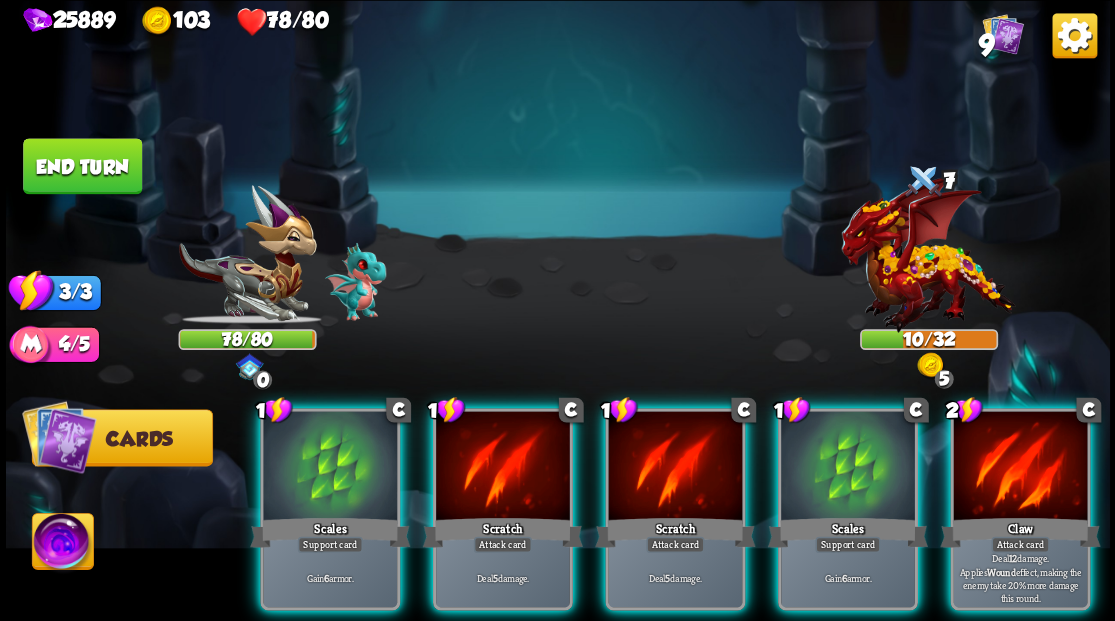 click on "Claw" at bounding box center (1020, 532) 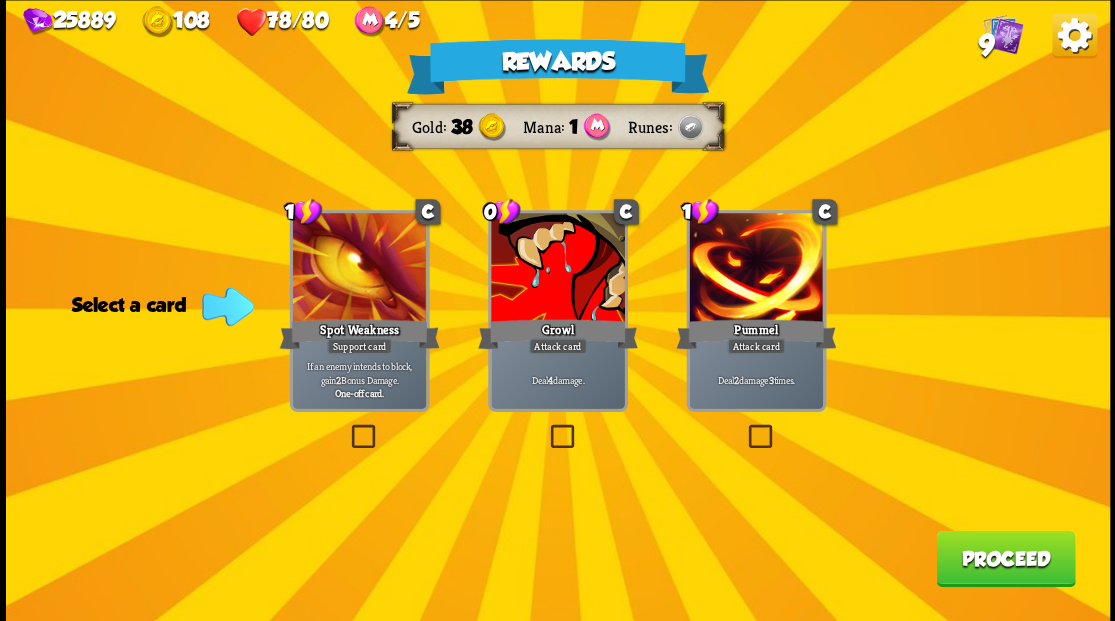 click at bounding box center [546, 427] 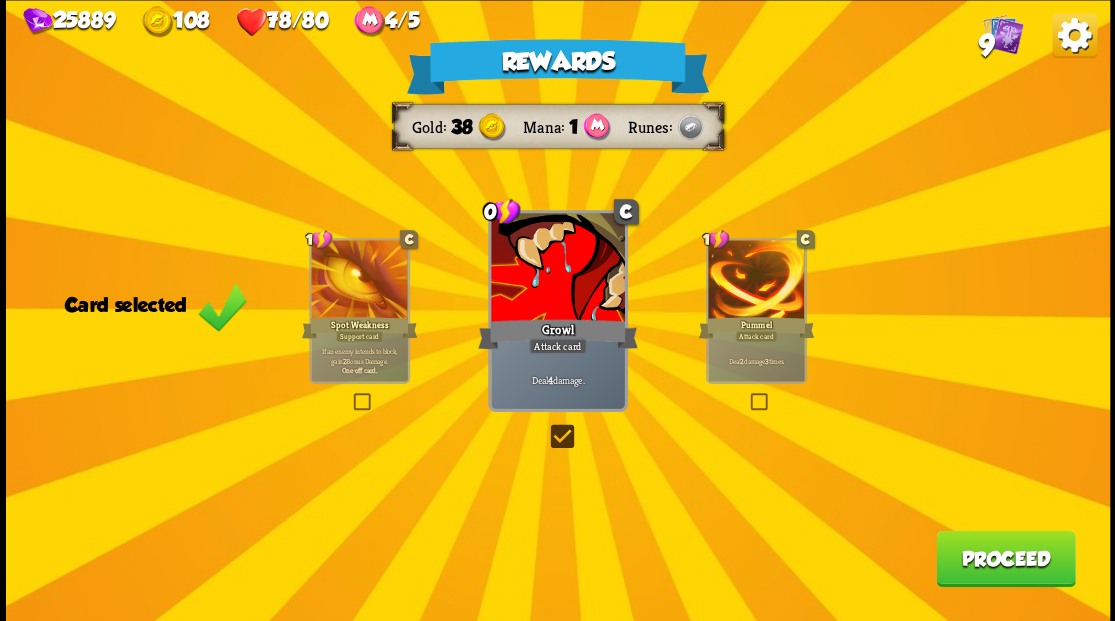 click on "Proceed" at bounding box center [1005, 558] 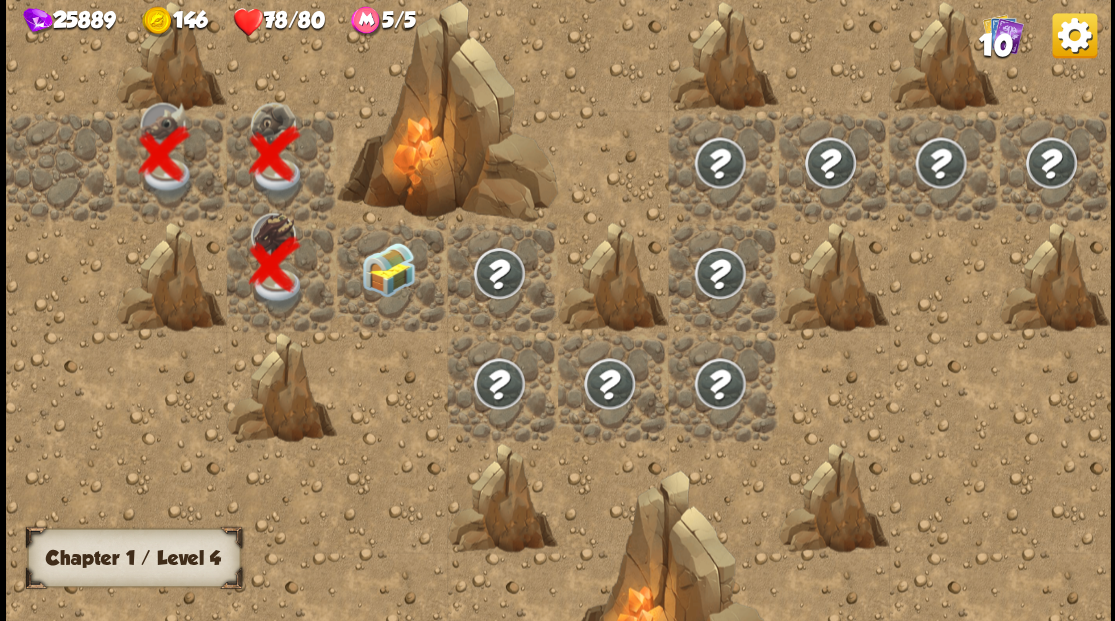 click at bounding box center (392, 276) 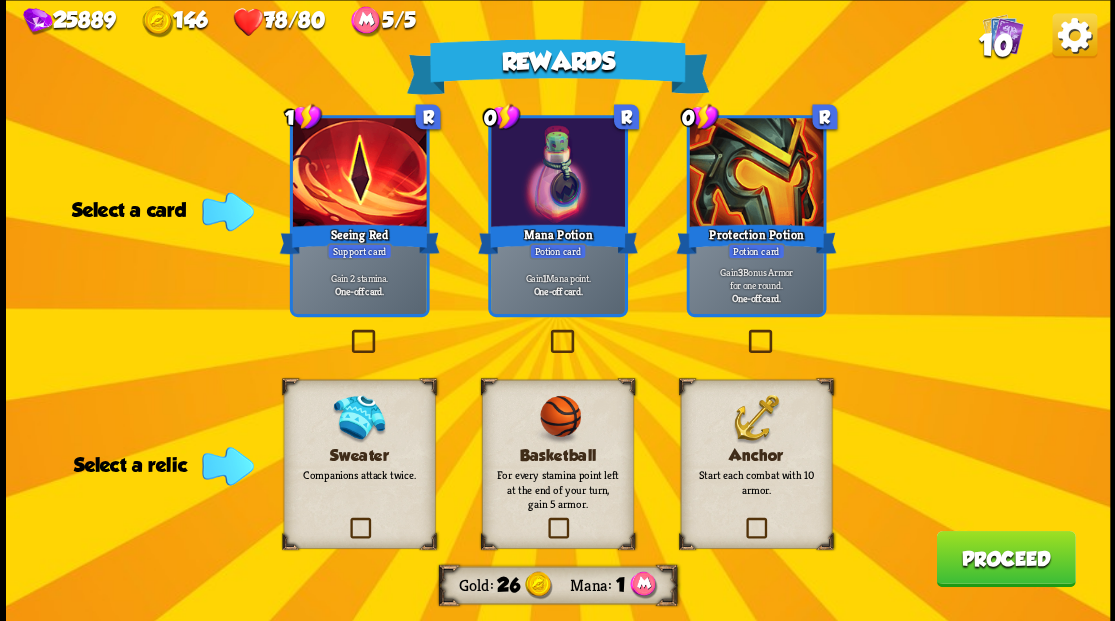 click at bounding box center [546, 332] 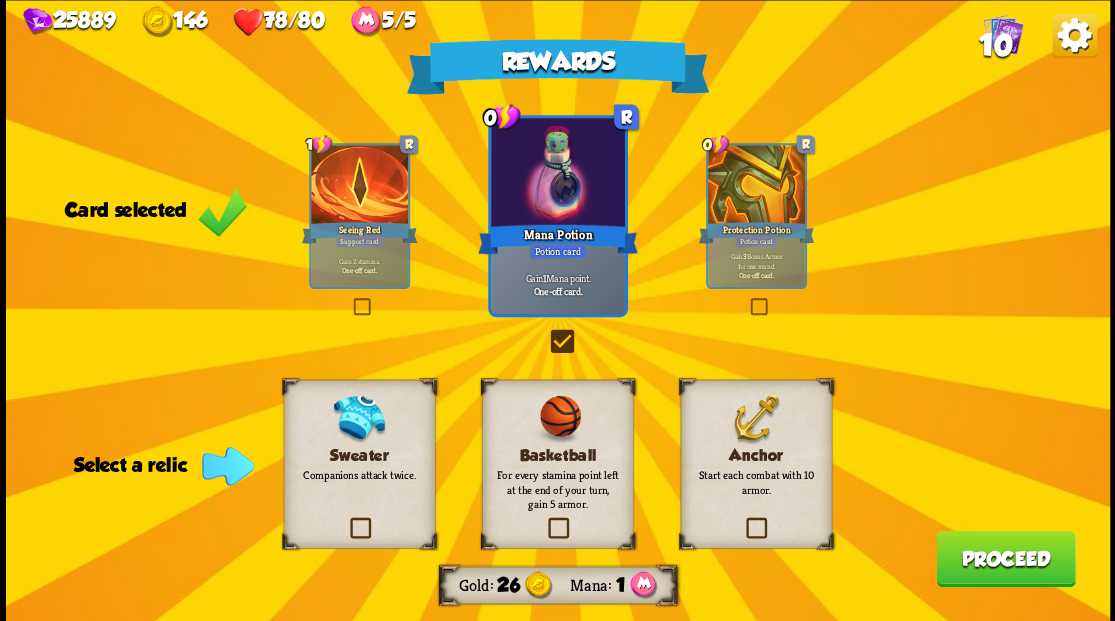 click at bounding box center [346, 520] 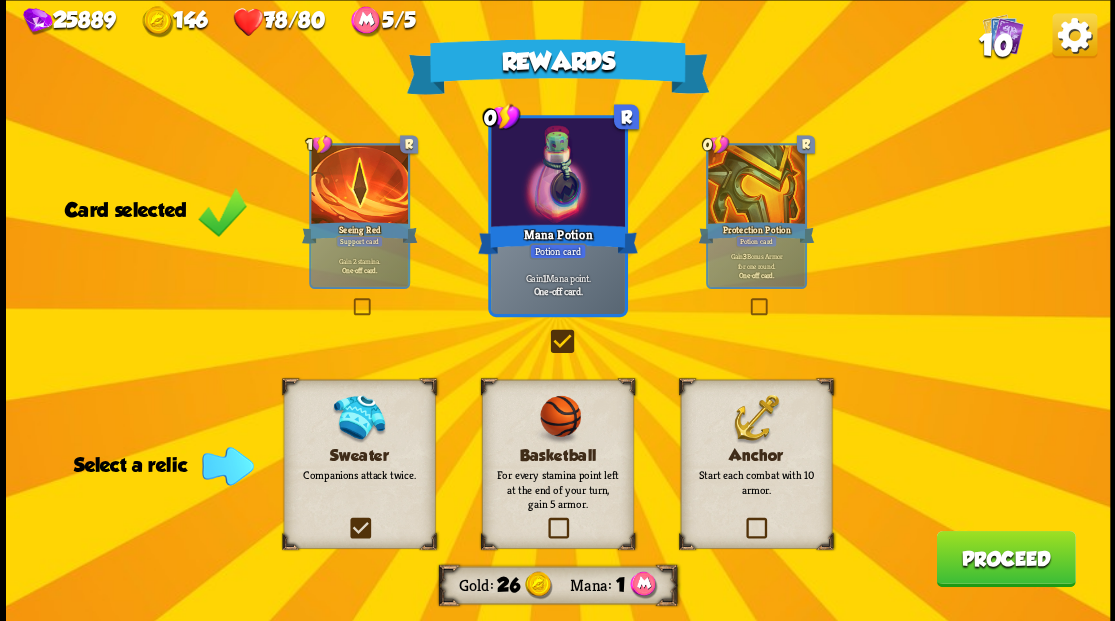 click at bounding box center (0, 0) 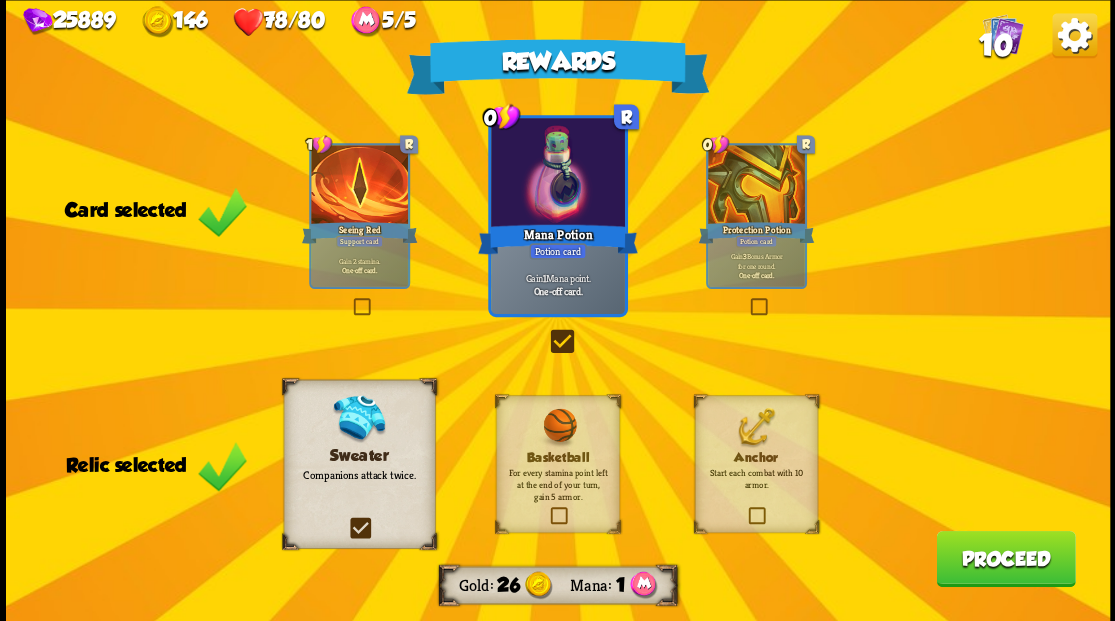 click on "Proceed" at bounding box center [1005, 558] 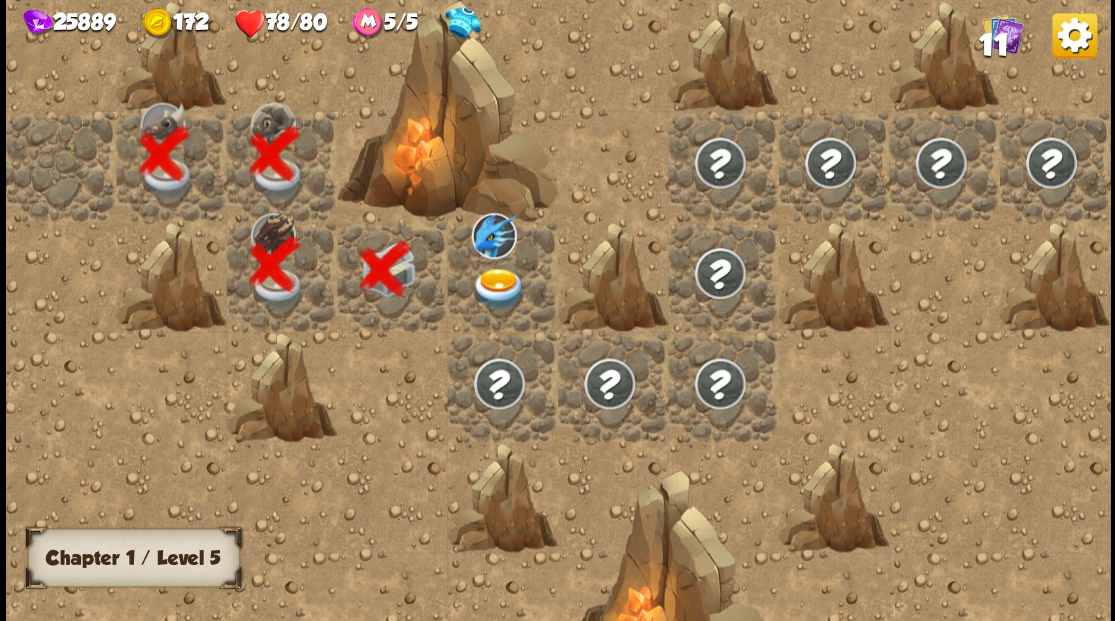 click at bounding box center [498, 288] 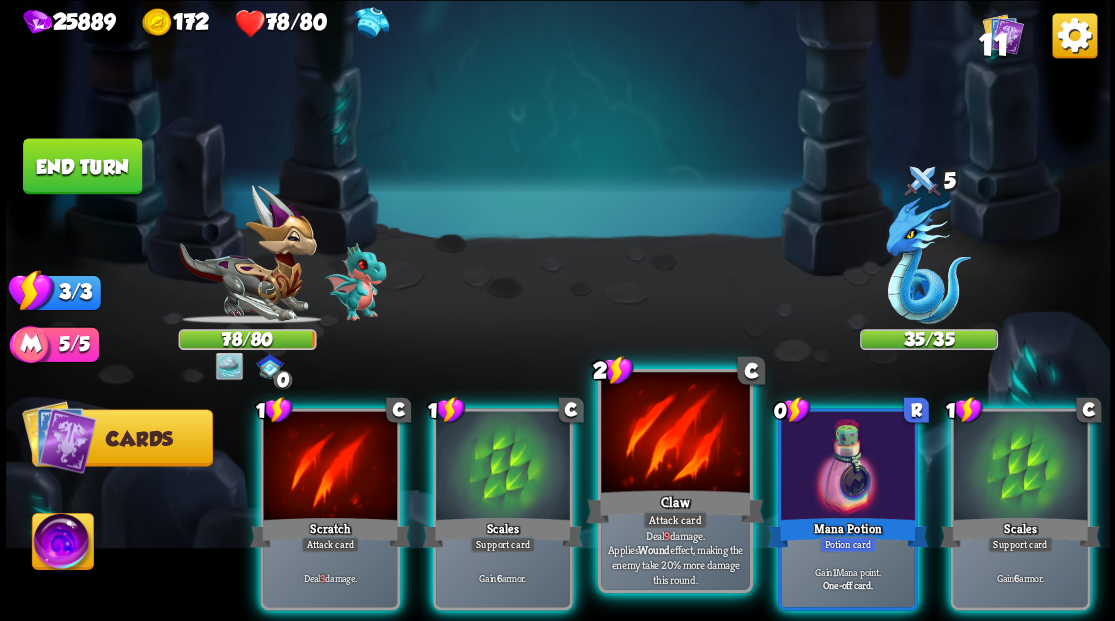 click at bounding box center [675, 434] 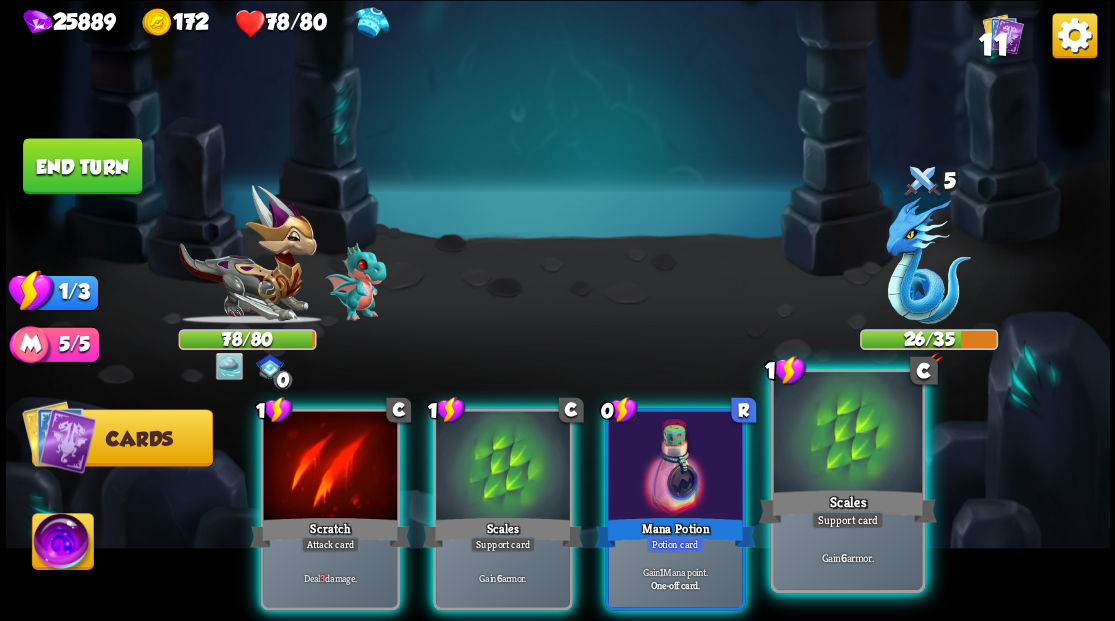 click at bounding box center [847, 434] 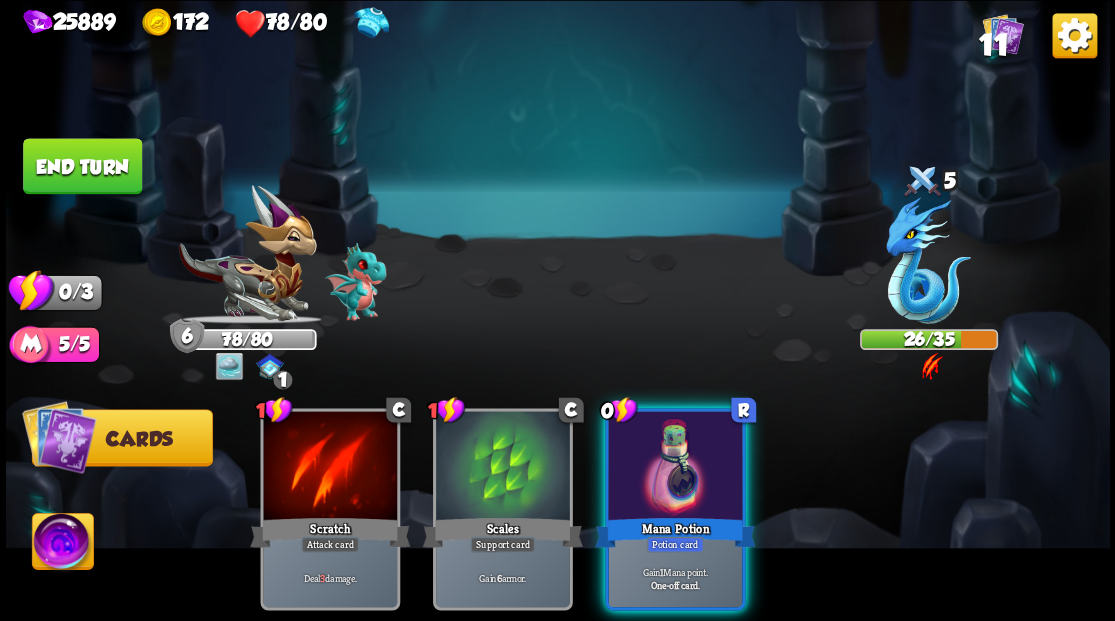 click at bounding box center [675, 467] 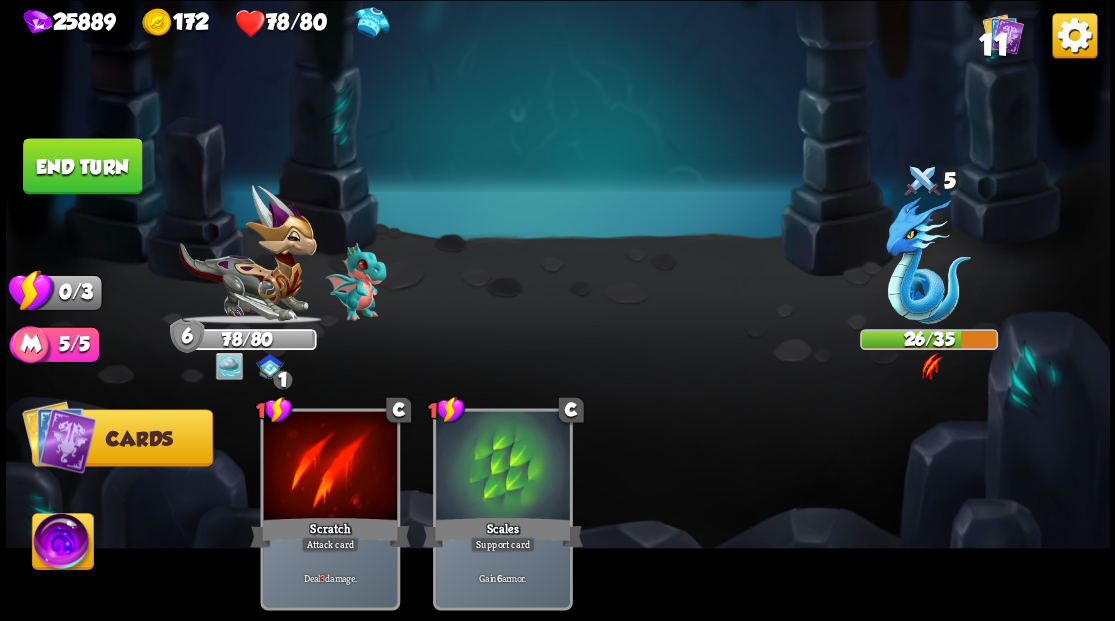 click on "End turn" at bounding box center [82, 166] 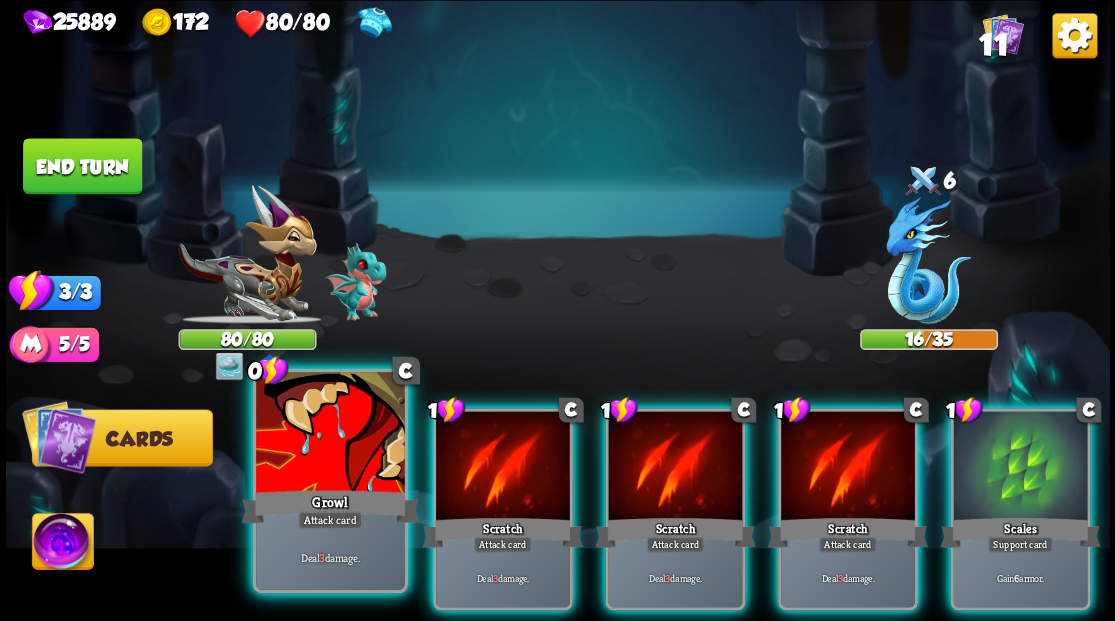 click at bounding box center (330, 434) 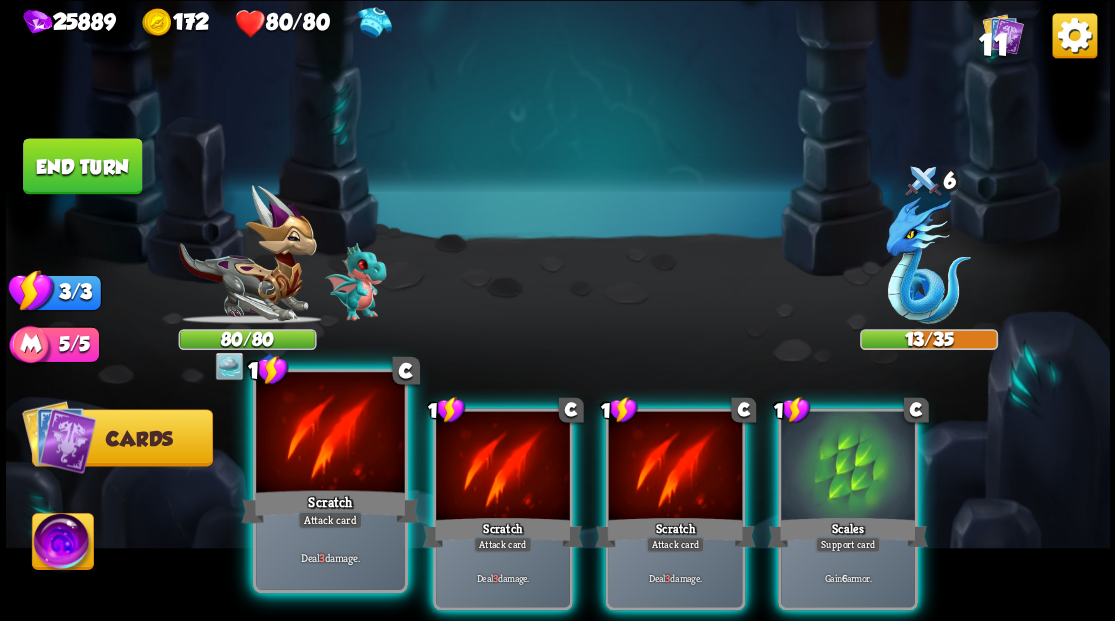 click at bounding box center [330, 434] 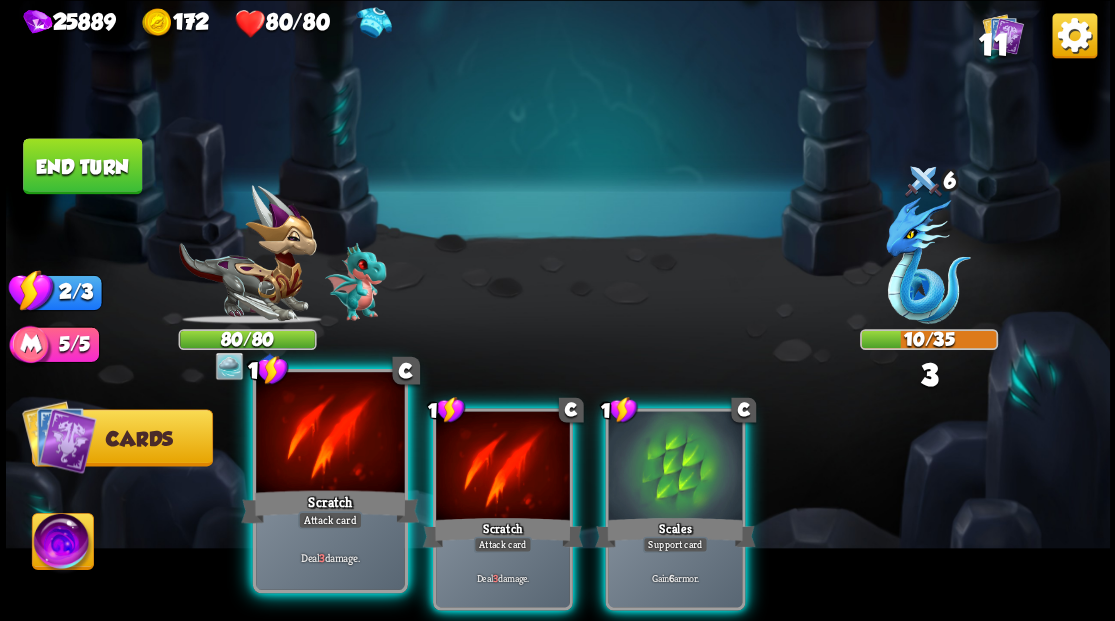 click at bounding box center (330, 434) 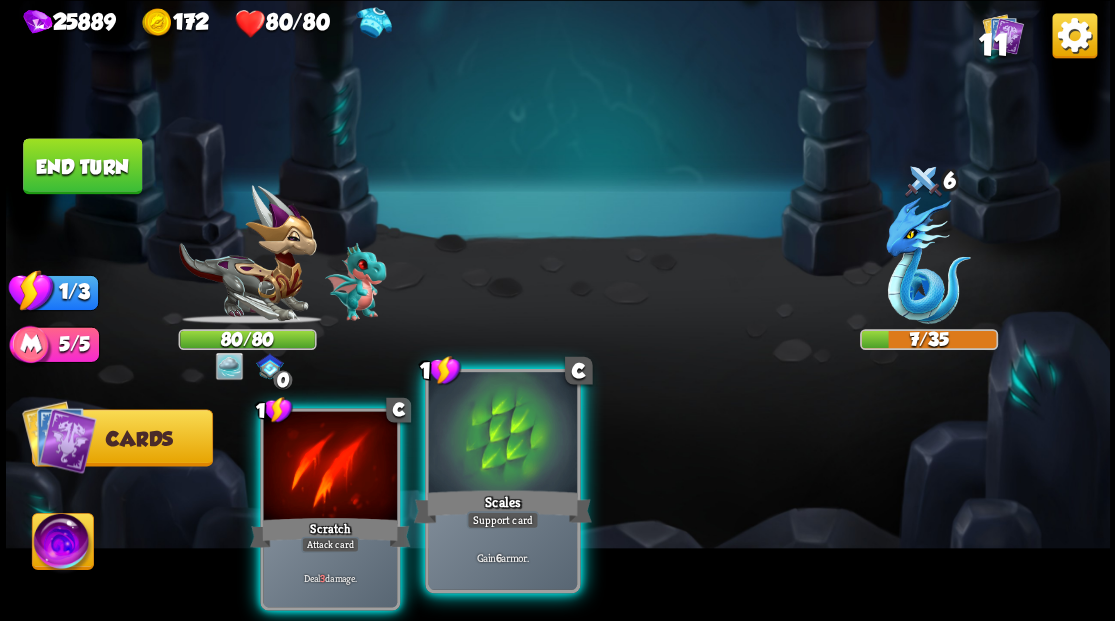click at bounding box center (502, 434) 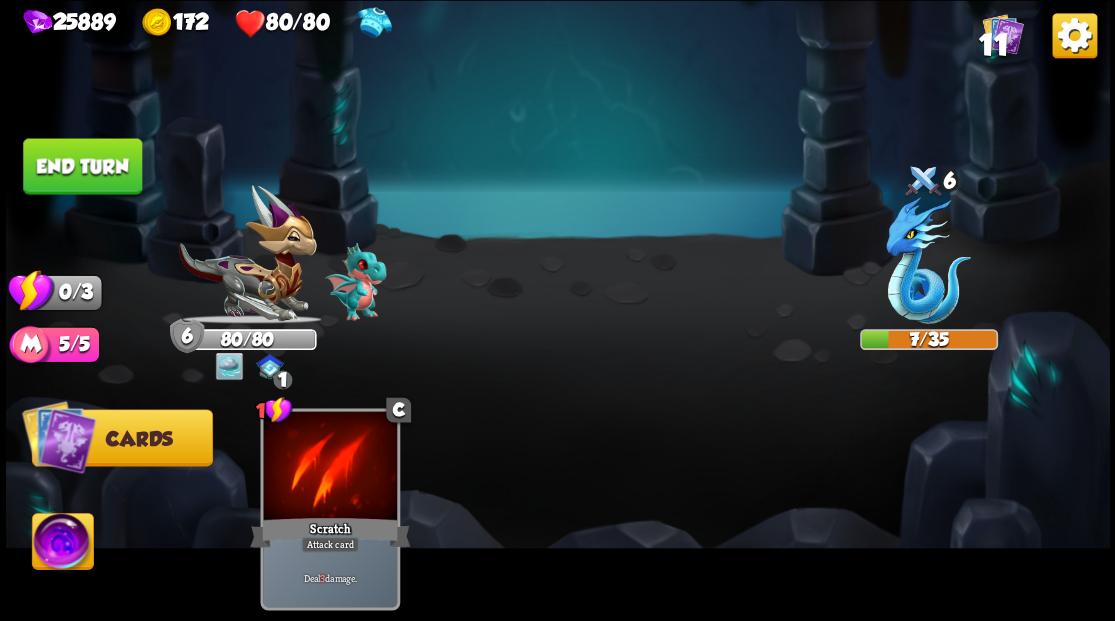 click on "End turn" at bounding box center [82, 166] 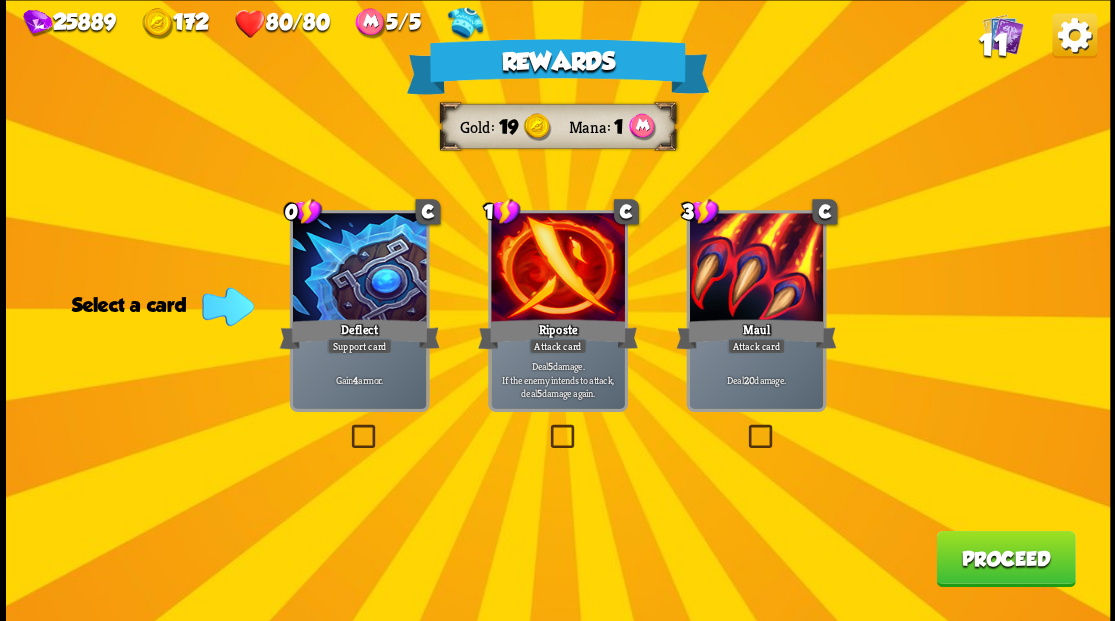click at bounding box center [347, 427] 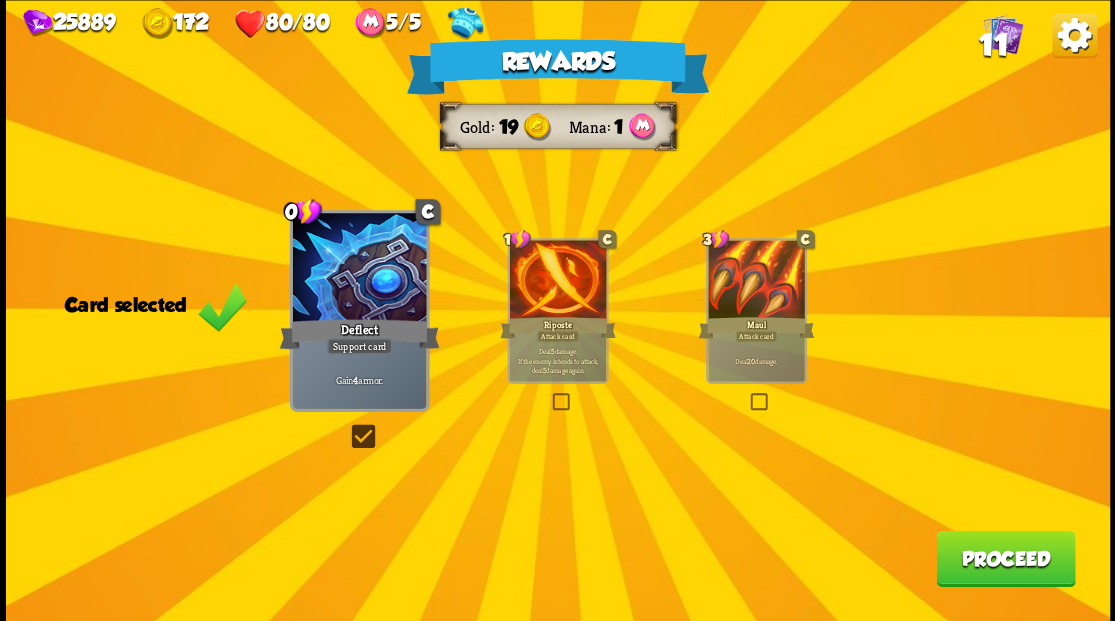 click on "Proceed" at bounding box center (1005, 558) 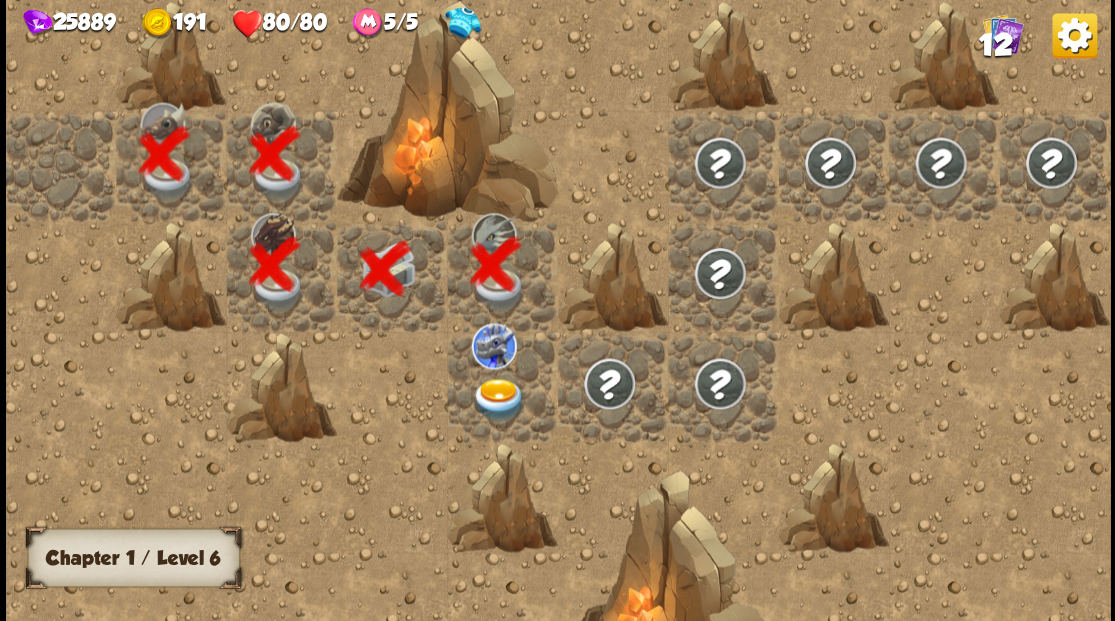click at bounding box center [498, 399] 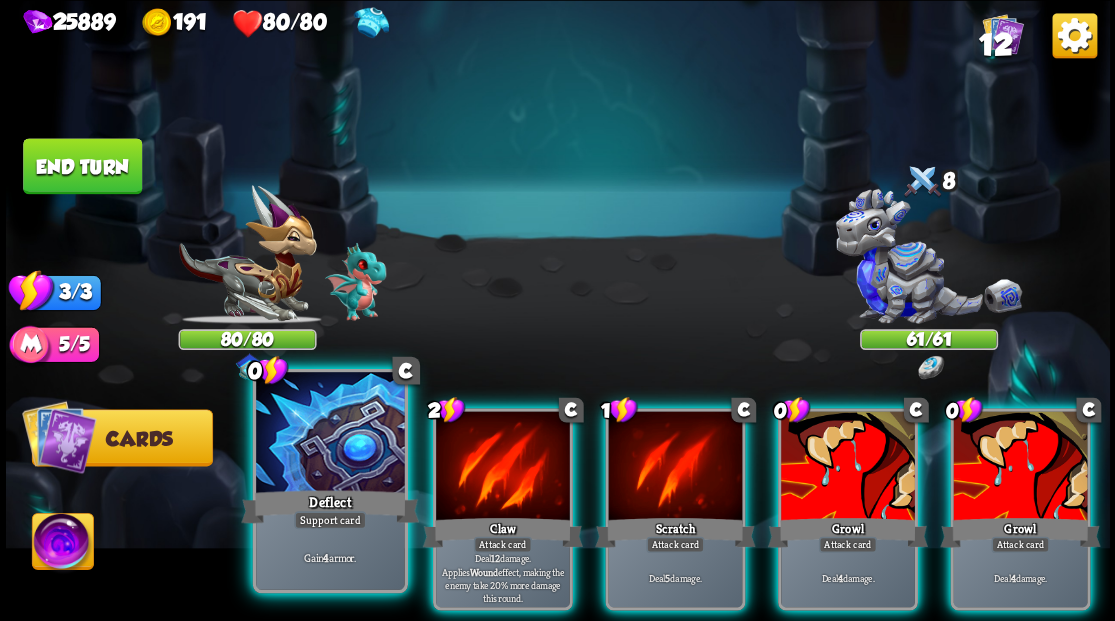 click at bounding box center (330, 434) 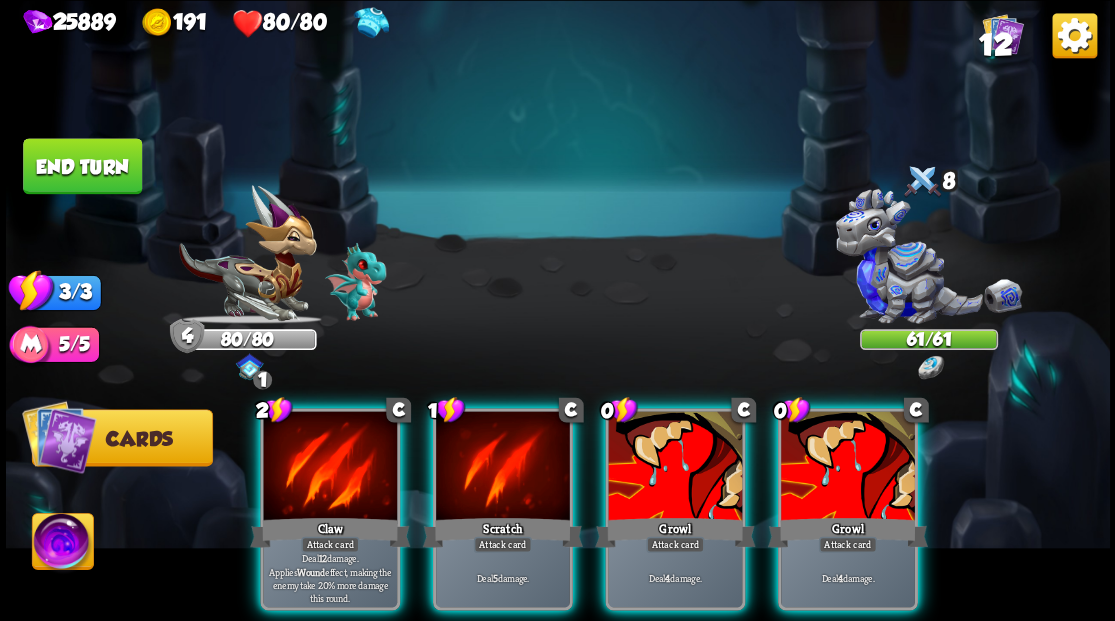 click at bounding box center (330, 467) 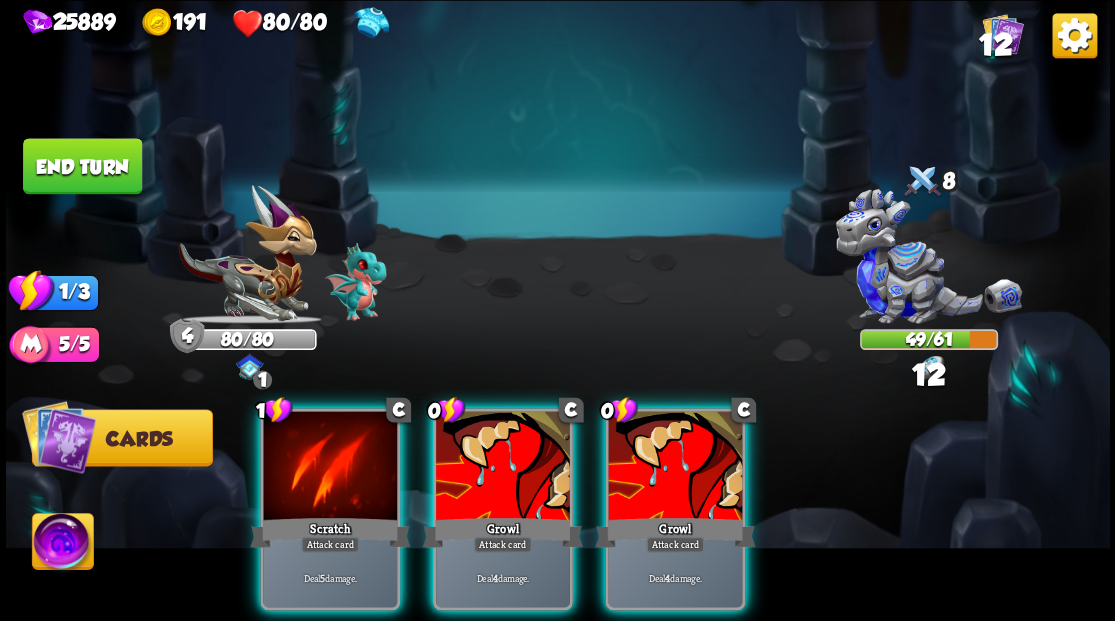click at bounding box center [675, 467] 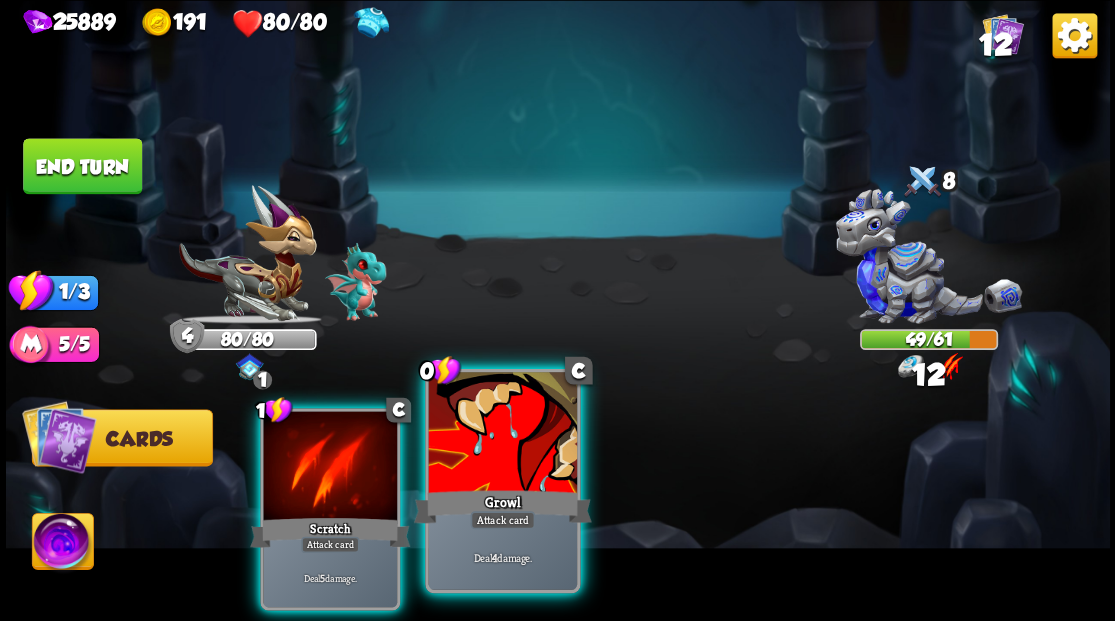 click at bounding box center [502, 434] 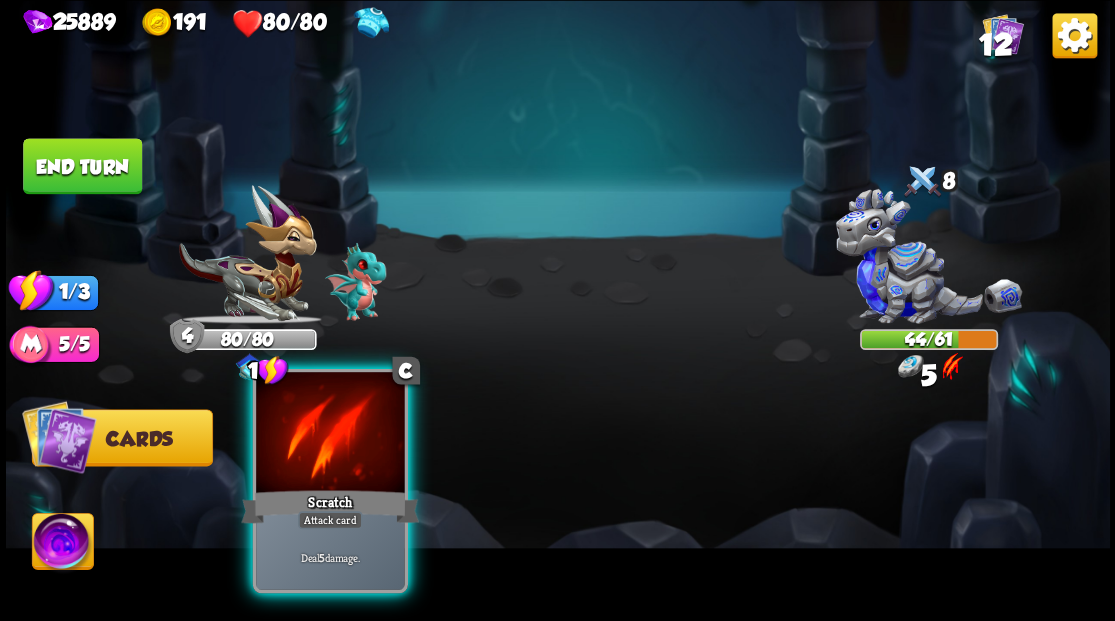 click at bounding box center [330, 434] 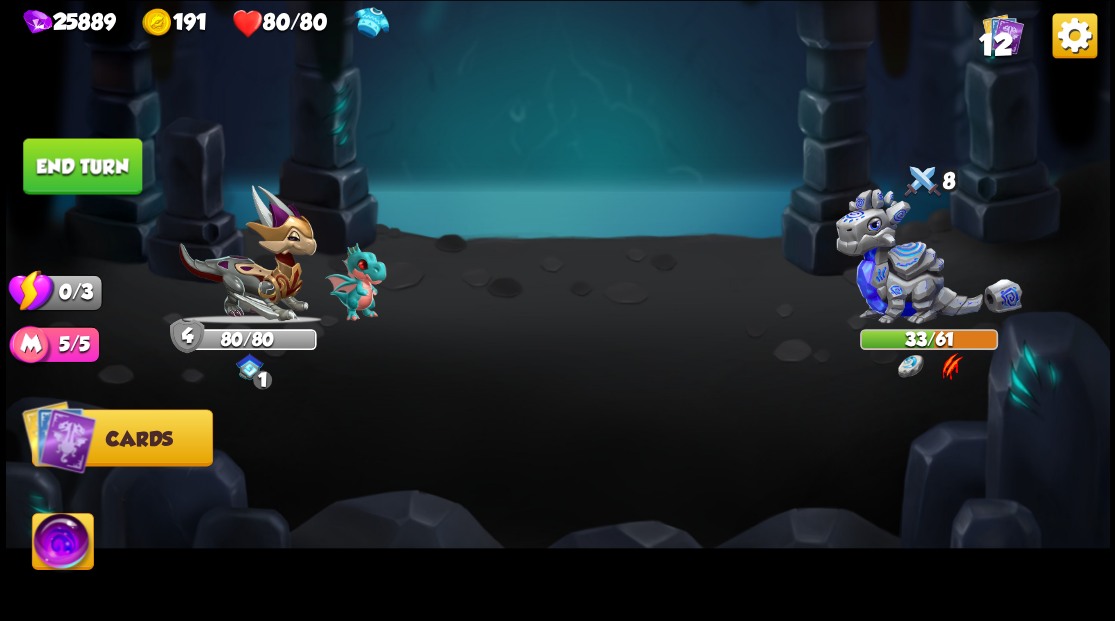 drag, startPoint x: 79, startPoint y: 165, endPoint x: 495, endPoint y: 211, distance: 418.53555 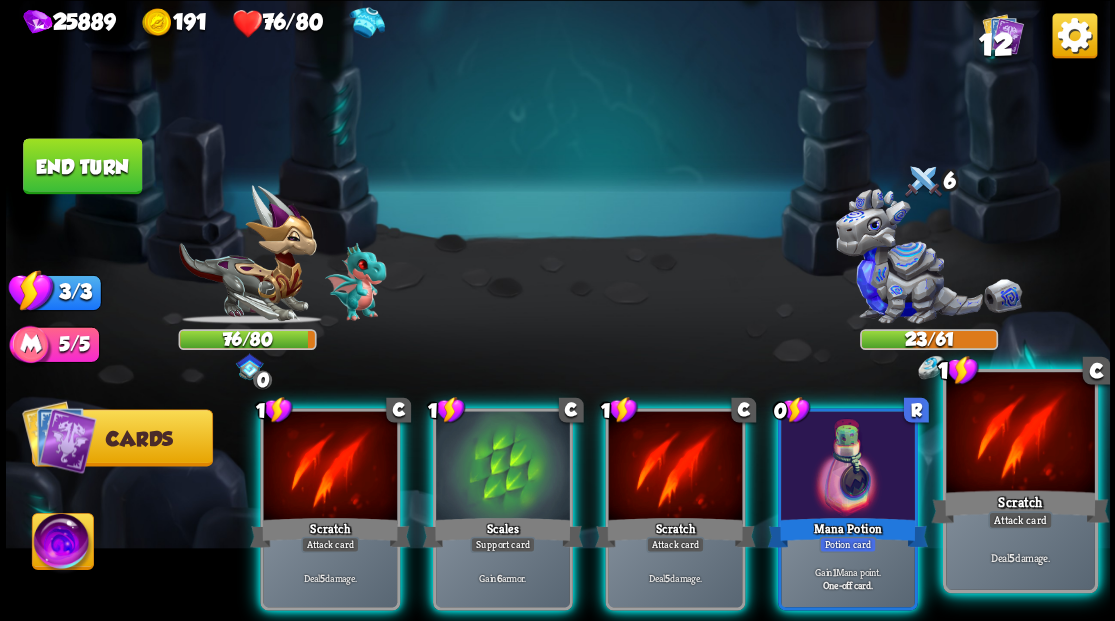 click on "Scratch" at bounding box center (1020, 506) 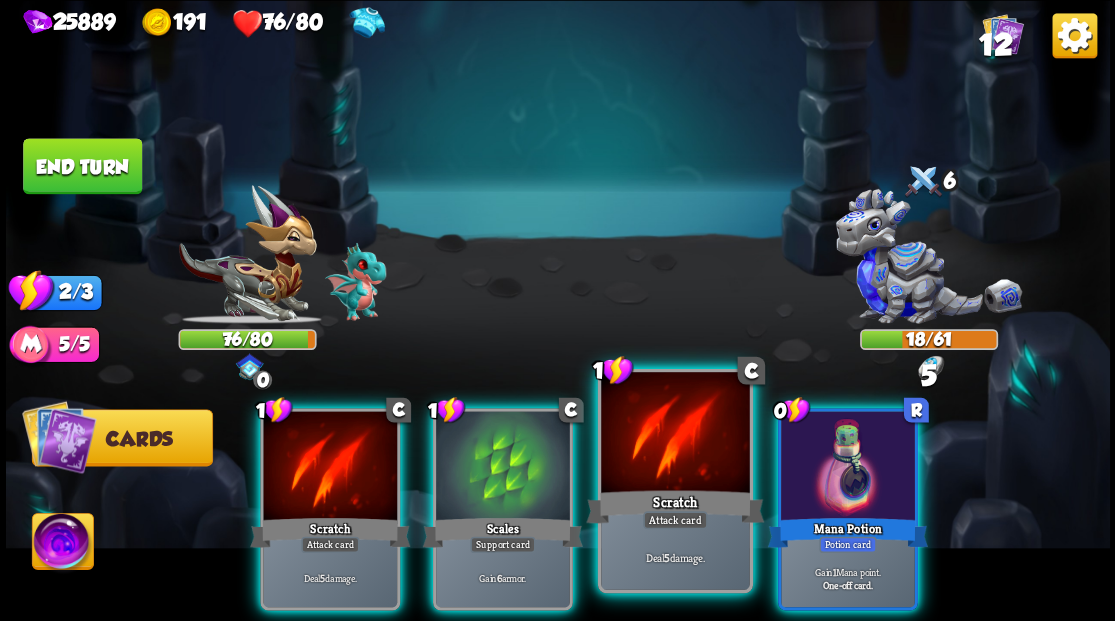 click at bounding box center [675, 434] 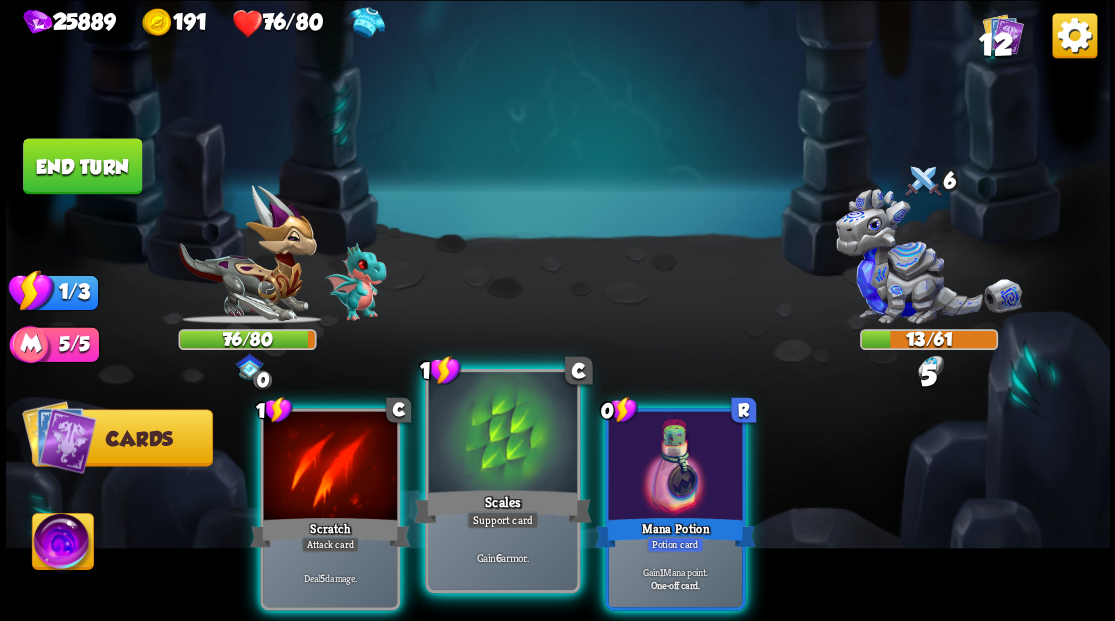 click at bounding box center (502, 434) 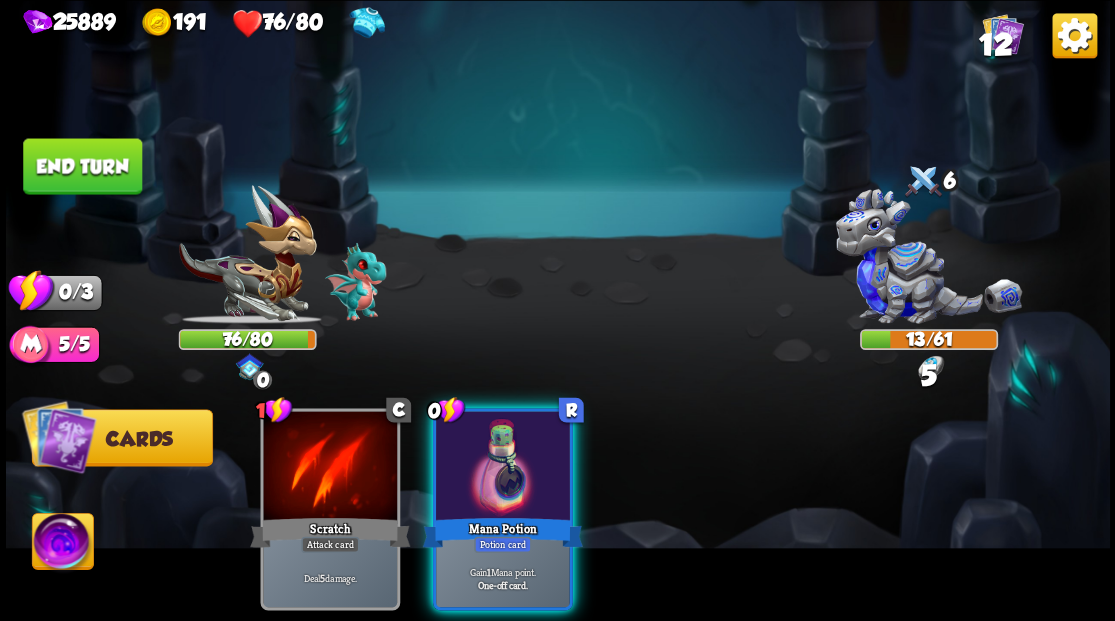 click at bounding box center (503, 467) 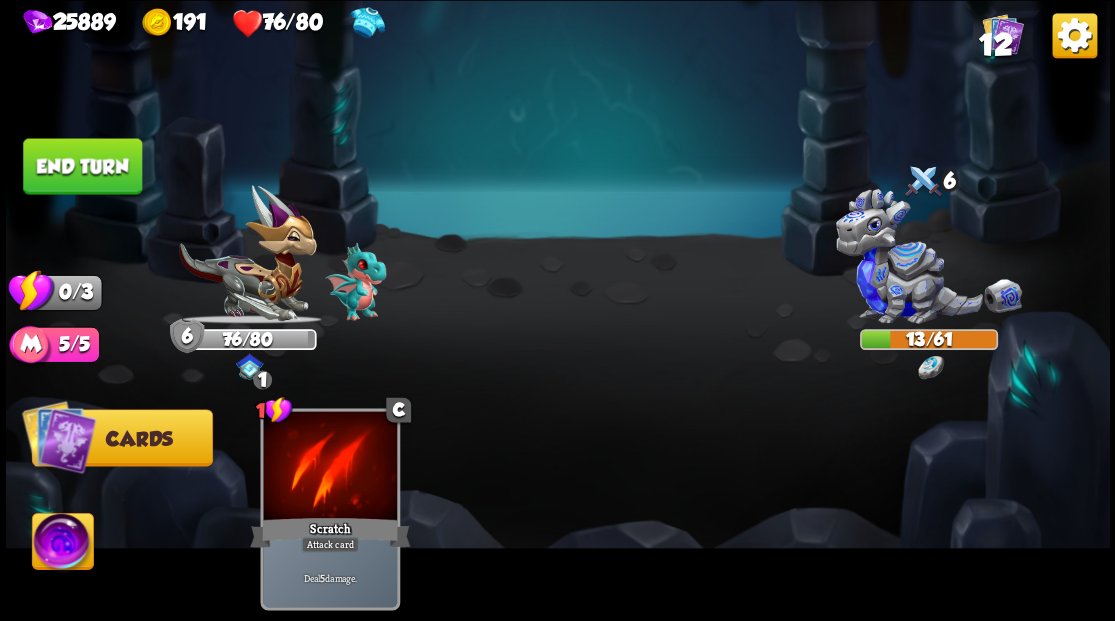 click on "End turn" at bounding box center (82, 166) 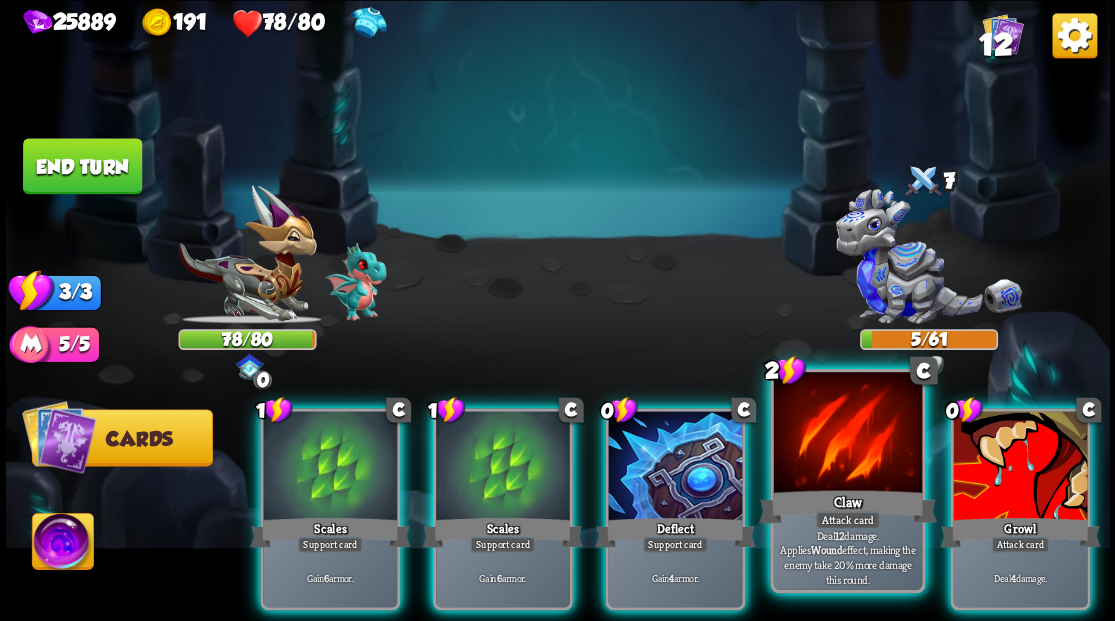 click at bounding box center [847, 434] 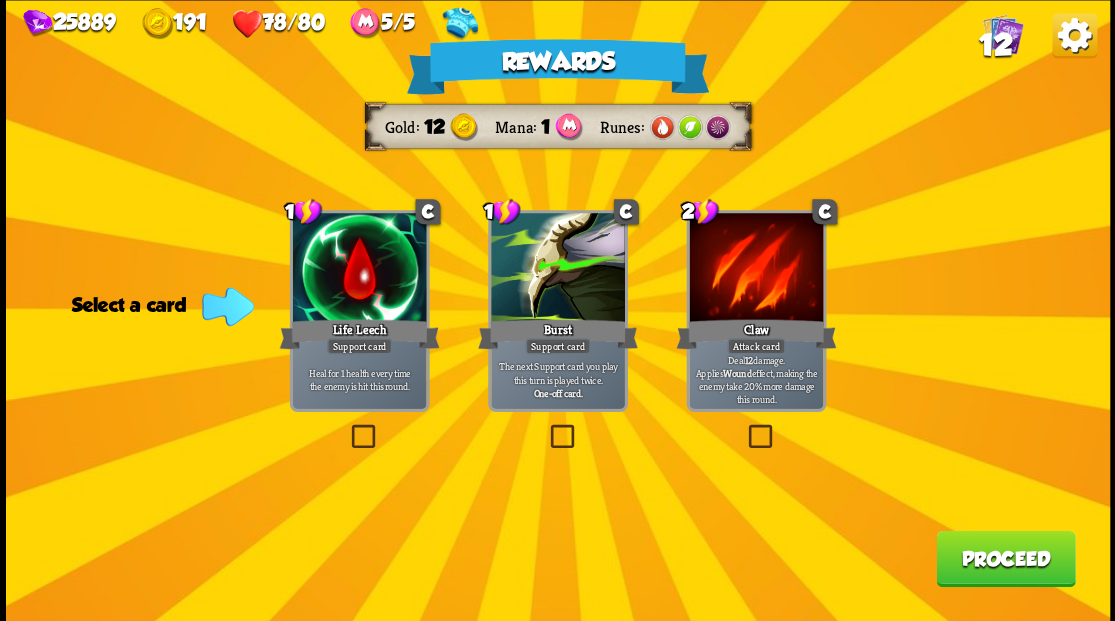 click on "Proceed" at bounding box center (1005, 558) 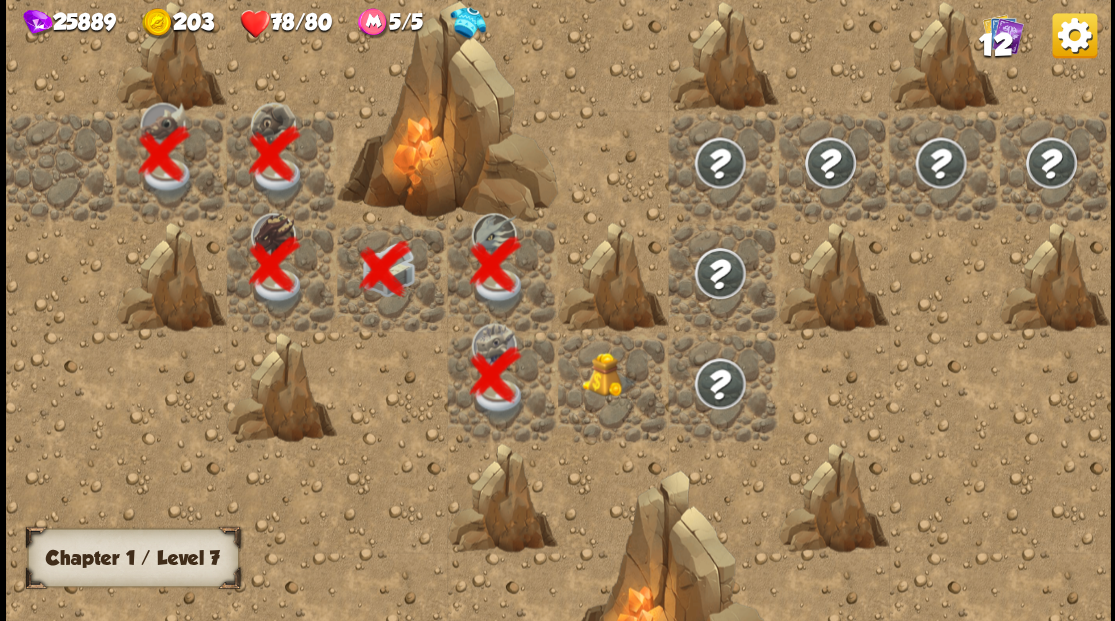 click at bounding box center (613, 386) 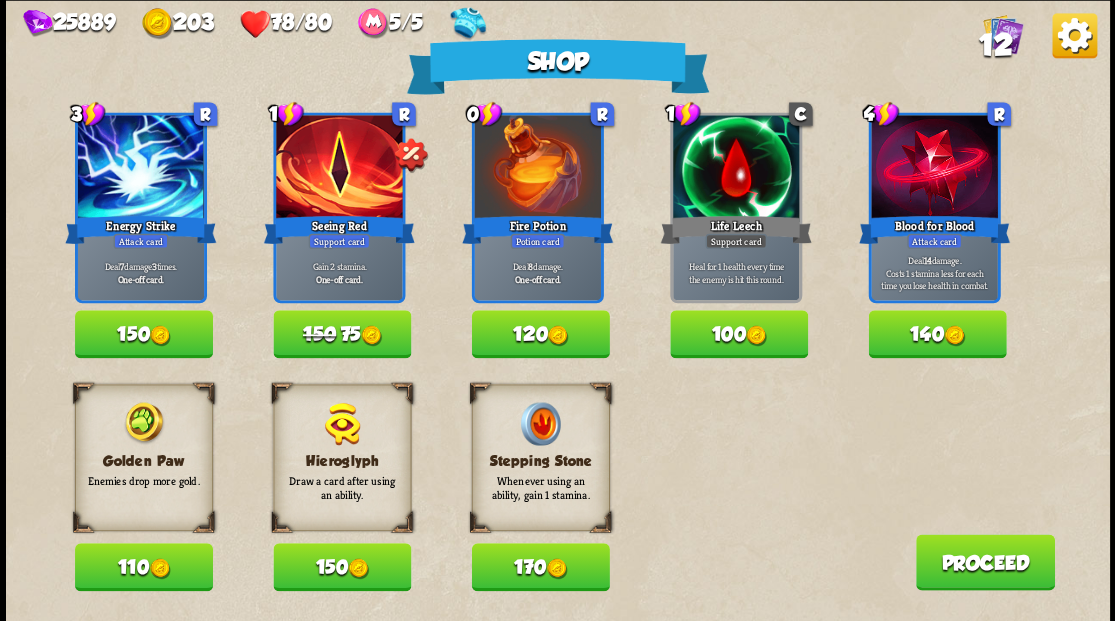 click on "Proceed" at bounding box center [984, 562] 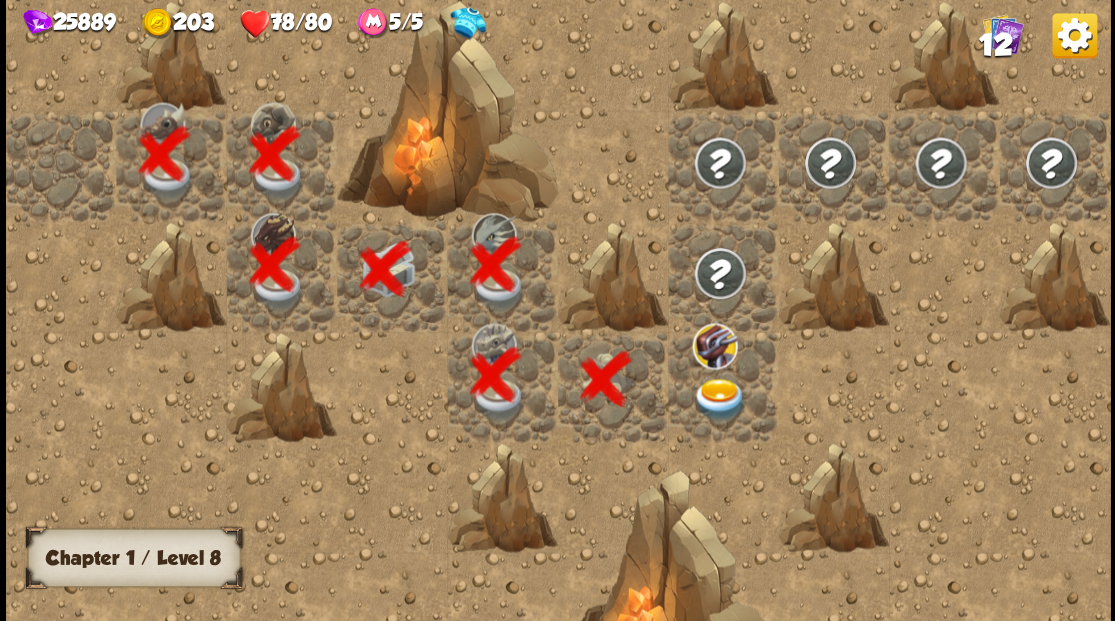 click at bounding box center (719, 399) 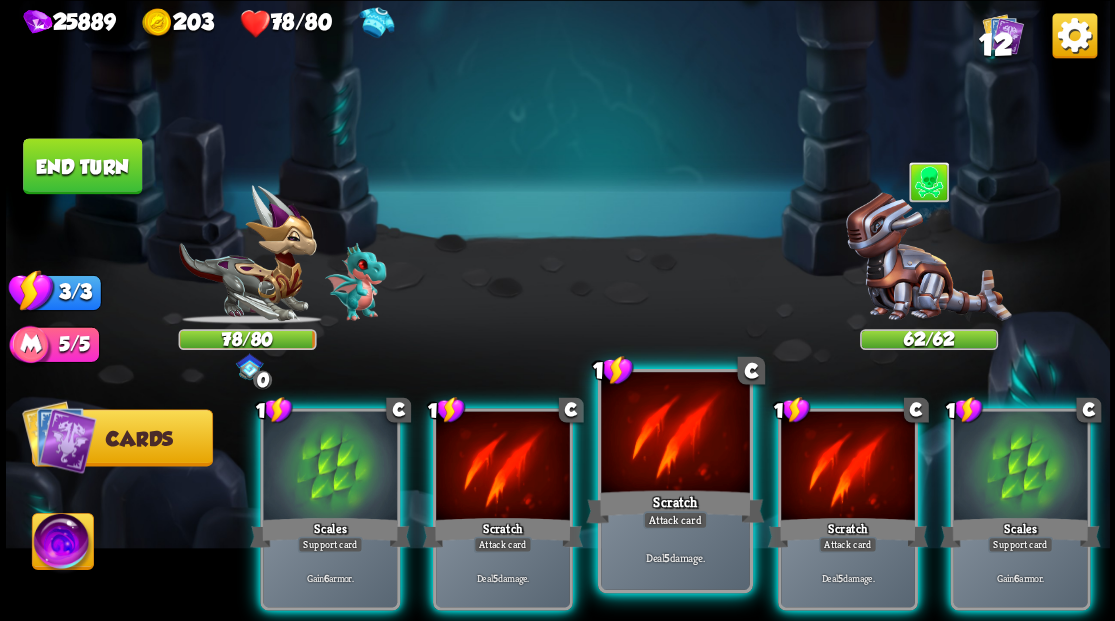 click at bounding box center [675, 434] 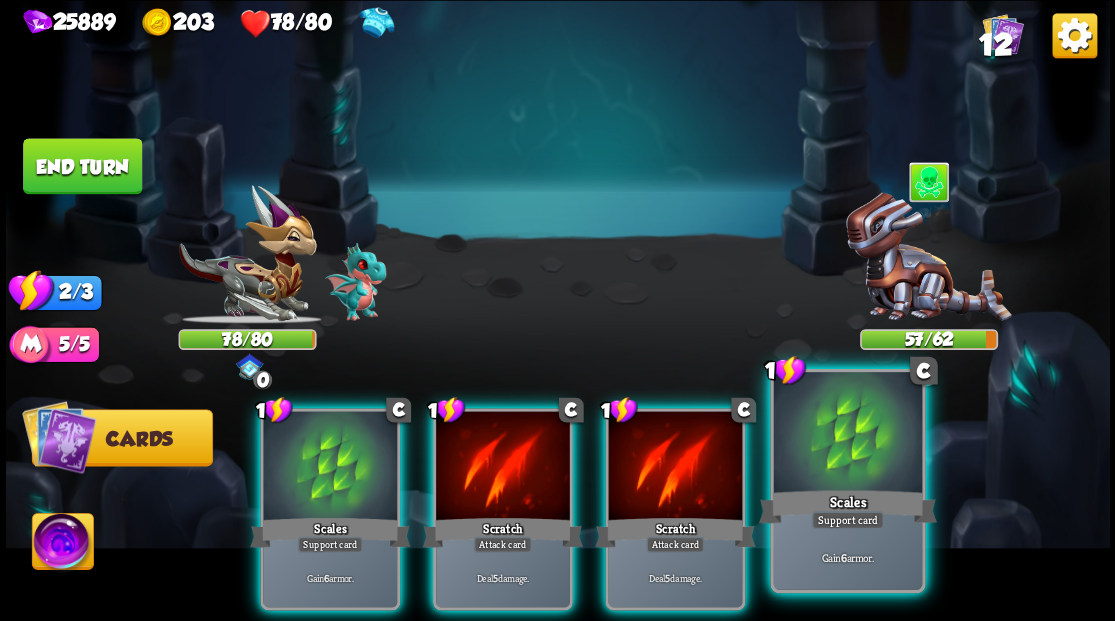 click at bounding box center [847, 434] 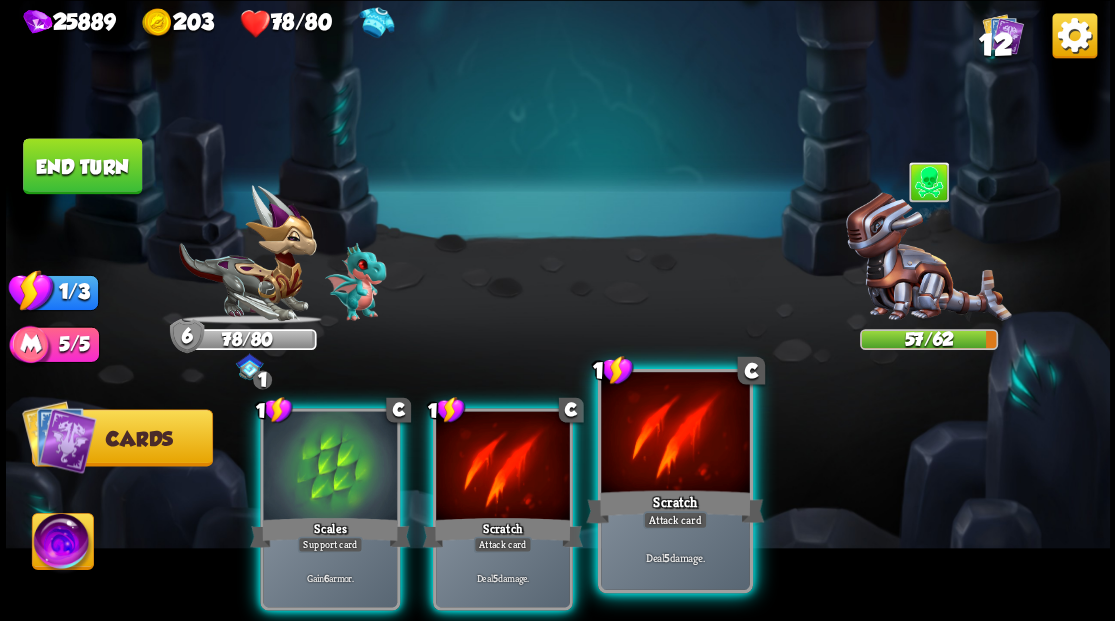 click at bounding box center (675, 434) 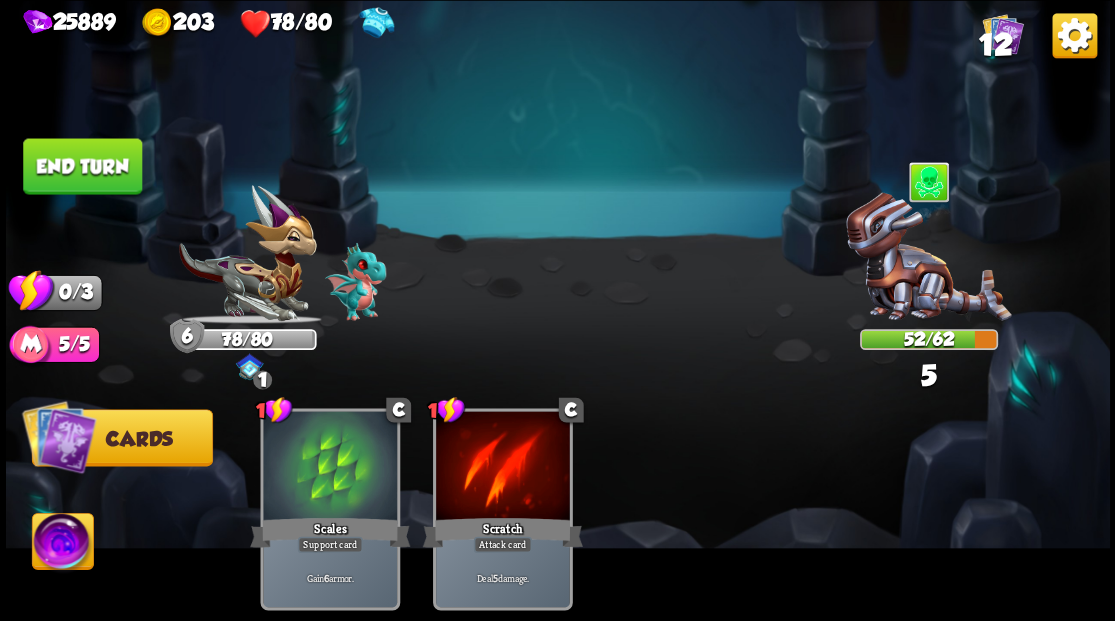 drag, startPoint x: 106, startPoint y: 190, endPoint x: 310, endPoint y: 221, distance: 206.34195 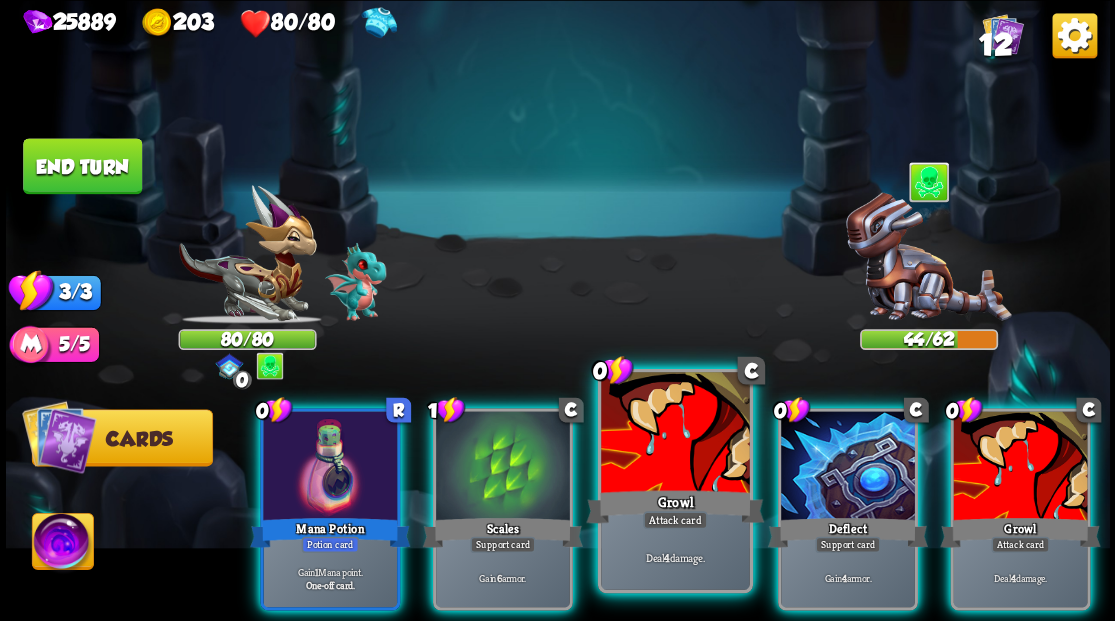 click at bounding box center [675, 434] 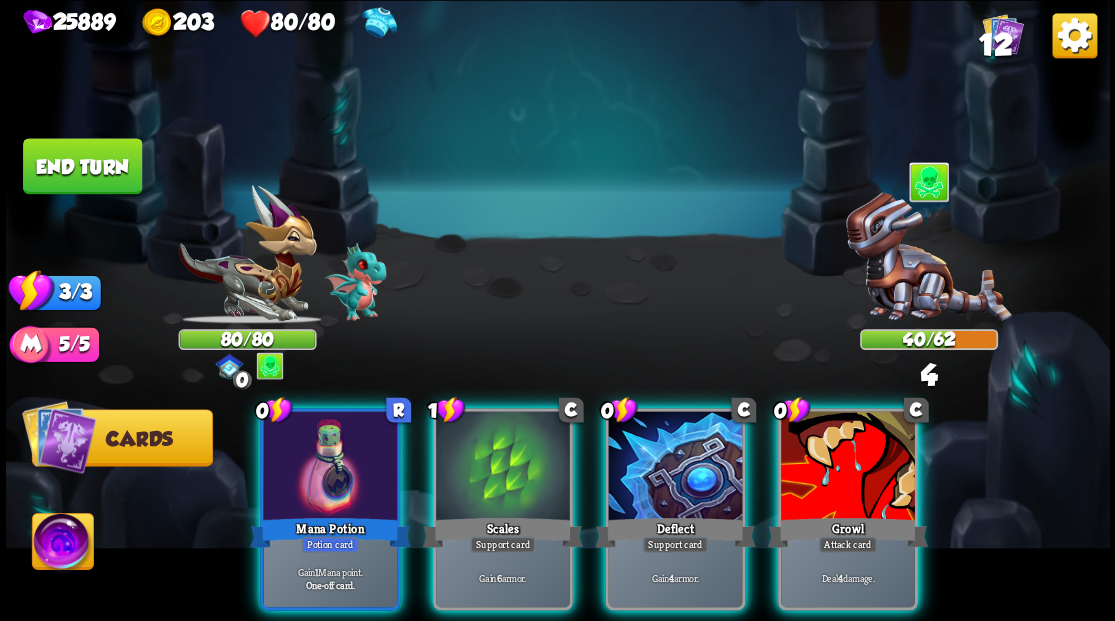 drag, startPoint x: 836, startPoint y: 458, endPoint x: 816, endPoint y: 438, distance: 28.284271 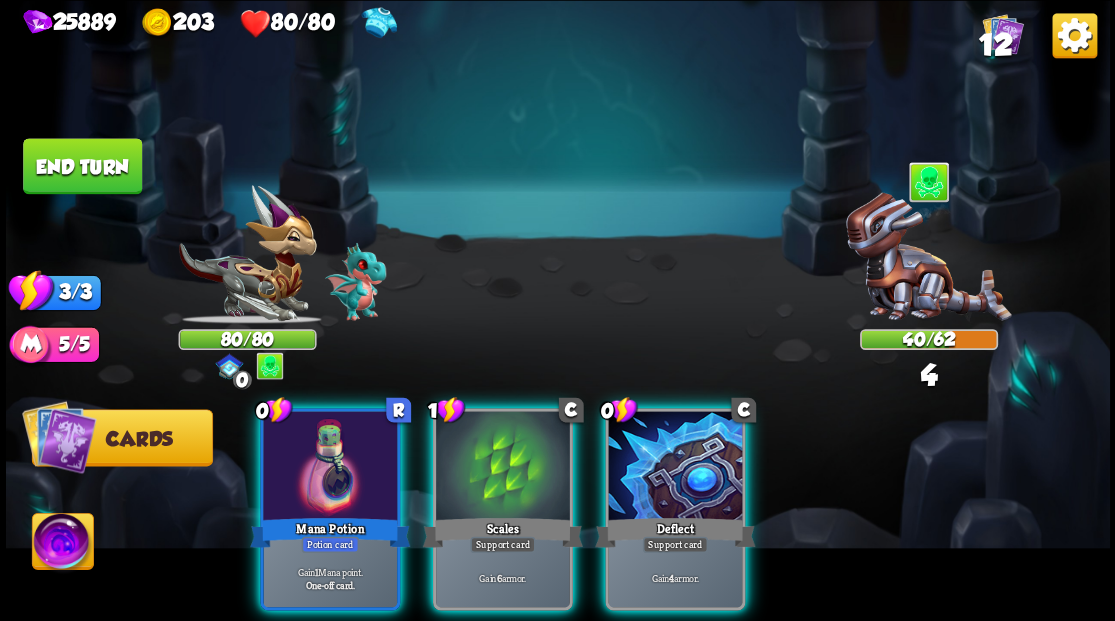drag, startPoint x: 676, startPoint y: 436, endPoint x: 620, endPoint y: 434, distance: 56.0357 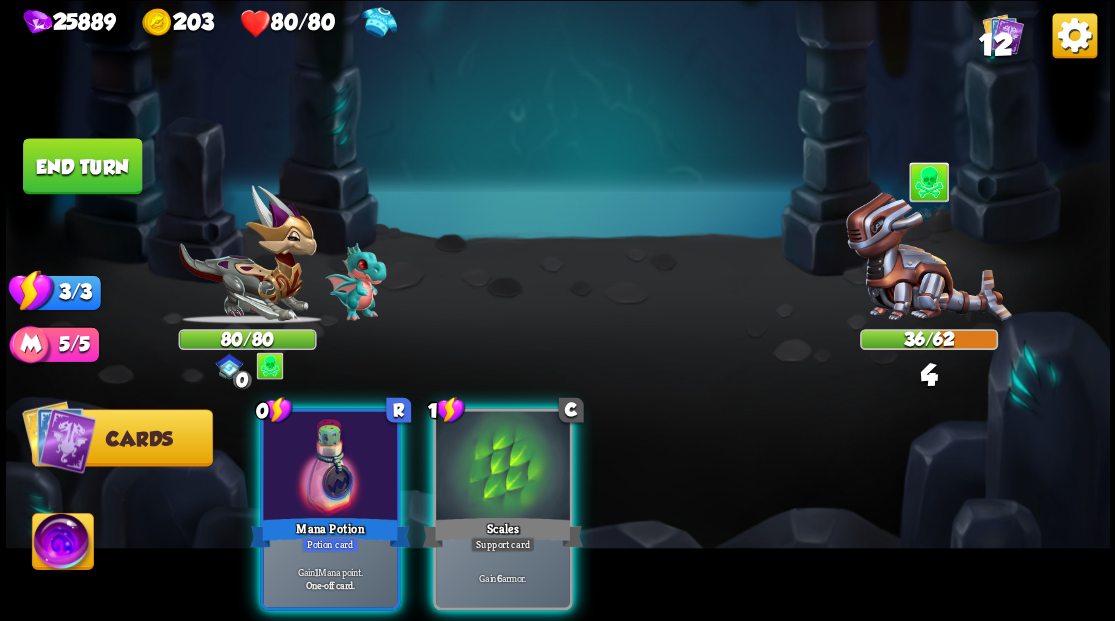 drag, startPoint x: 530, startPoint y: 430, endPoint x: 405, endPoint y: 444, distance: 125.781555 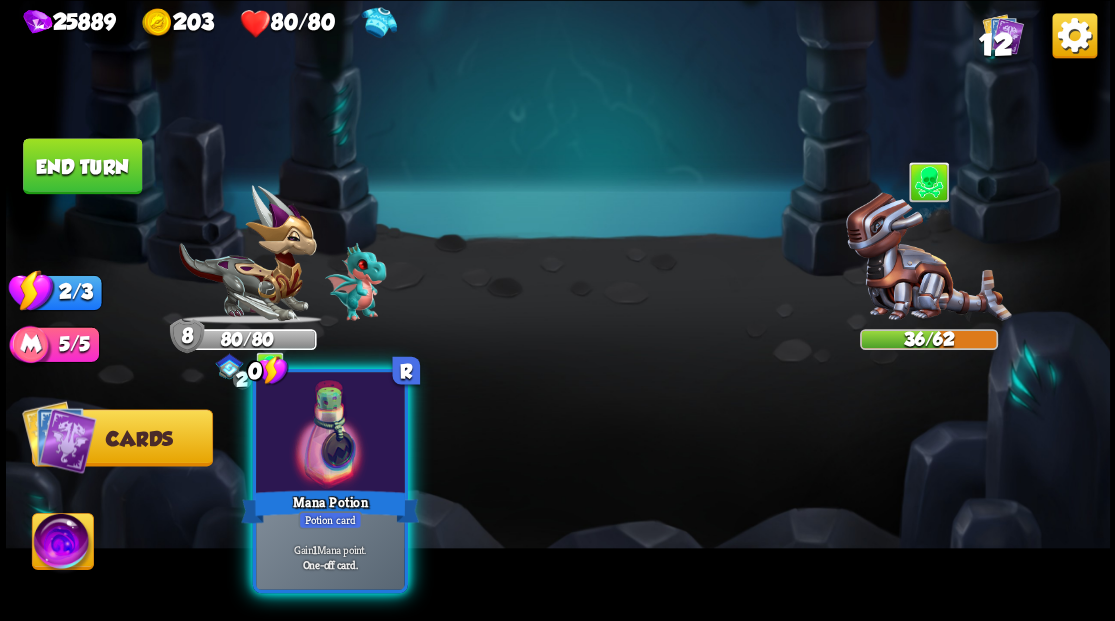 click at bounding box center [330, 434] 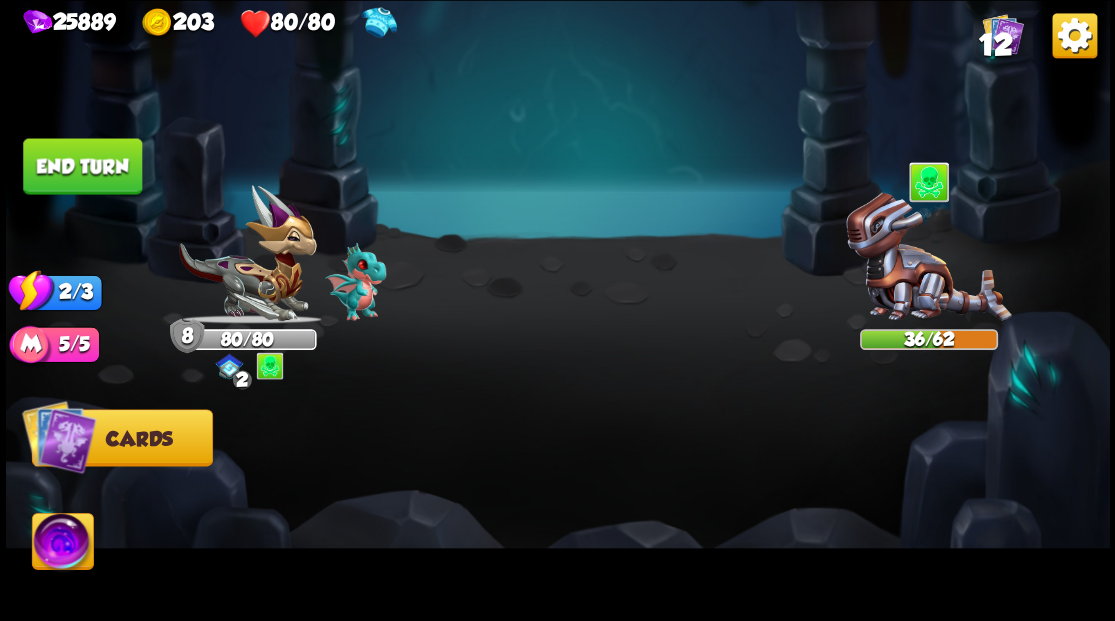 click on "End turn" at bounding box center [82, 166] 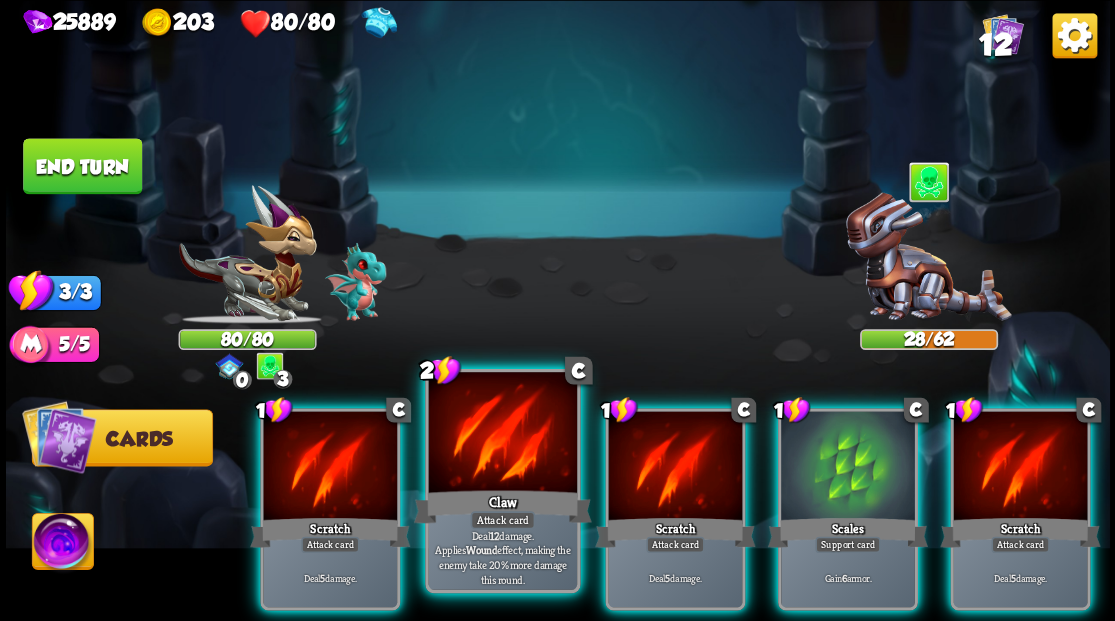 click at bounding box center [502, 434] 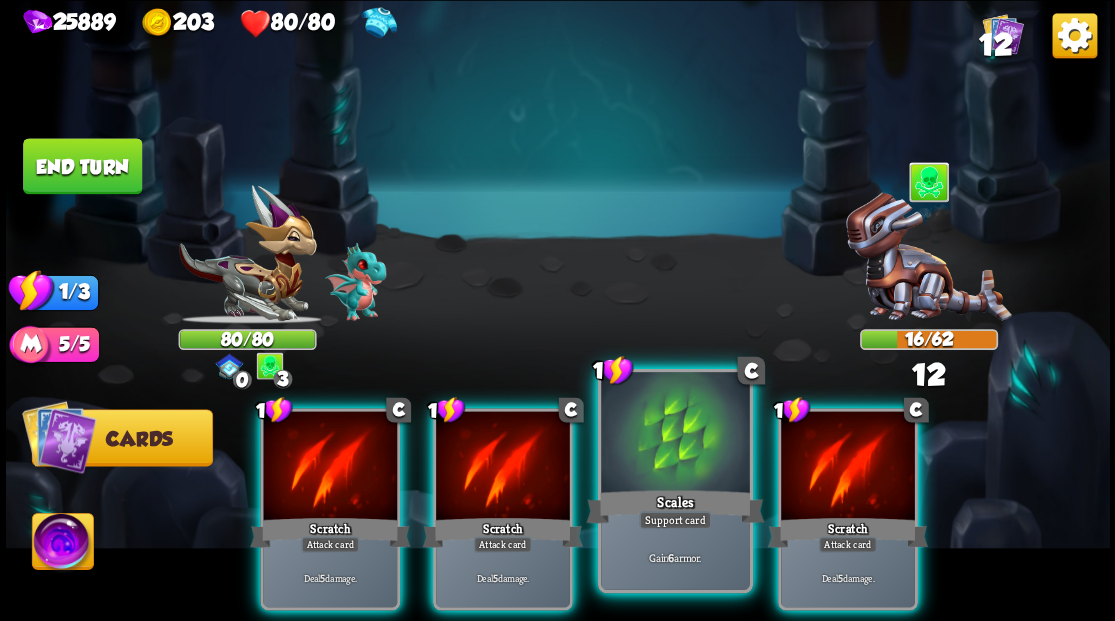 click at bounding box center (675, 434) 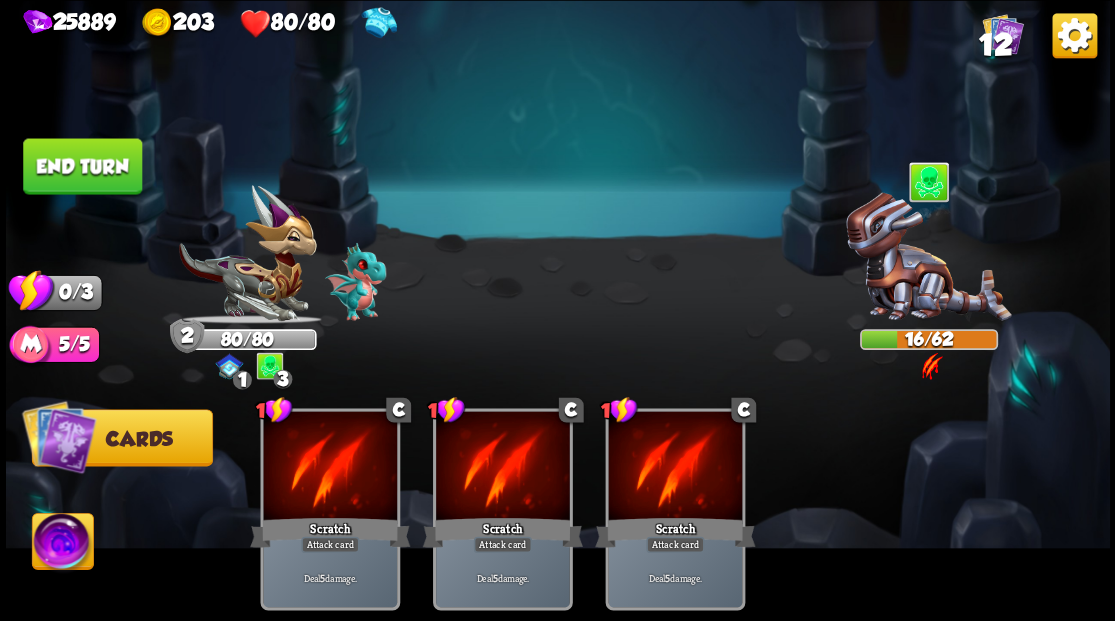 click on "End turn" at bounding box center (82, 166) 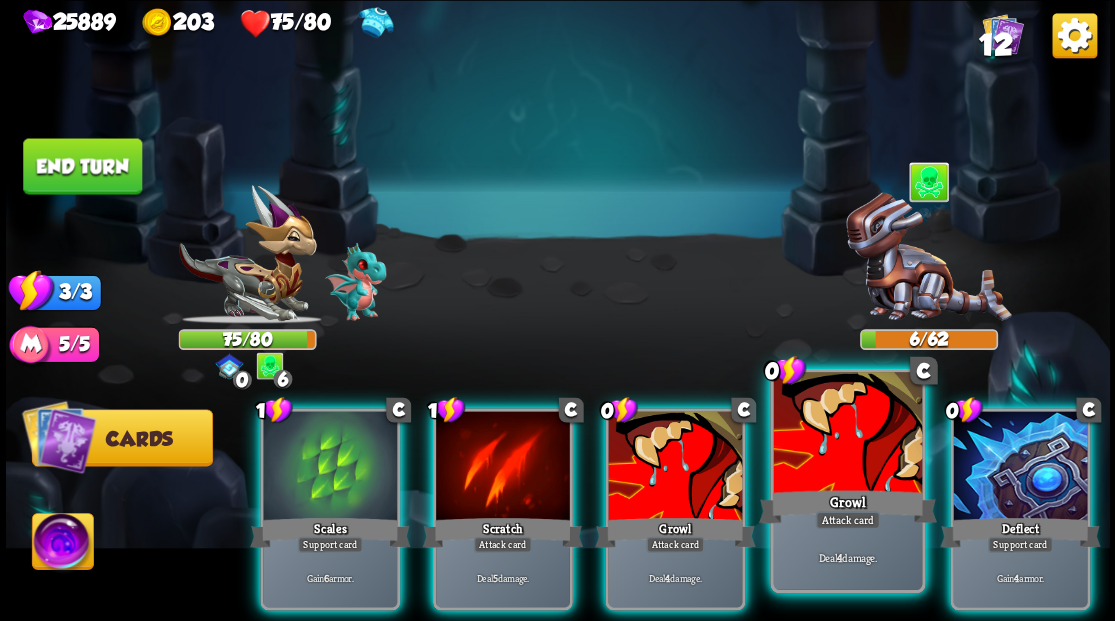 click at bounding box center (847, 434) 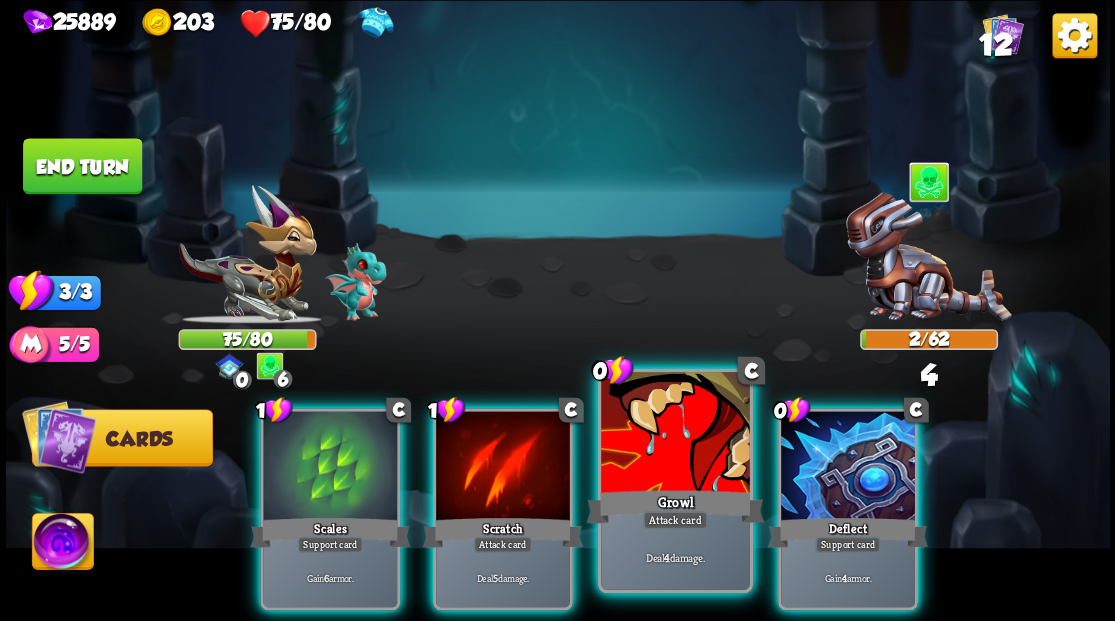 click at bounding box center (675, 434) 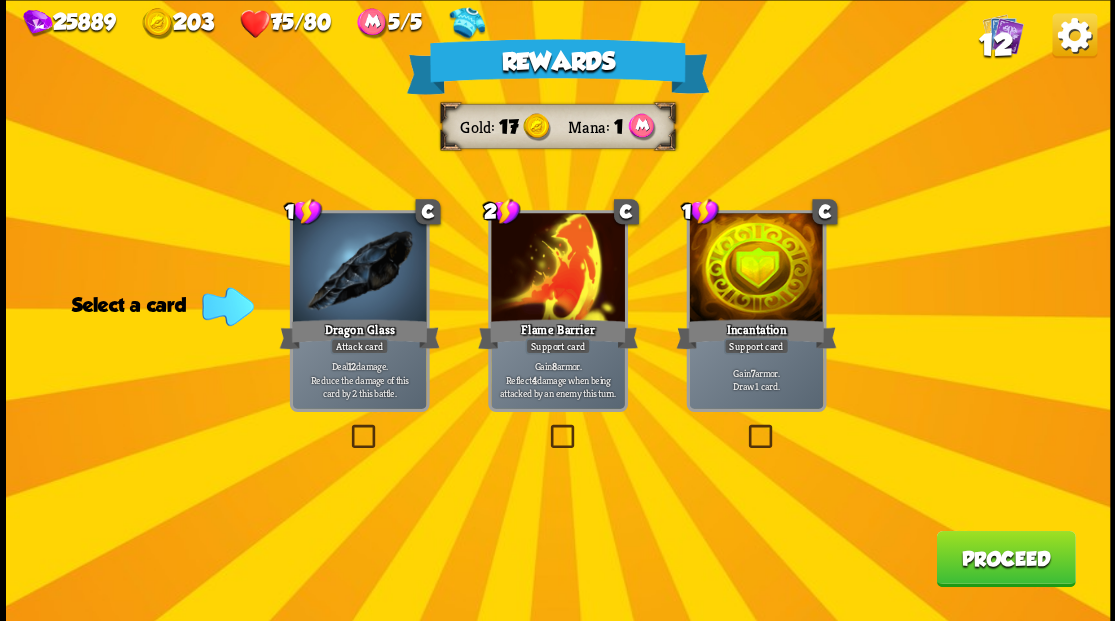 click at bounding box center [347, 427] 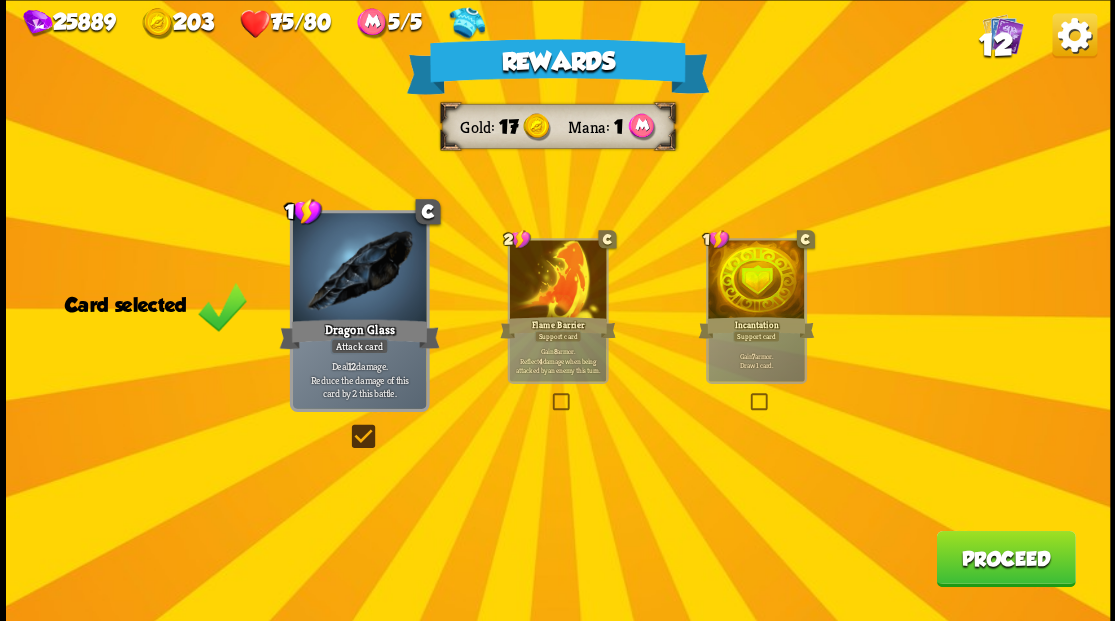 click on "Proceed" at bounding box center (1005, 558) 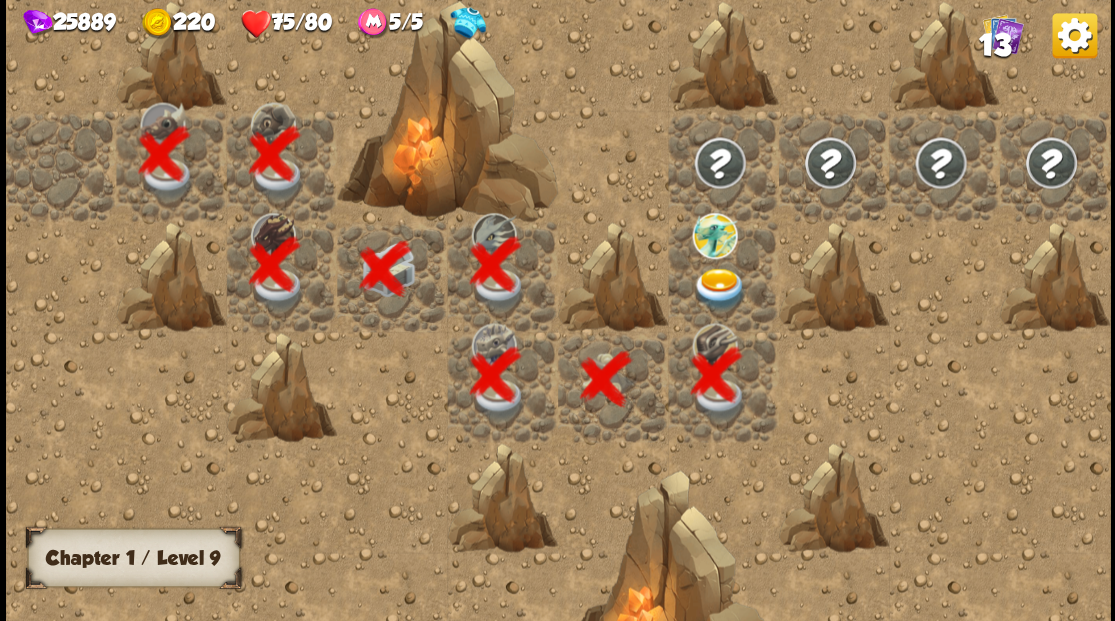 click at bounding box center [719, 288] 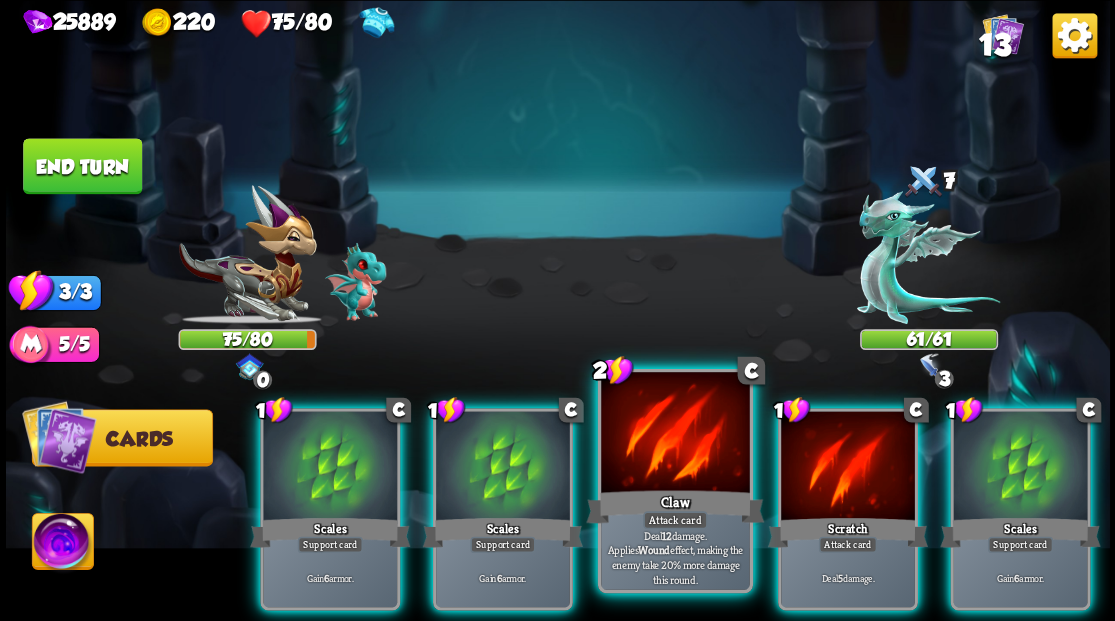 click at bounding box center (675, 434) 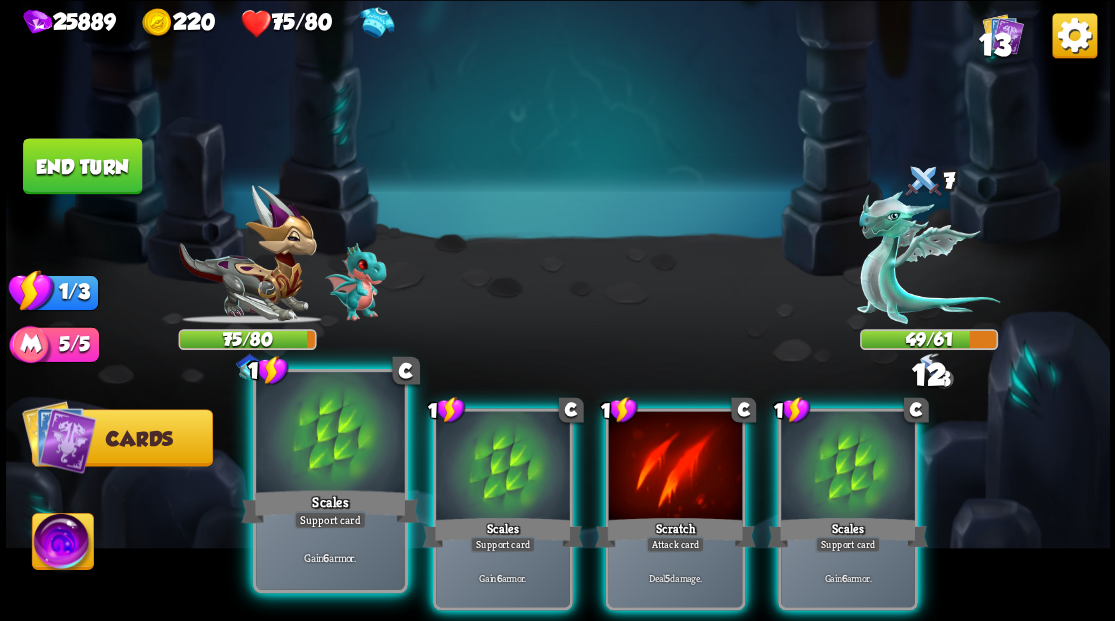 click at bounding box center (330, 434) 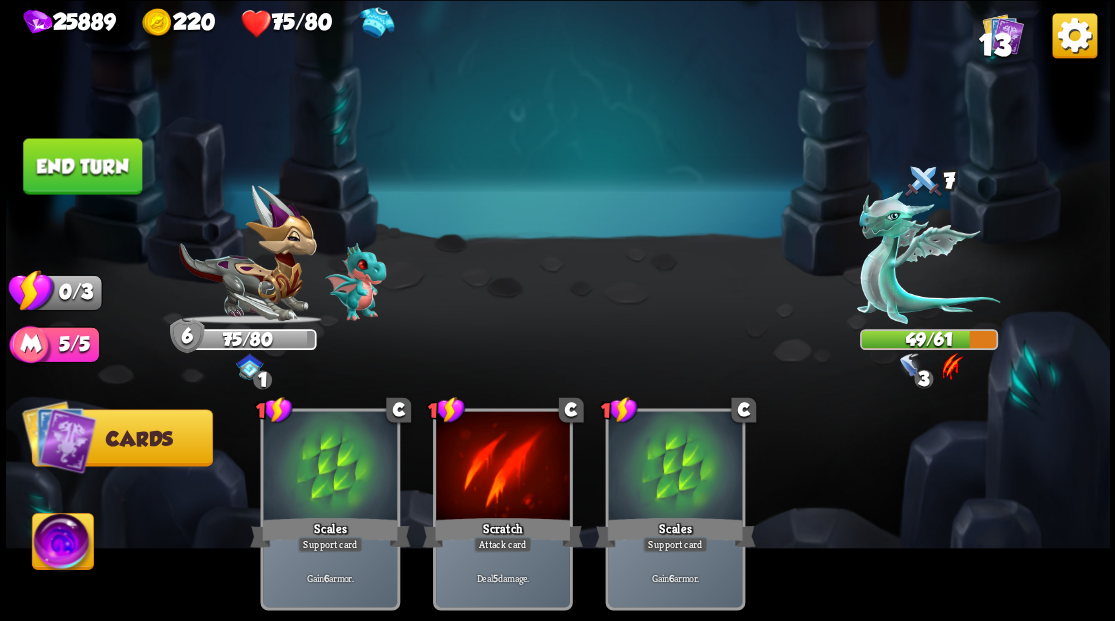 click on "End turn" at bounding box center (82, 166) 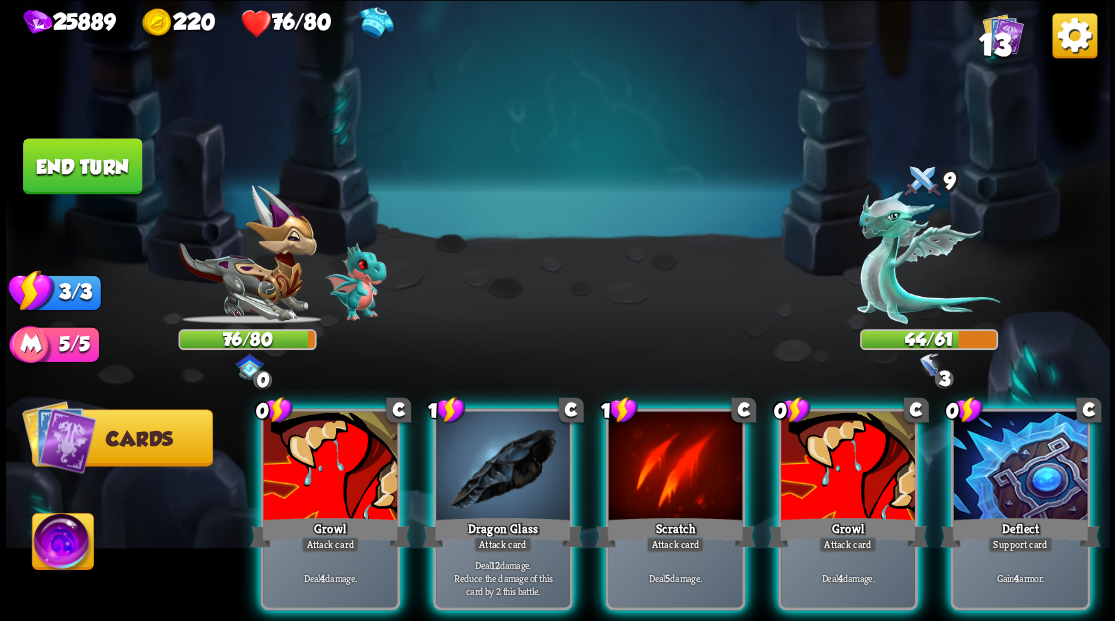 click at bounding box center [1020, 467] 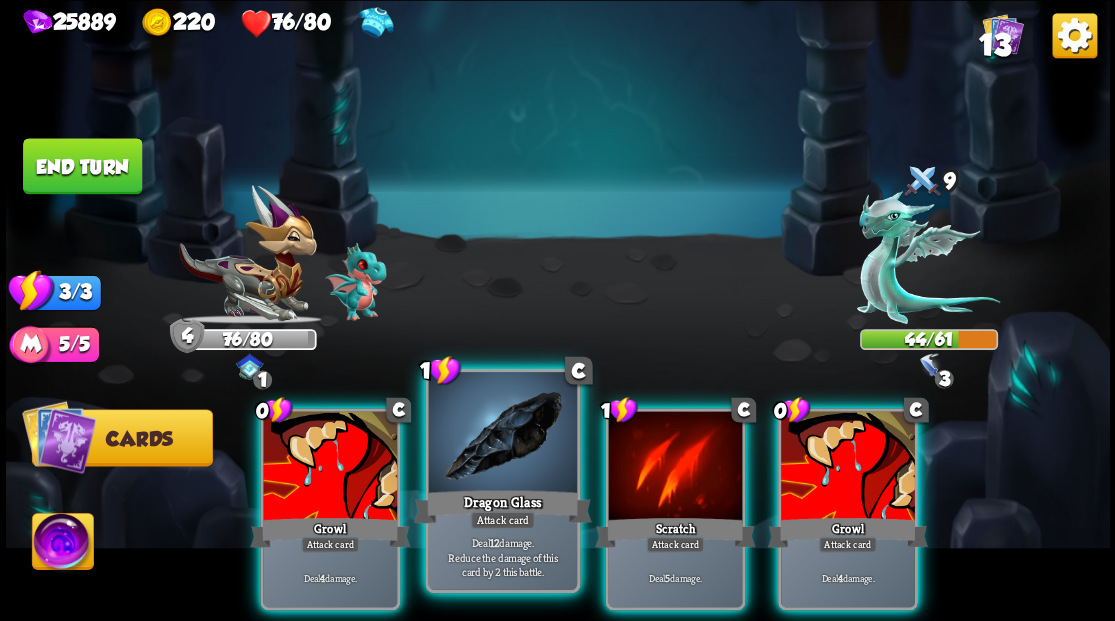 click at bounding box center [502, 434] 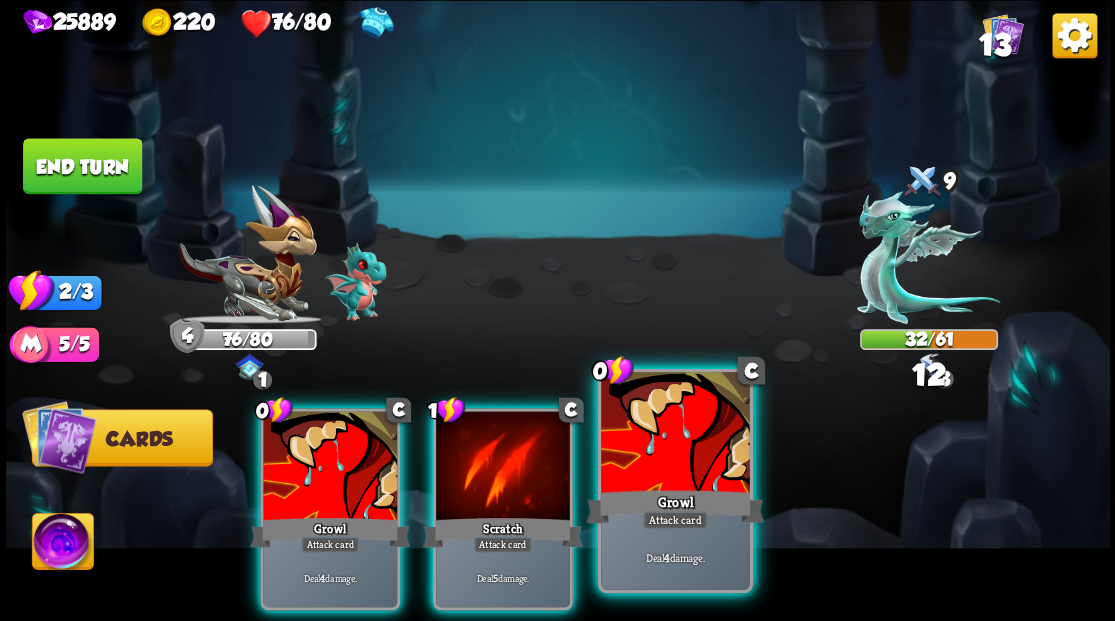 click at bounding box center (675, 434) 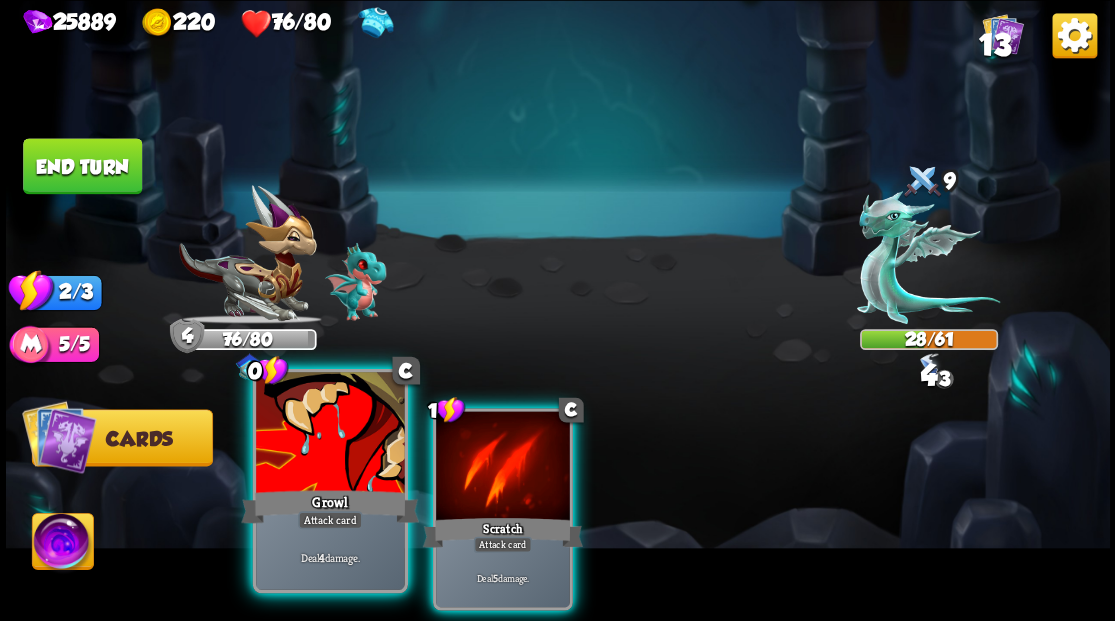 drag, startPoint x: 508, startPoint y: 456, endPoint x: 369, endPoint y: 460, distance: 139.05754 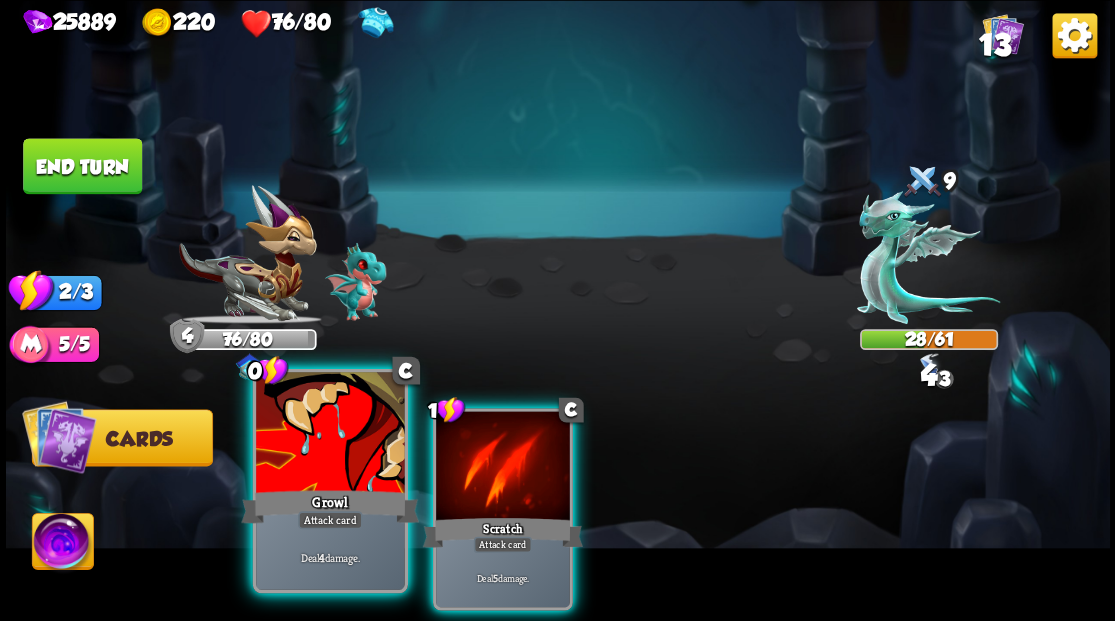 click at bounding box center [503, 467] 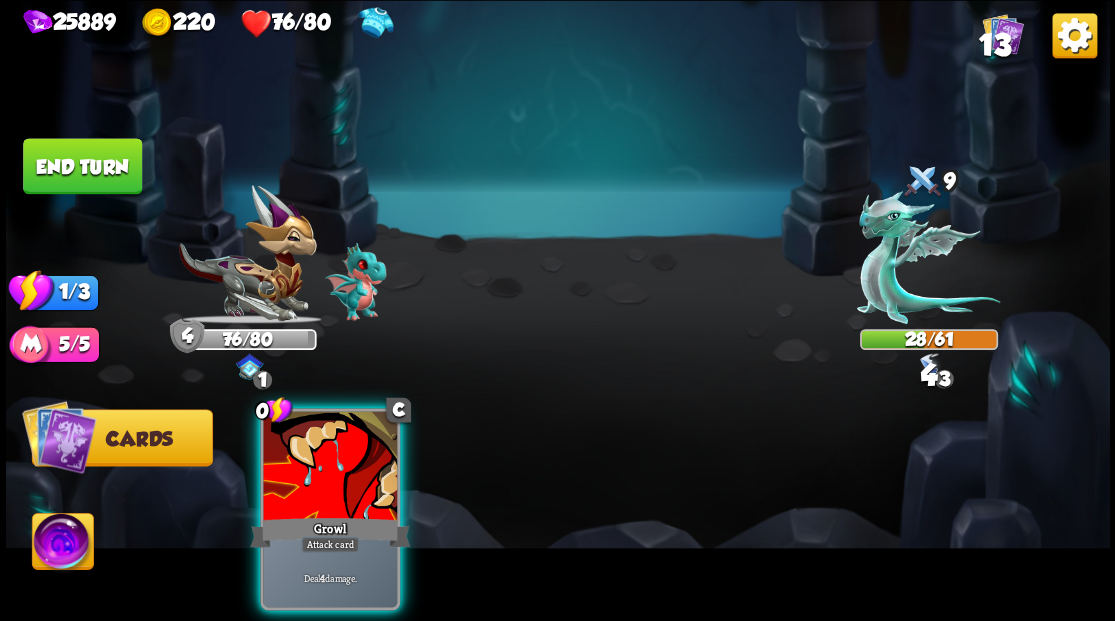 drag, startPoint x: 344, startPoint y: 457, endPoint x: 322, endPoint y: 408, distance: 53.712196 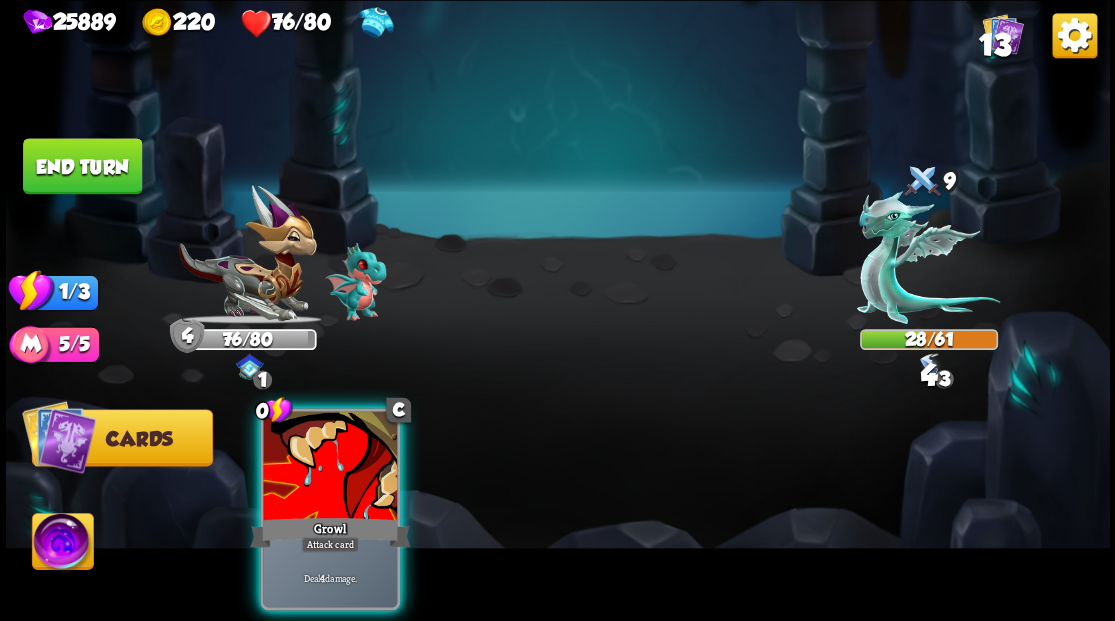 click at bounding box center [330, 467] 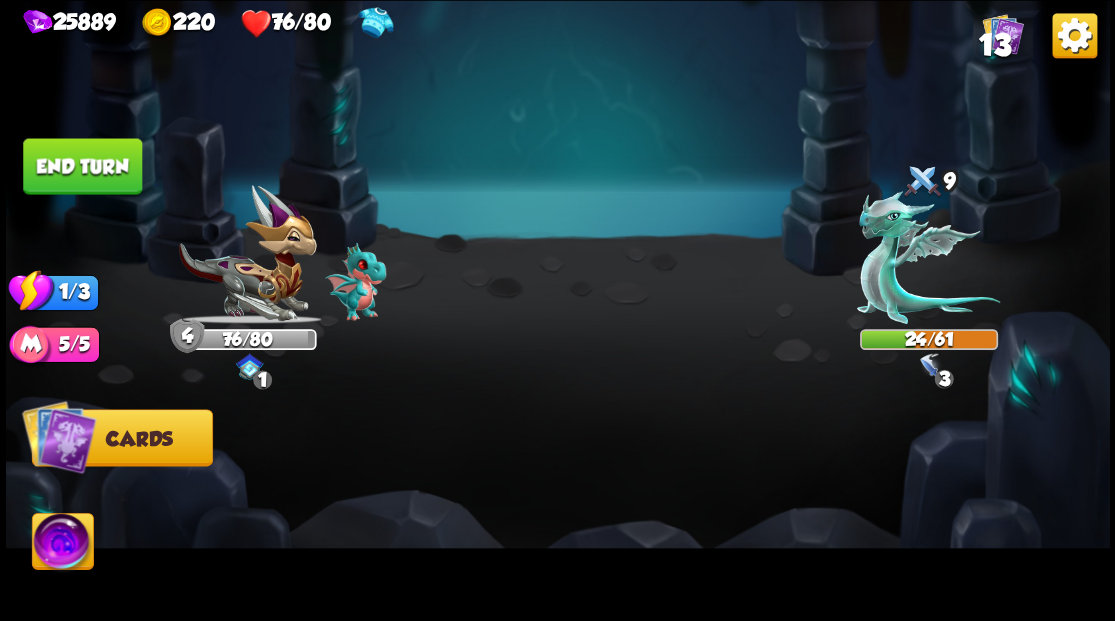 click on "End turn" at bounding box center [82, 166] 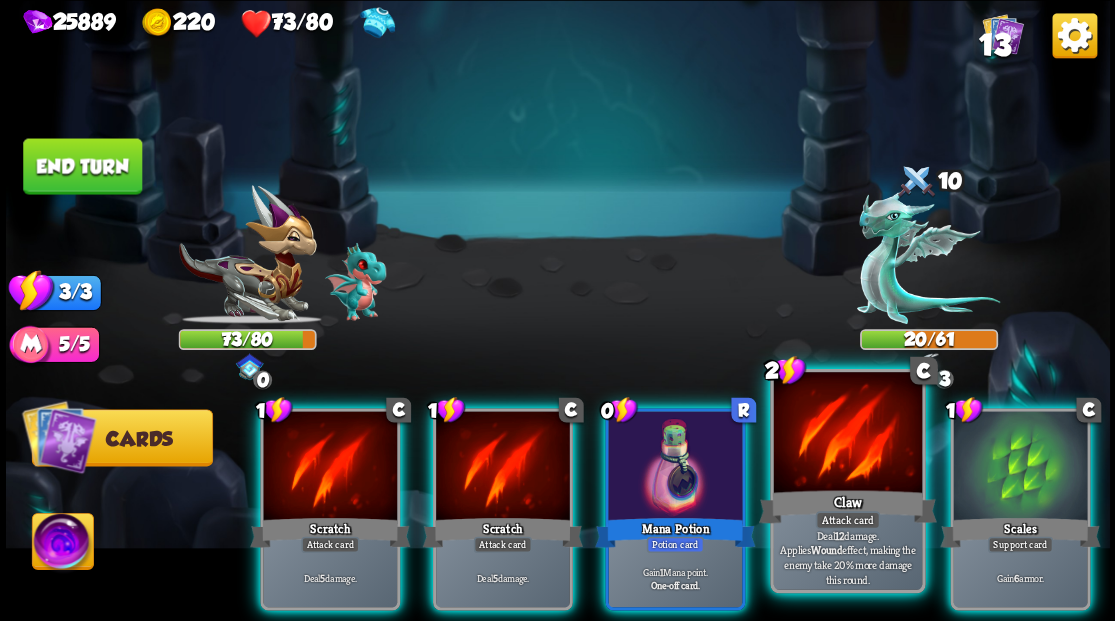 click at bounding box center (847, 434) 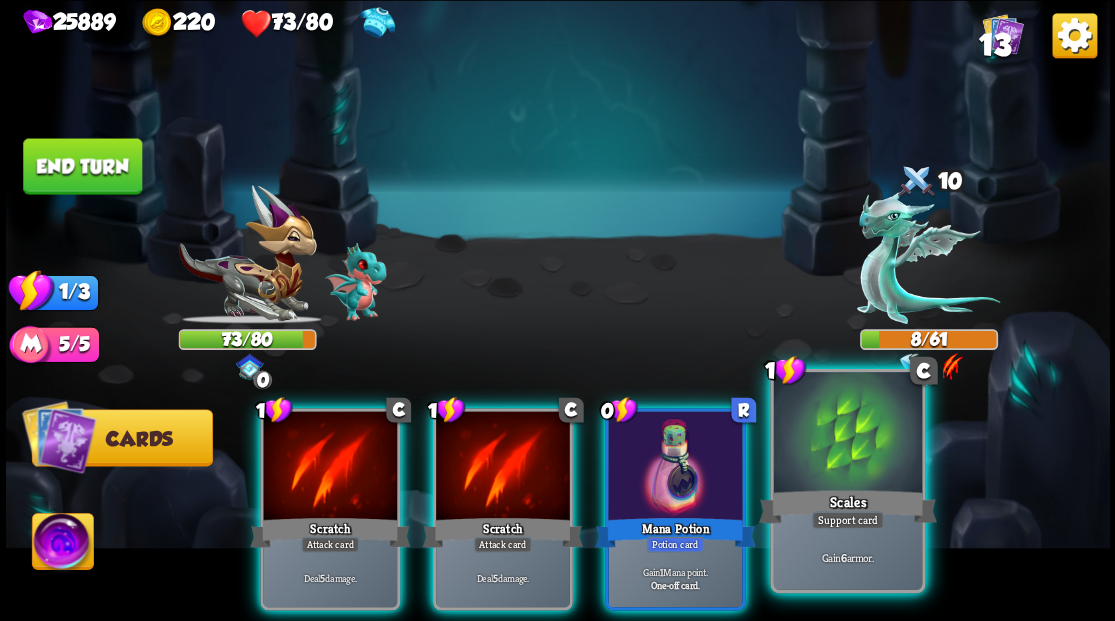 click at bounding box center [847, 434] 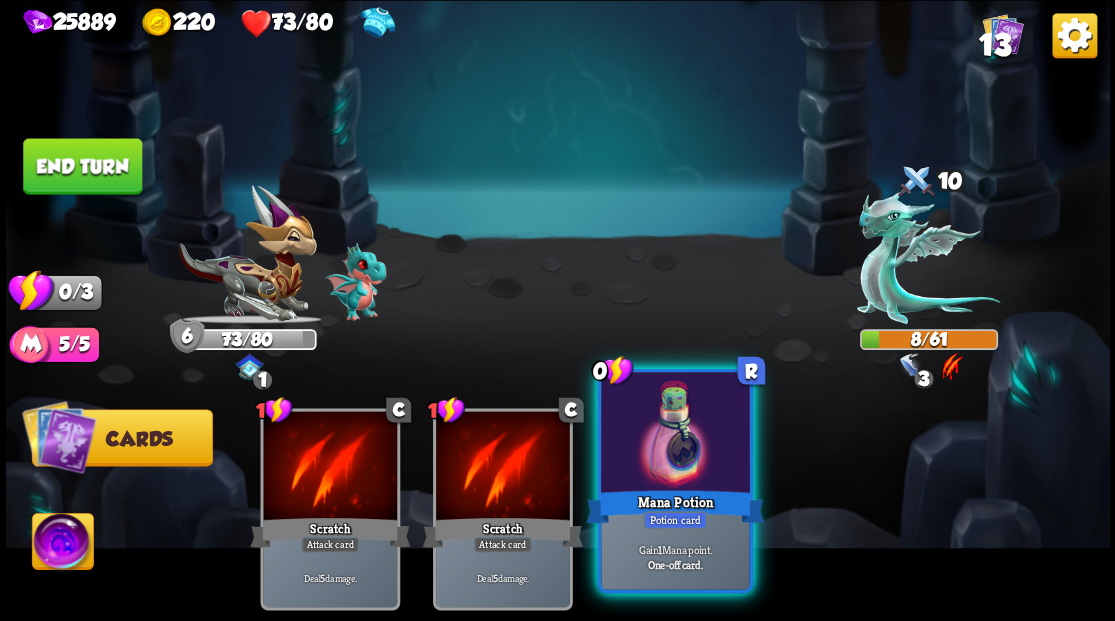 click at bounding box center [675, 434] 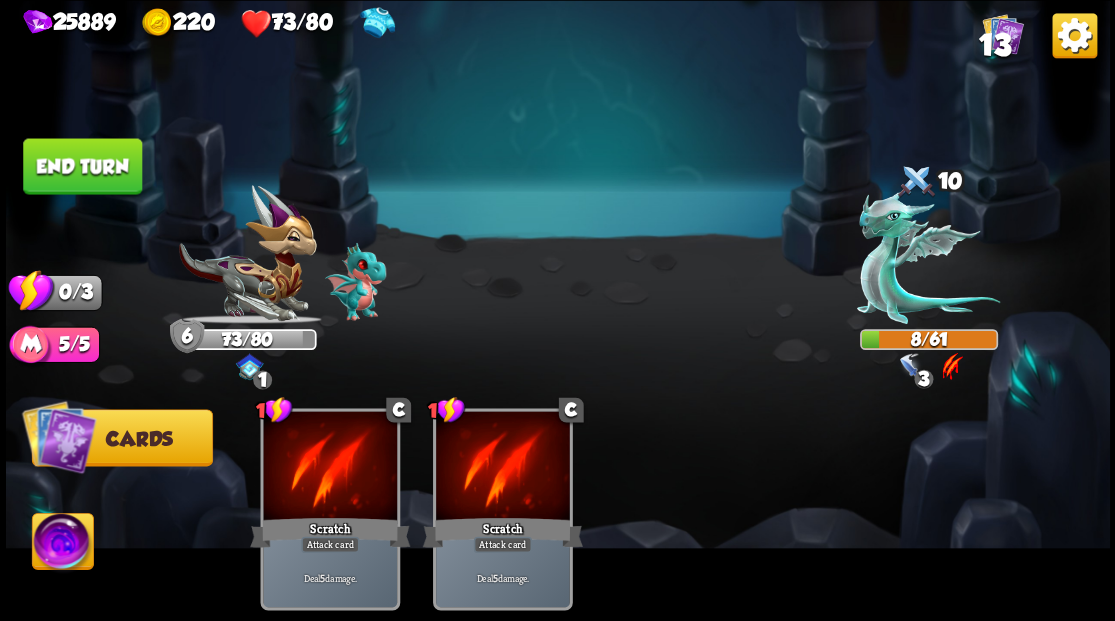 drag, startPoint x: 106, startPoint y: 148, endPoint x: 654, endPoint y: 204, distance: 550.8539 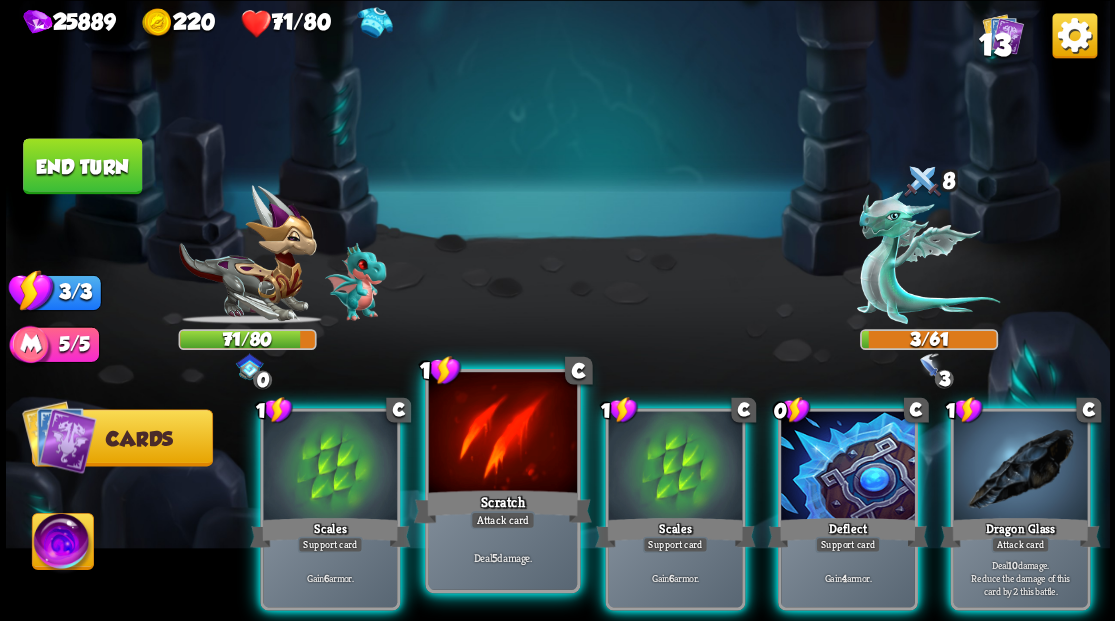 click at bounding box center (502, 434) 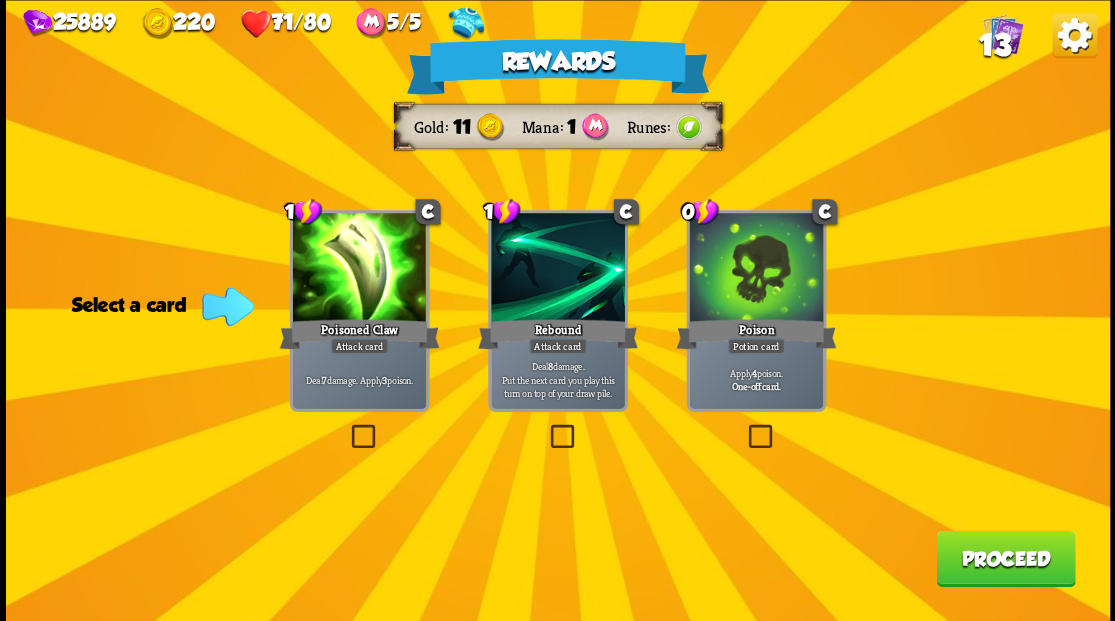 click at bounding box center (347, 427) 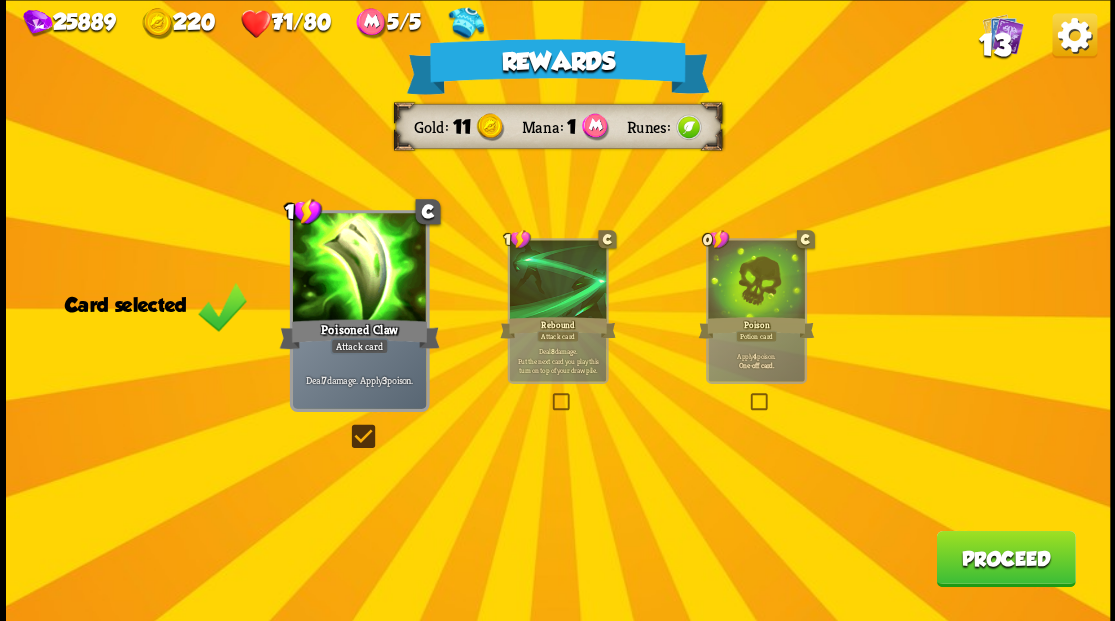 click on "Proceed" at bounding box center [1005, 558] 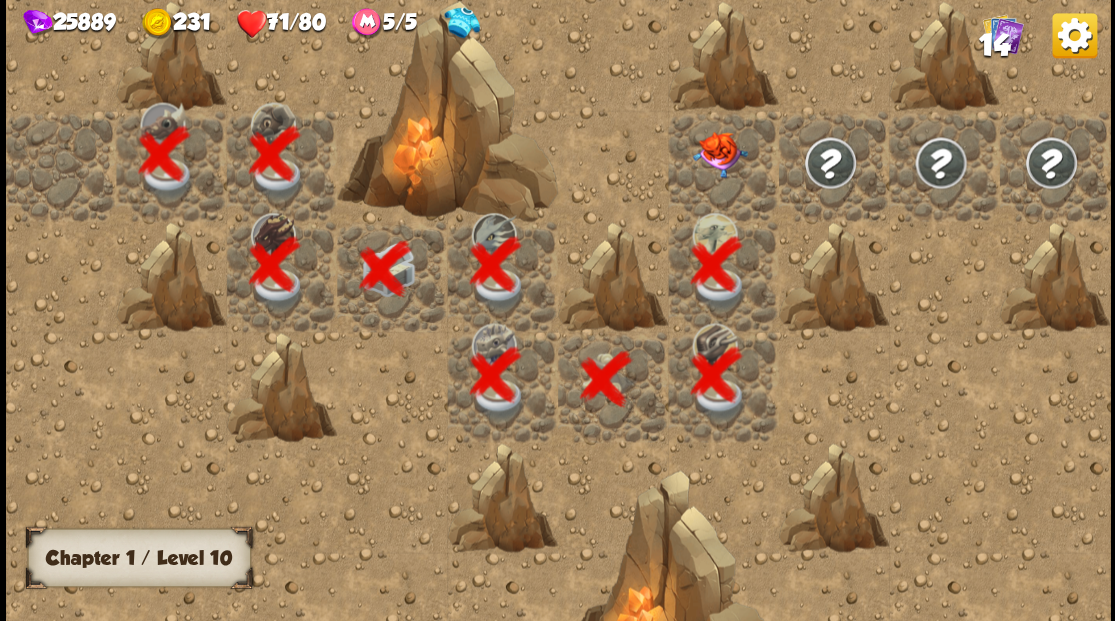 click at bounding box center [723, 165] 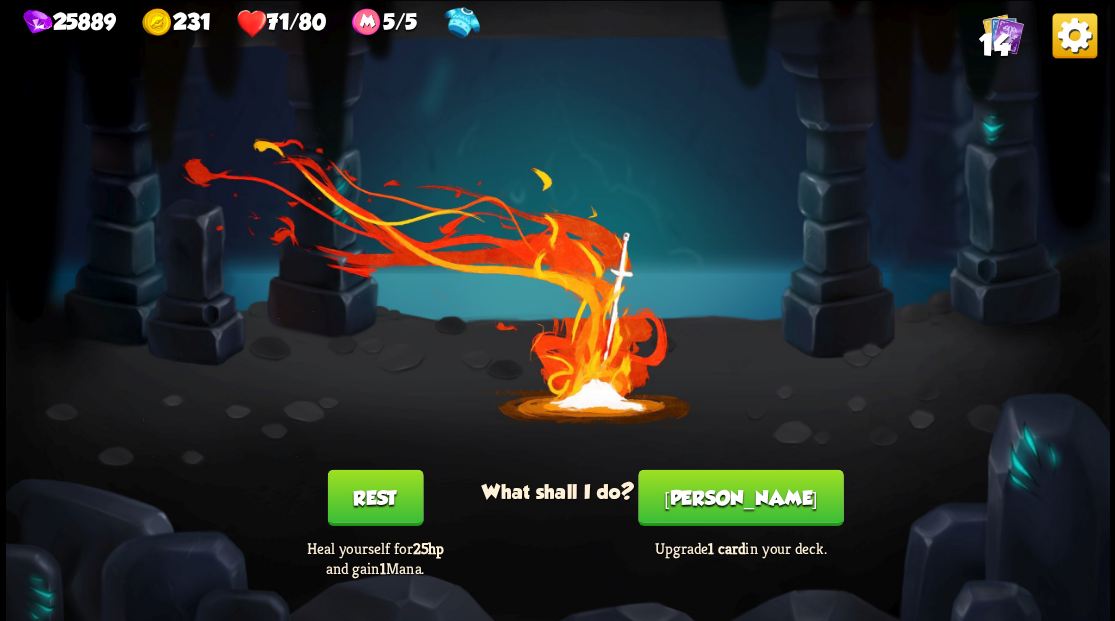 click on "[PERSON_NAME]" at bounding box center (740, 497) 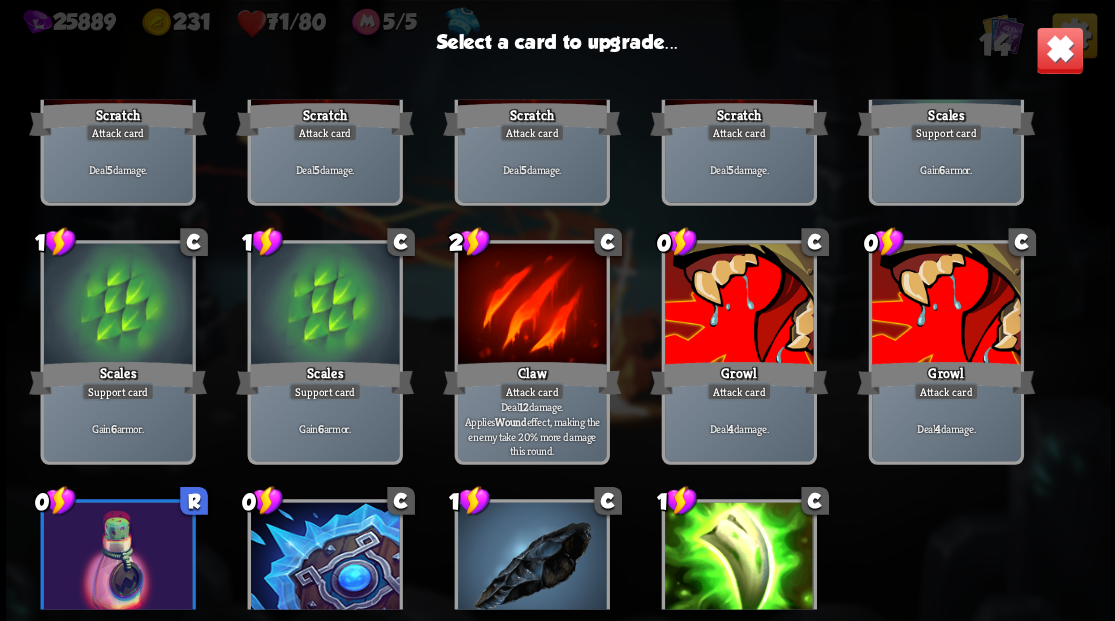 scroll, scrollTop: 200, scrollLeft: 0, axis: vertical 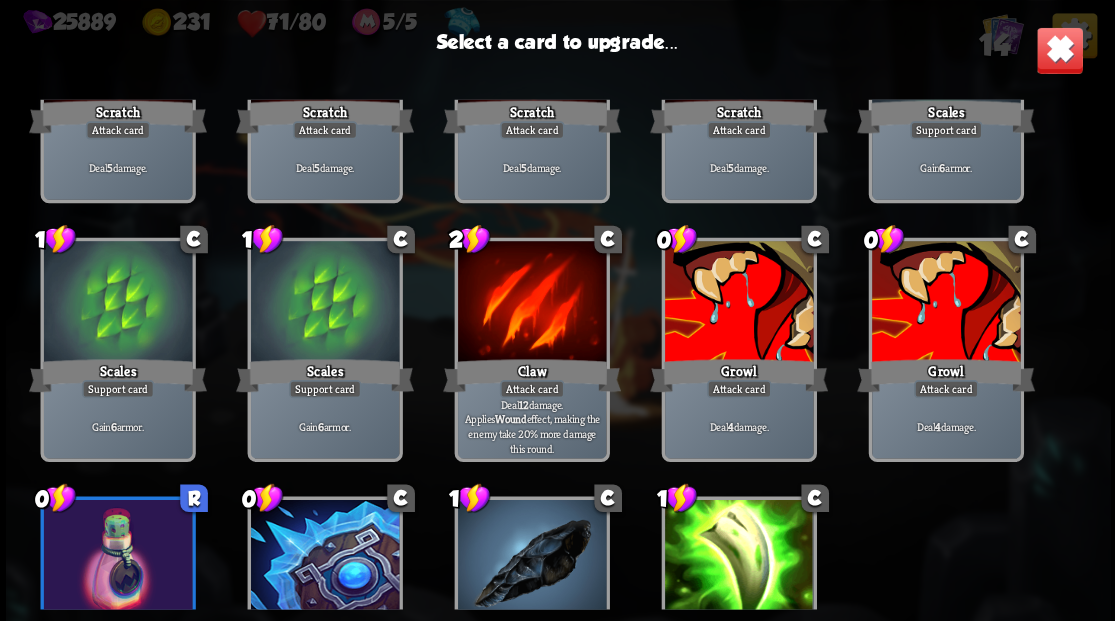 click at bounding box center [738, 303] 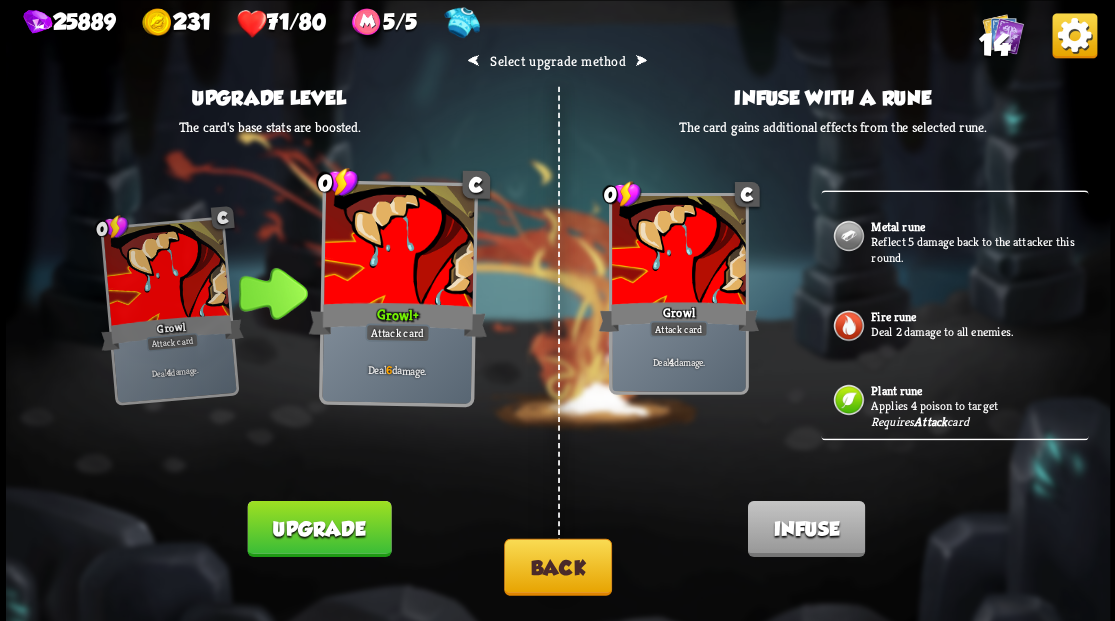 scroll, scrollTop: 0, scrollLeft: 0, axis: both 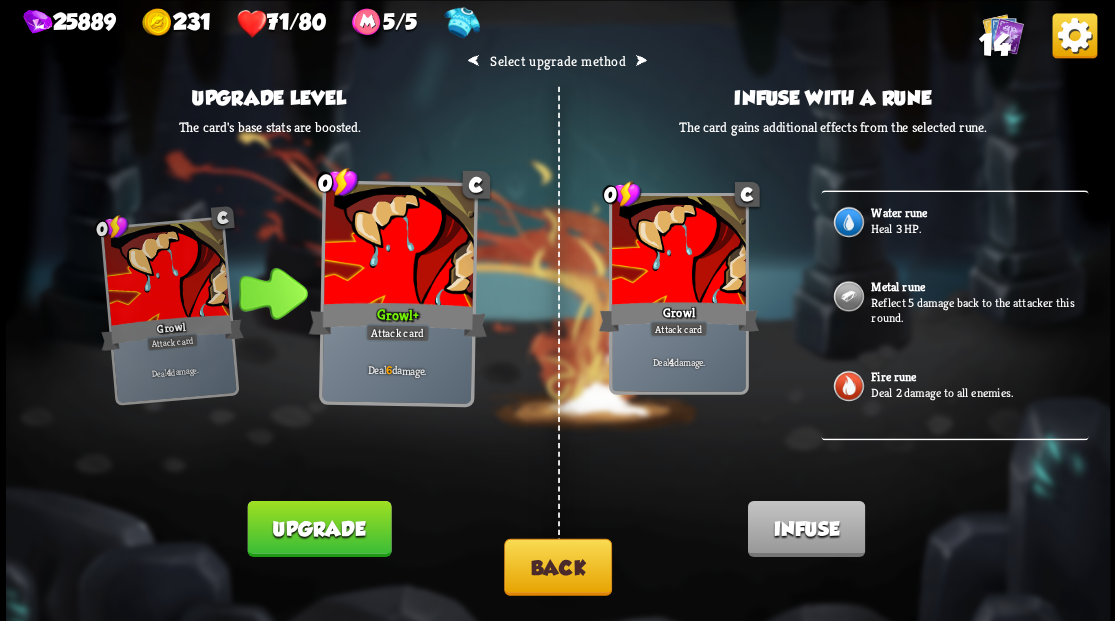 click on "Back" at bounding box center [558, 566] 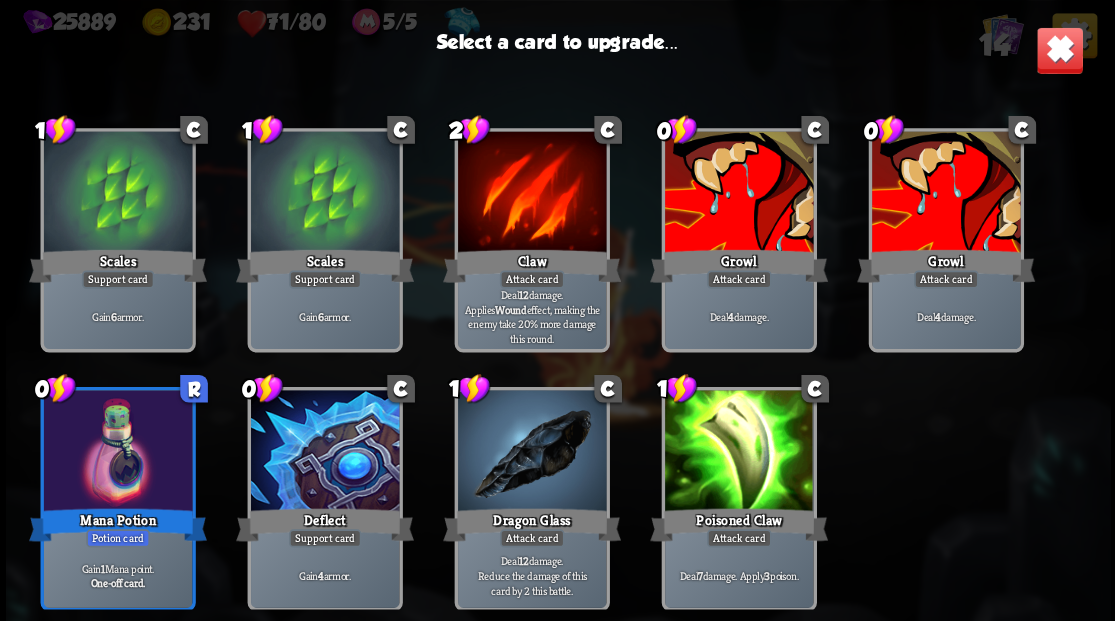 scroll, scrollTop: 329, scrollLeft: 0, axis: vertical 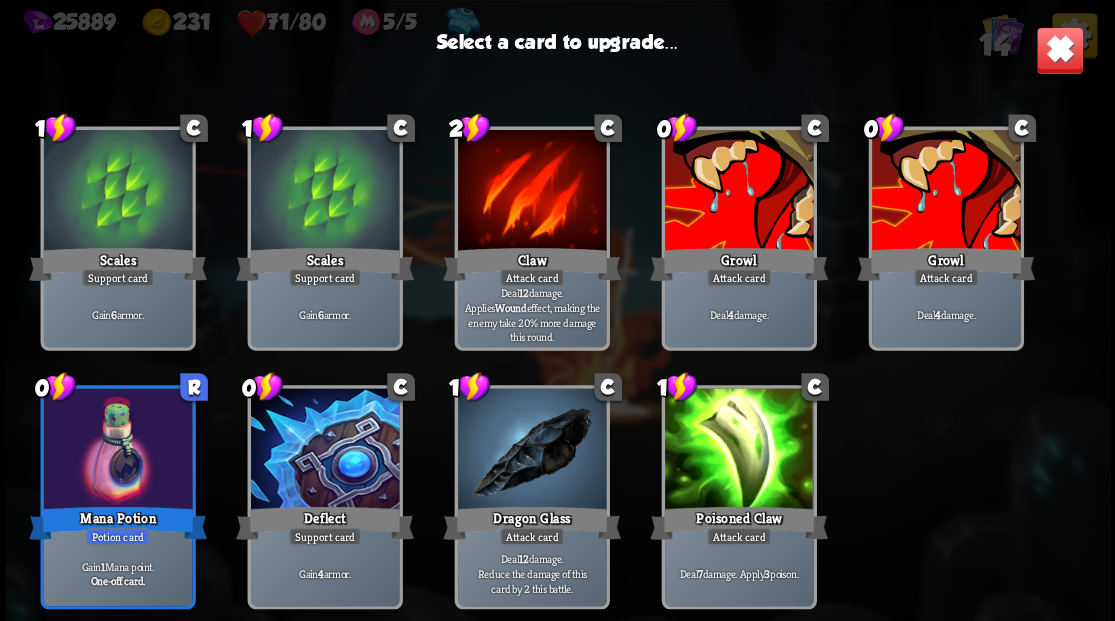 click at bounding box center (324, 450) 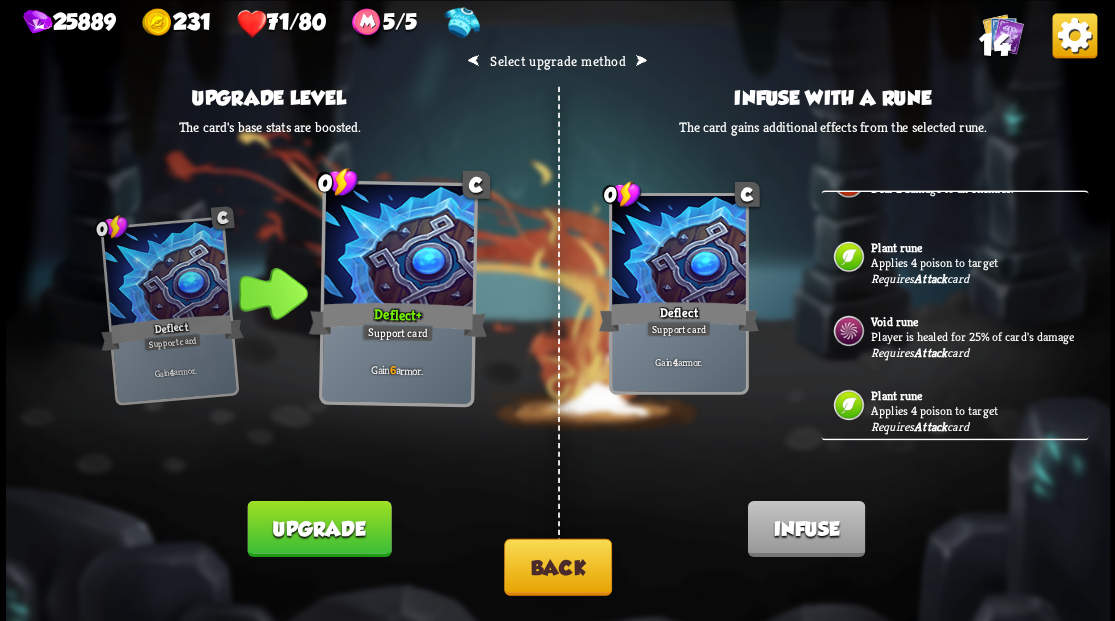 scroll, scrollTop: 256, scrollLeft: 0, axis: vertical 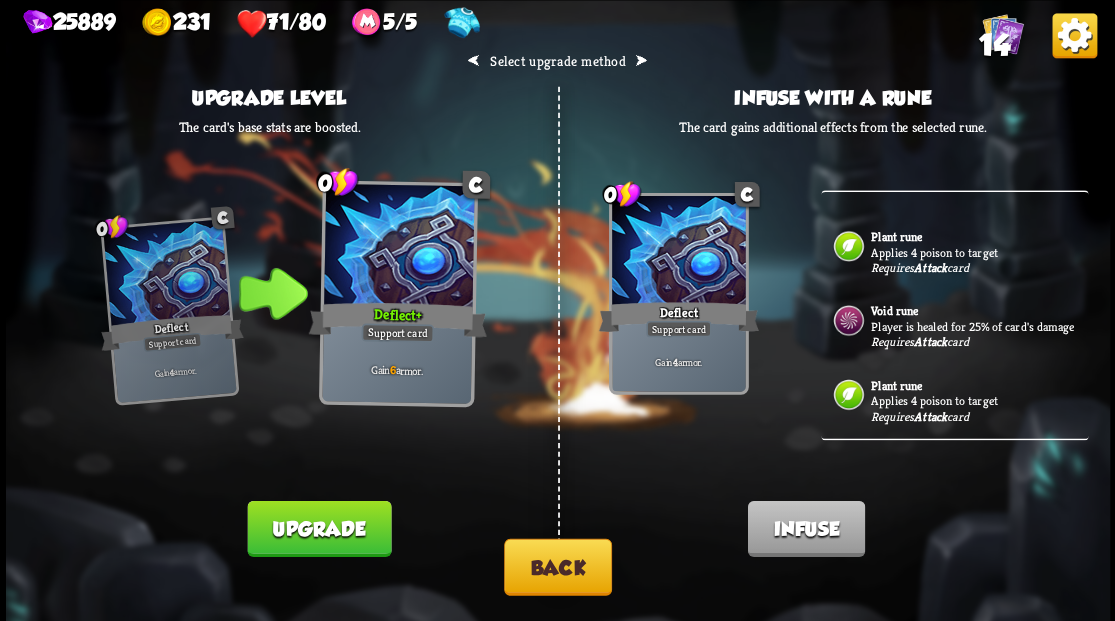 click on "Back" at bounding box center [558, 566] 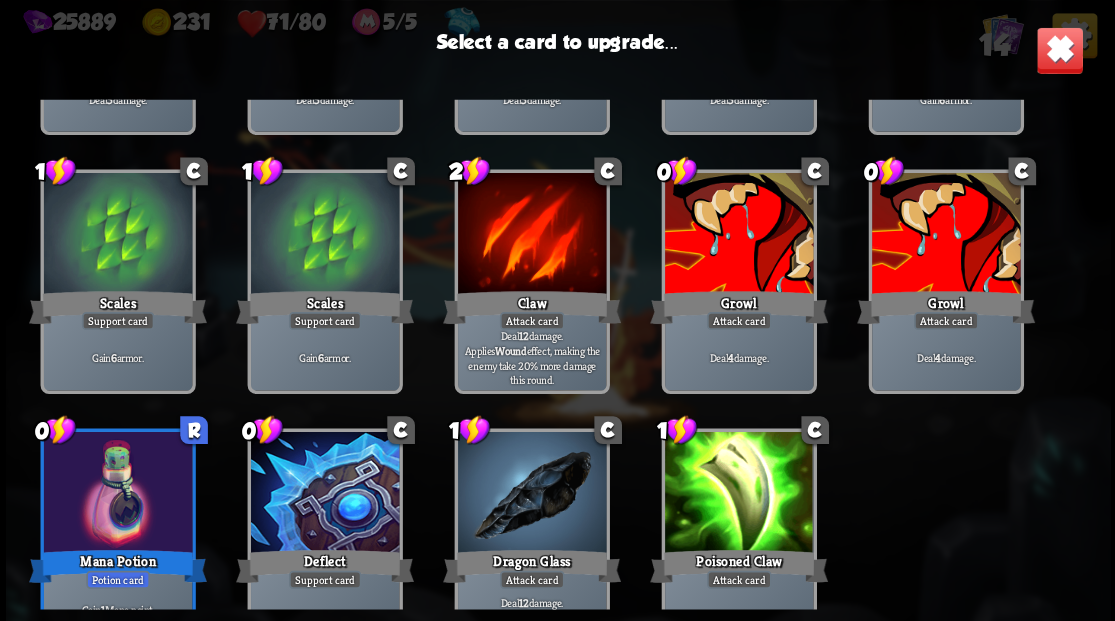 scroll, scrollTop: 196, scrollLeft: 0, axis: vertical 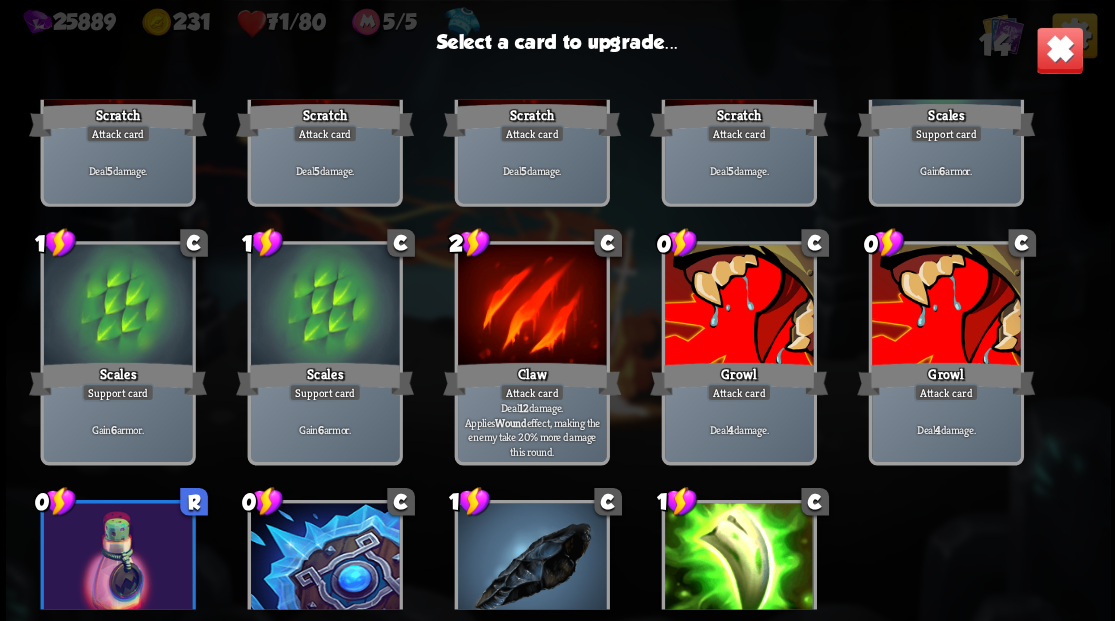 click at bounding box center (738, 306) 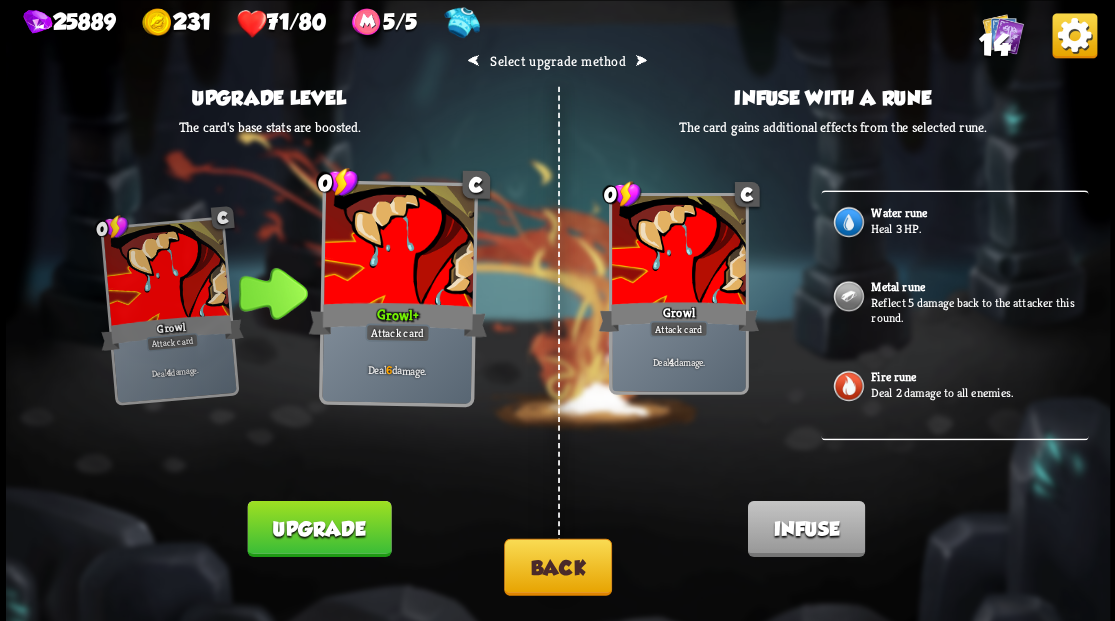 click on "Reflect 5 damage back to the attacker this round." at bounding box center [977, 309] 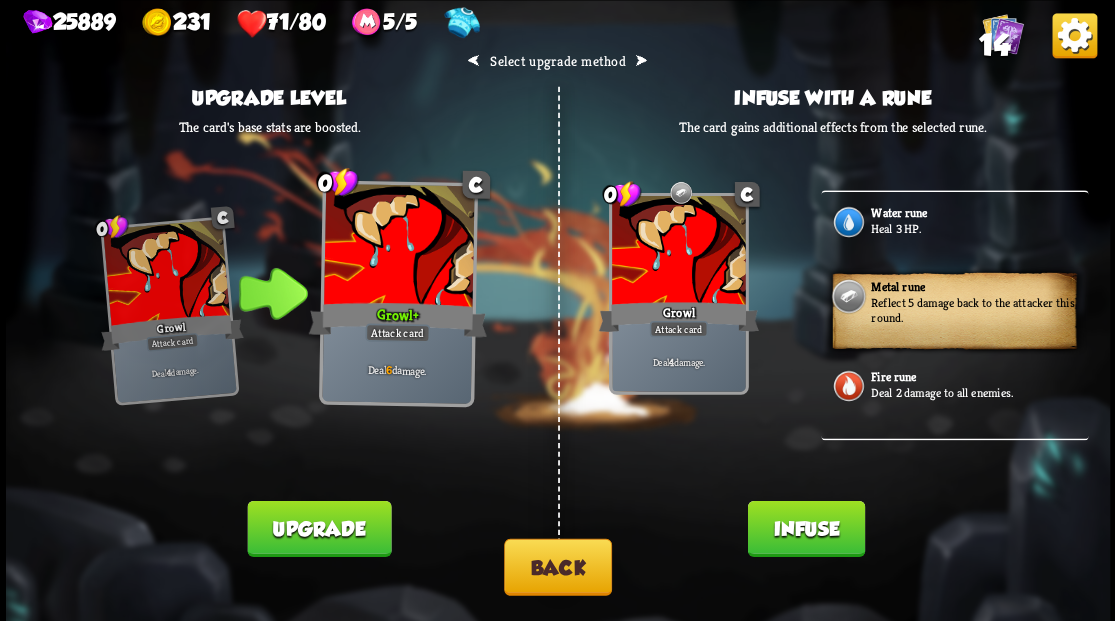 click on "Infuse" at bounding box center (805, 528) 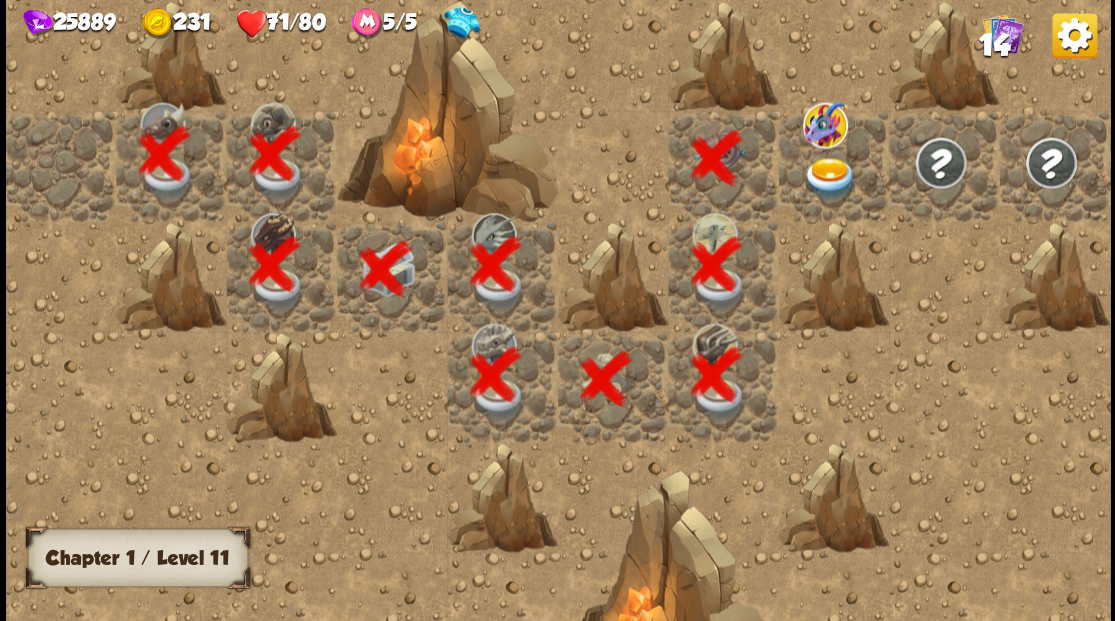 scroll, scrollTop: 0, scrollLeft: 384, axis: horizontal 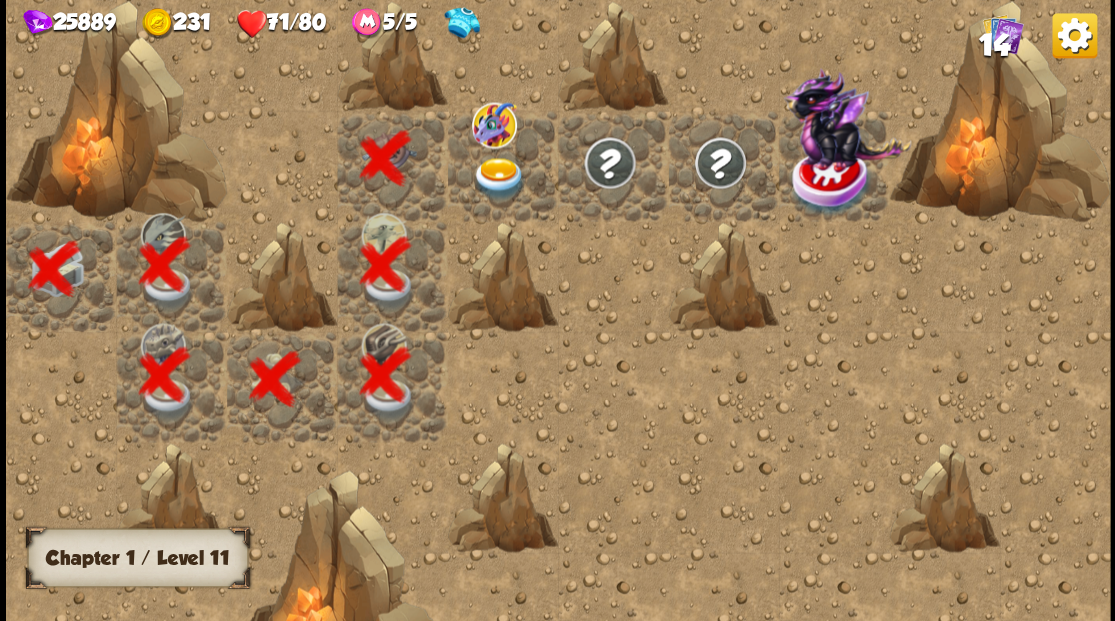 click at bounding box center (498, 178) 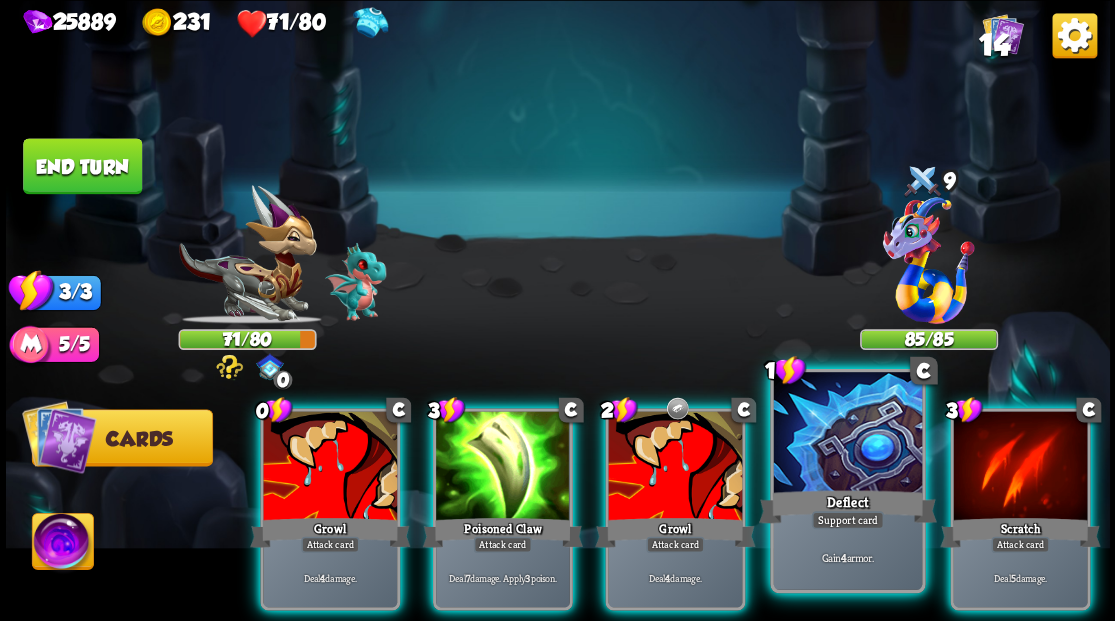 click at bounding box center [847, 434] 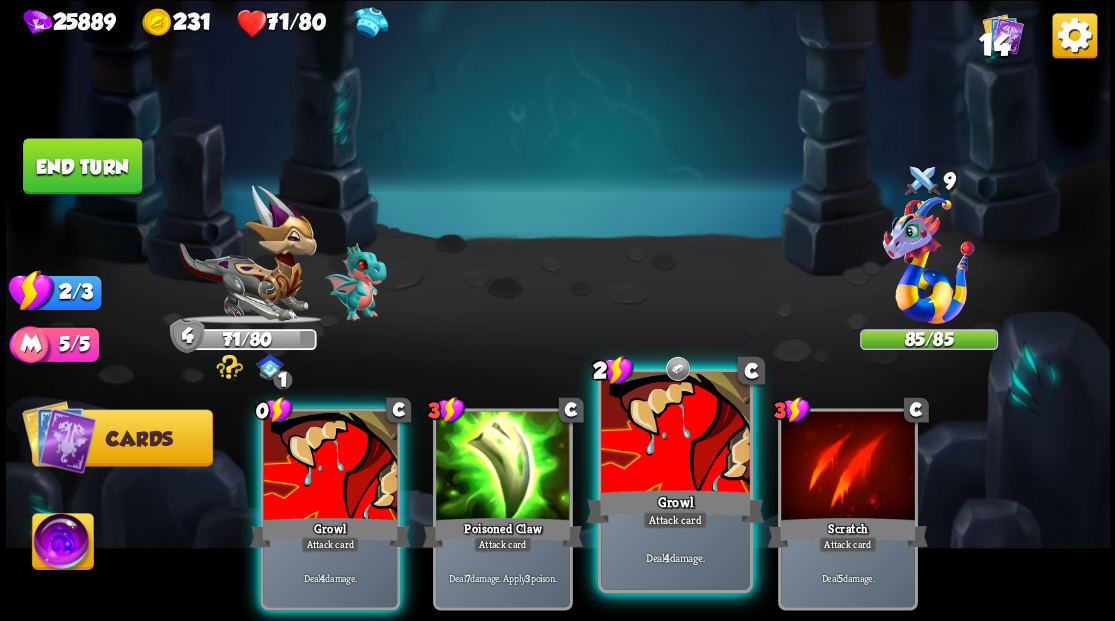 click at bounding box center (675, 434) 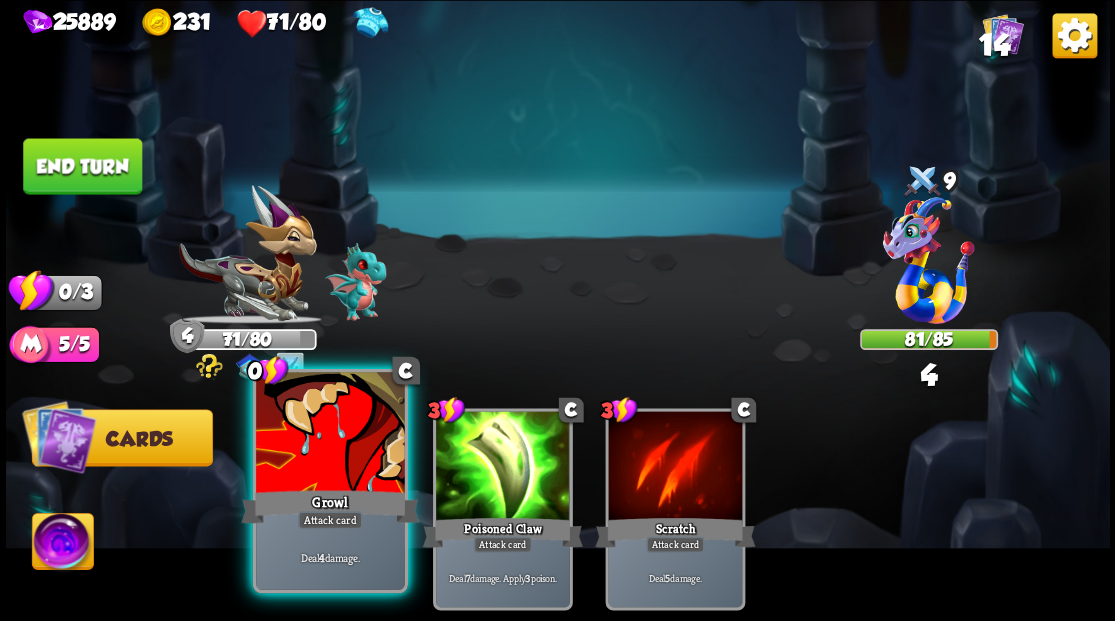 click at bounding box center (330, 434) 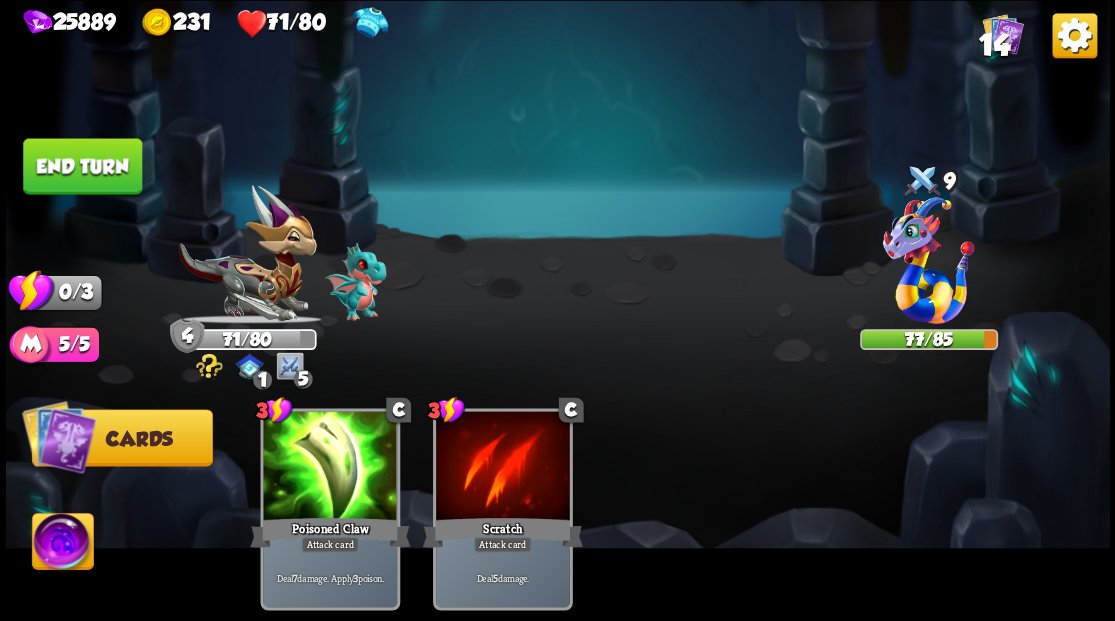 click on "End turn" at bounding box center [82, 166] 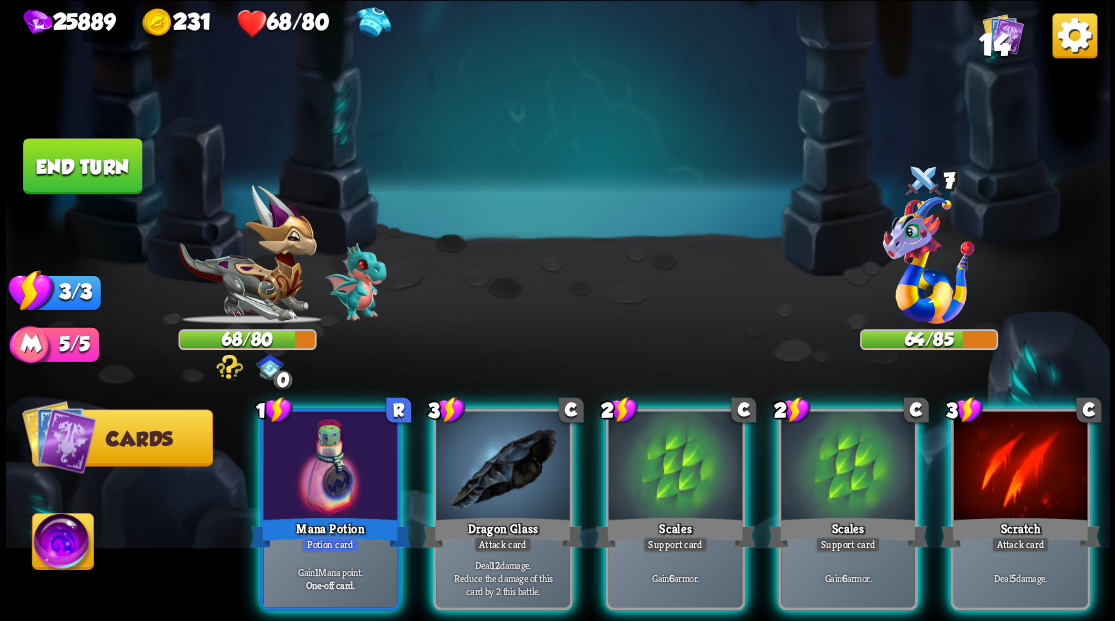 click at bounding box center (62, 544) 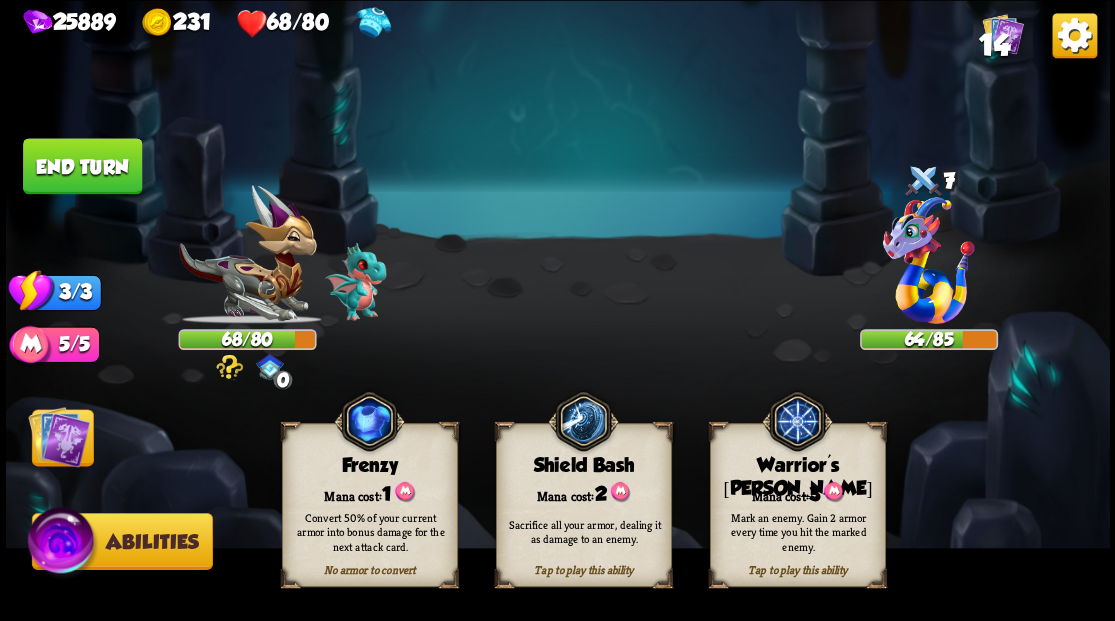 click on "Mark an enemy. Gain 2 armor every time you hit the marked enemy." at bounding box center [798, 531] 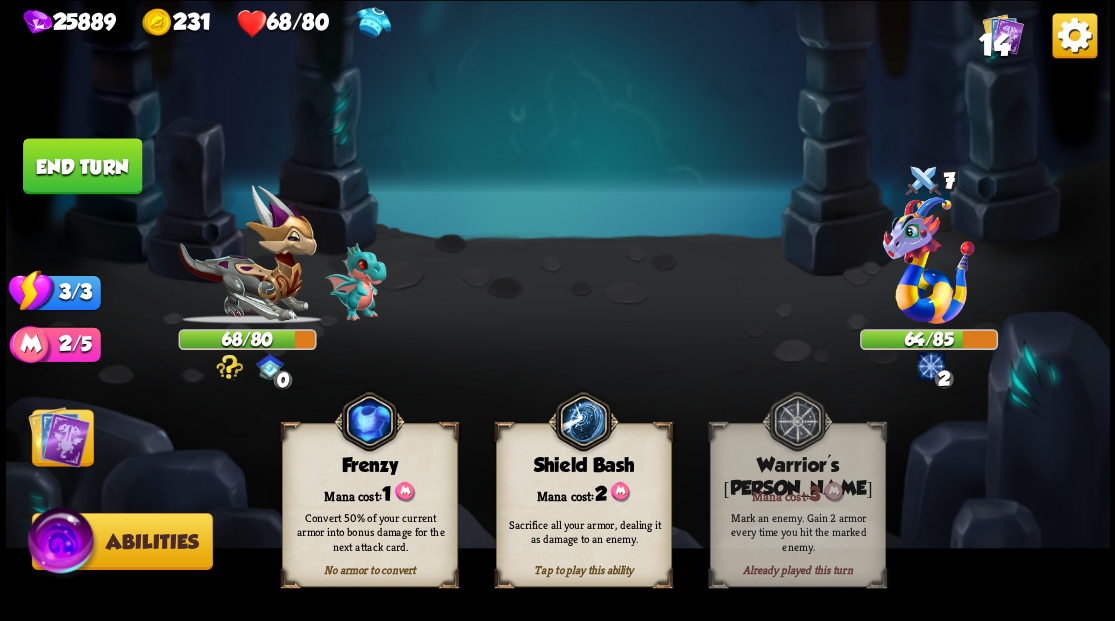 click at bounding box center (59, 436) 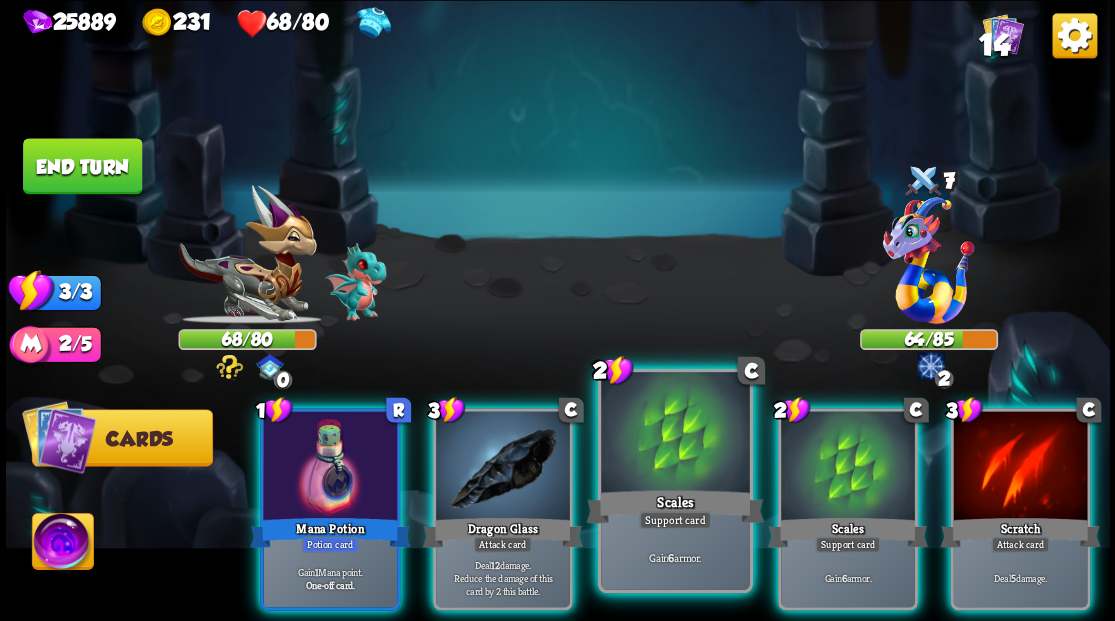 click at bounding box center [675, 434] 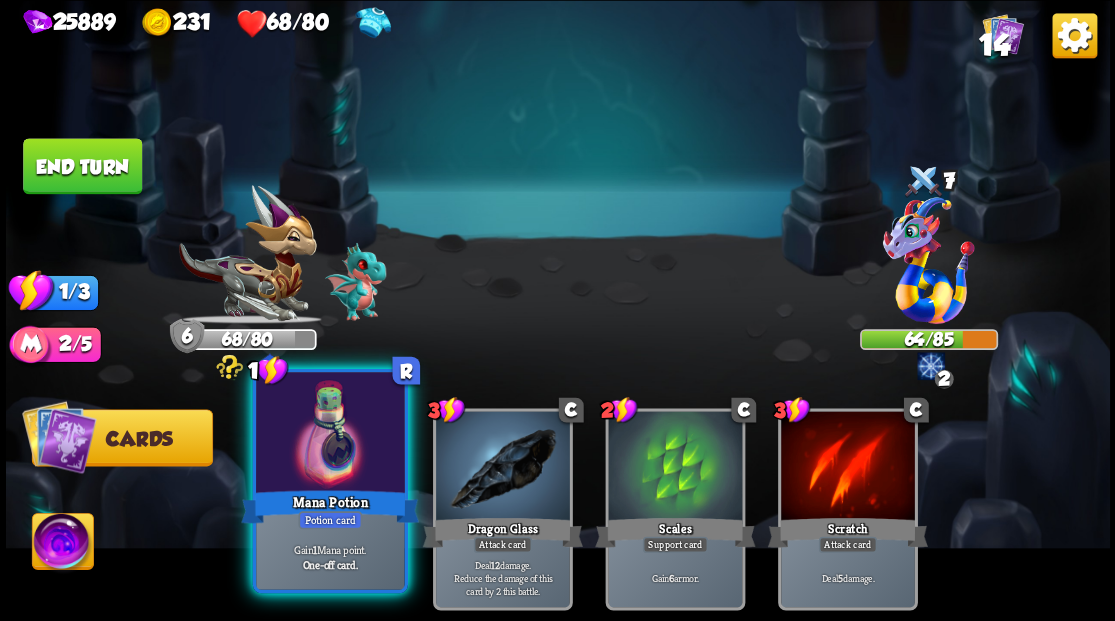 click on "Mana Potion" at bounding box center [330, 506] 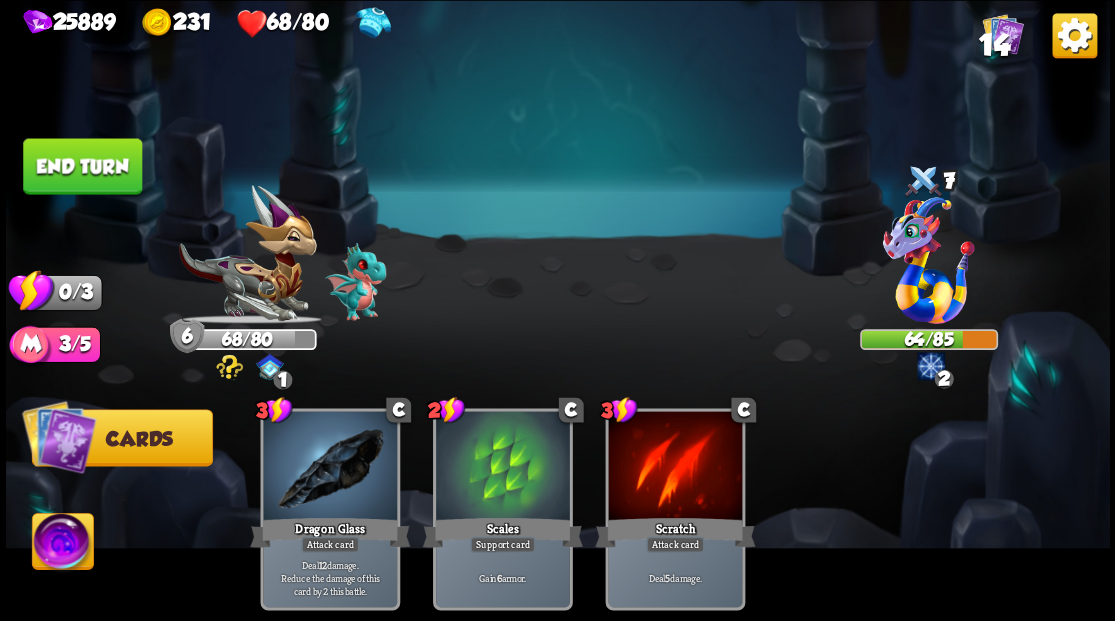 click on "End turn" at bounding box center (82, 166) 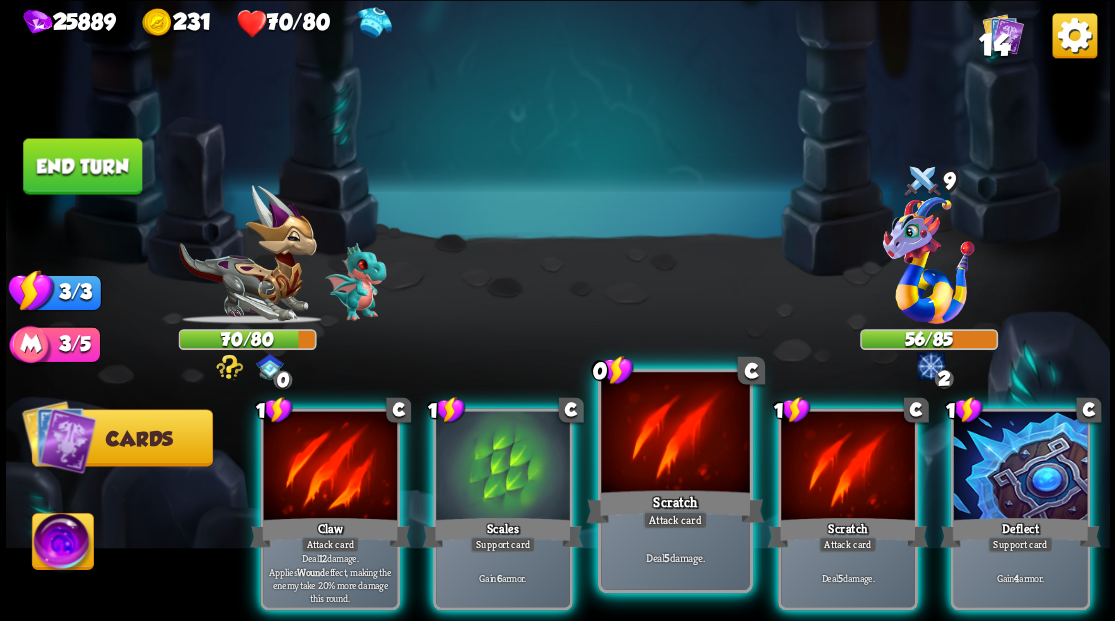 click at bounding box center [675, 434] 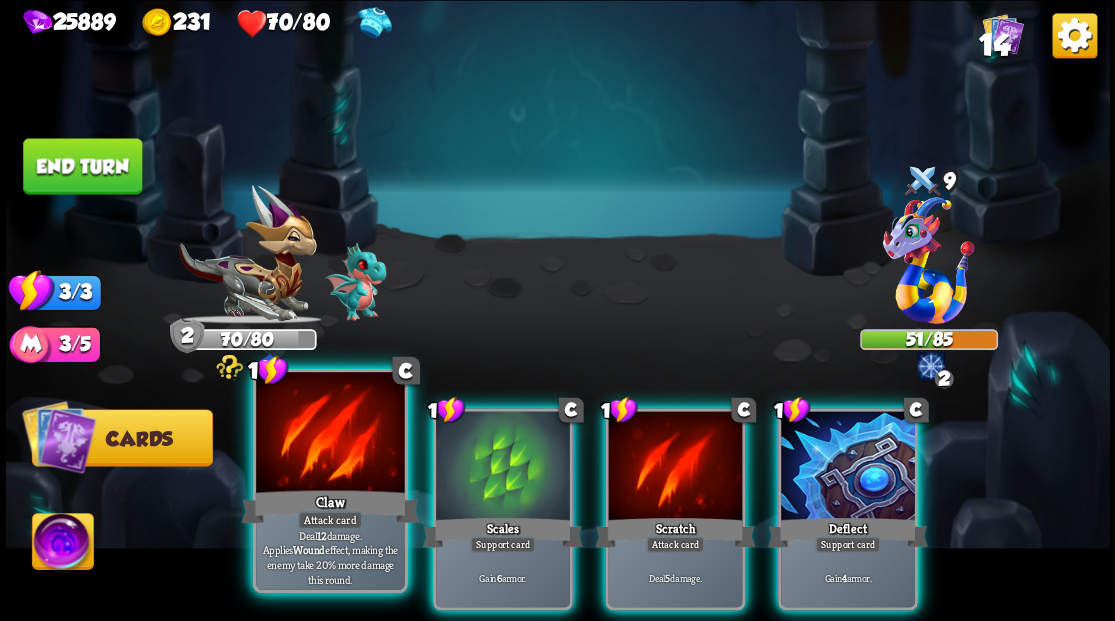 click at bounding box center (330, 434) 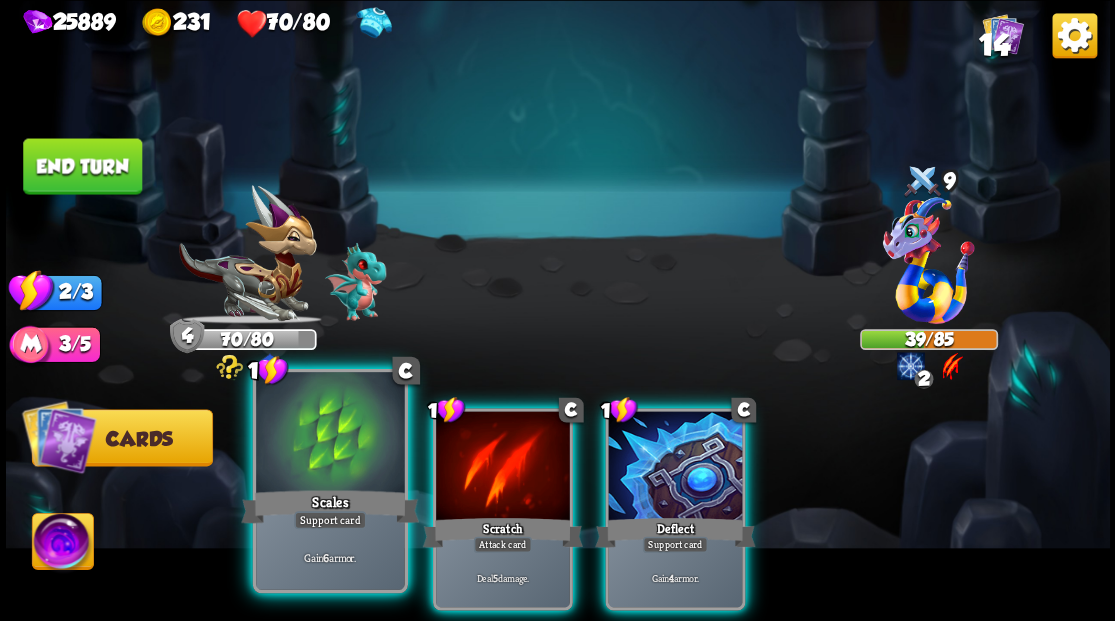click at bounding box center [330, 434] 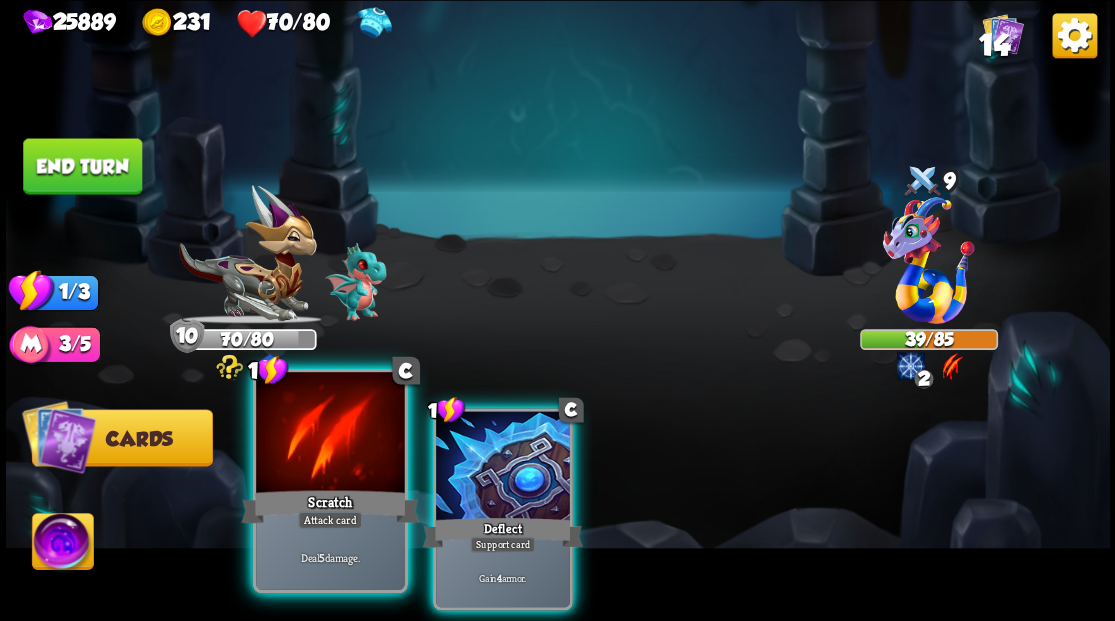 click at bounding box center (330, 434) 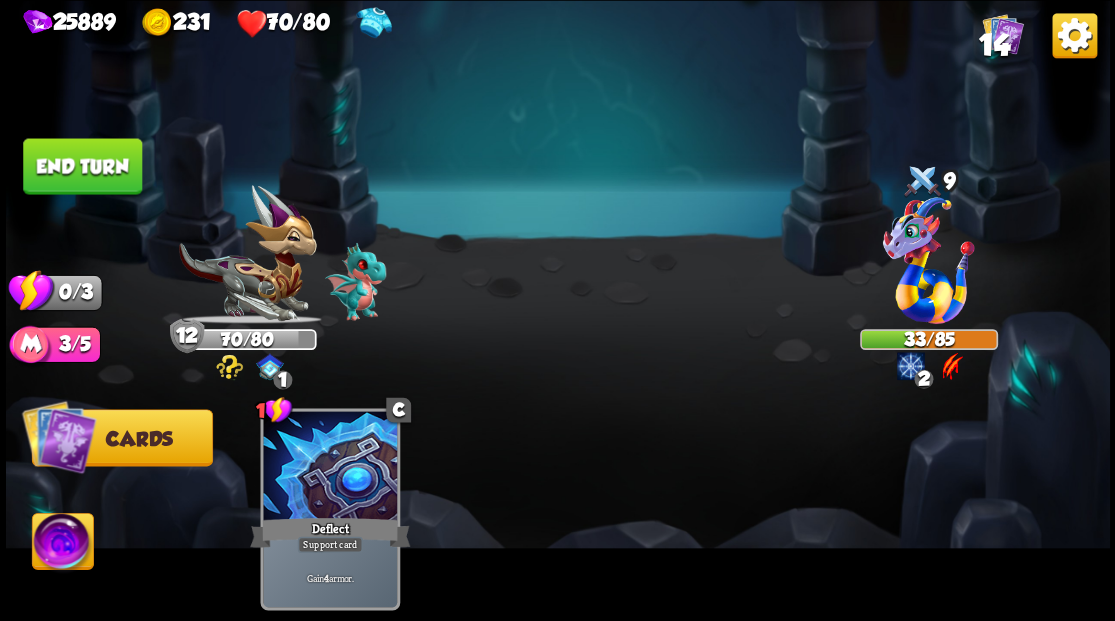 click on "End turn" at bounding box center (82, 166) 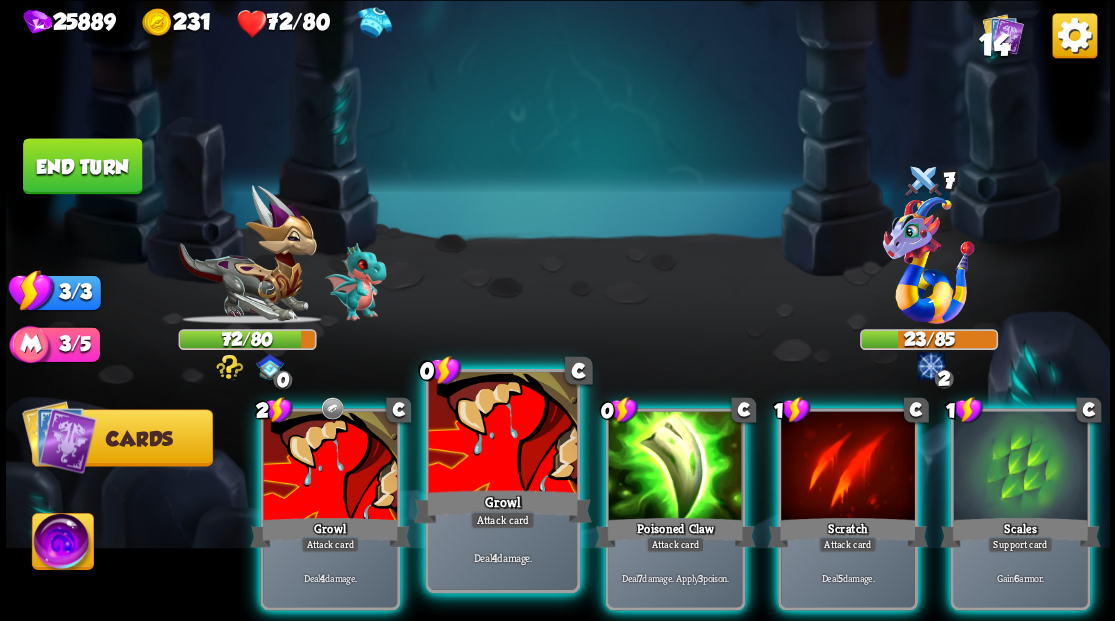 click at bounding box center (502, 434) 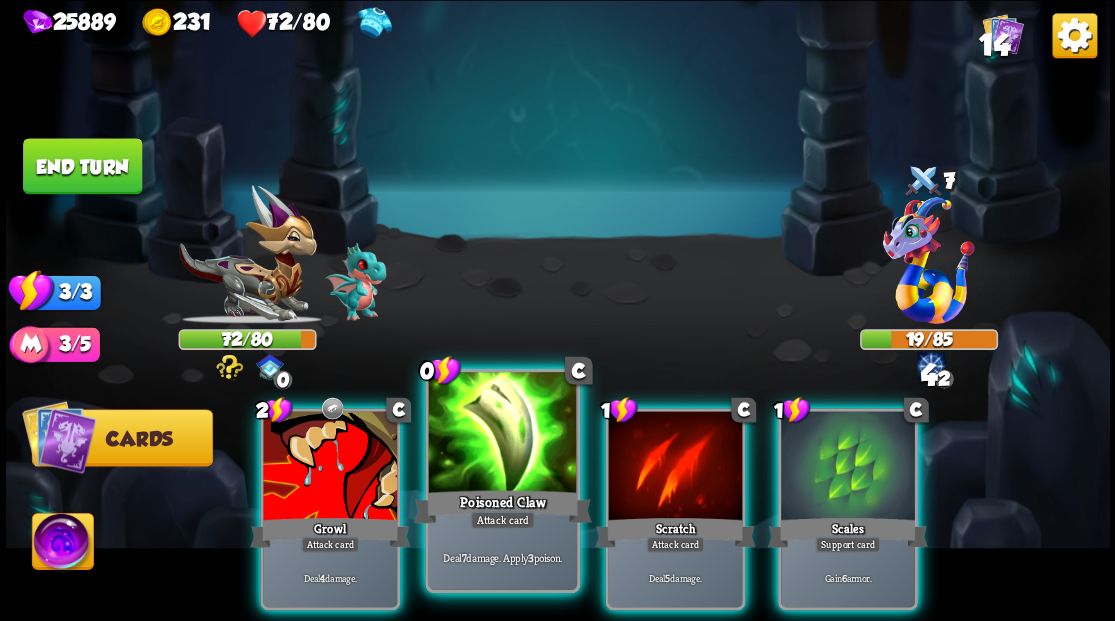 click at bounding box center (502, 434) 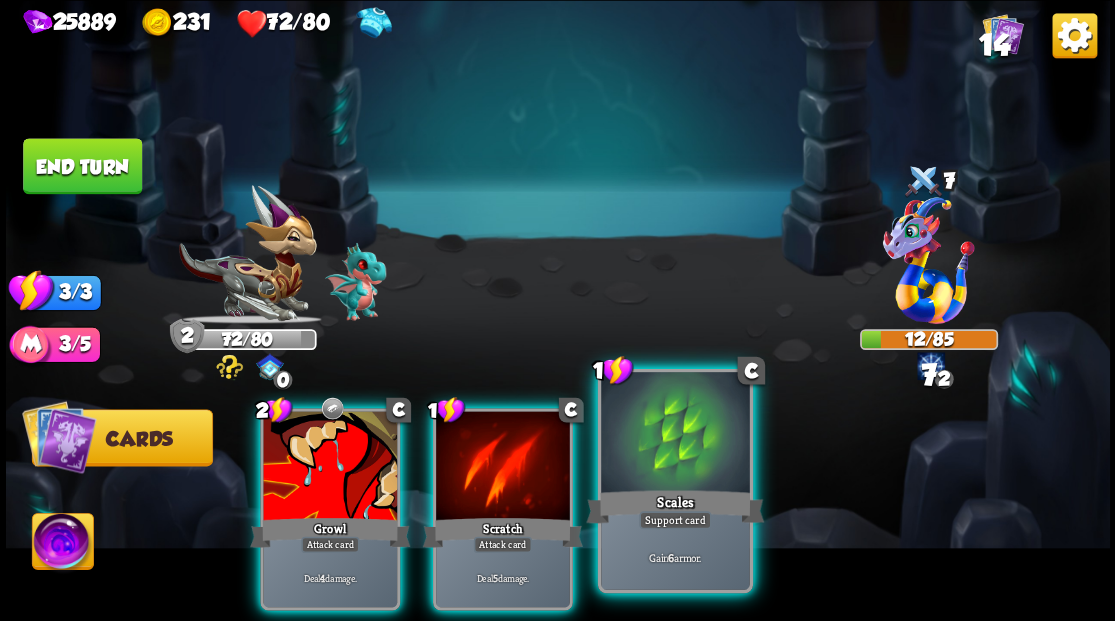 click at bounding box center (675, 434) 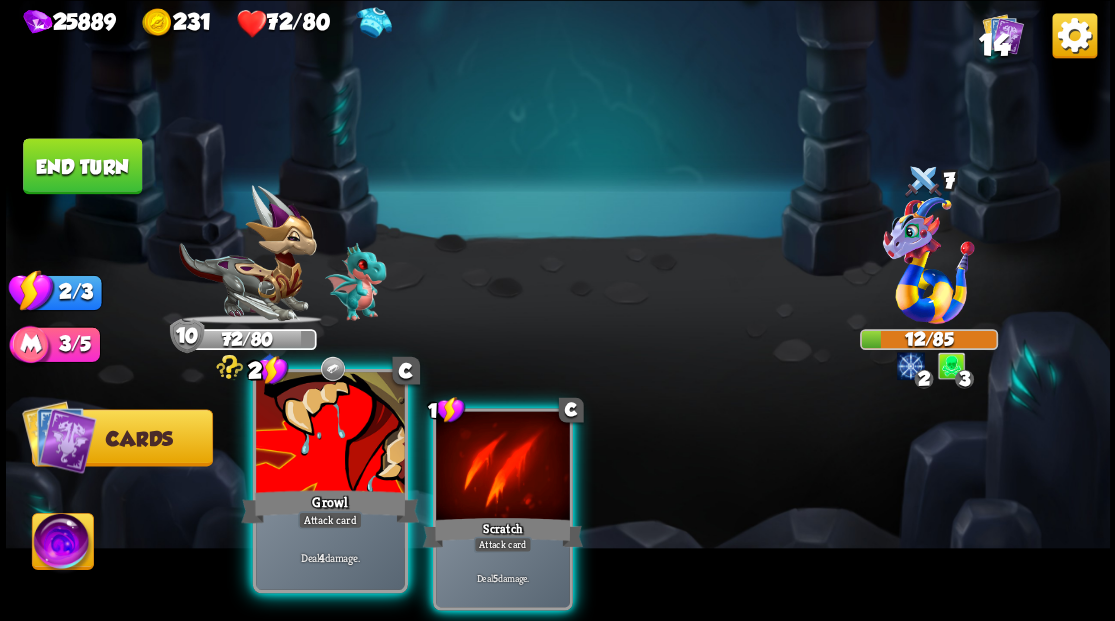click at bounding box center [330, 434] 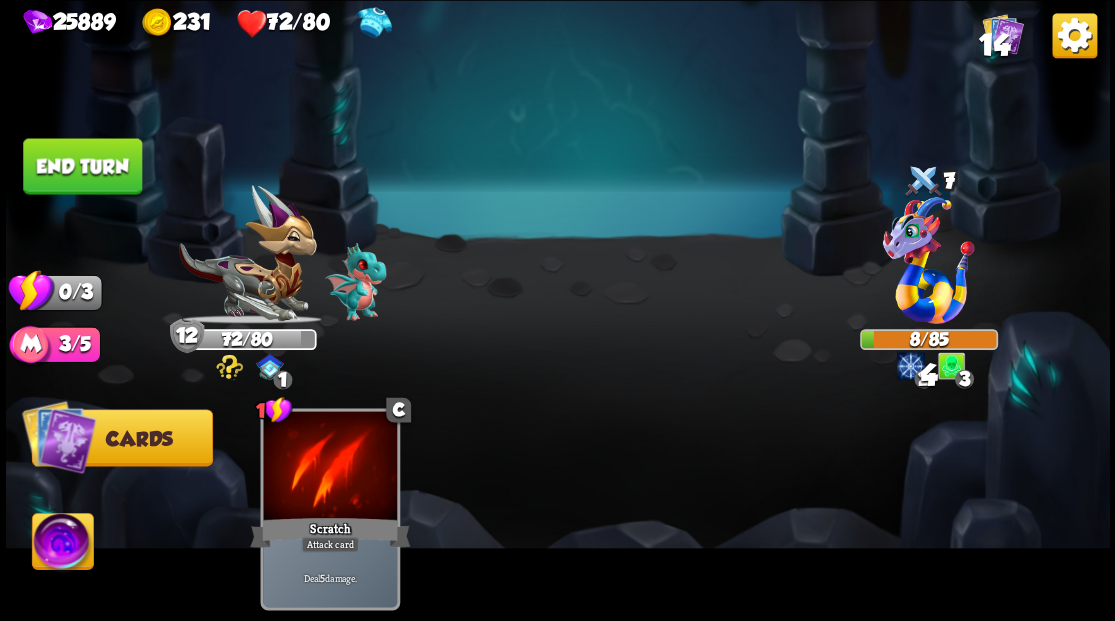 click on "End turn" at bounding box center (82, 166) 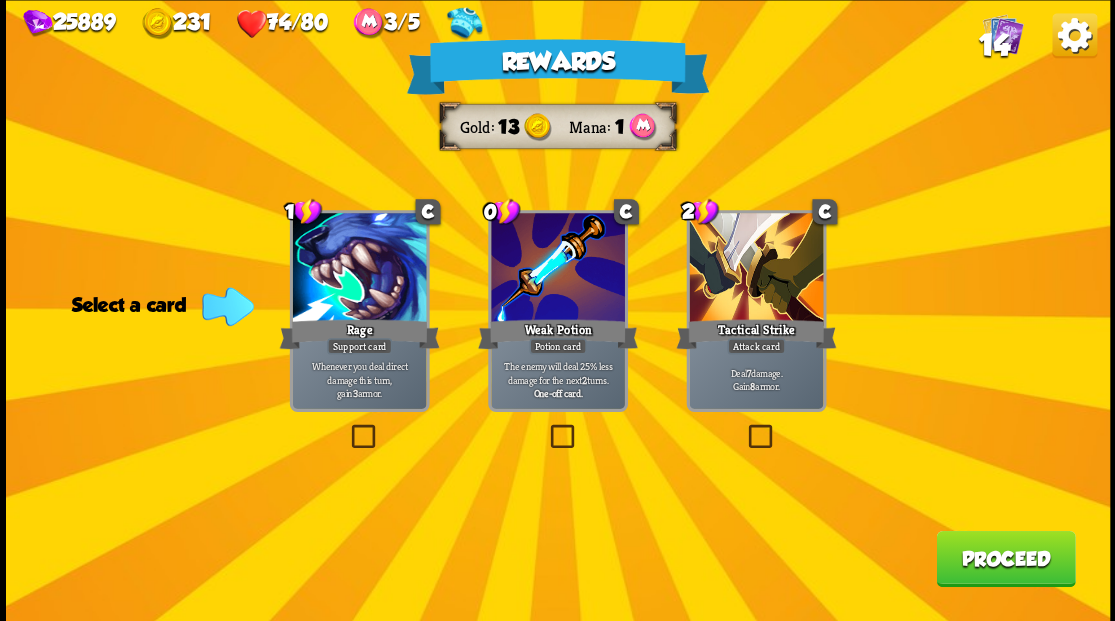 click at bounding box center (546, 427) 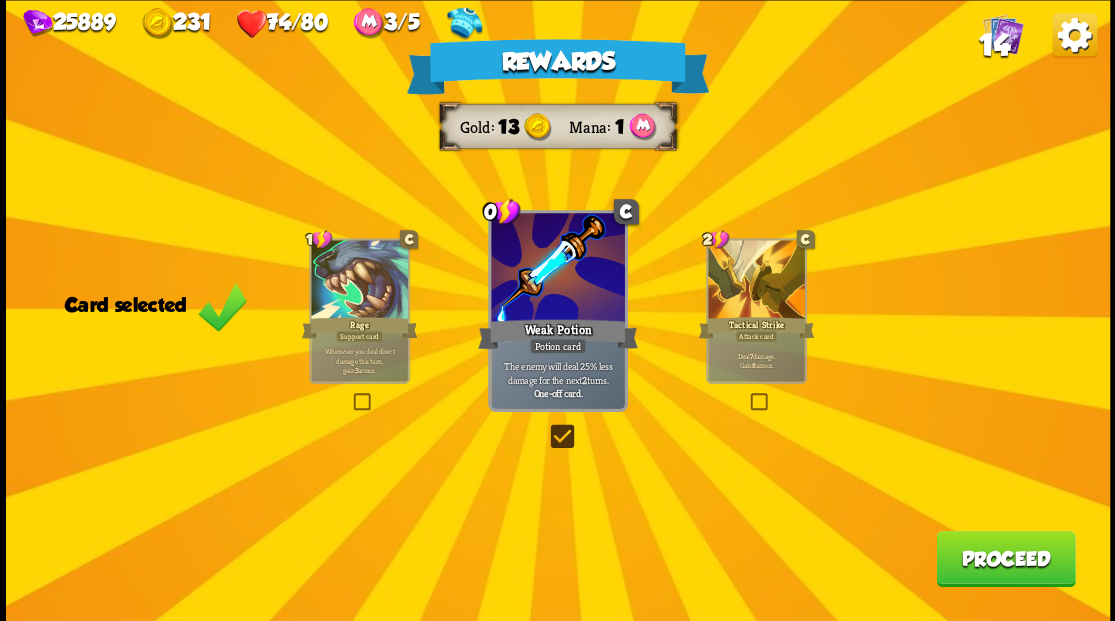 click on "Proceed" at bounding box center [1005, 558] 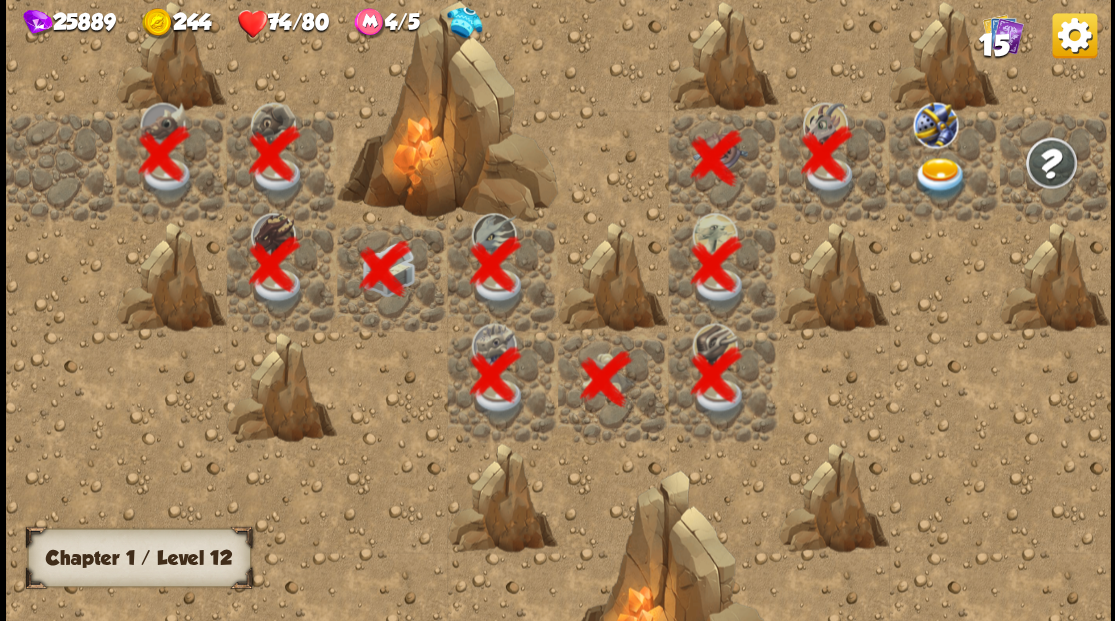 scroll, scrollTop: 0, scrollLeft: 384, axis: horizontal 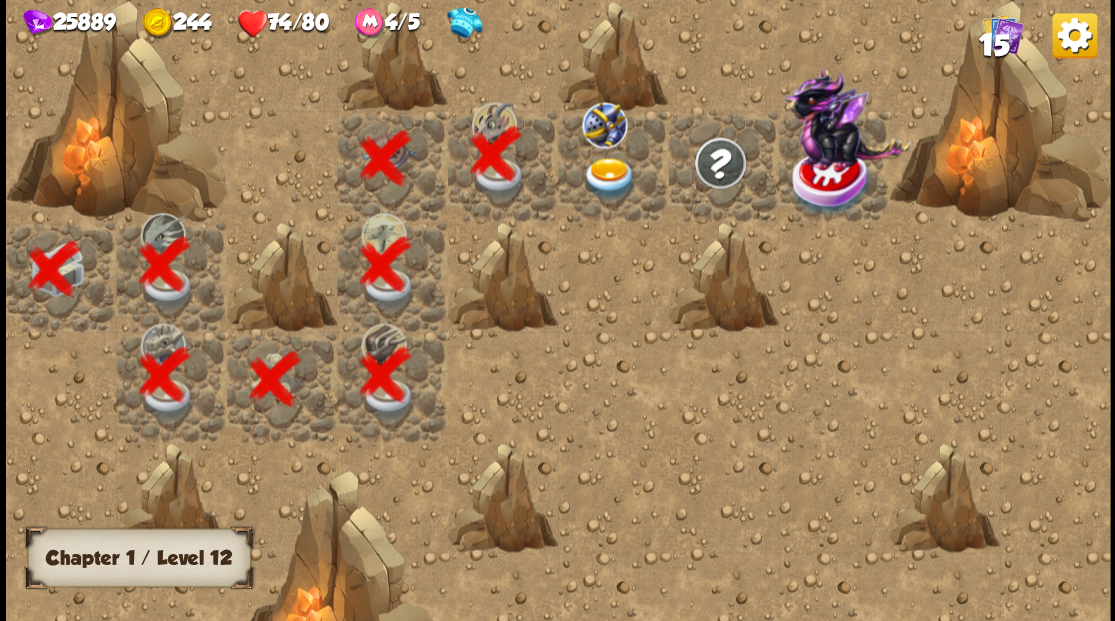 click at bounding box center [609, 178] 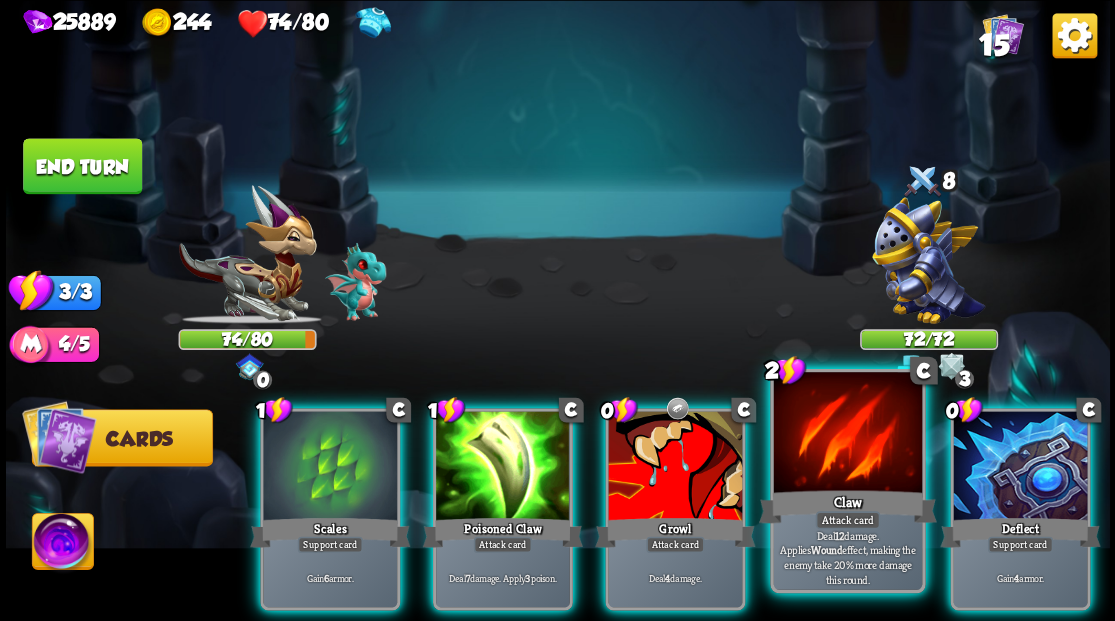 click at bounding box center [847, 434] 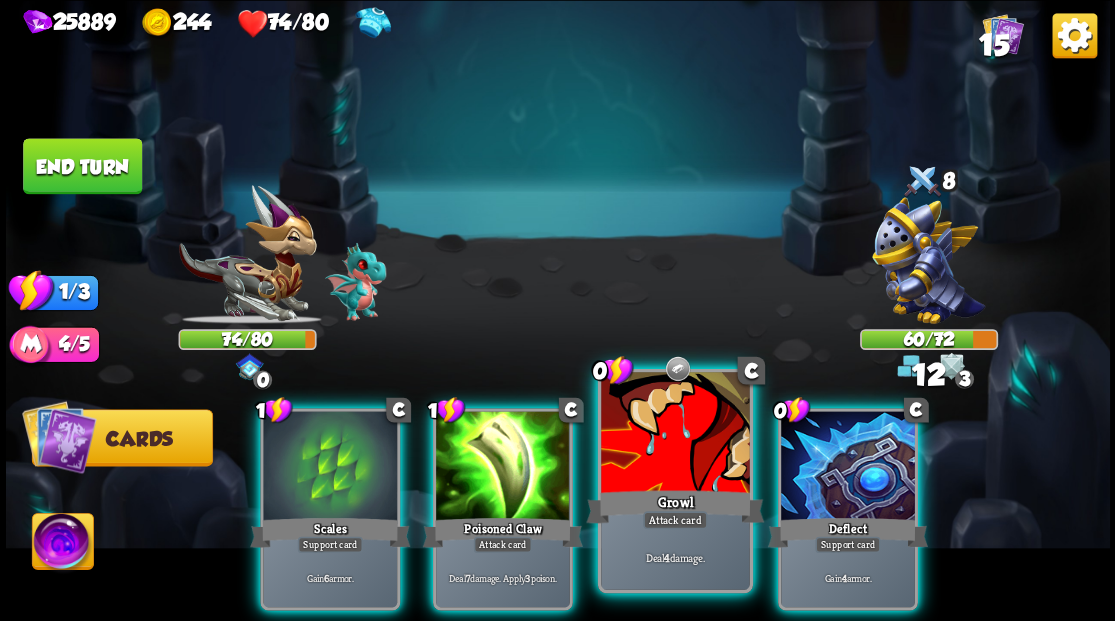 click at bounding box center (675, 434) 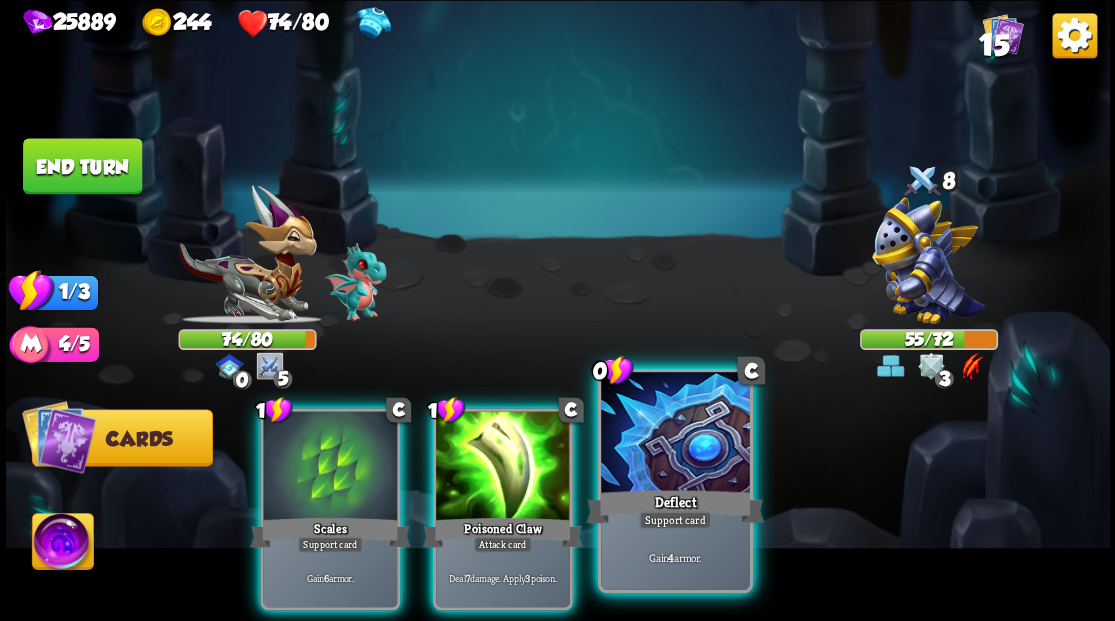 click at bounding box center (675, 434) 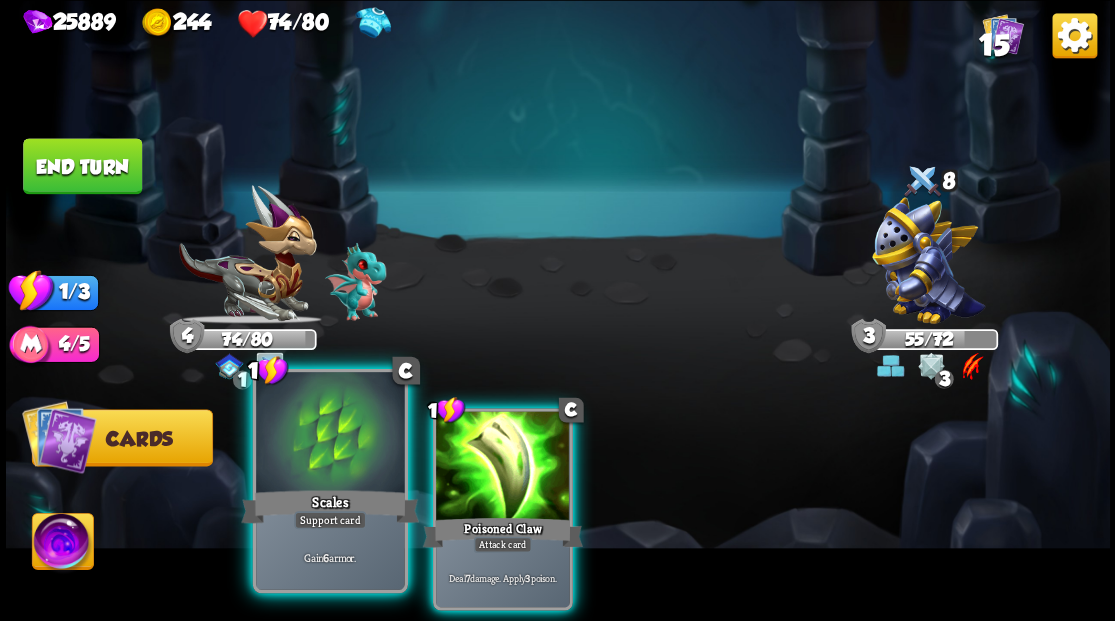 click at bounding box center [330, 434] 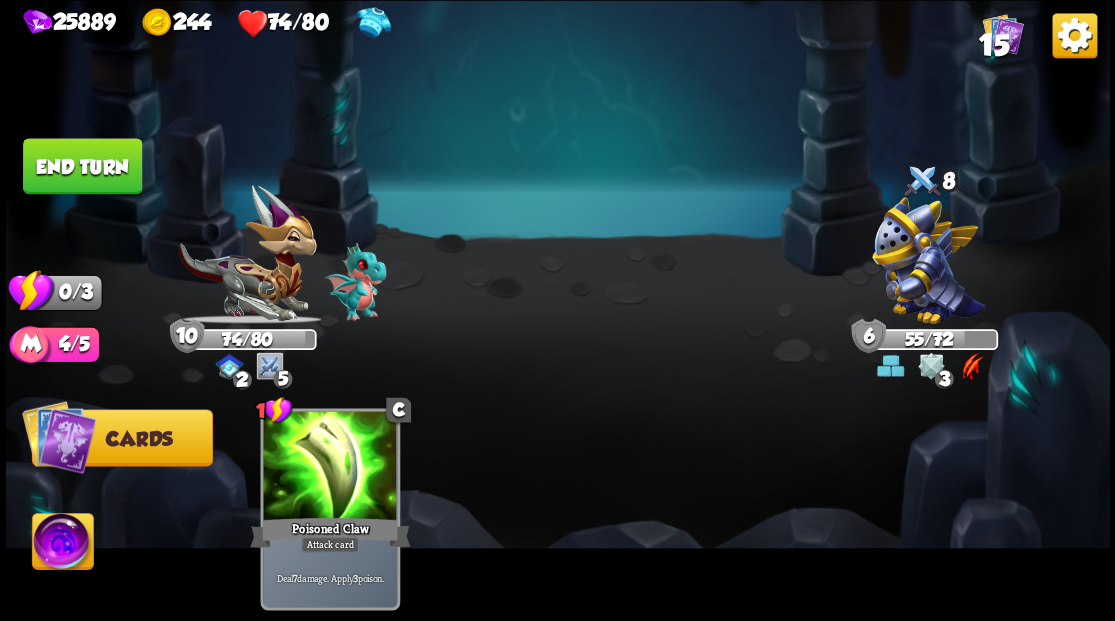 click on "End turn" at bounding box center (82, 166) 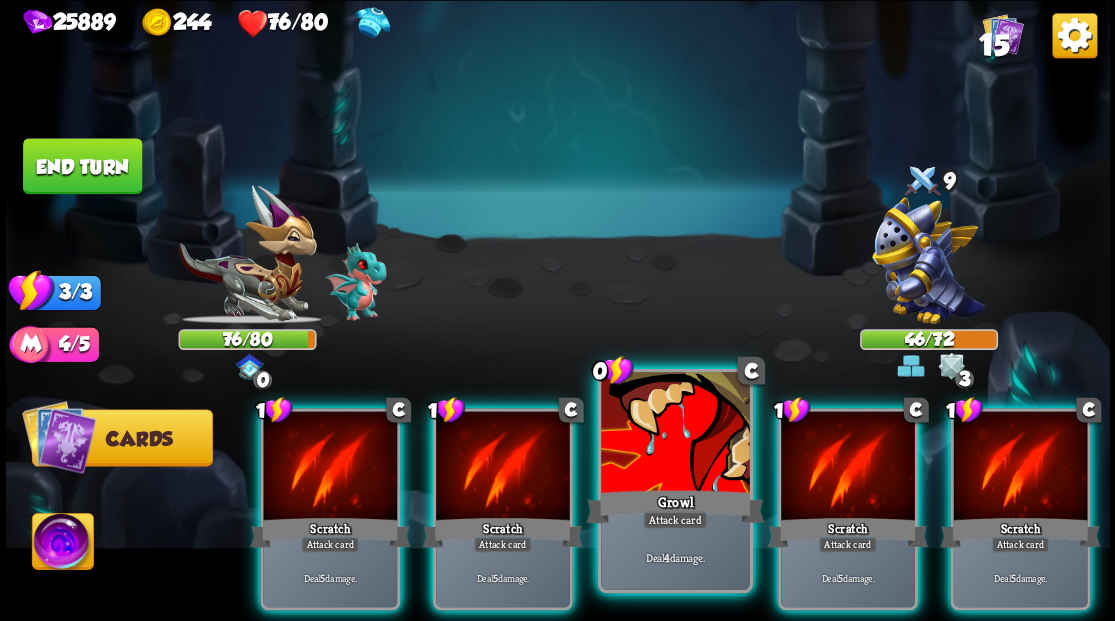 click on "Growl" at bounding box center (675, 506) 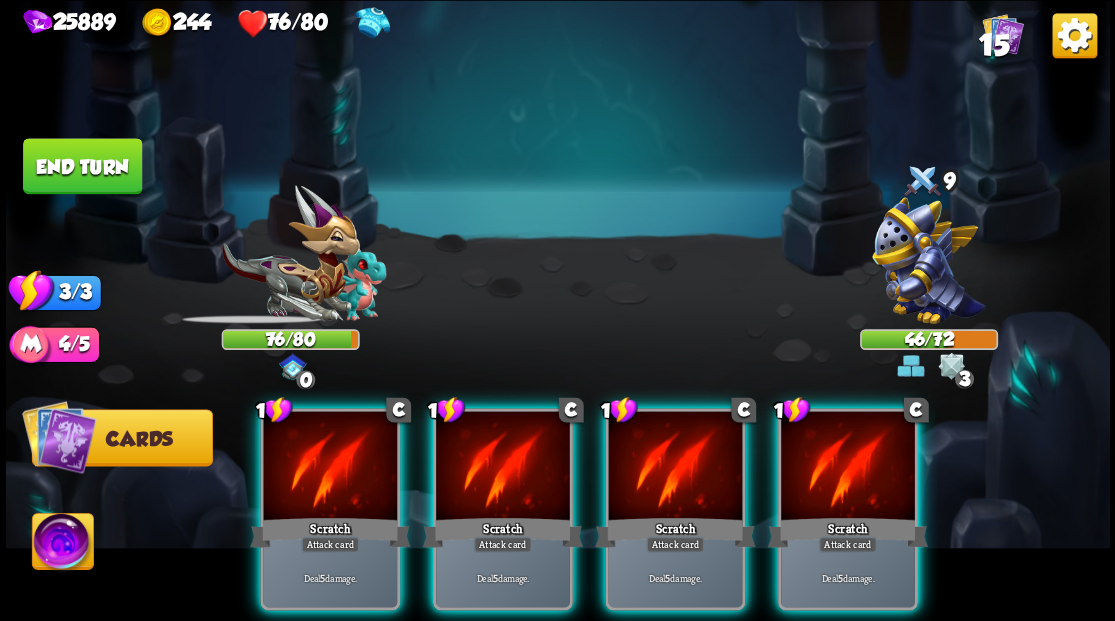 click on "Scratch" at bounding box center (675, 532) 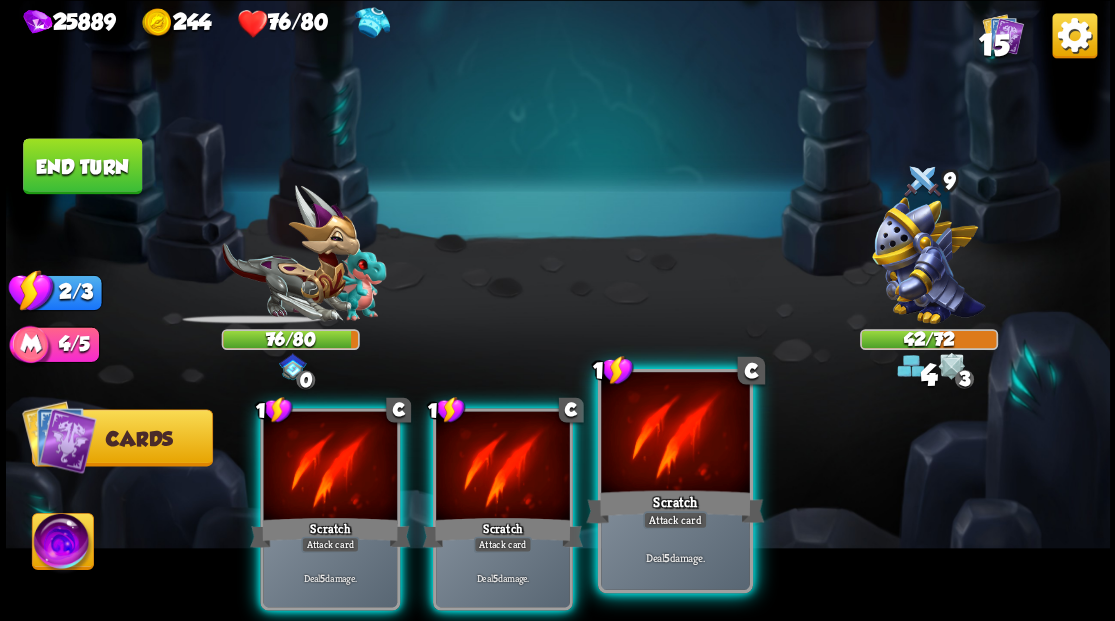 click at bounding box center (675, 434) 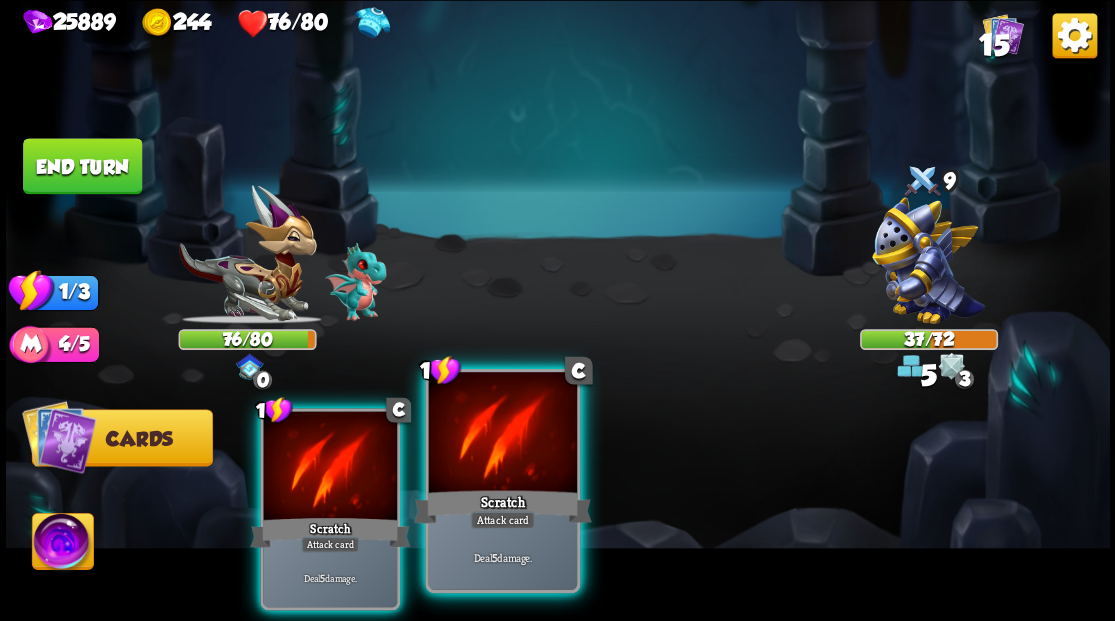 click at bounding box center [502, 434] 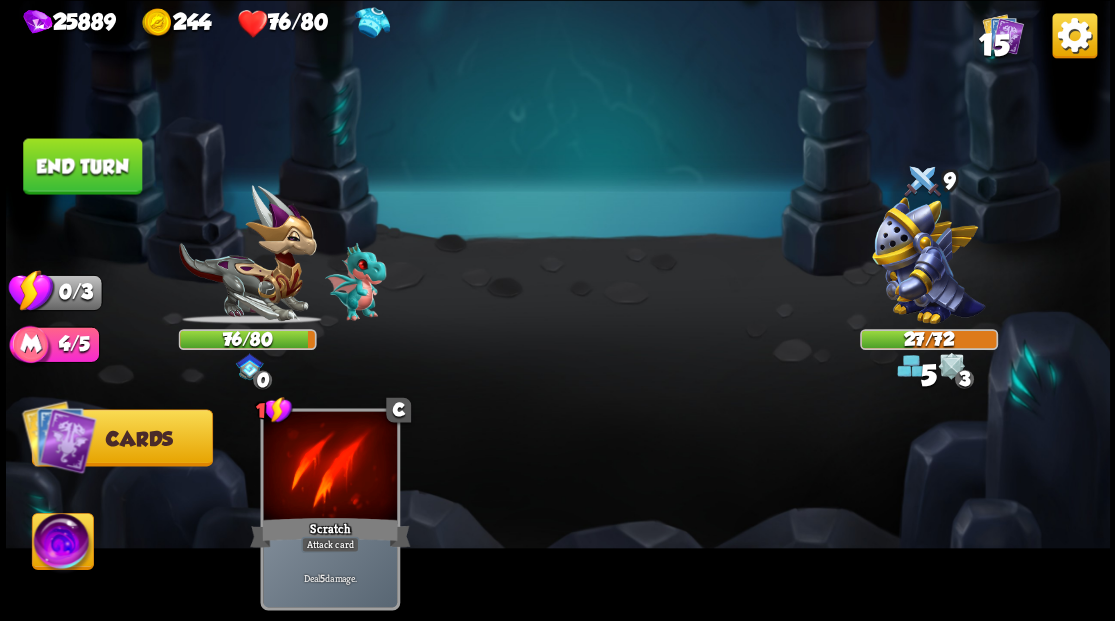 click on "End turn" at bounding box center (82, 166) 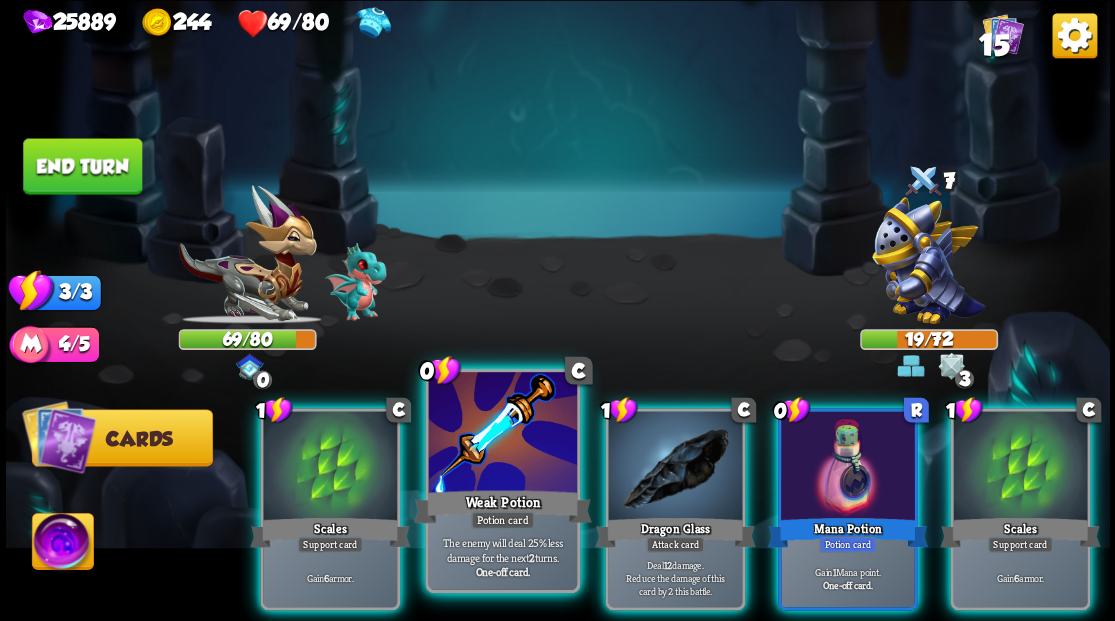 click at bounding box center (502, 434) 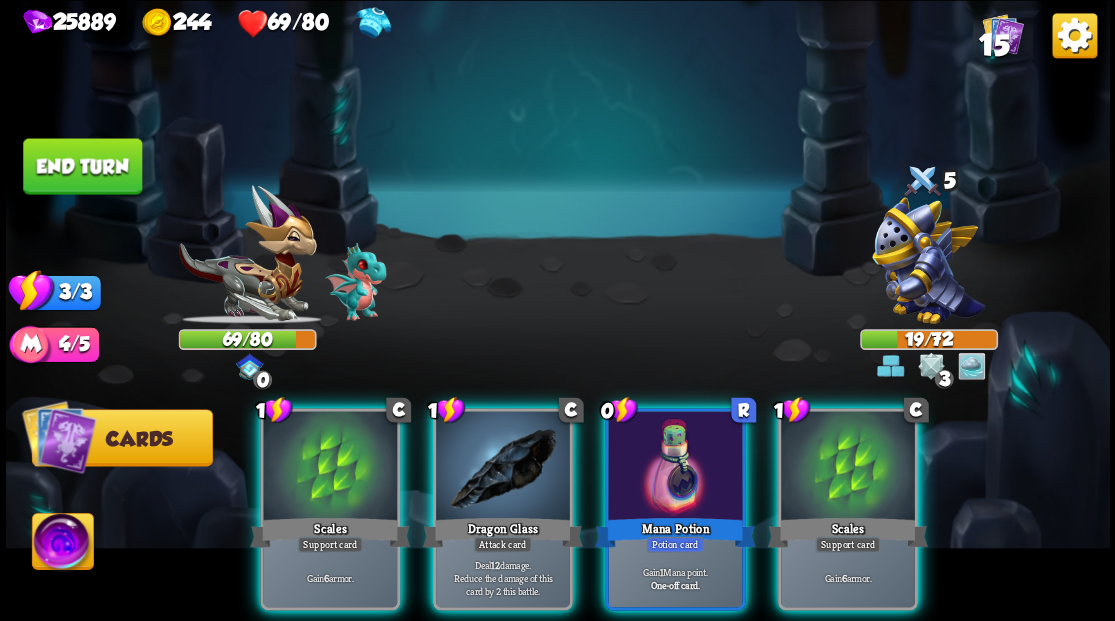 click at bounding box center (503, 467) 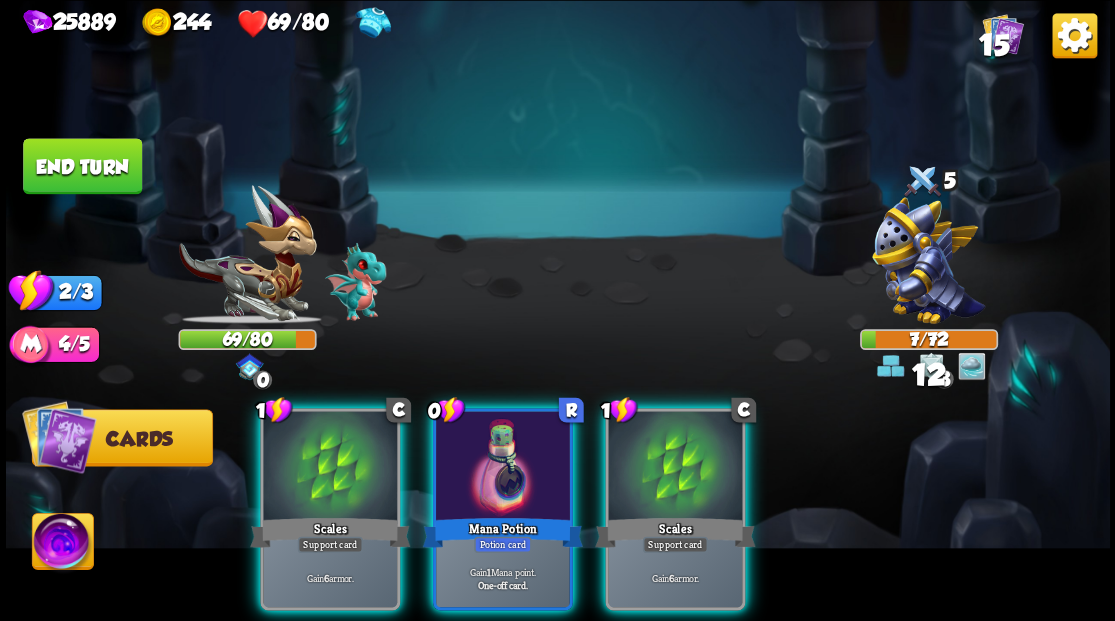 click at bounding box center (503, 467) 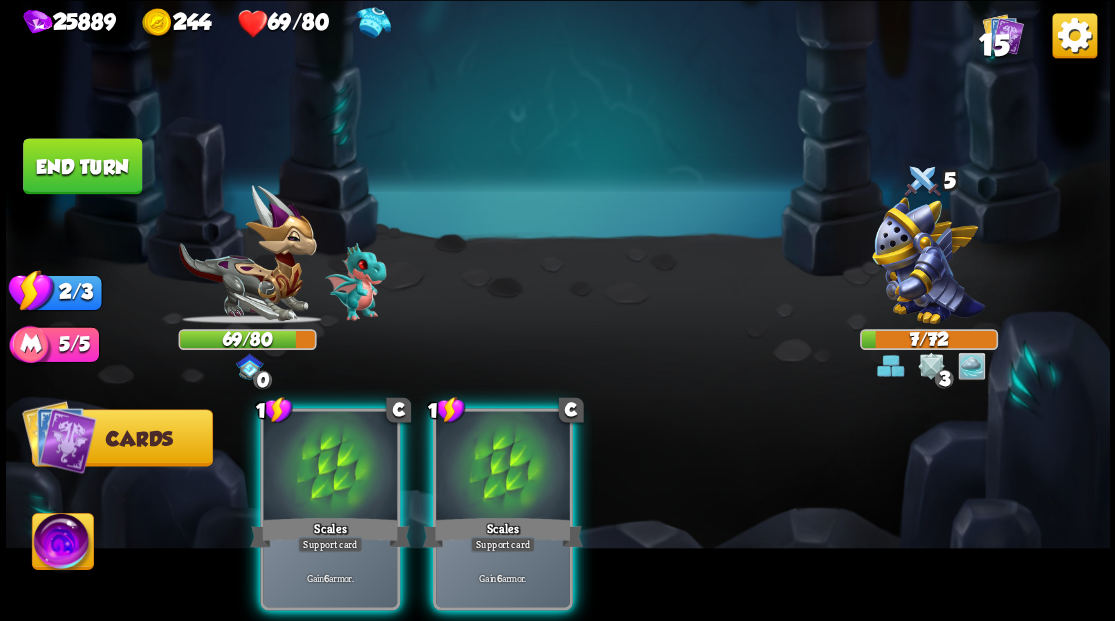 click on "End turn" at bounding box center (82, 166) 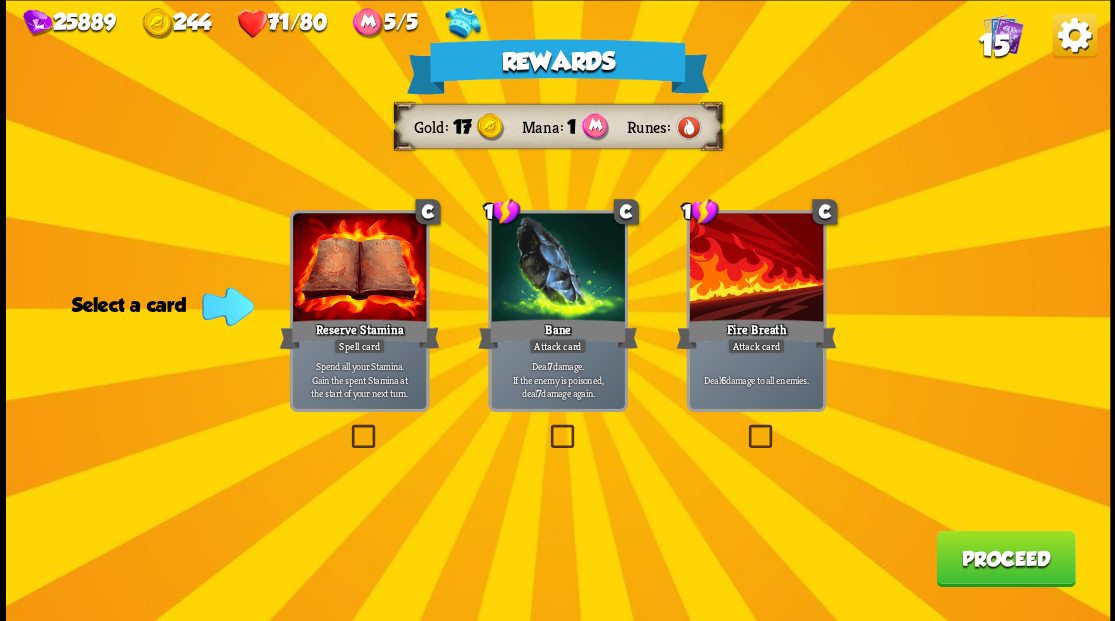 click at bounding box center (546, 427) 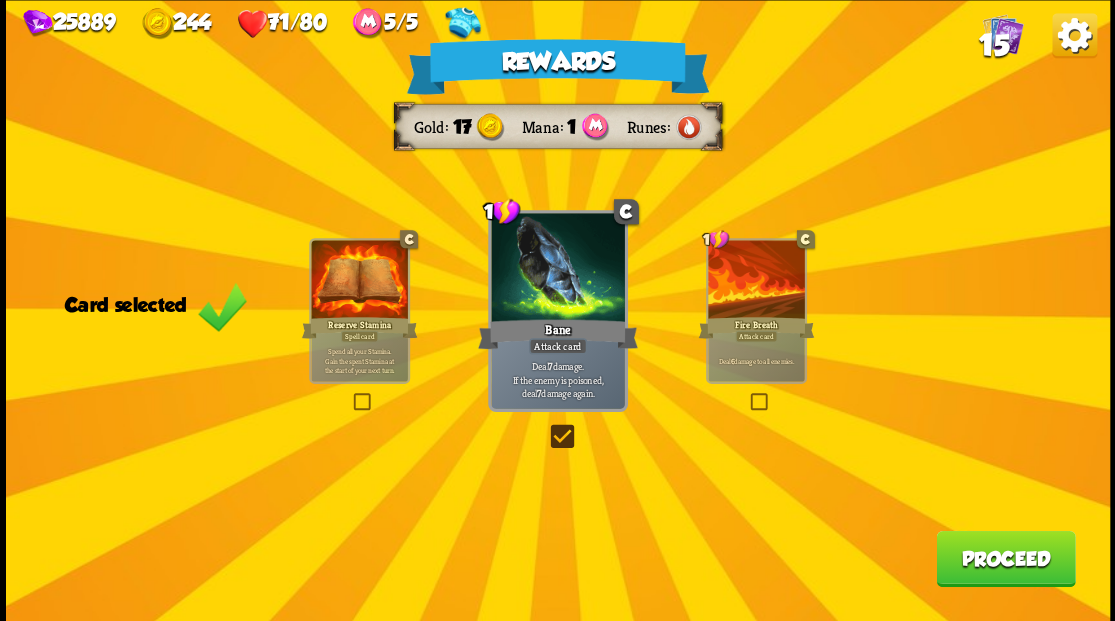 click on "Proceed" at bounding box center [1005, 558] 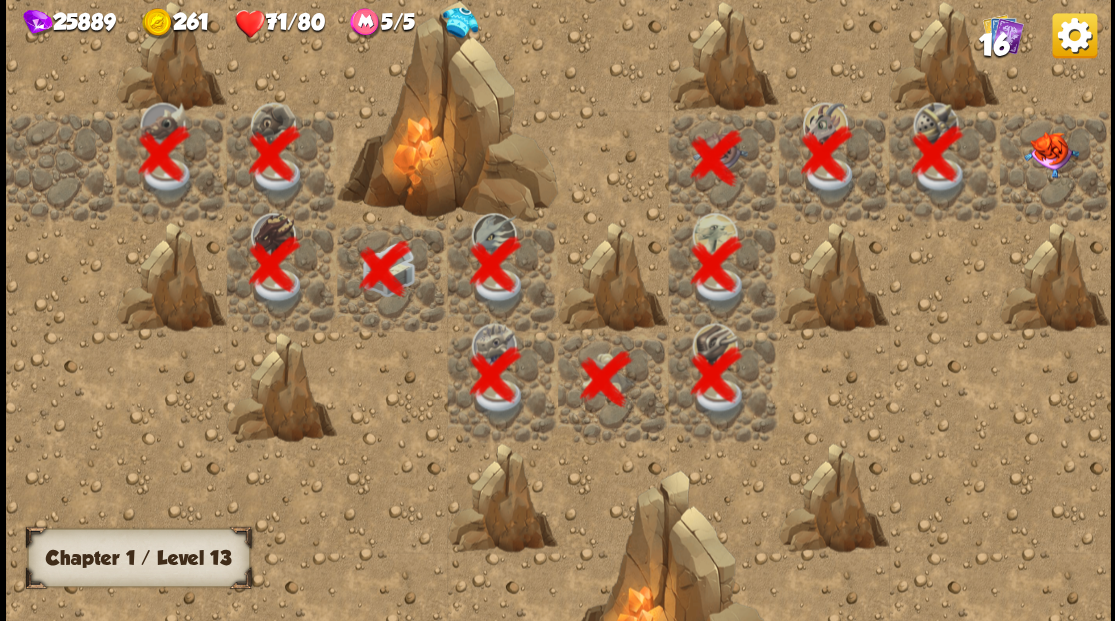 scroll, scrollTop: 0, scrollLeft: 384, axis: horizontal 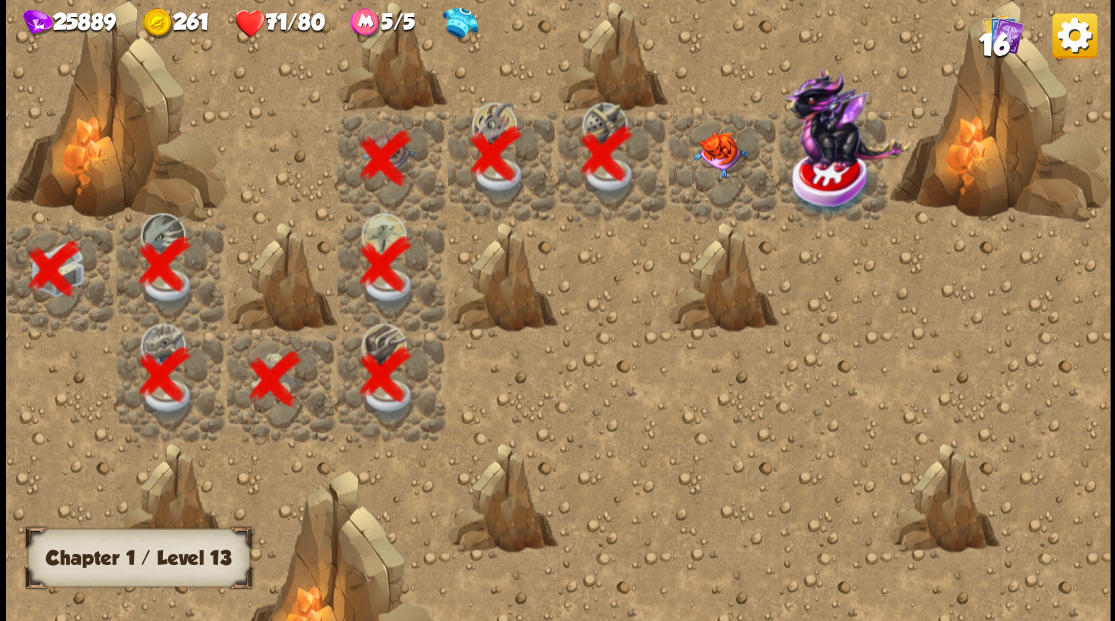 click at bounding box center (719, 154) 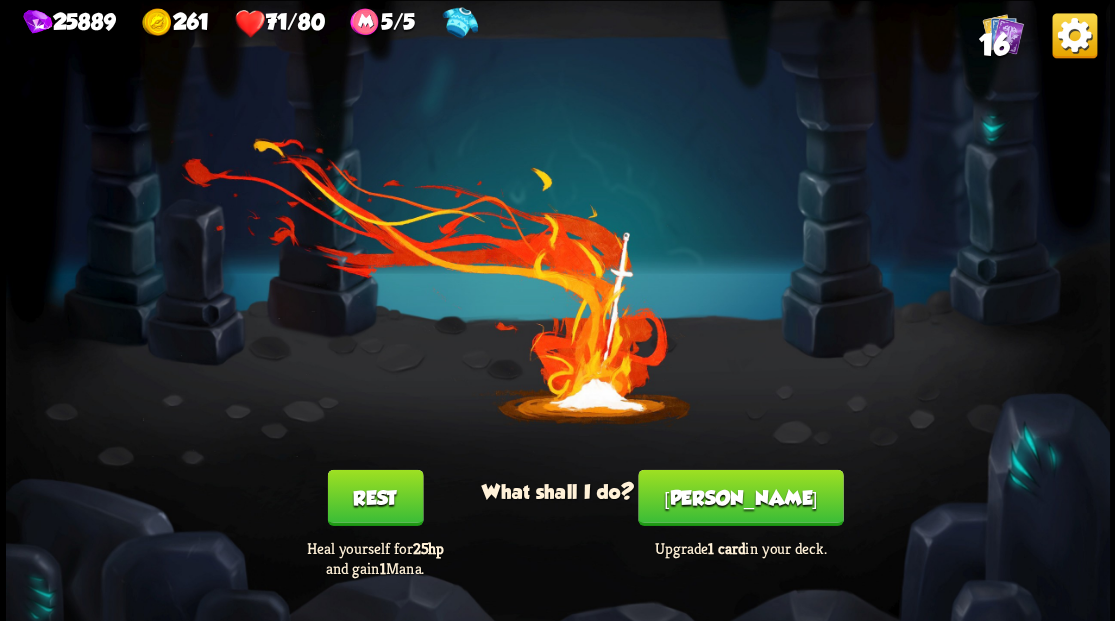click on "[PERSON_NAME]" at bounding box center (740, 497) 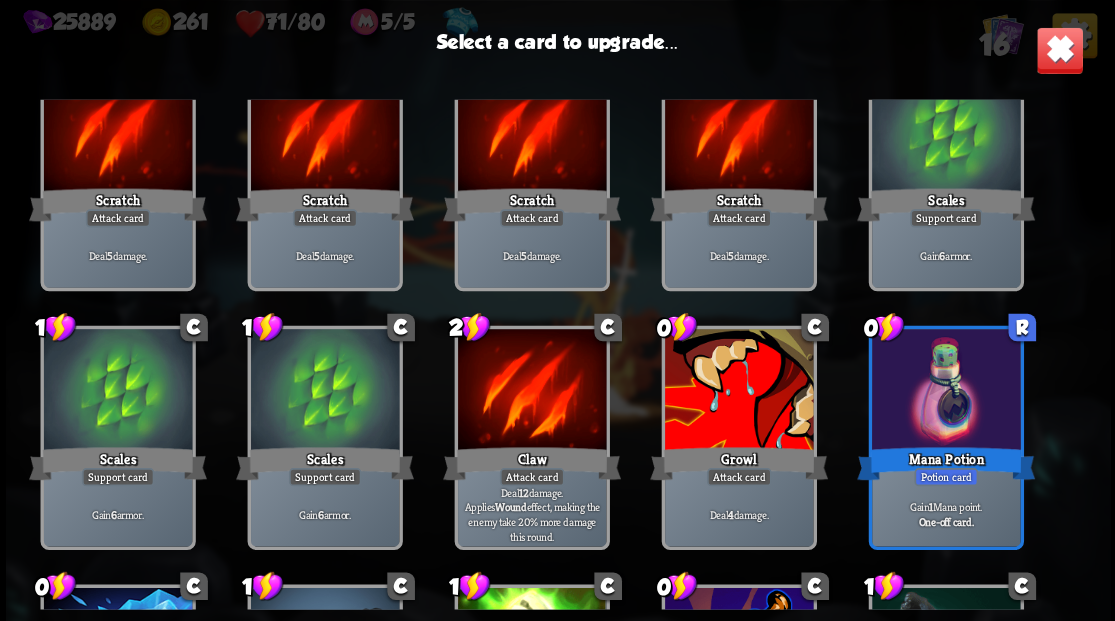 scroll, scrollTop: 133, scrollLeft: 0, axis: vertical 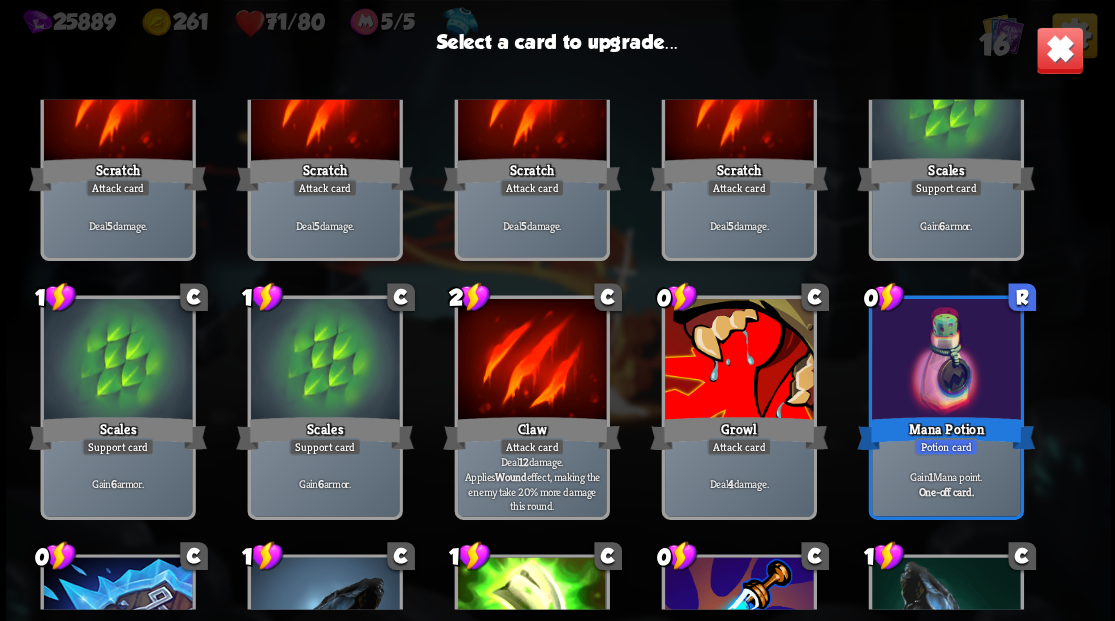 click at bounding box center (738, 361) 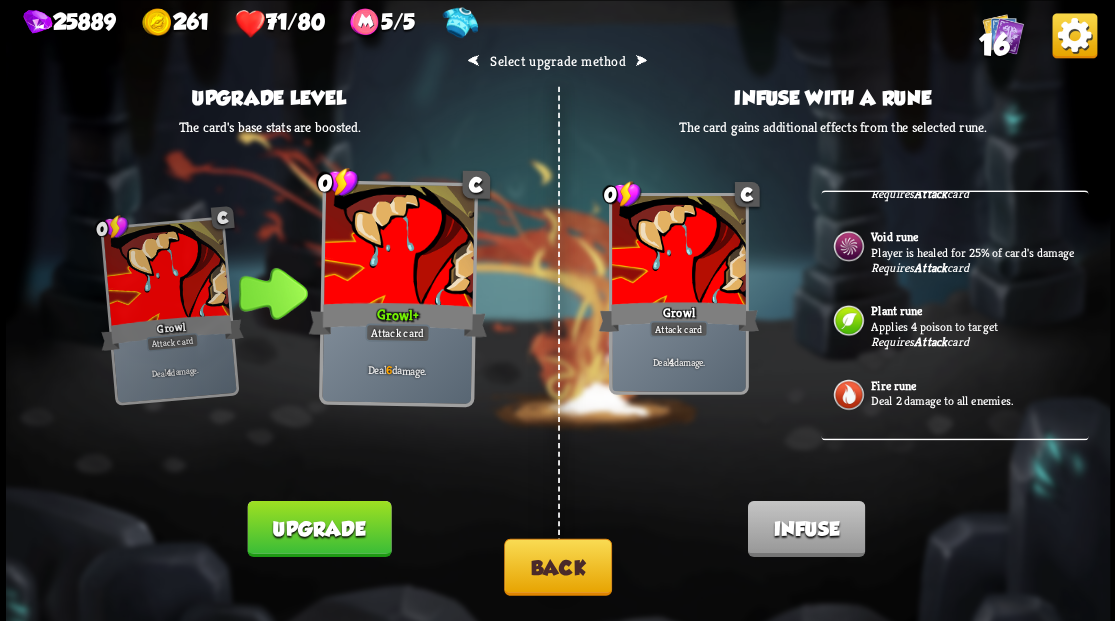 scroll, scrollTop: 239, scrollLeft: 0, axis: vertical 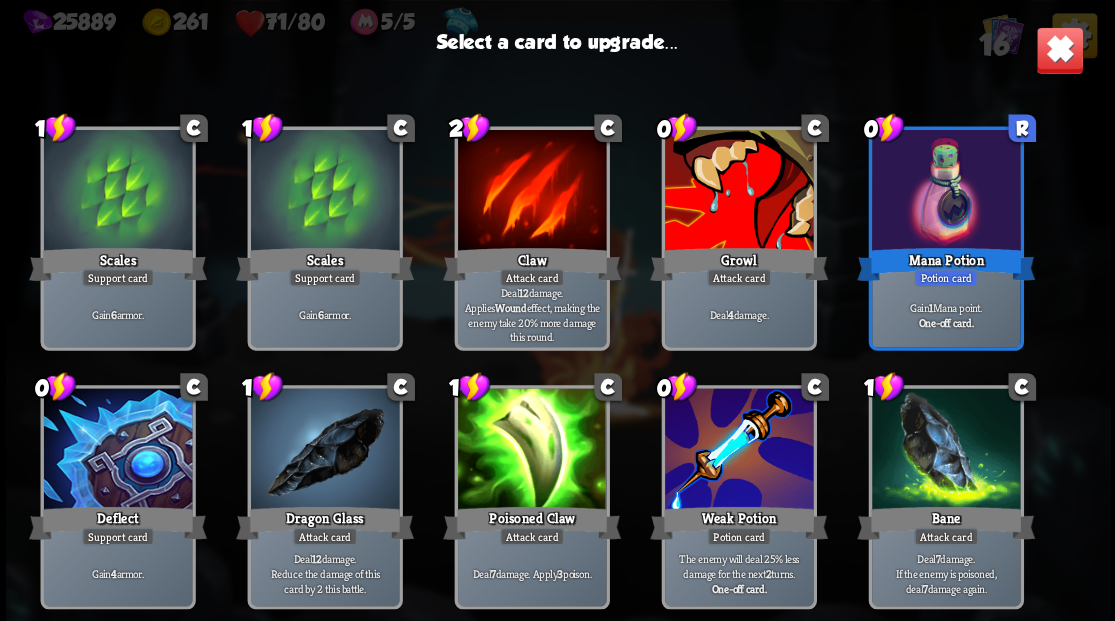 click at bounding box center (117, 450) 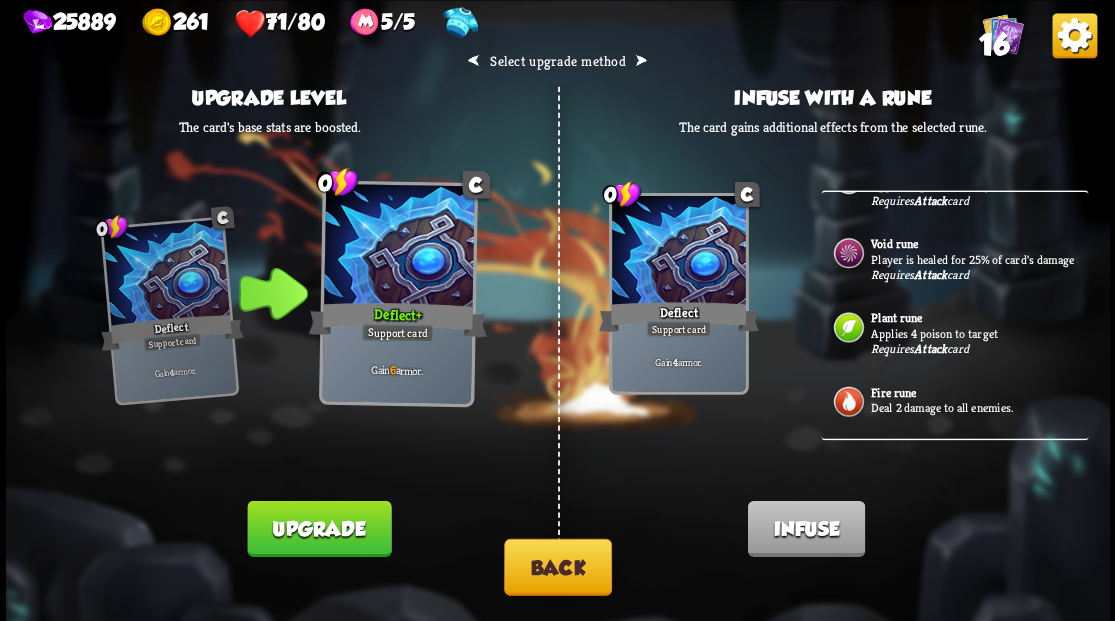 scroll, scrollTop: 239, scrollLeft: 0, axis: vertical 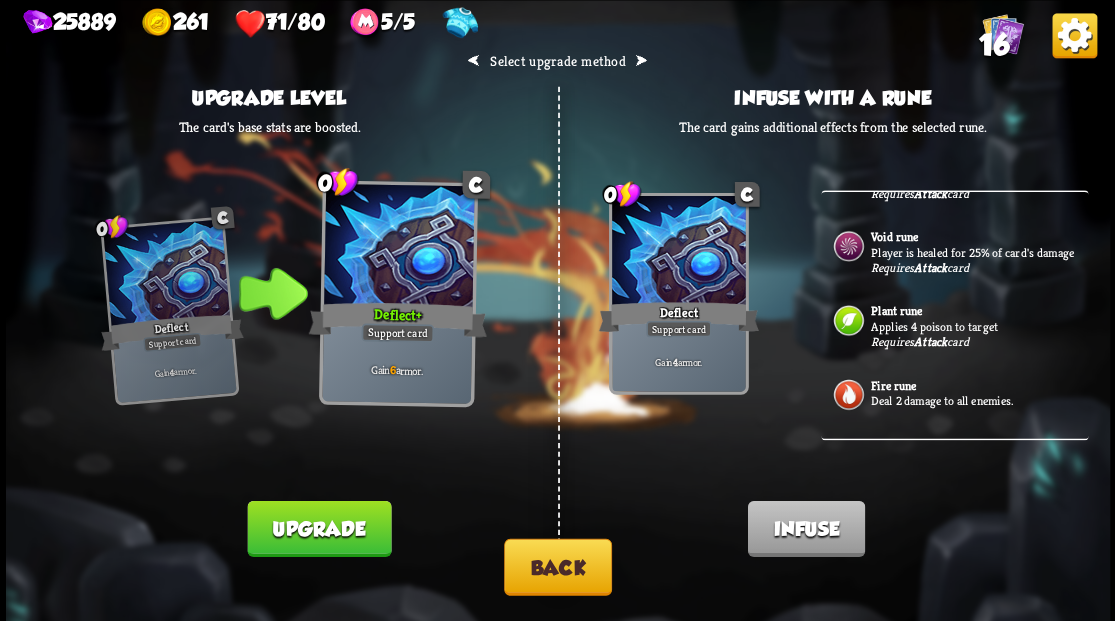 click on "Back" at bounding box center (558, 566) 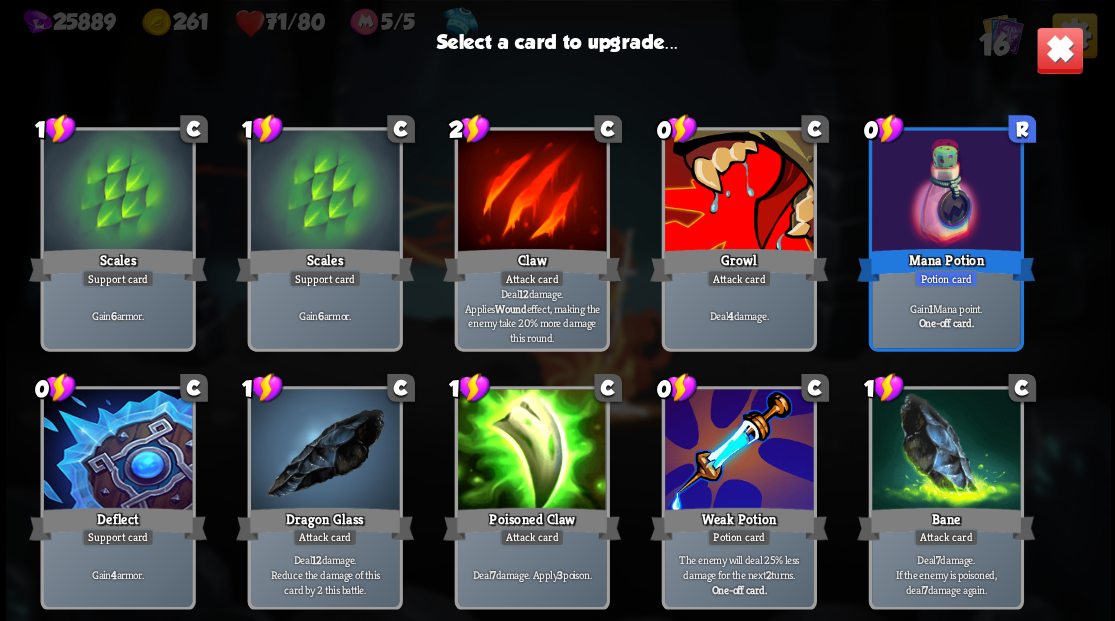 scroll, scrollTop: 329, scrollLeft: 0, axis: vertical 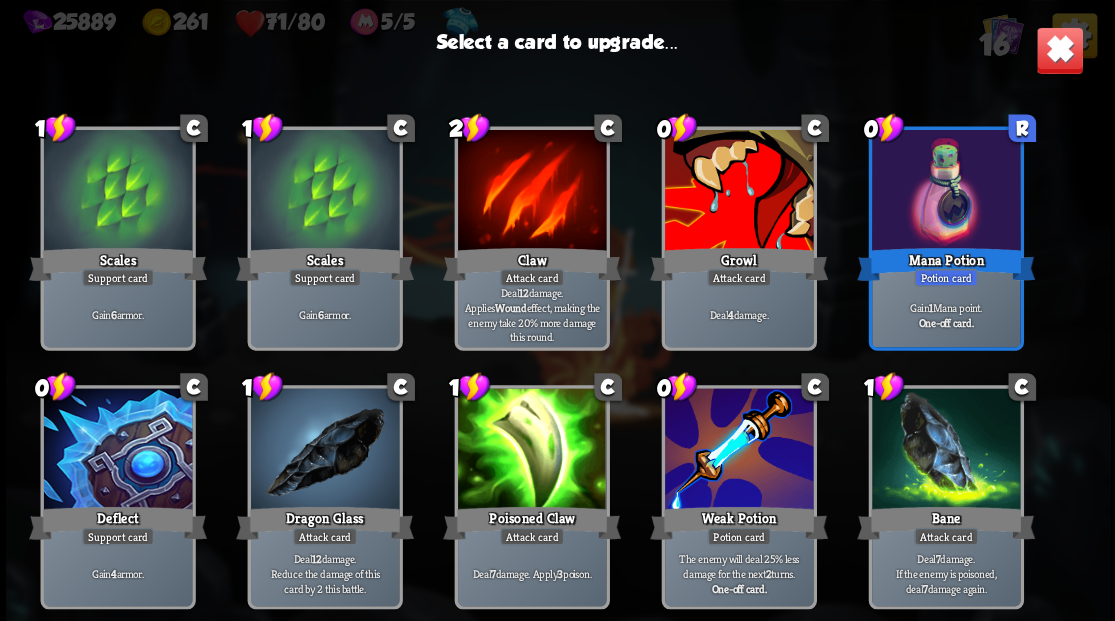 click at bounding box center (738, 450) 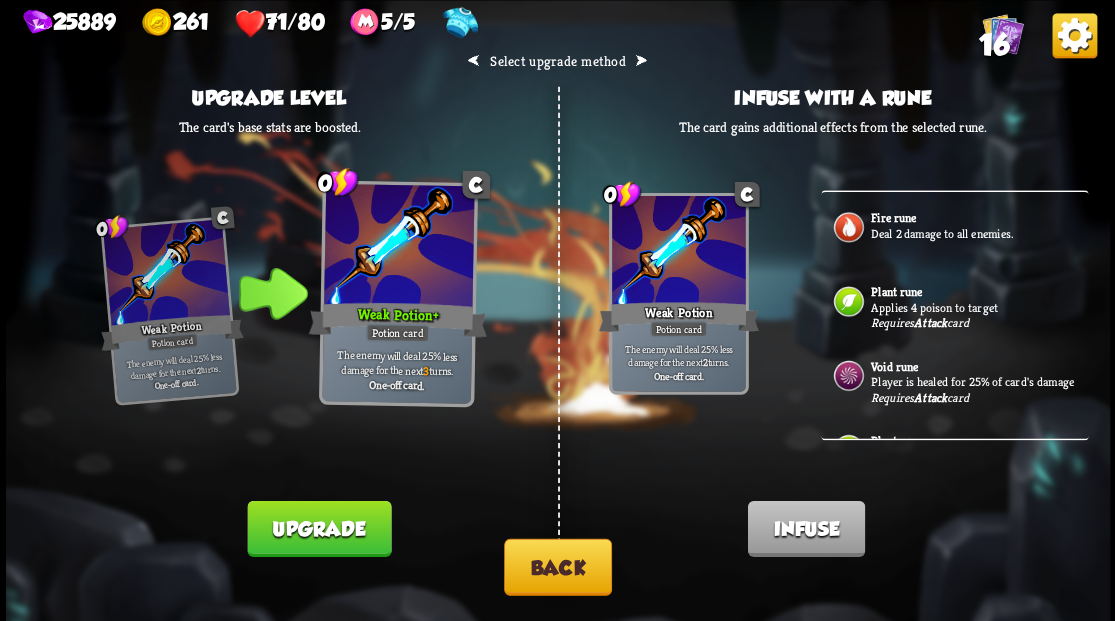 scroll, scrollTop: 39, scrollLeft: 0, axis: vertical 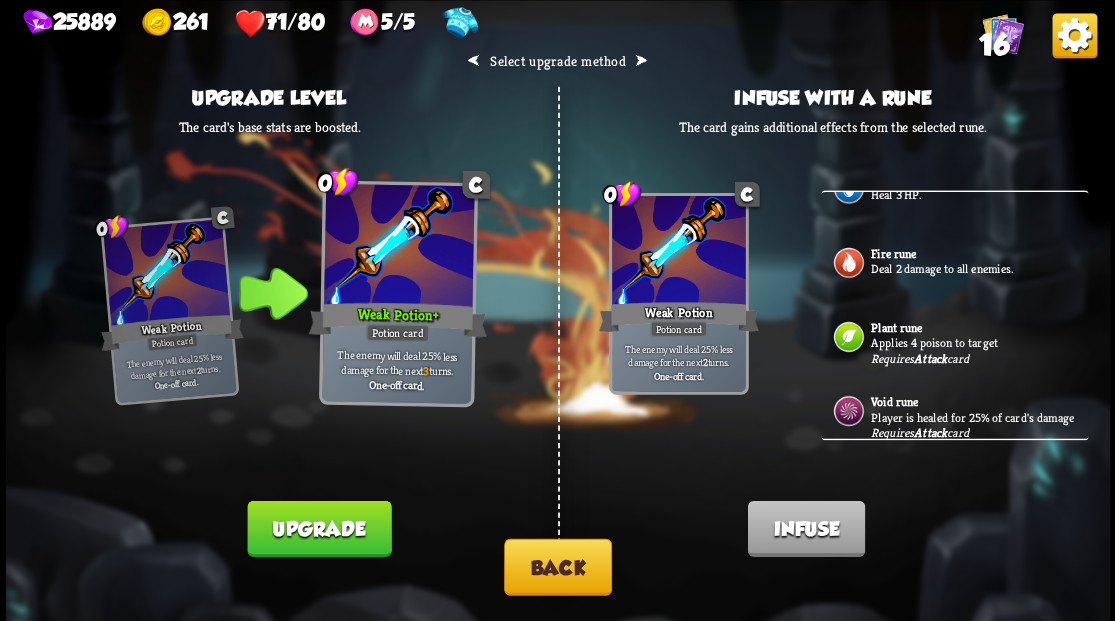 click on "Deal 2 damage to all enemies." at bounding box center [977, 268] 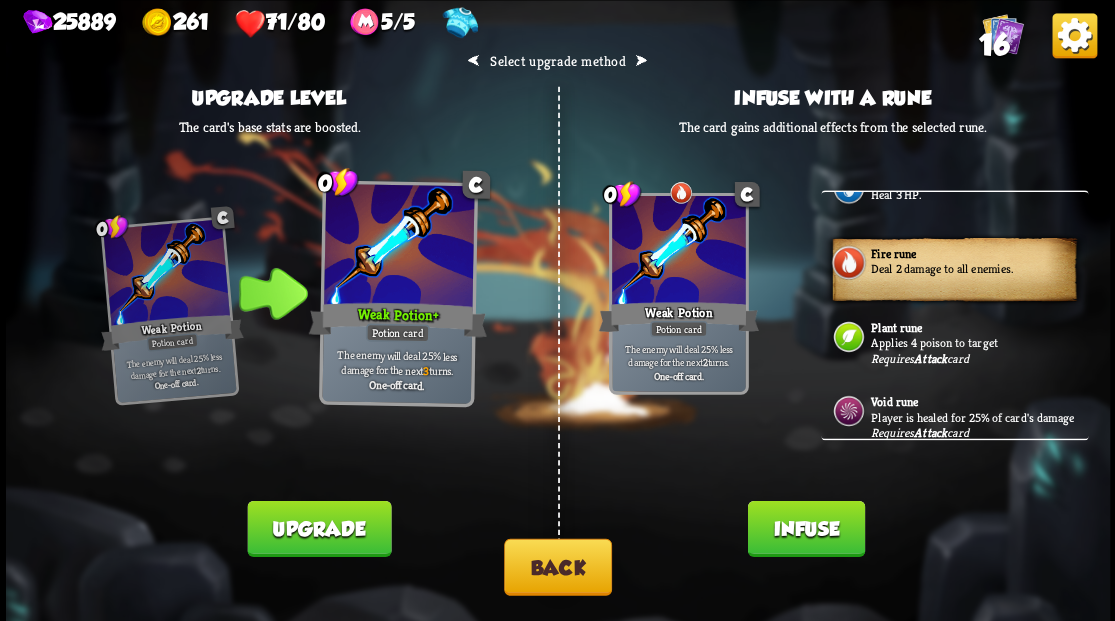click on "Infuse" at bounding box center [805, 528] 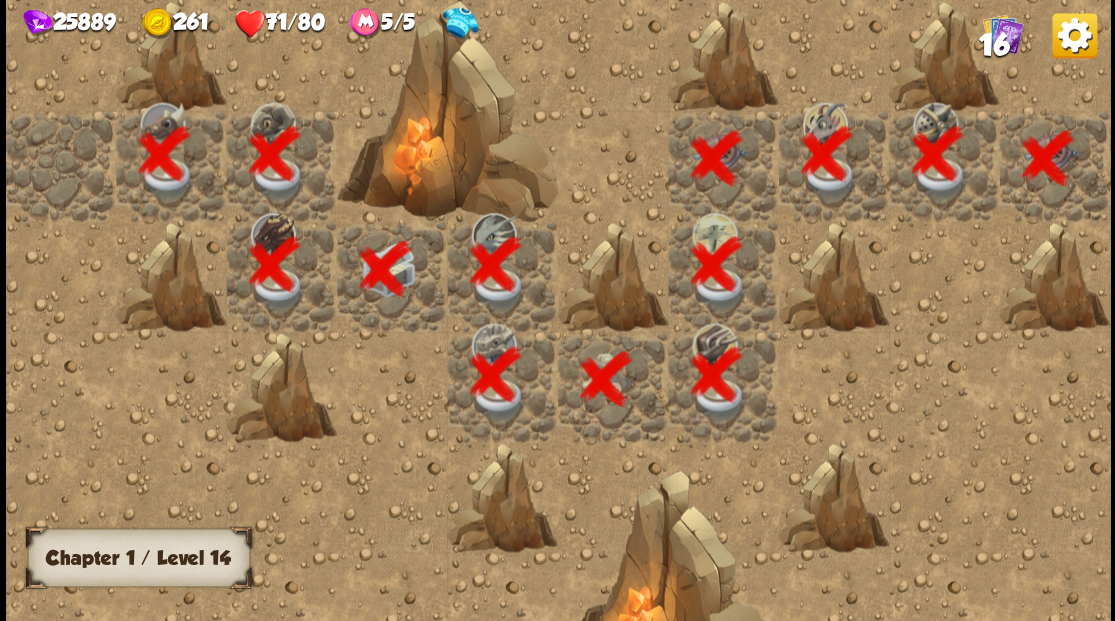 scroll, scrollTop: 0, scrollLeft: 384, axis: horizontal 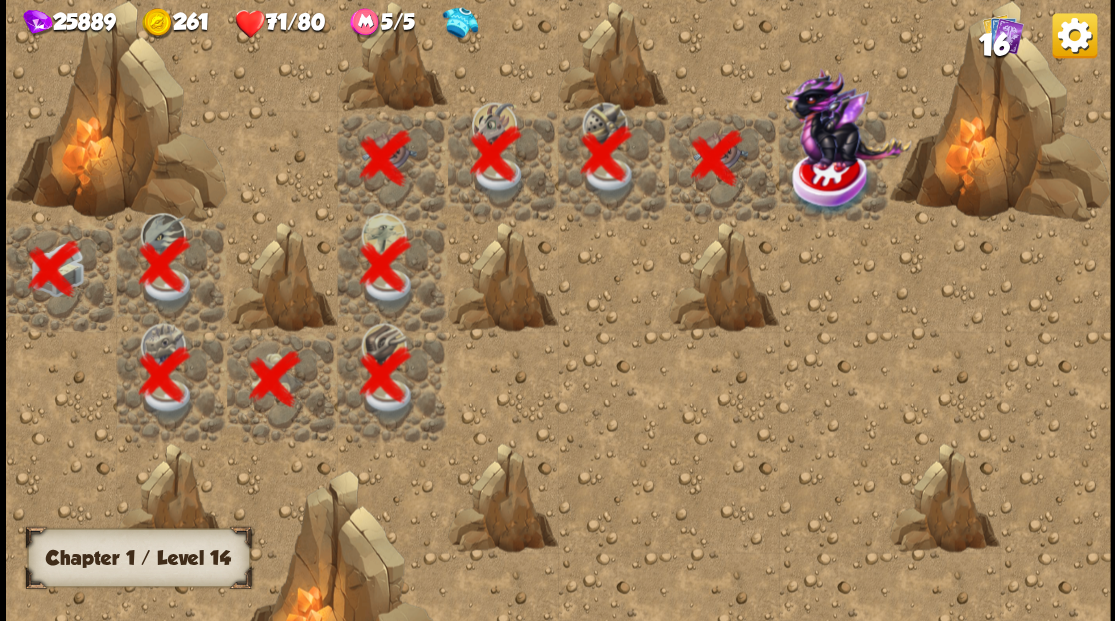 click at bounding box center (847, 117) 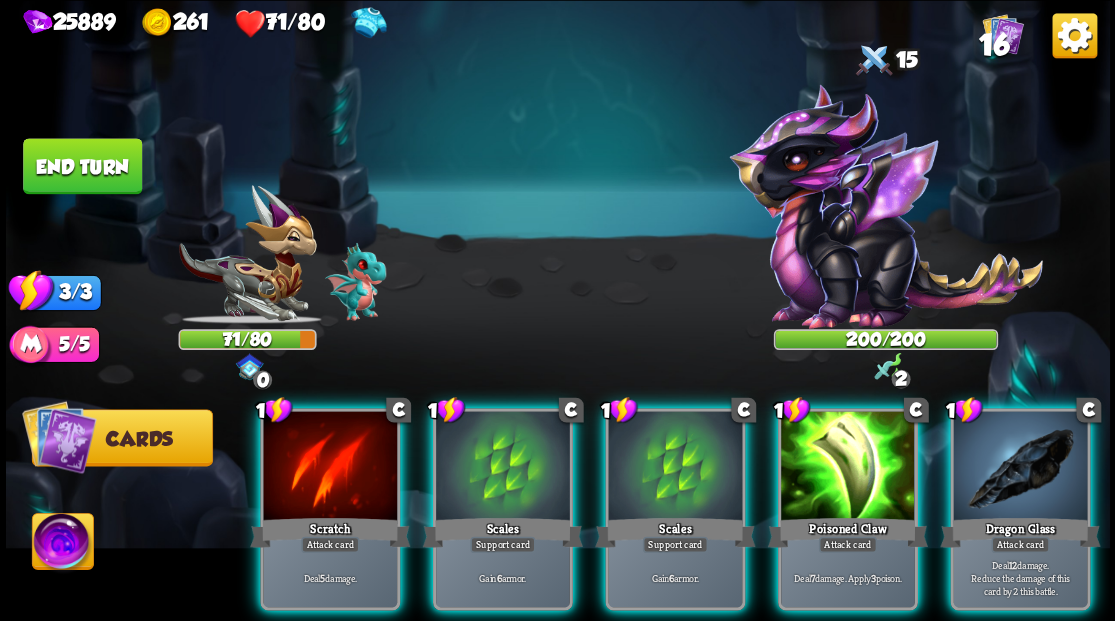 click at bounding box center (62, 544) 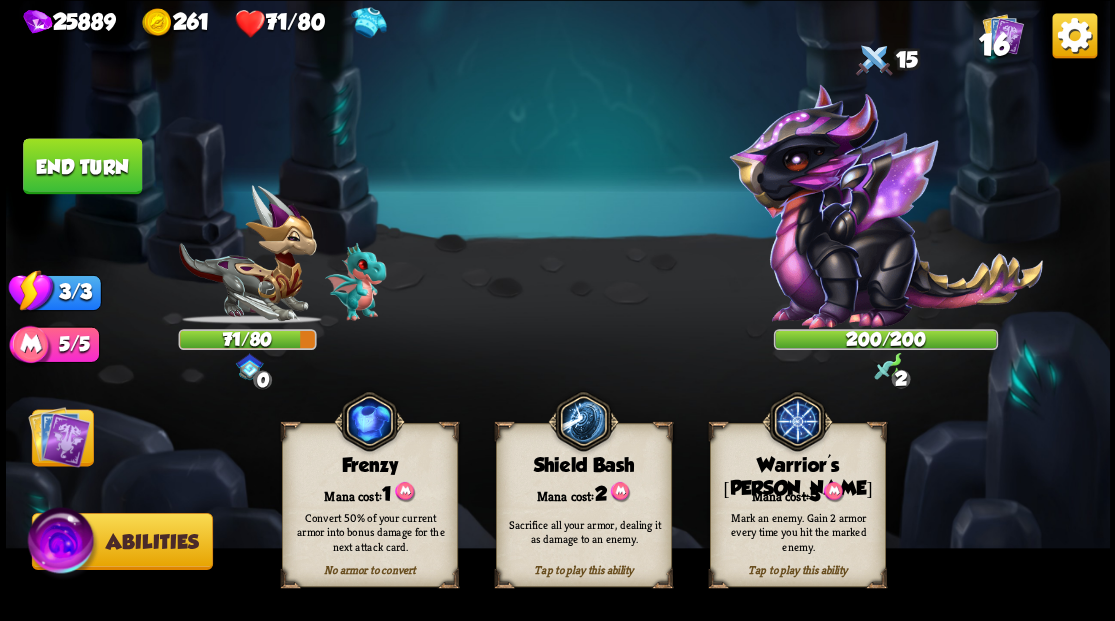 click on "Mark an enemy. Gain 2 armor every time you hit the marked enemy." at bounding box center (798, 531) 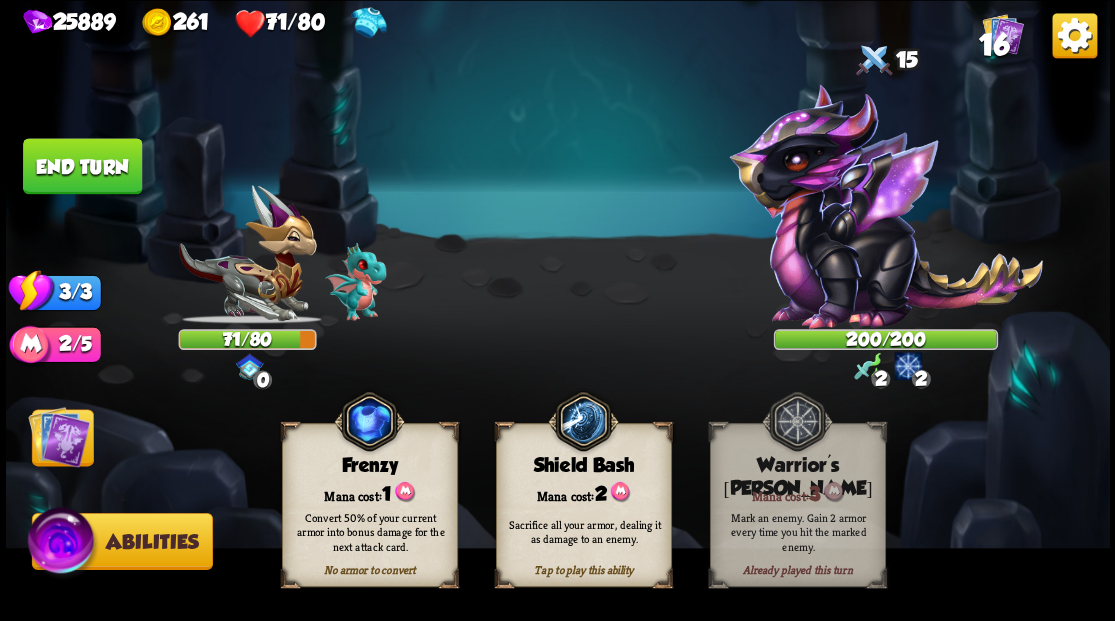 click at bounding box center (59, 436) 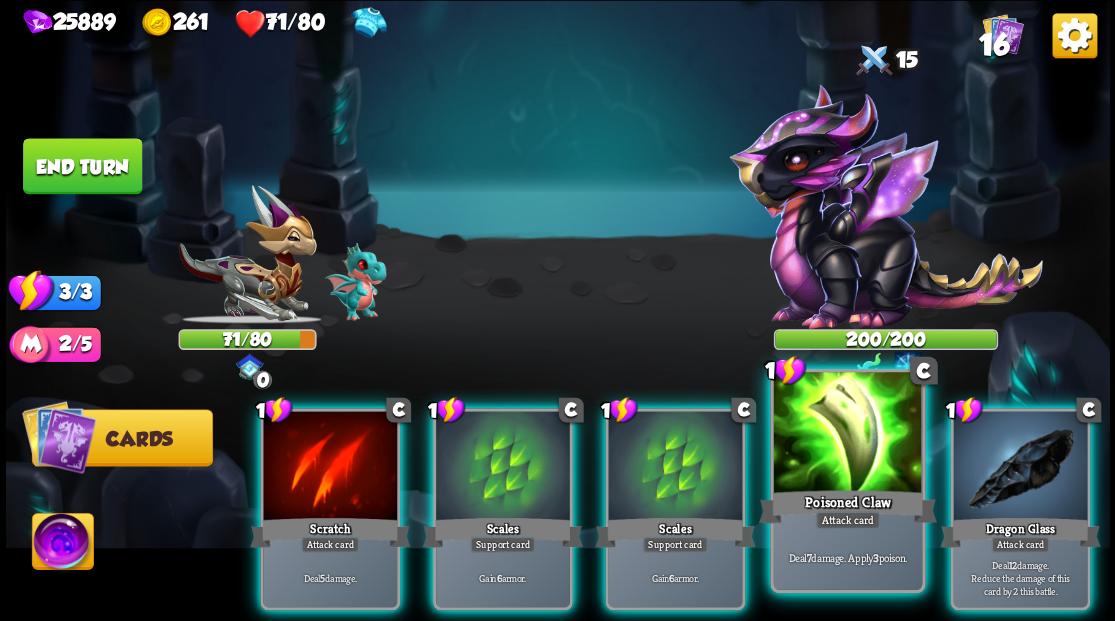 click at bounding box center (847, 434) 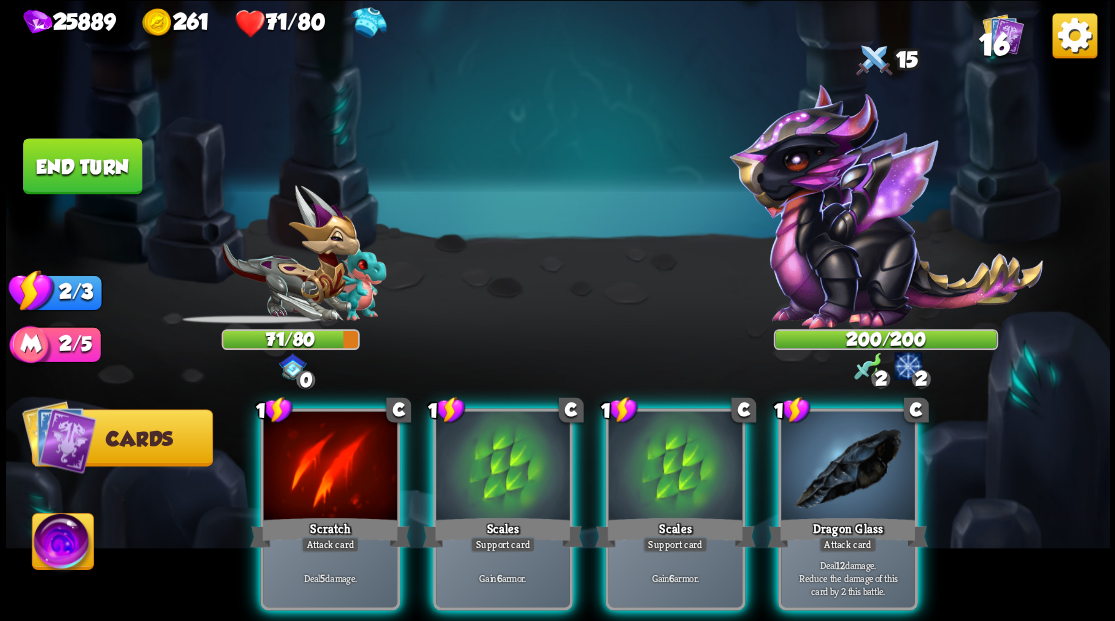 click at bounding box center (848, 467) 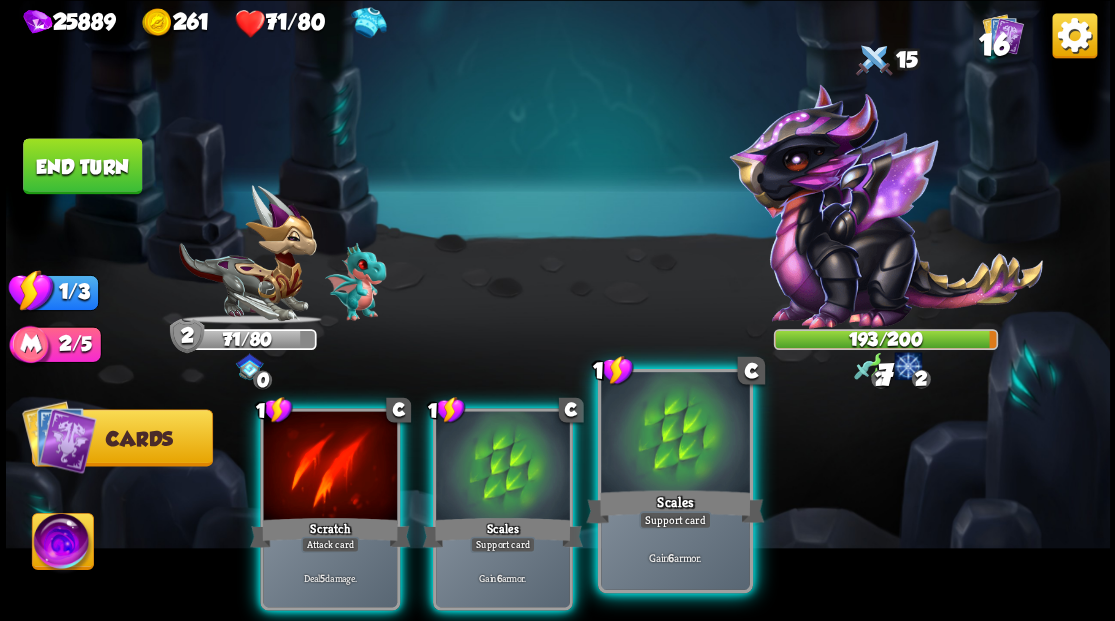 click at bounding box center (675, 434) 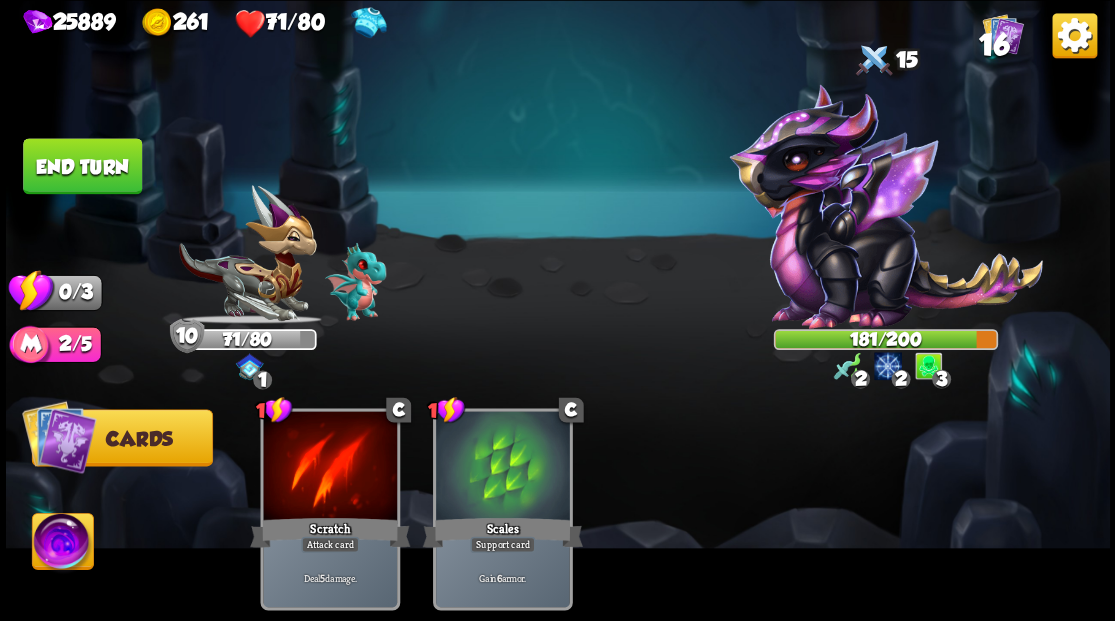 click on "End turn" at bounding box center [82, 166] 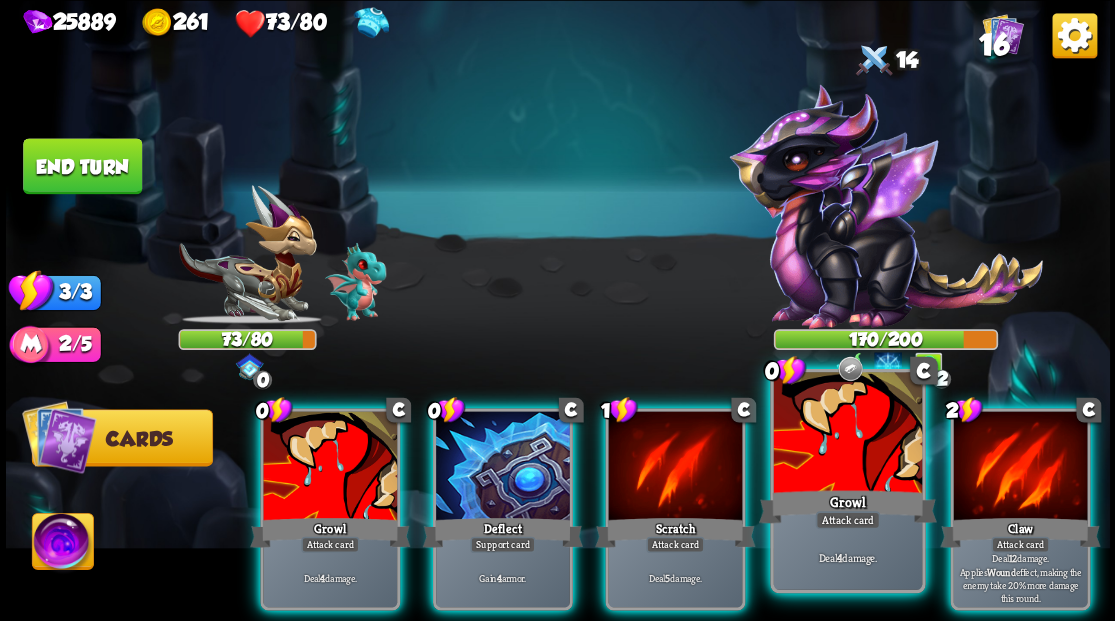 click at bounding box center (847, 434) 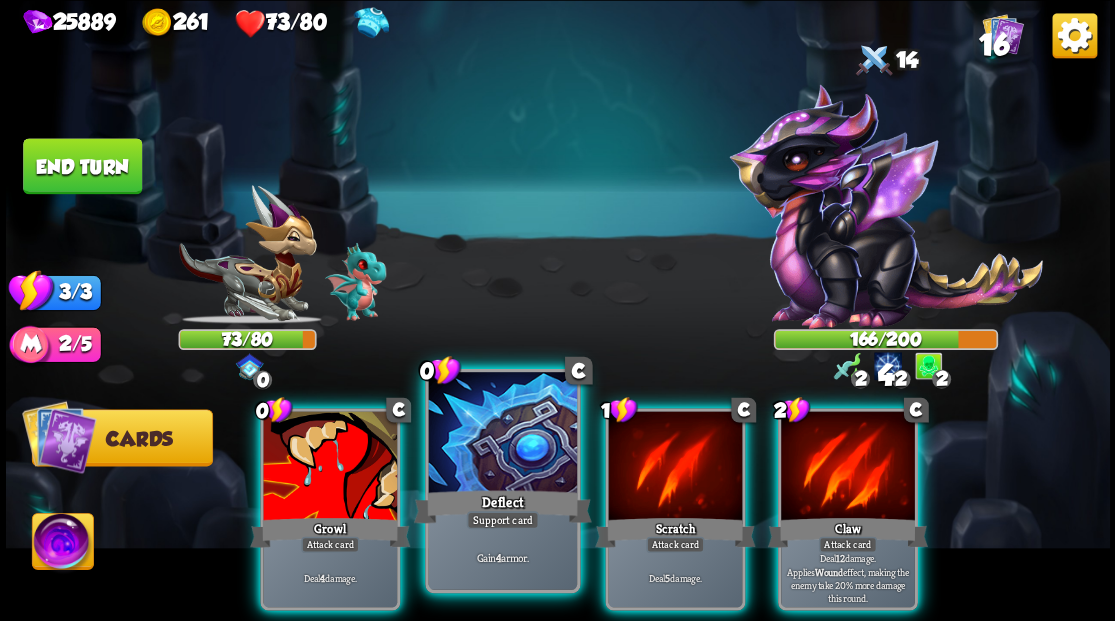 click at bounding box center (502, 434) 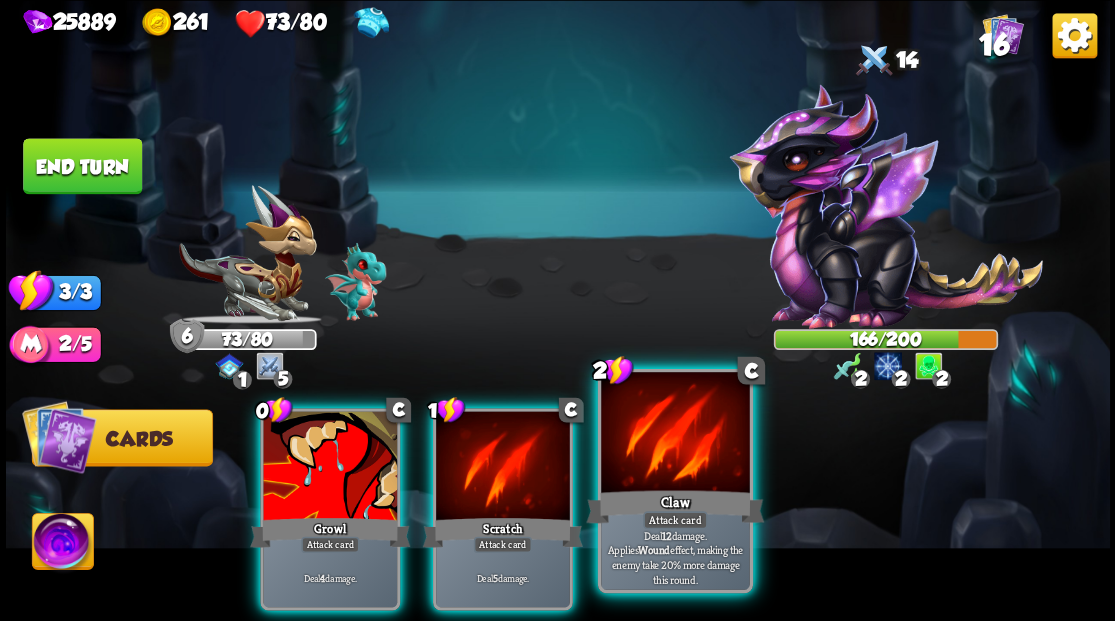 click at bounding box center [675, 434] 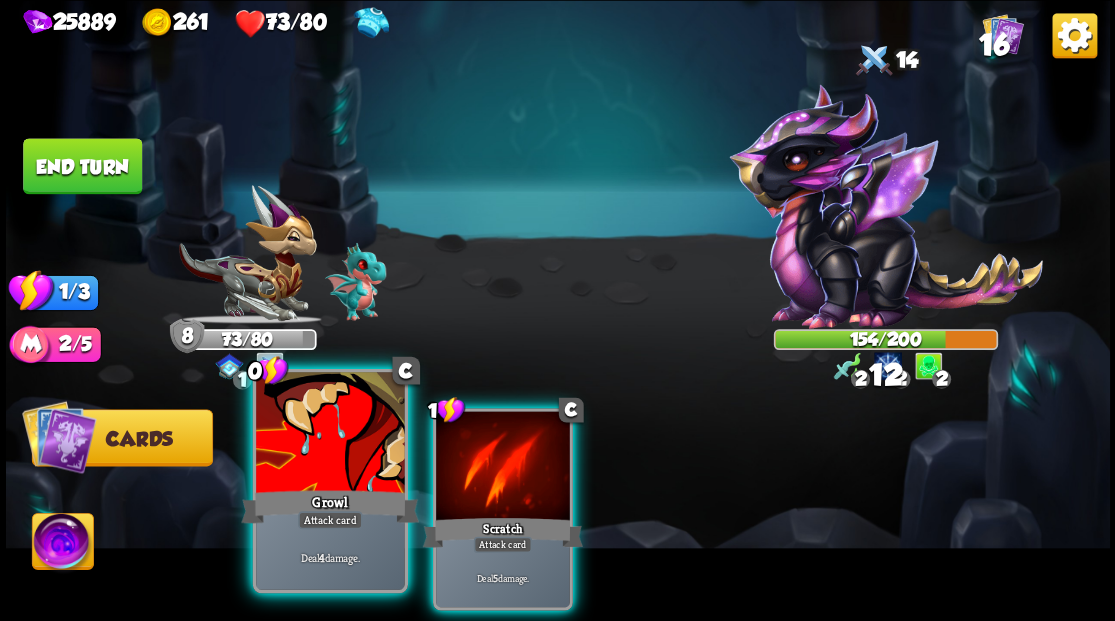 click on "Growl" at bounding box center (330, 506) 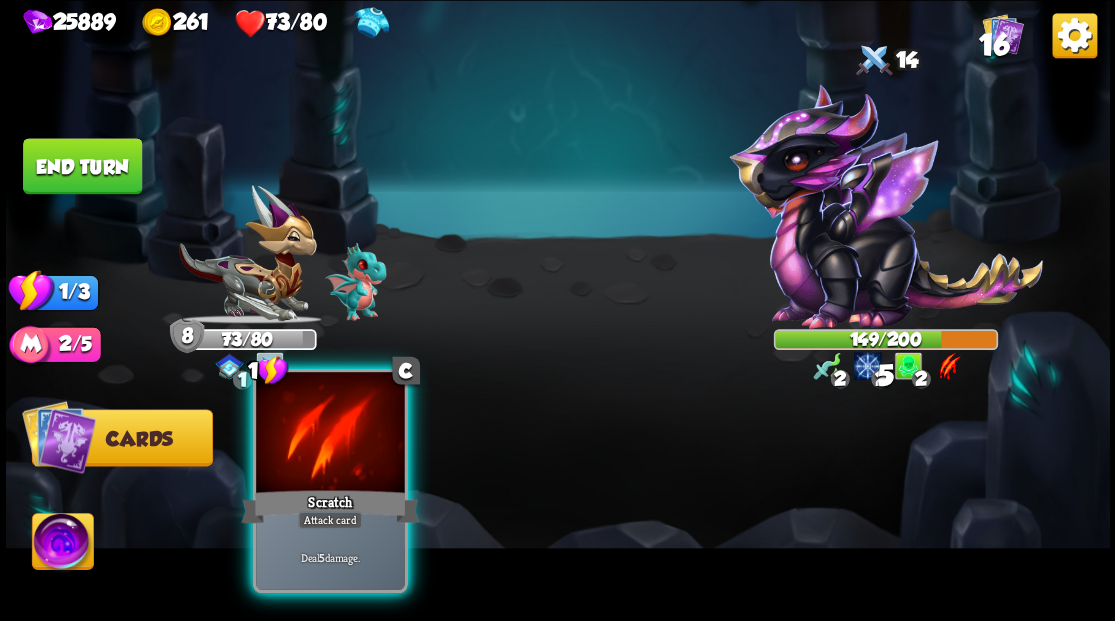 click at bounding box center [330, 434] 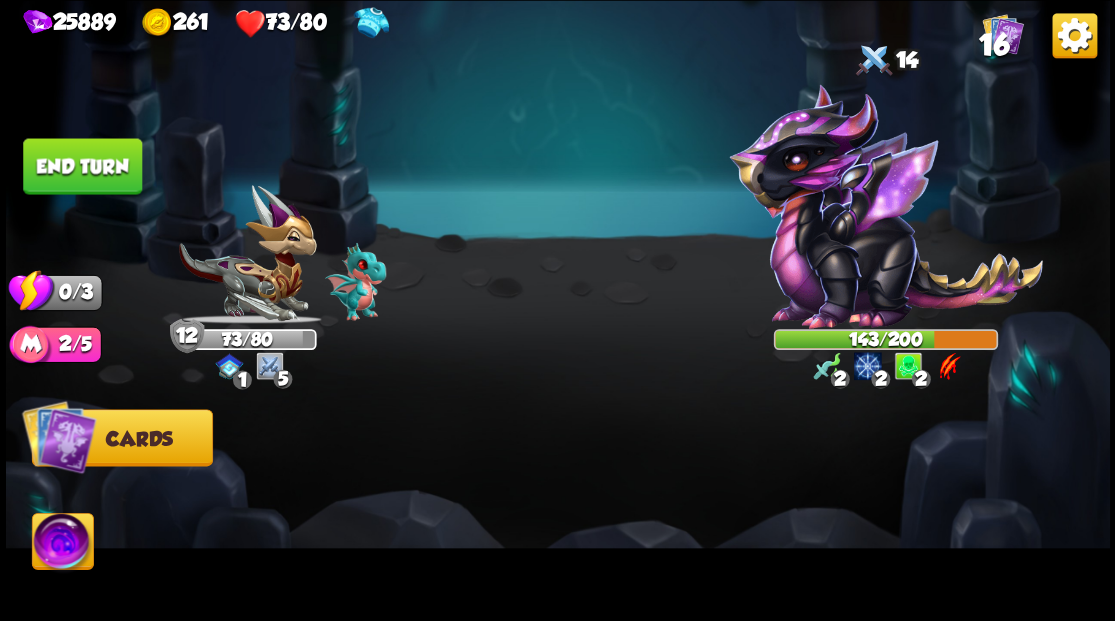 click on "End turn" at bounding box center (82, 166) 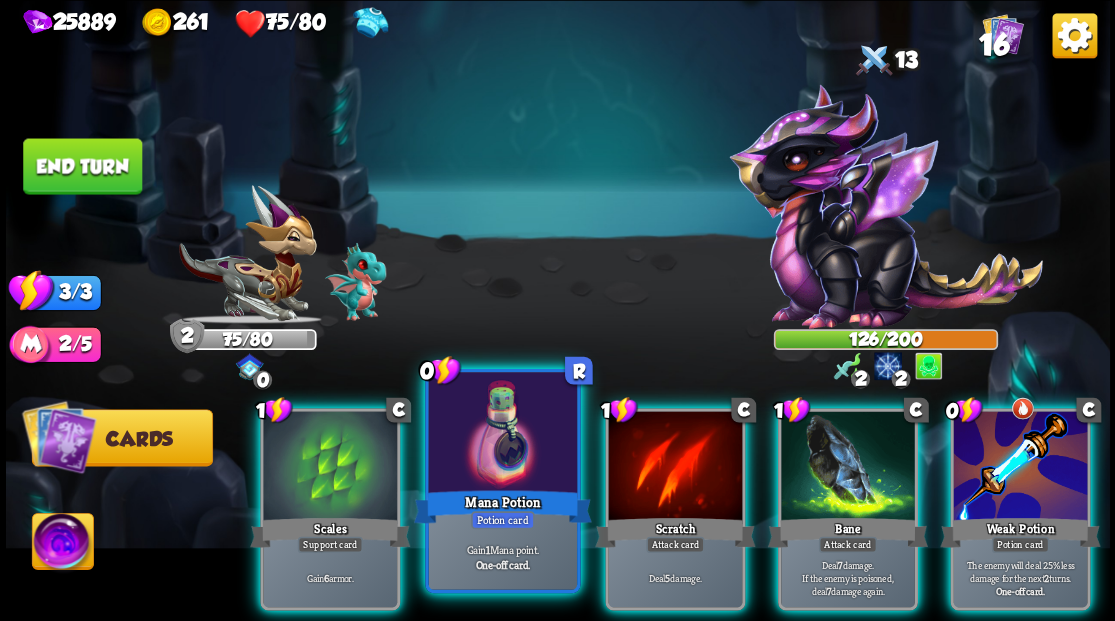 click at bounding box center (502, 434) 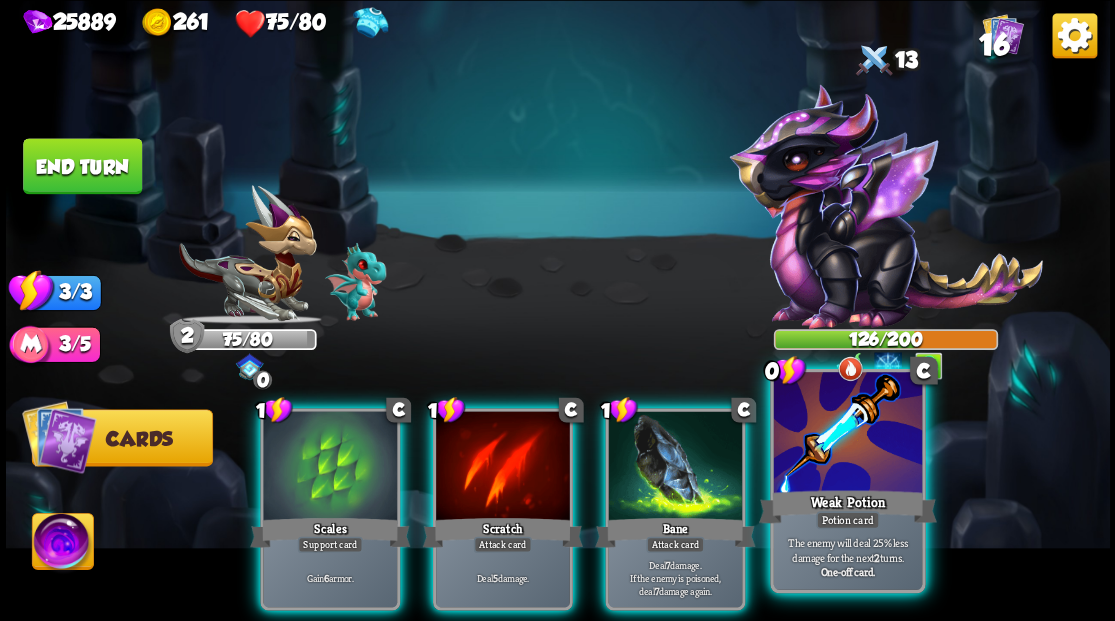 click on "Weak Potion" at bounding box center (847, 506) 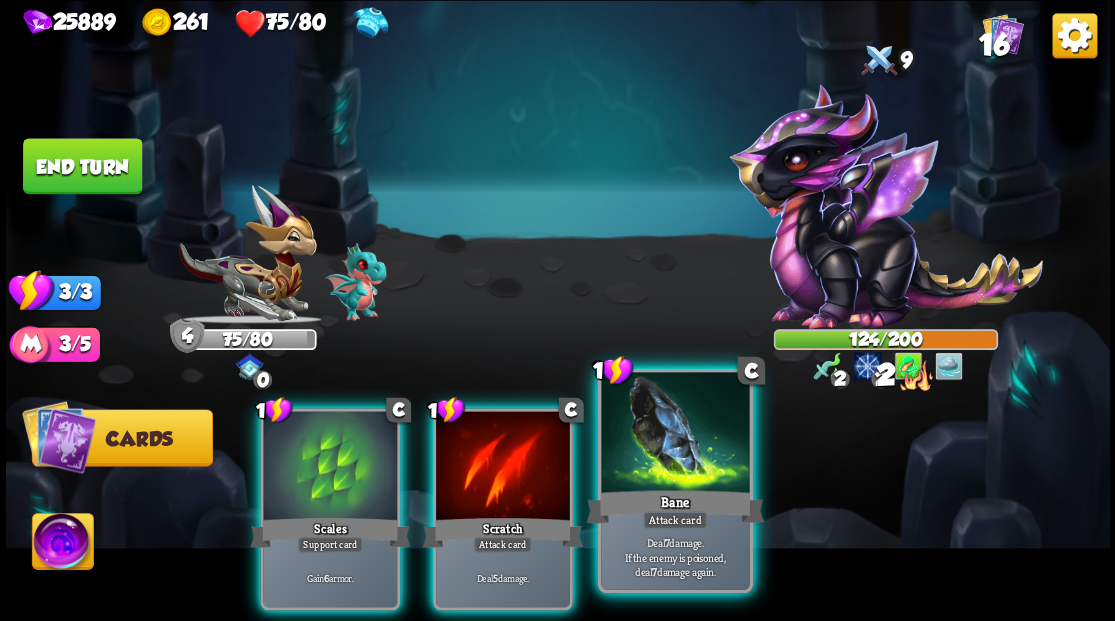click at bounding box center [675, 434] 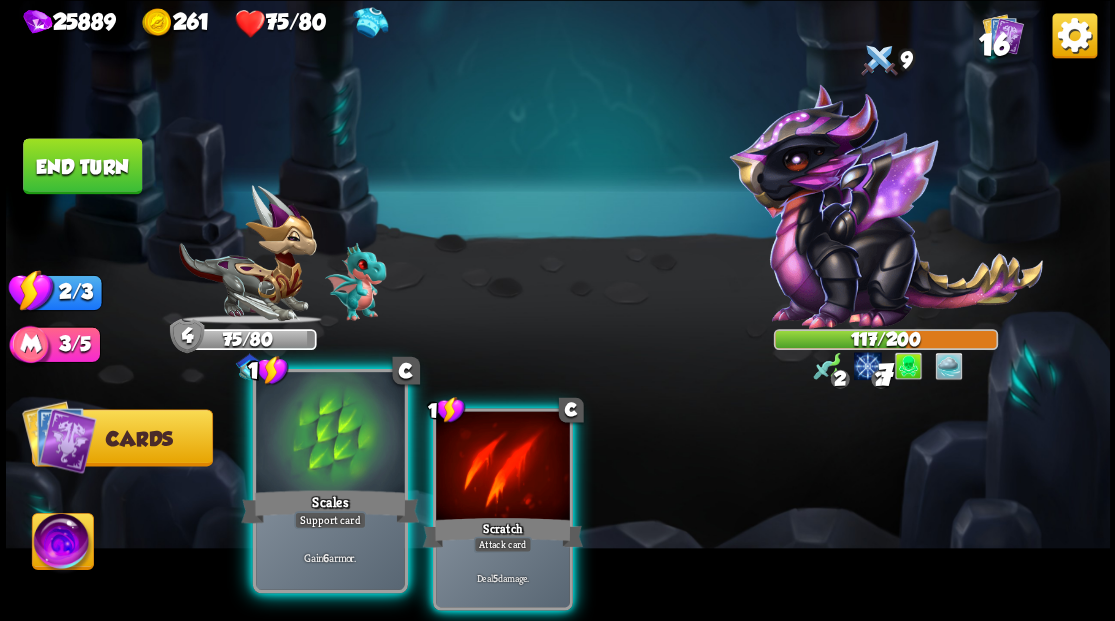 click at bounding box center [330, 434] 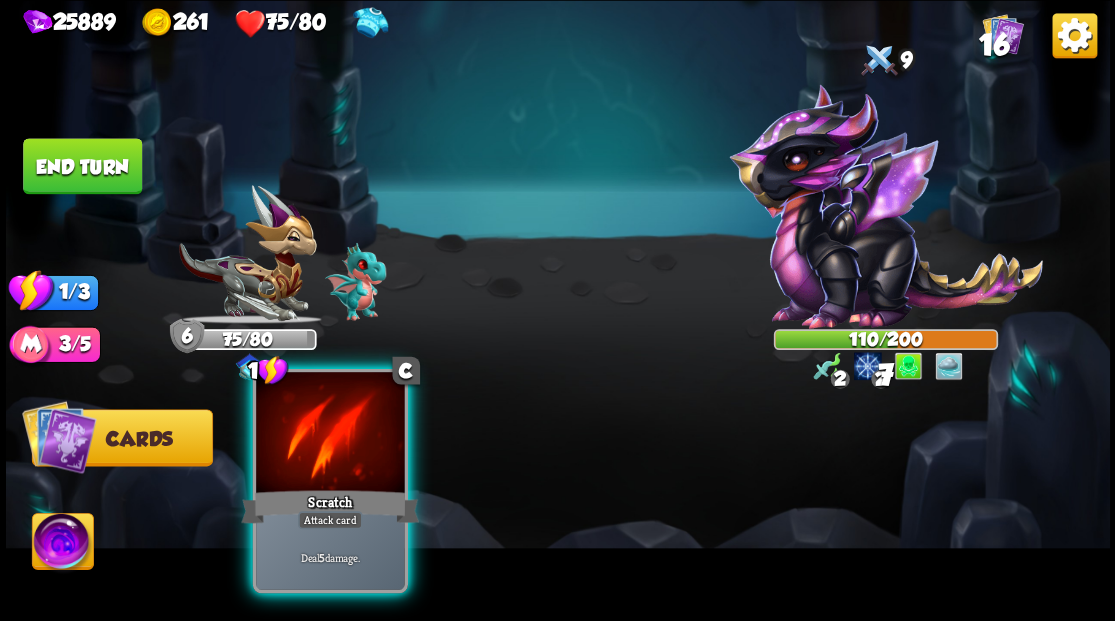 click at bounding box center [330, 434] 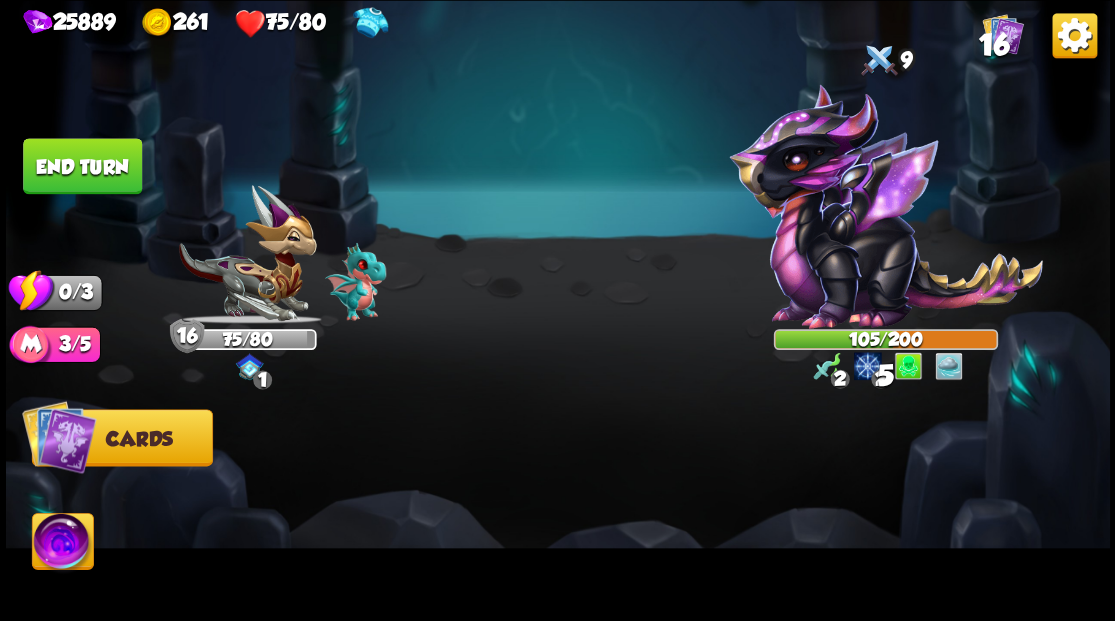 click on "End turn" at bounding box center (82, 166) 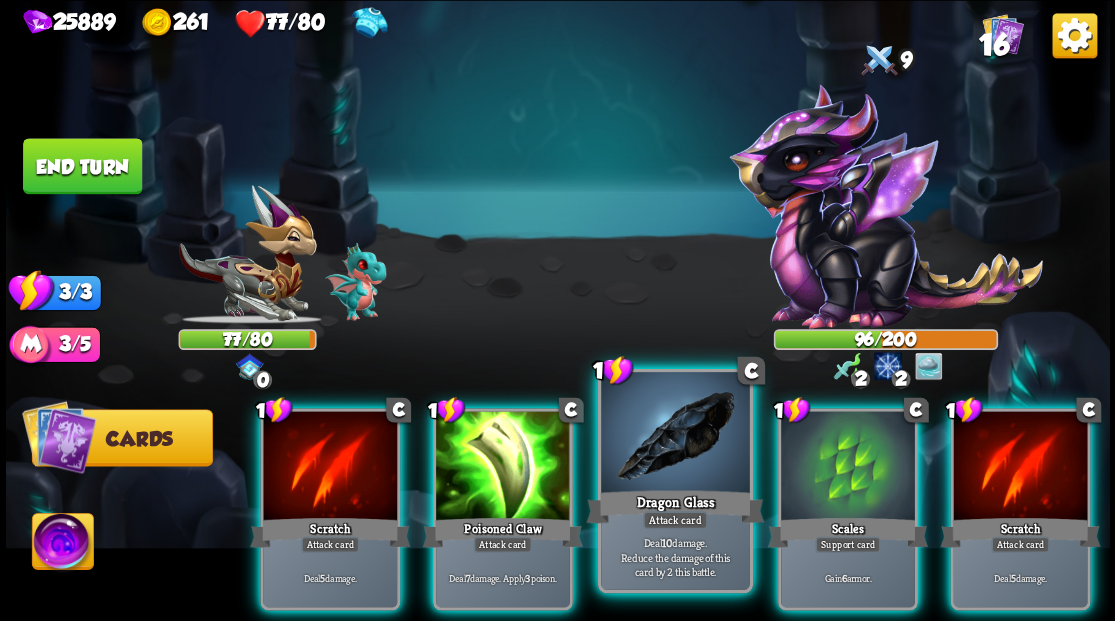 click at bounding box center (675, 434) 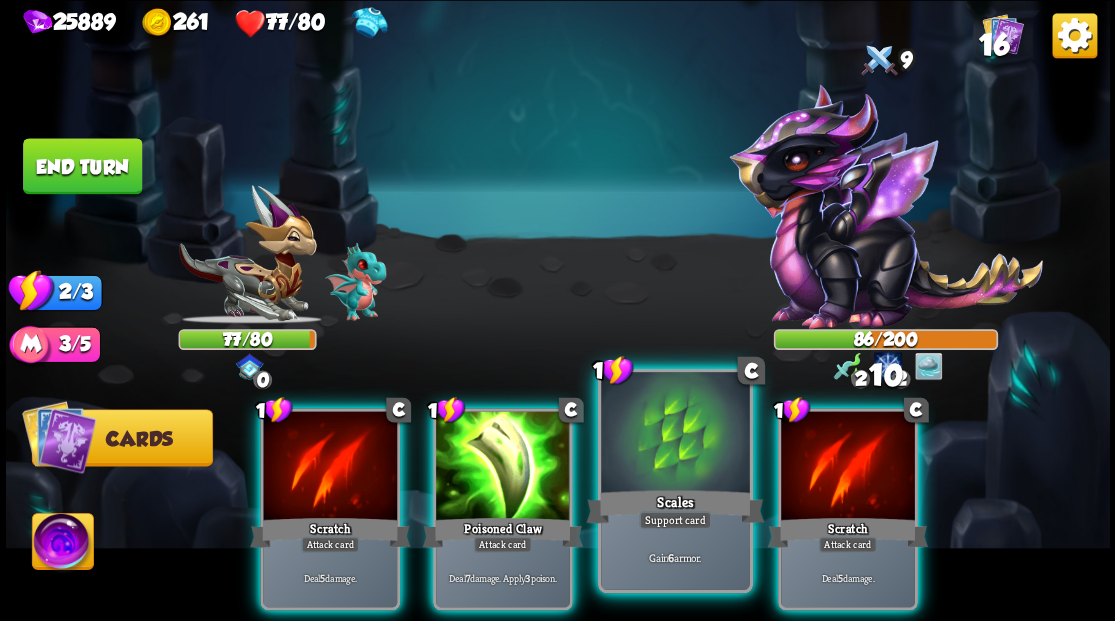 click at bounding box center (675, 434) 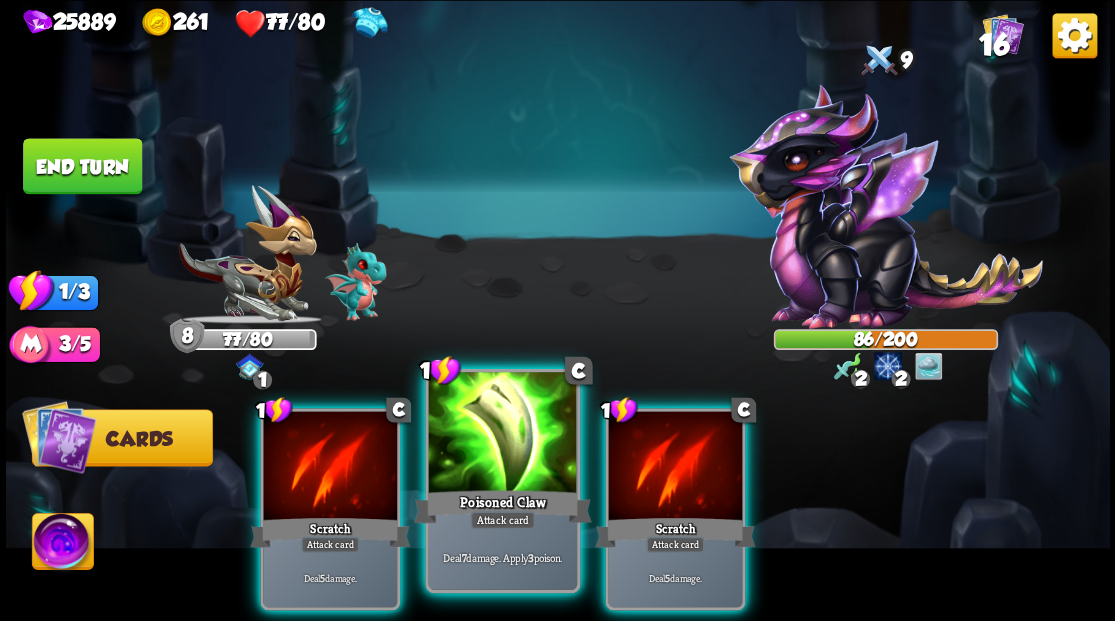 click at bounding box center [502, 434] 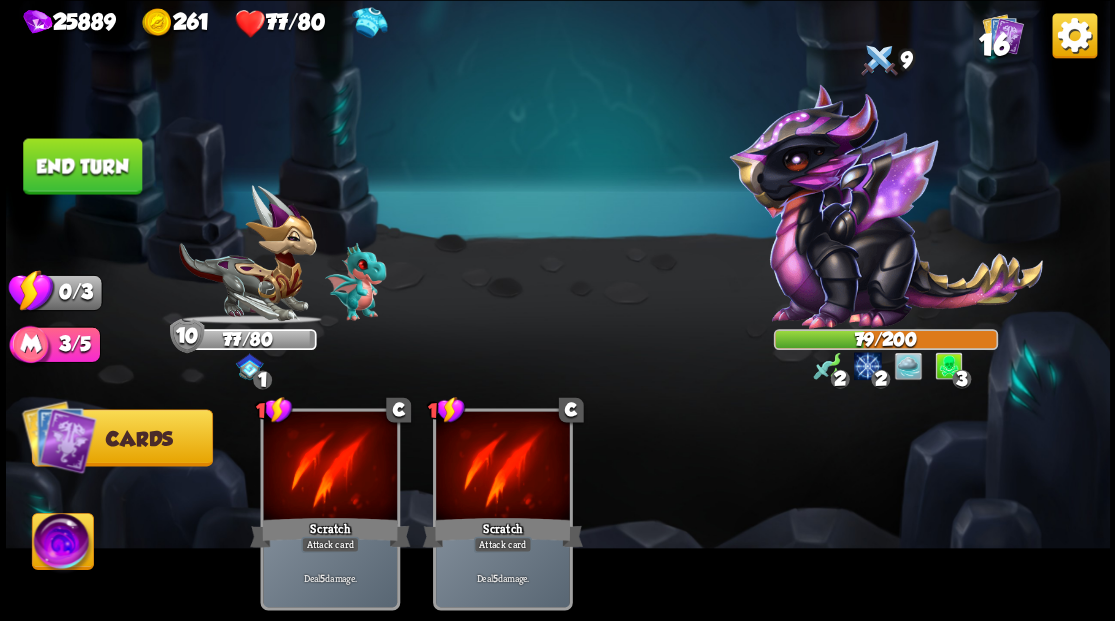 click on "End turn" at bounding box center [82, 166] 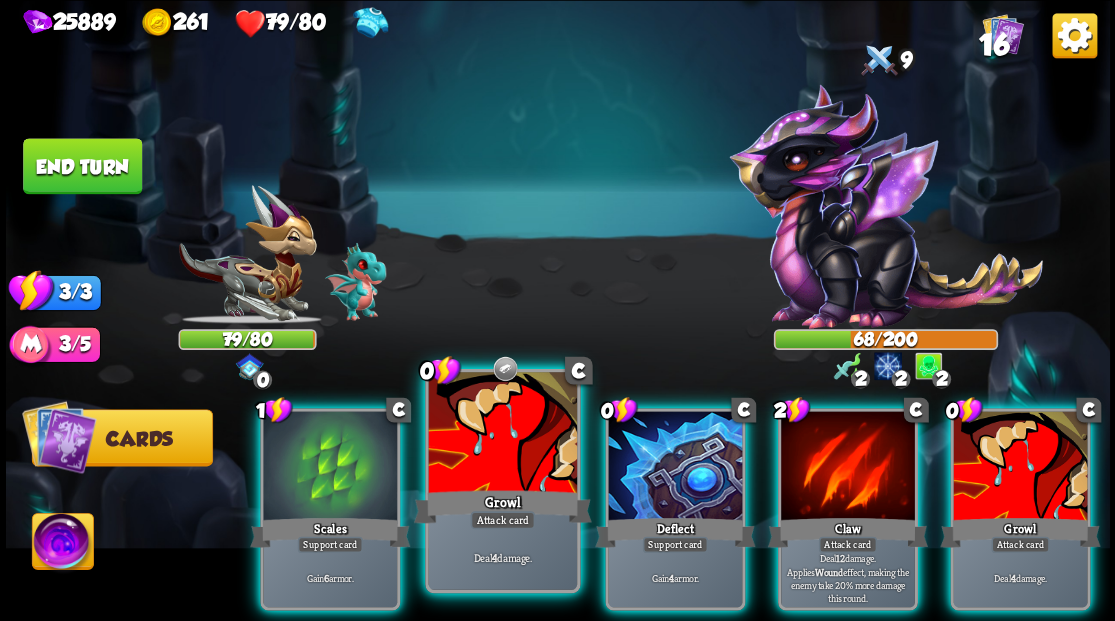 click at bounding box center (502, 434) 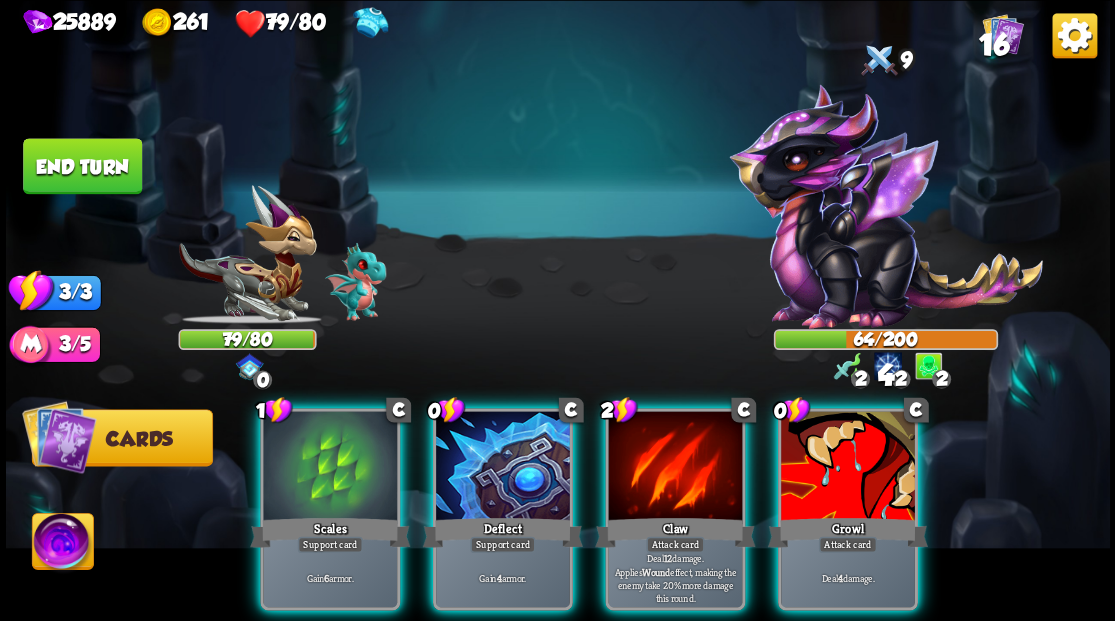 click at bounding box center [848, 467] 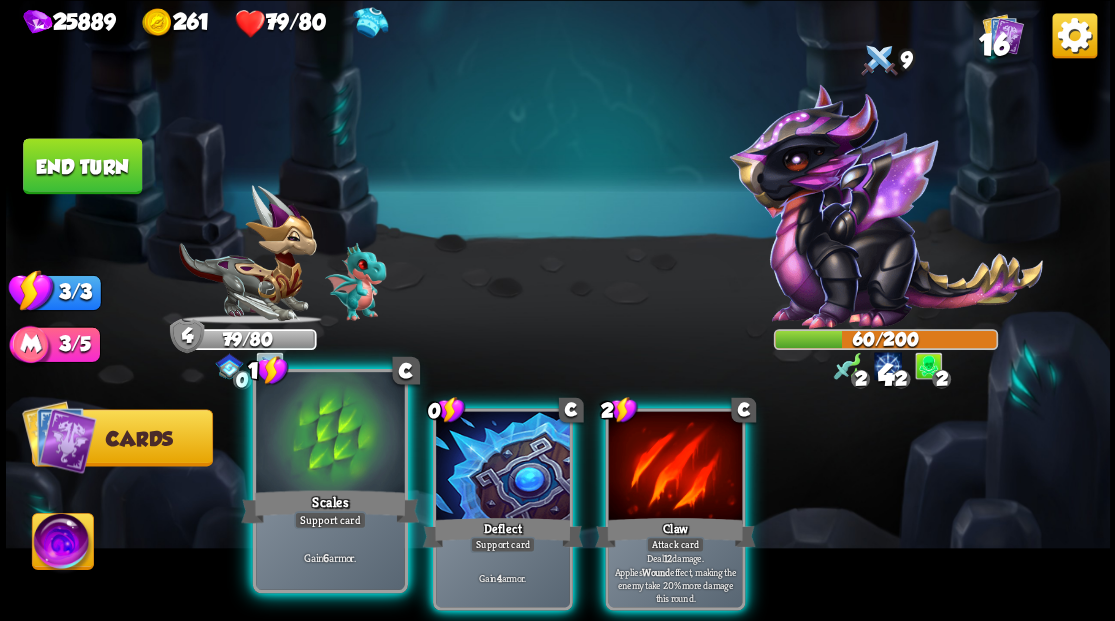 drag, startPoint x: 322, startPoint y: 433, endPoint x: 320, endPoint y: 423, distance: 10.198039 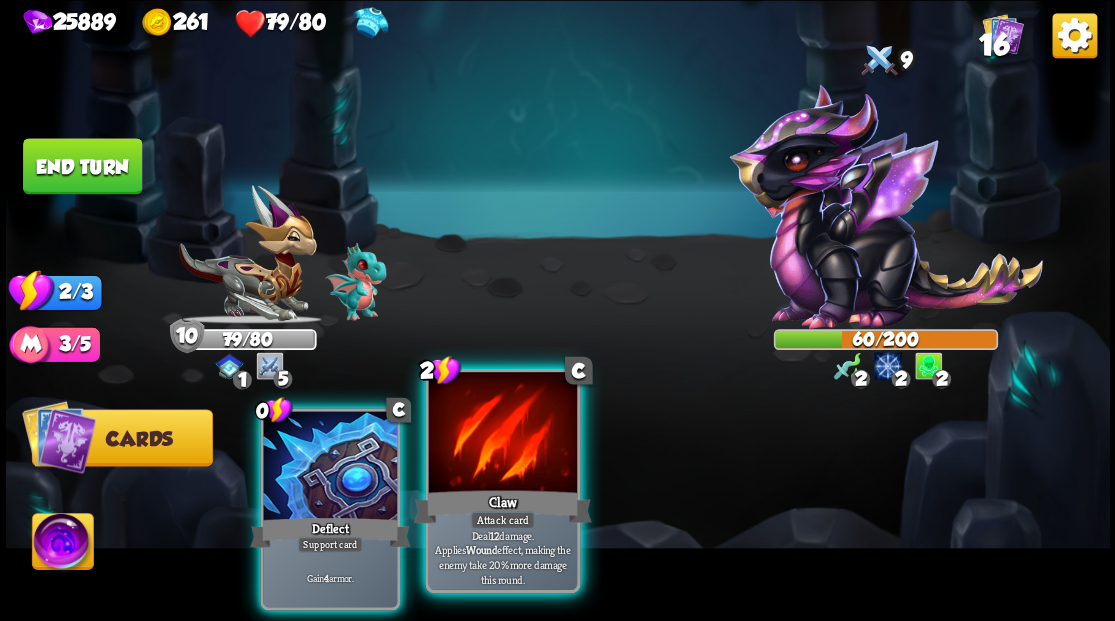 click at bounding box center [502, 434] 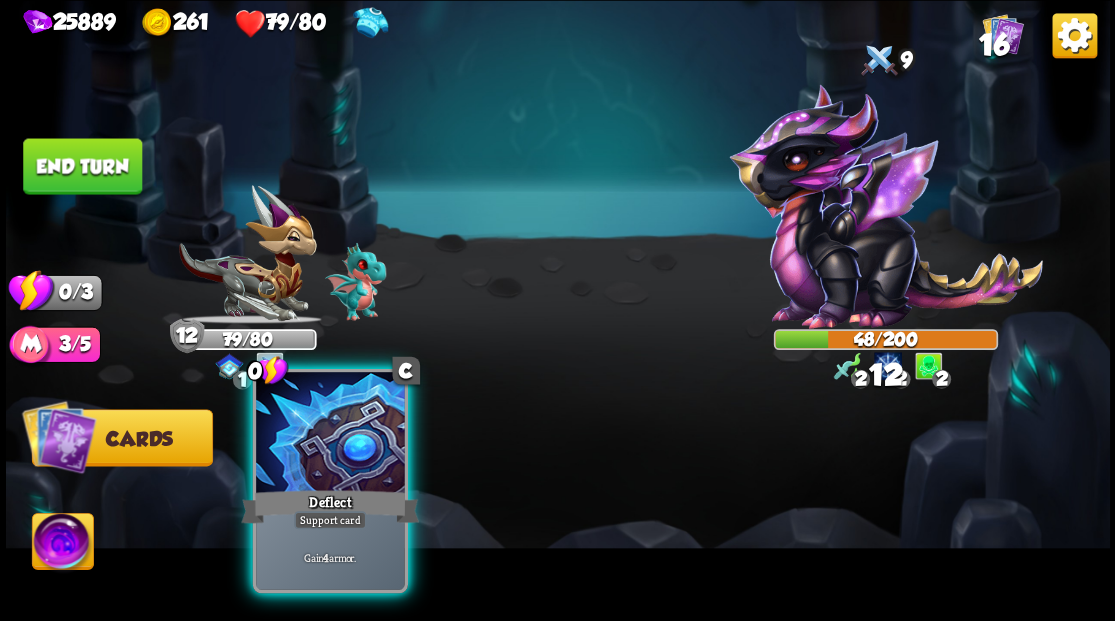 click at bounding box center [330, 434] 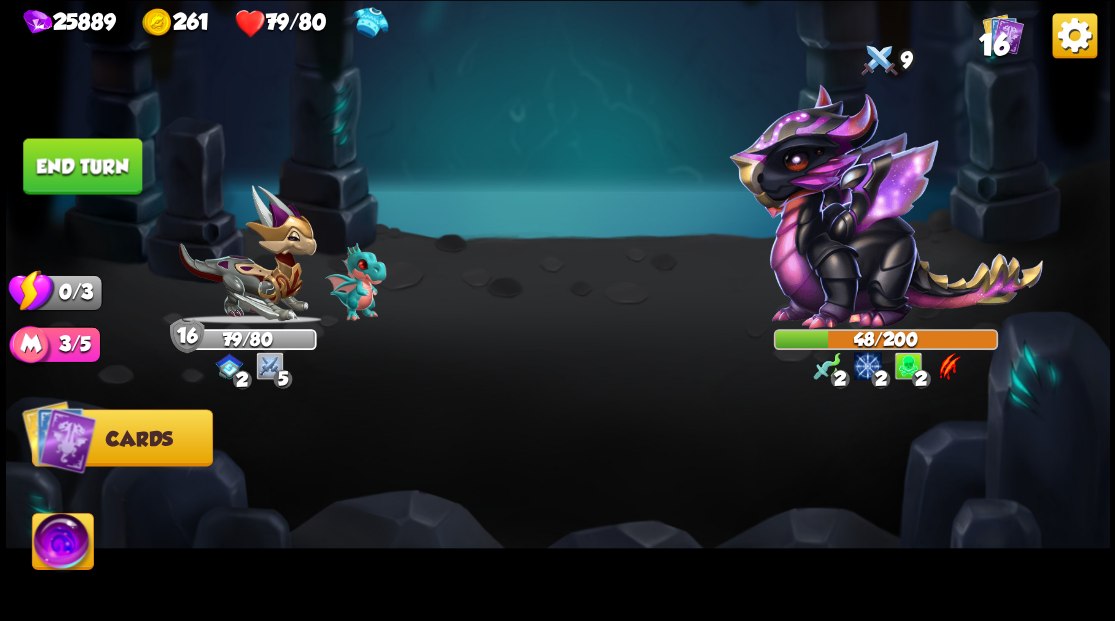 click on "End turn" at bounding box center [82, 166] 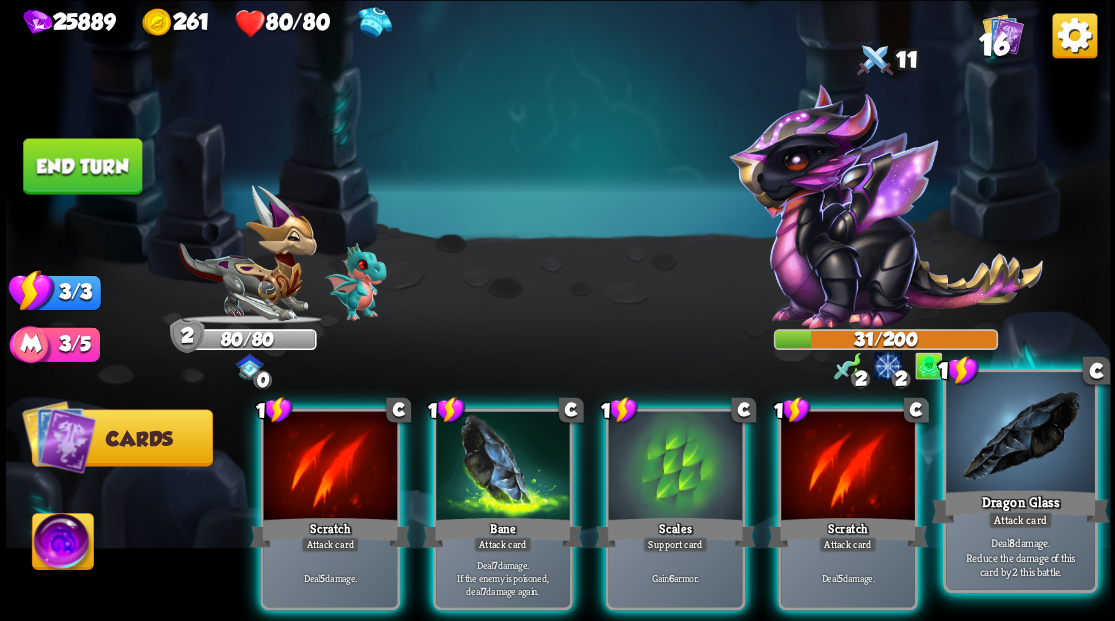 click at bounding box center (1020, 434) 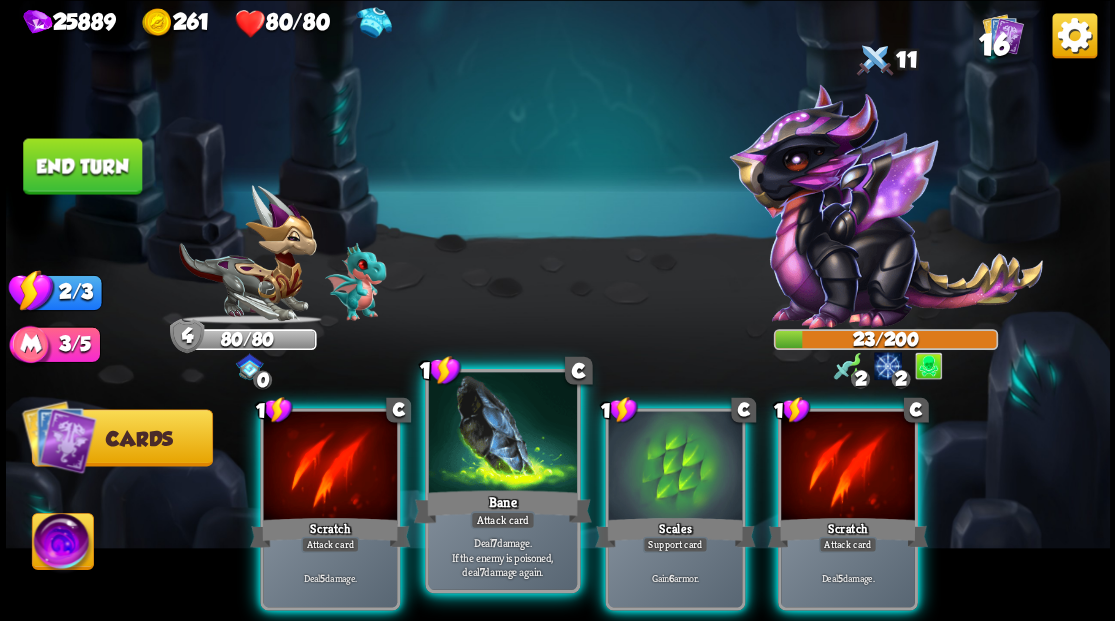 click at bounding box center (502, 434) 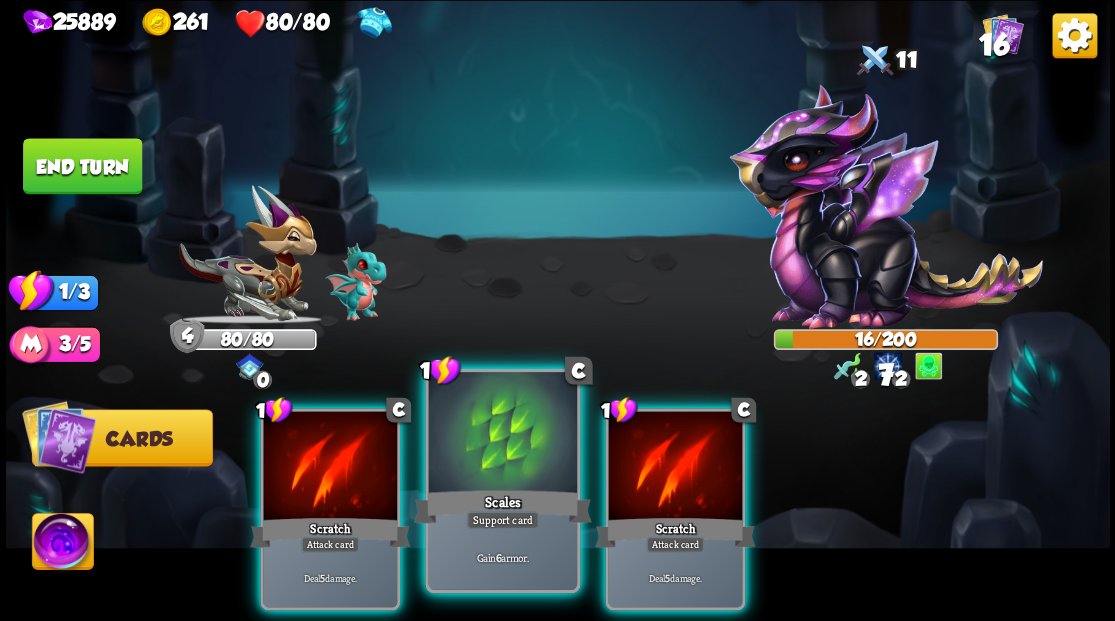 click at bounding box center (502, 434) 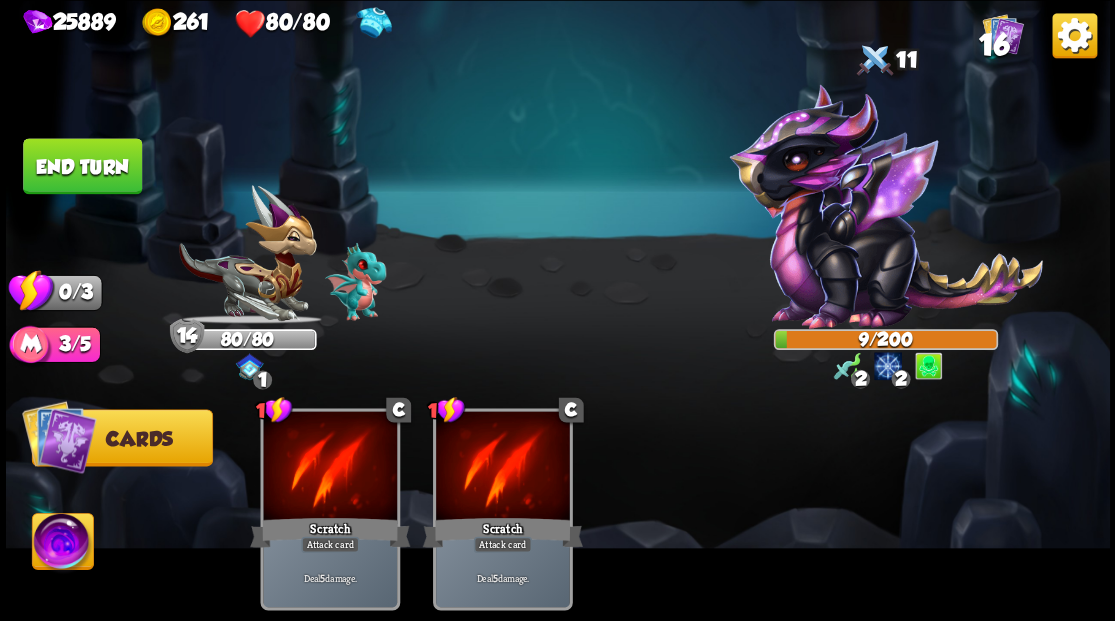 click on "End turn" at bounding box center [82, 166] 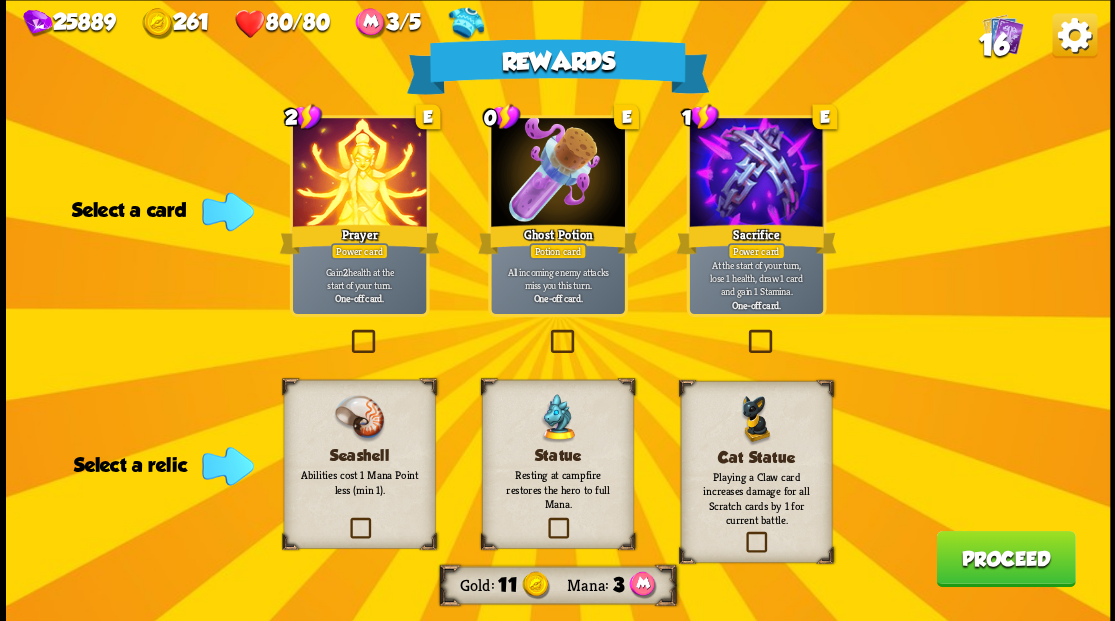 click at bounding box center (546, 332) 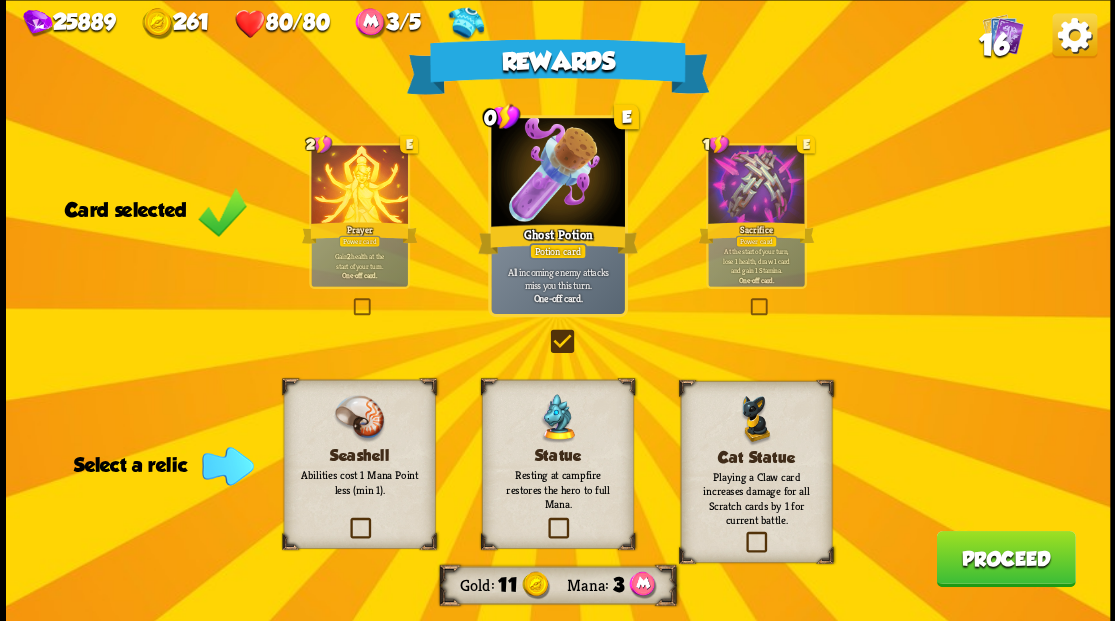 click at bounding box center (346, 520) 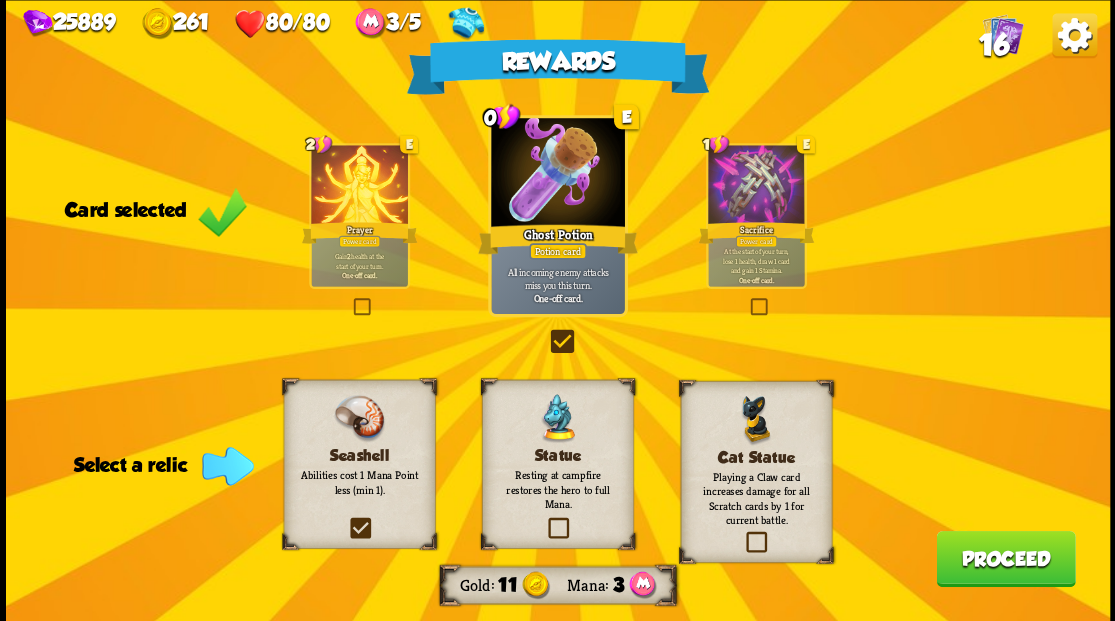 click at bounding box center (0, 0) 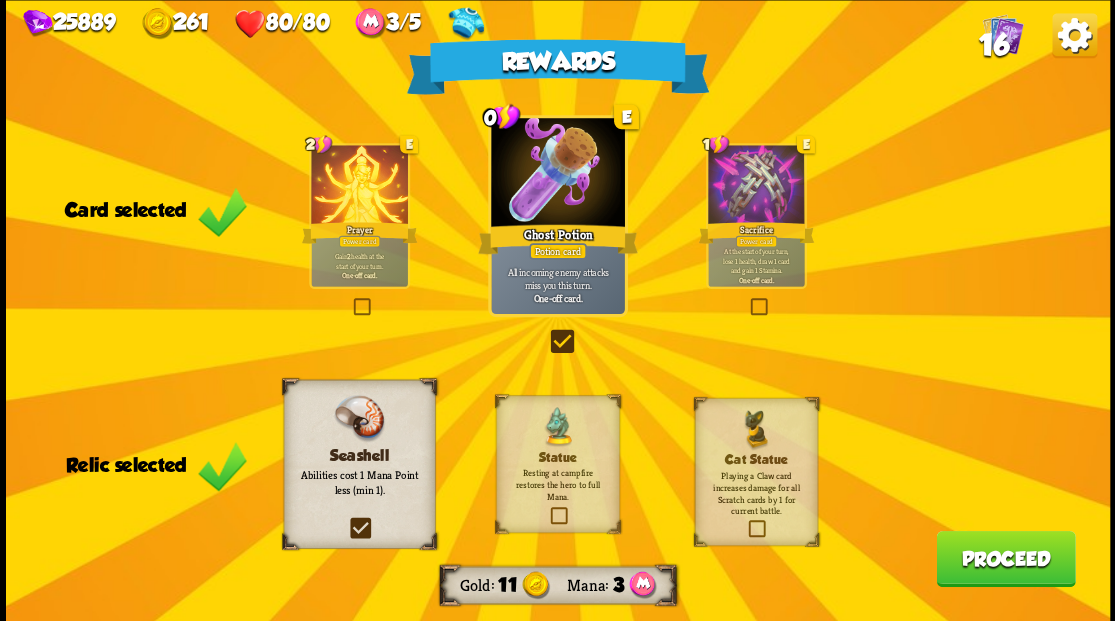 click on "Proceed" at bounding box center (1005, 558) 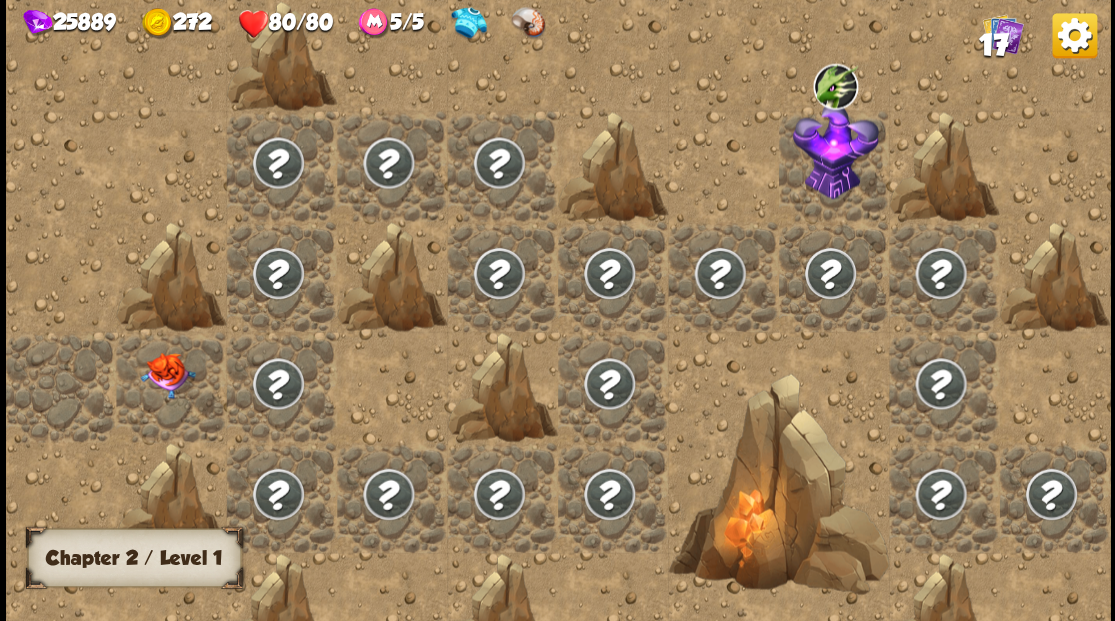 click at bounding box center [167, 375] 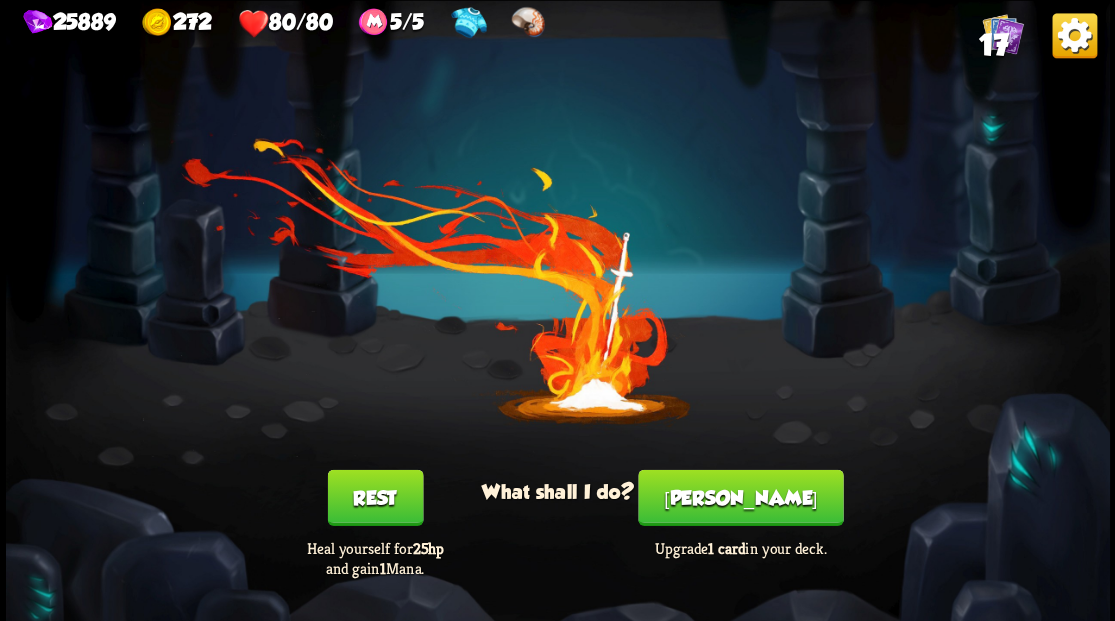 click on "[PERSON_NAME]" at bounding box center (740, 497) 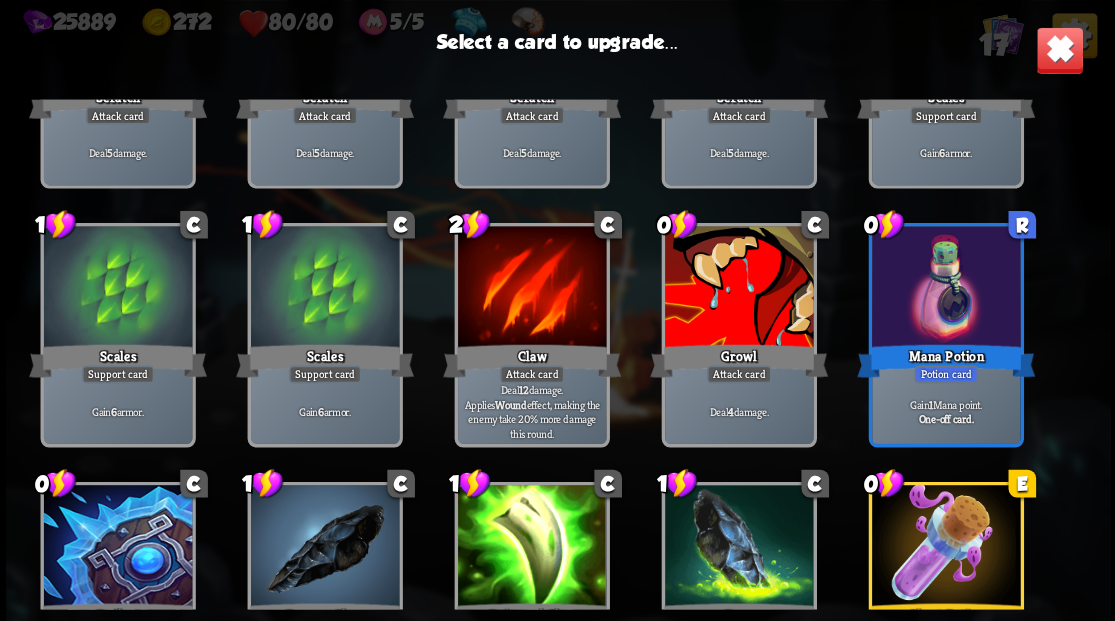 scroll, scrollTop: 329, scrollLeft: 0, axis: vertical 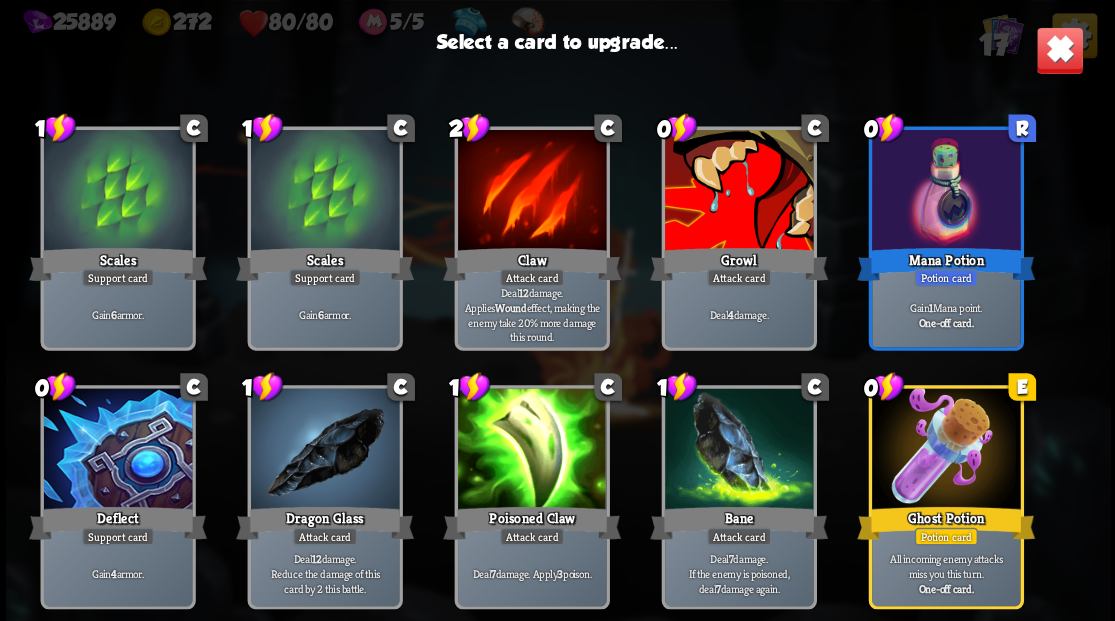 click at bounding box center [738, 192] 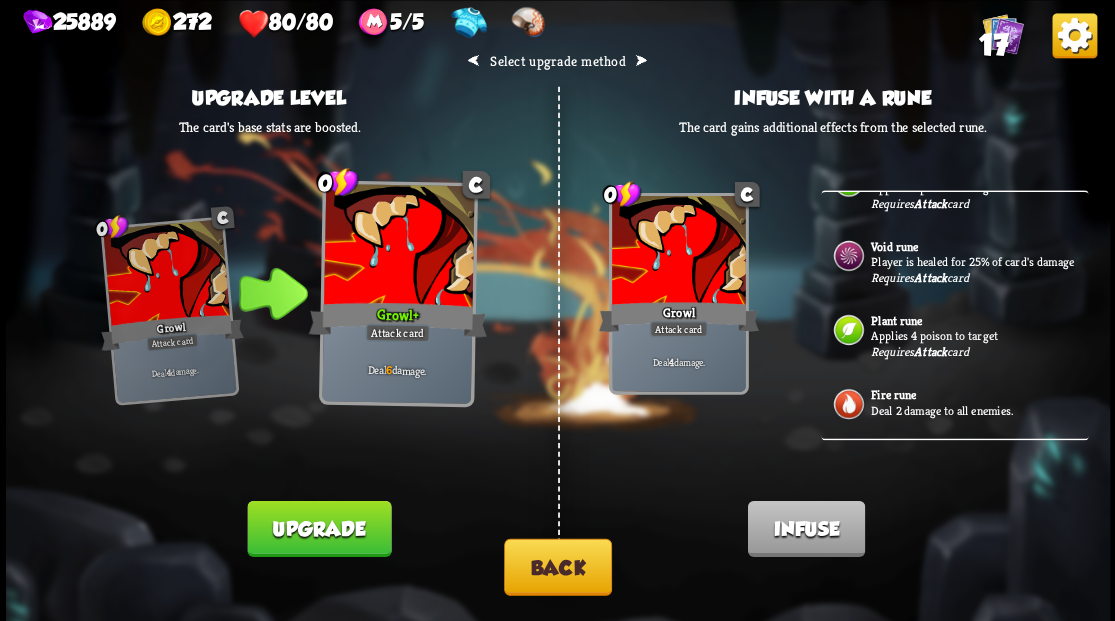 scroll, scrollTop: 154, scrollLeft: 0, axis: vertical 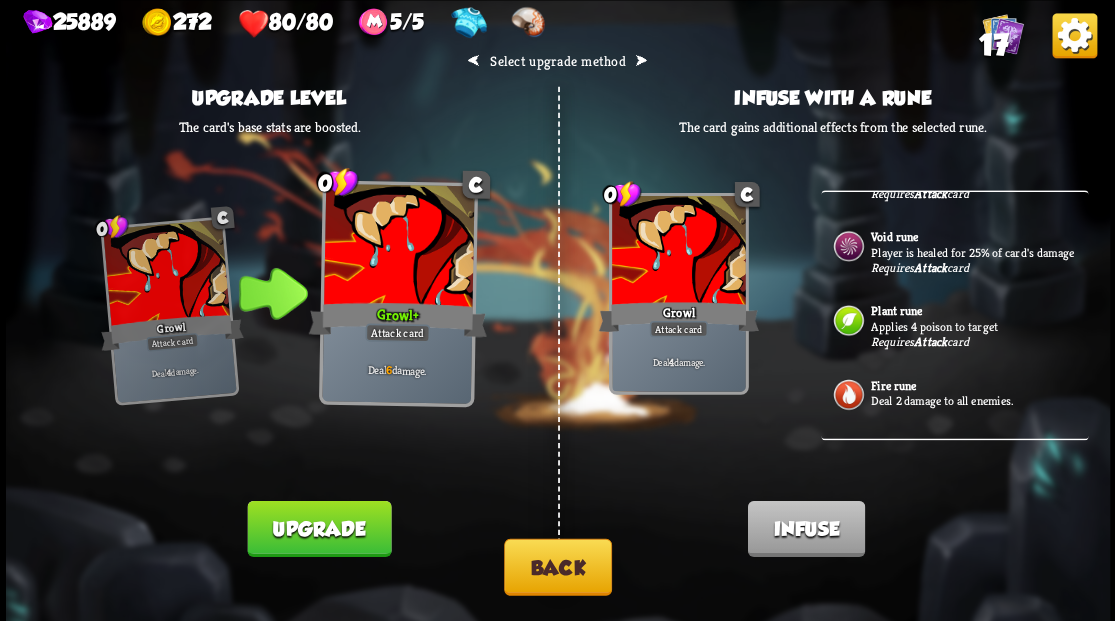 click on "Back" at bounding box center [558, 566] 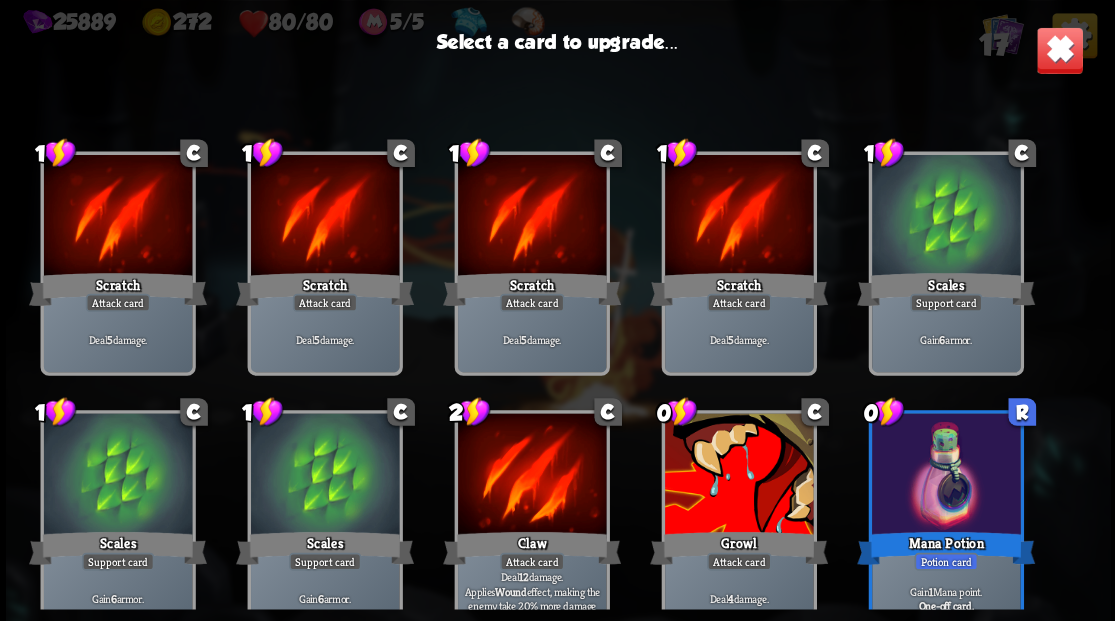 scroll, scrollTop: 329, scrollLeft: 0, axis: vertical 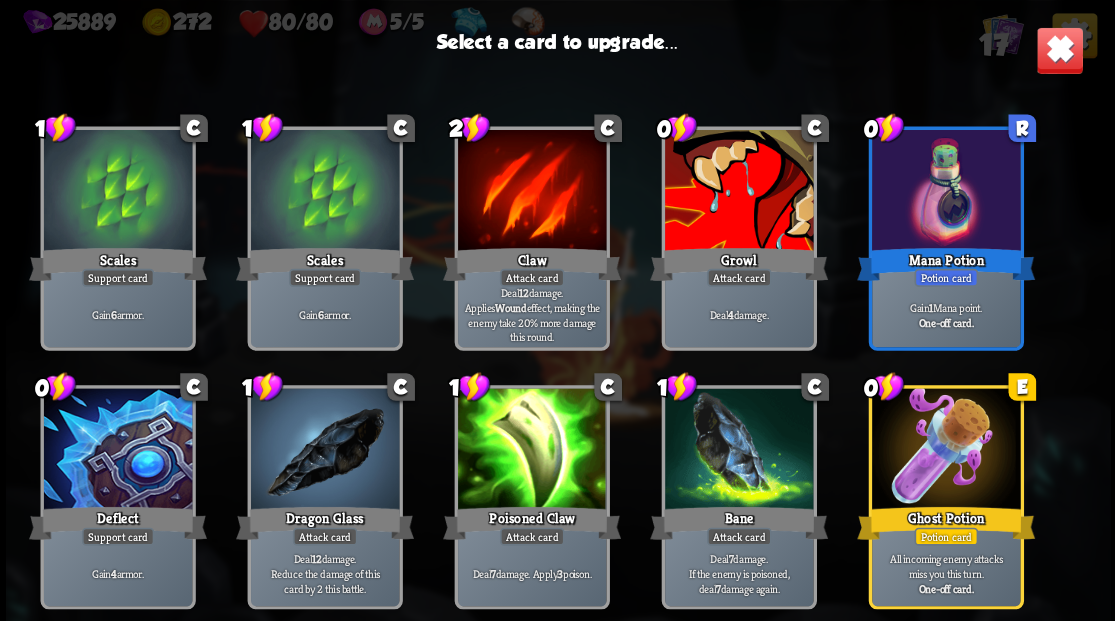 click at bounding box center [117, 450] 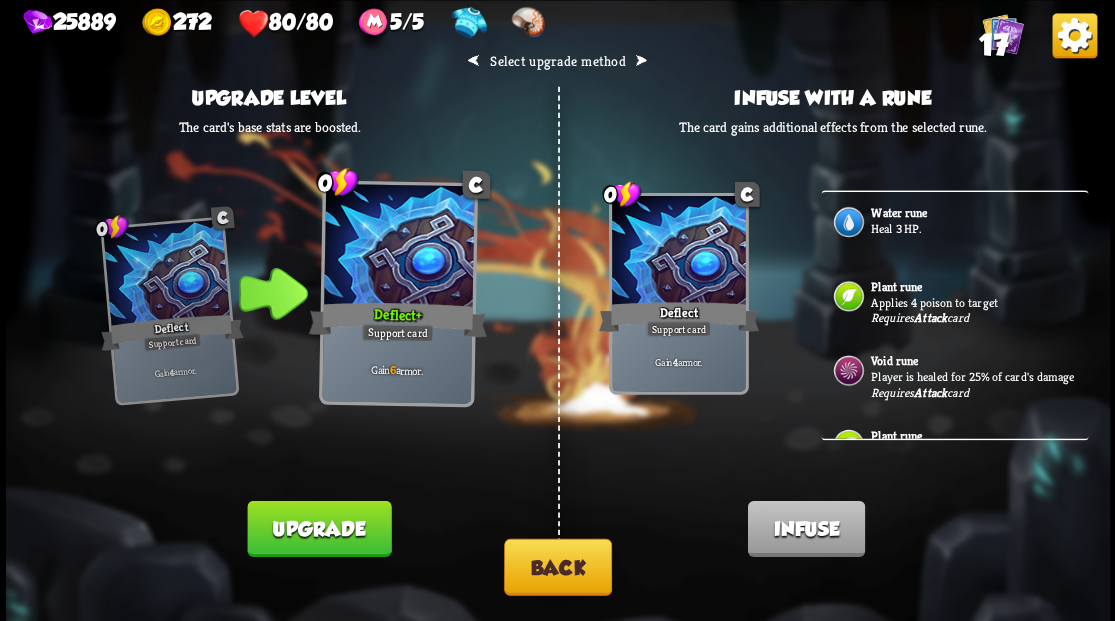 click on "Back" at bounding box center (558, 566) 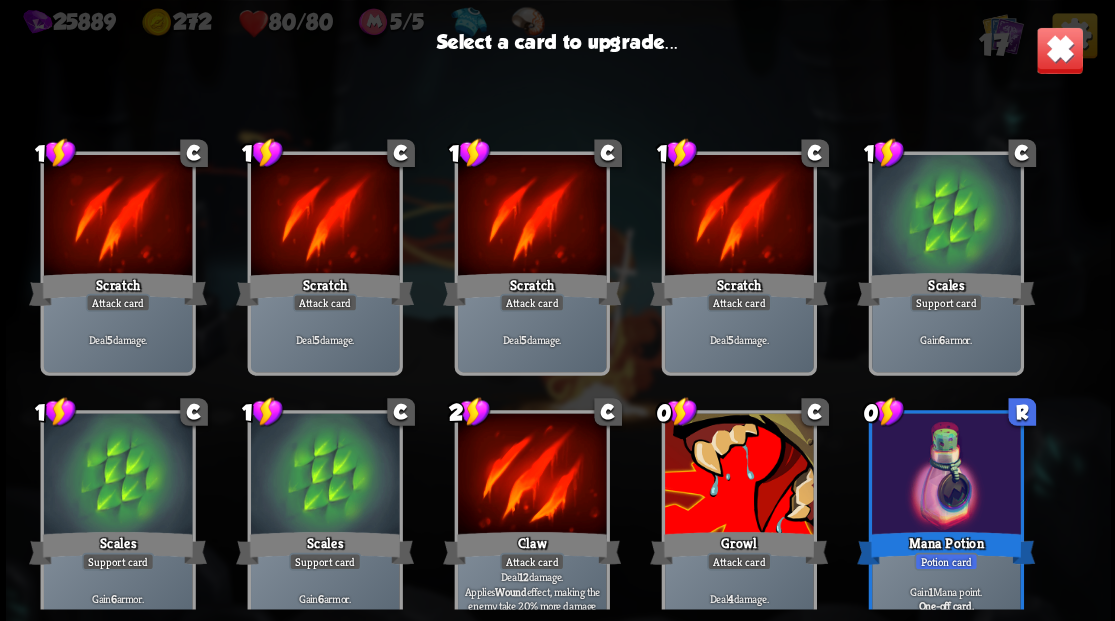 scroll, scrollTop: 329, scrollLeft: 0, axis: vertical 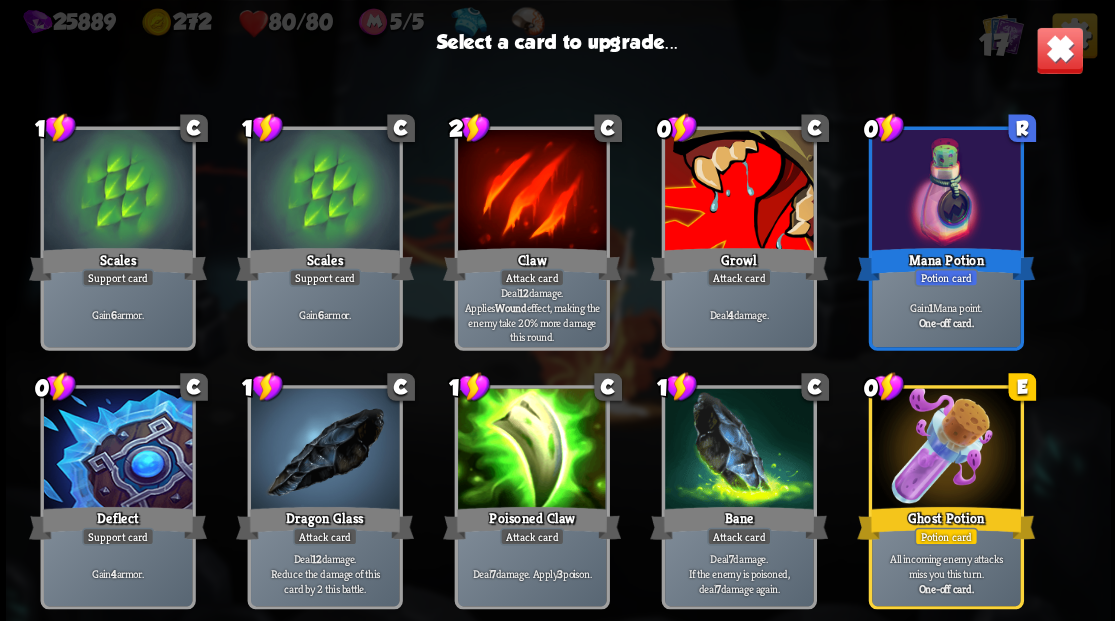 click at bounding box center (945, 450) 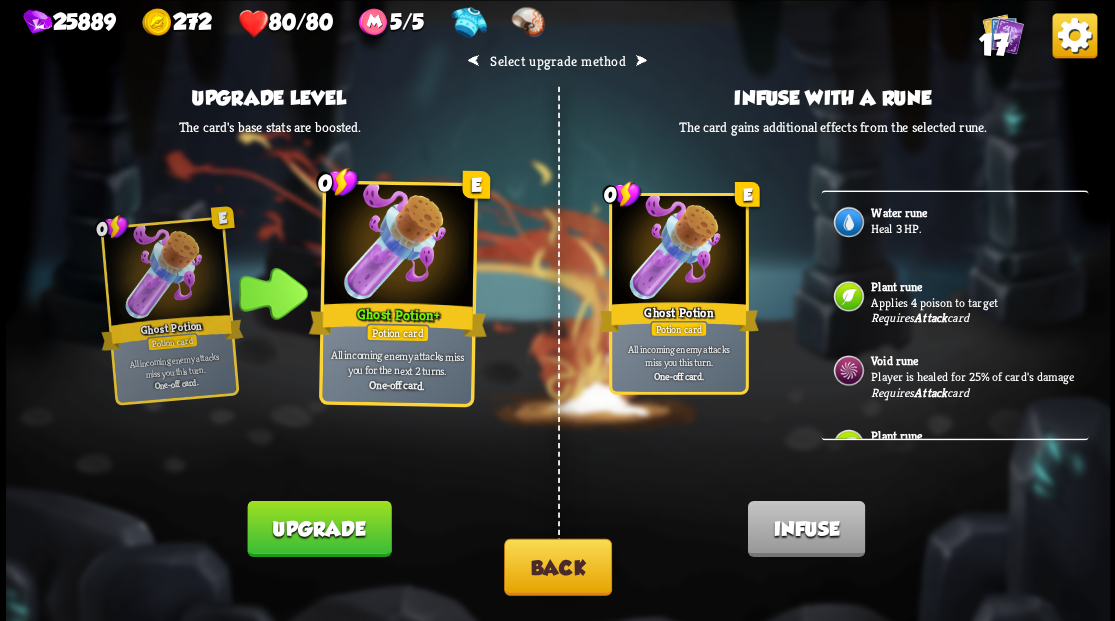 click on "Upgrade" at bounding box center [319, 528] 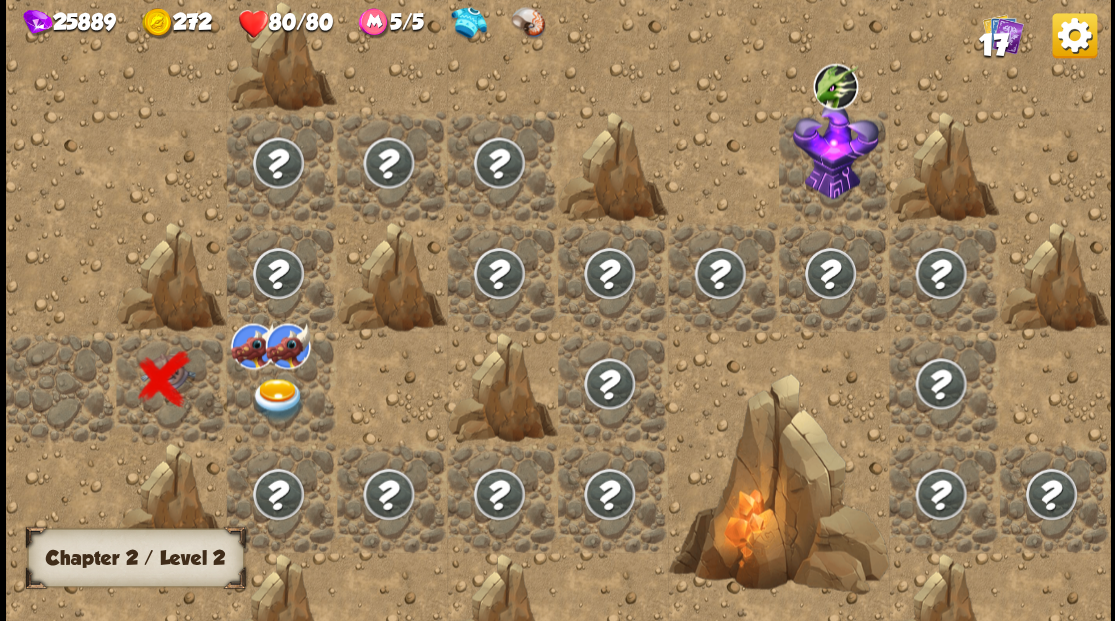 click at bounding box center [277, 399] 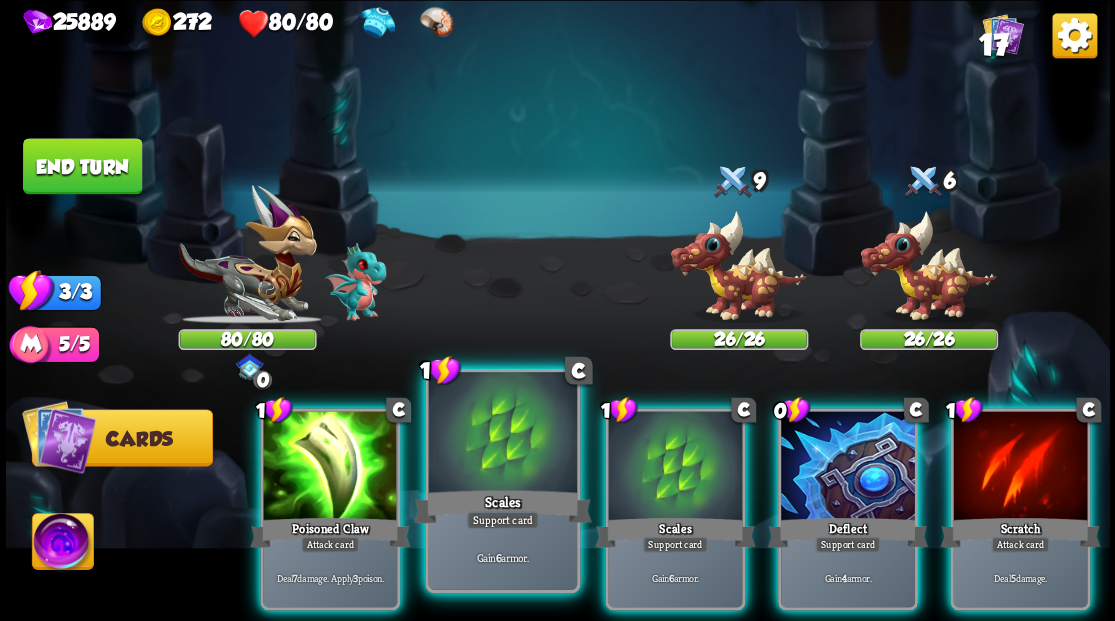click at bounding box center (502, 434) 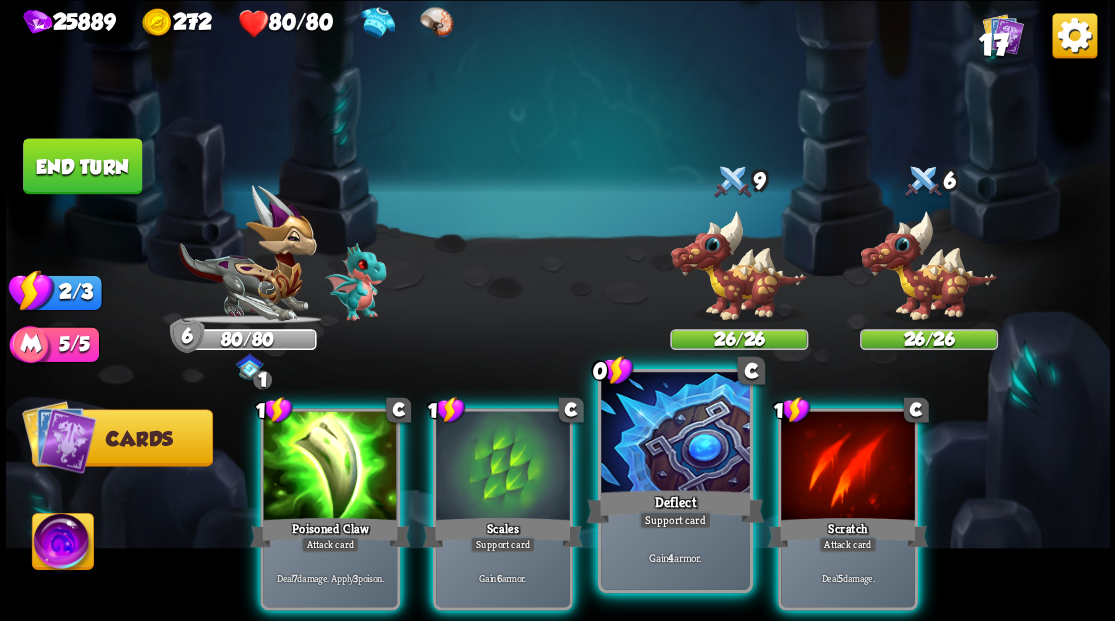 click at bounding box center (675, 434) 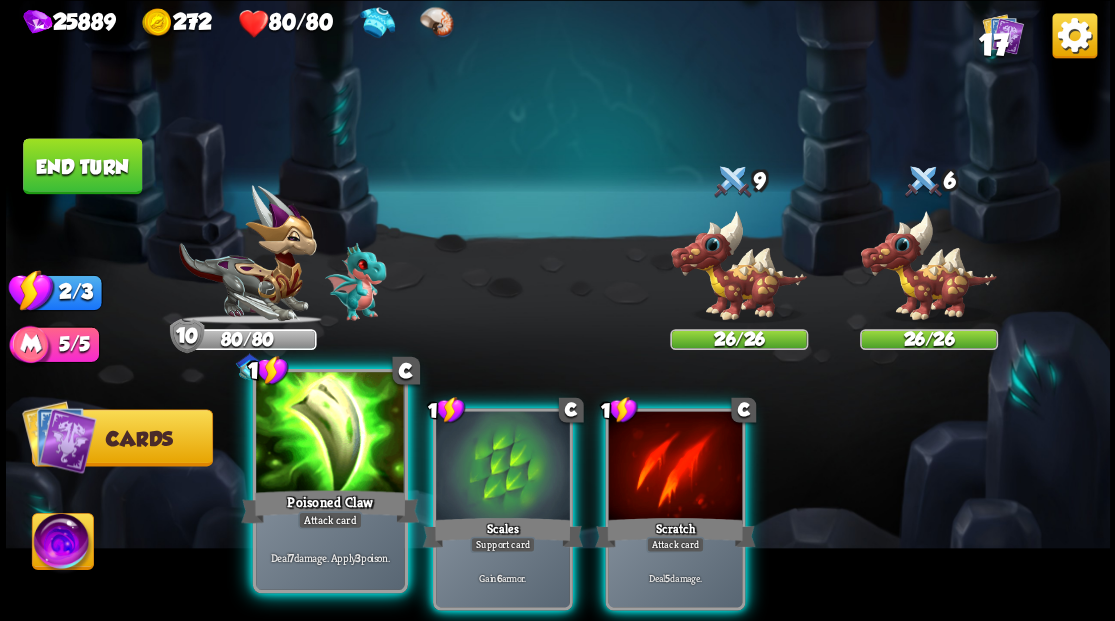 click at bounding box center [330, 434] 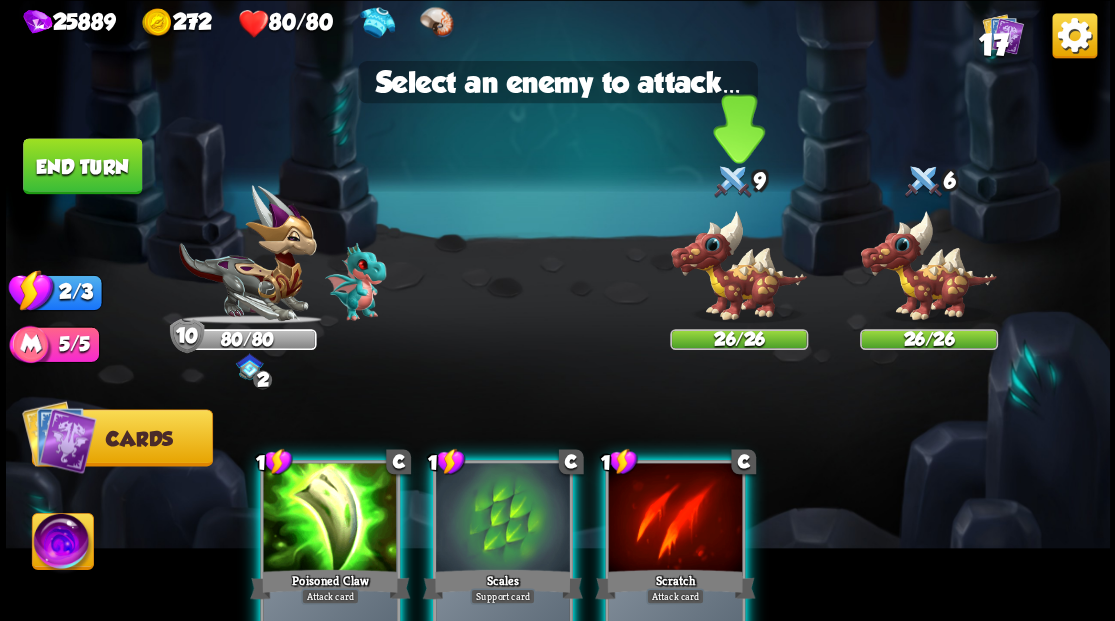 click at bounding box center (739, 266) 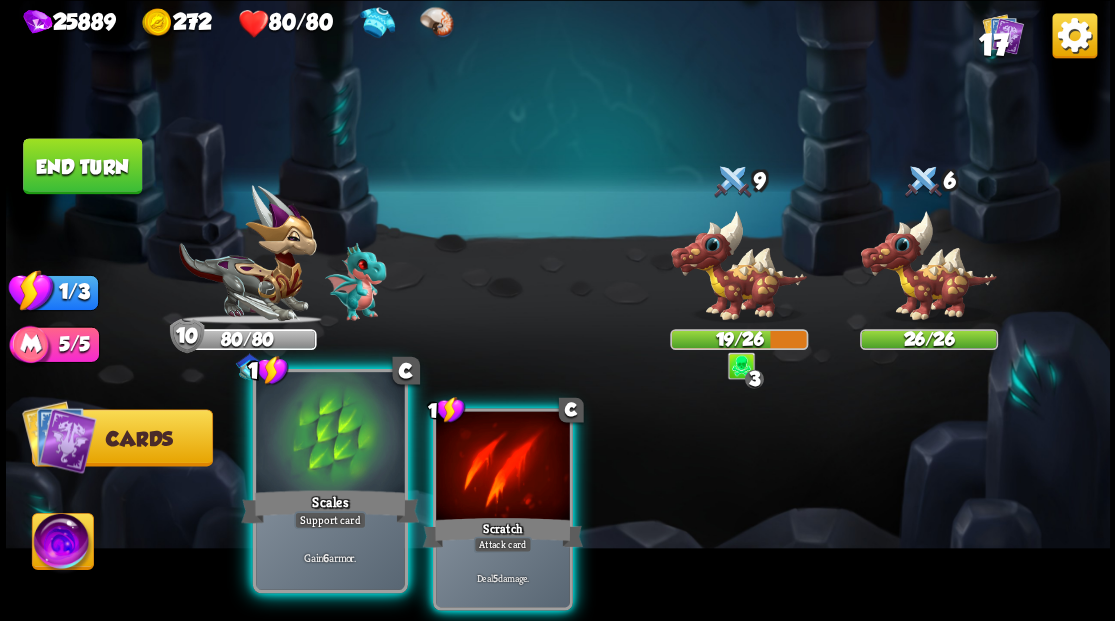 click at bounding box center [330, 434] 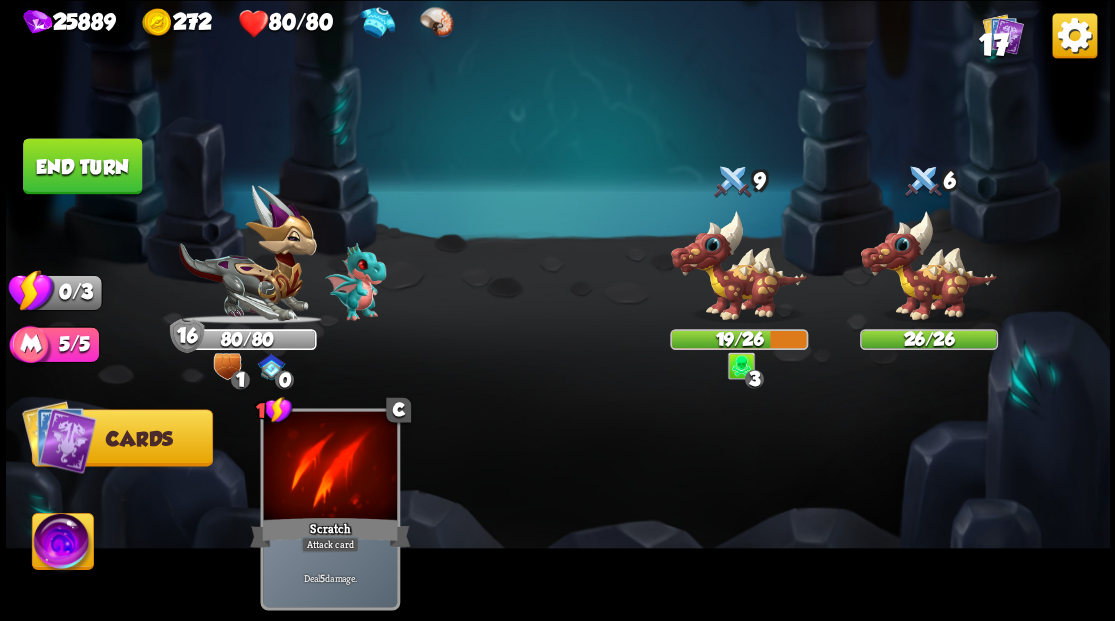click on "End turn" at bounding box center (82, 166) 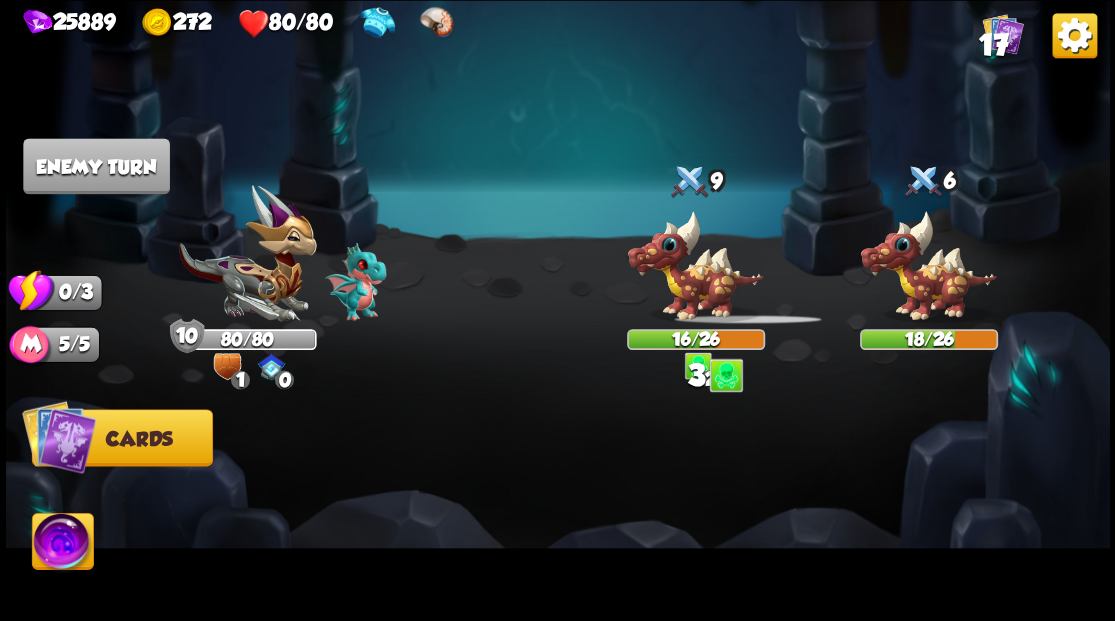 drag, startPoint x: 524, startPoint y: 479, endPoint x: 433, endPoint y: 411, distance: 113.600174 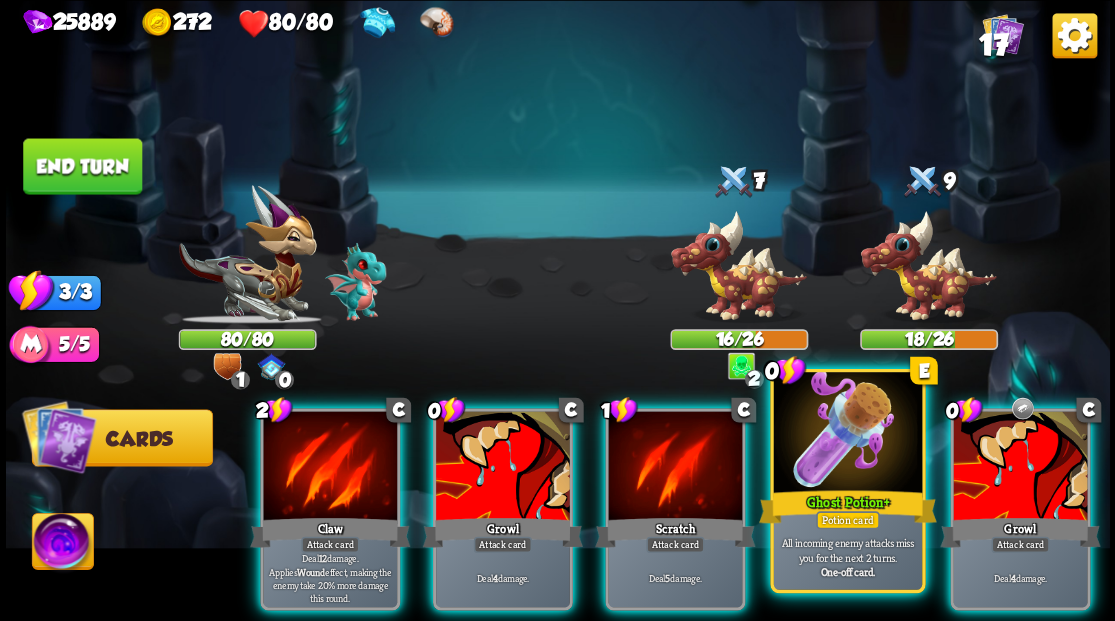 click at bounding box center (847, 434) 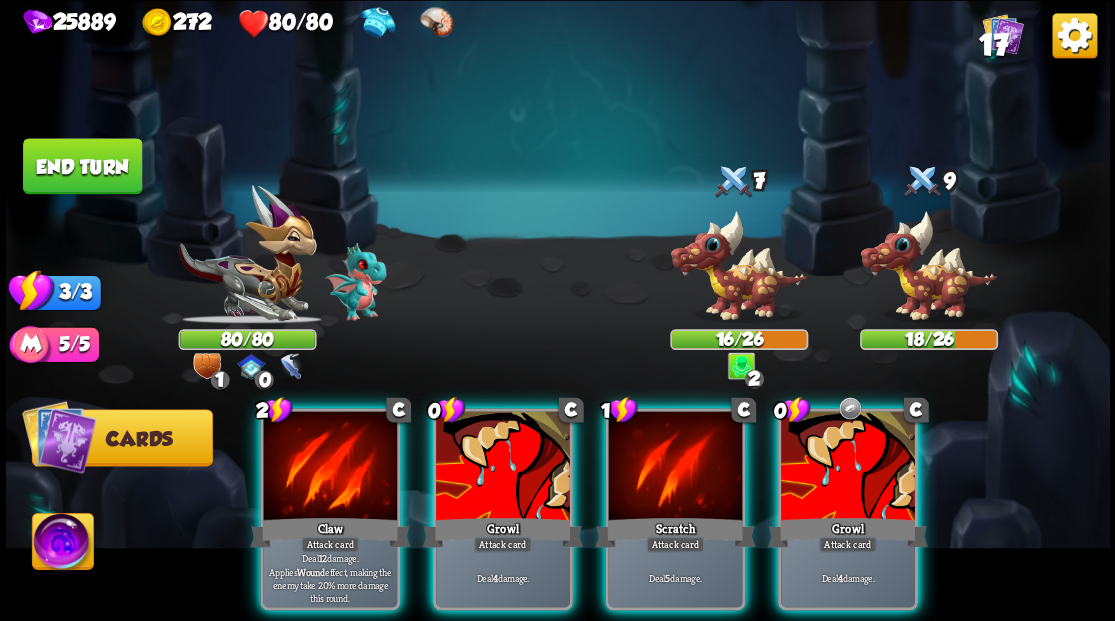 click at bounding box center [848, 467] 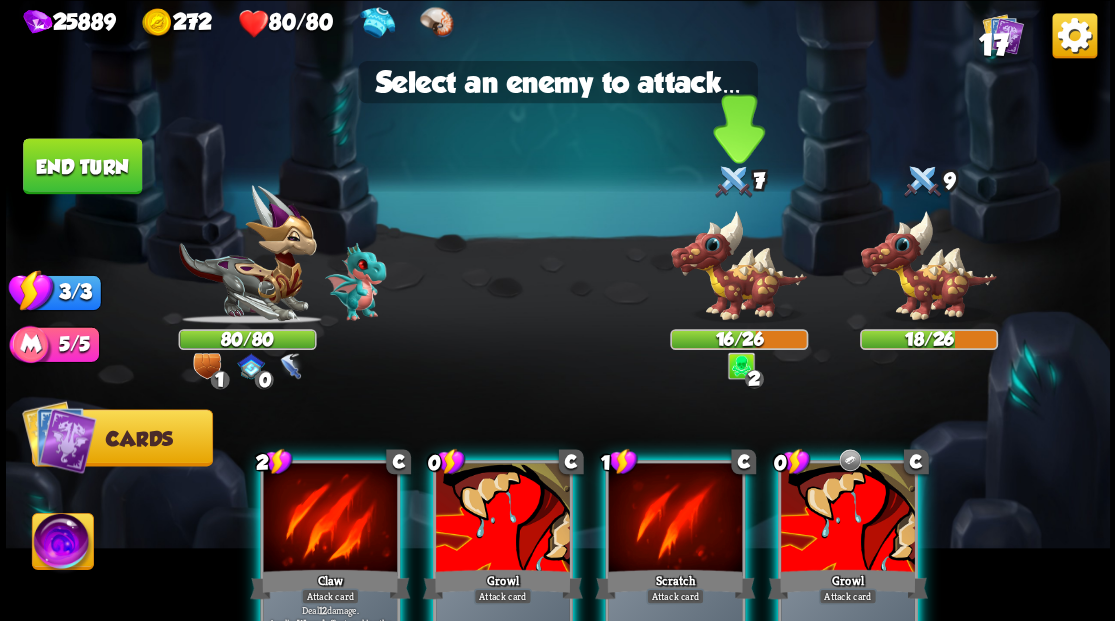 click at bounding box center [739, 266] 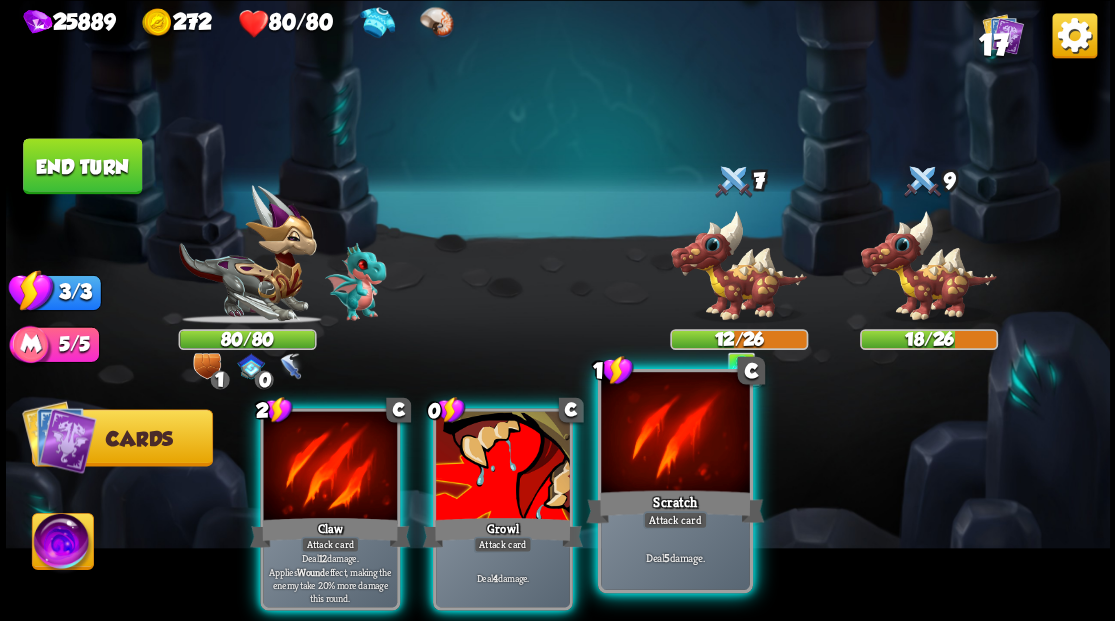 click at bounding box center [675, 434] 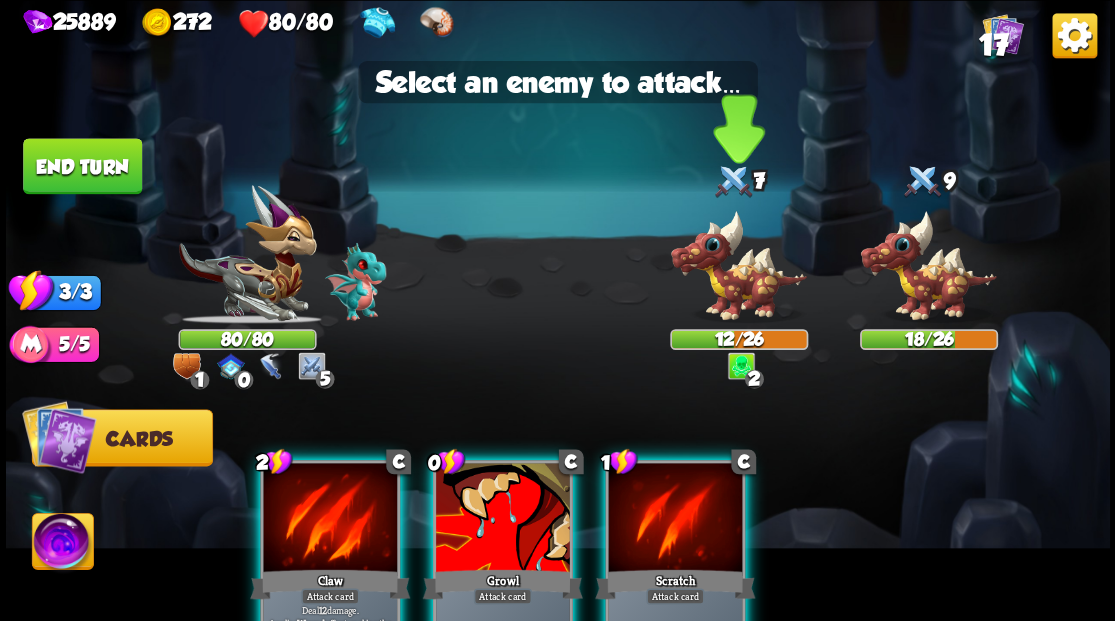 click at bounding box center [739, 266] 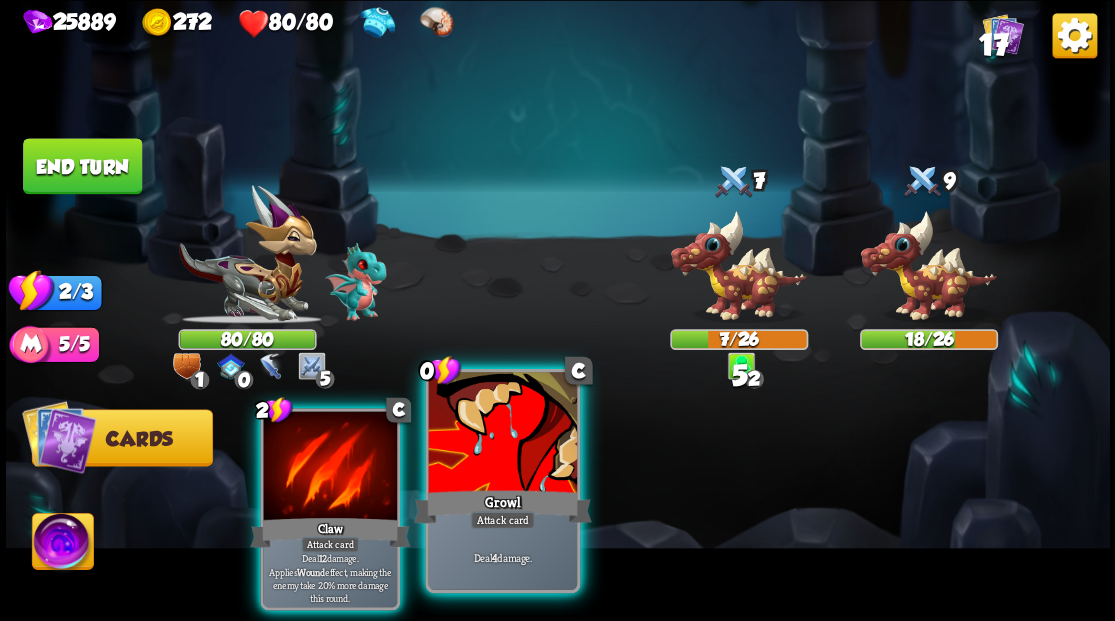 click at bounding box center (502, 434) 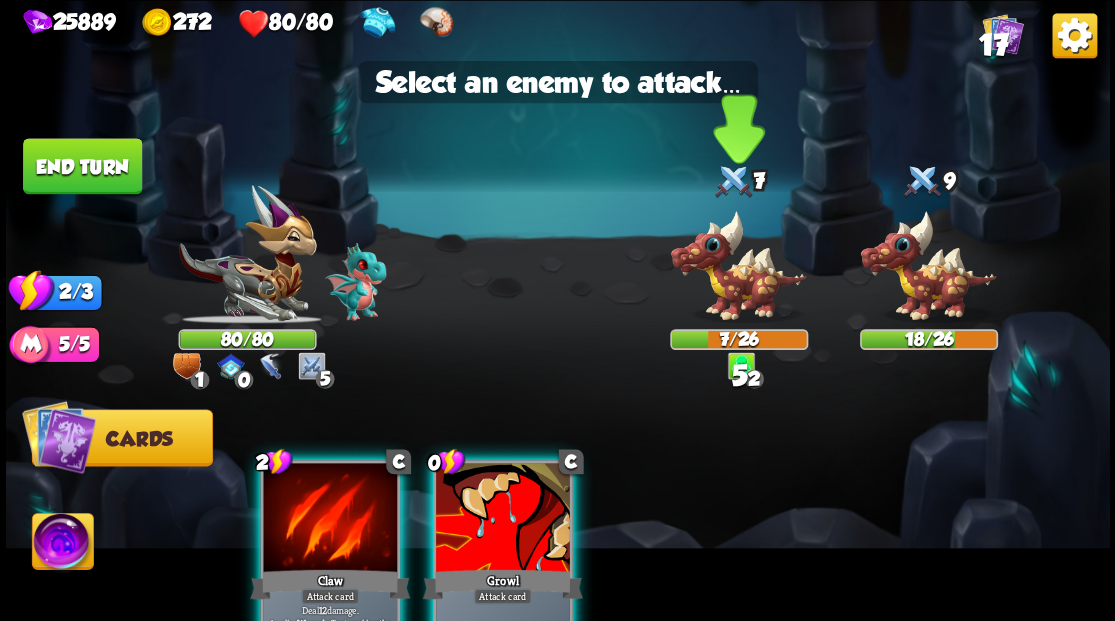 click at bounding box center [739, 266] 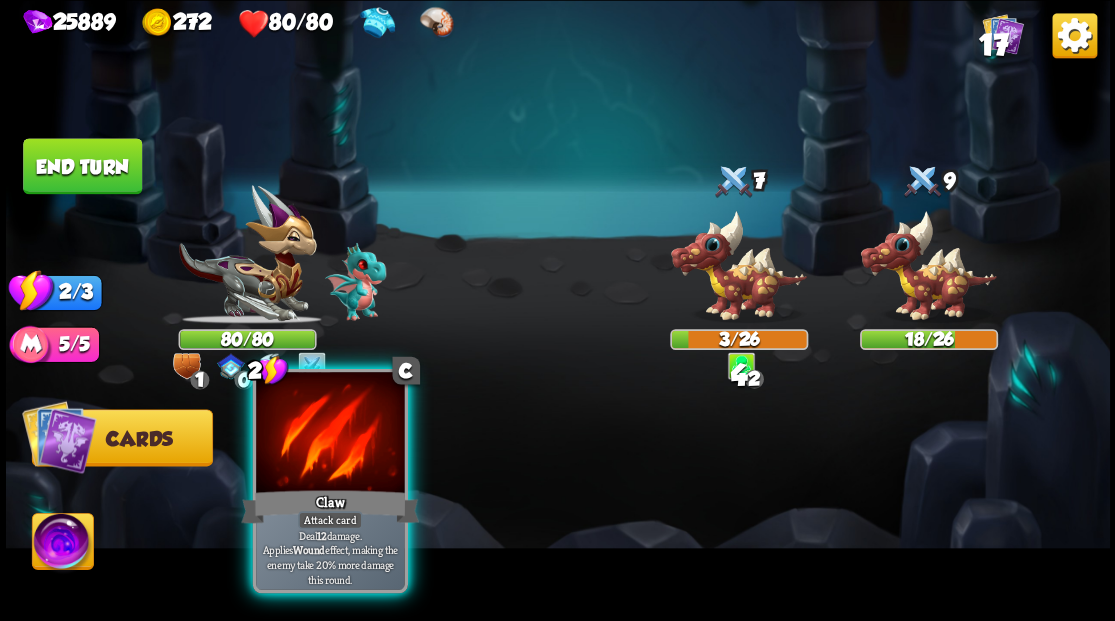click at bounding box center (330, 434) 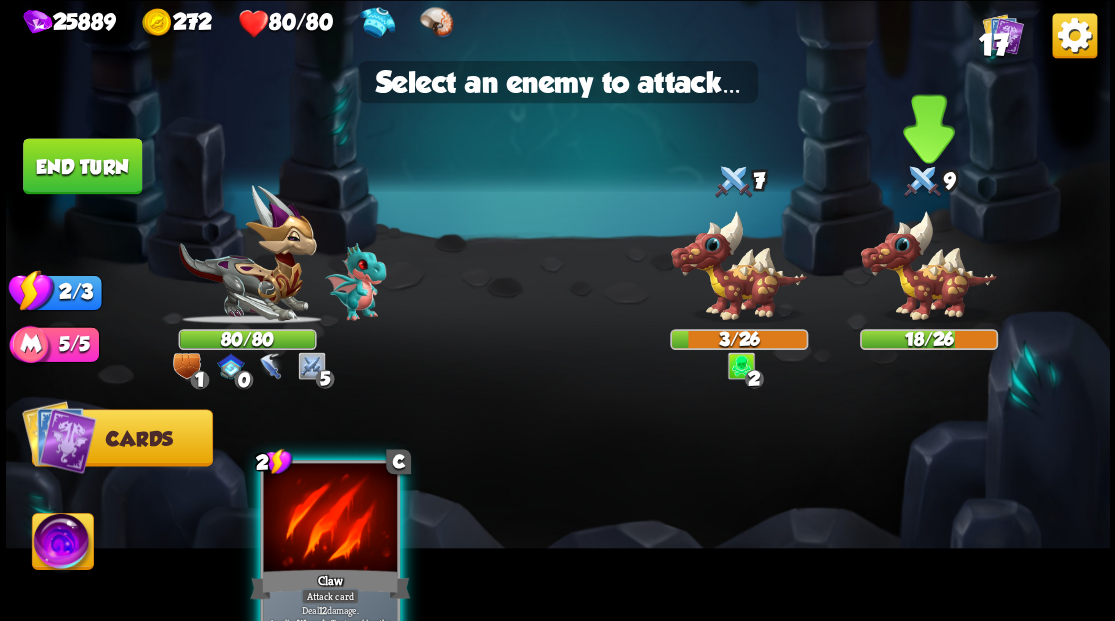 click at bounding box center (928, 266) 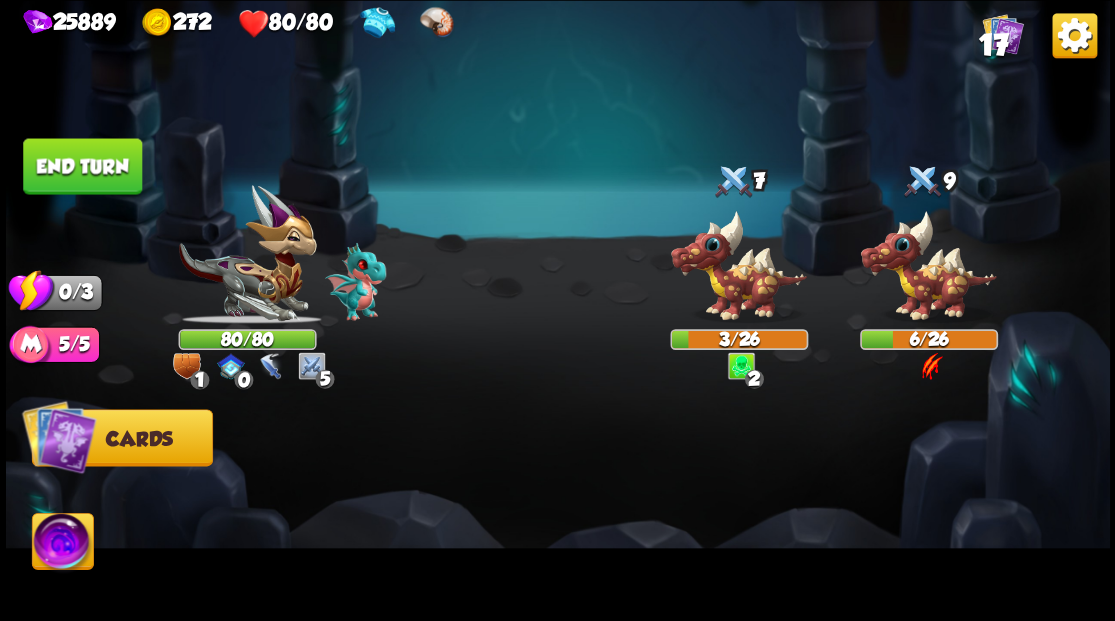 click on "End turn" at bounding box center (82, 166) 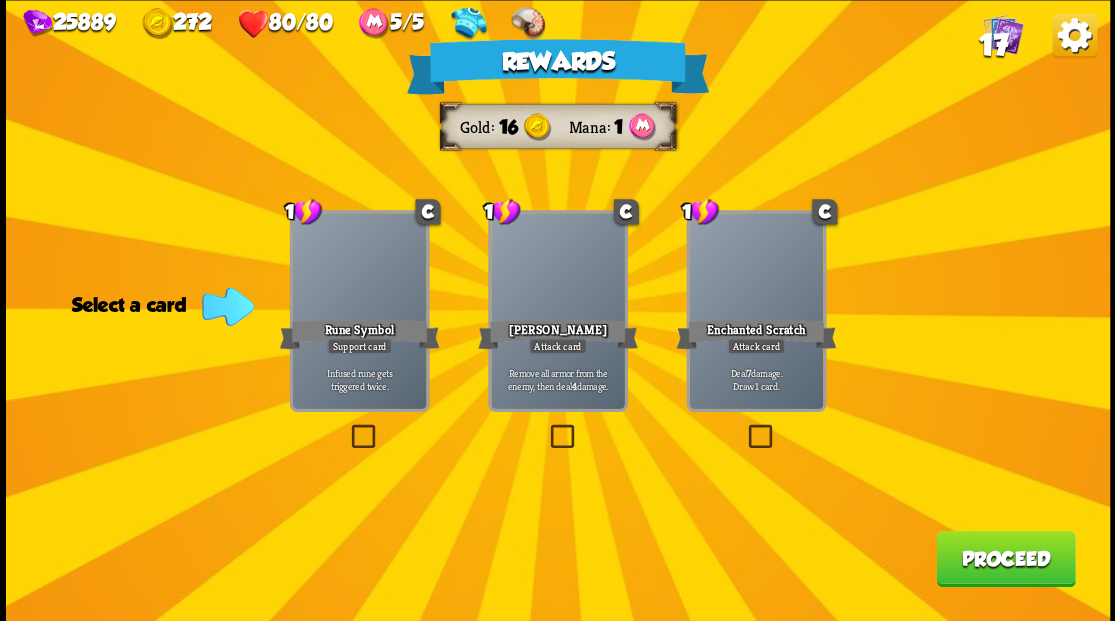 click at bounding box center (546, 427) 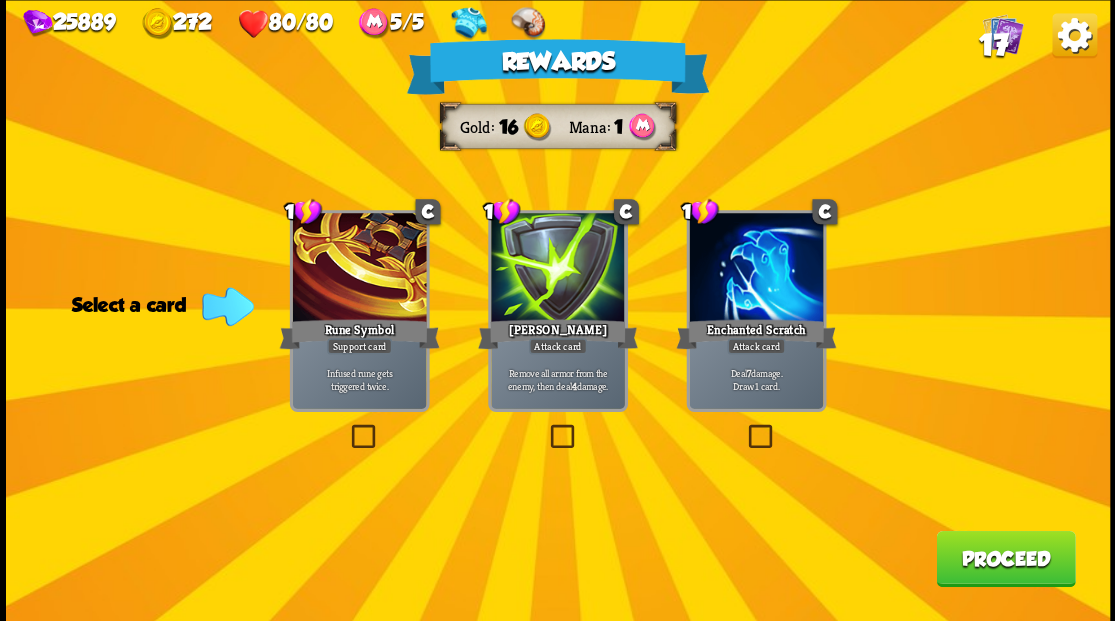 click at bounding box center (0, 0) 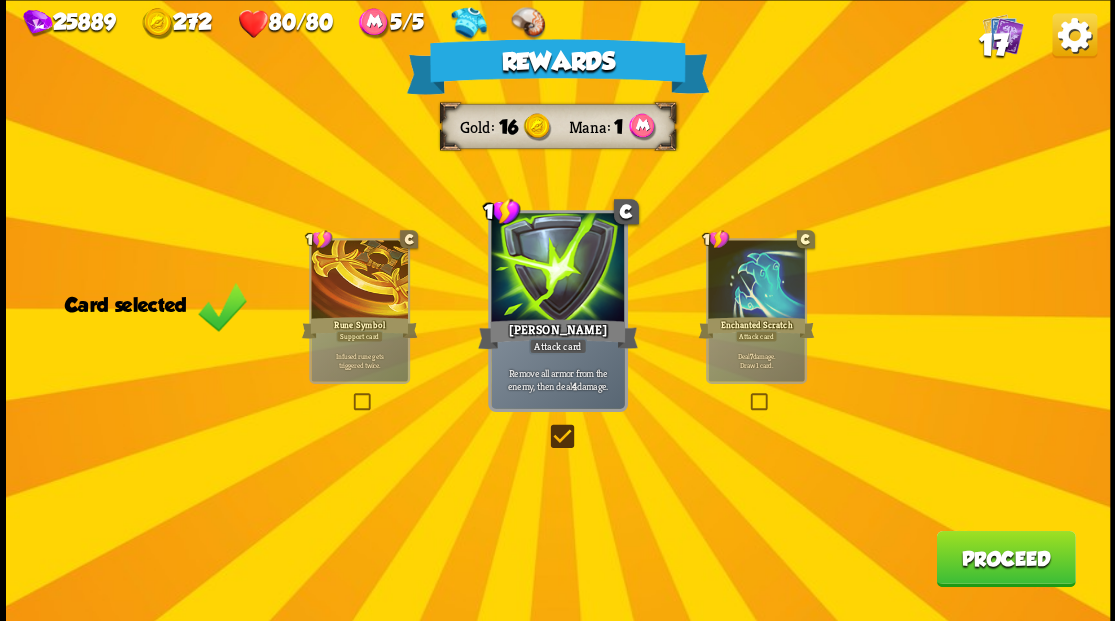 click on "Proceed" at bounding box center [1005, 558] 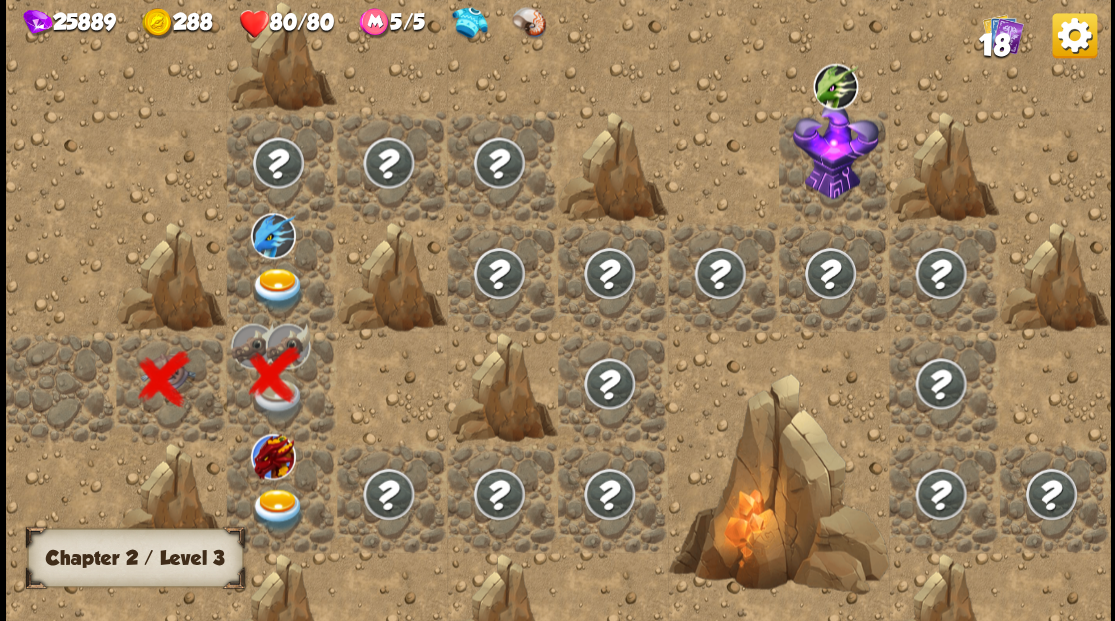 click at bounding box center [277, 288] 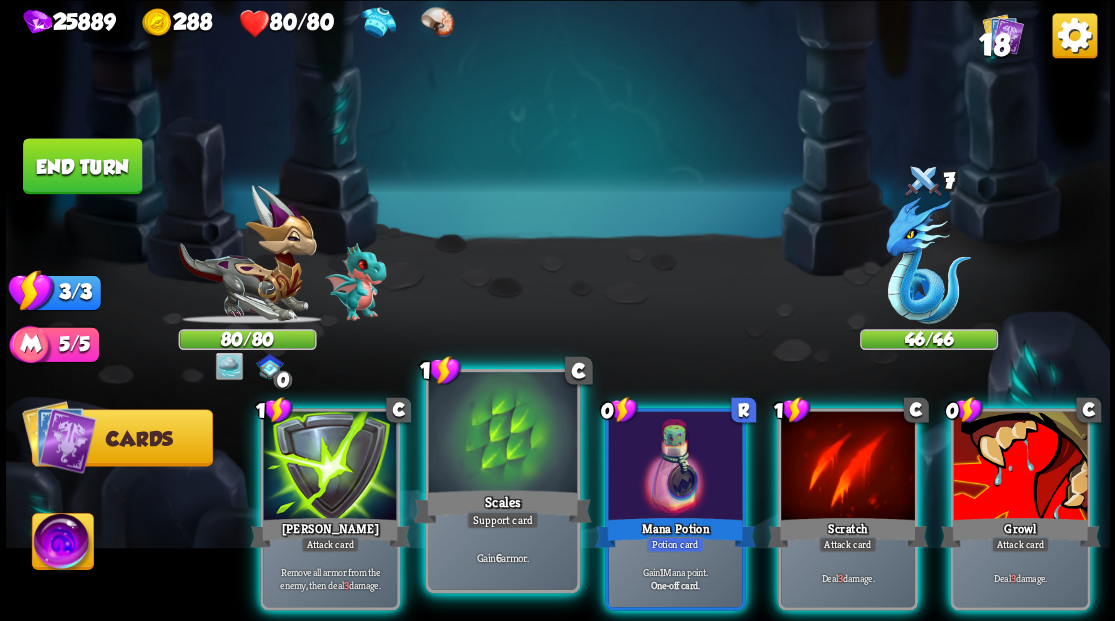 click at bounding box center (502, 434) 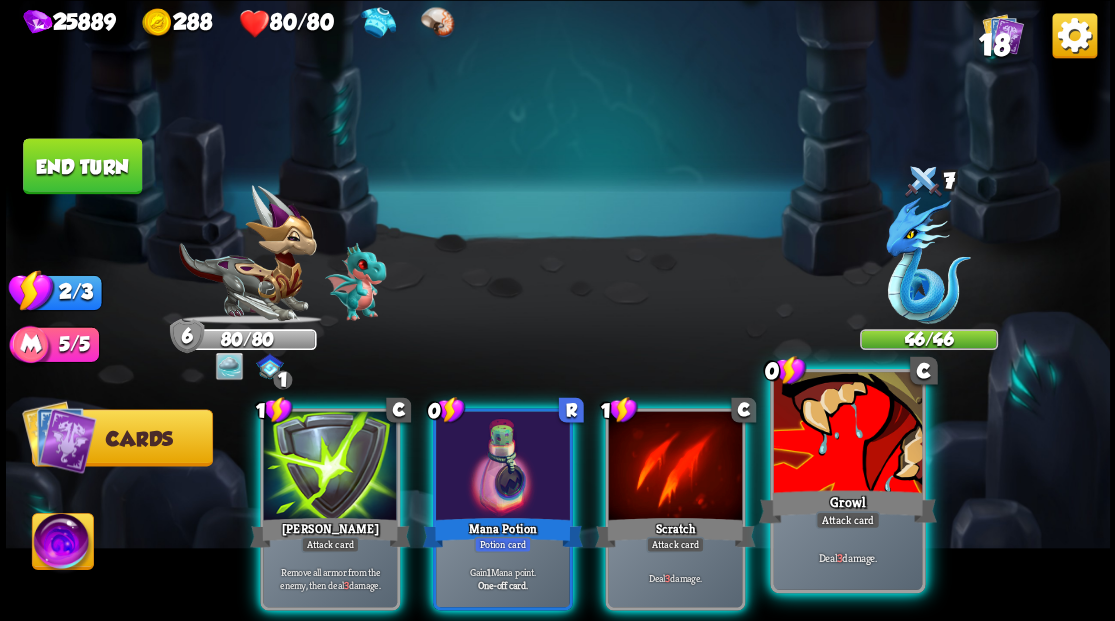click at bounding box center [847, 434] 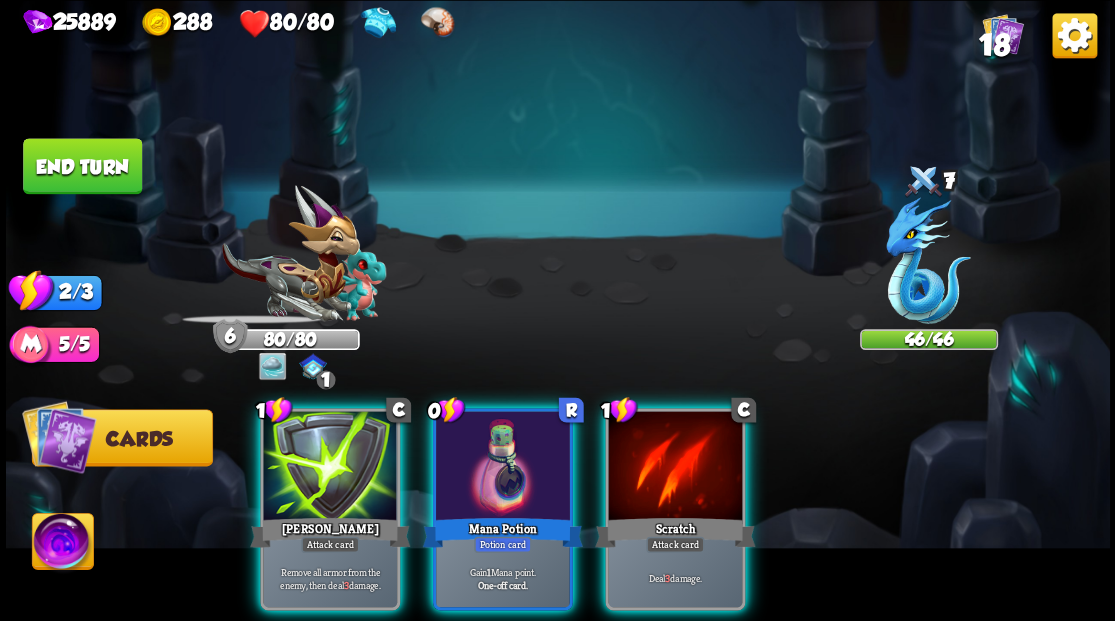 click at bounding box center [675, 467] 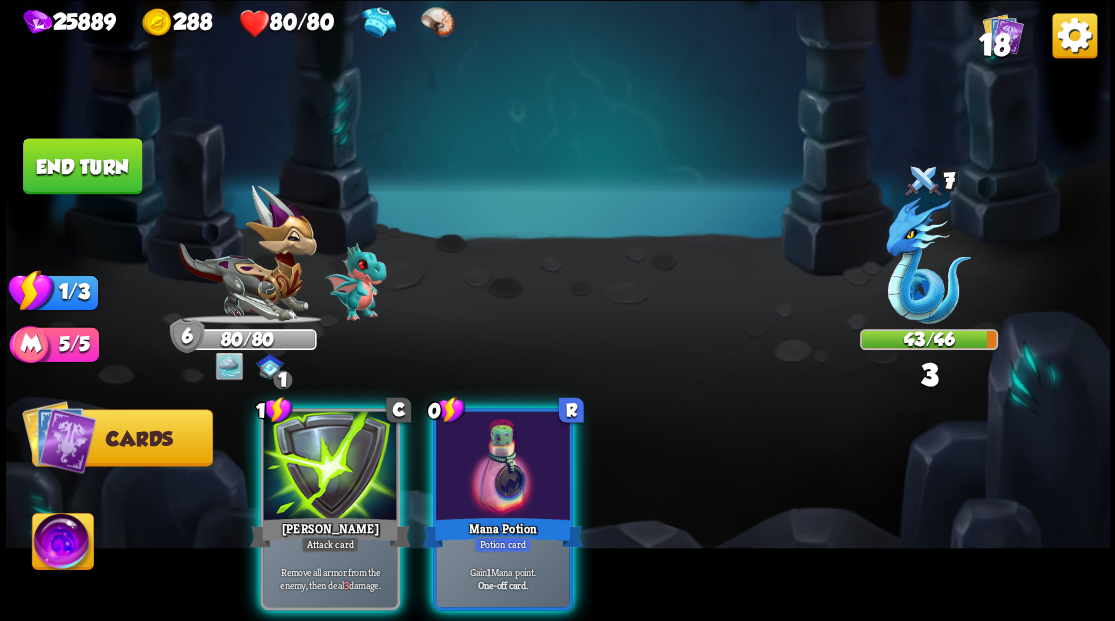 drag, startPoint x: 499, startPoint y: 446, endPoint x: 472, endPoint y: 446, distance: 27 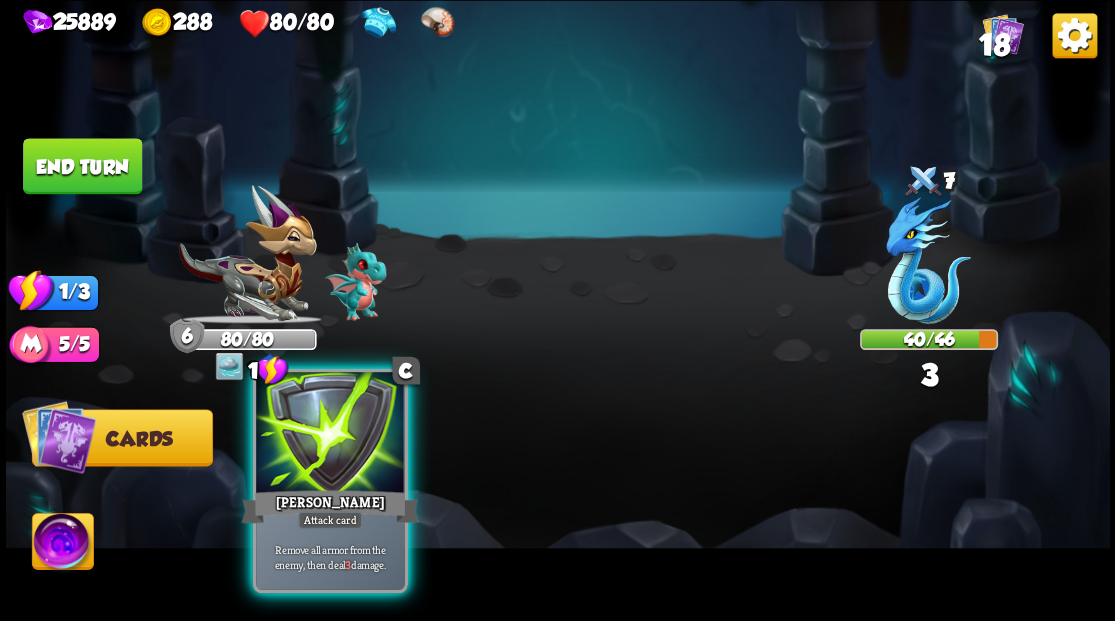 click at bounding box center [330, 434] 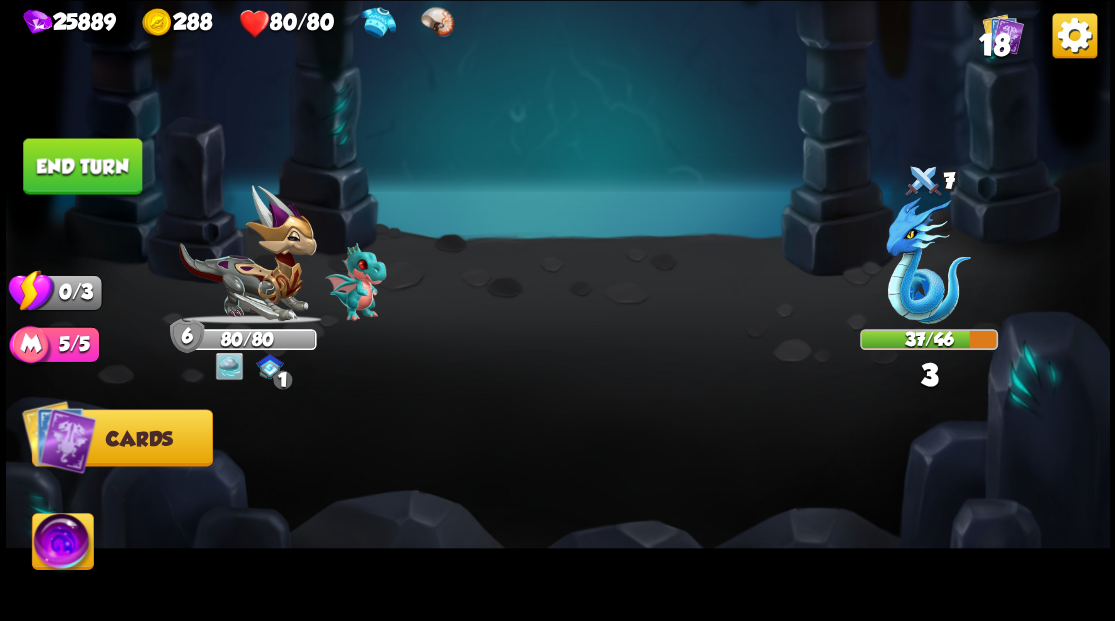 click on "End turn" at bounding box center [82, 166] 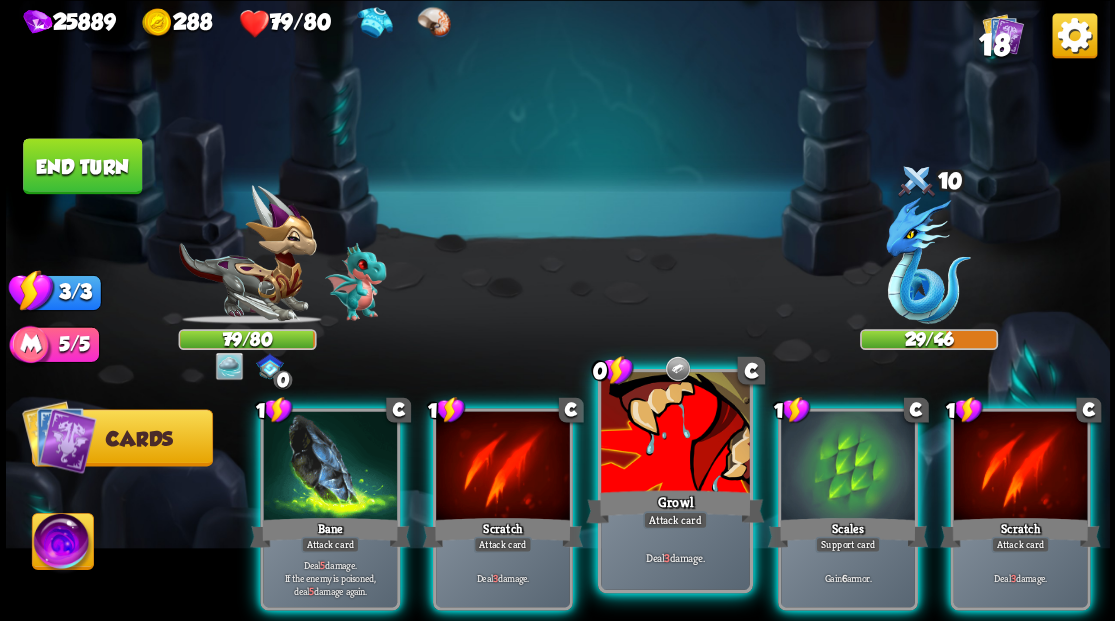 click at bounding box center [675, 434] 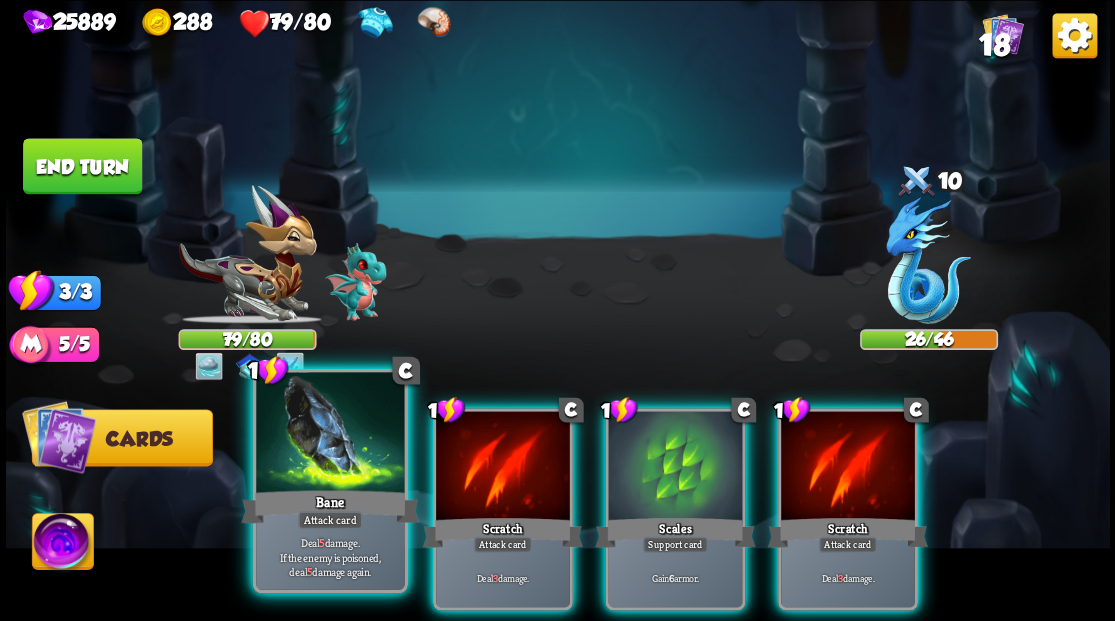 click at bounding box center (330, 434) 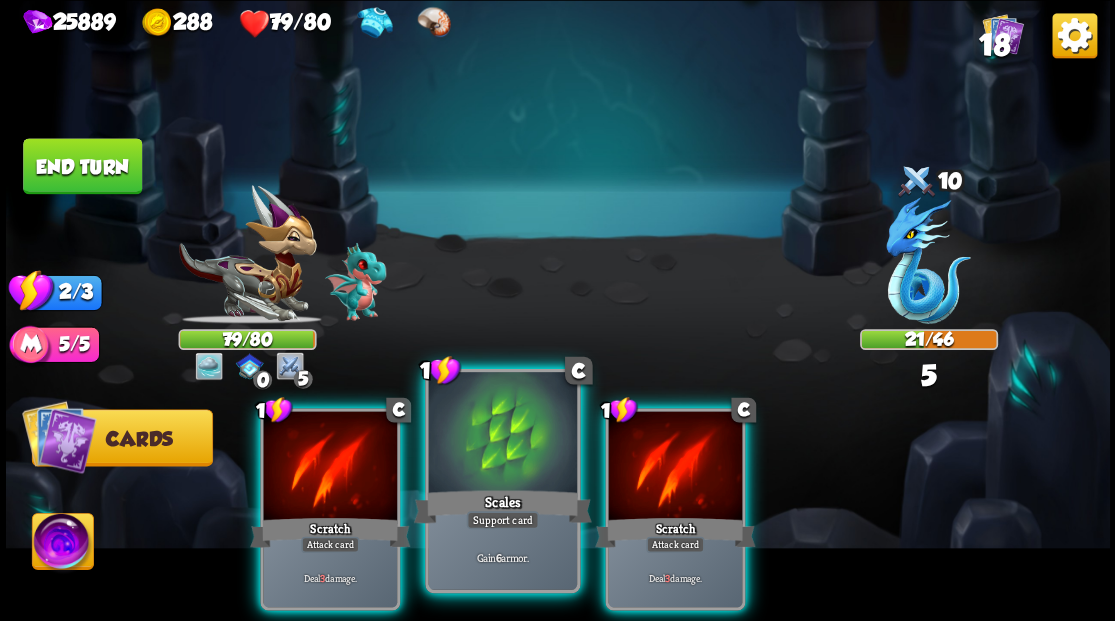 click on "Scales" at bounding box center (502, 506) 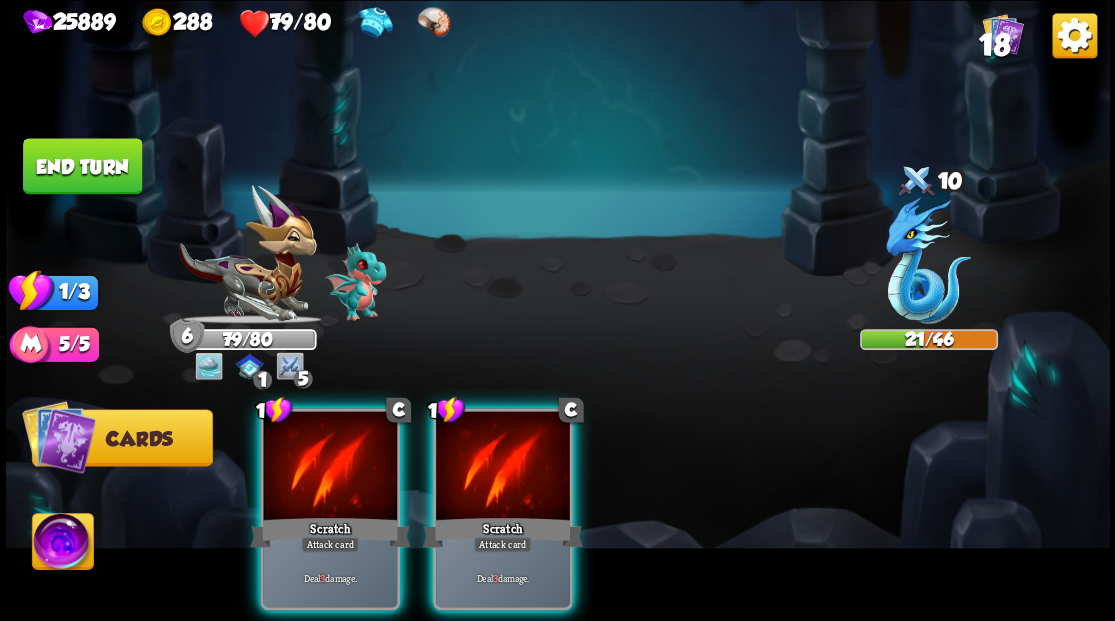 drag, startPoint x: 489, startPoint y: 484, endPoint x: 495, endPoint y: 461, distance: 23.769728 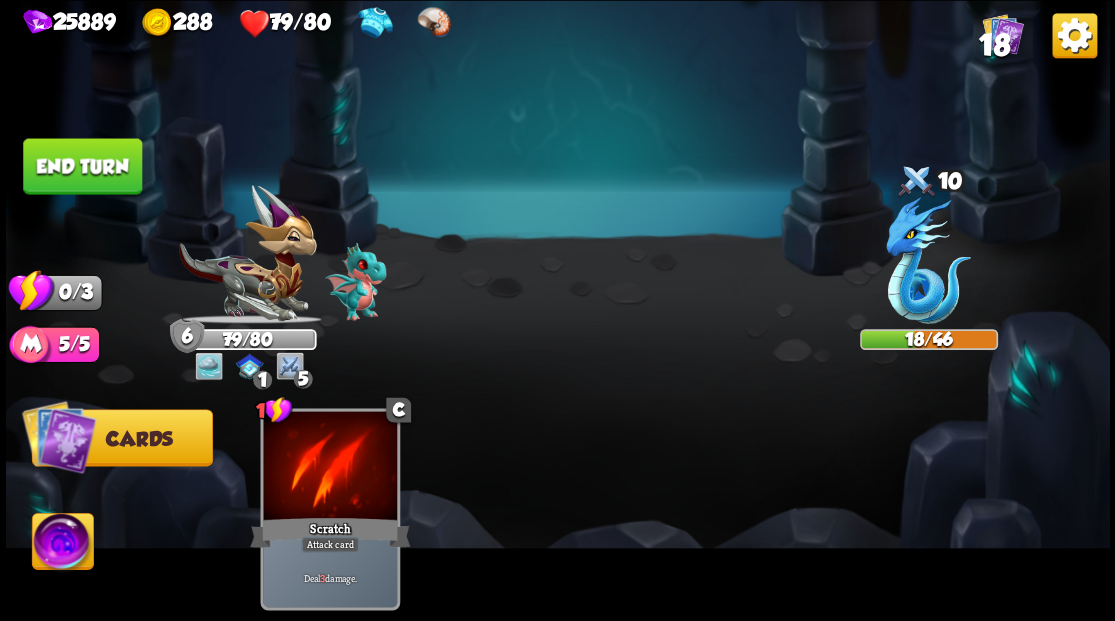 click on "End turn" at bounding box center (82, 166) 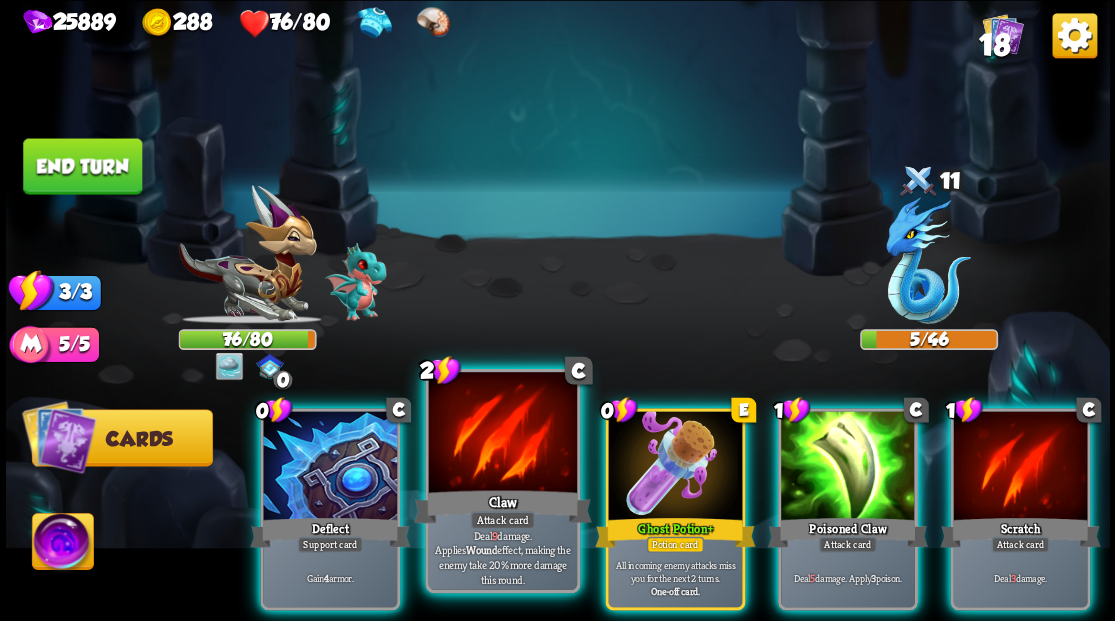 click at bounding box center [502, 434] 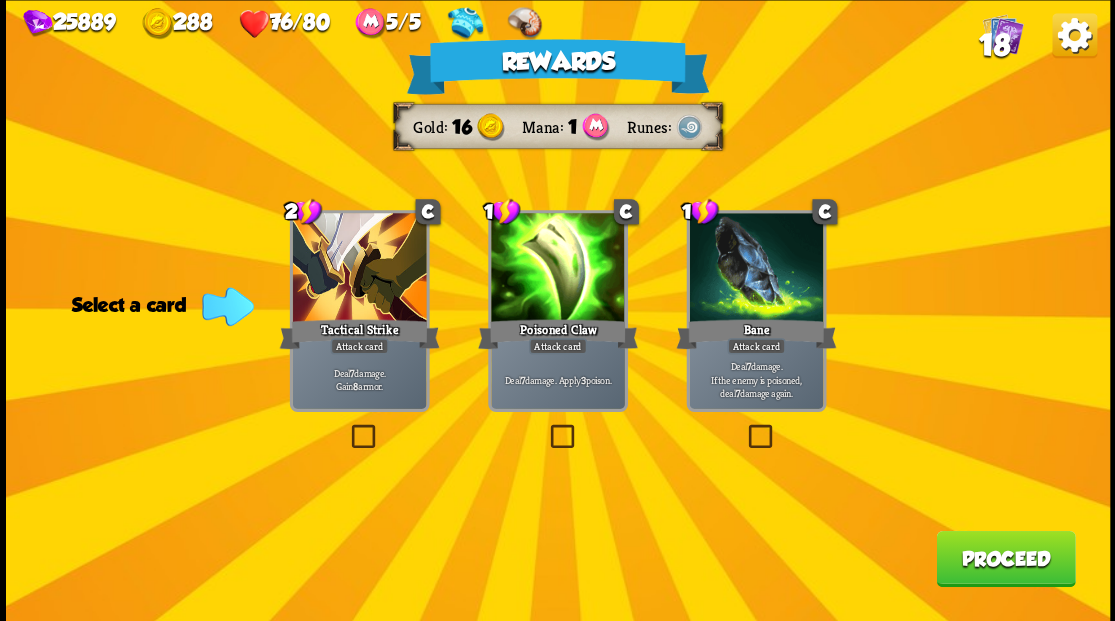 click on "18" at bounding box center (993, 45) 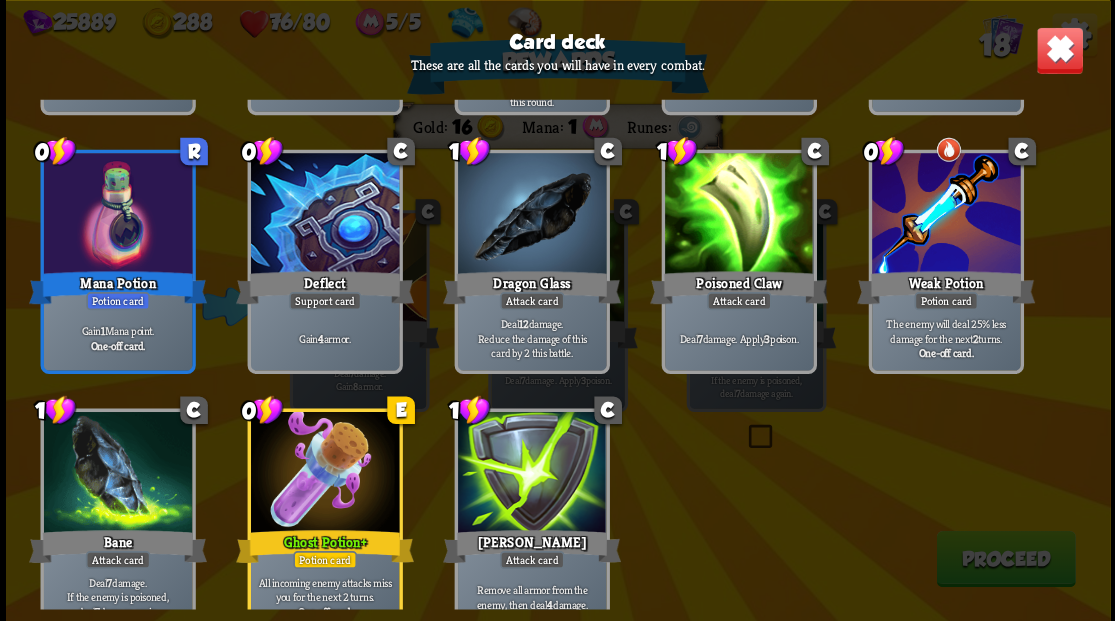 scroll, scrollTop: 629, scrollLeft: 0, axis: vertical 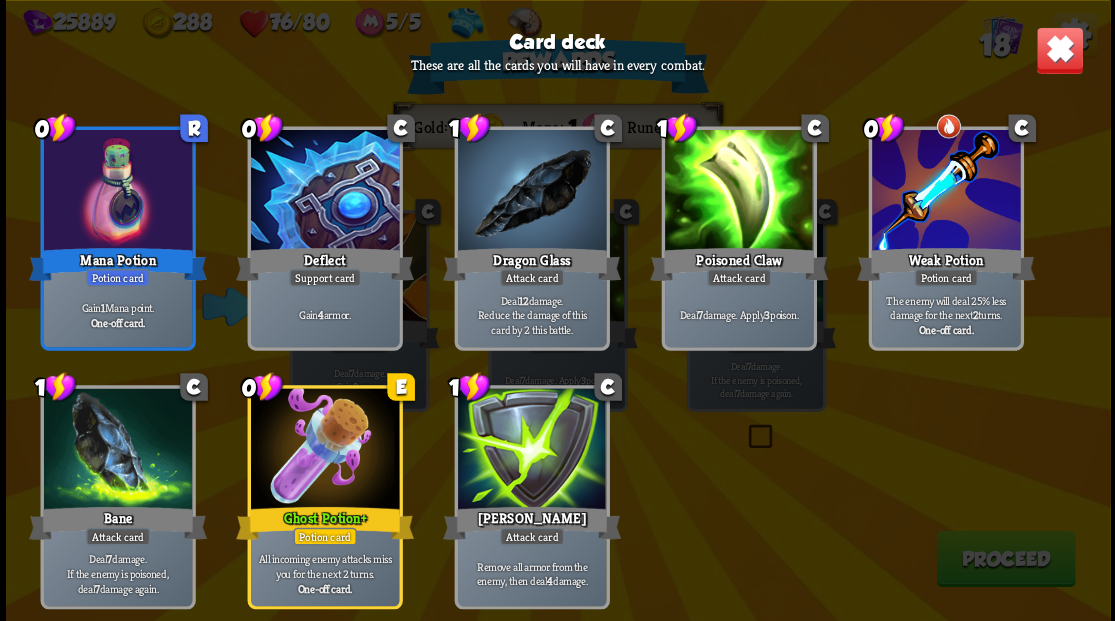 click at bounding box center [1059, 50] 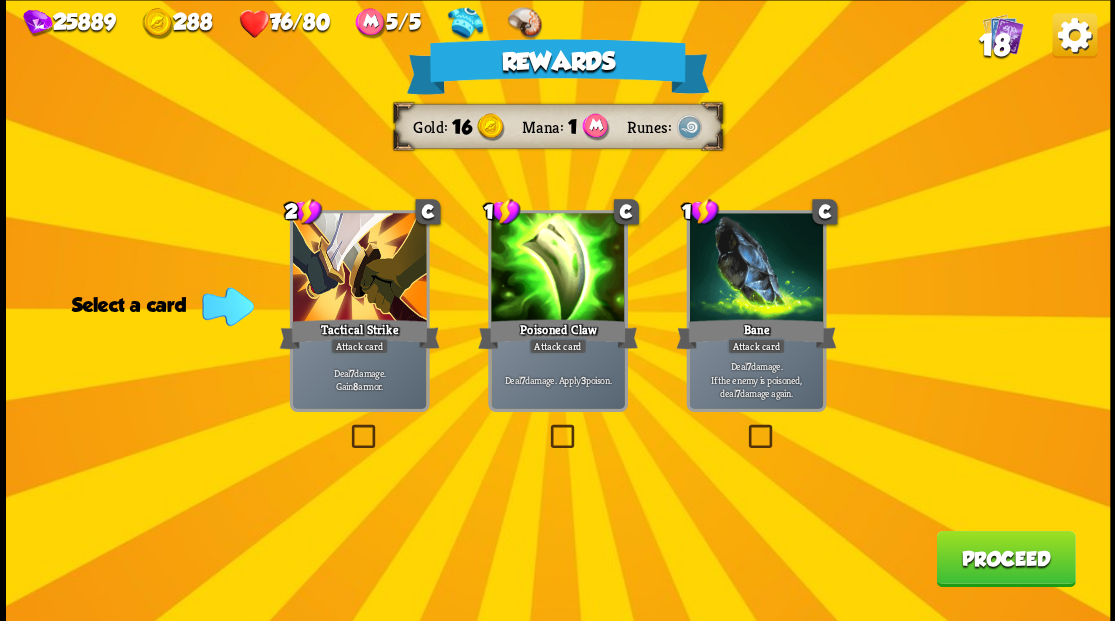 click on "Proceed" at bounding box center (1005, 558) 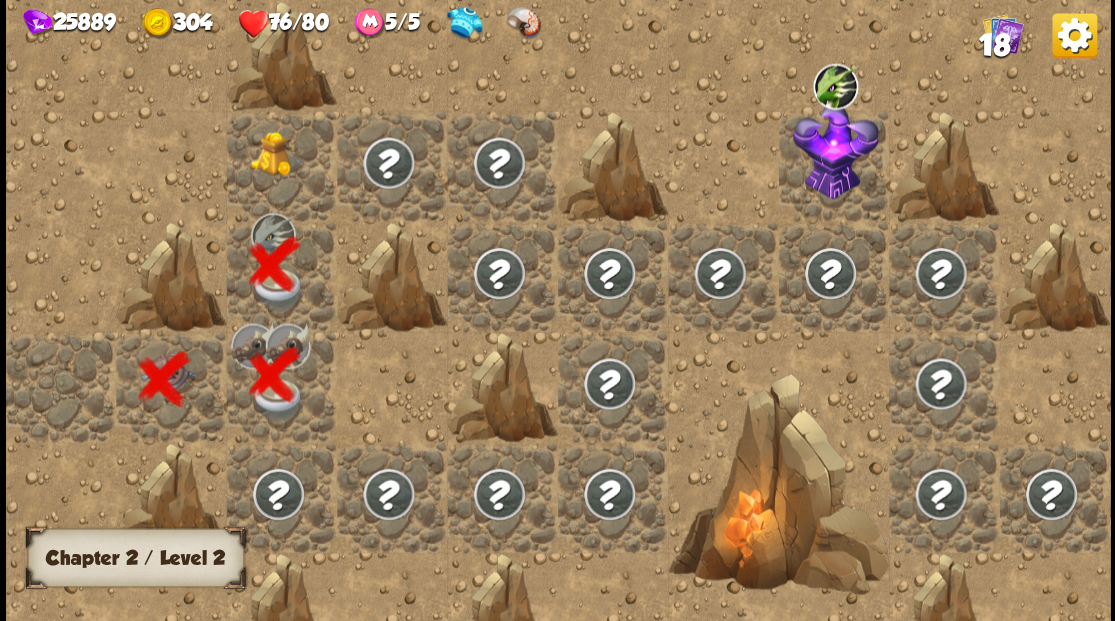 click at bounding box center (277, 153) 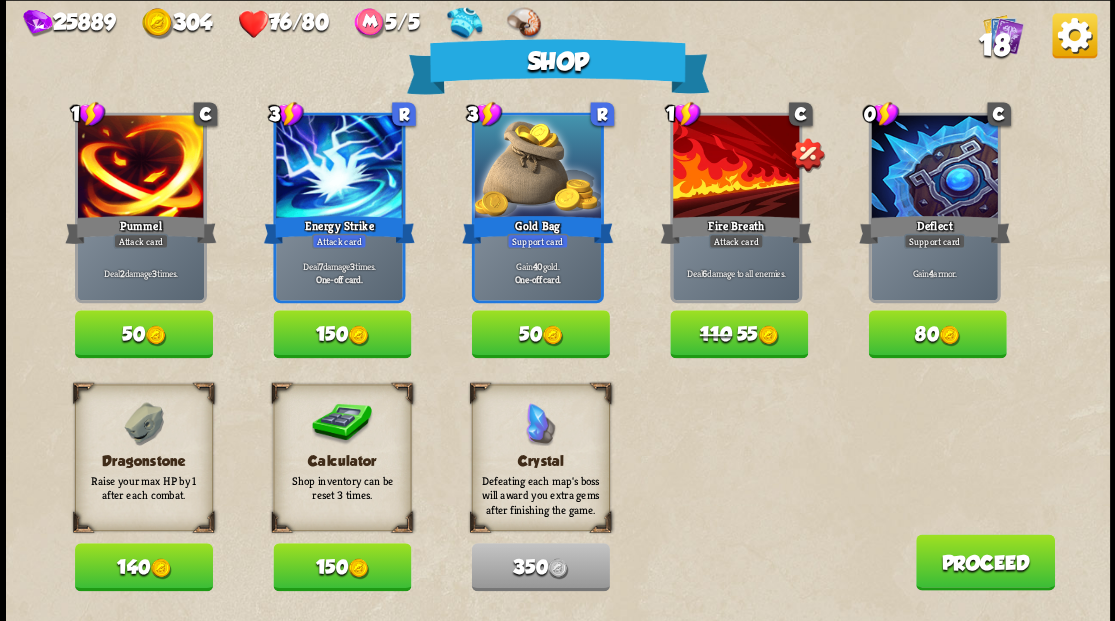 click on "150" at bounding box center [342, 567] 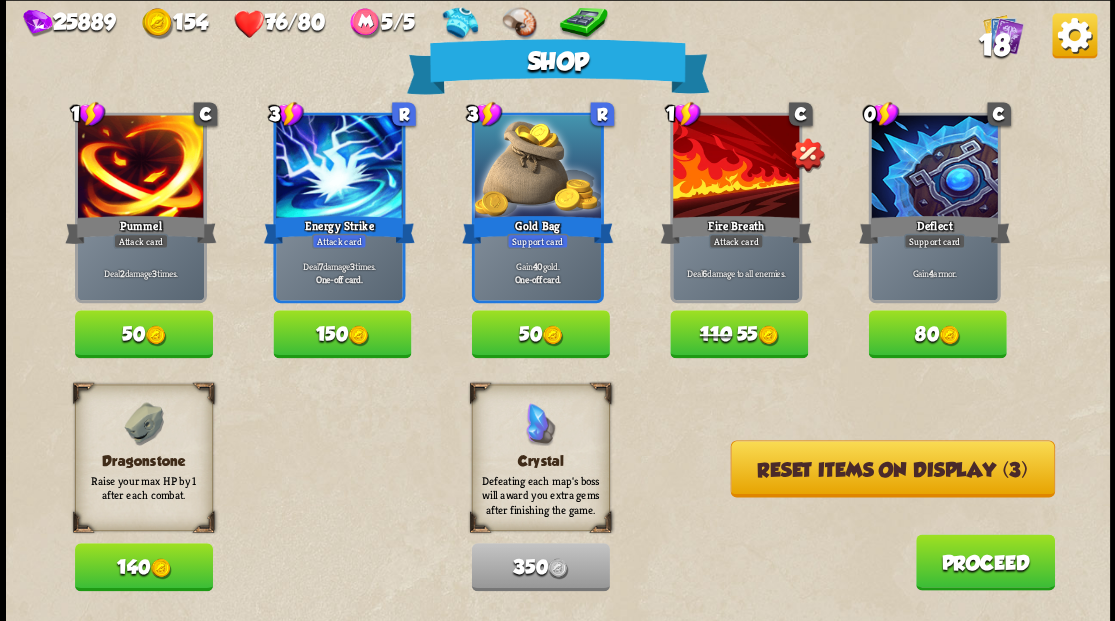 click on "Reset items on display (3)" at bounding box center (892, 468) 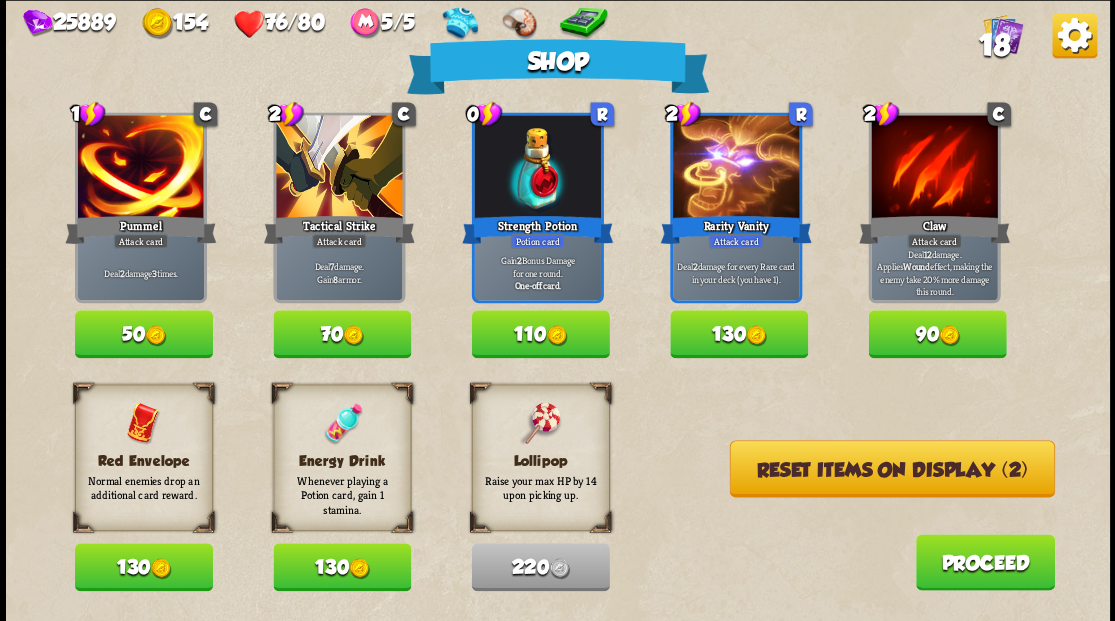 click on "Reset items on display (2)" at bounding box center (891, 468) 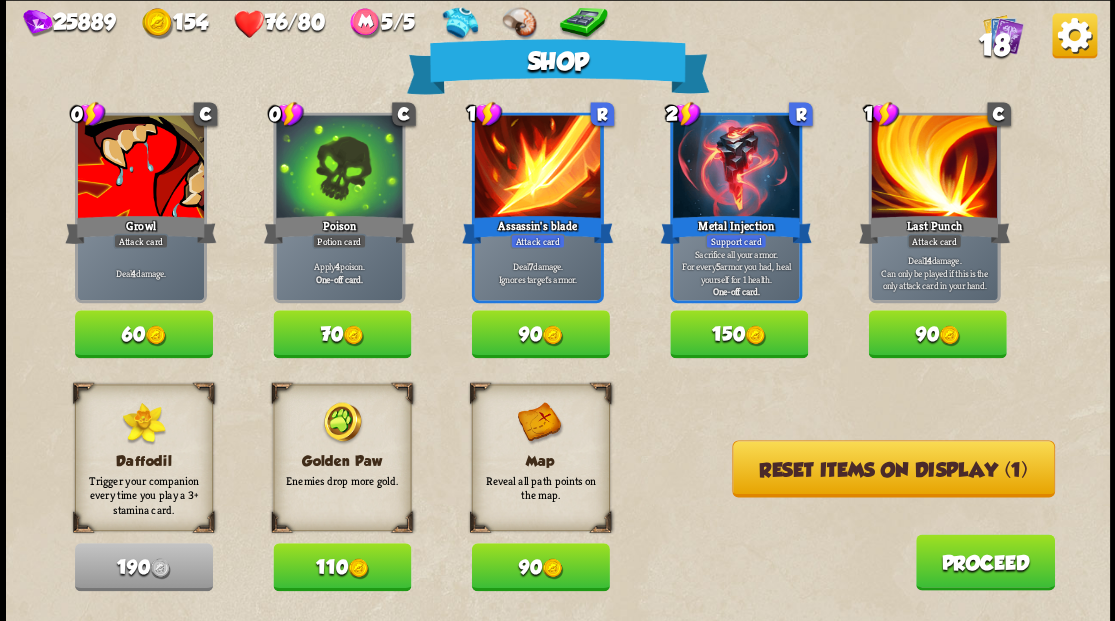 click on "Reset items on display (1)" at bounding box center [893, 468] 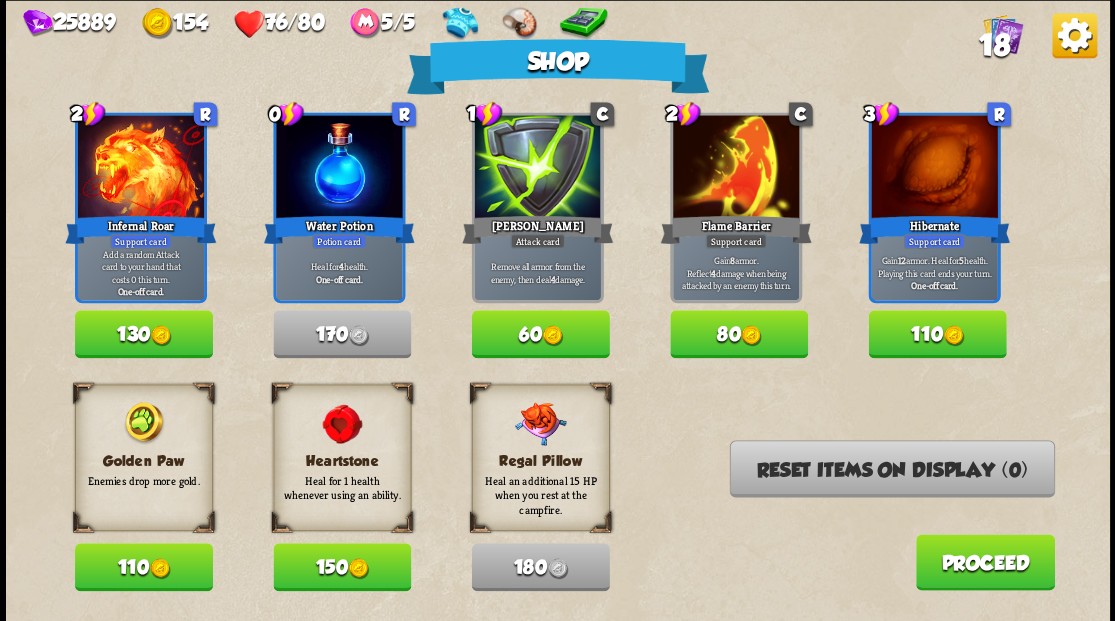 click on "110" at bounding box center [144, 567] 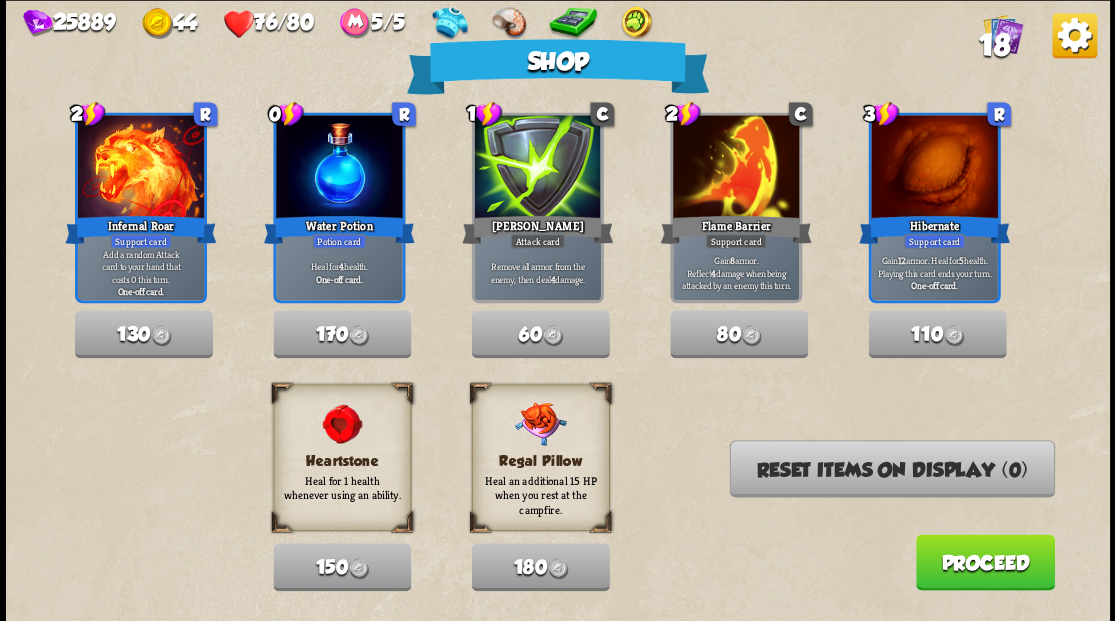 click on "Proceed" at bounding box center [984, 562] 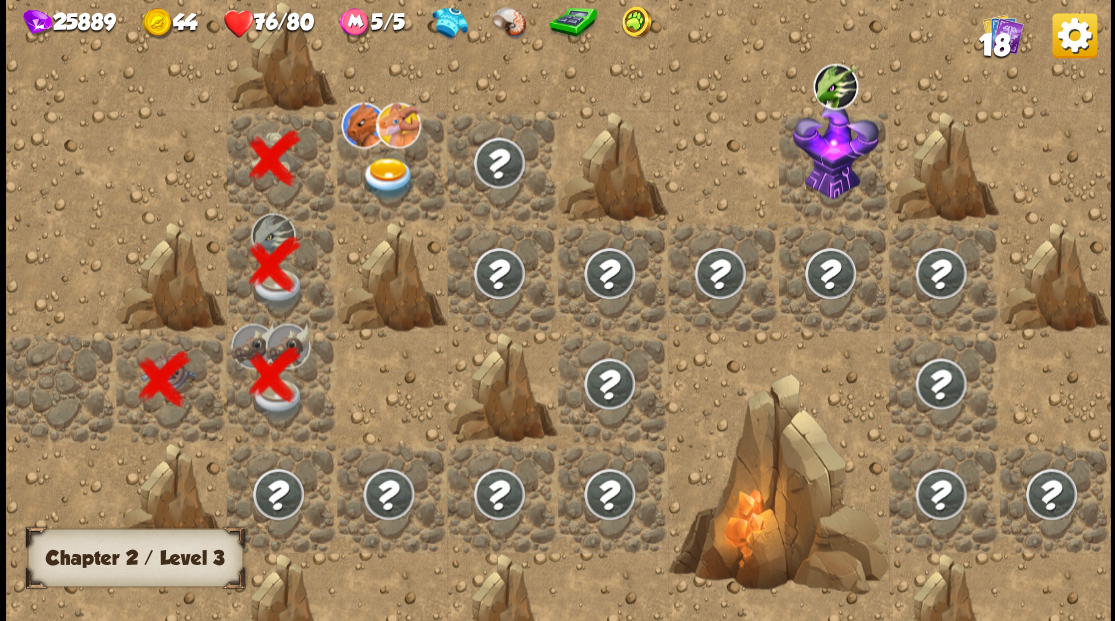 click at bounding box center (388, 178) 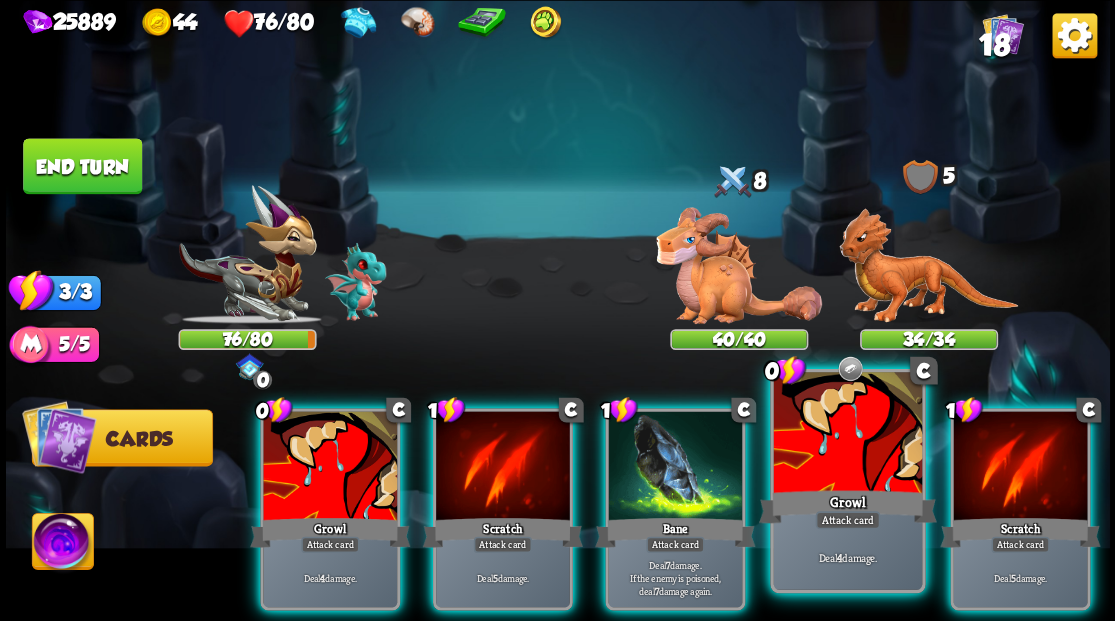 click at bounding box center (847, 434) 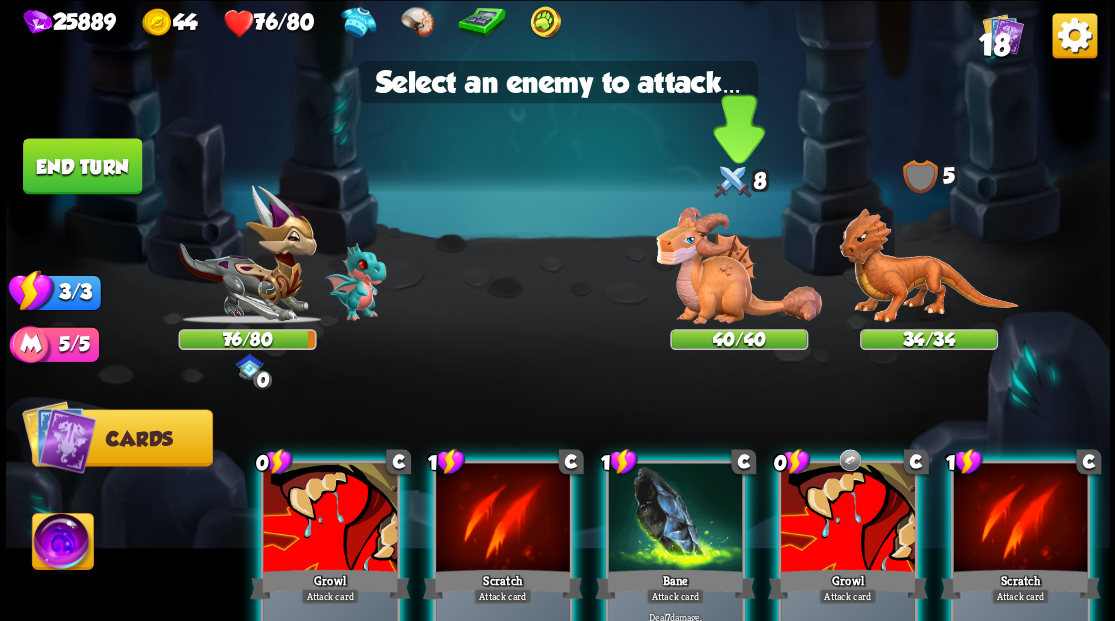 click at bounding box center (739, 265) 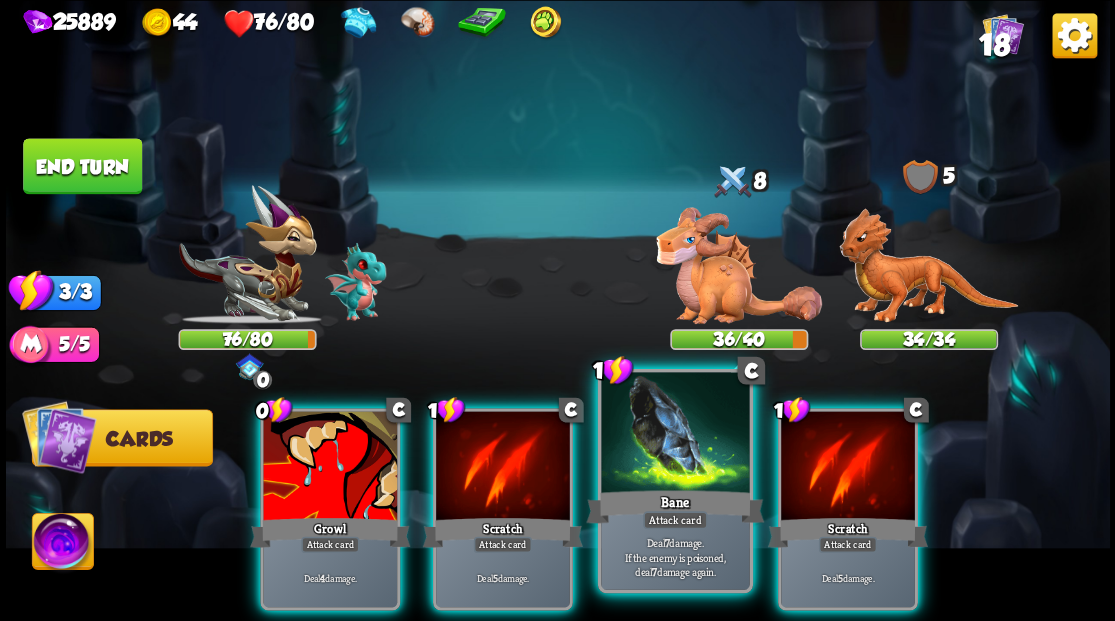 click at bounding box center (675, 434) 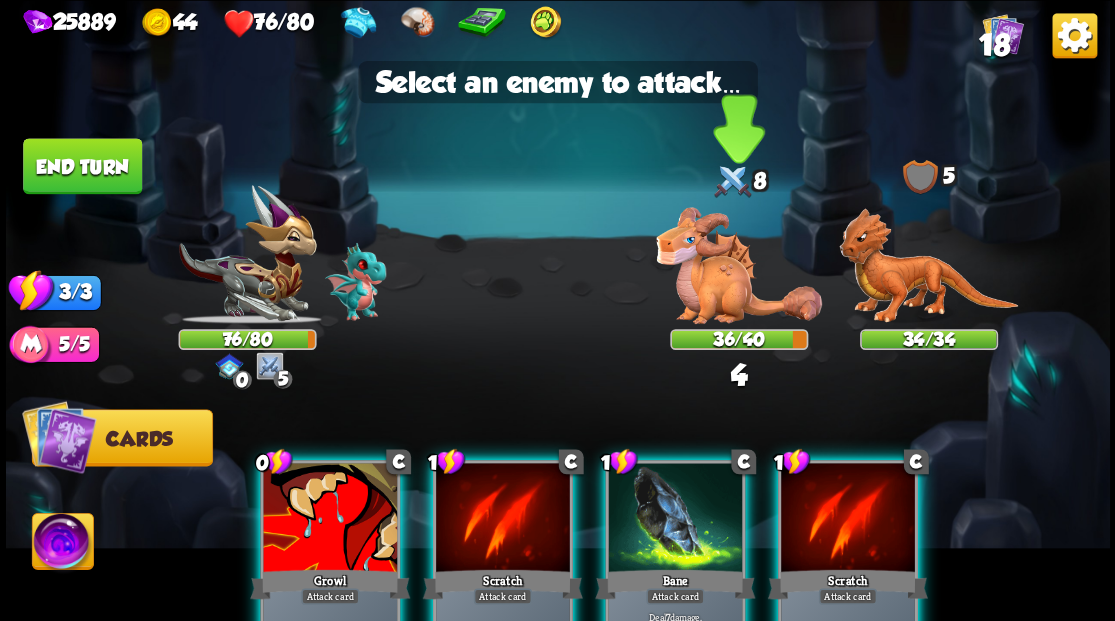 click at bounding box center [739, 265] 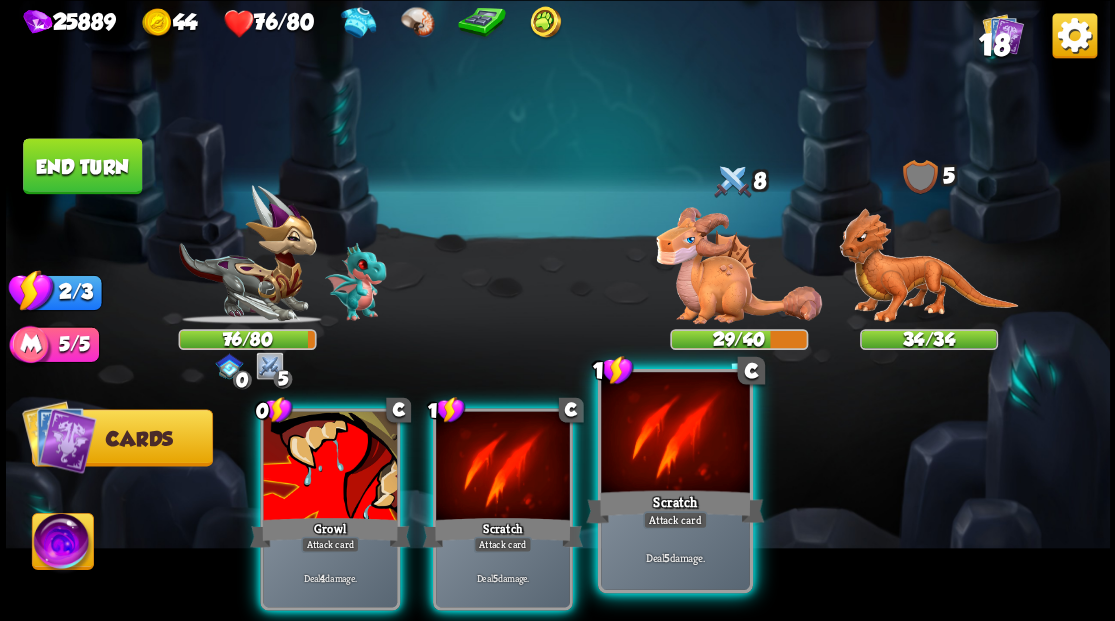 click at bounding box center [675, 434] 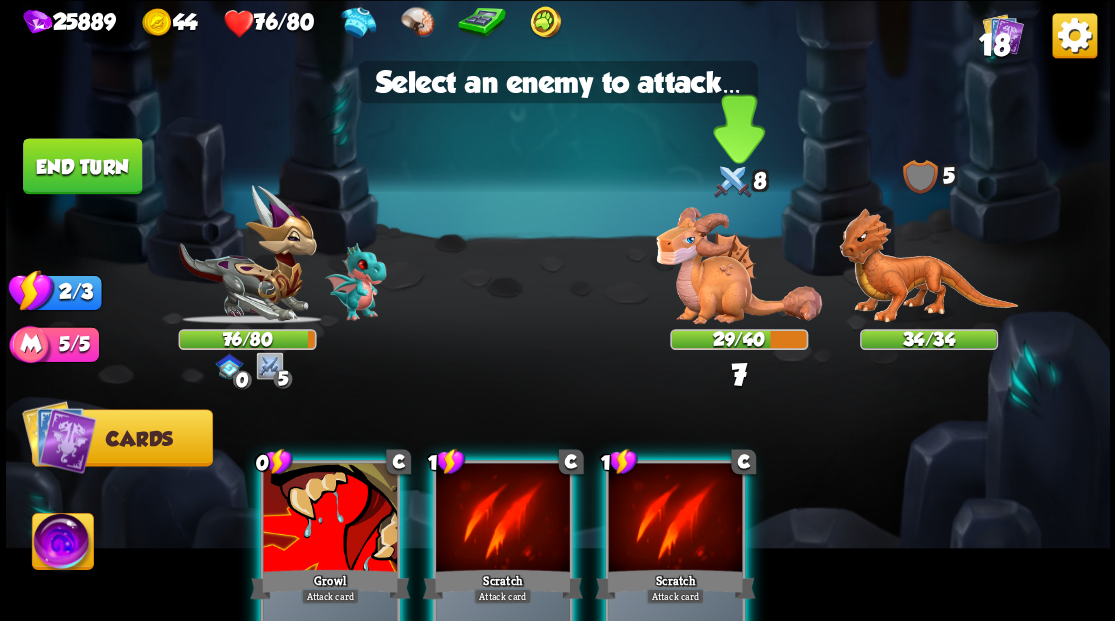 click at bounding box center [739, 265] 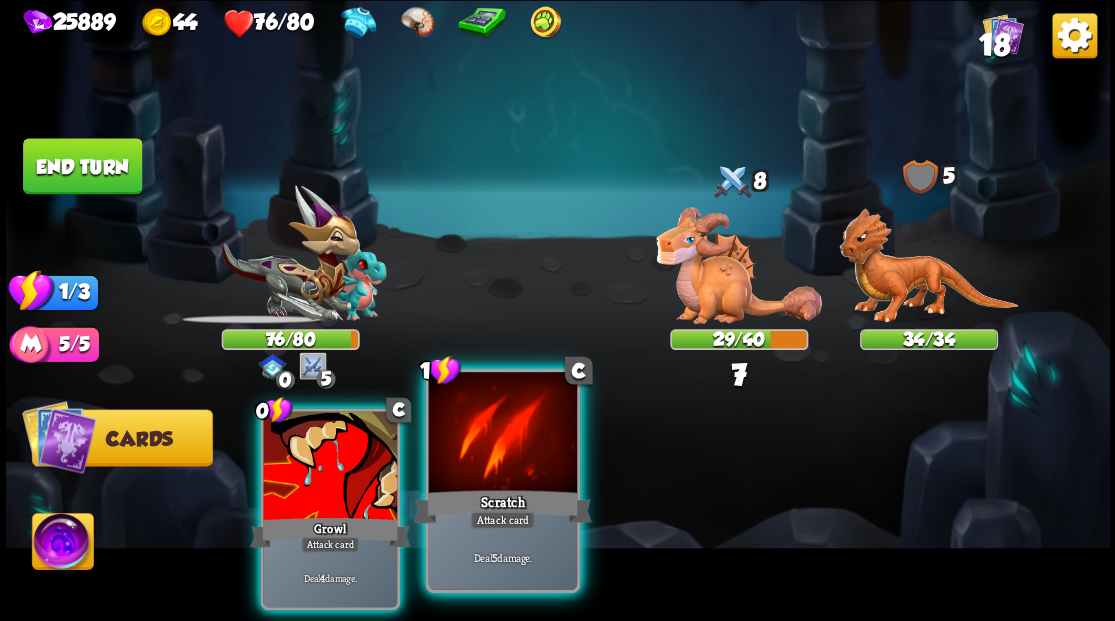 click at bounding box center (502, 434) 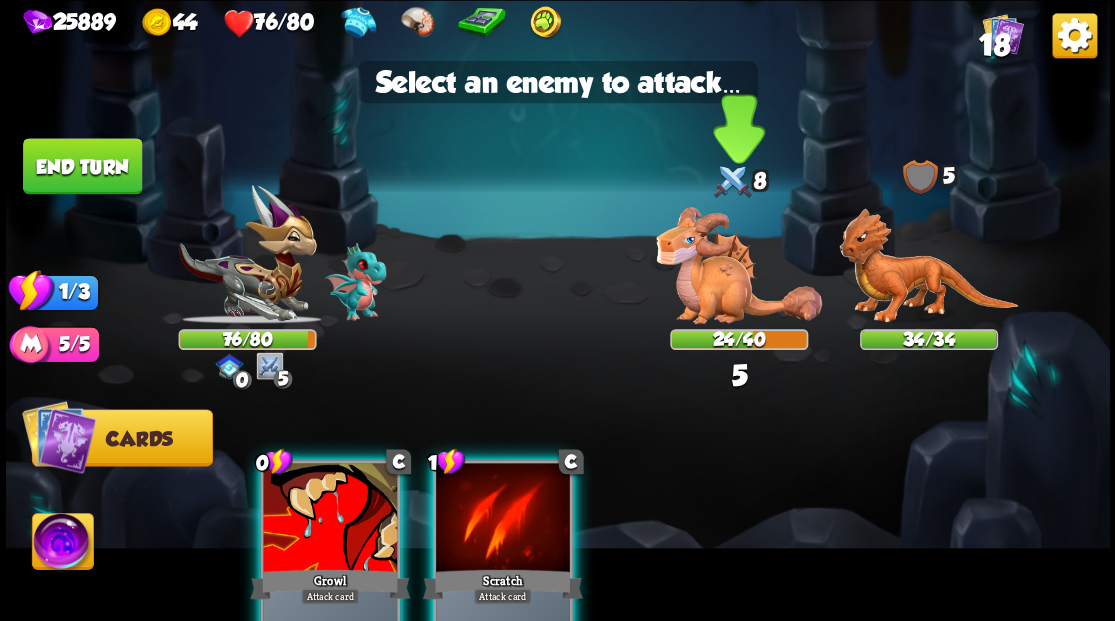 click at bounding box center [739, 265] 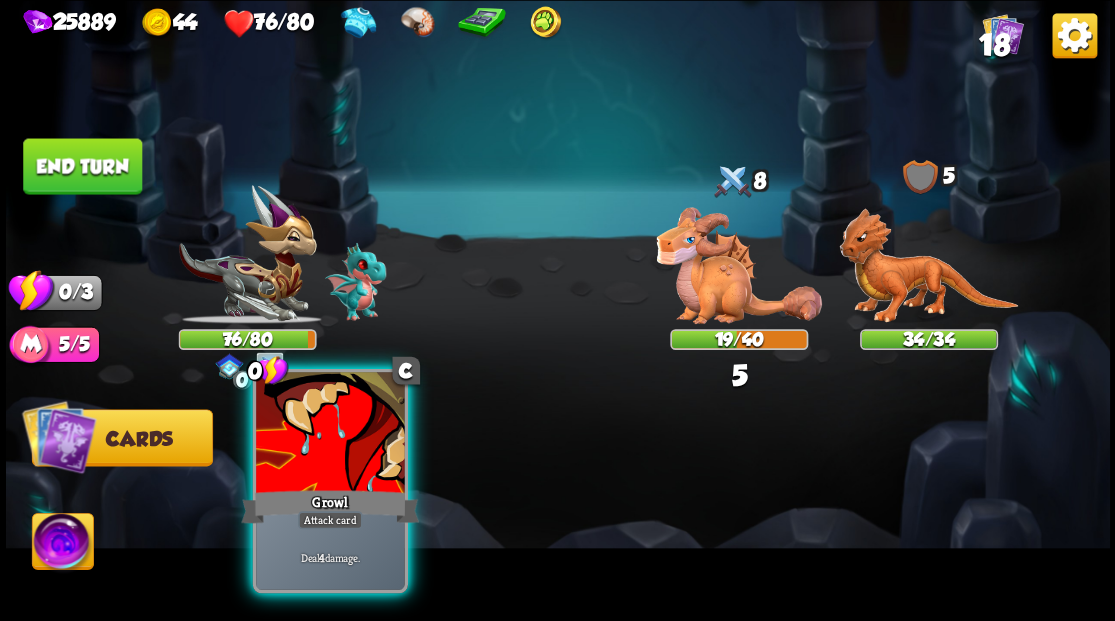 click at bounding box center [330, 434] 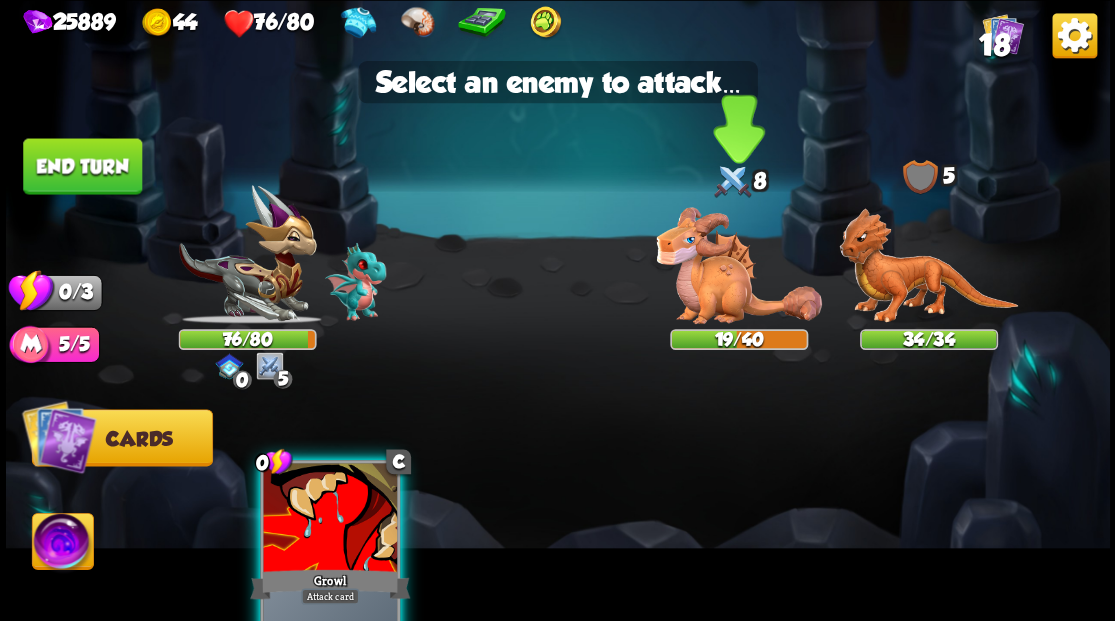 click at bounding box center [739, 265] 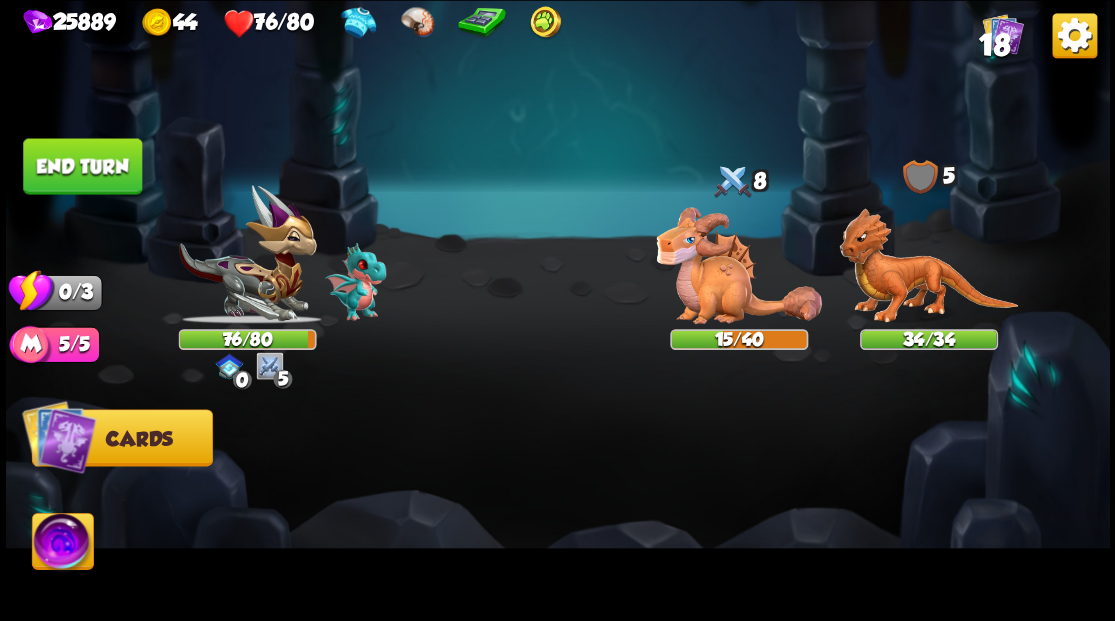 click on "End turn" at bounding box center [82, 166] 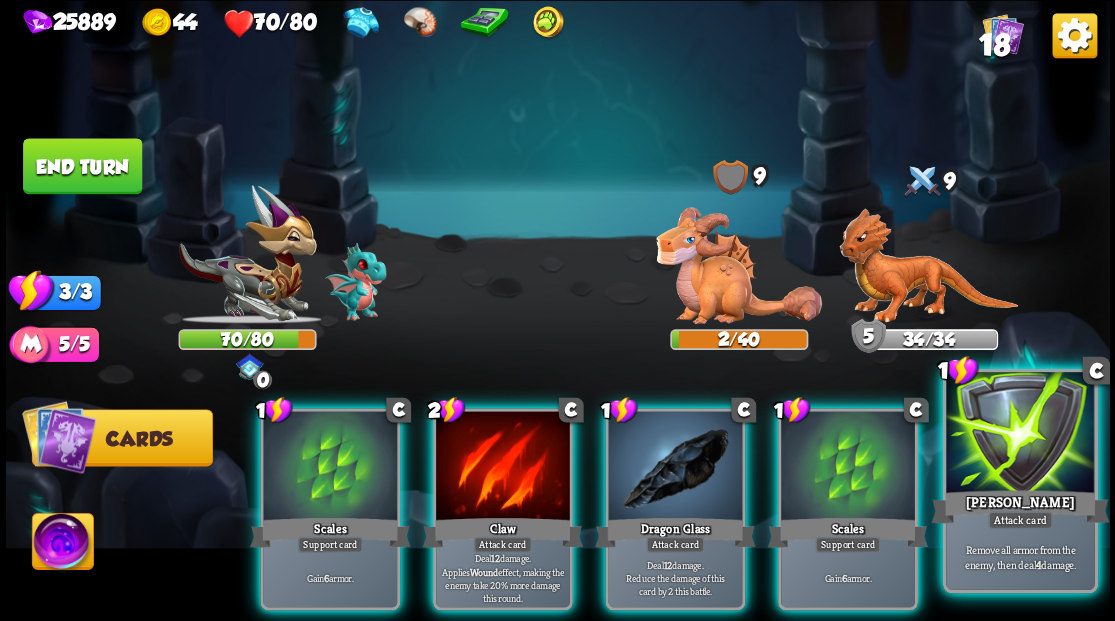 click at bounding box center [1020, 434] 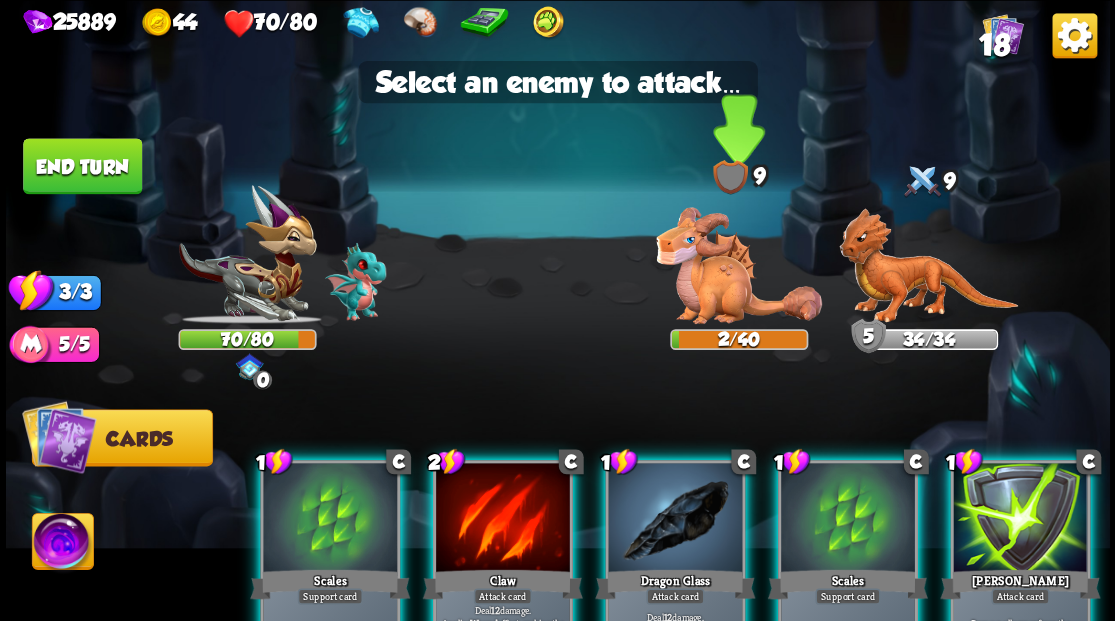 click at bounding box center (739, 265) 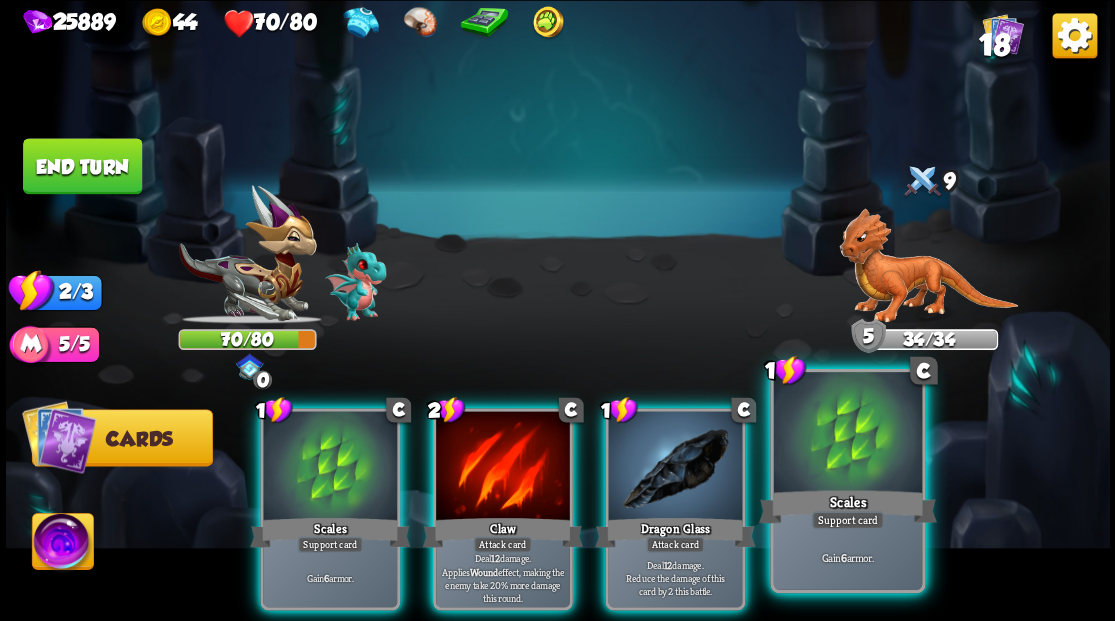 click at bounding box center (847, 434) 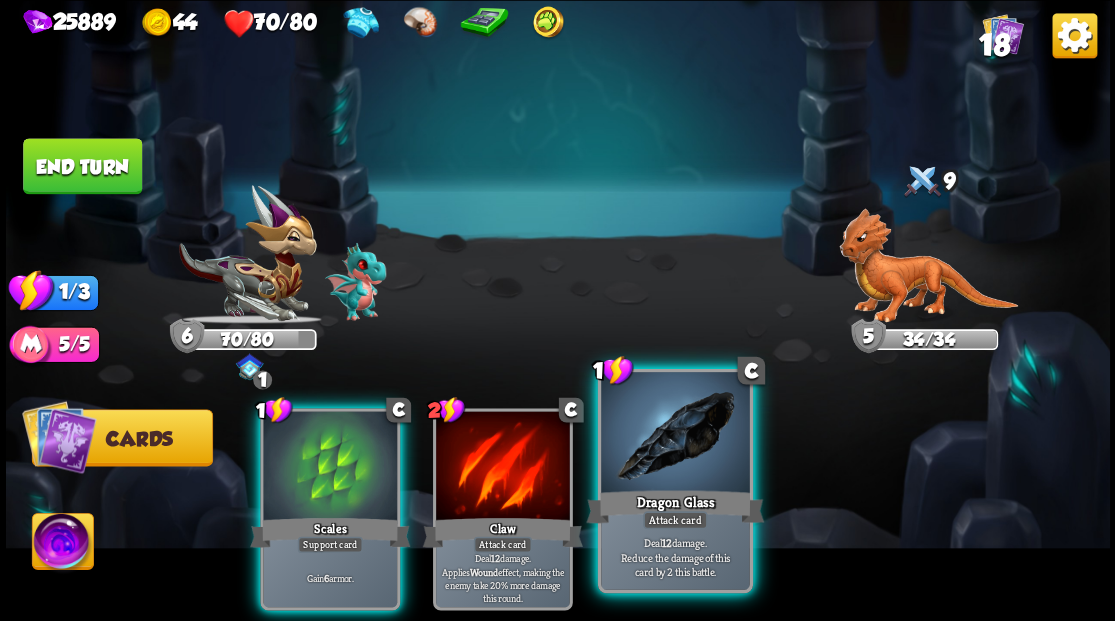 click at bounding box center (675, 434) 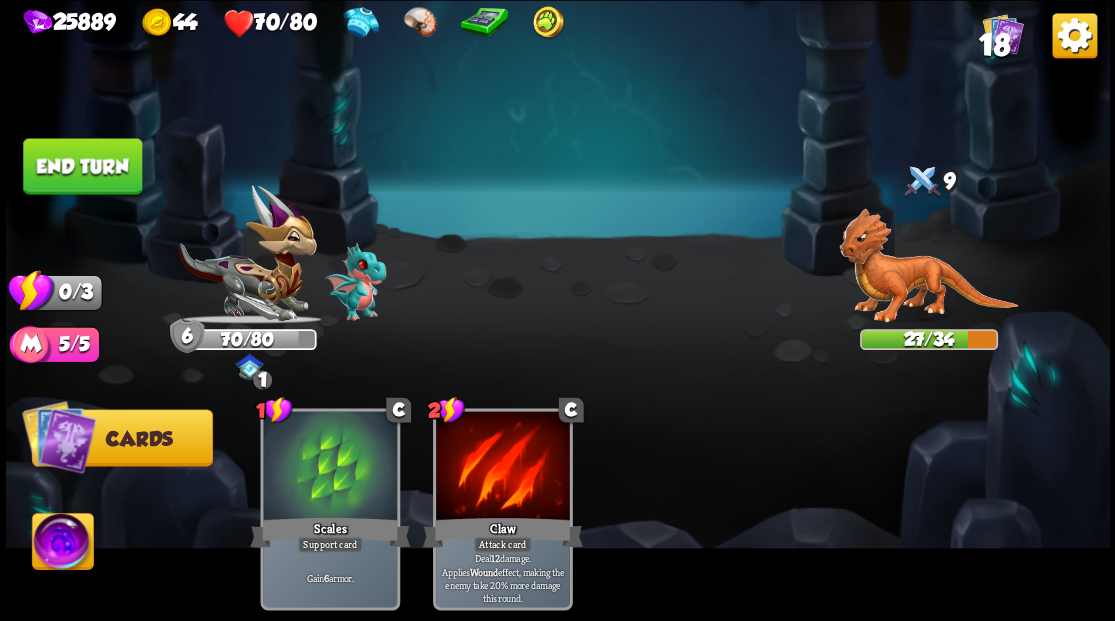 click on "End turn" at bounding box center [82, 166] 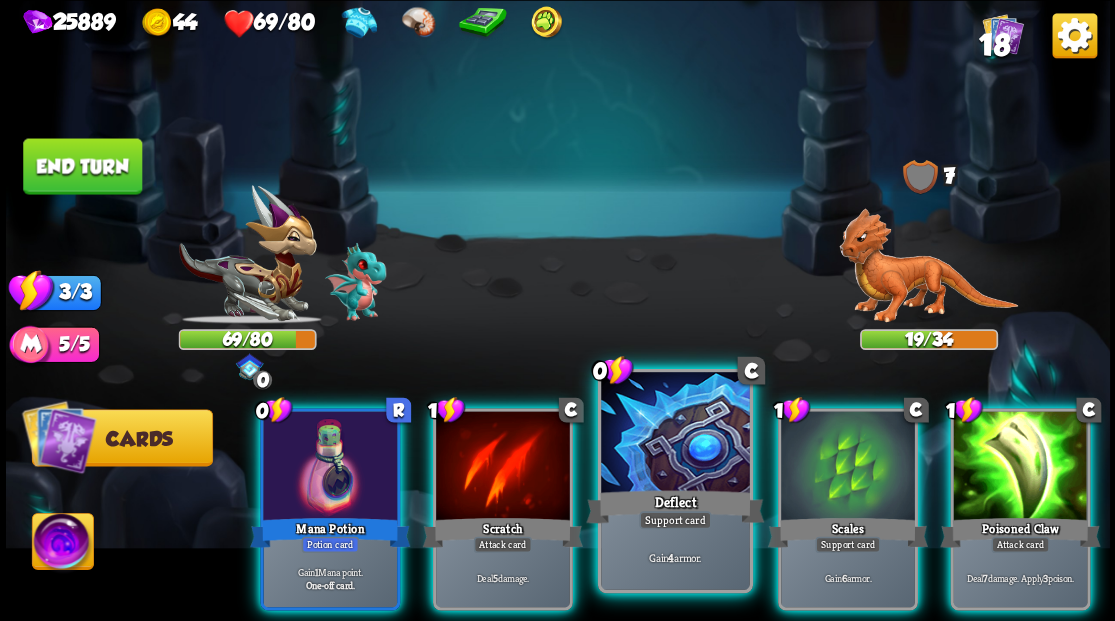 click at bounding box center [675, 434] 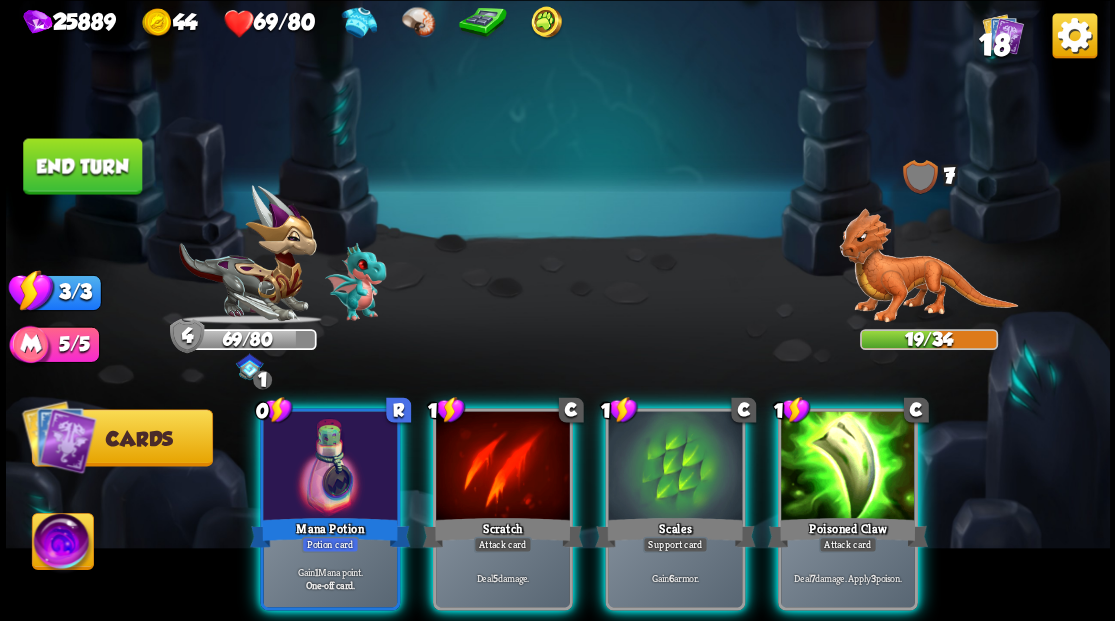 click at bounding box center (675, 467) 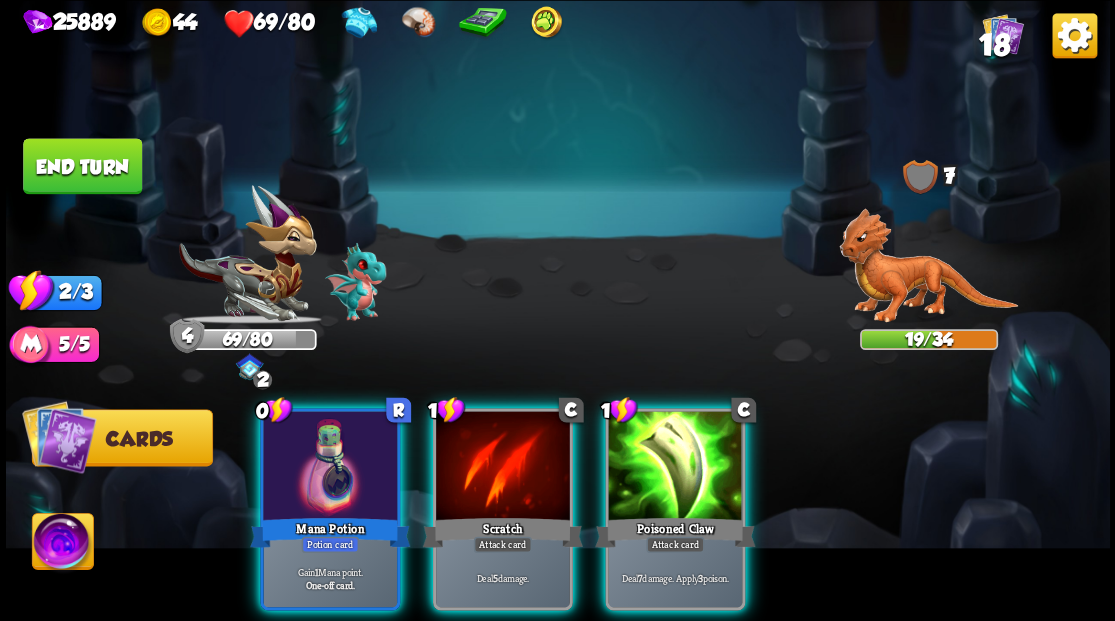 click at bounding box center (675, 467) 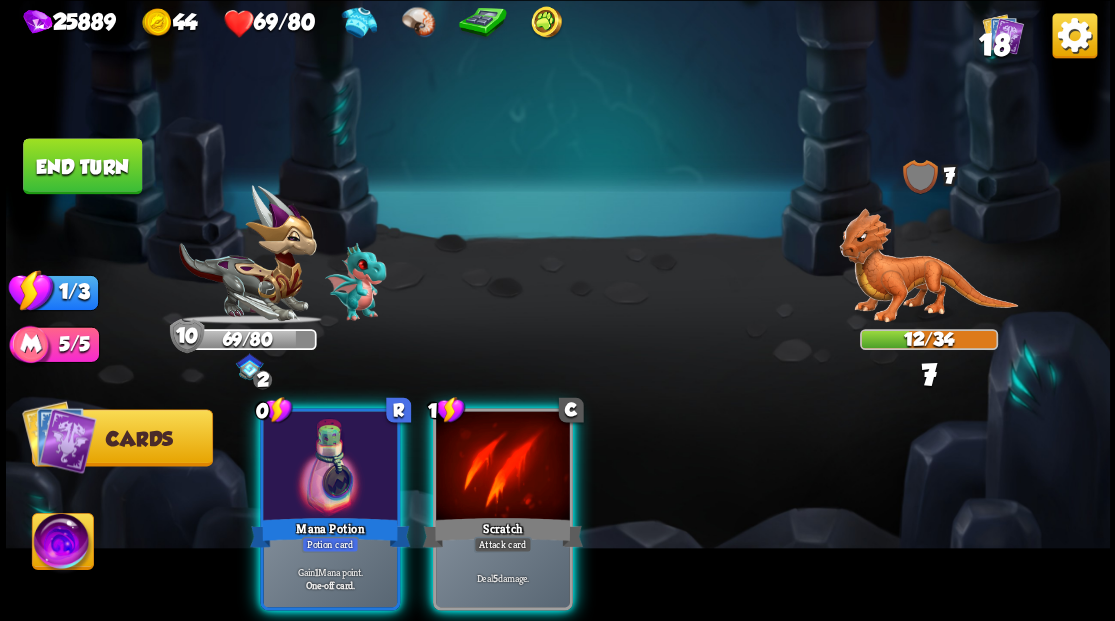 drag, startPoint x: 540, startPoint y: 446, endPoint x: 505, endPoint y: 446, distance: 35 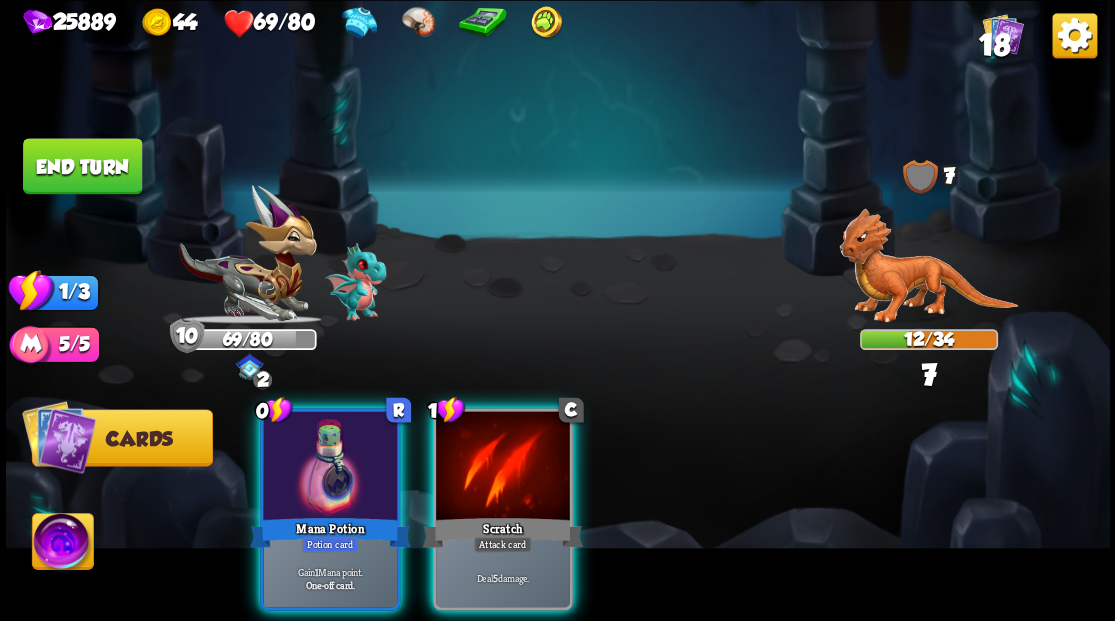 click at bounding box center (503, 467) 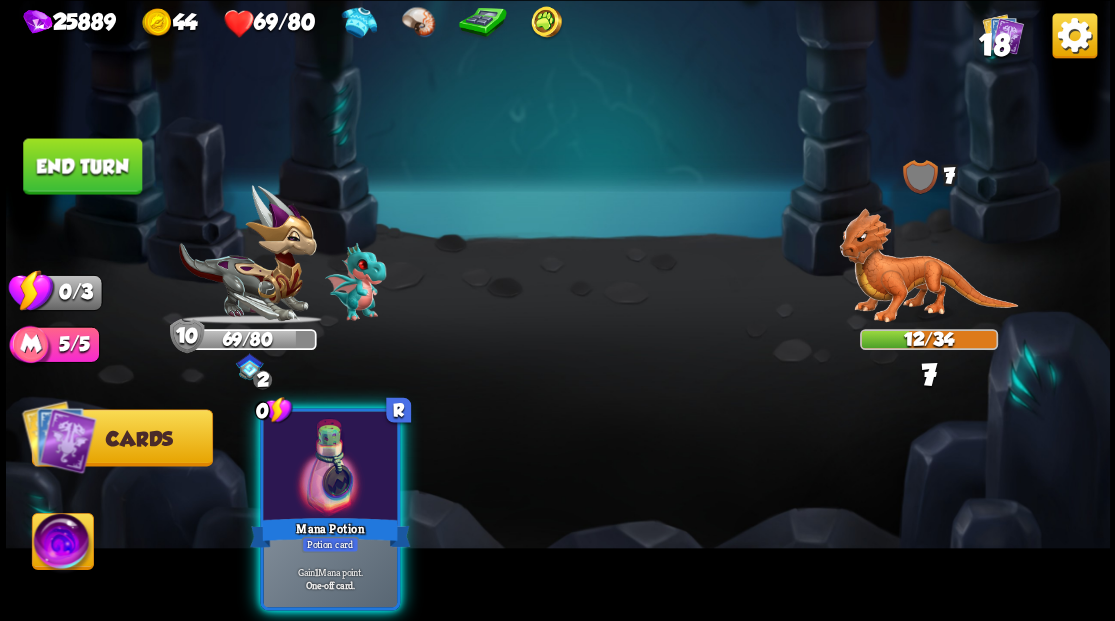 drag, startPoint x: 342, startPoint y: 448, endPoint x: 368, endPoint y: 421, distance: 37.48333 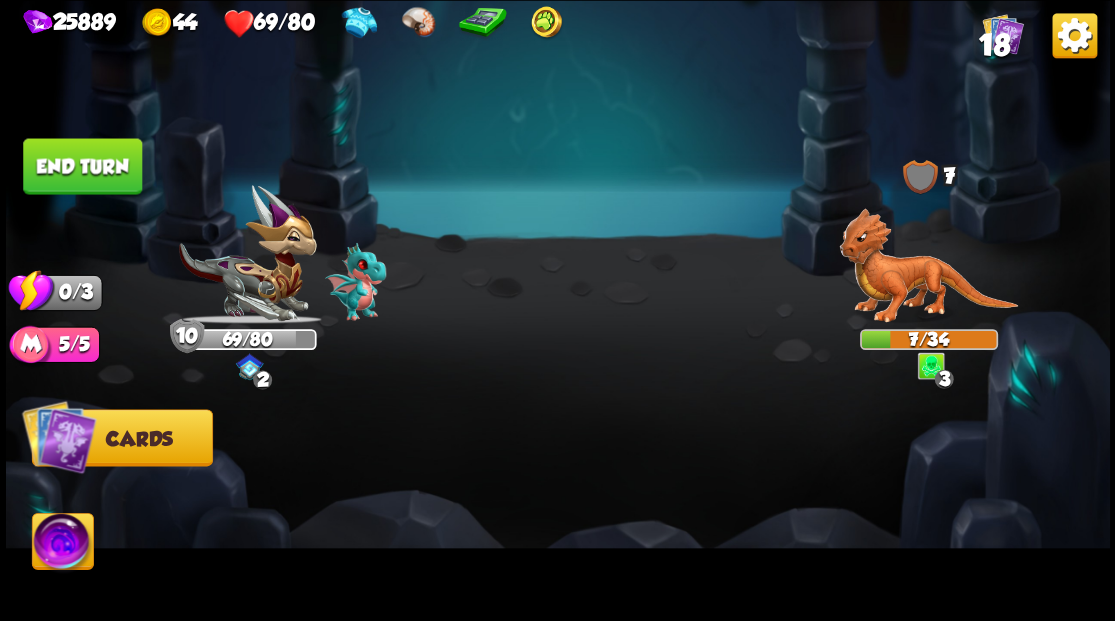 click on "End turn" at bounding box center (82, 166) 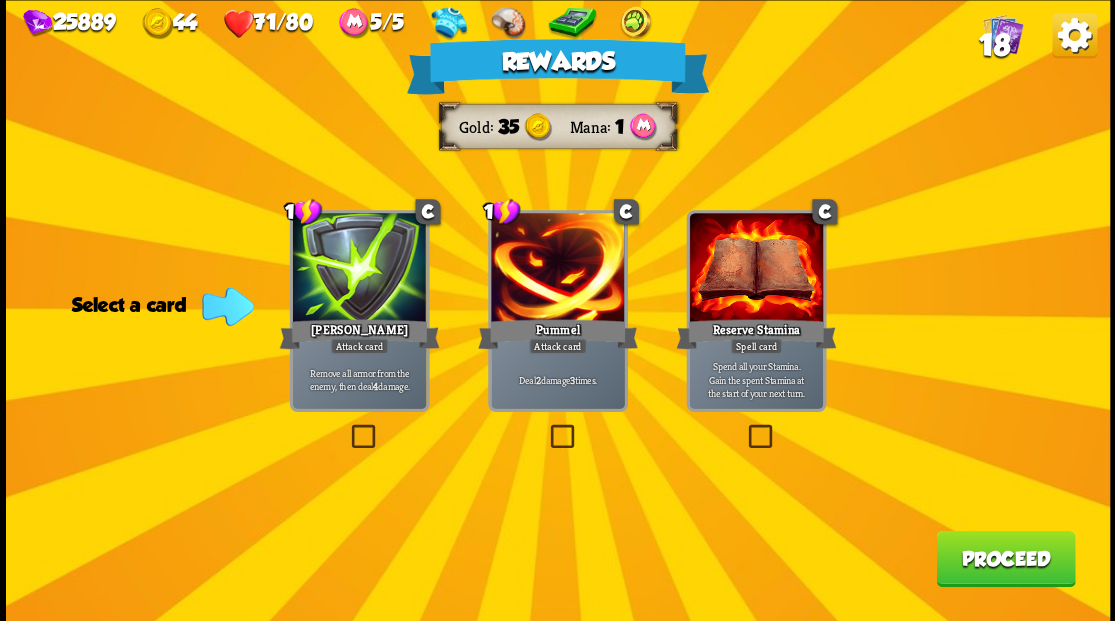 click at bounding box center [347, 427] 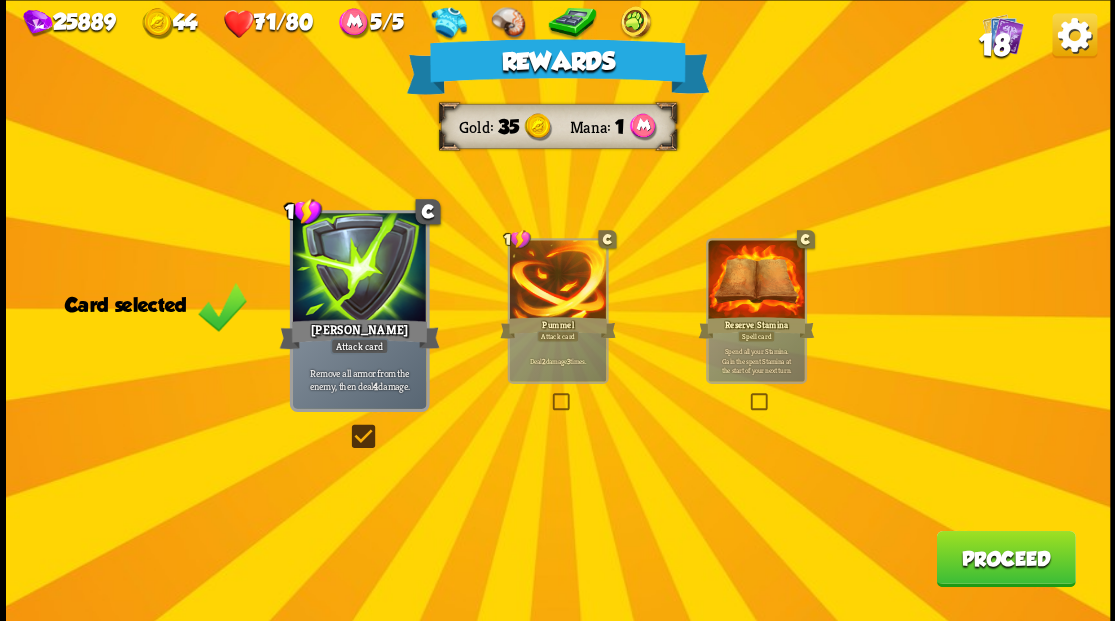 click on "Proceed" at bounding box center [1005, 558] 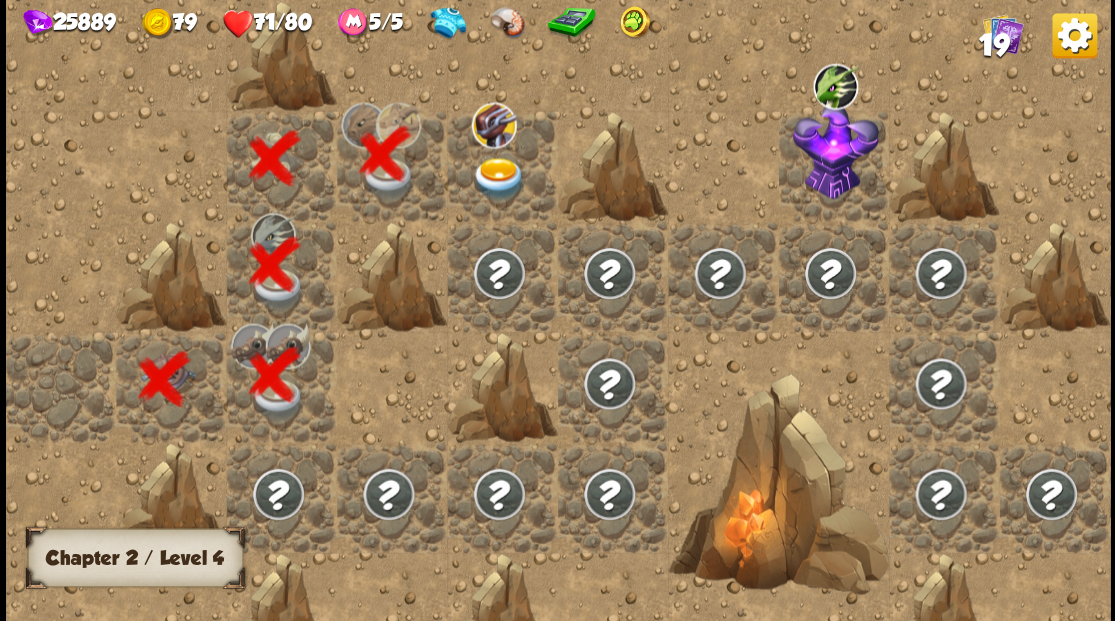 click at bounding box center [498, 178] 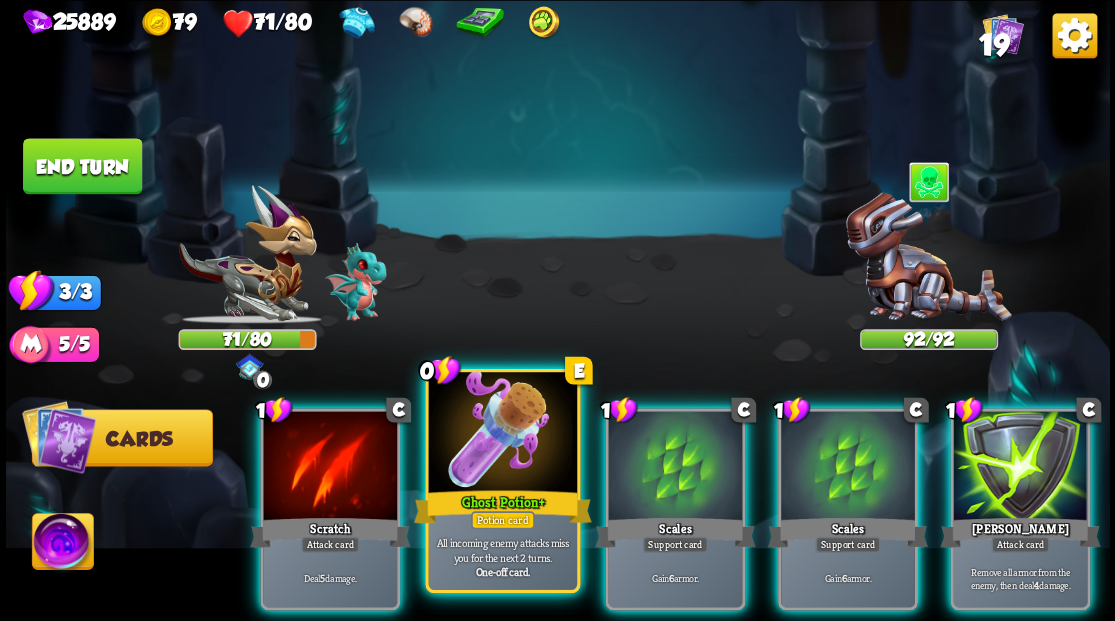 click at bounding box center (502, 434) 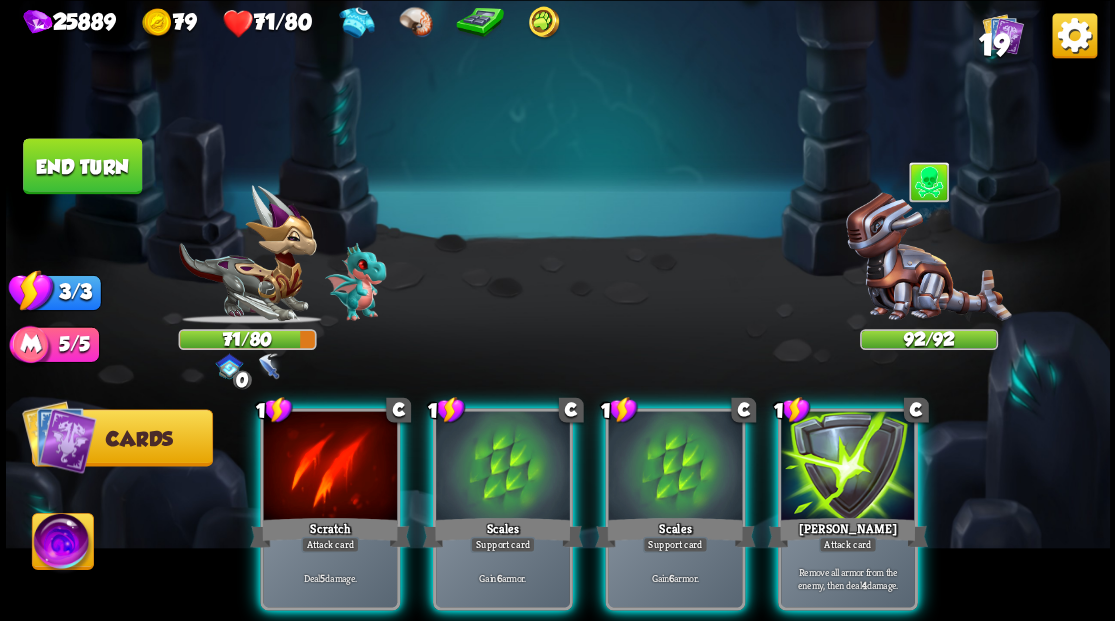 drag, startPoint x: 867, startPoint y: 500, endPoint x: 876, endPoint y: 412, distance: 88.45903 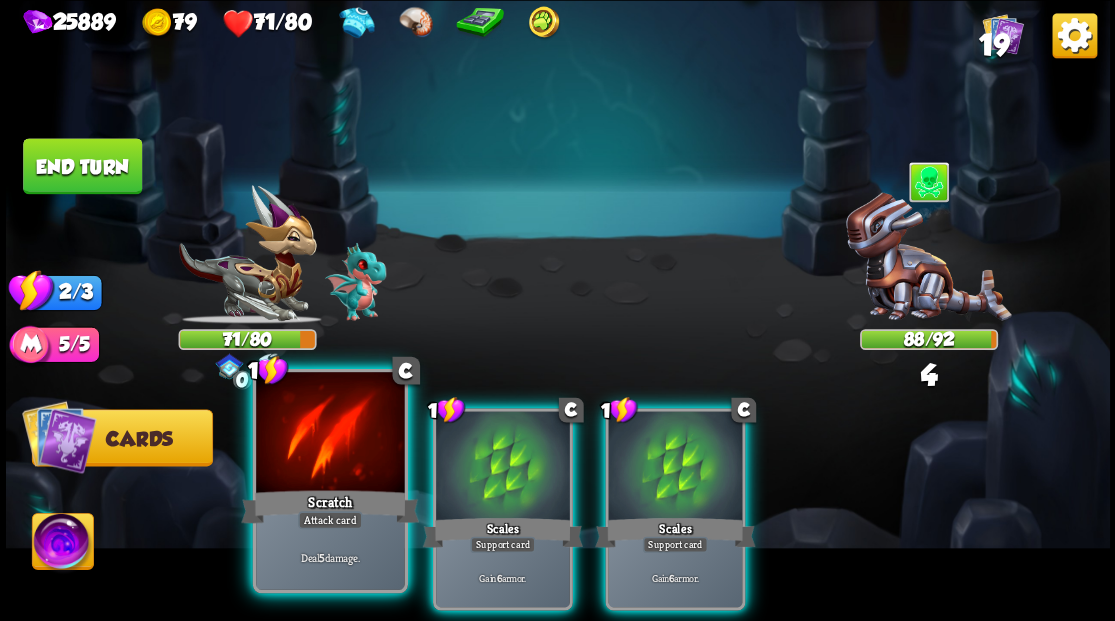 click at bounding box center (330, 434) 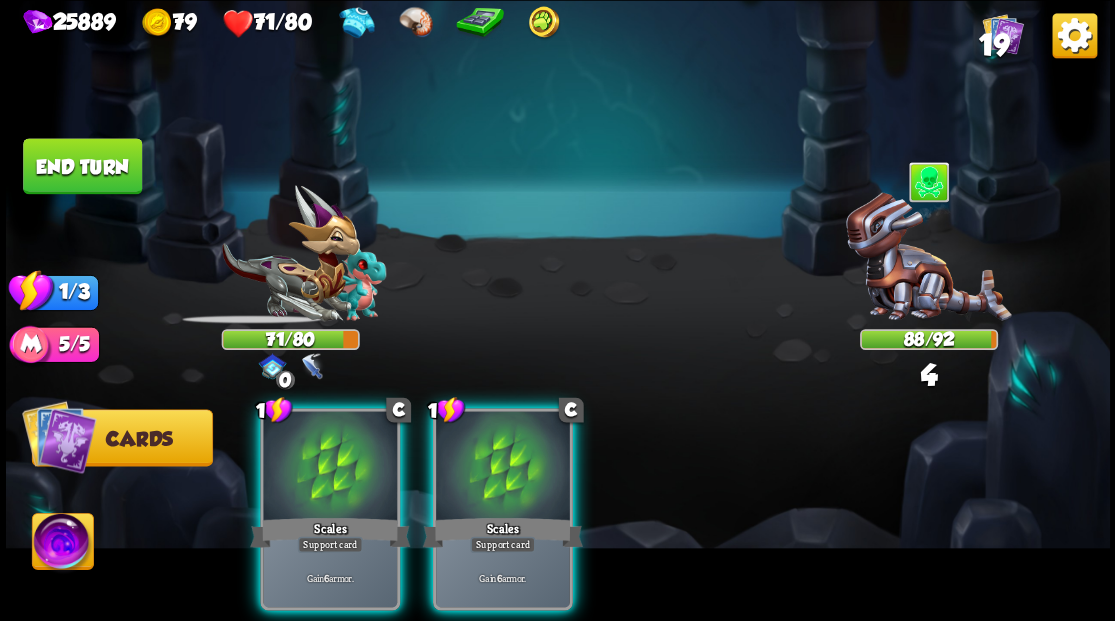 click at bounding box center [330, 467] 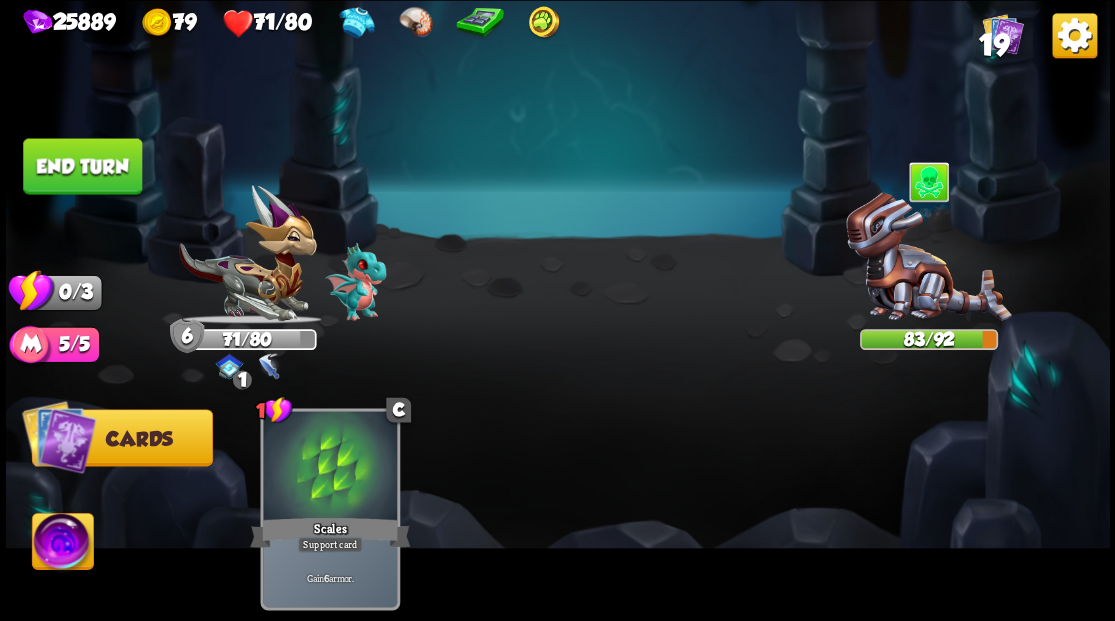 click on "End turn" at bounding box center (82, 166) 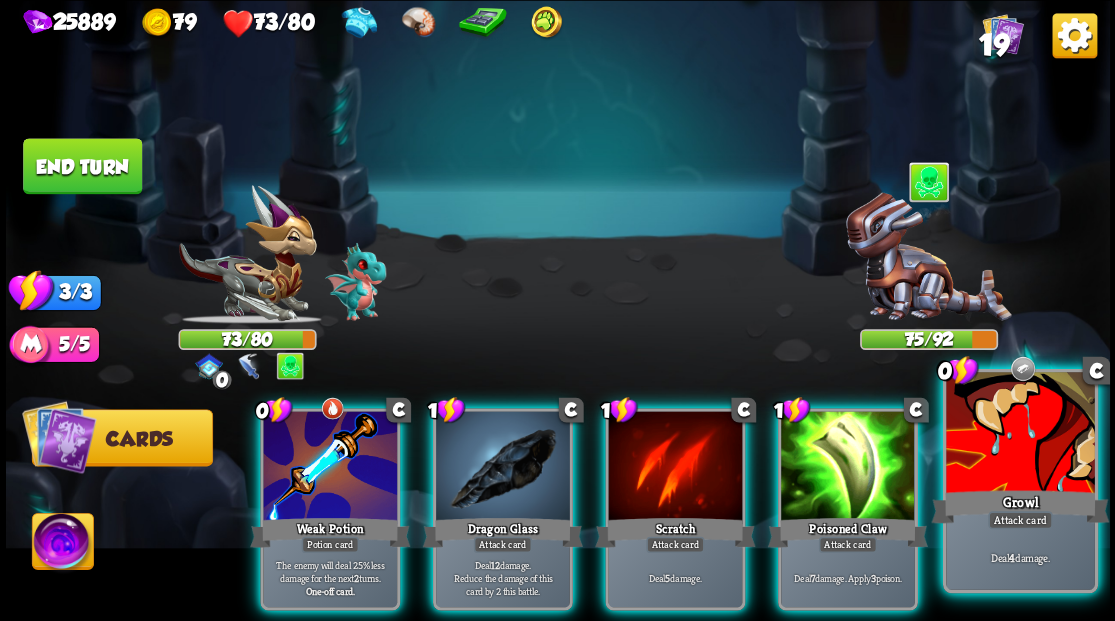 click at bounding box center (1020, 434) 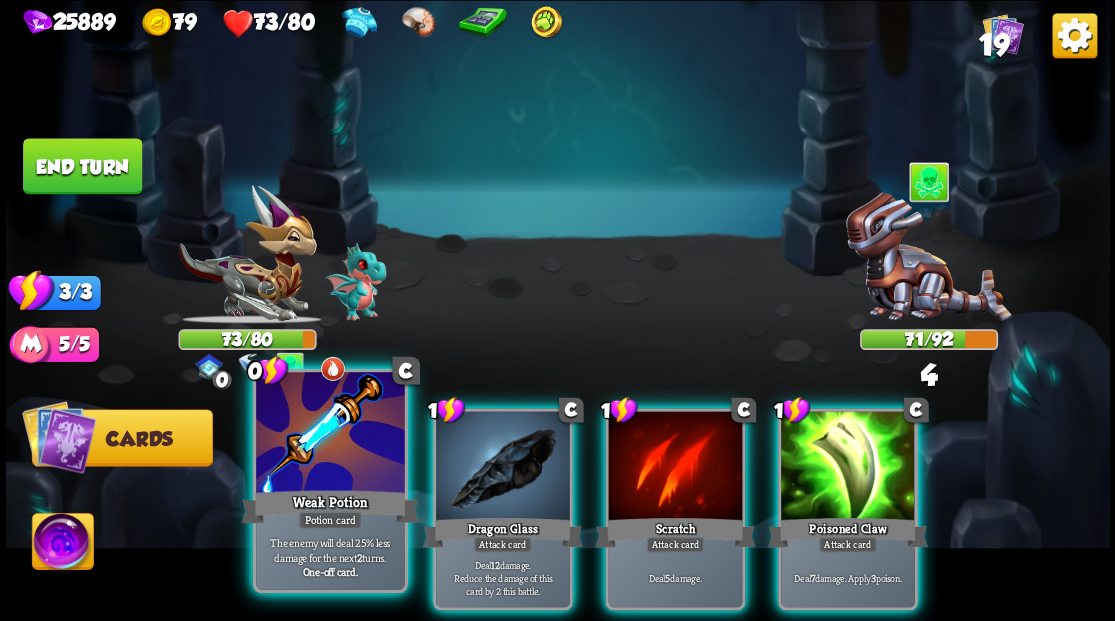 click at bounding box center (330, 434) 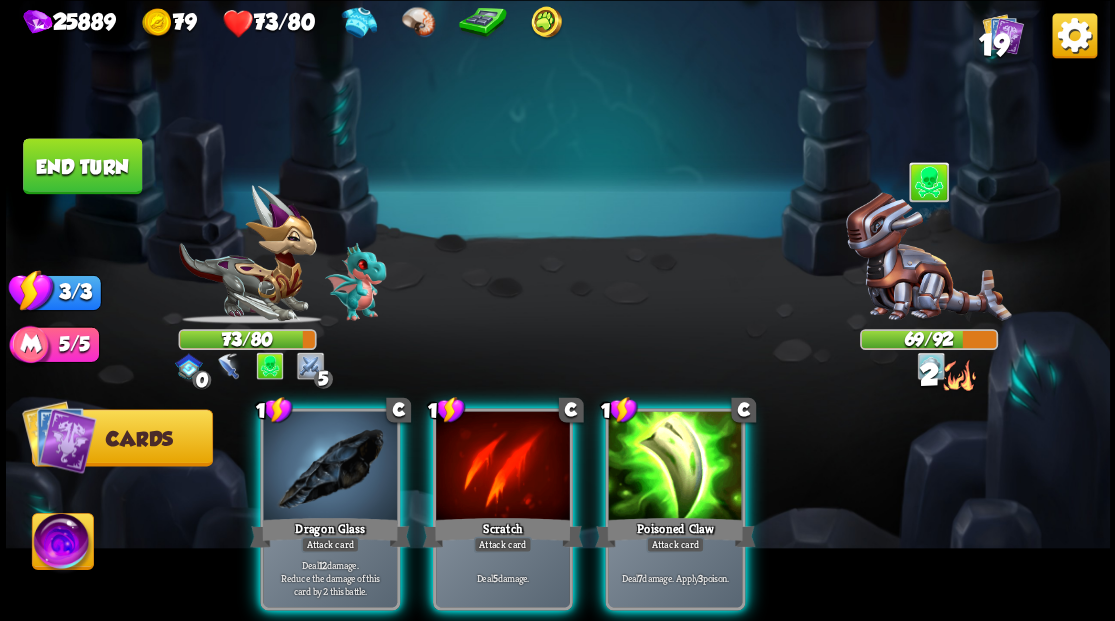click at bounding box center (330, 467) 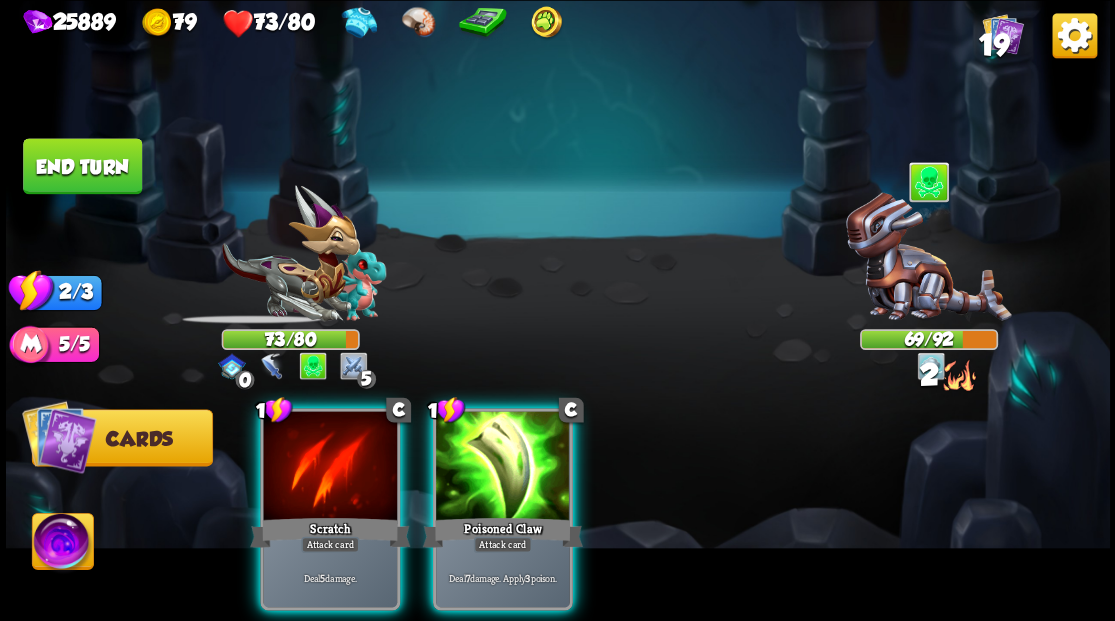 click at bounding box center (330, 467) 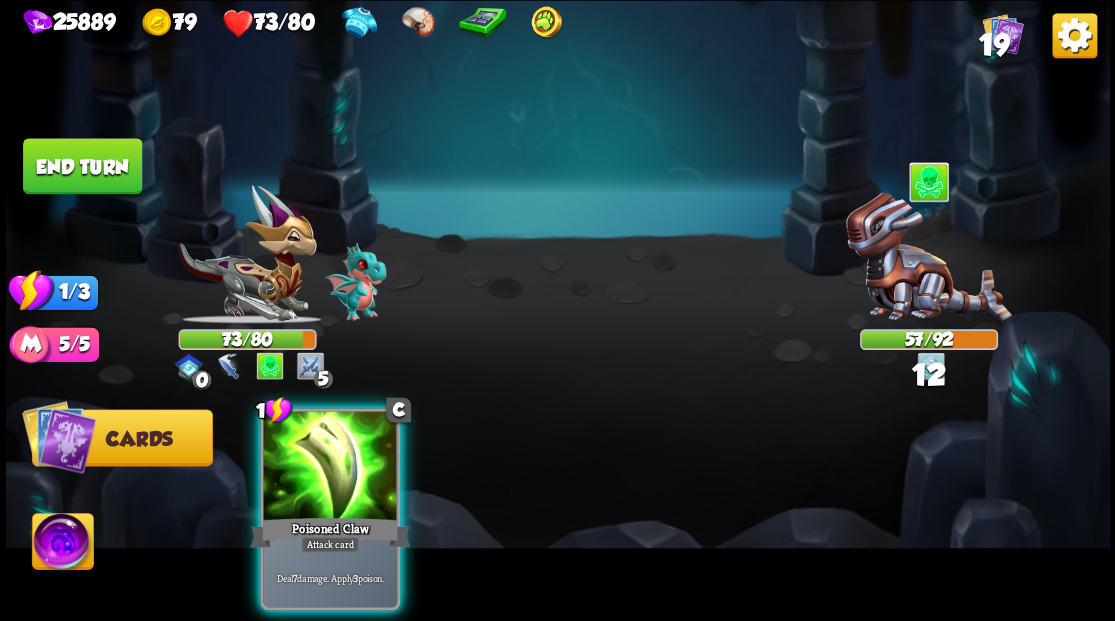 click at bounding box center (330, 467) 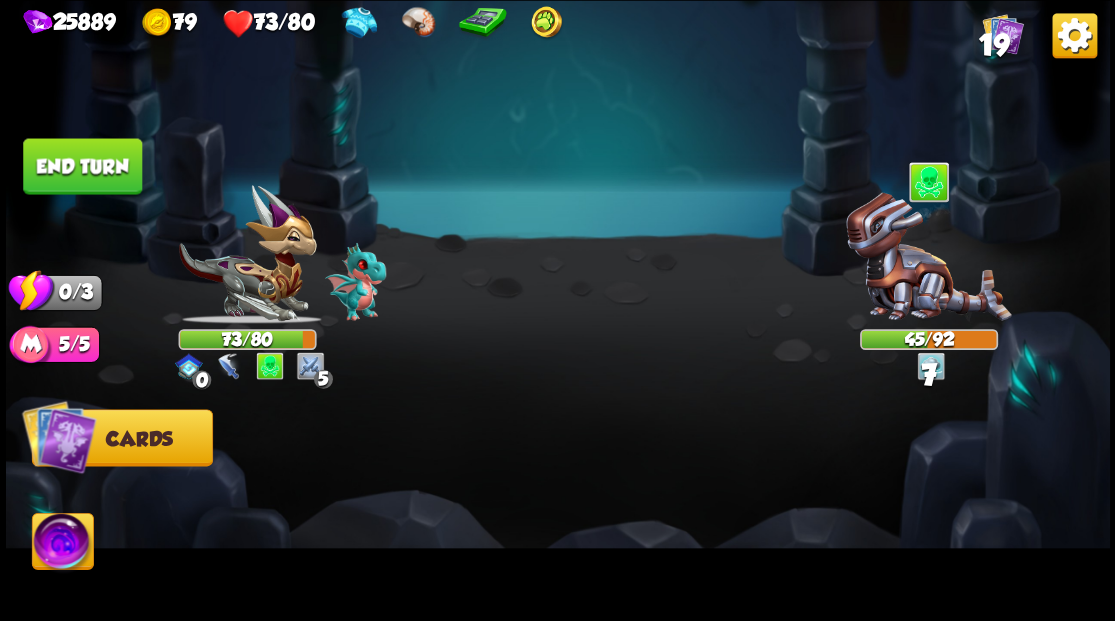 click on "End turn" at bounding box center (82, 166) 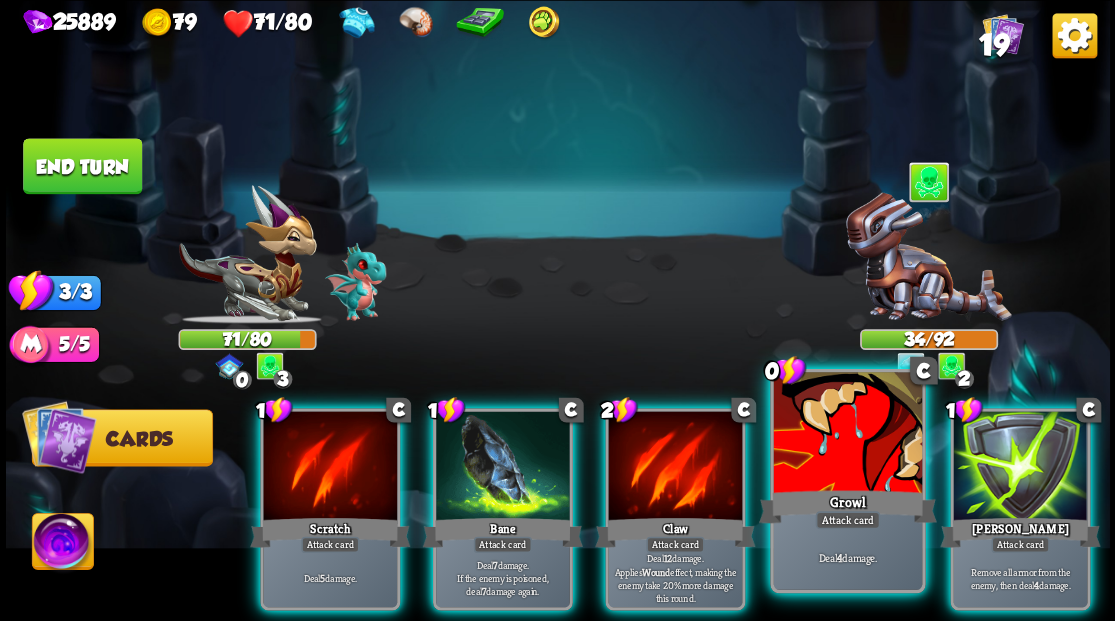 click at bounding box center [847, 434] 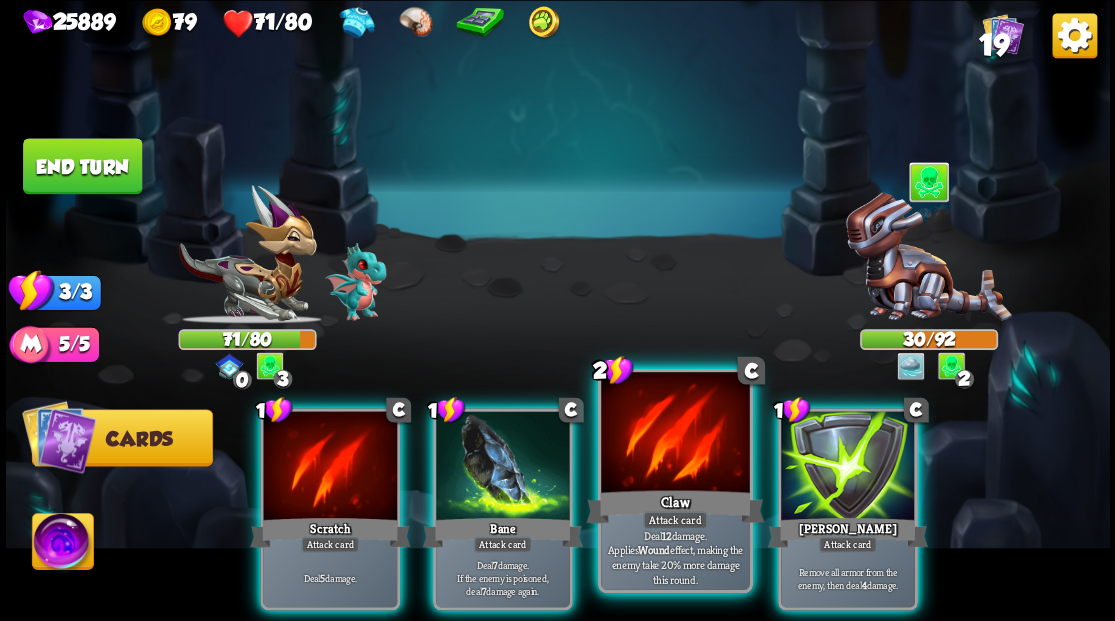 click at bounding box center (675, 434) 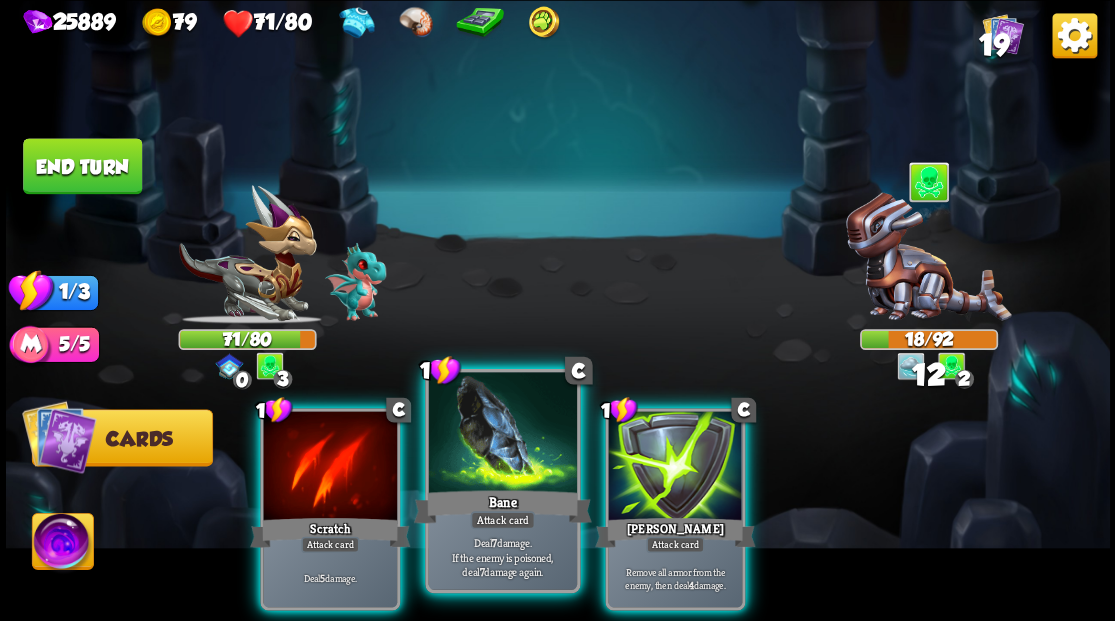 click at bounding box center [502, 434] 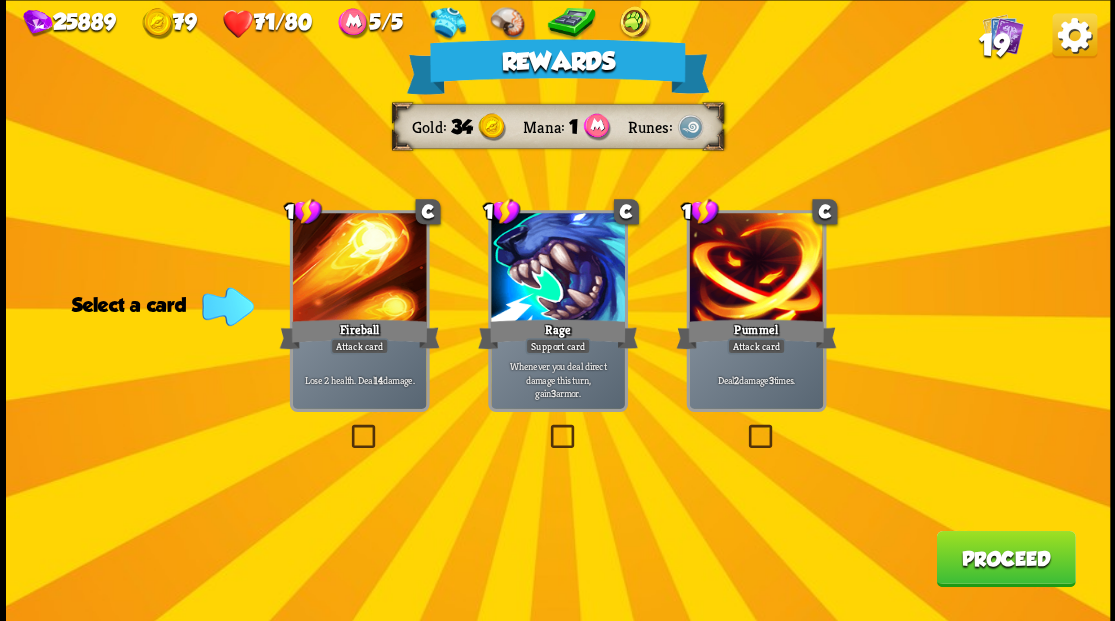 click on "Proceed" at bounding box center (1005, 558) 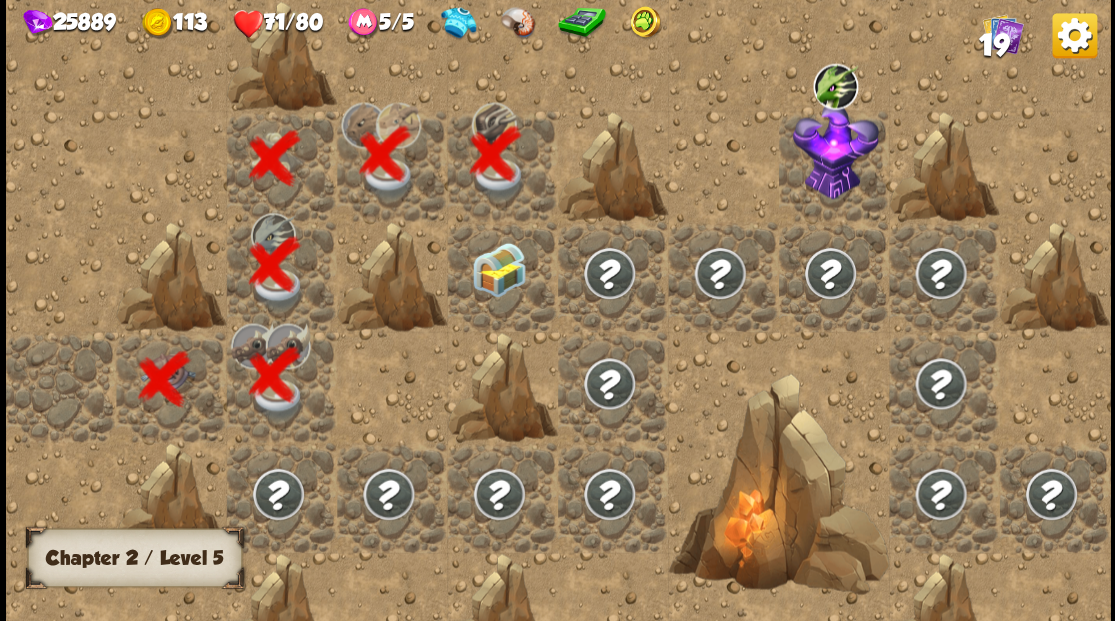 click at bounding box center (502, 276) 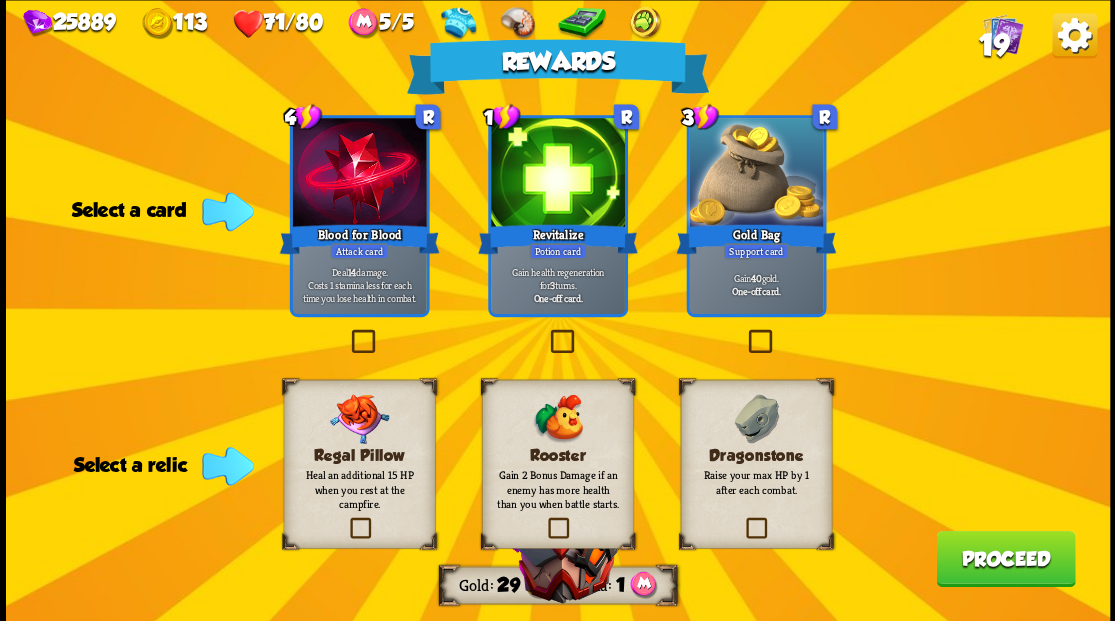 click at bounding box center (743, 520) 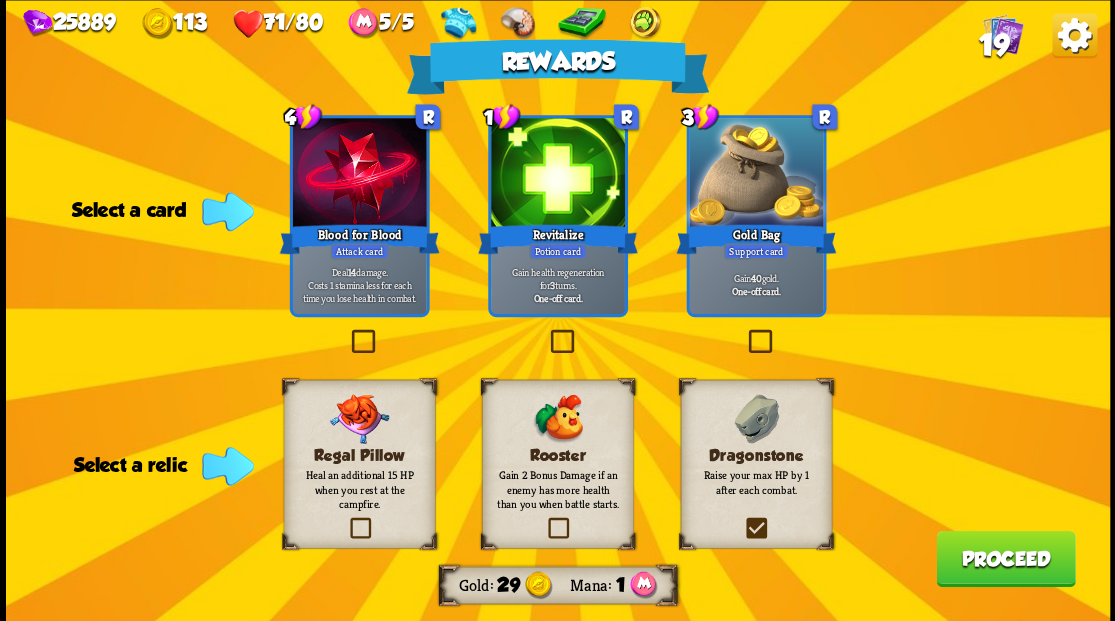 click at bounding box center (0, 0) 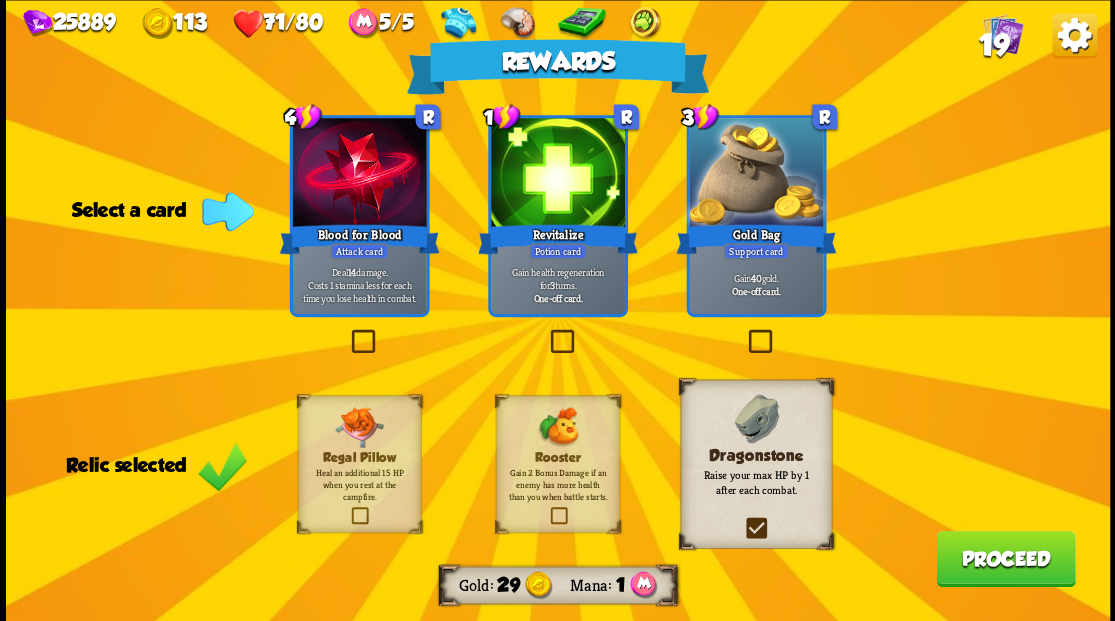 click on "Proceed" at bounding box center [1005, 558] 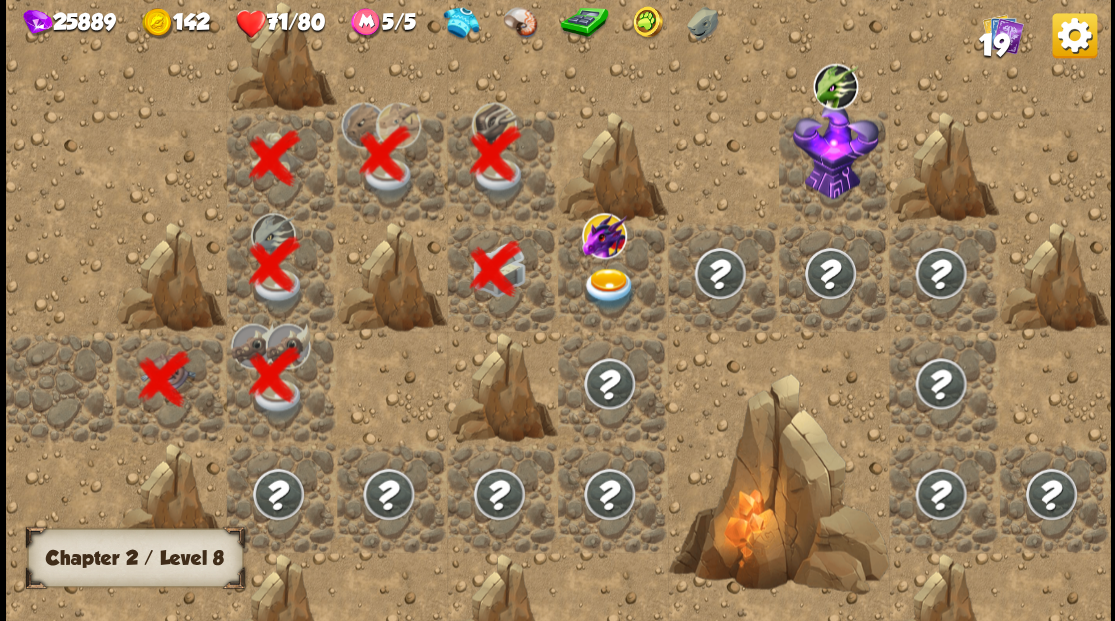 click at bounding box center [609, 288] 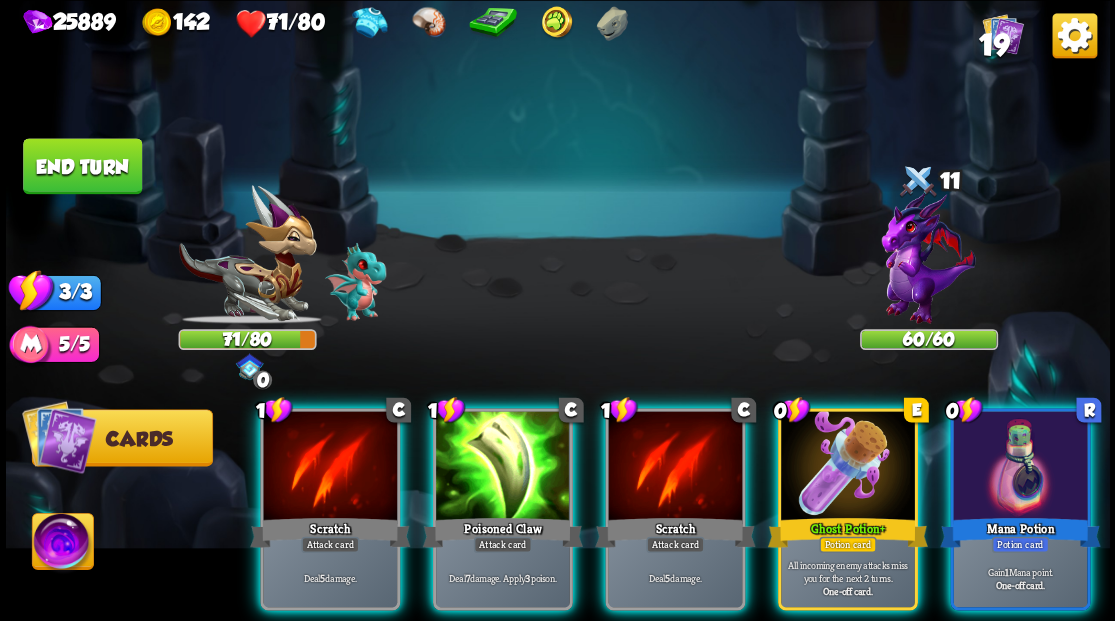 click at bounding box center [928, 263] 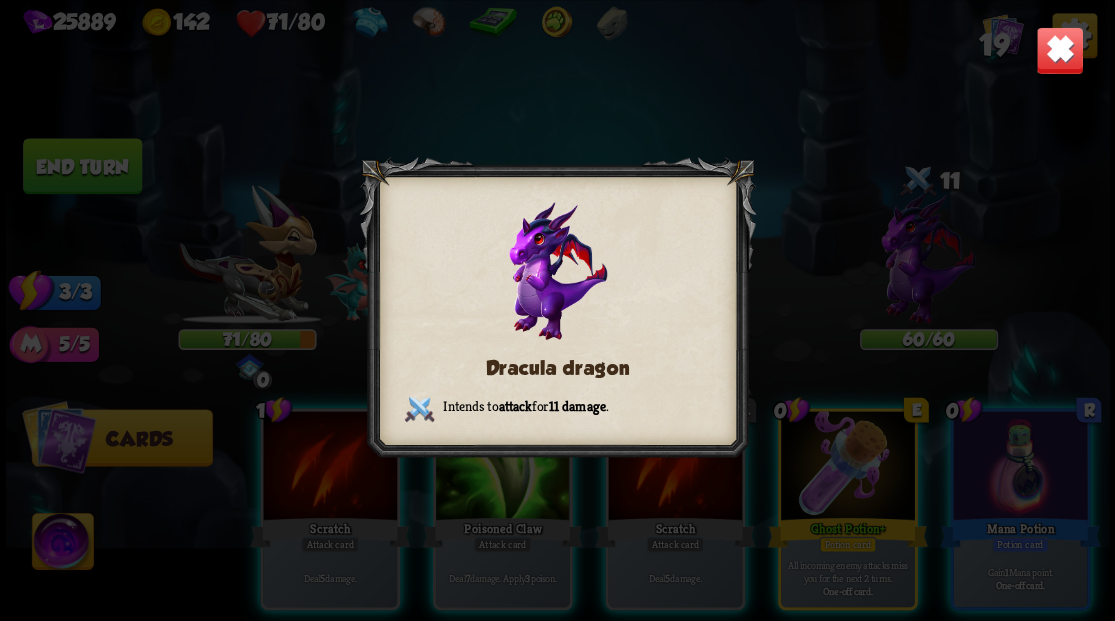 click at bounding box center [1059, 50] 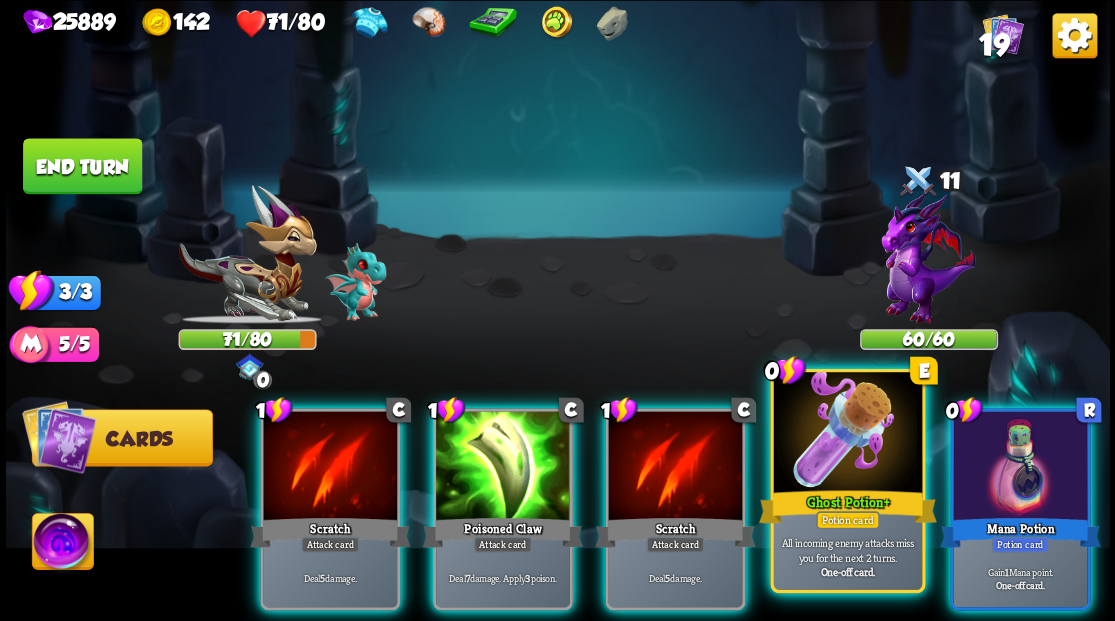 click at bounding box center [847, 434] 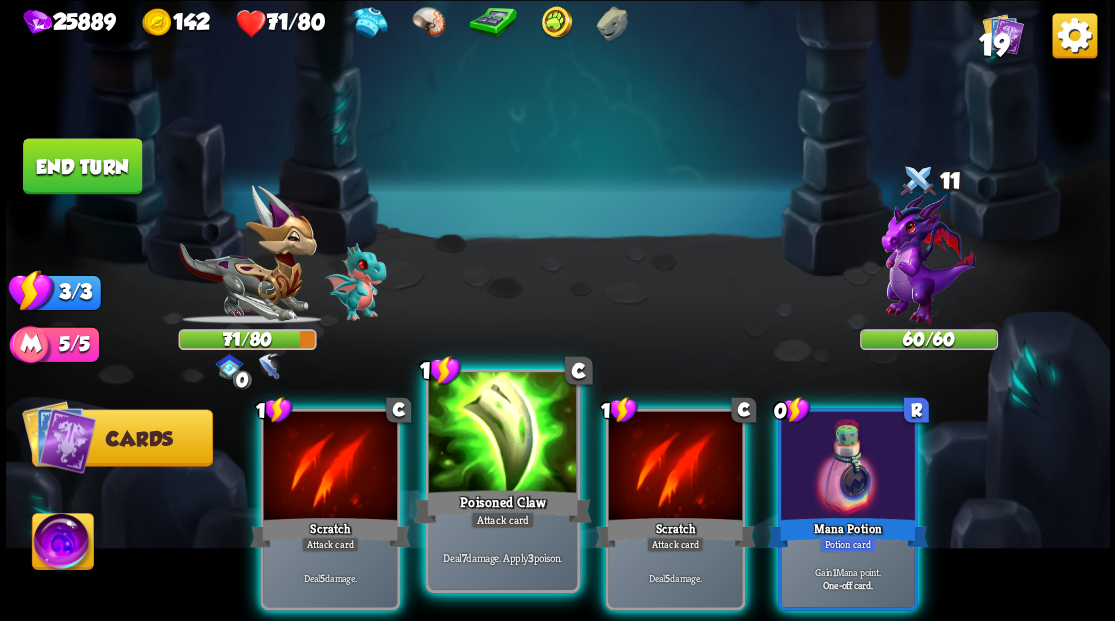click at bounding box center (502, 434) 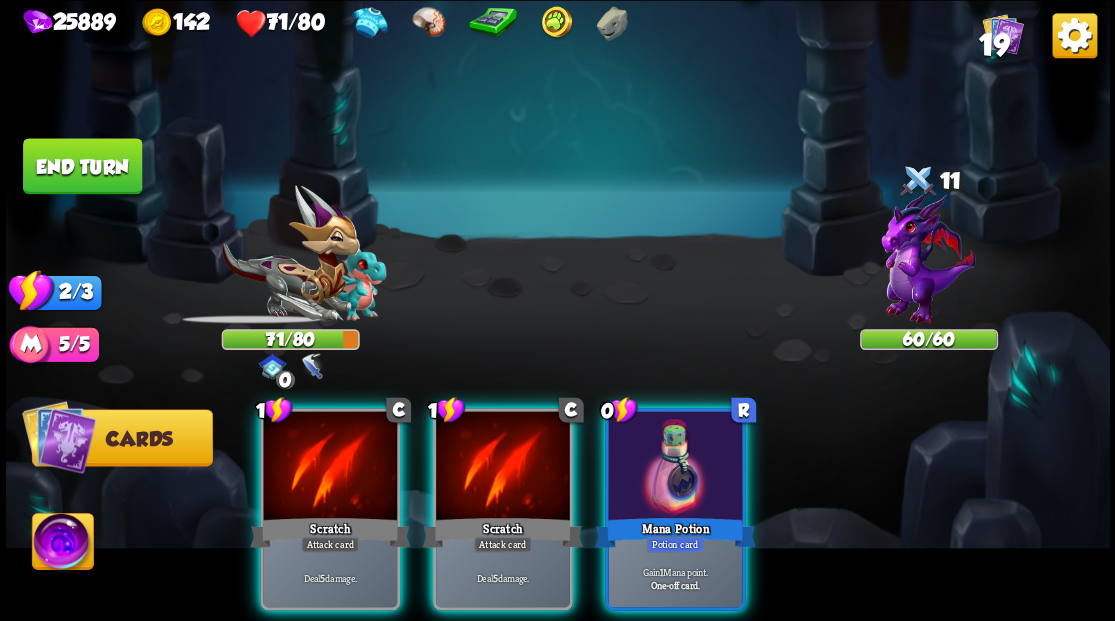 click at bounding box center (503, 467) 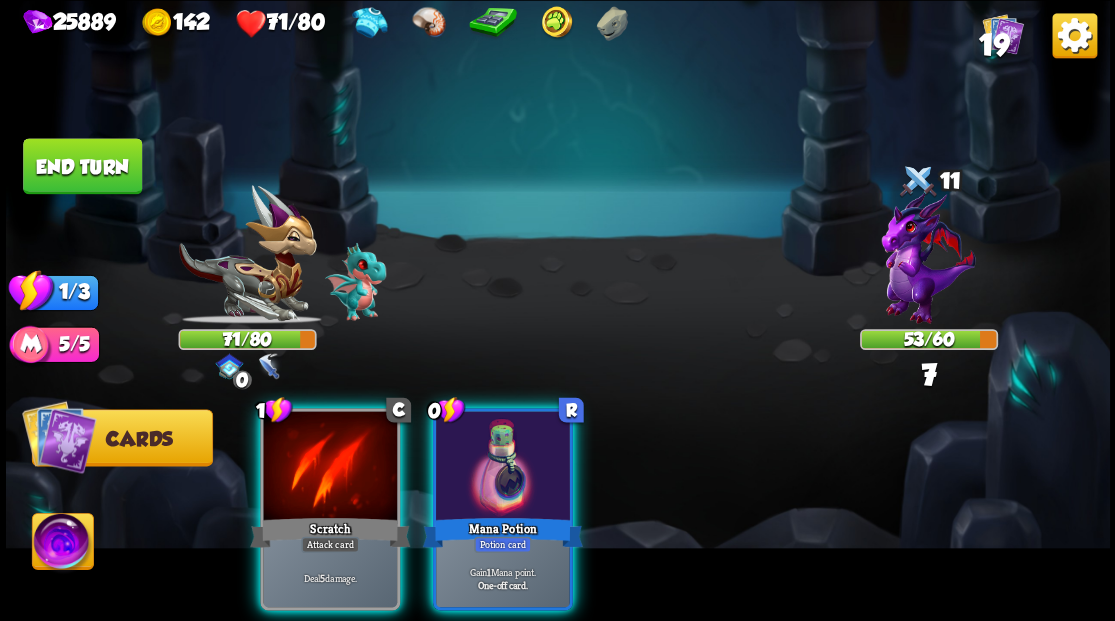 click at bounding box center (503, 467) 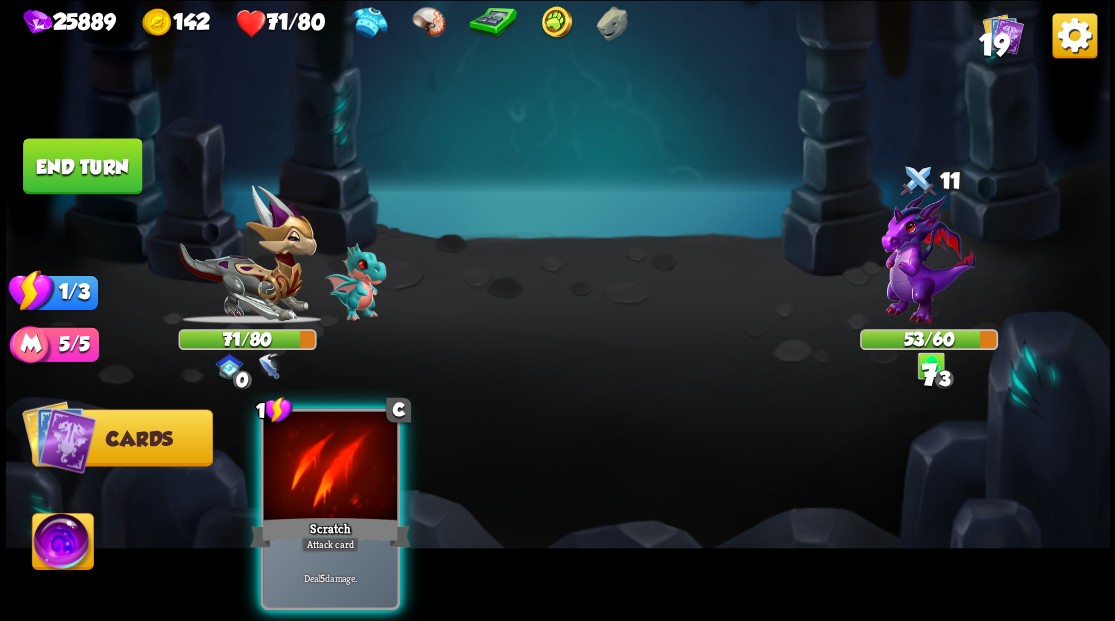 click at bounding box center (330, 467) 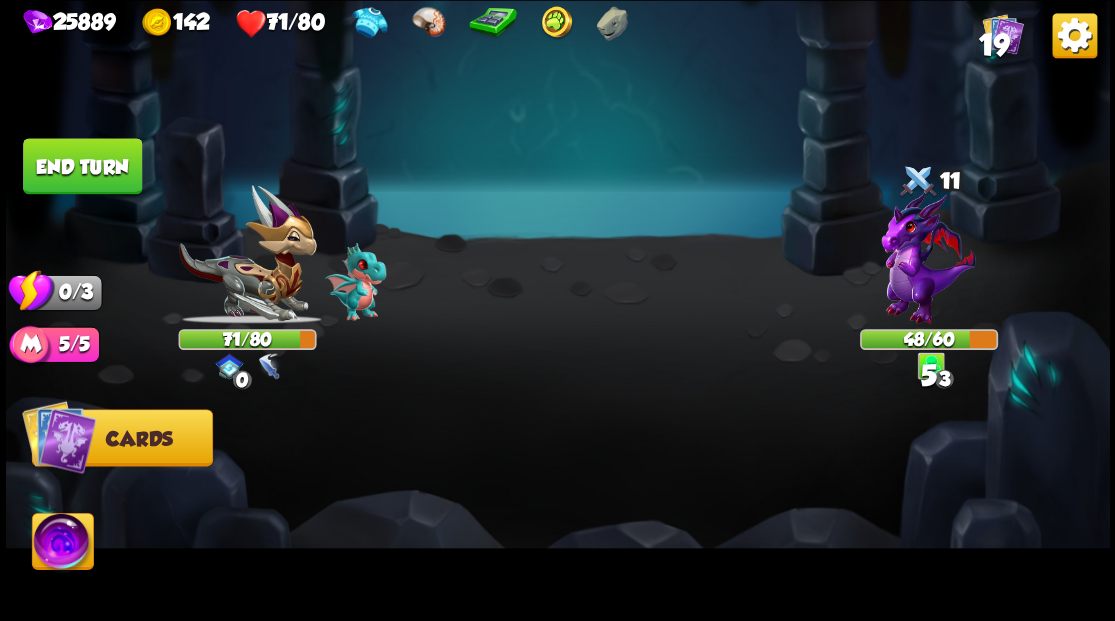 click on "End turn" at bounding box center [82, 166] 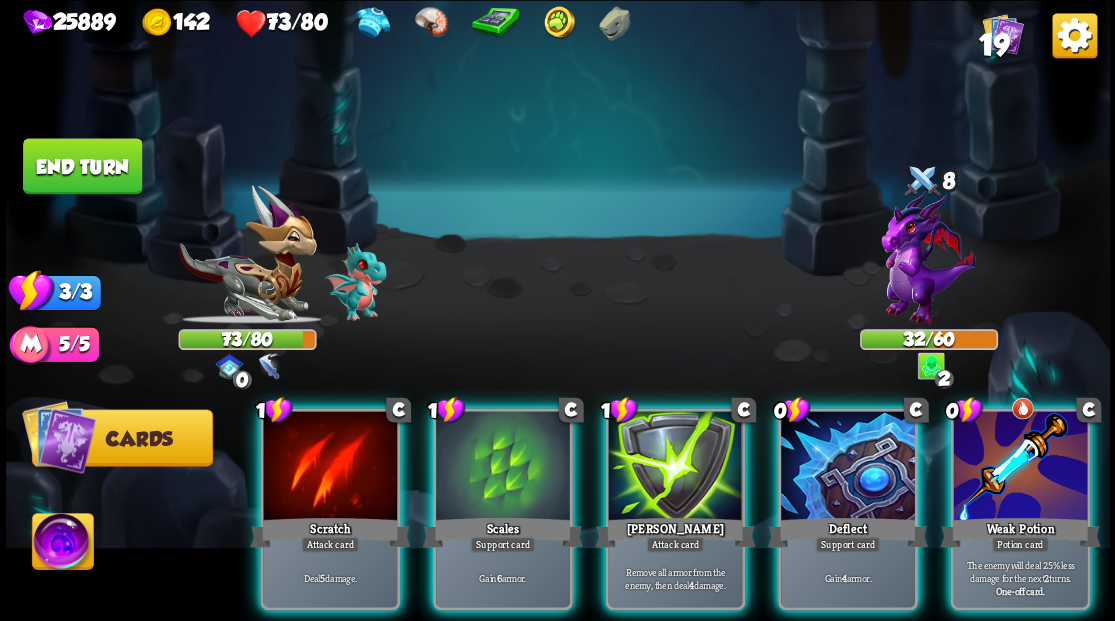 click at bounding box center (1020, 467) 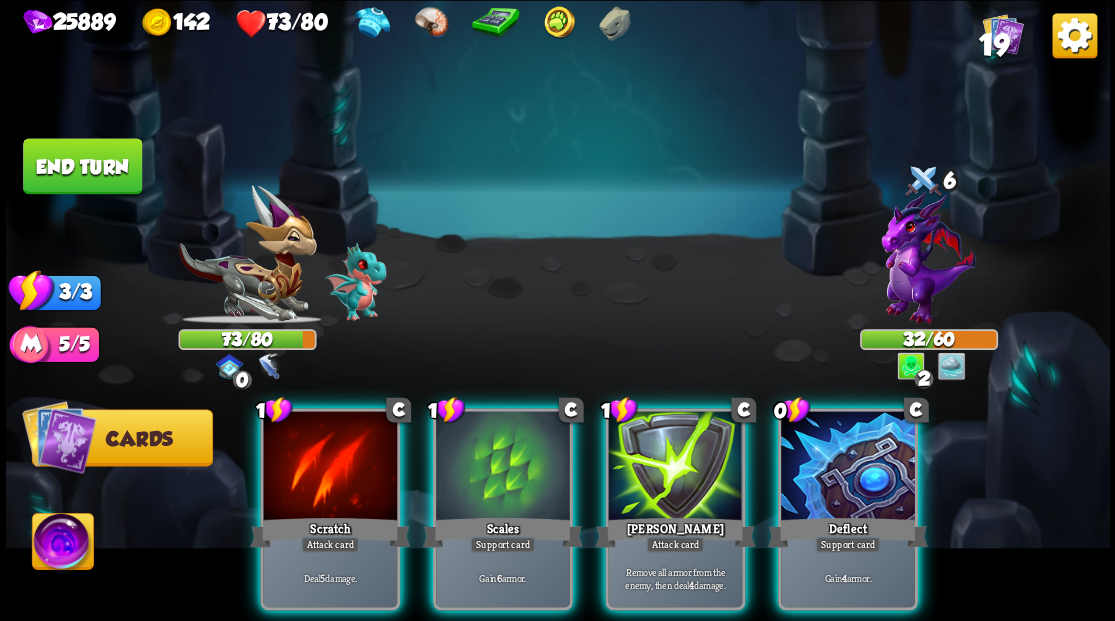 drag, startPoint x: 878, startPoint y: 446, endPoint x: 844, endPoint y: 449, distance: 34.132095 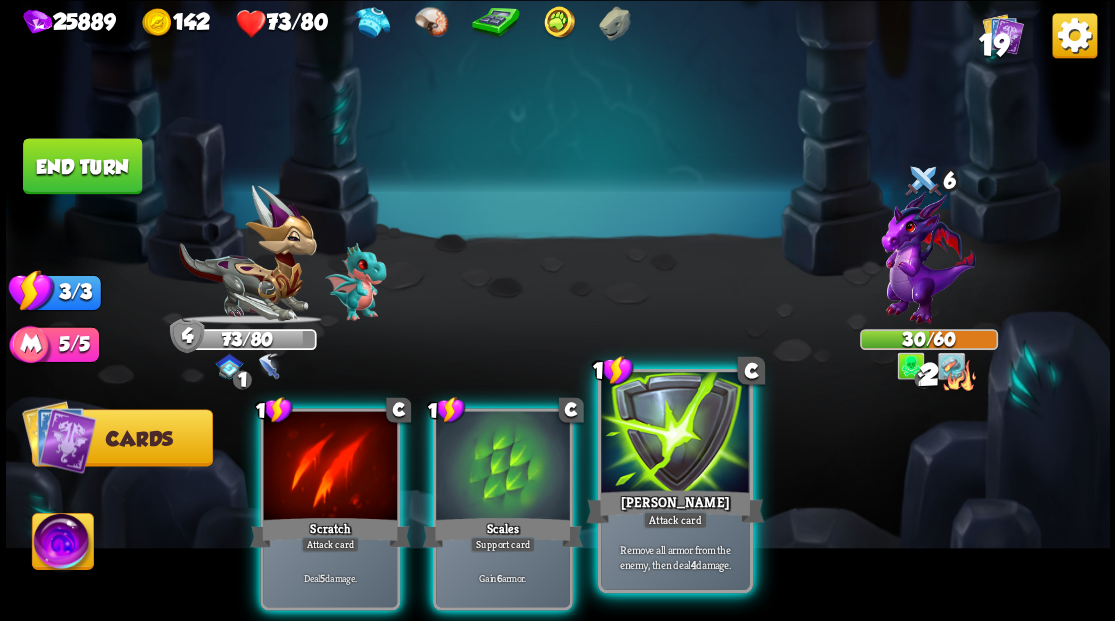 click at bounding box center [675, 434] 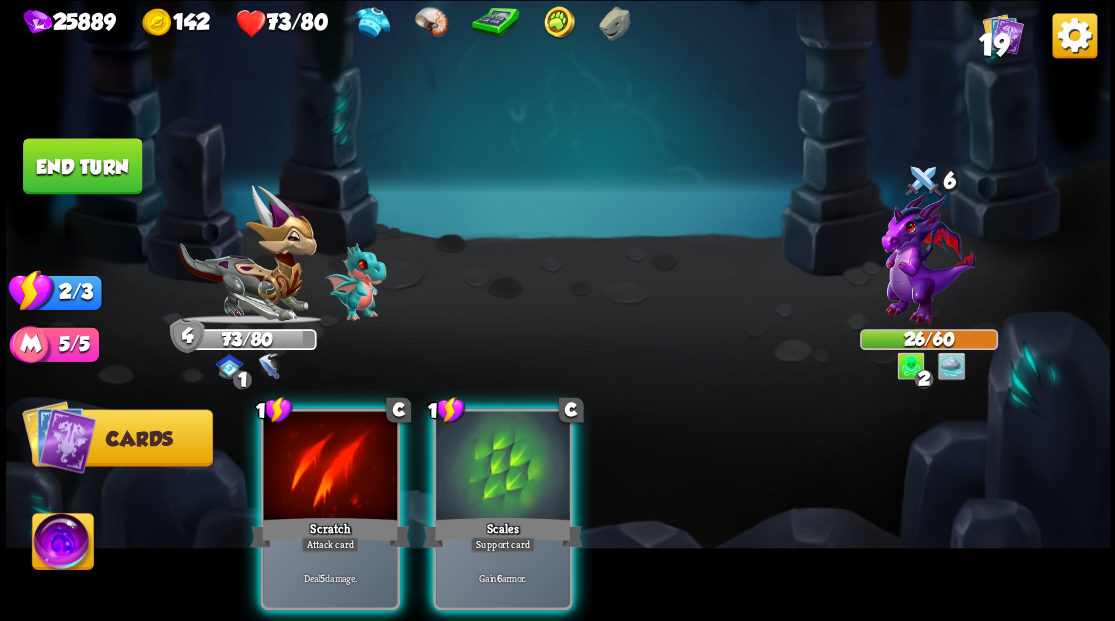 drag, startPoint x: 482, startPoint y: 448, endPoint x: 416, endPoint y: 435, distance: 67.26812 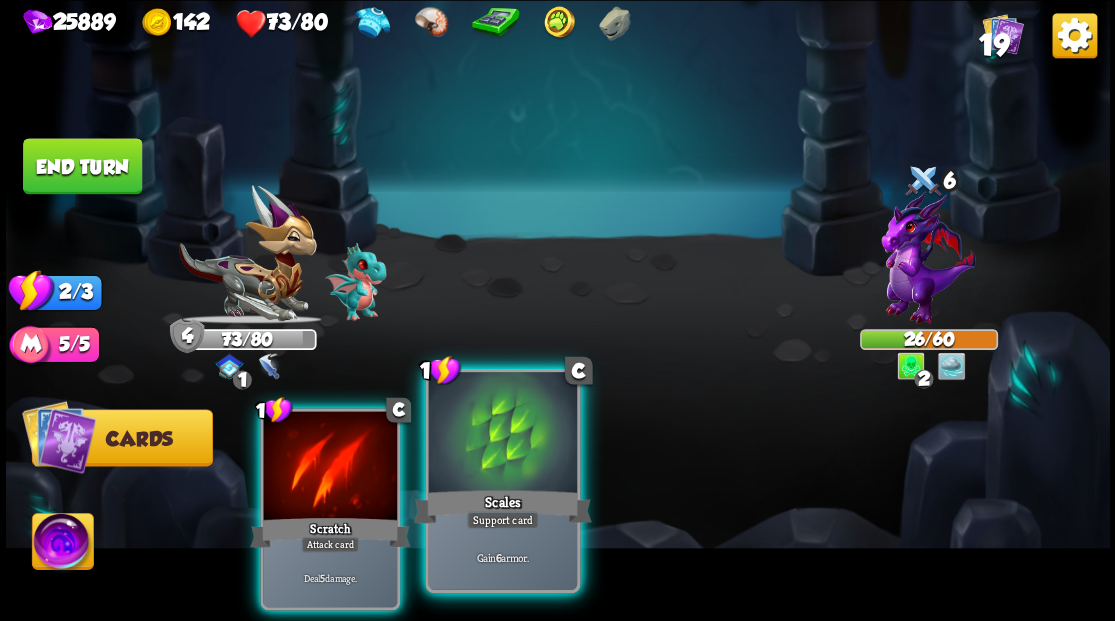 click on "Scales" at bounding box center [502, 506] 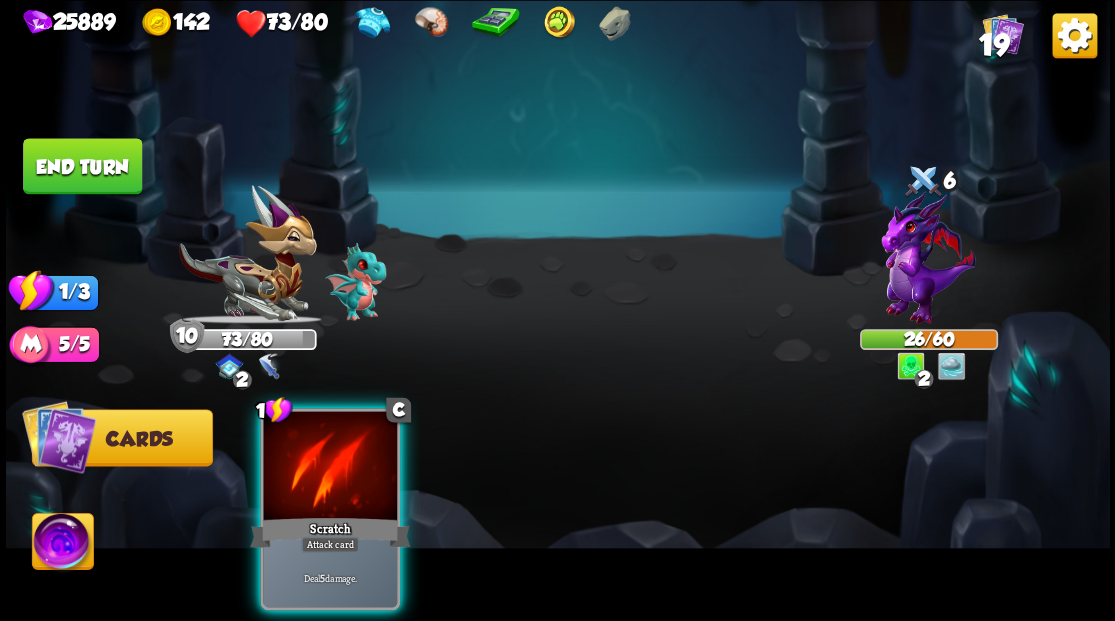 click at bounding box center [330, 467] 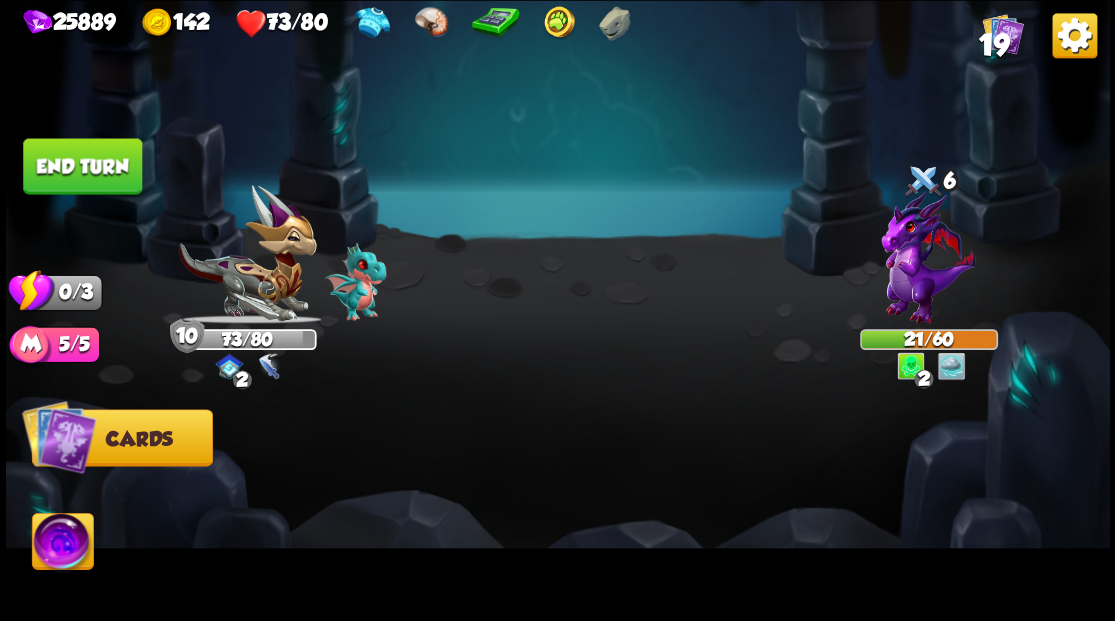 click on "End turn" at bounding box center (82, 166) 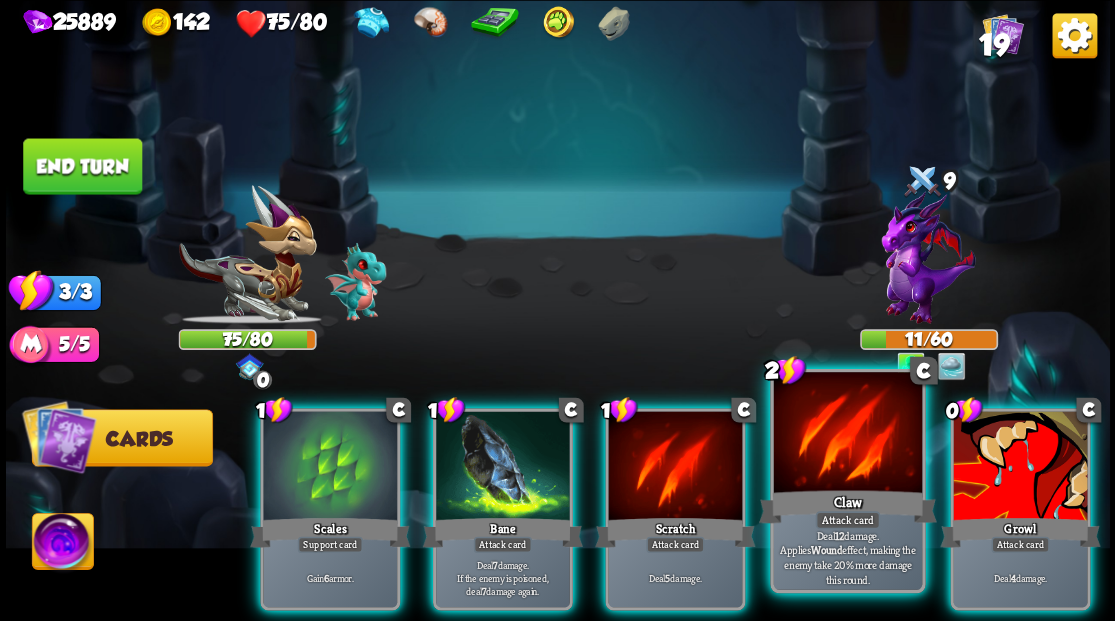 click at bounding box center [847, 434] 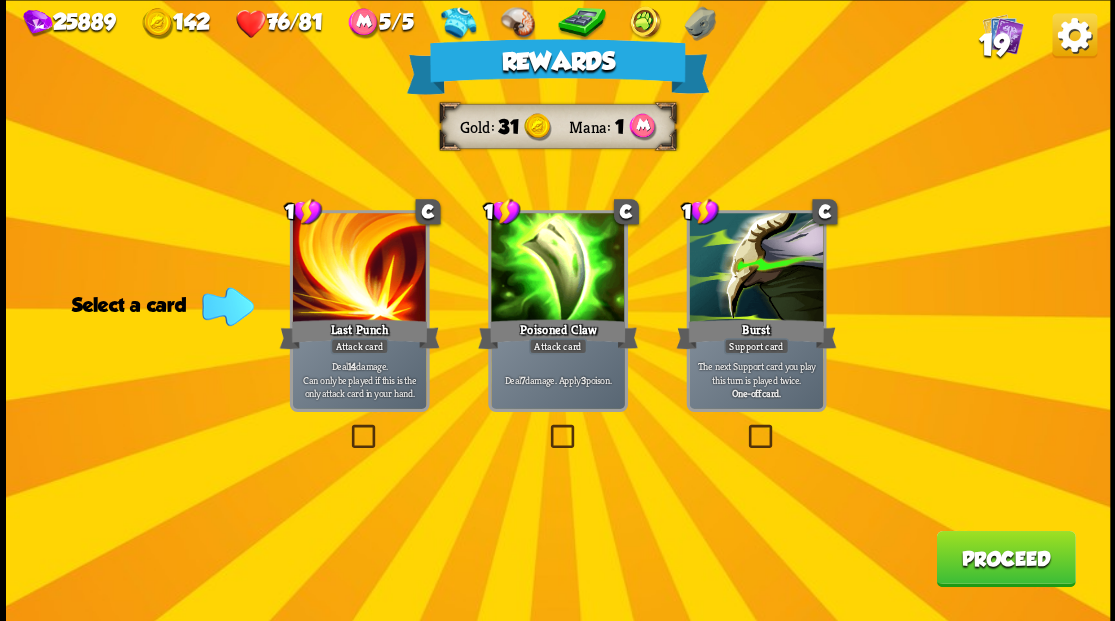 click on "Proceed" at bounding box center (1005, 558) 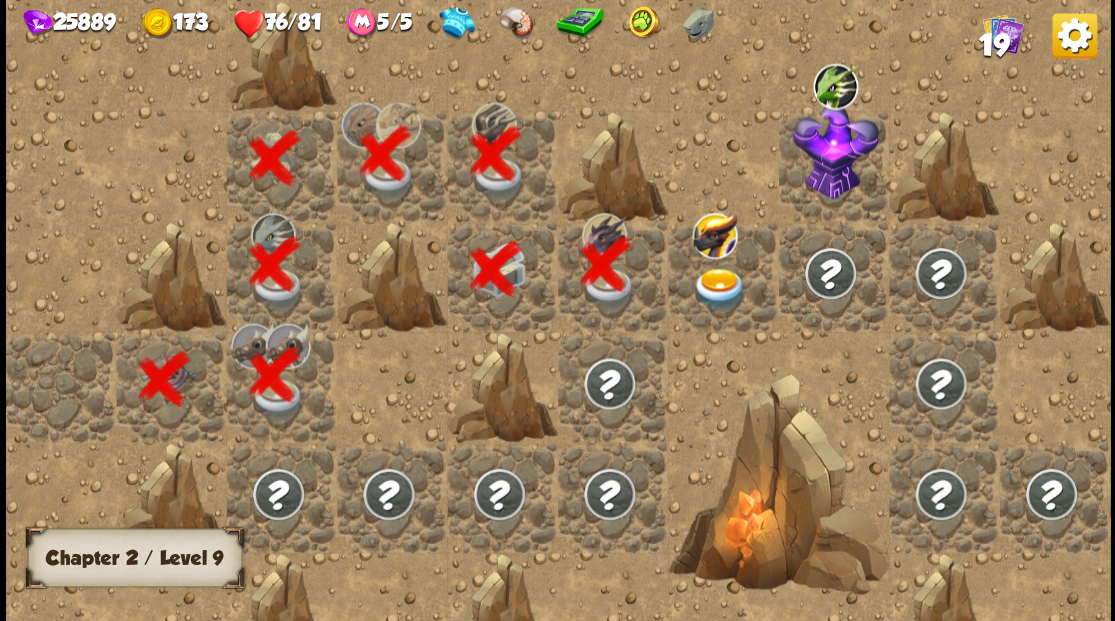 click at bounding box center (719, 288) 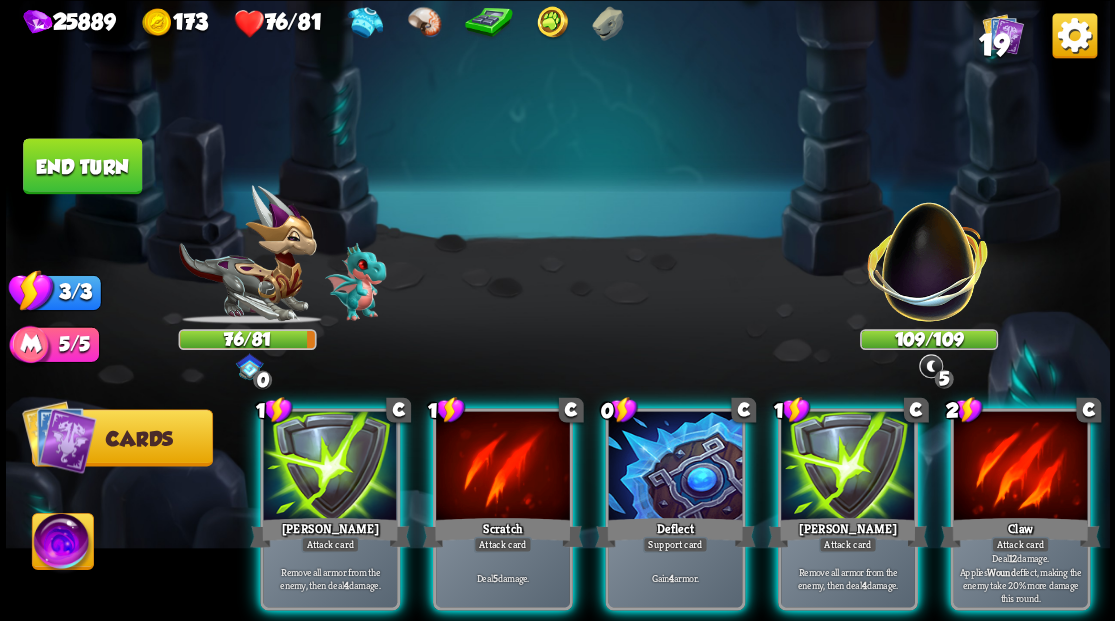 click on "Abilities" at bounding box center (62, 540) 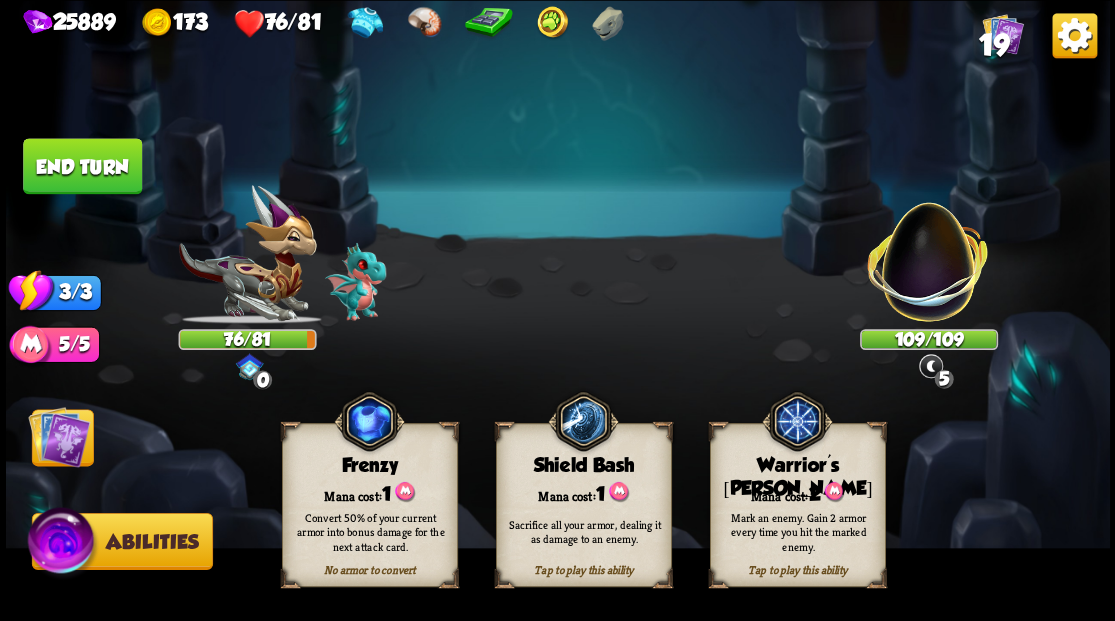 click on "Mark an enemy. Gain 2 armor every time you hit the marked enemy." at bounding box center [798, 531] 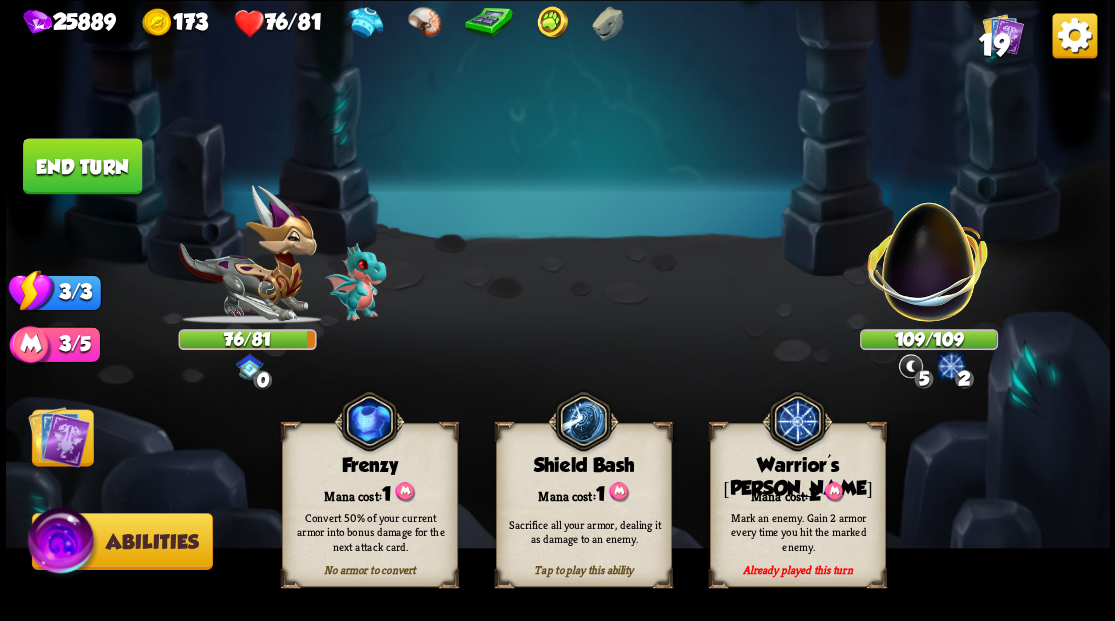 click at bounding box center [59, 436] 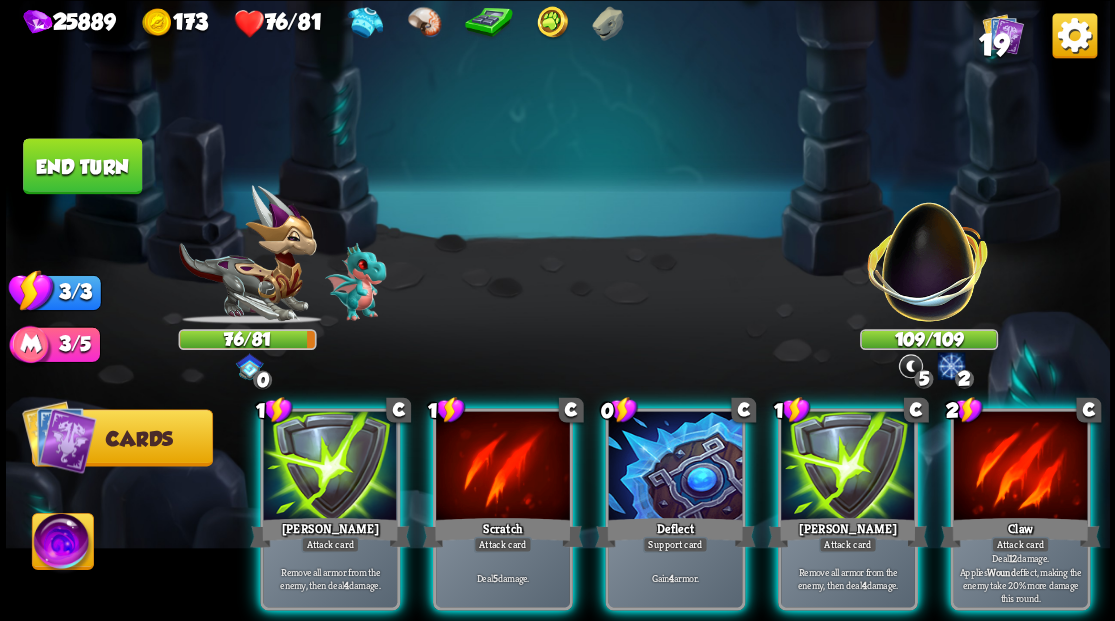 click at bounding box center (928, 182) 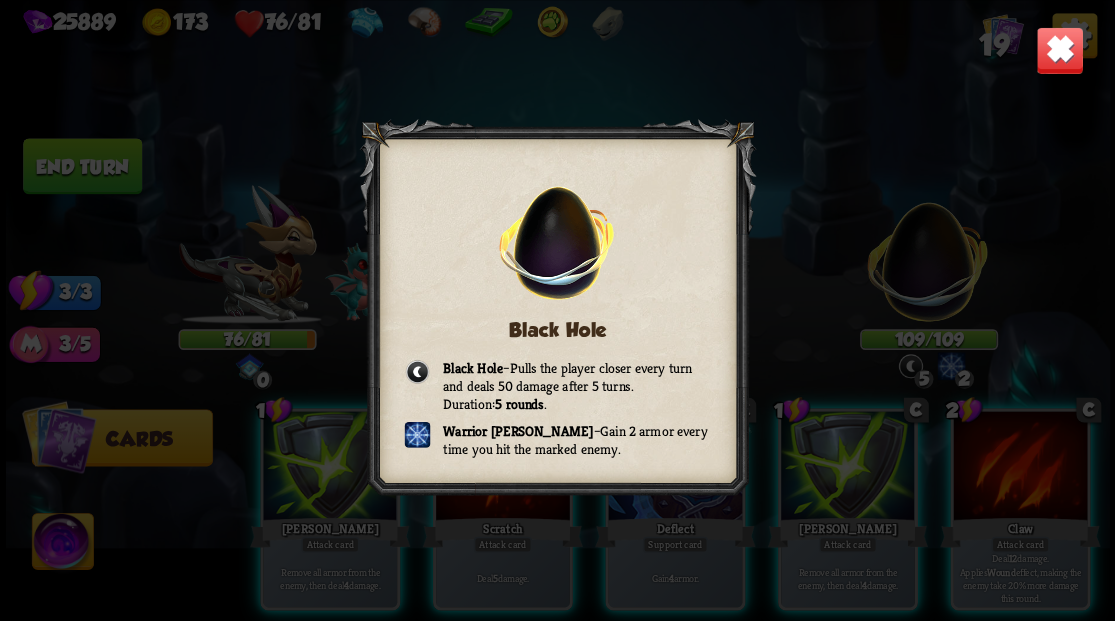 click on "Black Hole
Black Hole
–
Pulls the player closer every turn and deals 50 damage after 5 turns.
Duration:
5 rounds .
Warrior [PERSON_NAME]
–
Gain 2 armor every time you hit the marked enemy." at bounding box center (558, 310) 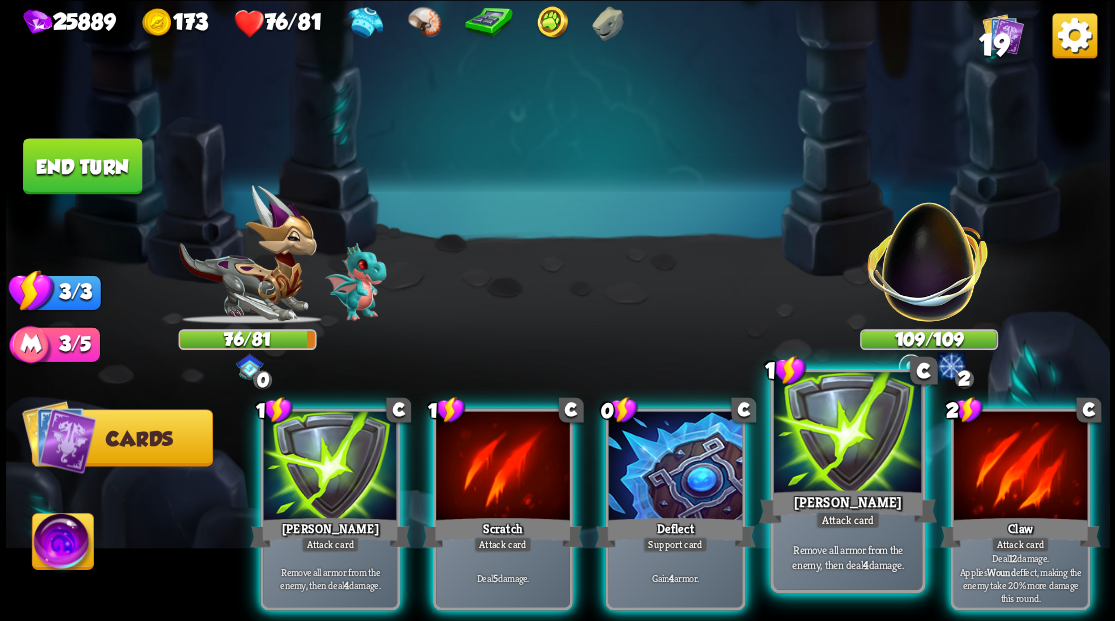 click at bounding box center [847, 434] 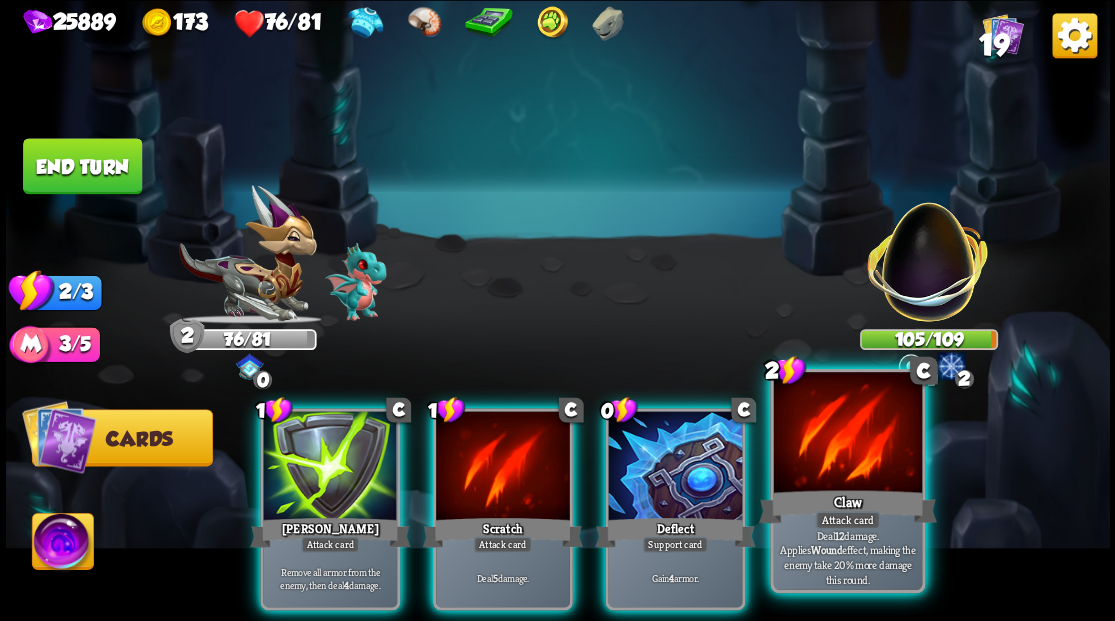 click at bounding box center (847, 434) 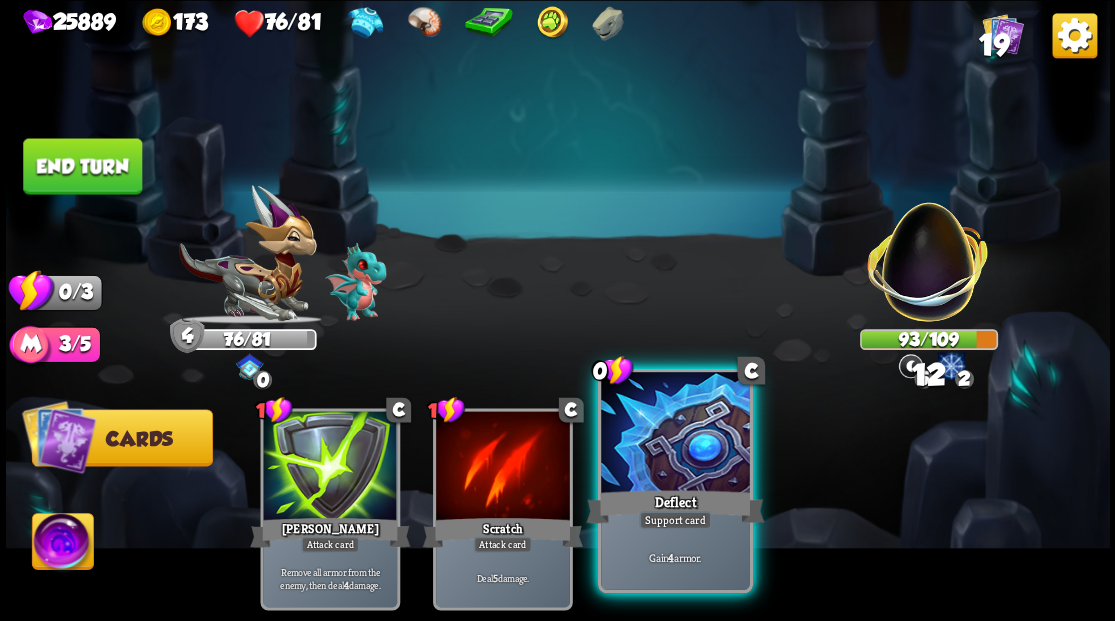 click at bounding box center (675, 434) 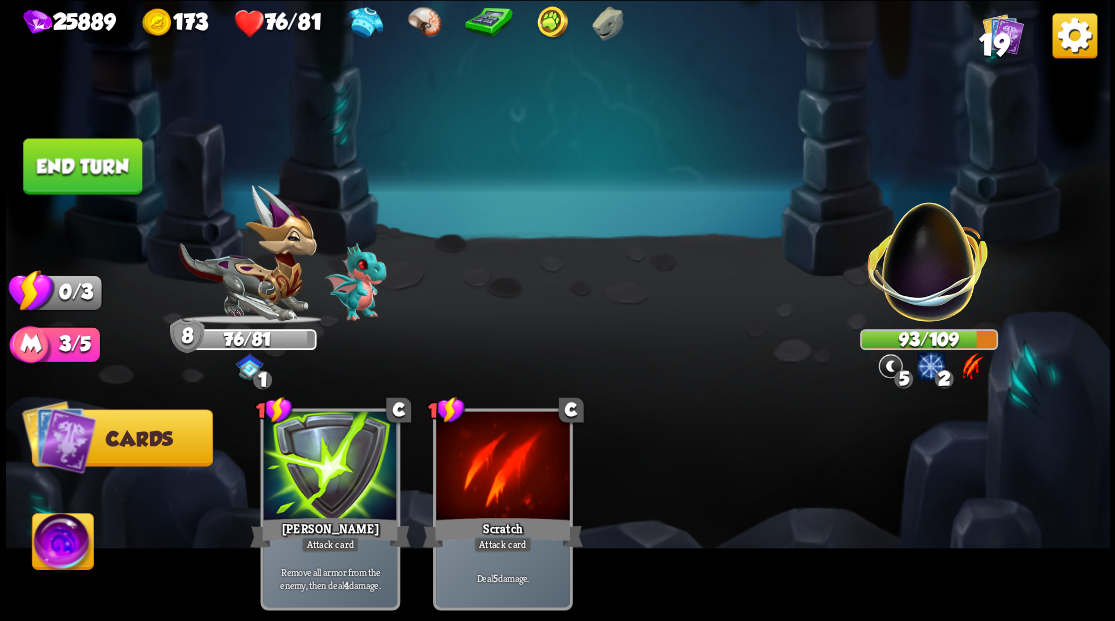 click on "End turn" at bounding box center (82, 166) 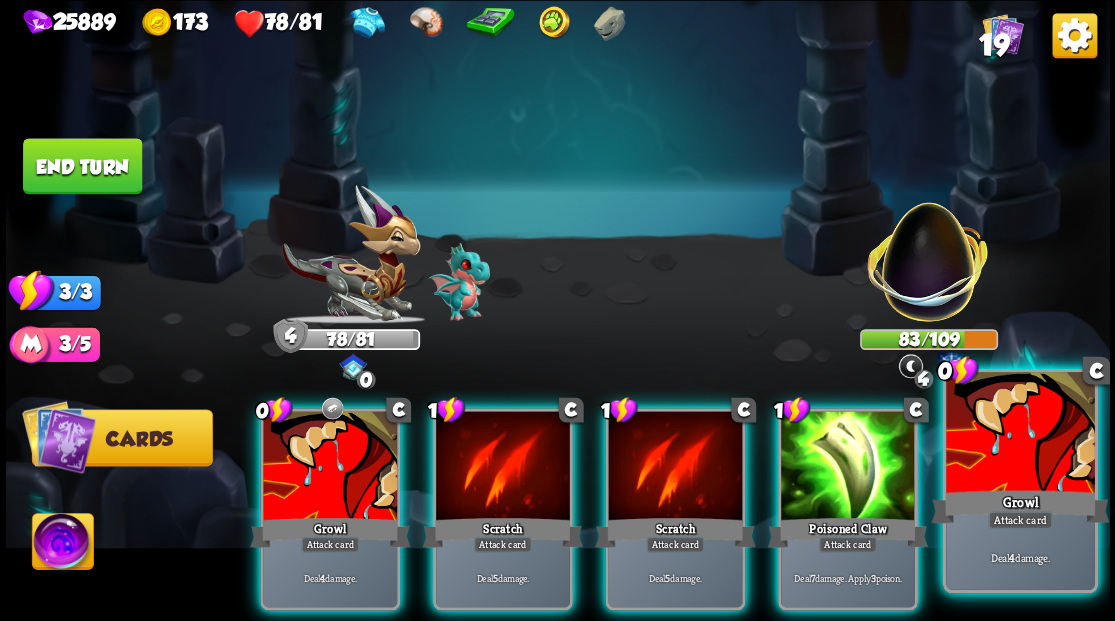 click at bounding box center (1020, 434) 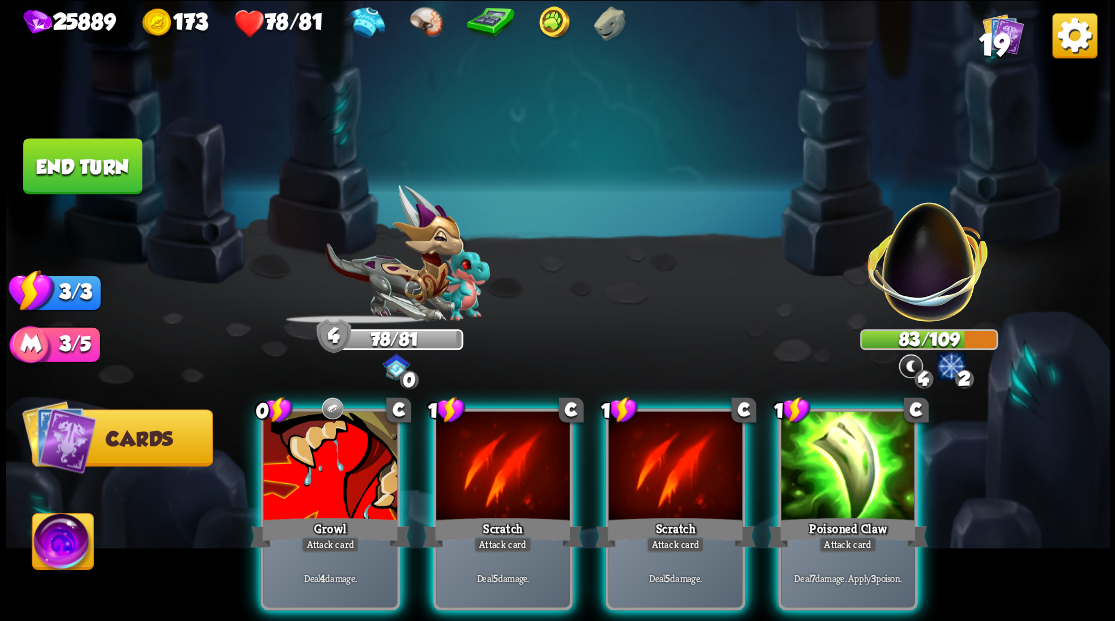 click at bounding box center (848, 467) 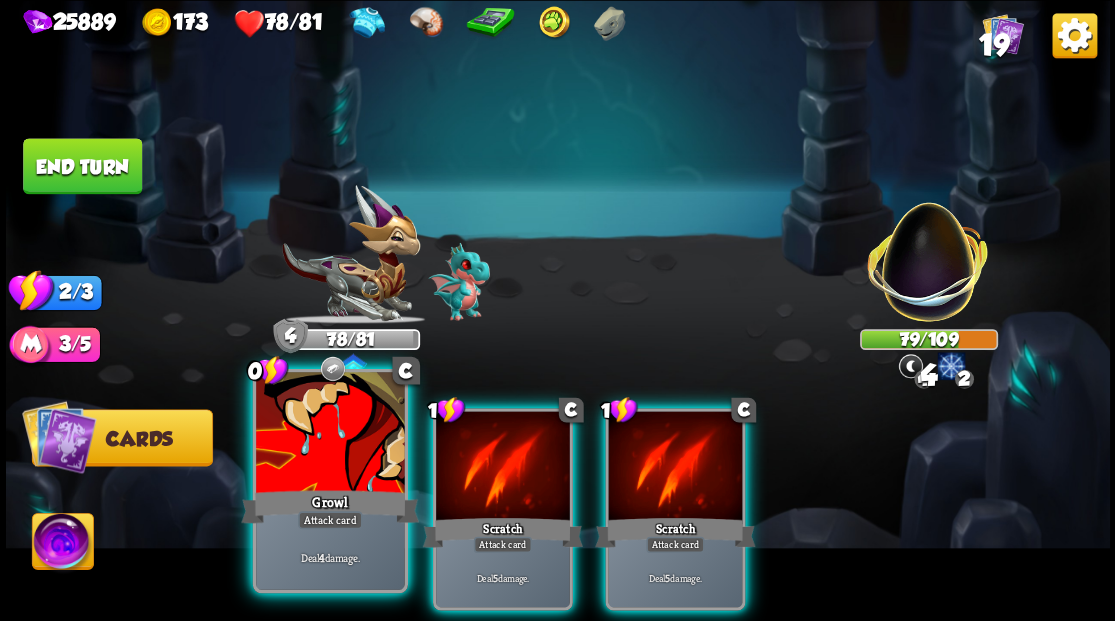 click on "Growl" at bounding box center (330, 506) 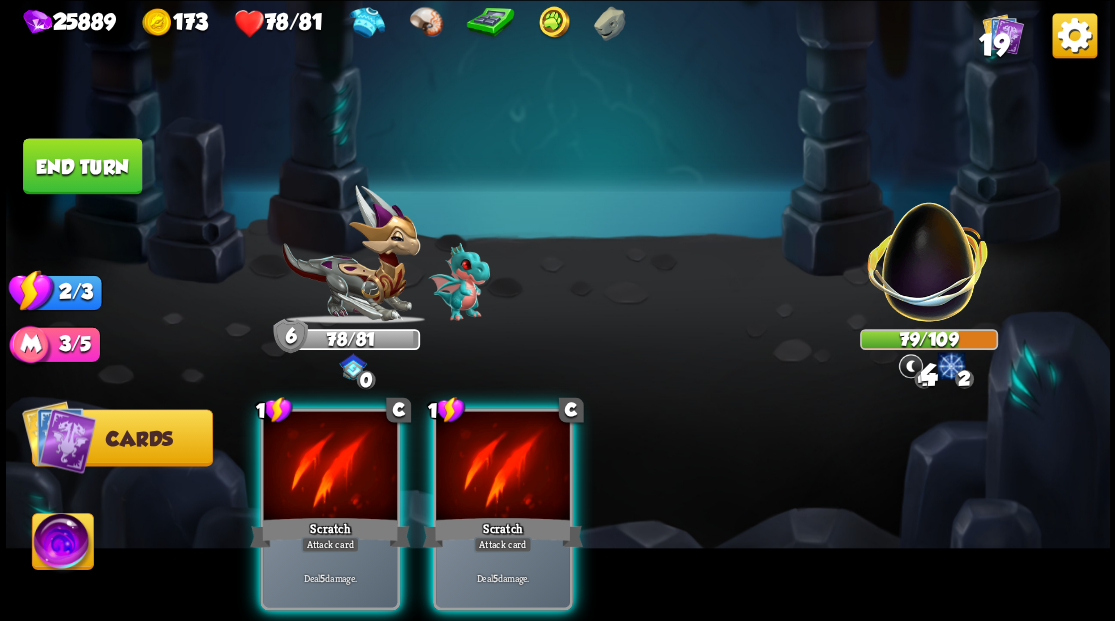 click on "Scratch" at bounding box center (330, 532) 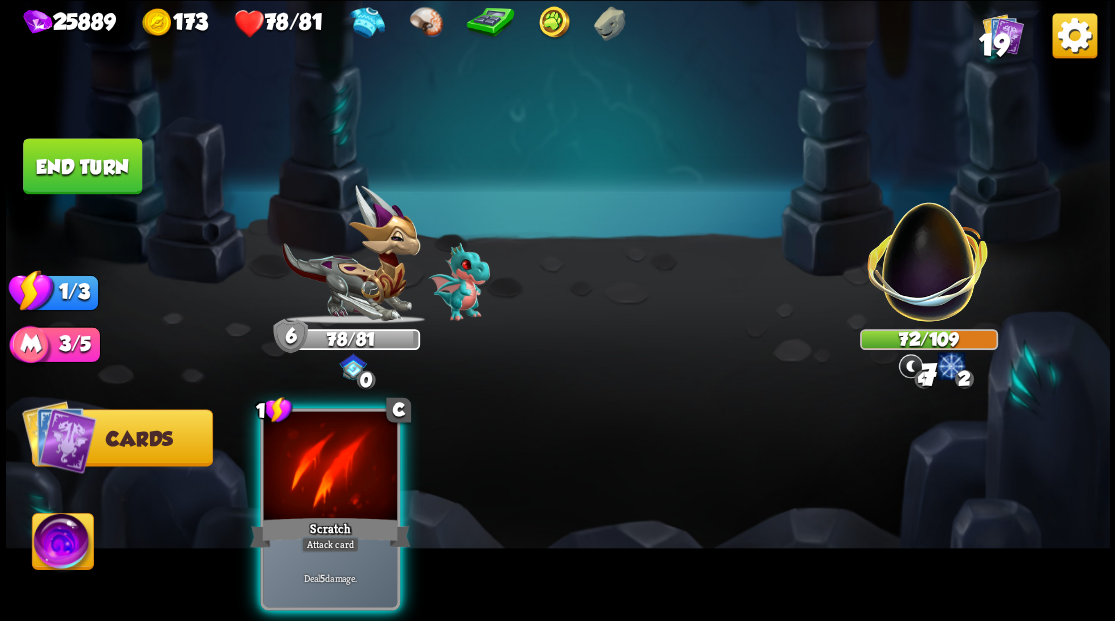 click on "Scratch" at bounding box center [330, 532] 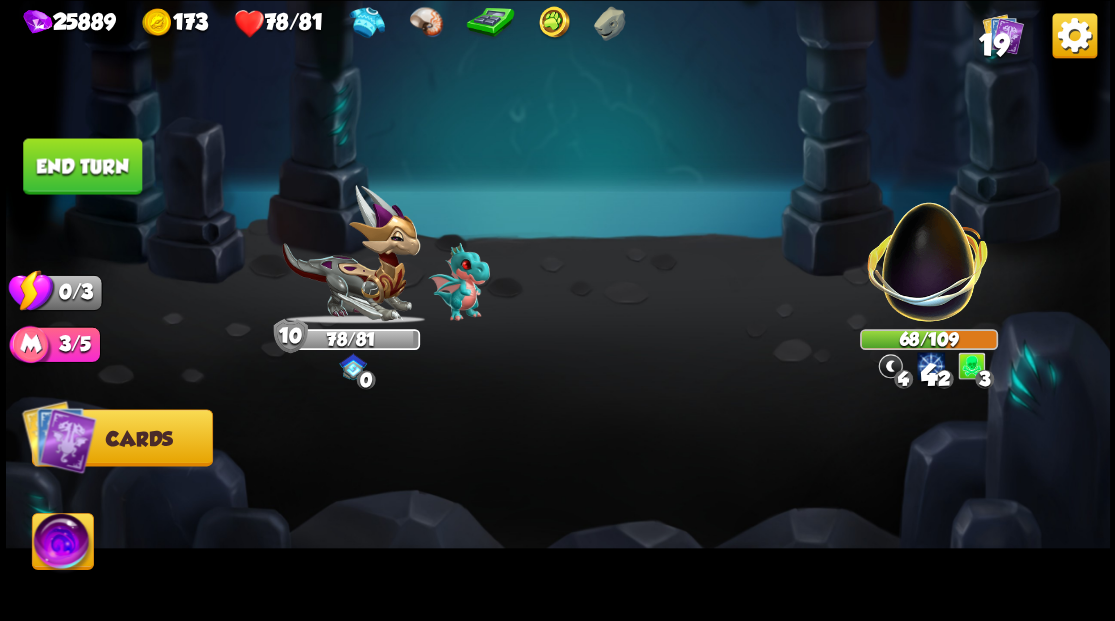 click on "End turn" at bounding box center [82, 166] 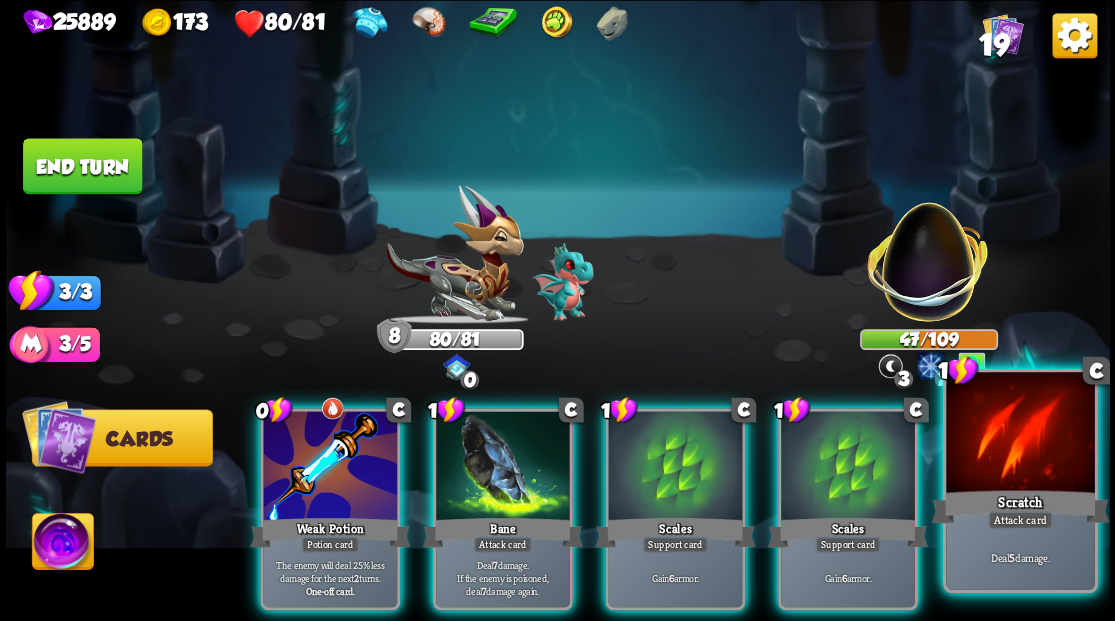 drag, startPoint x: 1012, startPoint y: 446, endPoint x: 1012, endPoint y: 399, distance: 47 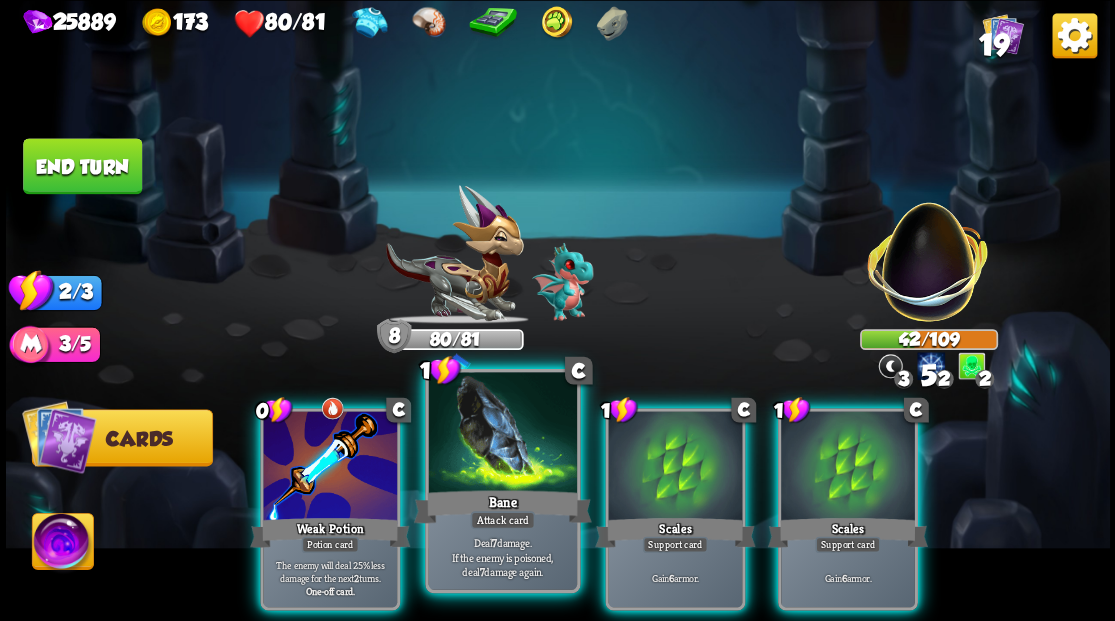 click at bounding box center [502, 434] 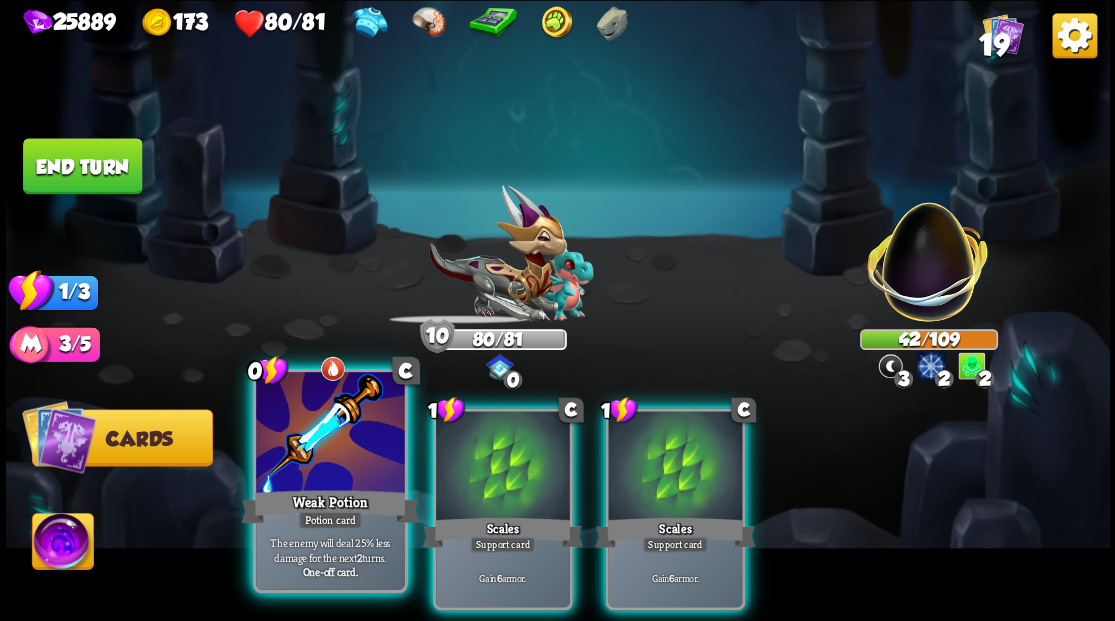 click at bounding box center (330, 434) 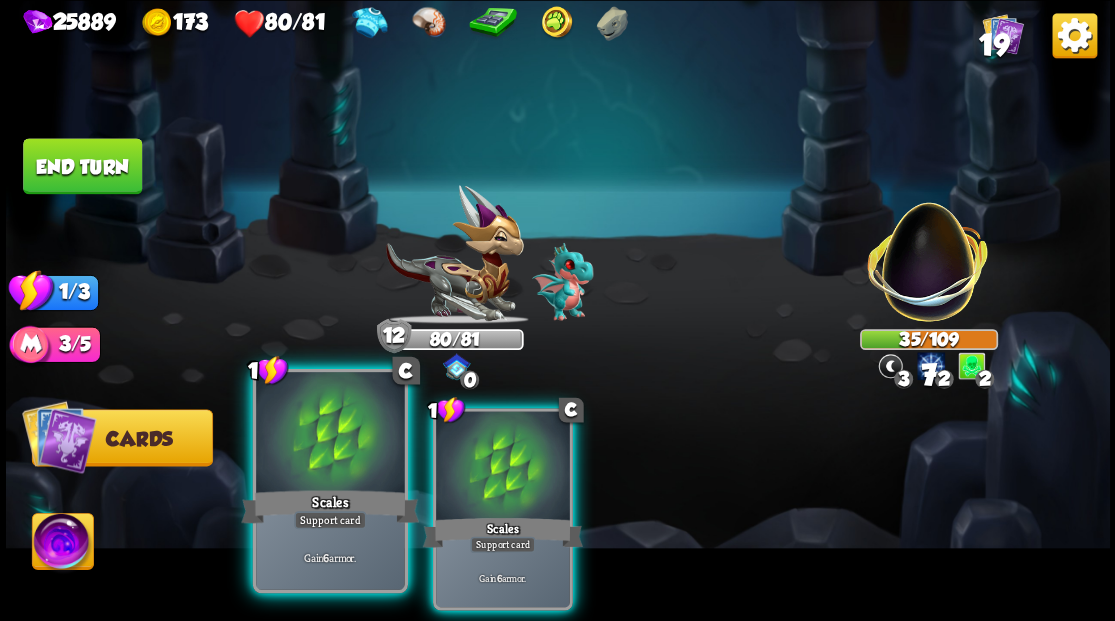 click at bounding box center (330, 434) 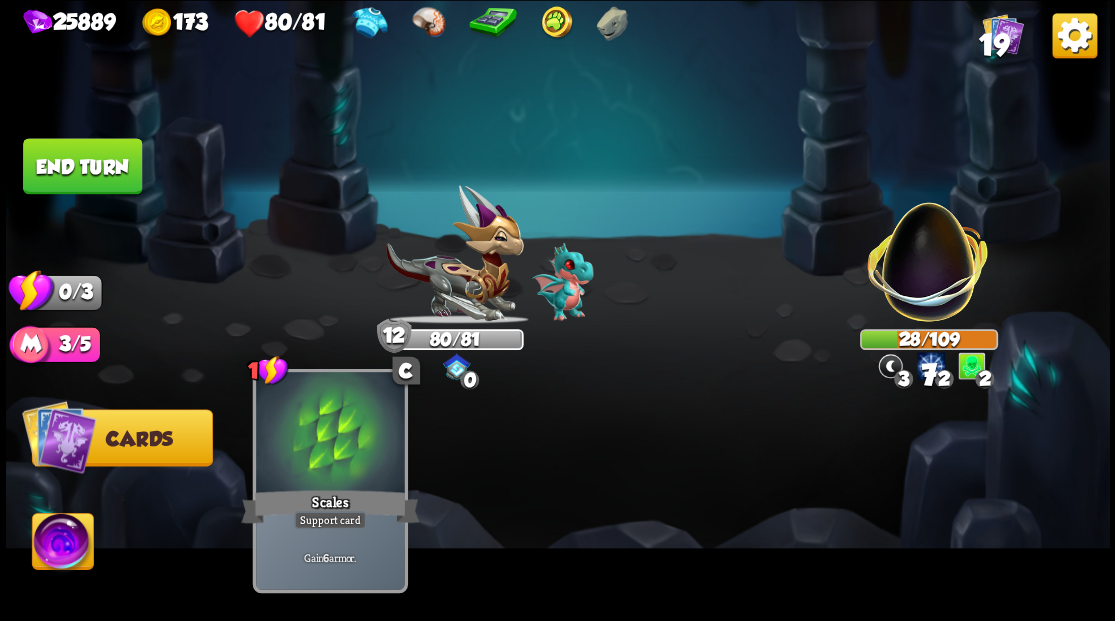 click at bounding box center [330, 434] 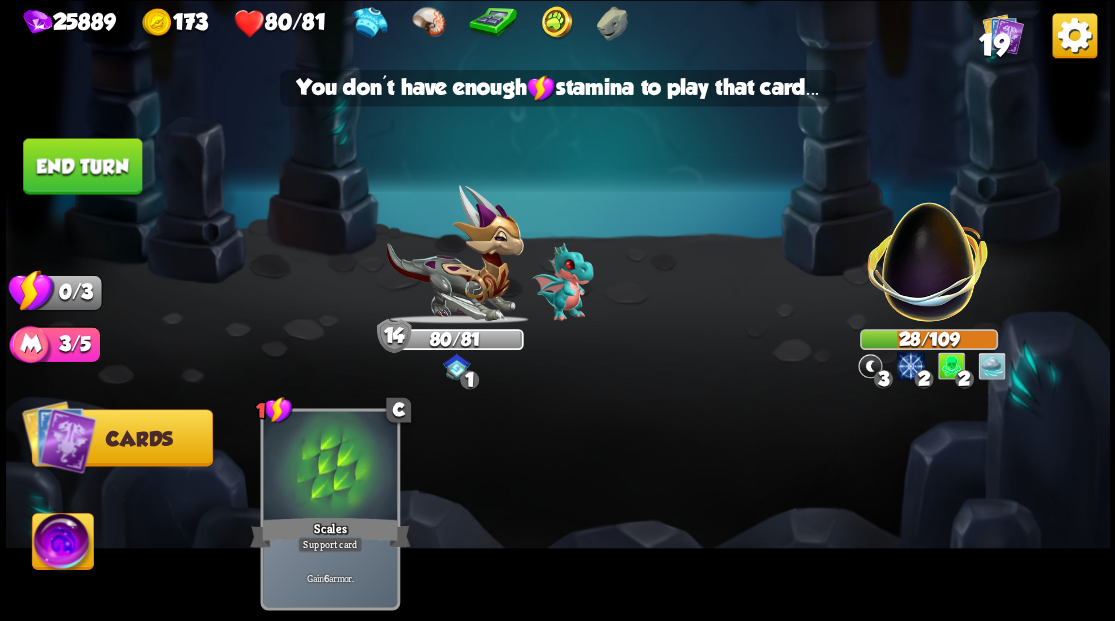 click on "End turn" at bounding box center (82, 166) 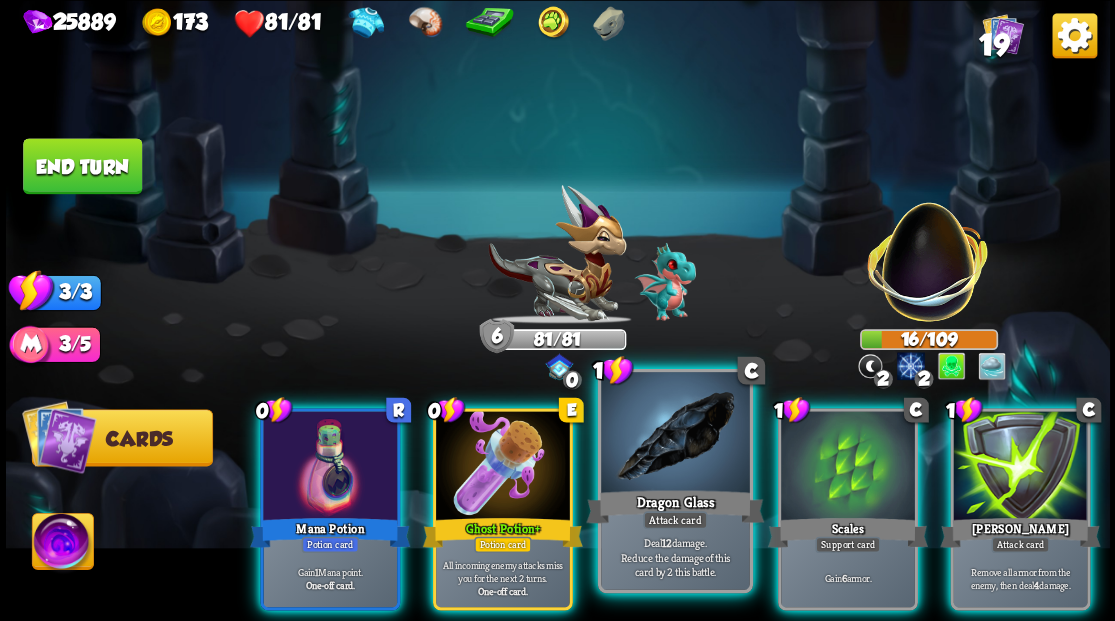 click at bounding box center (675, 434) 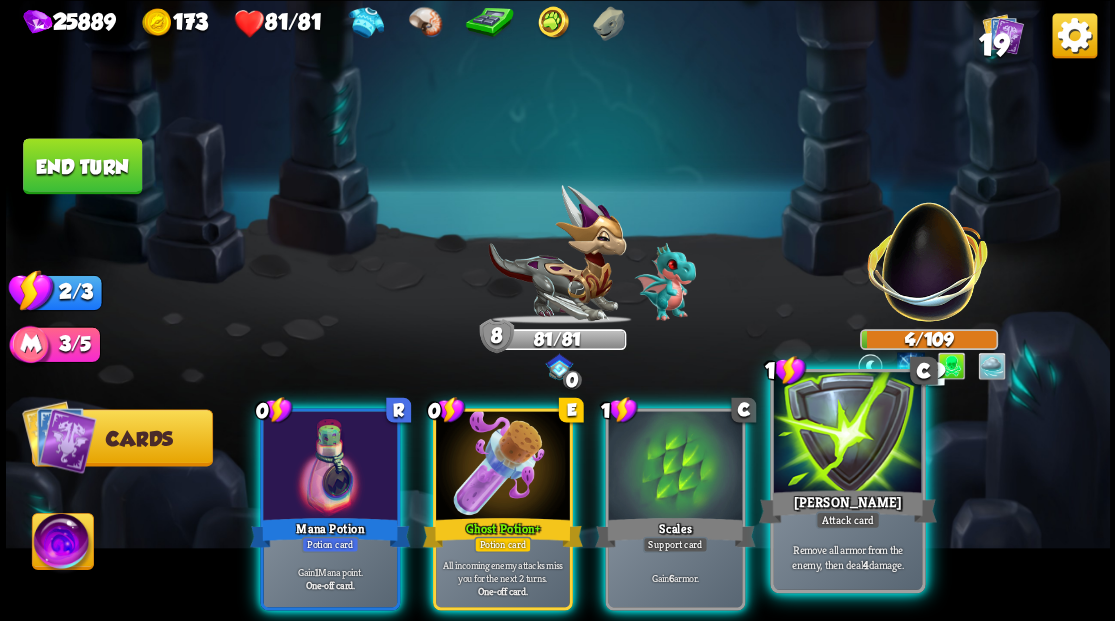click at bounding box center [847, 434] 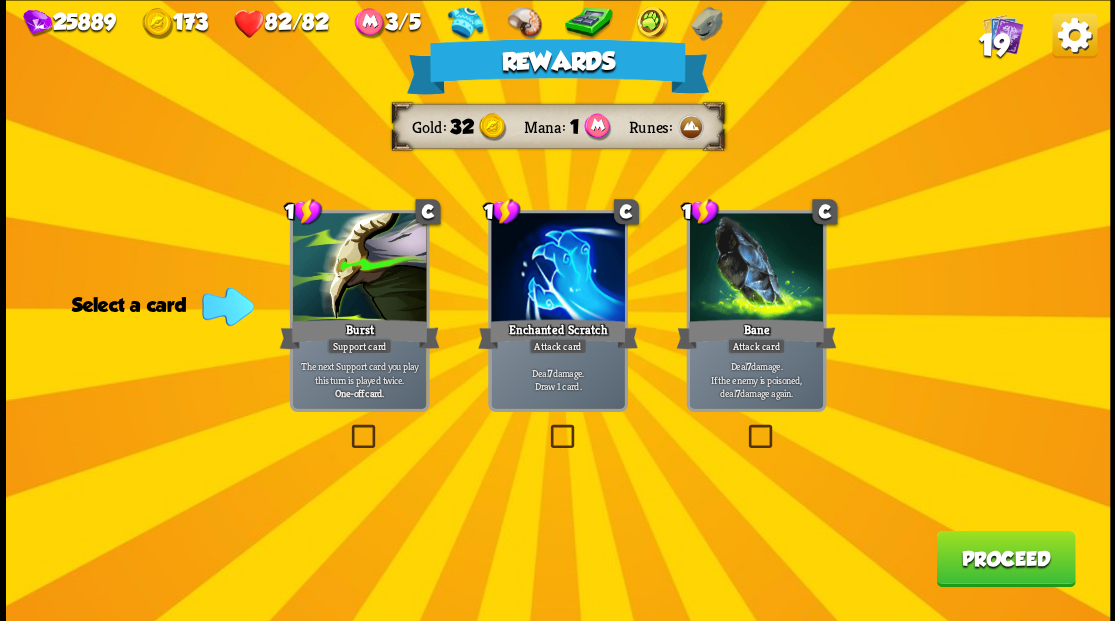 click on "Proceed" at bounding box center (1005, 558) 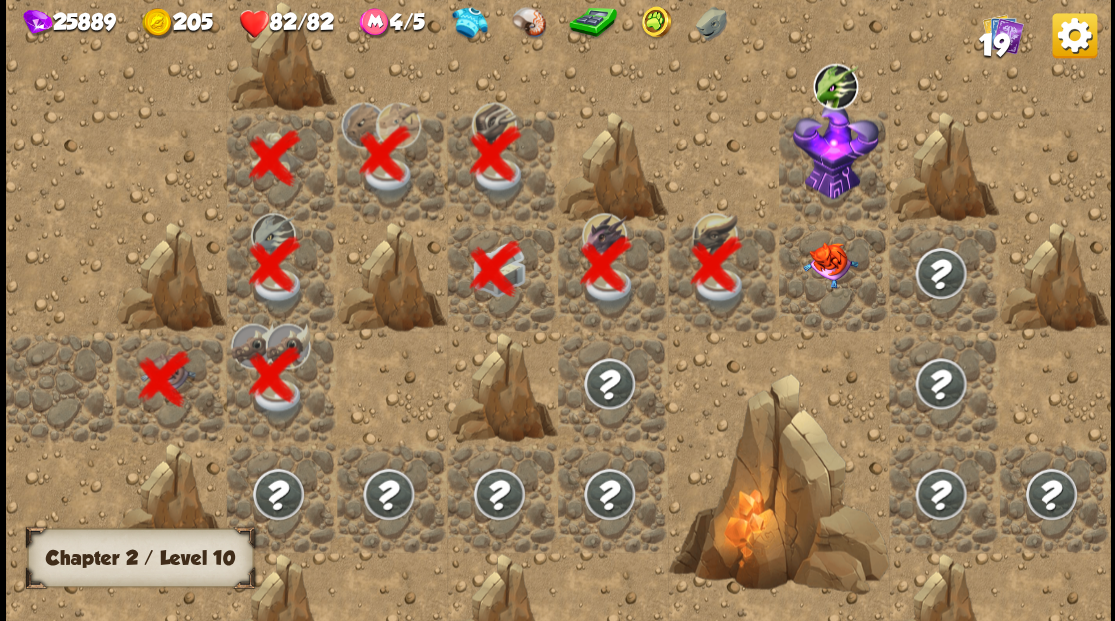 click at bounding box center (829, 265) 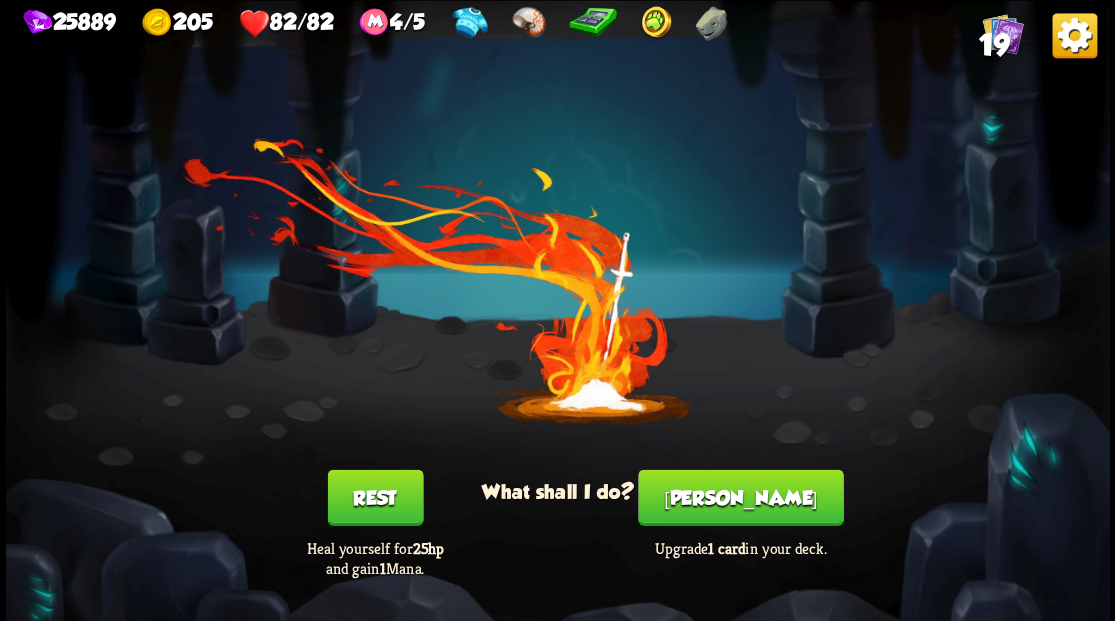 click on "[PERSON_NAME]" at bounding box center [740, 497] 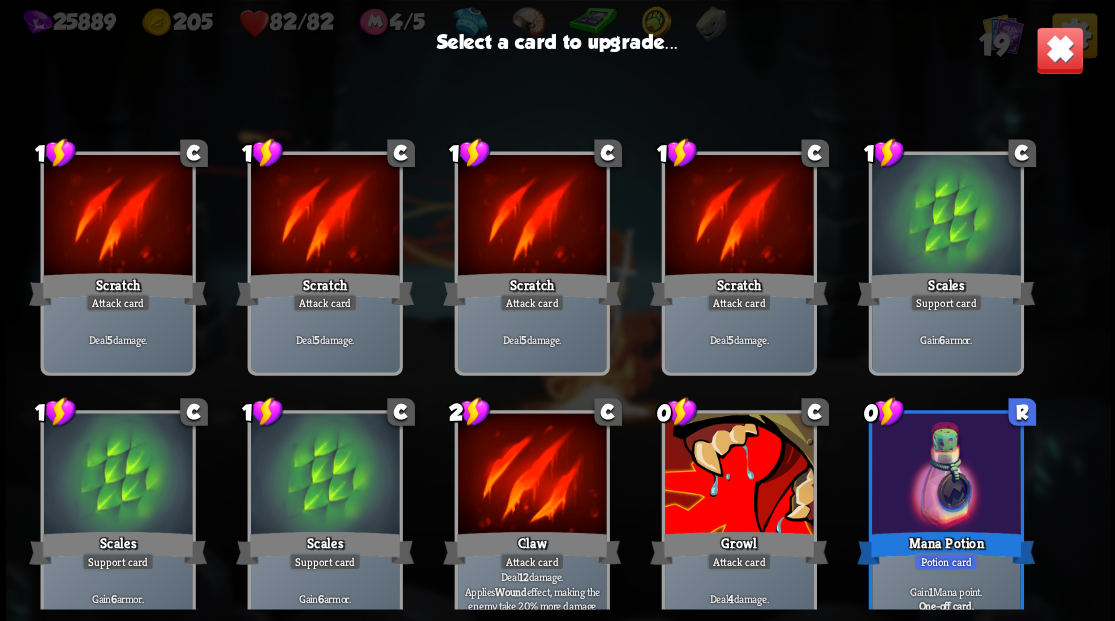 click at bounding box center [738, 475] 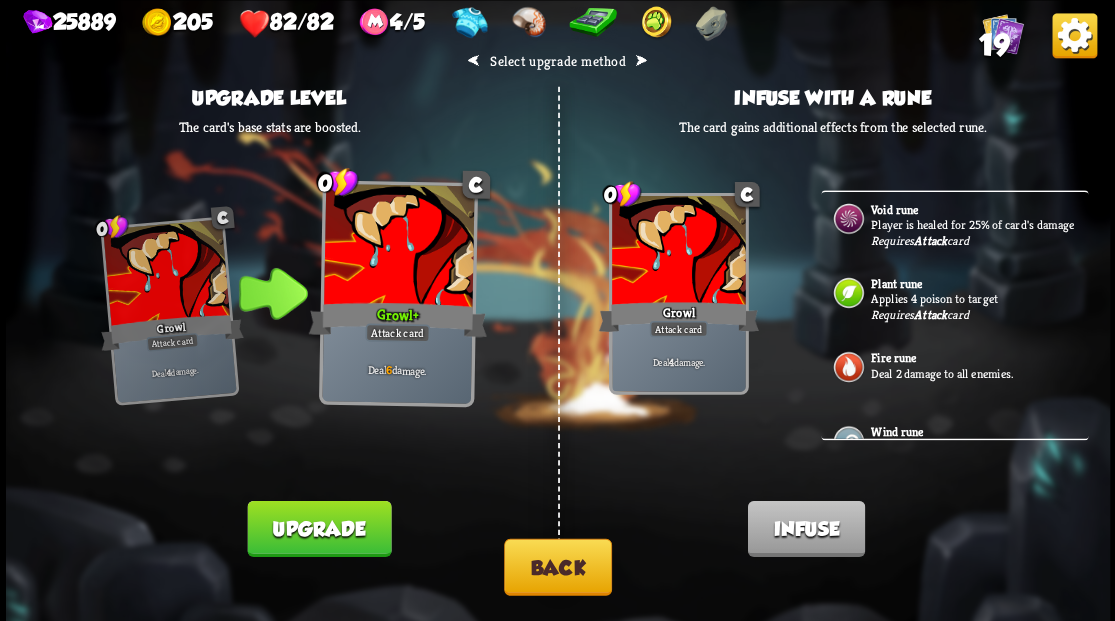 scroll, scrollTop: 0, scrollLeft: 0, axis: both 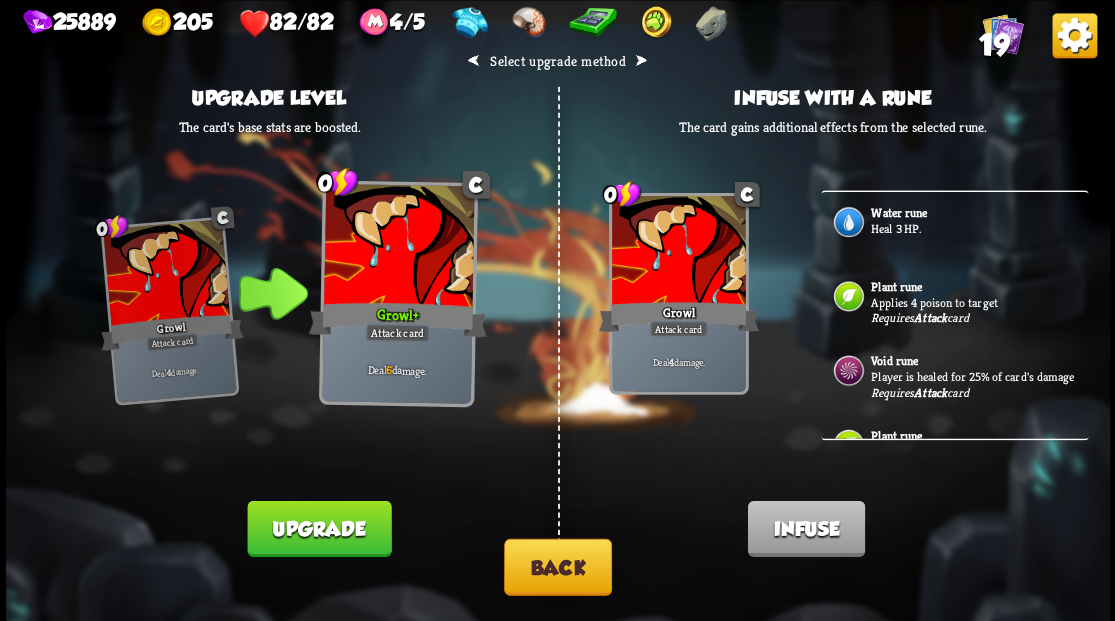 click on "Back" at bounding box center [558, 566] 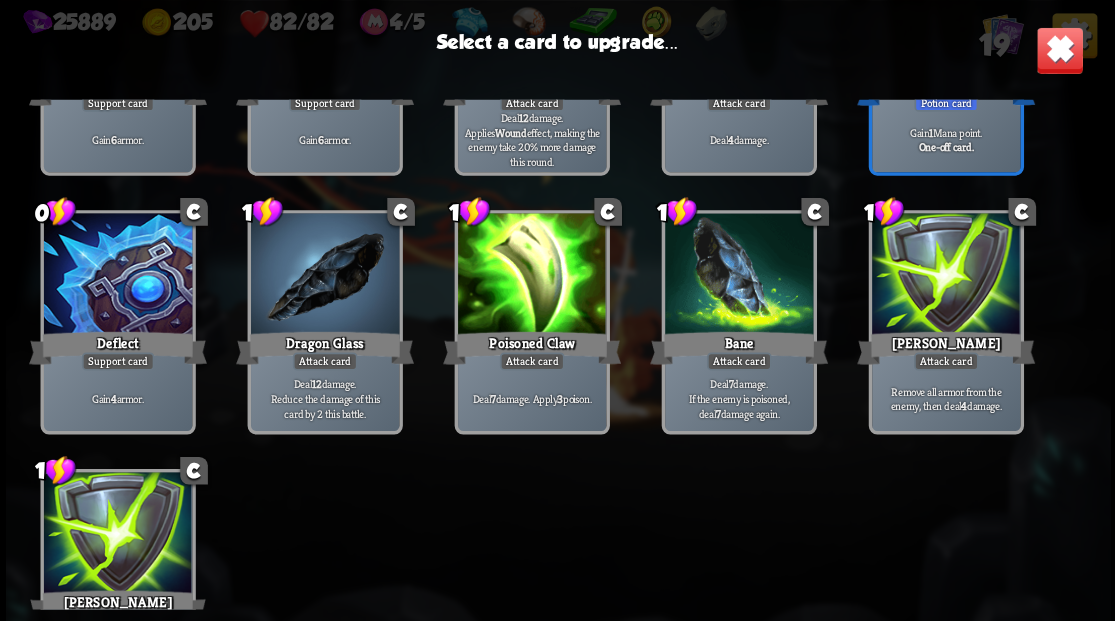 scroll, scrollTop: 533, scrollLeft: 0, axis: vertical 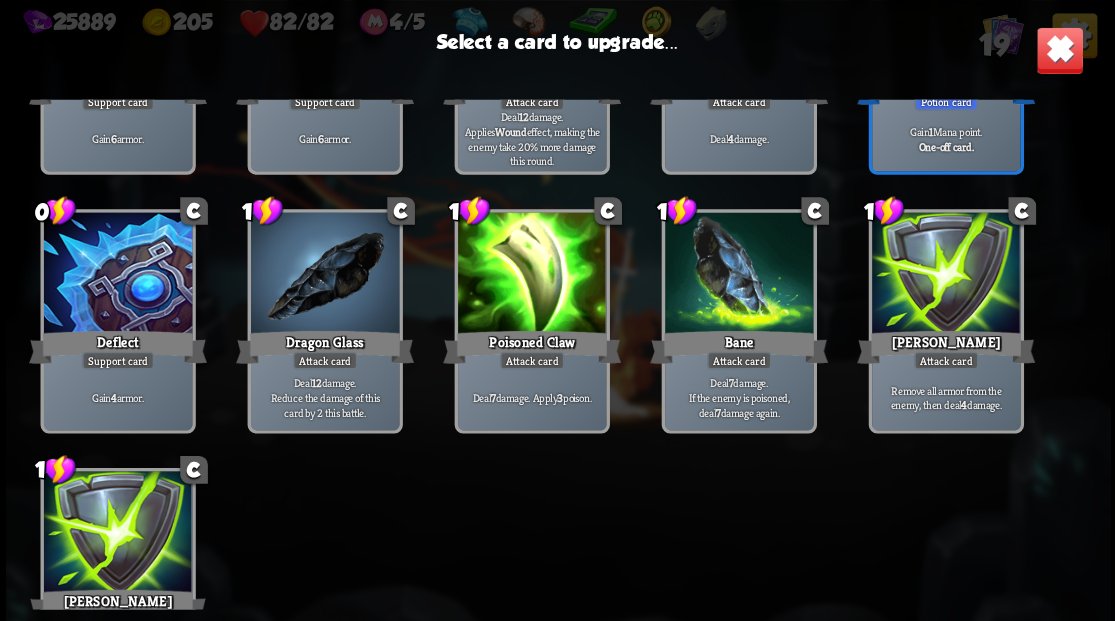 click at bounding box center [117, 274] 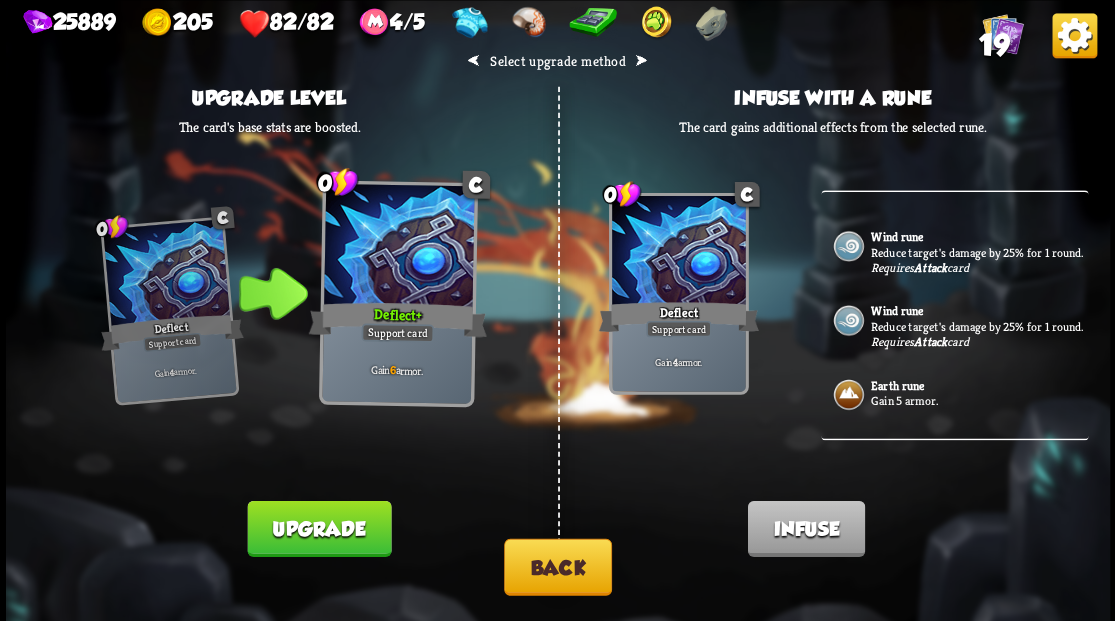 scroll, scrollTop: 443, scrollLeft: 0, axis: vertical 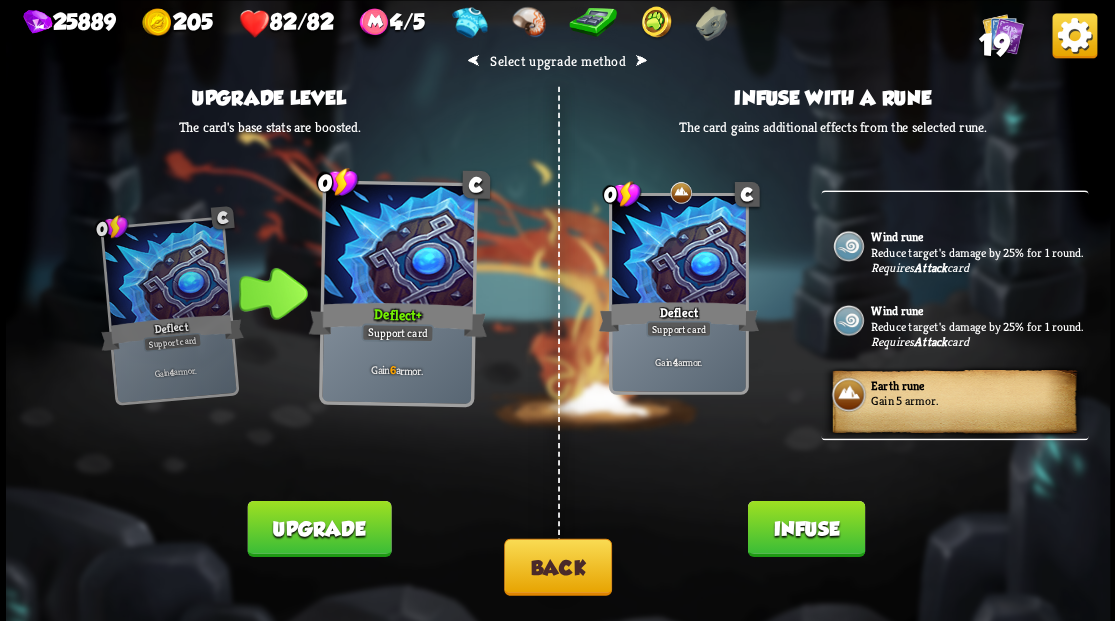click on "Infuse" at bounding box center (805, 528) 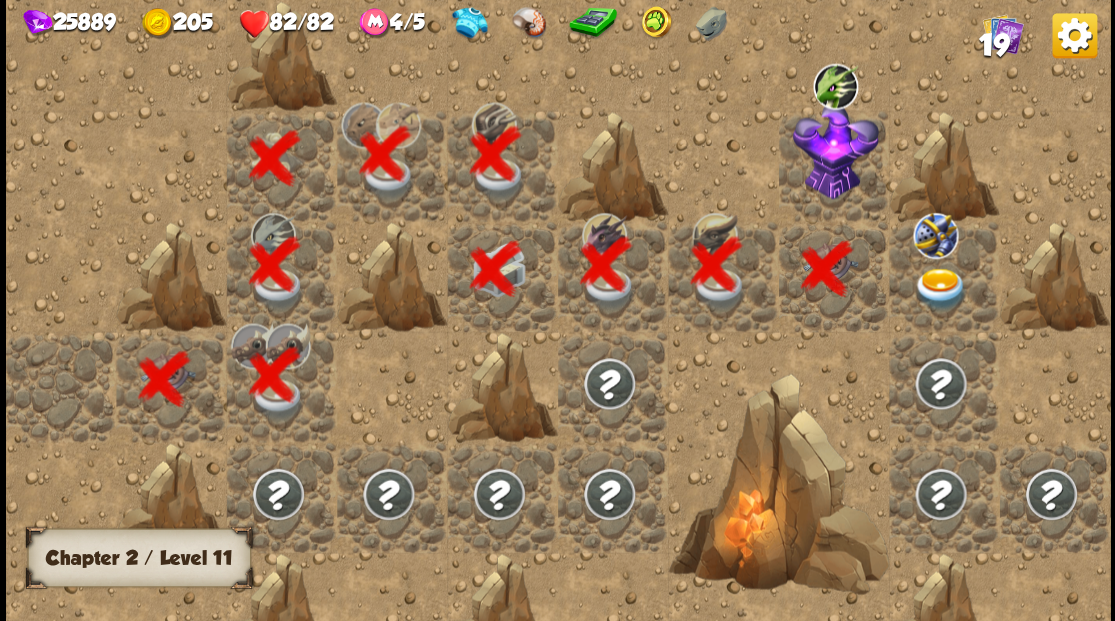 scroll, scrollTop: 0, scrollLeft: 384, axis: horizontal 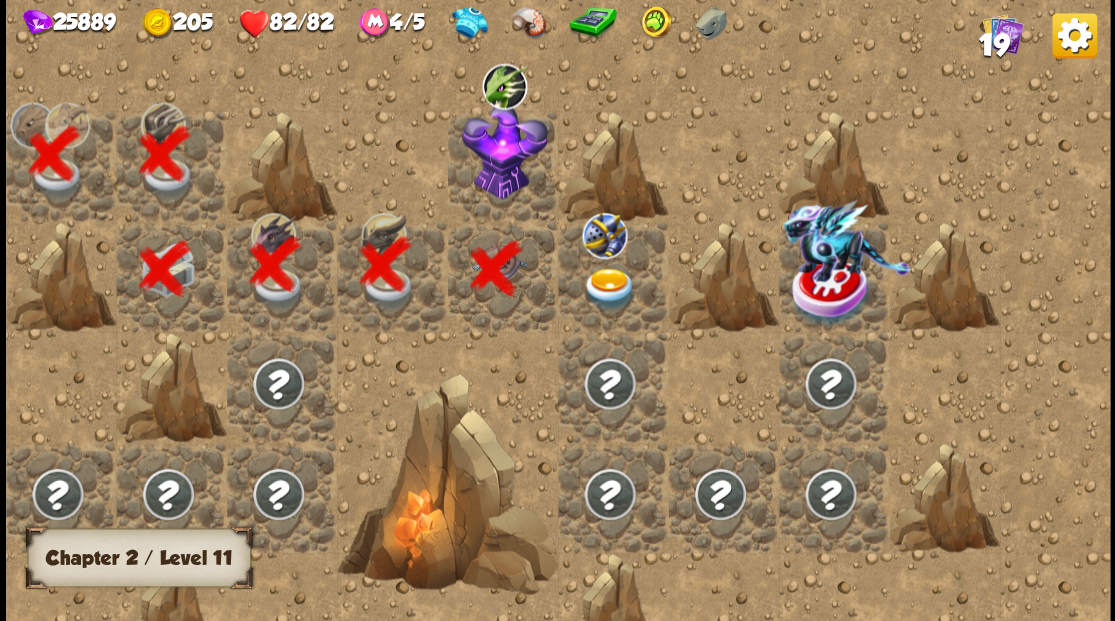 click at bounding box center [504, 150] 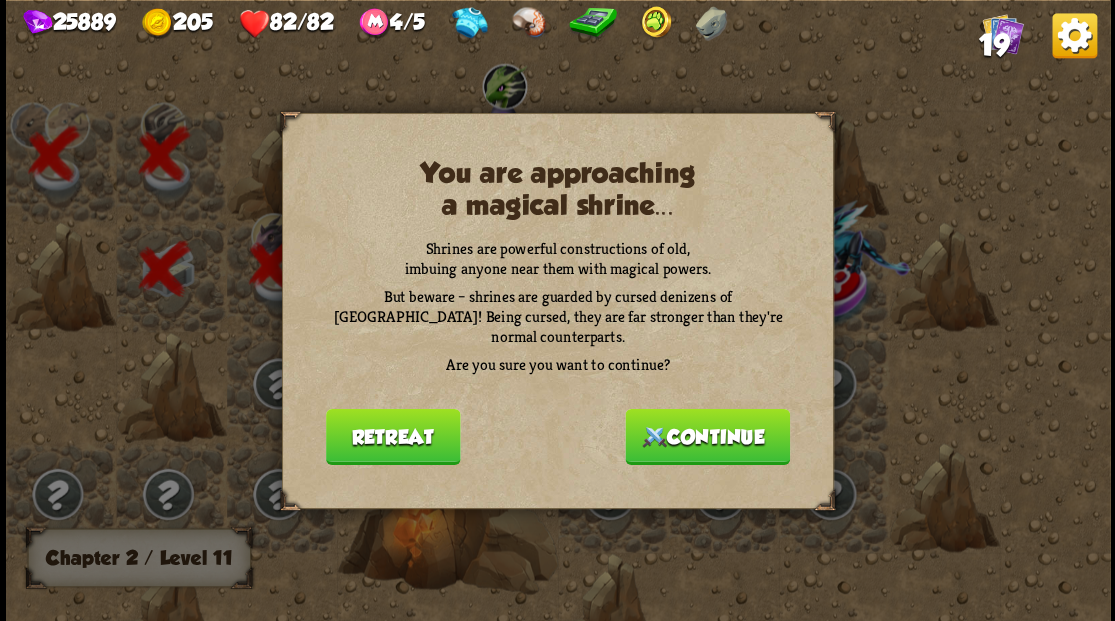 click on "Continue" at bounding box center (707, 436) 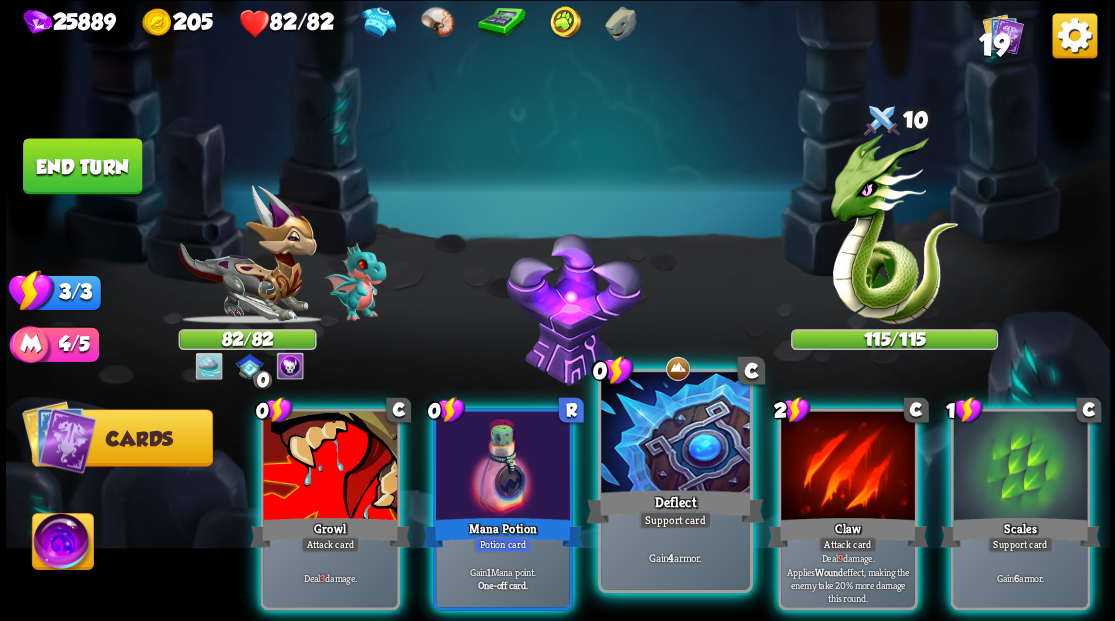 click at bounding box center [675, 434] 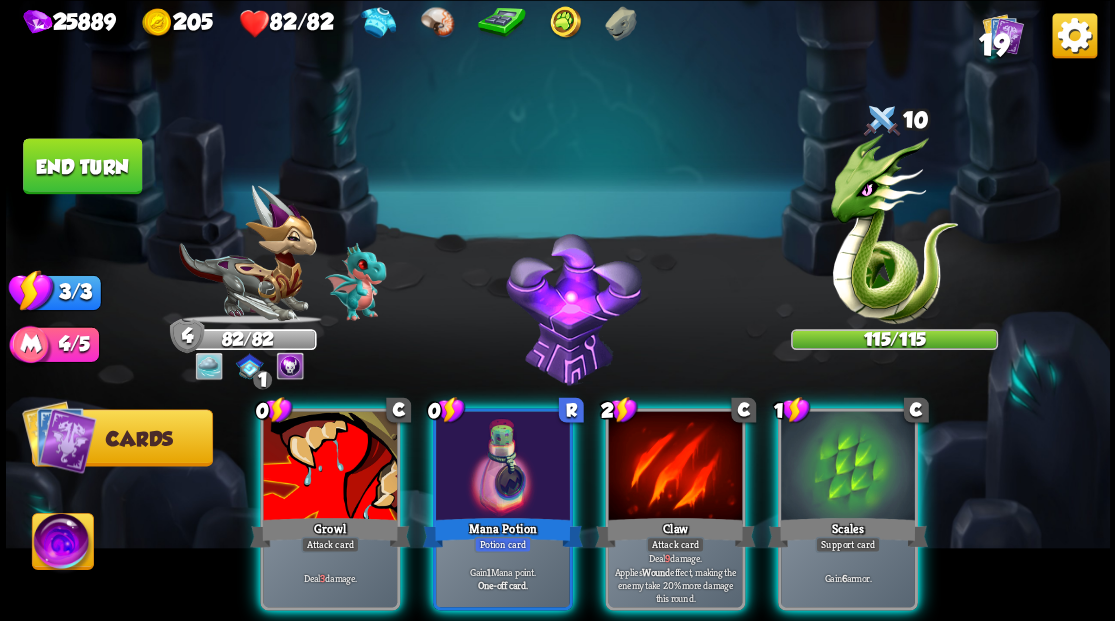 click at bounding box center (675, 467) 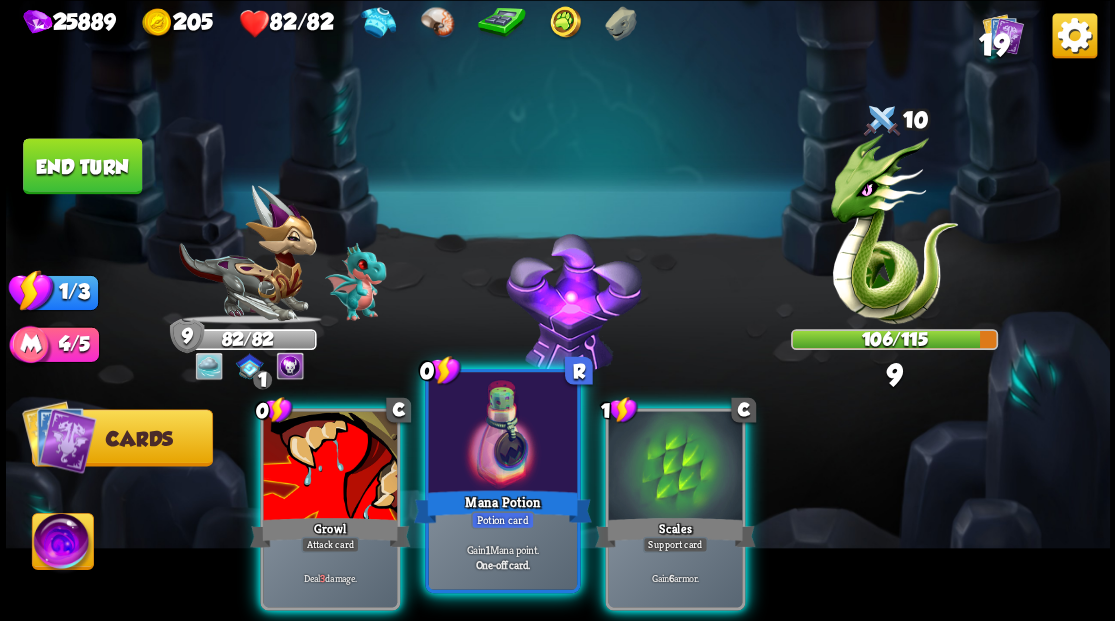 click at bounding box center (502, 434) 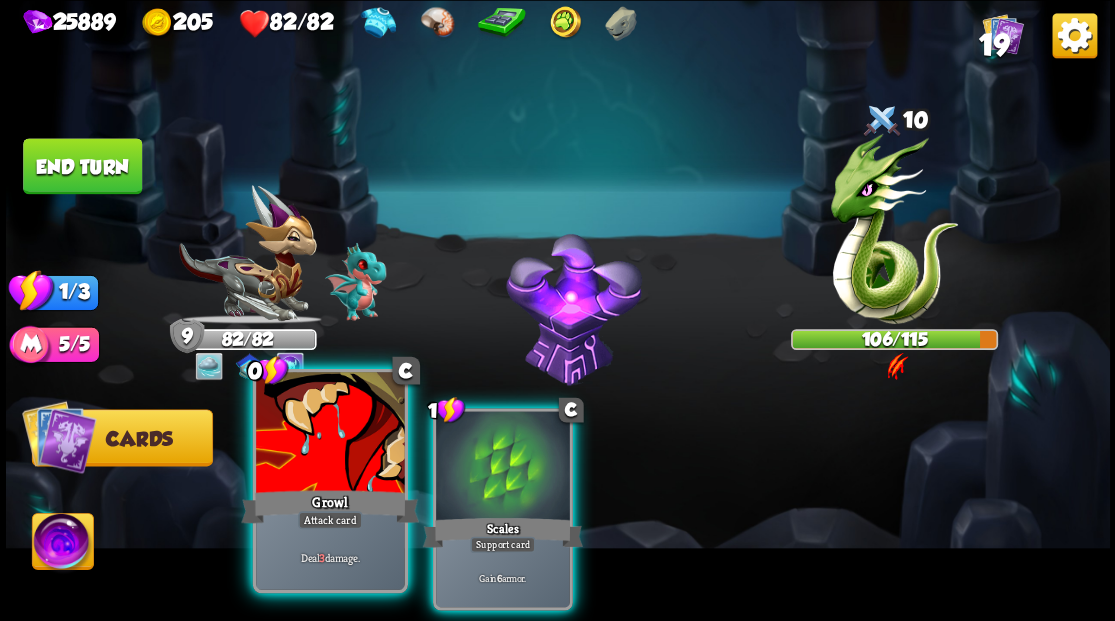 click at bounding box center [330, 434] 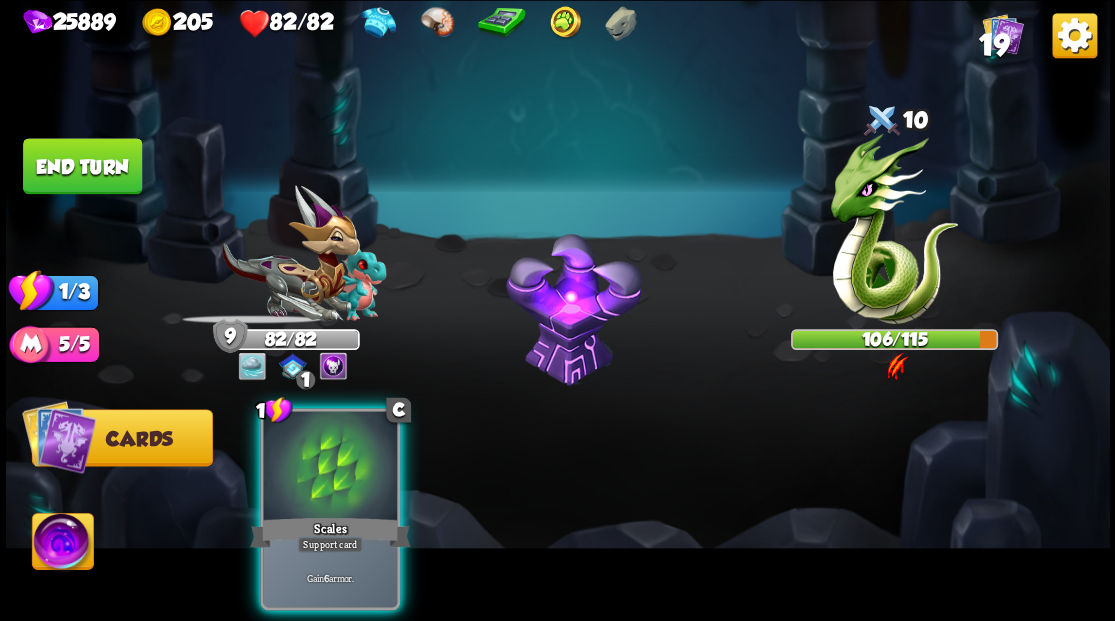 click at bounding box center (330, 467) 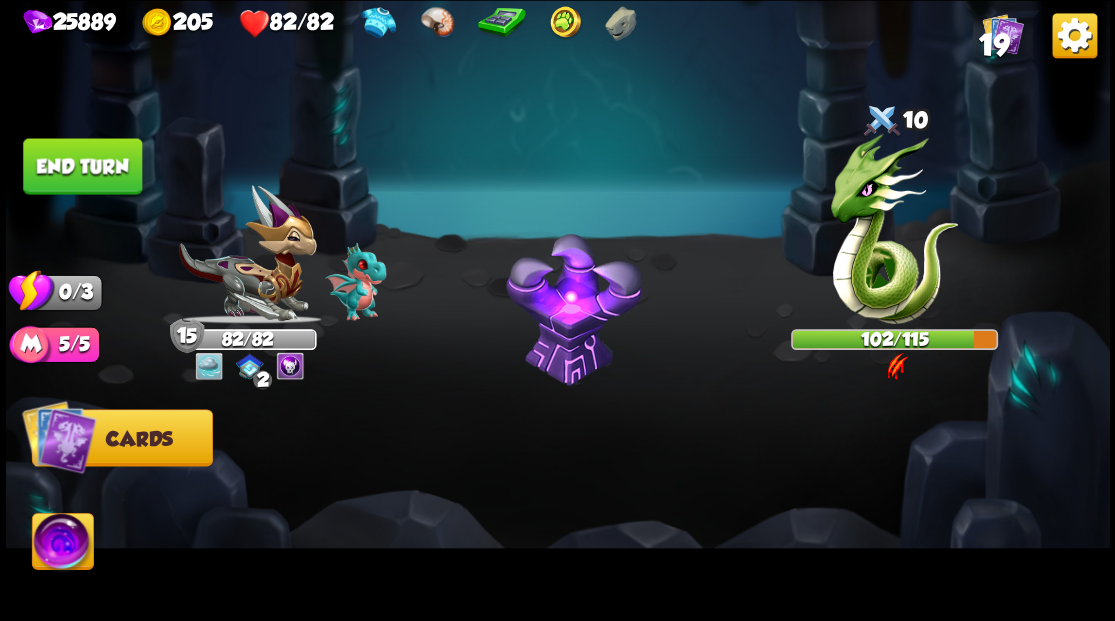 click at bounding box center (62, 544) 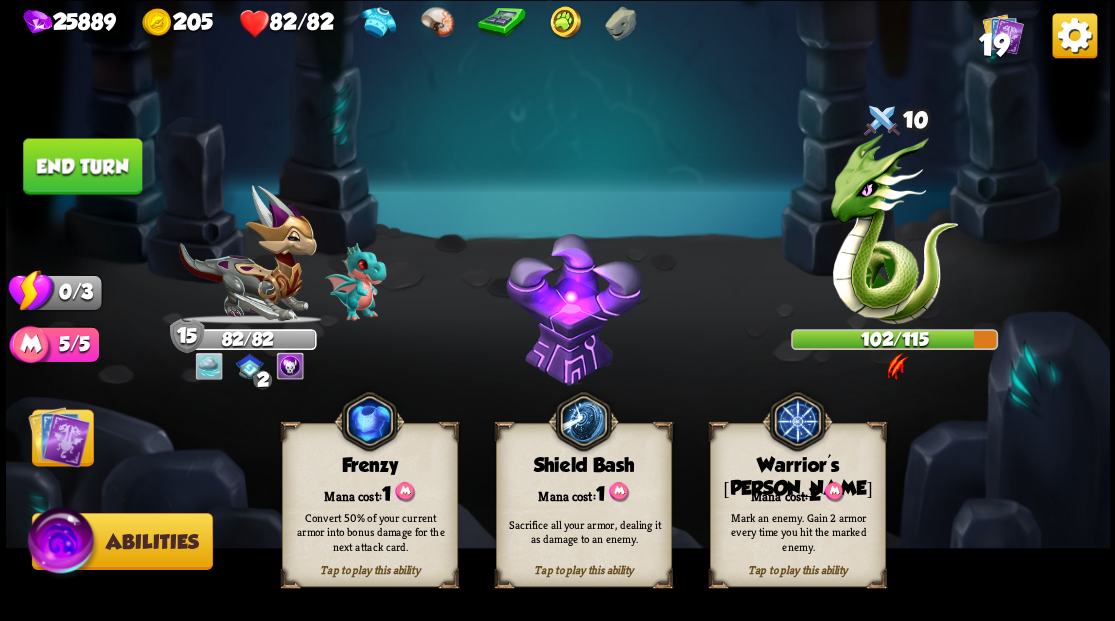 drag, startPoint x: 804, startPoint y: 493, endPoint x: 550, endPoint y: 409, distance: 267.52945 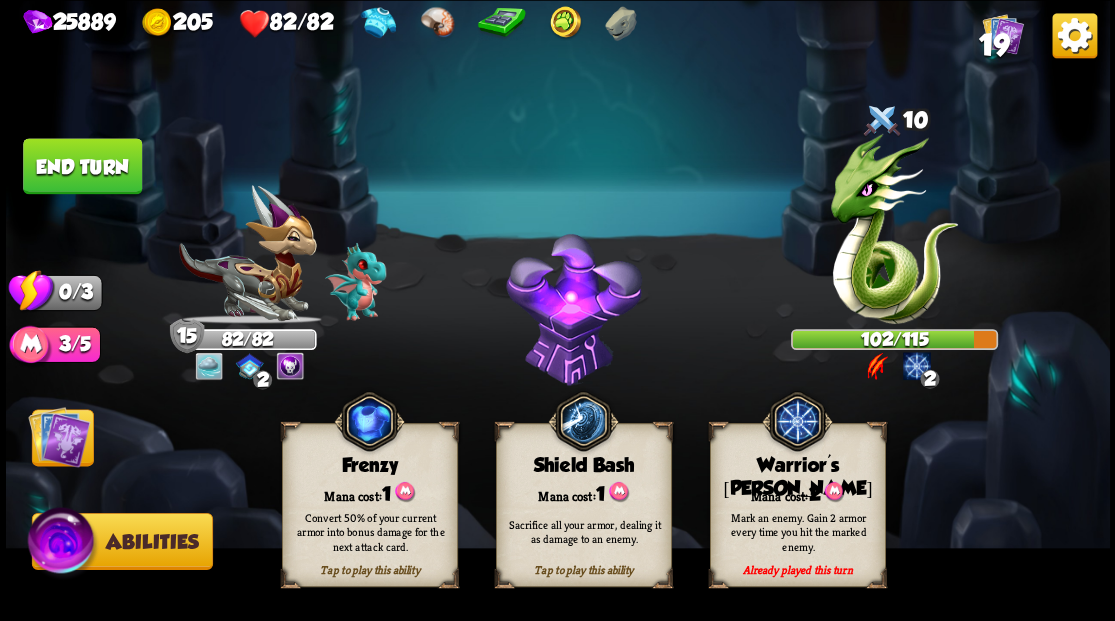 click on "End turn" at bounding box center [82, 166] 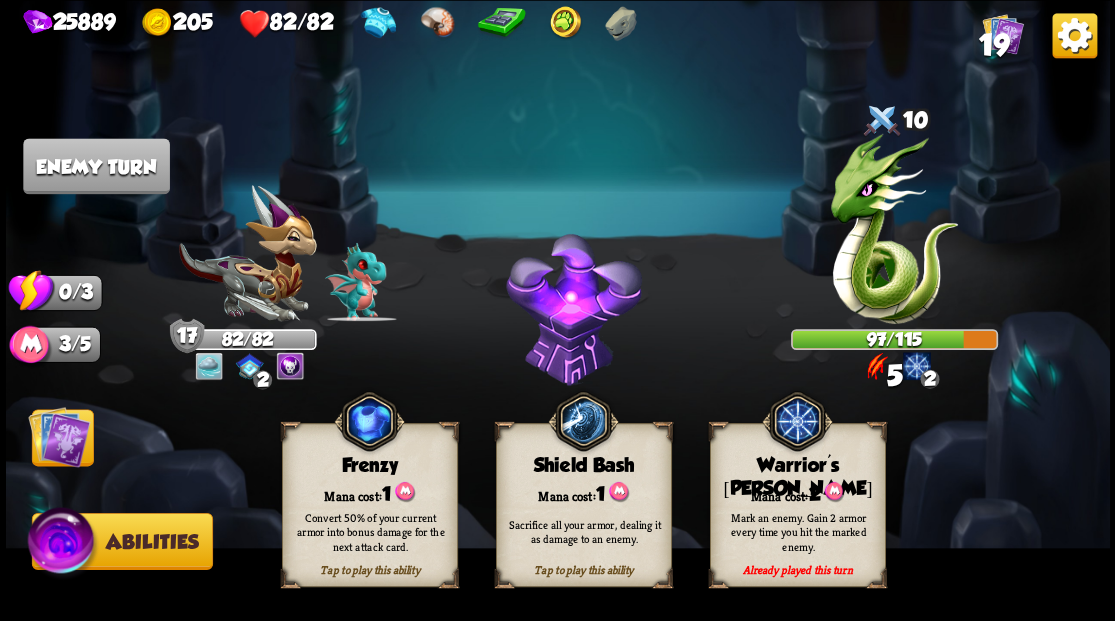click at bounding box center [59, 436] 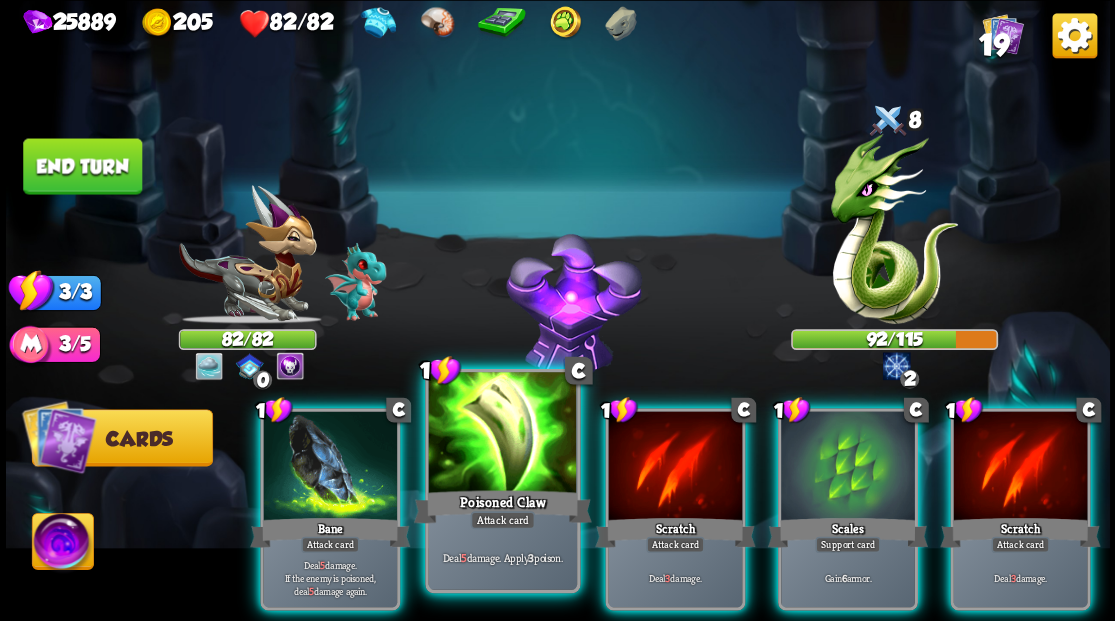 click at bounding box center [502, 434] 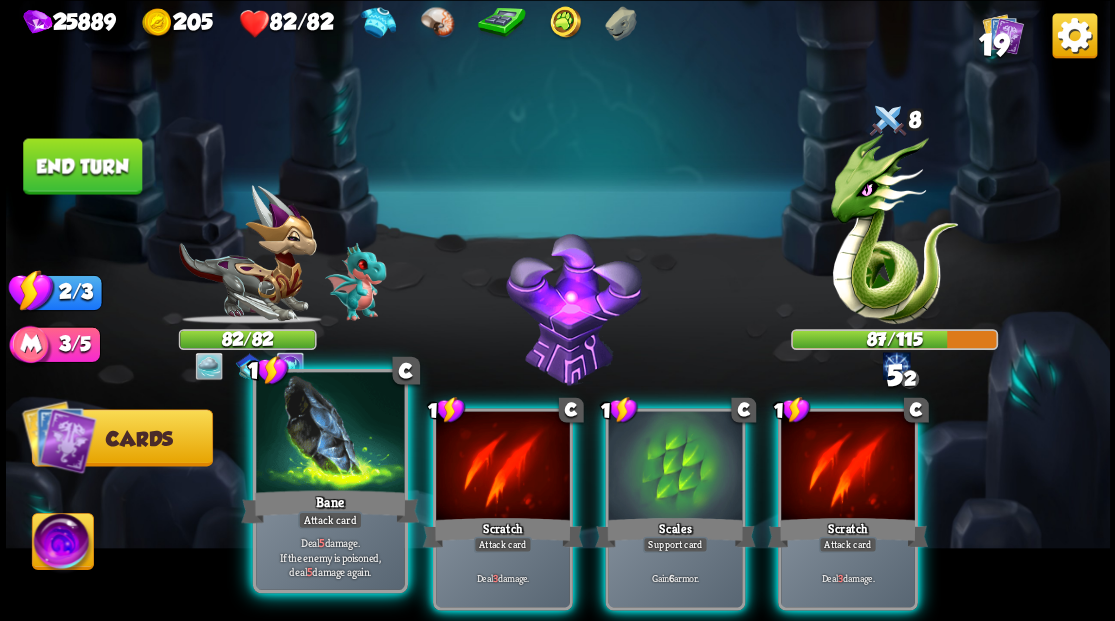 click at bounding box center (330, 434) 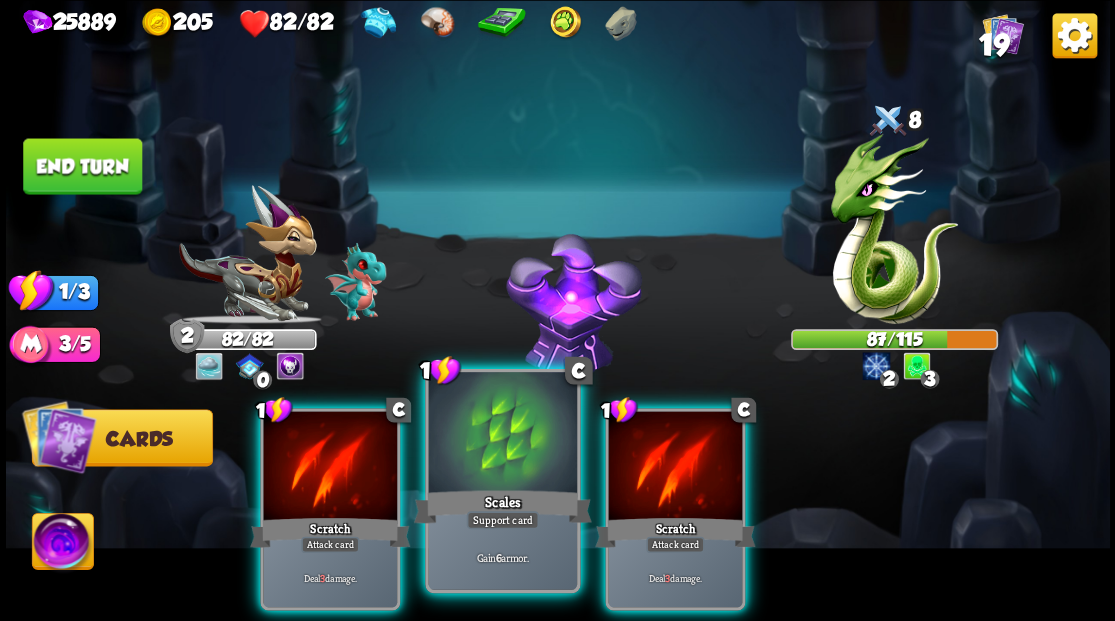 click at bounding box center (502, 434) 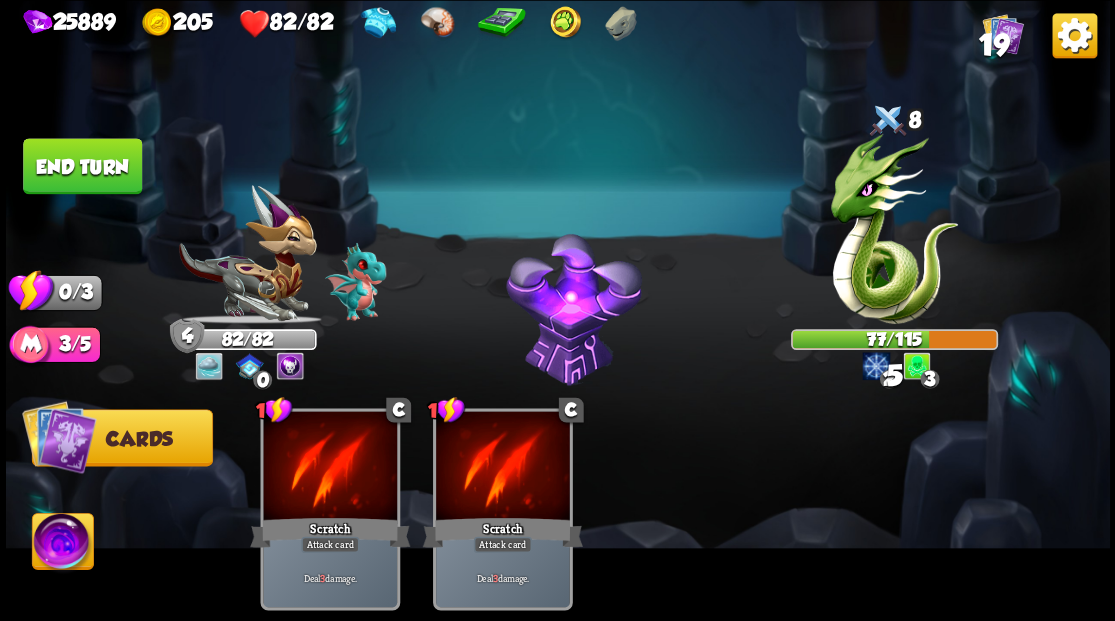 click on "End turn" at bounding box center (82, 166) 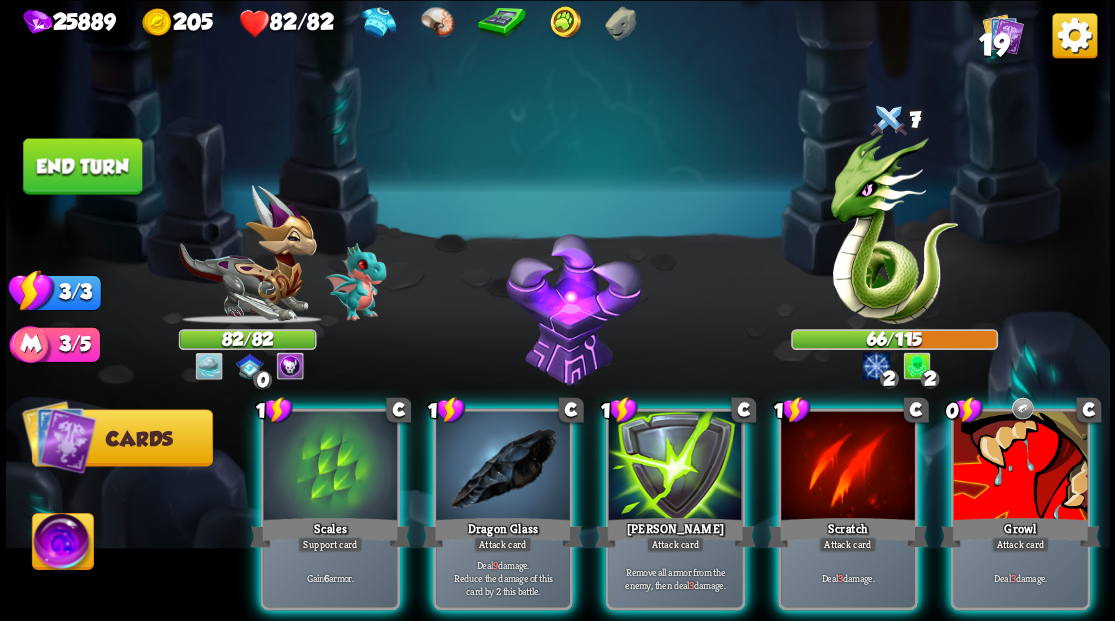 click at bounding box center (1020, 467) 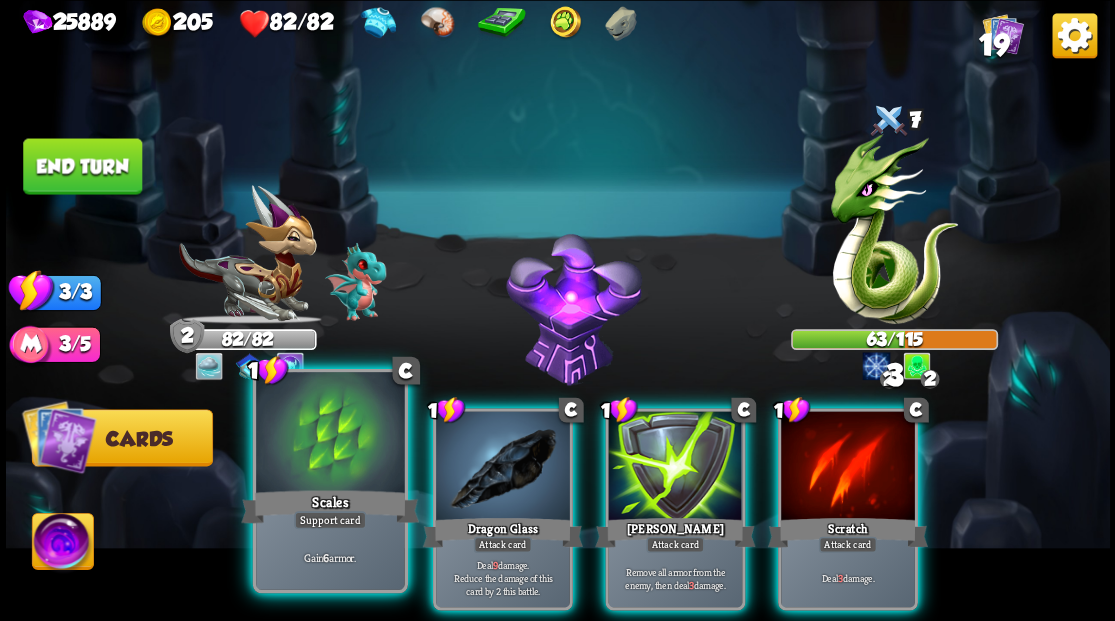 click at bounding box center (330, 434) 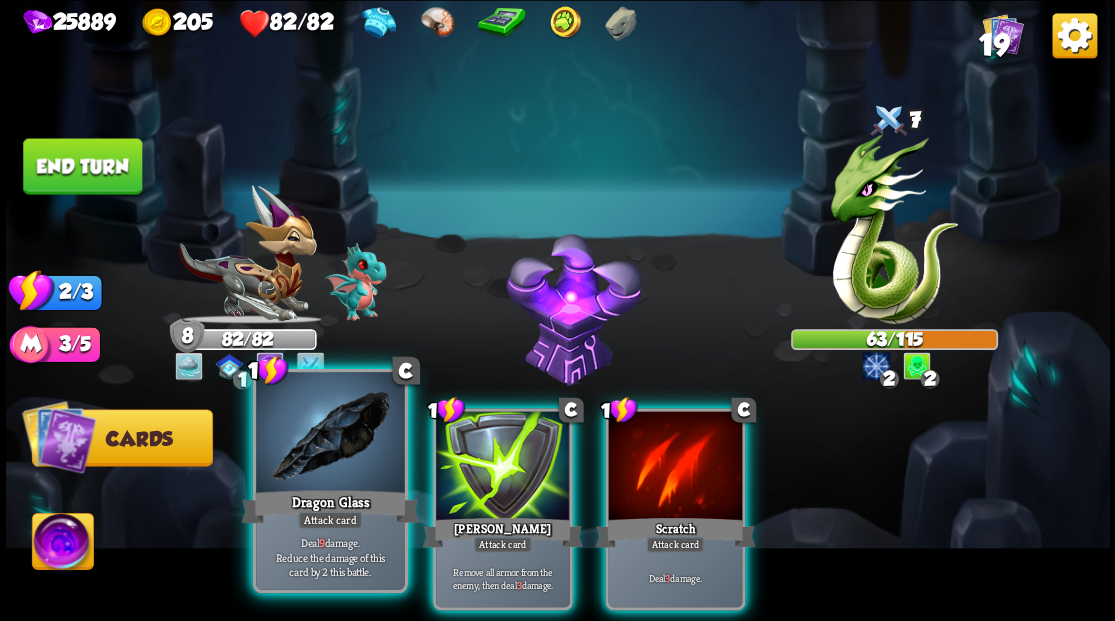 click at bounding box center [330, 434] 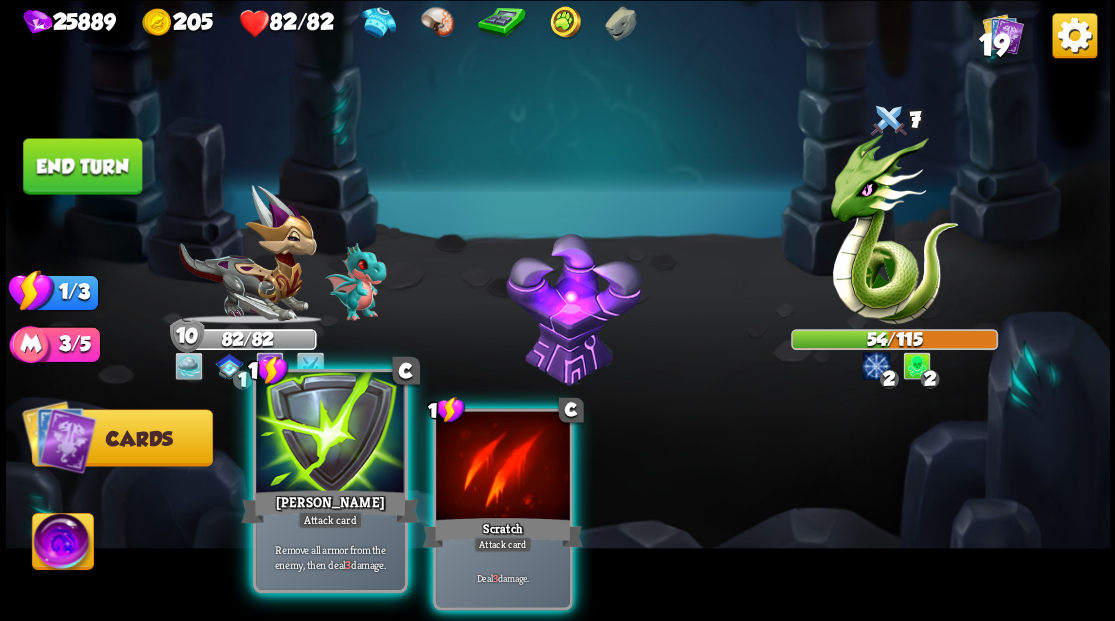 click at bounding box center (330, 434) 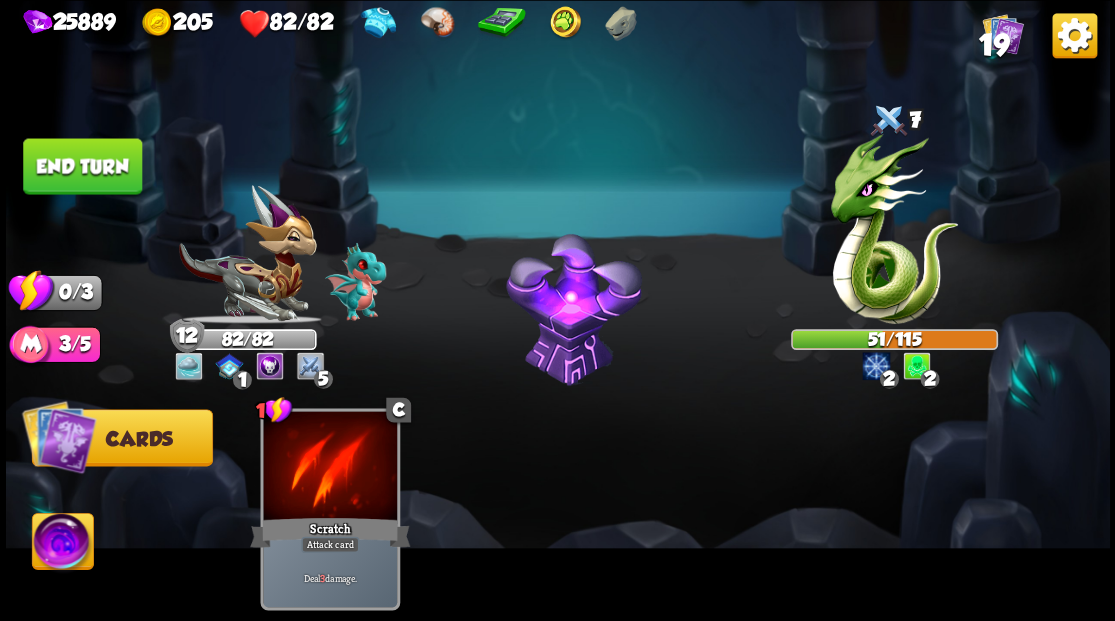 click on "End turn" at bounding box center [82, 166] 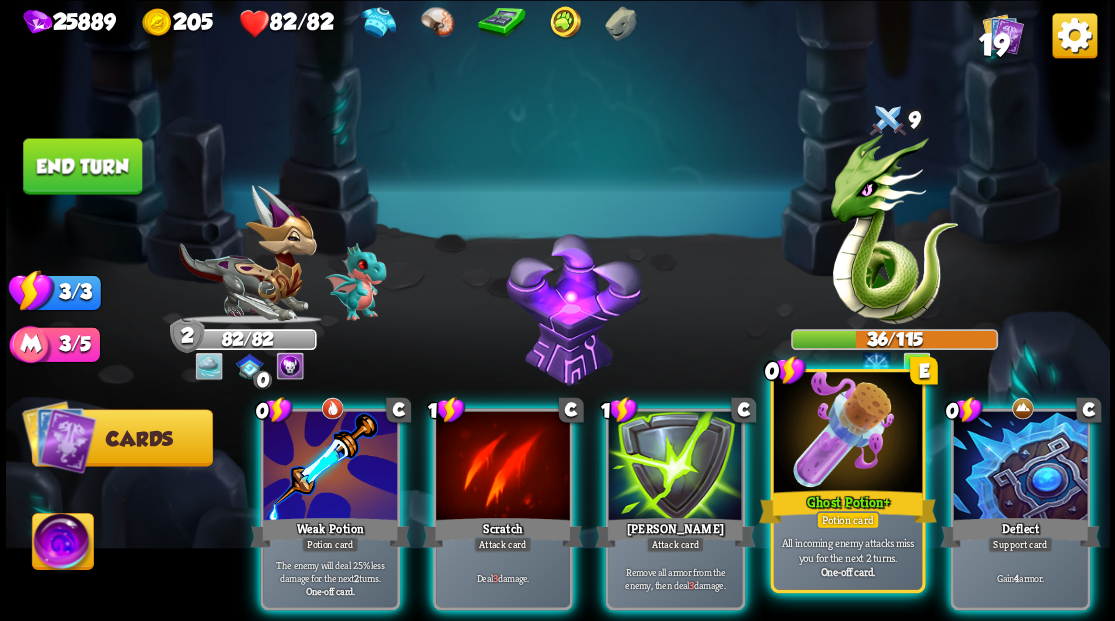 click at bounding box center [847, 434] 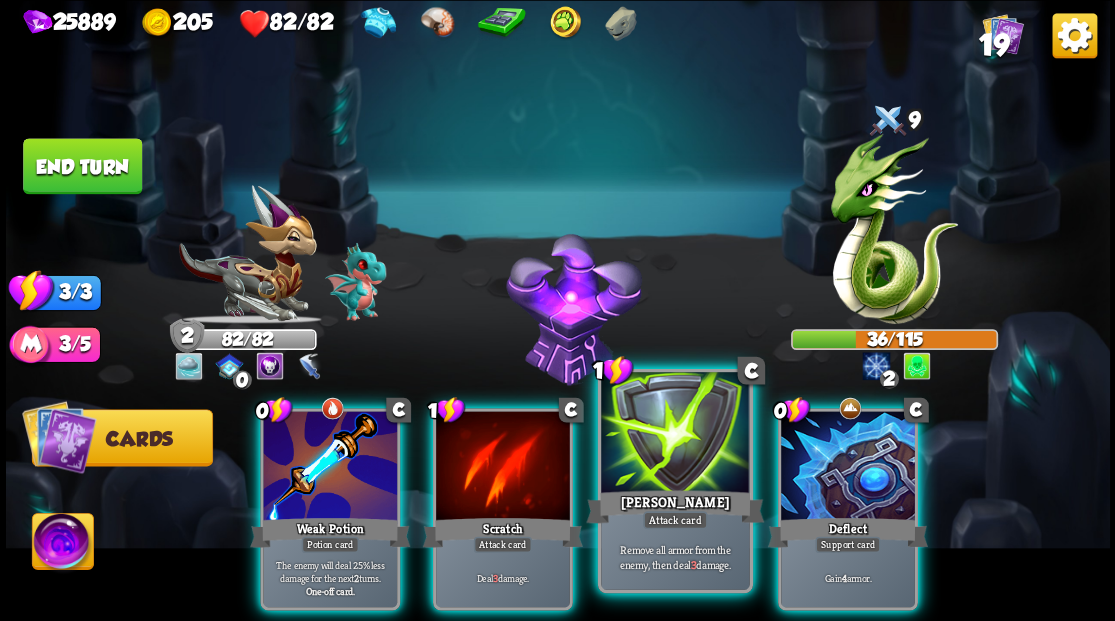 click at bounding box center [675, 434] 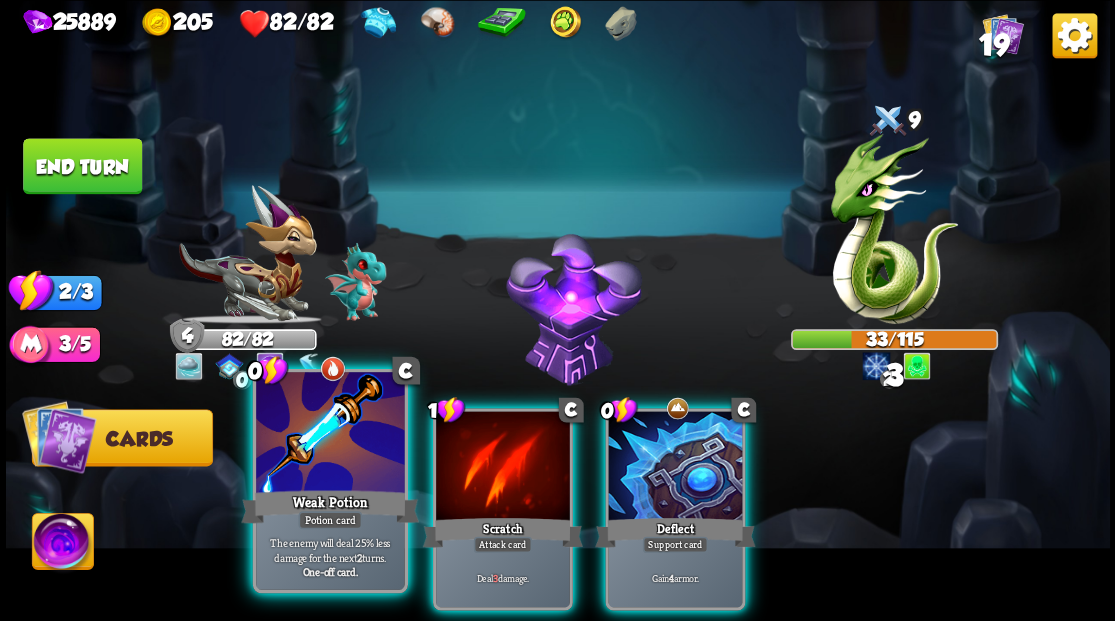 click at bounding box center [330, 434] 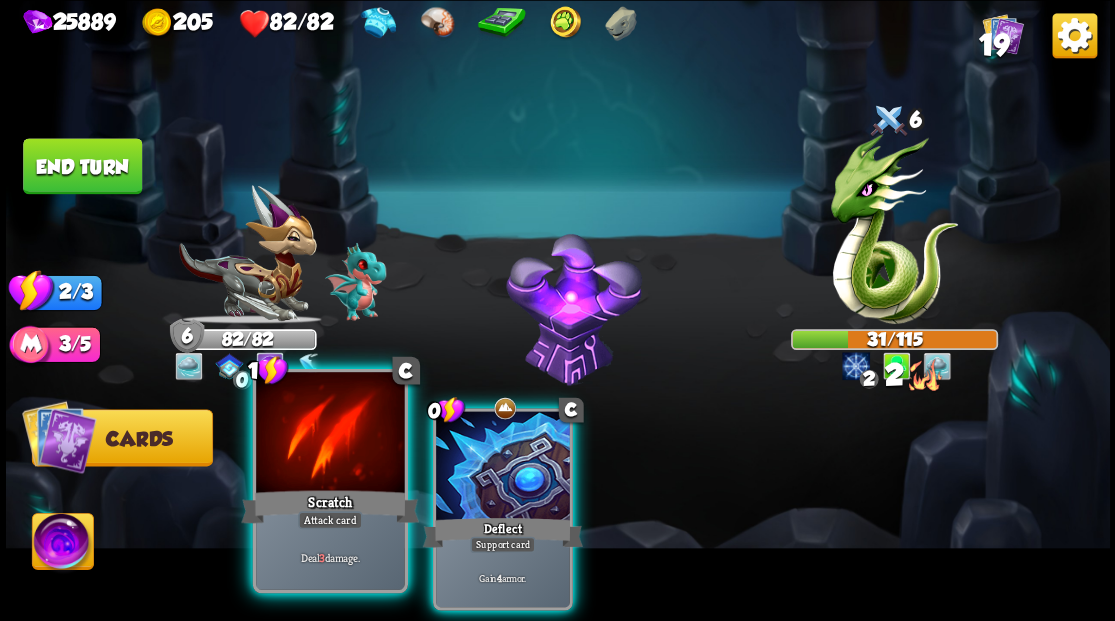 click at bounding box center (330, 434) 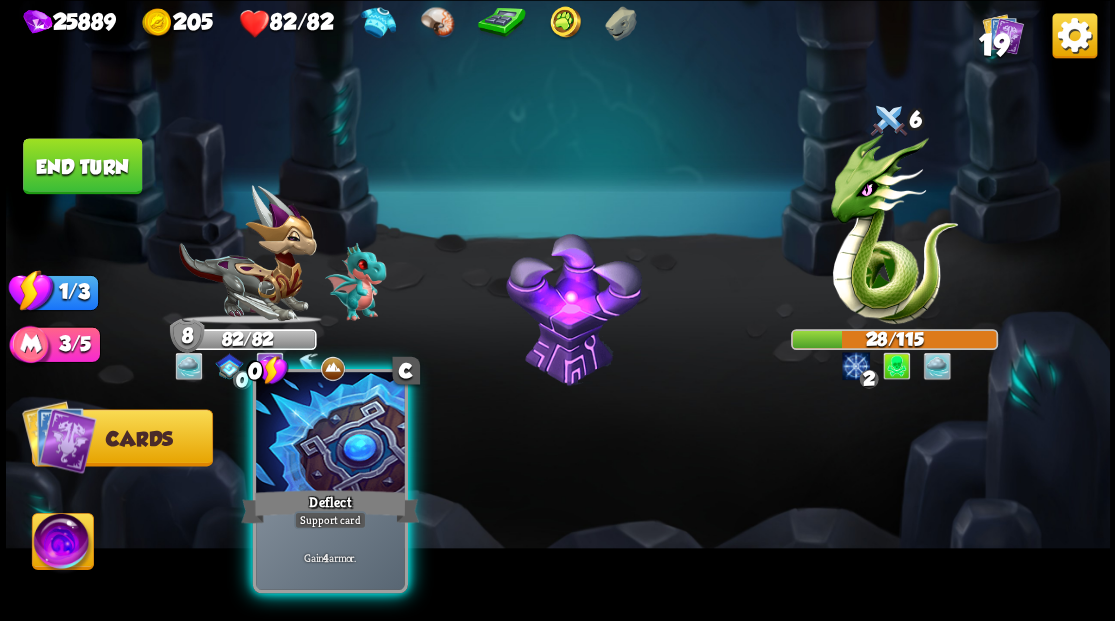 click at bounding box center (330, 434) 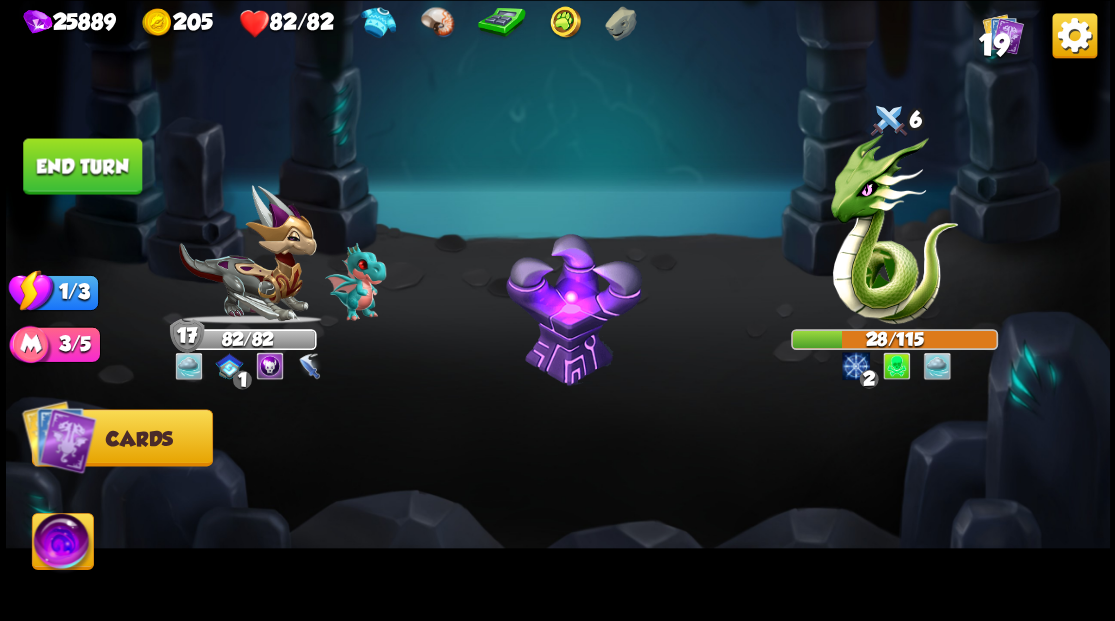 click on "End turn" at bounding box center [82, 166] 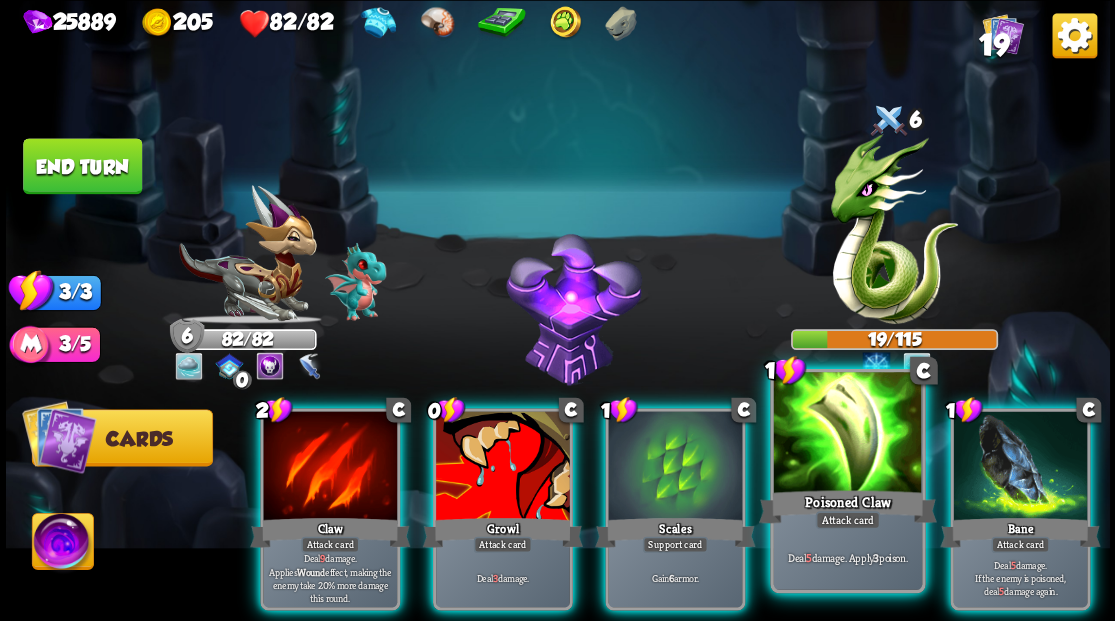 click at bounding box center (847, 434) 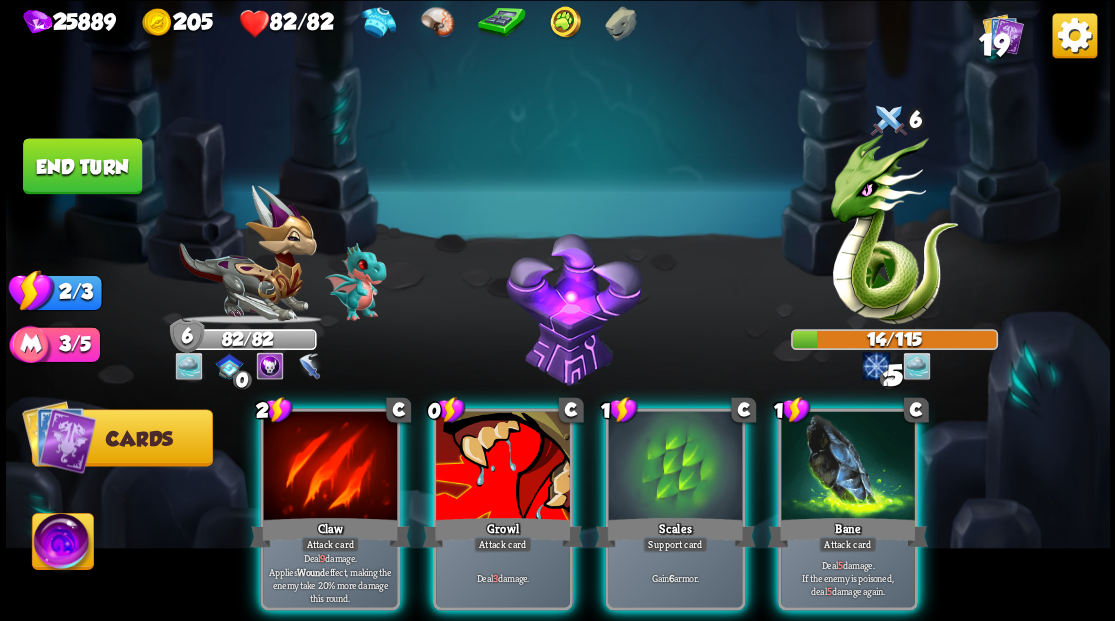 click at bounding box center (848, 467) 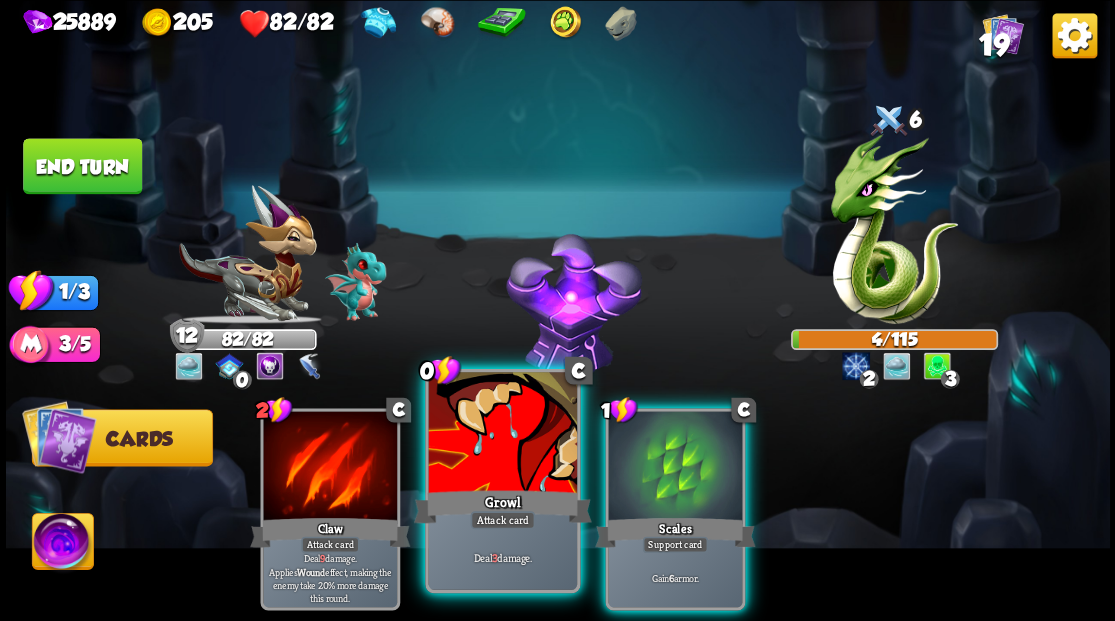 click at bounding box center (502, 434) 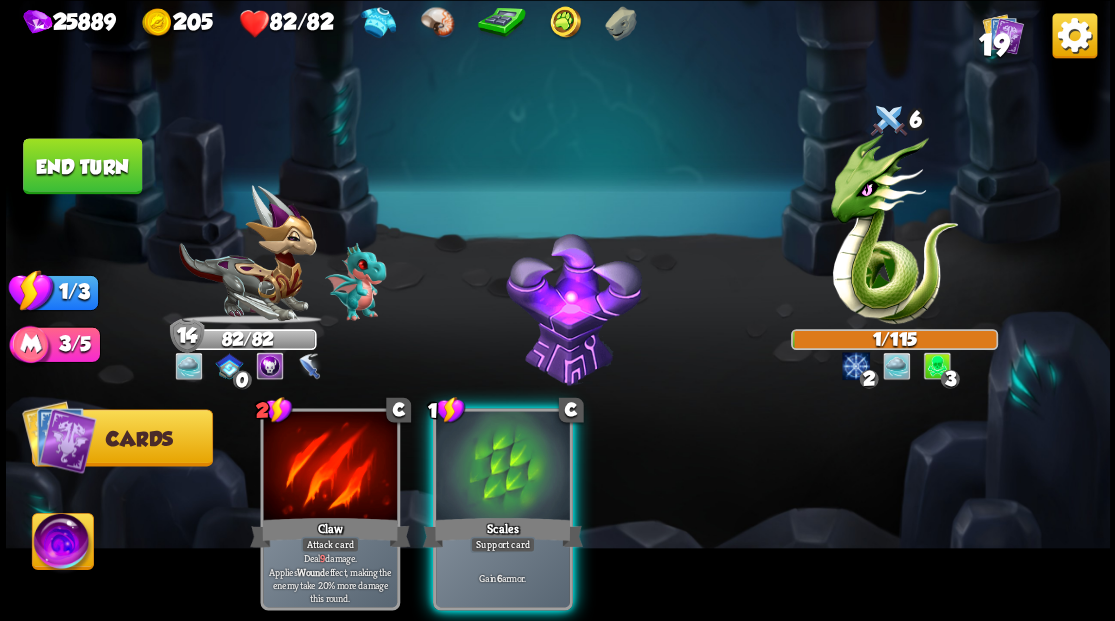 click at bounding box center [503, 467] 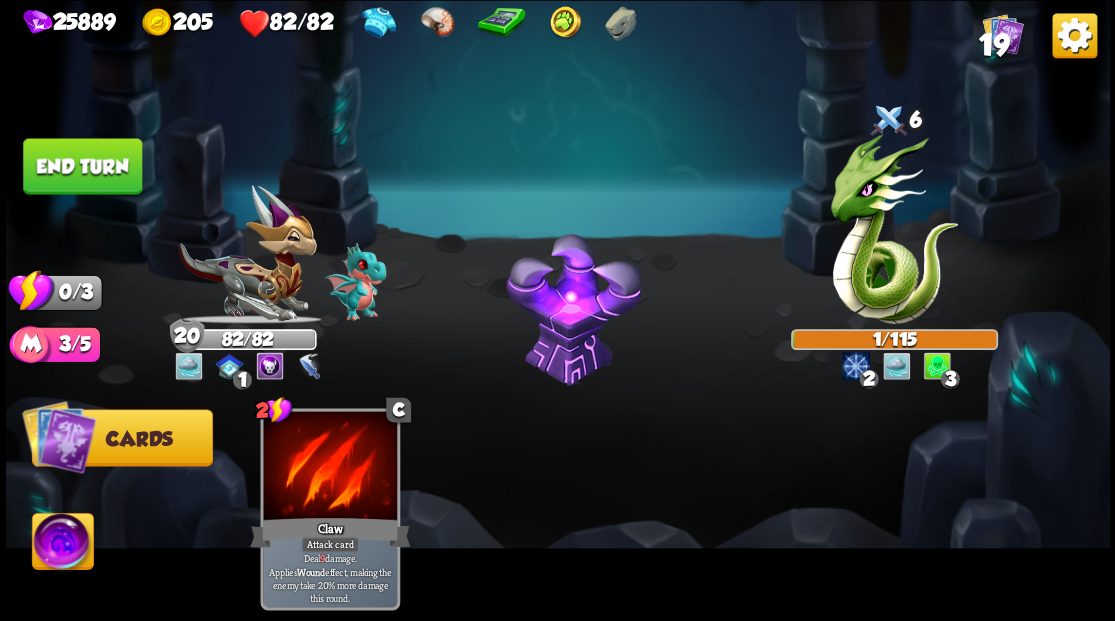 drag, startPoint x: 96, startPoint y: 166, endPoint x: 308, endPoint y: 10, distance: 263.21094 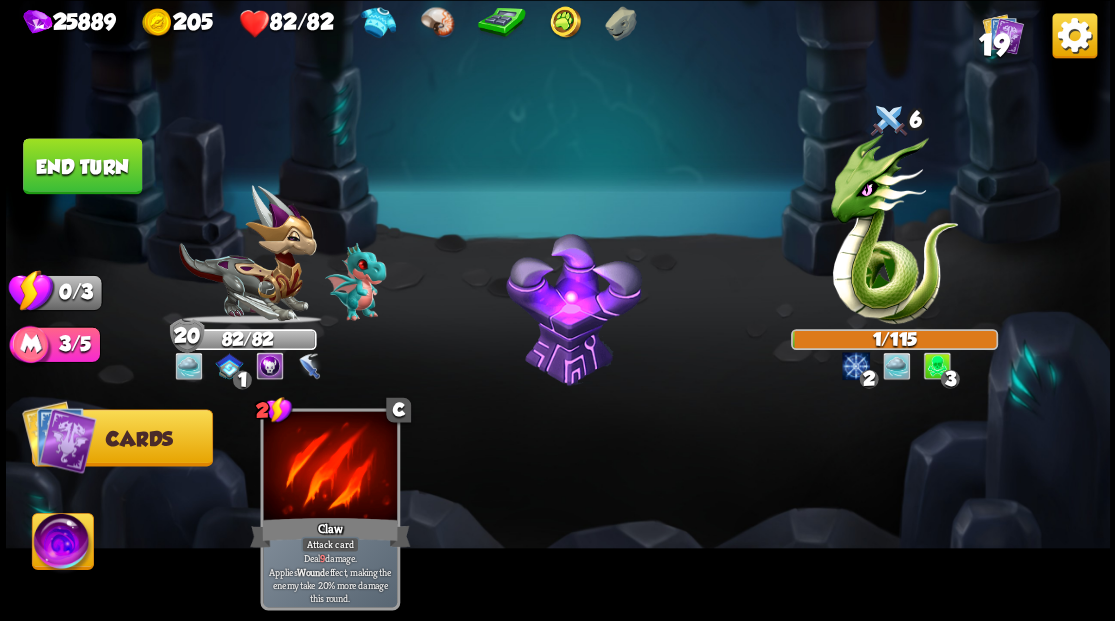 click on "End turn" at bounding box center (82, 166) 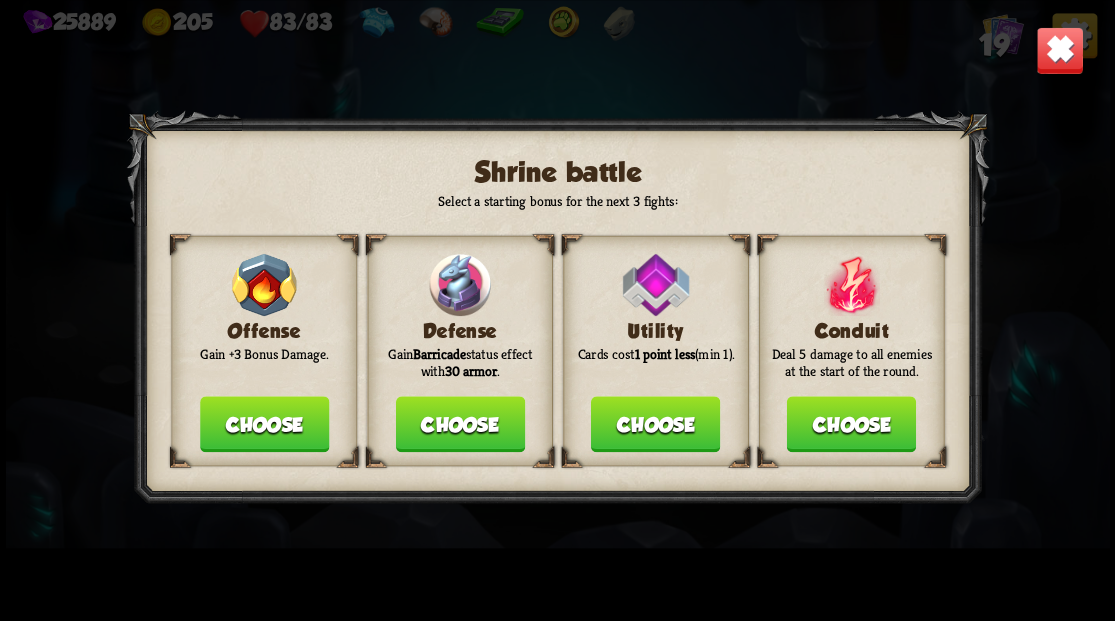 click on "Choose" at bounding box center (459, 424) 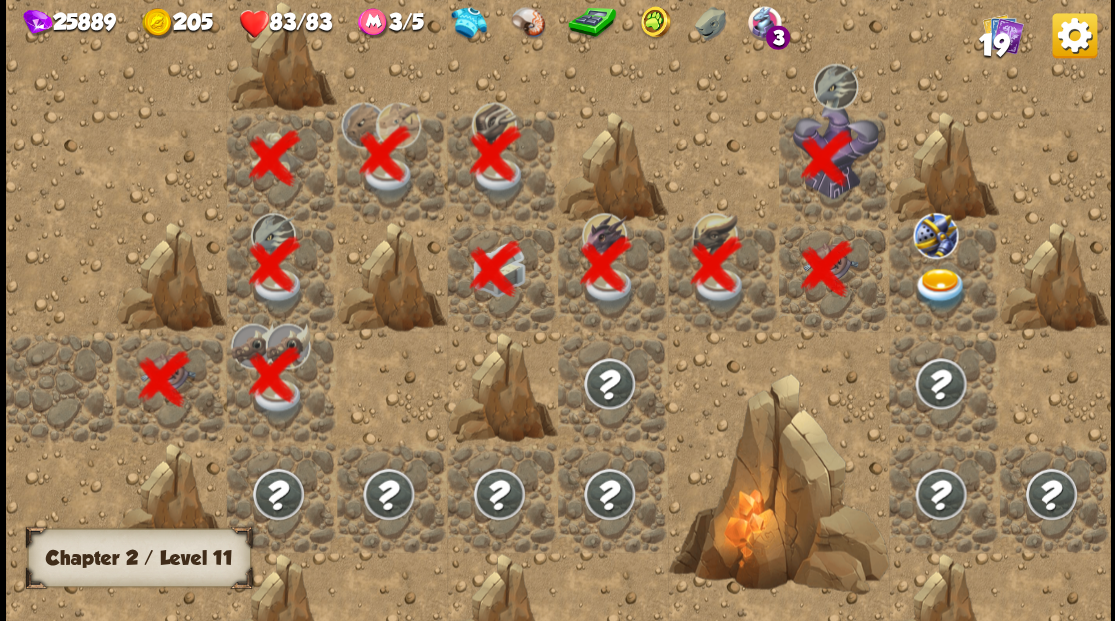 scroll, scrollTop: 0, scrollLeft: 384, axis: horizontal 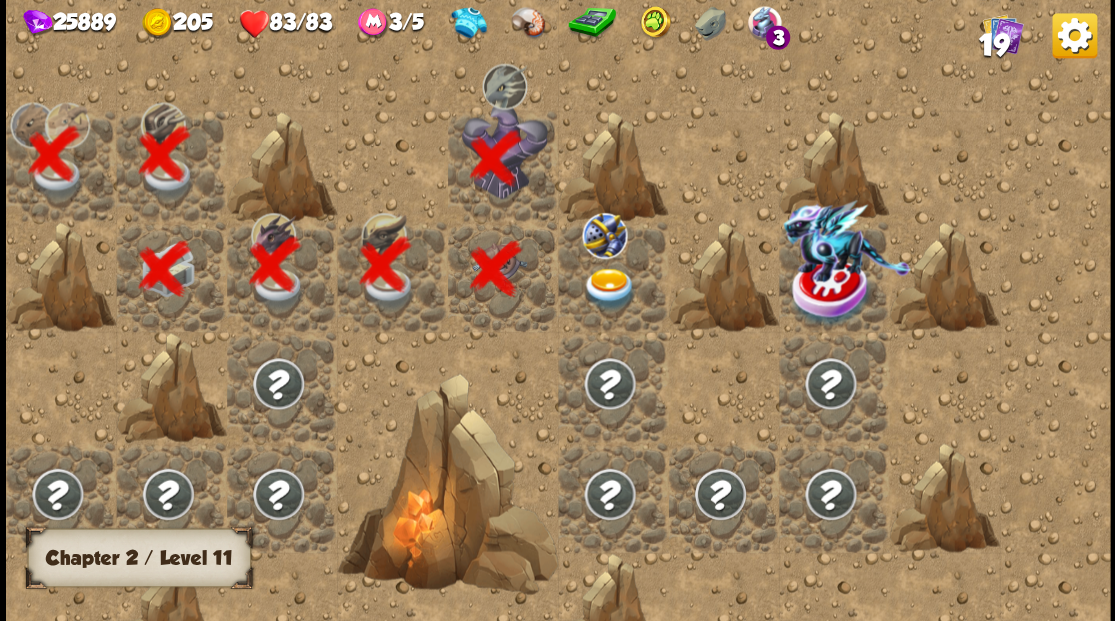 click at bounding box center (609, 288) 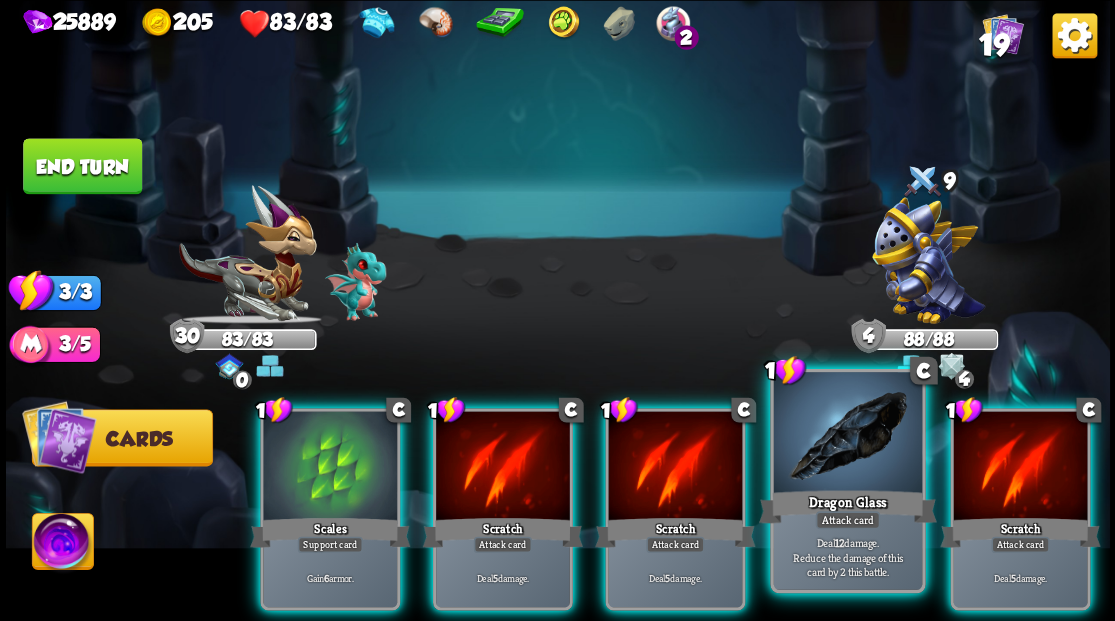 click at bounding box center (847, 434) 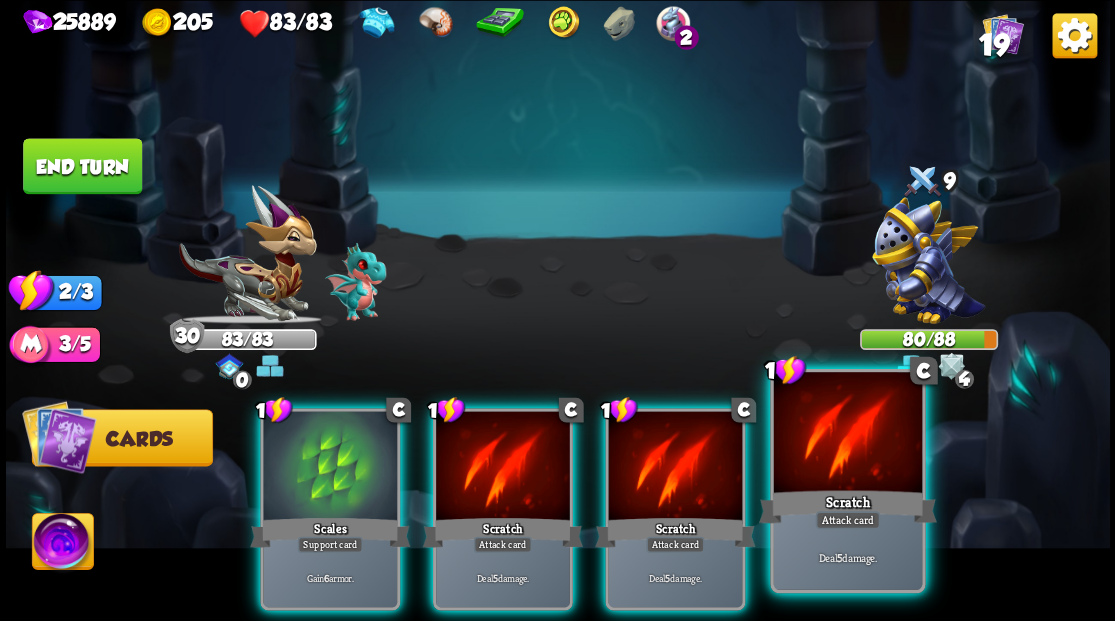 click at bounding box center (847, 434) 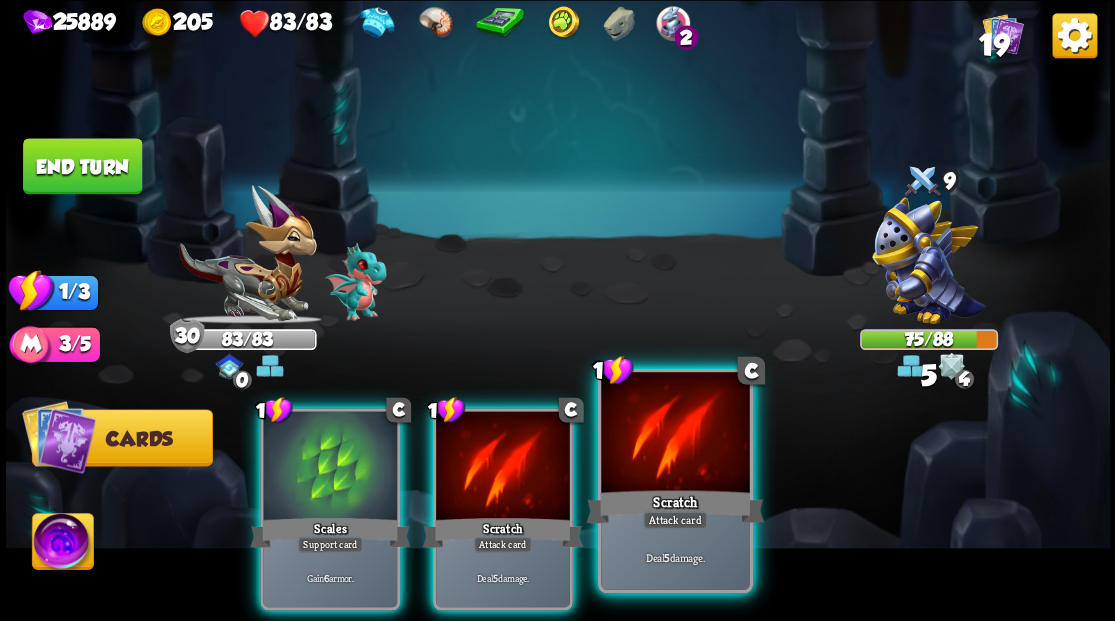 click at bounding box center [675, 434] 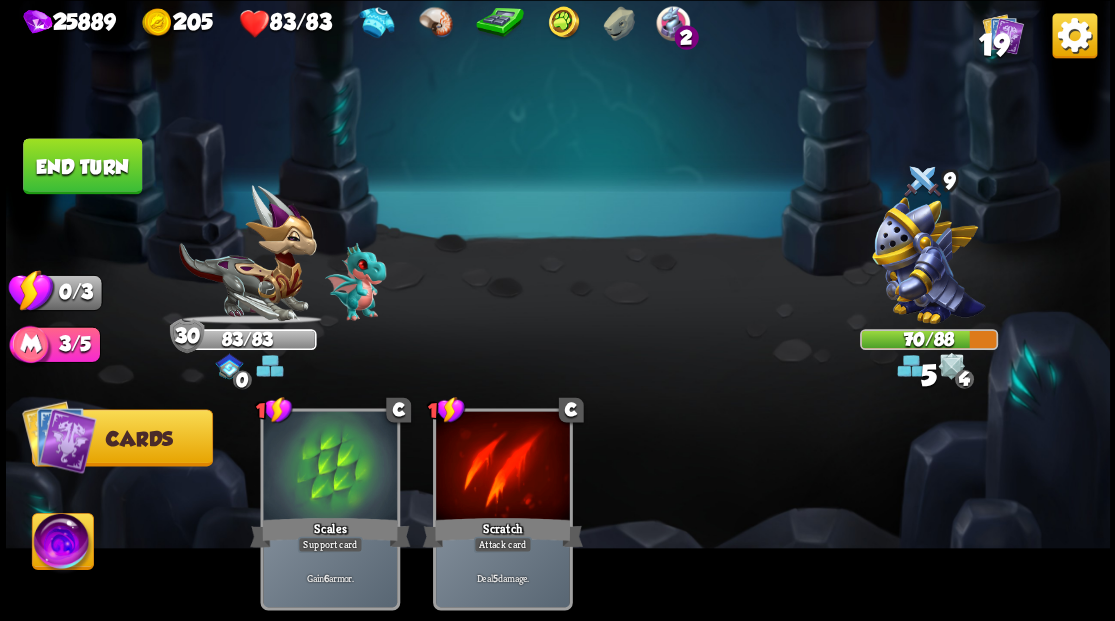 click on "End turn" at bounding box center (82, 166) 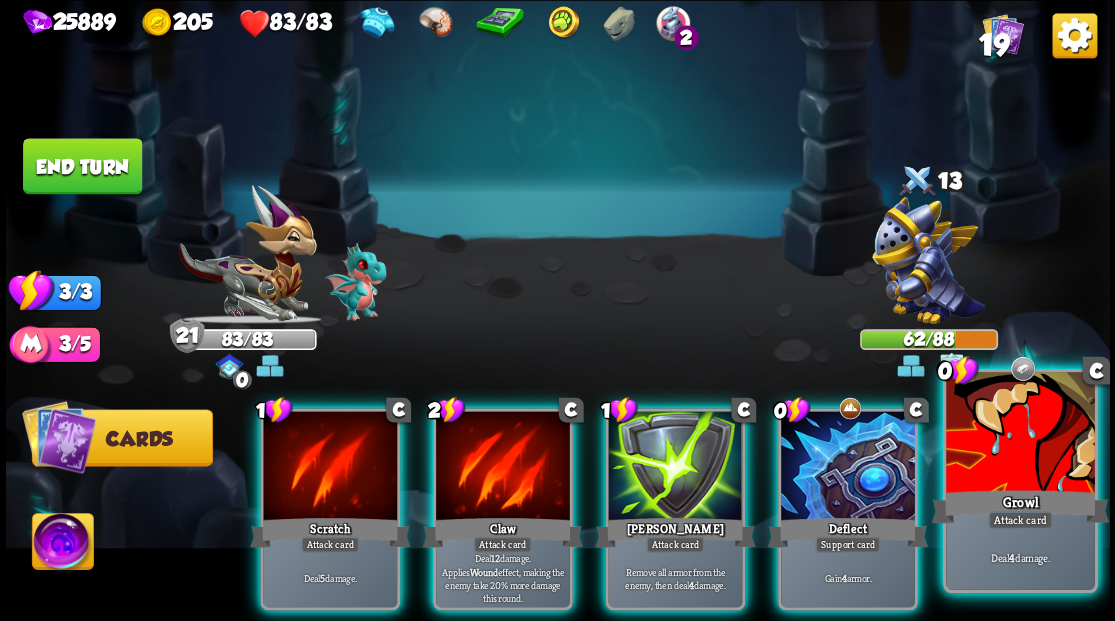 click at bounding box center [1020, 434] 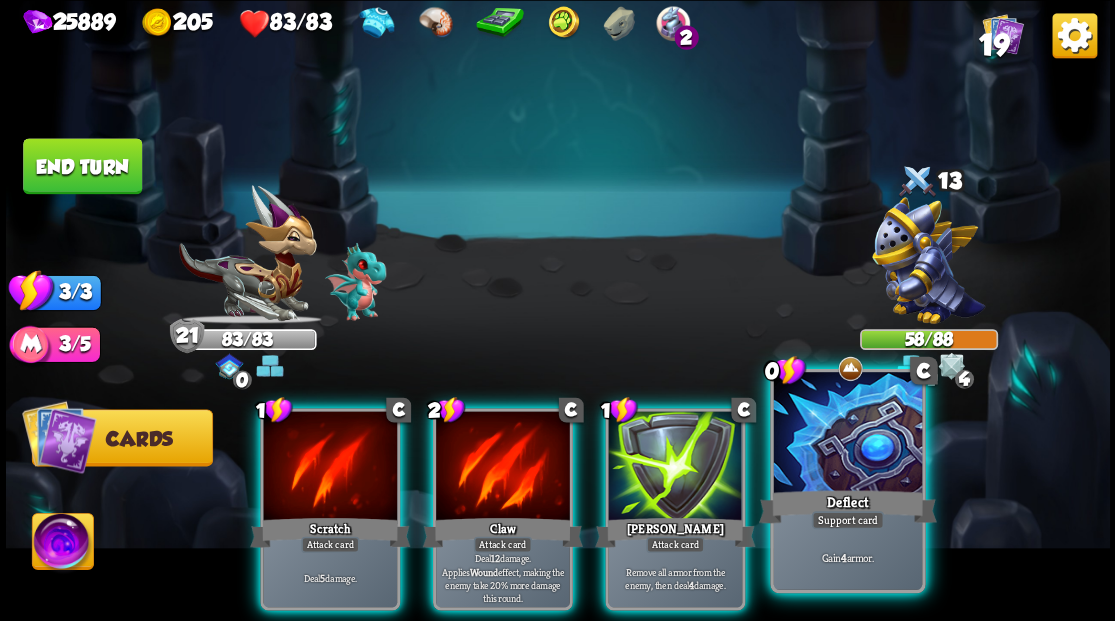 click at bounding box center [847, 434] 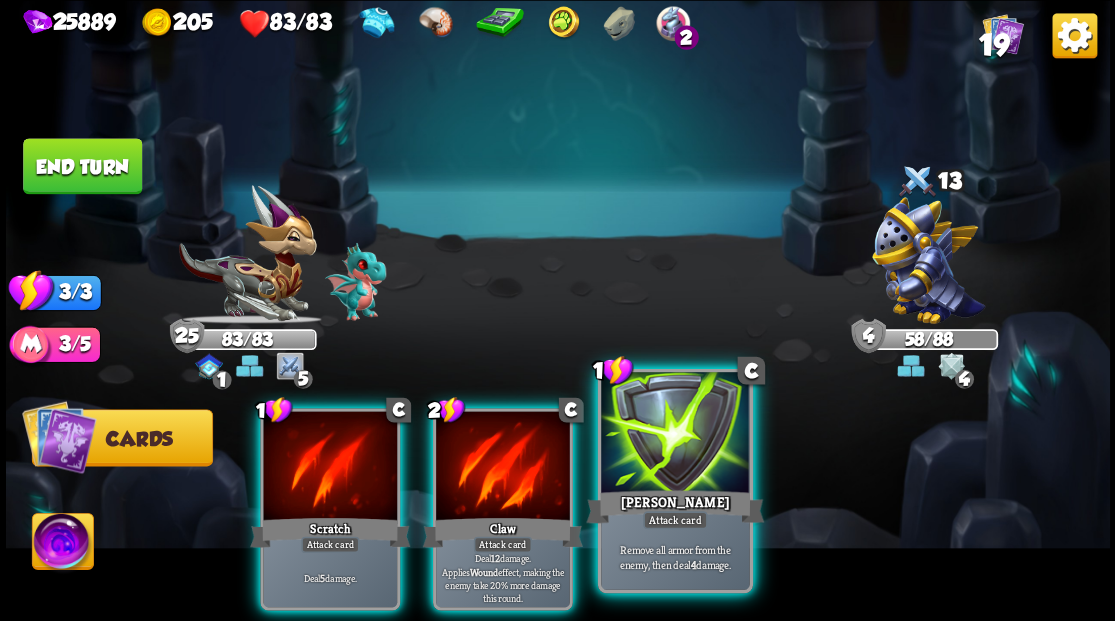 click at bounding box center [675, 434] 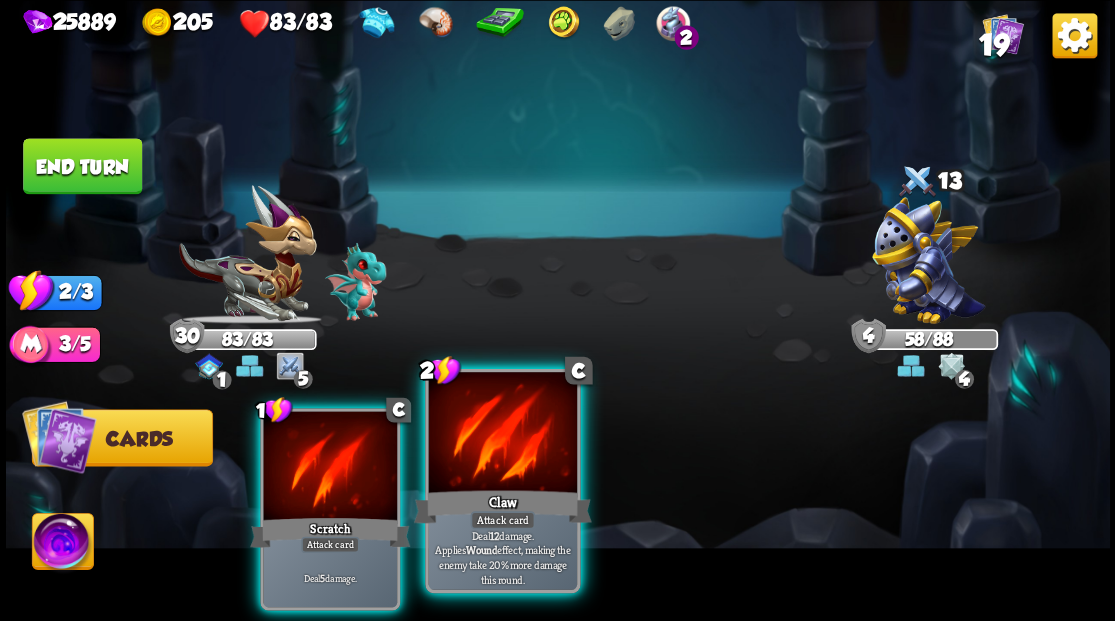 click at bounding box center (502, 434) 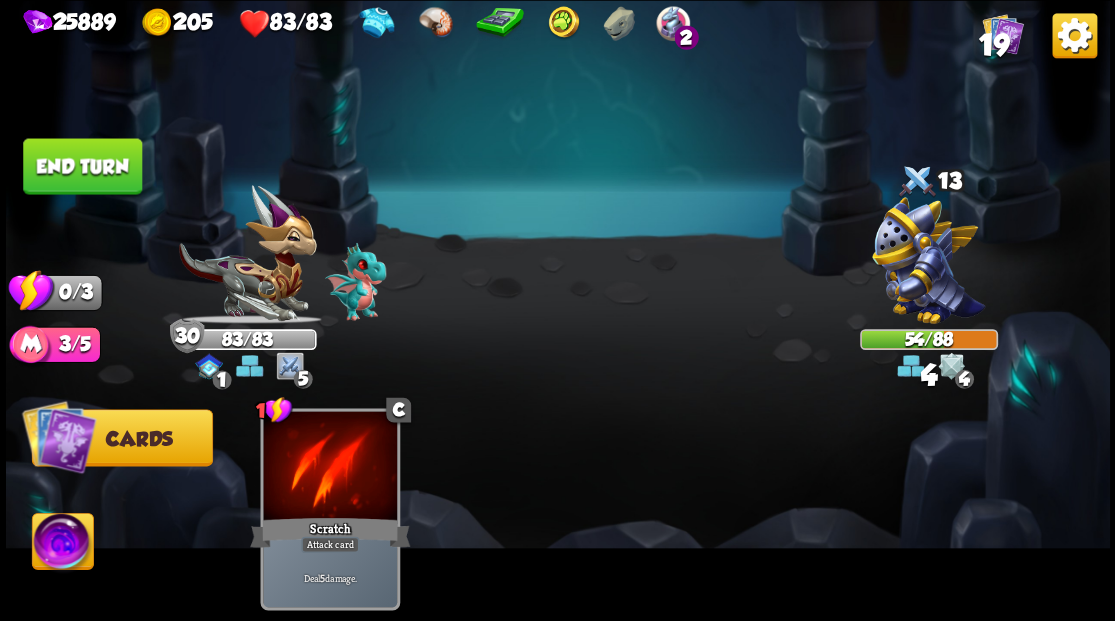 click on "End turn" at bounding box center (82, 166) 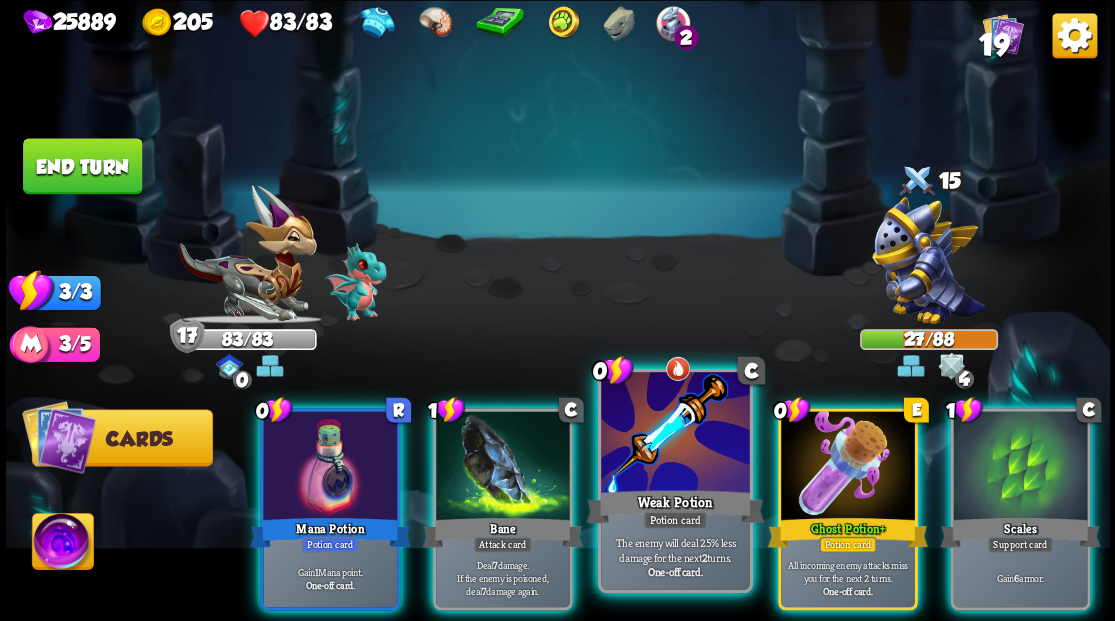 click at bounding box center (675, 434) 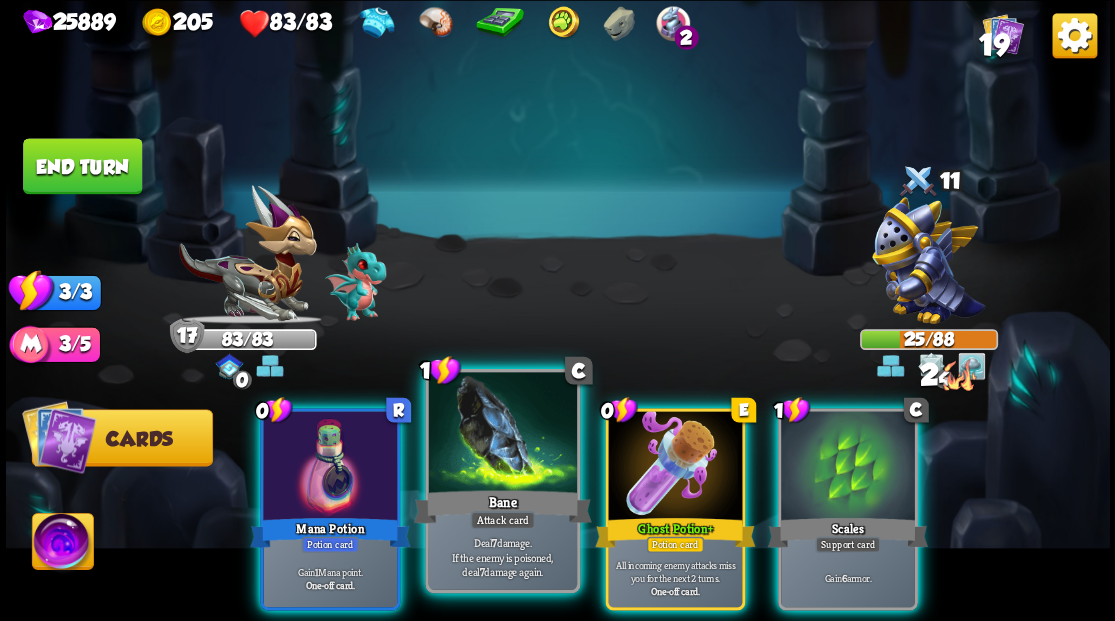 click at bounding box center (502, 434) 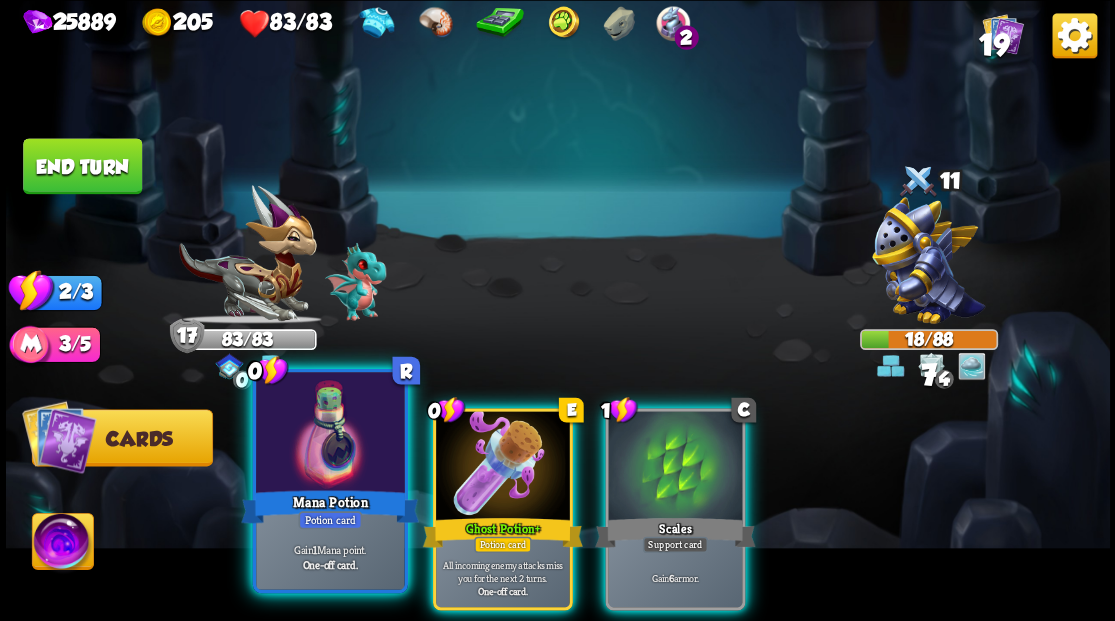 click at bounding box center (330, 434) 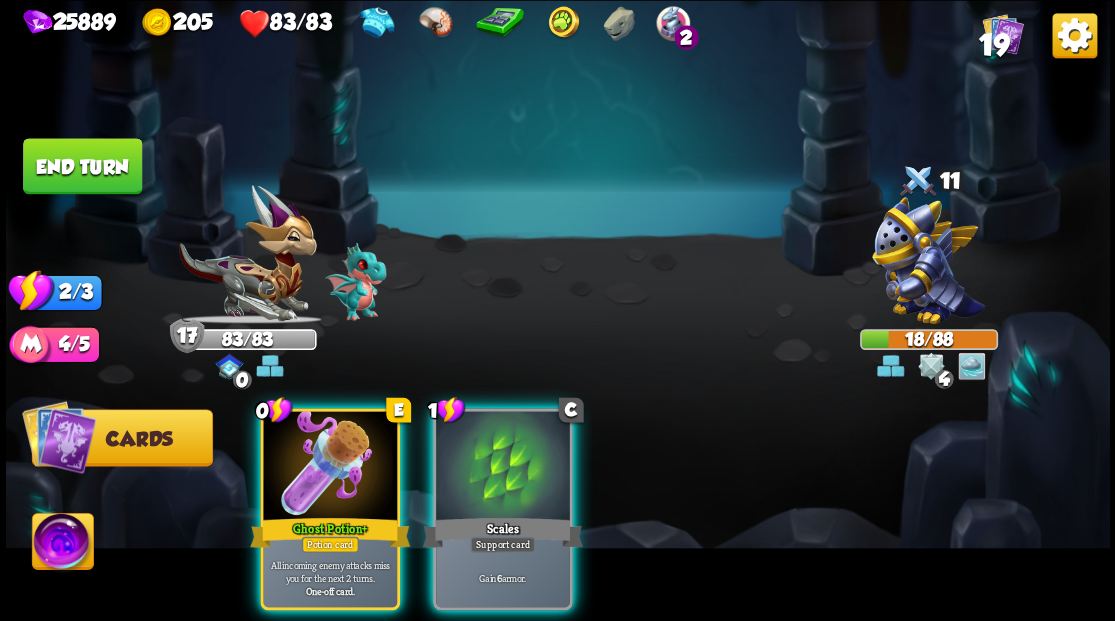 click at bounding box center (330, 467) 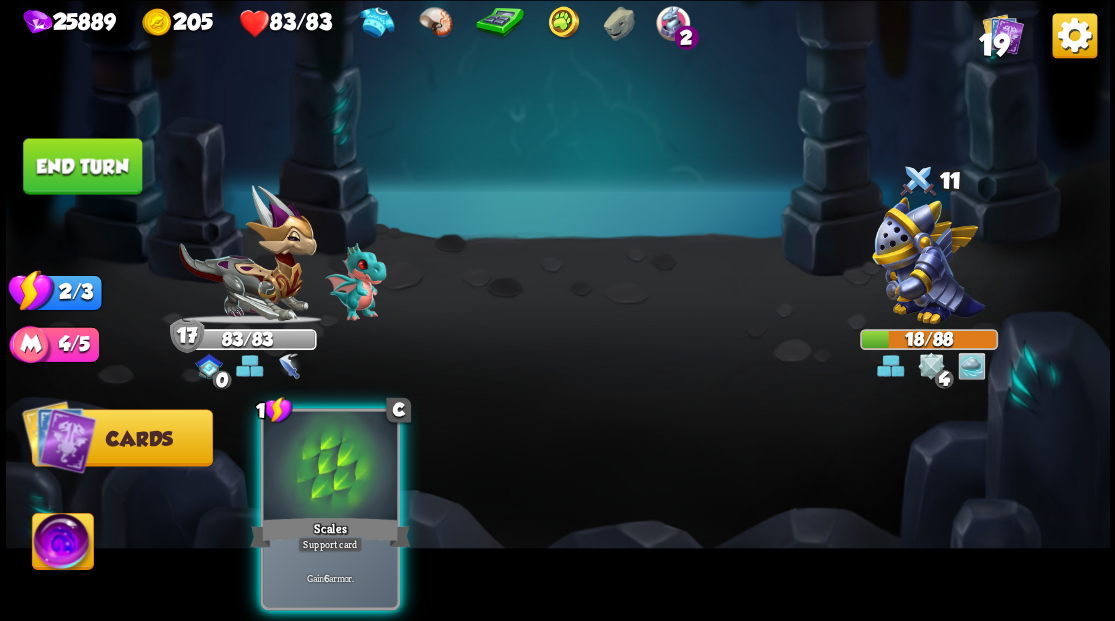 click on "End turn" at bounding box center (82, 166) 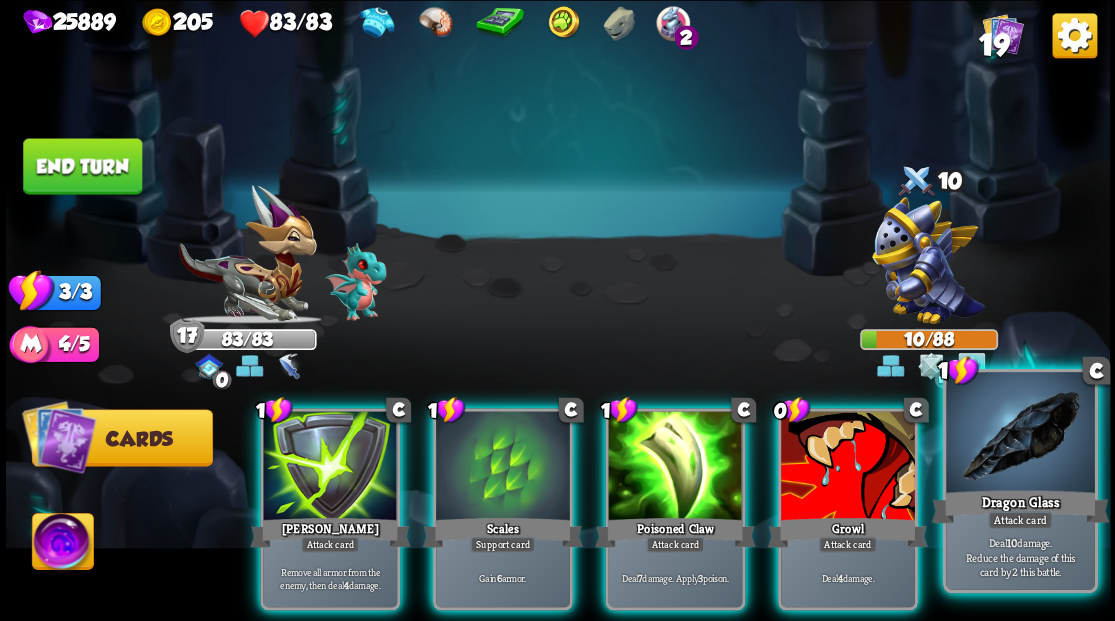 click at bounding box center (1020, 434) 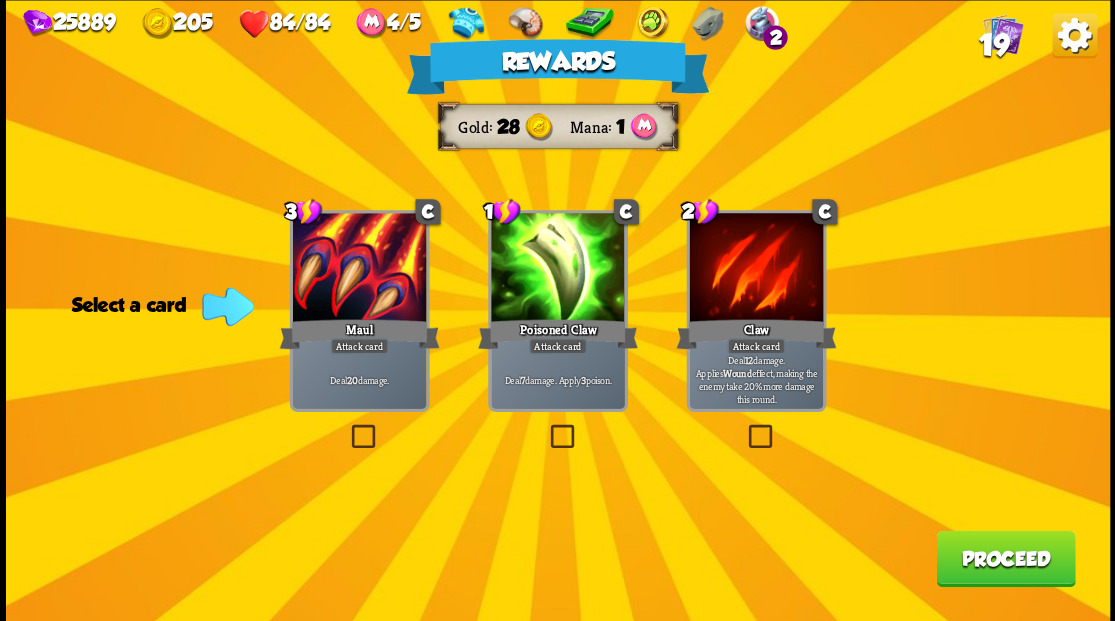 click on "Proceed" at bounding box center [1005, 558] 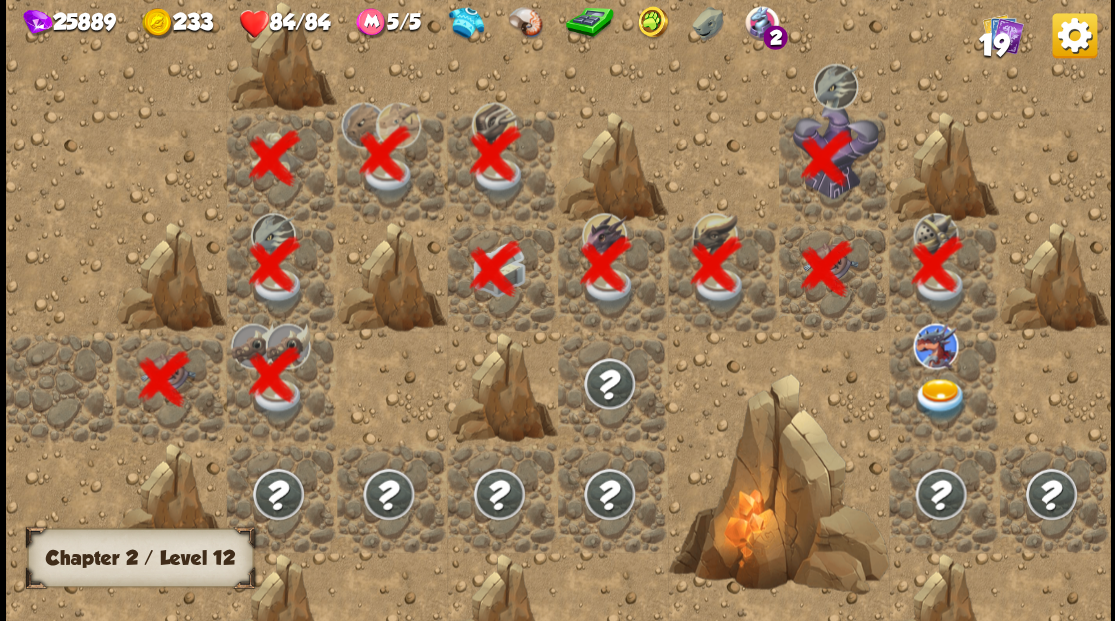 scroll, scrollTop: 0, scrollLeft: 384, axis: horizontal 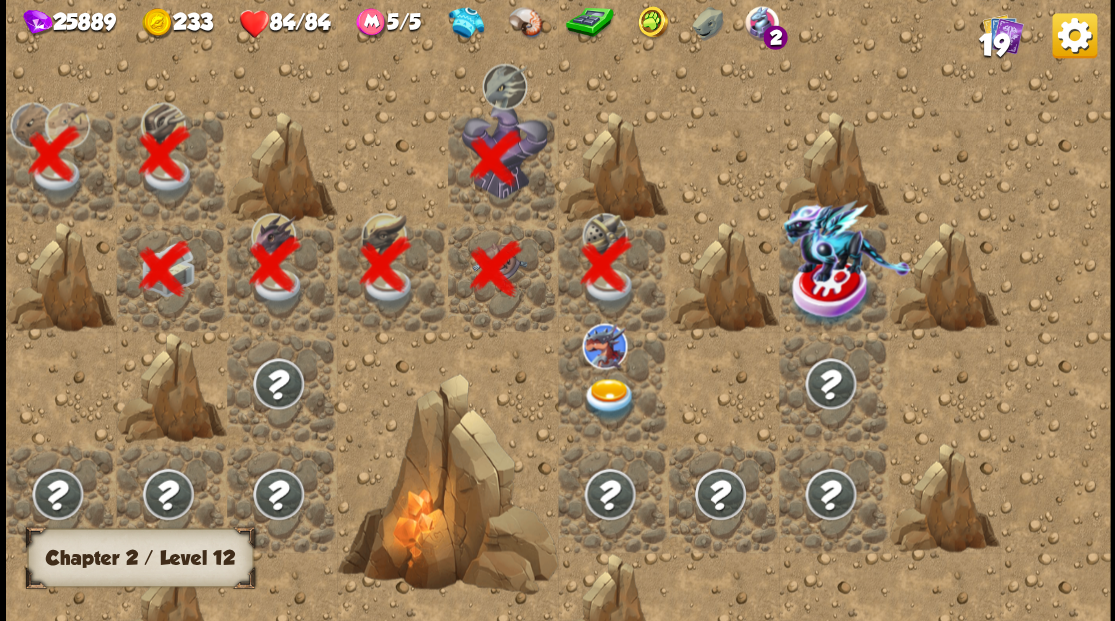 click at bounding box center [609, 399] 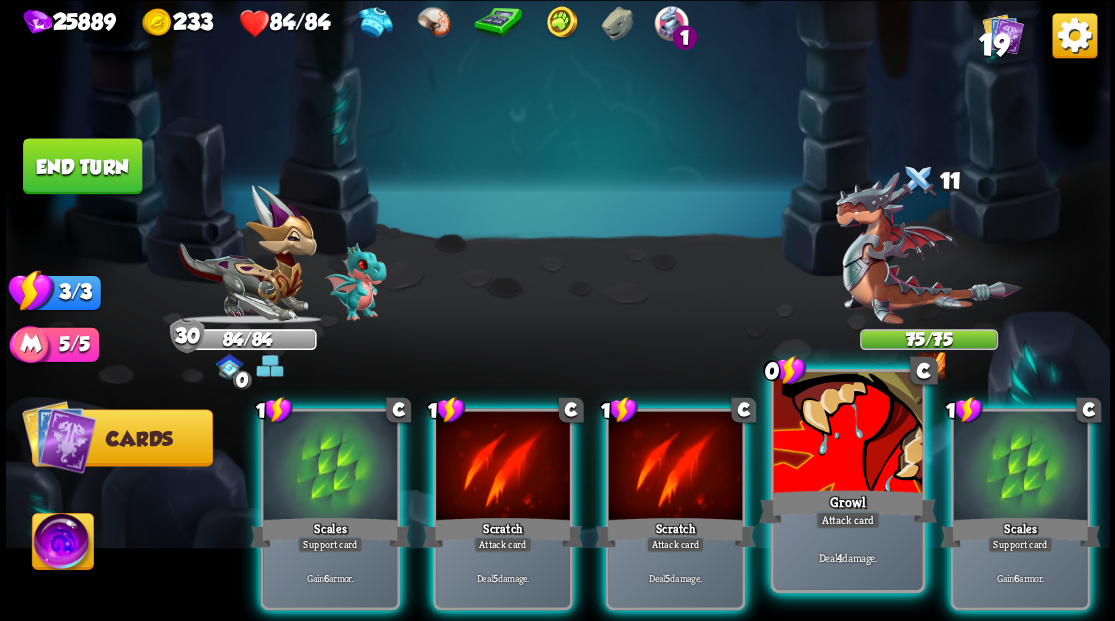 click at bounding box center (847, 434) 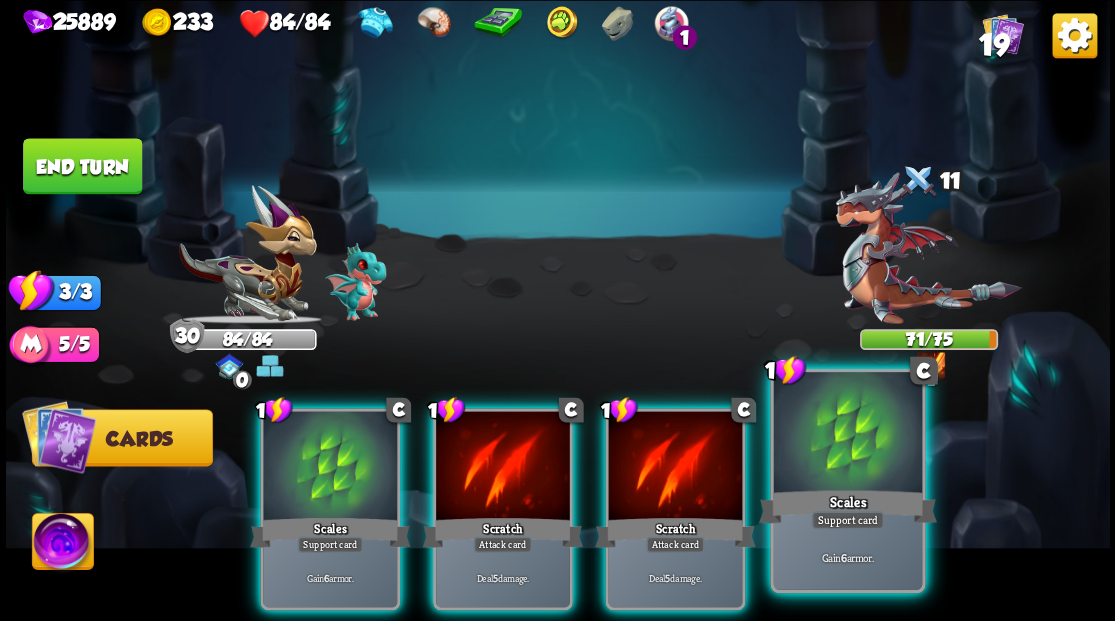 click at bounding box center (847, 434) 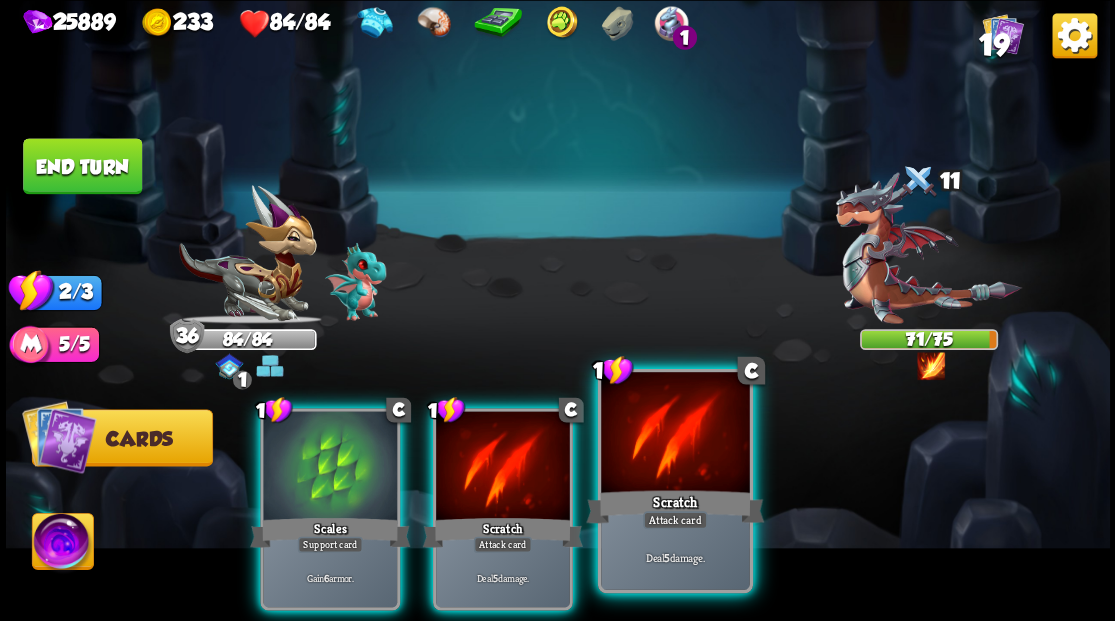 click at bounding box center [675, 434] 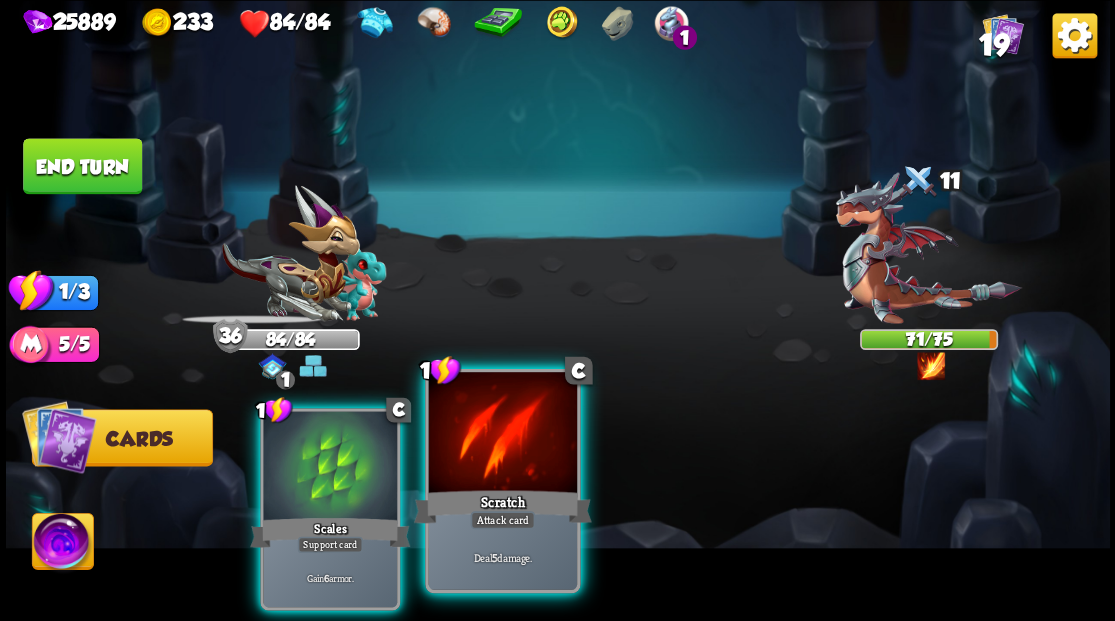 click at bounding box center (502, 434) 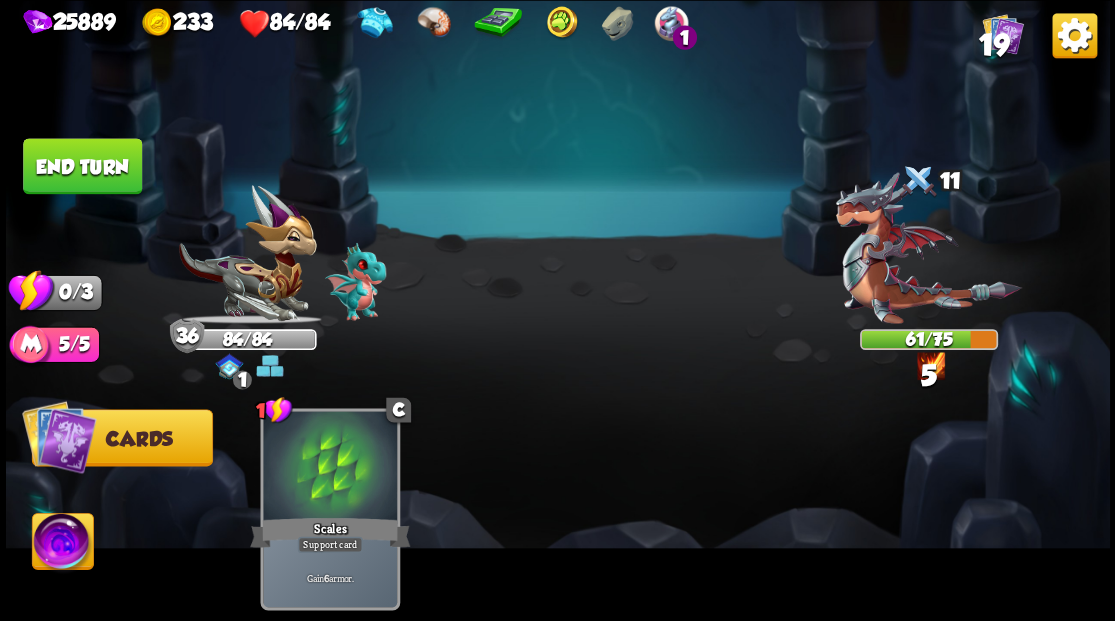 click on "End turn" at bounding box center (82, 166) 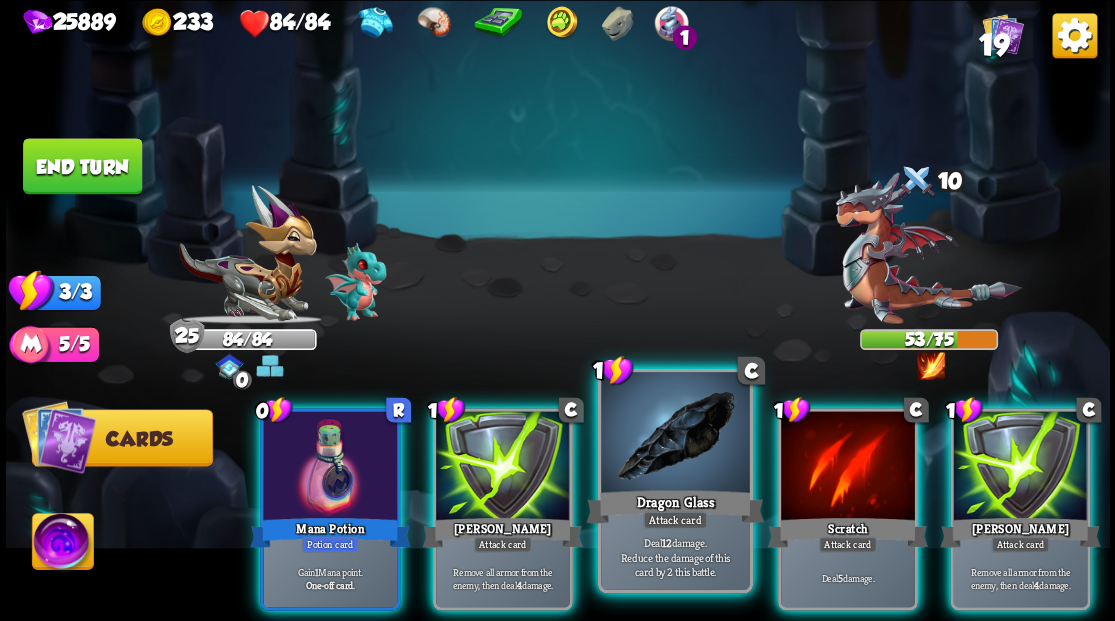 click at bounding box center (675, 434) 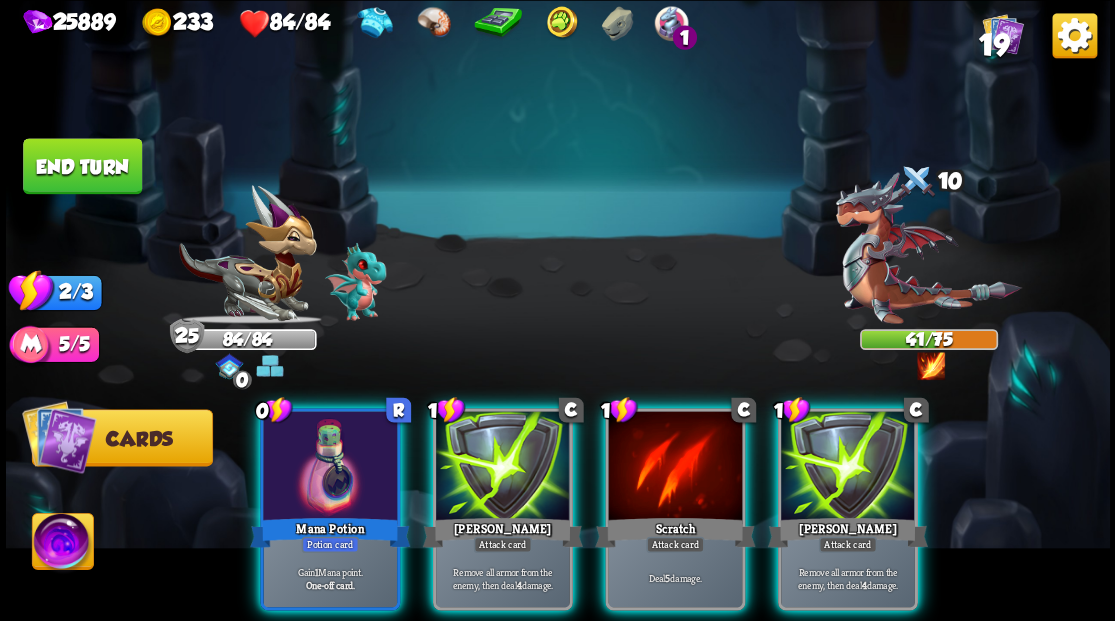 click at bounding box center [675, 467] 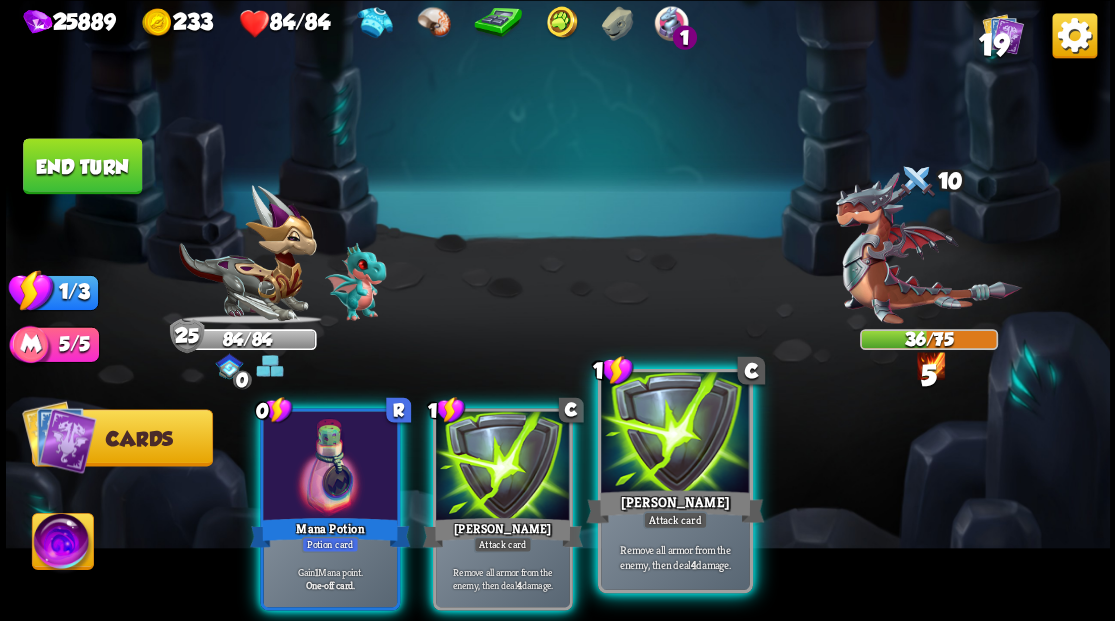 click at bounding box center (675, 434) 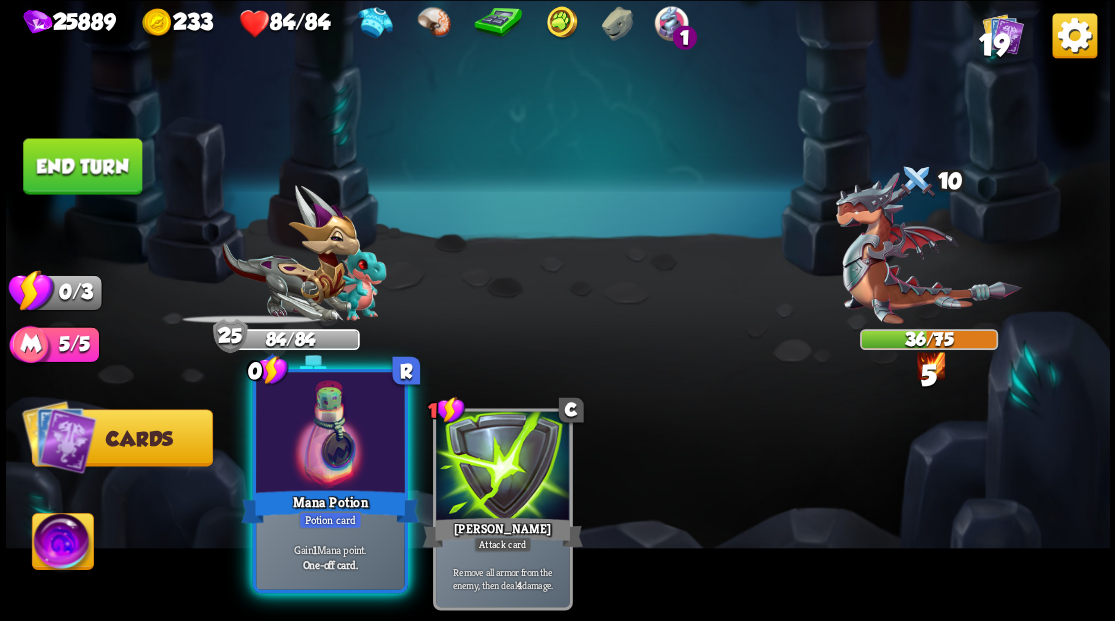 click at bounding box center (330, 434) 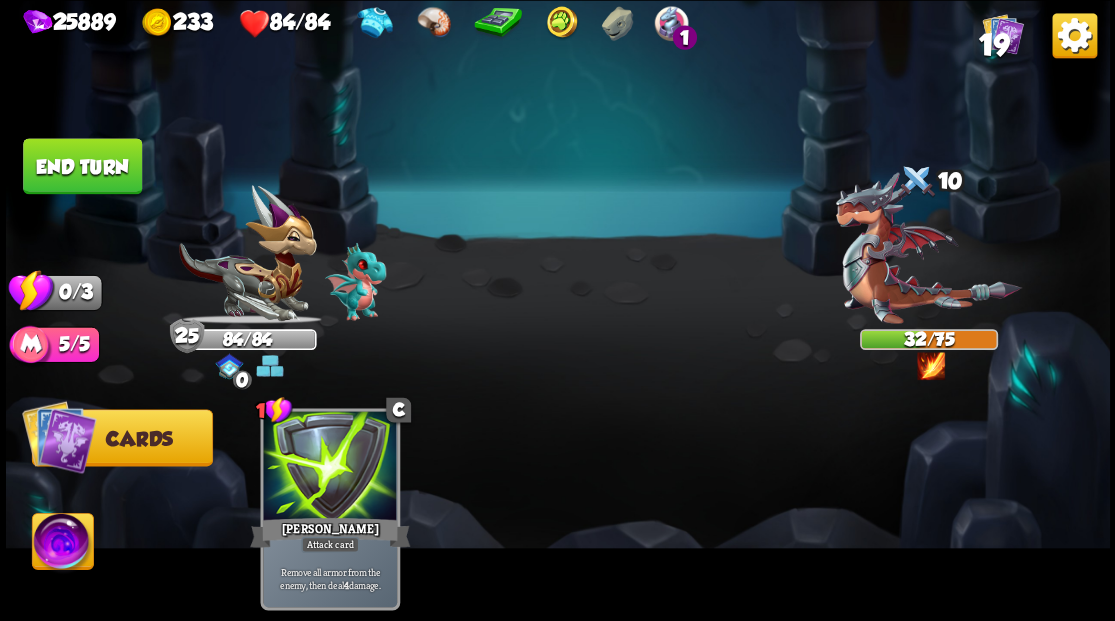 click on "End turn" at bounding box center [82, 166] 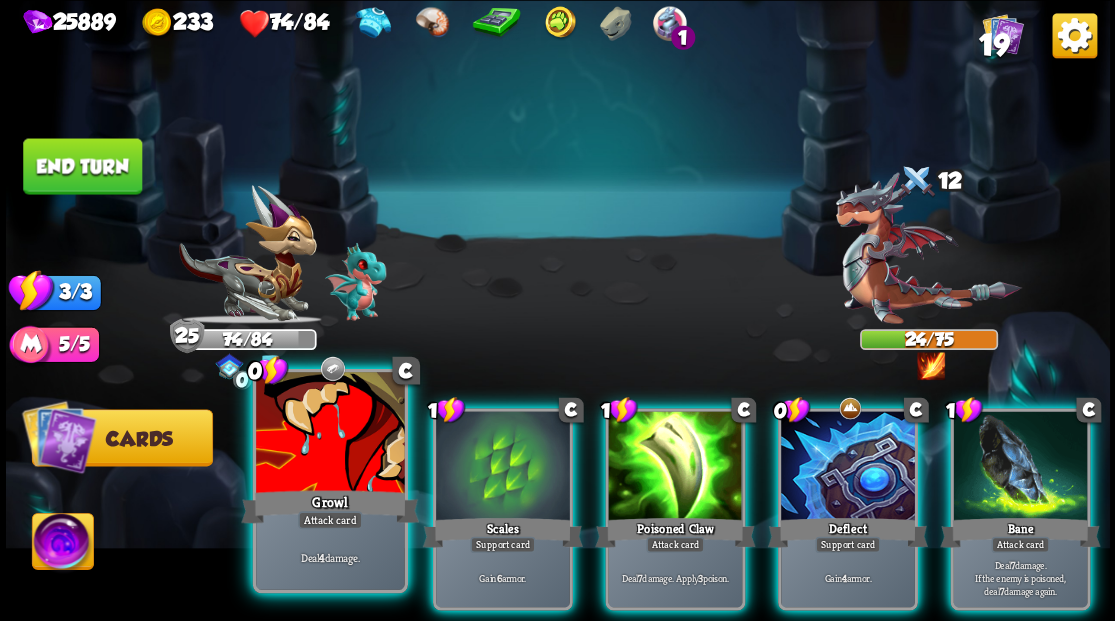 click at bounding box center (330, 434) 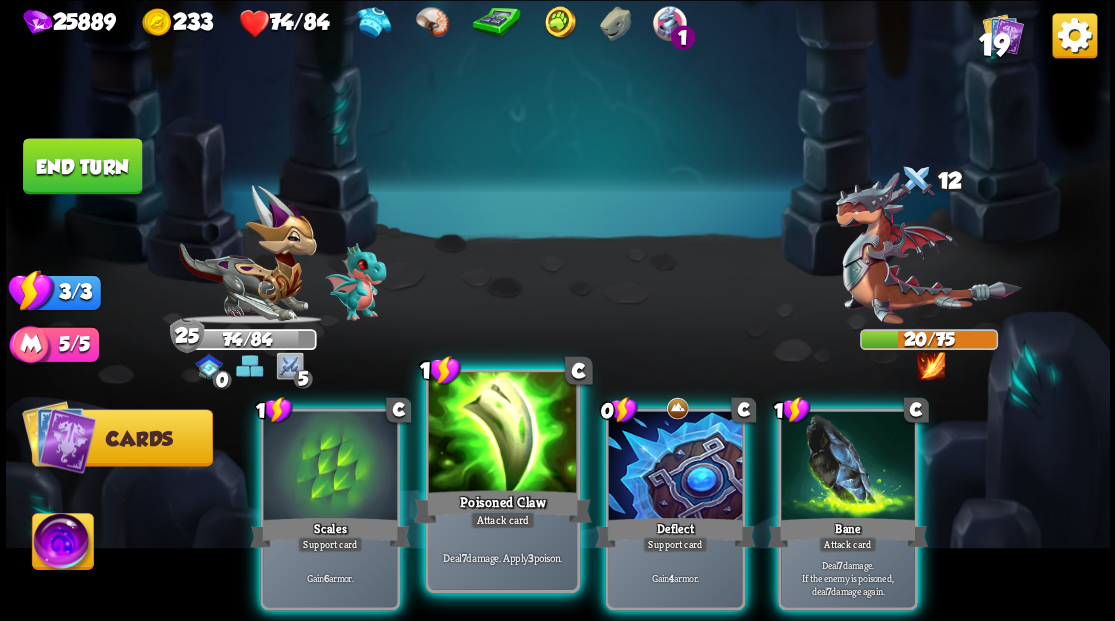 click at bounding box center (502, 434) 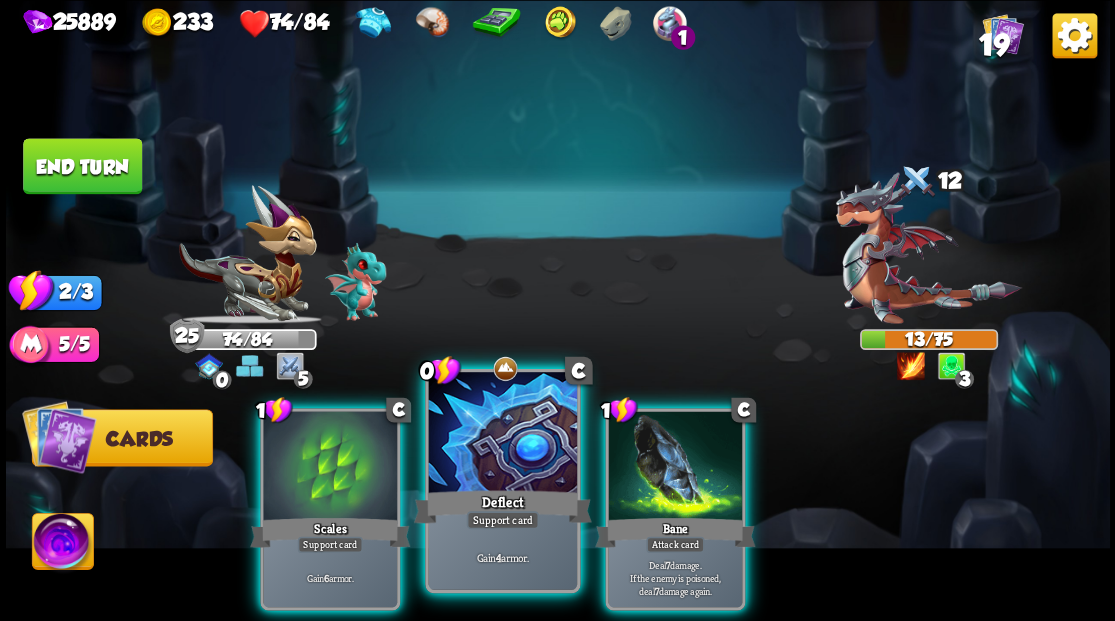 click at bounding box center (502, 434) 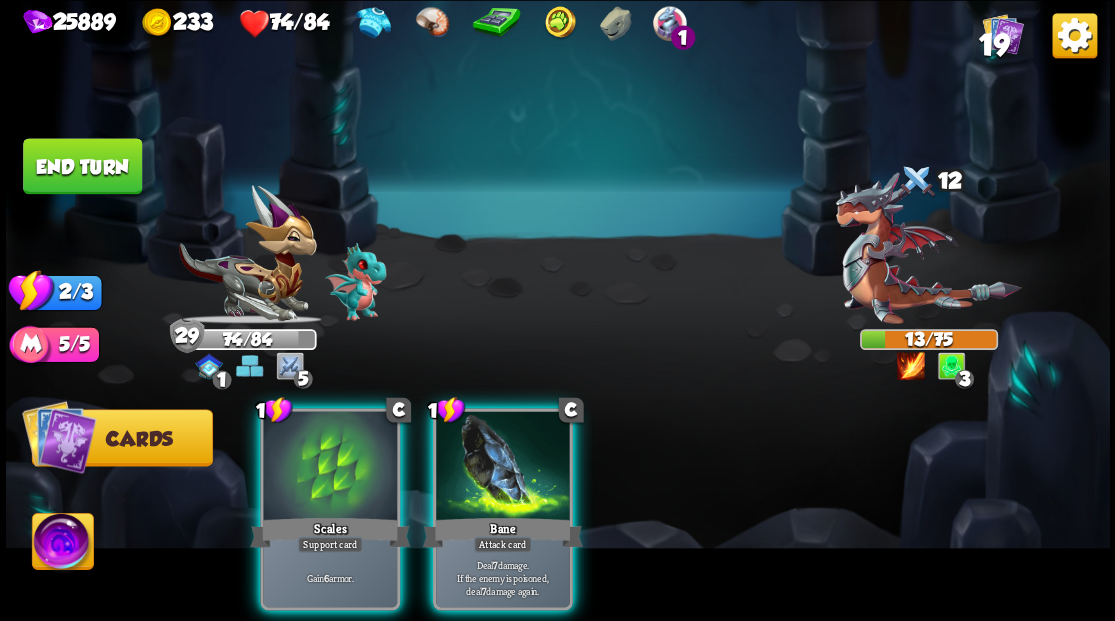 click at bounding box center (503, 467) 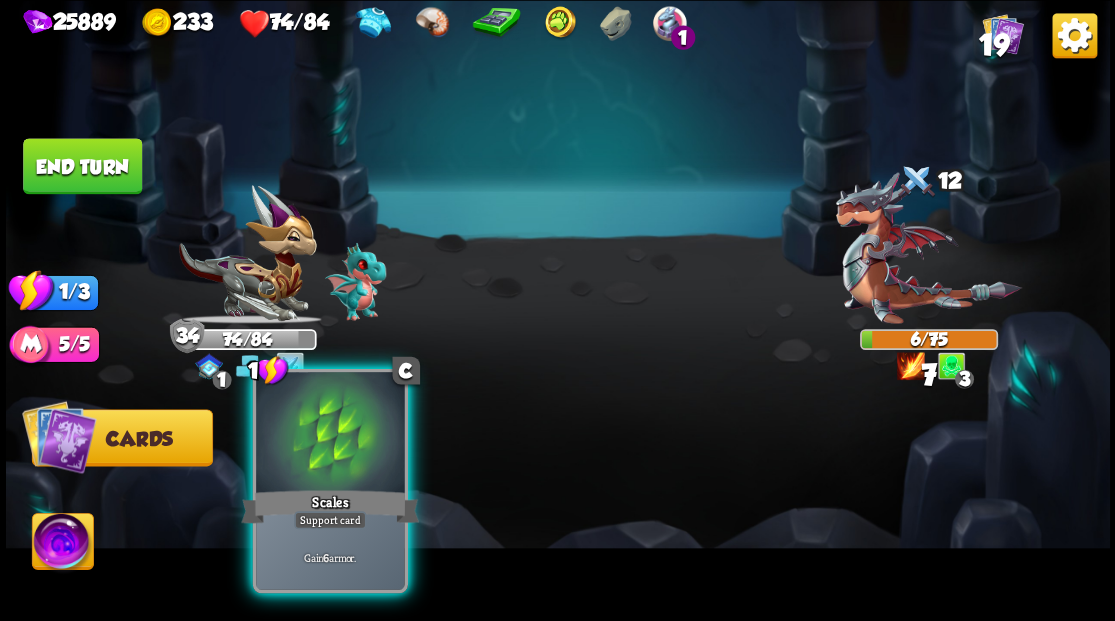 click at bounding box center [330, 434] 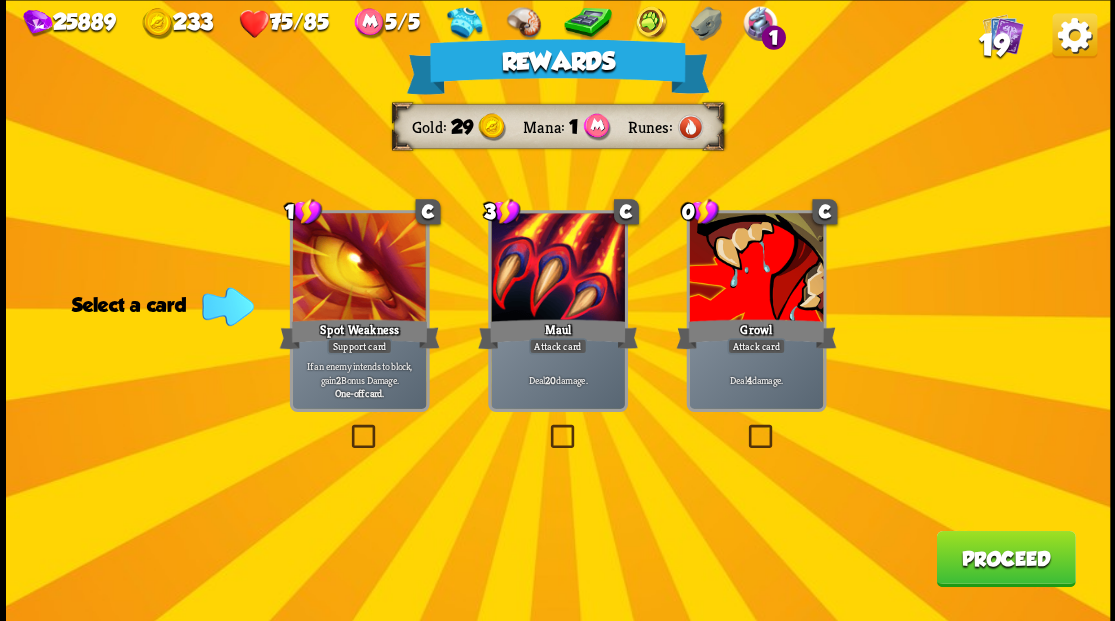 click on "Proceed" at bounding box center (1005, 558) 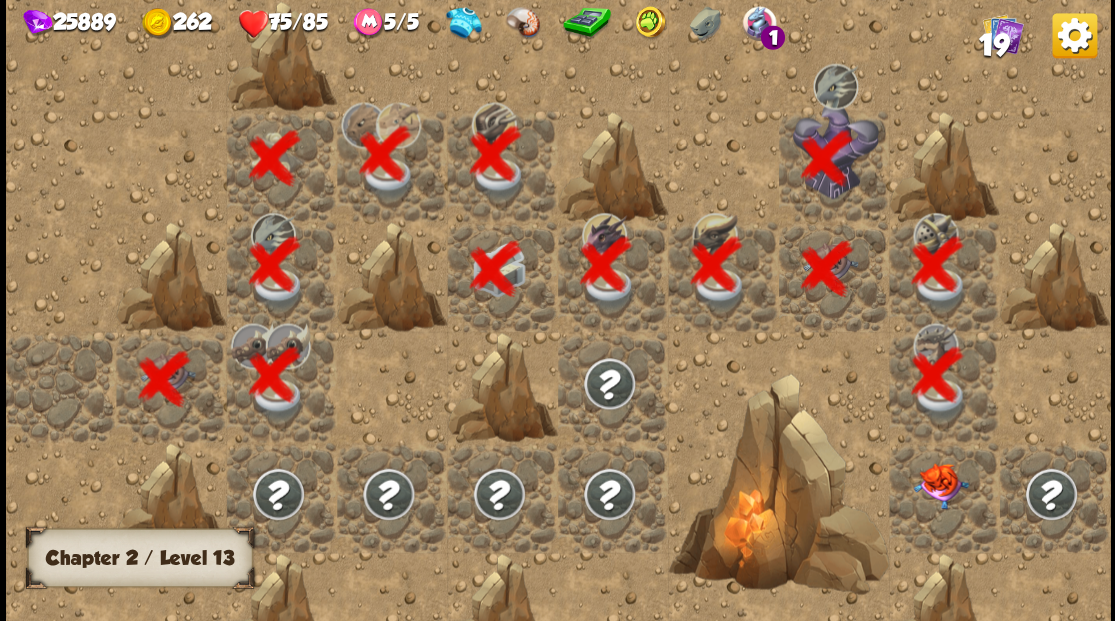 scroll, scrollTop: 0, scrollLeft: 384, axis: horizontal 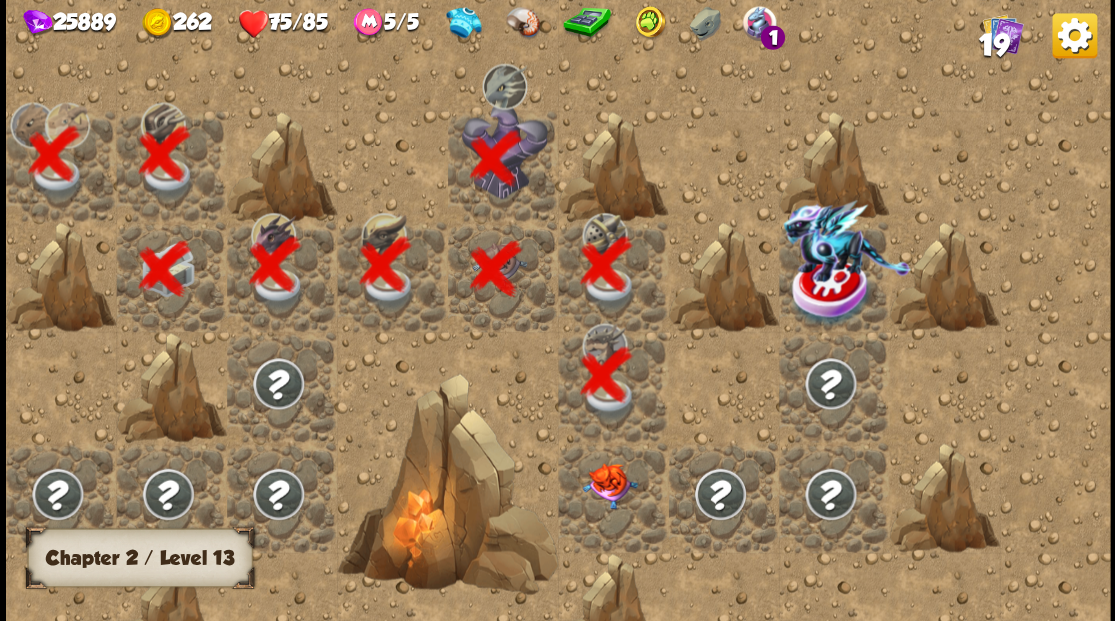 click at bounding box center [609, 485] 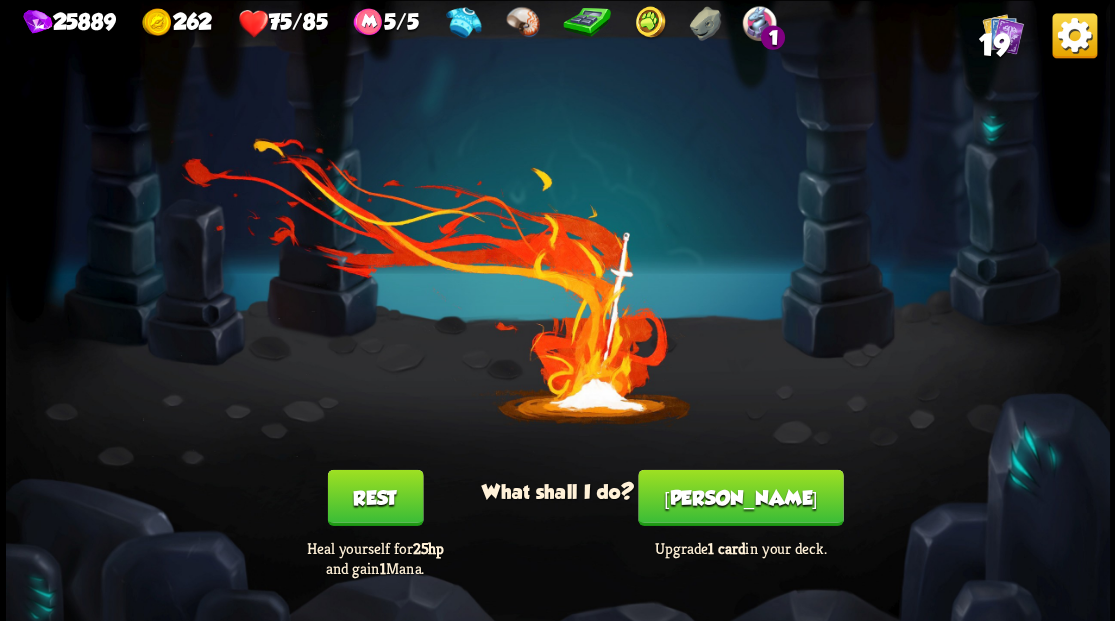 click on "[PERSON_NAME]" at bounding box center [740, 497] 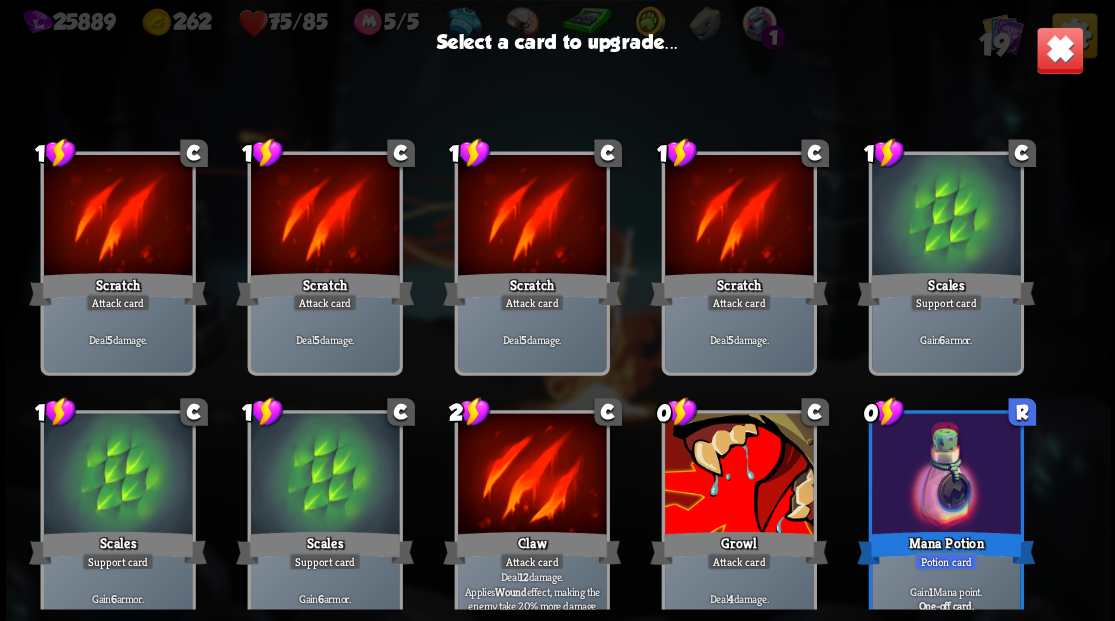 drag, startPoint x: 726, startPoint y: 489, endPoint x: 727, endPoint y: 464, distance: 25.019993 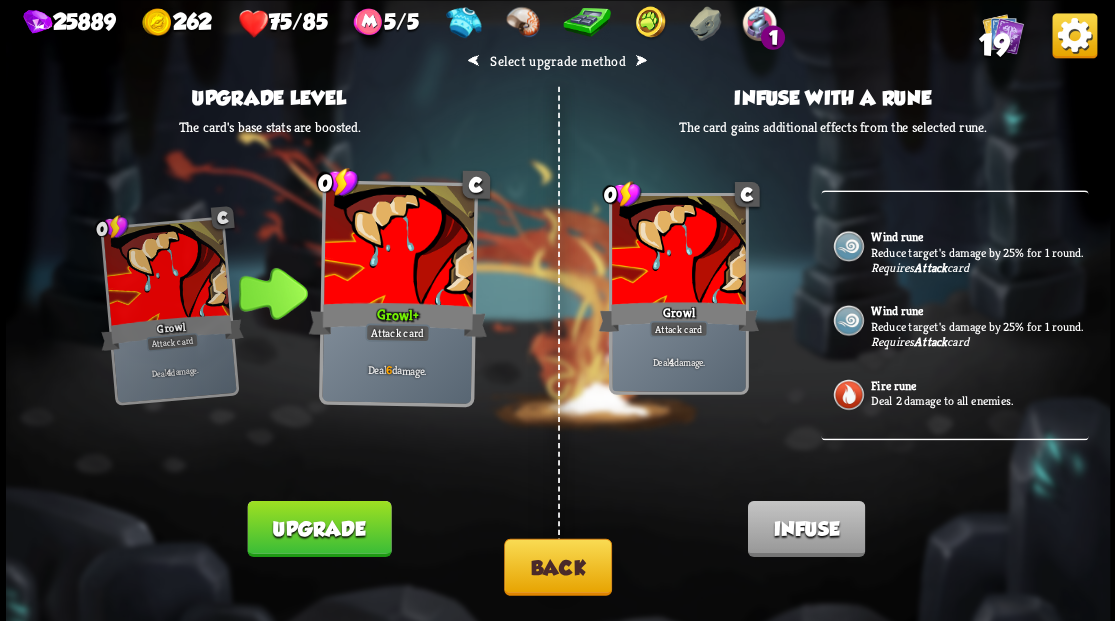 scroll, scrollTop: 443, scrollLeft: 0, axis: vertical 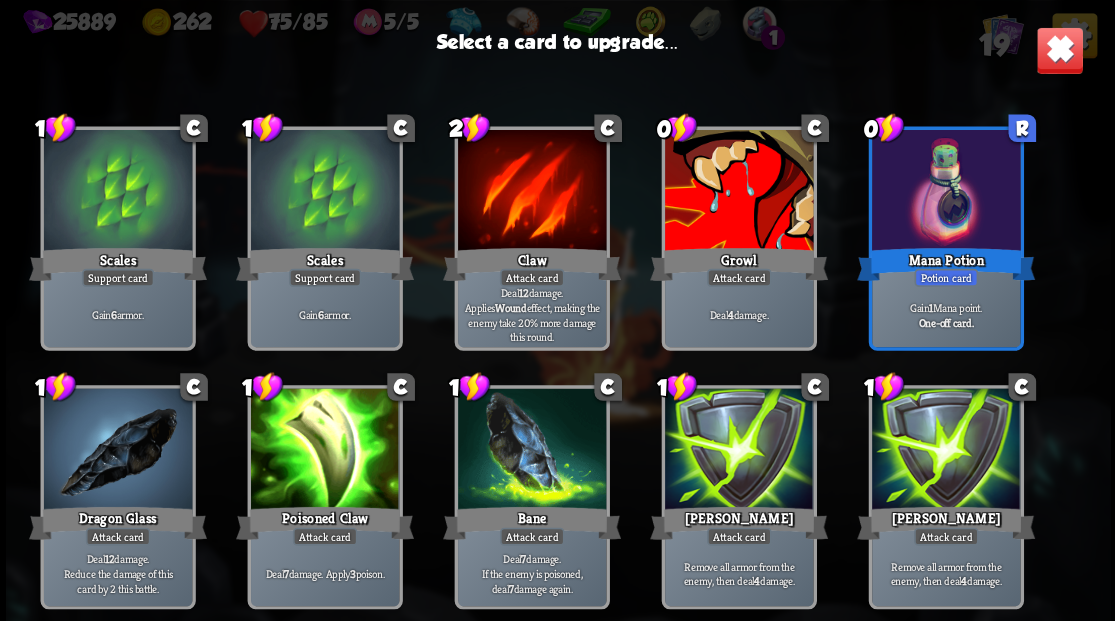 click at bounding box center [738, 450] 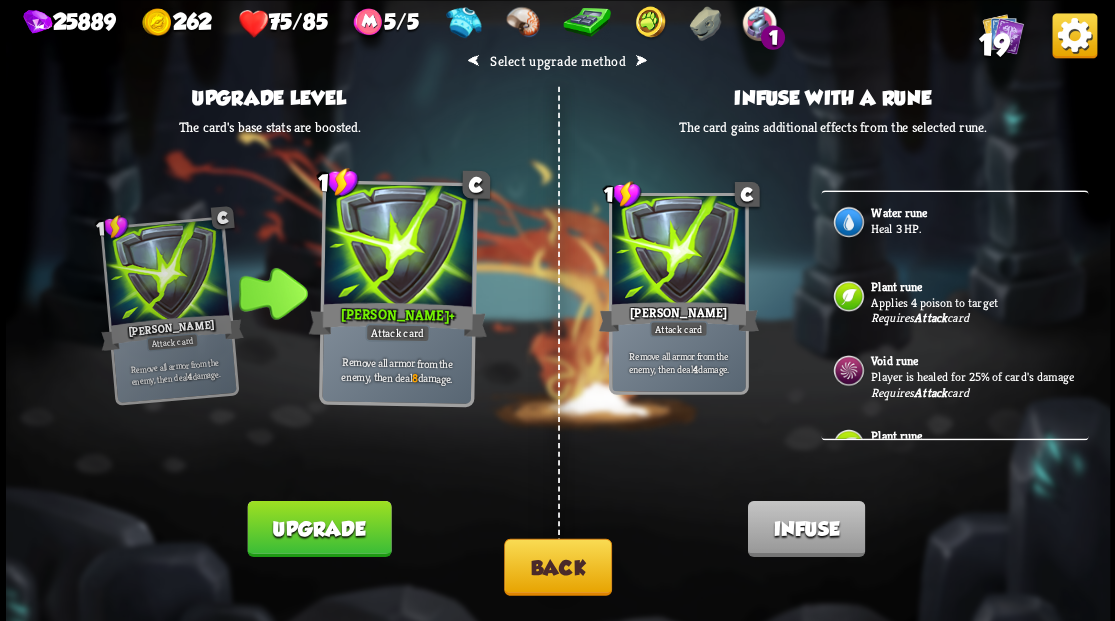 click on "Upgrade" at bounding box center [319, 528] 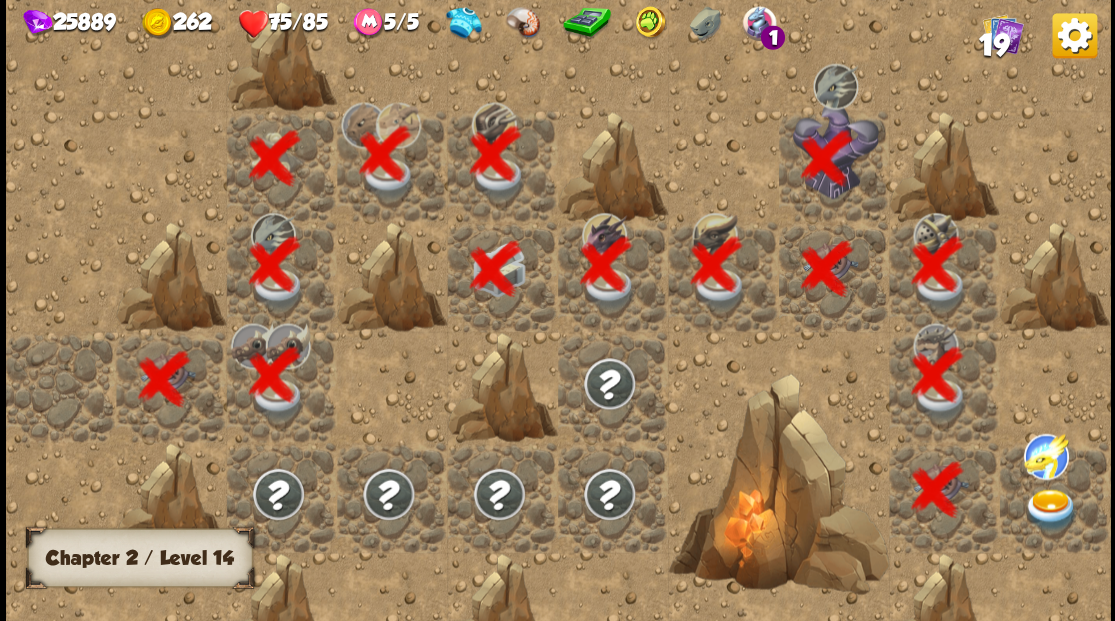 scroll, scrollTop: 0, scrollLeft: 384, axis: horizontal 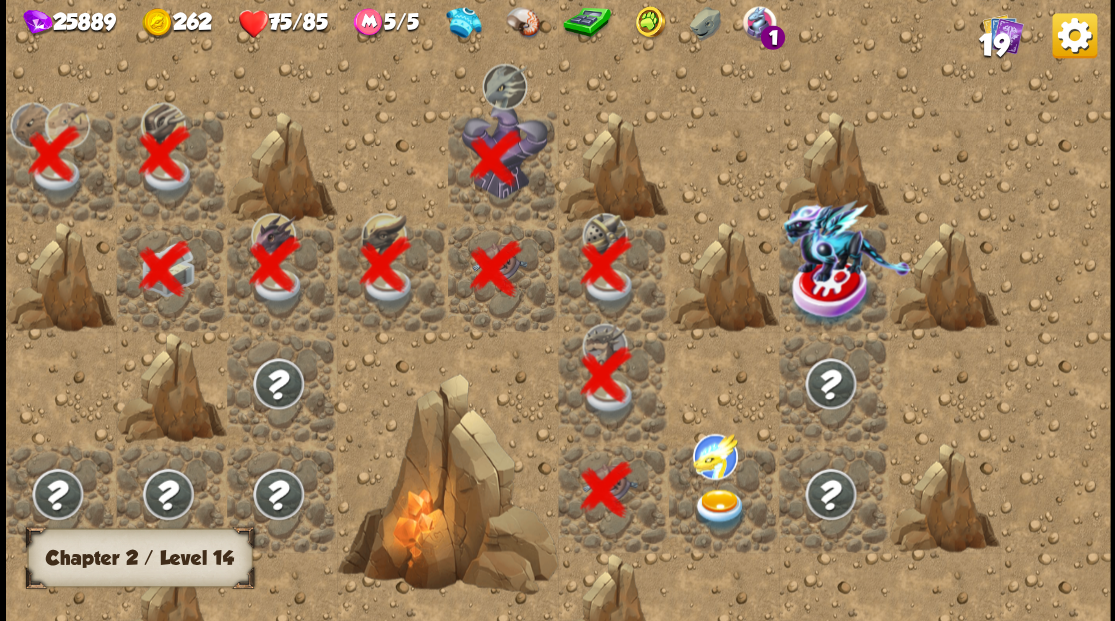 click at bounding box center [719, 509] 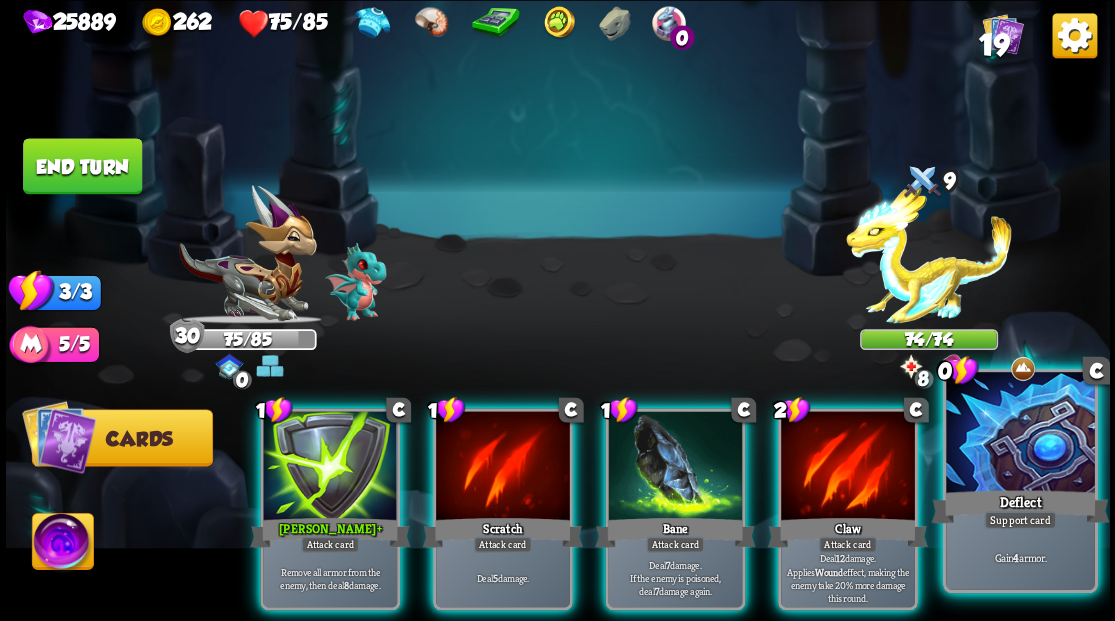 click at bounding box center (1020, 434) 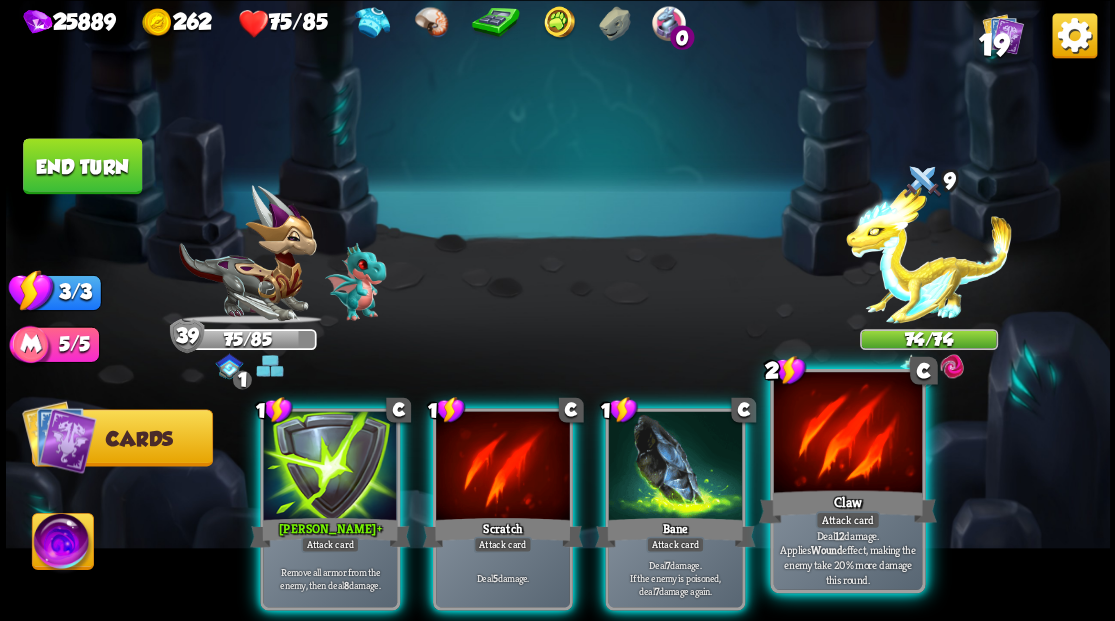 click at bounding box center [847, 434] 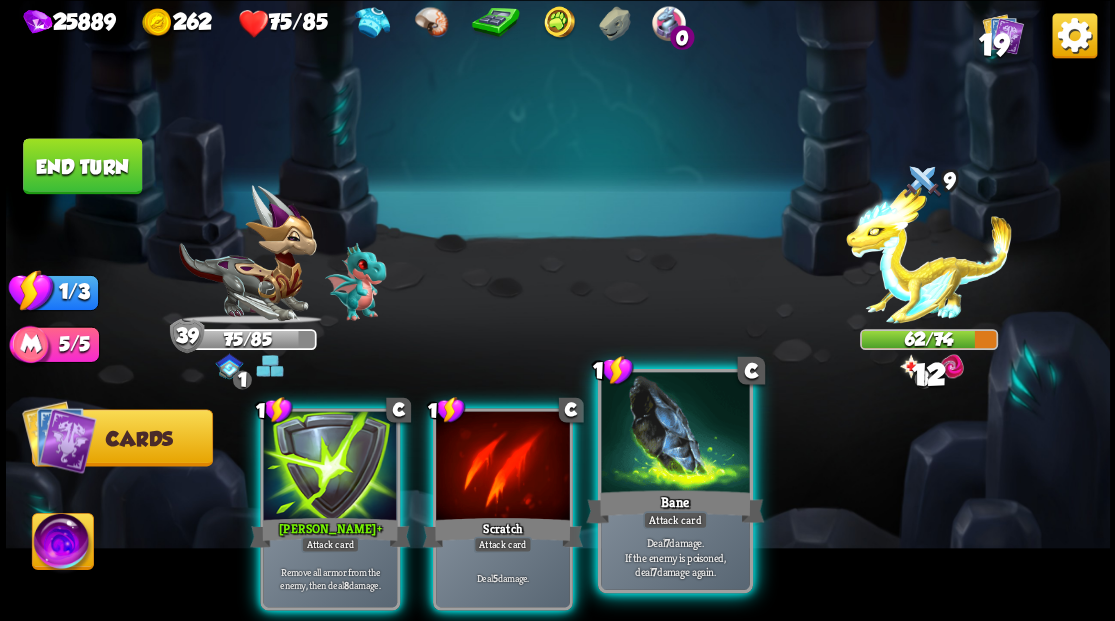 click at bounding box center (675, 434) 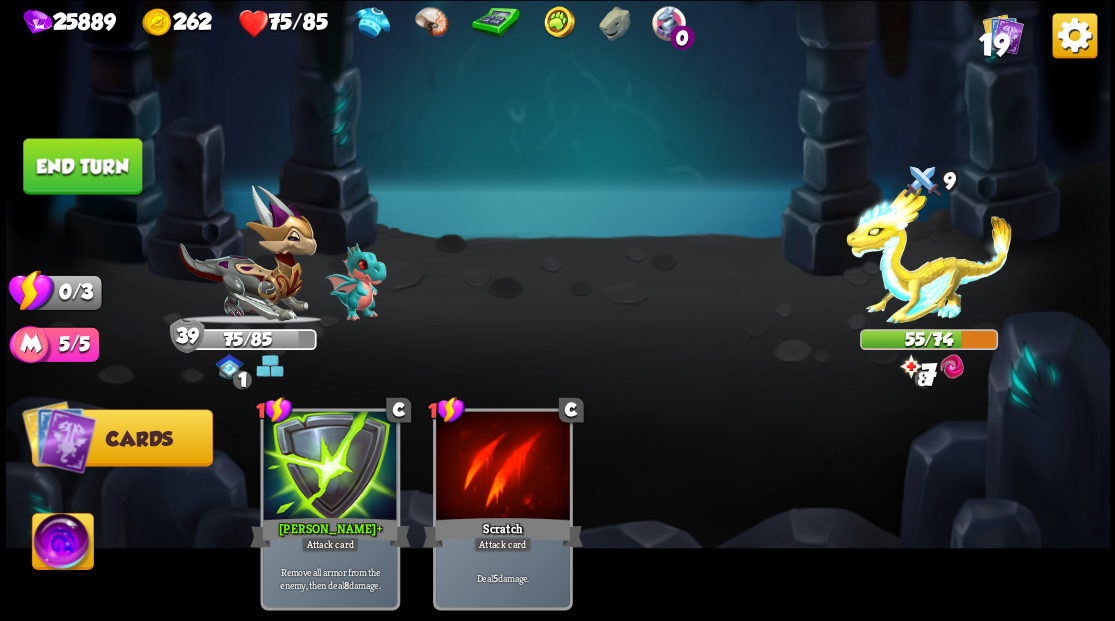click on "End turn" at bounding box center [82, 166] 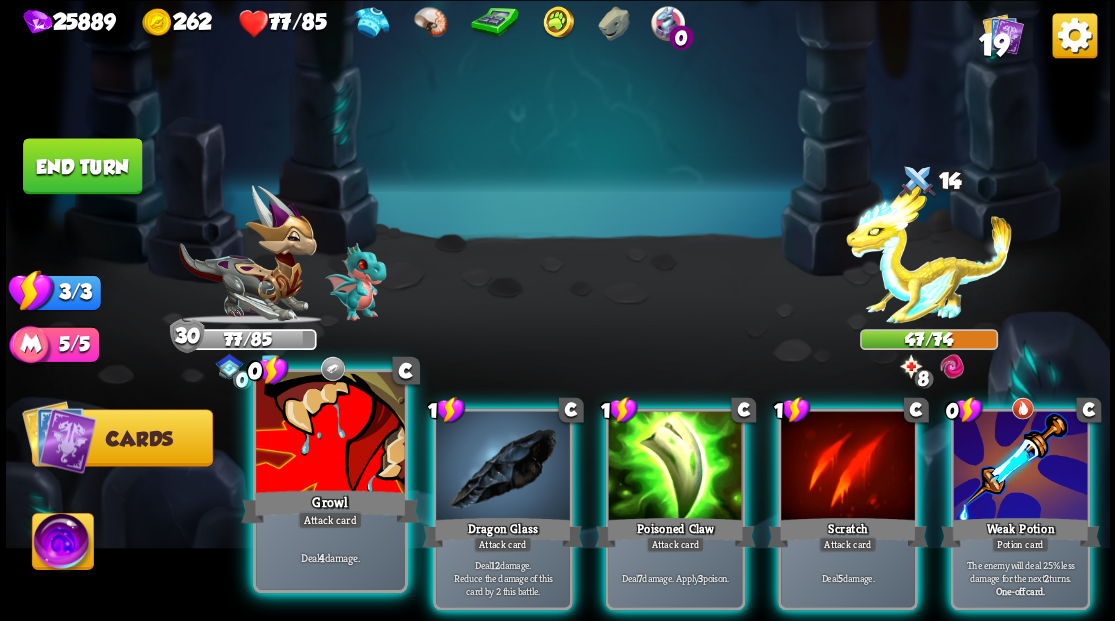 click at bounding box center [330, 434] 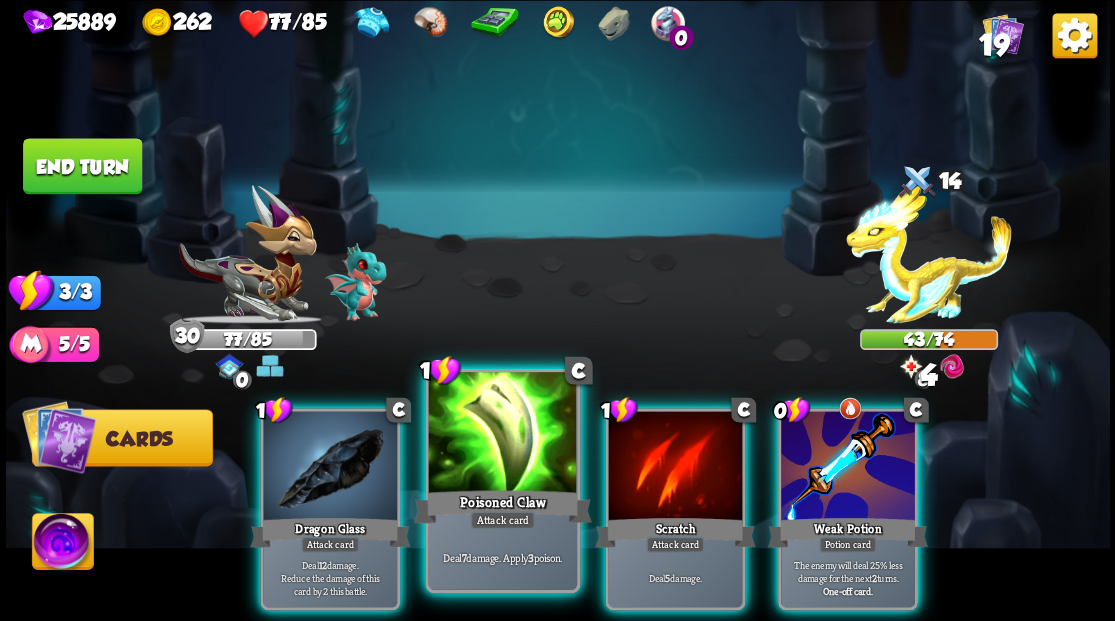 click at bounding box center (502, 434) 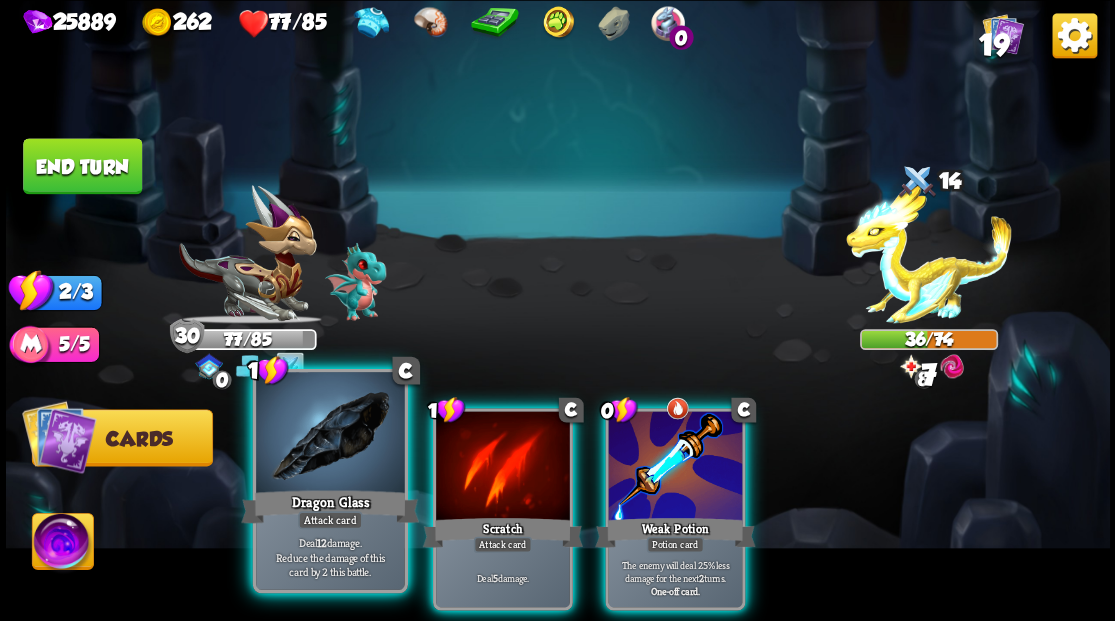 click at bounding box center [330, 434] 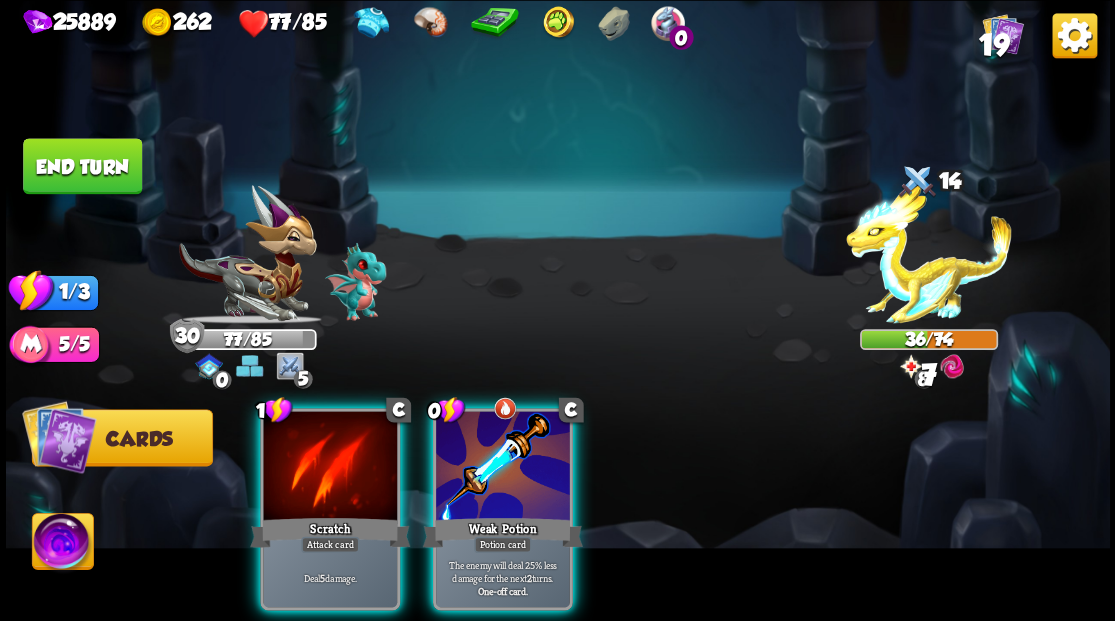 click at bounding box center [330, 467] 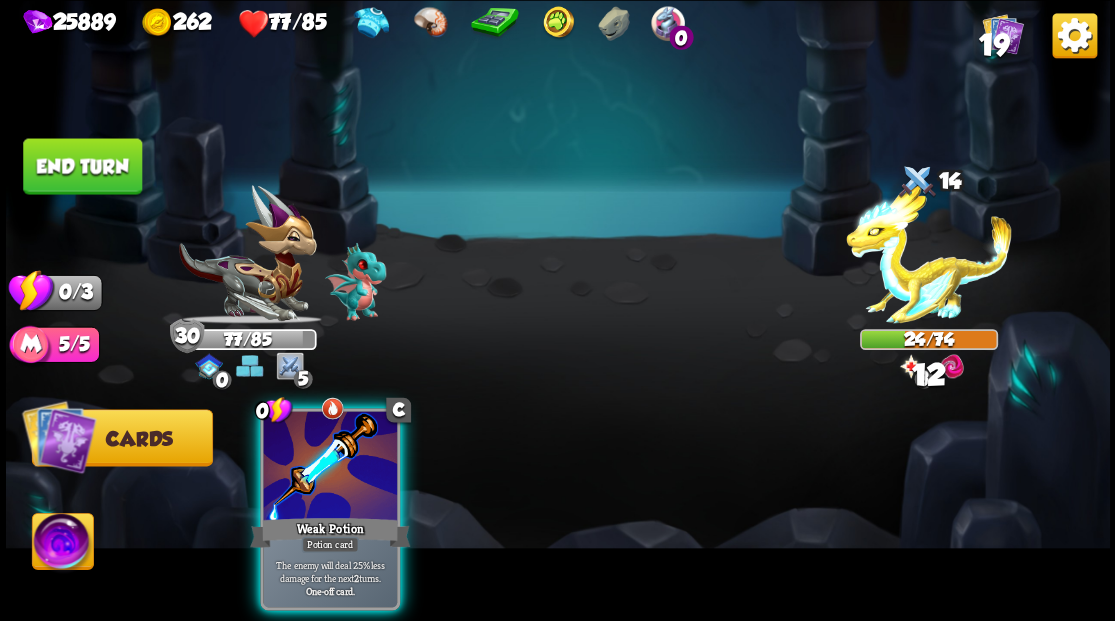 click at bounding box center [330, 467] 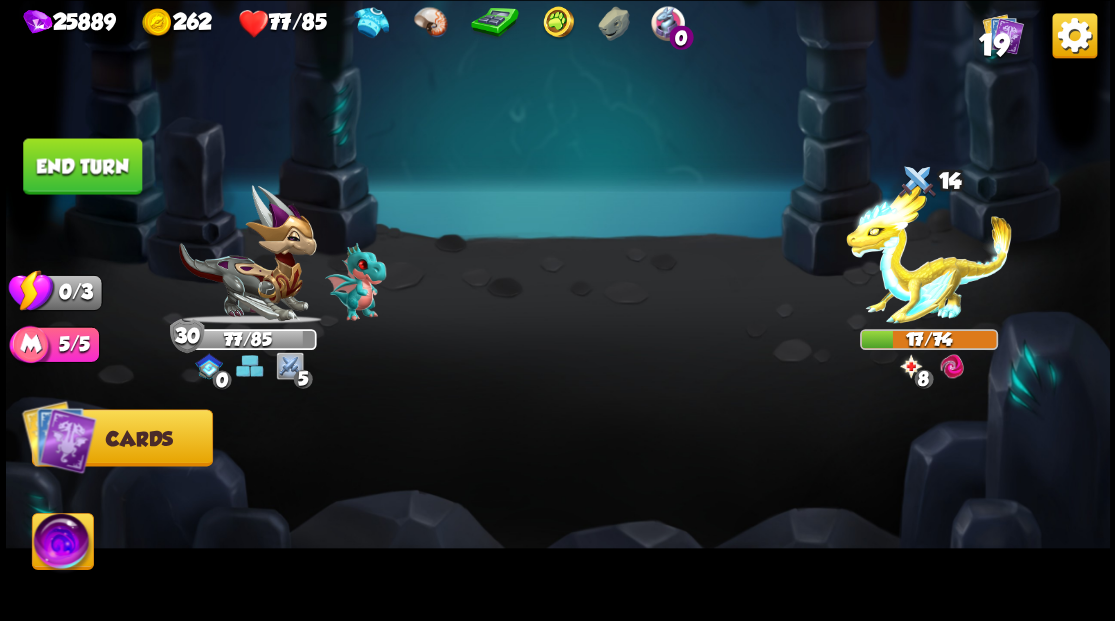 click on "End turn" at bounding box center [82, 166] 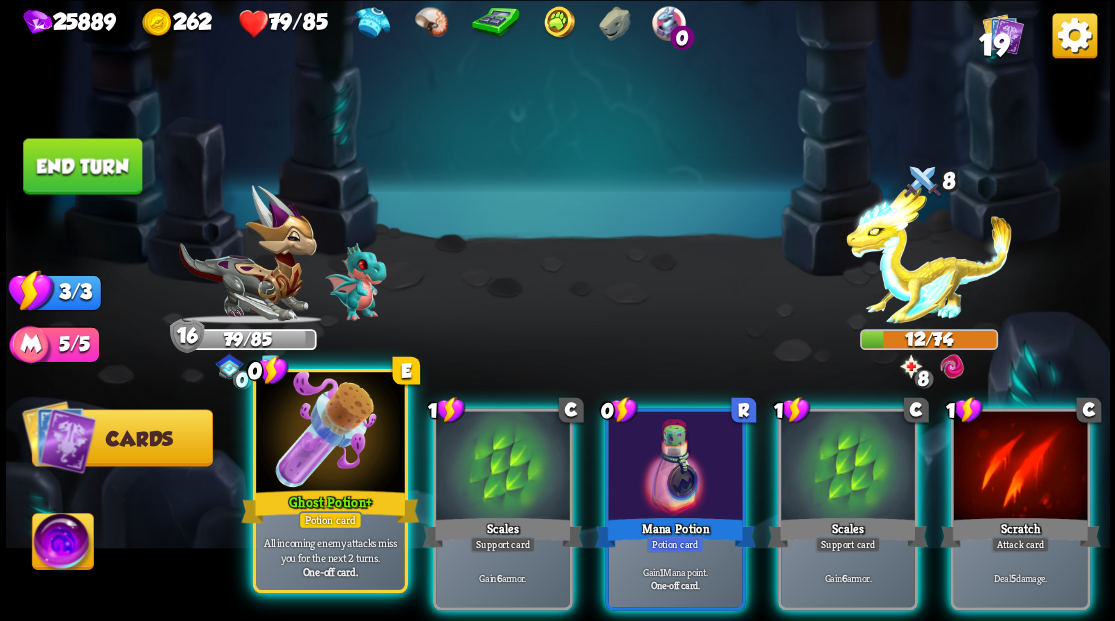 click at bounding box center [330, 434] 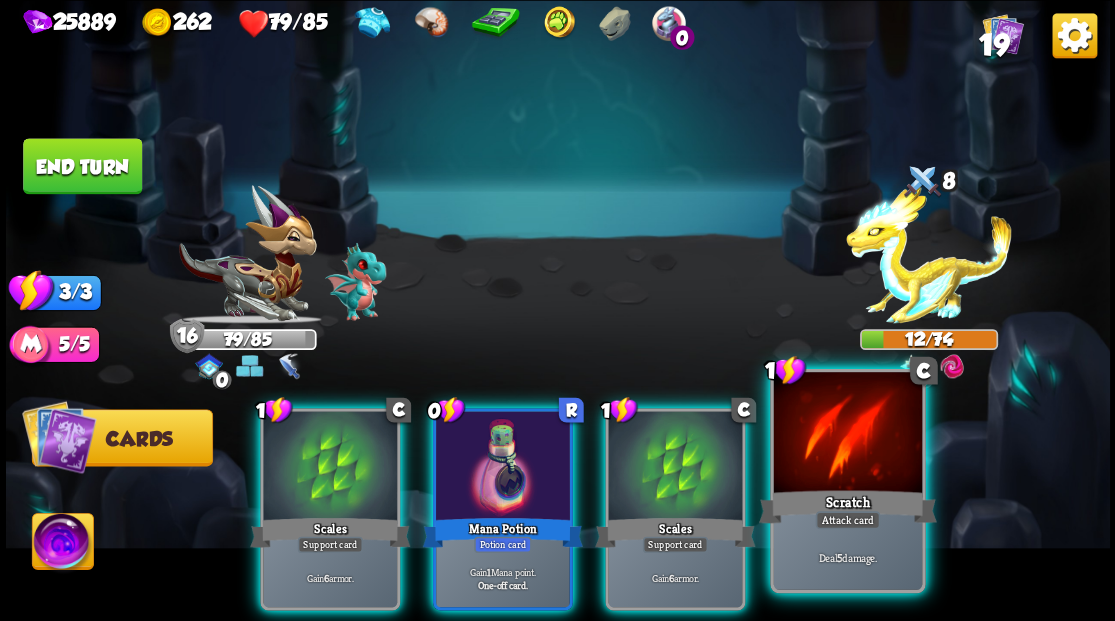 click at bounding box center [847, 434] 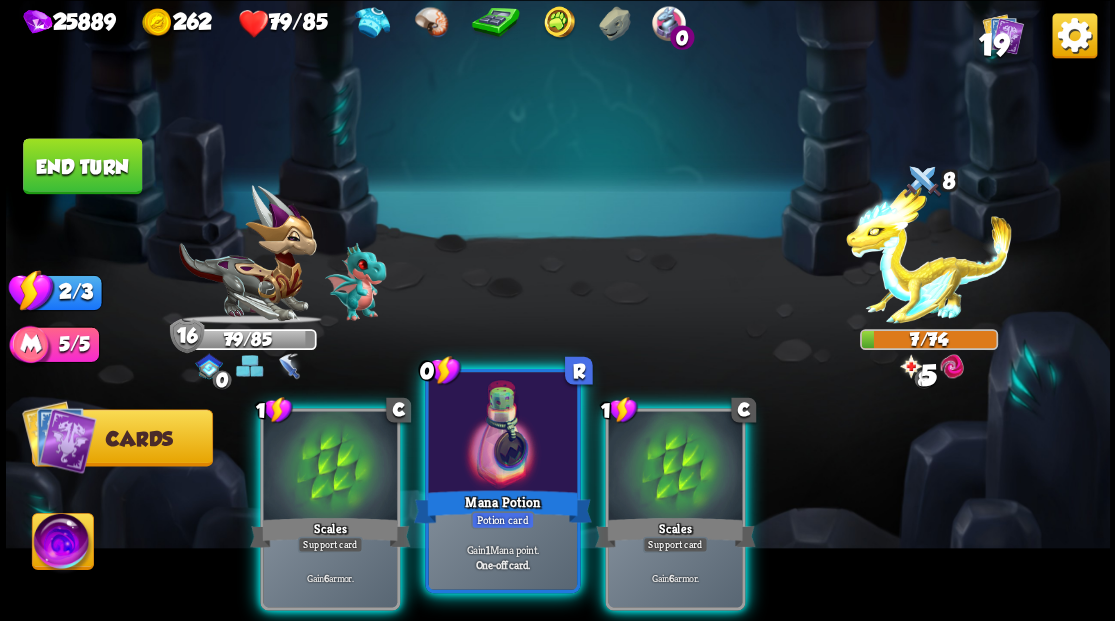 drag, startPoint x: 670, startPoint y: 444, endPoint x: 552, endPoint y: 442, distance: 118.016945 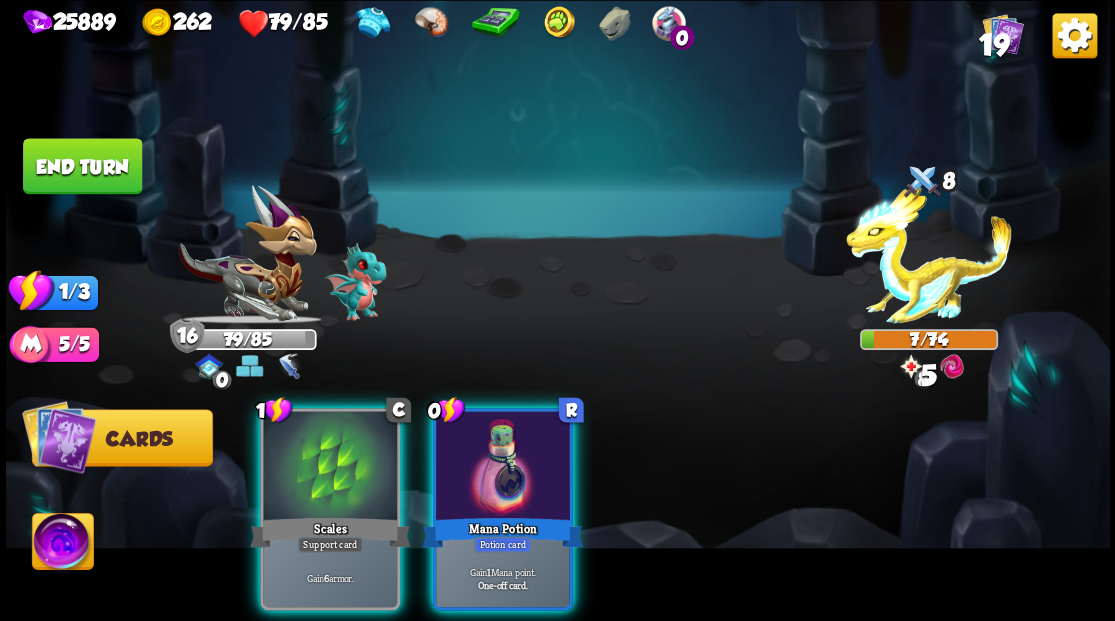 drag, startPoint x: 502, startPoint y: 437, endPoint x: 421, endPoint y: 435, distance: 81.02469 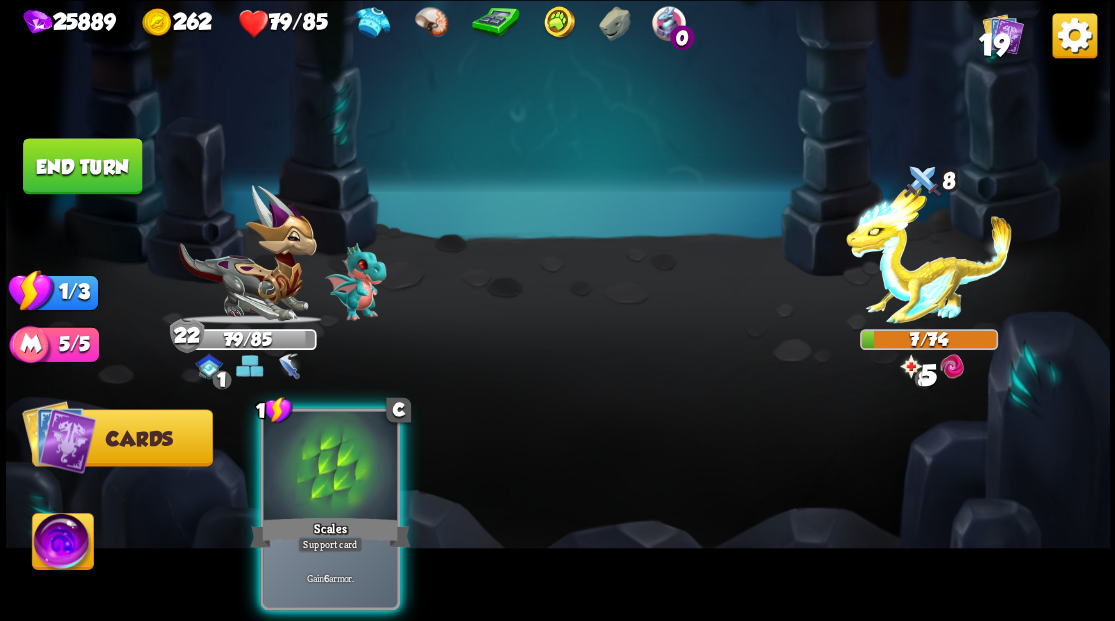 drag, startPoint x: 342, startPoint y: 431, endPoint x: 311, endPoint y: 412, distance: 36.359318 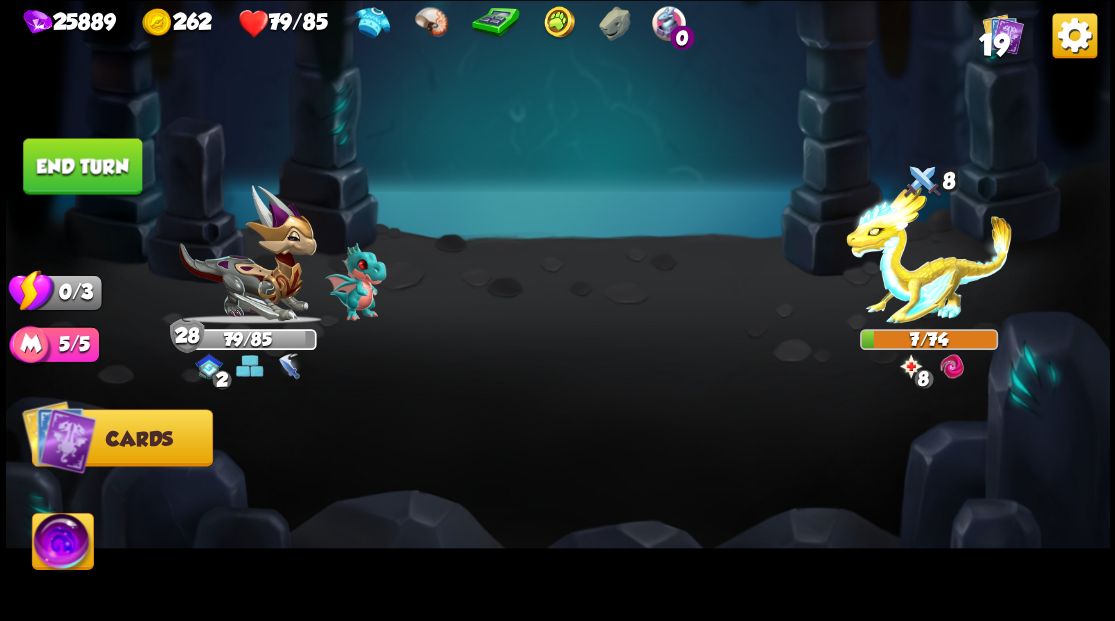 click on "End turn" at bounding box center (82, 166) 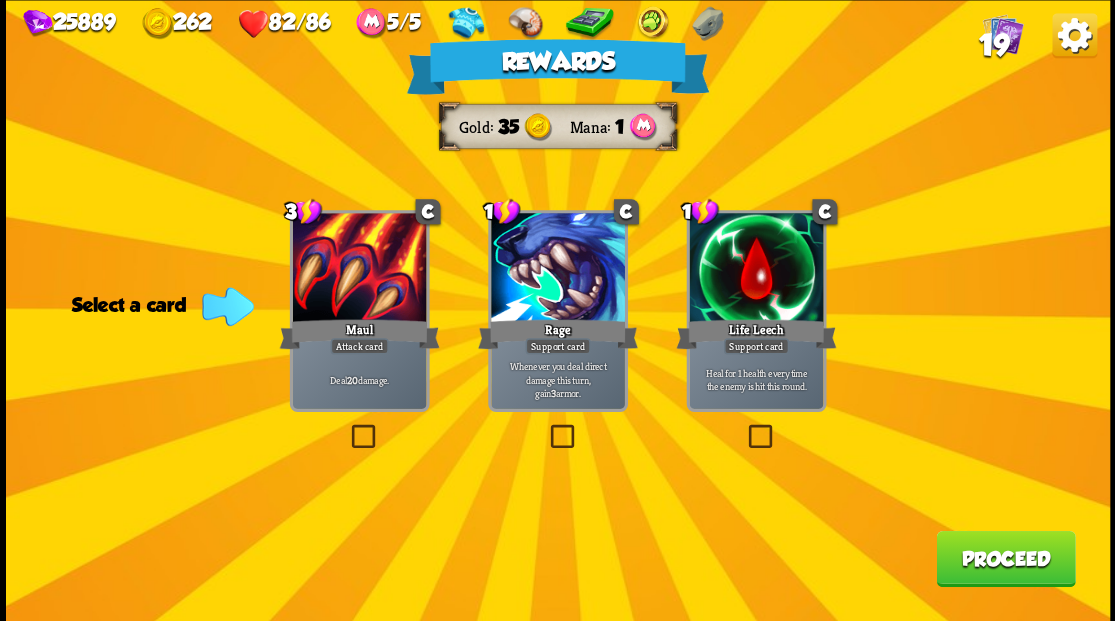 click on "Proceed" at bounding box center (1005, 558) 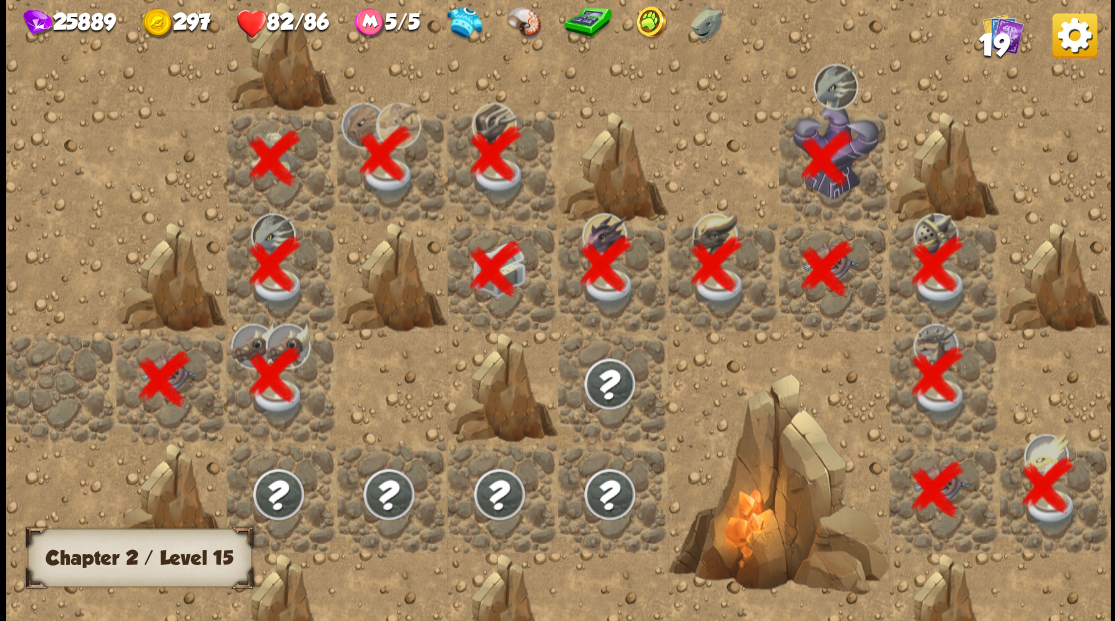 scroll, scrollTop: 0, scrollLeft: 384, axis: horizontal 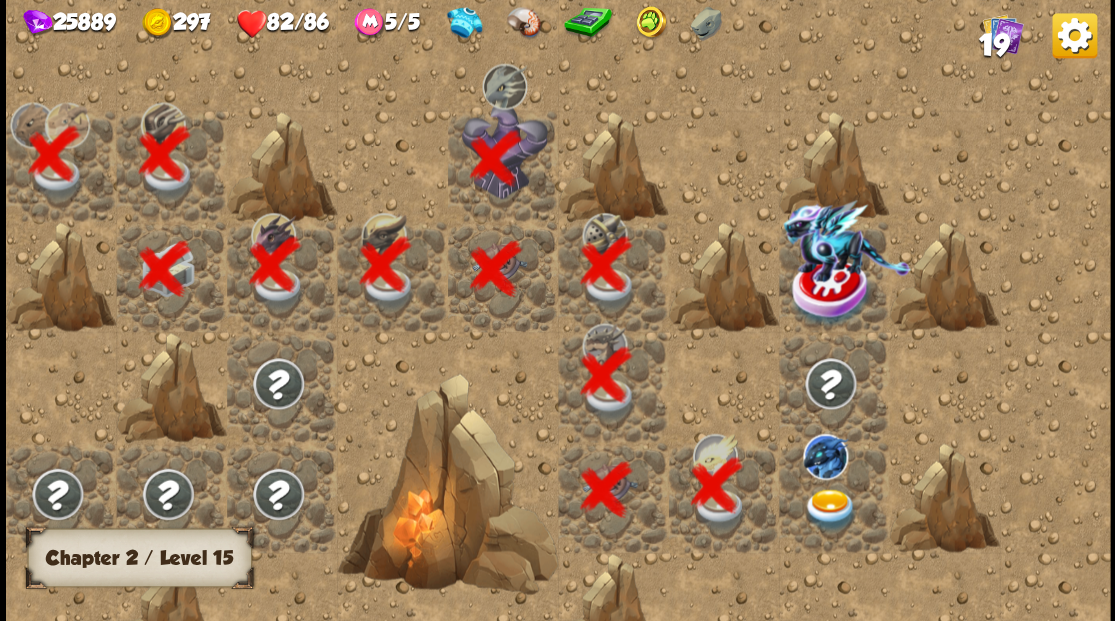 click at bounding box center (829, 509) 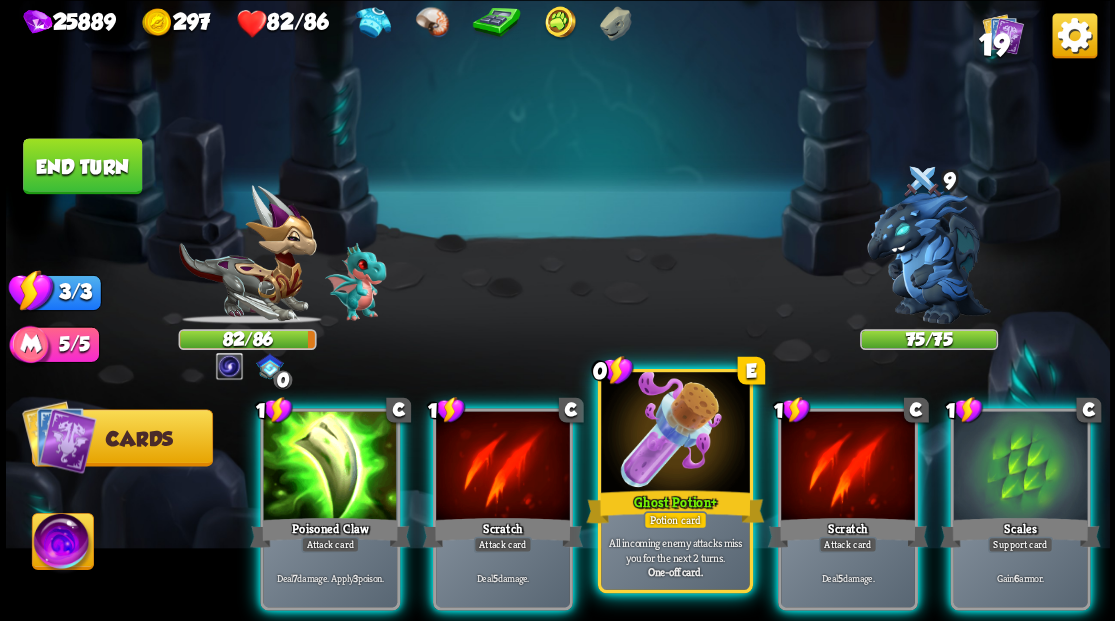 click on "Ghost Potion +" at bounding box center (675, 506) 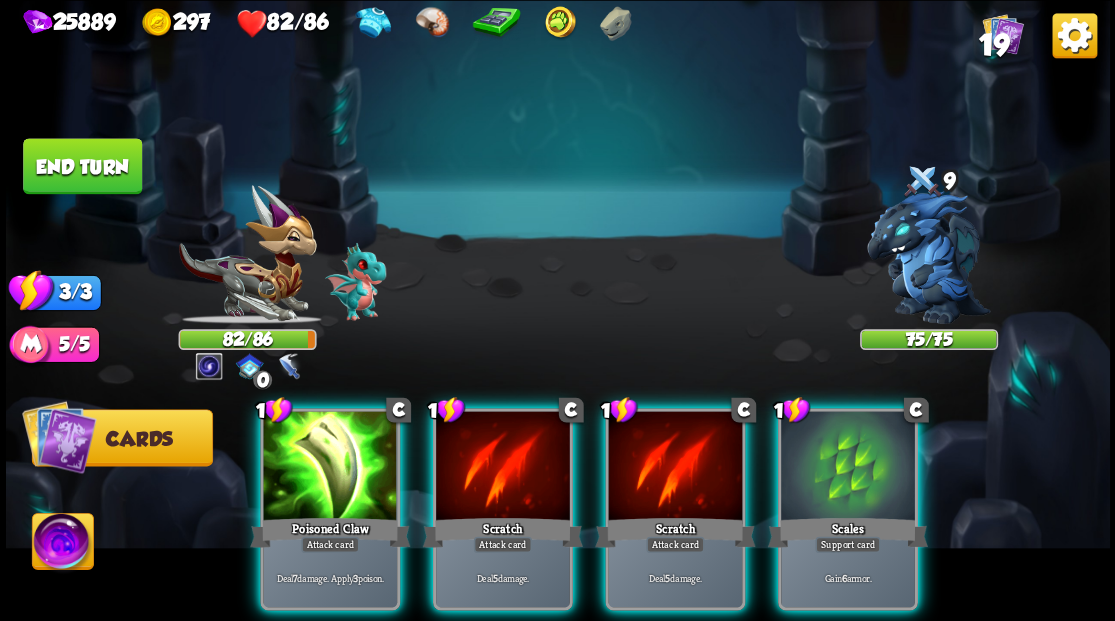click at bounding box center [928, 263] 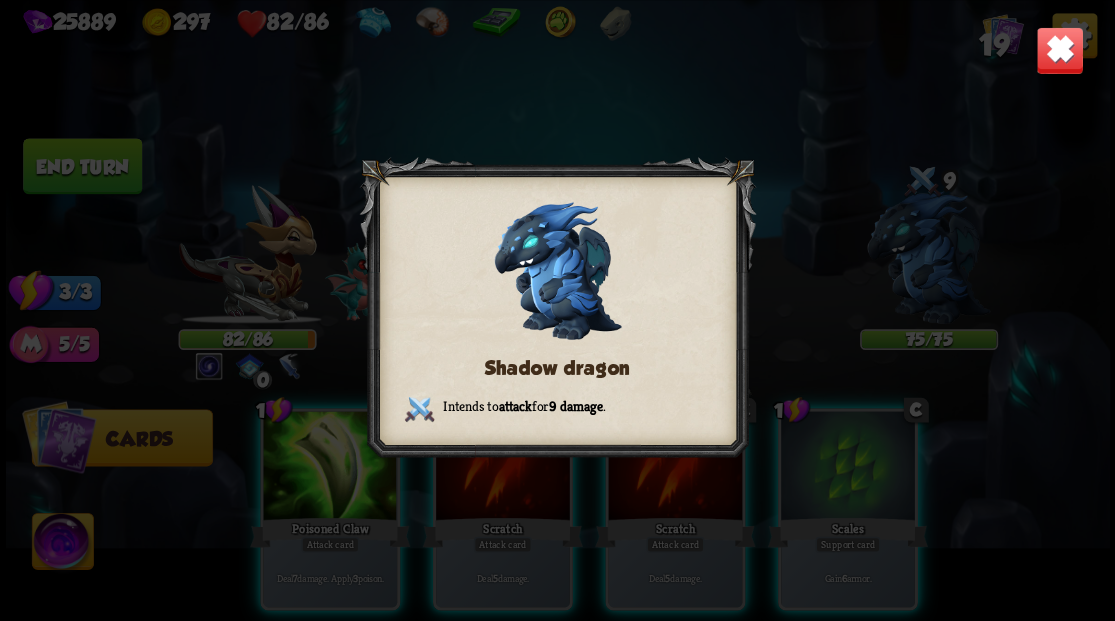 click at bounding box center (1059, 50) 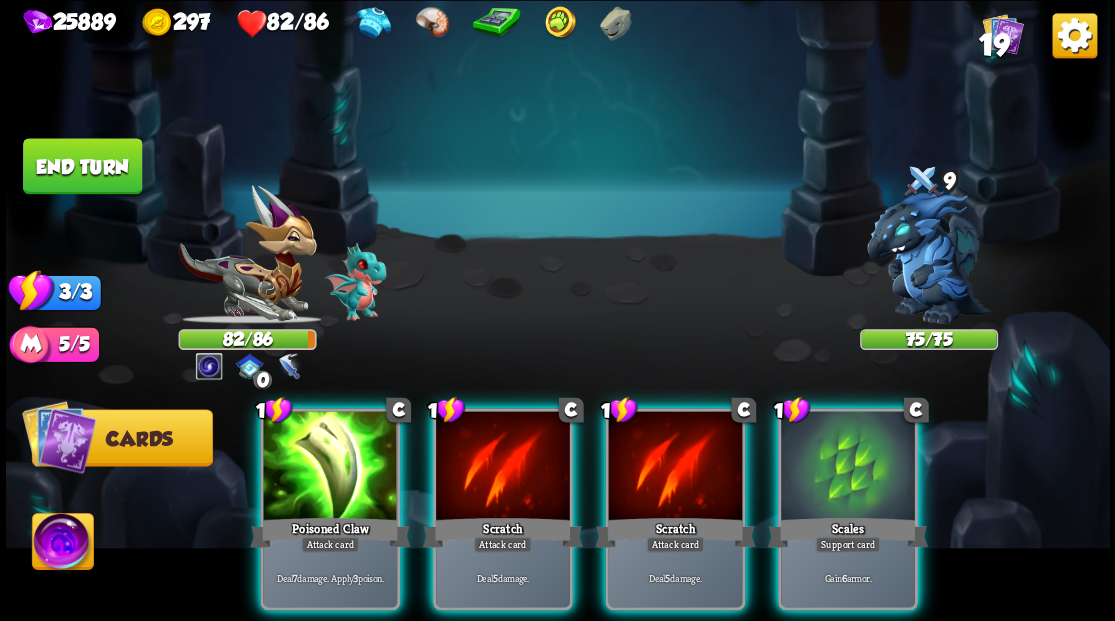 click at bounding box center (928, 263) 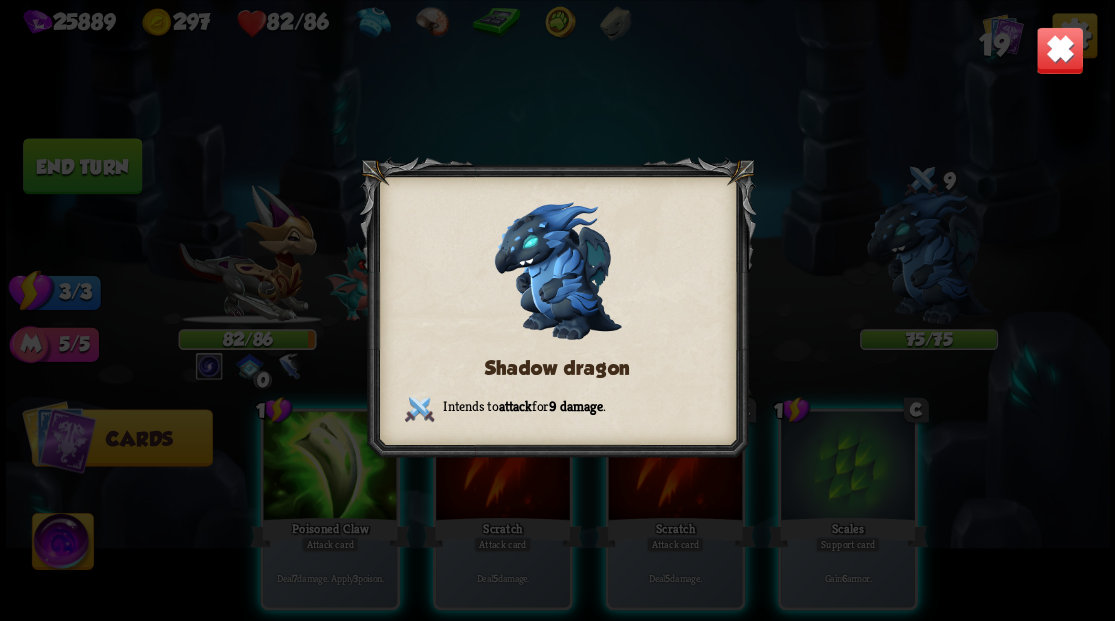 click at bounding box center (1059, 50) 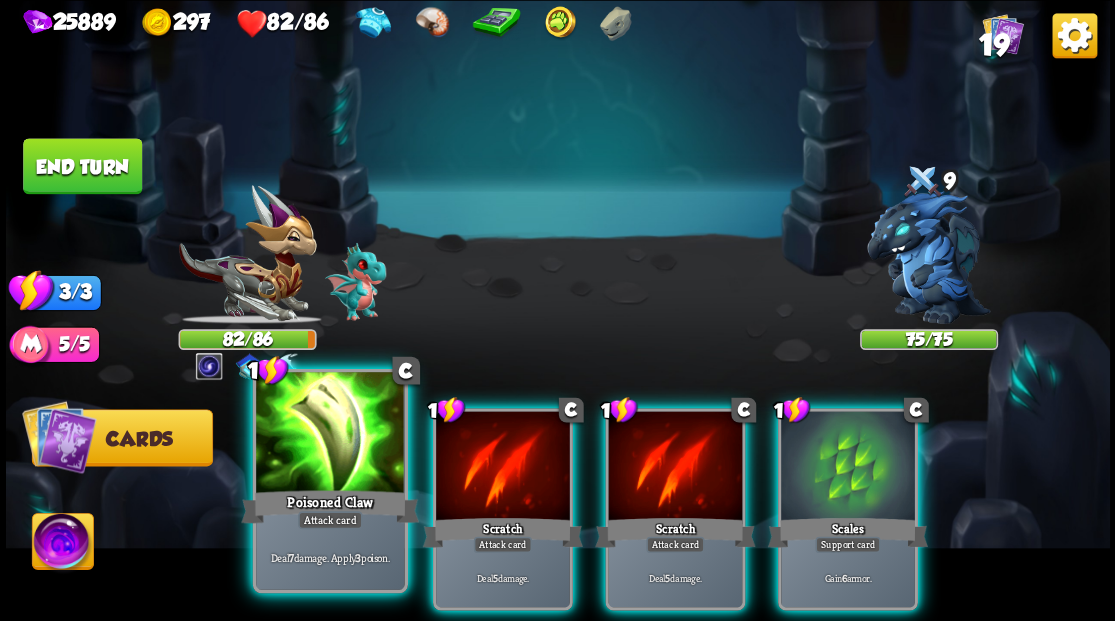 click at bounding box center [330, 434] 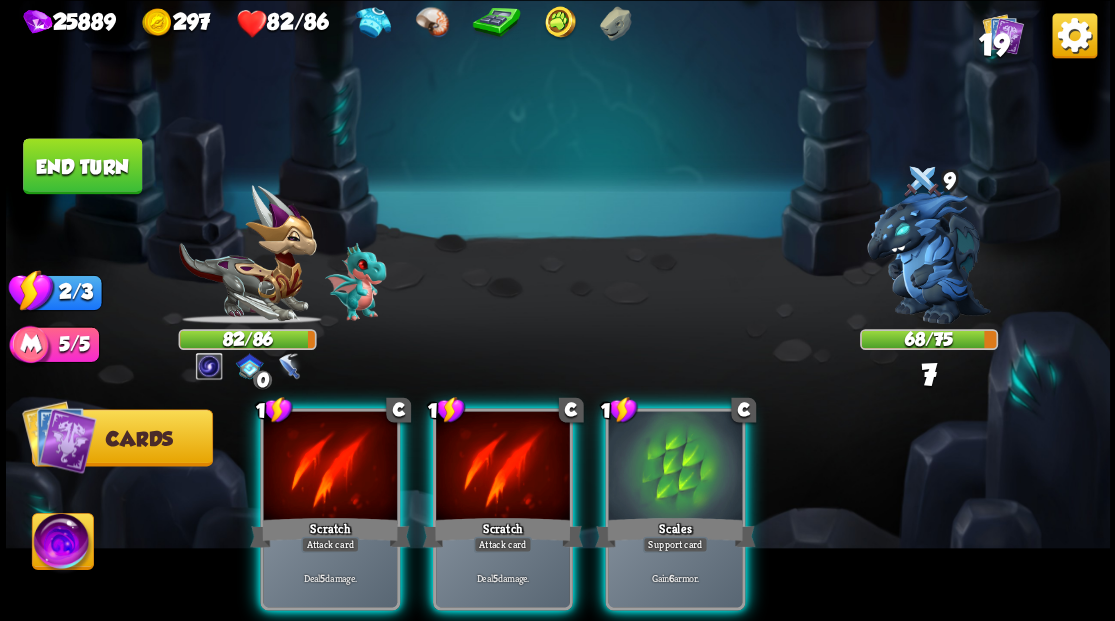 drag, startPoint x: 692, startPoint y: 462, endPoint x: 647, endPoint y: 458, distance: 45.17743 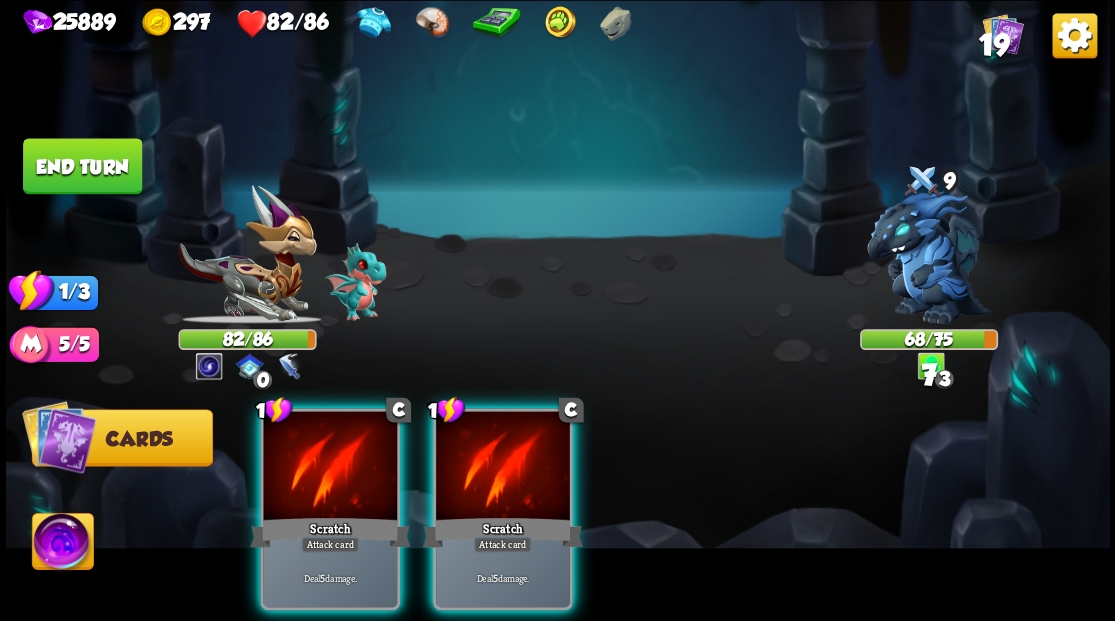 click at bounding box center [503, 467] 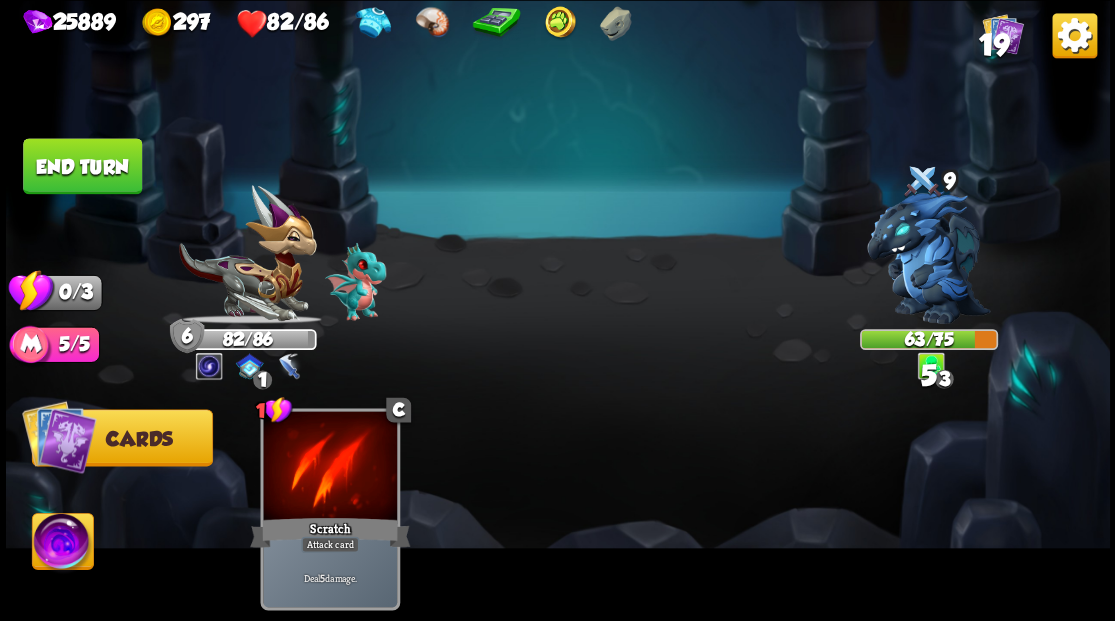 click at bounding box center [558, 310] 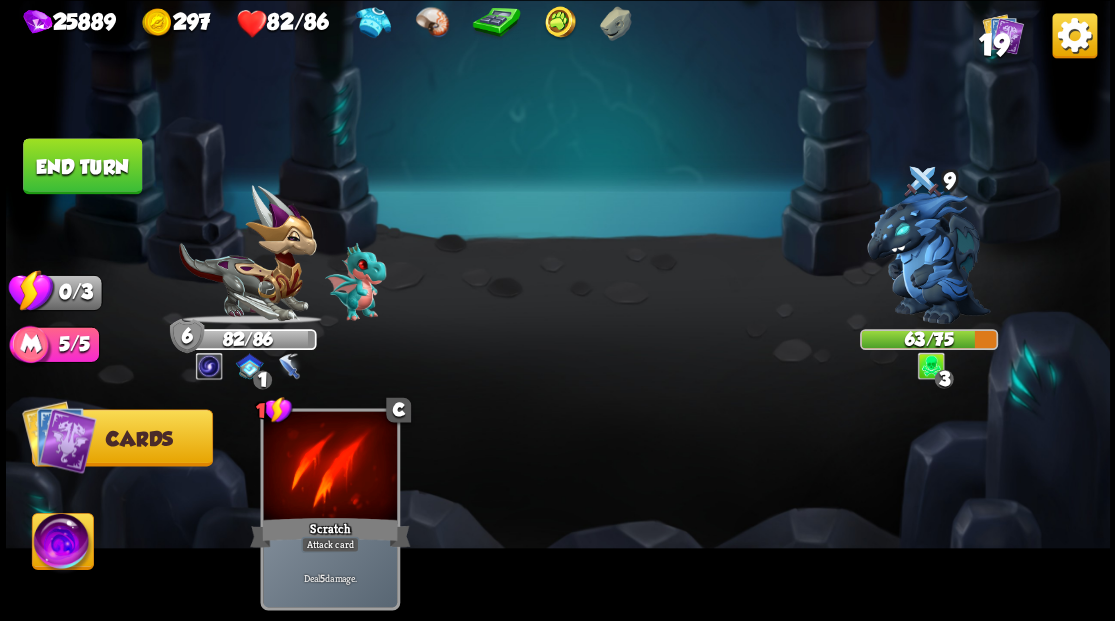 click on "End turn" at bounding box center (82, 166) 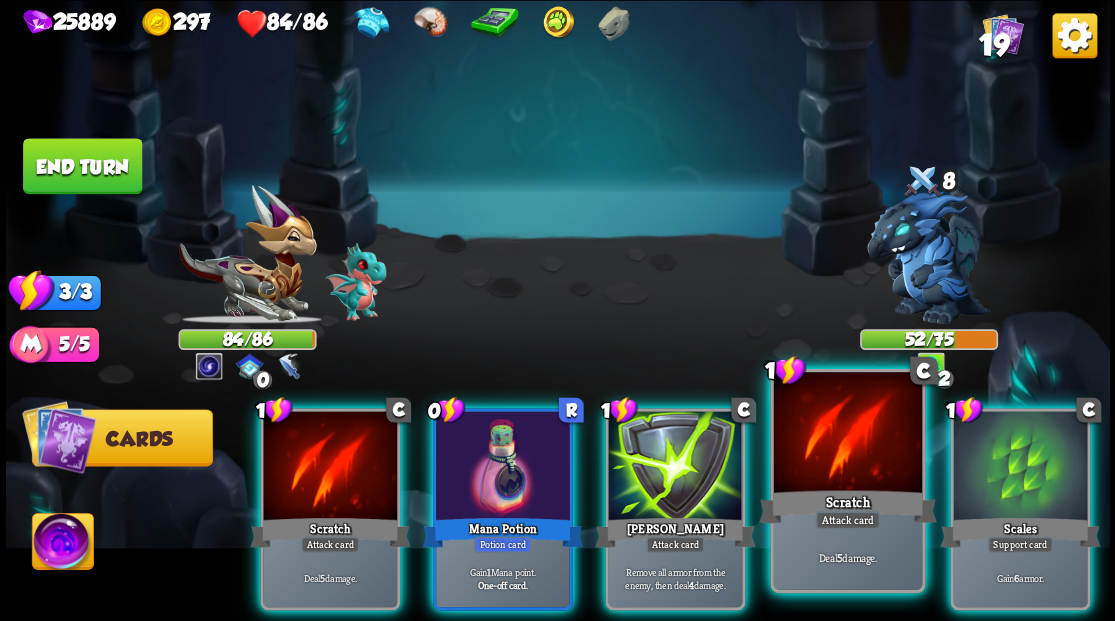 click at bounding box center [847, 434] 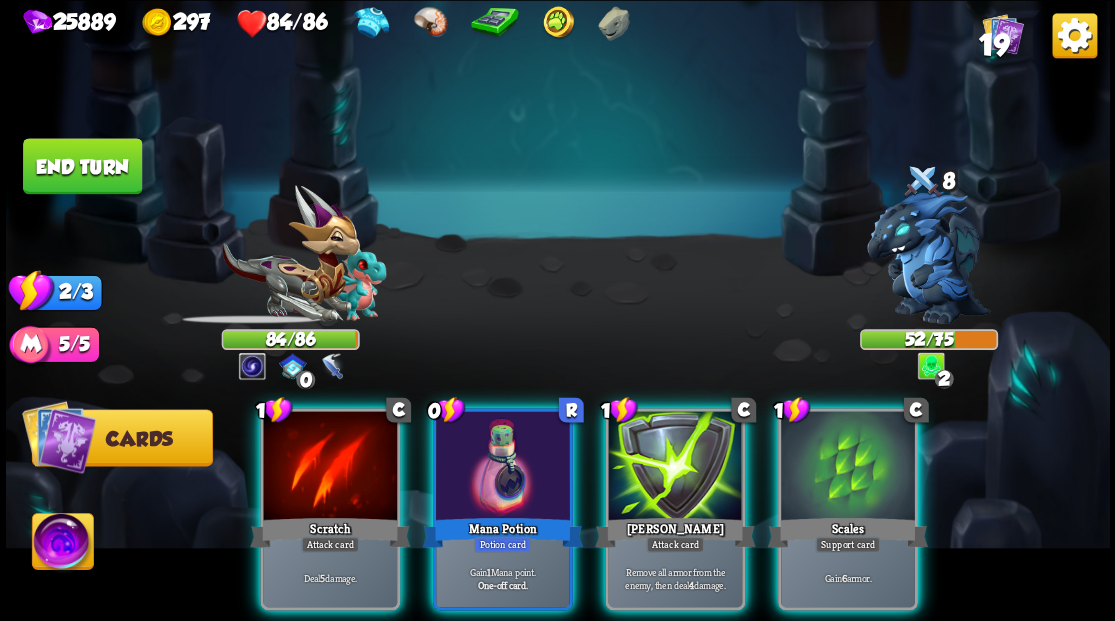 click at bounding box center [848, 467] 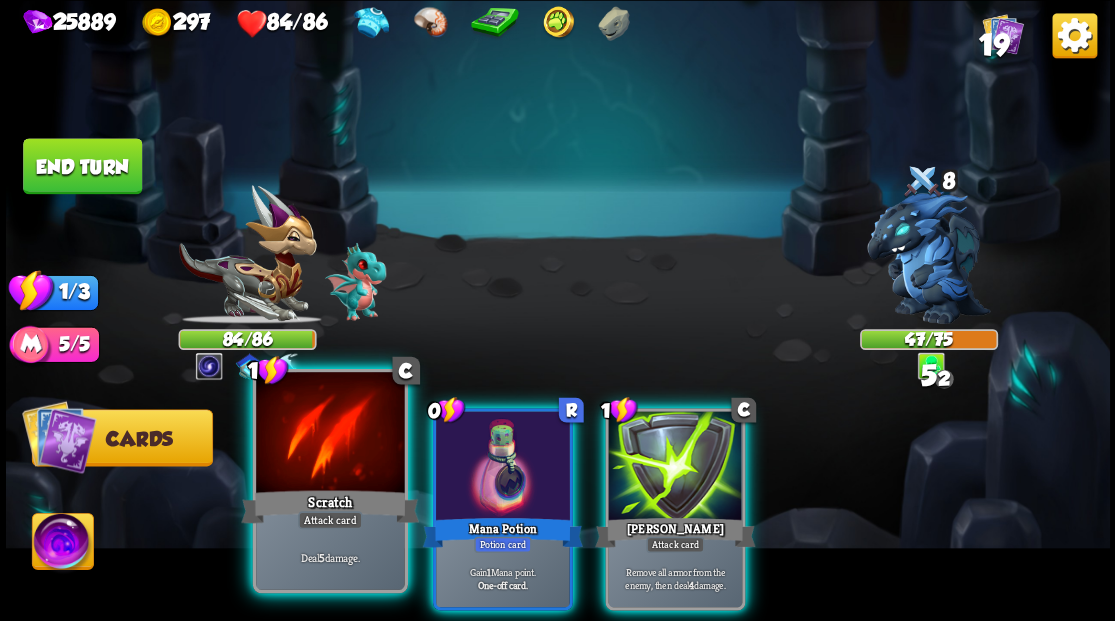 click at bounding box center (330, 434) 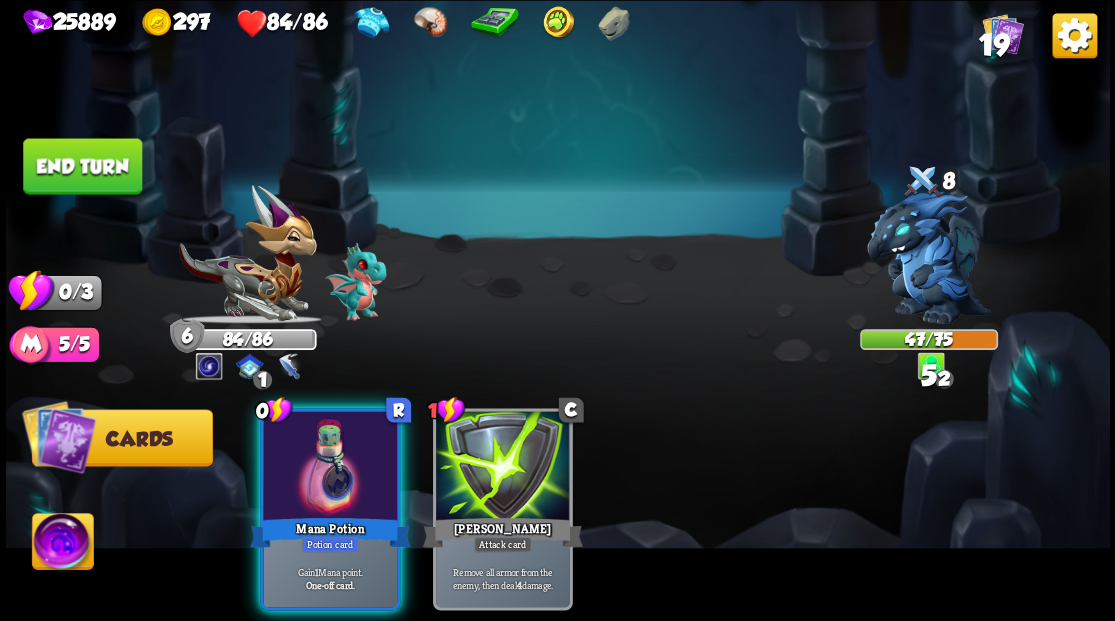 click at bounding box center [330, 467] 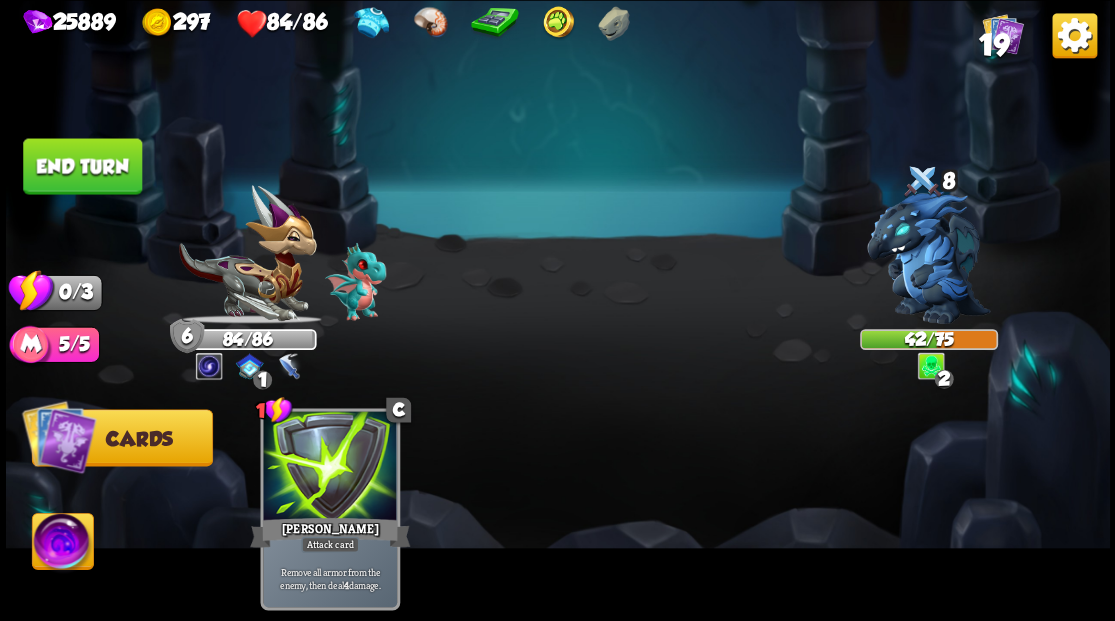 click on "End turn" at bounding box center (82, 166) 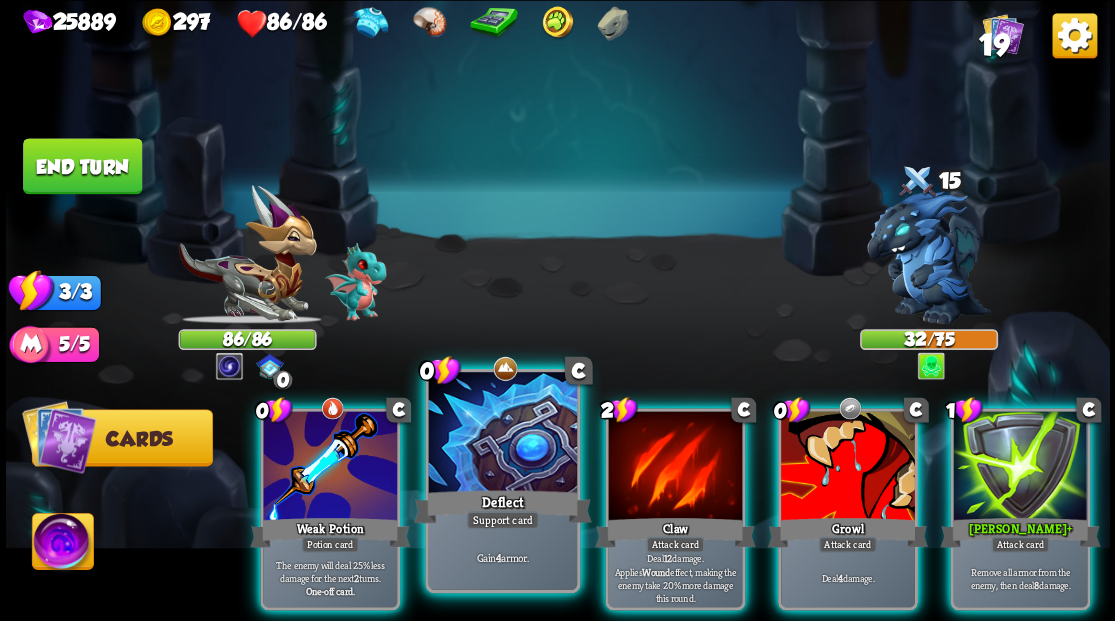 click at bounding box center (502, 434) 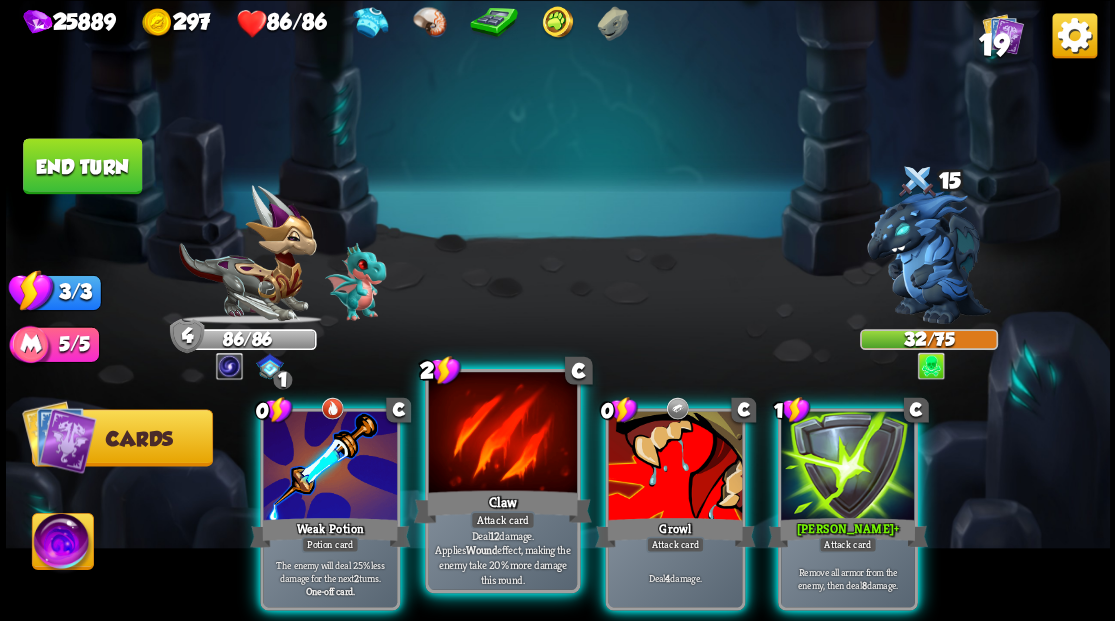 click at bounding box center [502, 434] 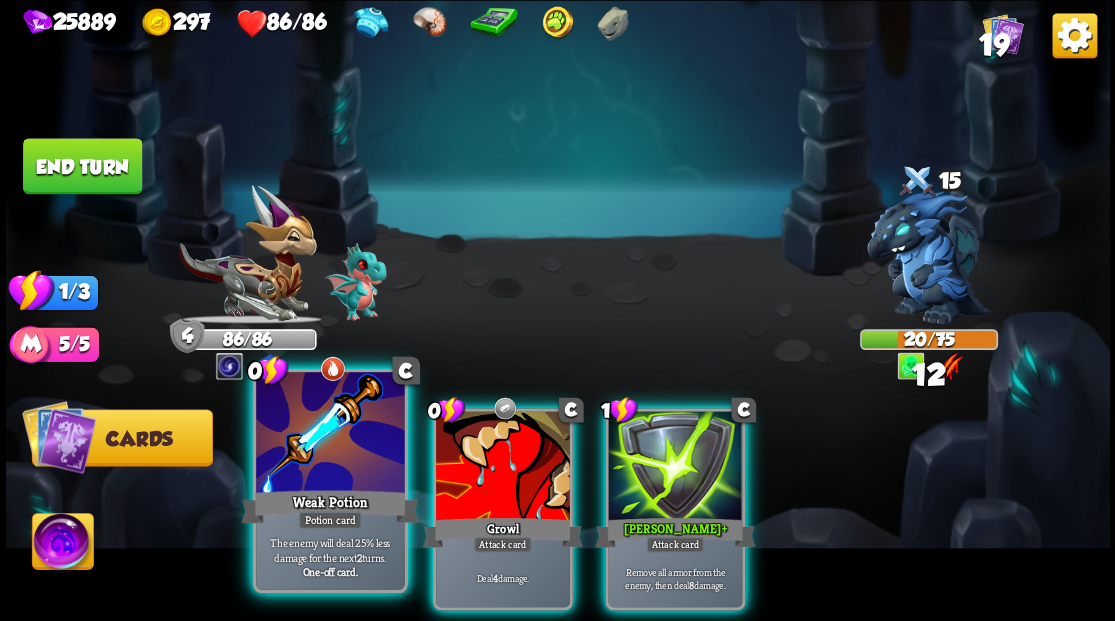 click at bounding box center (330, 434) 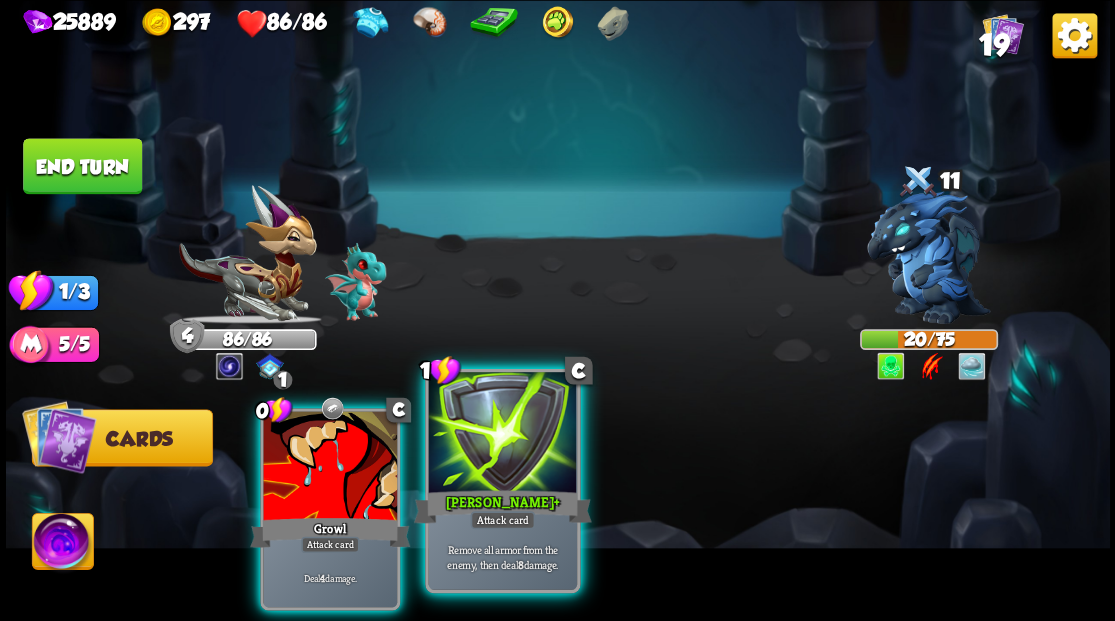 click at bounding box center [502, 434] 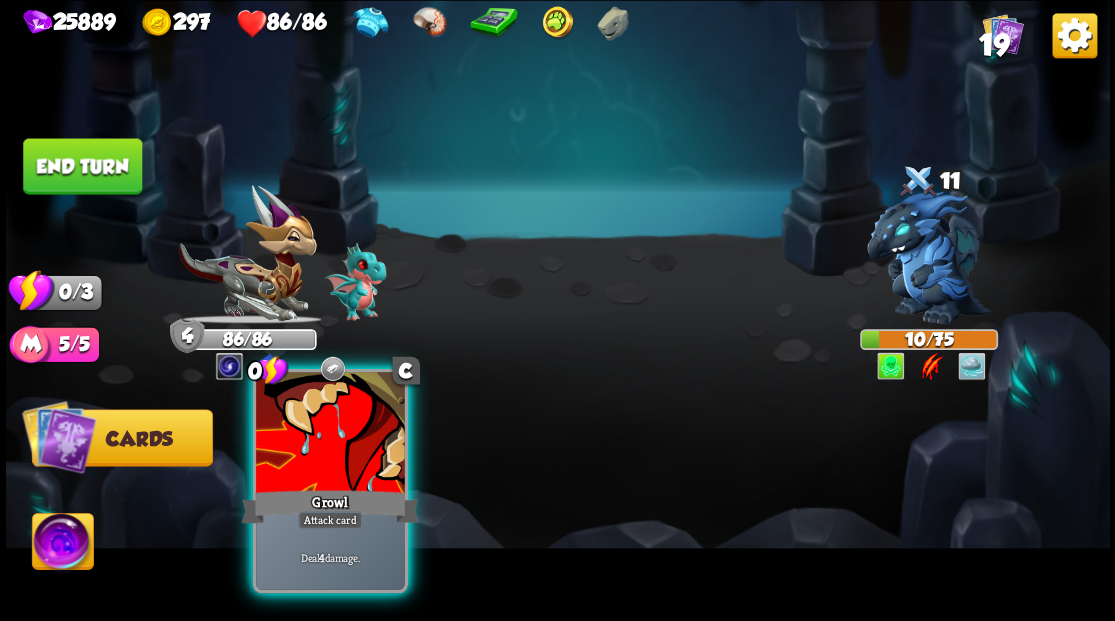 click at bounding box center [330, 434] 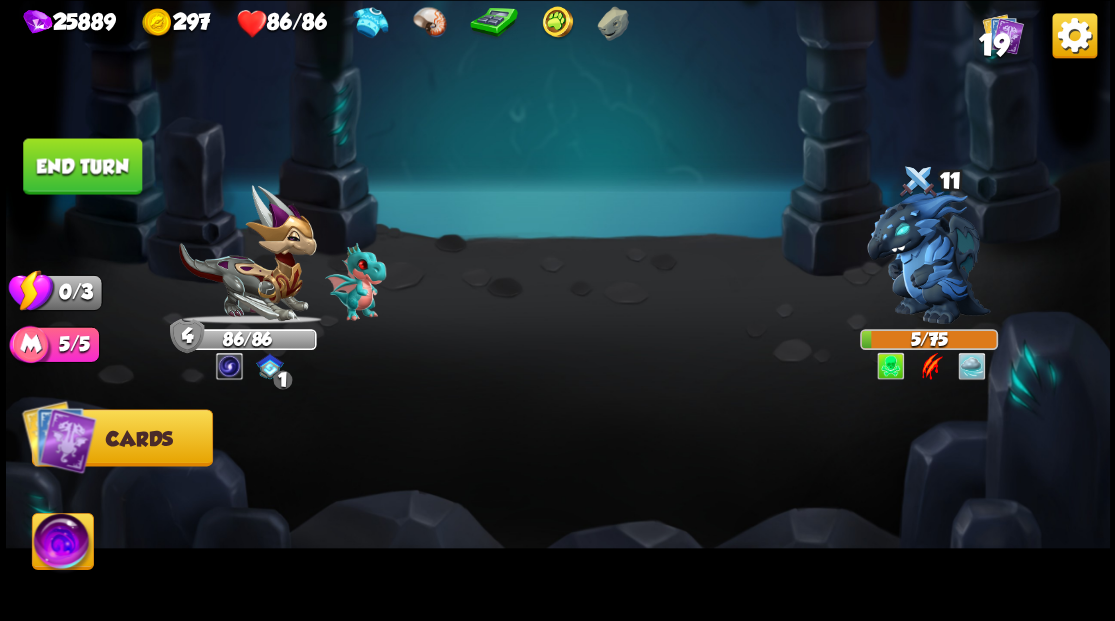click on "End turn" at bounding box center [82, 166] 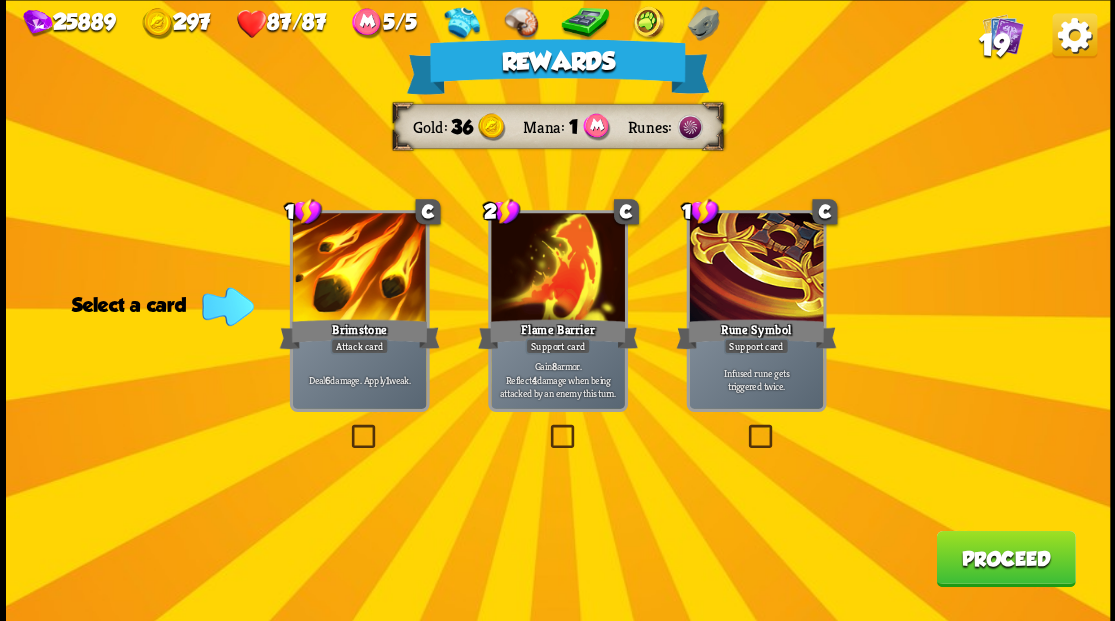 click at bounding box center (347, 427) 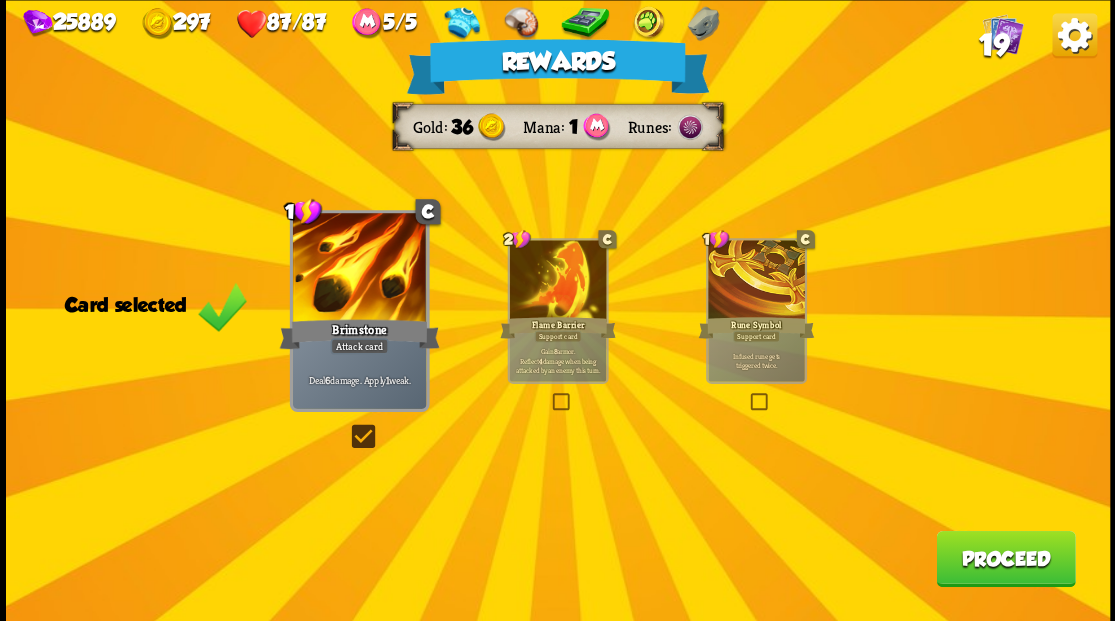 click on "Proceed" at bounding box center [1005, 558] 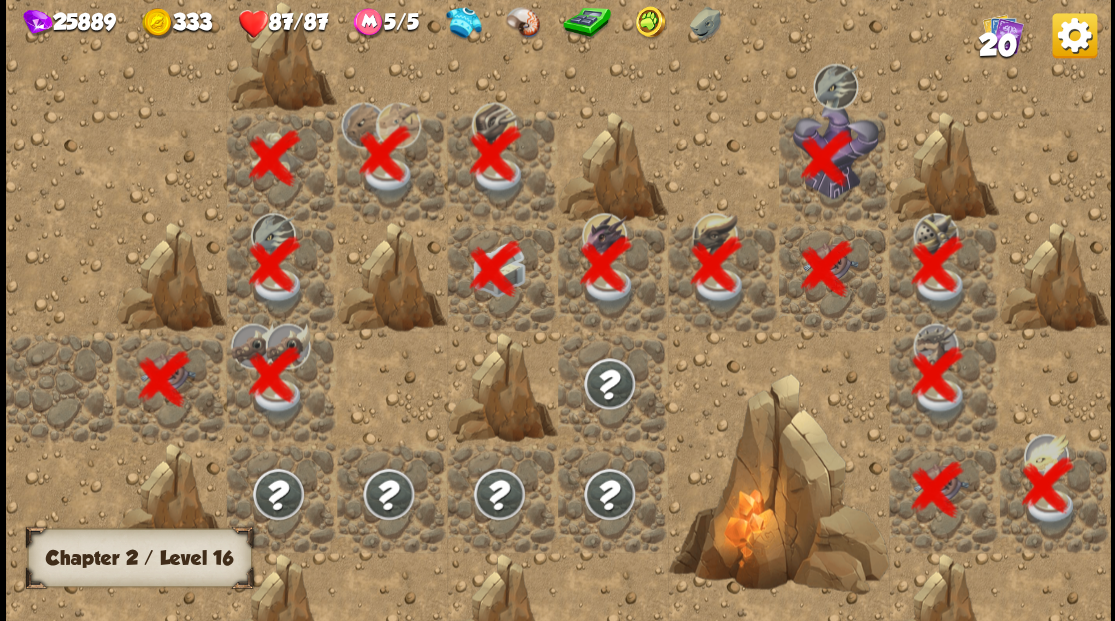 scroll, scrollTop: 0, scrollLeft: 384, axis: horizontal 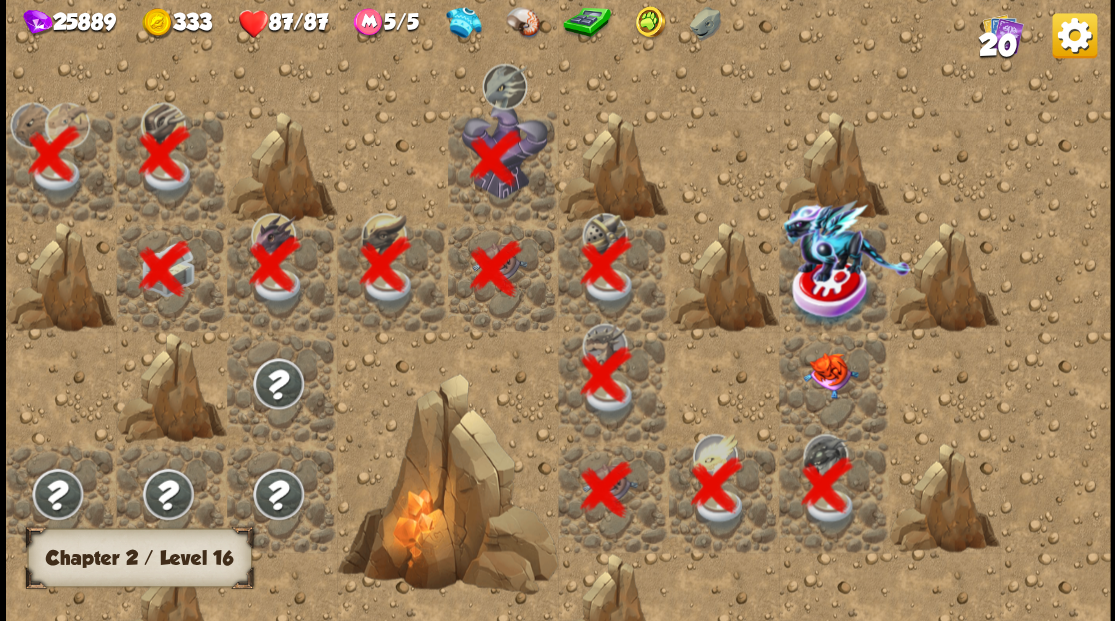 click at bounding box center (829, 375) 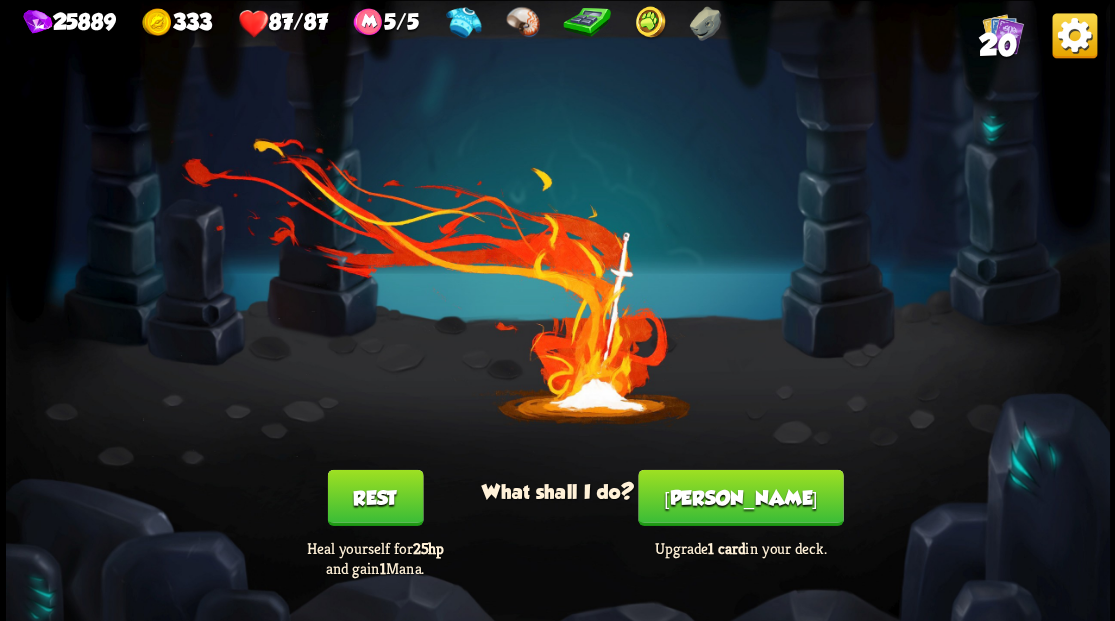 click on "[PERSON_NAME]" at bounding box center [740, 497] 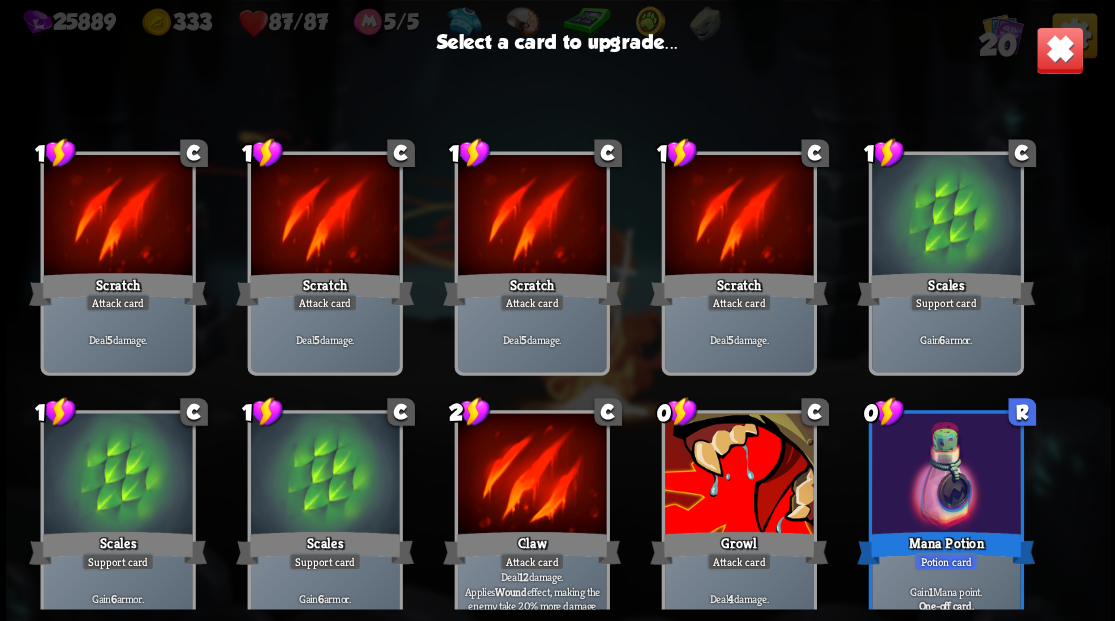 click at bounding box center (738, 475) 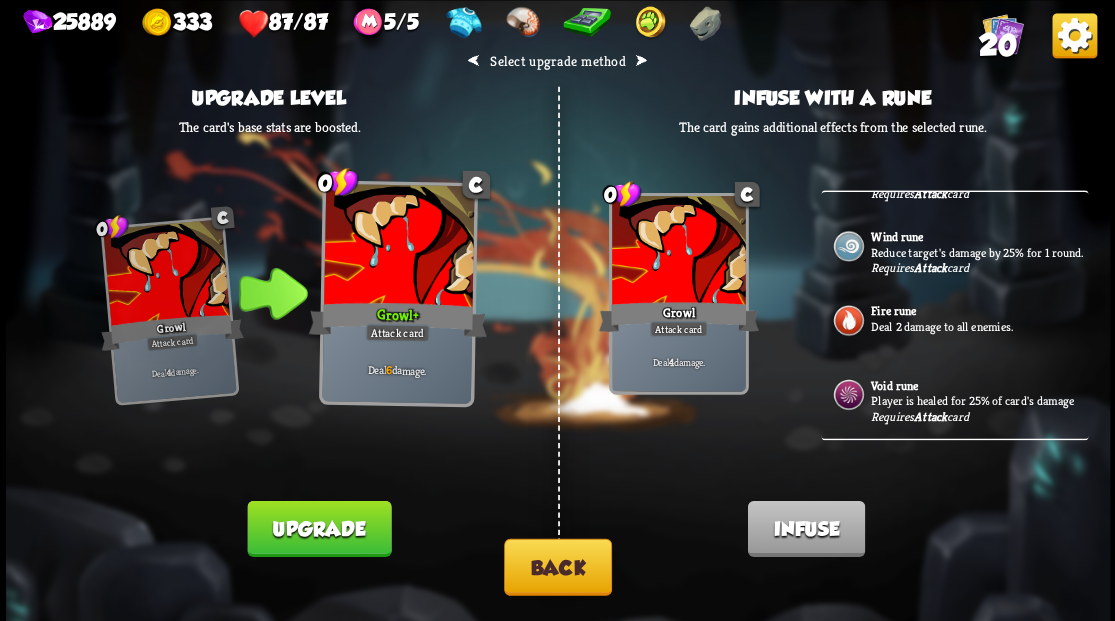 scroll, scrollTop: 545, scrollLeft: 0, axis: vertical 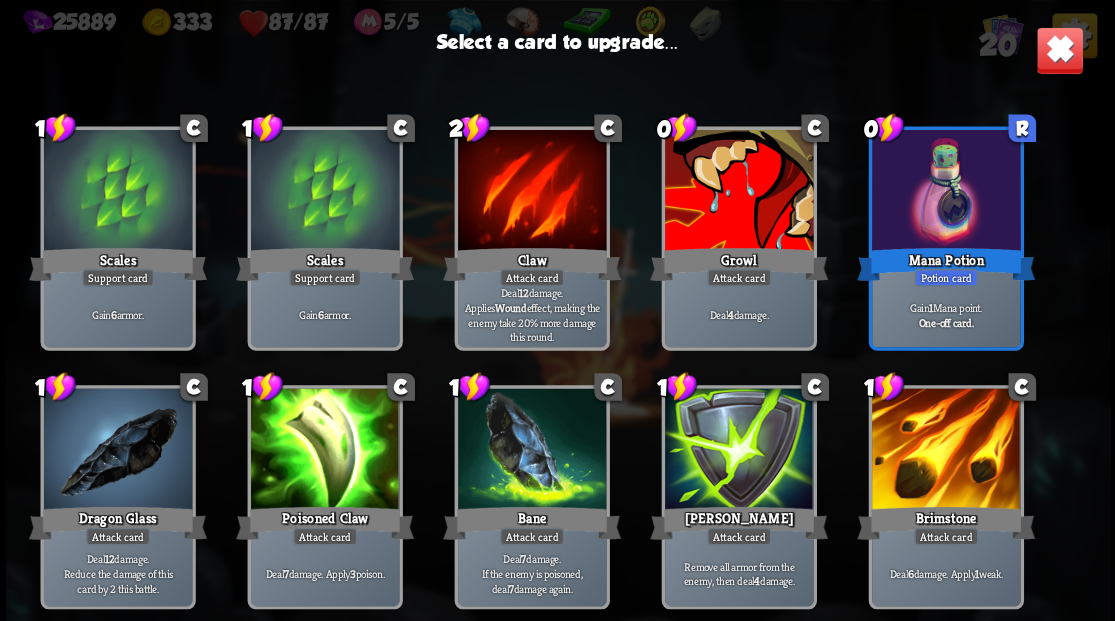 click at bounding box center [738, 450] 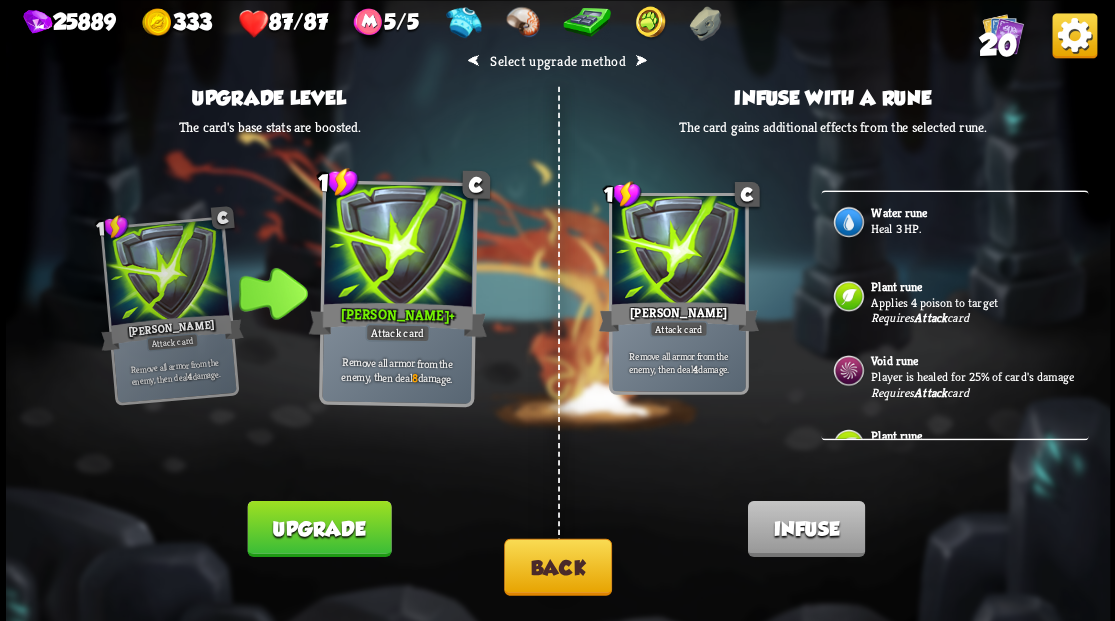 click on "Upgrade" at bounding box center [319, 528] 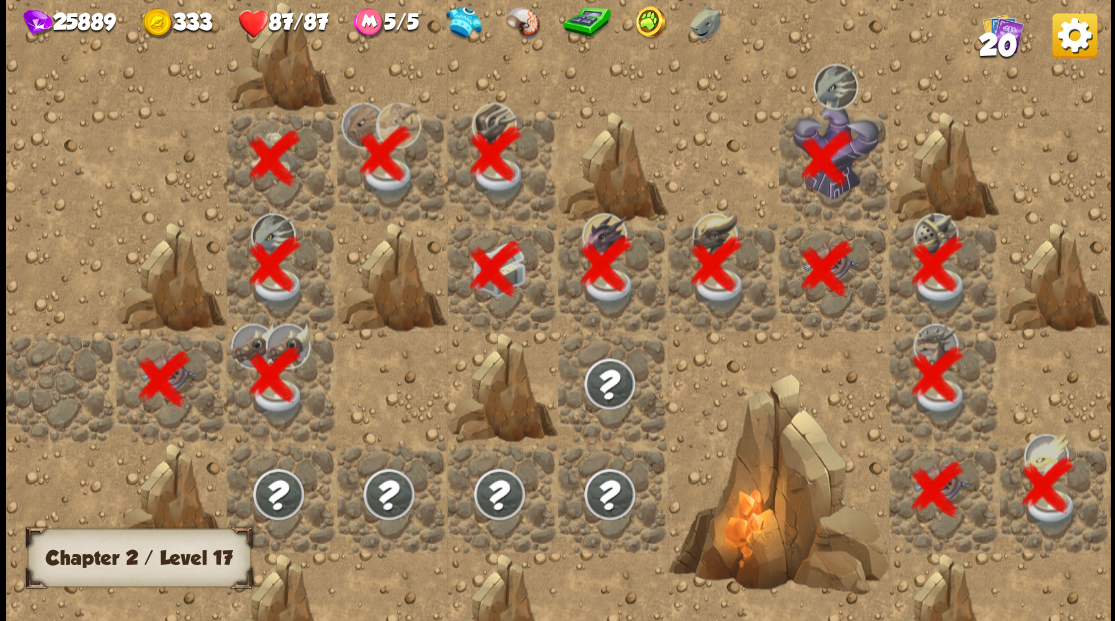 scroll, scrollTop: 0, scrollLeft: 384, axis: horizontal 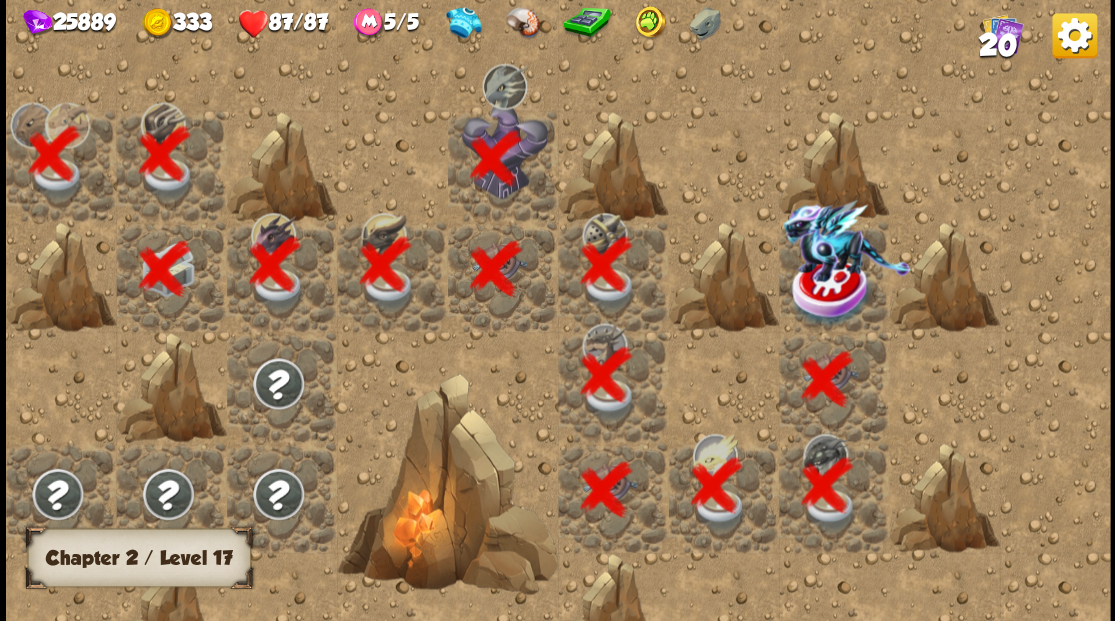click at bounding box center [831, 291] 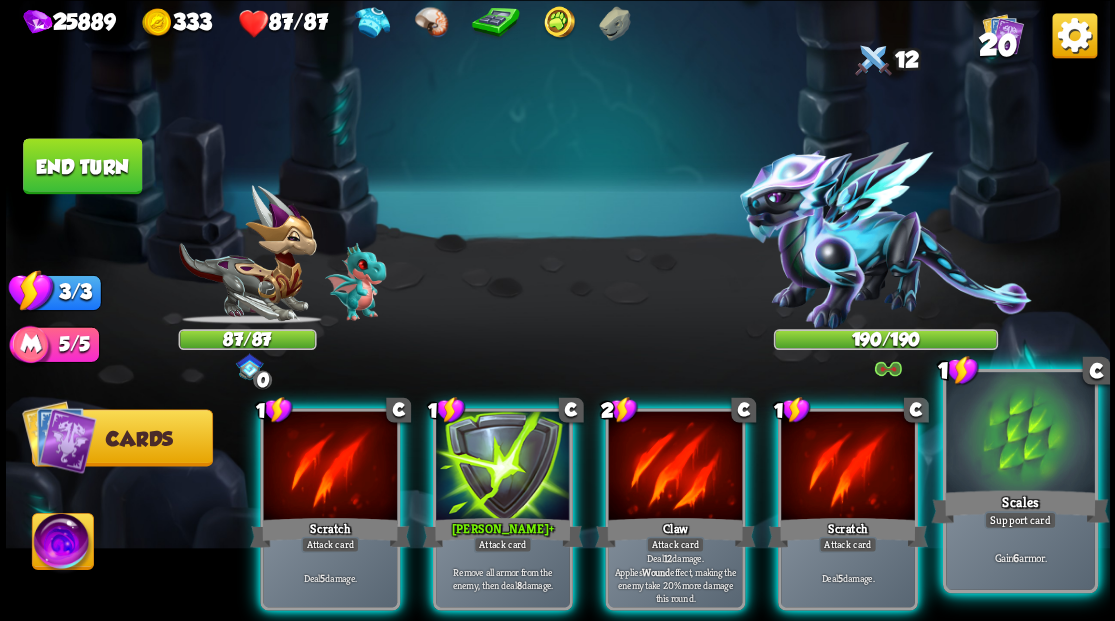 click at bounding box center (1020, 434) 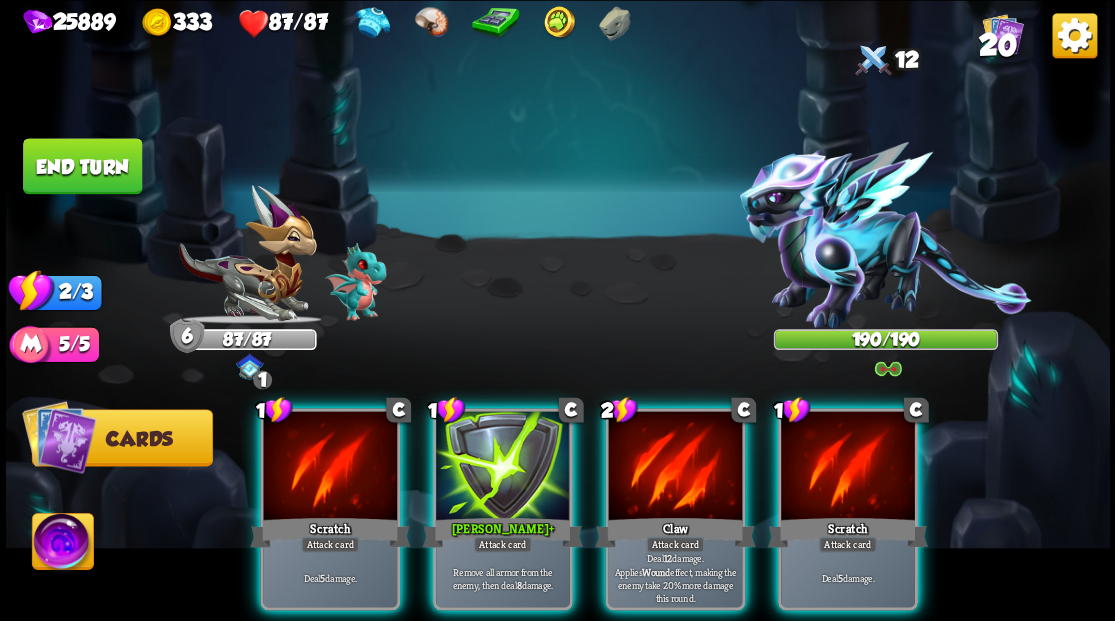 click at bounding box center (62, 544) 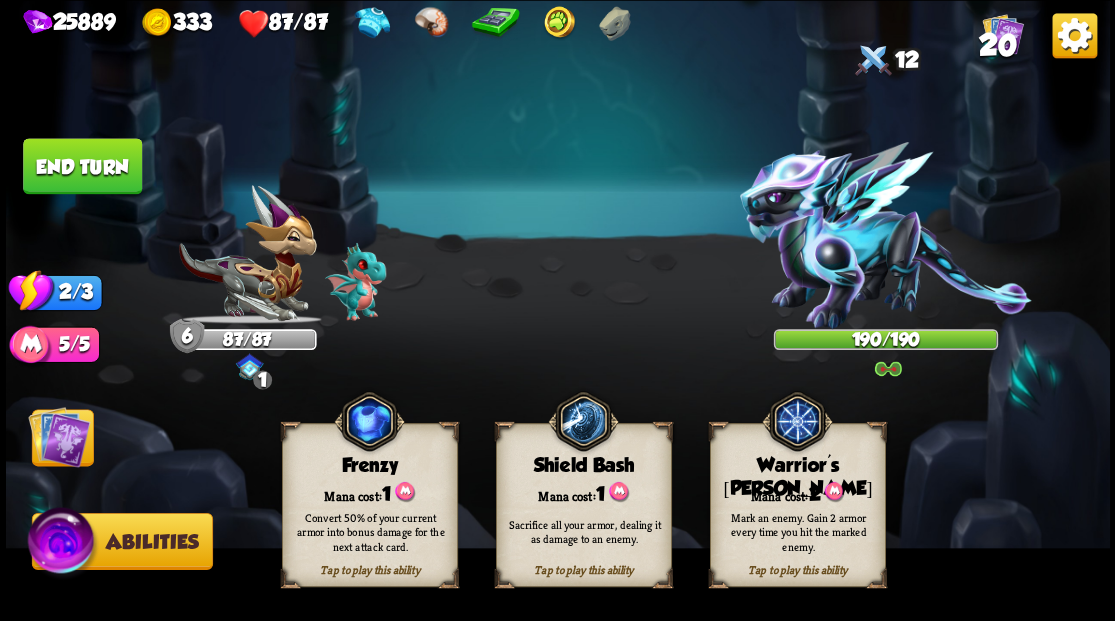 click on "Mark an enemy. Gain 2 armor every time you hit the marked enemy." at bounding box center (798, 531) 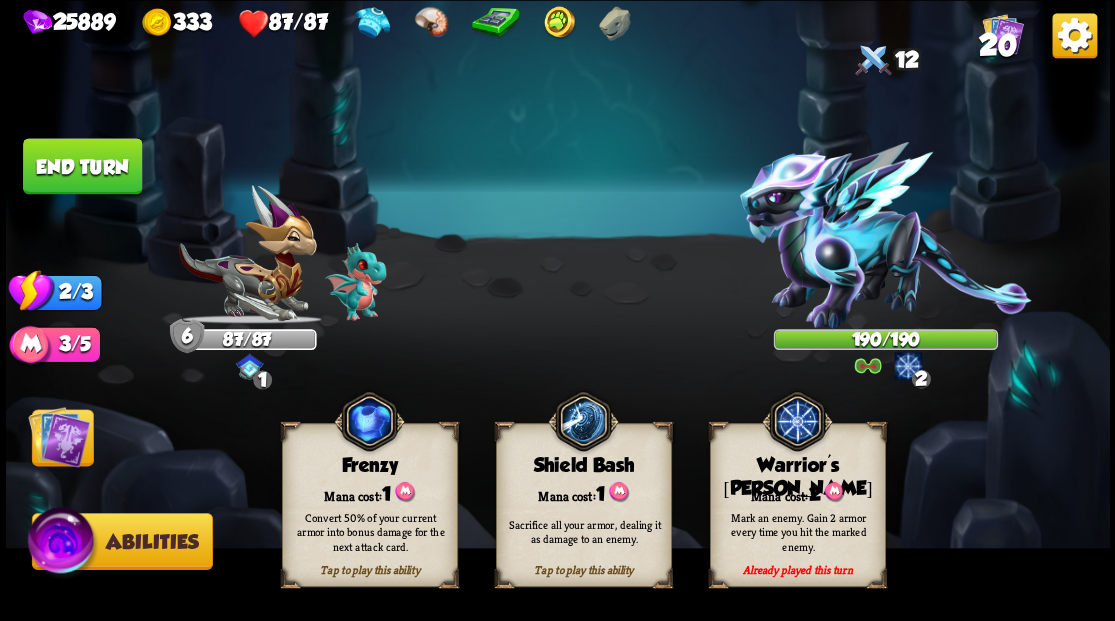 click at bounding box center [59, 436] 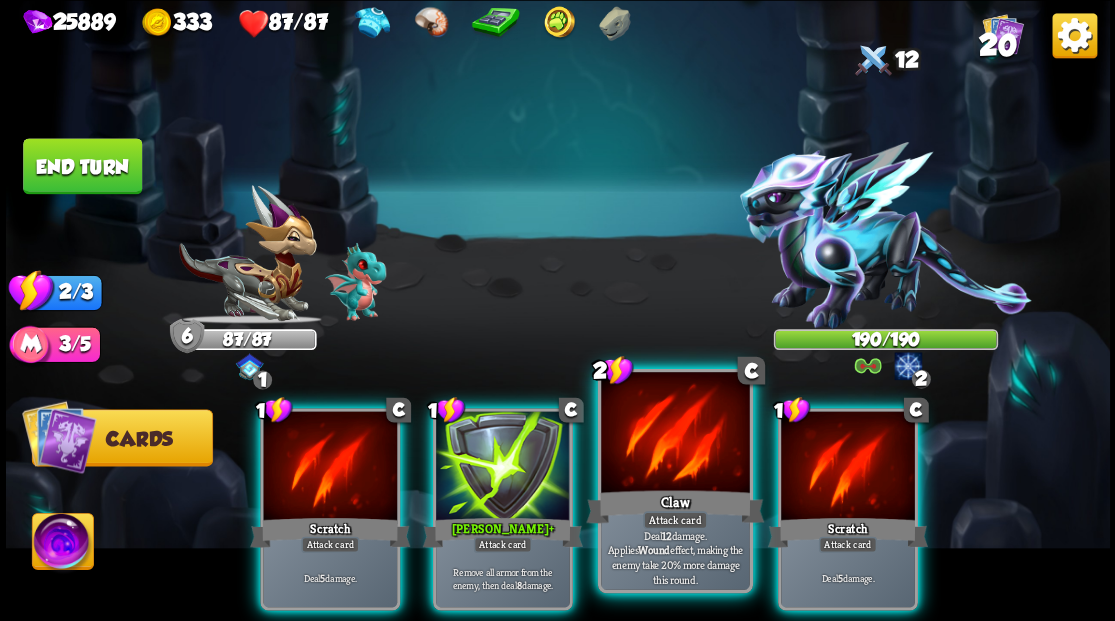 click at bounding box center [675, 434] 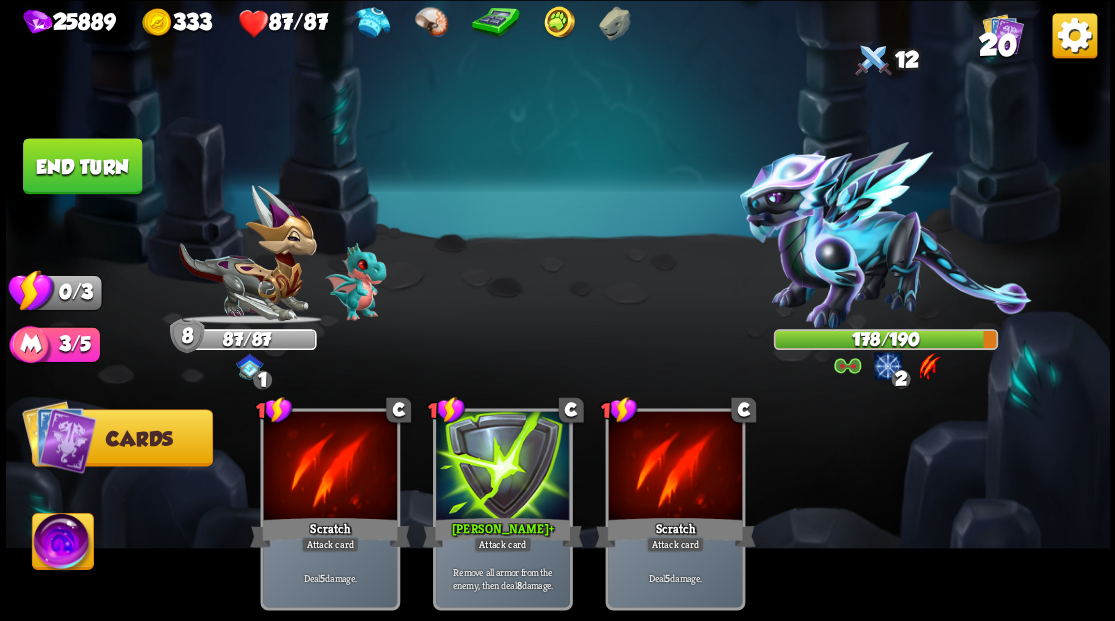 click on "End turn" at bounding box center (82, 166) 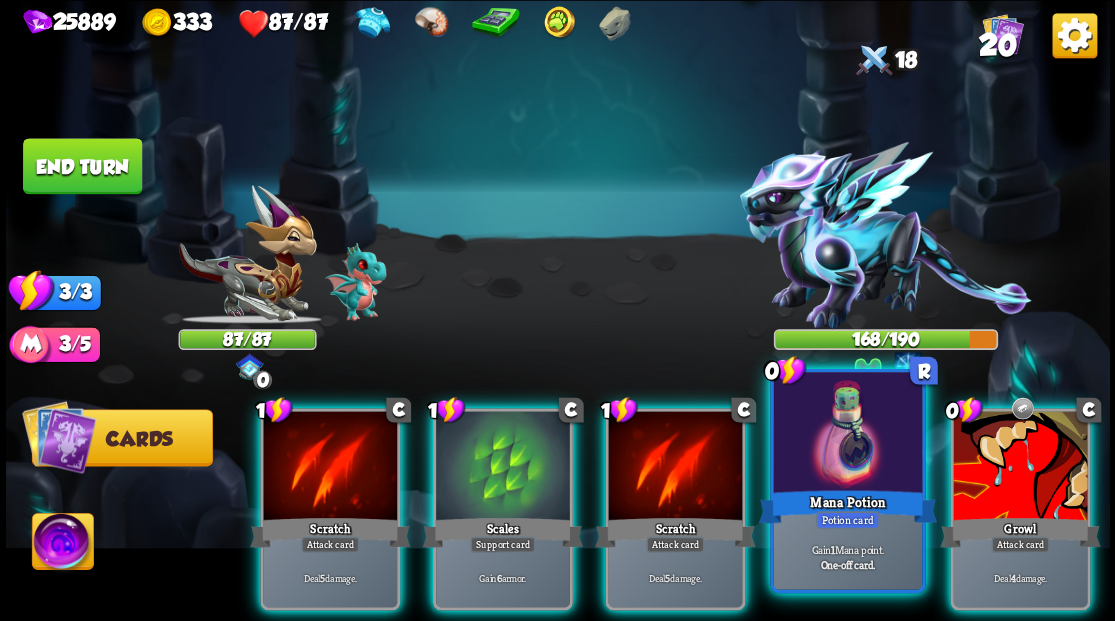 click at bounding box center (847, 434) 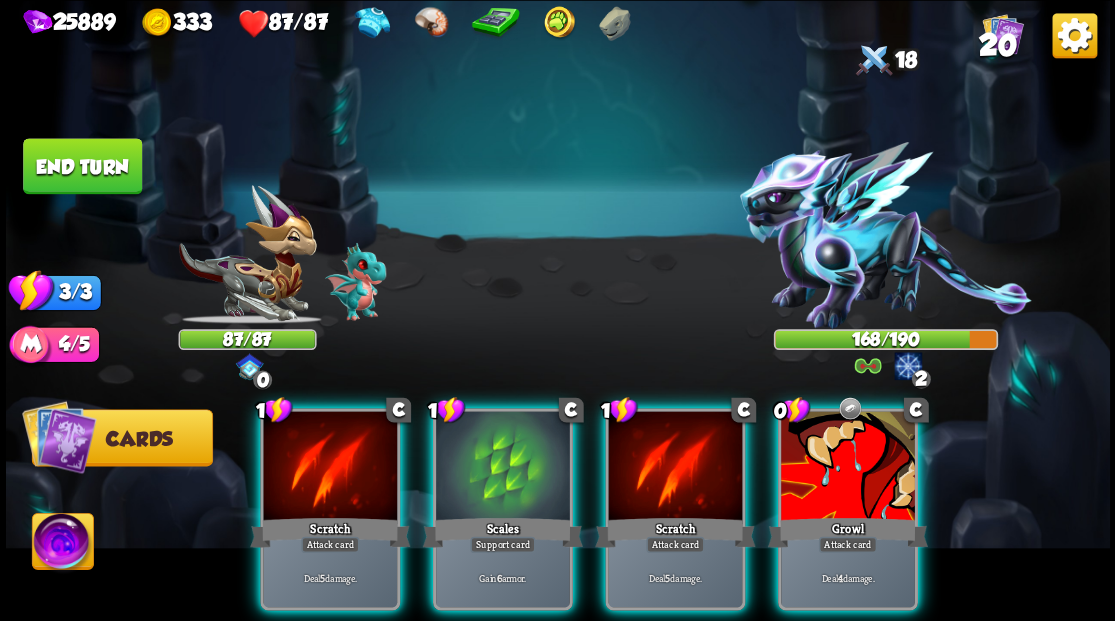 click at bounding box center [848, 467] 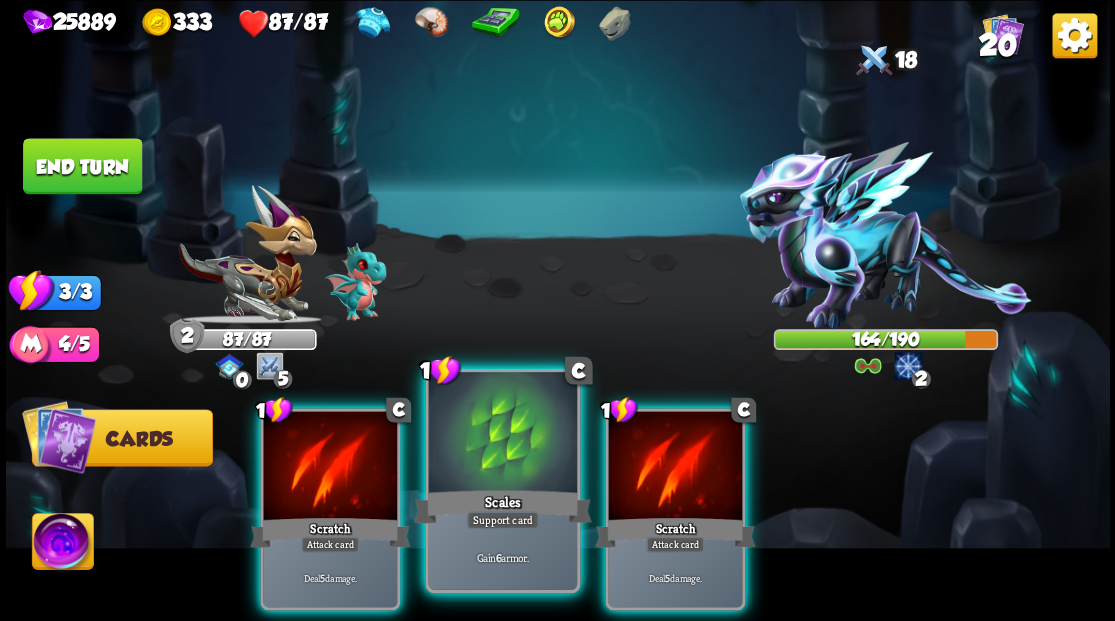 click at bounding box center (502, 434) 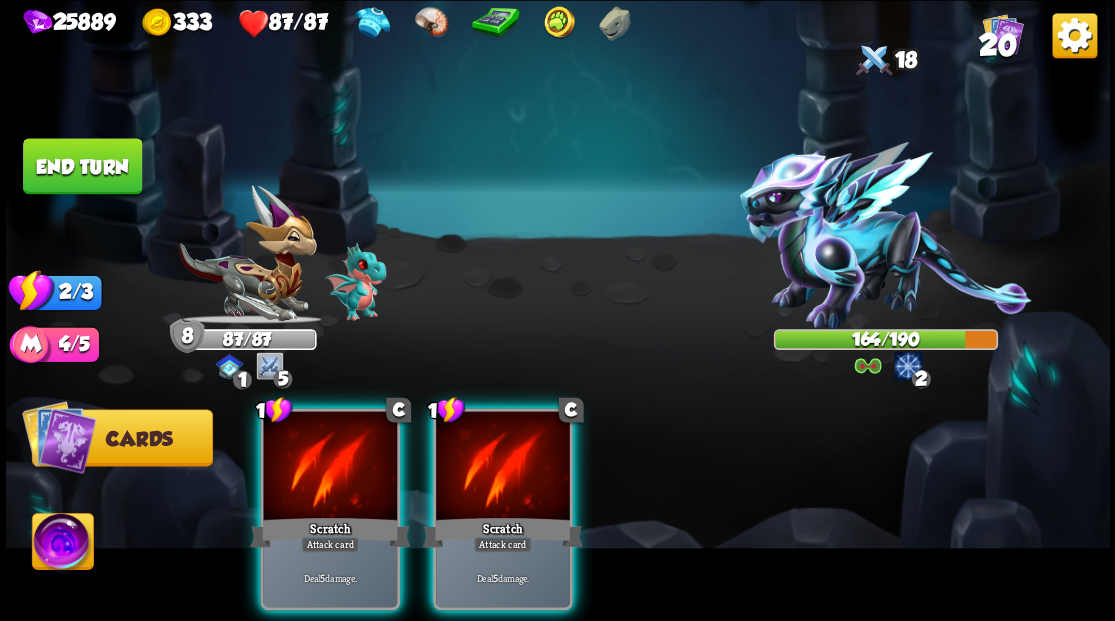 click at bounding box center (503, 467) 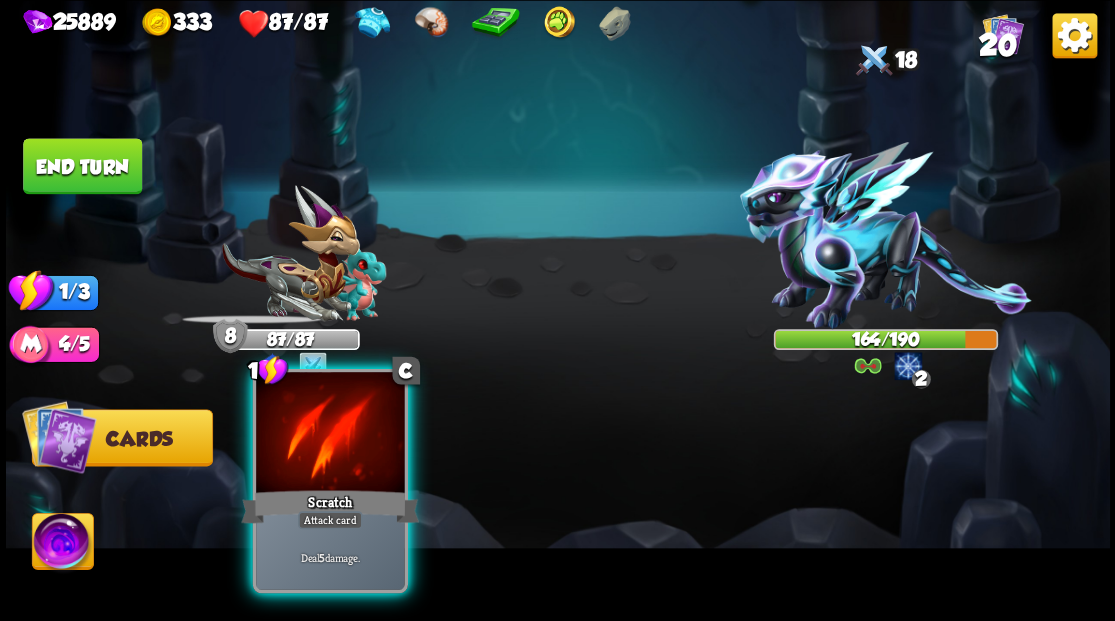 click at bounding box center [330, 434] 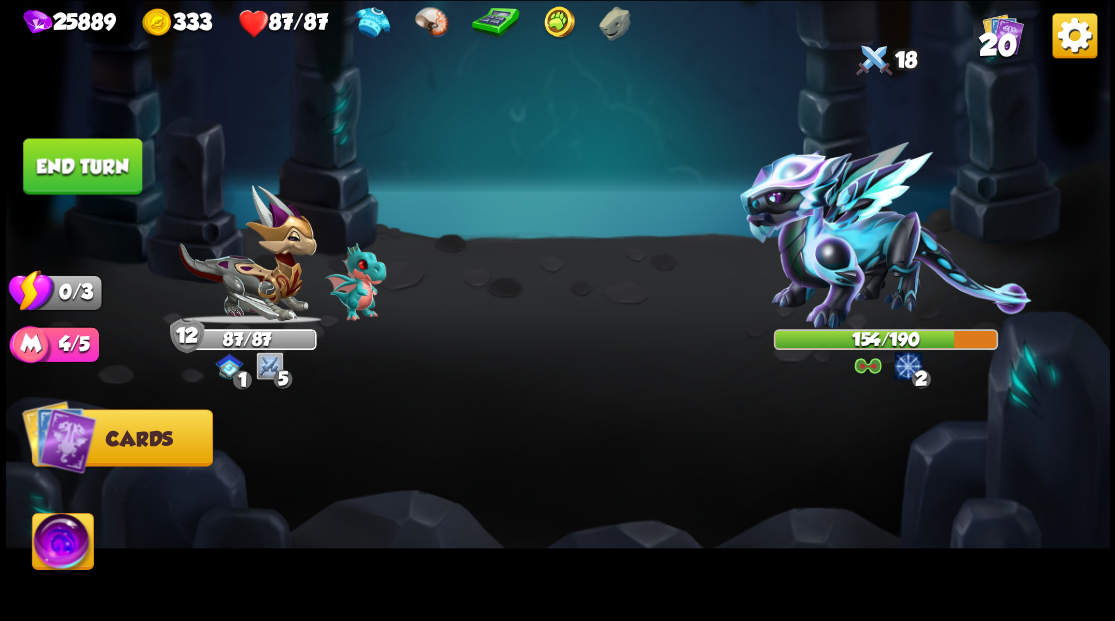 click on "End turn" at bounding box center (82, 166) 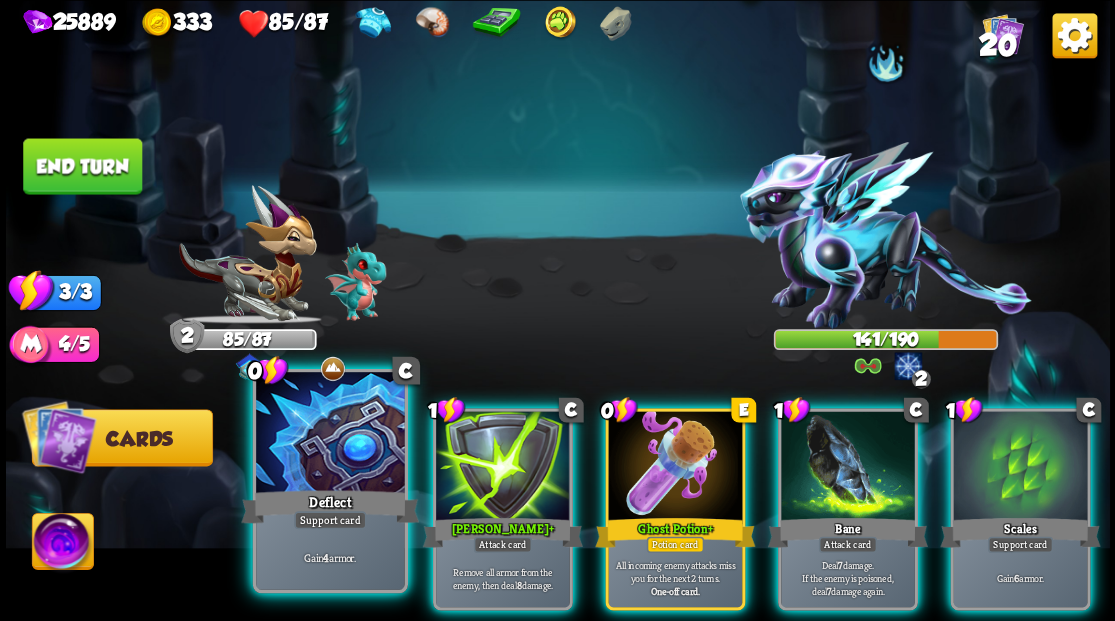click at bounding box center [330, 434] 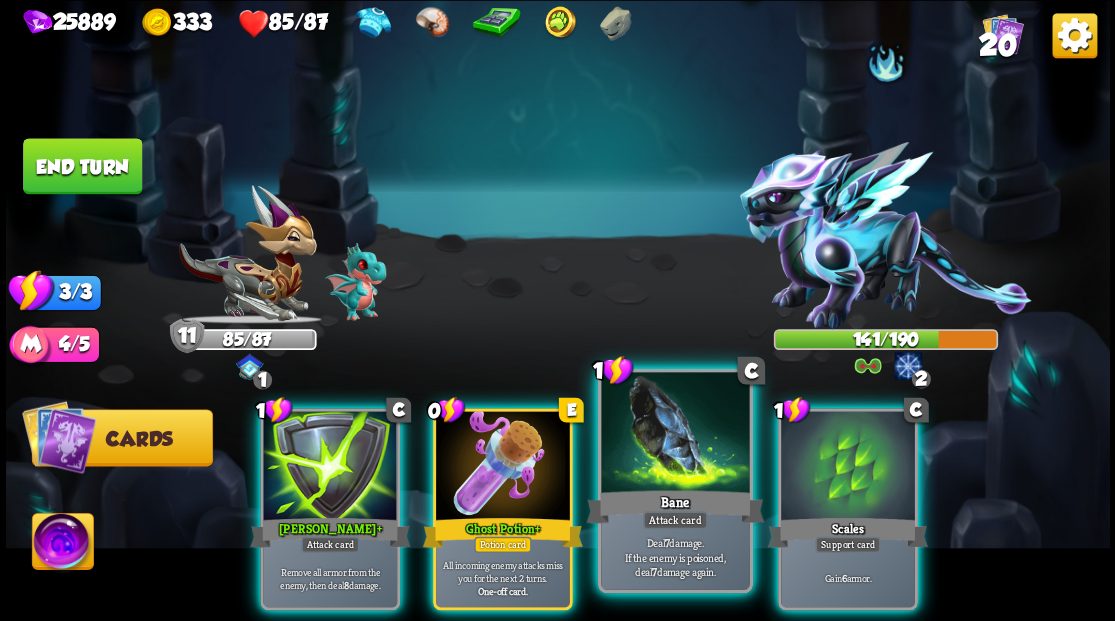 click at bounding box center [675, 434] 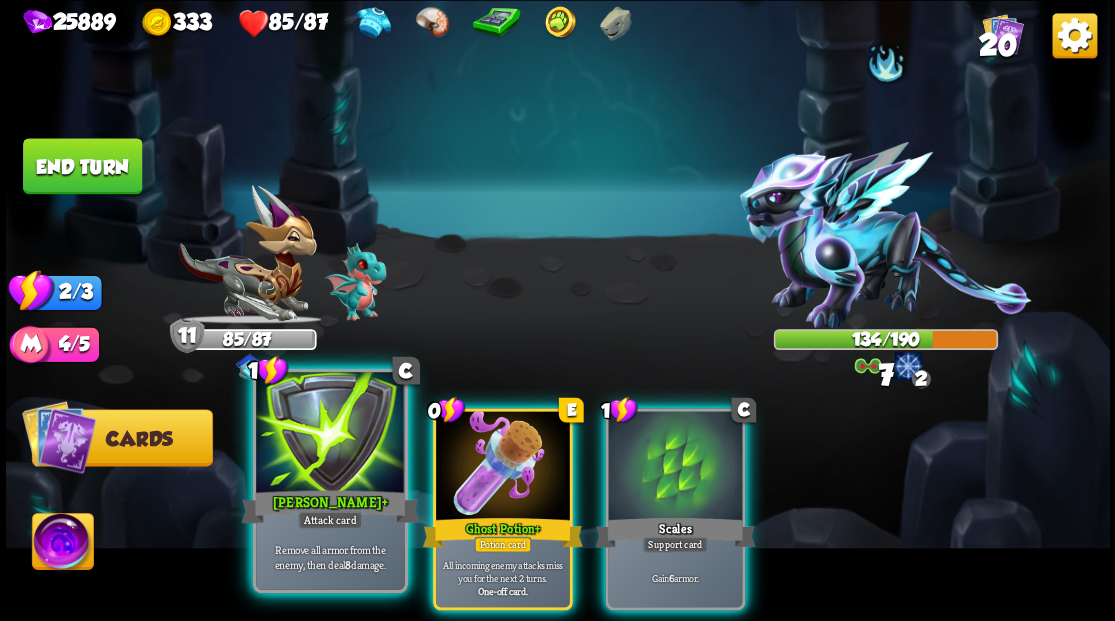 click at bounding box center [330, 434] 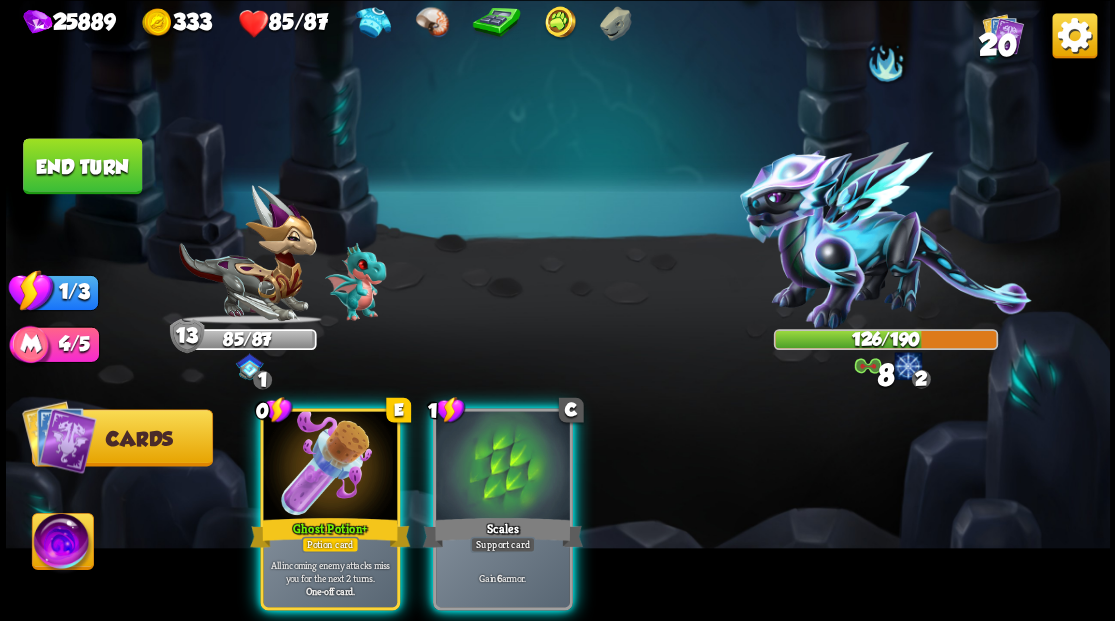 click at bounding box center [330, 467] 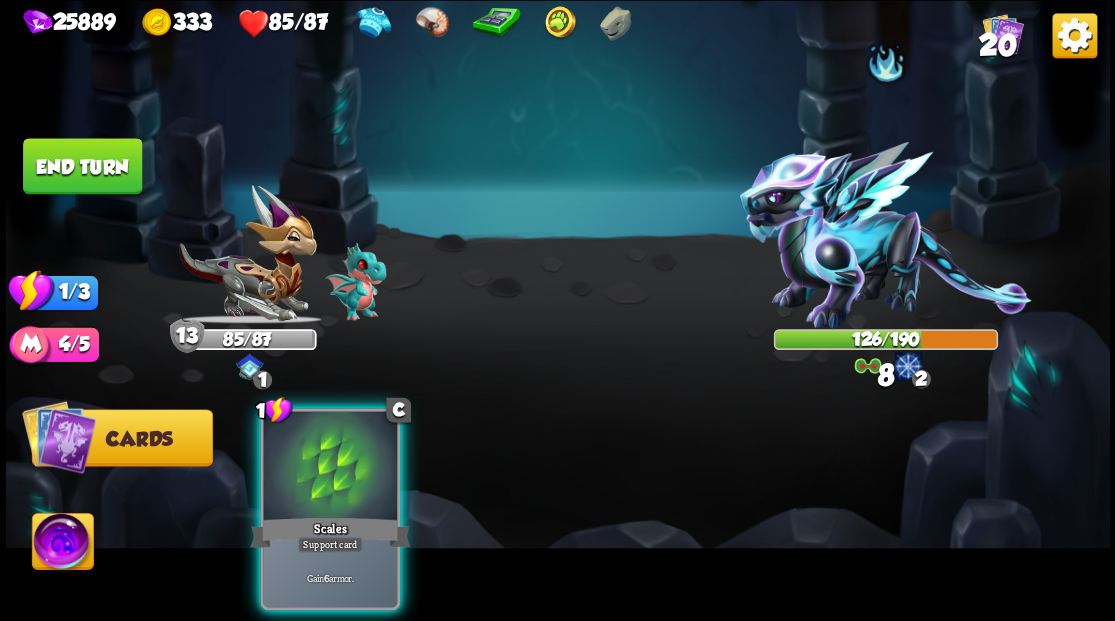 click at bounding box center (330, 467) 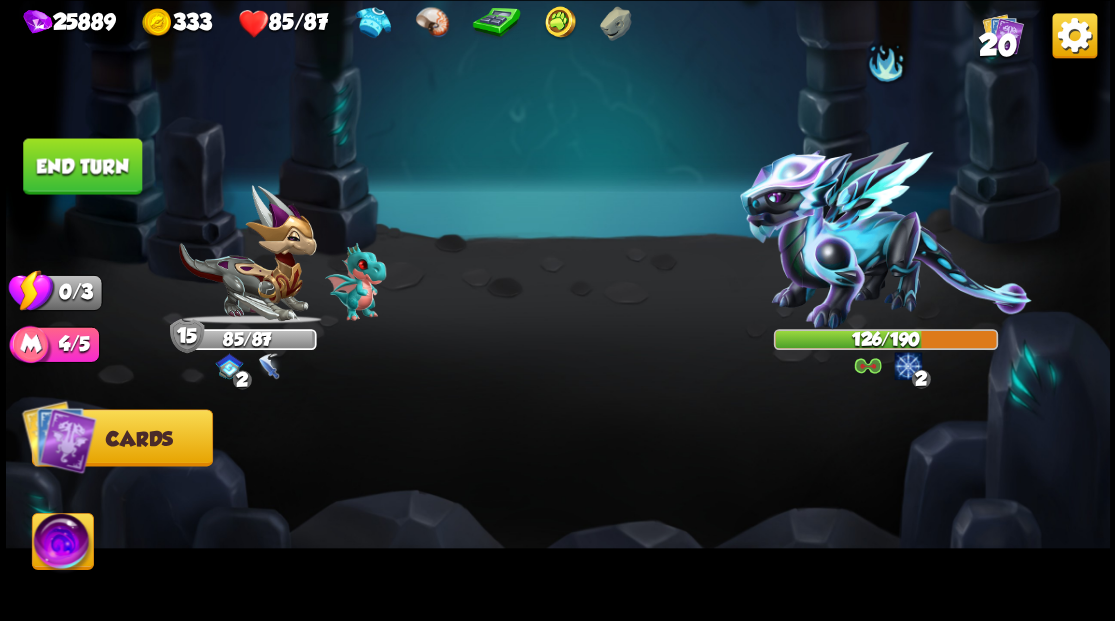 click on "End turn" at bounding box center [82, 166] 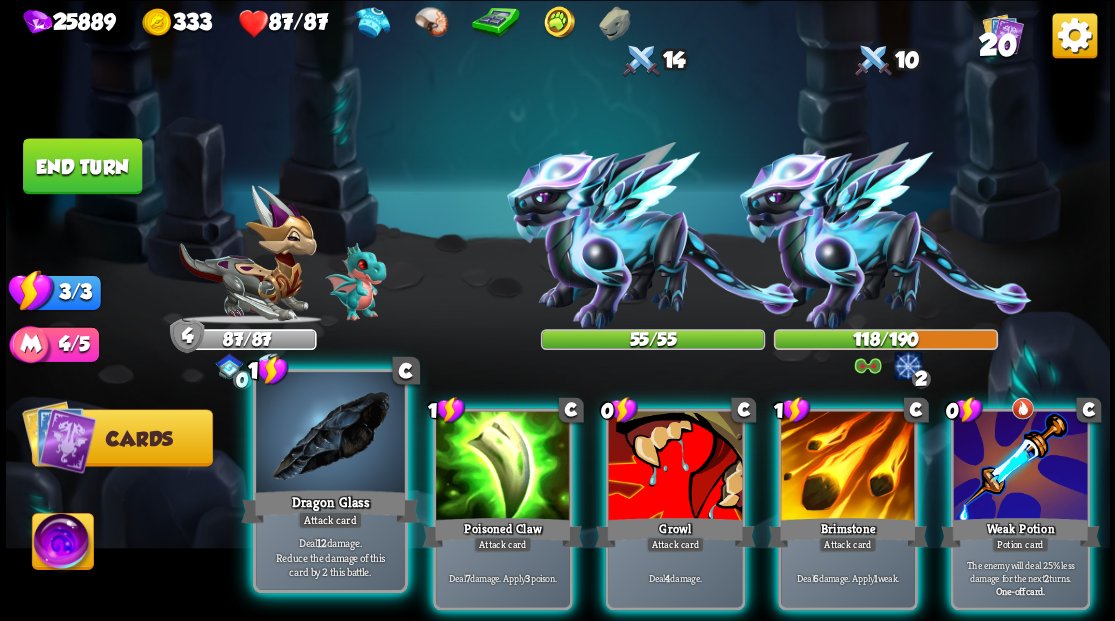 click at bounding box center (330, 434) 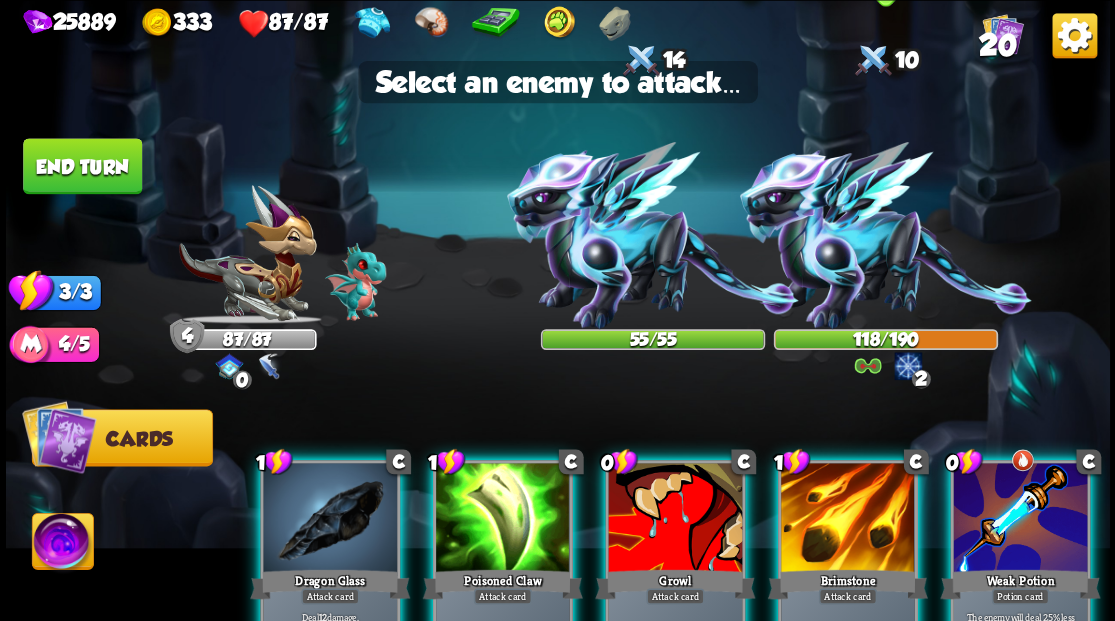 click at bounding box center (885, 235) 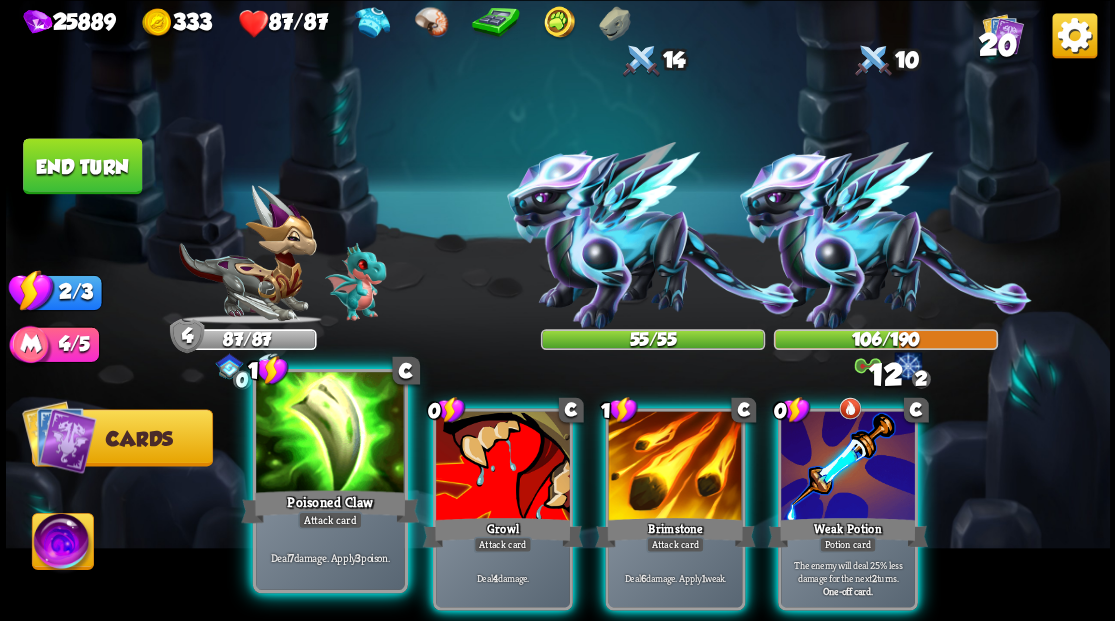 click at bounding box center [330, 434] 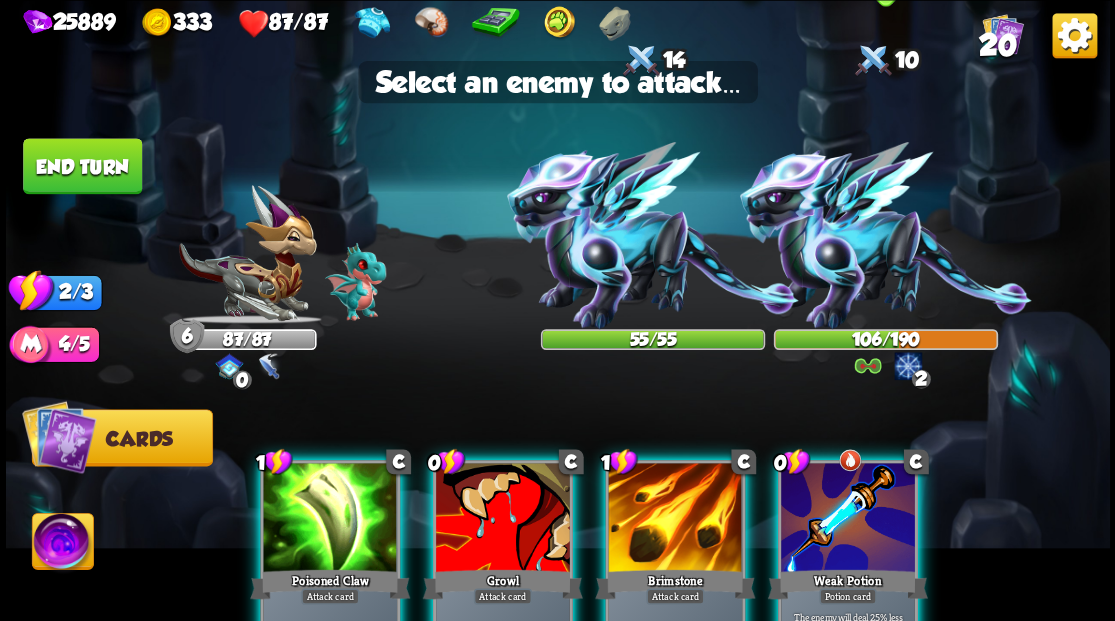 click at bounding box center (885, 235) 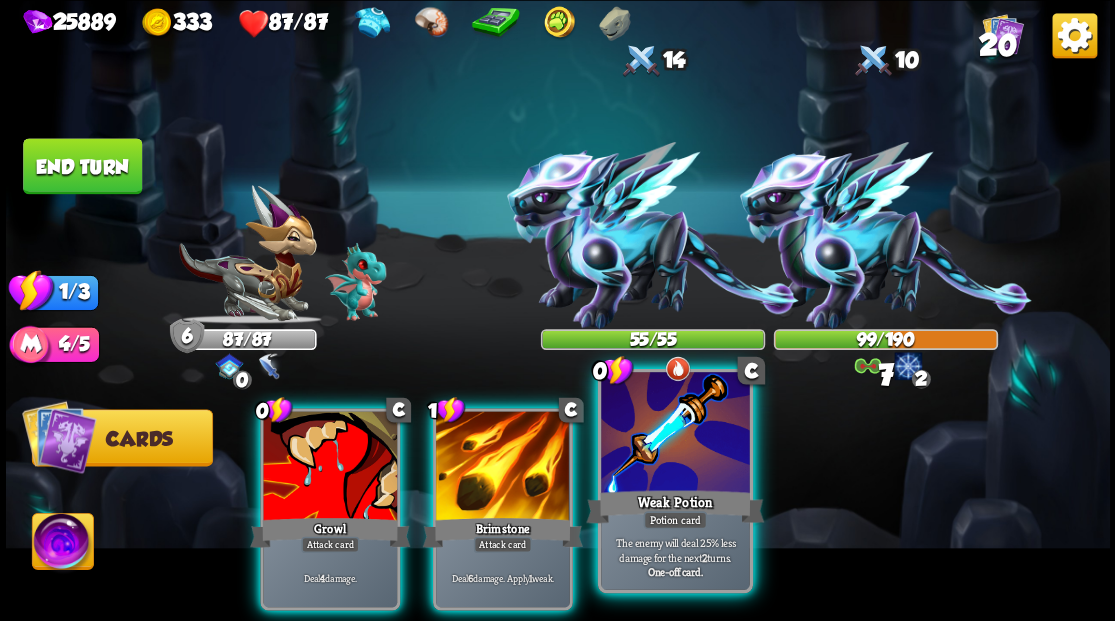 drag, startPoint x: 702, startPoint y: 508, endPoint x: 673, endPoint y: 404, distance: 107.96759 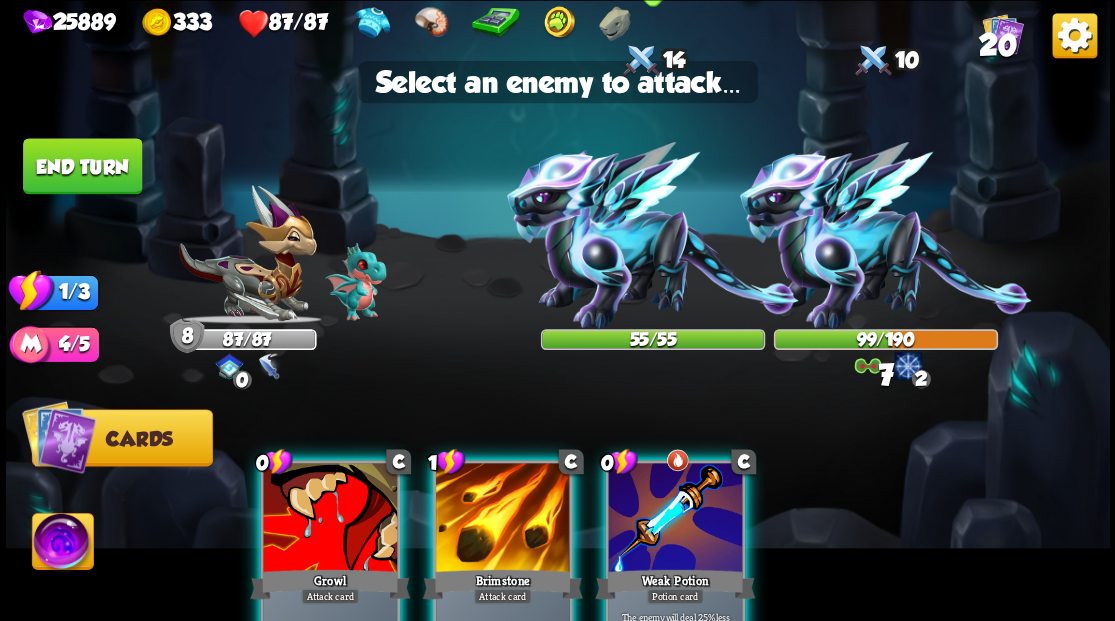 click at bounding box center (653, 235) 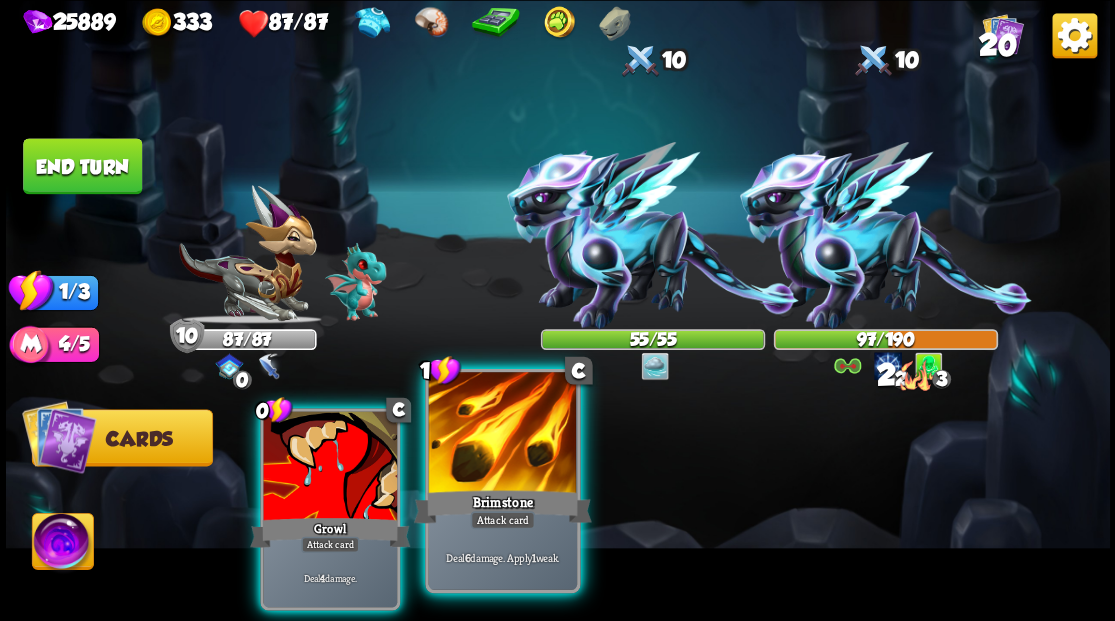 click at bounding box center (502, 434) 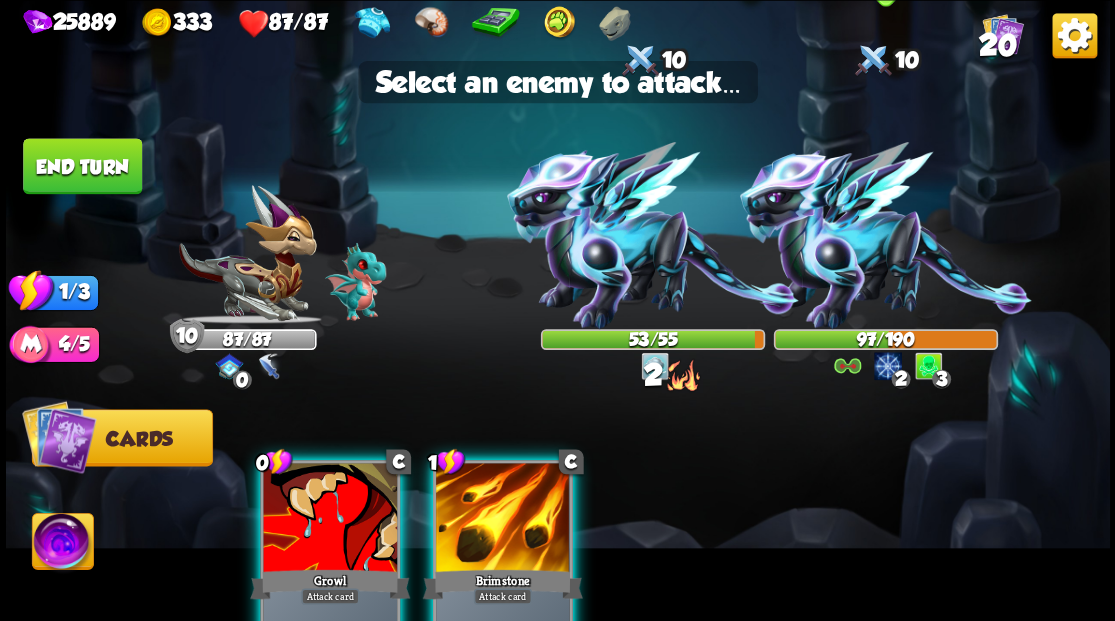 click at bounding box center [885, 235] 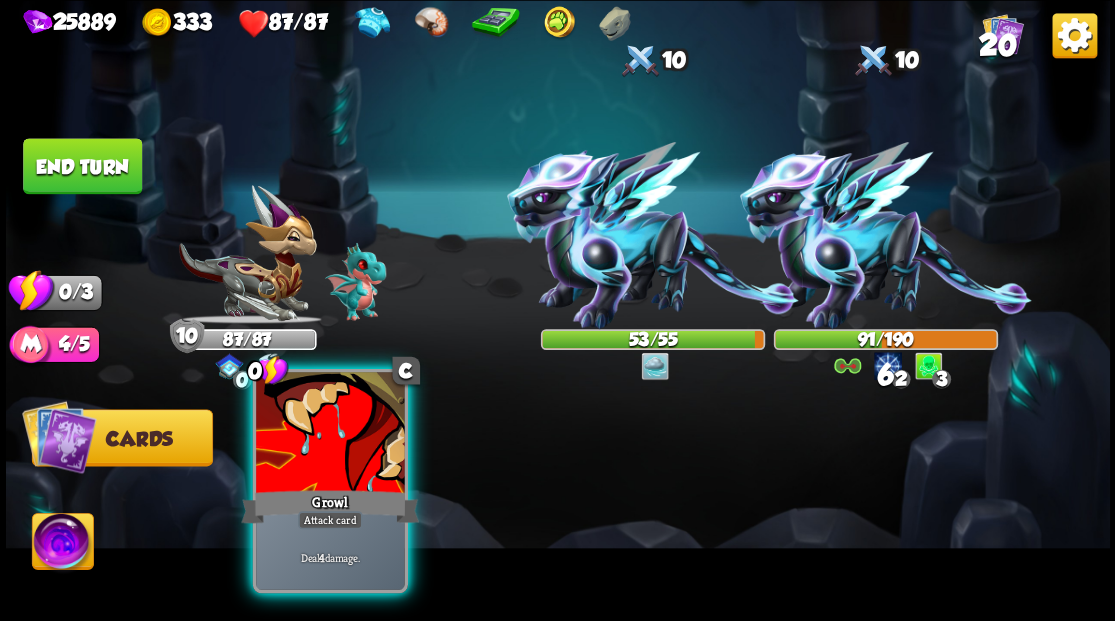 drag, startPoint x: 335, startPoint y: 421, endPoint x: 353, endPoint y: 423, distance: 18.110771 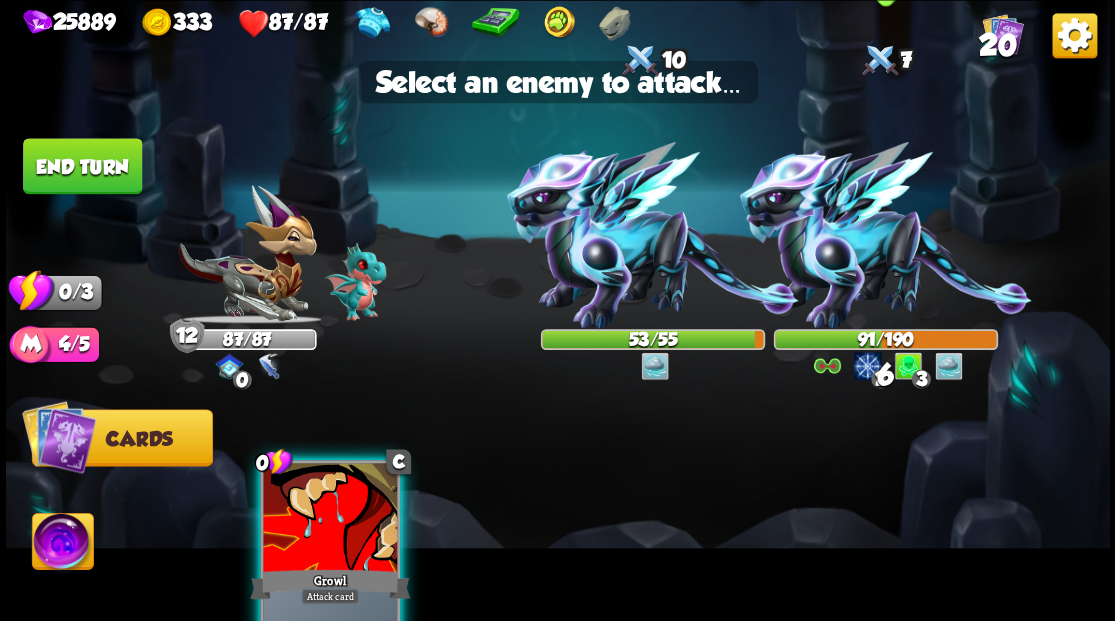 click at bounding box center (885, 235) 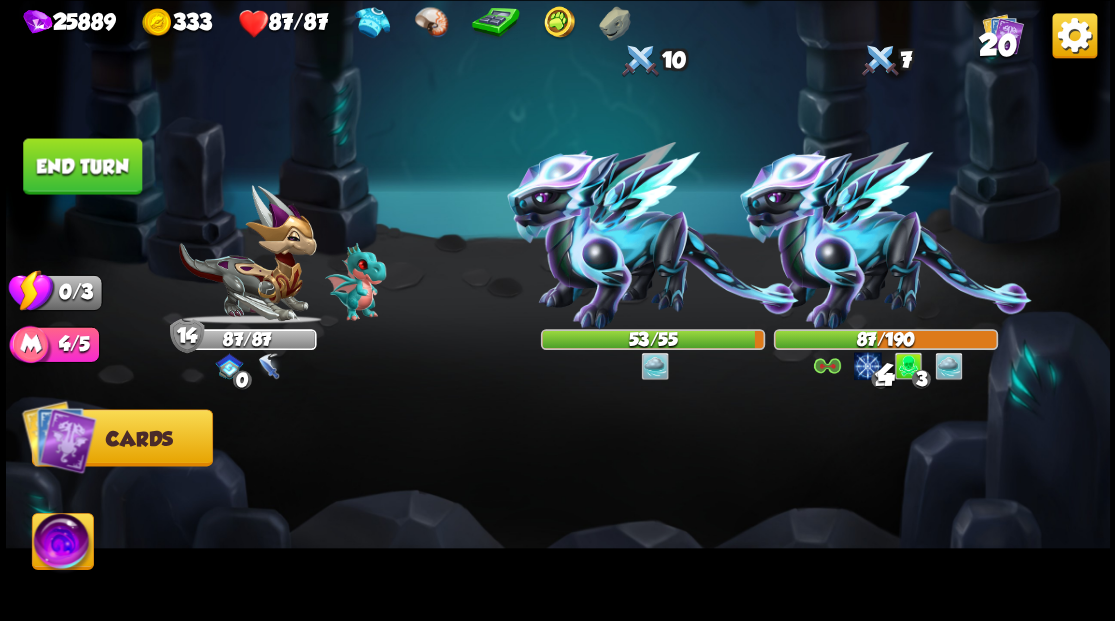 click on "End turn" at bounding box center [82, 166] 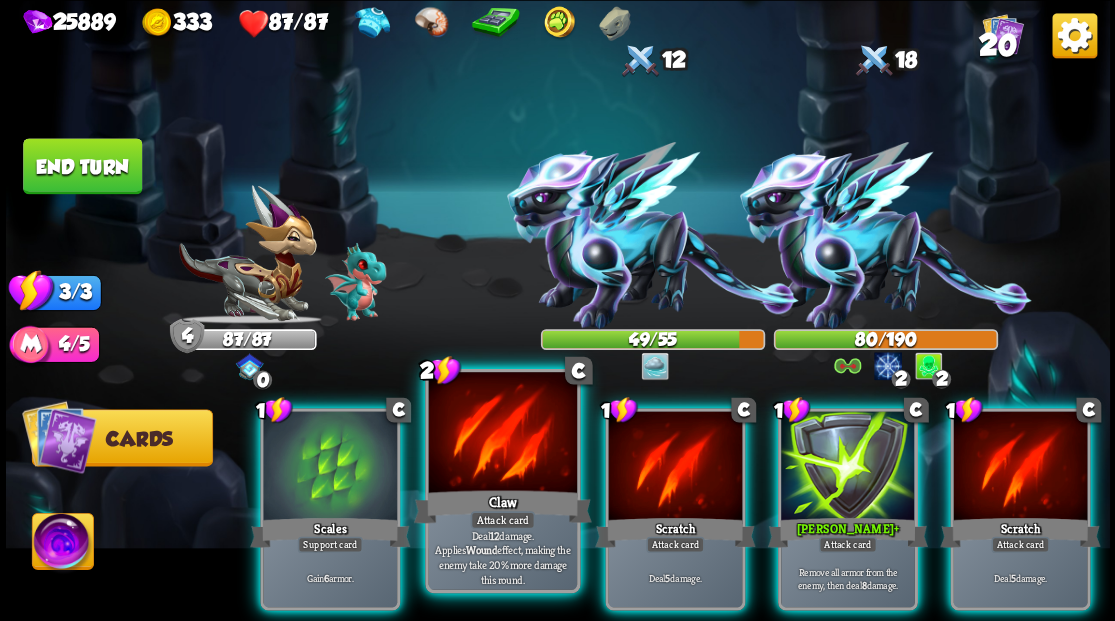 click at bounding box center (502, 434) 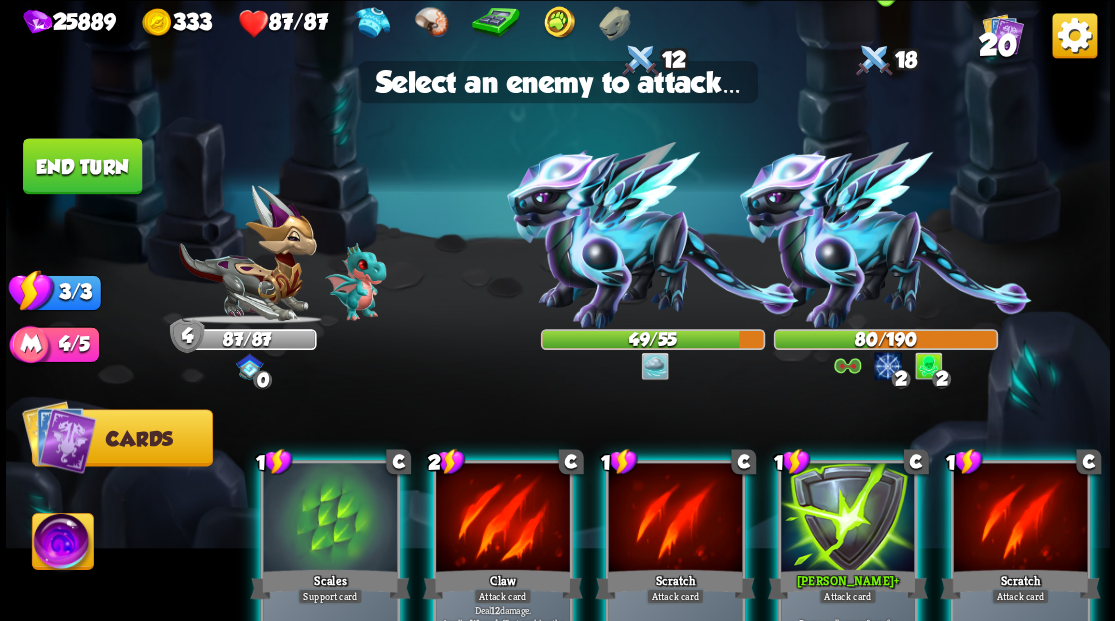 click at bounding box center (885, 235) 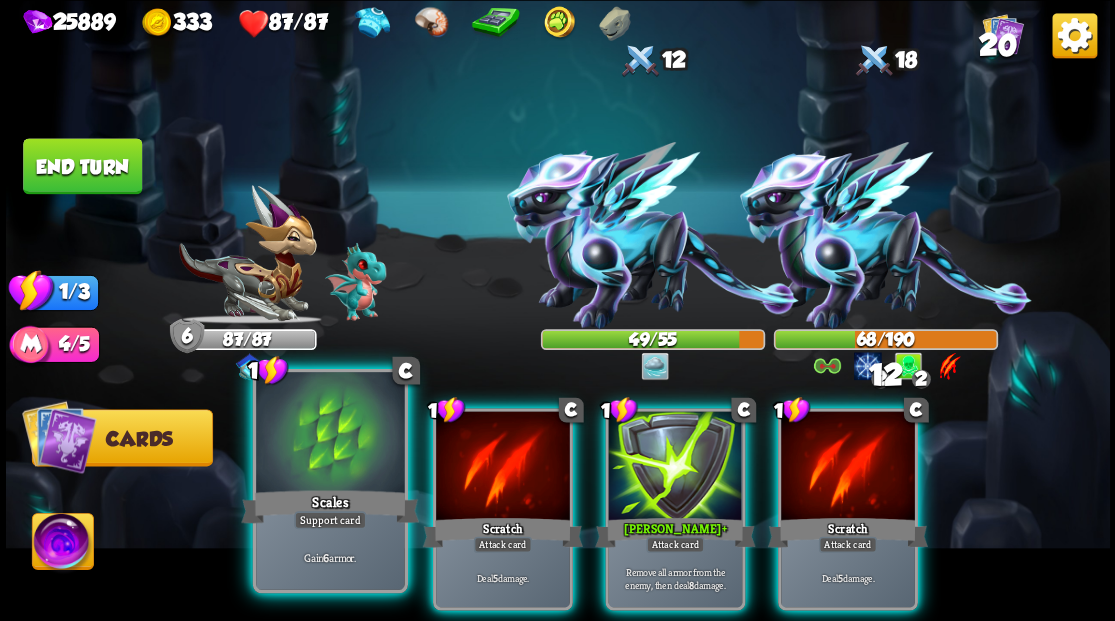 click at bounding box center (330, 434) 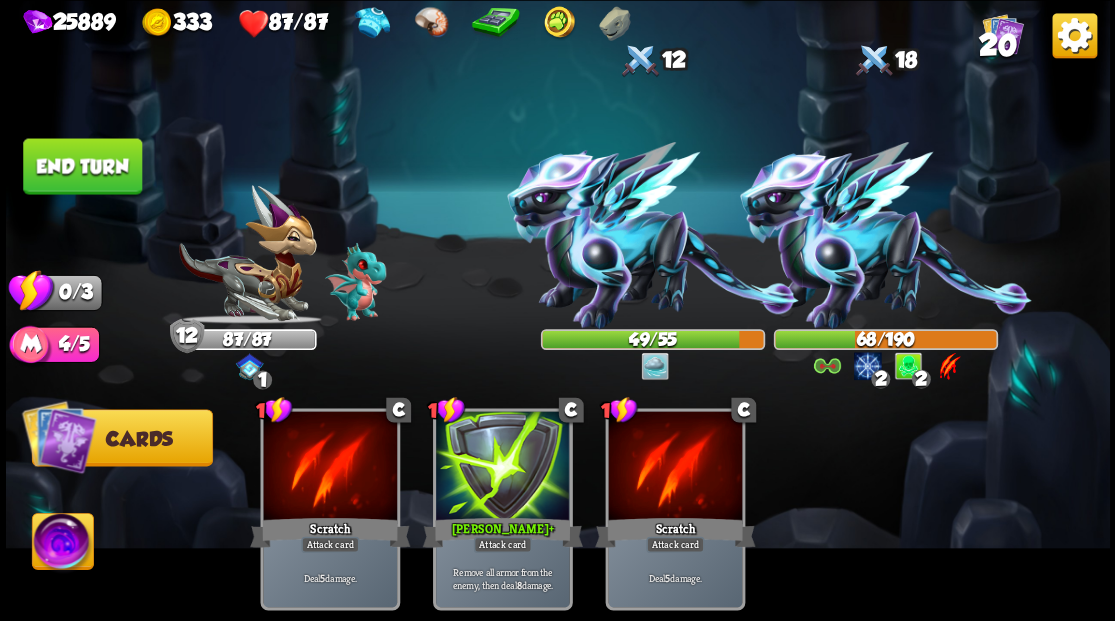 click on "End turn" at bounding box center (82, 166) 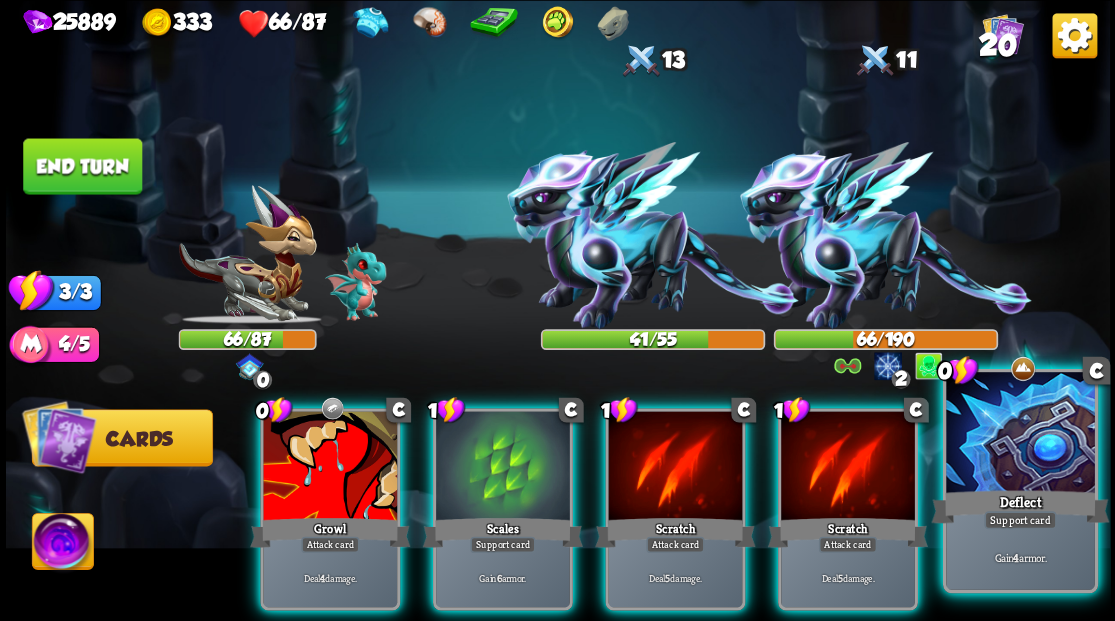 click at bounding box center (1020, 434) 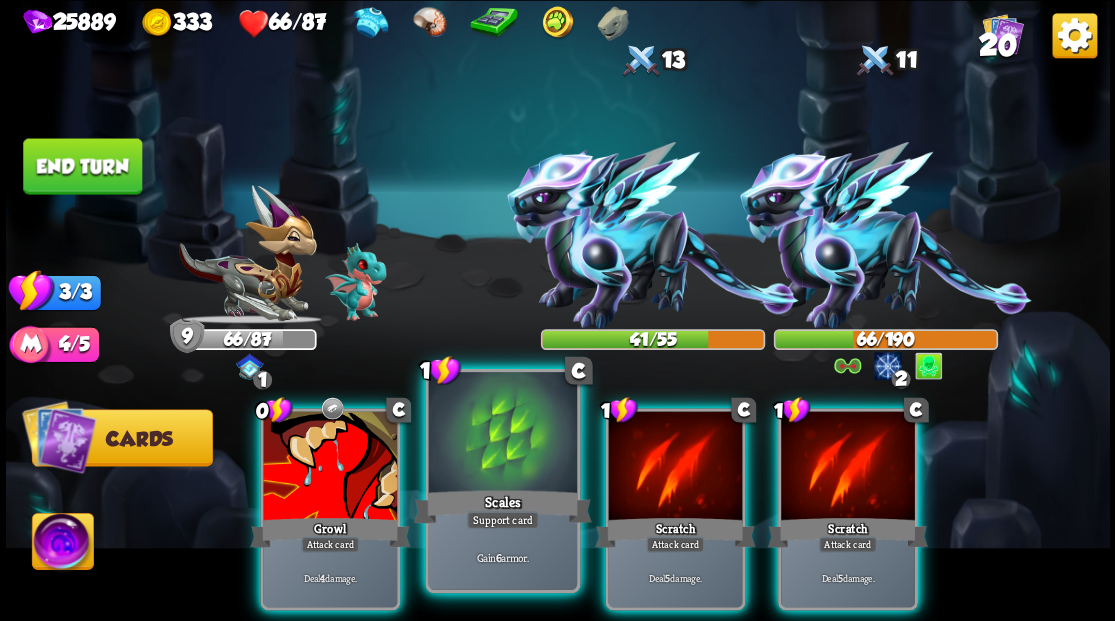 click at bounding box center [502, 434] 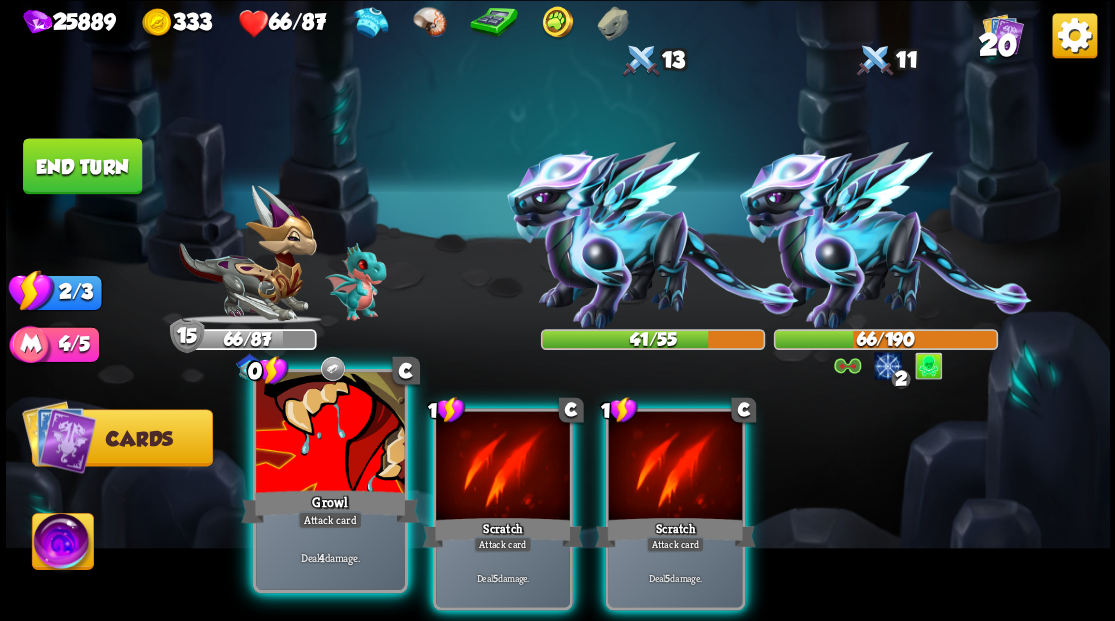 click at bounding box center [330, 434] 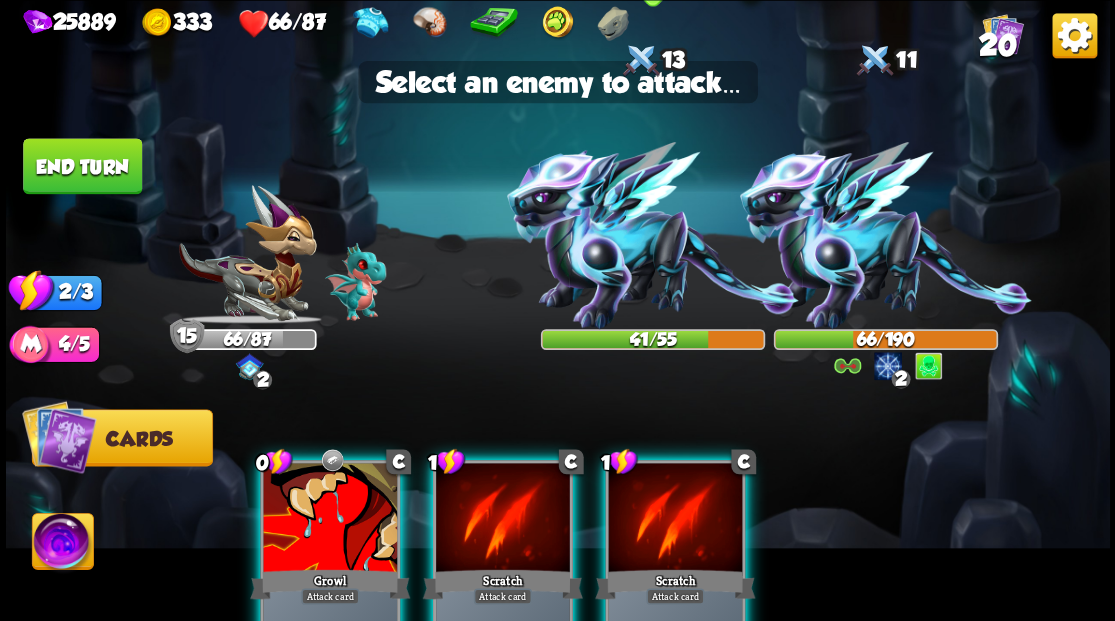 click at bounding box center [653, 235] 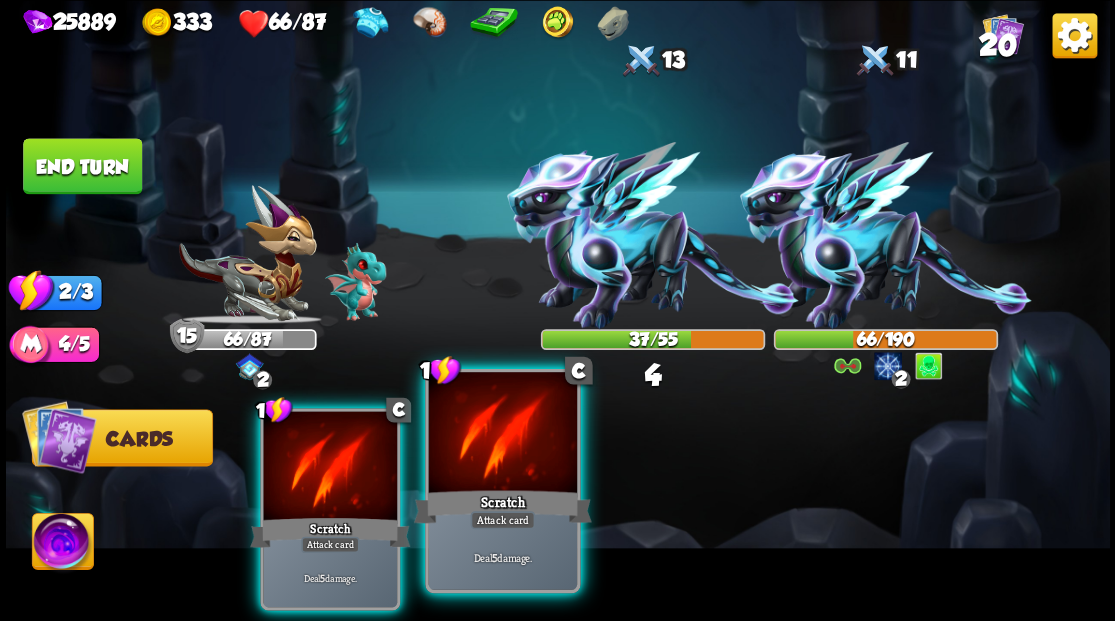 click at bounding box center [502, 434] 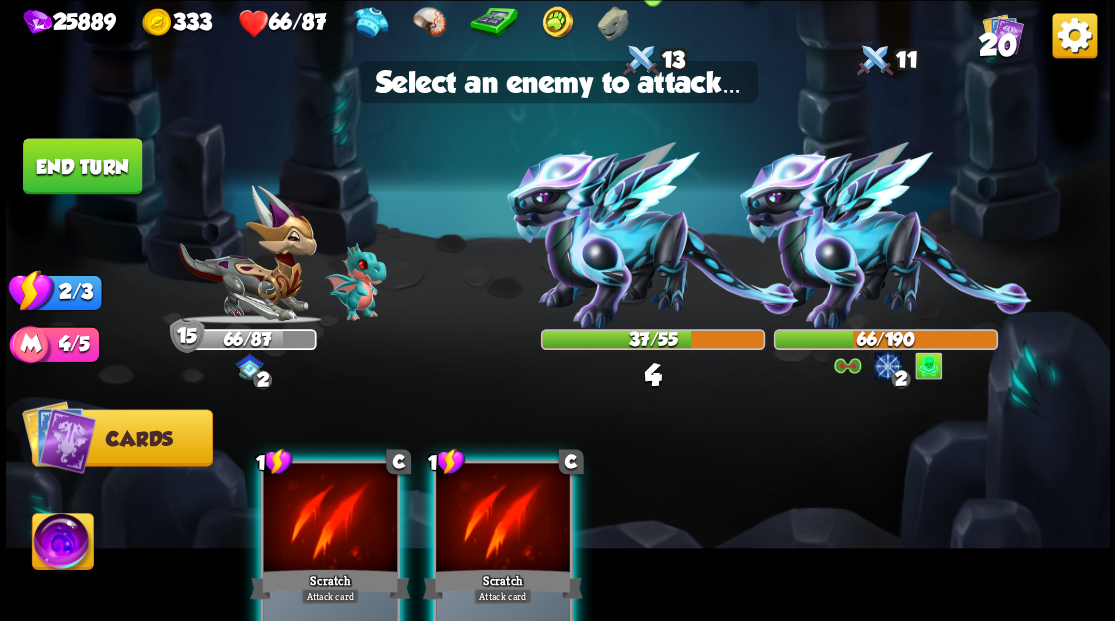 click at bounding box center [653, 235] 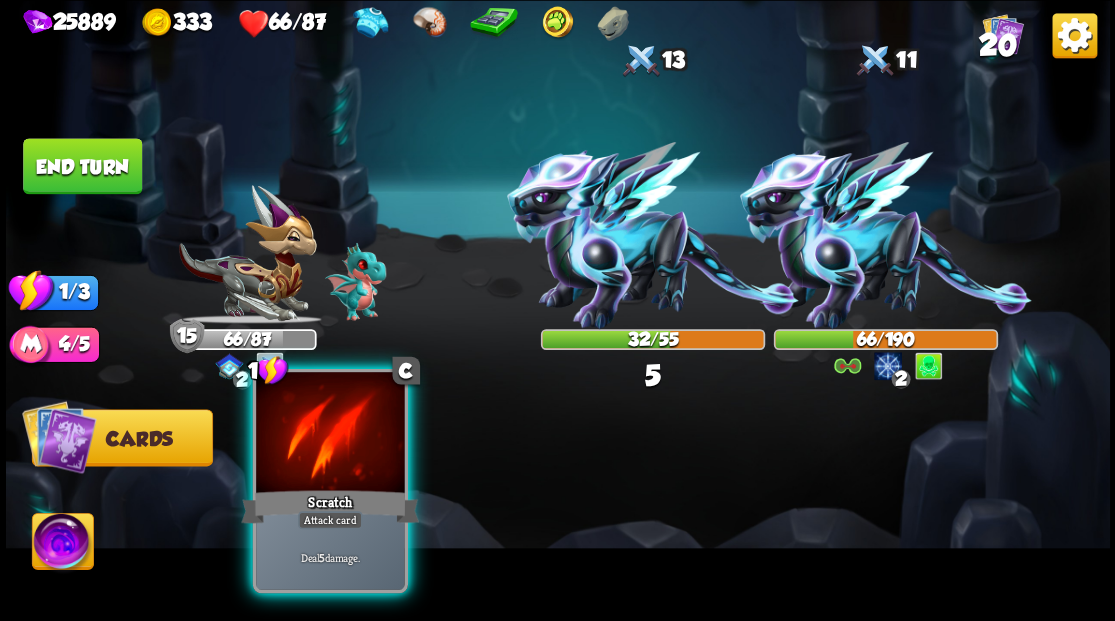 click at bounding box center (330, 434) 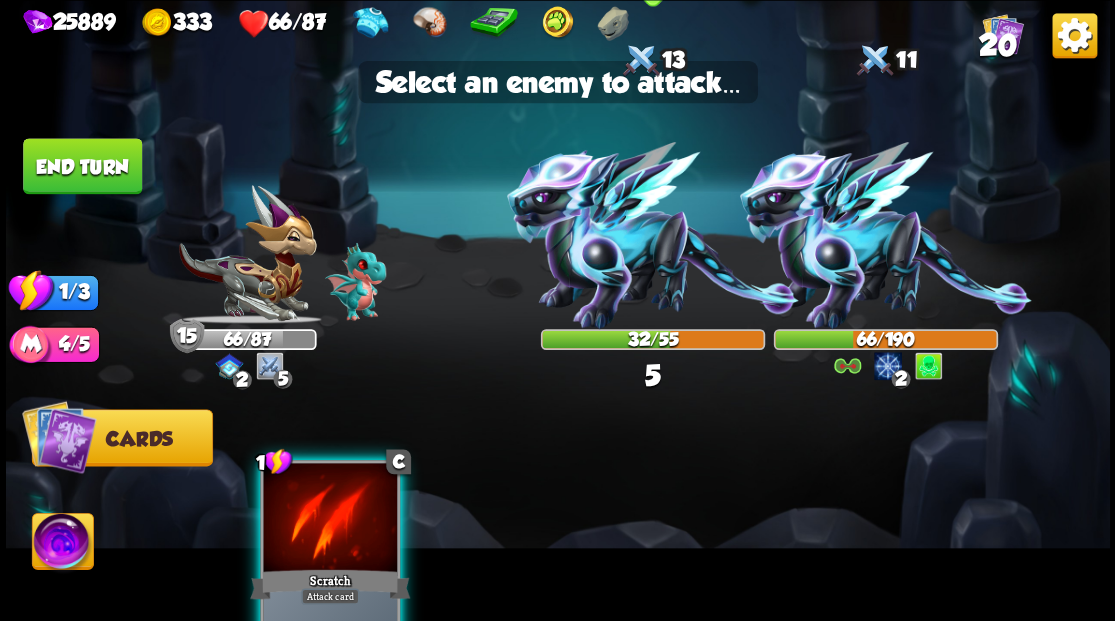 click at bounding box center [653, 235] 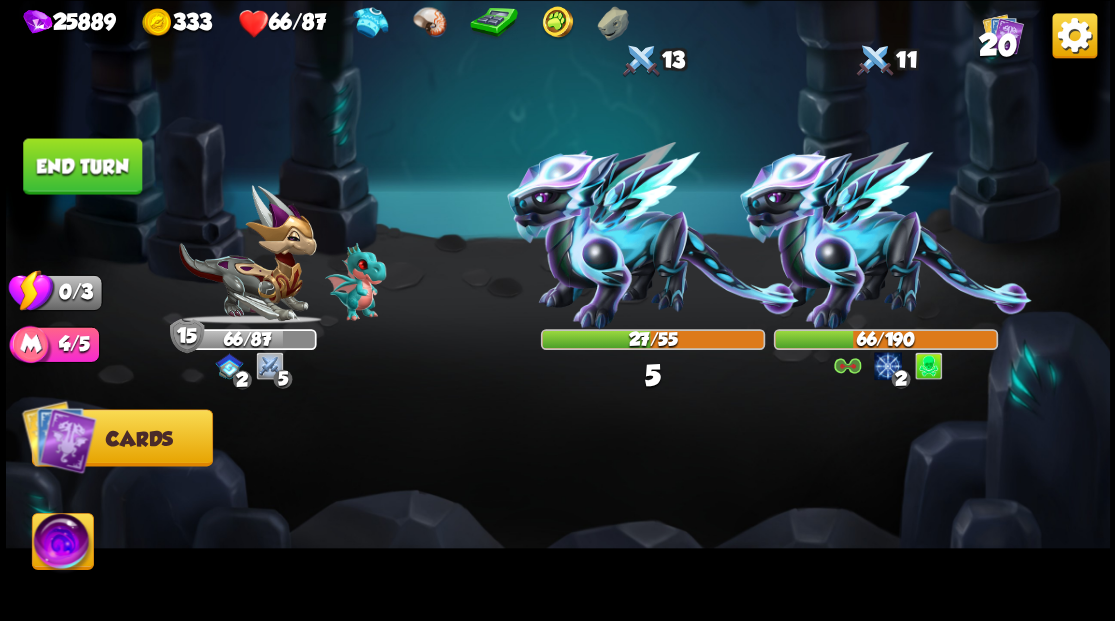 click on "End turn" at bounding box center (82, 166) 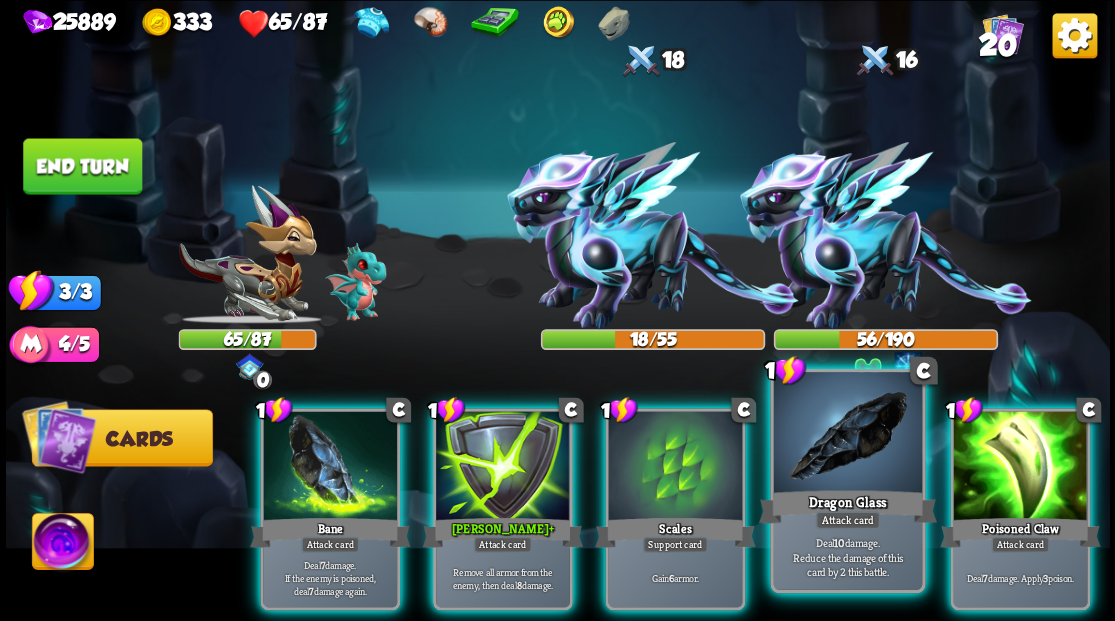 click at bounding box center [847, 434] 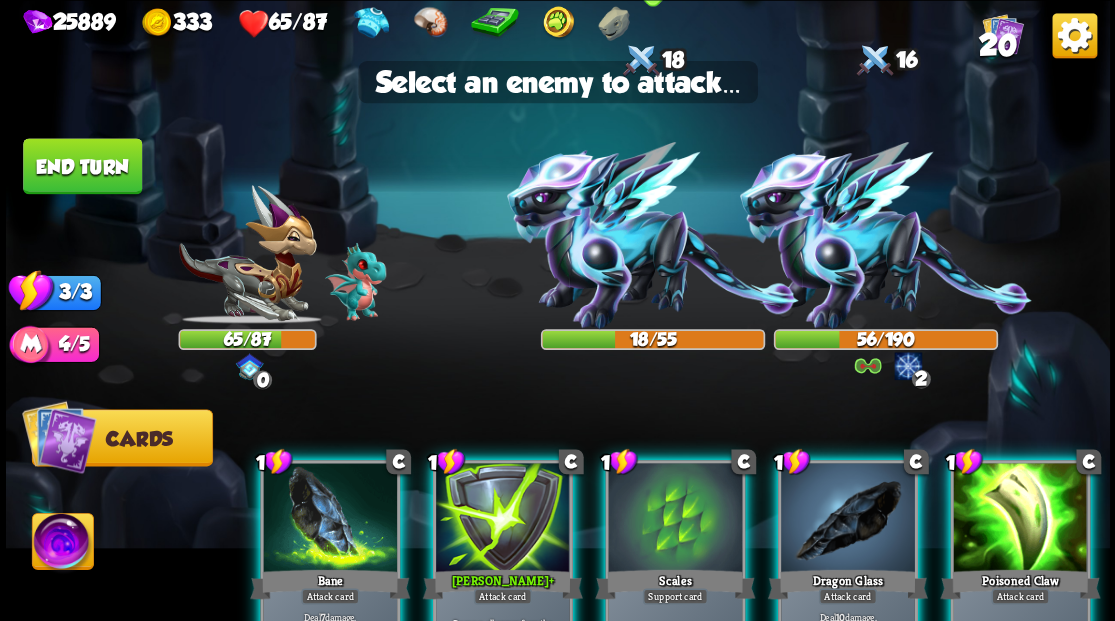 click at bounding box center [653, 235] 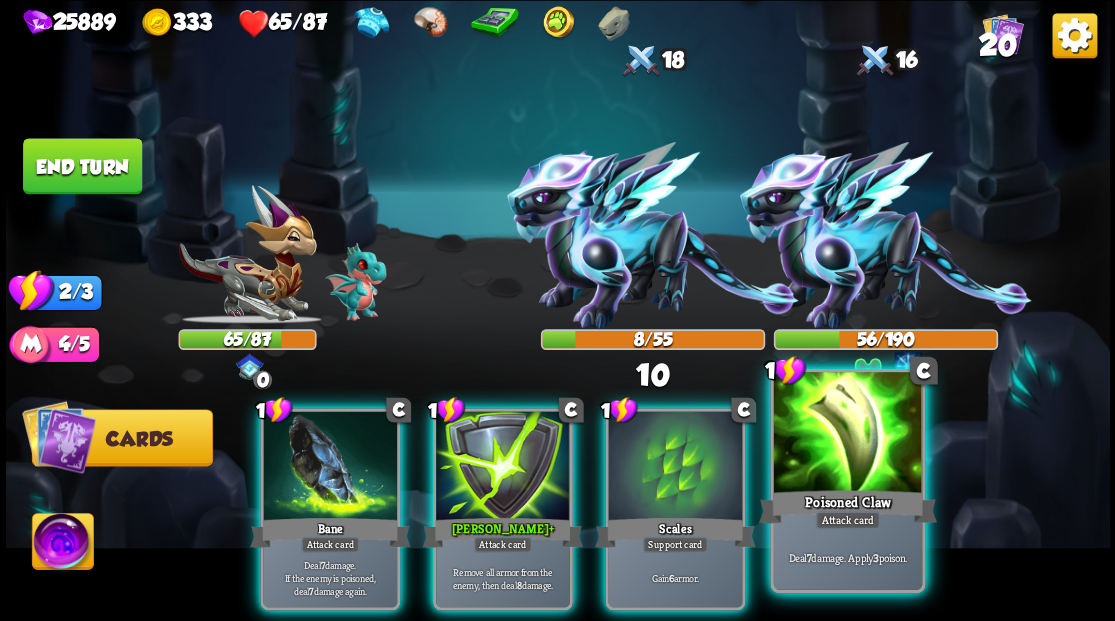 click at bounding box center [847, 434] 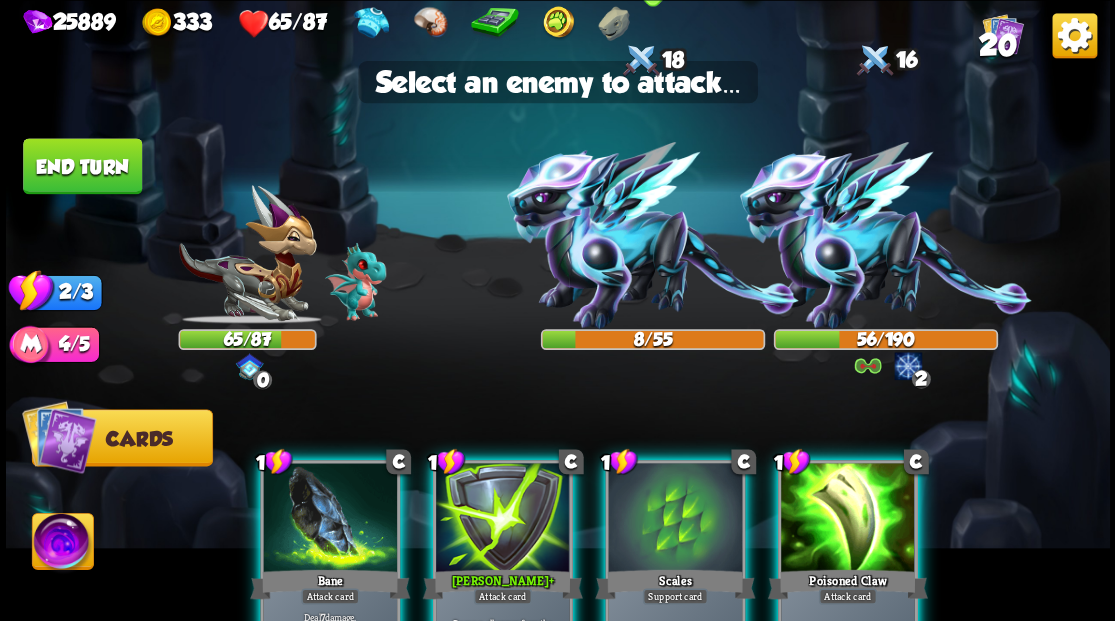 click at bounding box center (653, 235) 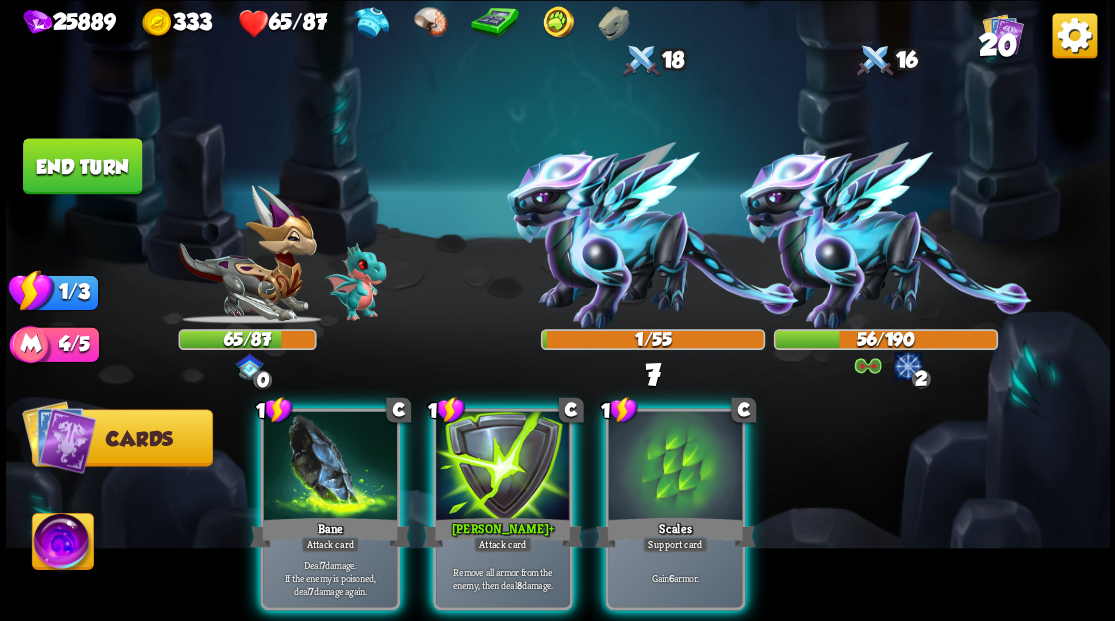 click on "Scales" at bounding box center [675, 532] 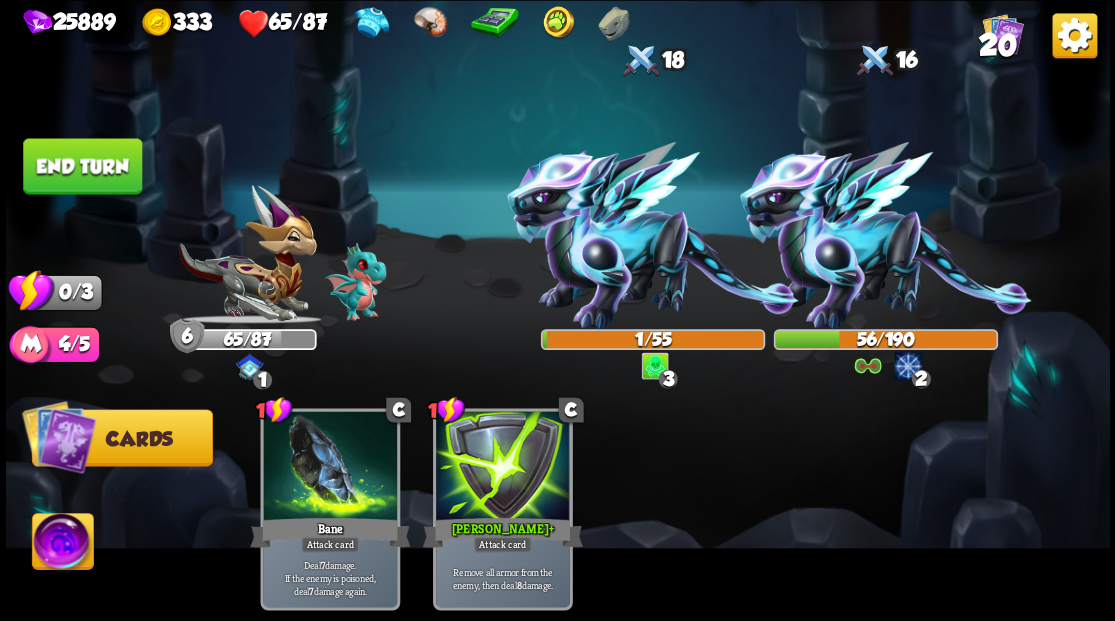 click on "End turn" at bounding box center [82, 166] 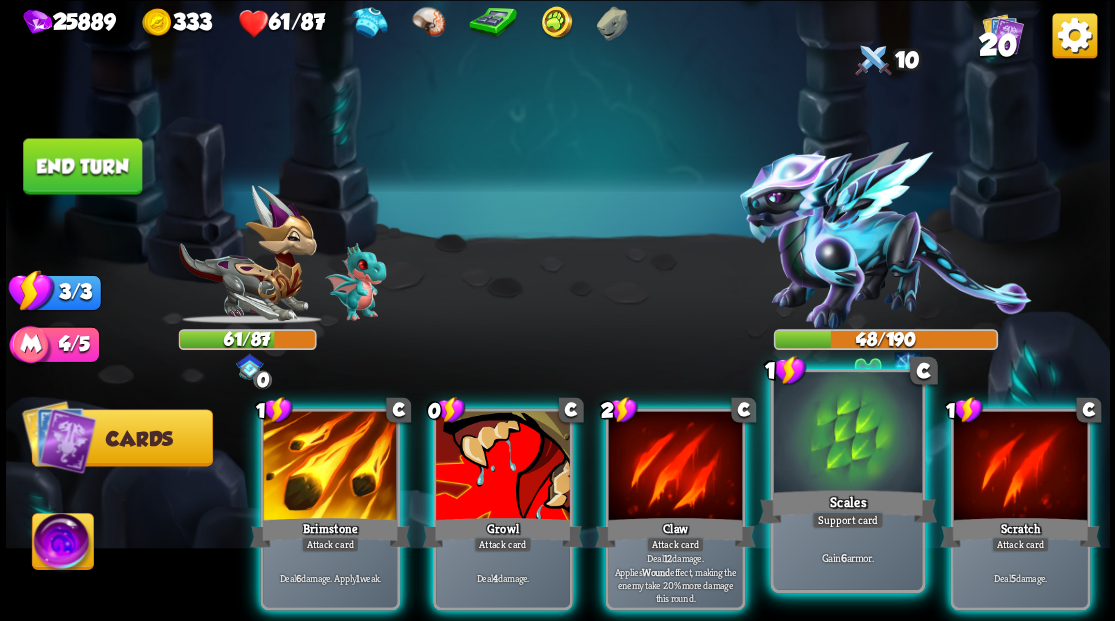 click at bounding box center [847, 434] 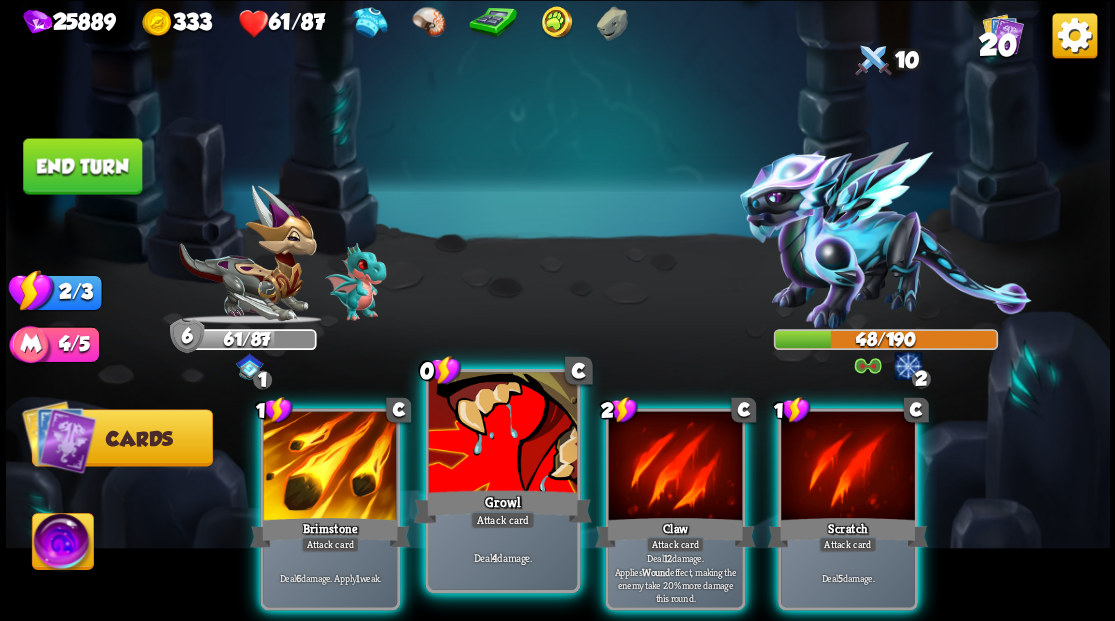 click at bounding box center [502, 434] 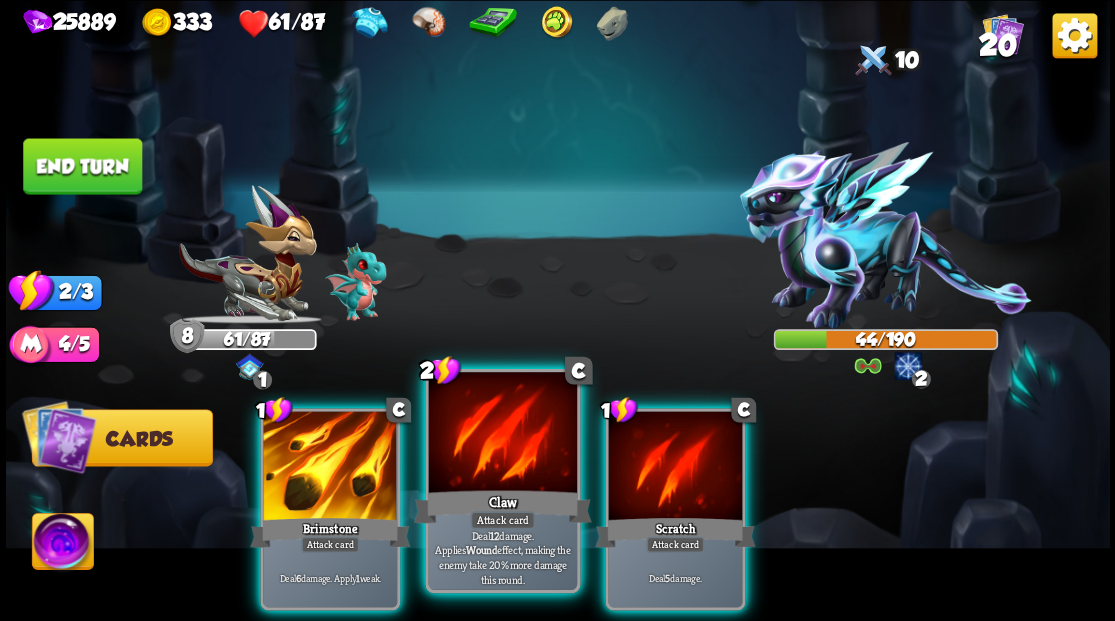 click at bounding box center (502, 434) 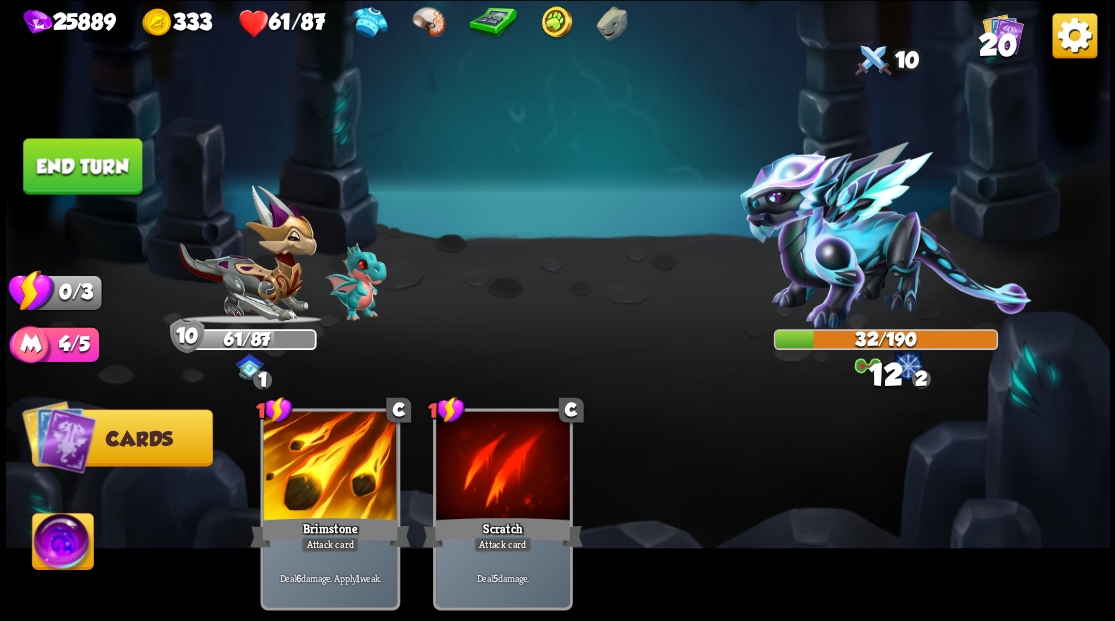 click on "End turn" at bounding box center [82, 166] 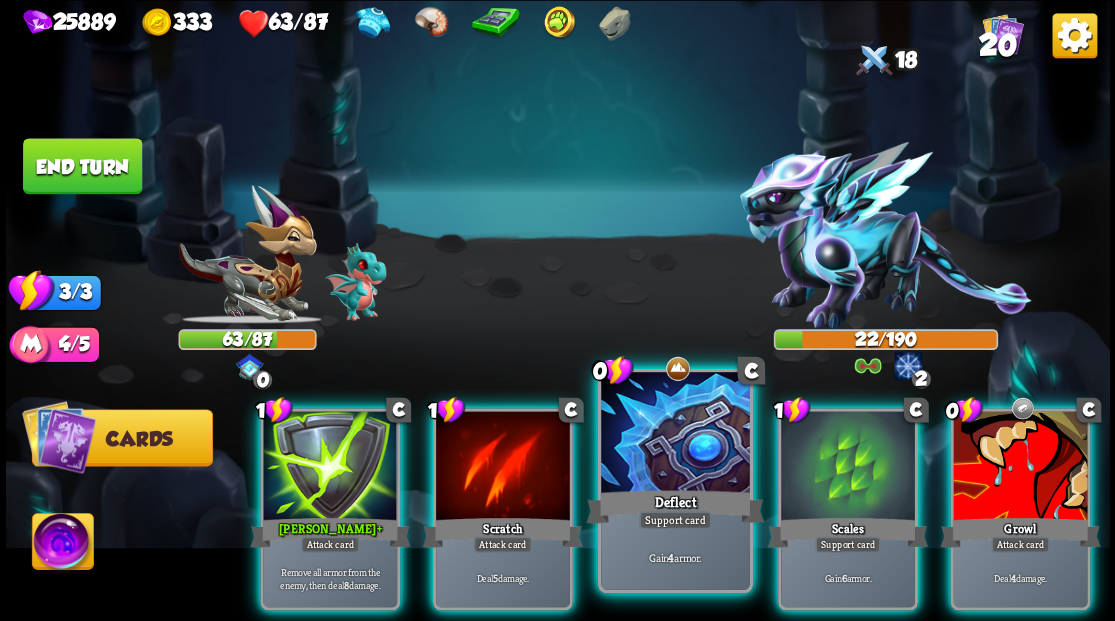 click at bounding box center [675, 434] 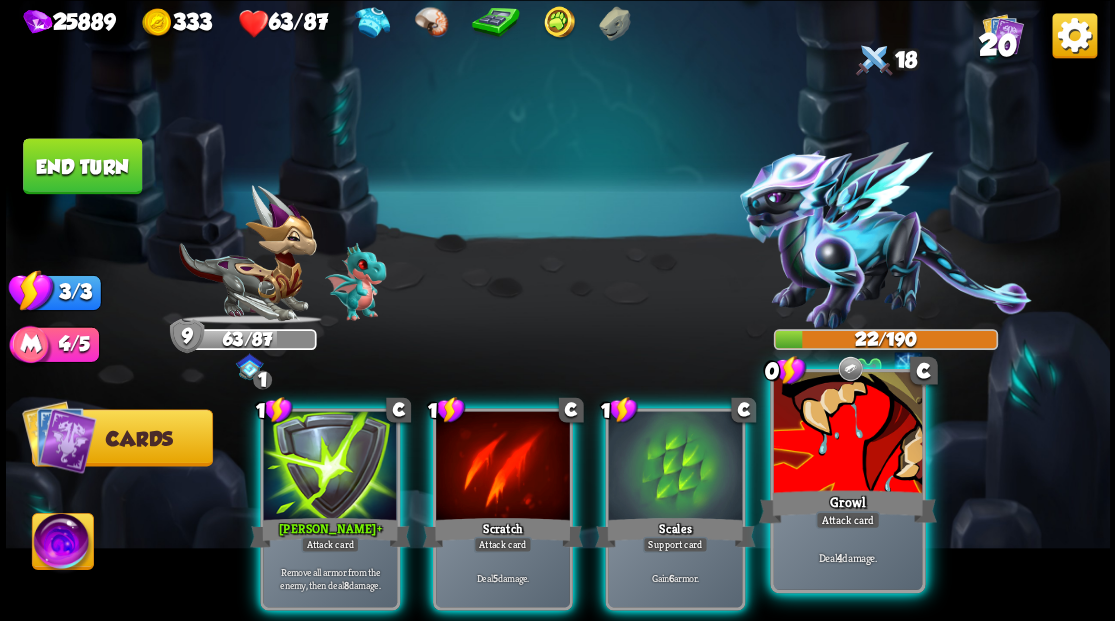 click at bounding box center (847, 434) 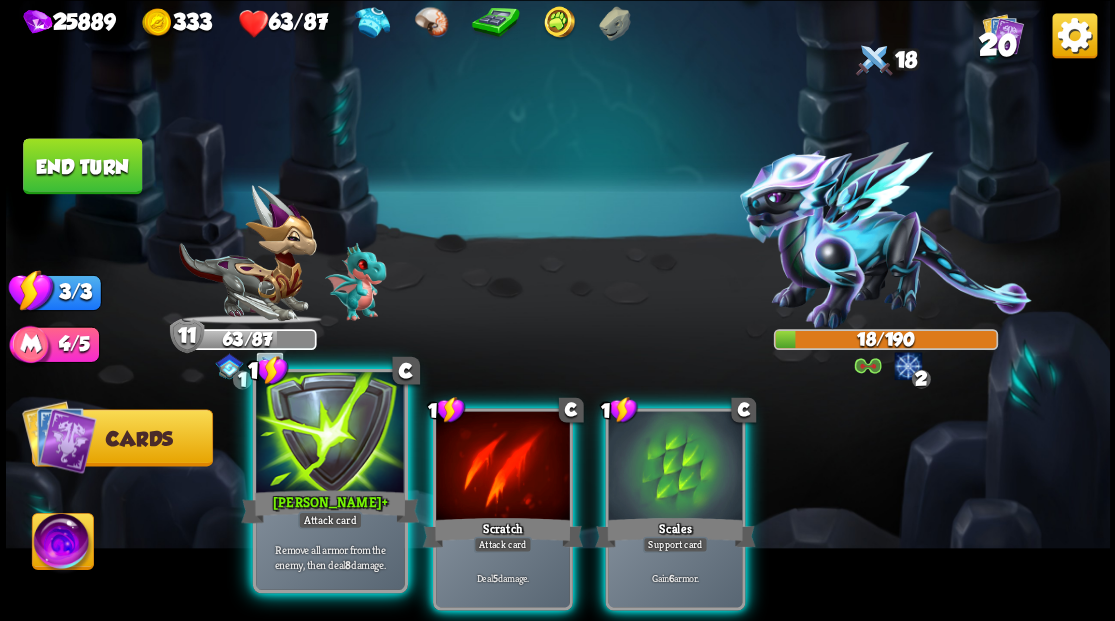 click at bounding box center (330, 434) 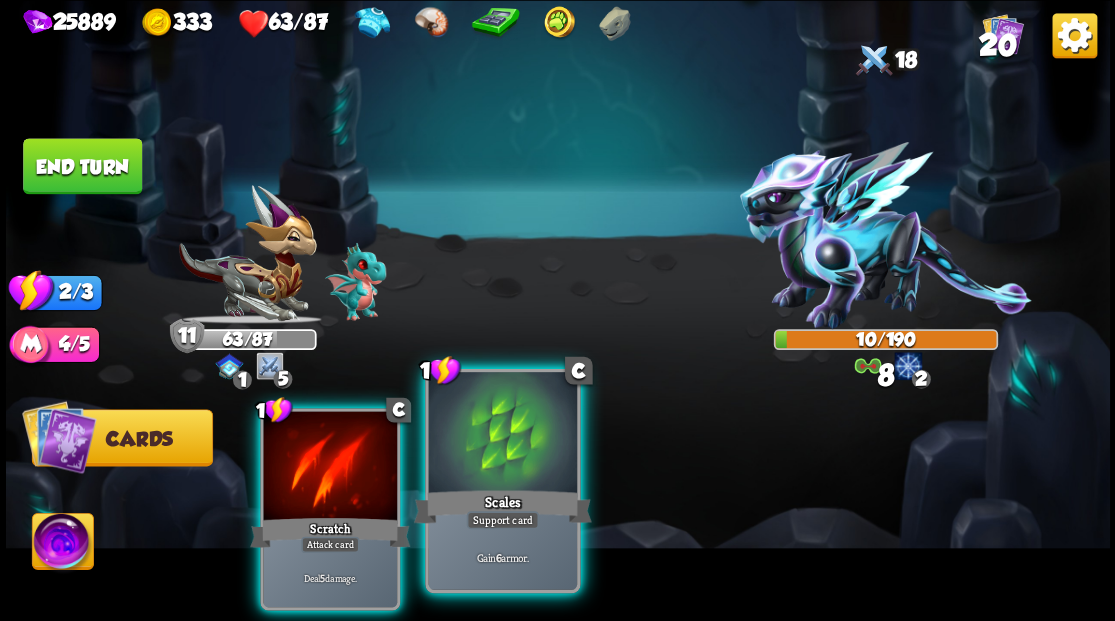 click at bounding box center (502, 434) 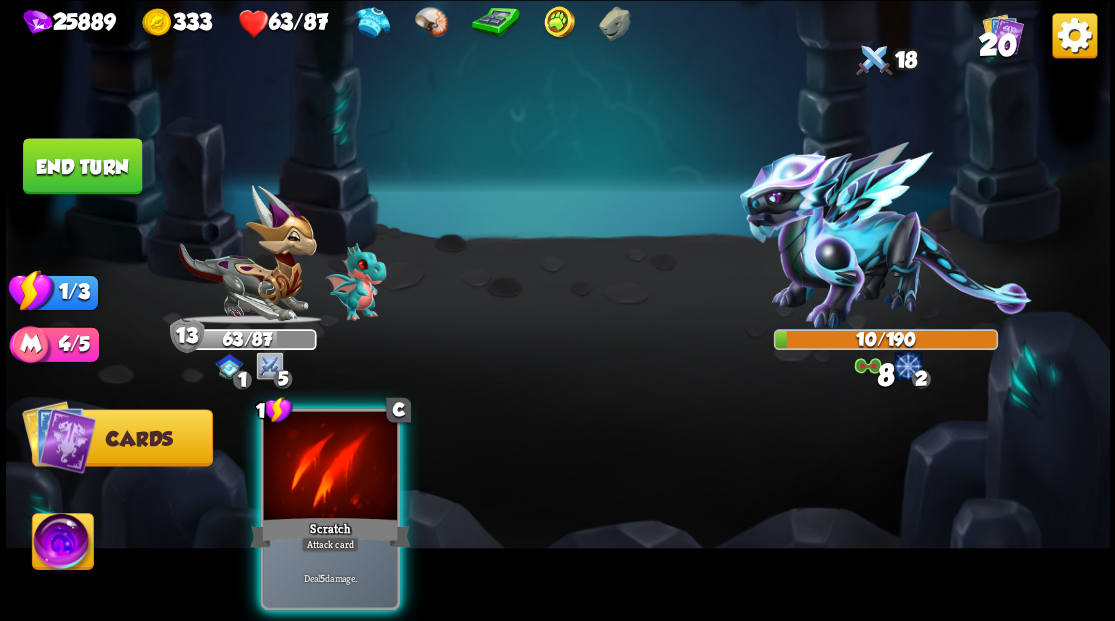 click at bounding box center (330, 467) 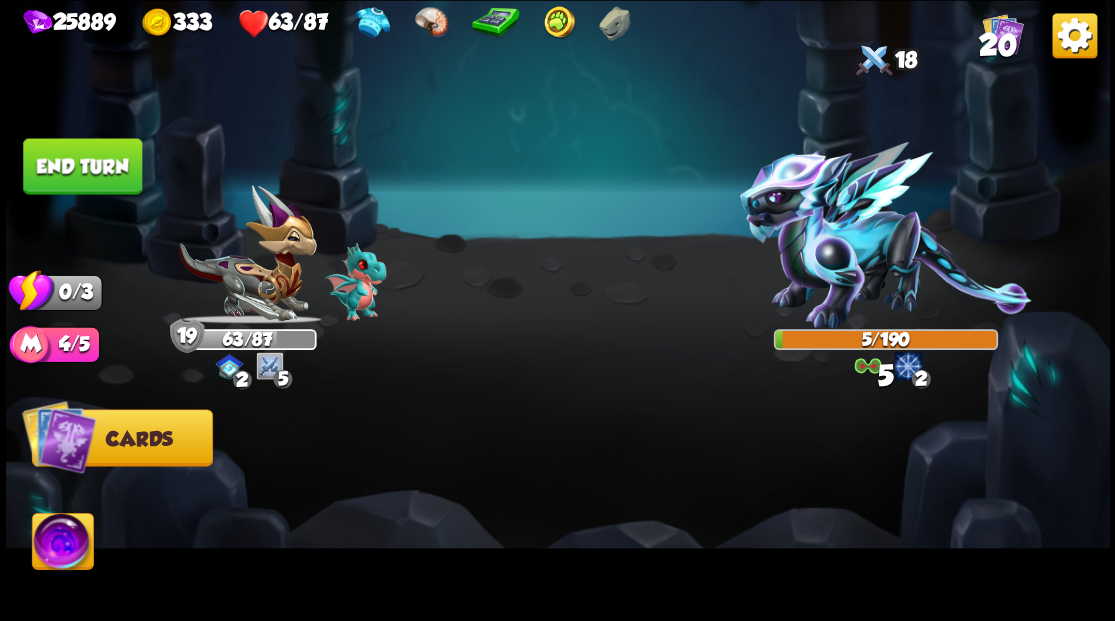 click on "End turn" at bounding box center [82, 166] 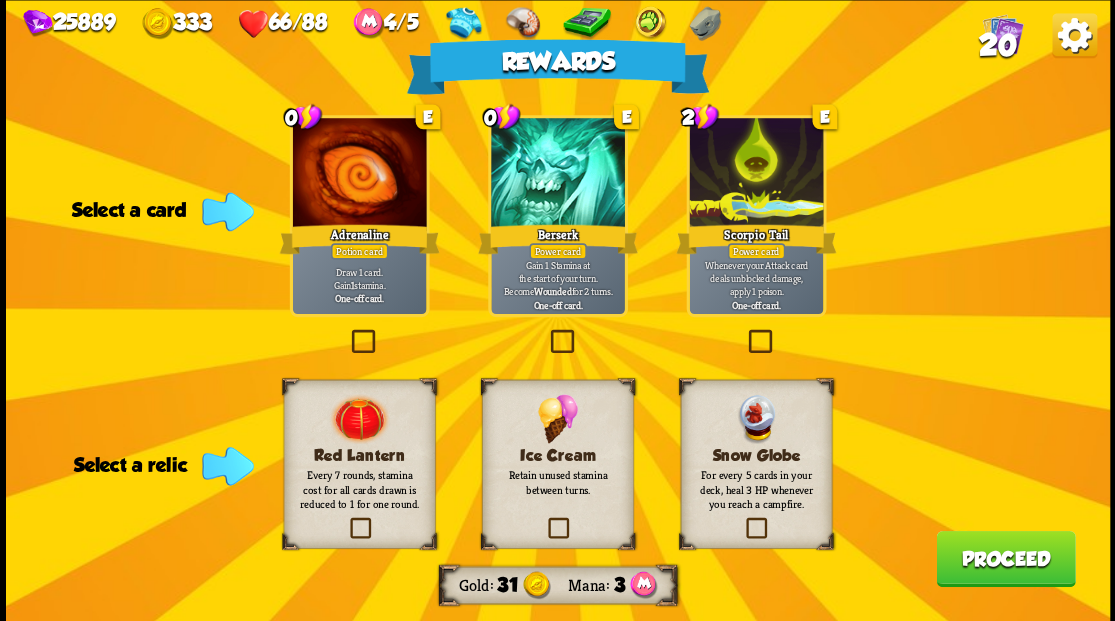 click at bounding box center [544, 520] 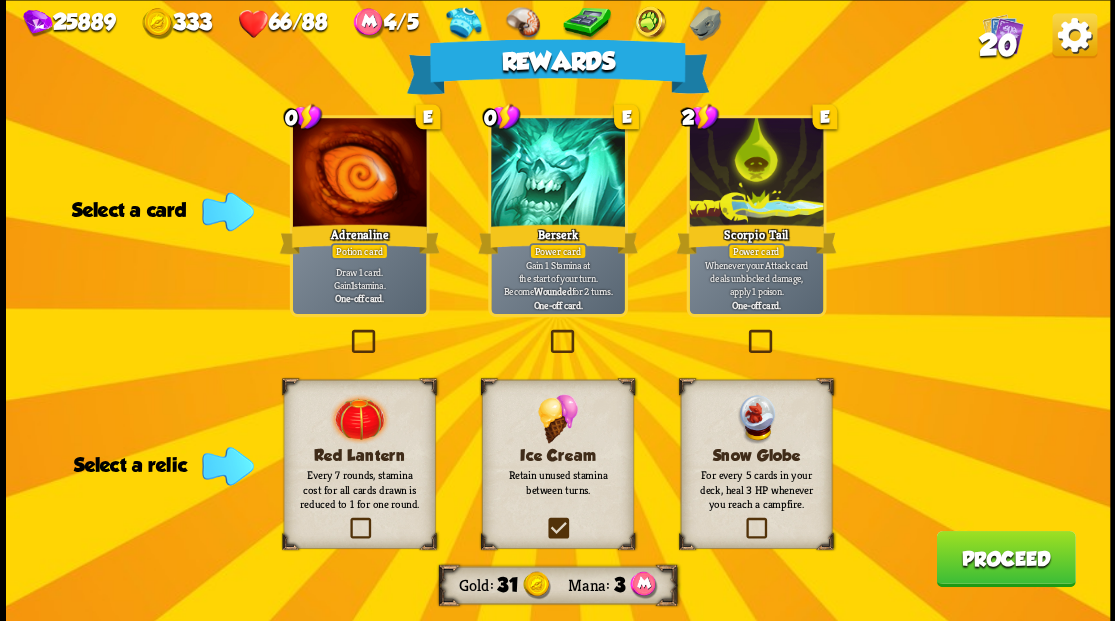 click at bounding box center [0, 0] 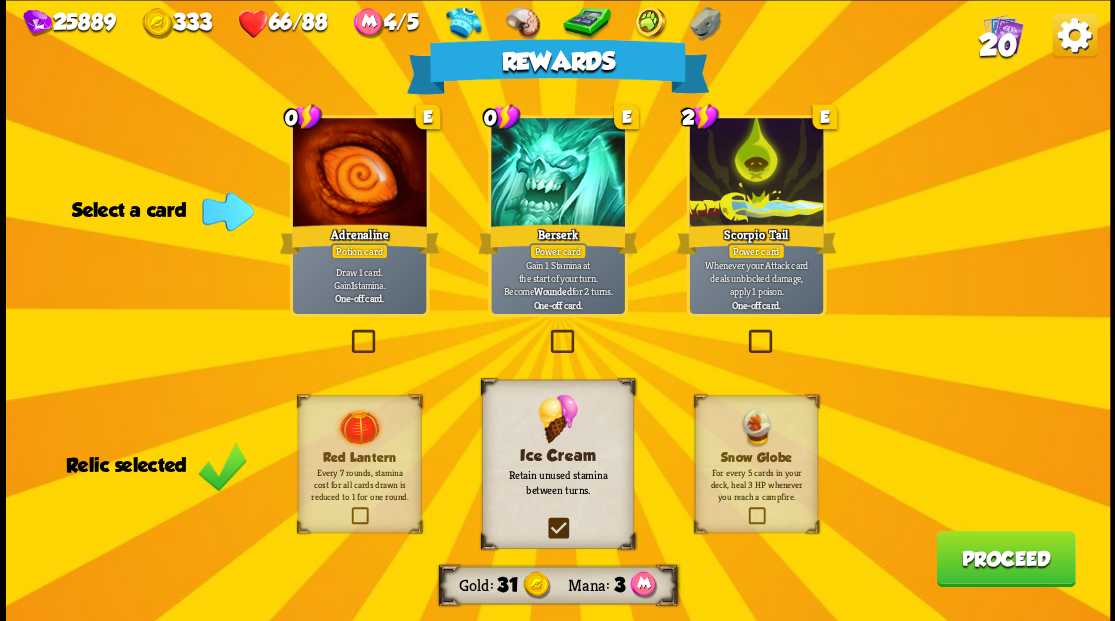 click at bounding box center (347, 332) 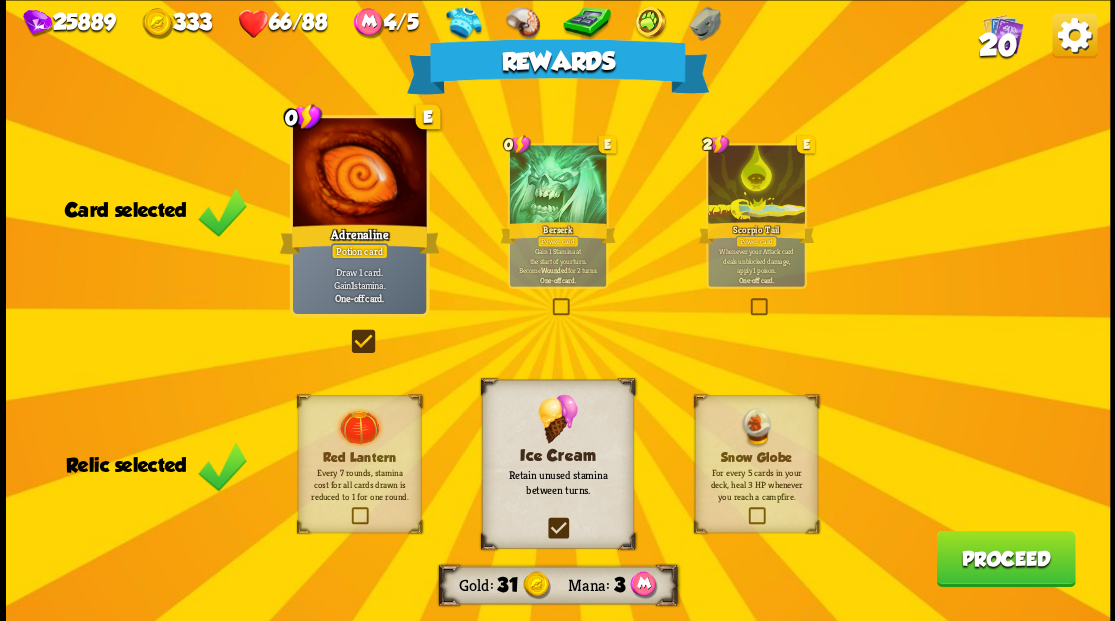 click on "Proceed" at bounding box center (1005, 558) 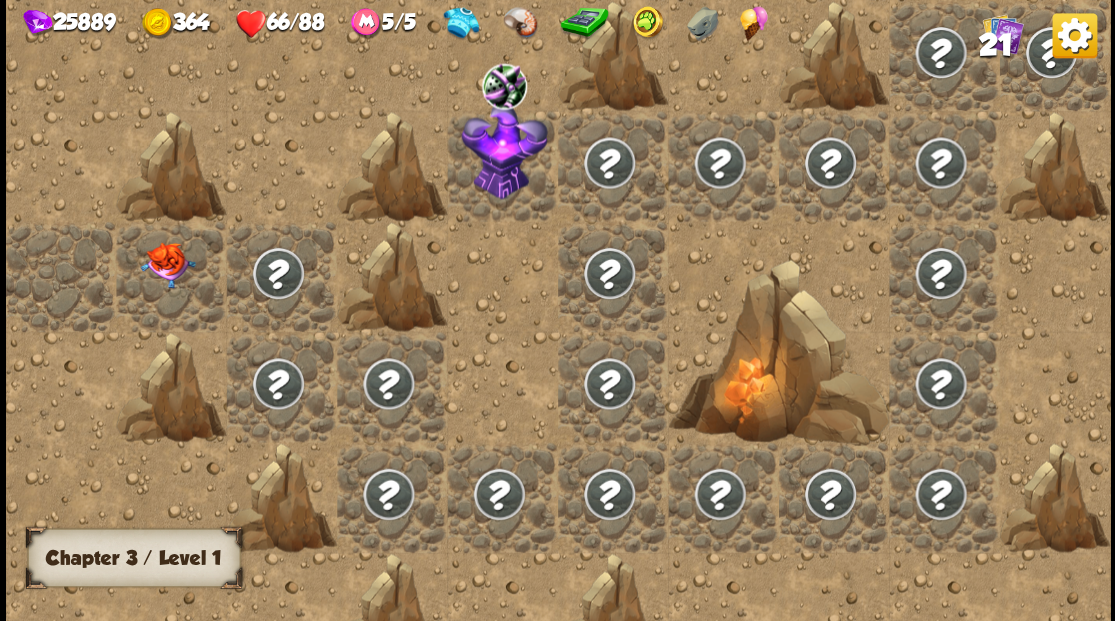click at bounding box center (167, 265) 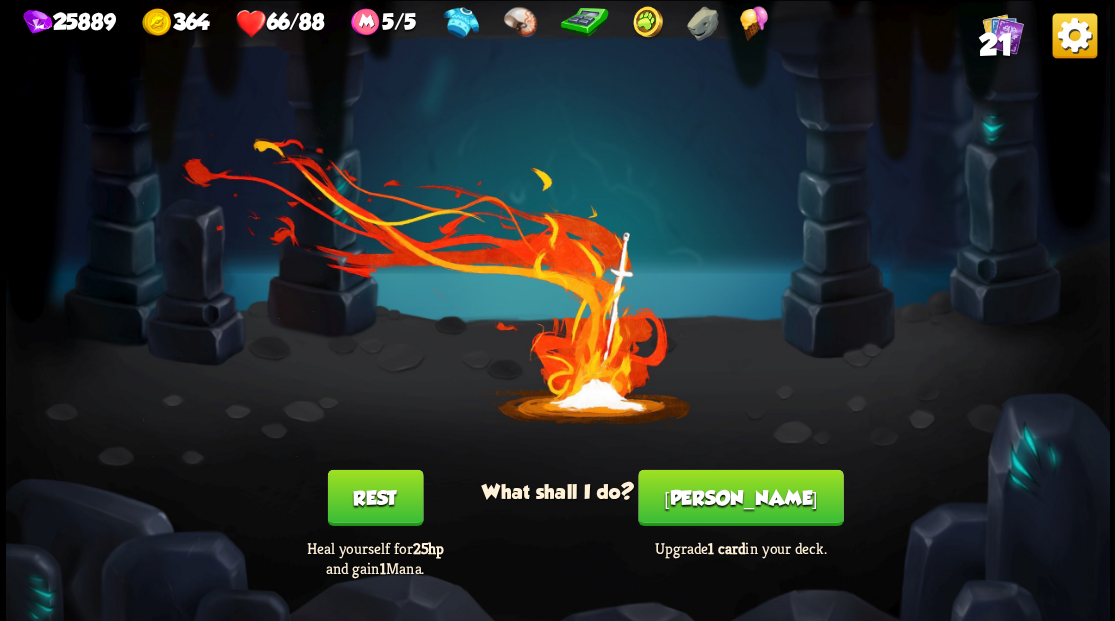 click on "[PERSON_NAME]" at bounding box center [740, 497] 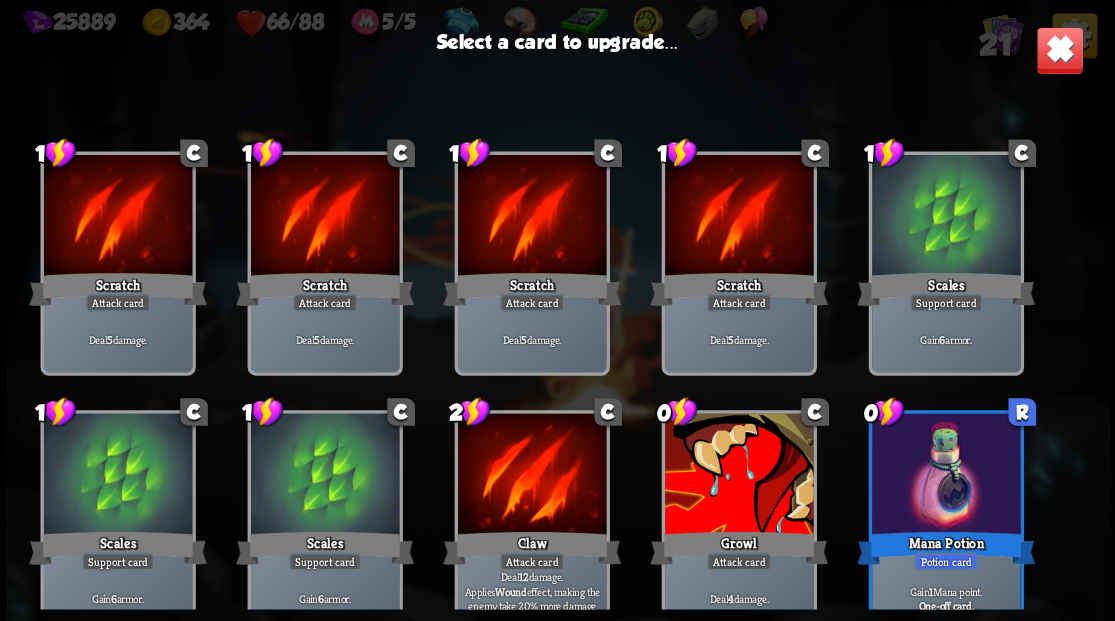 click at bounding box center [738, 475] 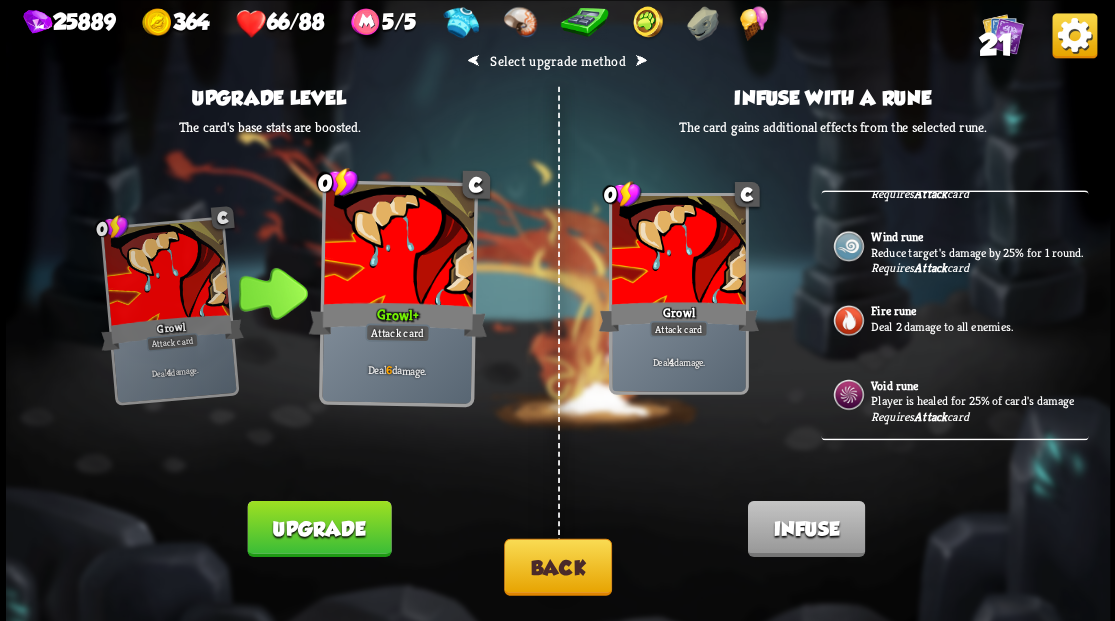scroll, scrollTop: 545, scrollLeft: 0, axis: vertical 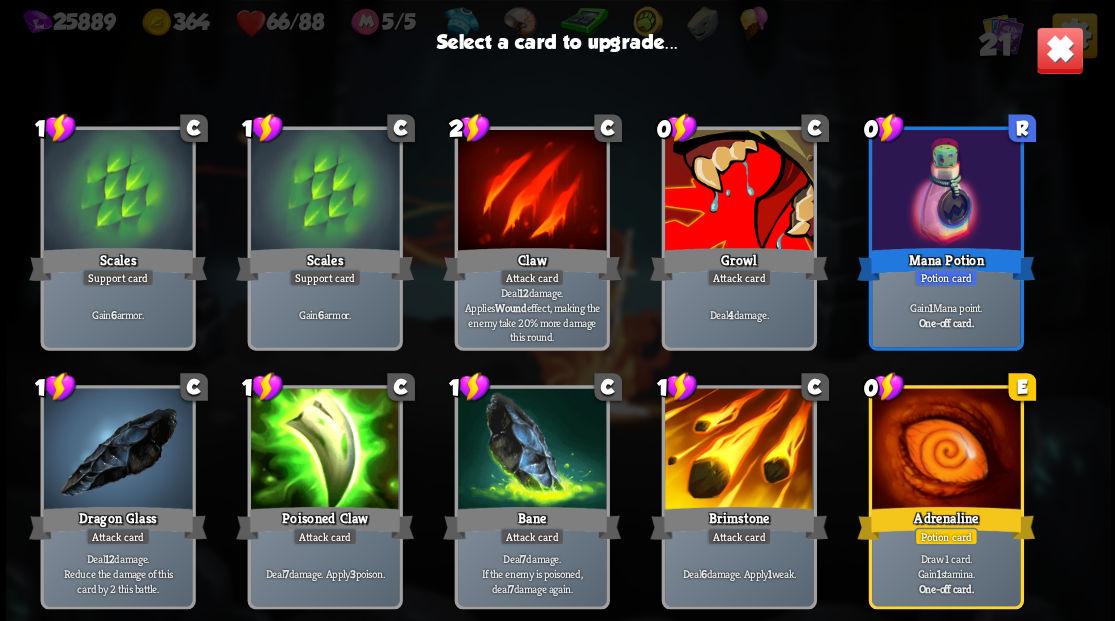 click at bounding box center (117, 450) 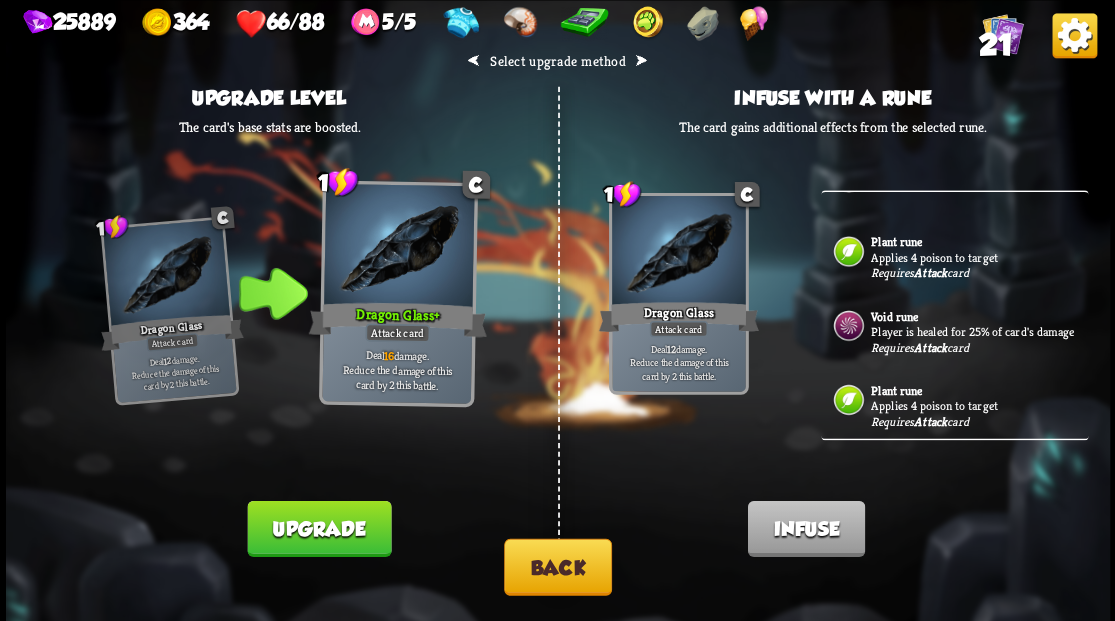 scroll, scrollTop: 66, scrollLeft: 0, axis: vertical 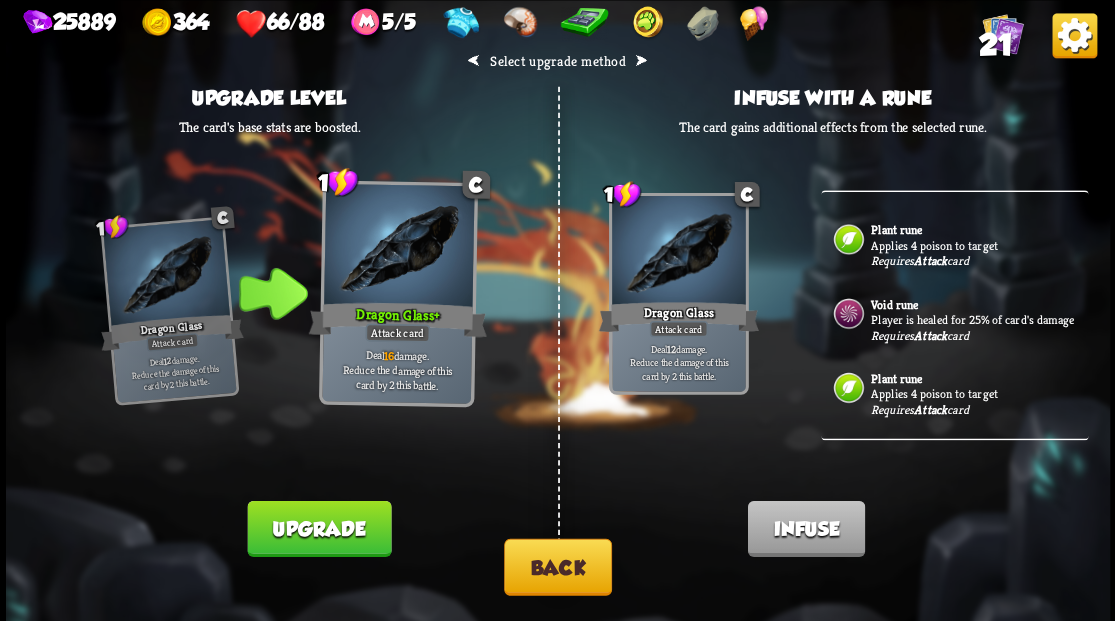 click on "Player is healed for 25% of card's damage" at bounding box center [977, 319] 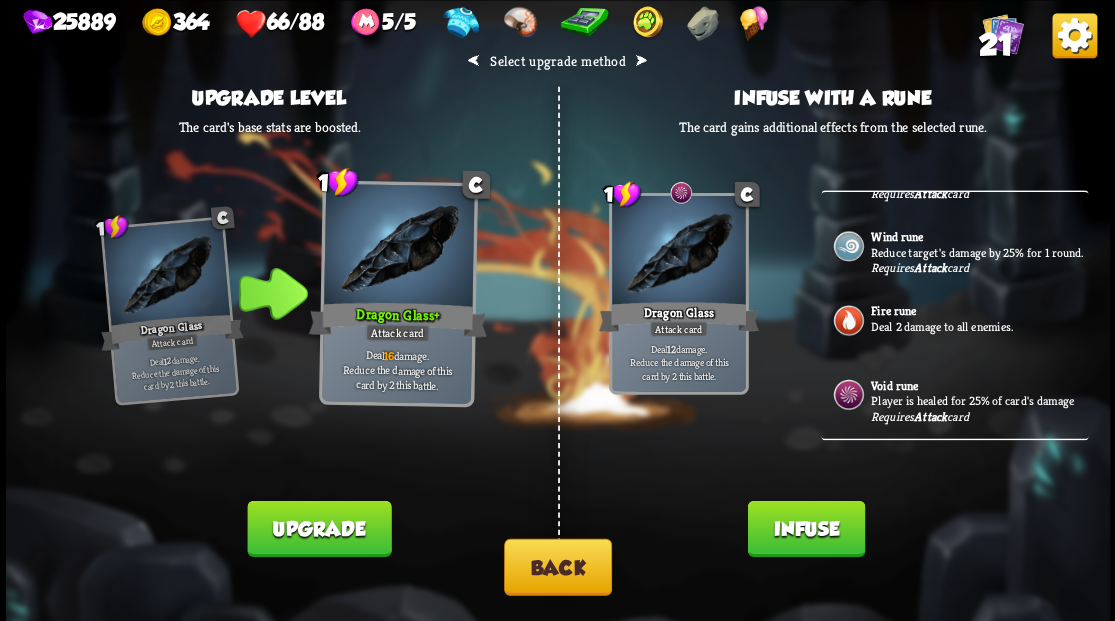 scroll, scrollTop: 545, scrollLeft: 0, axis: vertical 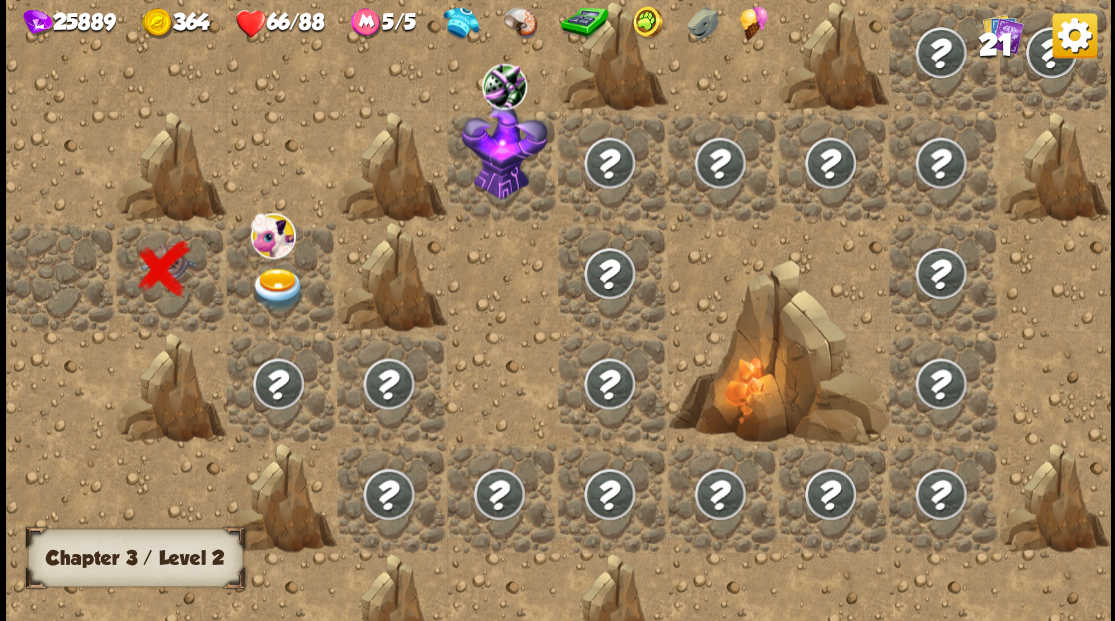click at bounding box center [281, 276] 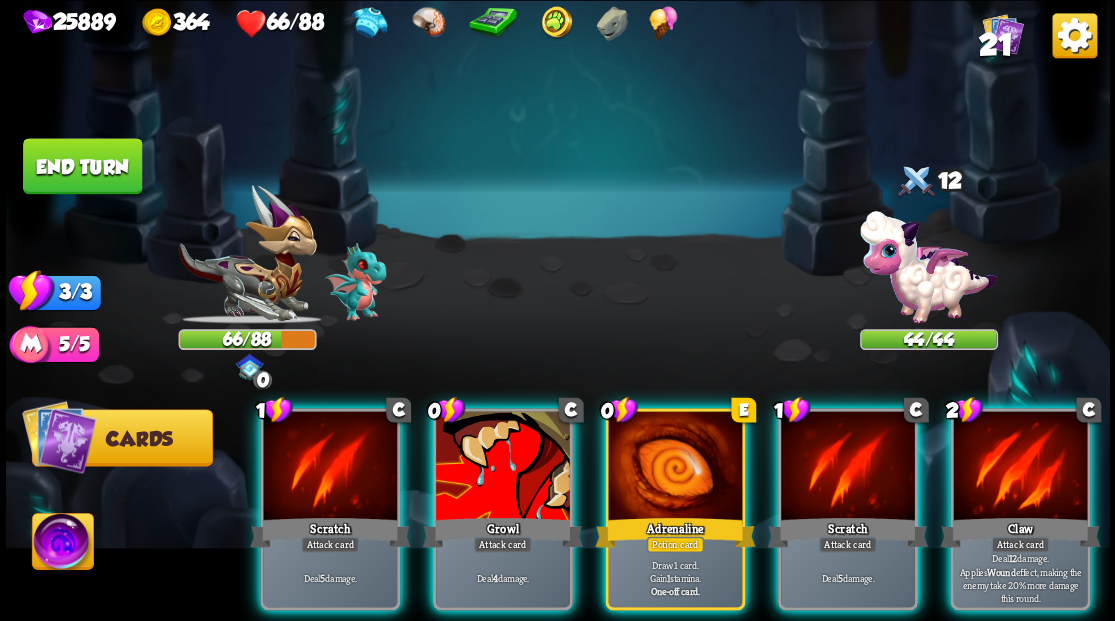 click at bounding box center [928, 263] 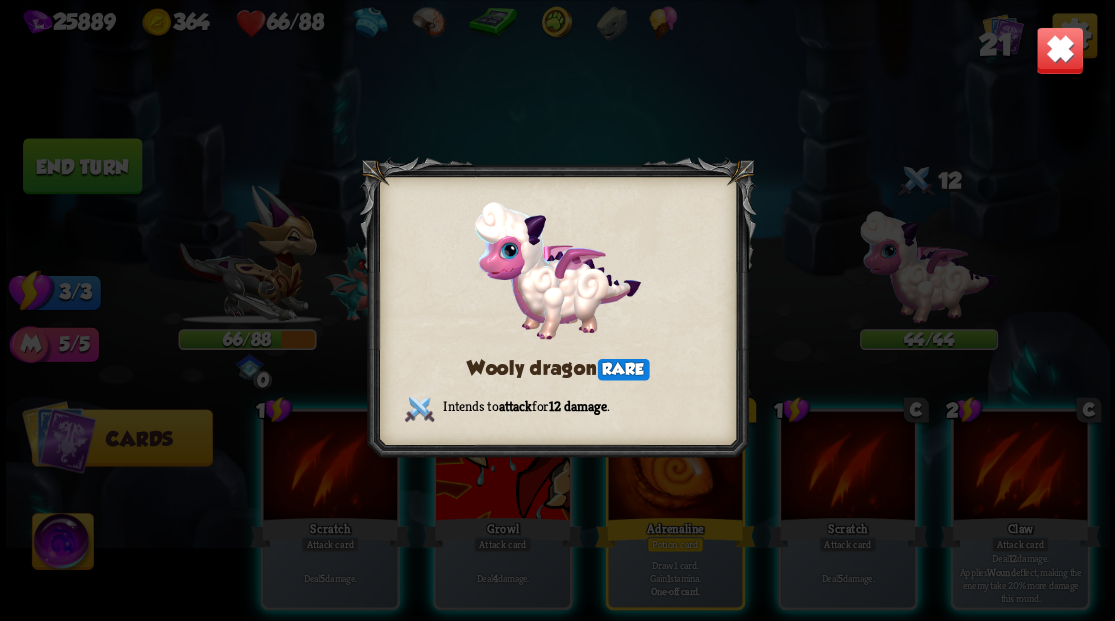 click at bounding box center [1059, 50] 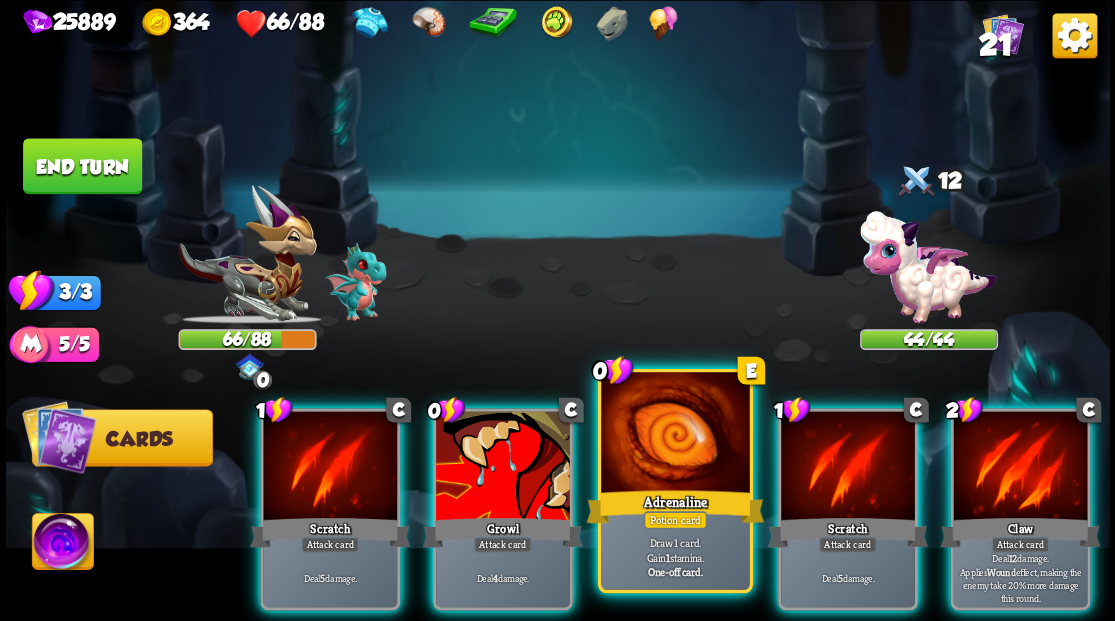 click at bounding box center (675, 434) 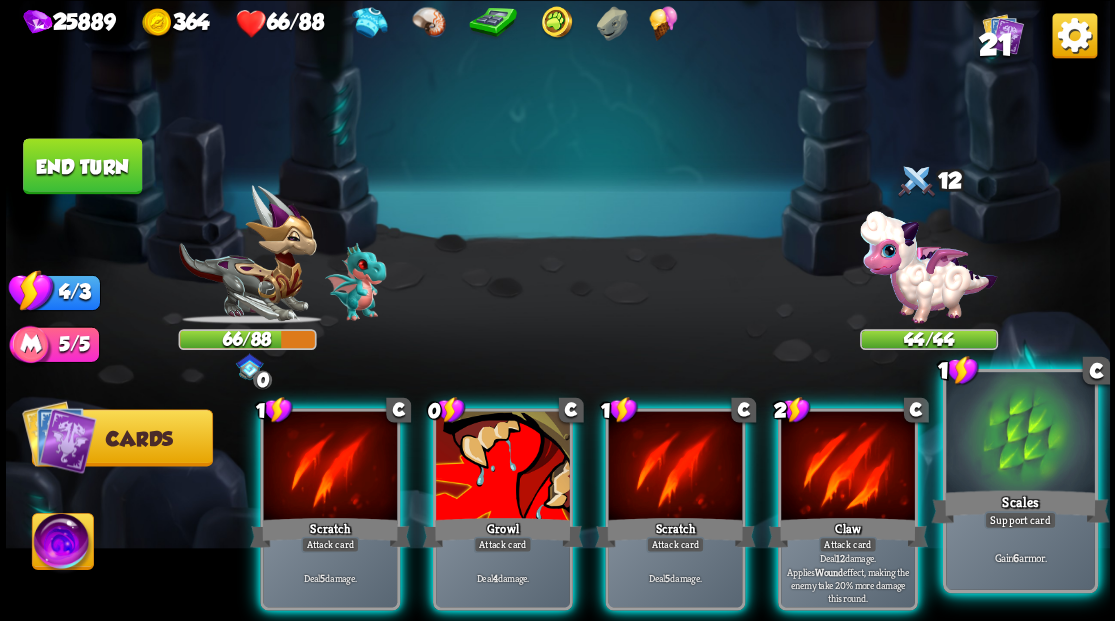click at bounding box center (1020, 434) 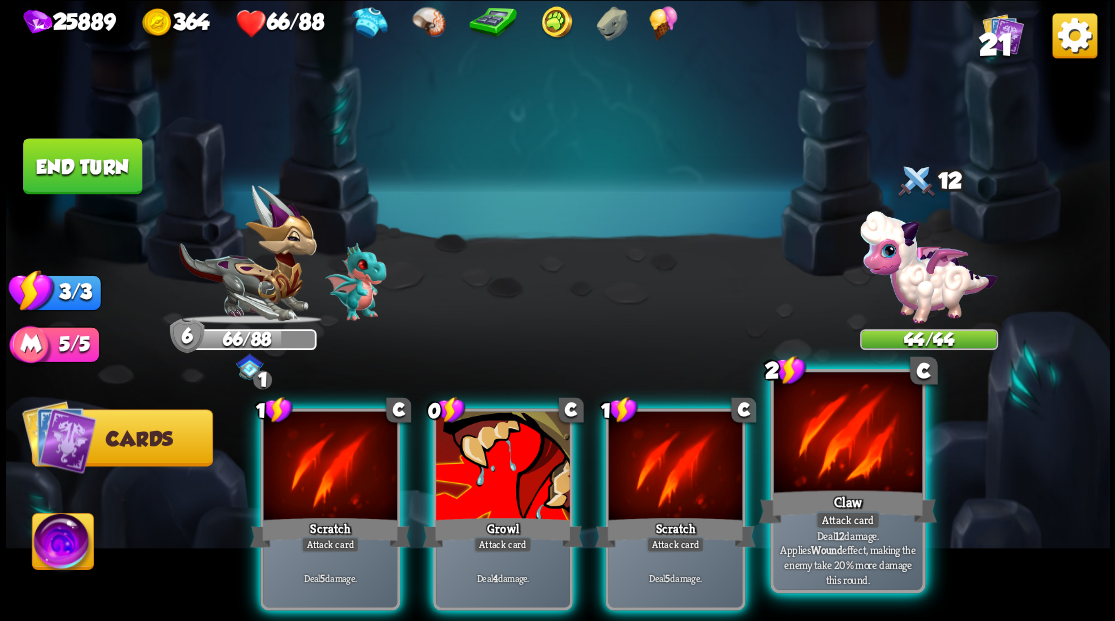 click at bounding box center (847, 434) 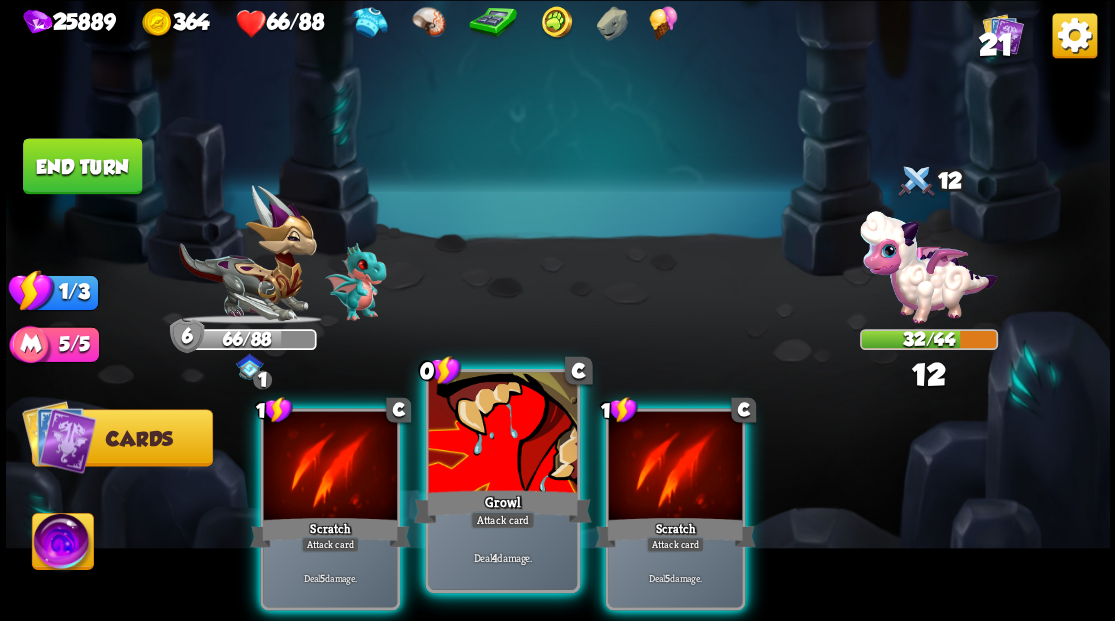 click at bounding box center (502, 434) 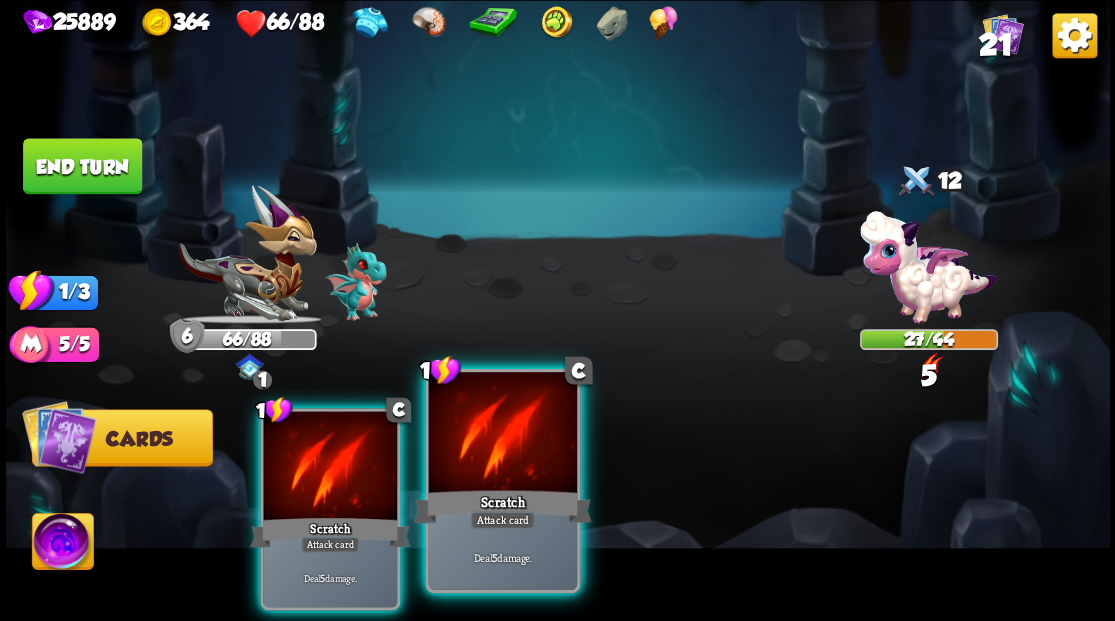 click at bounding box center [502, 434] 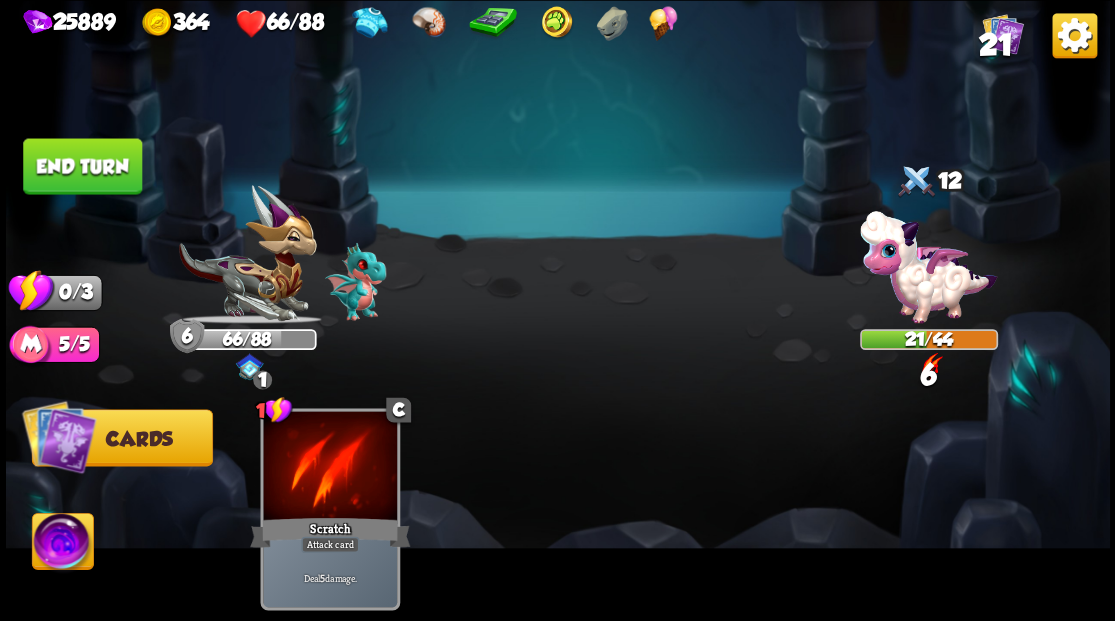 click on "End turn" at bounding box center [82, 166] 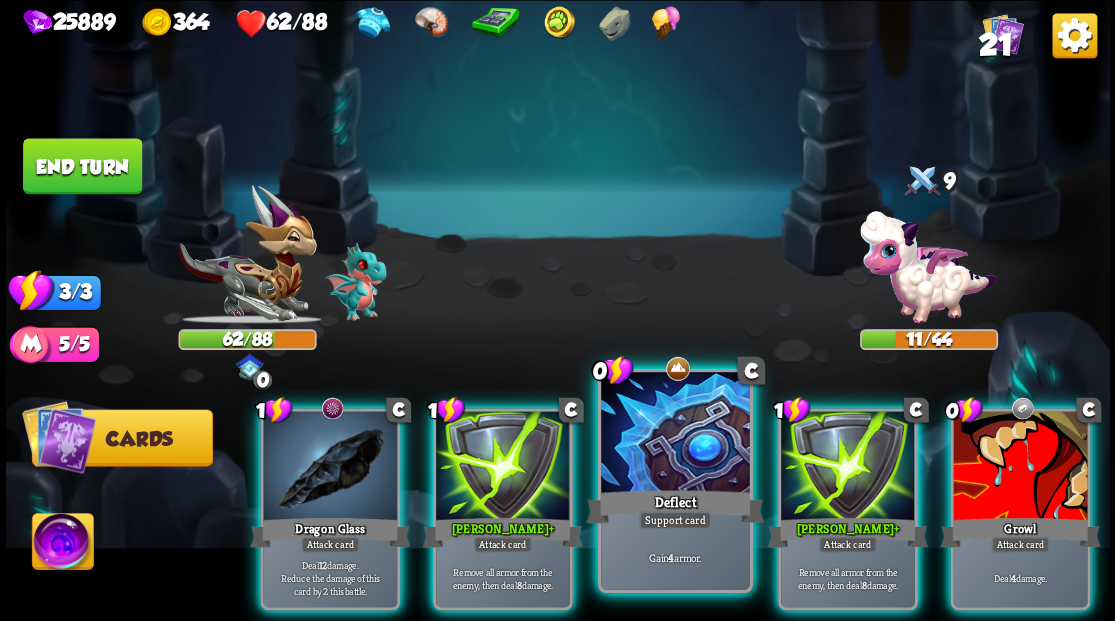 click at bounding box center [675, 434] 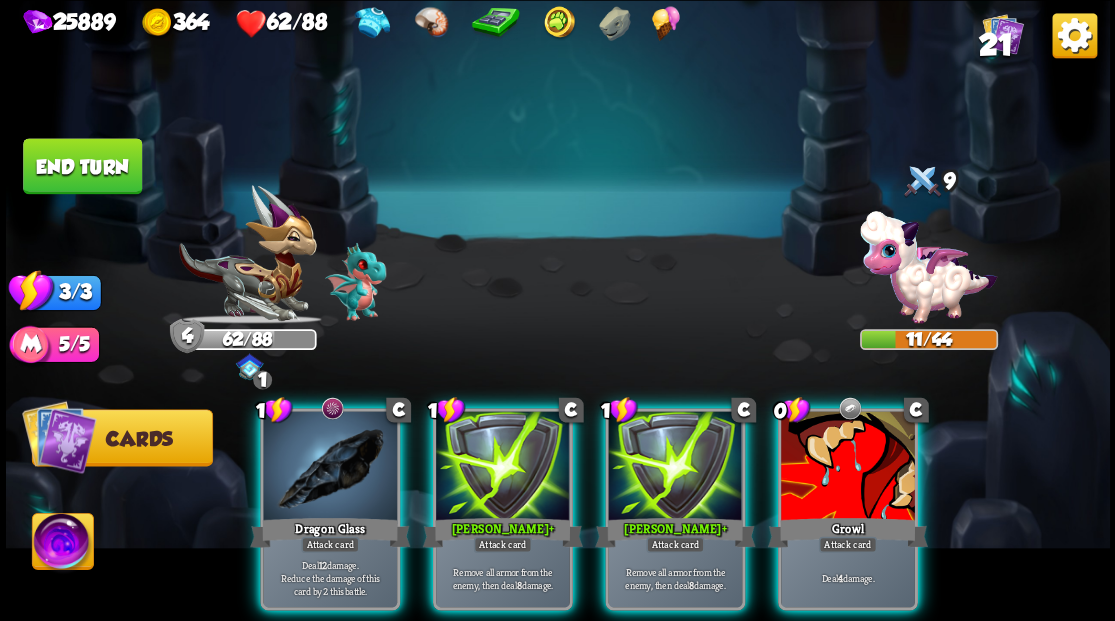 click at bounding box center (848, 467) 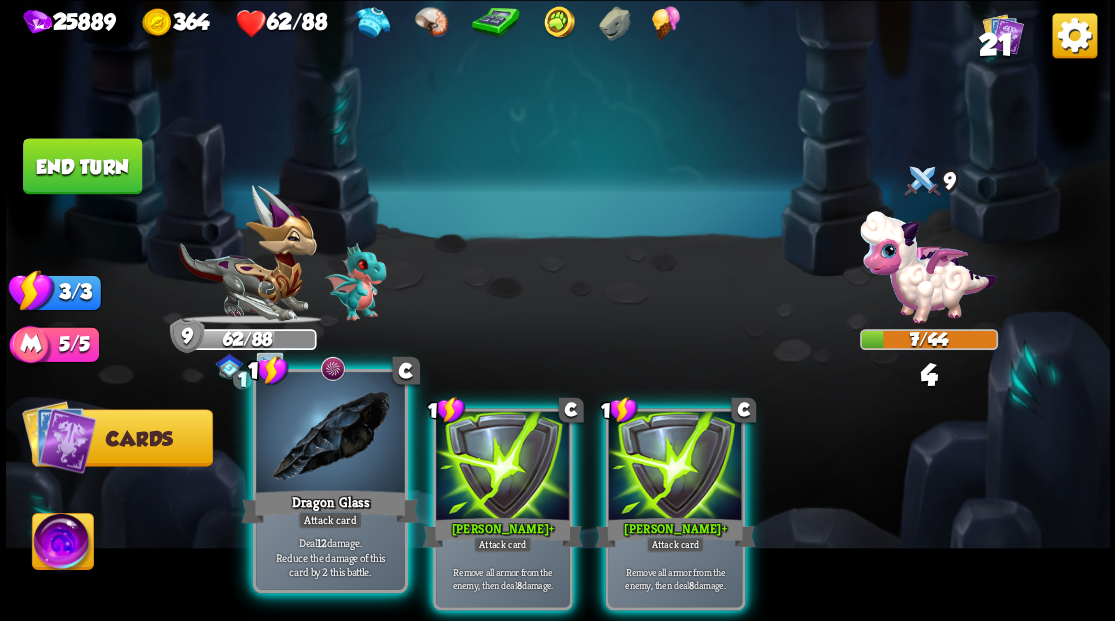 click at bounding box center (330, 434) 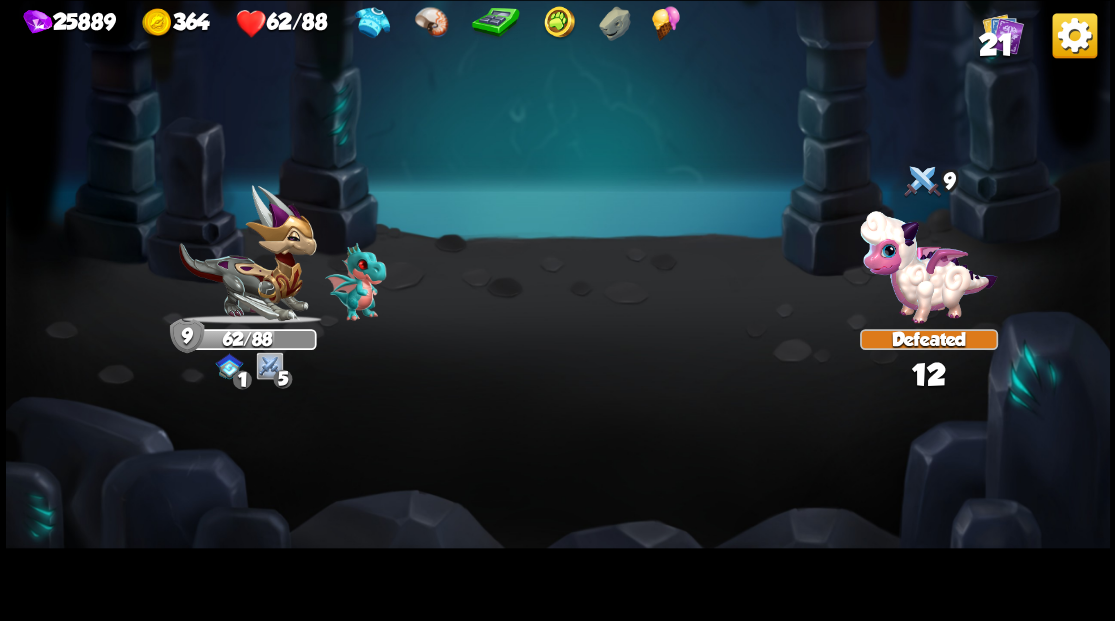 click at bounding box center [558, 310] 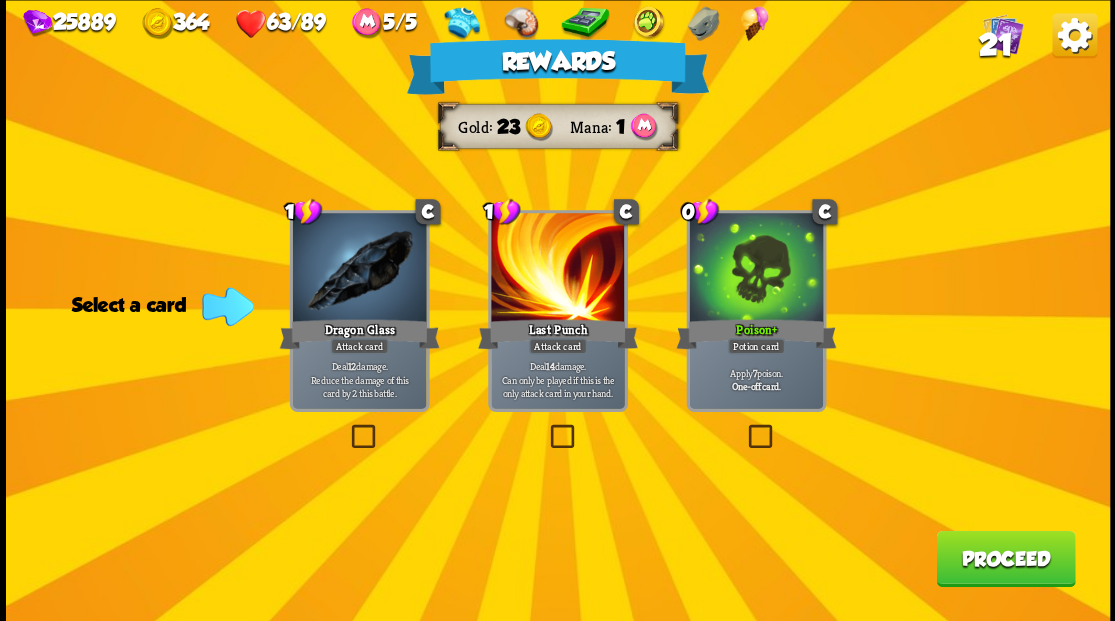 click on "Proceed" at bounding box center (1005, 558) 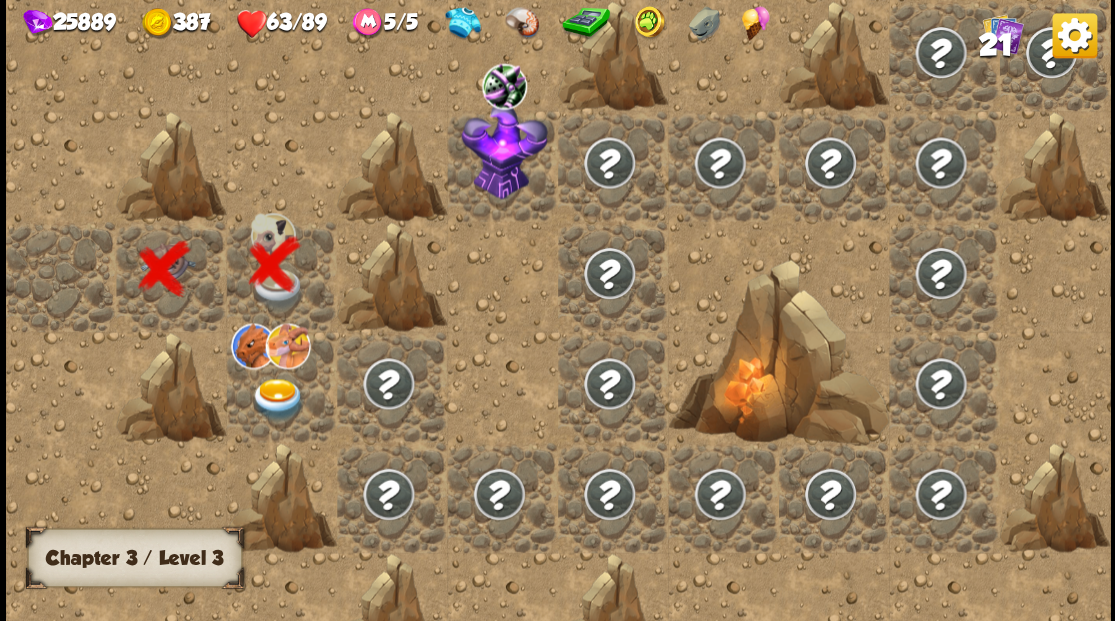 click at bounding box center (277, 399) 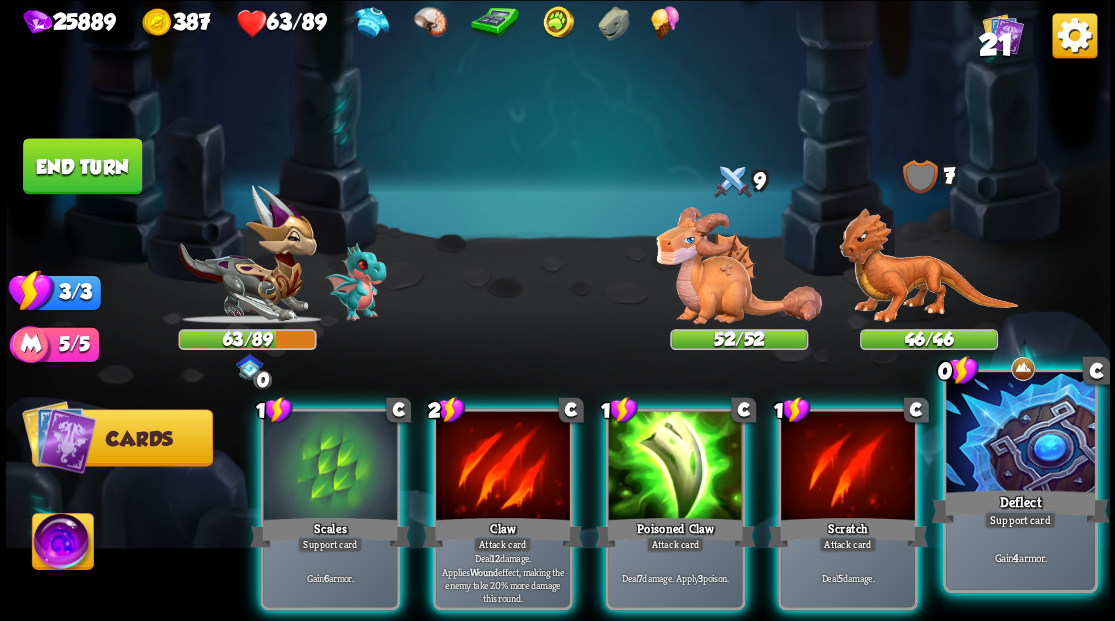 click at bounding box center [1020, 434] 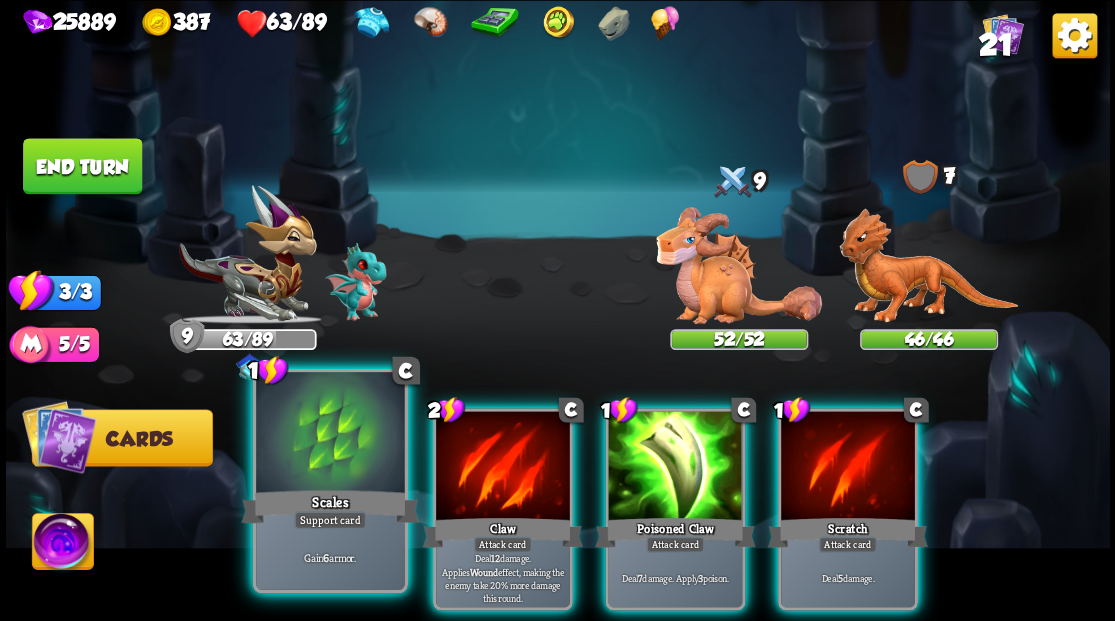 click at bounding box center (330, 434) 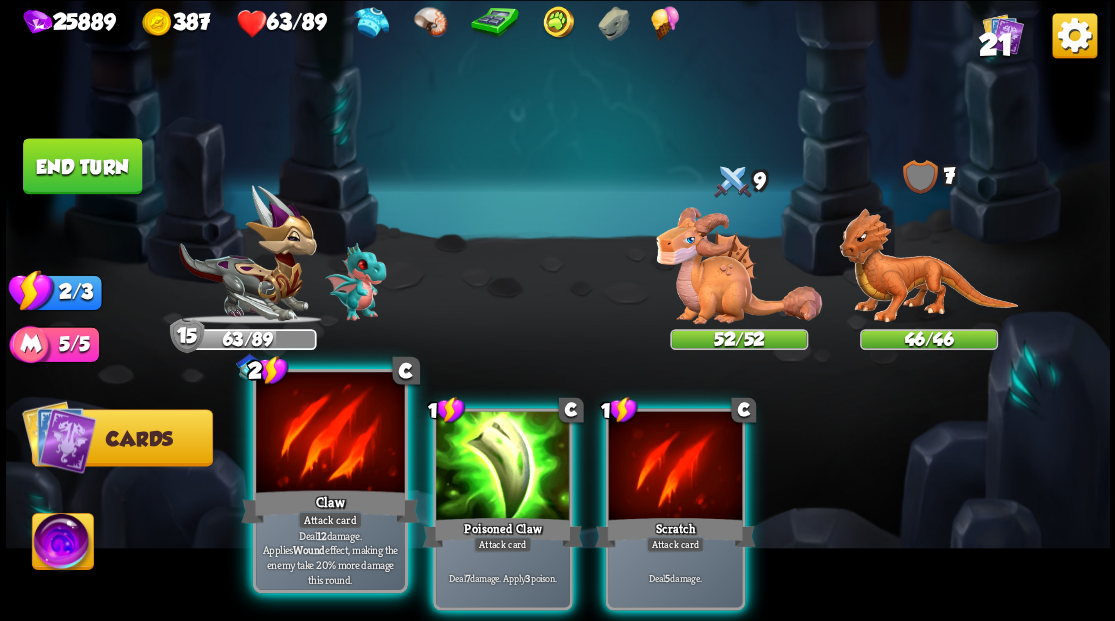 click at bounding box center [330, 434] 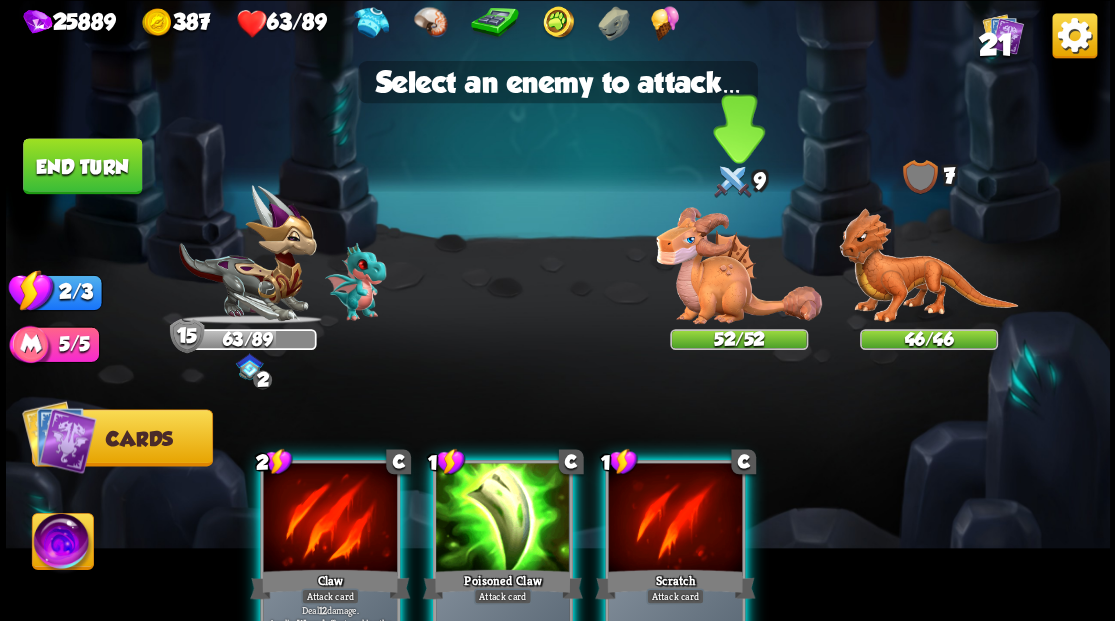 click at bounding box center [739, 265] 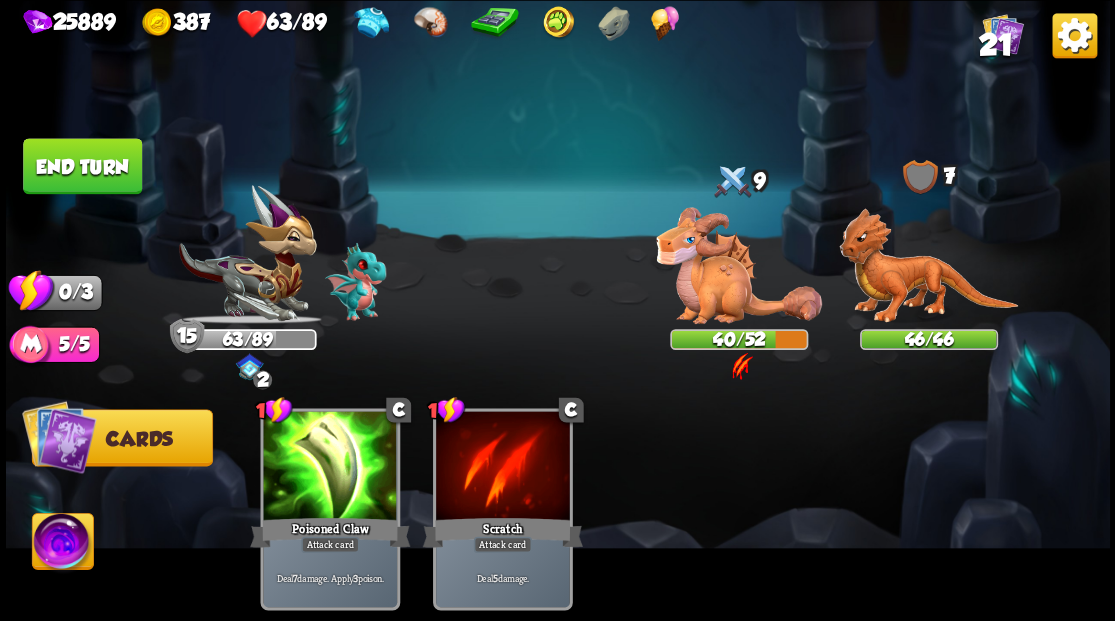 click on "End turn" at bounding box center [82, 166] 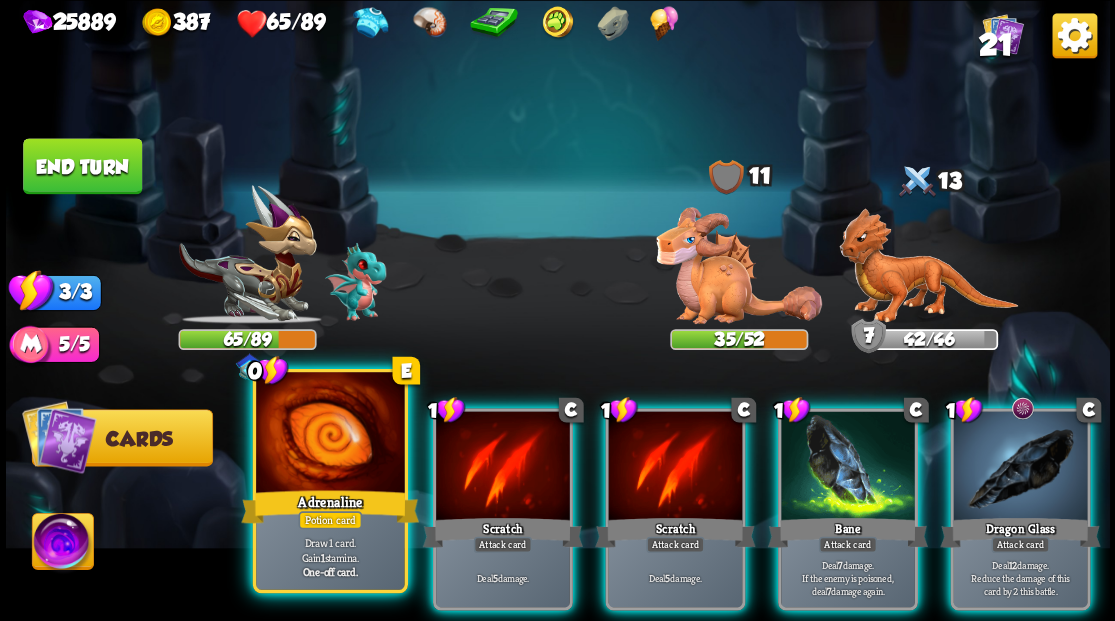 click at bounding box center [330, 434] 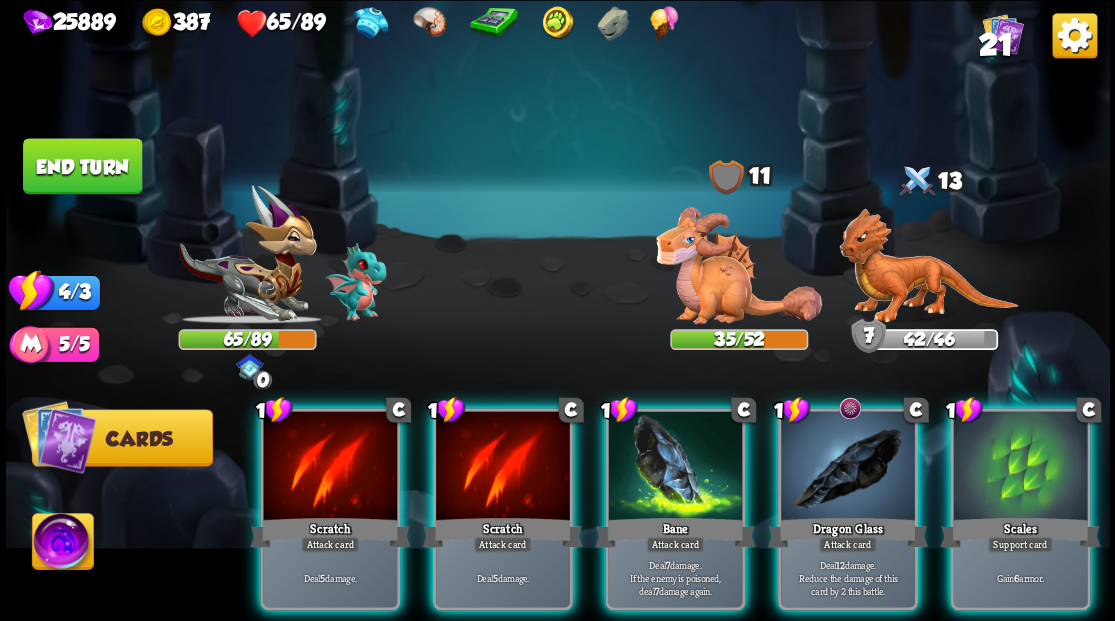 drag, startPoint x: 1048, startPoint y: 495, endPoint x: 1114, endPoint y: 428, distance: 94.04786 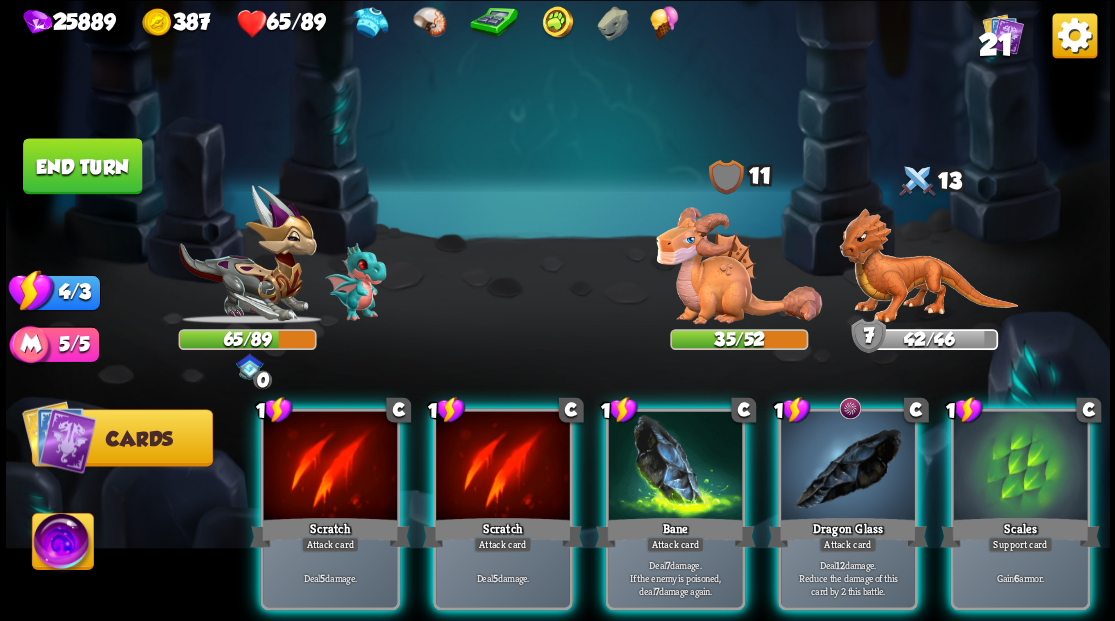 click on "Scales" at bounding box center [1020, 532] 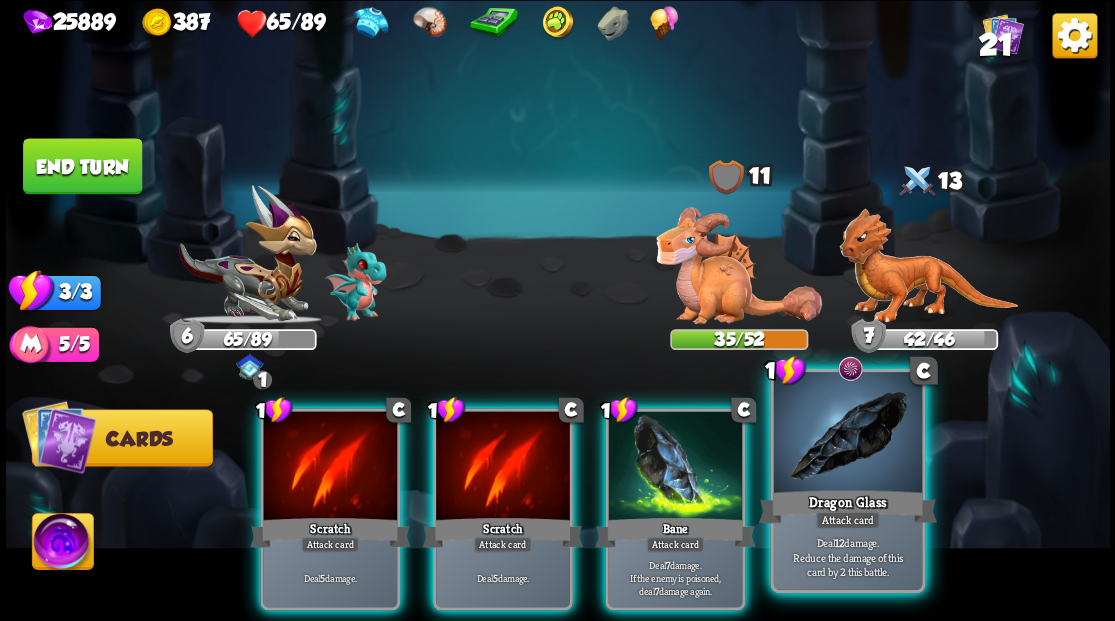 click at bounding box center (847, 434) 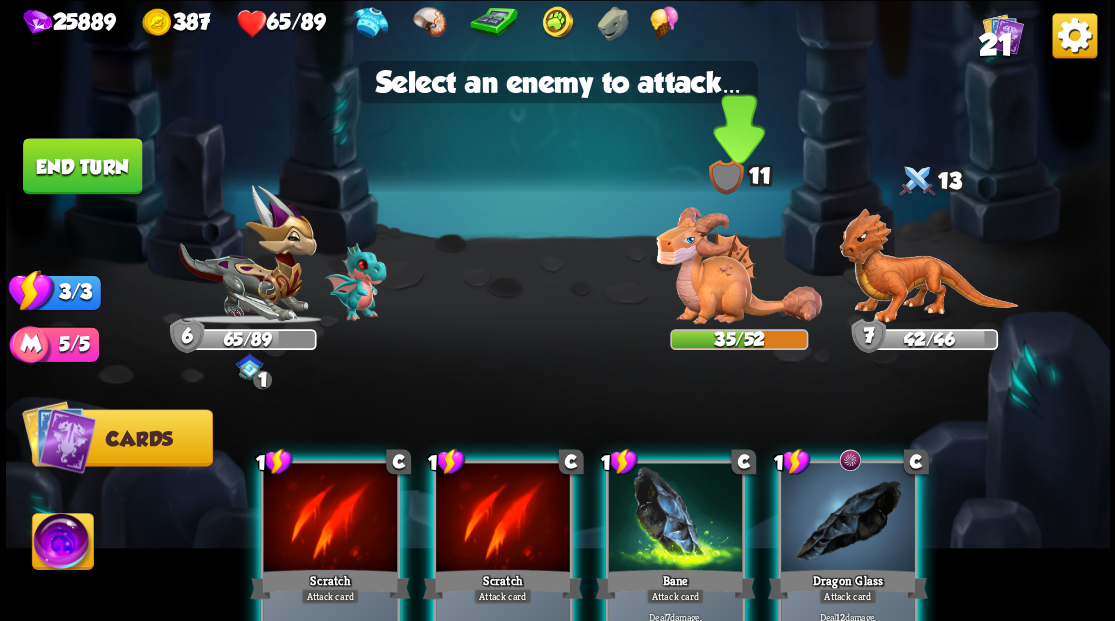 click at bounding box center (739, 265) 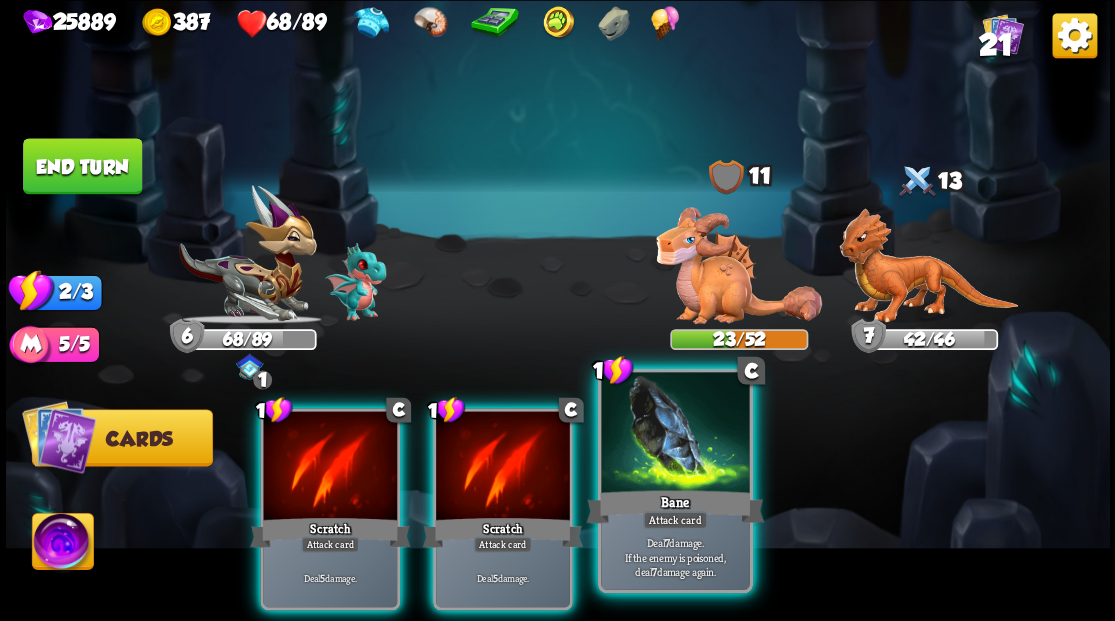 click at bounding box center (675, 434) 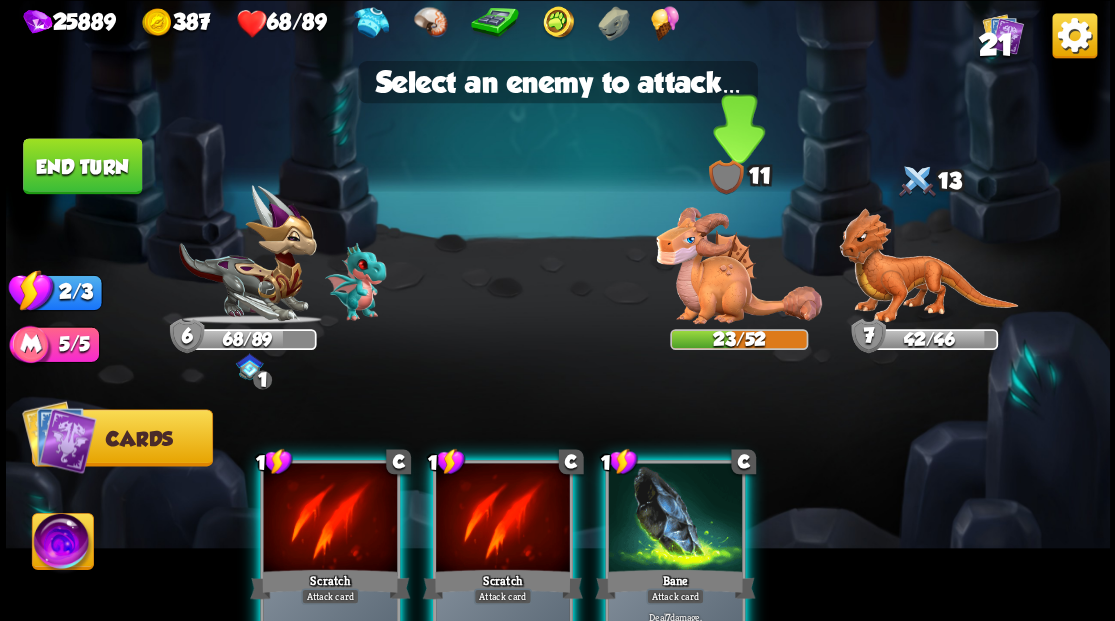 click at bounding box center [739, 265] 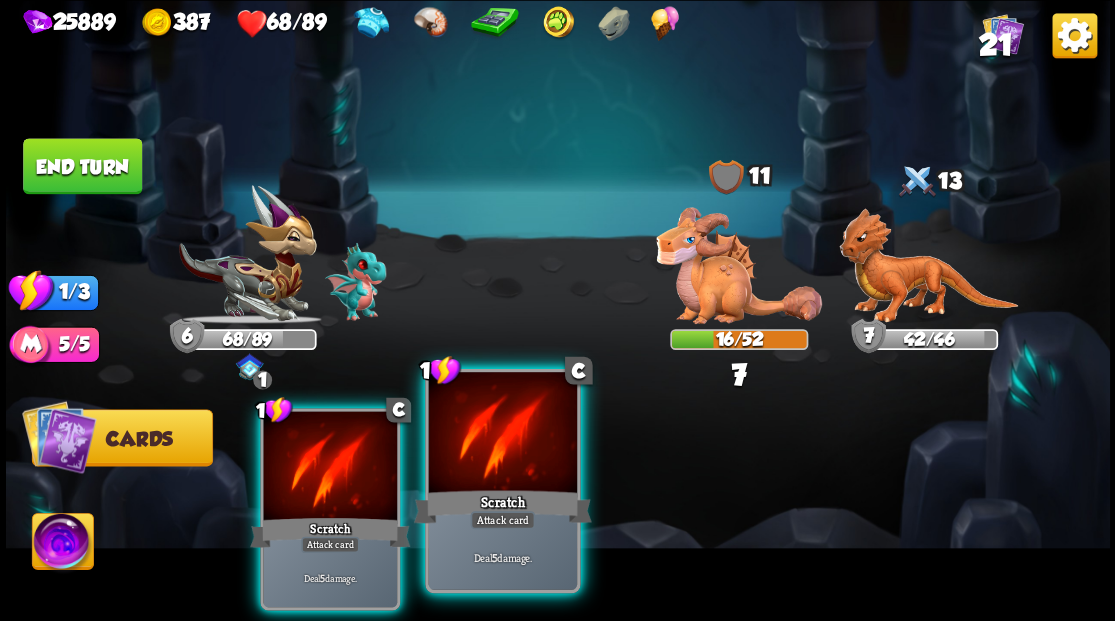click at bounding box center [502, 434] 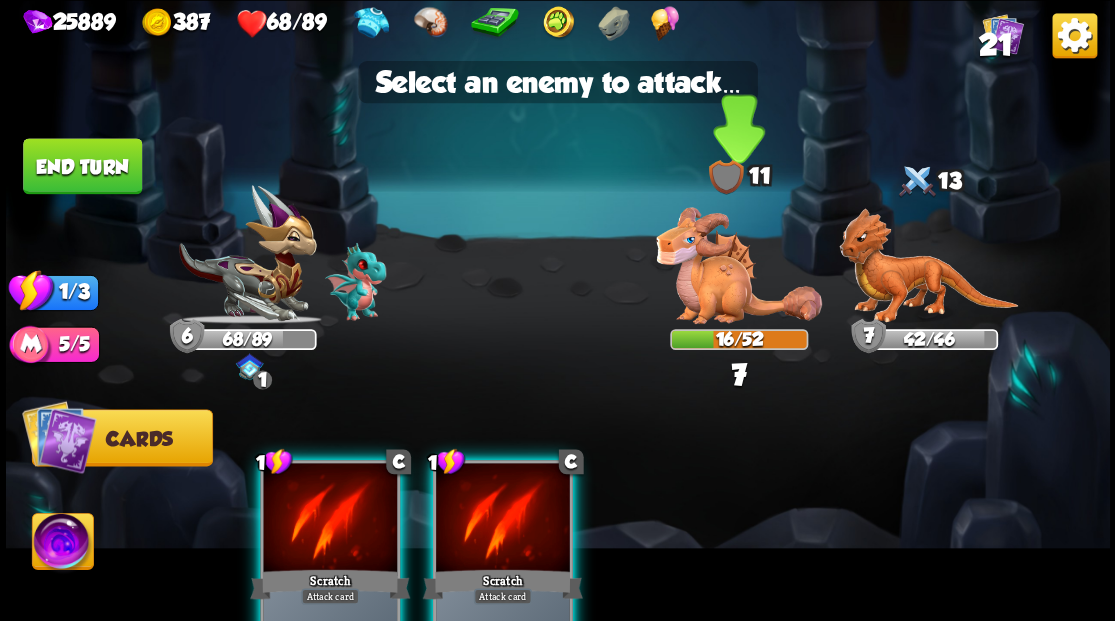 click at bounding box center [739, 265] 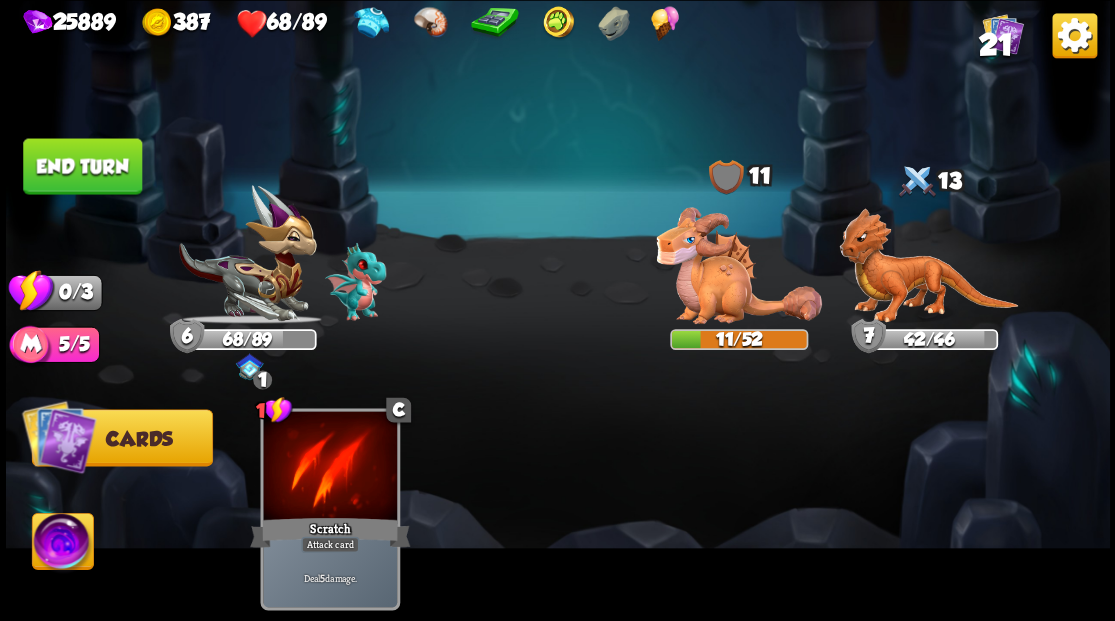 click on "End turn" at bounding box center (82, 166) 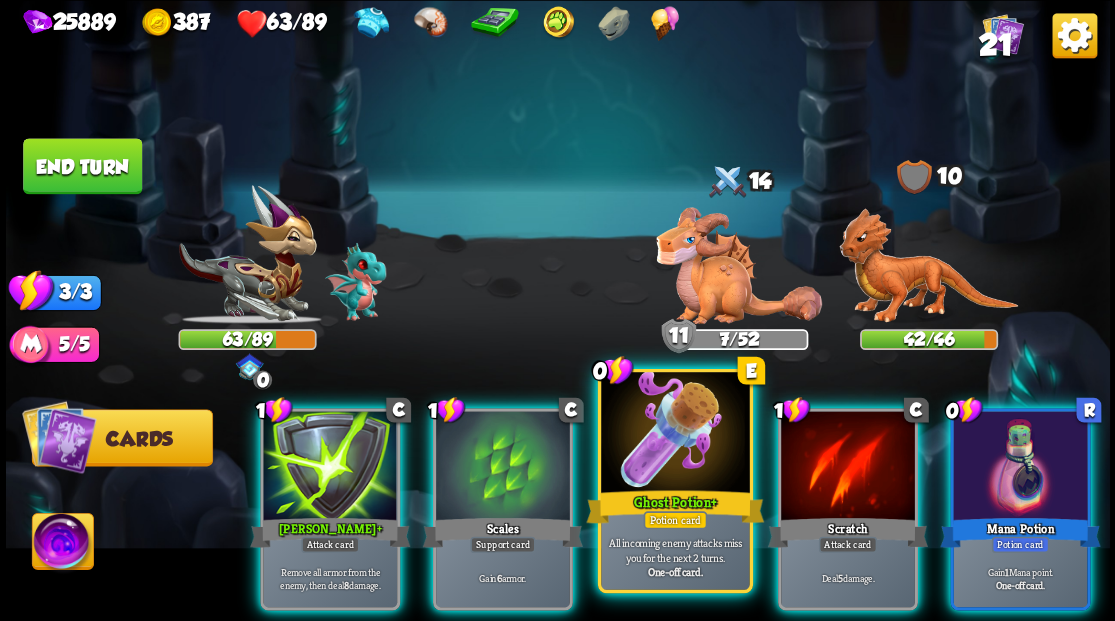 click at bounding box center (675, 434) 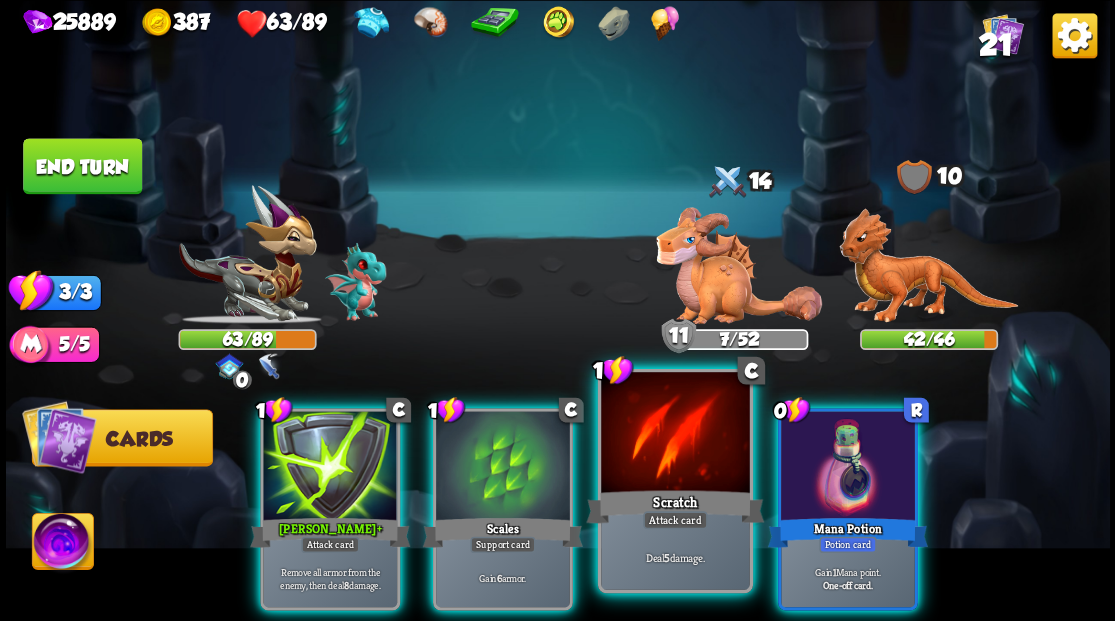 click at bounding box center [675, 434] 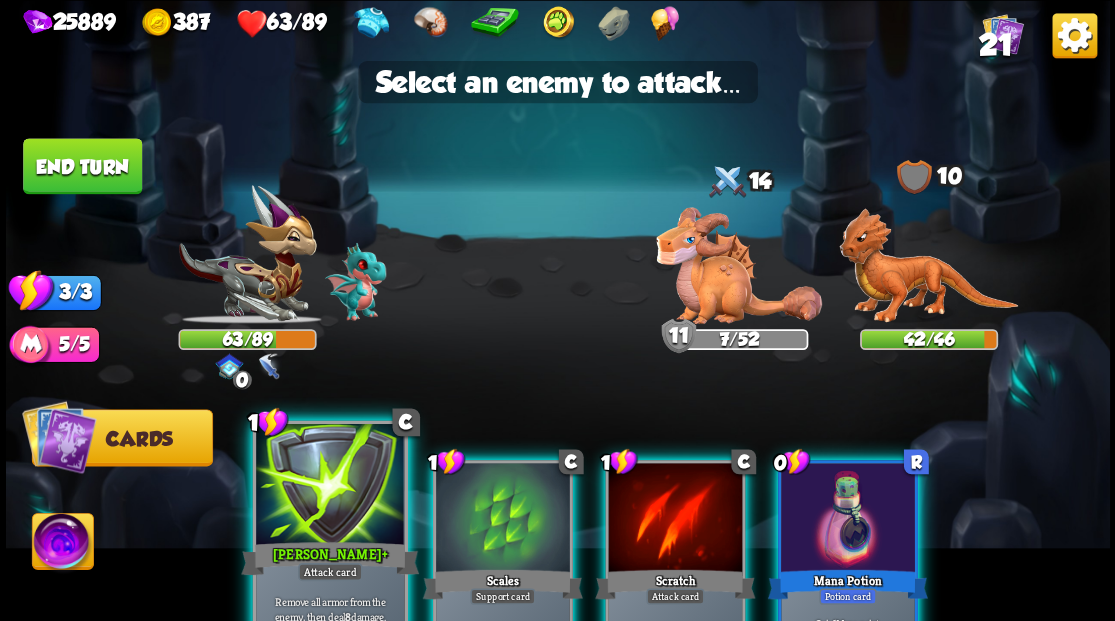 click at bounding box center [330, 485] 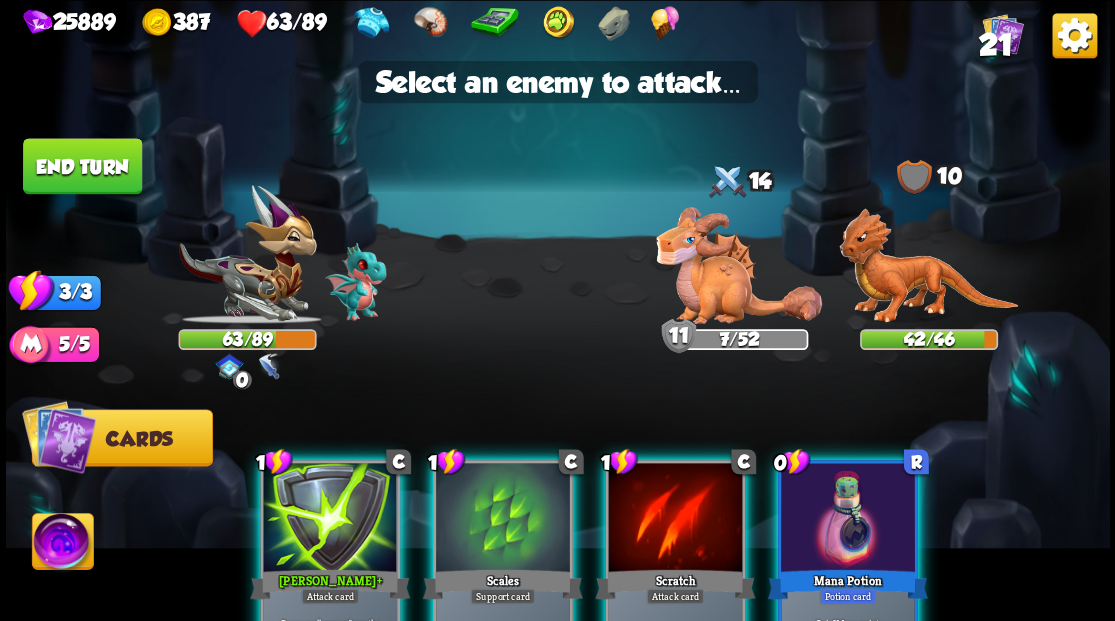 click at bounding box center [330, 519] 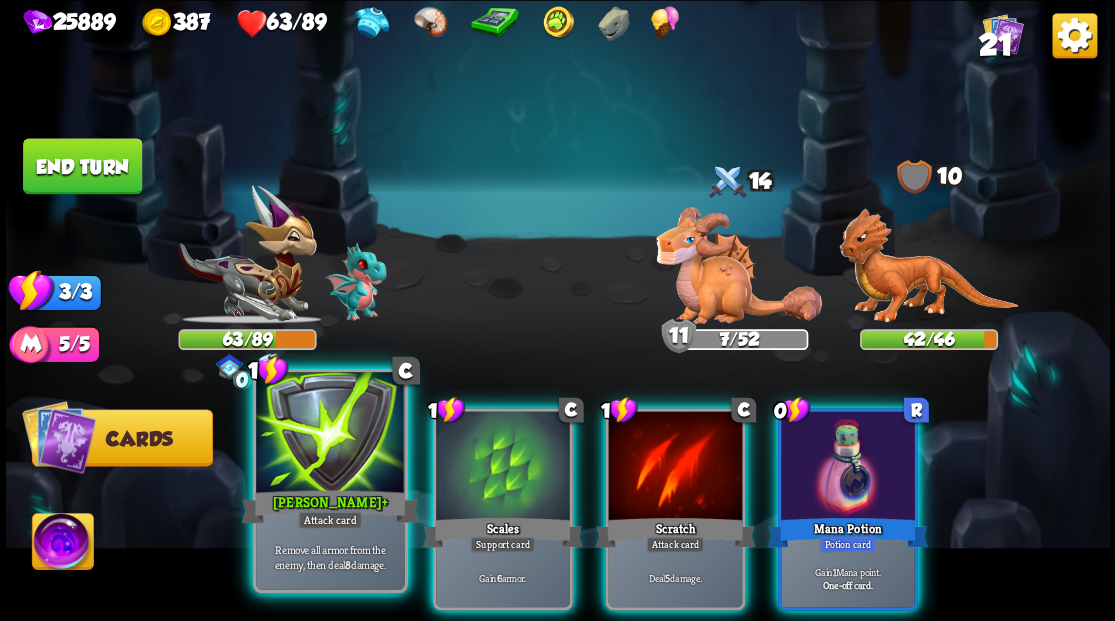 click at bounding box center [330, 434] 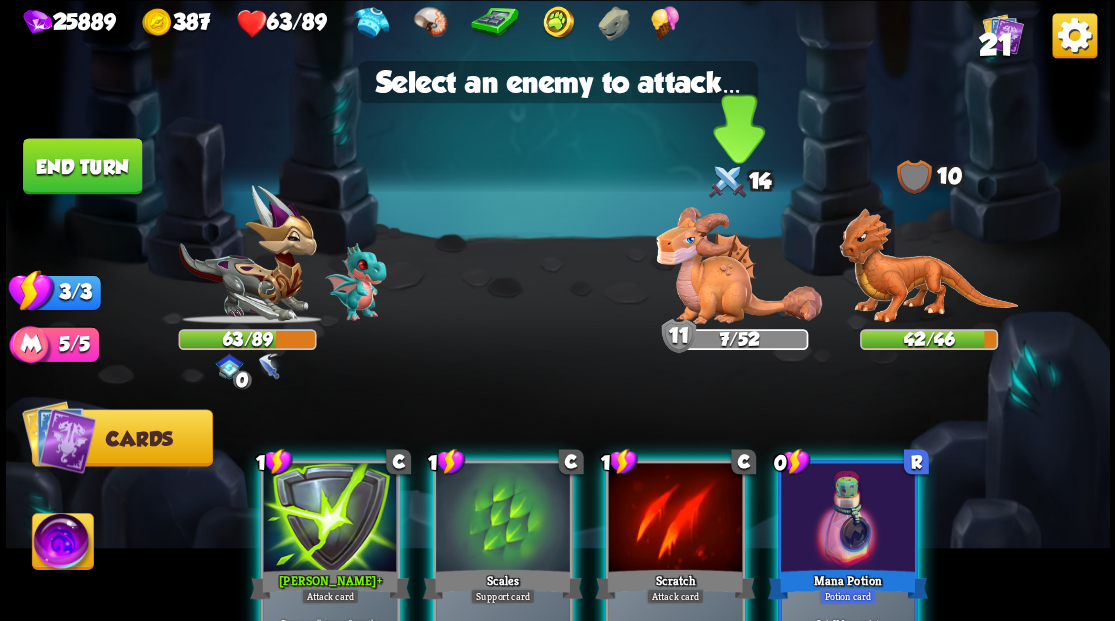 click at bounding box center [739, 265] 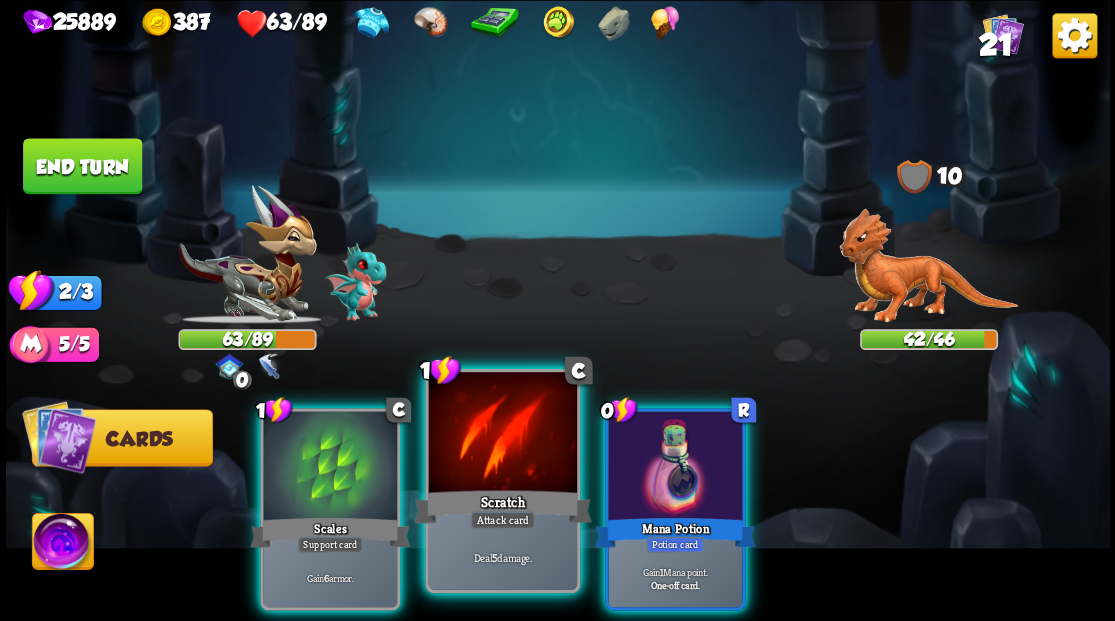 click at bounding box center (502, 434) 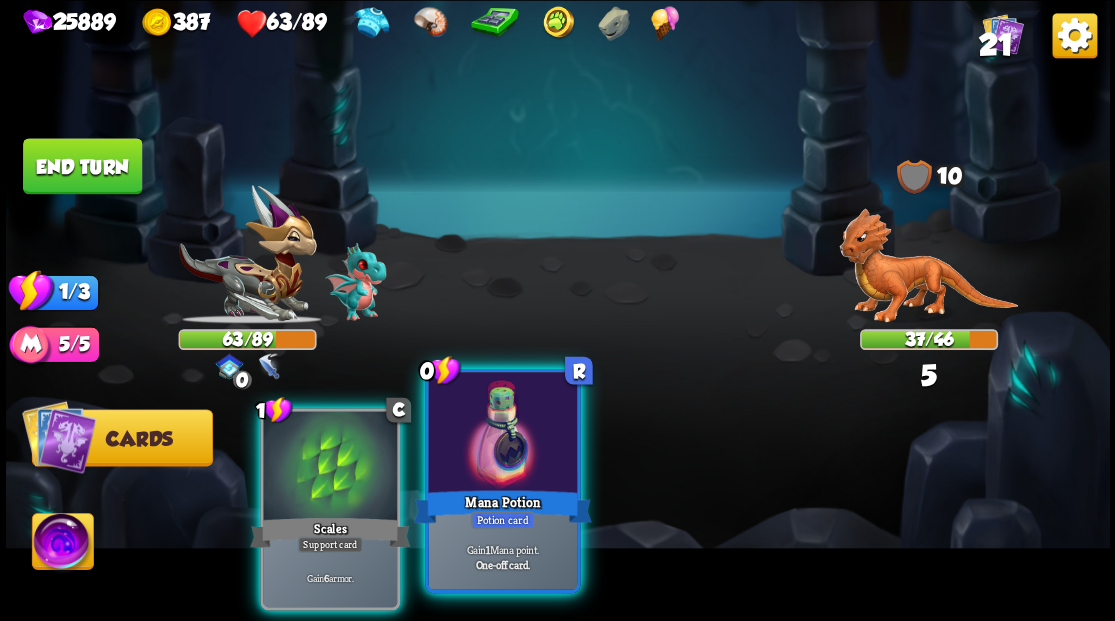 click at bounding box center [502, 434] 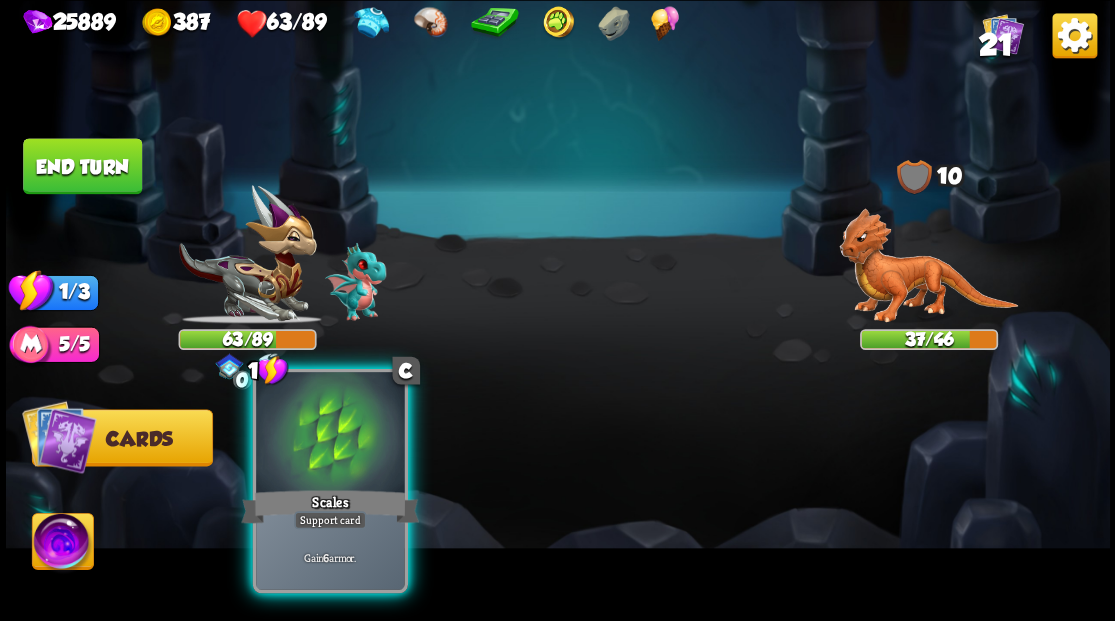 click at bounding box center (330, 434) 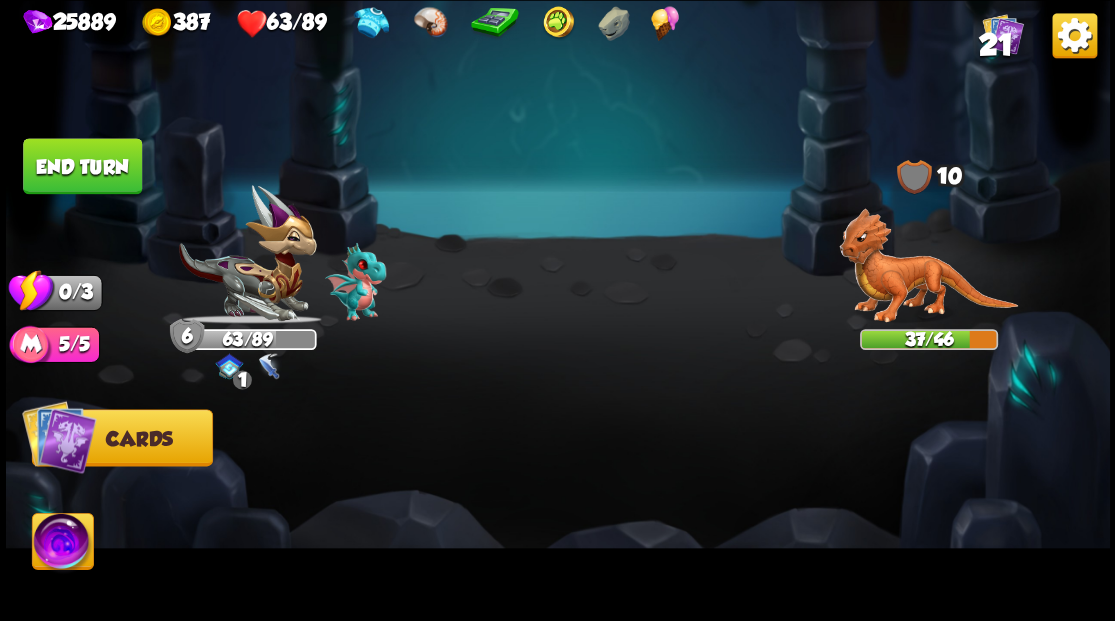 click on "End turn" at bounding box center [82, 166] 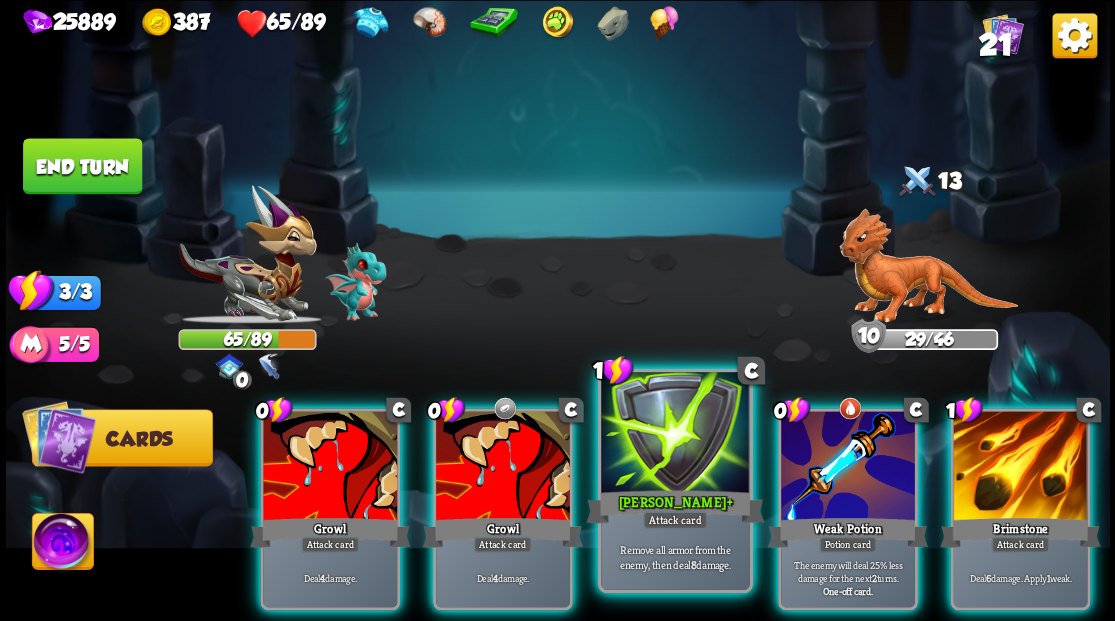 click at bounding box center (675, 434) 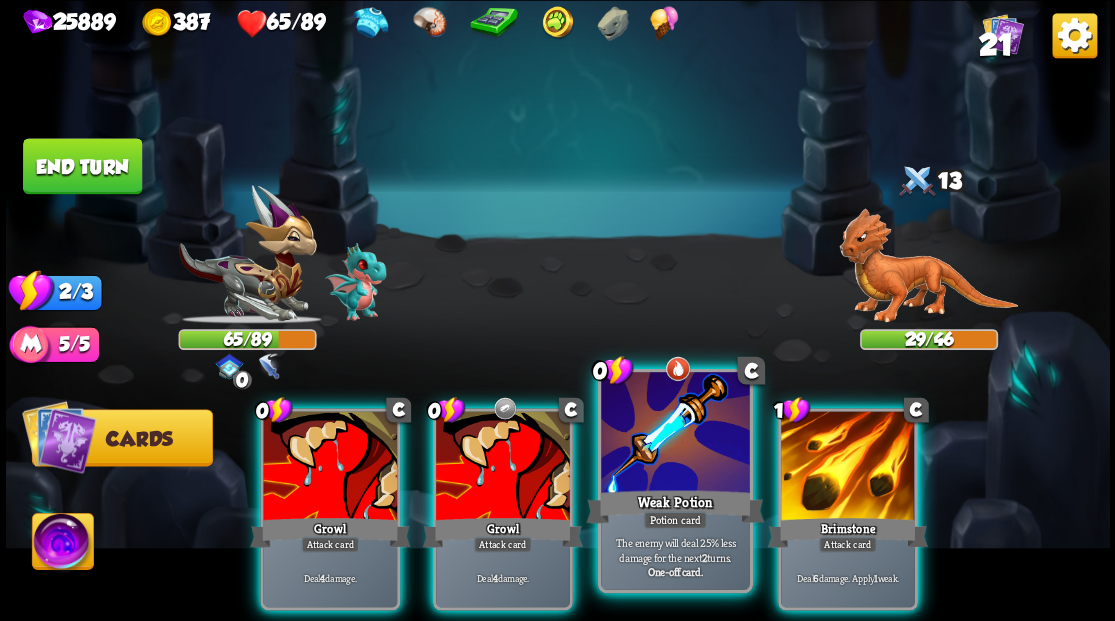 click at bounding box center (675, 434) 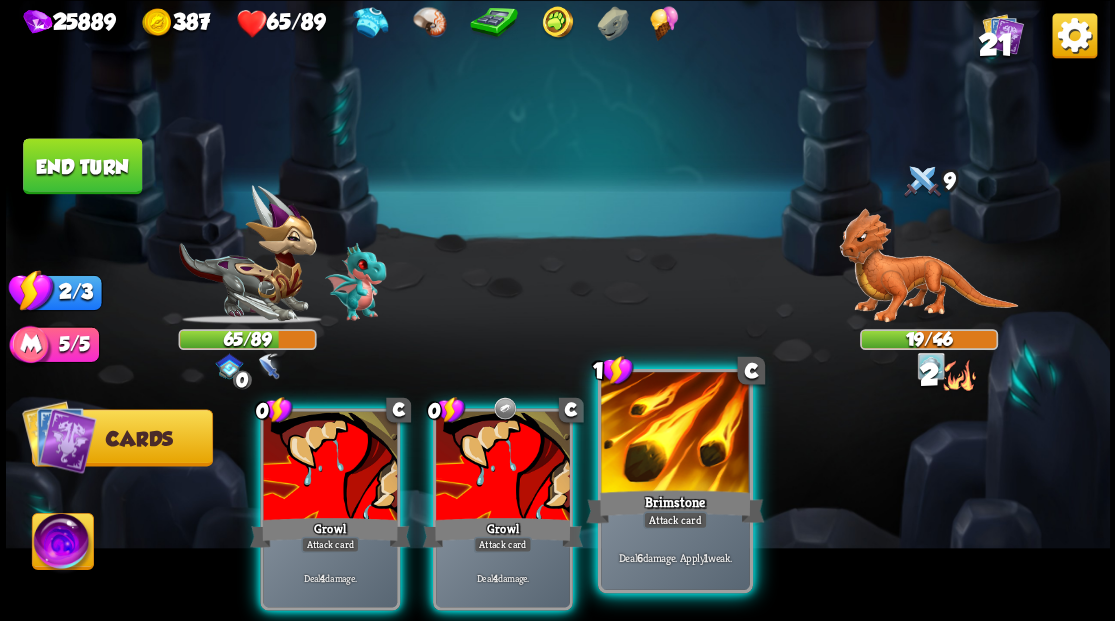drag, startPoint x: 660, startPoint y: 446, endPoint x: 577, endPoint y: 444, distance: 83.02409 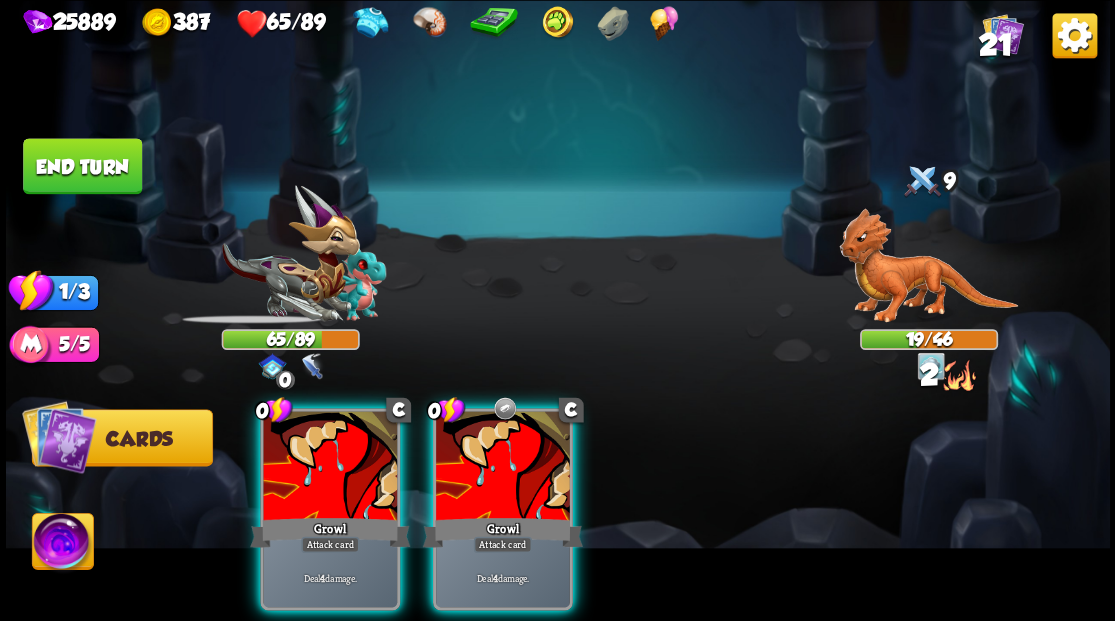 drag, startPoint x: 533, startPoint y: 446, endPoint x: 519, endPoint y: 445, distance: 14.035668 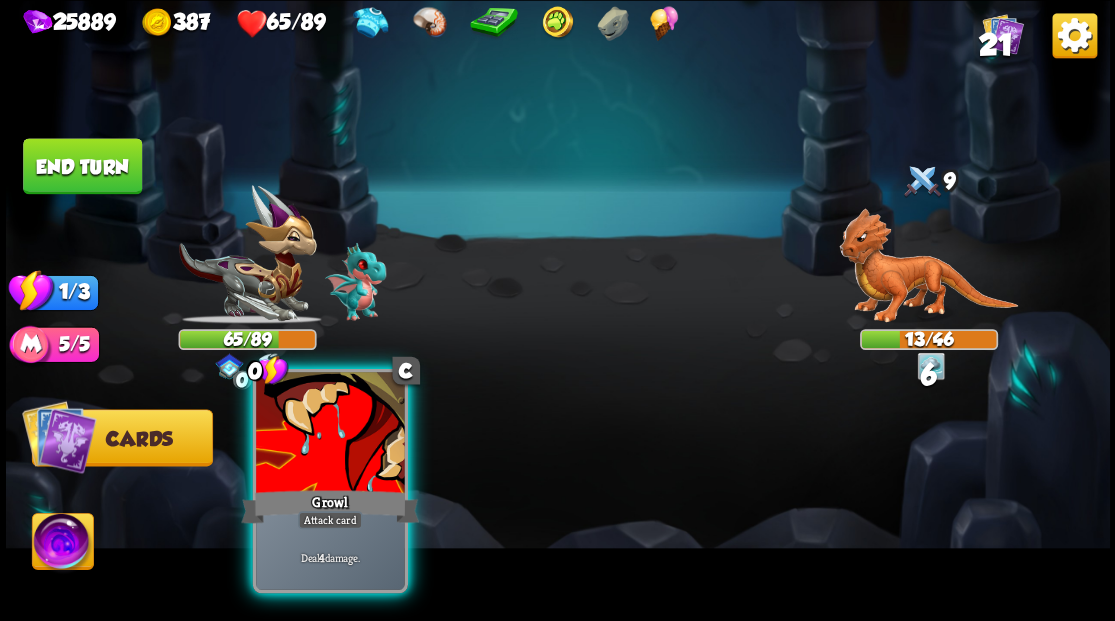 click at bounding box center [330, 434] 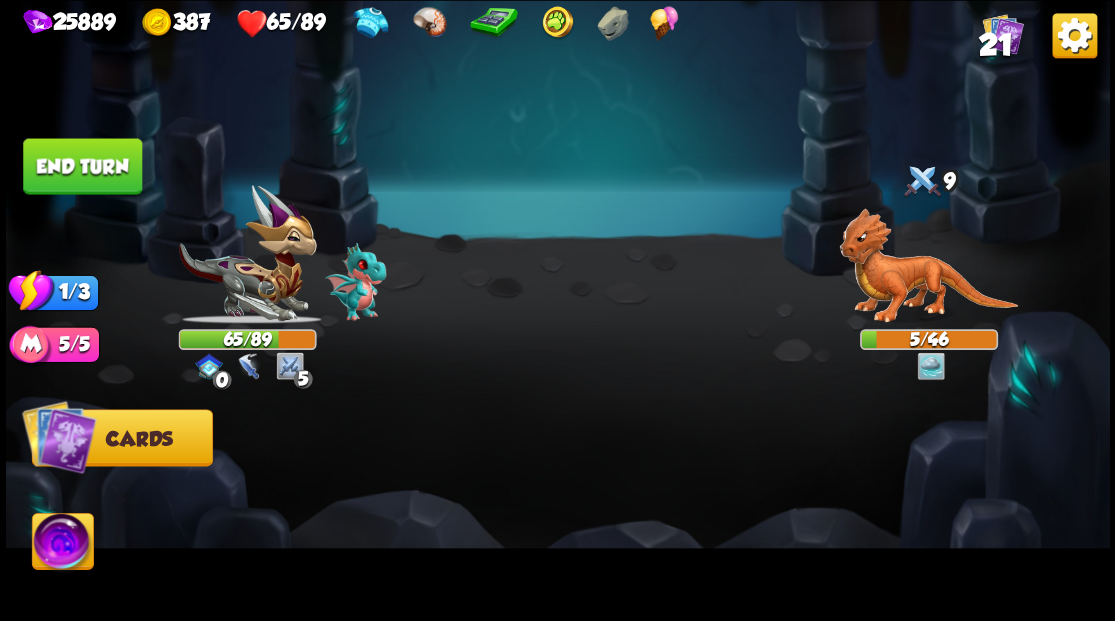 click on "End turn" at bounding box center [82, 166] 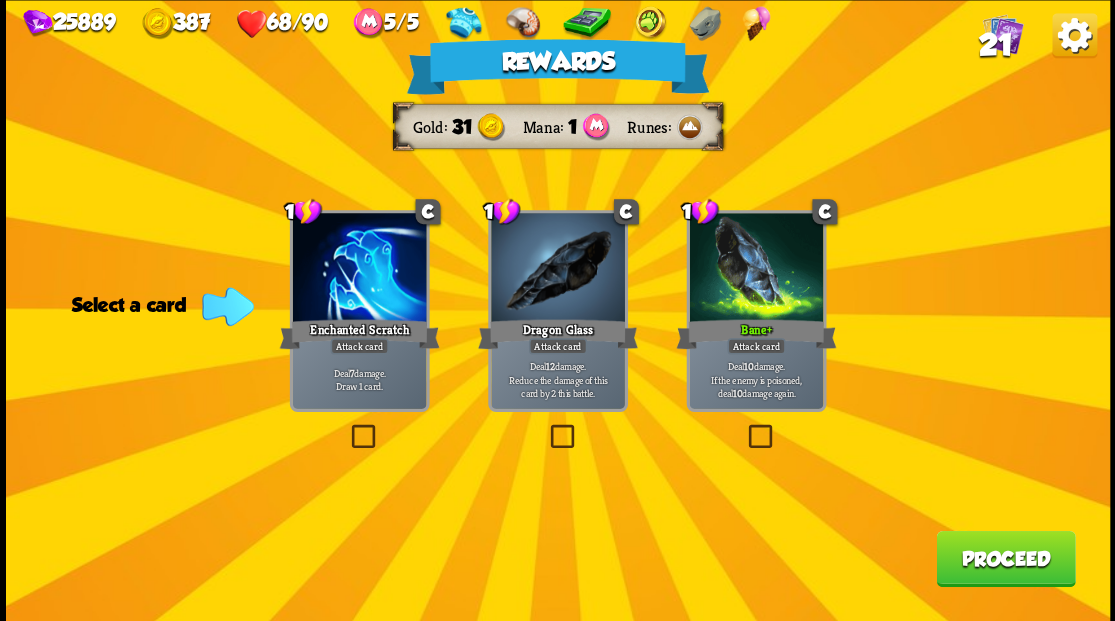 click on "21" at bounding box center (995, 45) 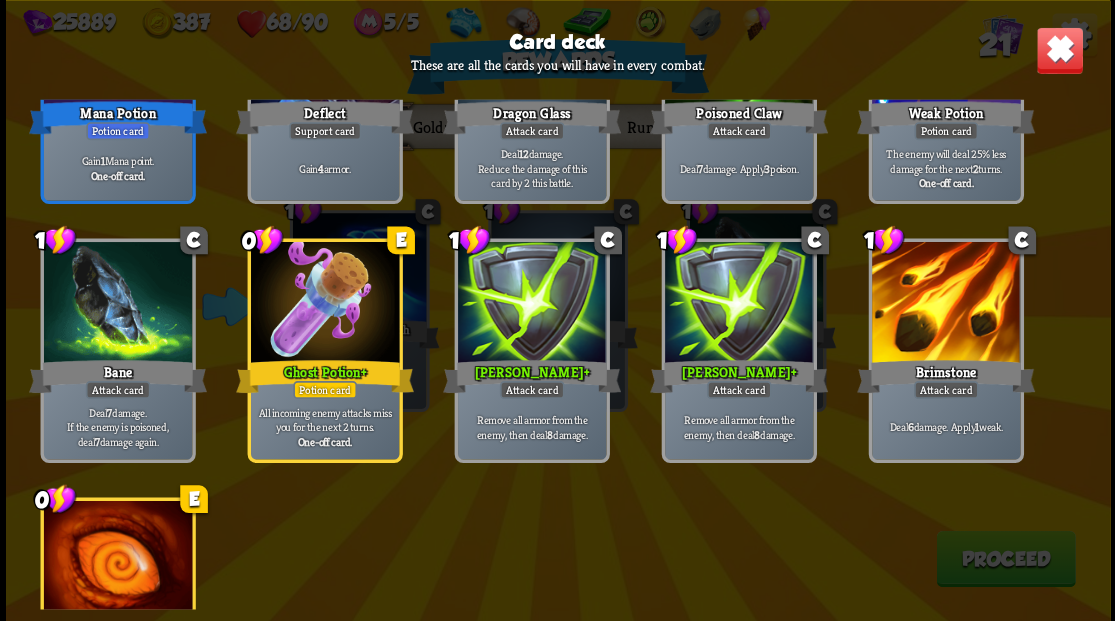 scroll, scrollTop: 800, scrollLeft: 0, axis: vertical 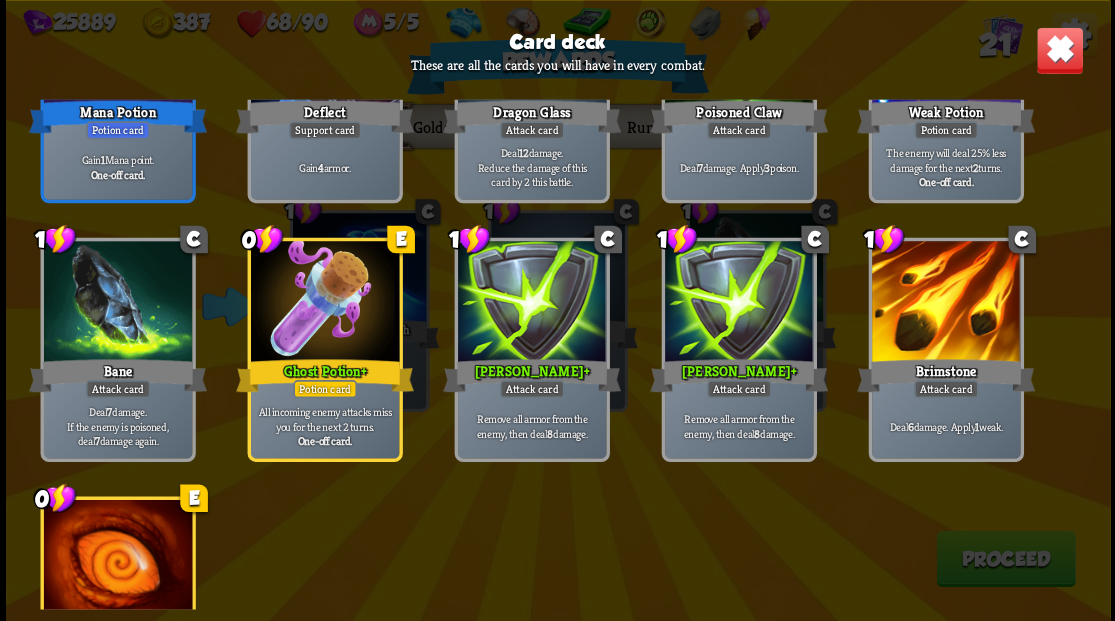 click at bounding box center [1059, 50] 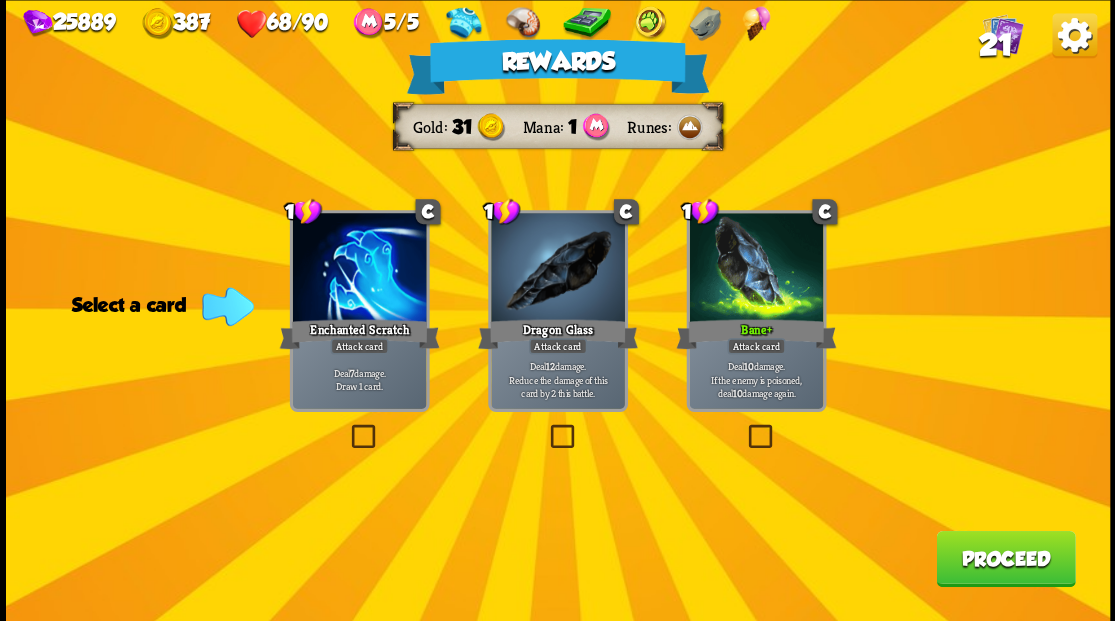 click on "Proceed" at bounding box center [1005, 558] 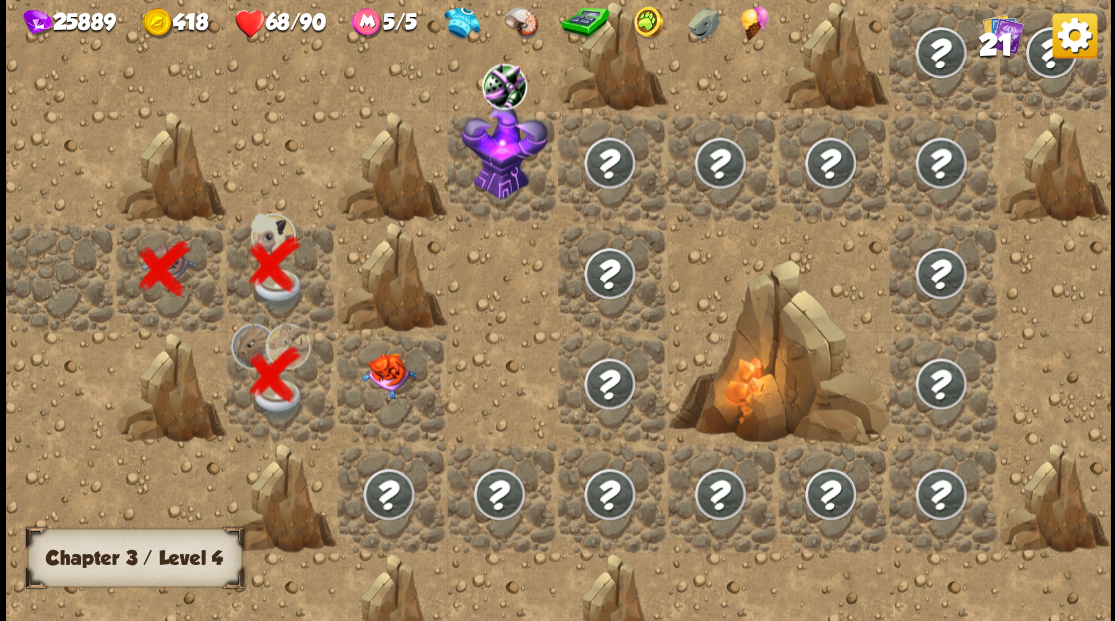 click at bounding box center [388, 375] 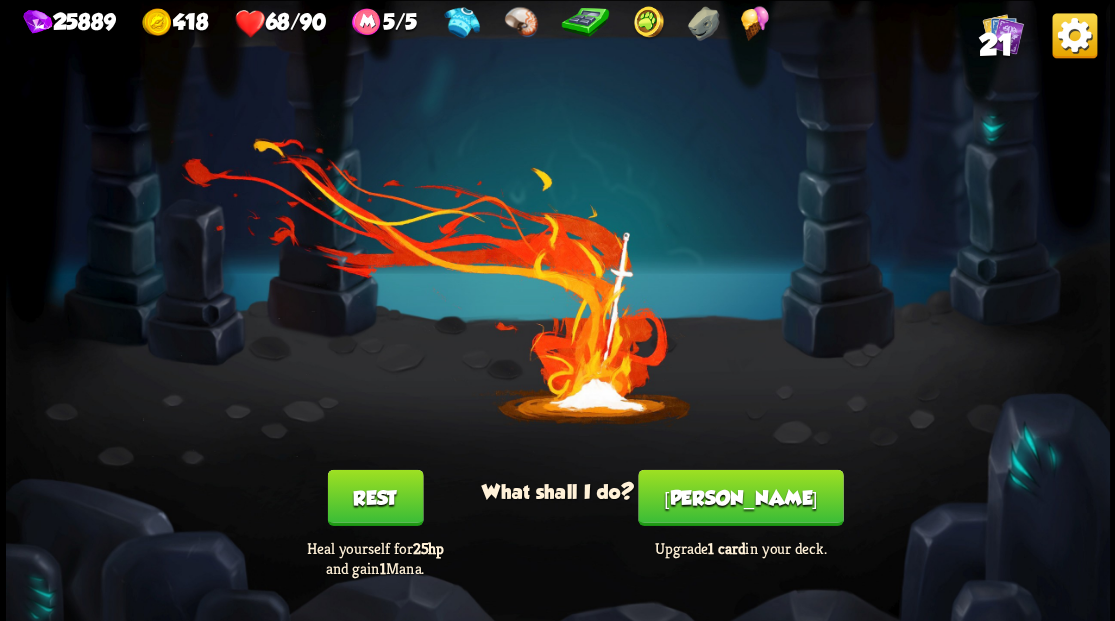 click on "[PERSON_NAME]" at bounding box center [740, 497] 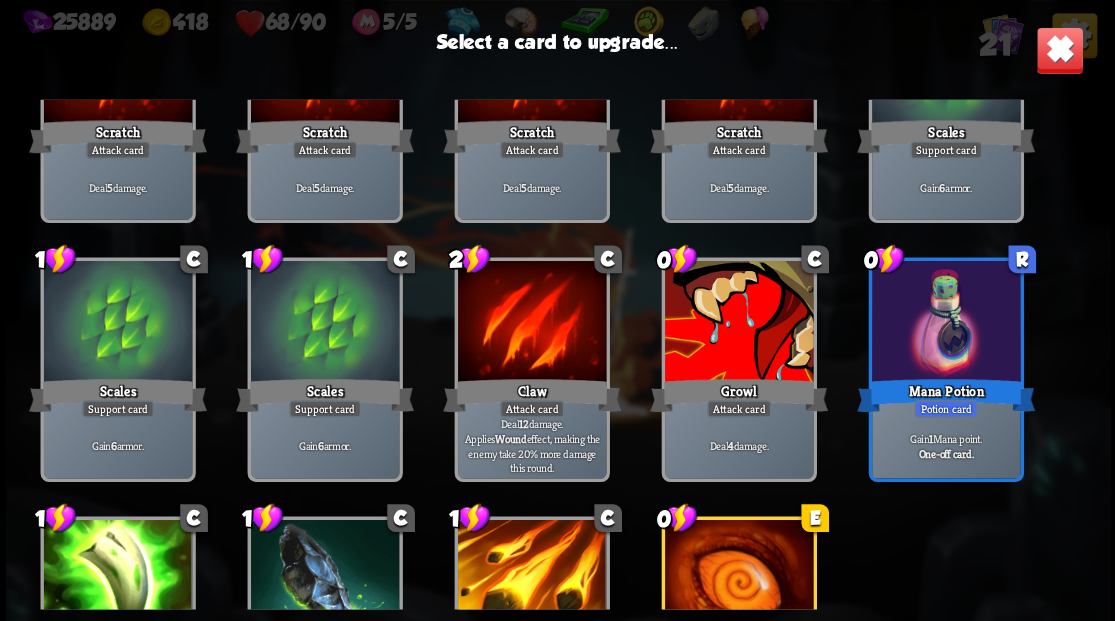 scroll, scrollTop: 200, scrollLeft: 0, axis: vertical 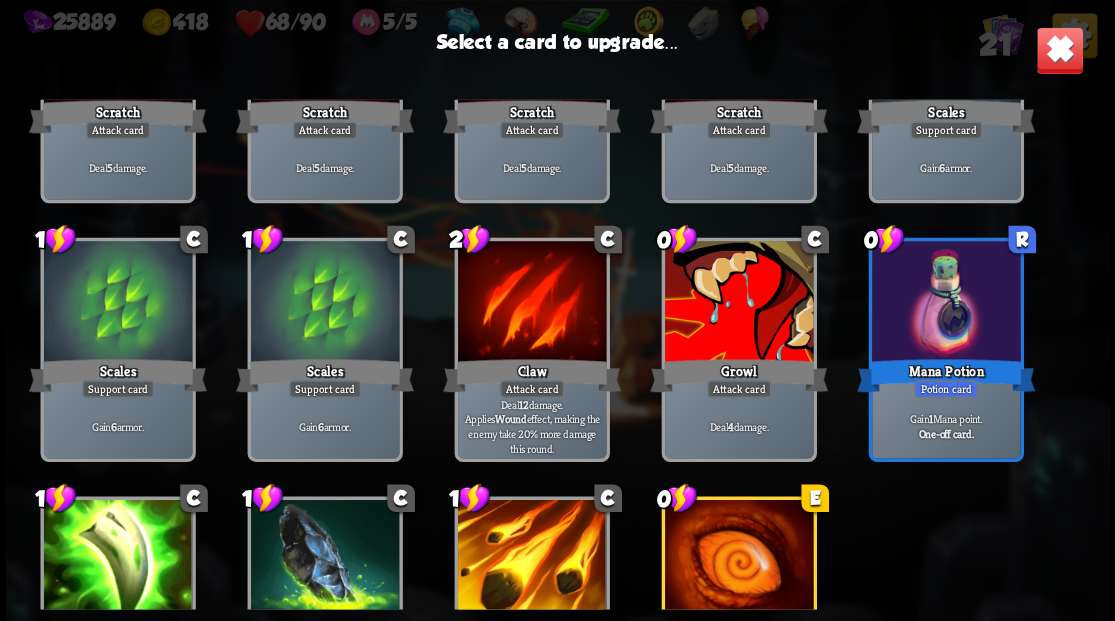 click at bounding box center (738, 303) 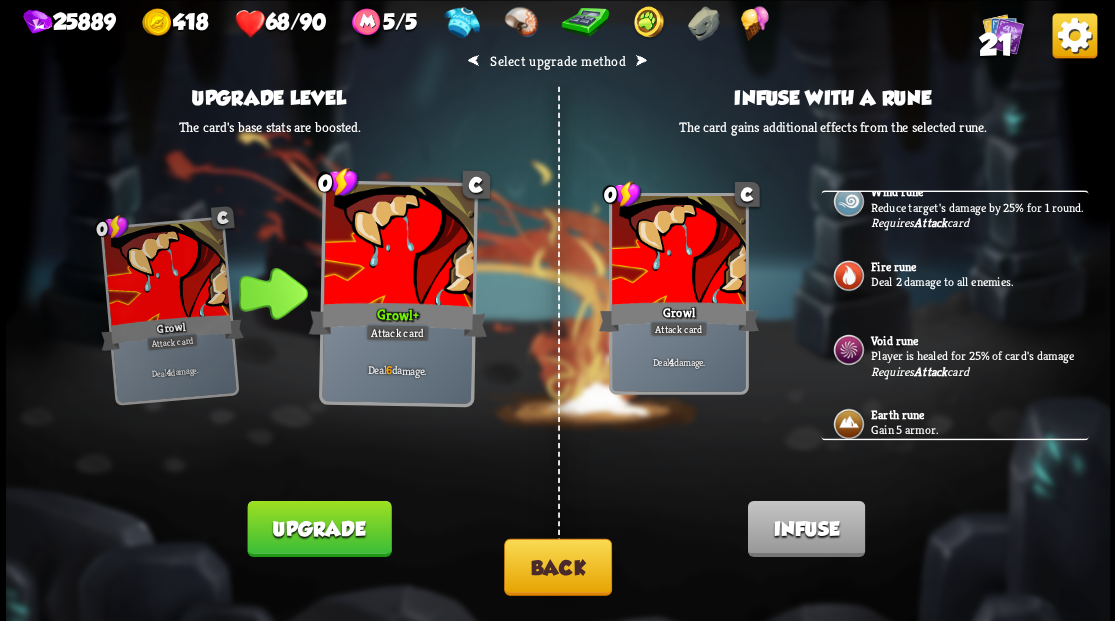 scroll, scrollTop: 528, scrollLeft: 0, axis: vertical 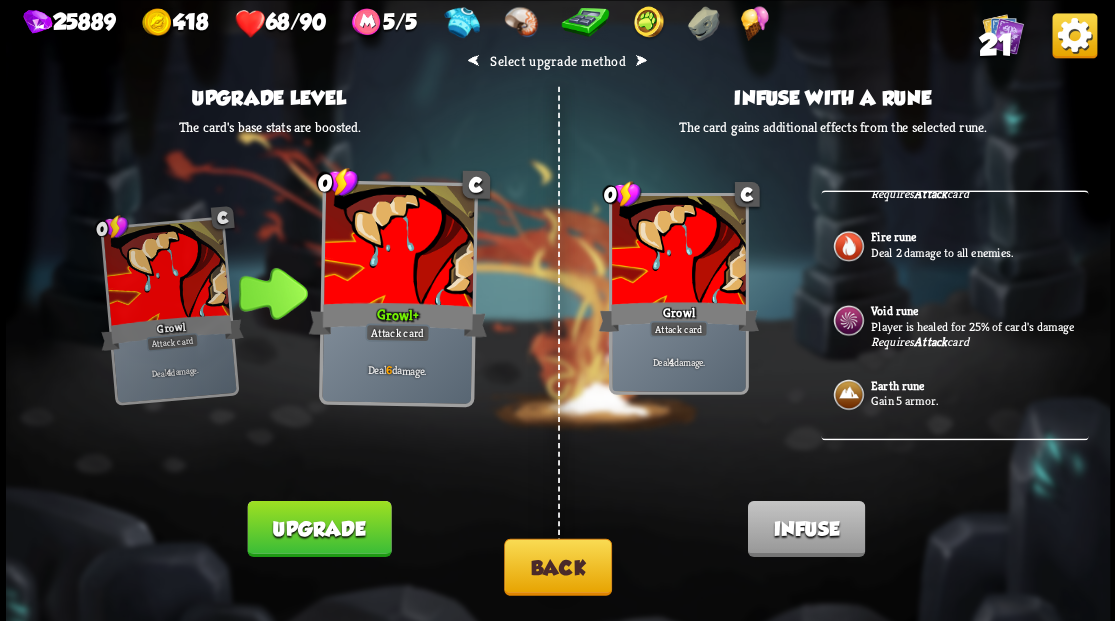 click on "Back" at bounding box center (558, 566) 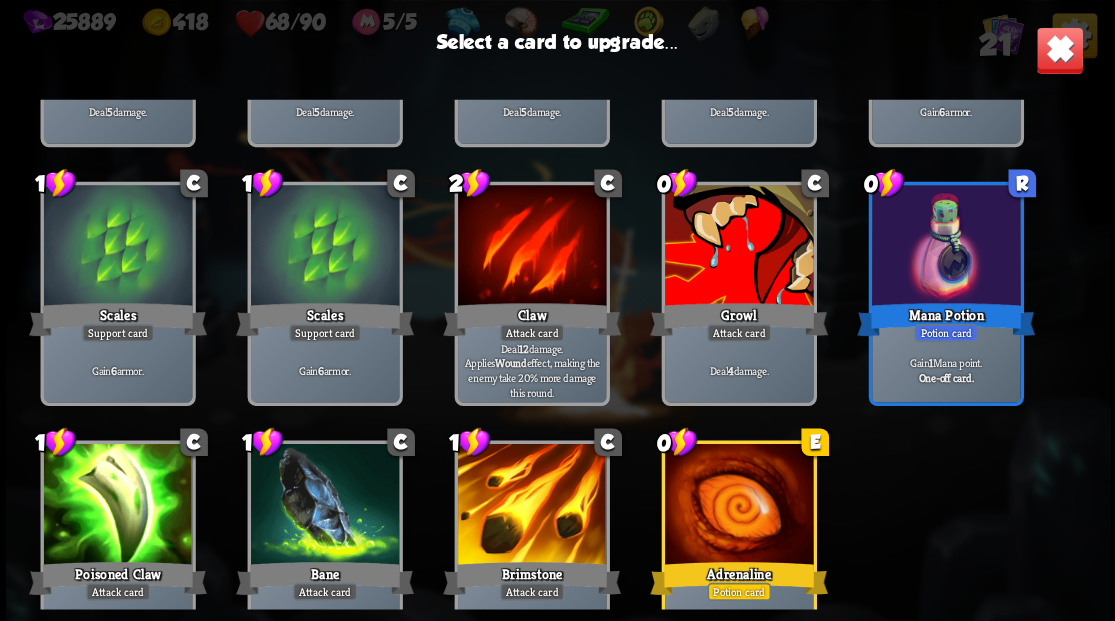 scroll, scrollTop: 266, scrollLeft: 0, axis: vertical 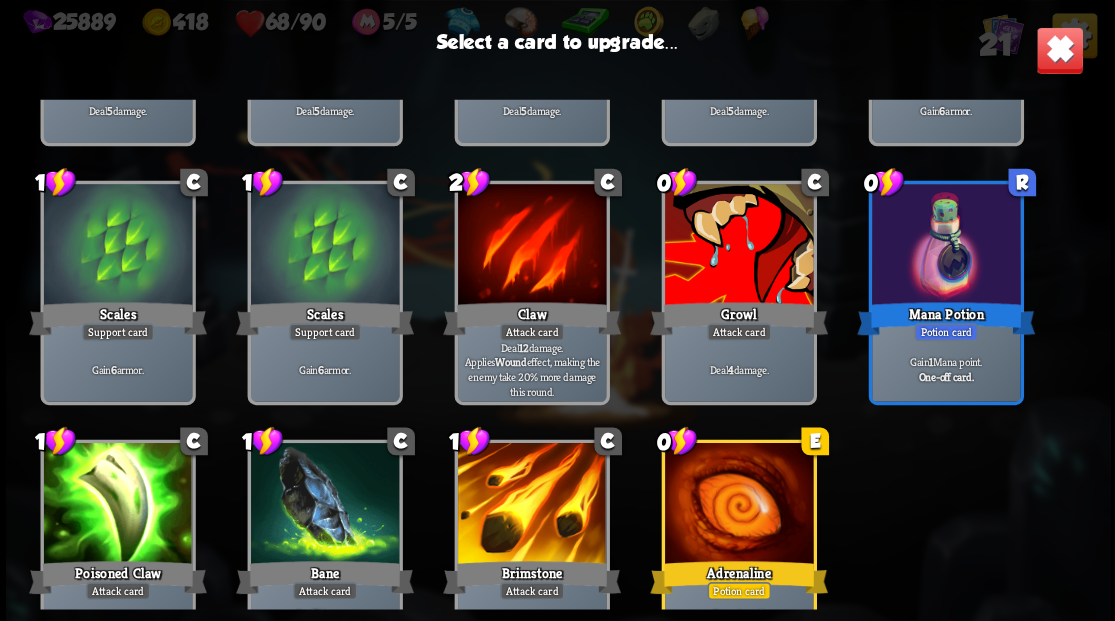 click at bounding box center [531, 246] 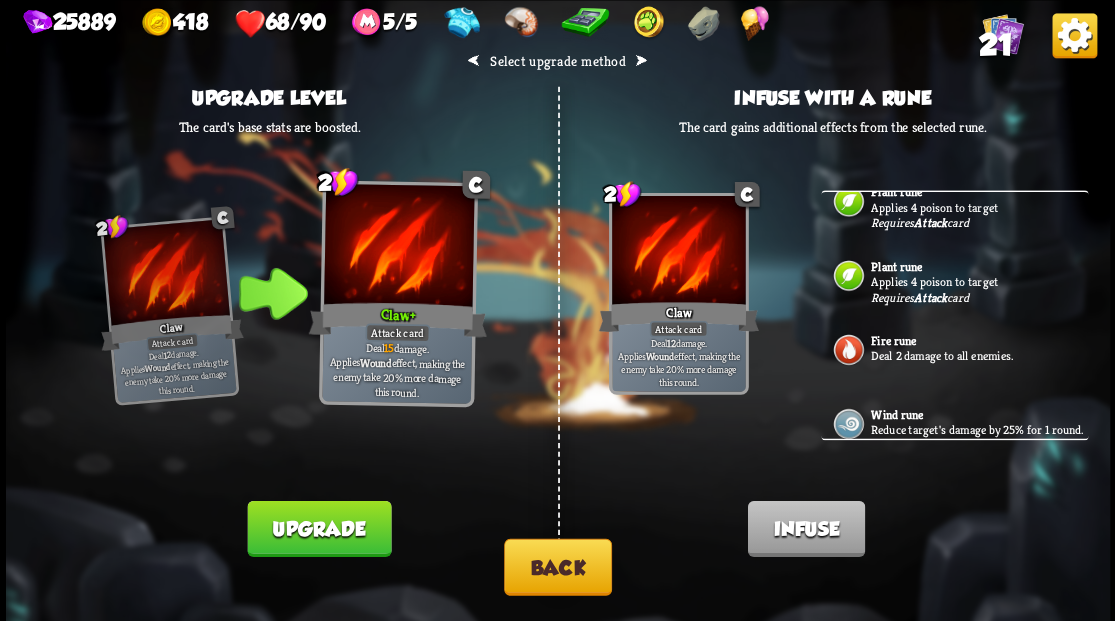 scroll, scrollTop: 133, scrollLeft: 0, axis: vertical 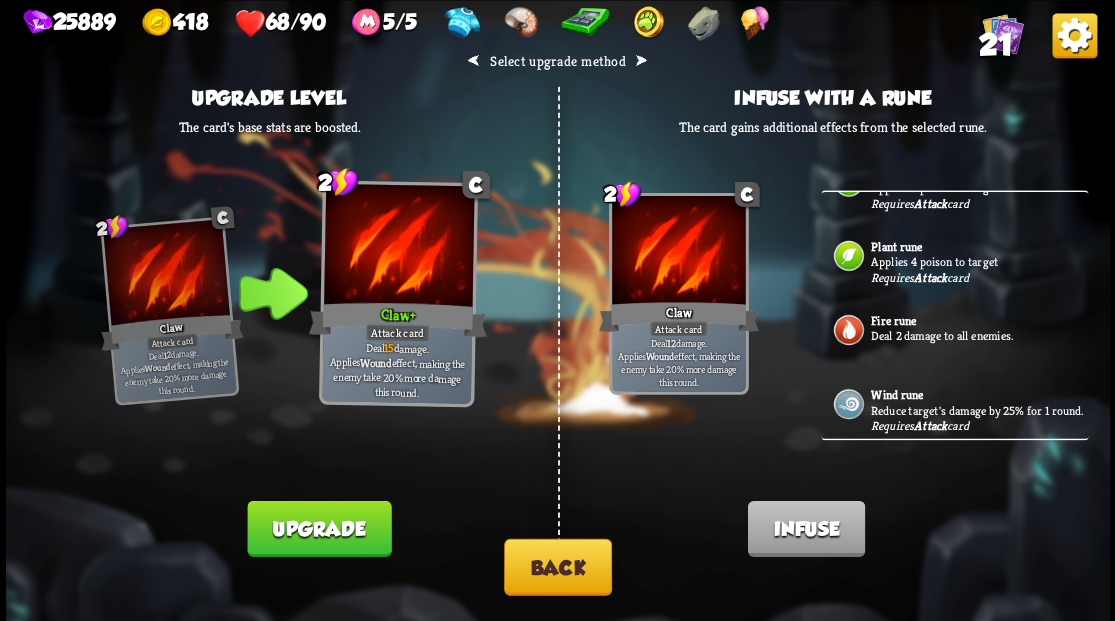 click on "Deal 2 damage to all enemies." at bounding box center [977, 336] 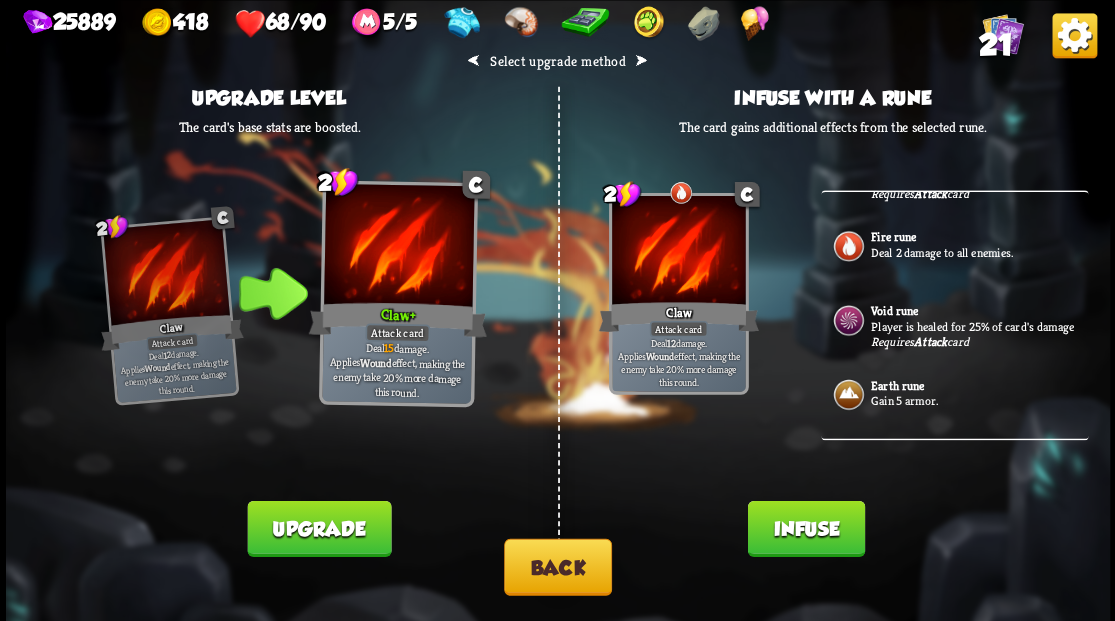 scroll, scrollTop: 528, scrollLeft: 0, axis: vertical 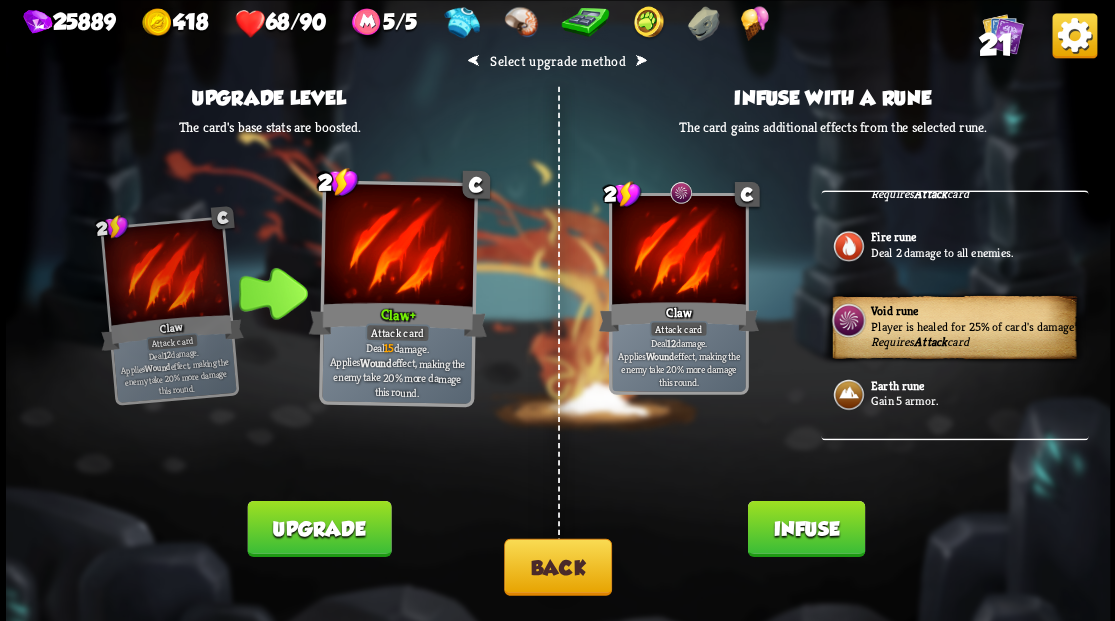click on "Infuse" at bounding box center [805, 528] 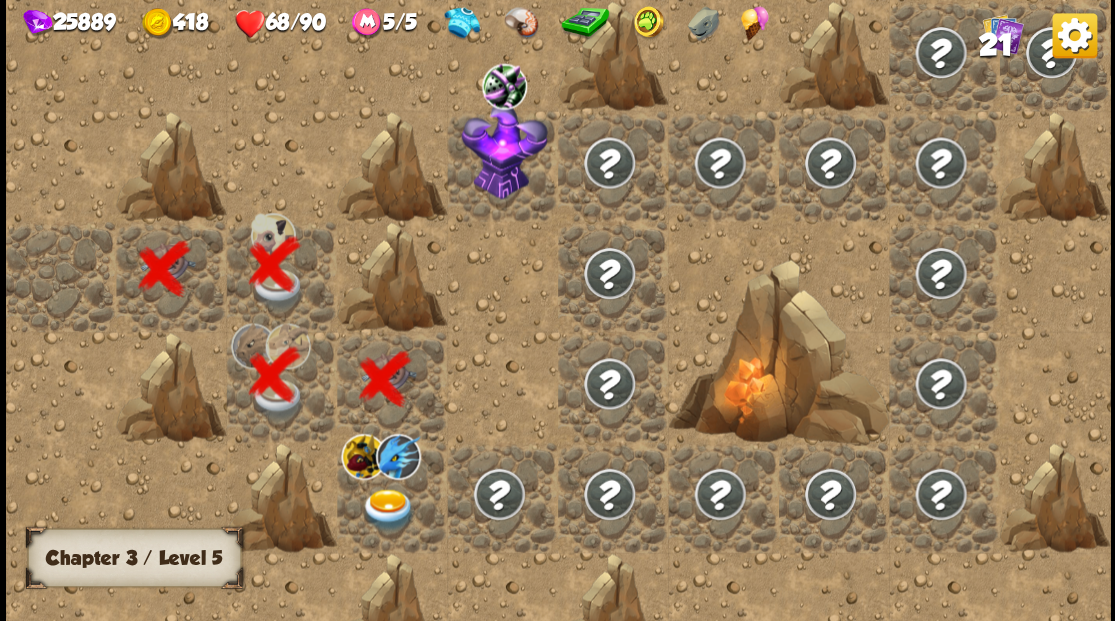 click at bounding box center [388, 509] 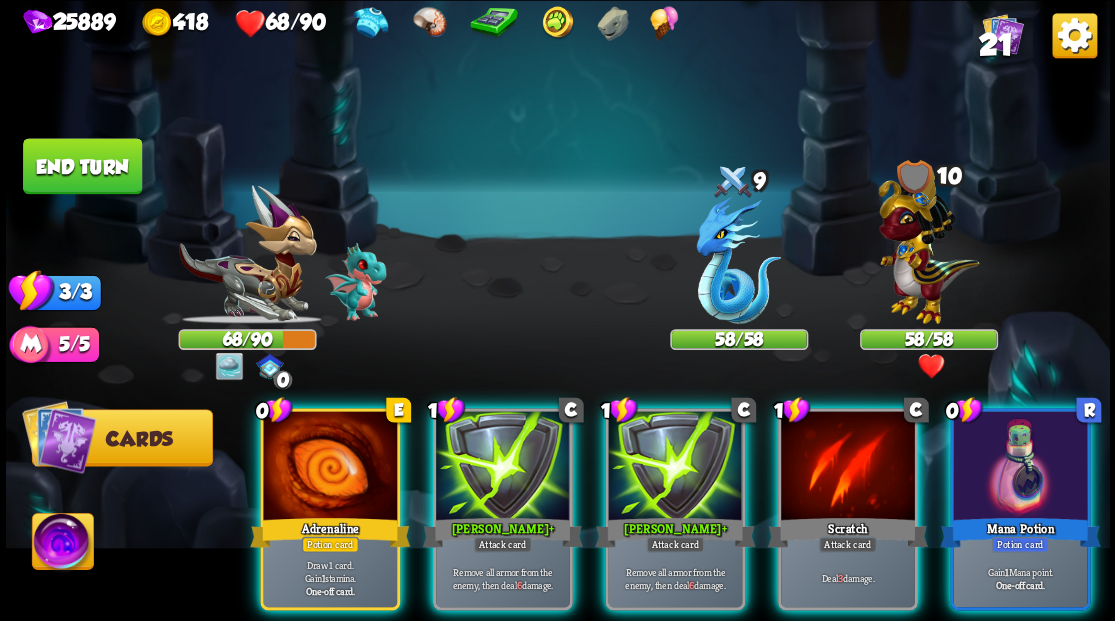 click at bounding box center [62, 544] 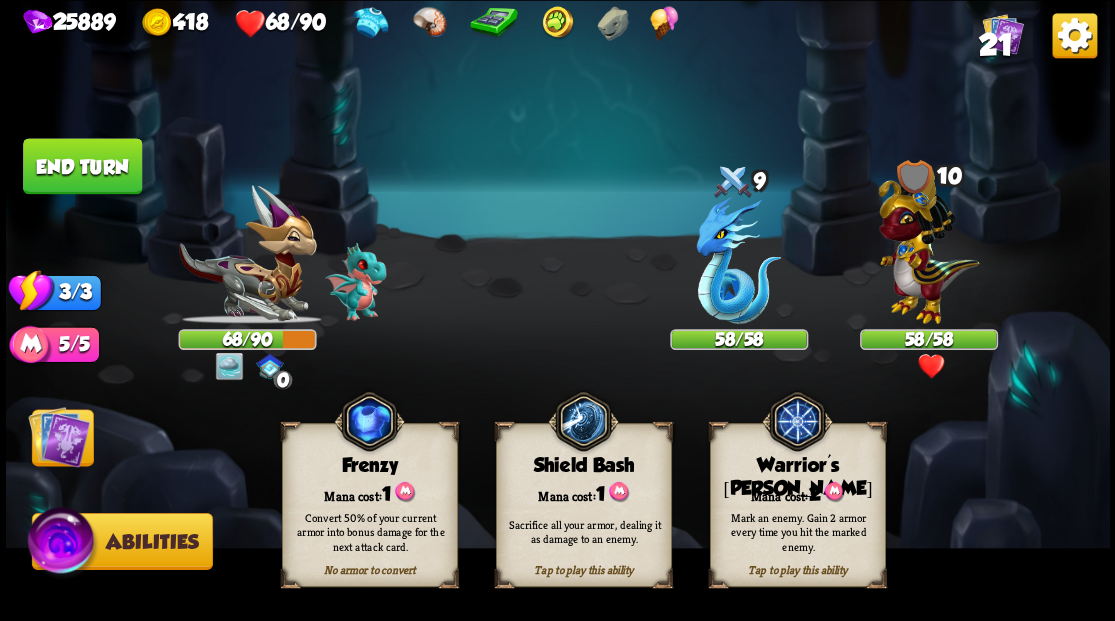 drag, startPoint x: 770, startPoint y: 506, endPoint x: 765, endPoint y: 492, distance: 14.866069 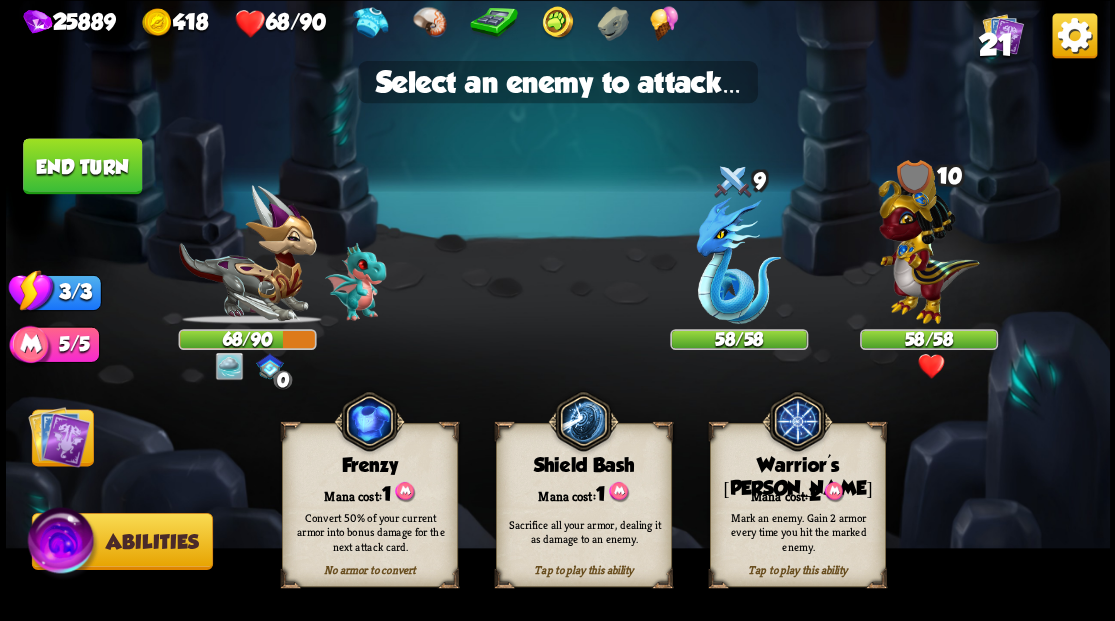 click at bounding box center [59, 436] 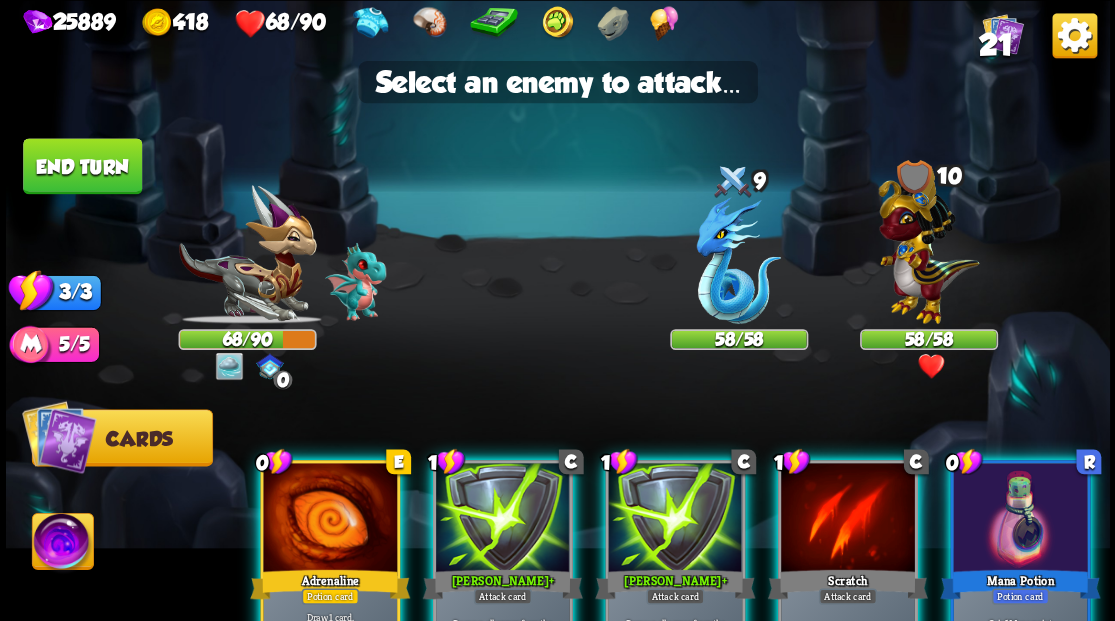 click at bounding box center (62, 544) 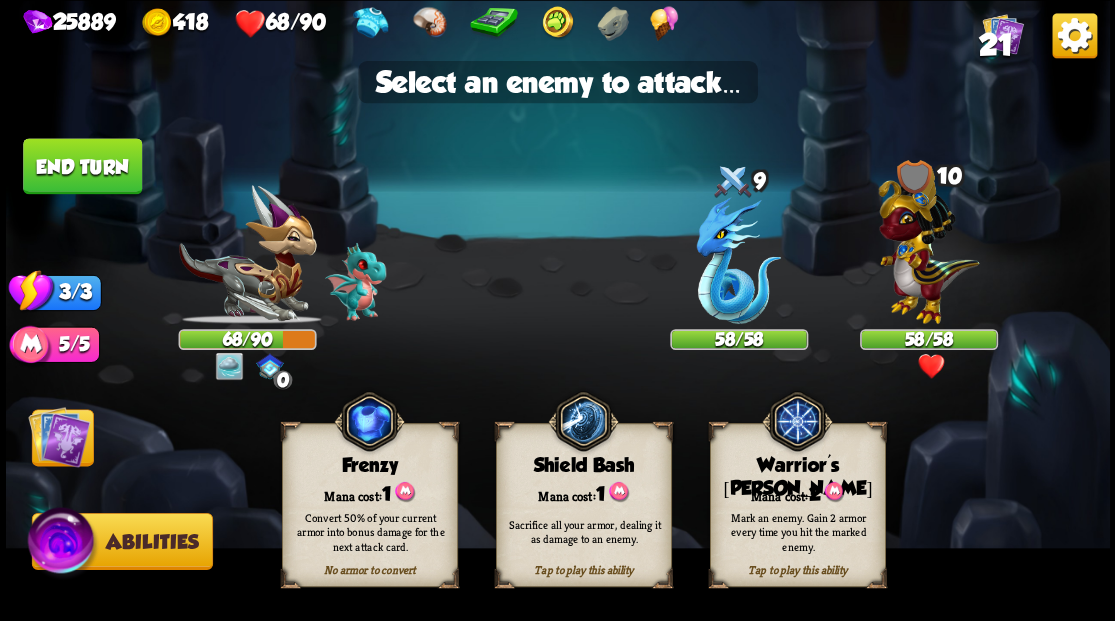 click on "Tap to play this ability   Warrior's [PERSON_NAME] cost:  2       Mark an enemy. Gain 2 armor every time you hit the marked enemy." at bounding box center (797, 505) 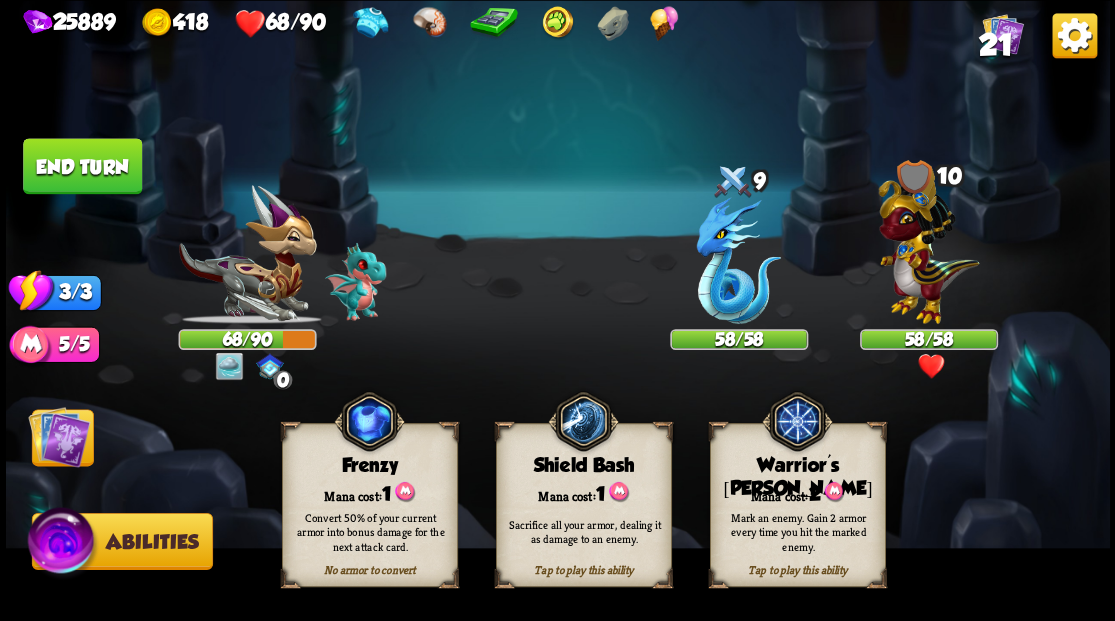click at bounding box center [738, 260] 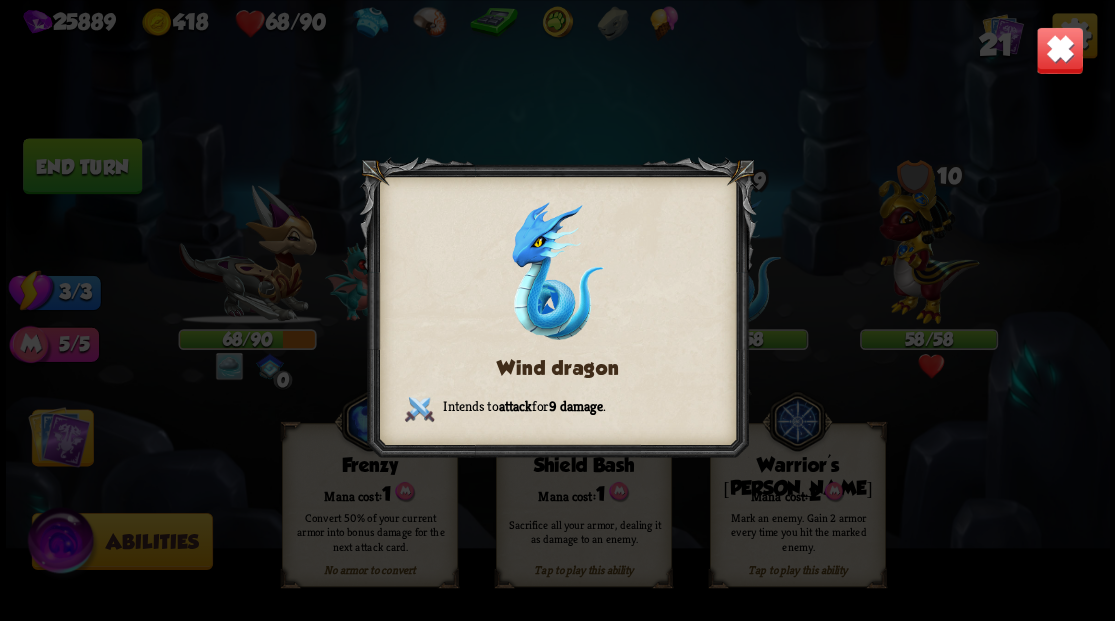 click at bounding box center (1059, 50) 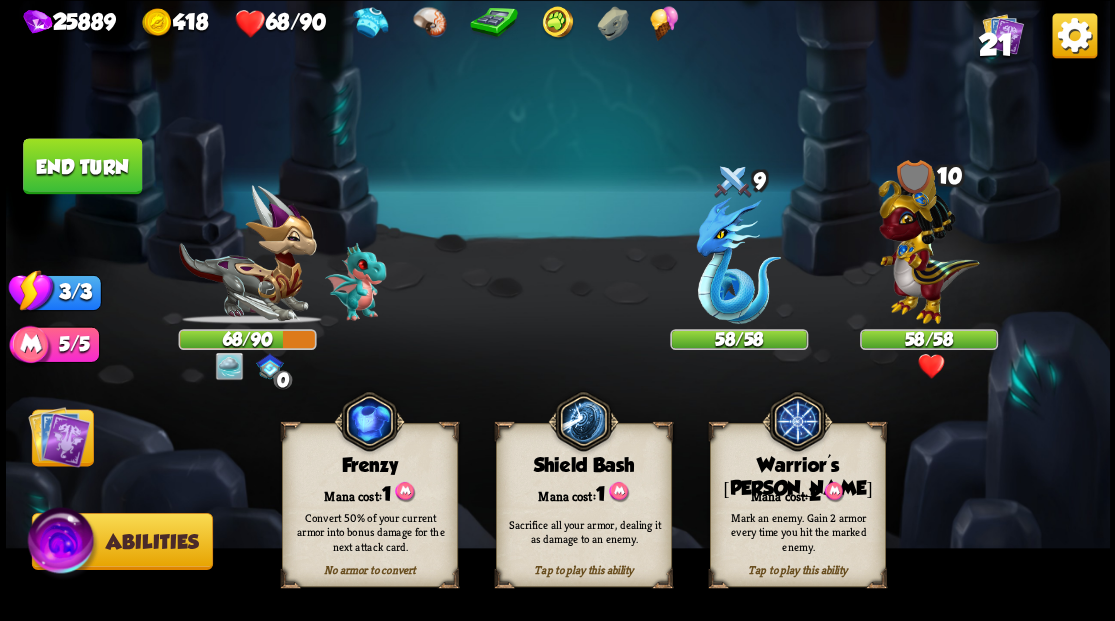 drag, startPoint x: 795, startPoint y: 470, endPoint x: 780, endPoint y: 482, distance: 19.209373 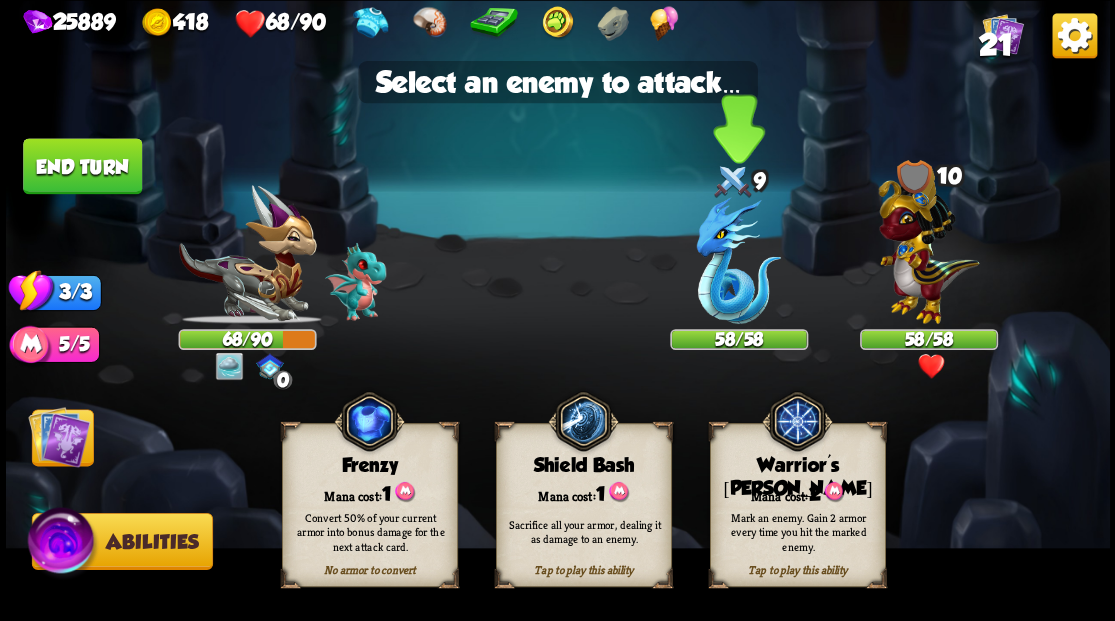 click at bounding box center (738, 260) 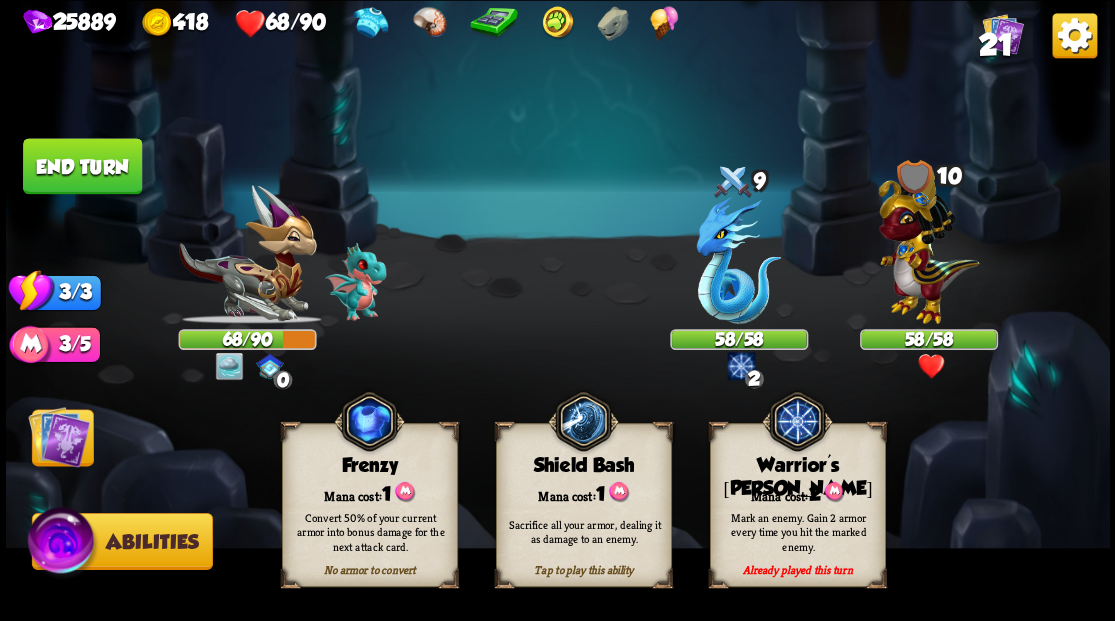click at bounding box center (59, 436) 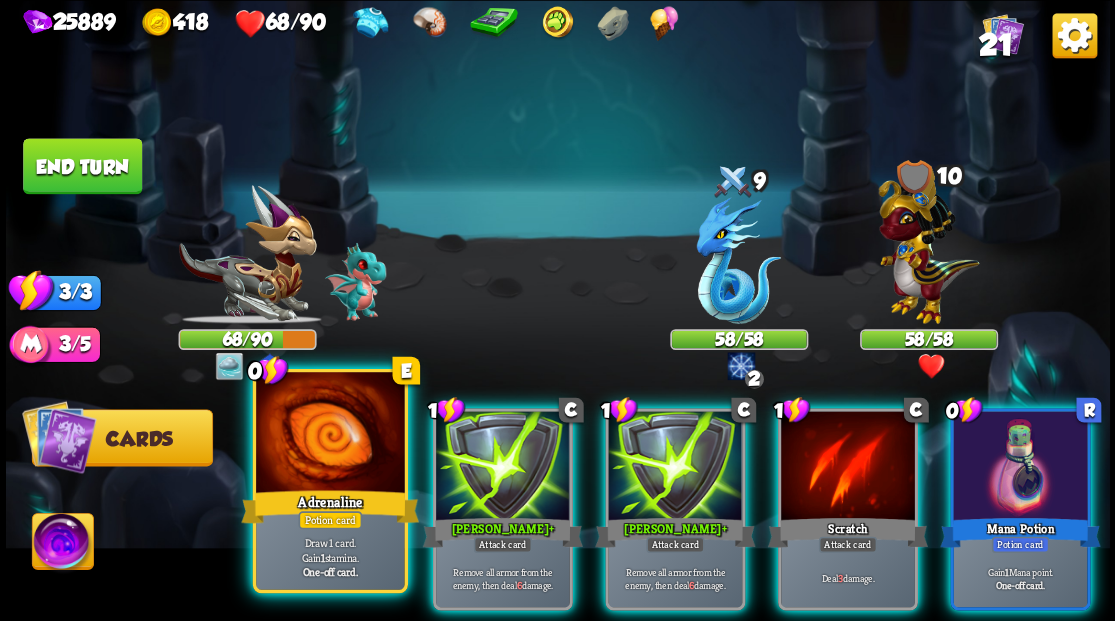 click at bounding box center [330, 434] 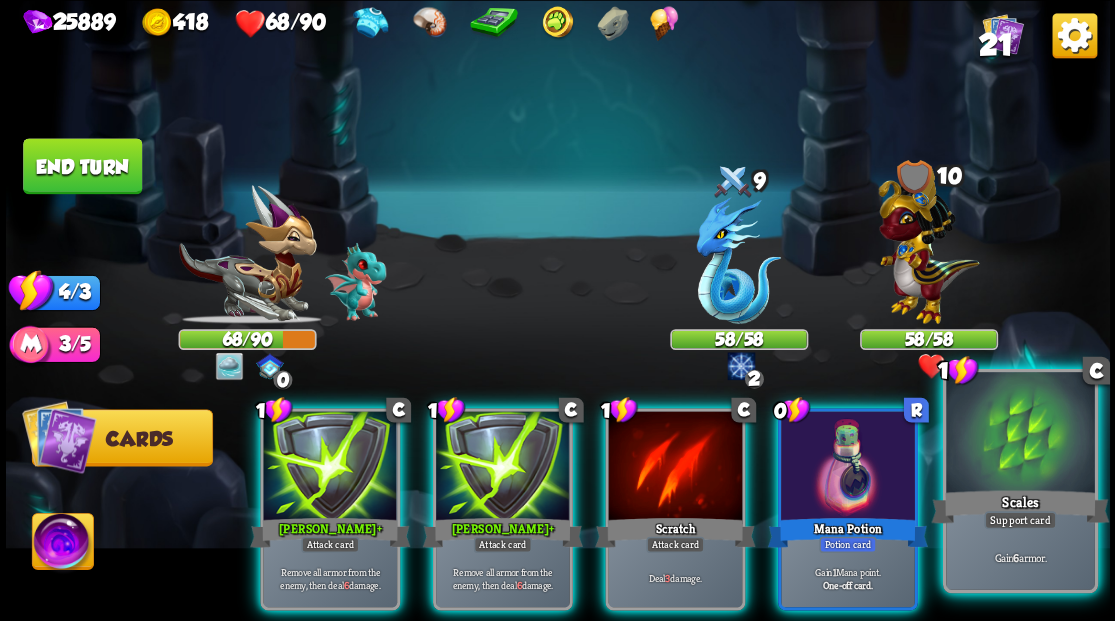 click at bounding box center [1020, 434] 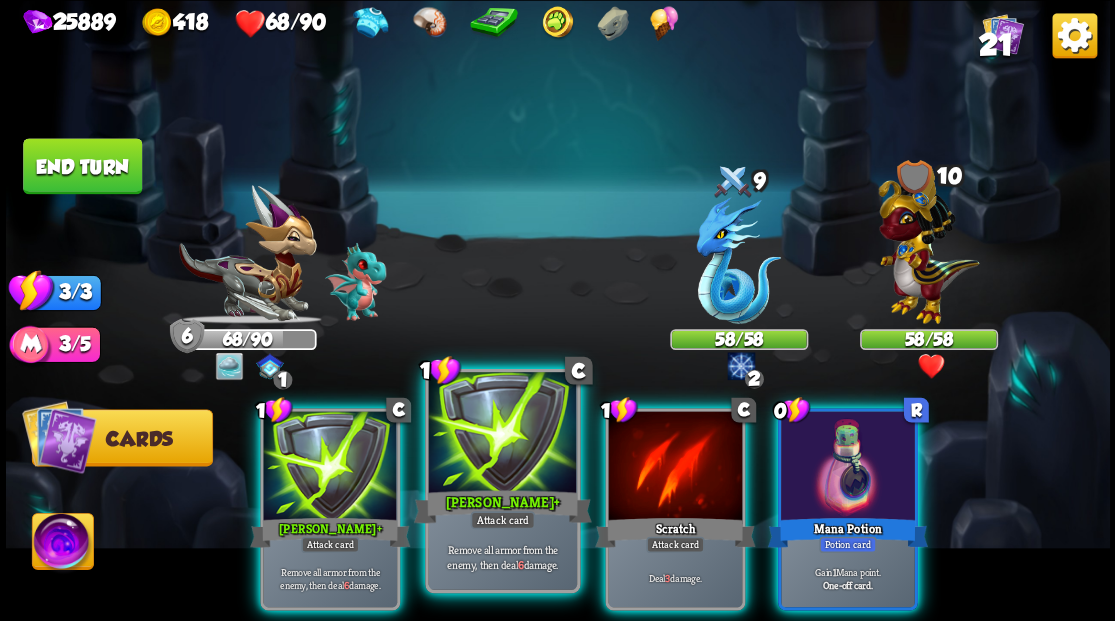 click at bounding box center [502, 434] 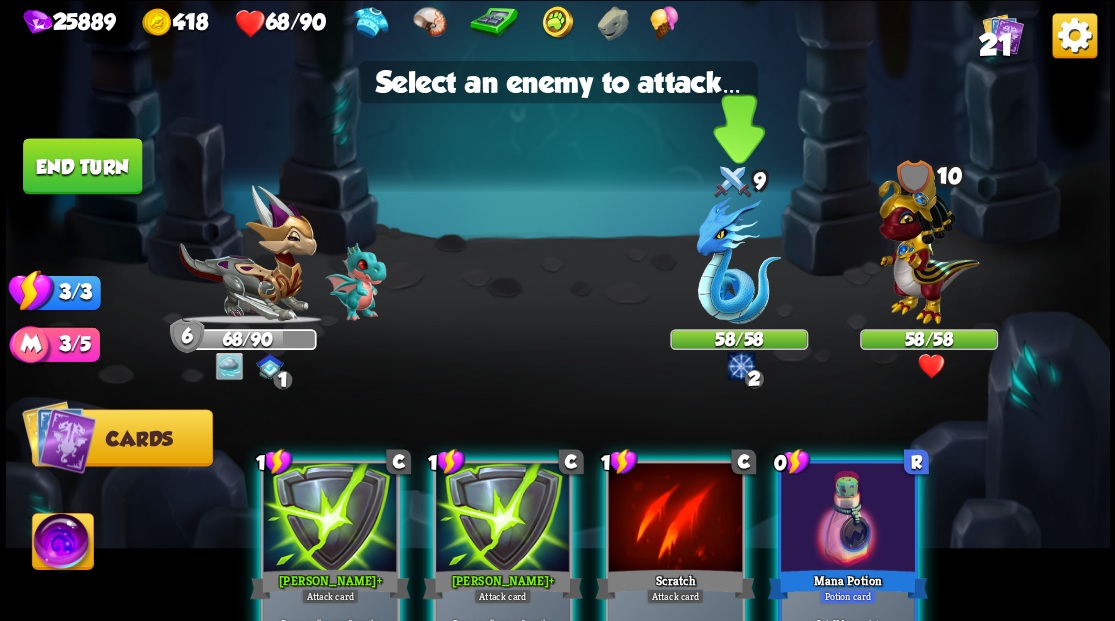 click at bounding box center (738, 260) 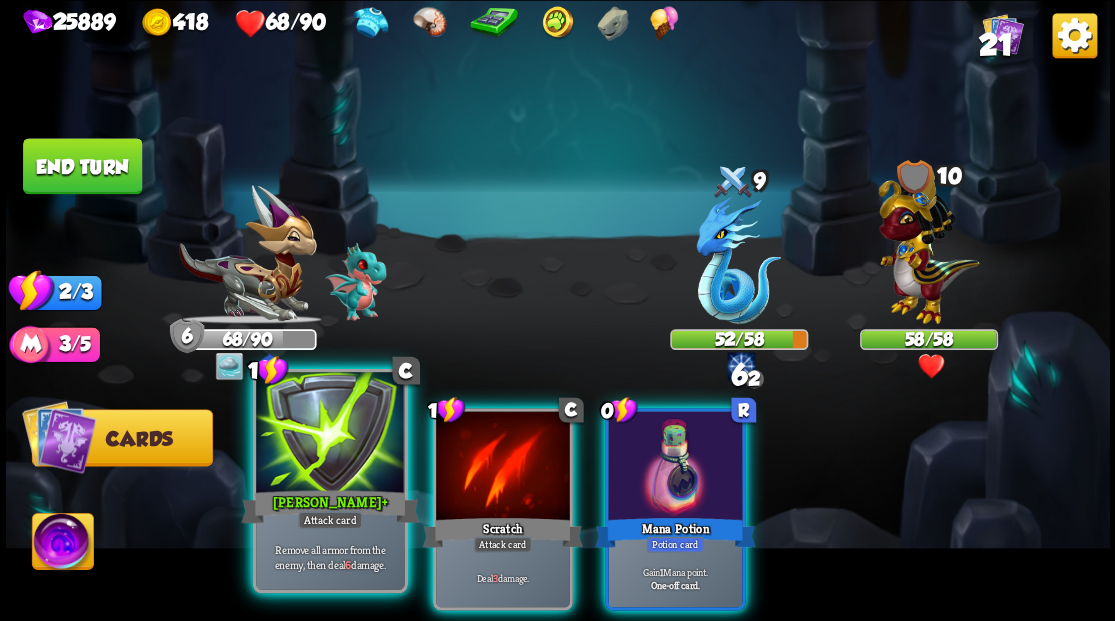 click at bounding box center (330, 434) 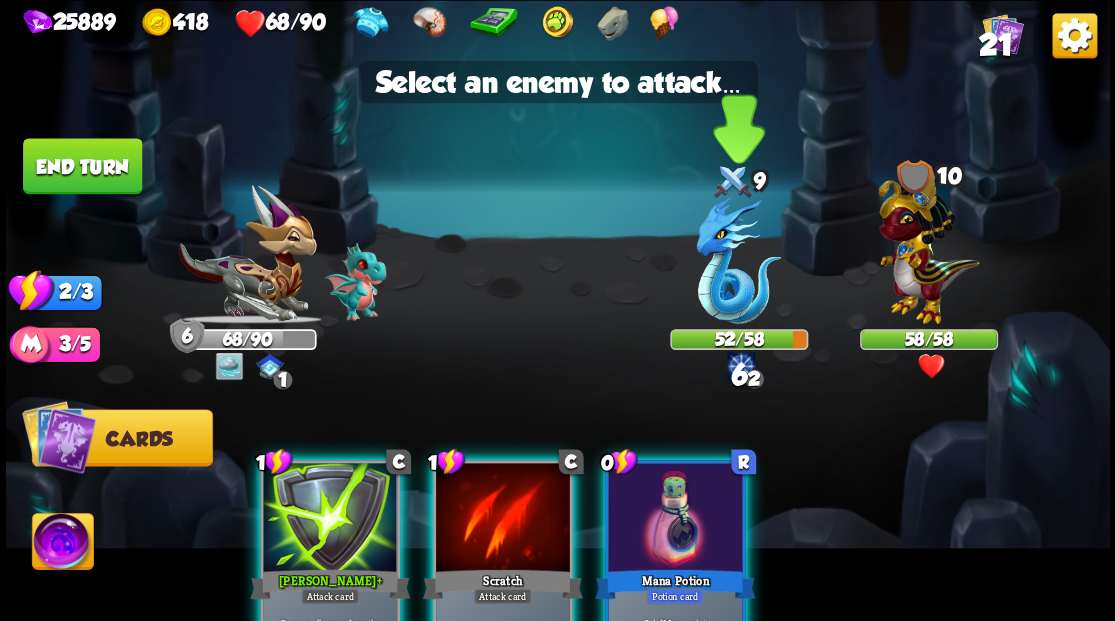 click at bounding box center (738, 260) 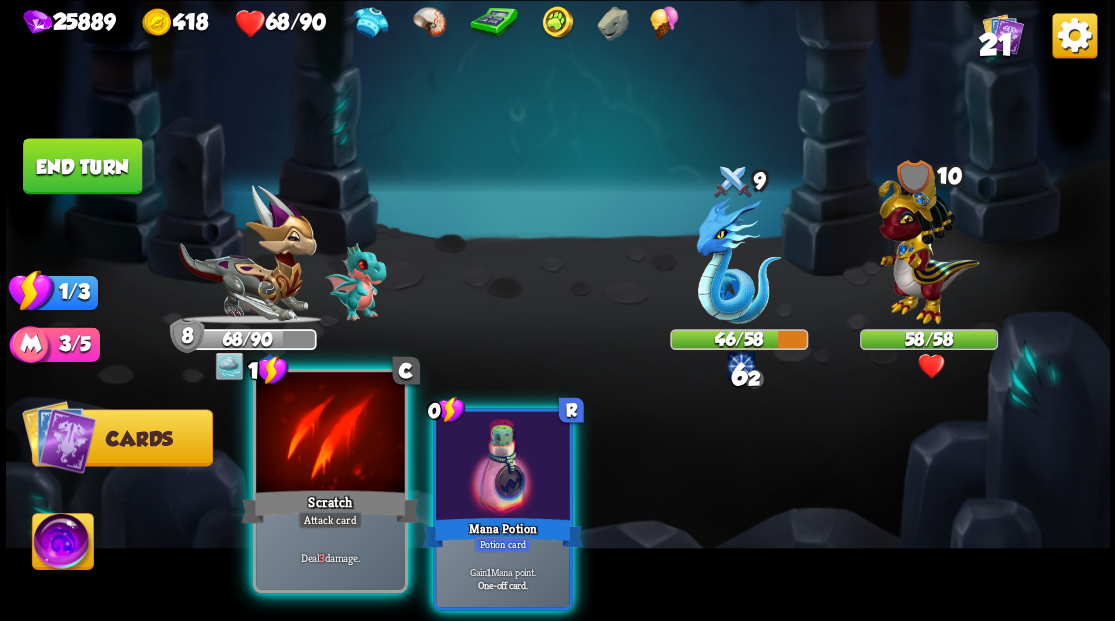 click at bounding box center [330, 434] 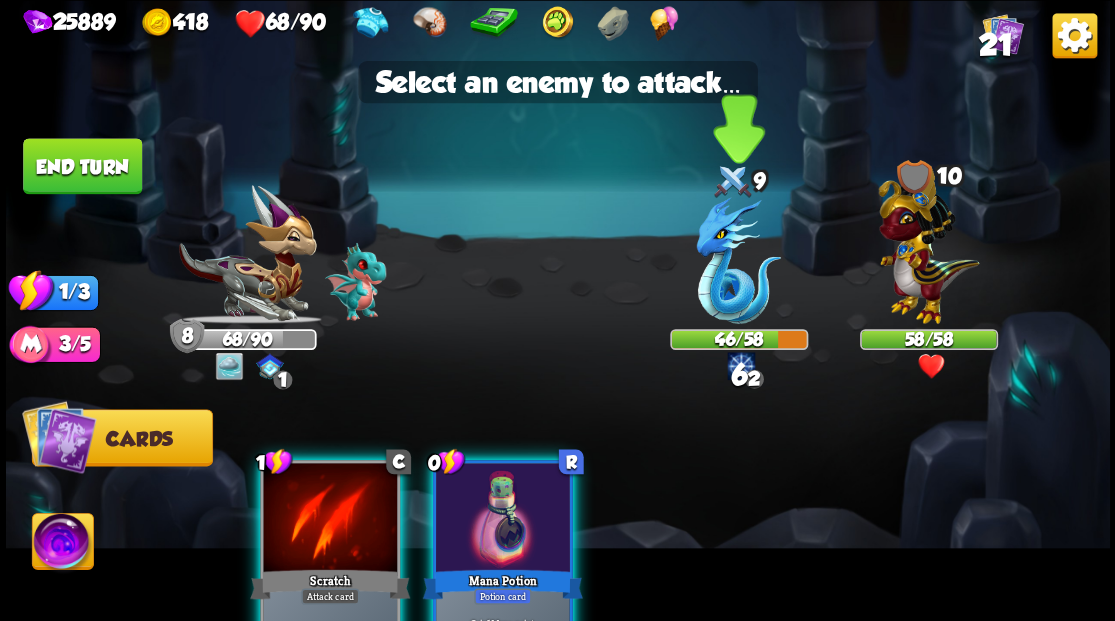click at bounding box center [738, 260] 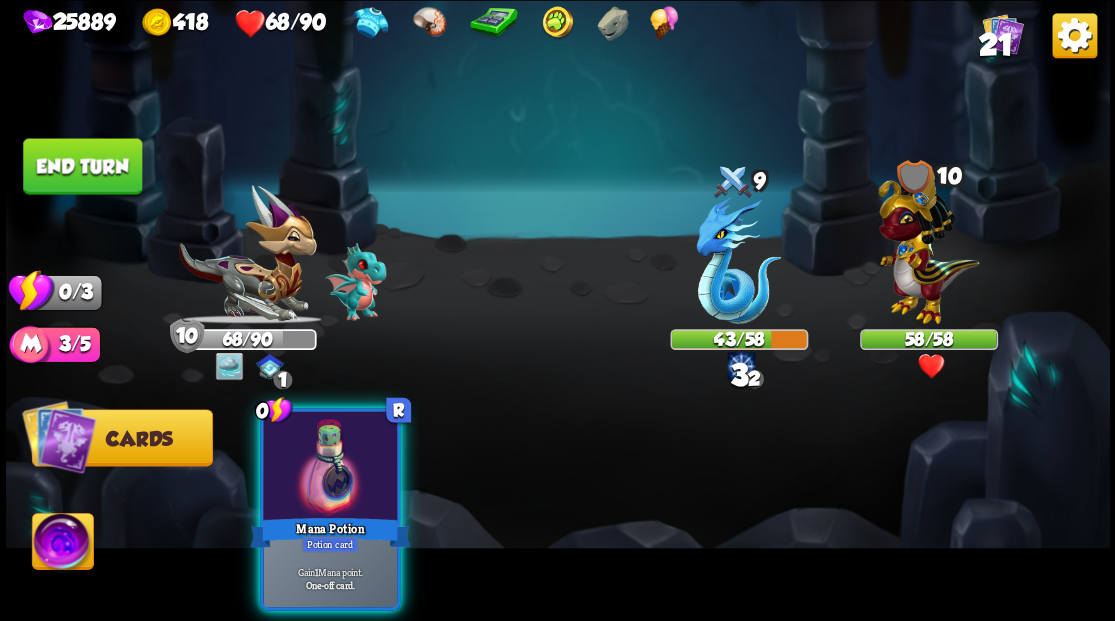 click at bounding box center (330, 467) 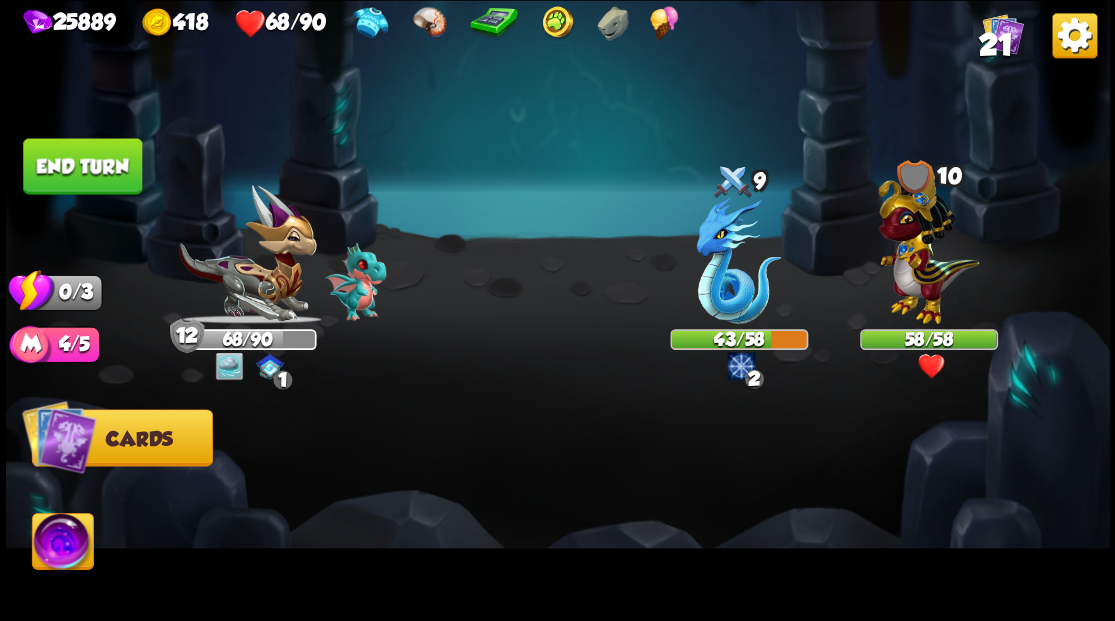 click on "End turn" at bounding box center [82, 166] 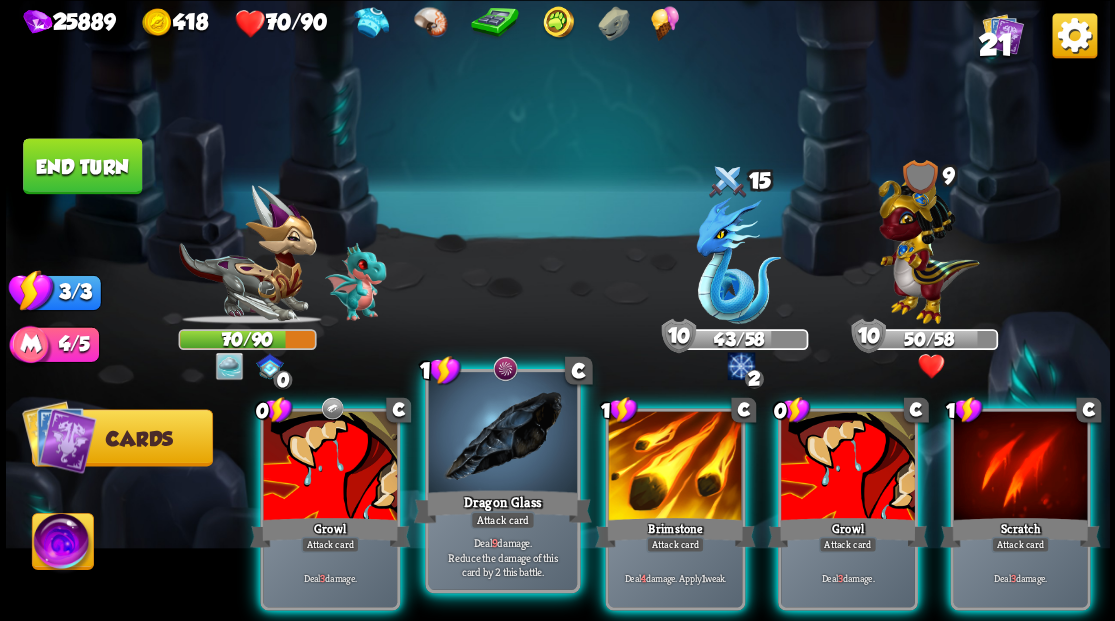 click at bounding box center [502, 434] 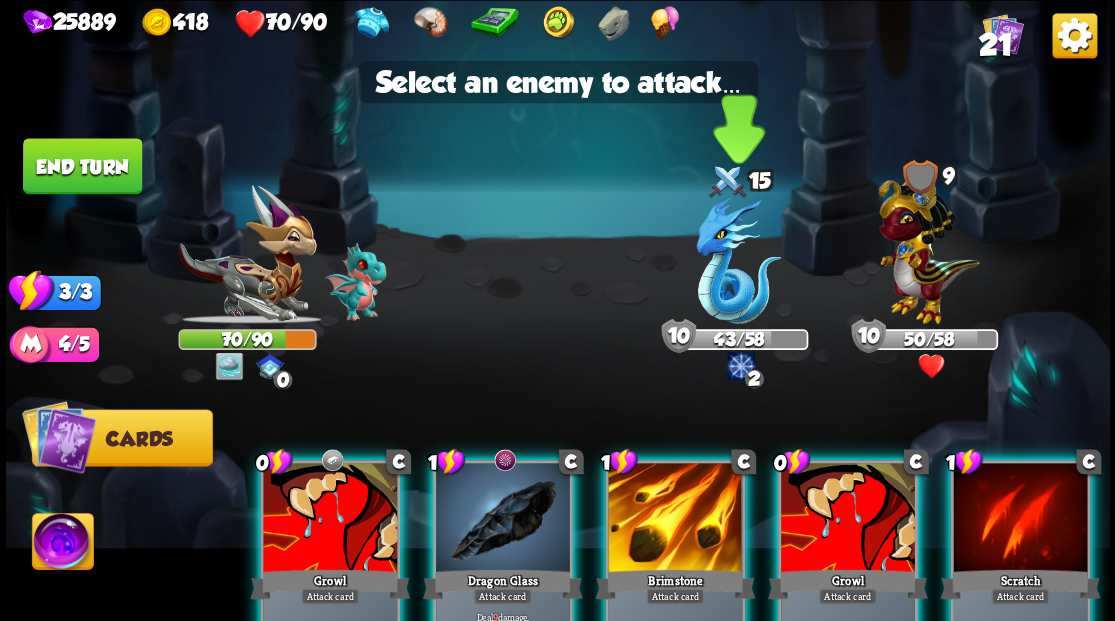 click at bounding box center [738, 260] 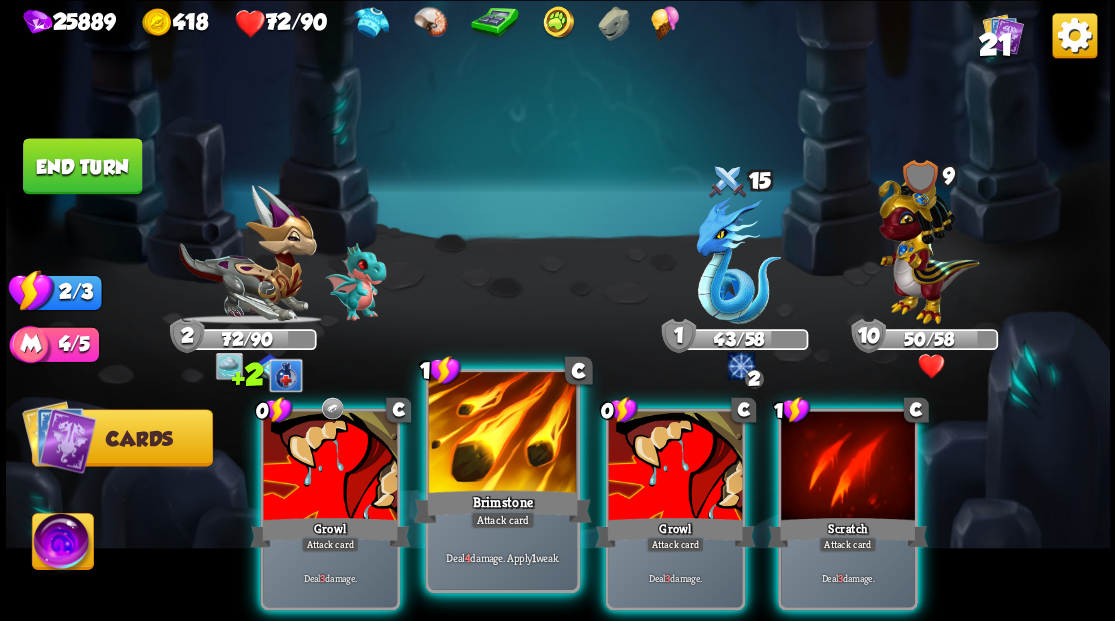 click at bounding box center [502, 434] 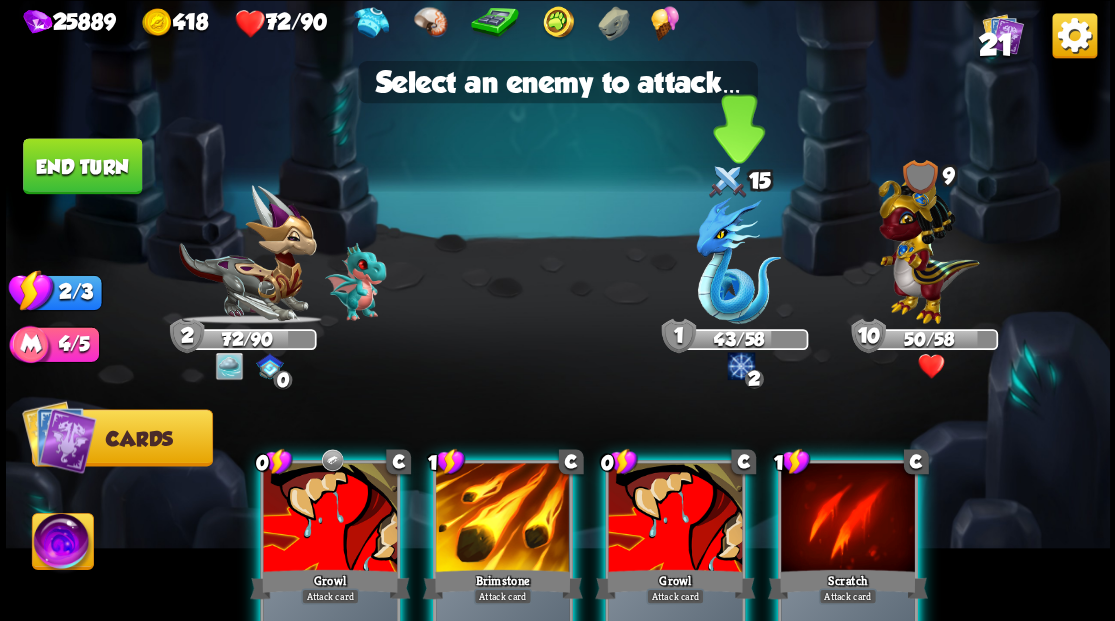 click at bounding box center [738, 260] 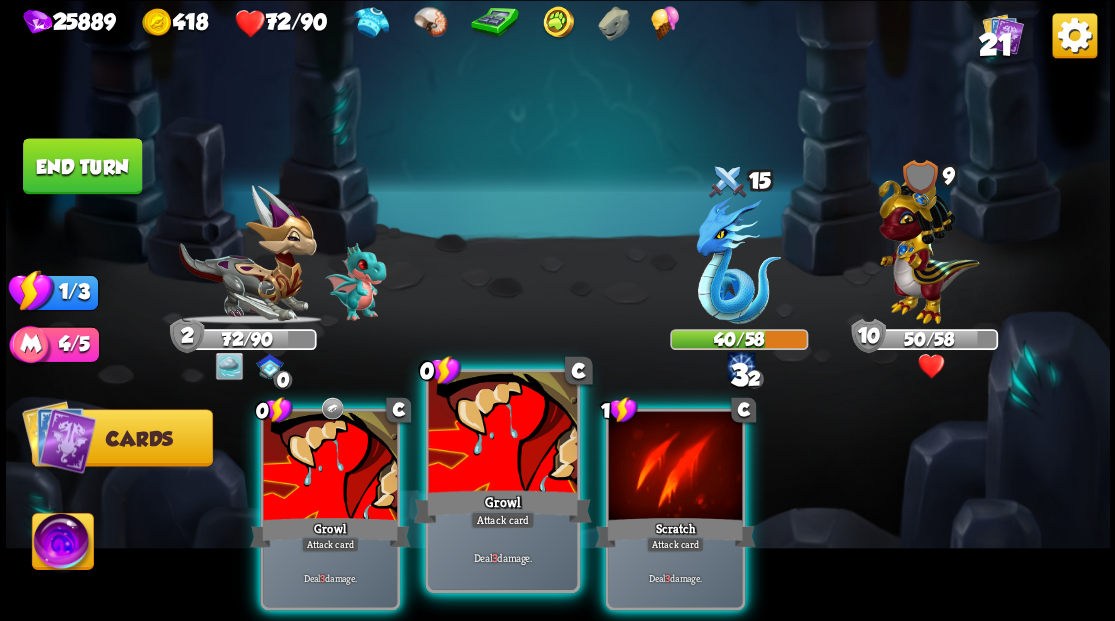 click on "Growl" at bounding box center (502, 506) 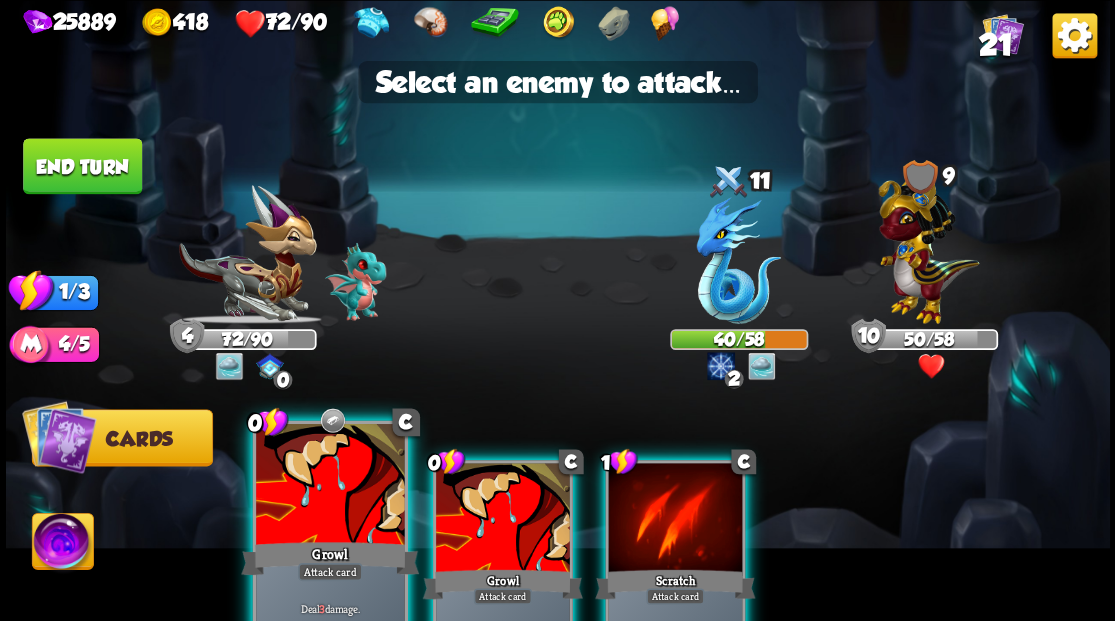 click at bounding box center (330, 485) 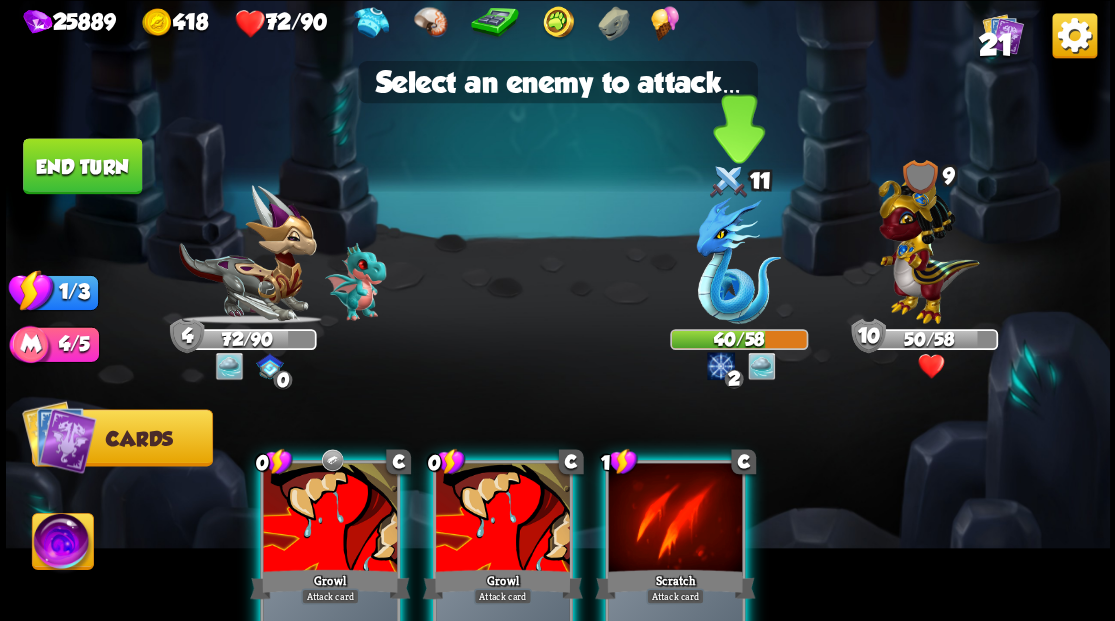 click at bounding box center [738, 260] 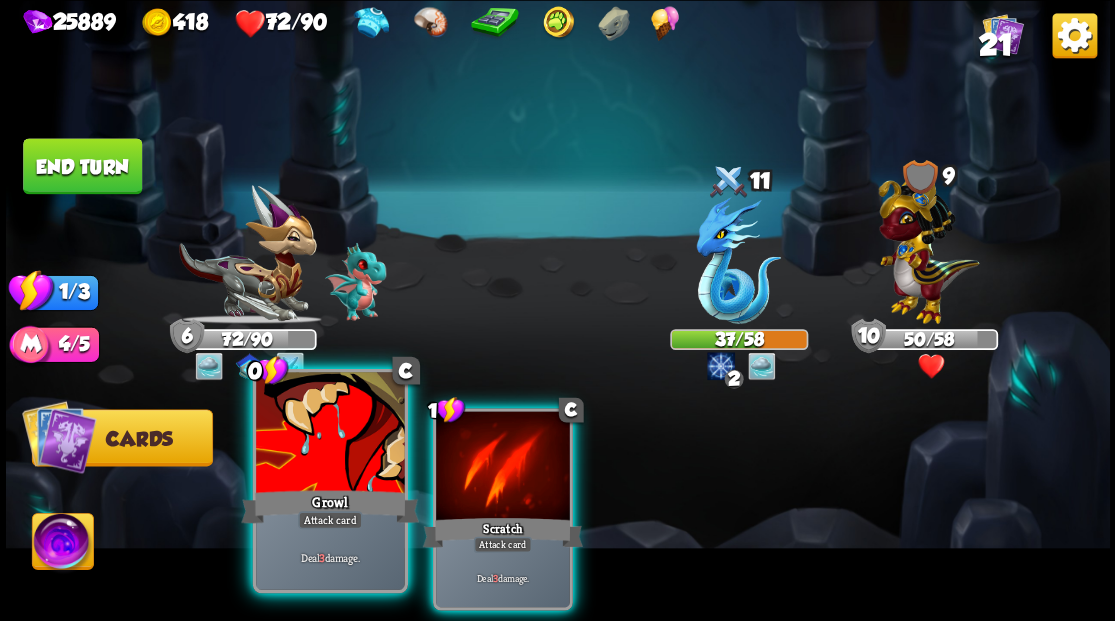 click at bounding box center (330, 434) 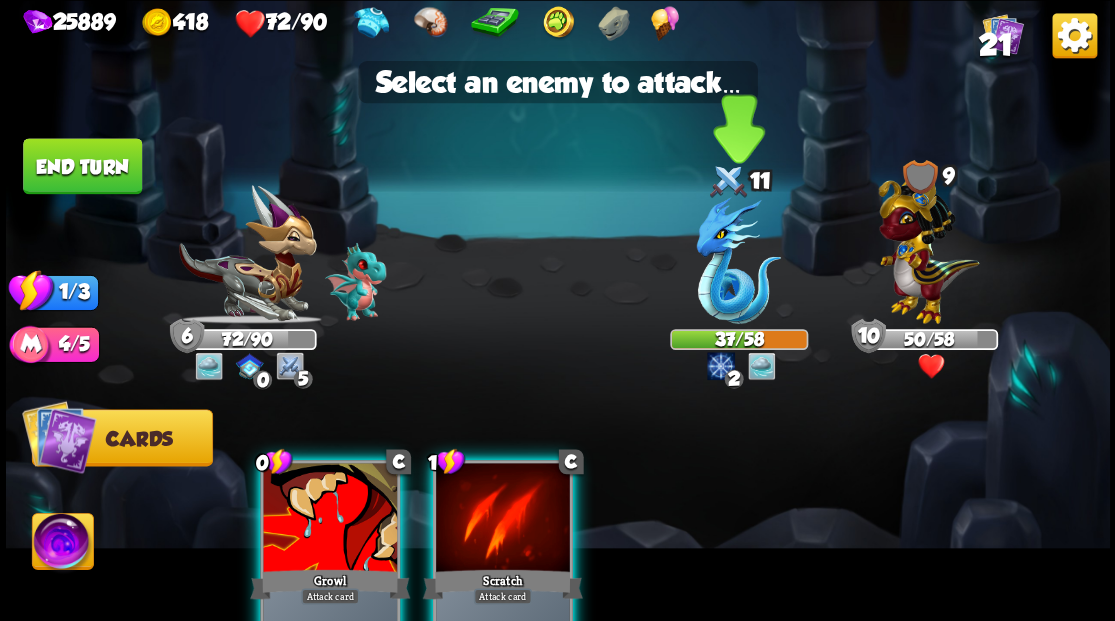 click at bounding box center (738, 260) 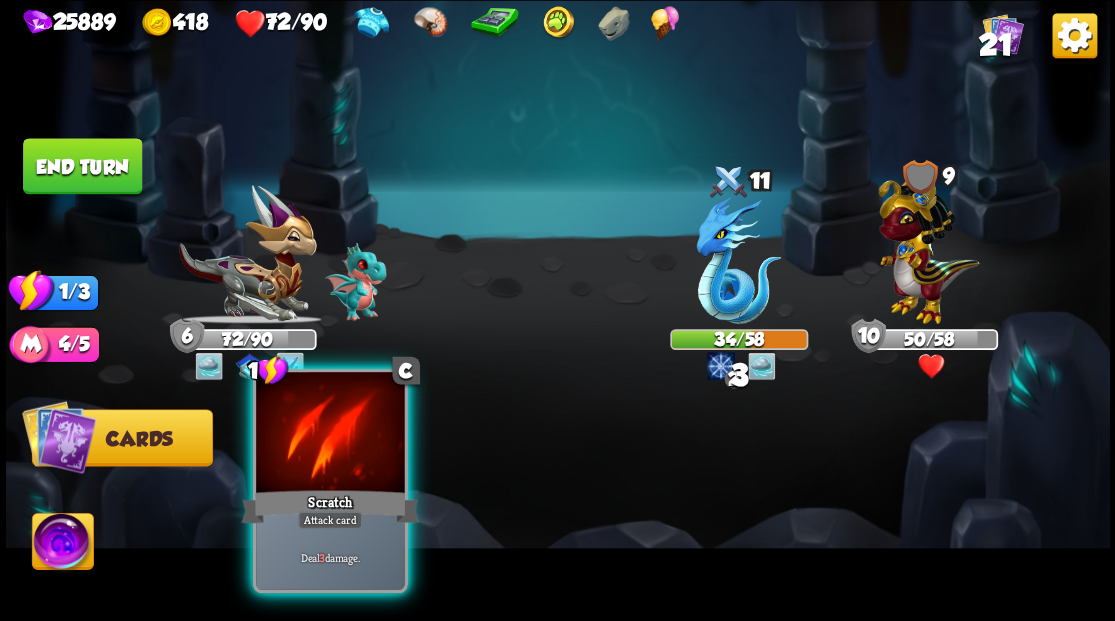 click at bounding box center (330, 434) 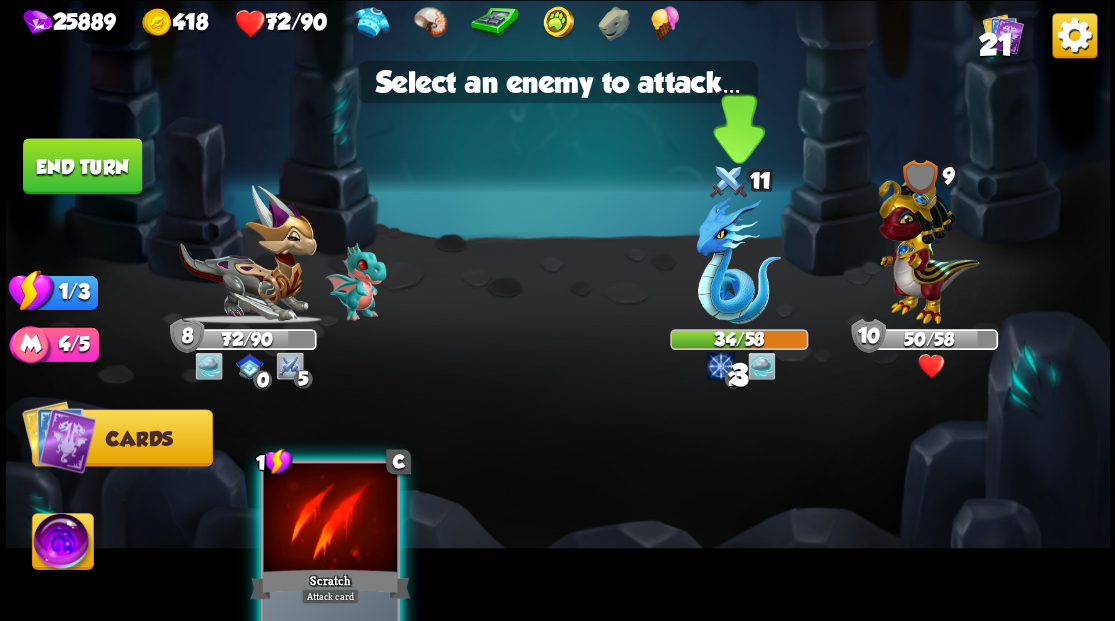 click at bounding box center [738, 260] 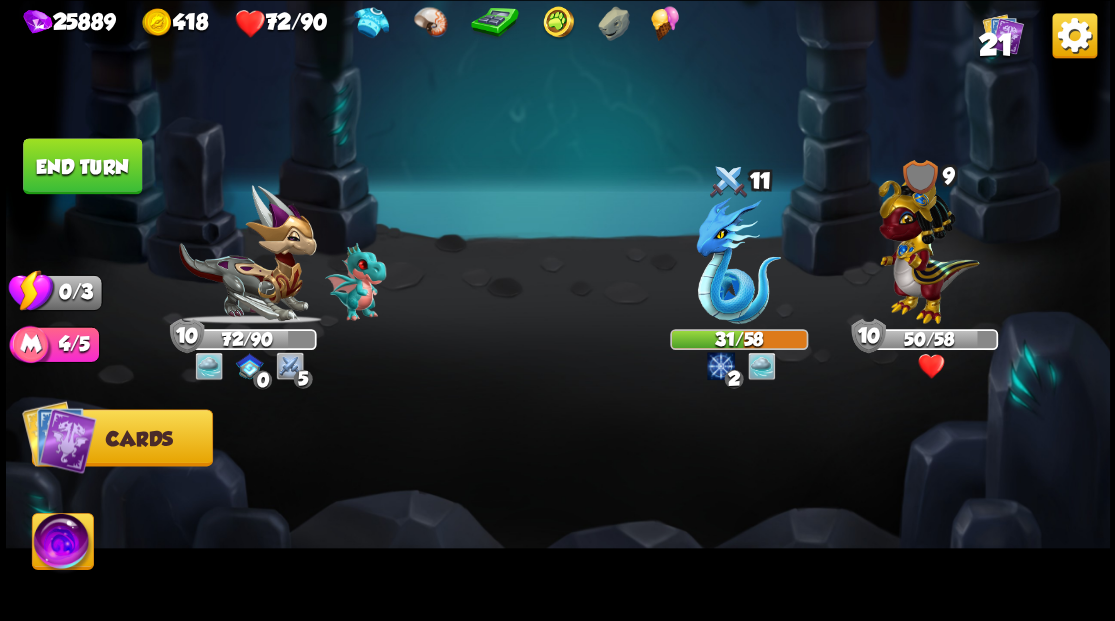 drag, startPoint x: 66, startPoint y: 166, endPoint x: 496, endPoint y: 284, distance: 445.89685 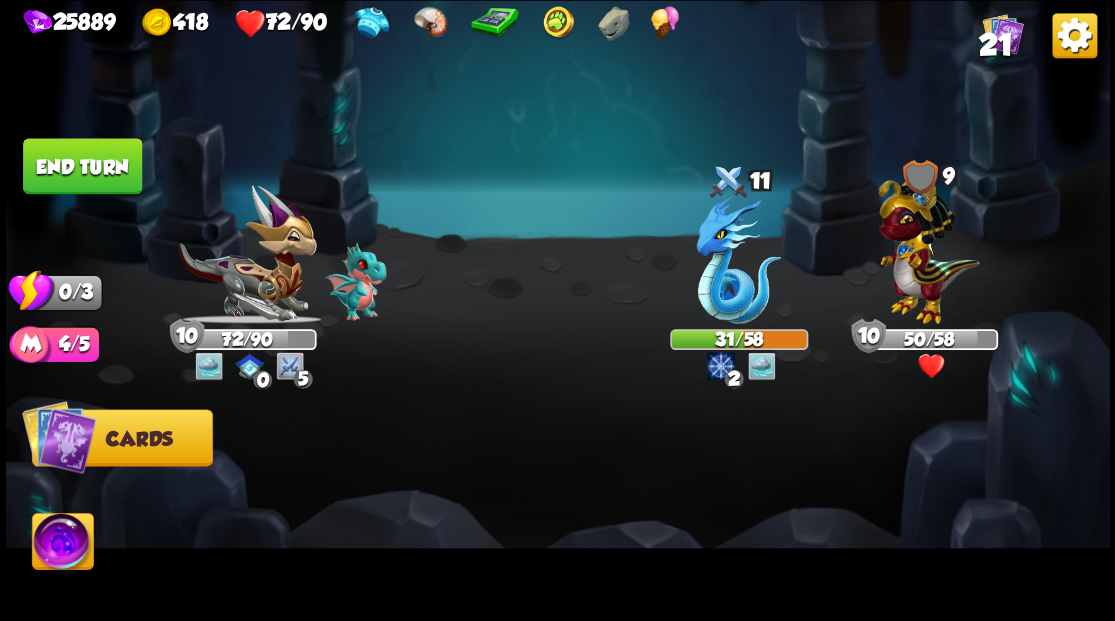 click on "End turn" at bounding box center [82, 166] 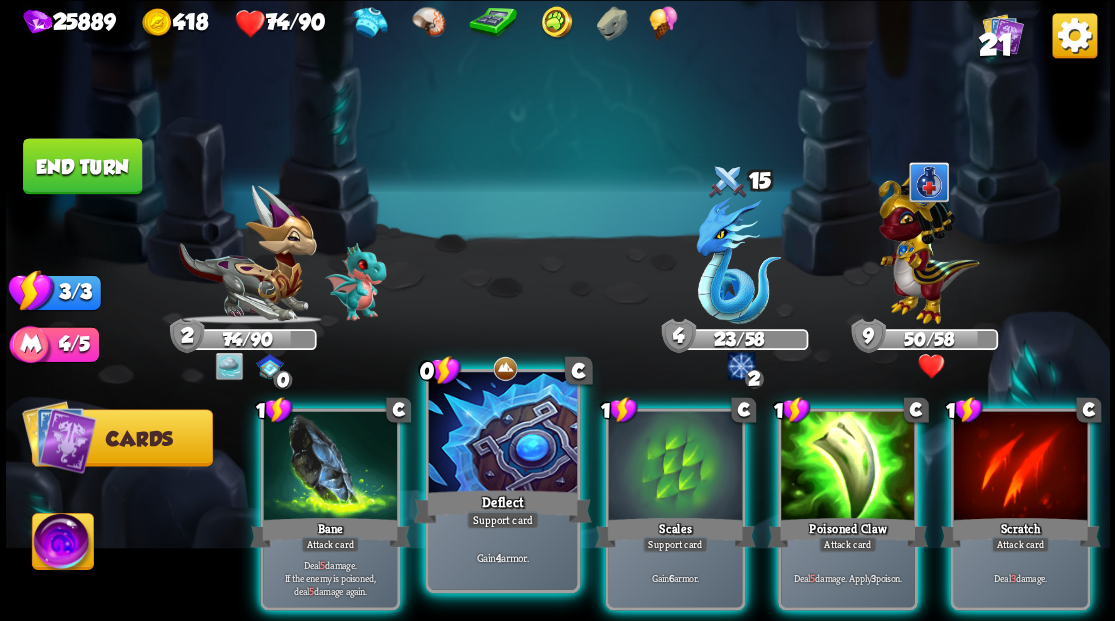 click at bounding box center [502, 434] 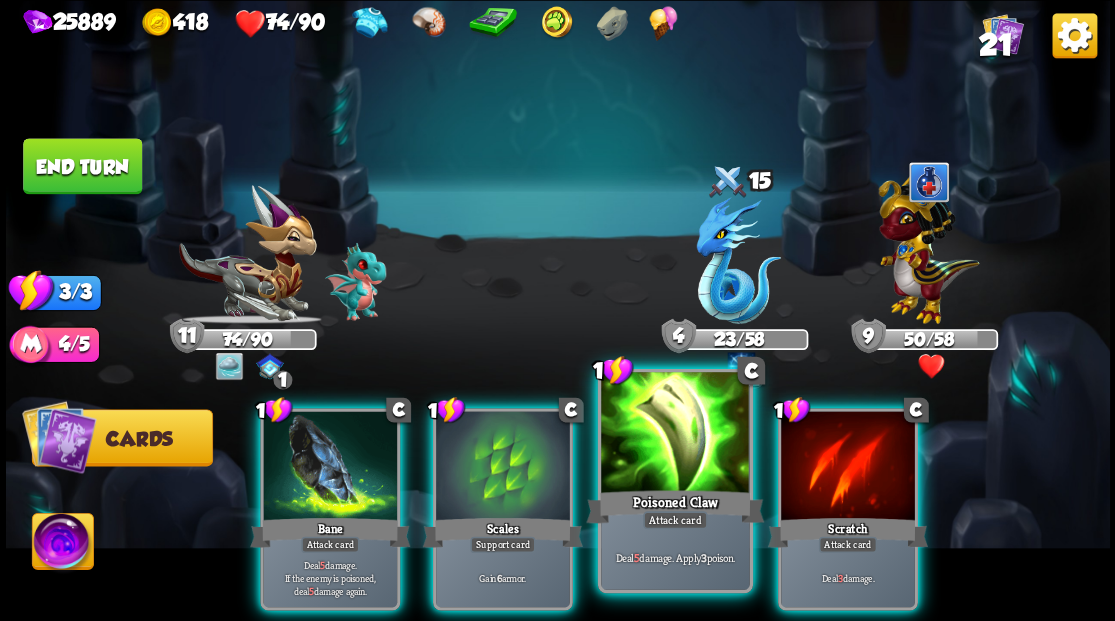 click at bounding box center [675, 434] 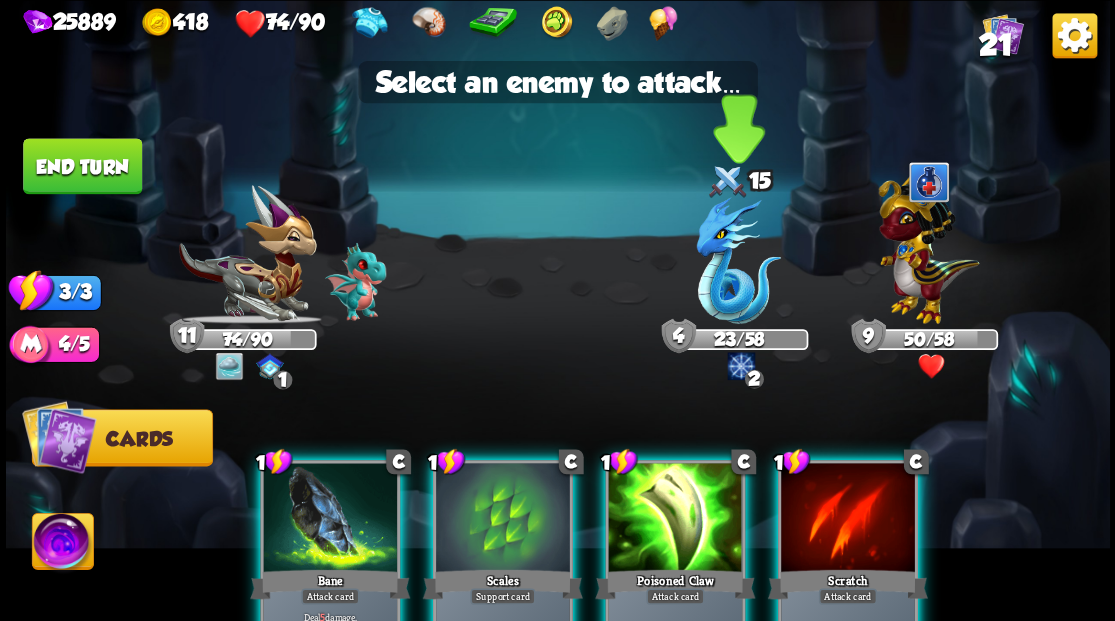 click at bounding box center [738, 260] 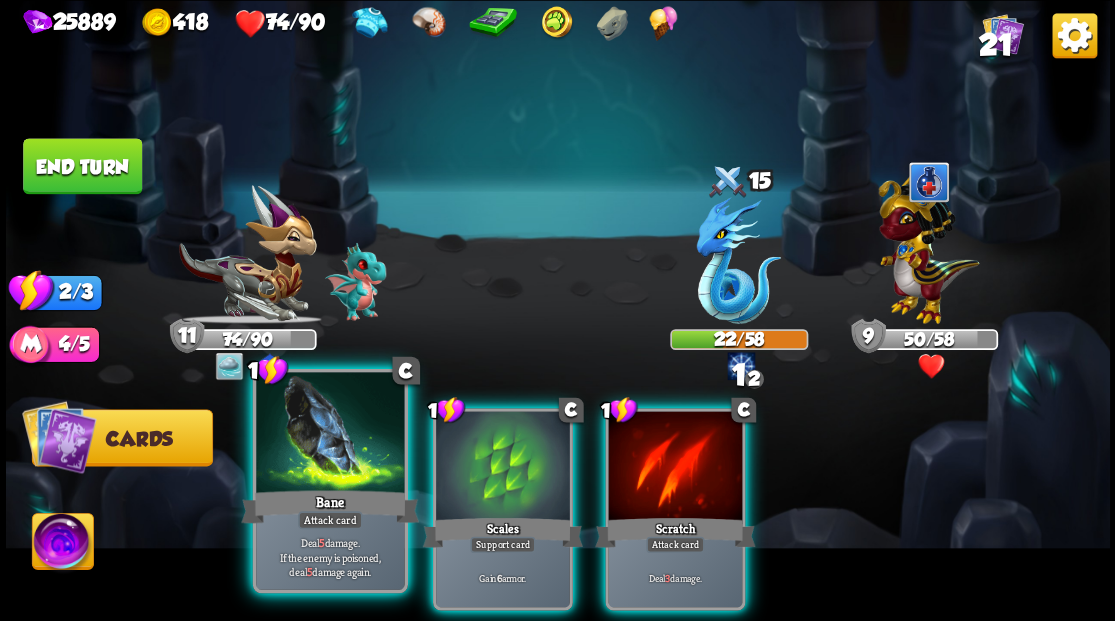 click at bounding box center (330, 434) 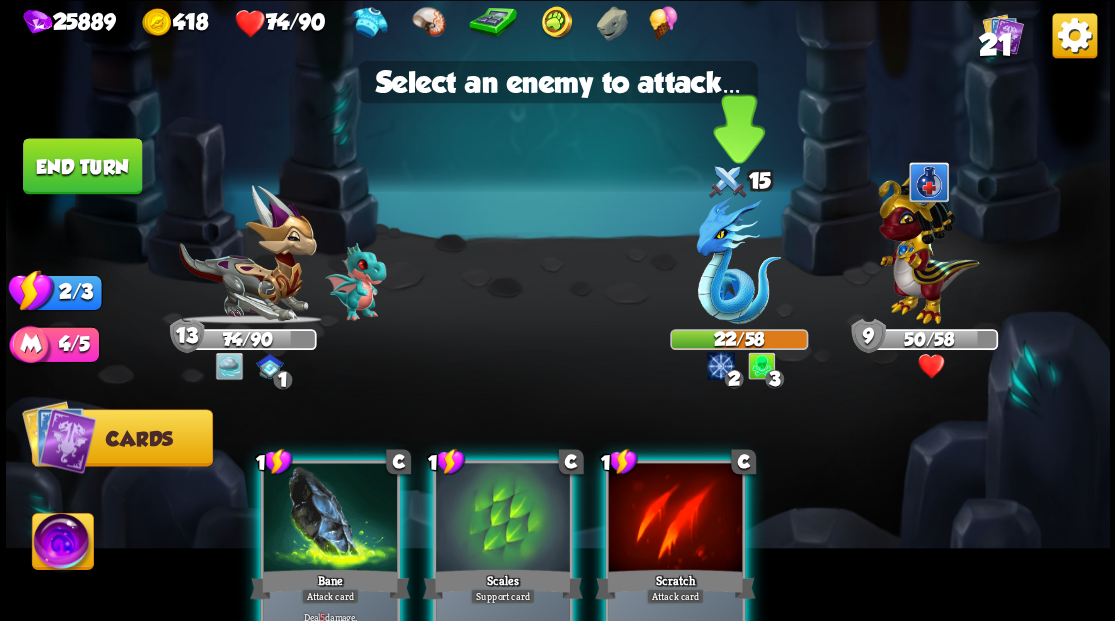 click at bounding box center (738, 260) 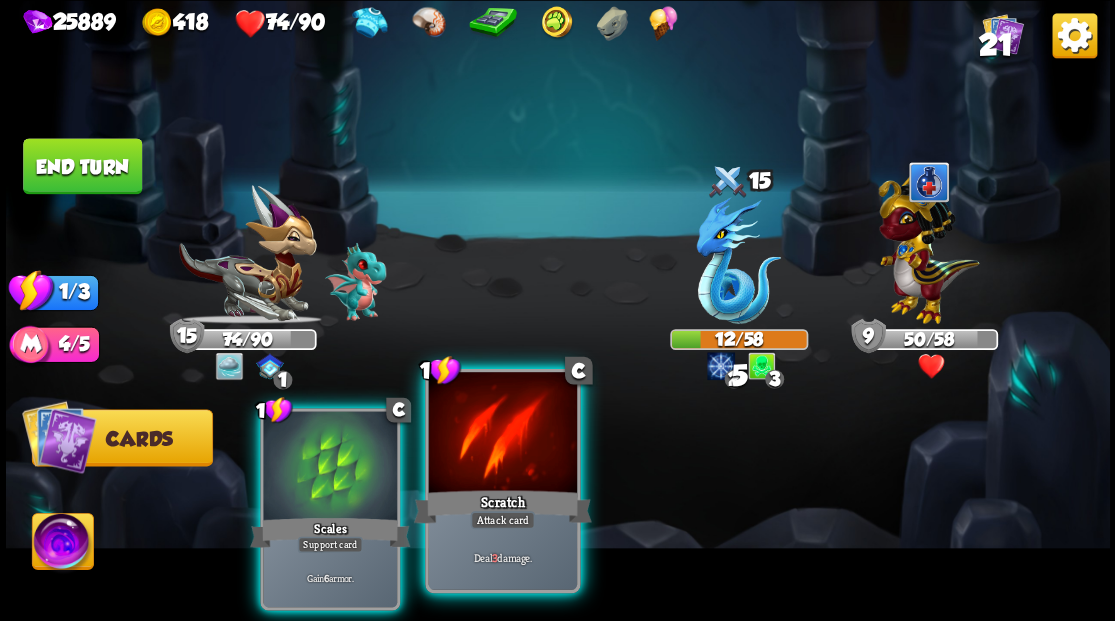 click at bounding box center (502, 434) 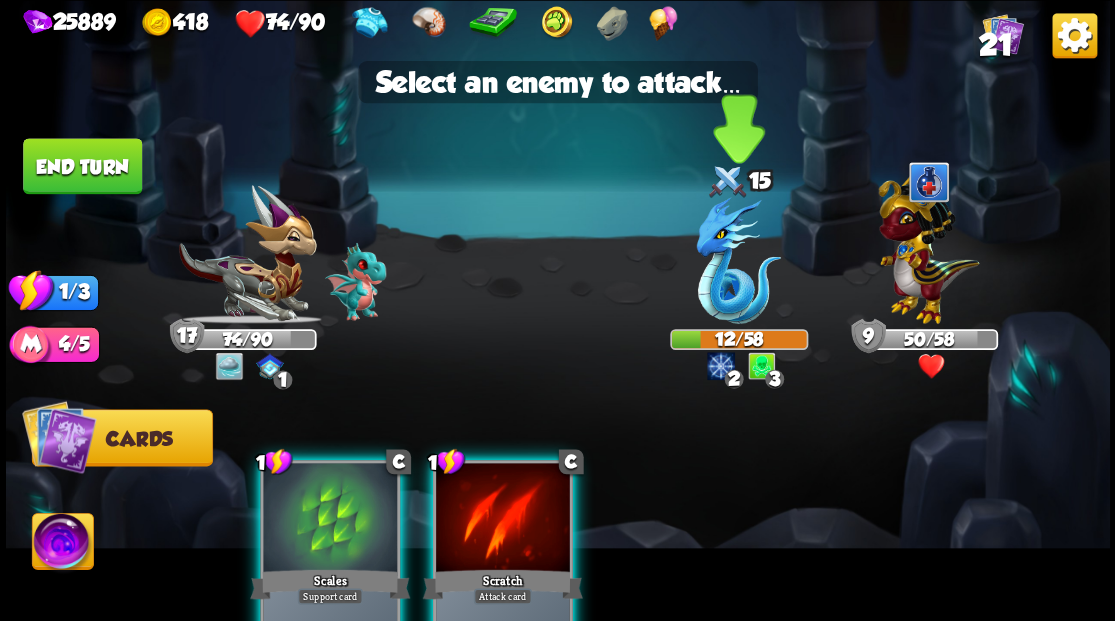 click at bounding box center [738, 260] 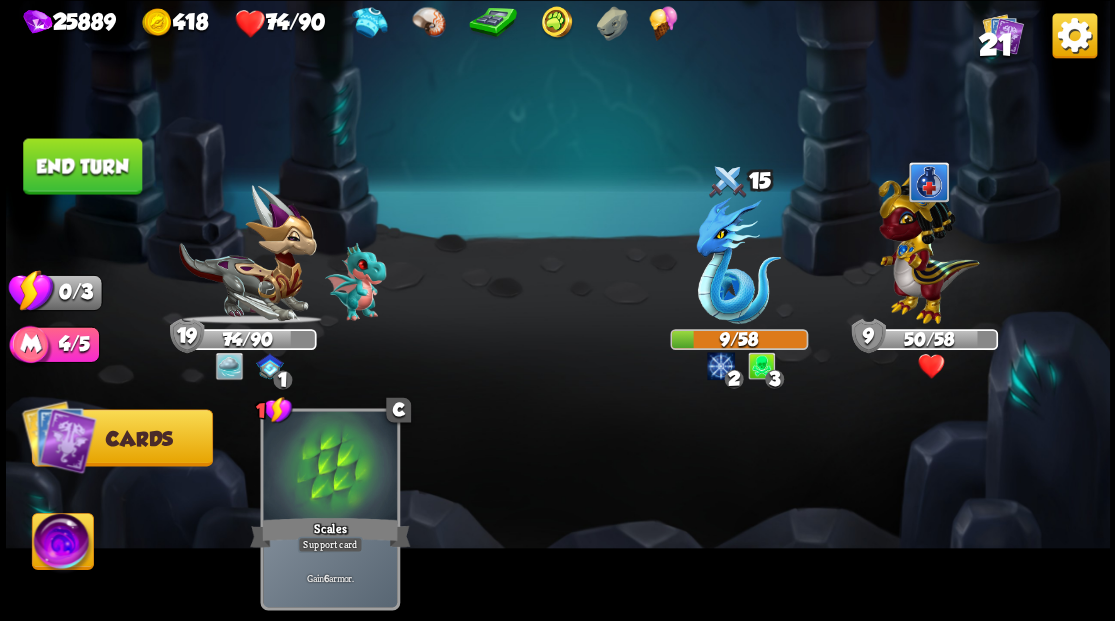 click on "End turn" at bounding box center [82, 166] 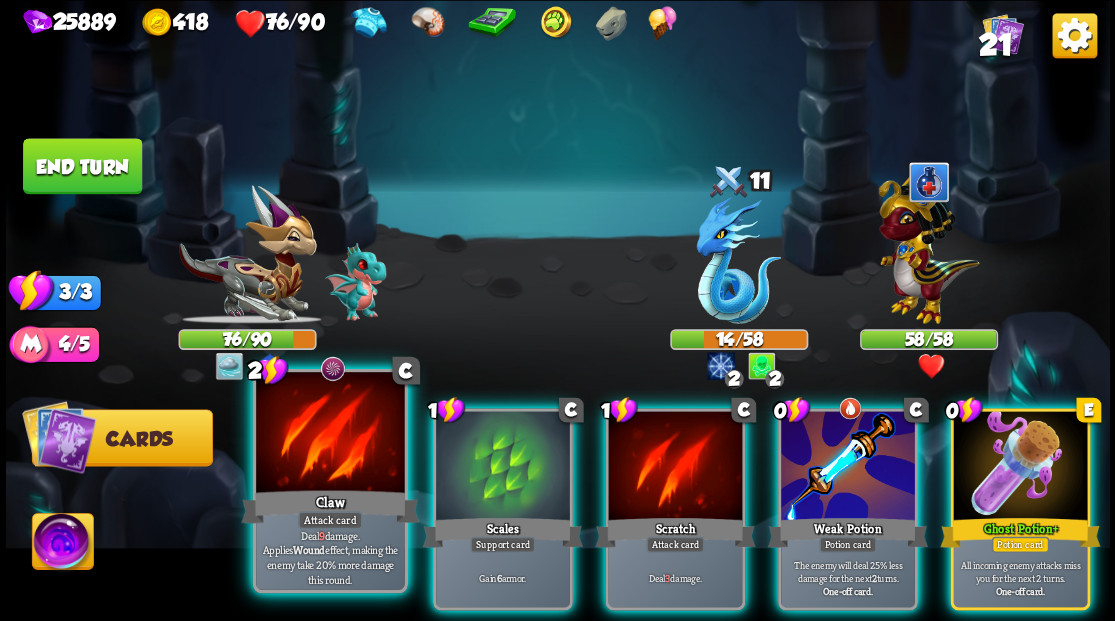 click at bounding box center (330, 434) 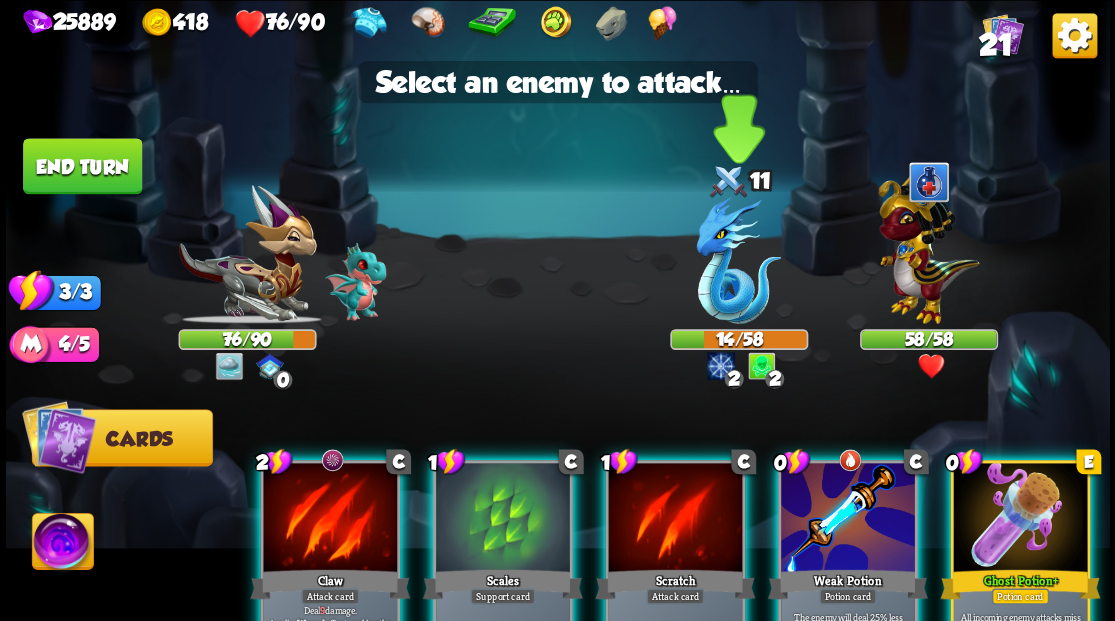 click at bounding box center (738, 260) 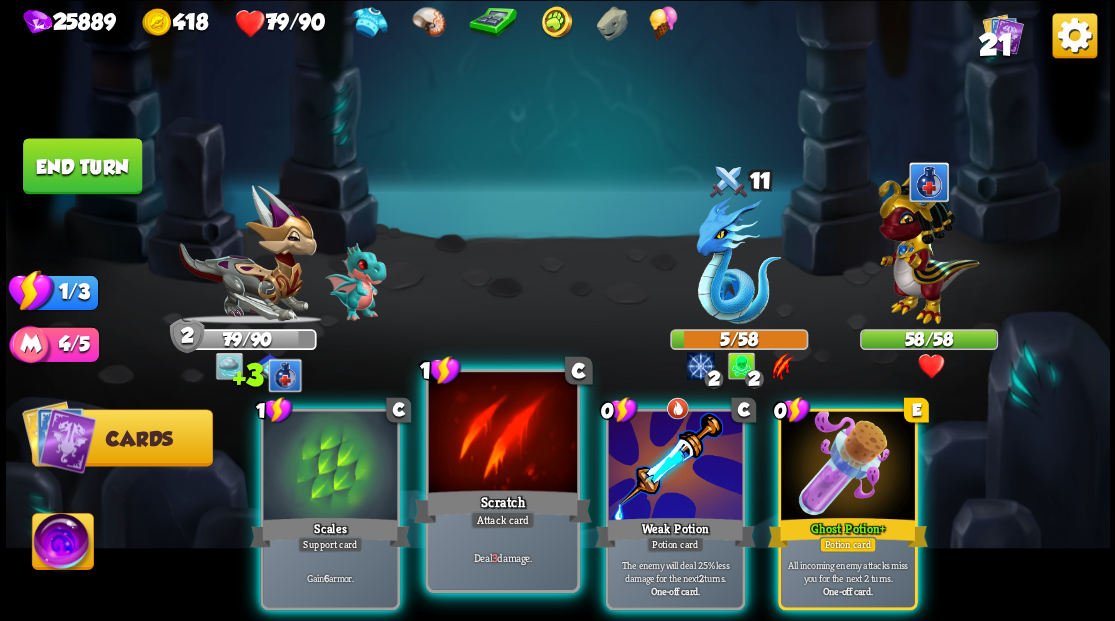 click at bounding box center (502, 434) 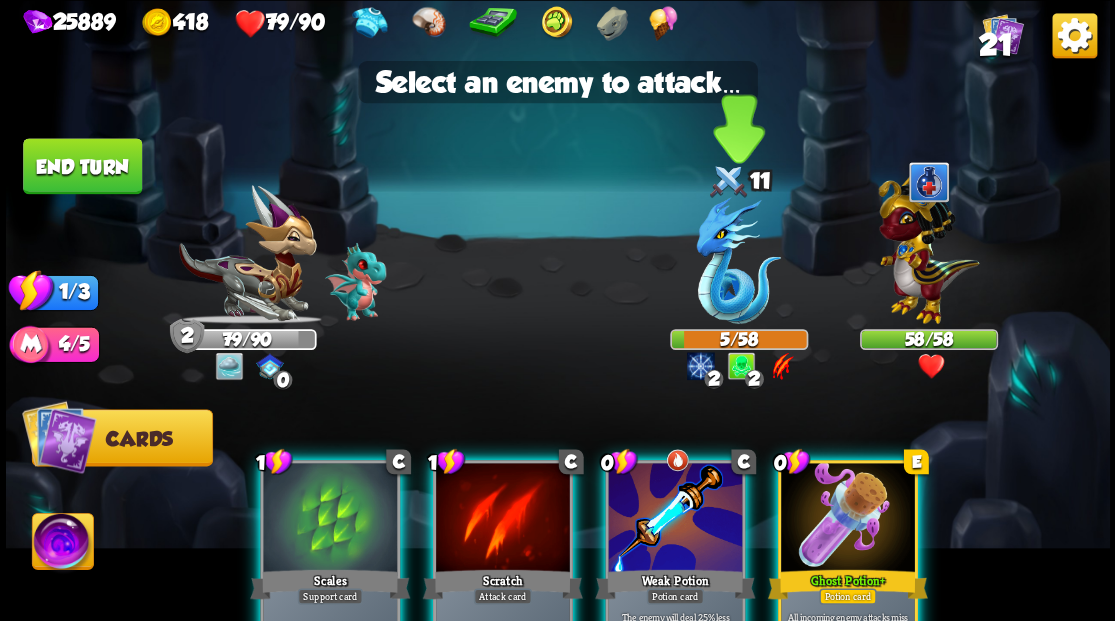 click at bounding box center [738, 260] 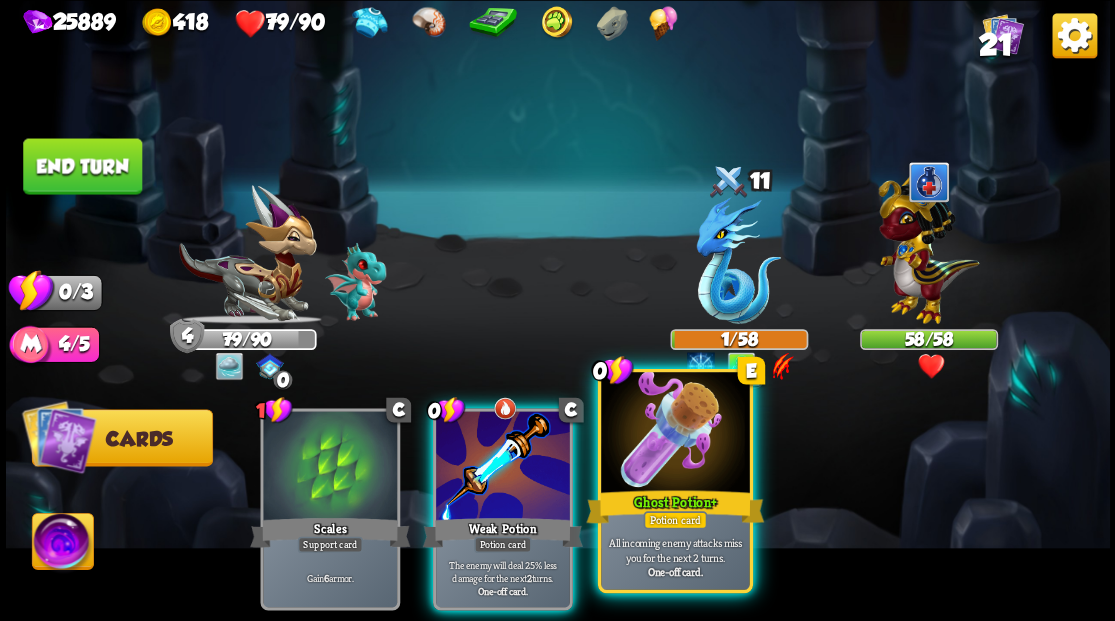 click at bounding box center (675, 434) 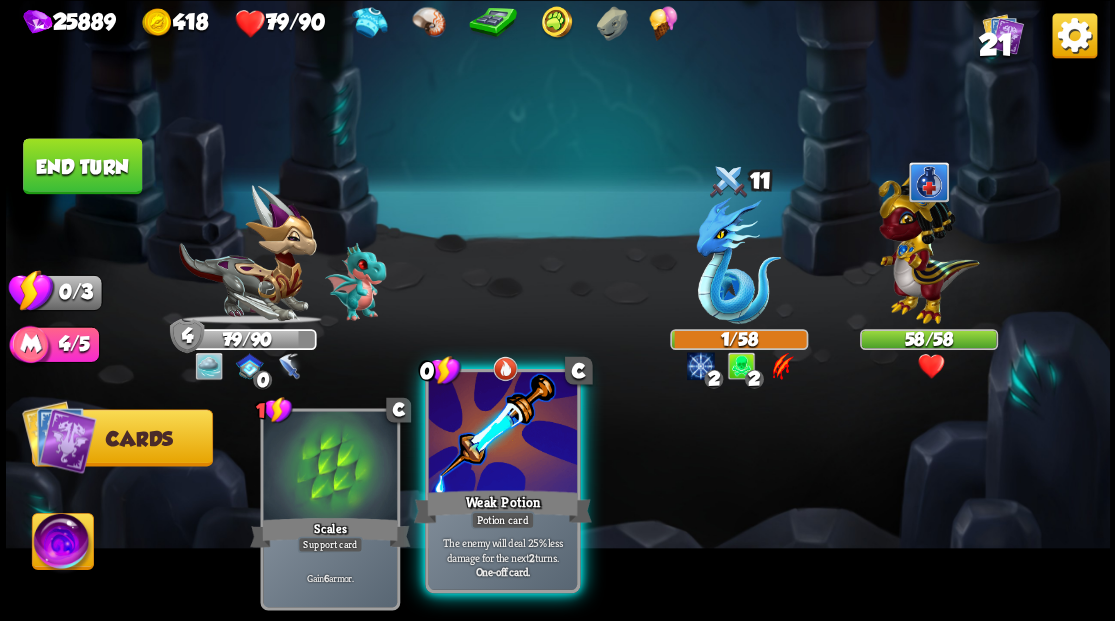 click at bounding box center [502, 434] 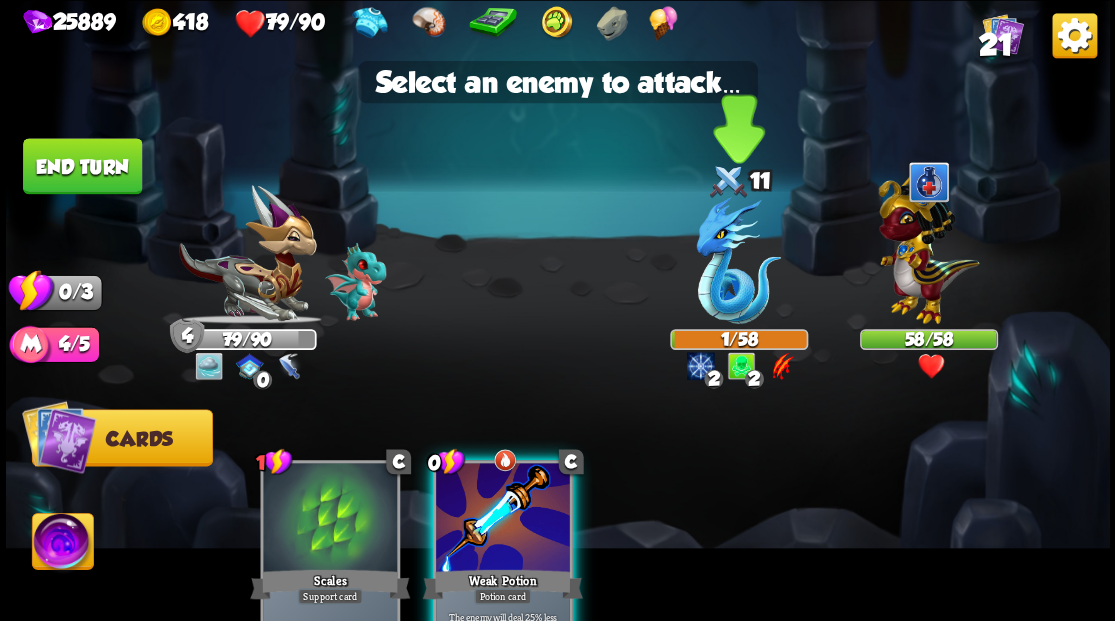 click at bounding box center (738, 260) 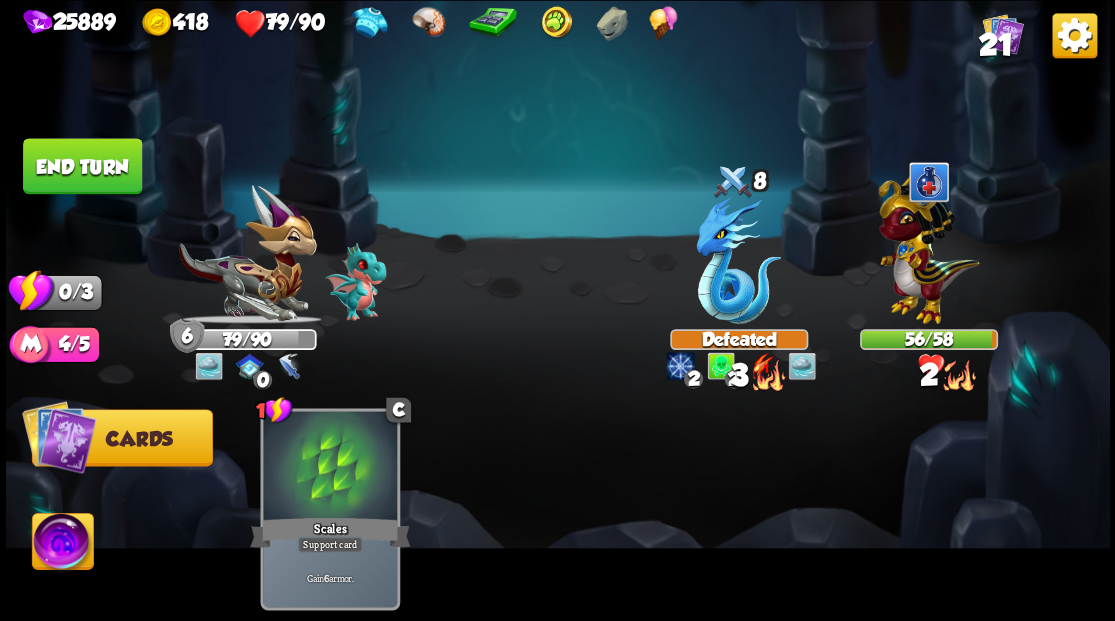 click on "End turn" at bounding box center [82, 166] 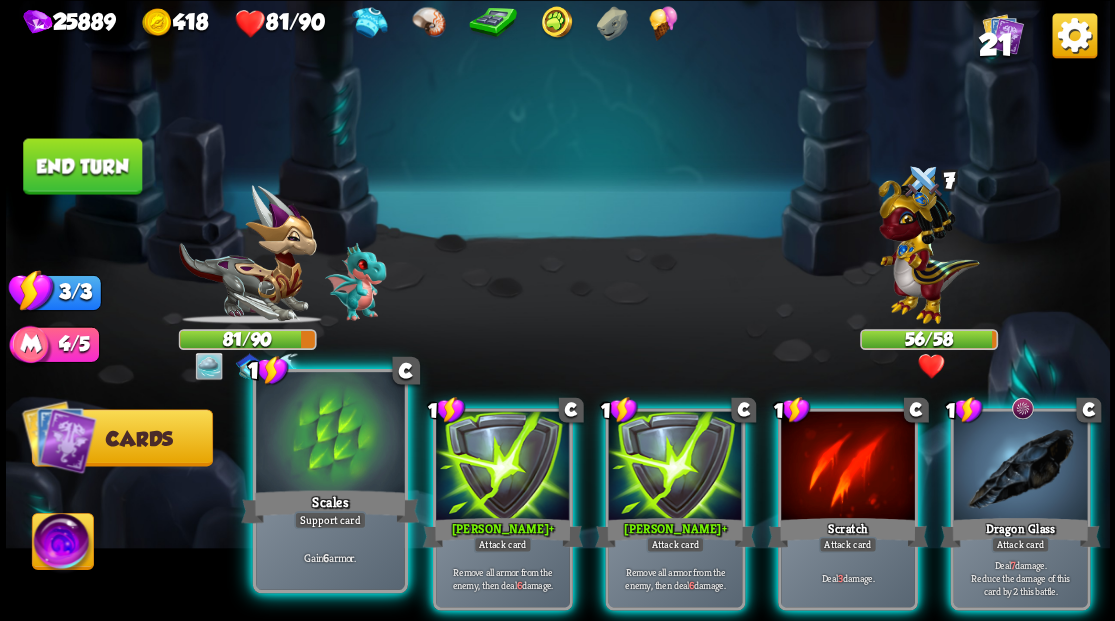click at bounding box center [330, 434] 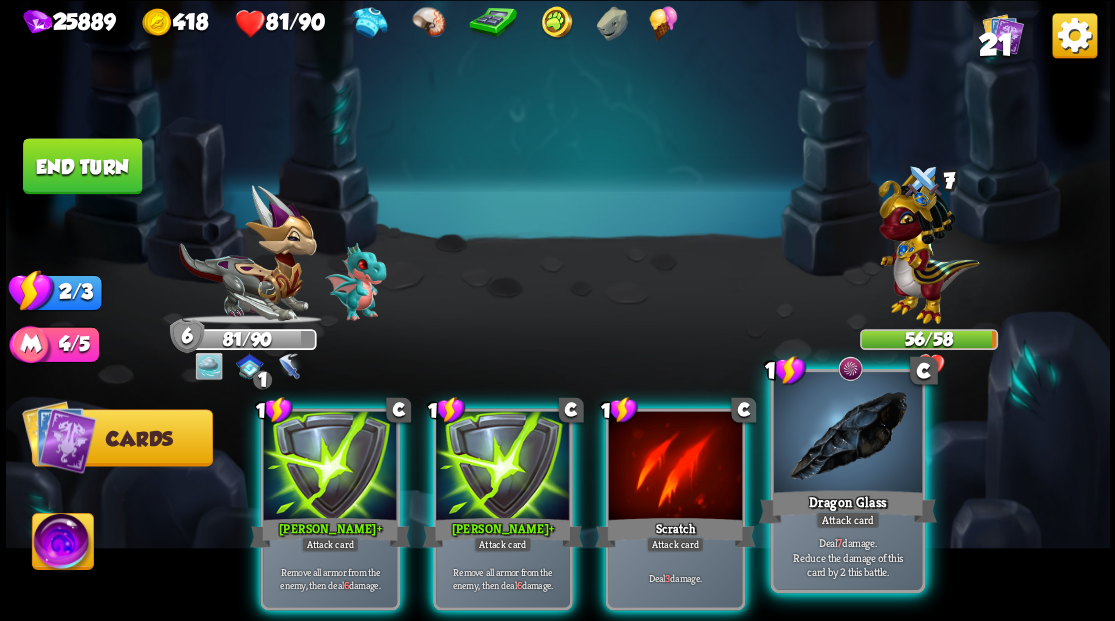 click at bounding box center [847, 434] 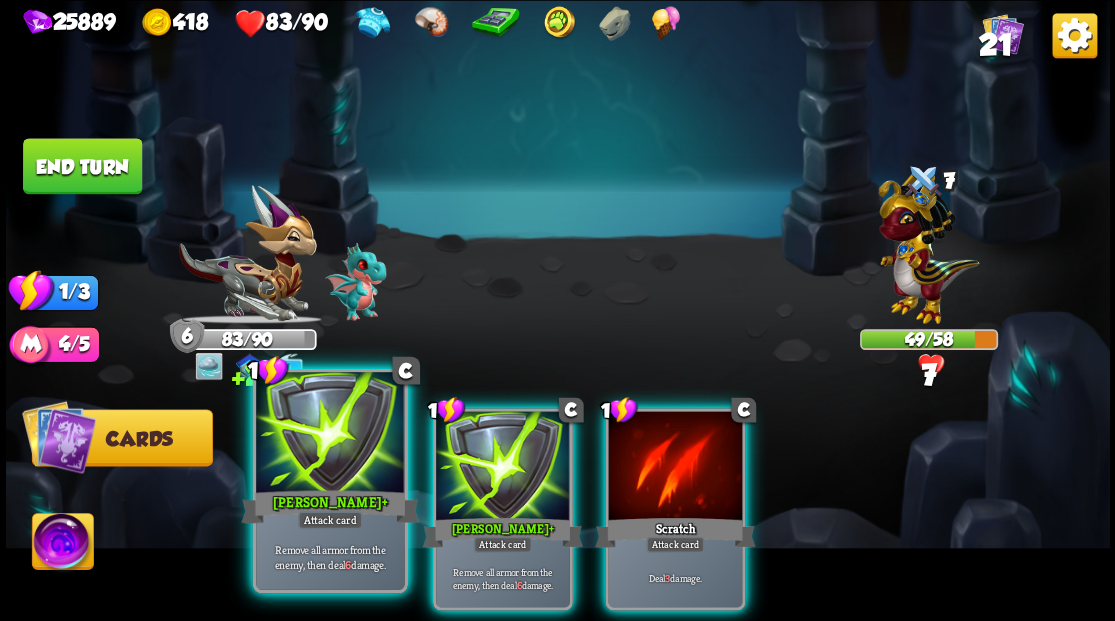 click at bounding box center [330, 434] 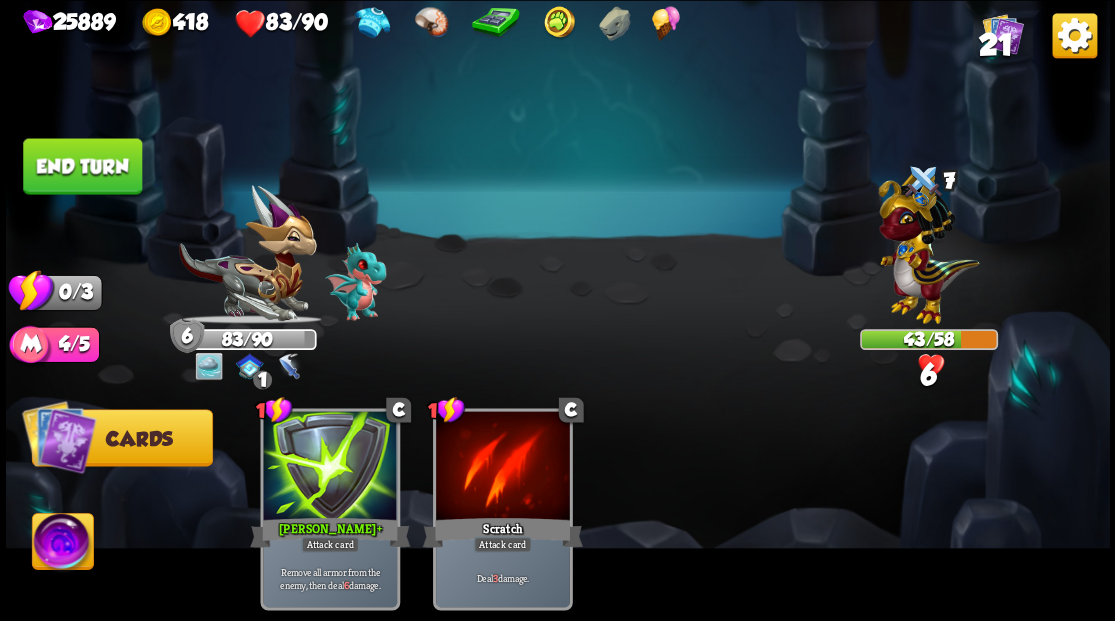 click on "End turn" at bounding box center (82, 166) 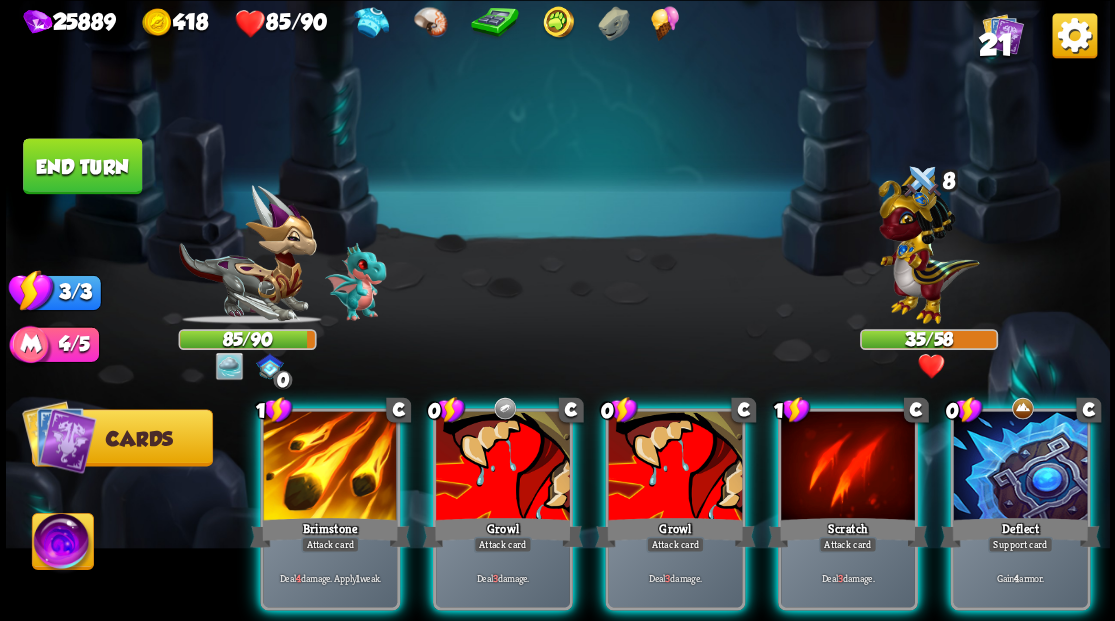 click at bounding box center (1020, 467) 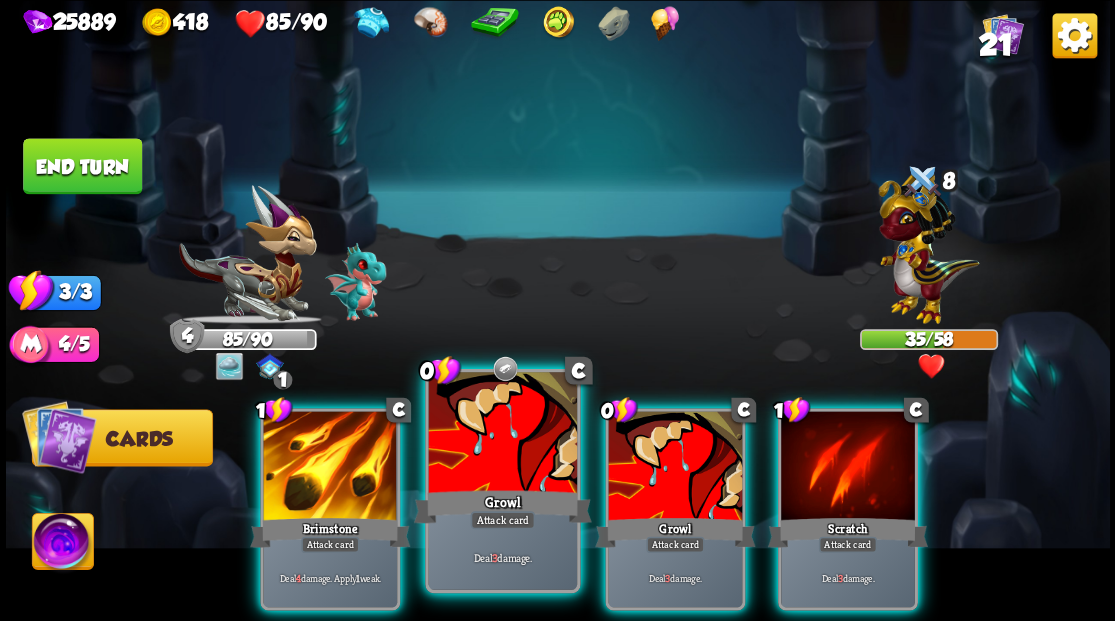 click at bounding box center [502, 434] 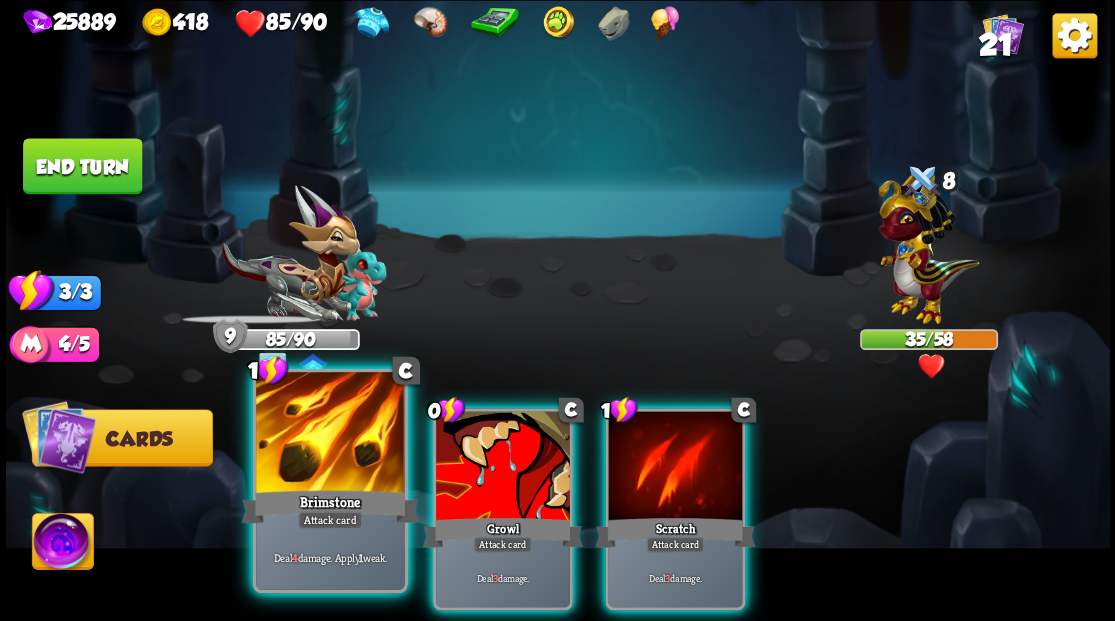 click at bounding box center [330, 434] 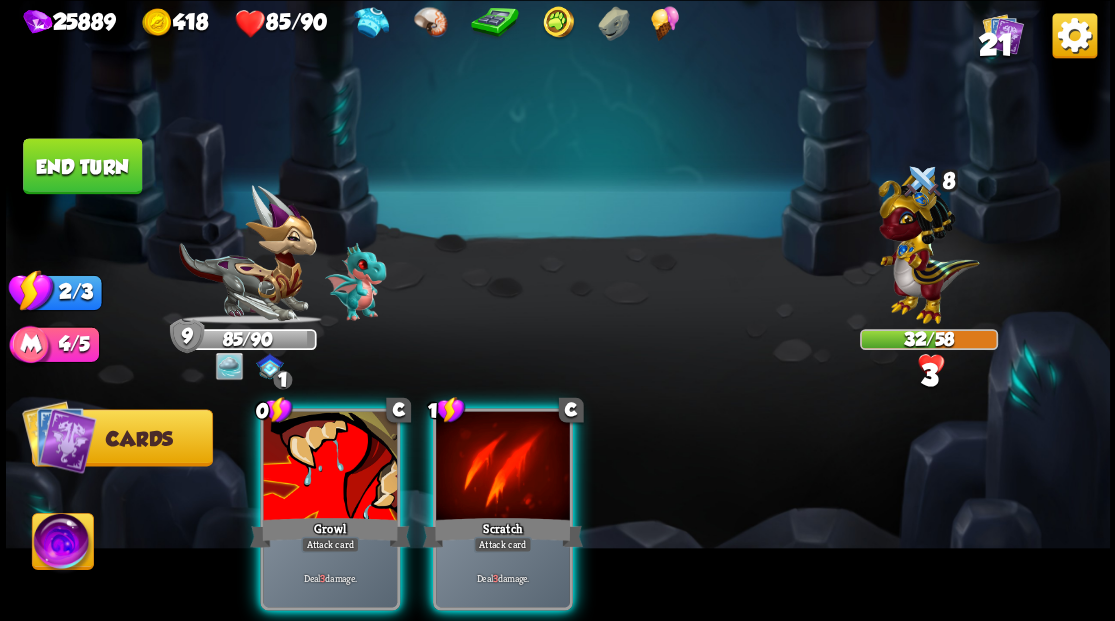 click at bounding box center (330, 467) 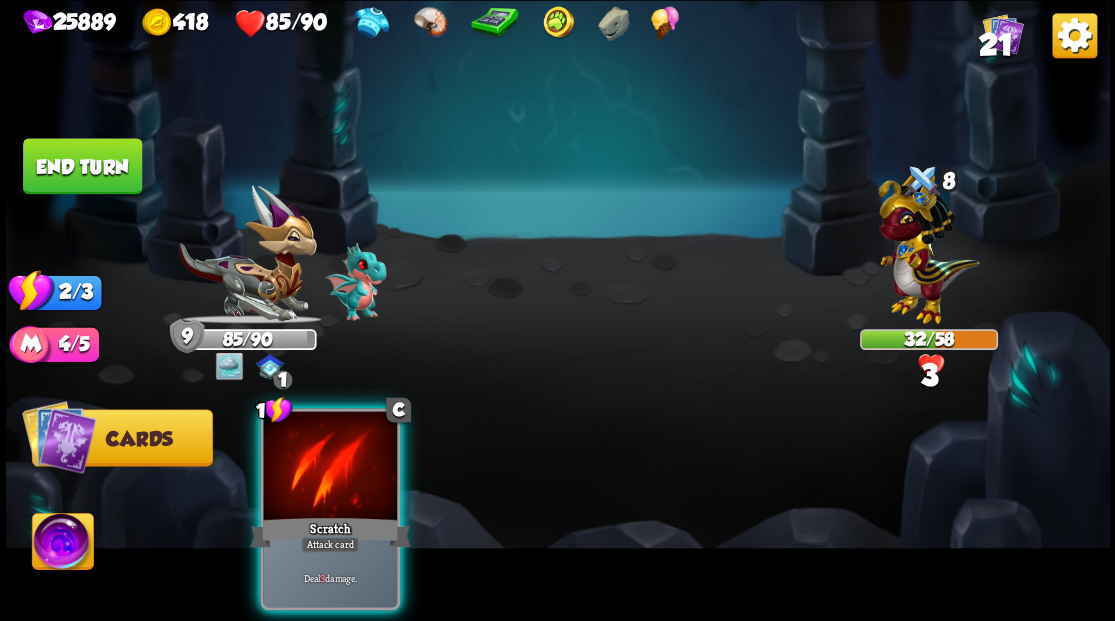 click at bounding box center [330, 467] 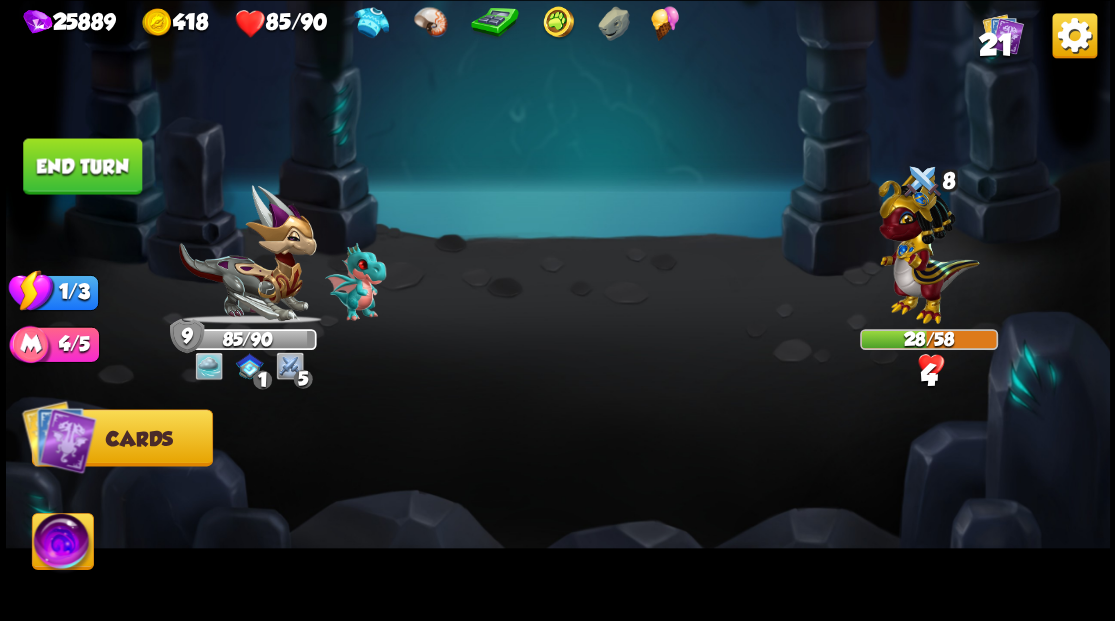 click on "End turn" at bounding box center [82, 166] 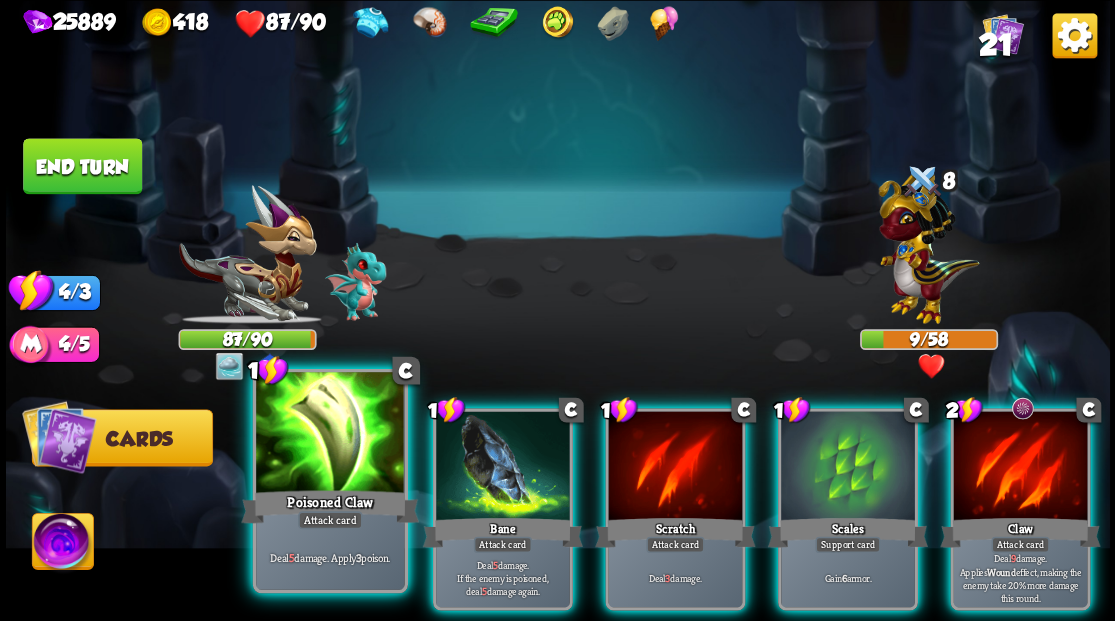 click at bounding box center [330, 434] 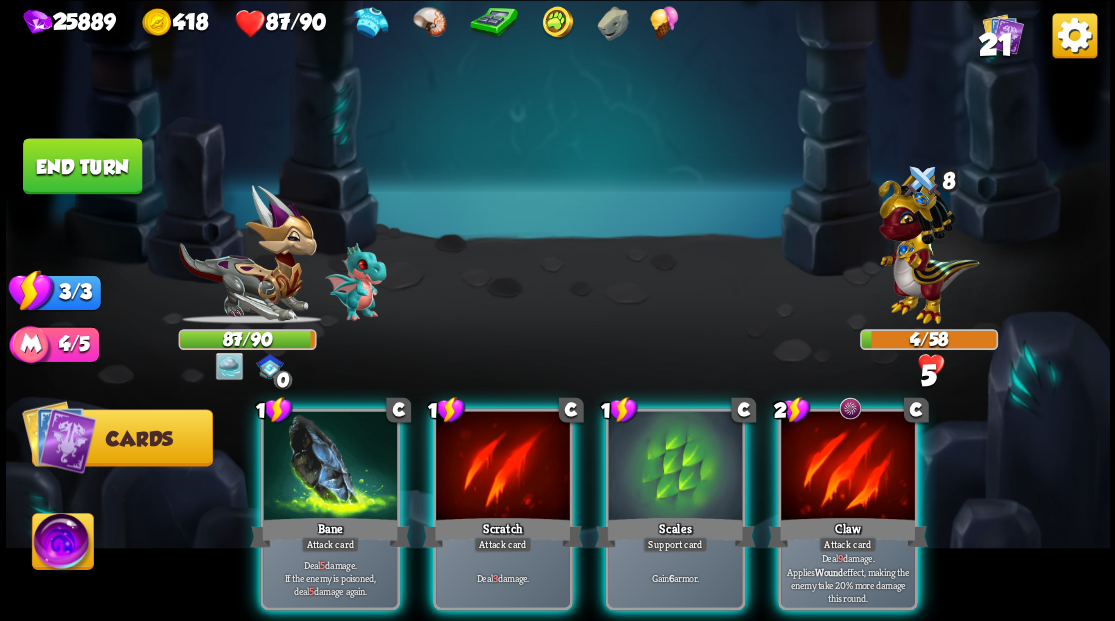click at bounding box center (330, 467) 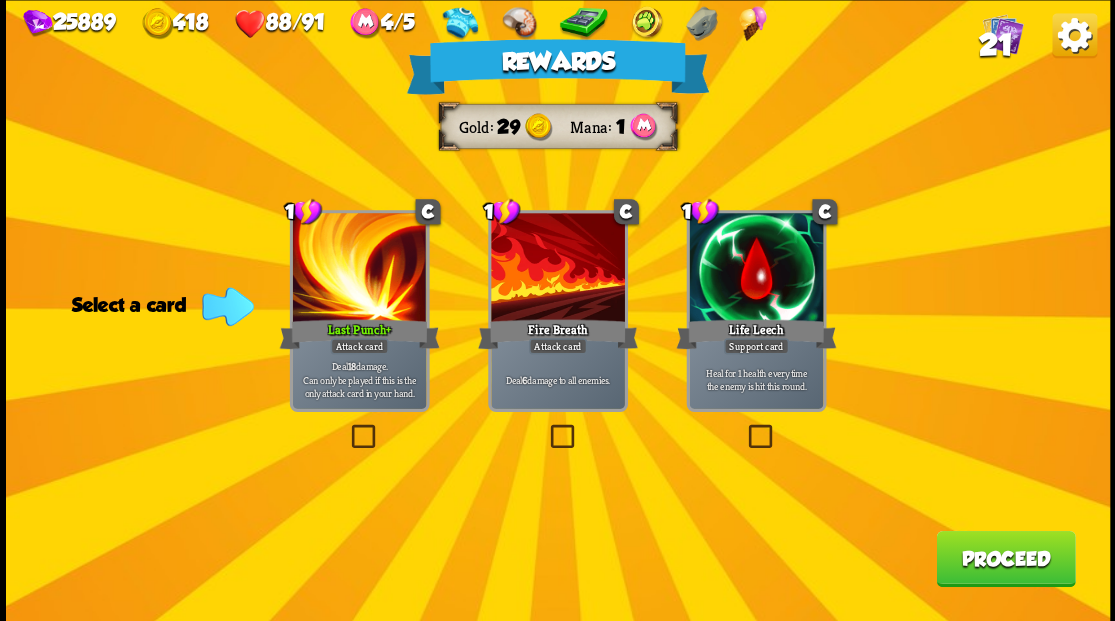 click at bounding box center [546, 427] 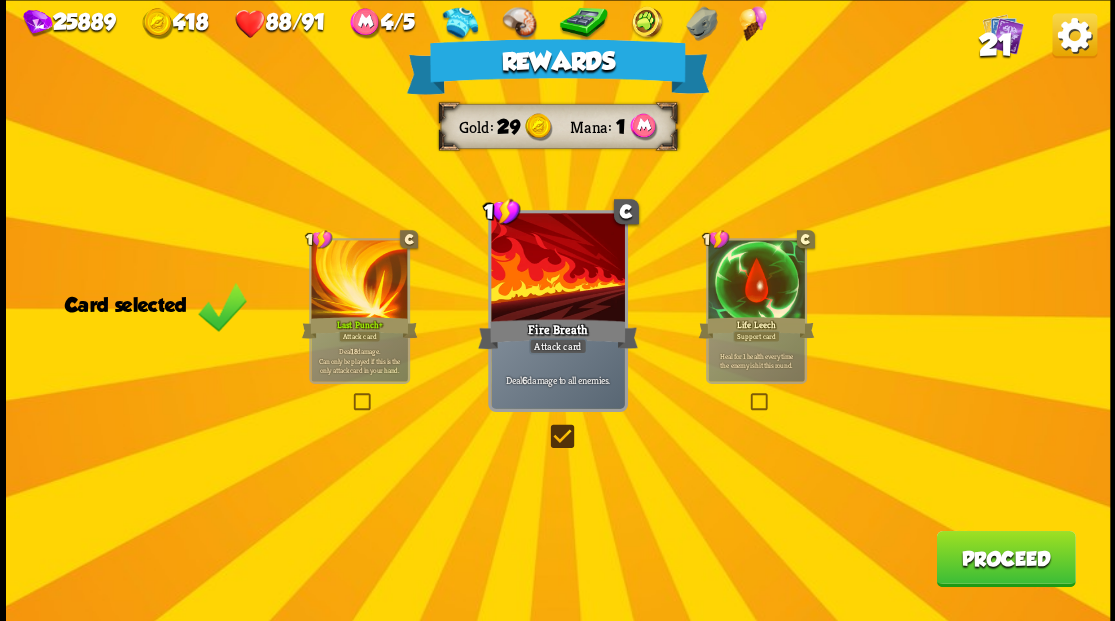 click on "Proceed" at bounding box center (1005, 558) 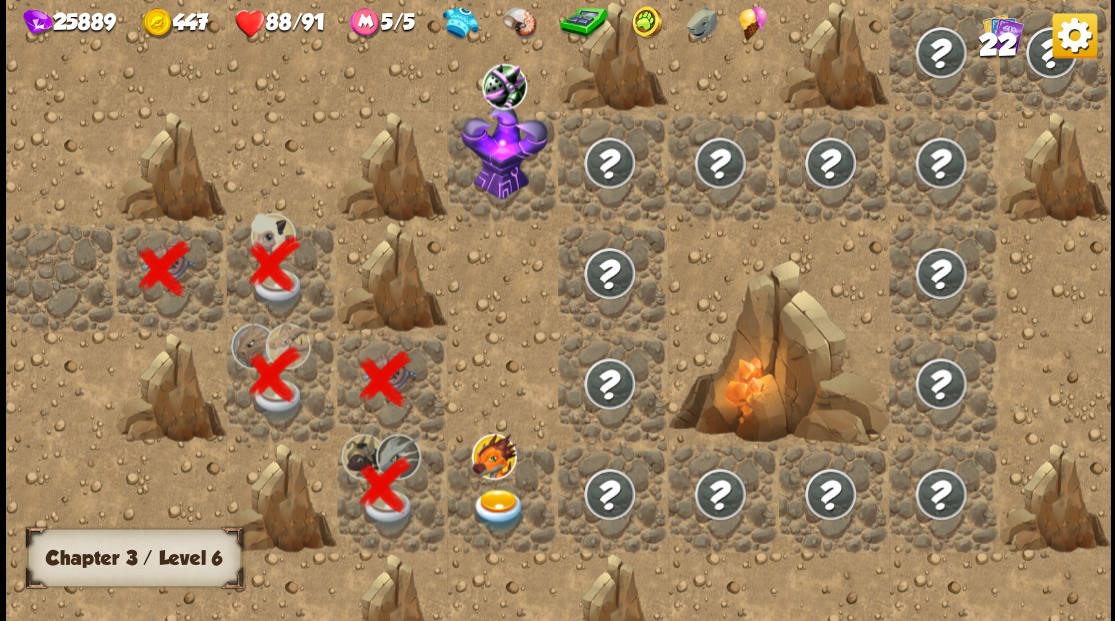 click at bounding box center [498, 509] 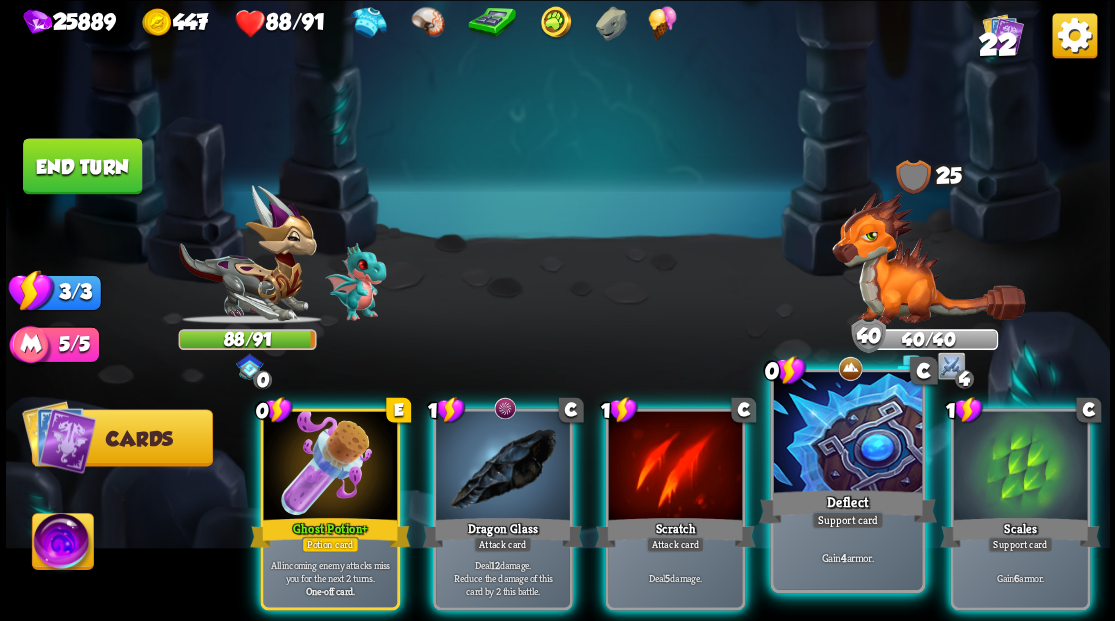 click at bounding box center (847, 434) 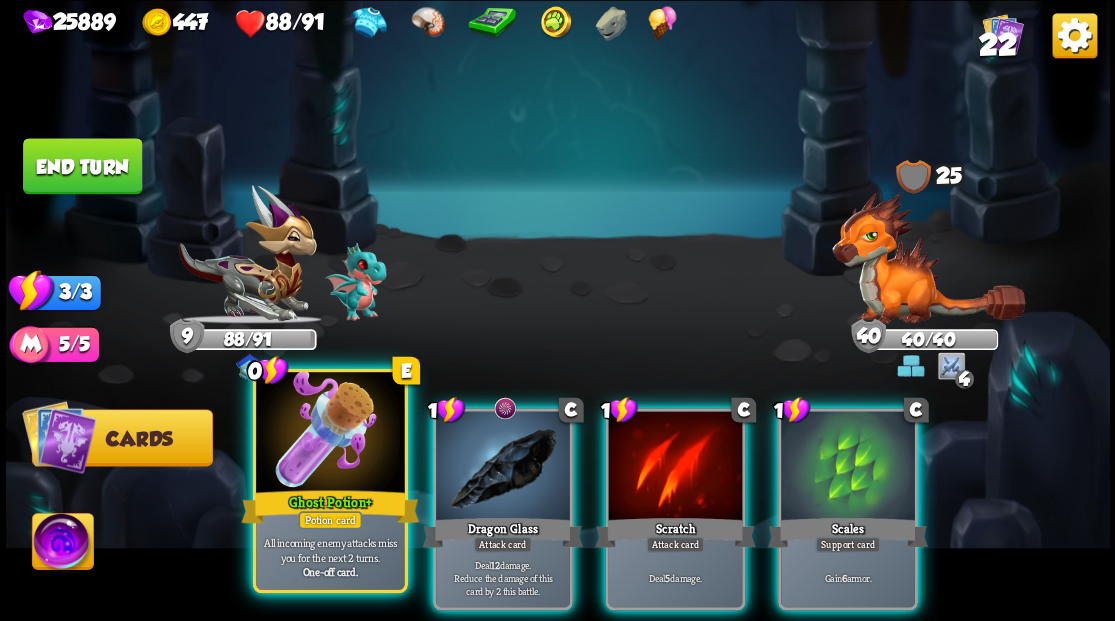 click at bounding box center [330, 434] 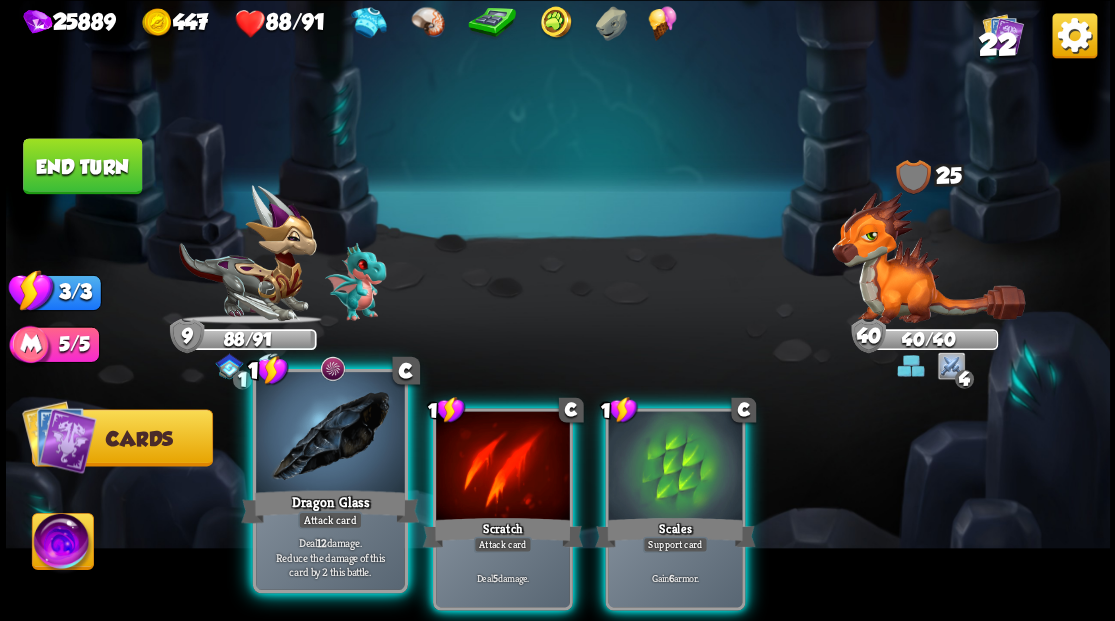 click at bounding box center [330, 434] 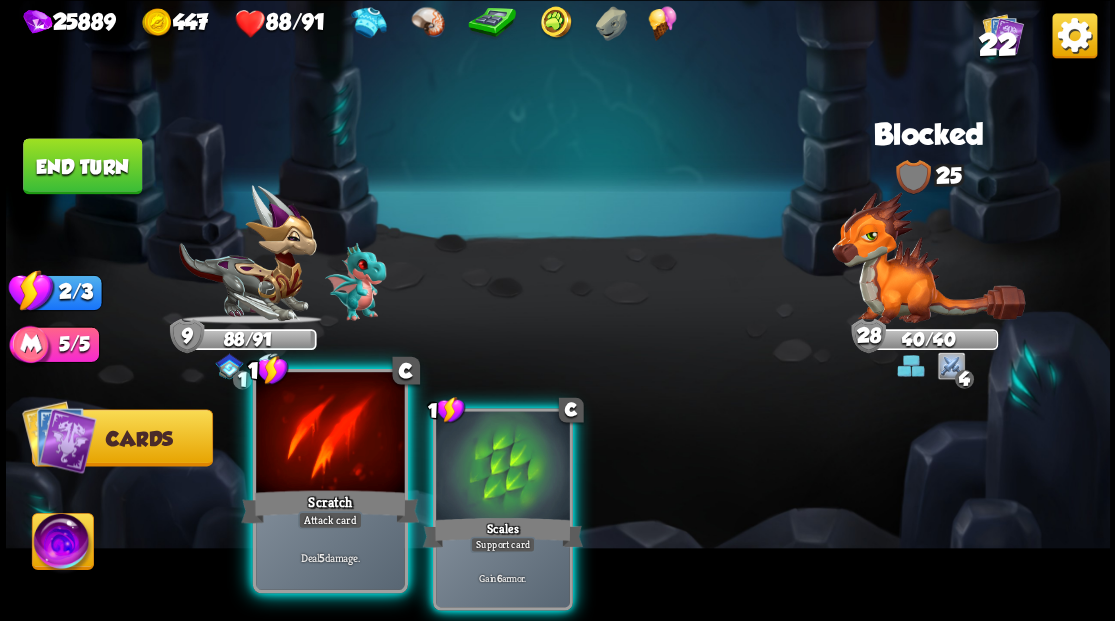 click at bounding box center (330, 434) 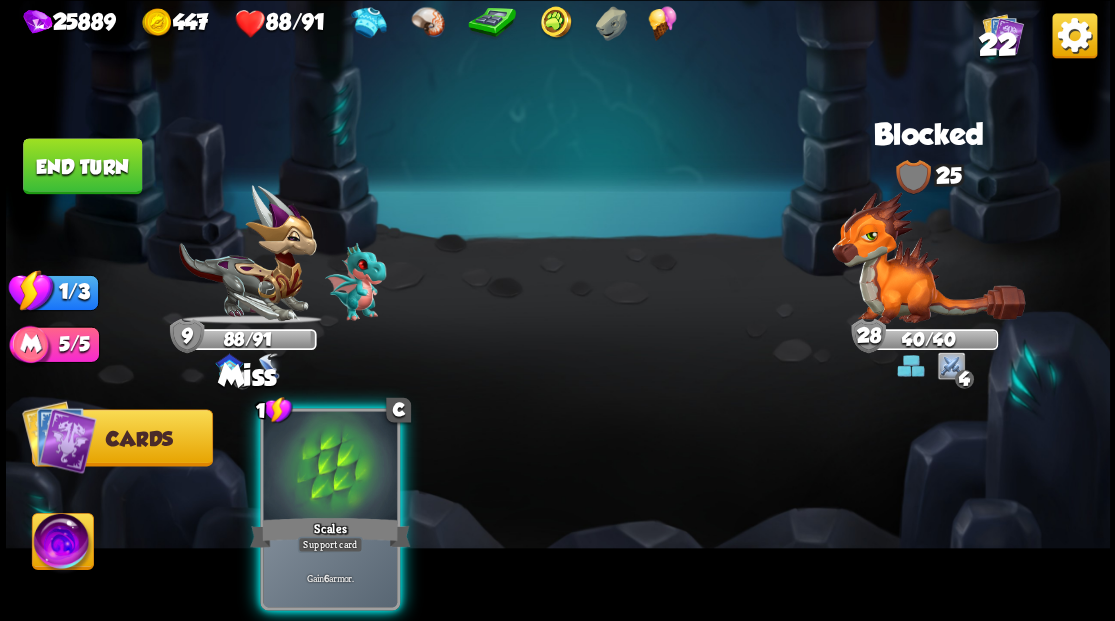 click at bounding box center [330, 467] 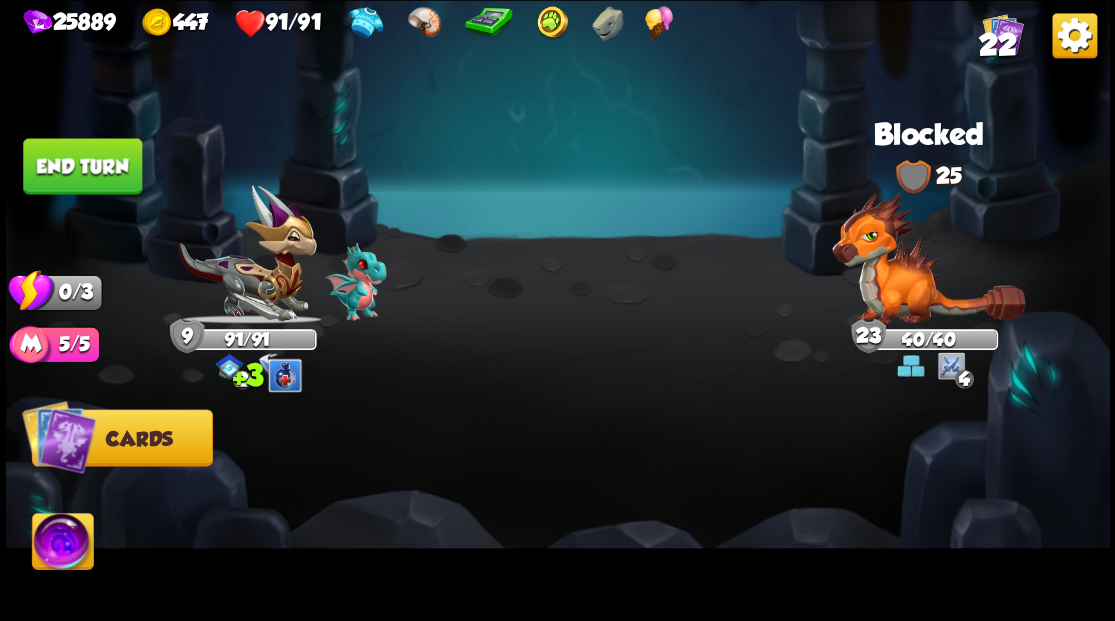 click on "End turn" at bounding box center [82, 166] 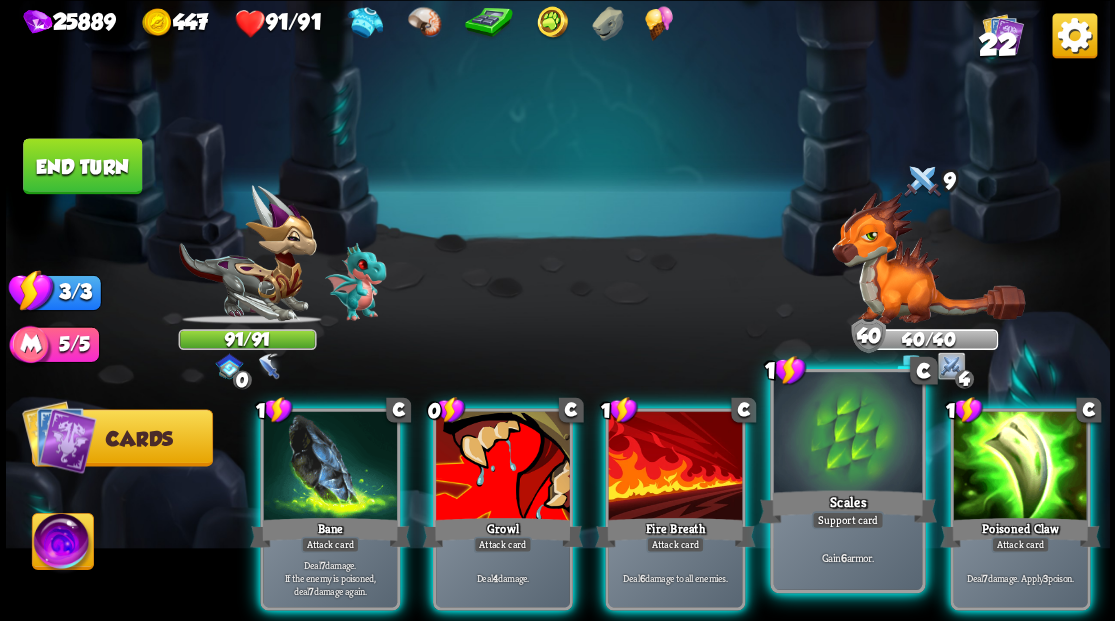 click at bounding box center [847, 434] 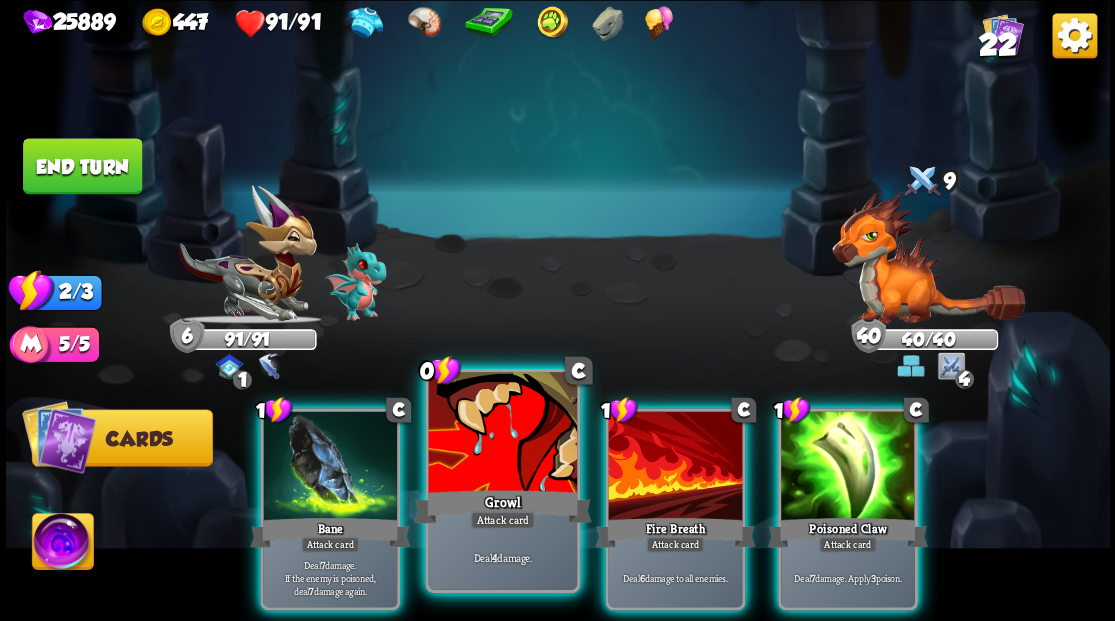 click at bounding box center (502, 434) 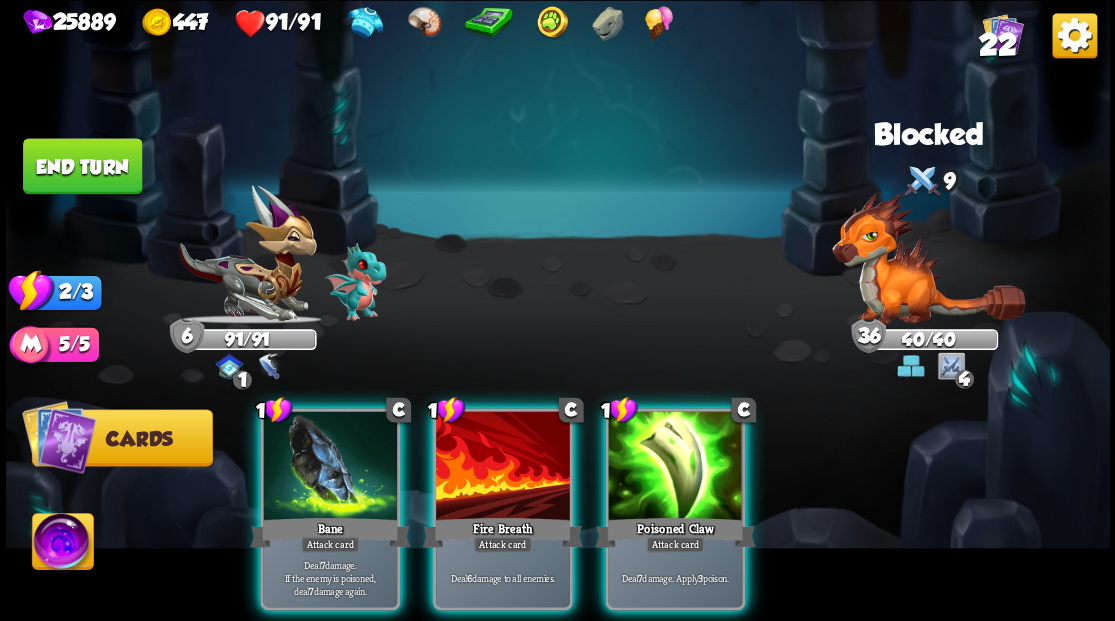 click at bounding box center [675, 467] 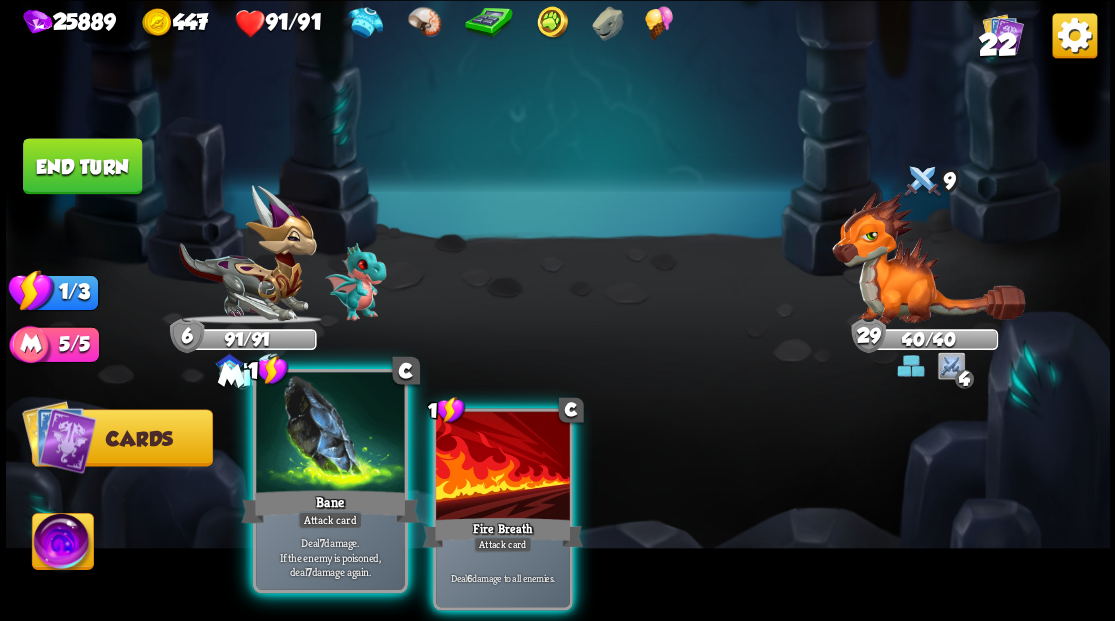 click on "Bane" at bounding box center [330, 506] 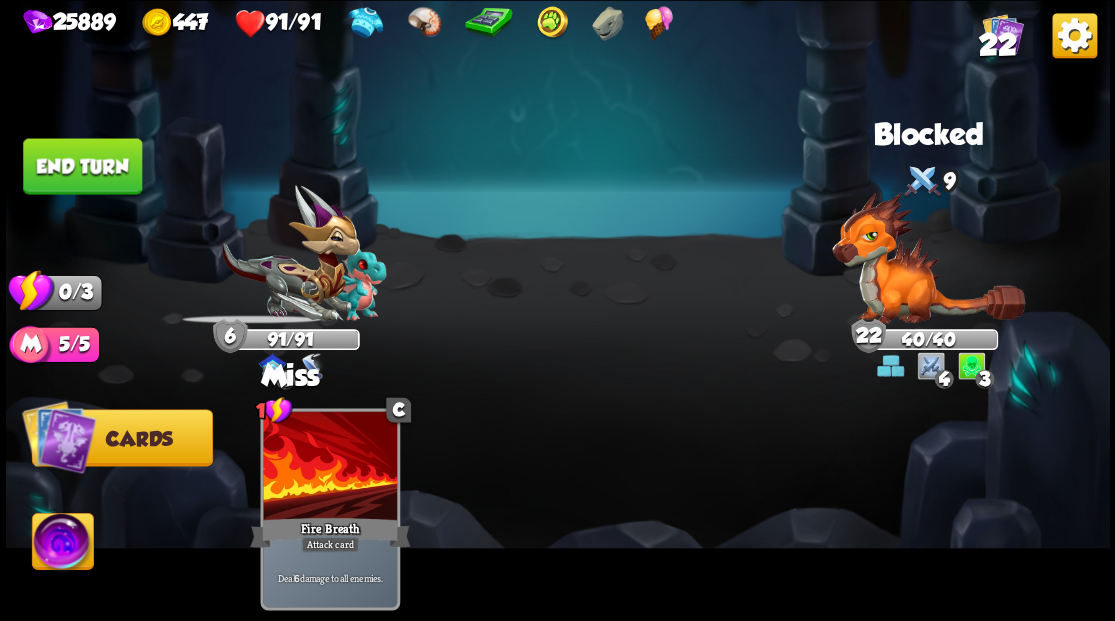 click on "End turn" at bounding box center [82, 166] 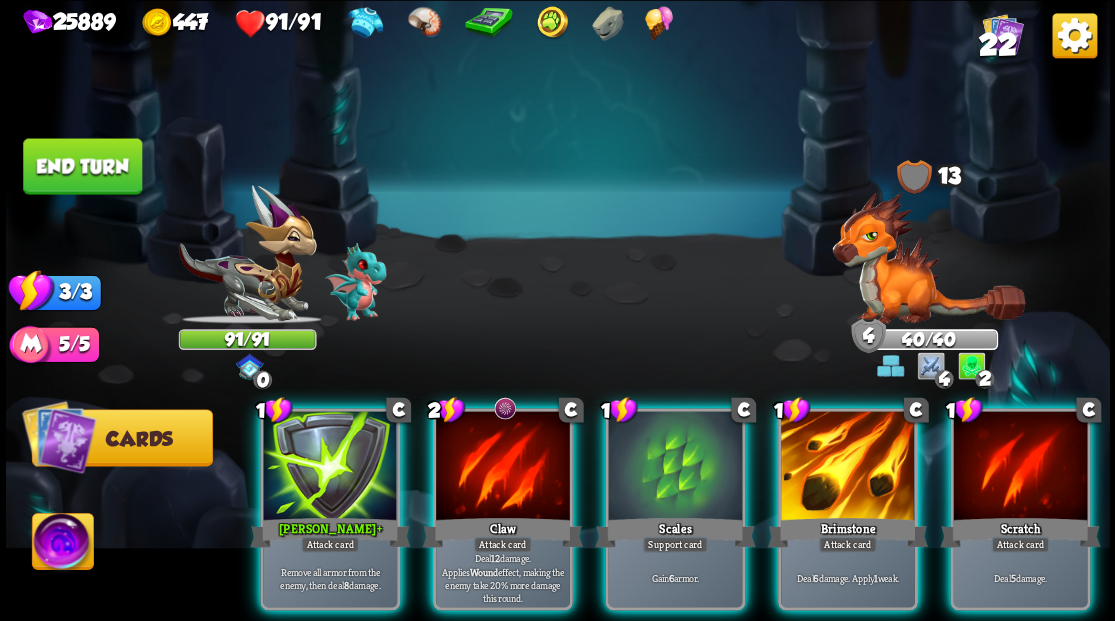 click at bounding box center (928, 257) 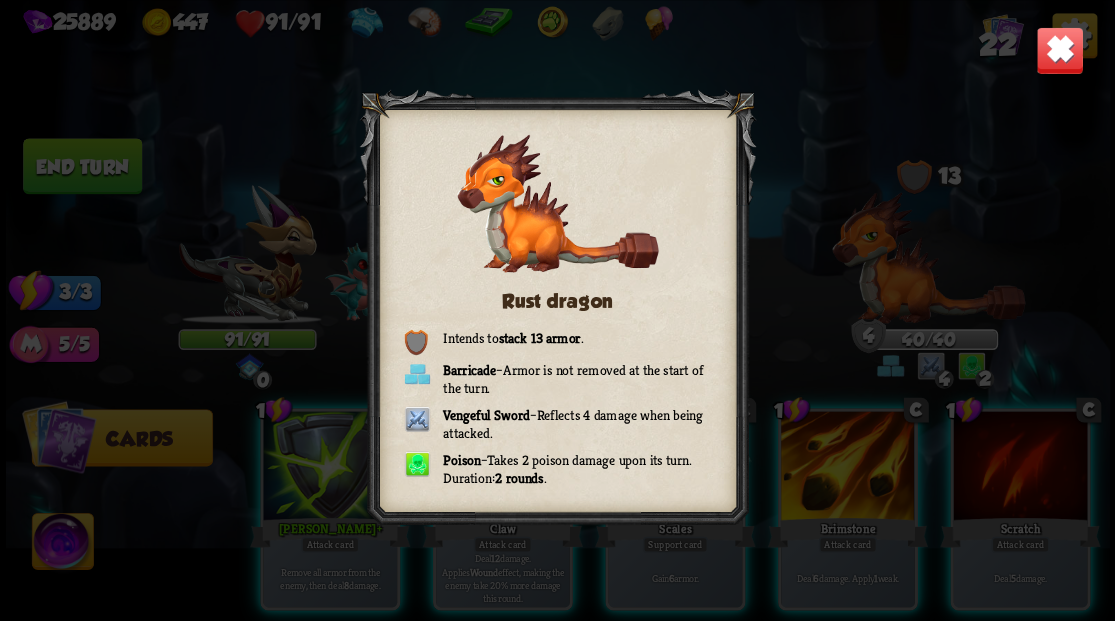 click at bounding box center [1059, 50] 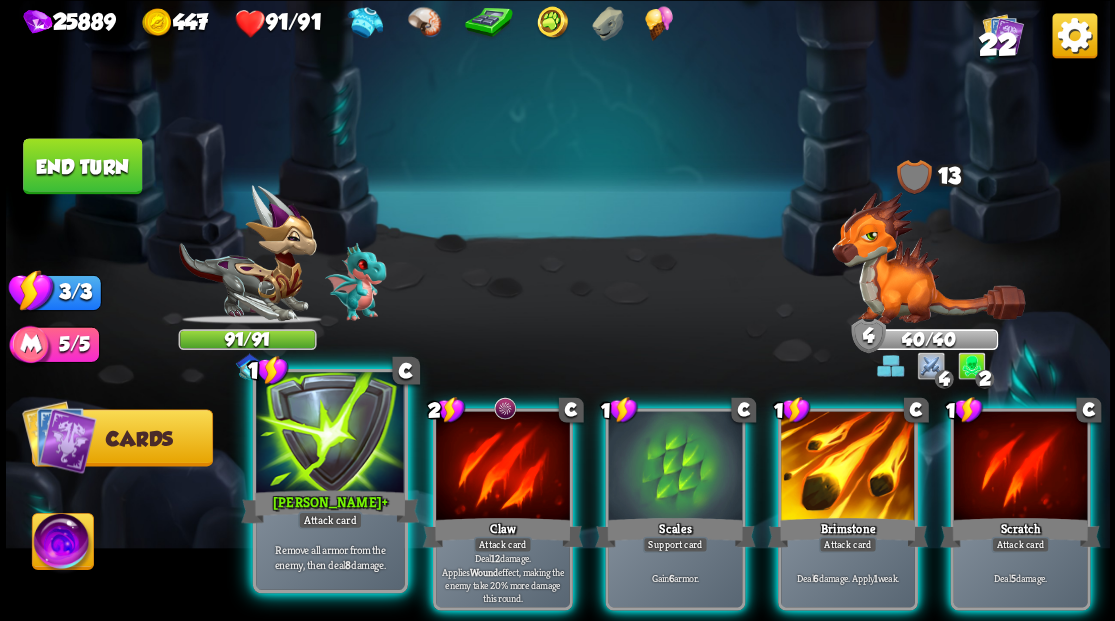 click at bounding box center [330, 434] 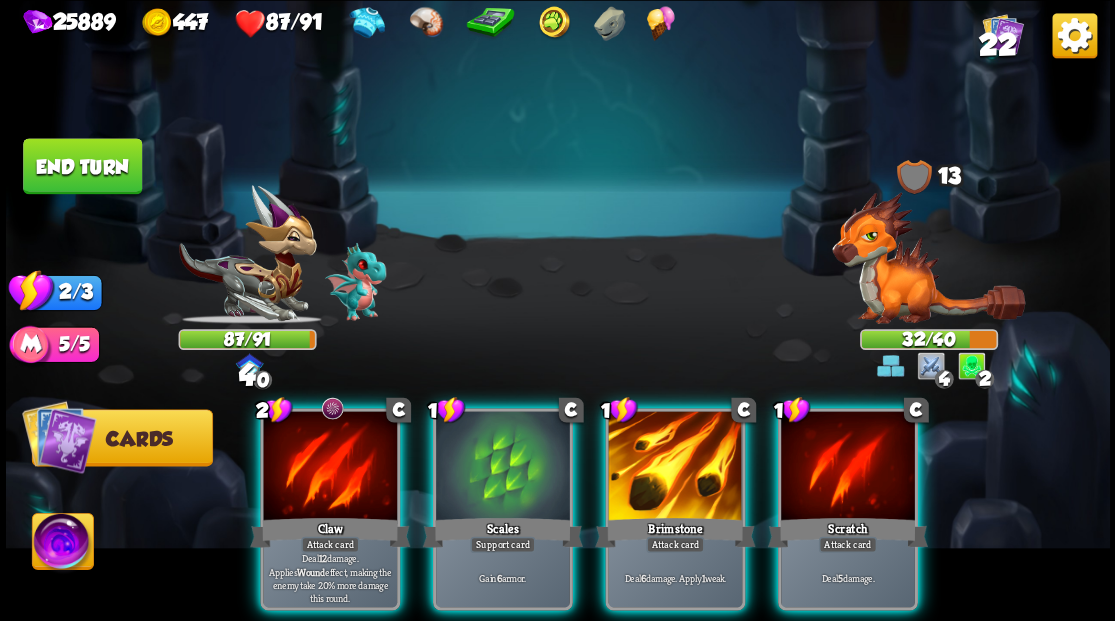click at bounding box center [330, 467] 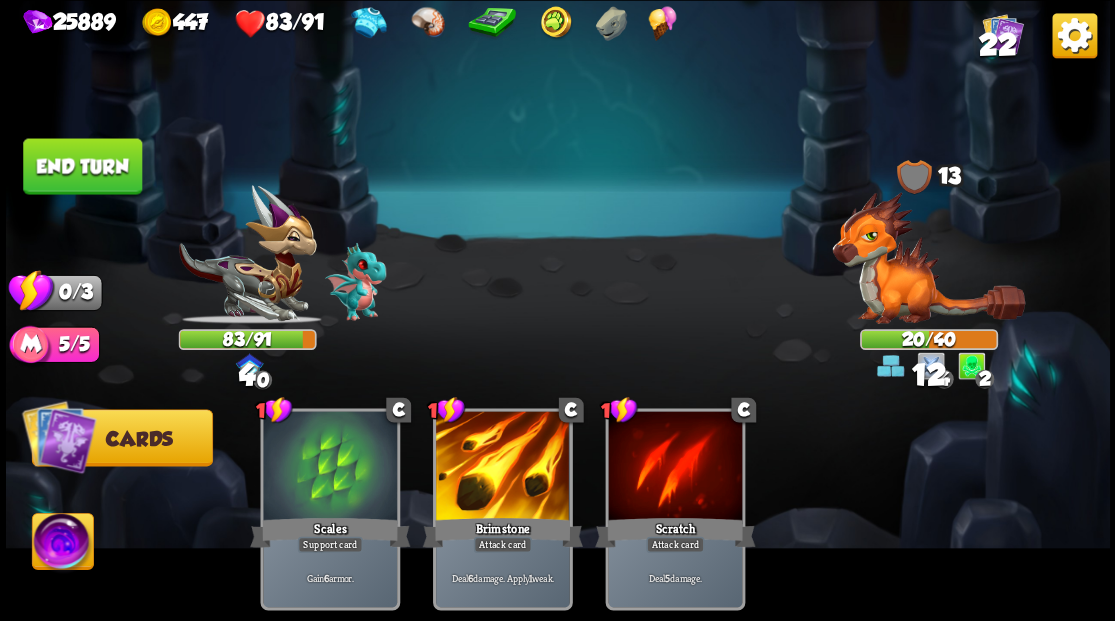click on "End turn" at bounding box center [82, 166] 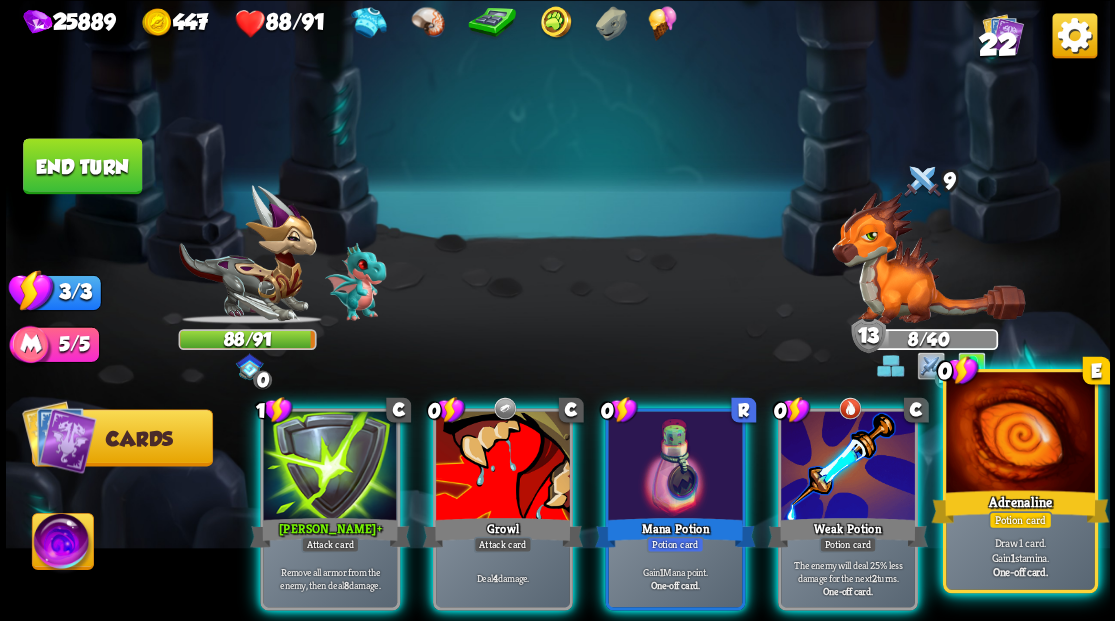 drag, startPoint x: 1043, startPoint y: 467, endPoint x: 786, endPoint y: 412, distance: 262.81934 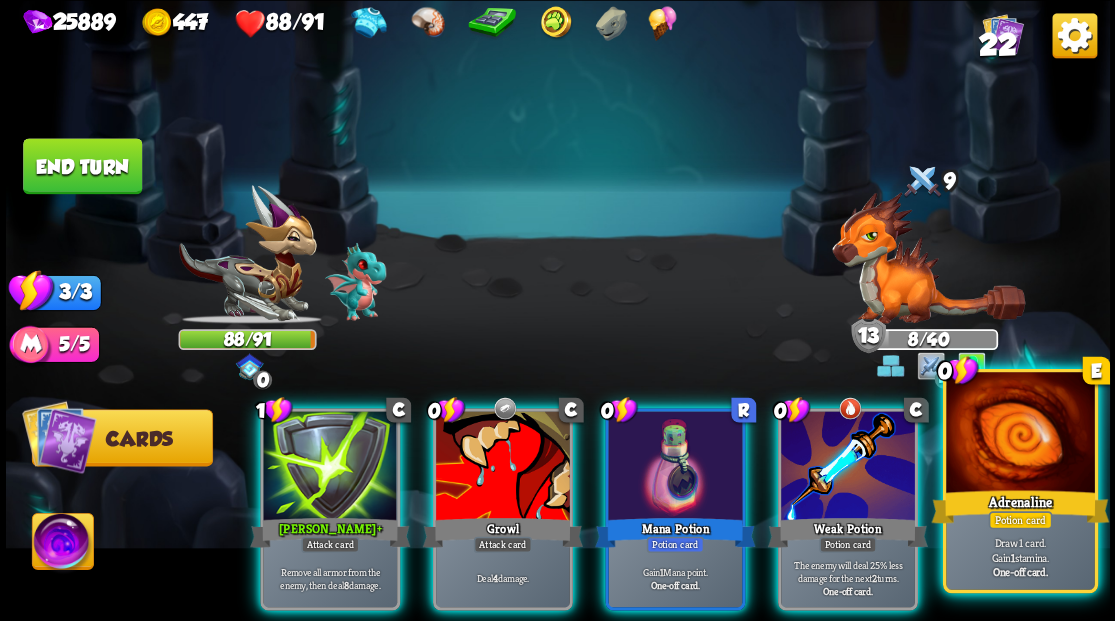 click at bounding box center (1020, 434) 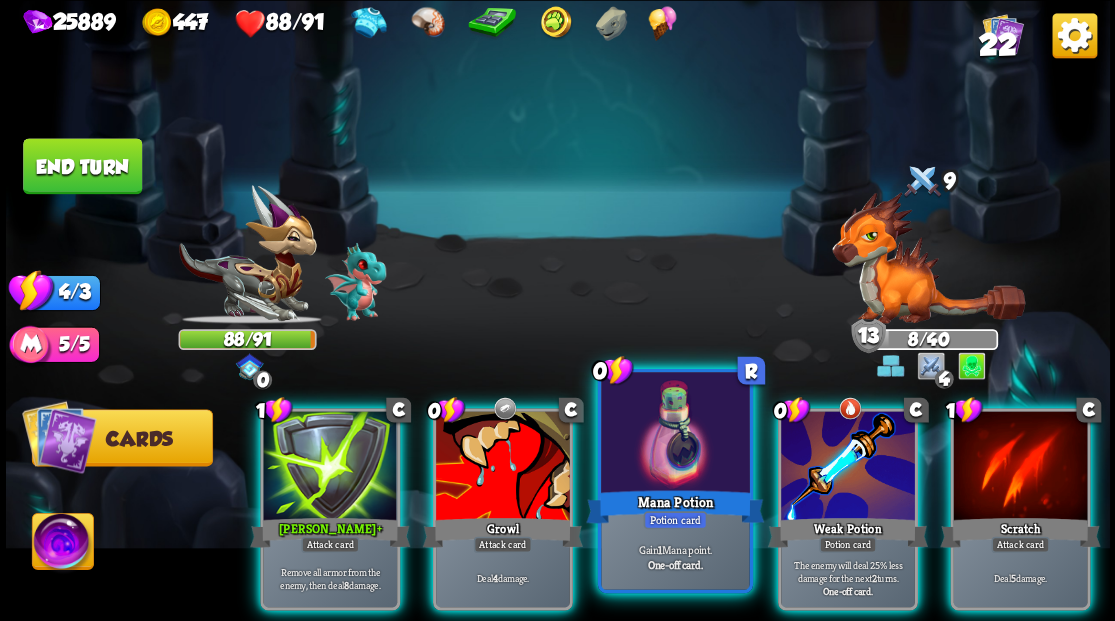 click at bounding box center [675, 434] 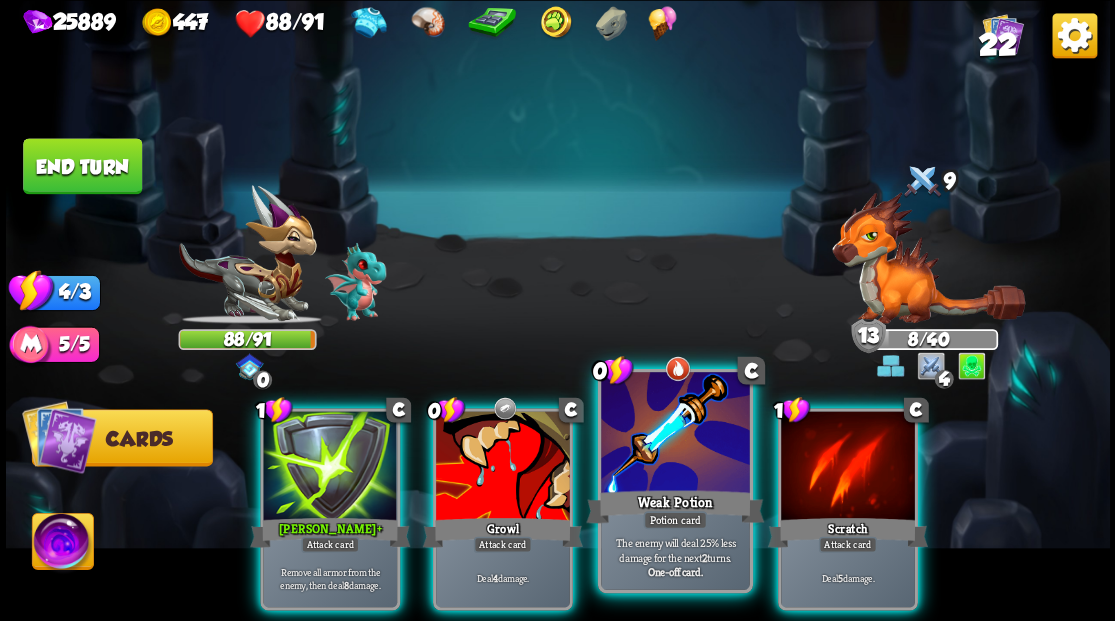 click at bounding box center (675, 434) 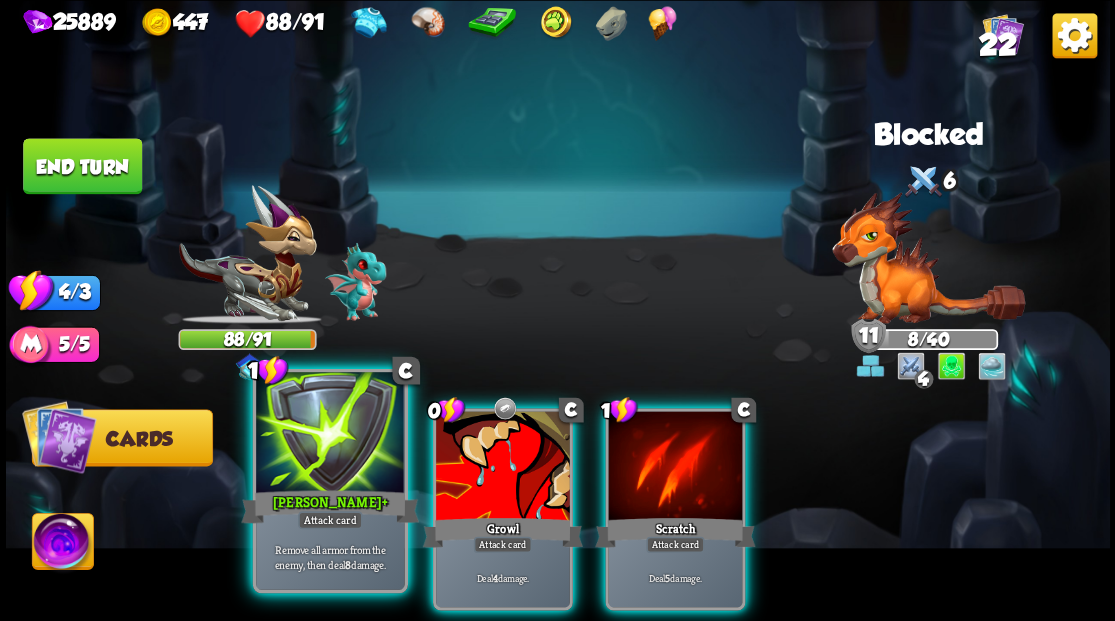 click at bounding box center [330, 434] 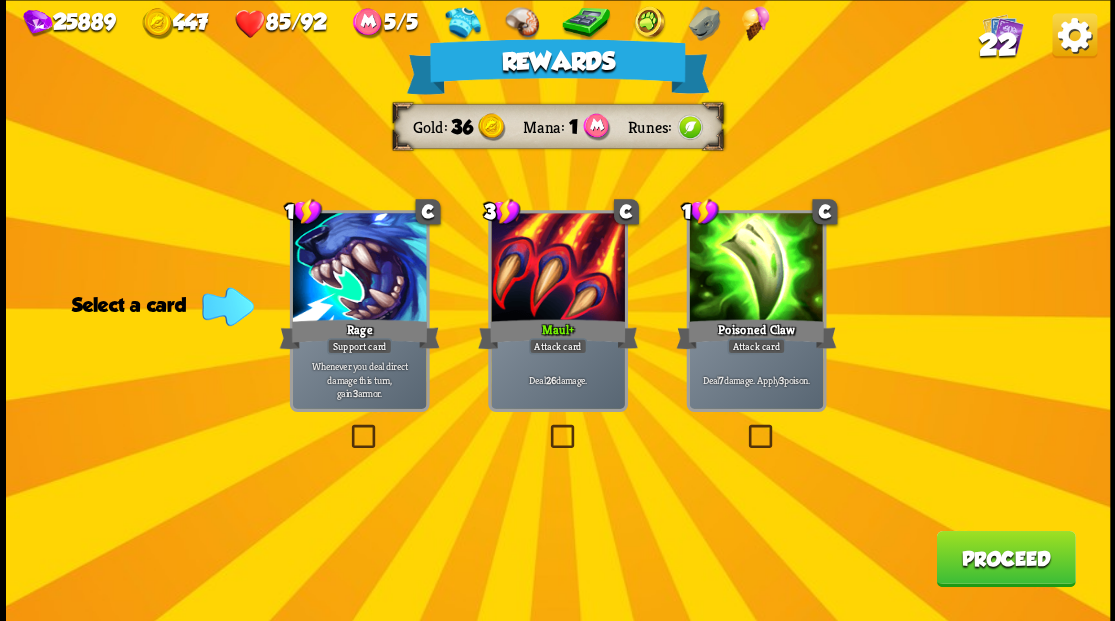 click on "Proceed" at bounding box center (1005, 558) 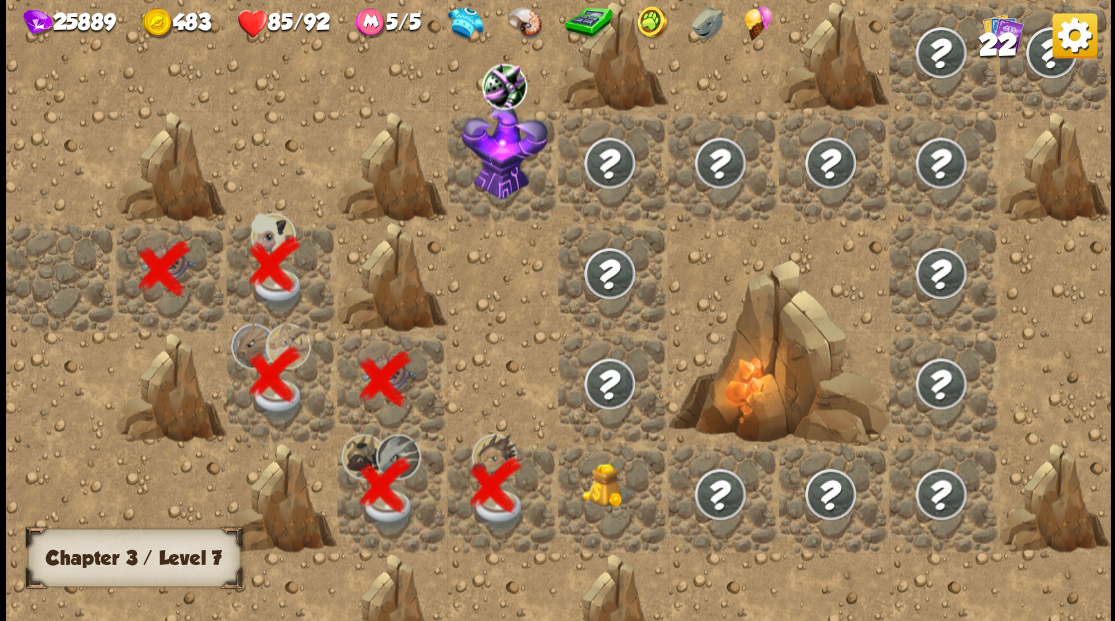 click at bounding box center (609, 484) 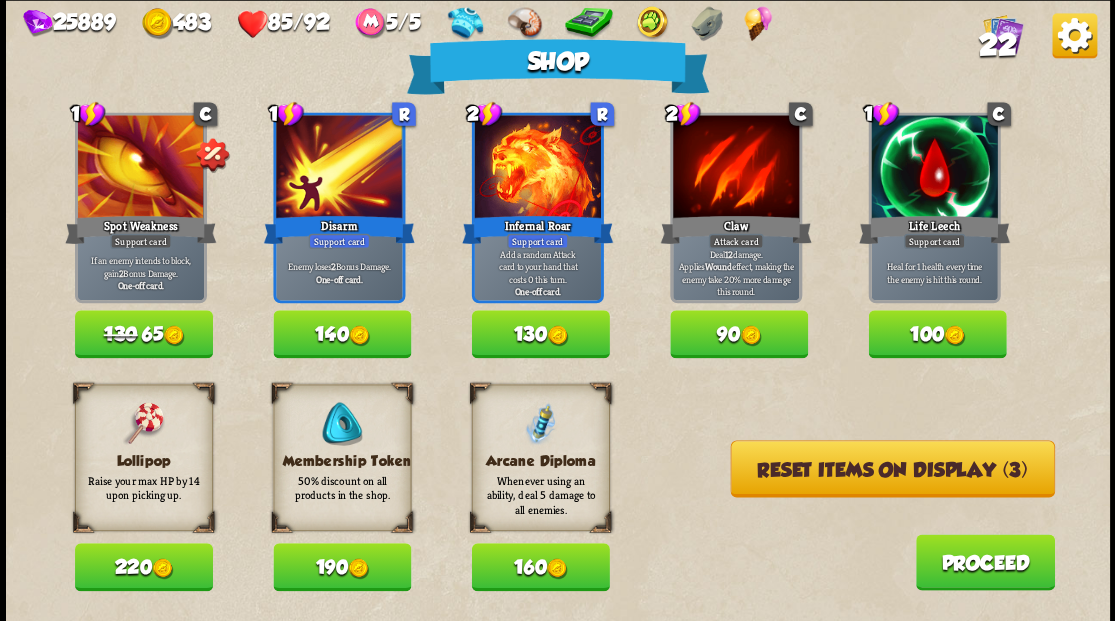 click on "Reset items on display (3)" at bounding box center (892, 468) 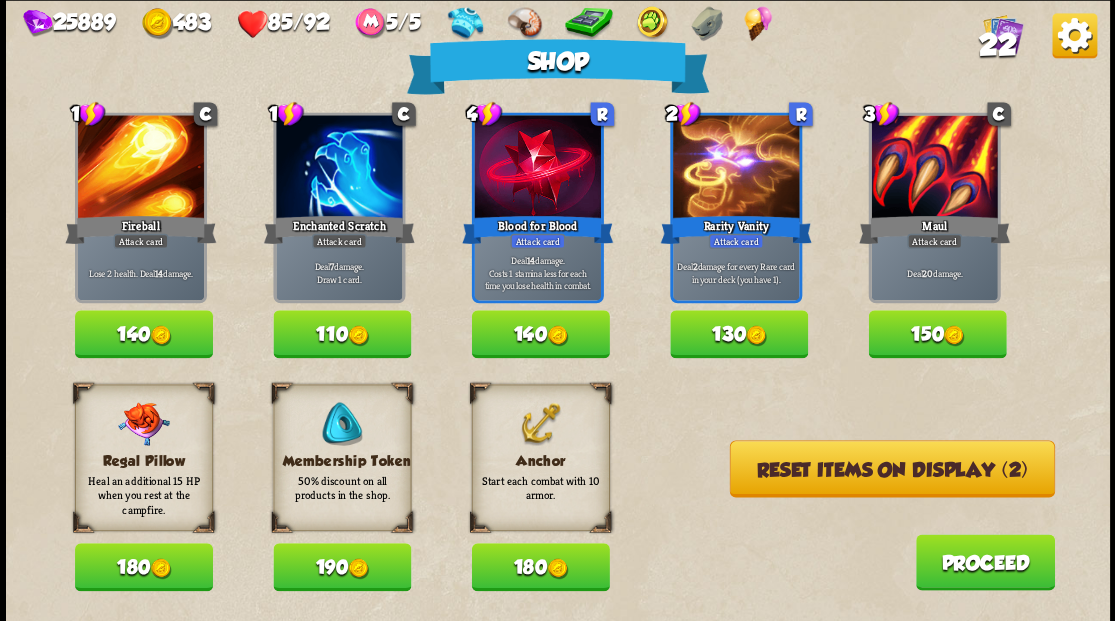 click on "180" at bounding box center (540, 567) 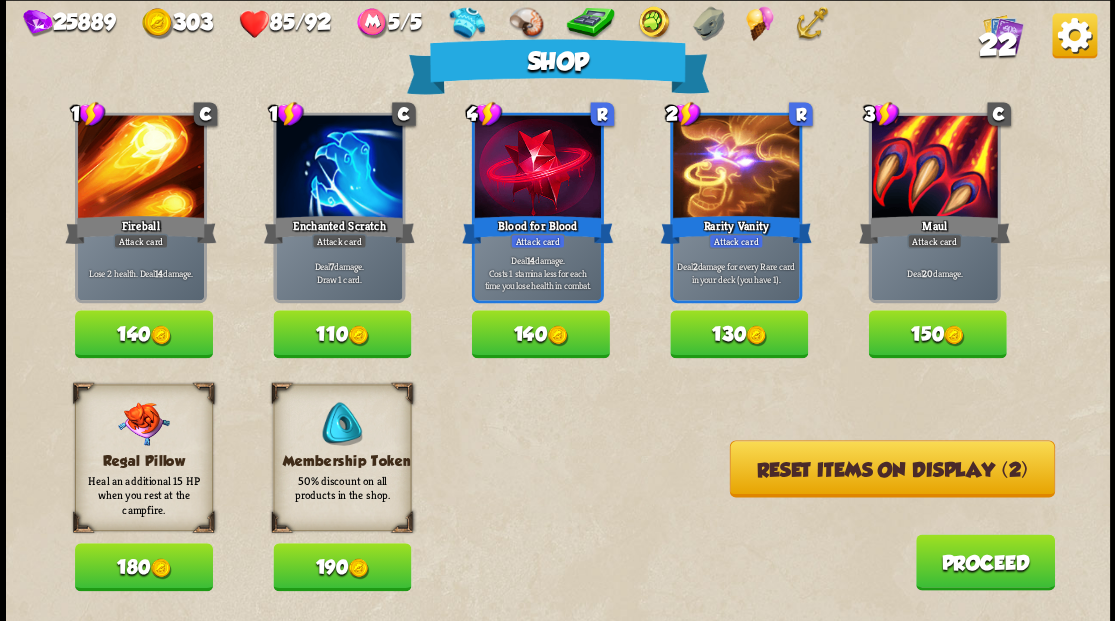 click on "Reset items on display (2)" at bounding box center (891, 468) 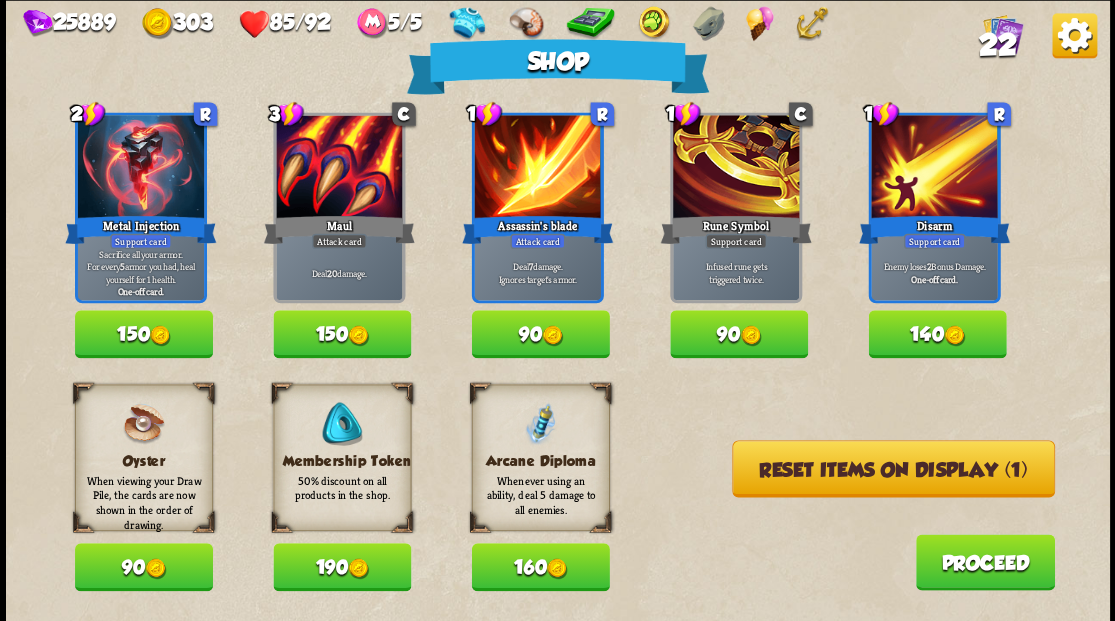click on "Reset items on display (1)" at bounding box center (893, 468) 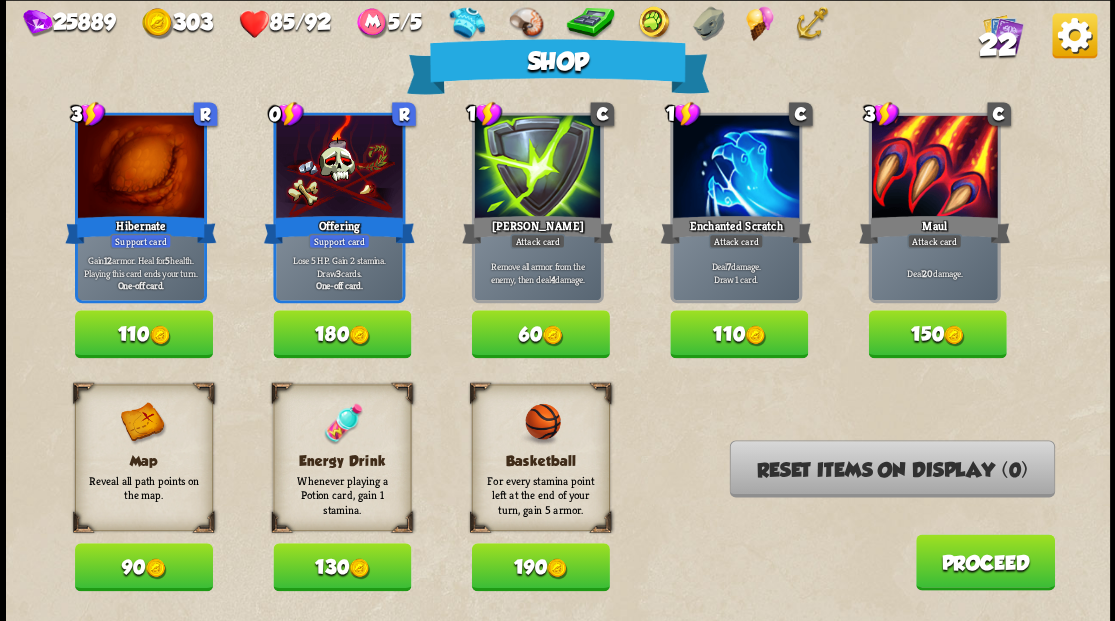 click on "Proceed" at bounding box center (984, 562) 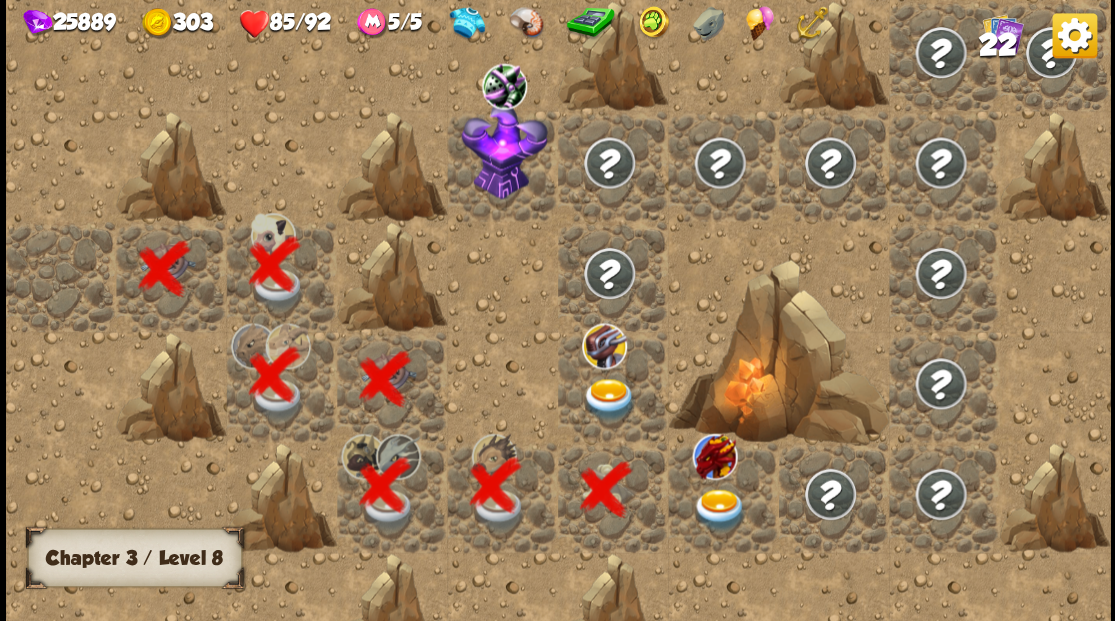 click at bounding box center [609, 399] 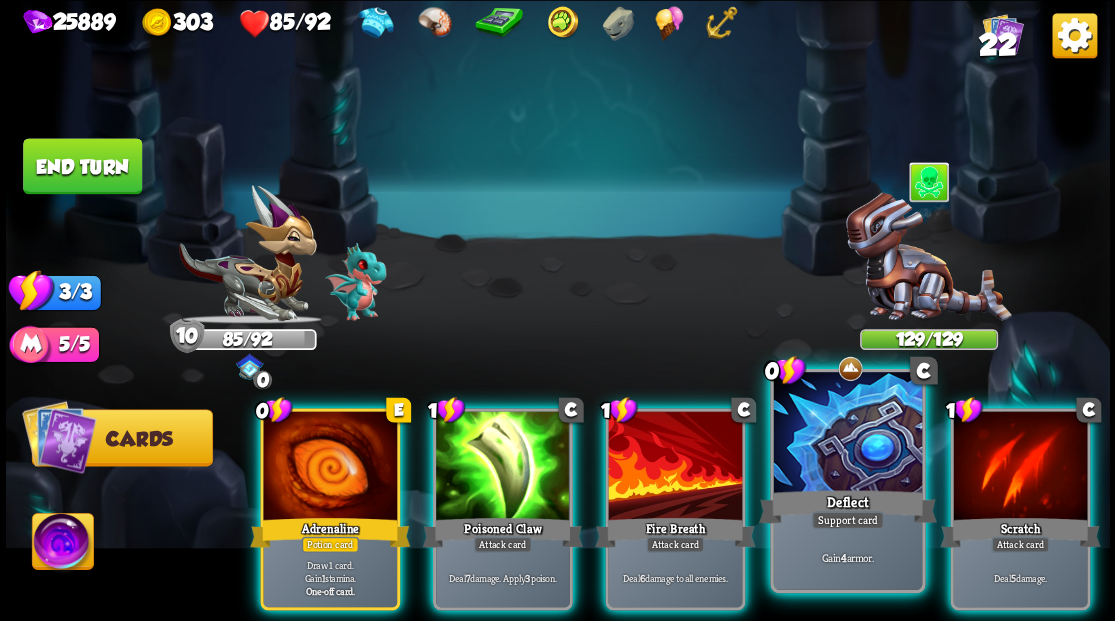 click at bounding box center [847, 434] 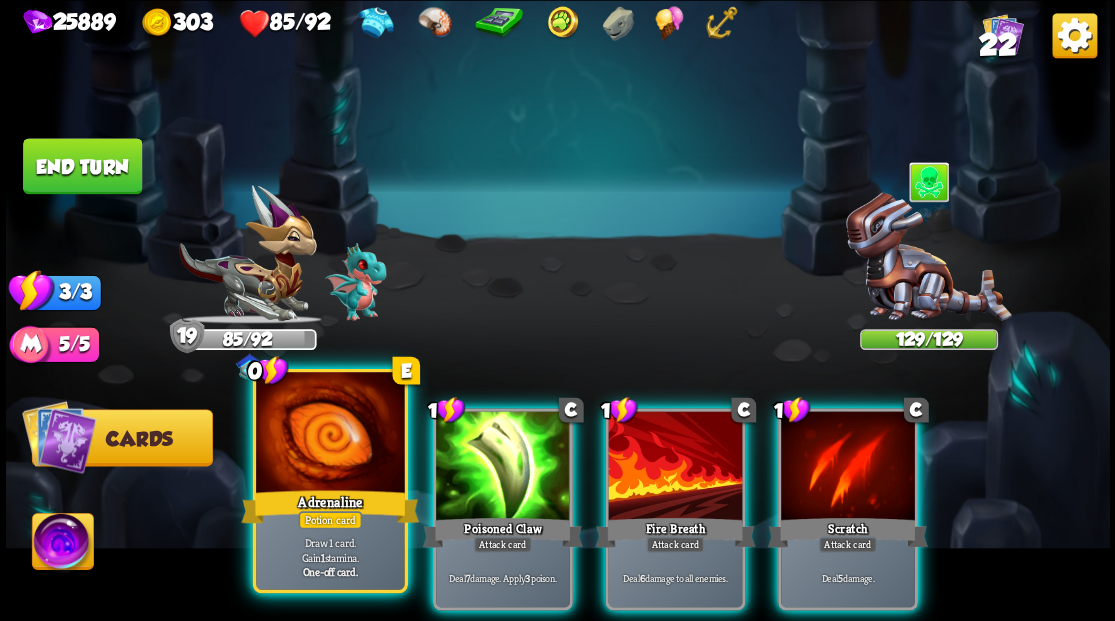 click at bounding box center (330, 434) 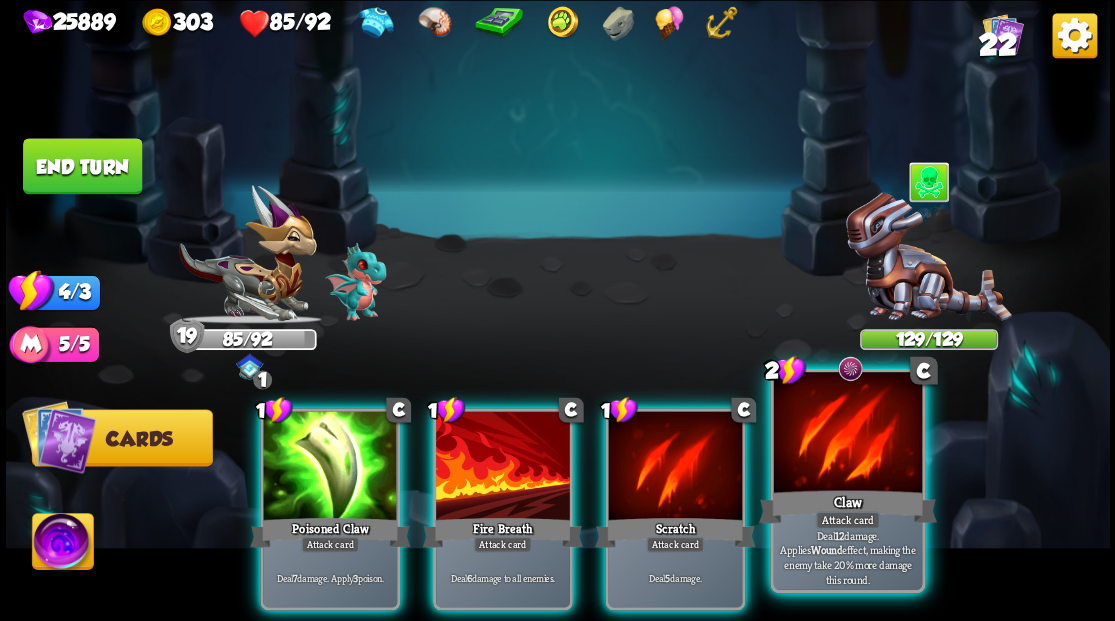 click at bounding box center (847, 434) 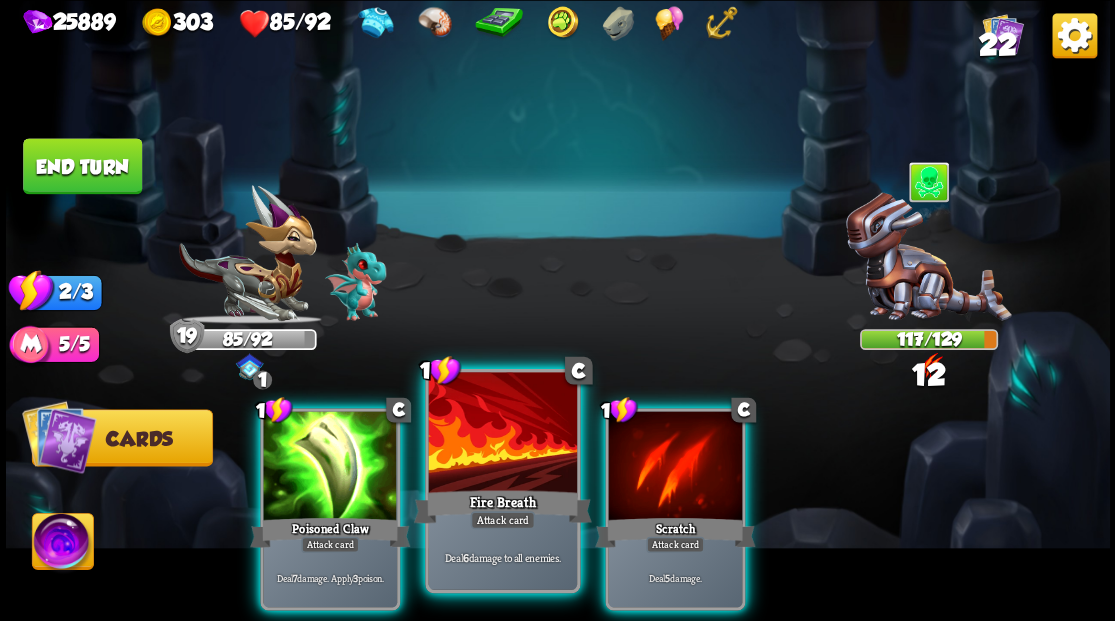 click at bounding box center [502, 434] 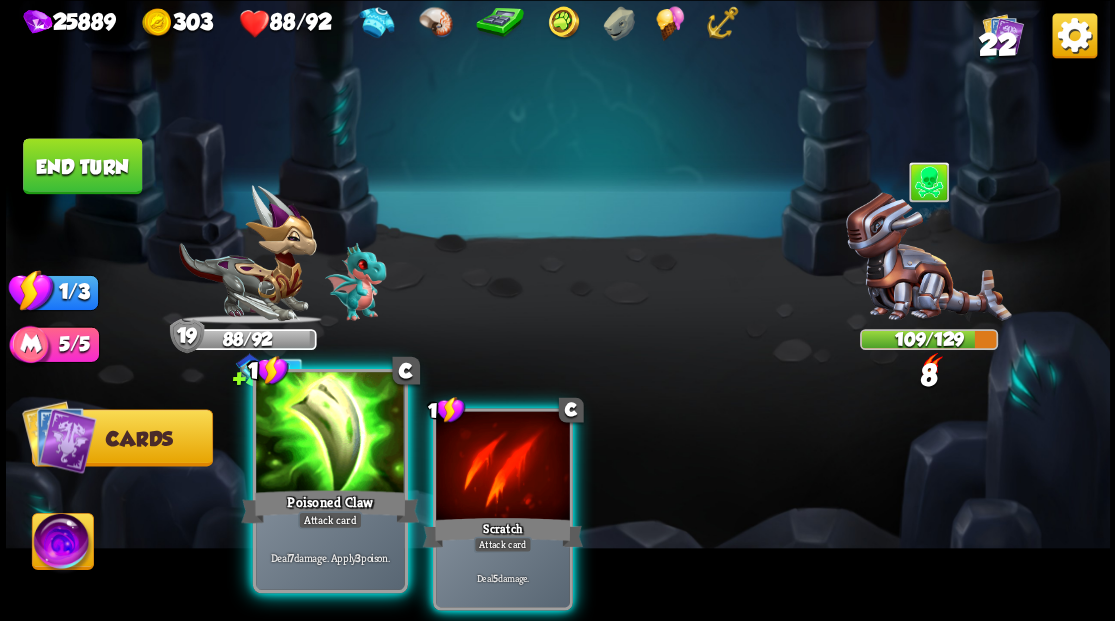 click at bounding box center [330, 434] 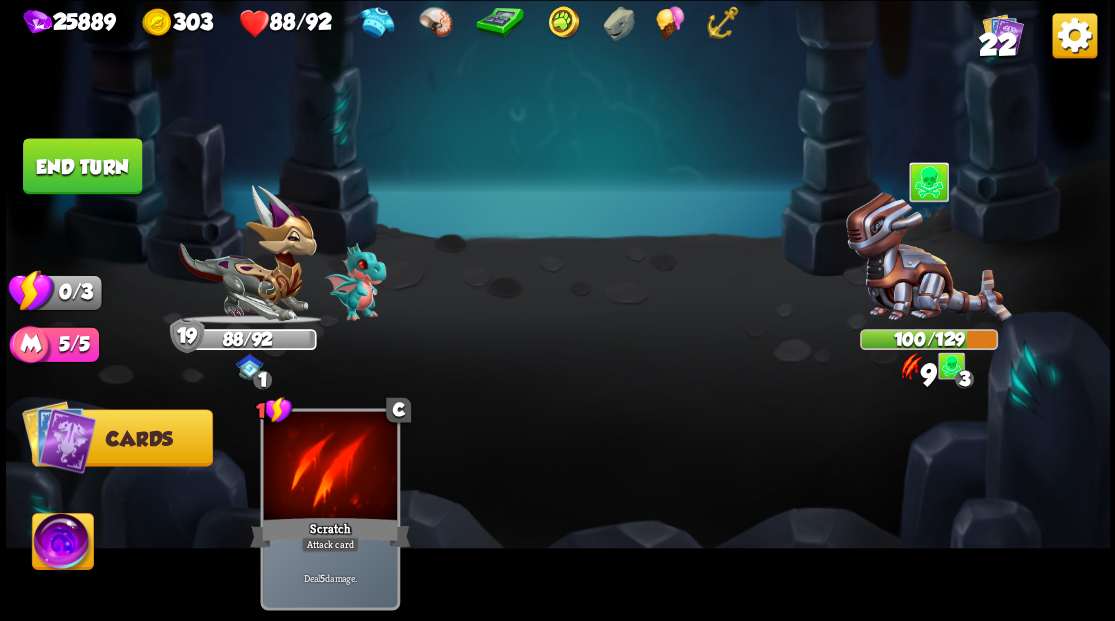 click on "End turn" at bounding box center (82, 166) 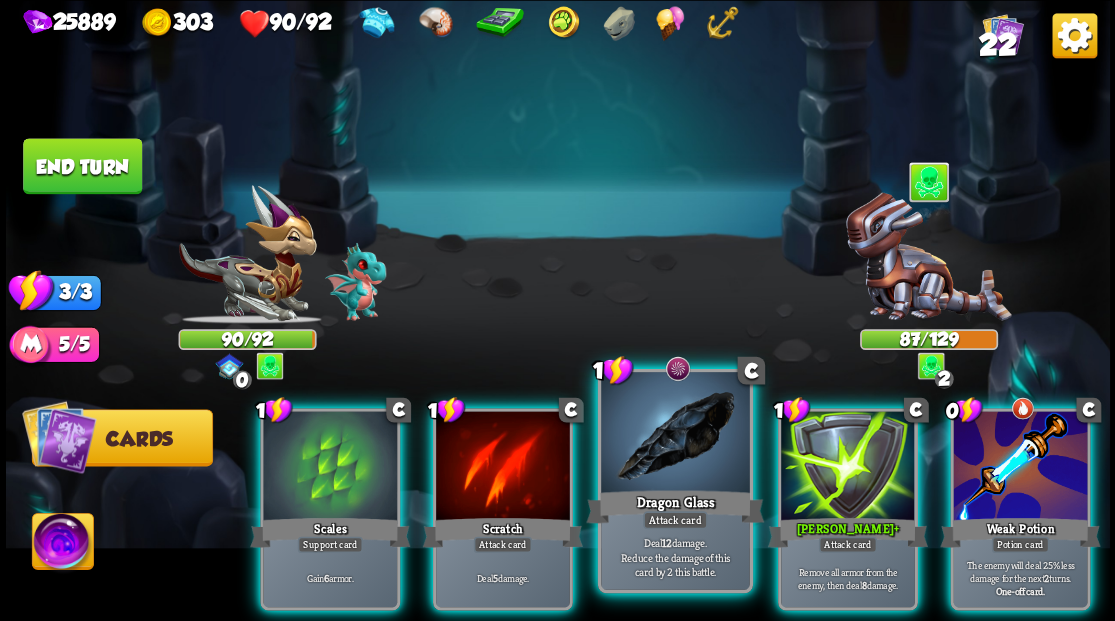 click at bounding box center (675, 434) 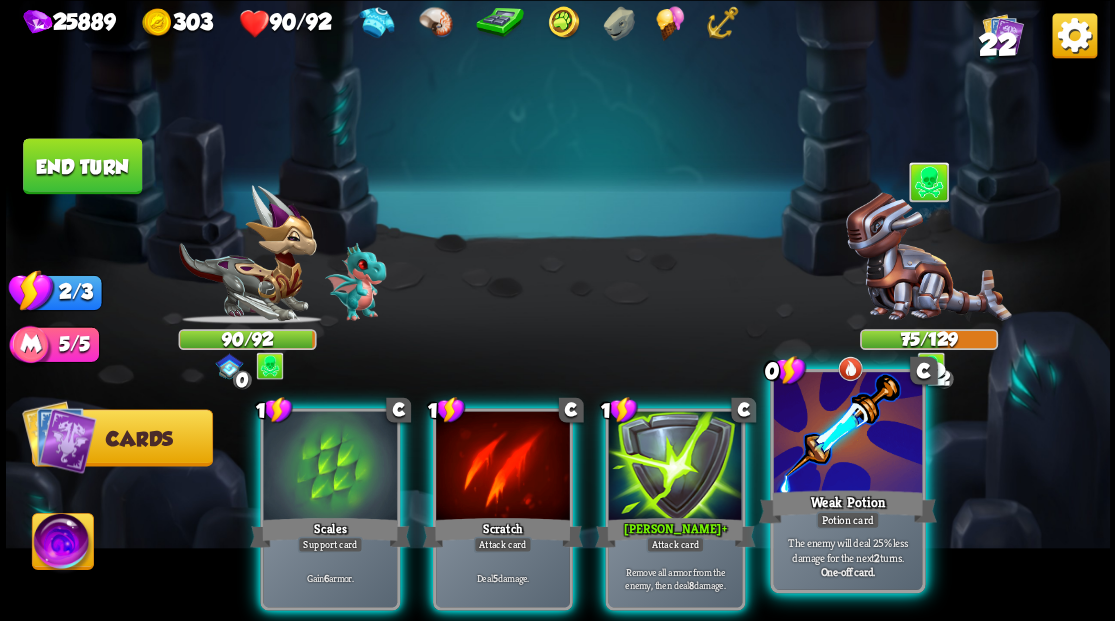 click at bounding box center [847, 434] 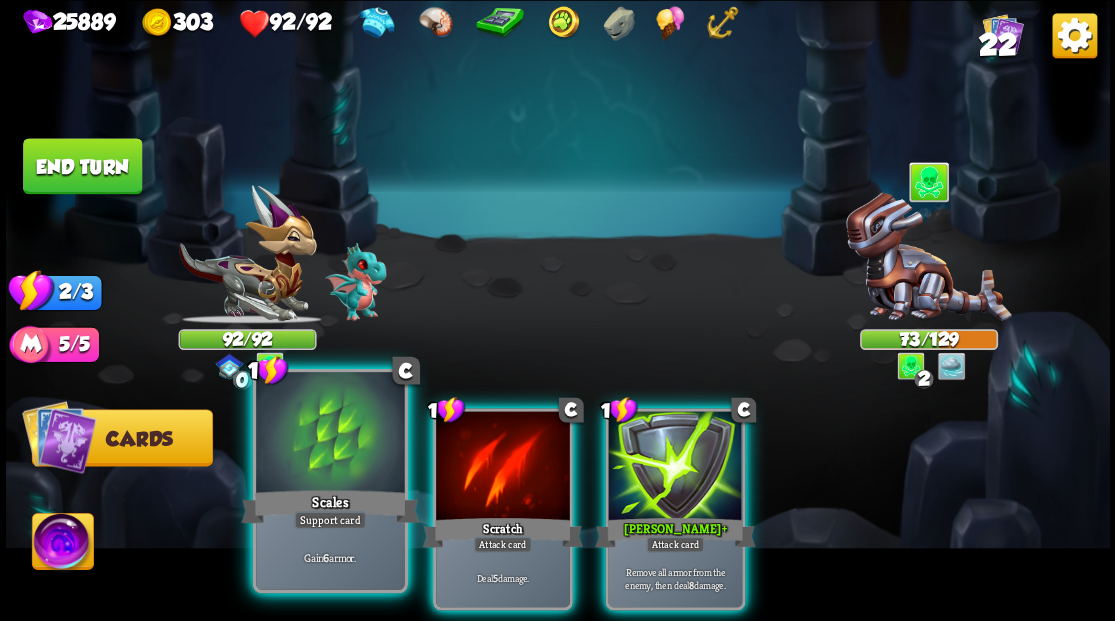 click at bounding box center [330, 434] 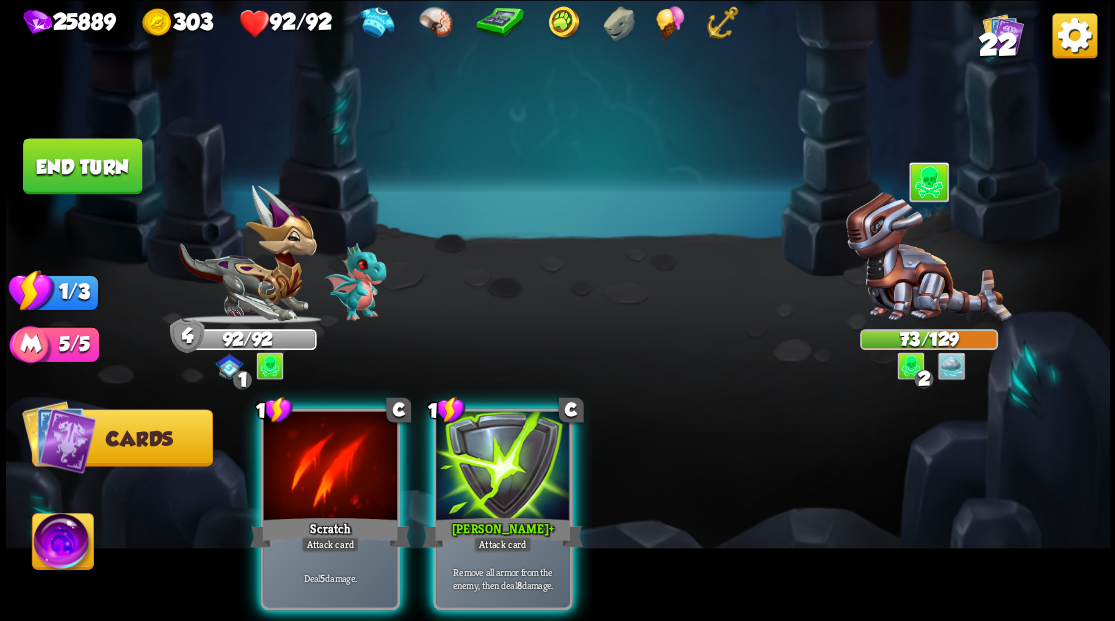 click on "1
C   Scratch     Attack card   Deal  5  damage.
1
[PERSON_NAME] +     Attack card   Remove all armor from the enemy, then deal  8  damage." at bounding box center (667, 483) 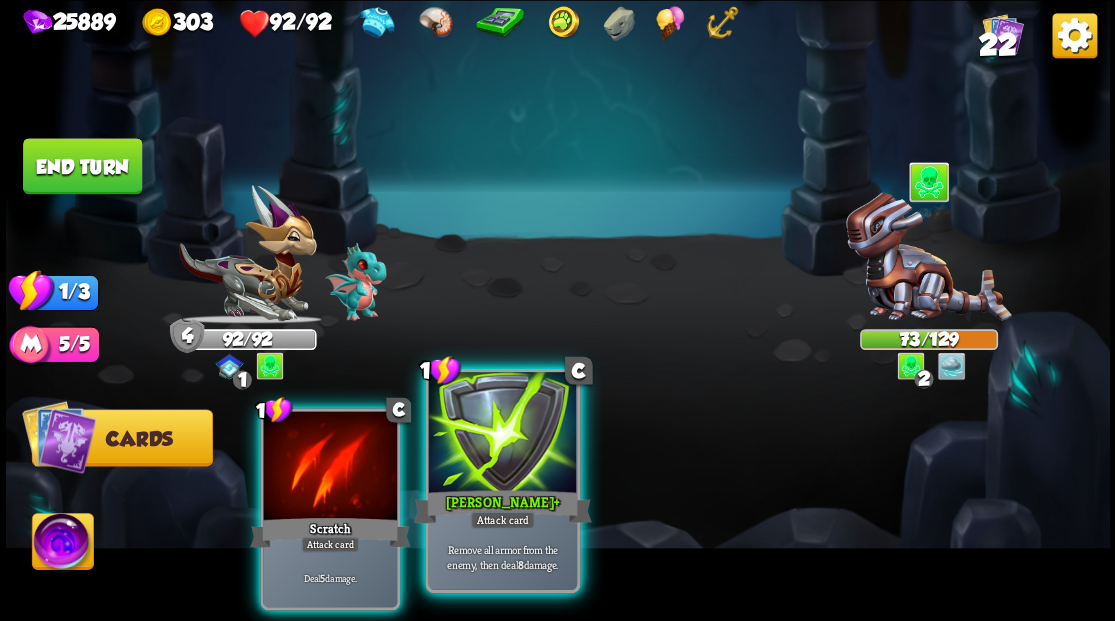 click at bounding box center [502, 434] 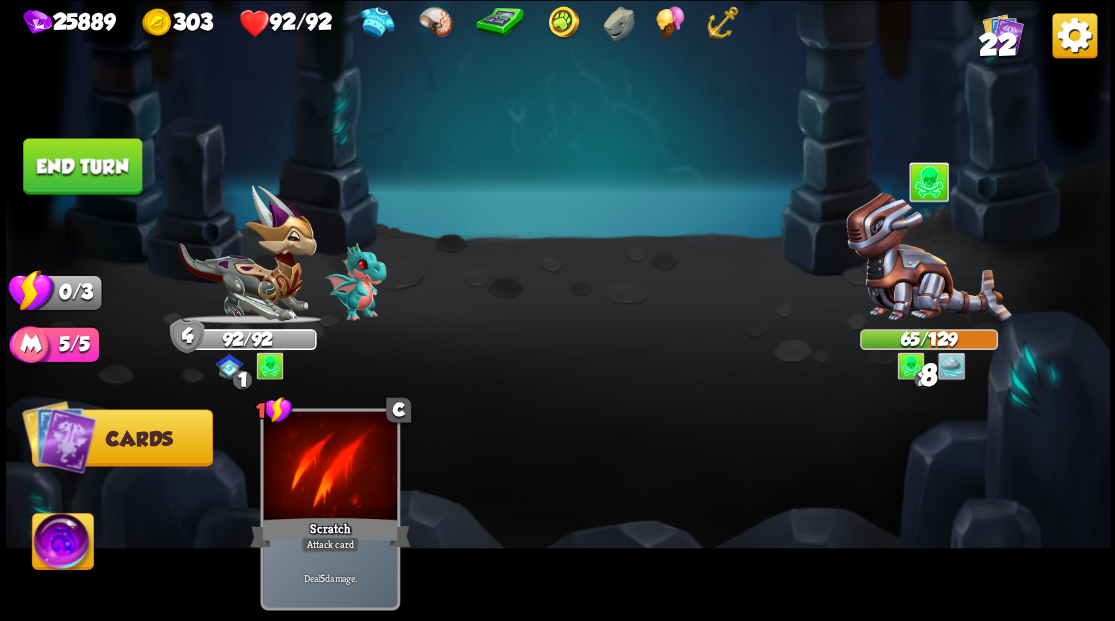 click on "End turn" at bounding box center (82, 166) 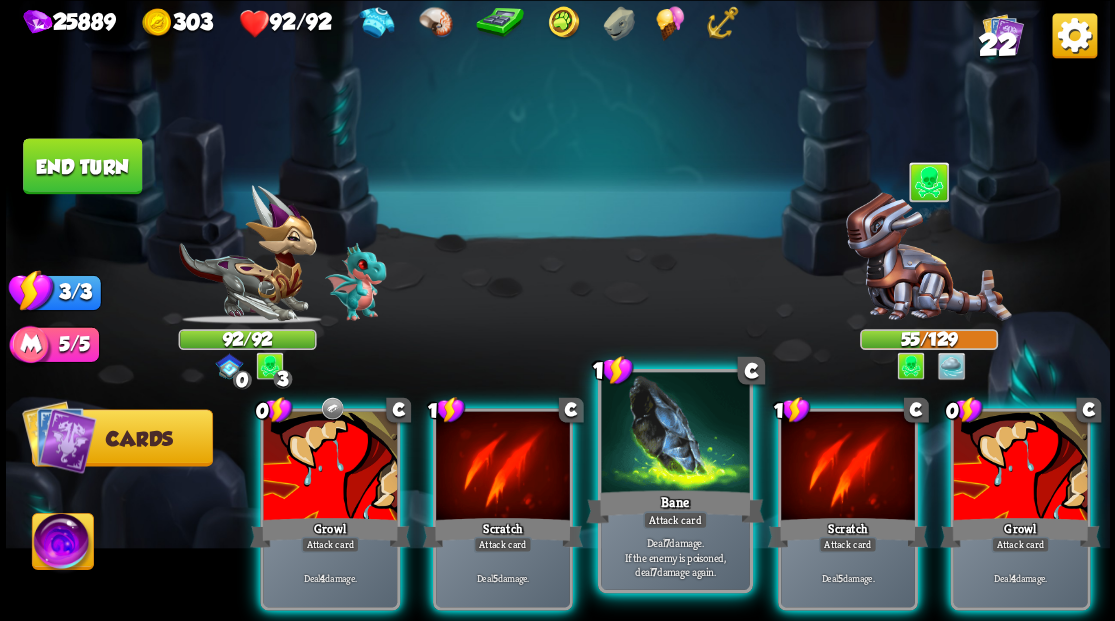 click at bounding box center [675, 434] 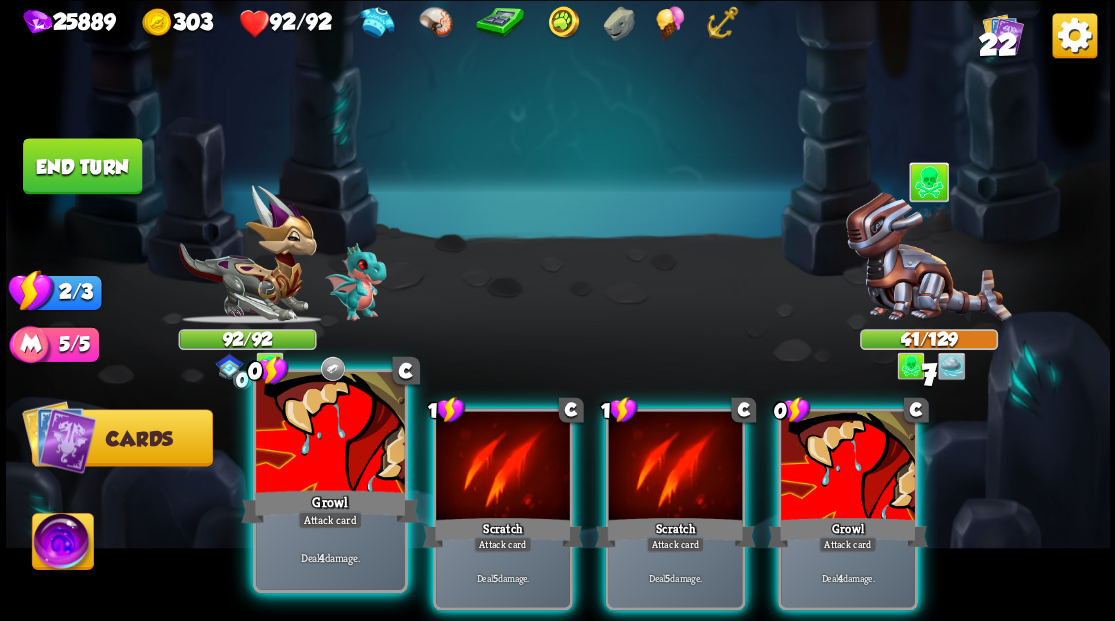 click on "Growl" at bounding box center [330, 506] 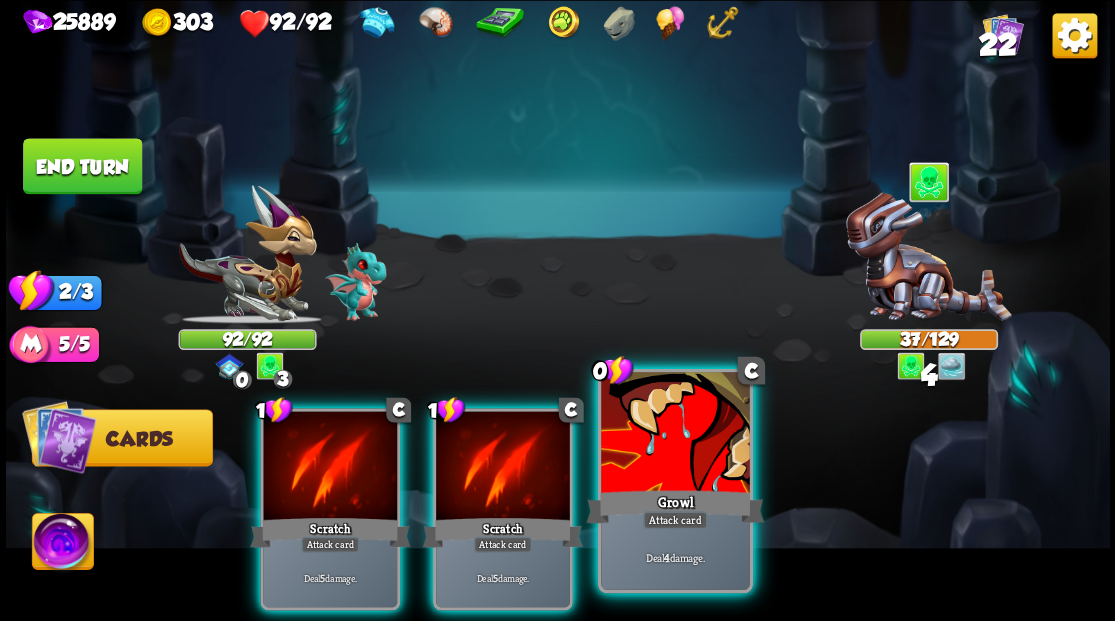 click at bounding box center (675, 434) 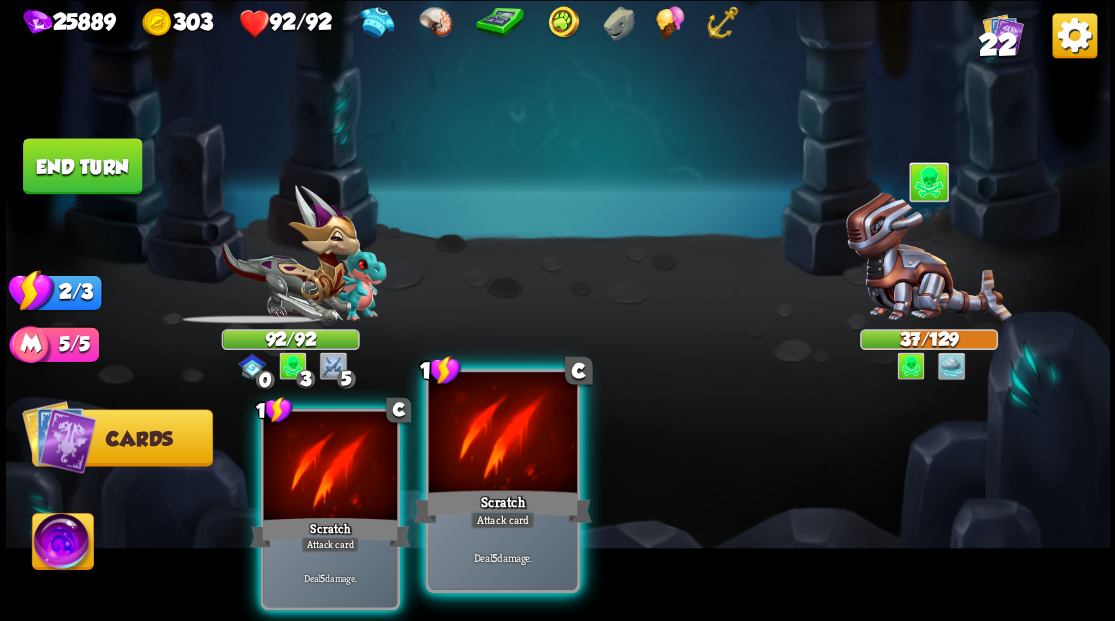 click at bounding box center (502, 434) 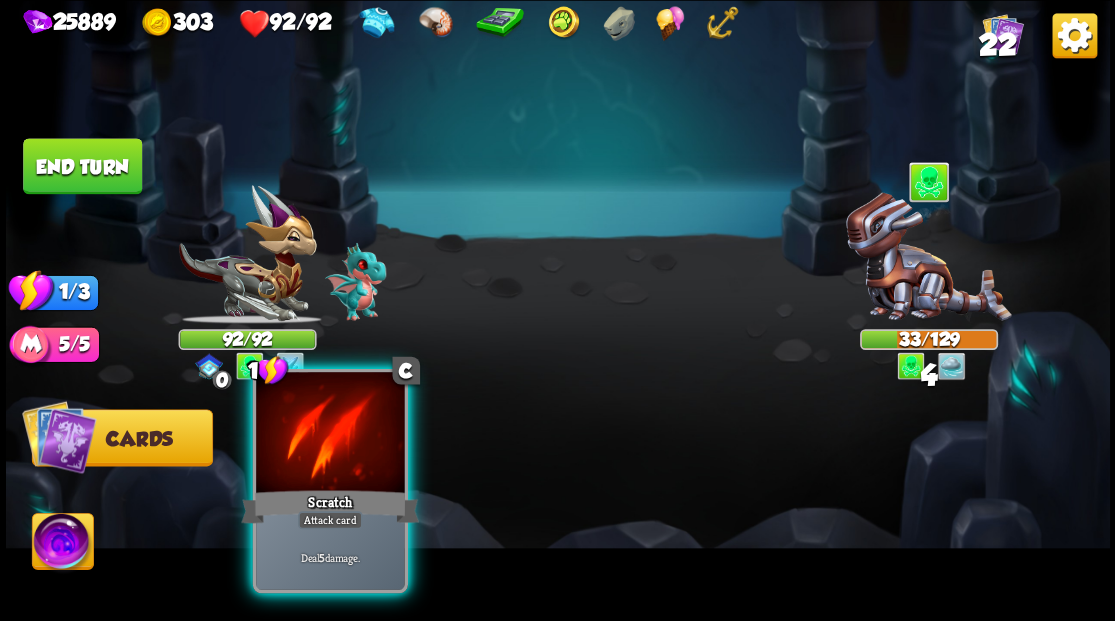 click at bounding box center (330, 434) 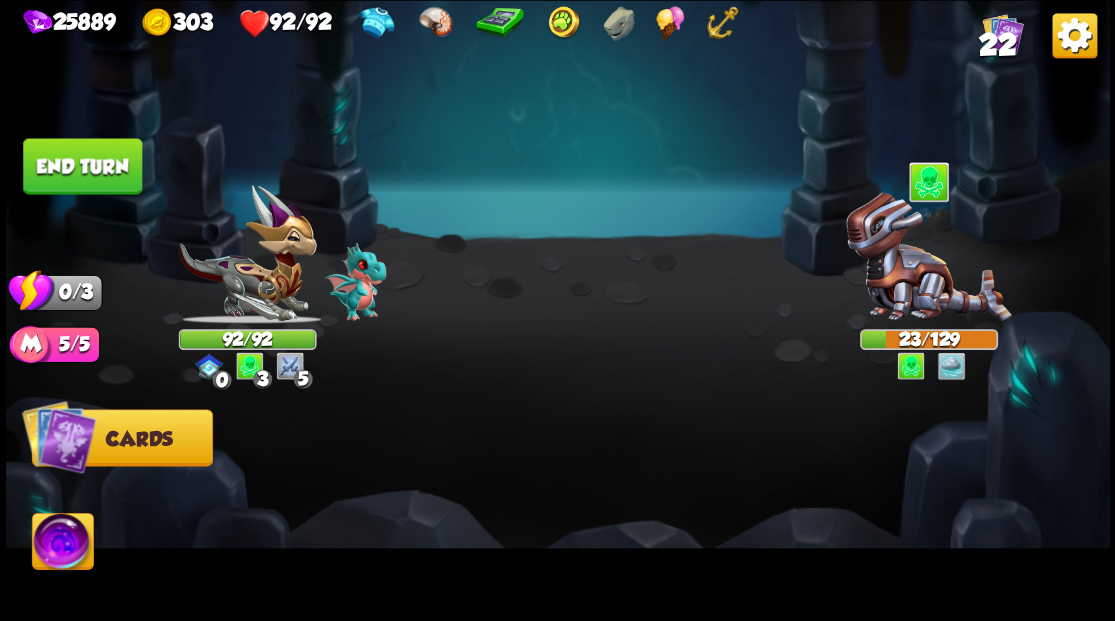 click on "End turn" at bounding box center (82, 166) 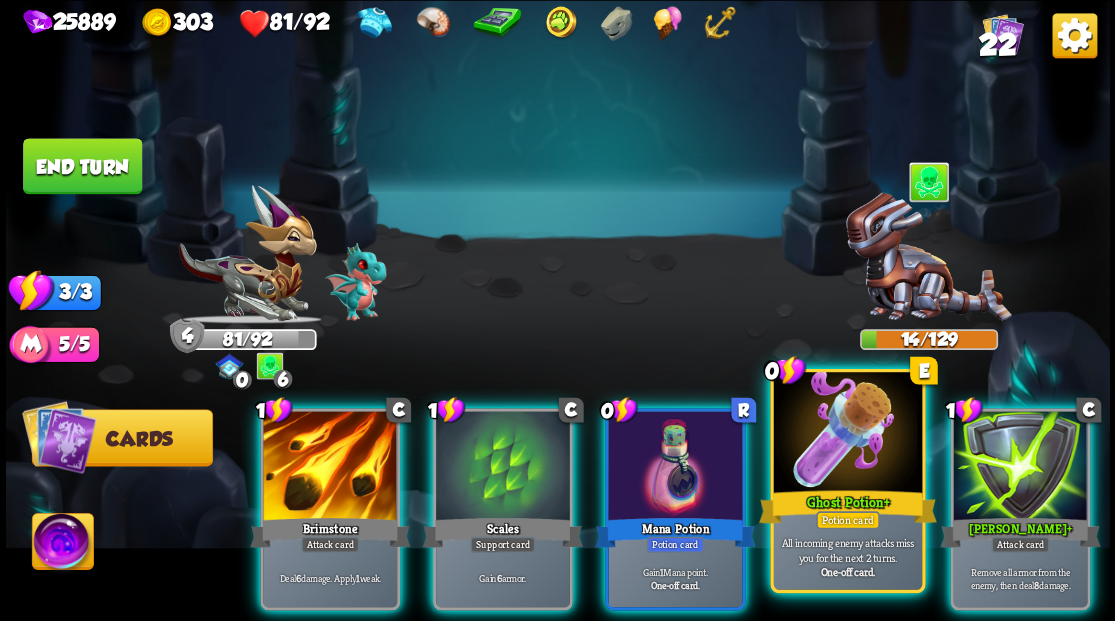 click at bounding box center (847, 434) 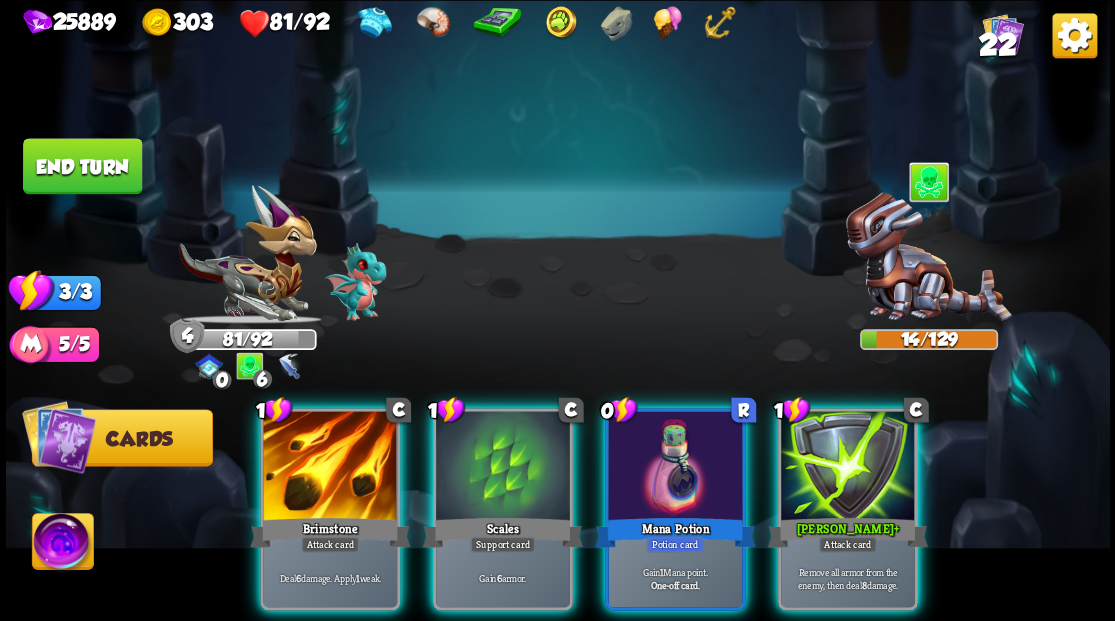 click at bounding box center (848, 467) 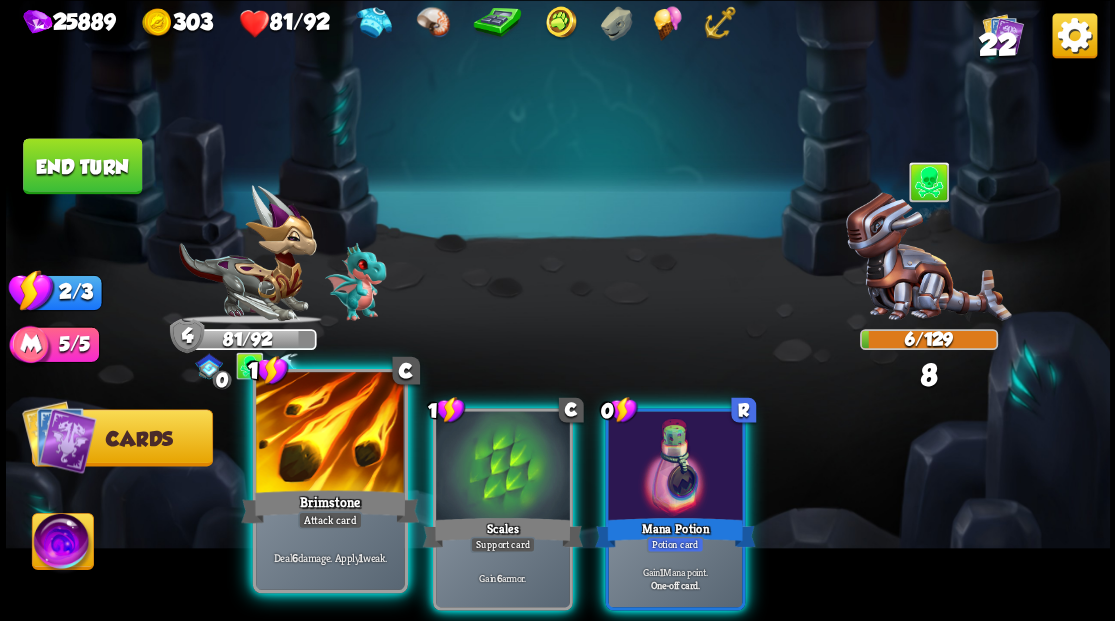 click at bounding box center (330, 434) 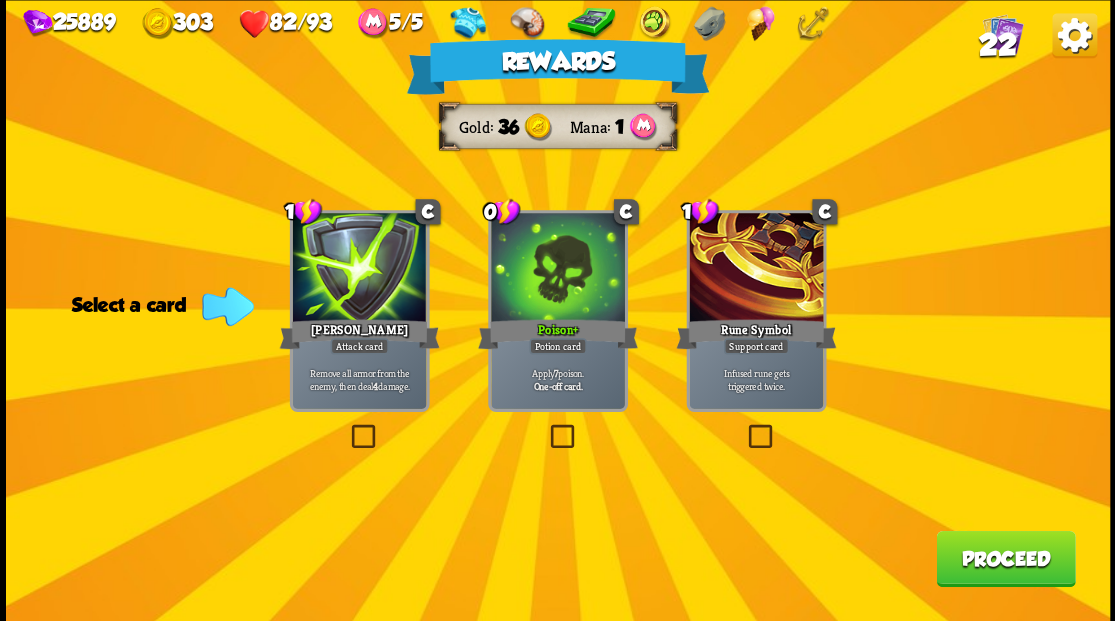 click on "22" at bounding box center [997, 45] 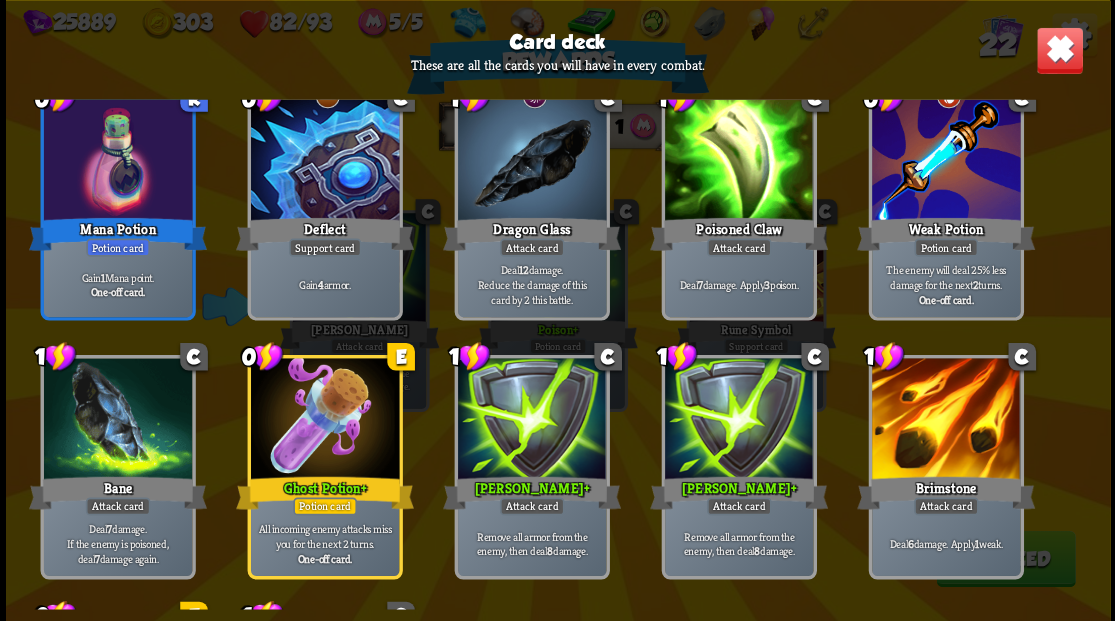 scroll, scrollTop: 666, scrollLeft: 0, axis: vertical 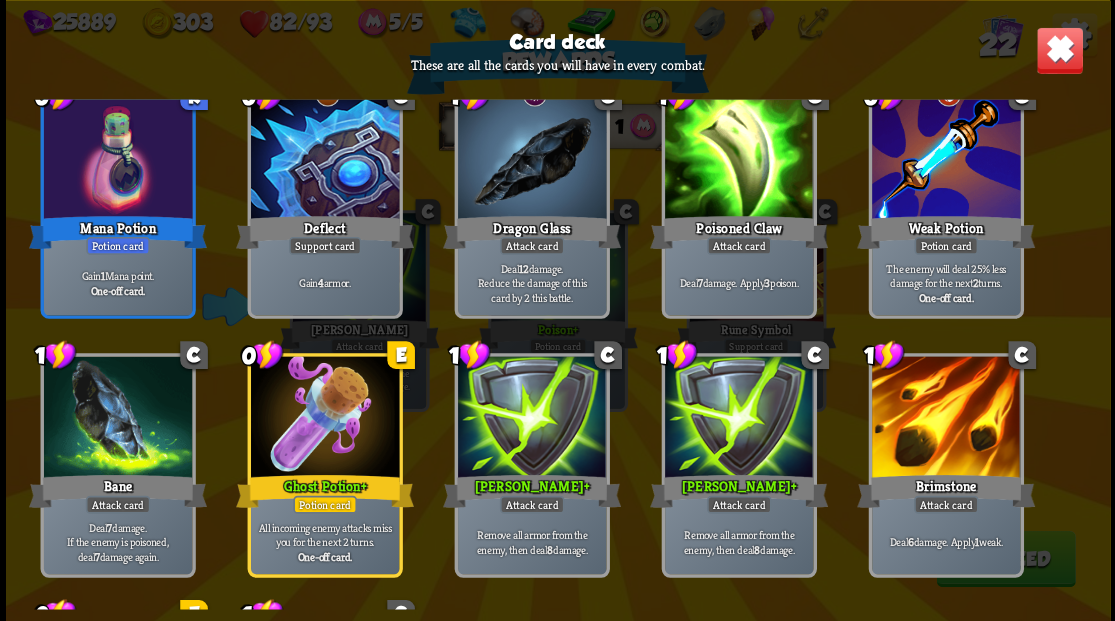 click at bounding box center [1059, 50] 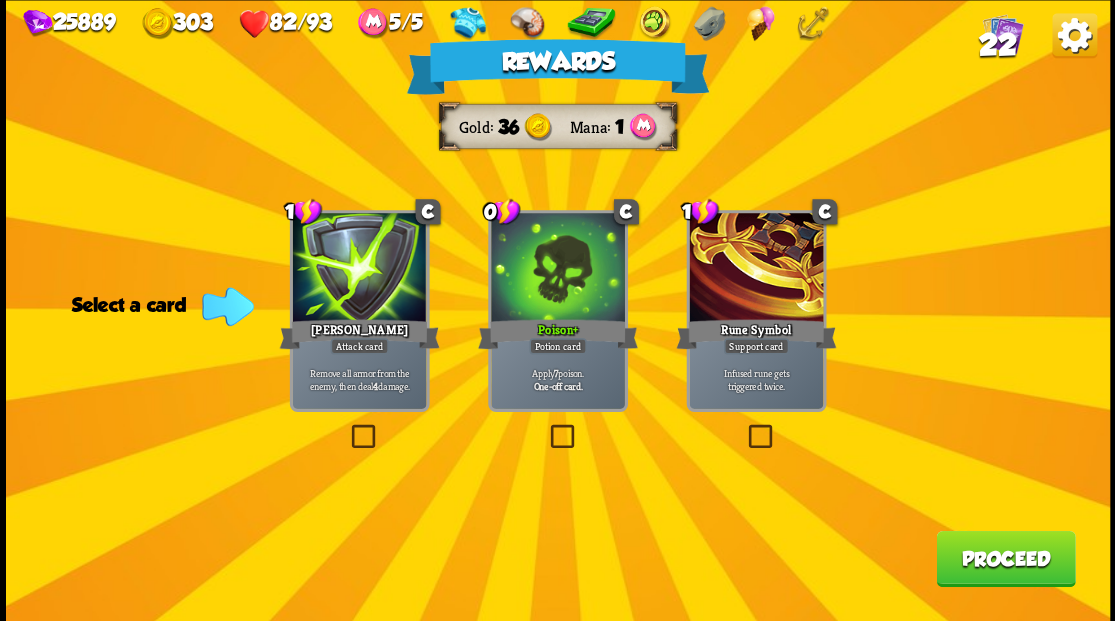 click on "Proceed" at bounding box center [1005, 558] 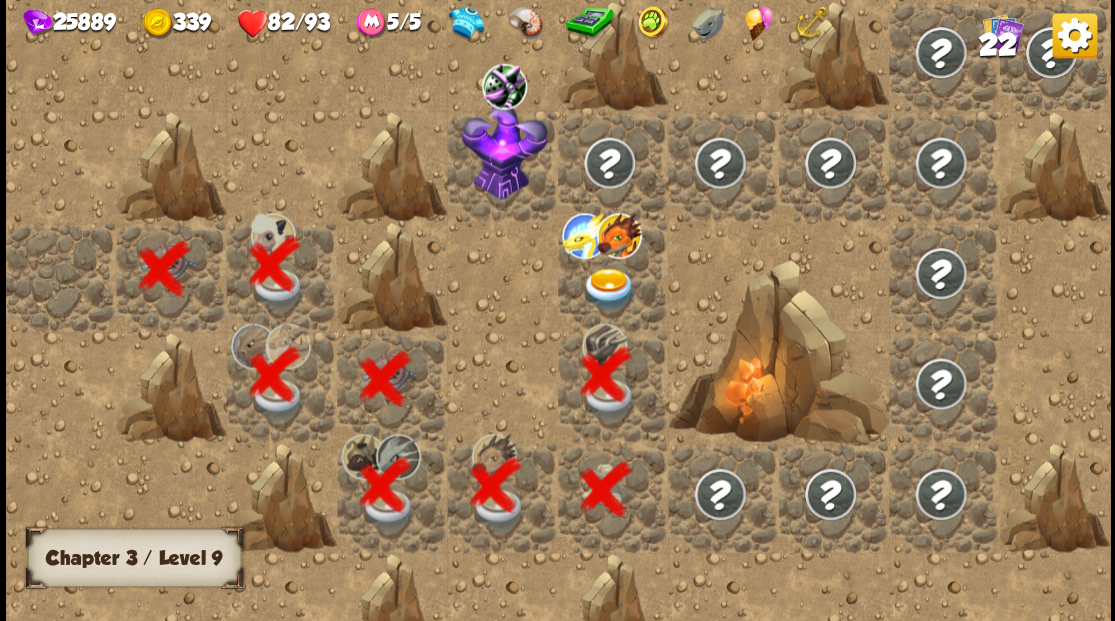 click at bounding box center (609, 288) 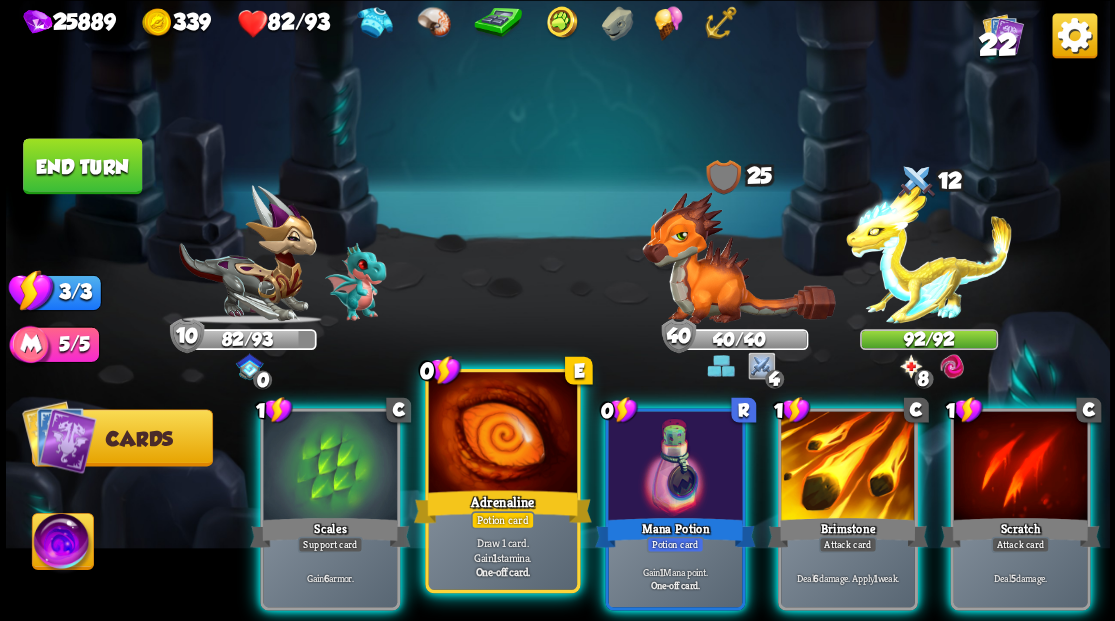 drag, startPoint x: 508, startPoint y: 441, endPoint x: 522, endPoint y: 351, distance: 91.08238 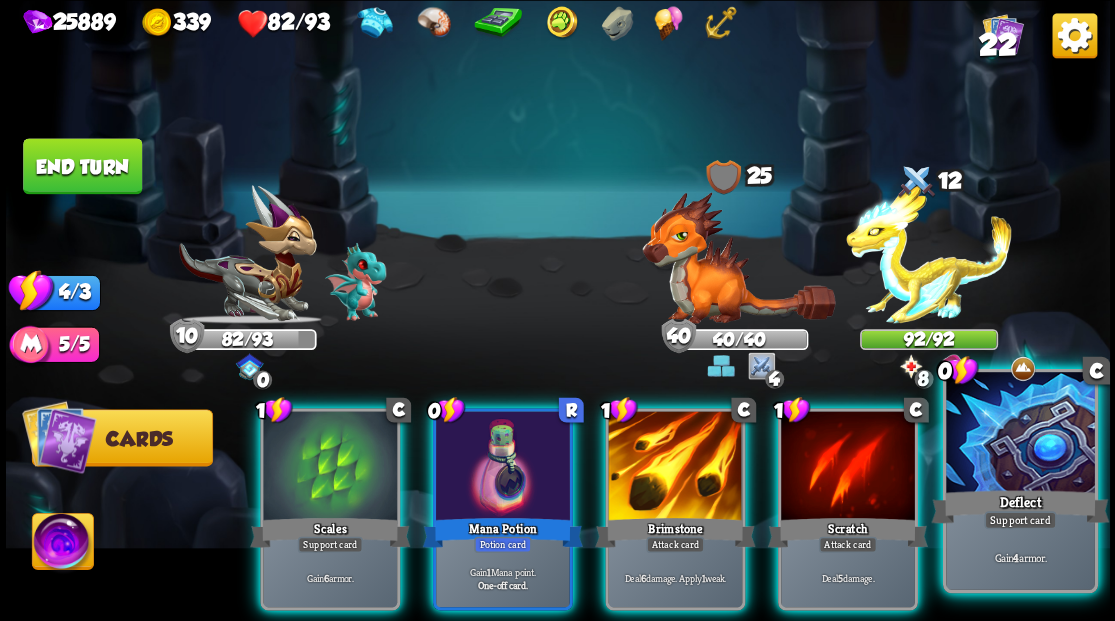 click at bounding box center (1020, 434) 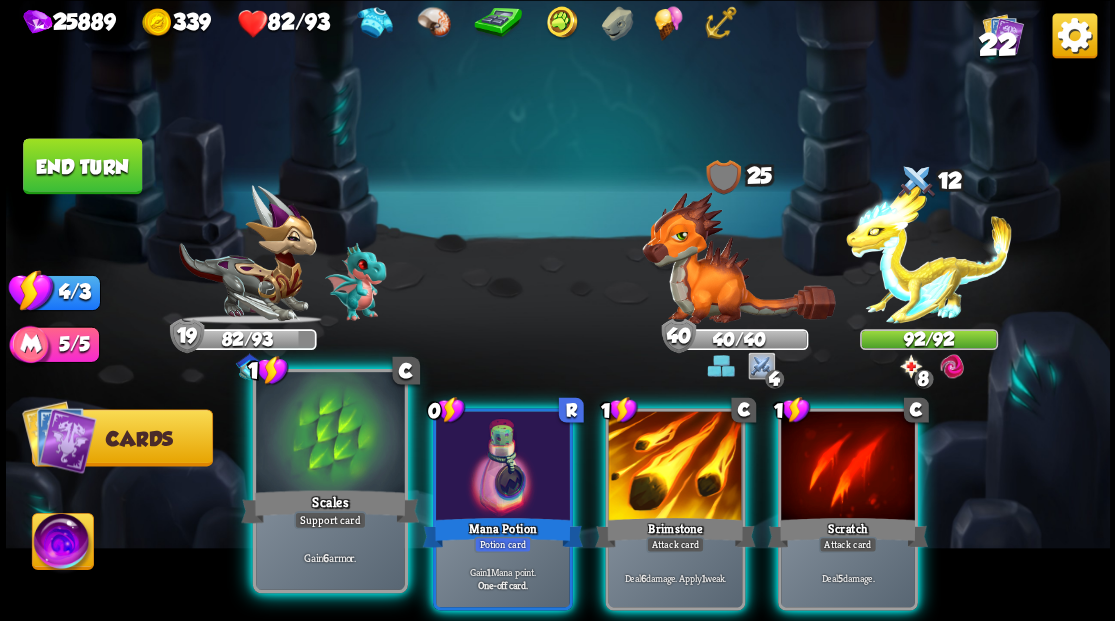 click at bounding box center (330, 434) 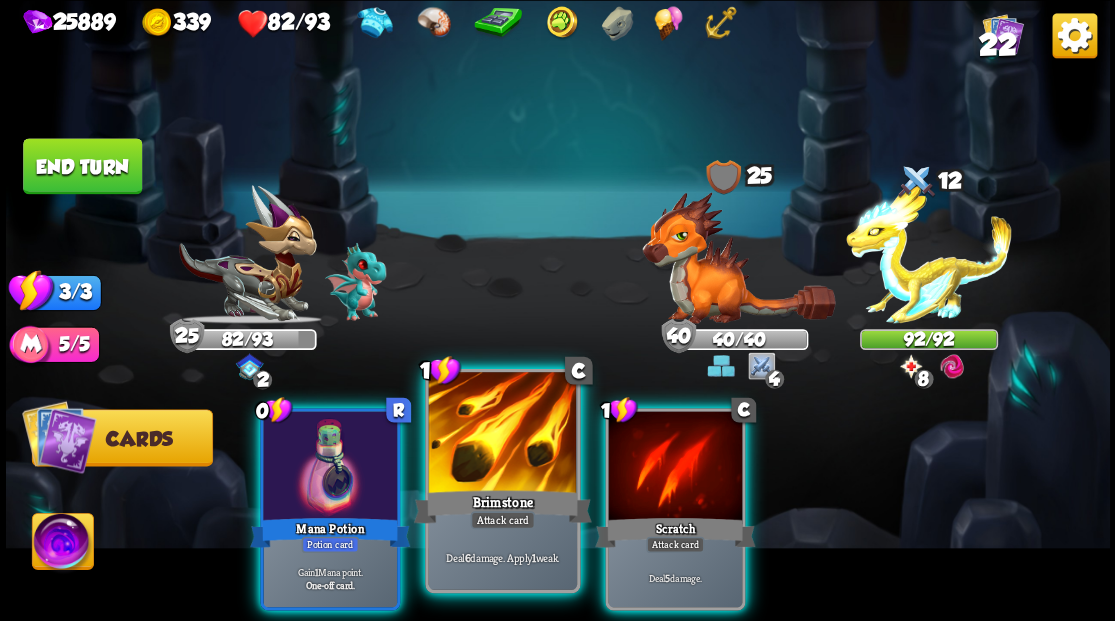 click at bounding box center [502, 434] 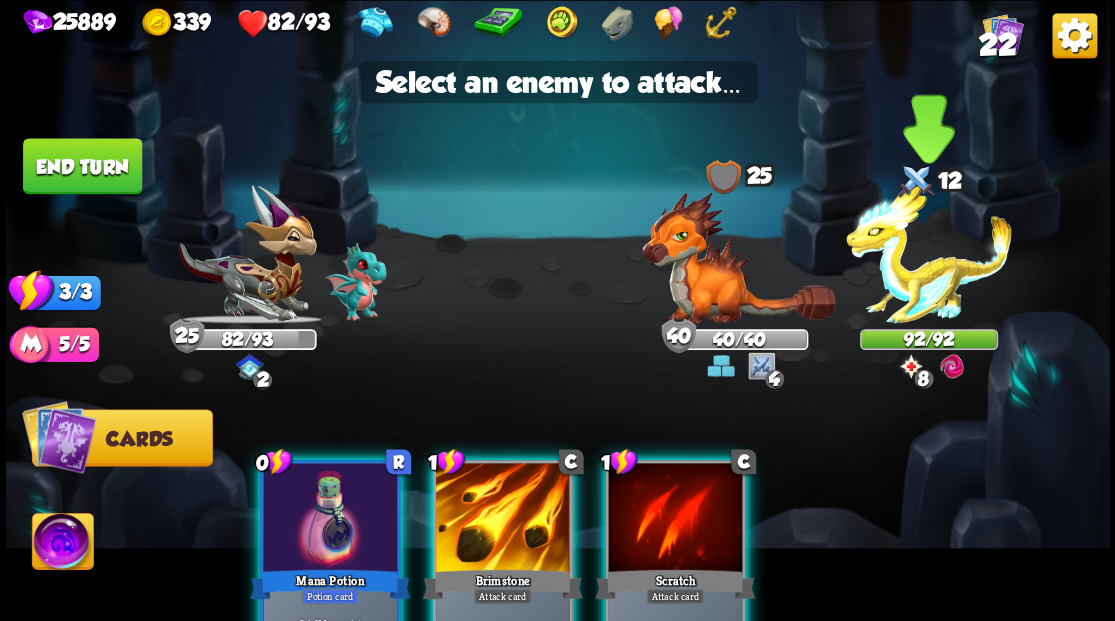click at bounding box center [929, 254] 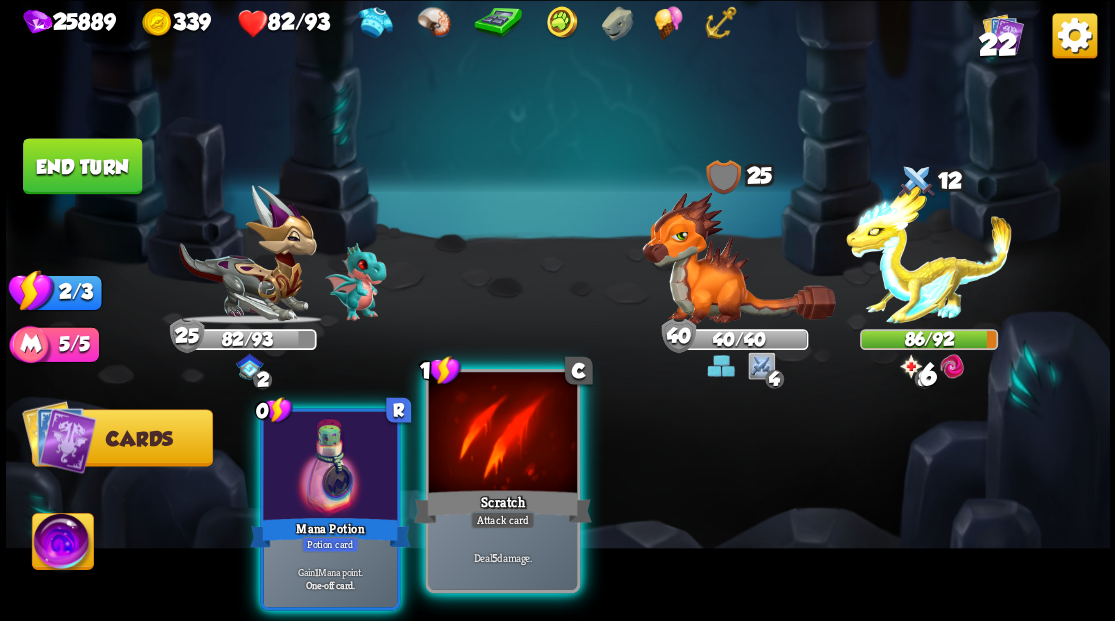 click at bounding box center [502, 434] 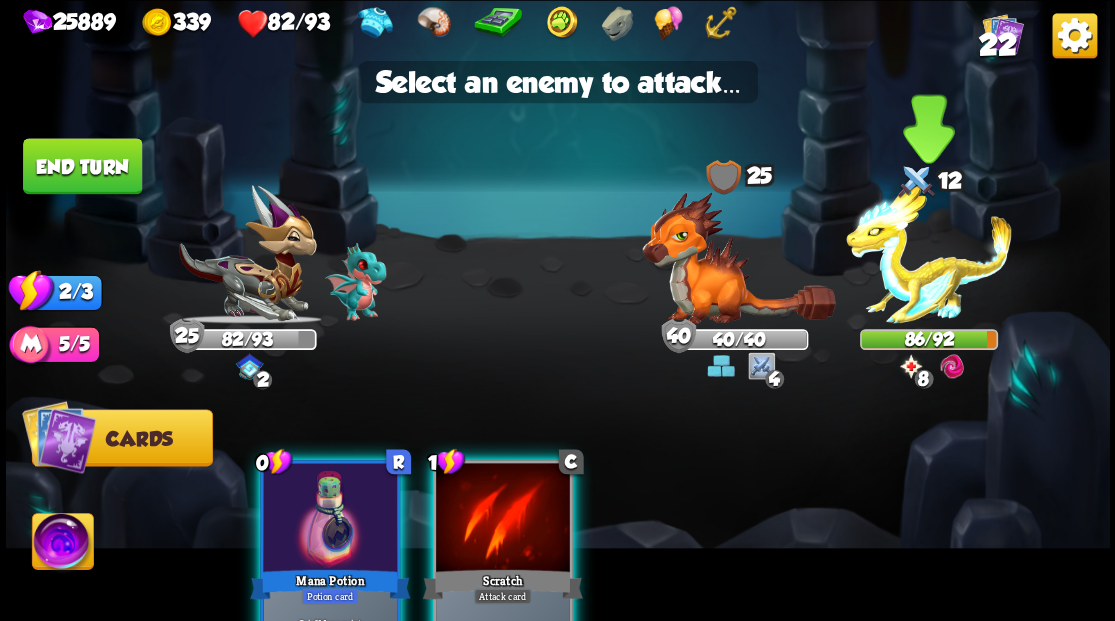 click at bounding box center (929, 254) 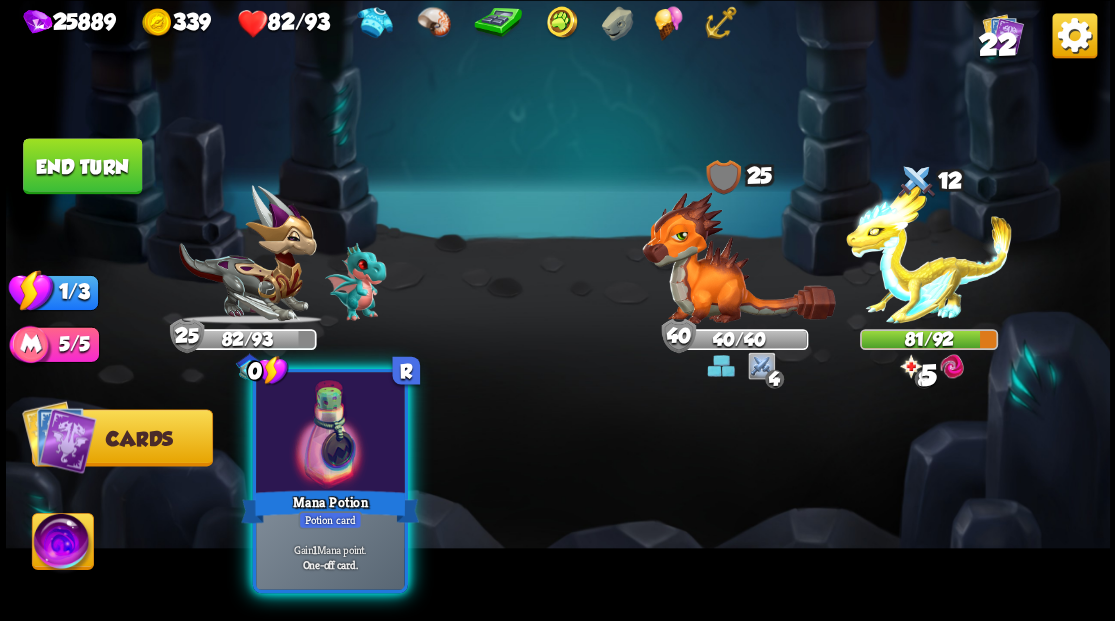 click at bounding box center (330, 434) 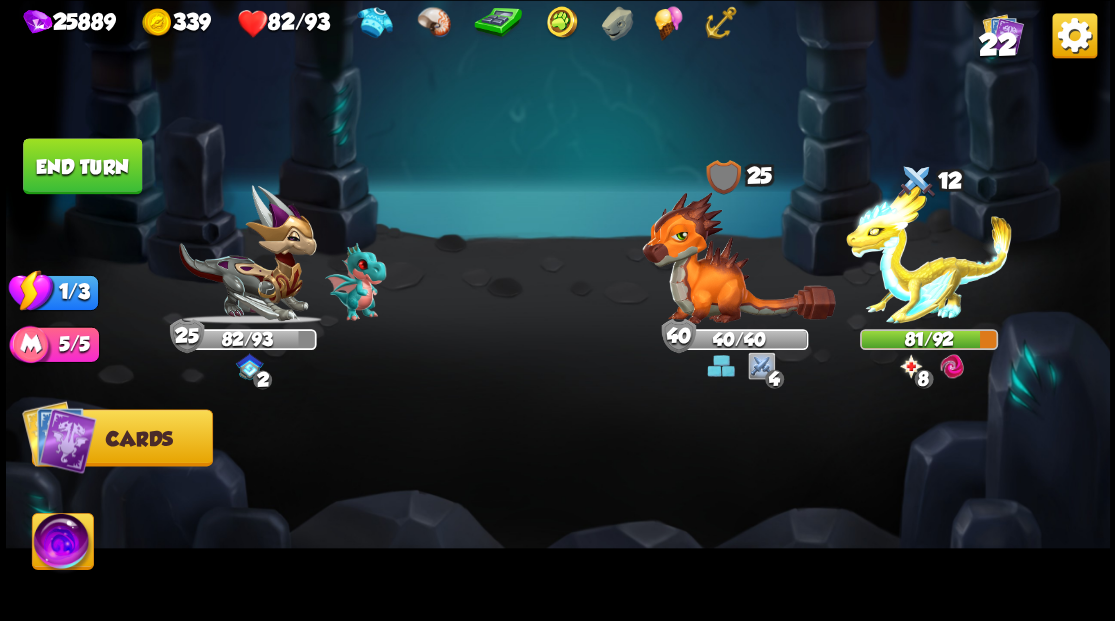 click on "End turn" at bounding box center [82, 166] 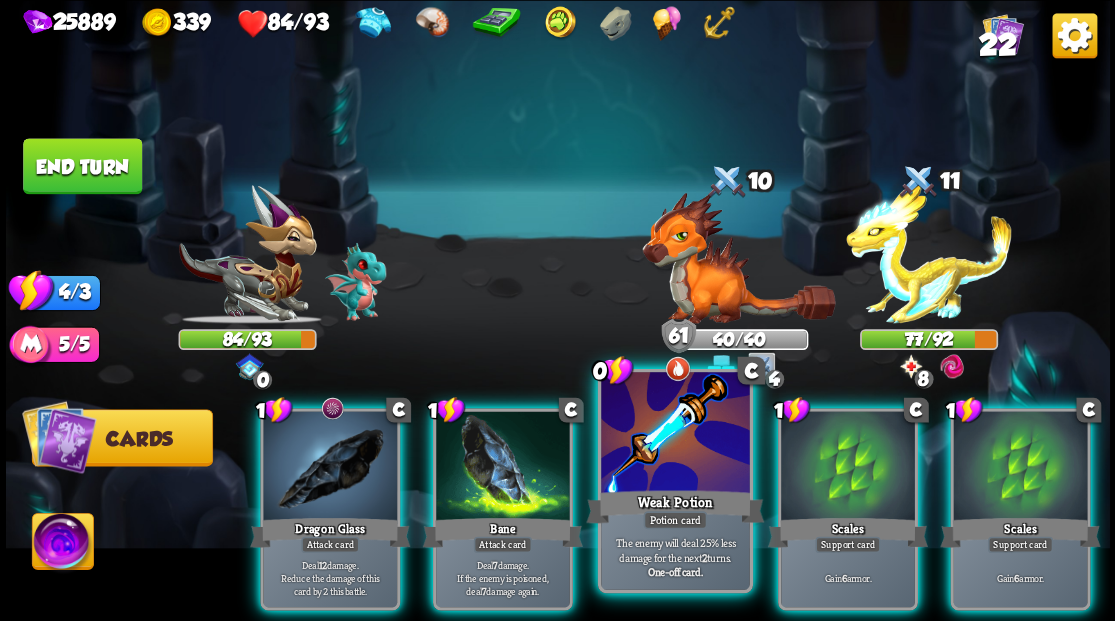 click at bounding box center [675, 434] 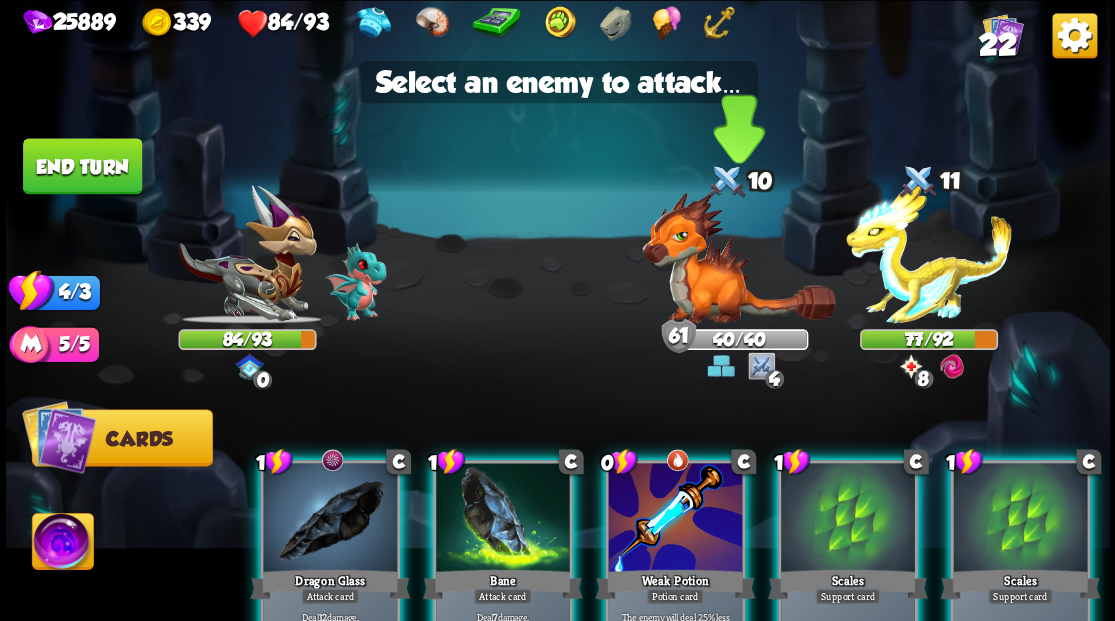 click at bounding box center (738, 257) 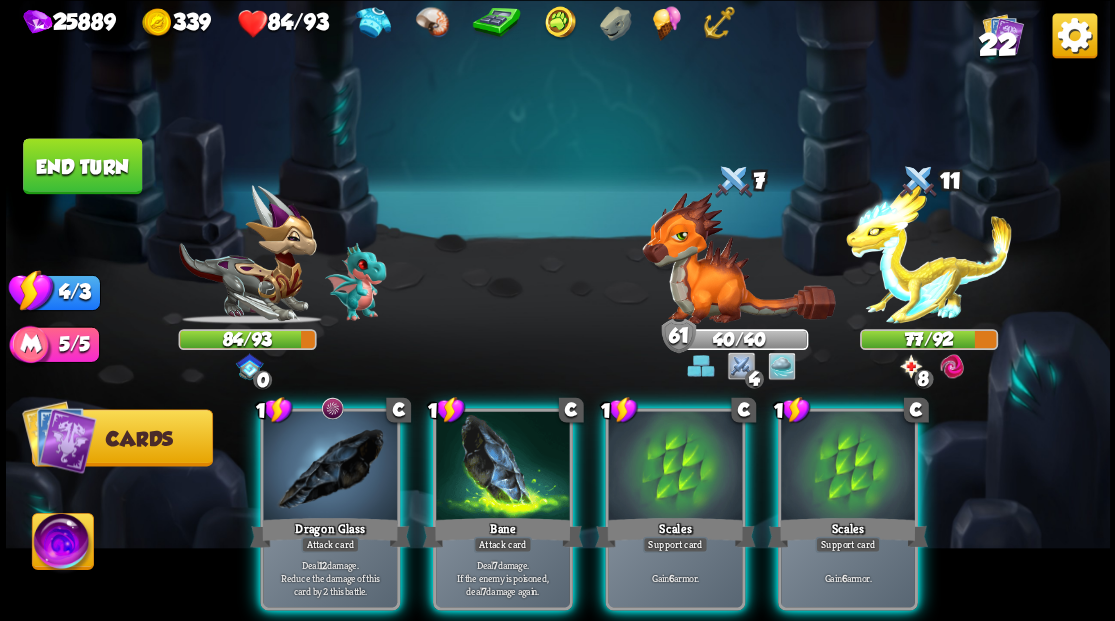 click at bounding box center (738, 257) 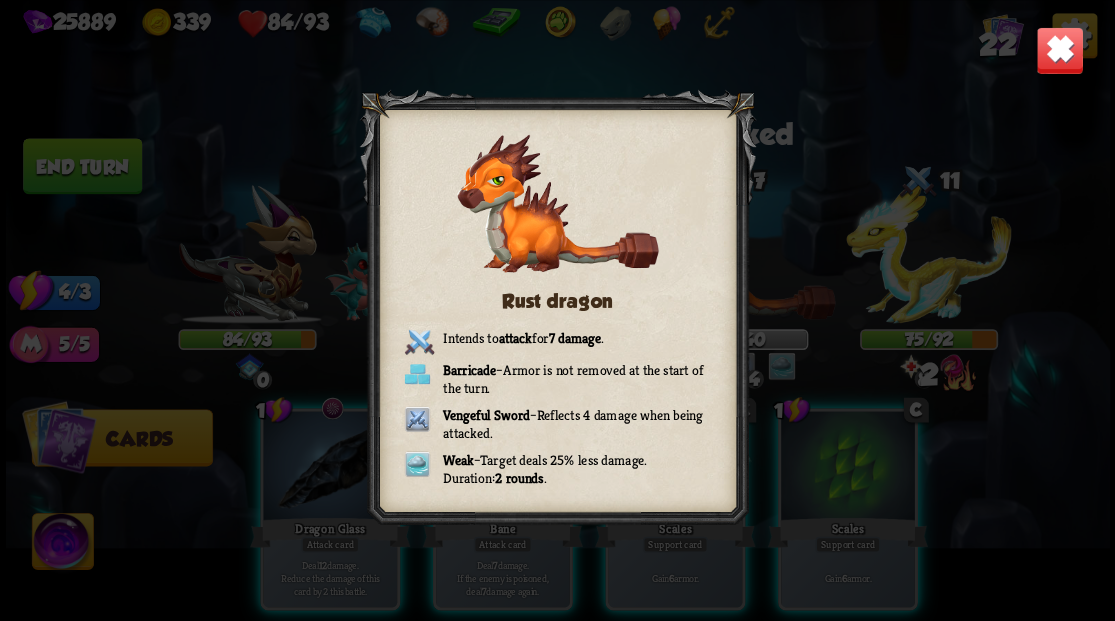drag, startPoint x: 1098, startPoint y: 22, endPoint x: 746, endPoint y: 206, distance: 397.19012 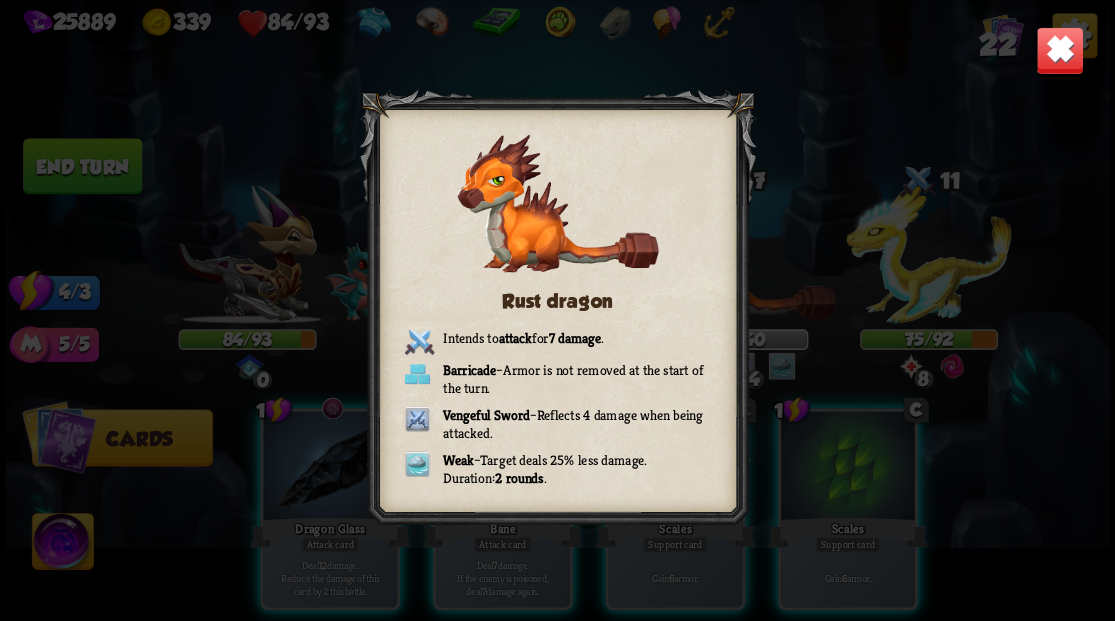 click at bounding box center [1059, 50] 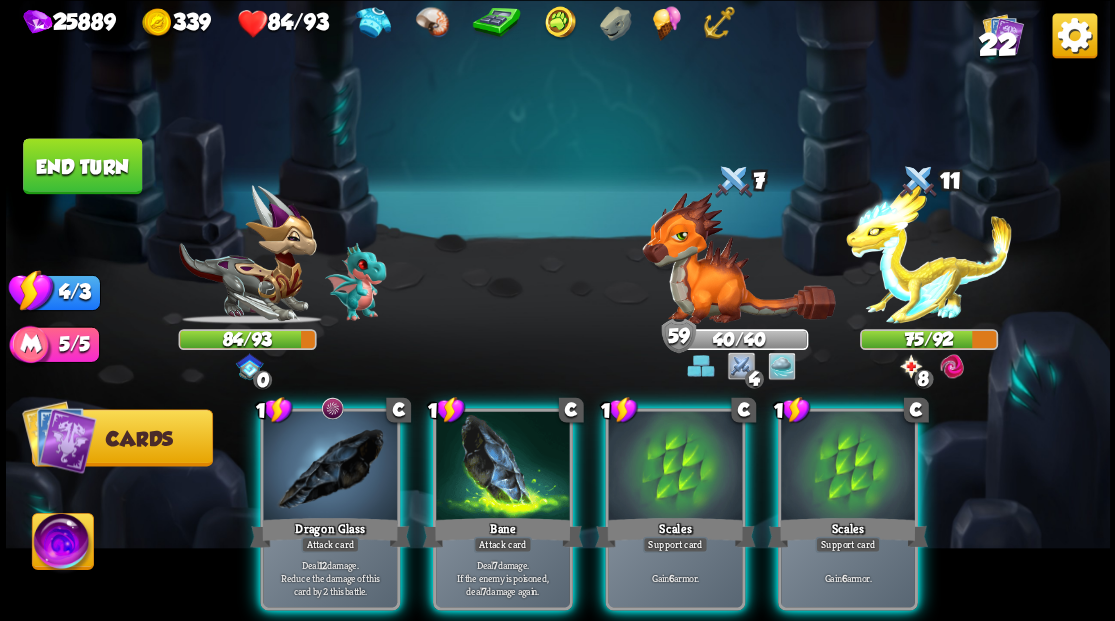 drag, startPoint x: 344, startPoint y: 430, endPoint x: 418, endPoint y: 405, distance: 78.1089 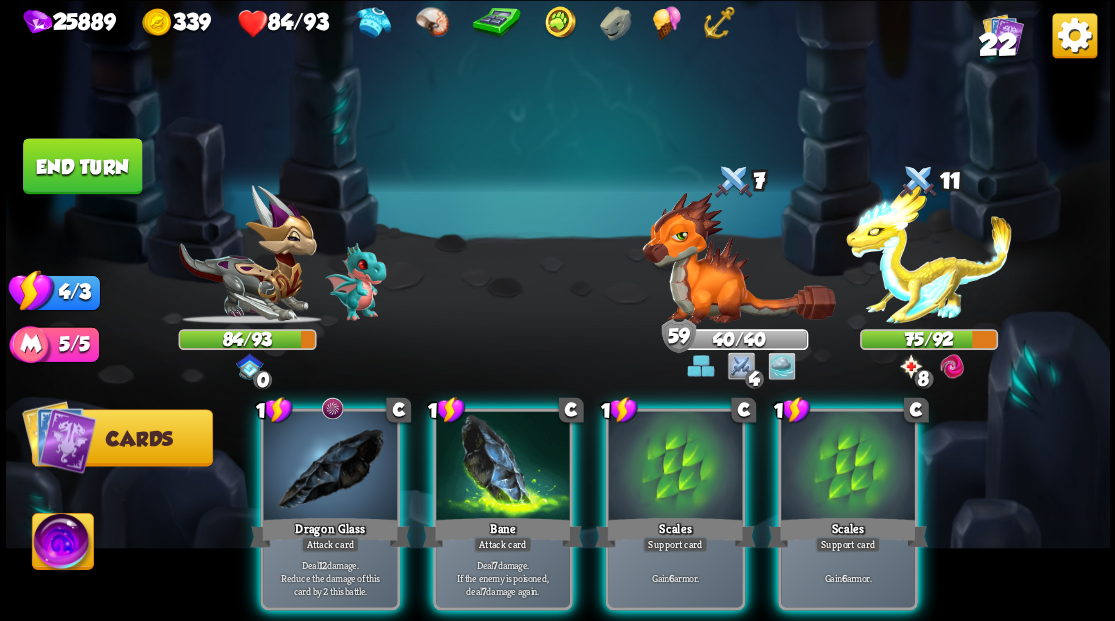 click at bounding box center (330, 467) 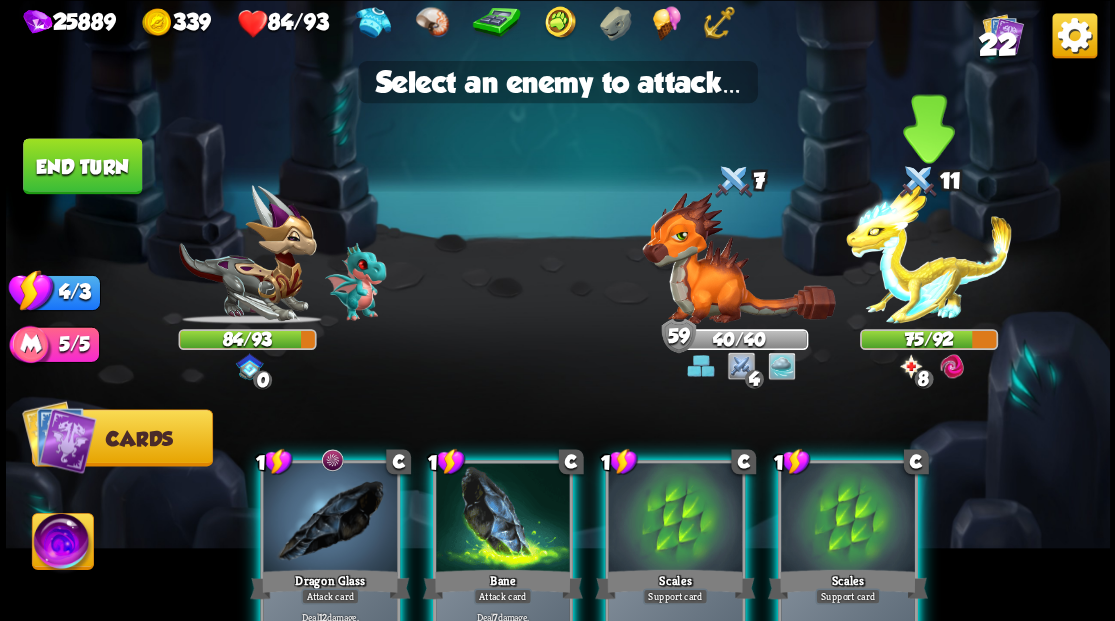 click at bounding box center [929, 254] 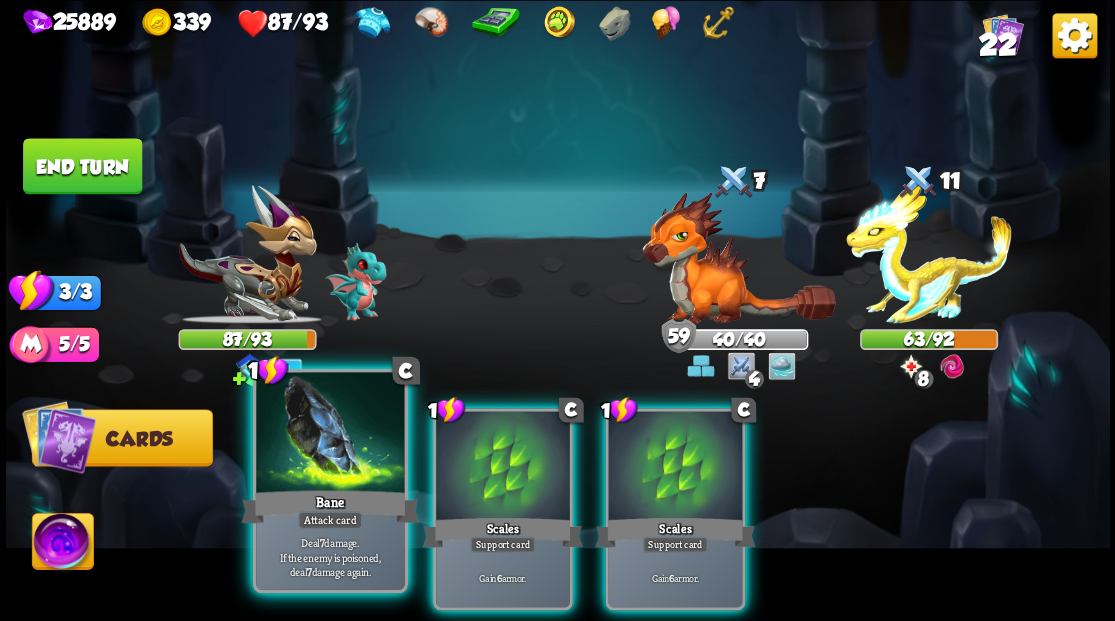 click at bounding box center (330, 434) 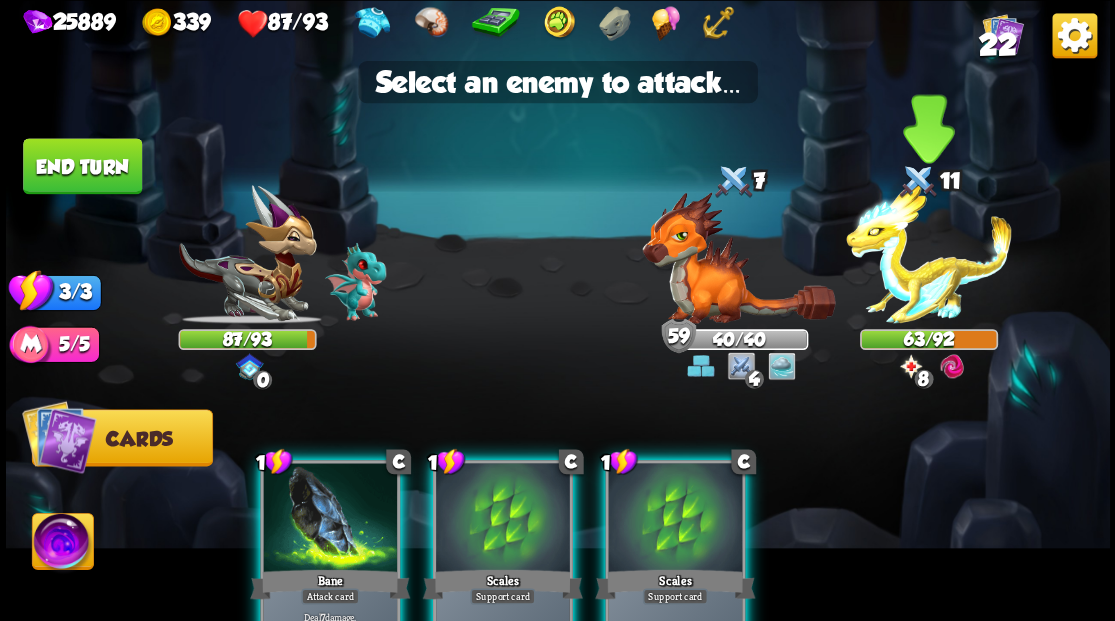 click at bounding box center (929, 254) 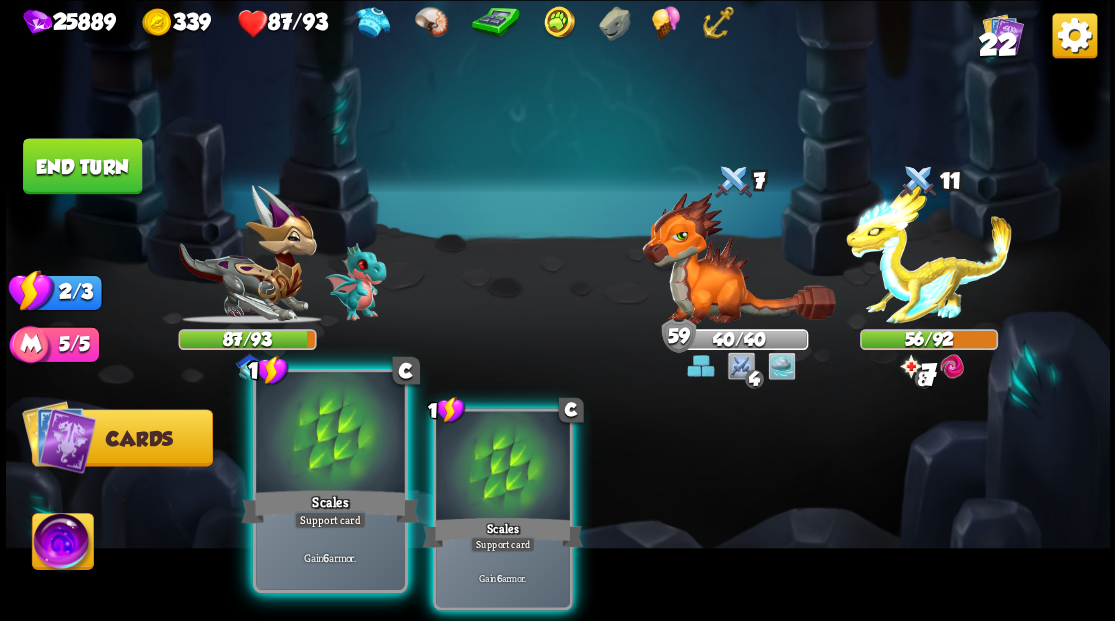 click at bounding box center (330, 434) 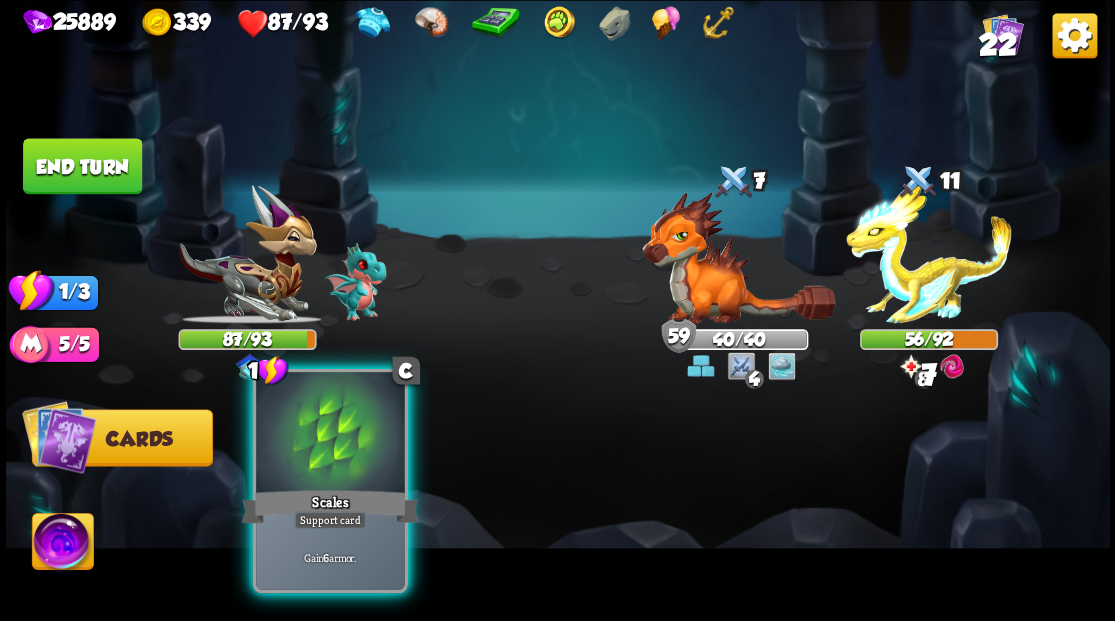 click at bounding box center [330, 434] 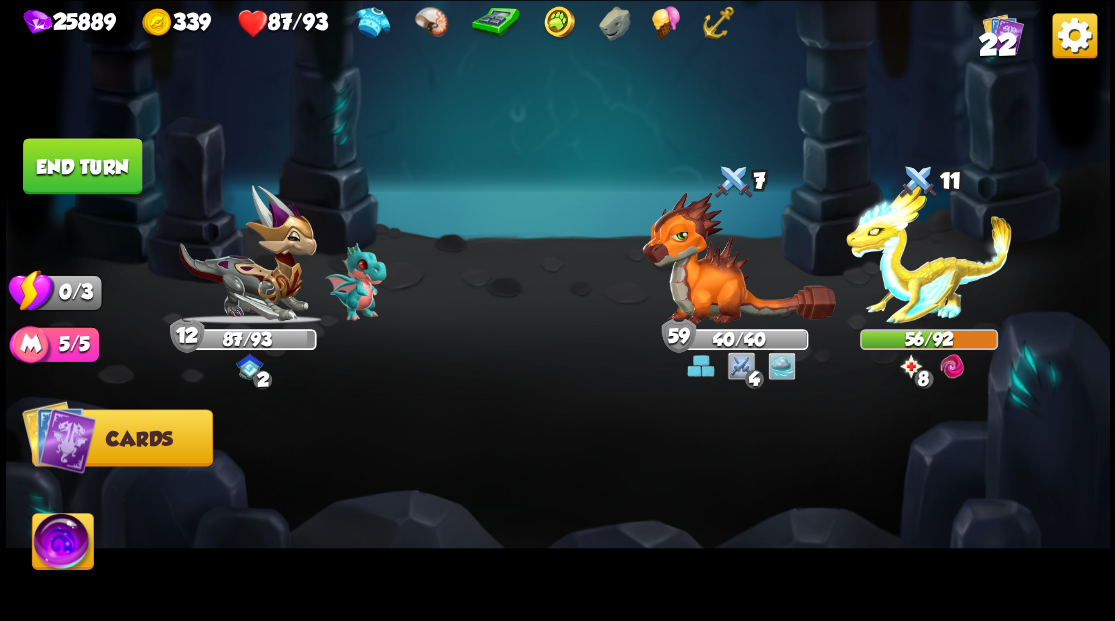 click on "End turn" at bounding box center [82, 166] 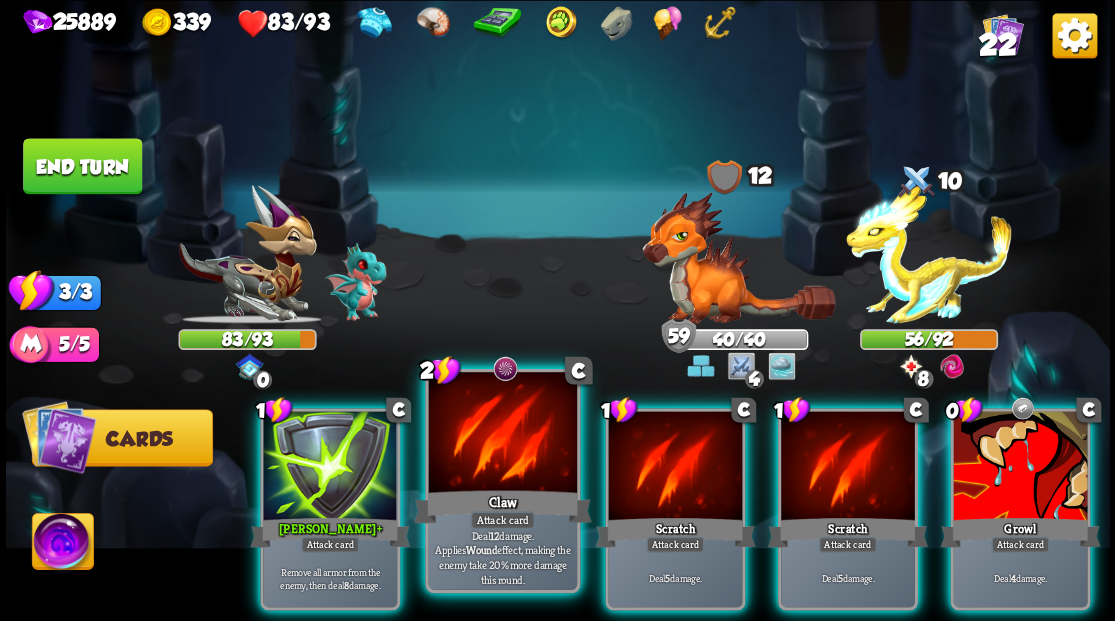 click at bounding box center [502, 434] 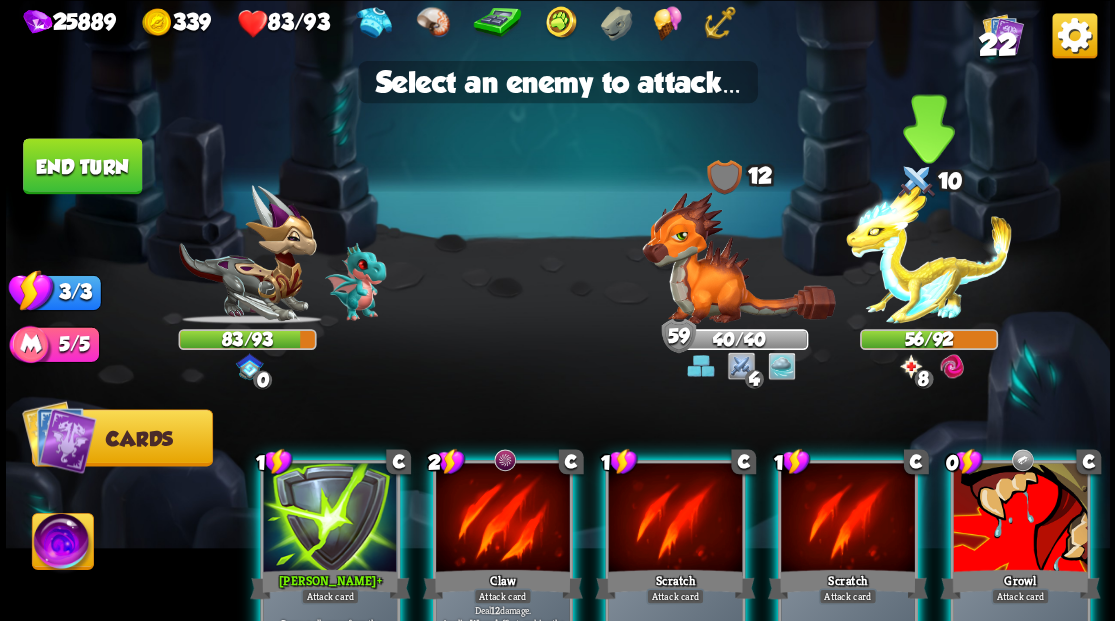 click at bounding box center (929, 254) 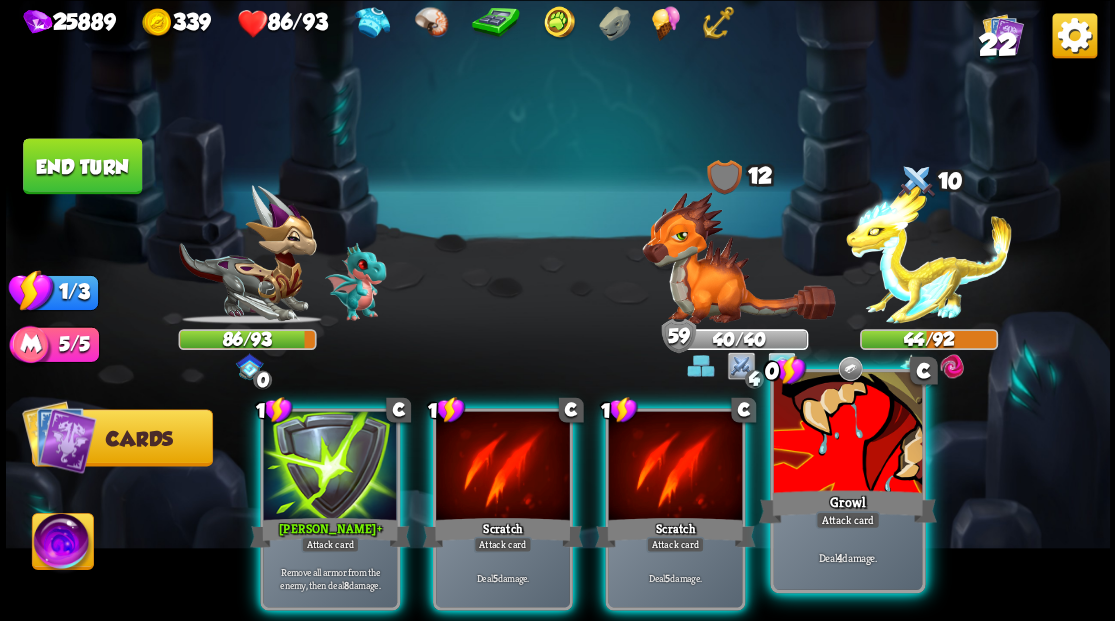 click at bounding box center (847, 434) 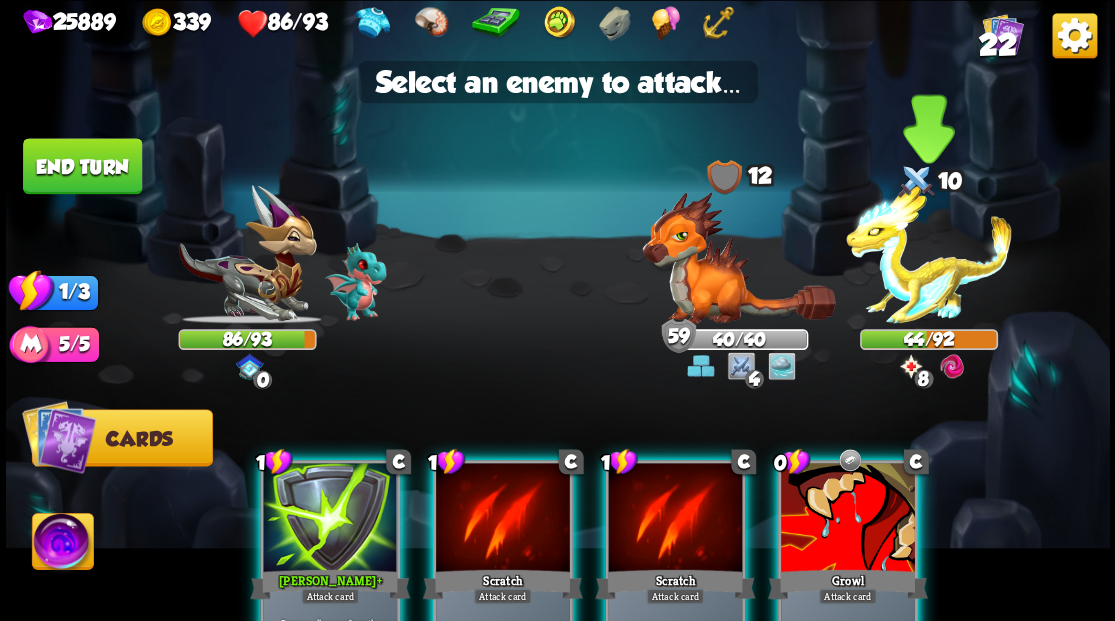 click at bounding box center (929, 254) 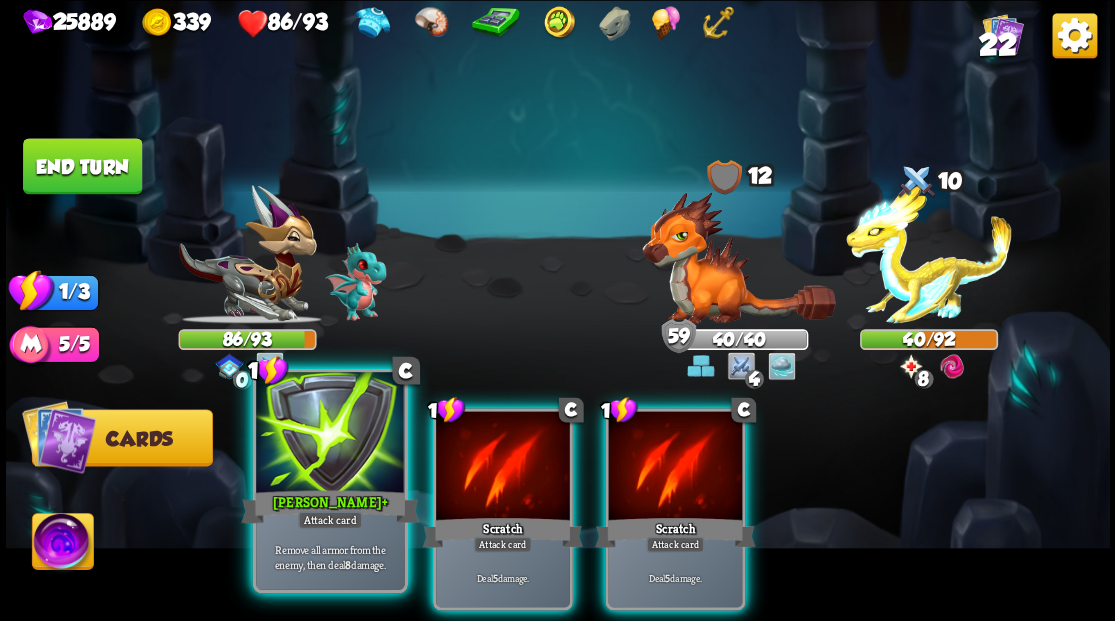 click at bounding box center (330, 434) 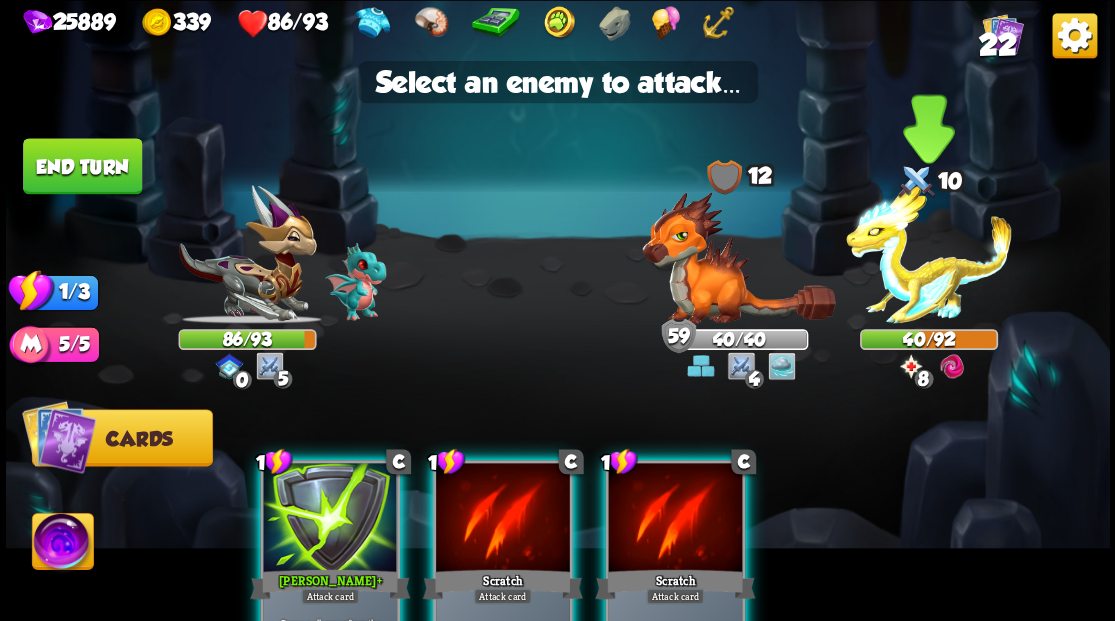 click at bounding box center (929, 254) 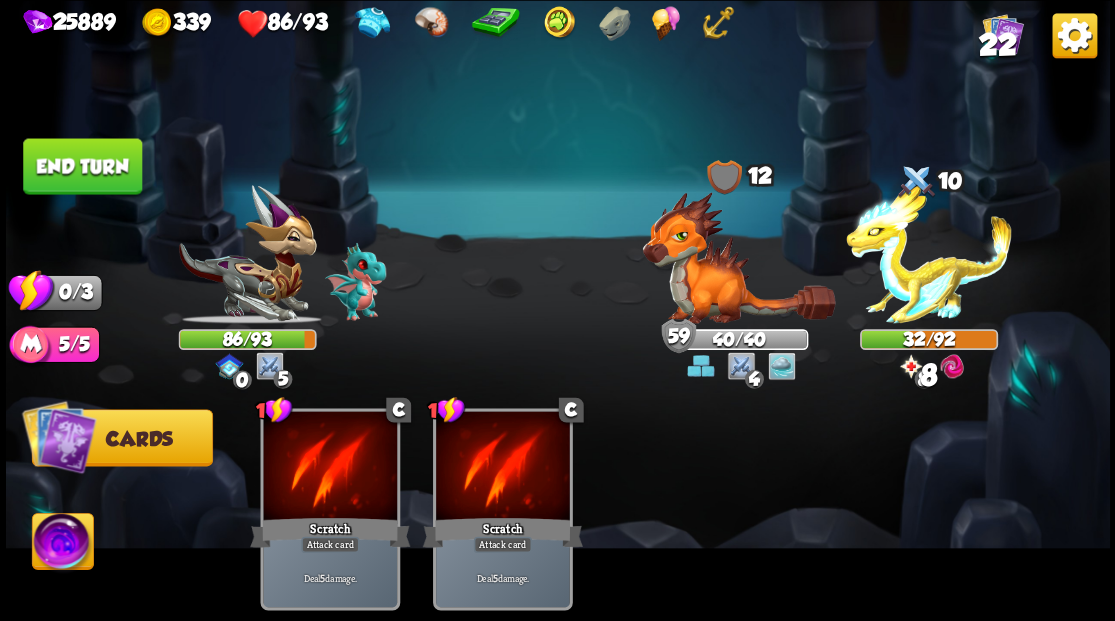 click at bounding box center (558, 310) 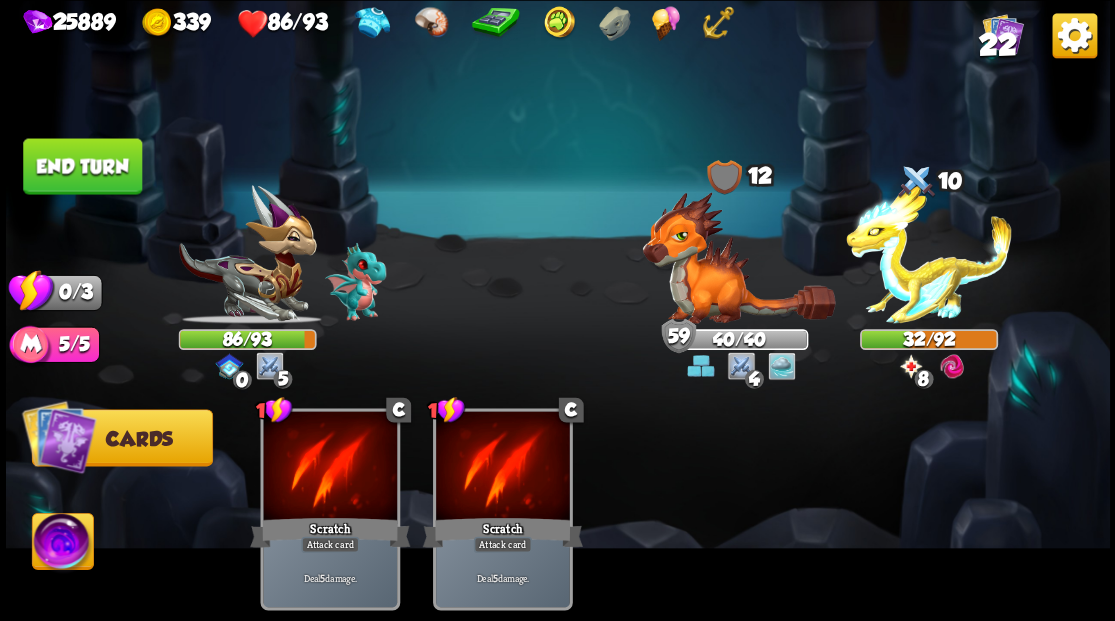 click on "End turn" at bounding box center (82, 166) 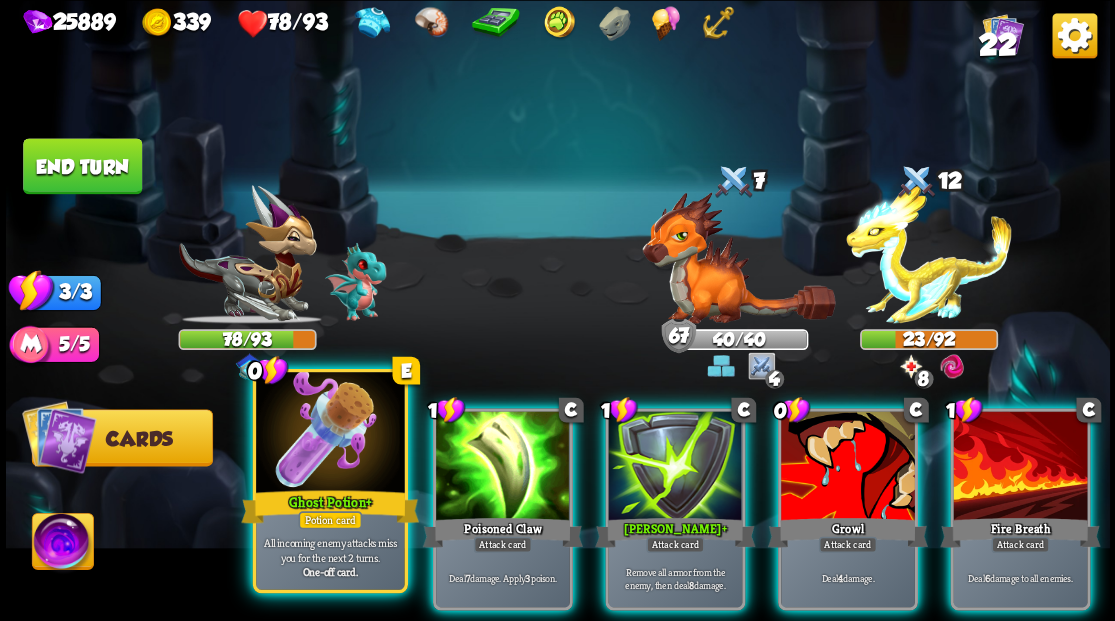 click at bounding box center (330, 434) 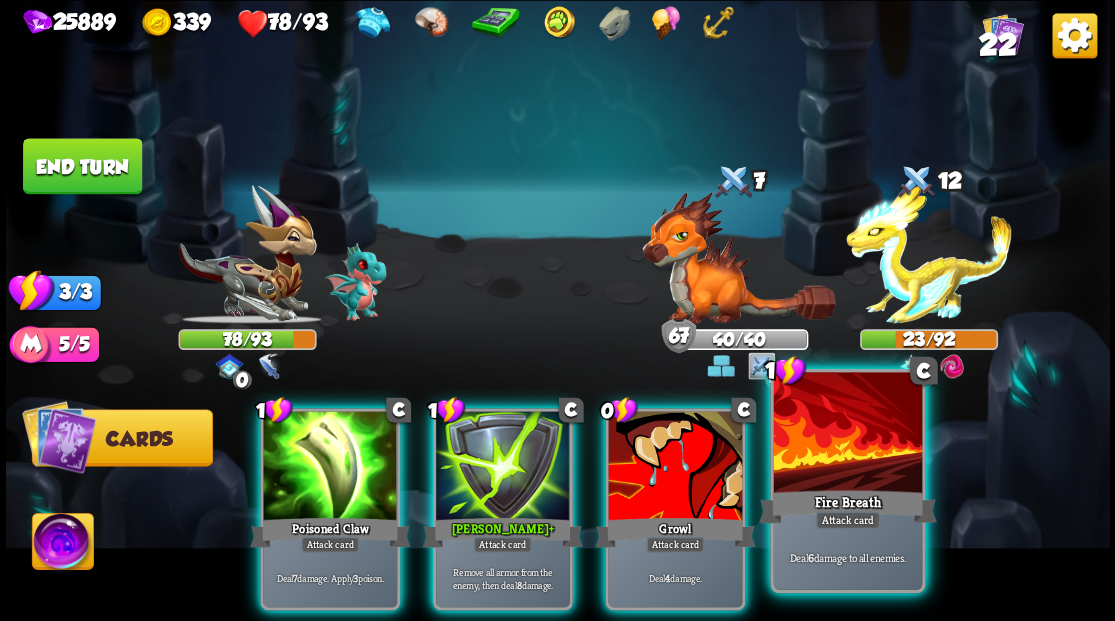 click at bounding box center (847, 434) 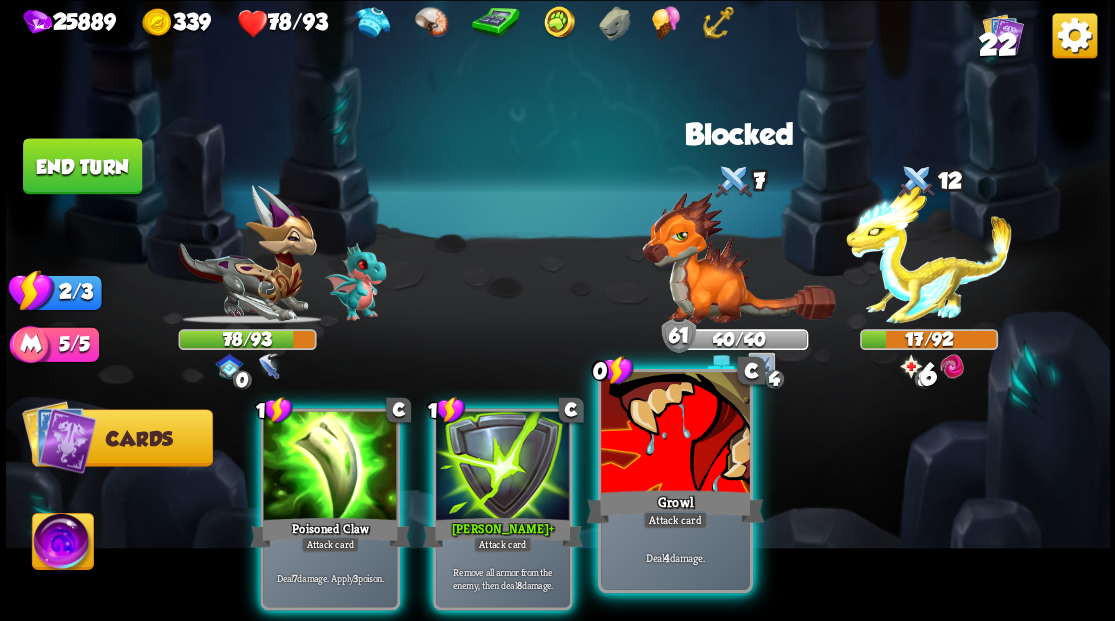 click at bounding box center [675, 434] 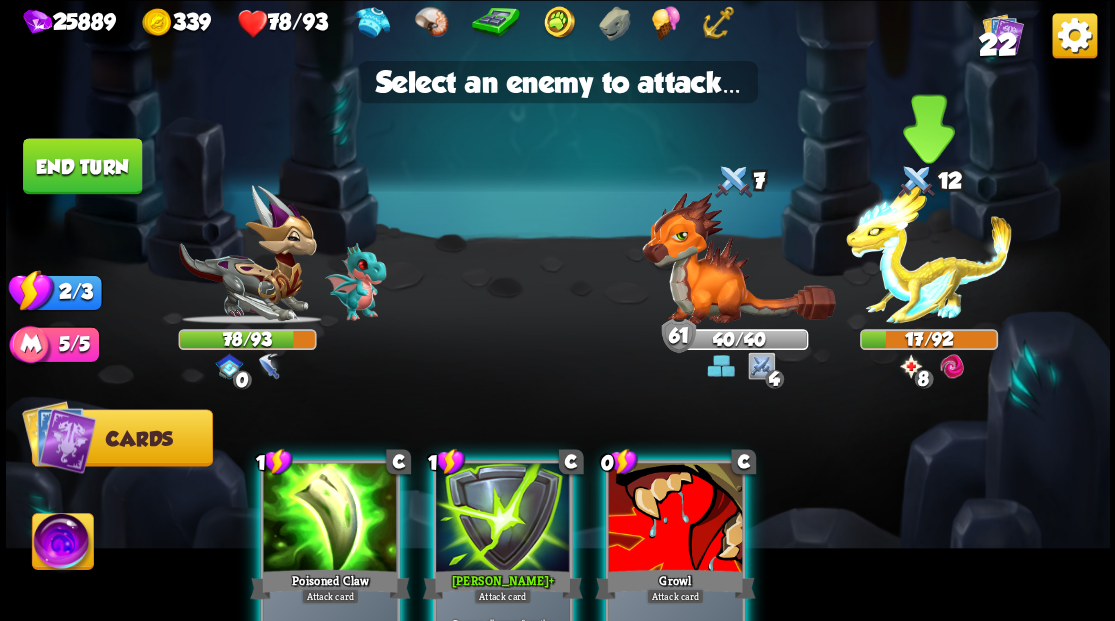 click at bounding box center [929, 254] 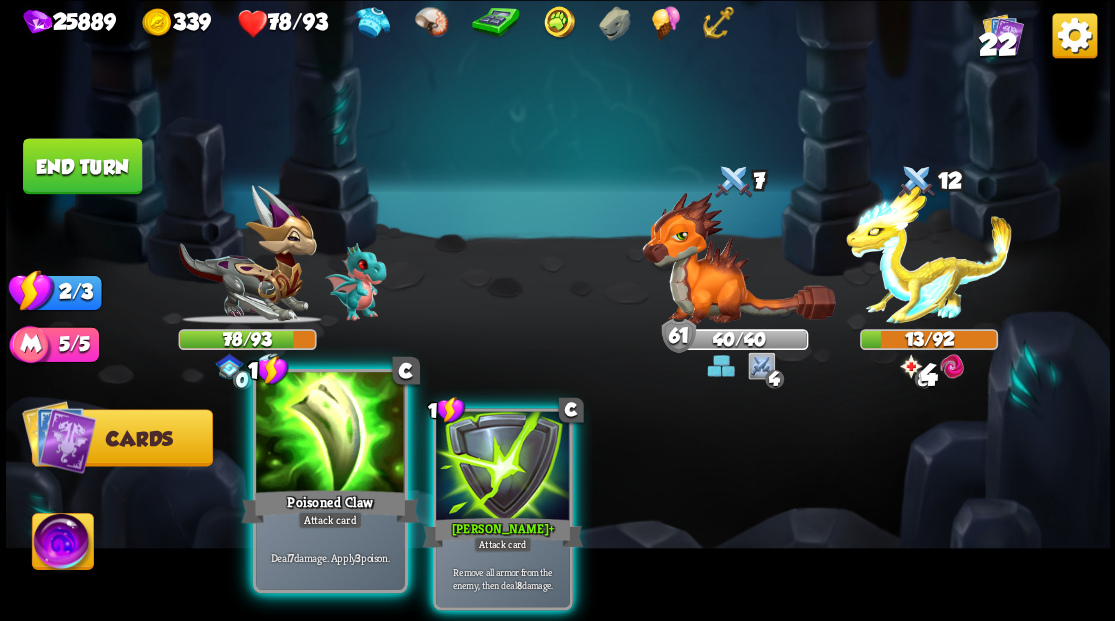 click at bounding box center (330, 434) 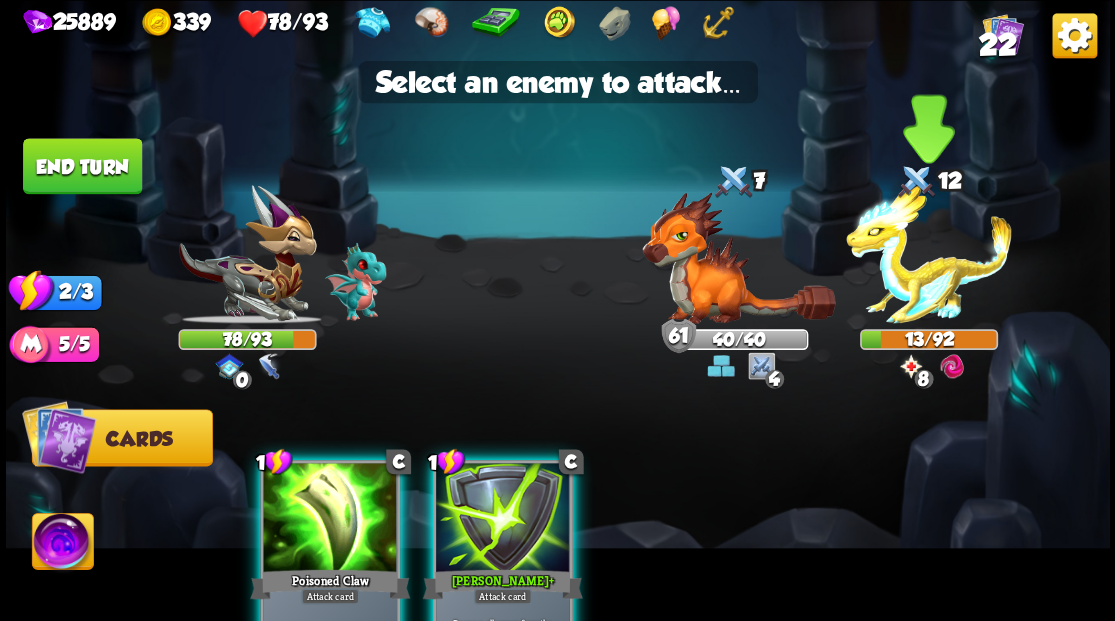 click at bounding box center [929, 254] 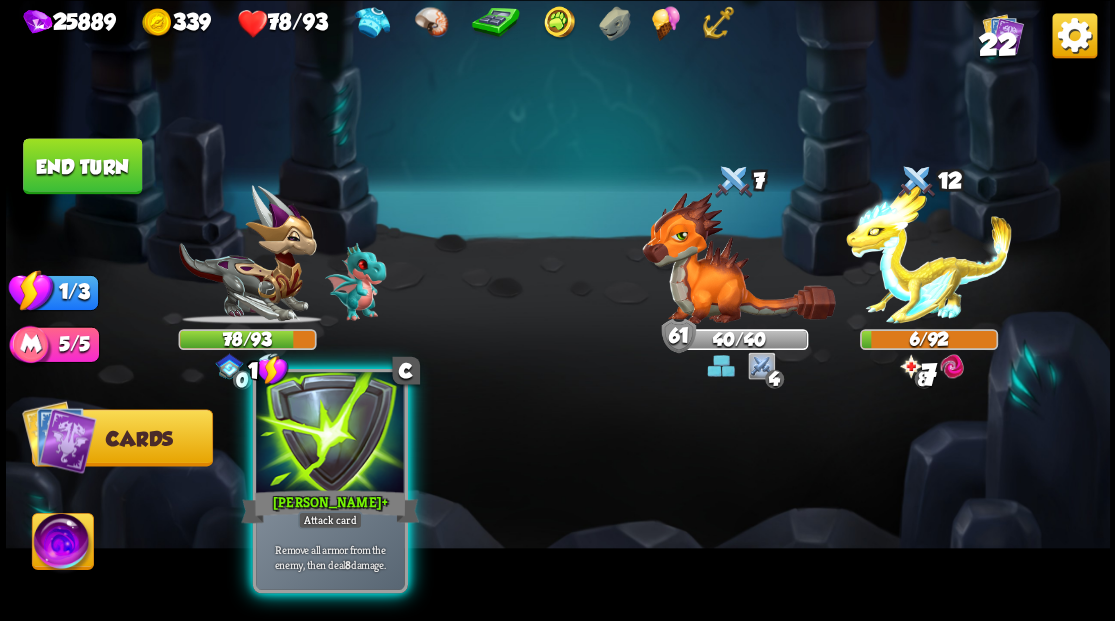 click at bounding box center [330, 434] 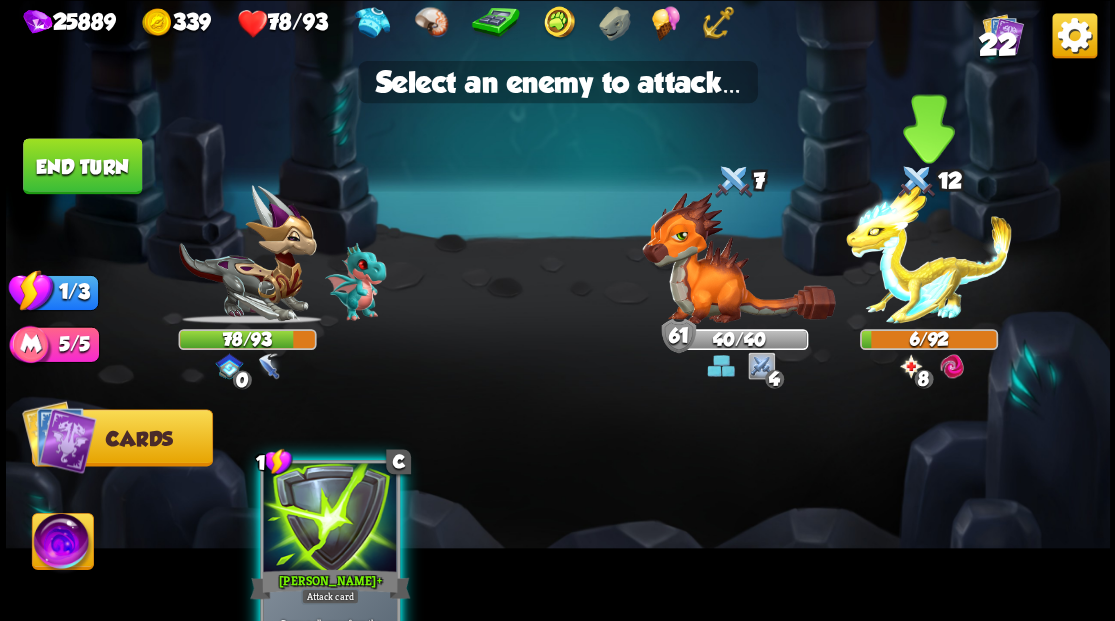 click at bounding box center [929, 254] 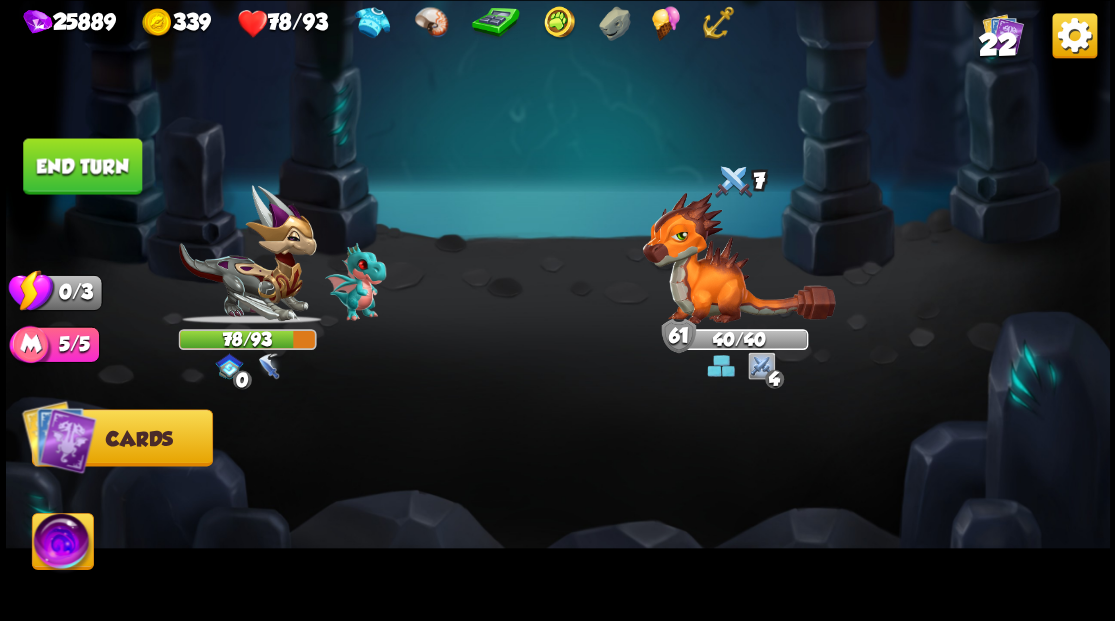 drag, startPoint x: 106, startPoint y: 152, endPoint x: 664, endPoint y: 78, distance: 562.88544 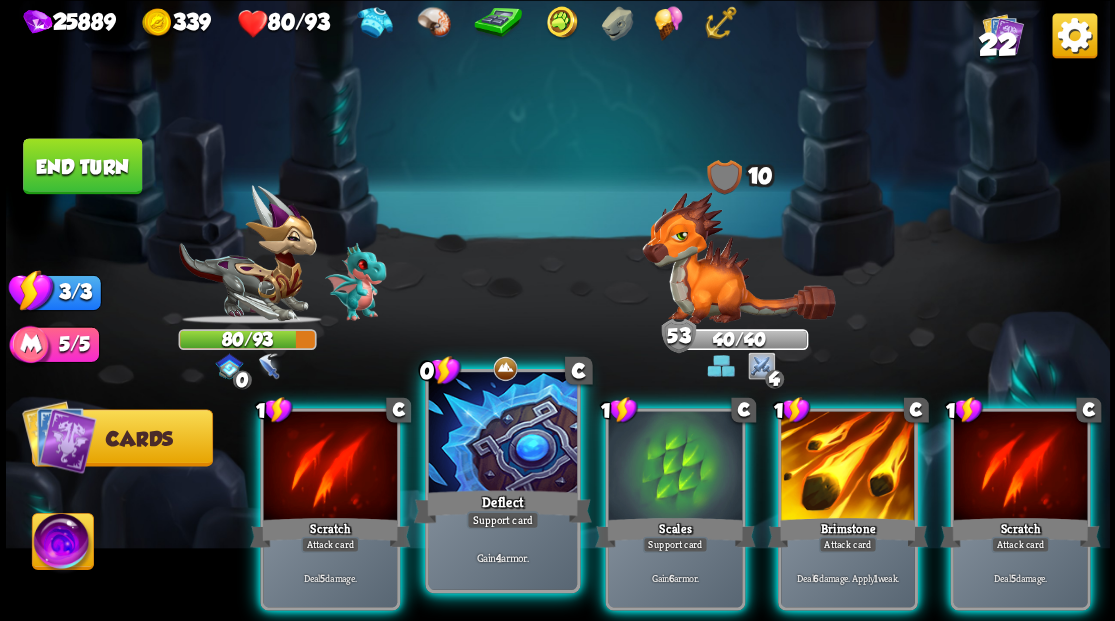 click at bounding box center (502, 434) 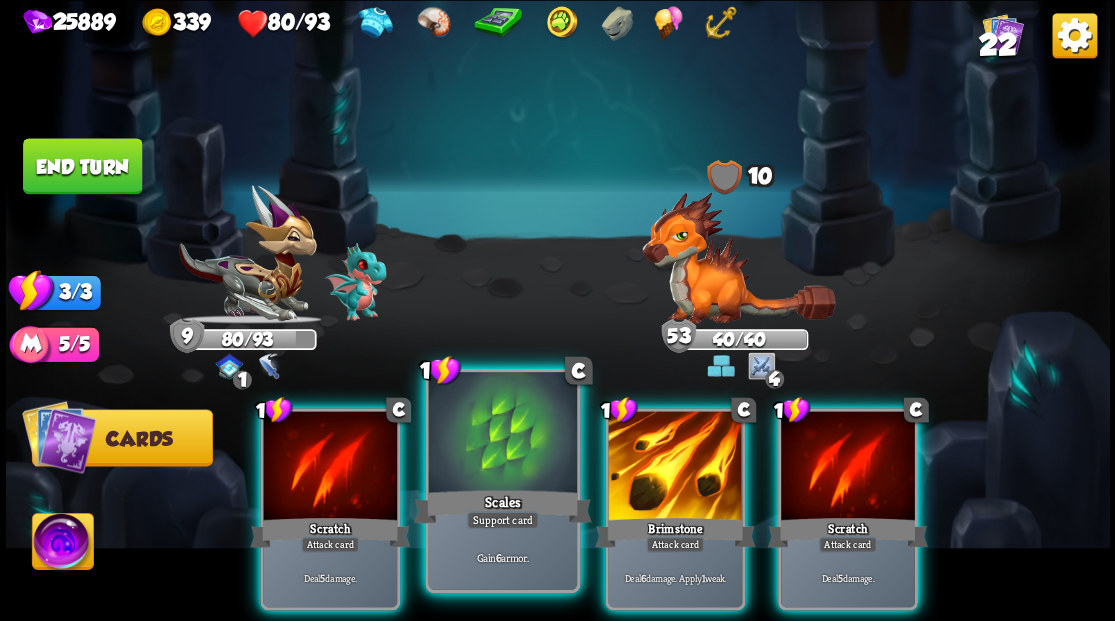 click at bounding box center [502, 434] 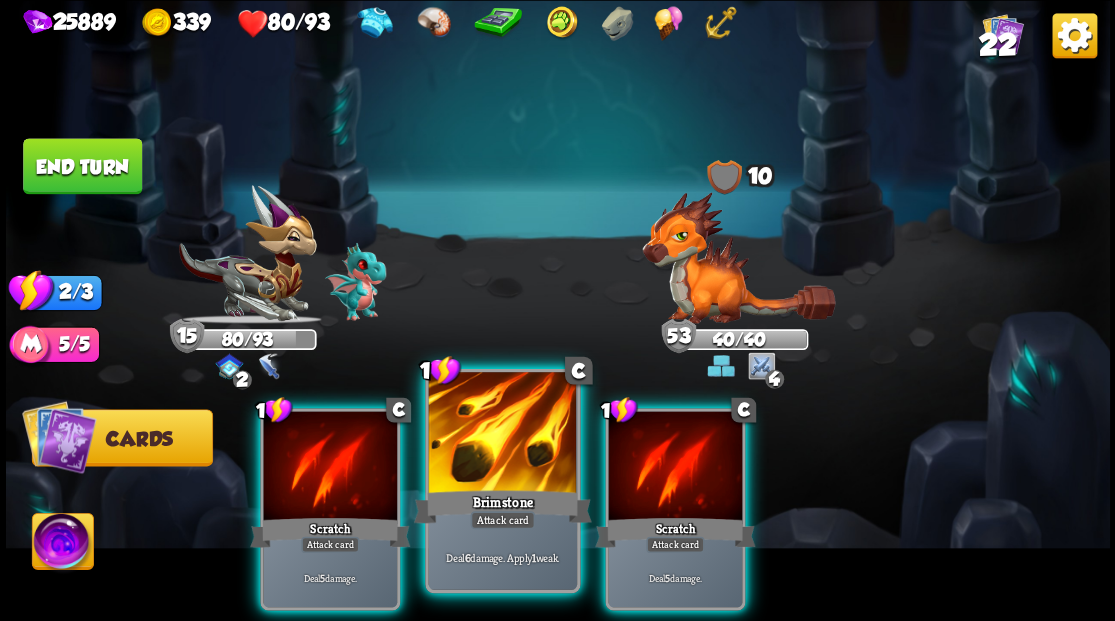 click at bounding box center (502, 434) 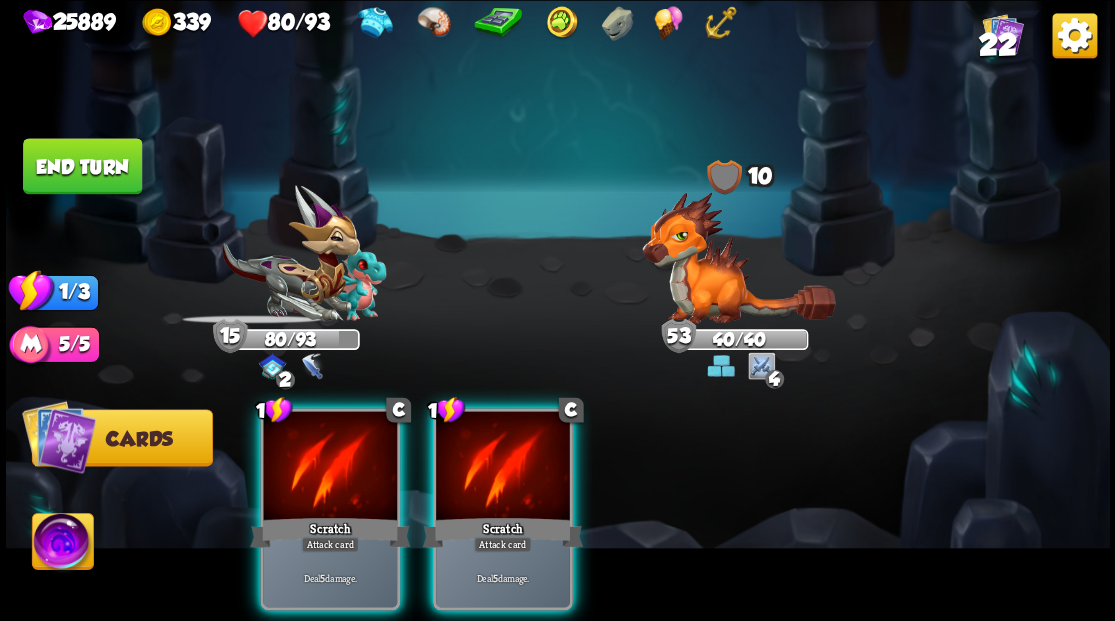 click at bounding box center (503, 467) 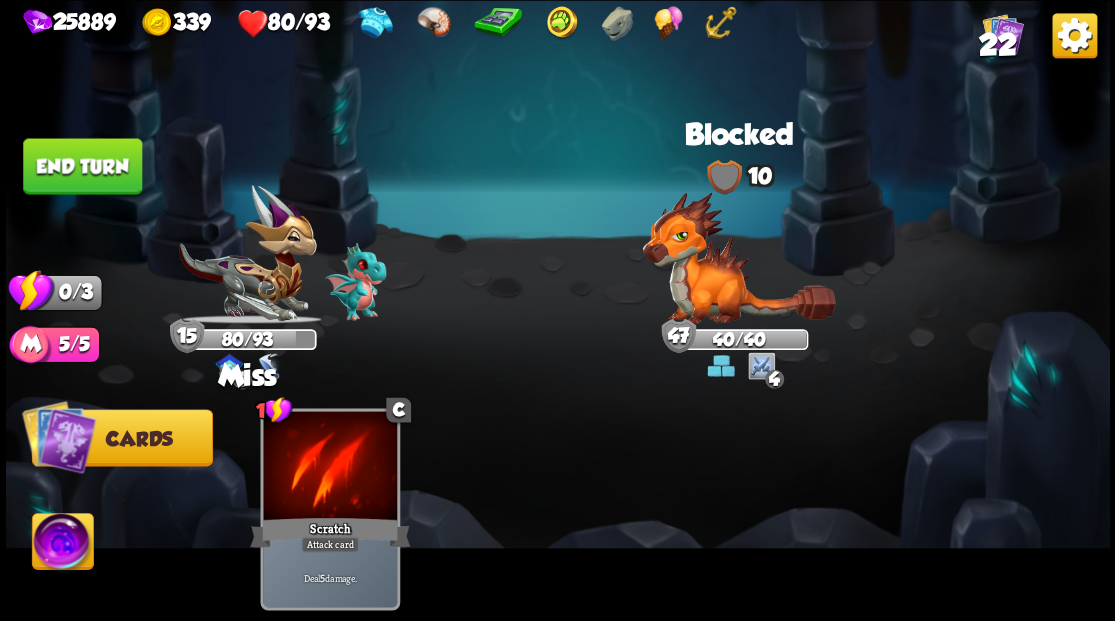 click on "End turn" at bounding box center [82, 166] 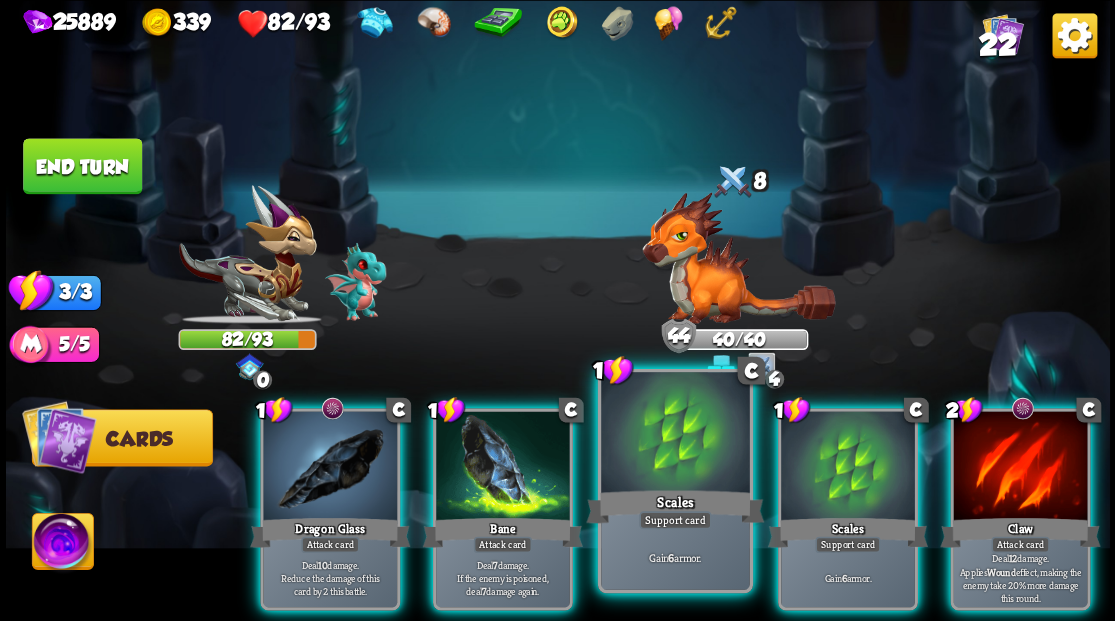 click at bounding box center [675, 434] 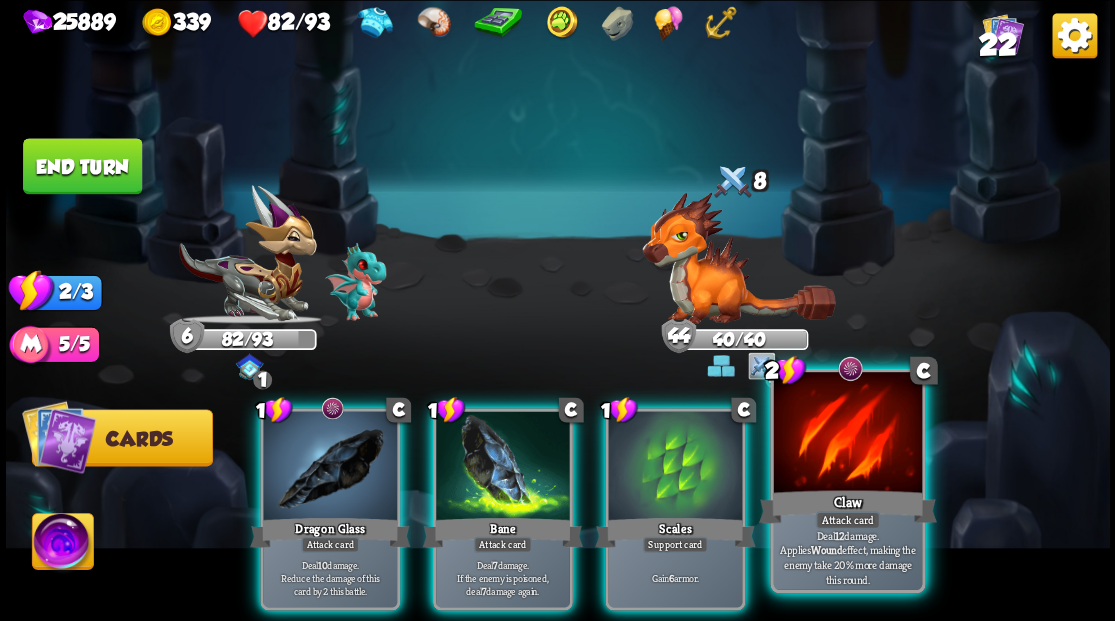 click at bounding box center [847, 434] 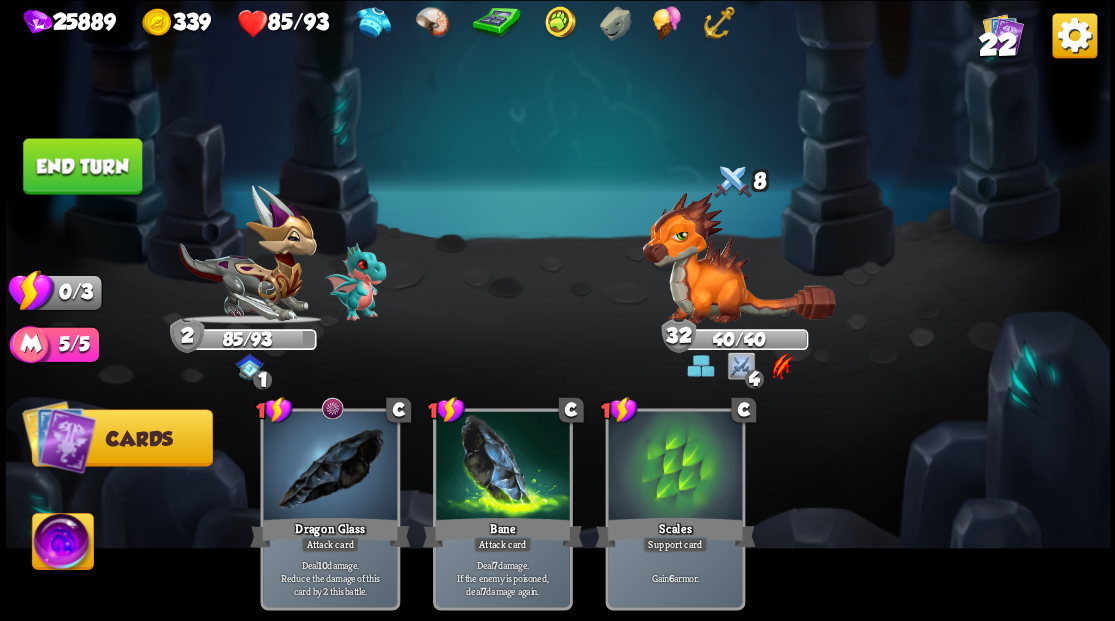 click on "End turn" at bounding box center (82, 166) 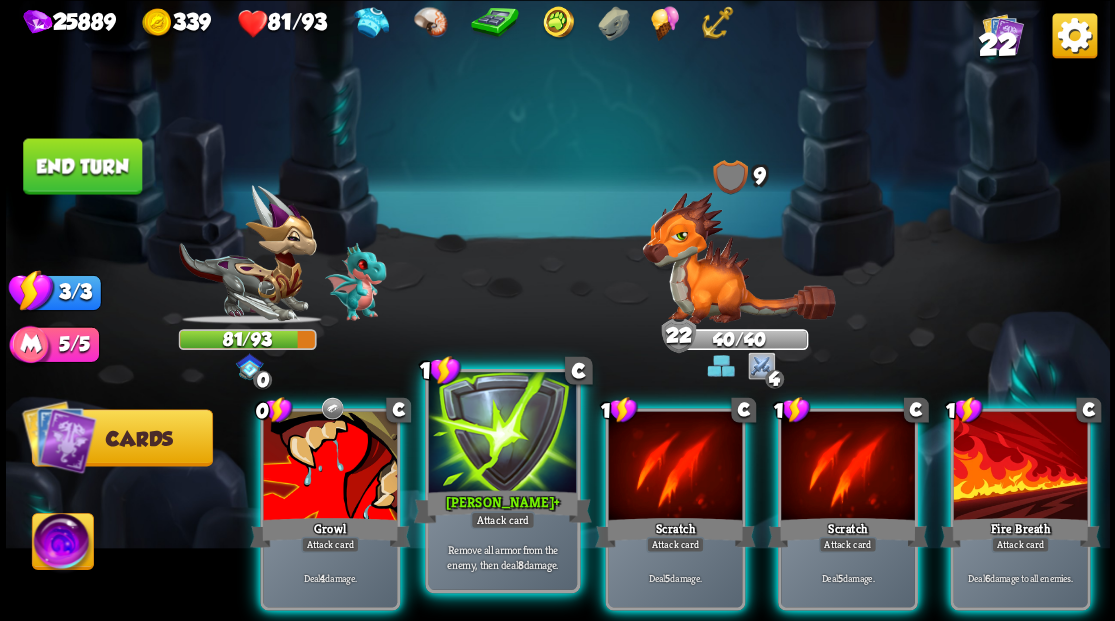 click at bounding box center [502, 434] 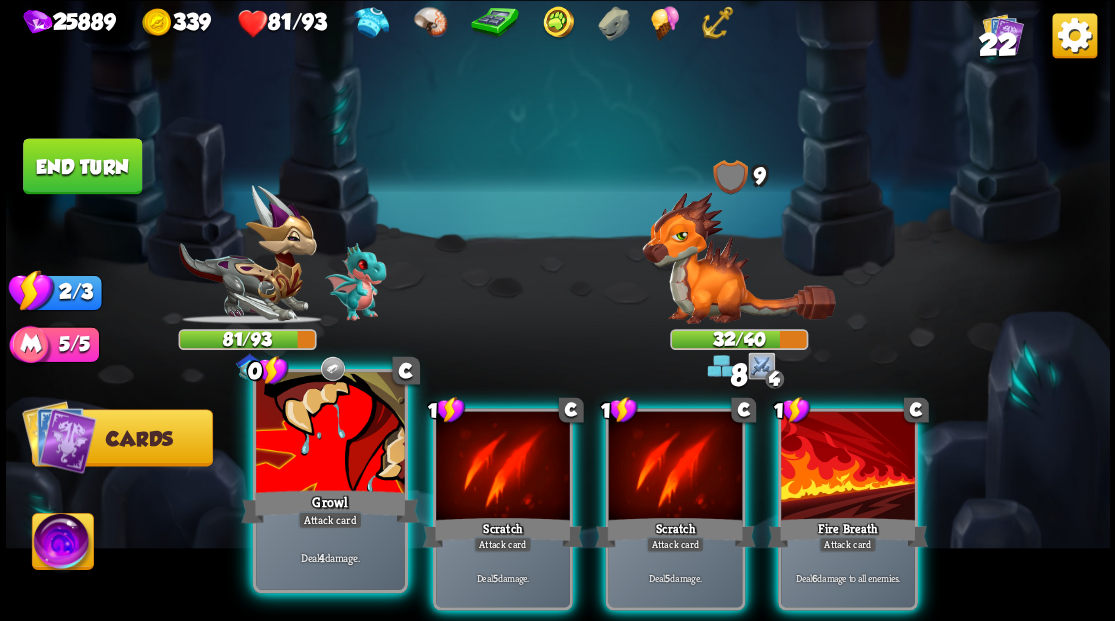 click at bounding box center [330, 434] 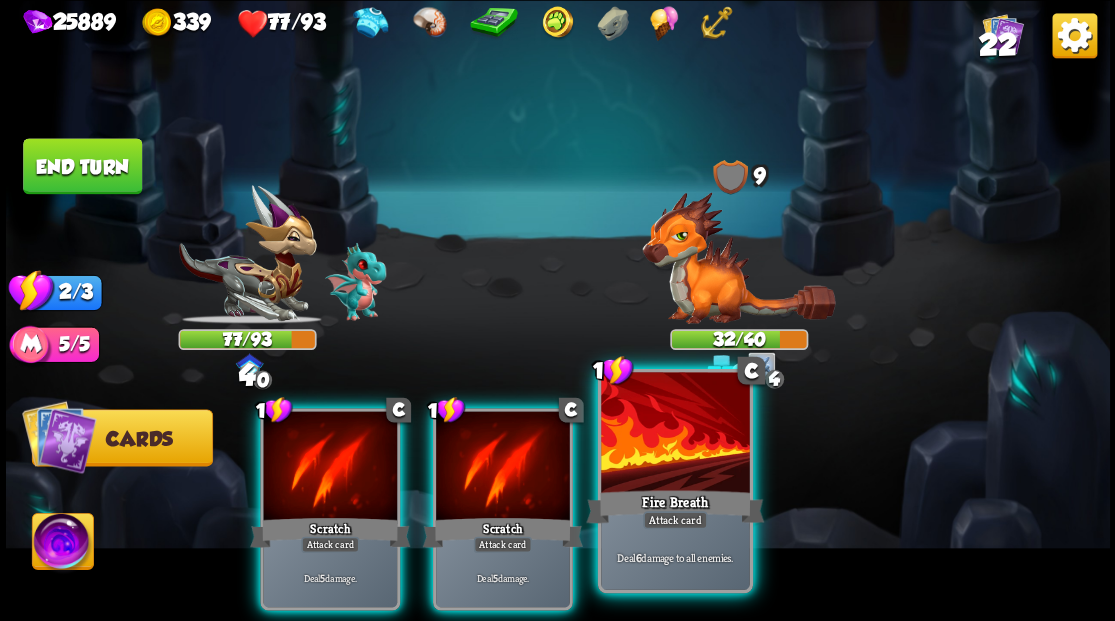 click on "Fire Breath" at bounding box center (675, 506) 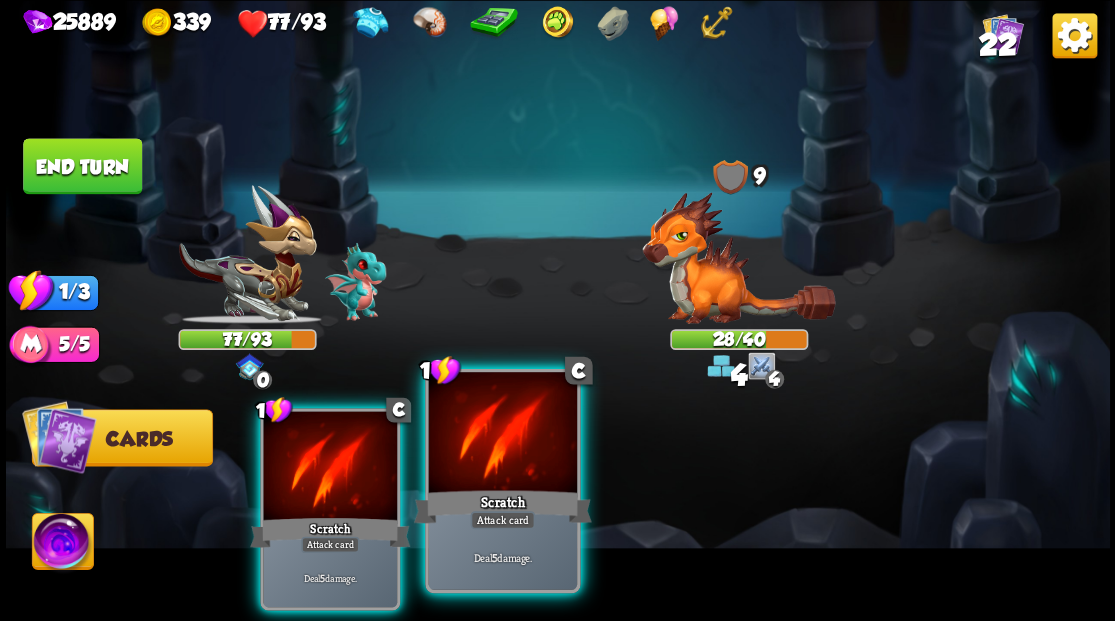 click at bounding box center [502, 434] 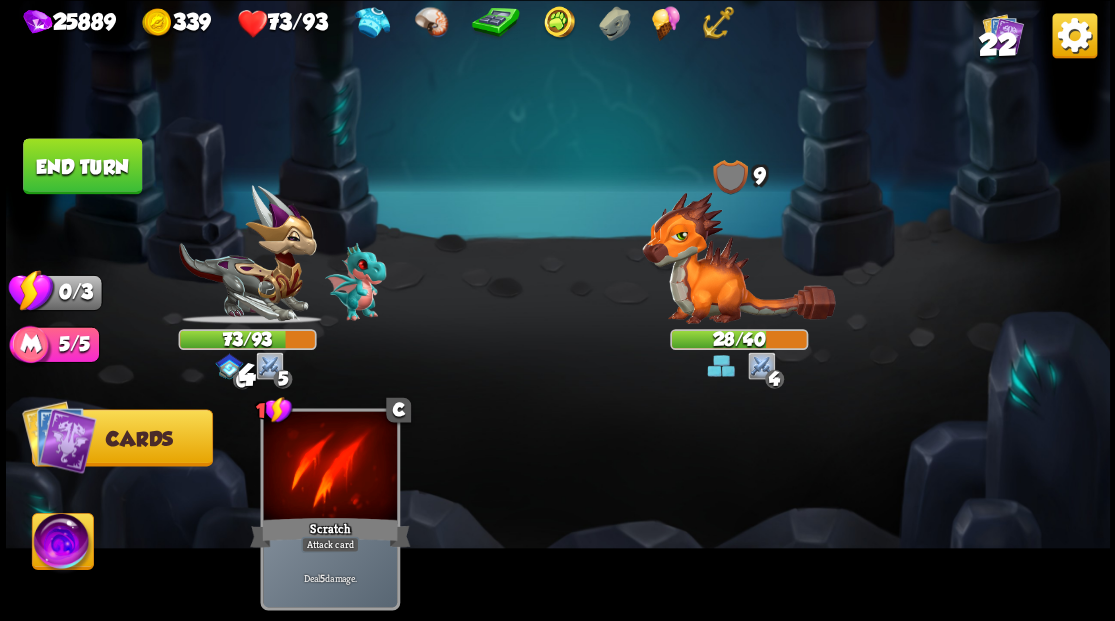 click on "End turn" at bounding box center [82, 166] 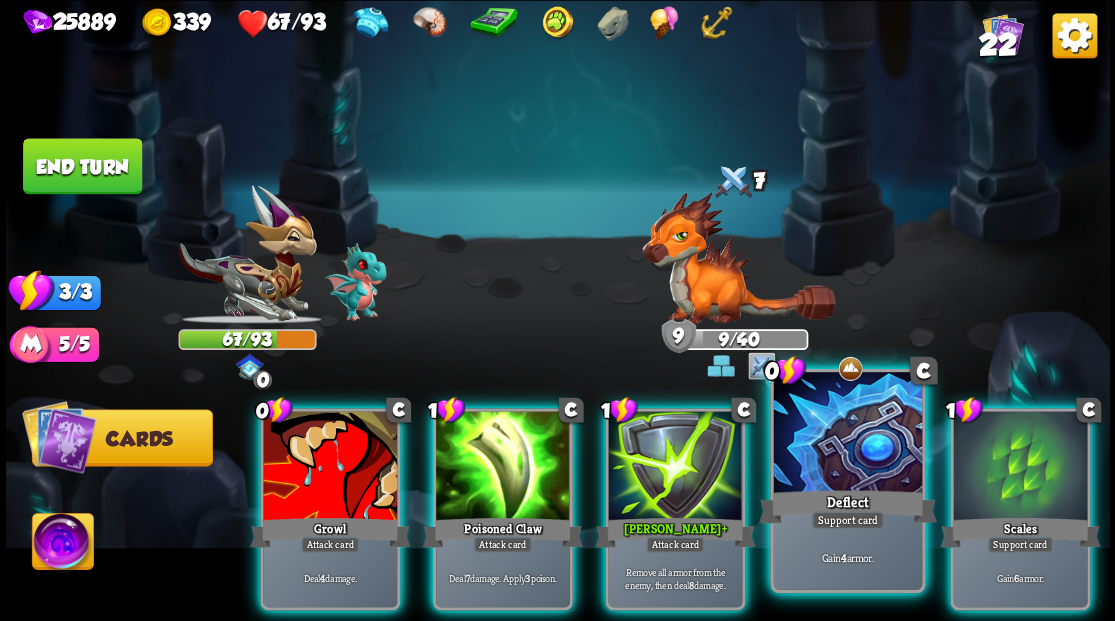 click at bounding box center [847, 434] 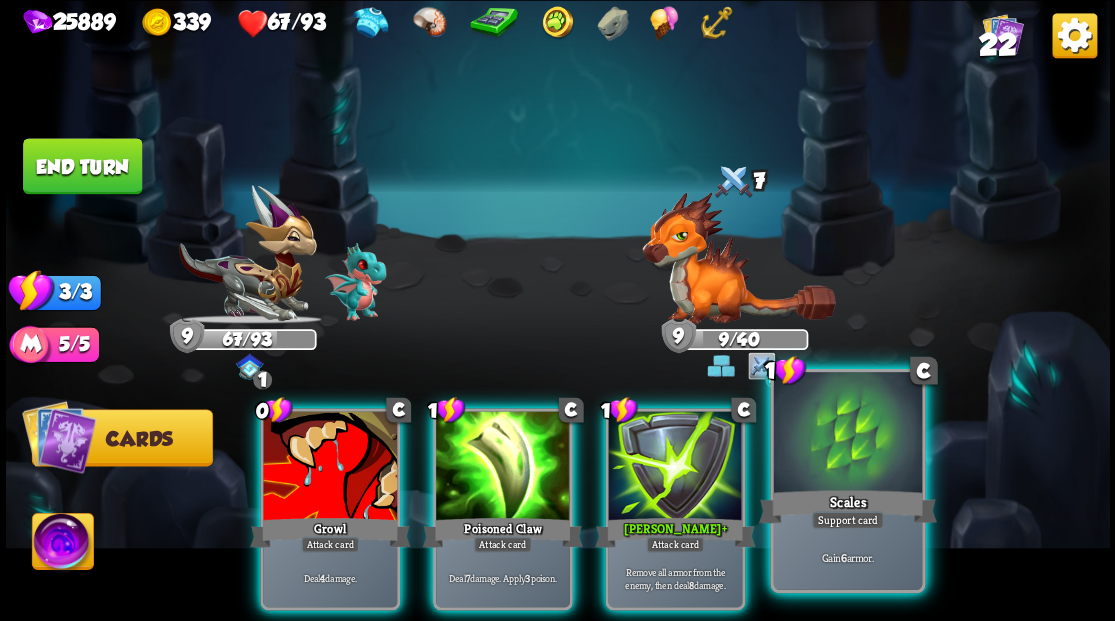 click at bounding box center [847, 434] 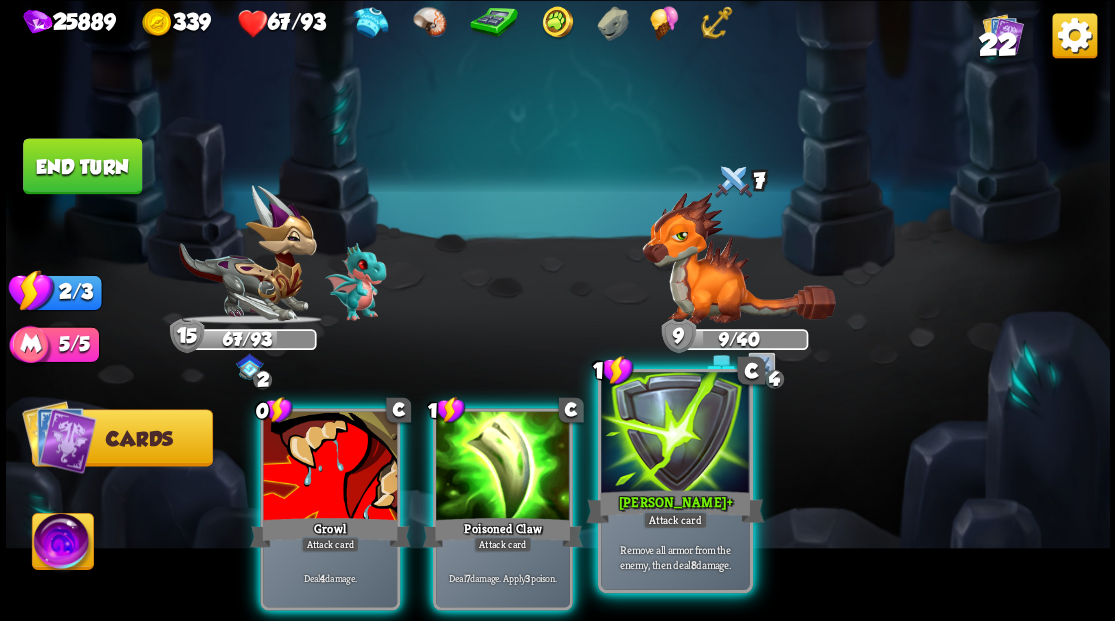 click at bounding box center (675, 434) 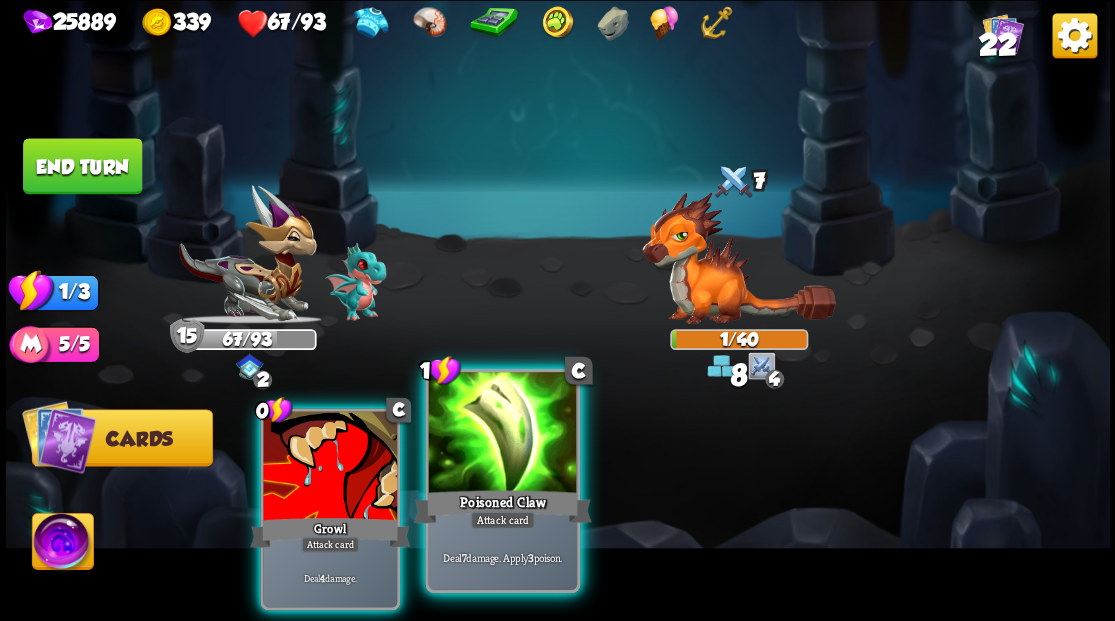 click at bounding box center [502, 434] 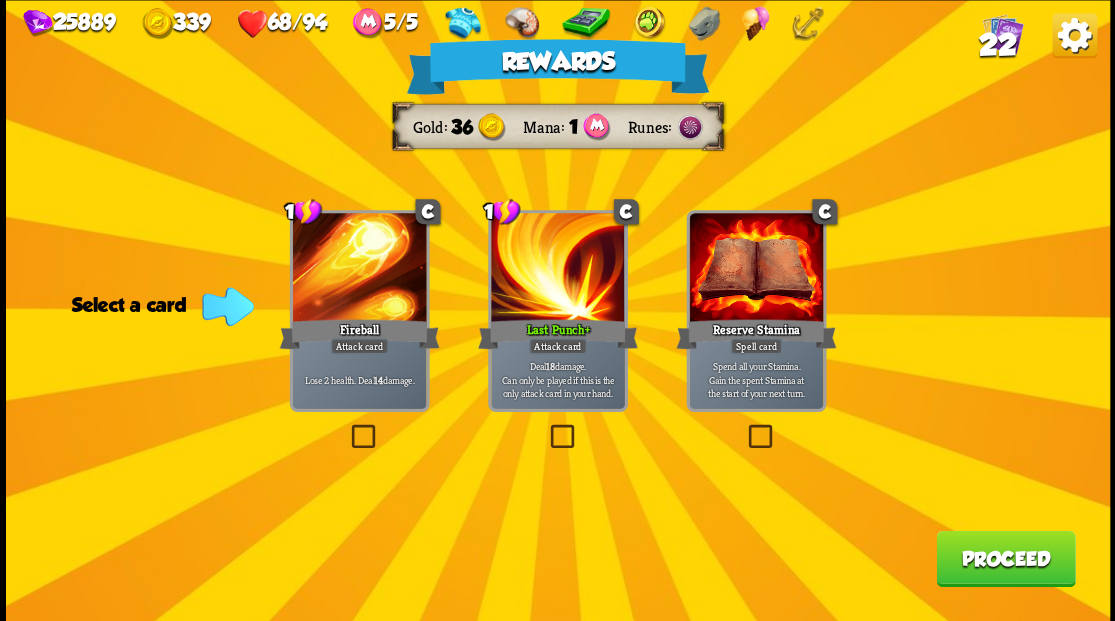 click on "Proceed" at bounding box center [1005, 558] 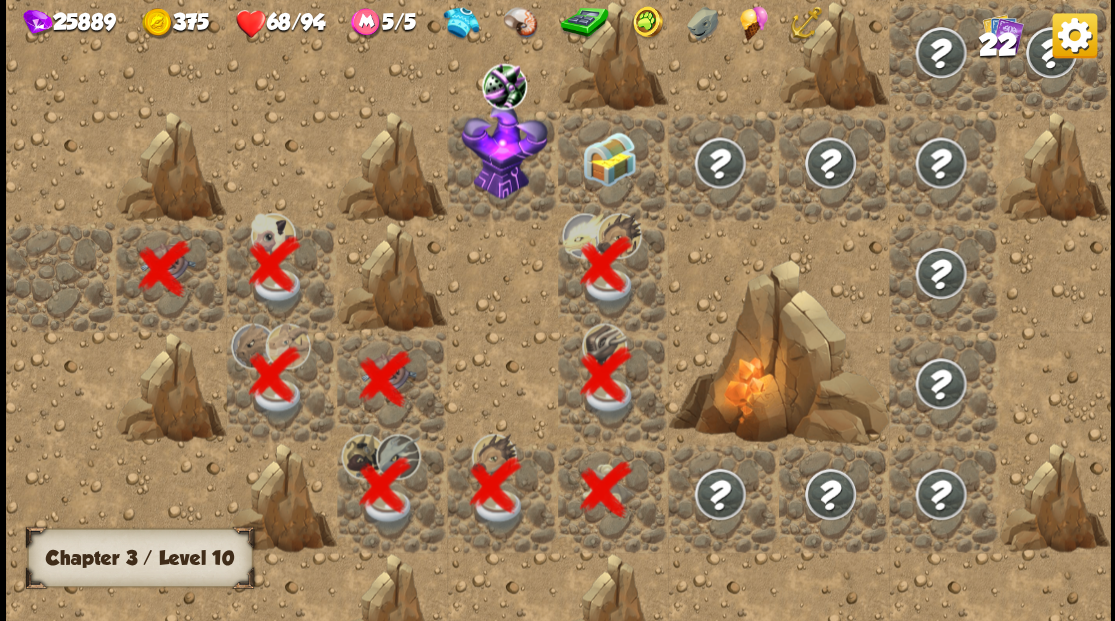 click at bounding box center (609, 158) 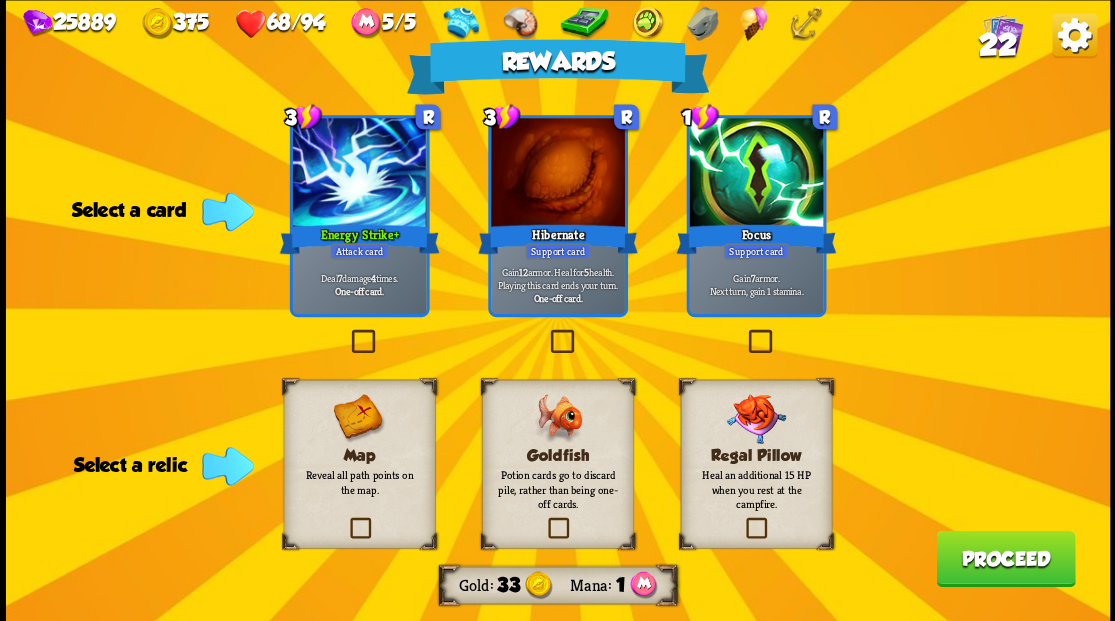 click at bounding box center [544, 520] 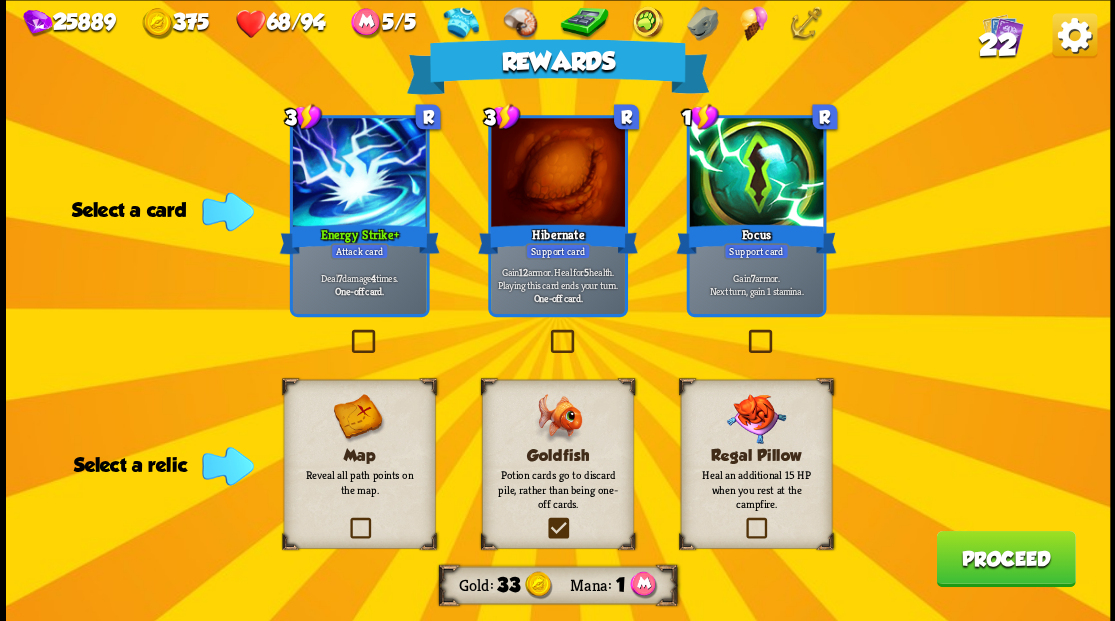 click at bounding box center (0, 0) 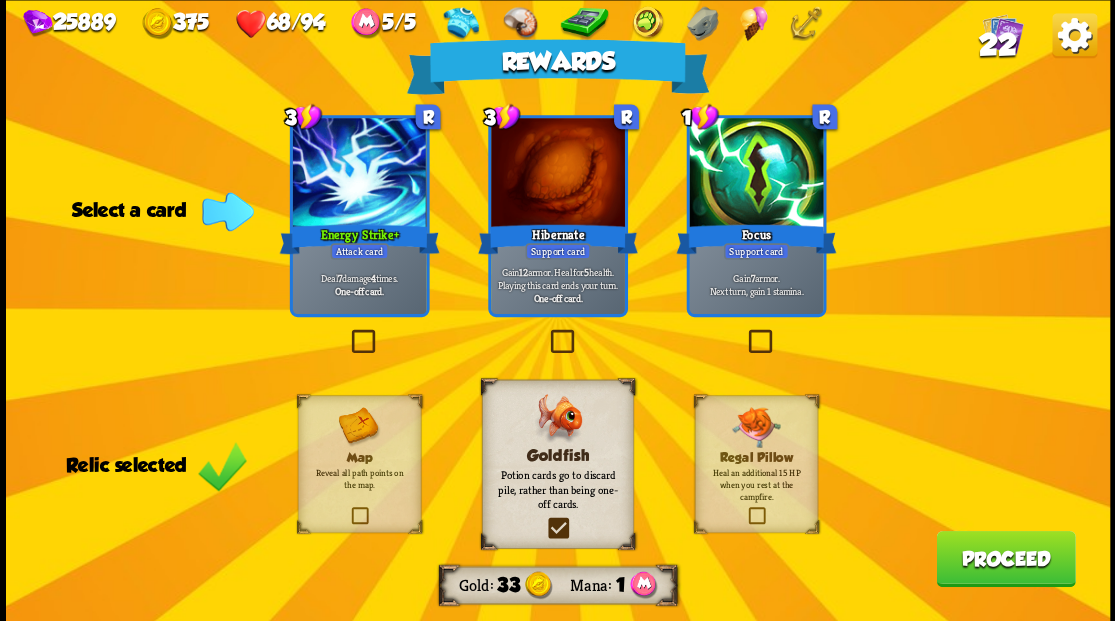 click at bounding box center [744, 332] 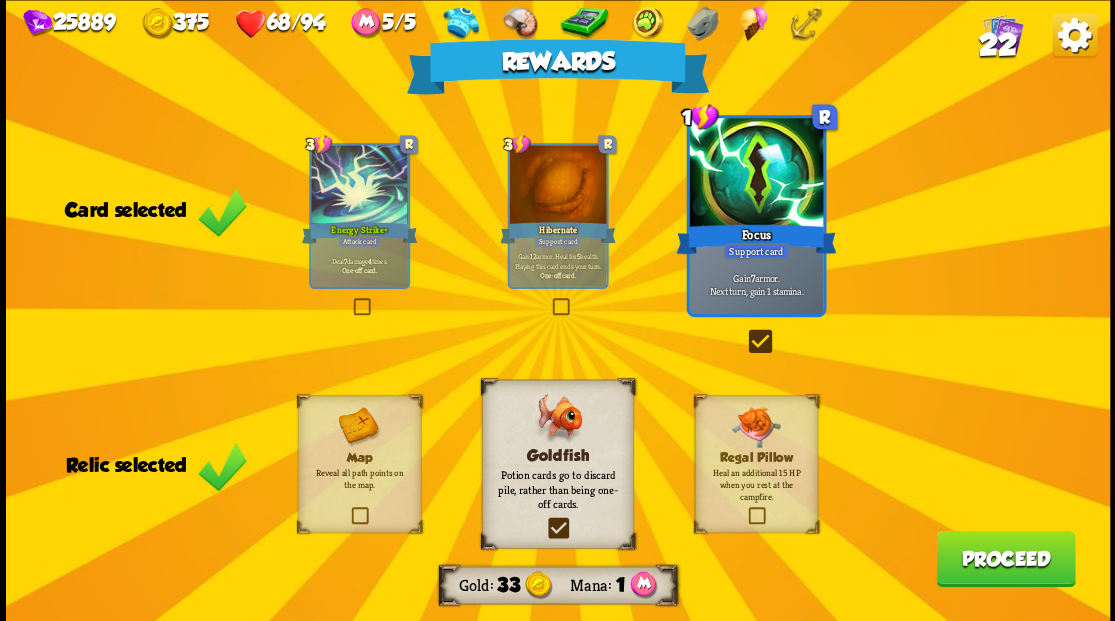 click on "Proceed" at bounding box center (1005, 558) 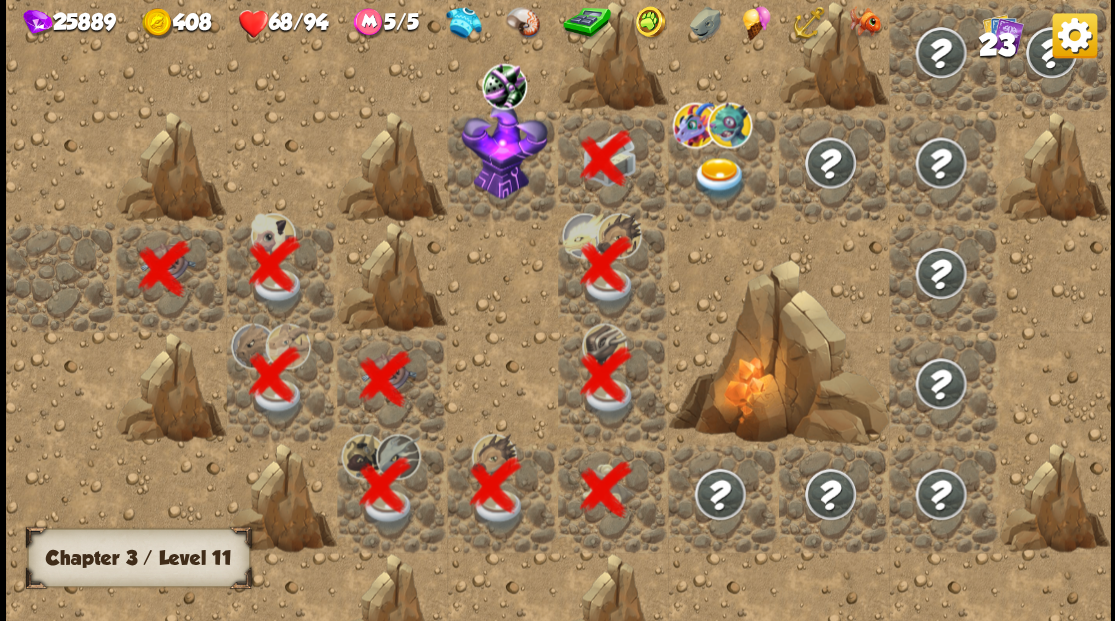 scroll, scrollTop: 0, scrollLeft: 384, axis: horizontal 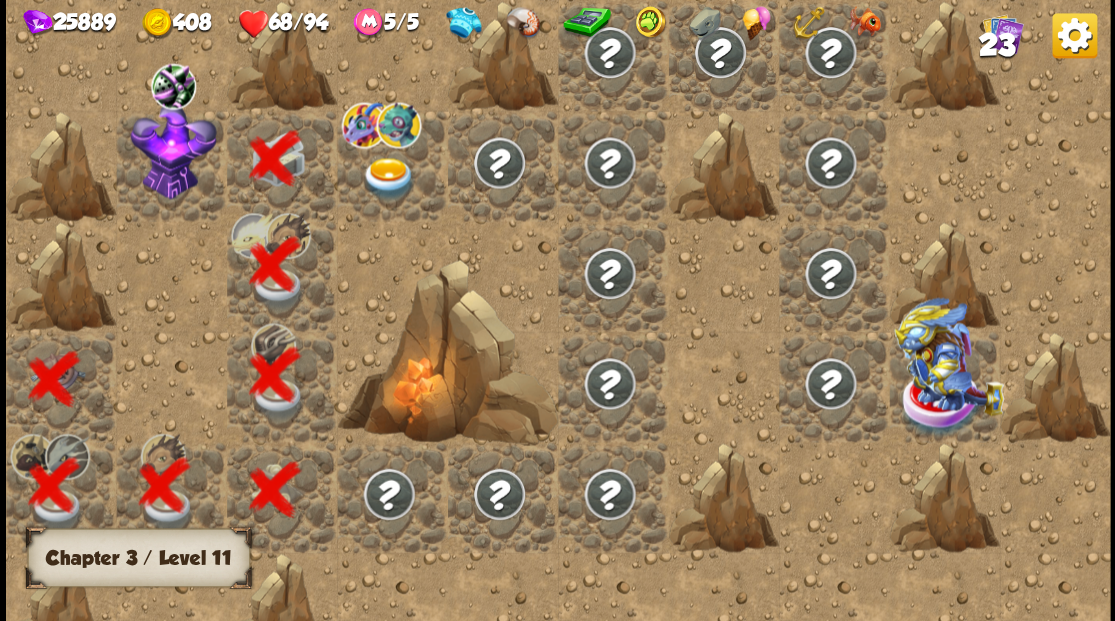 click at bounding box center [173, 150] 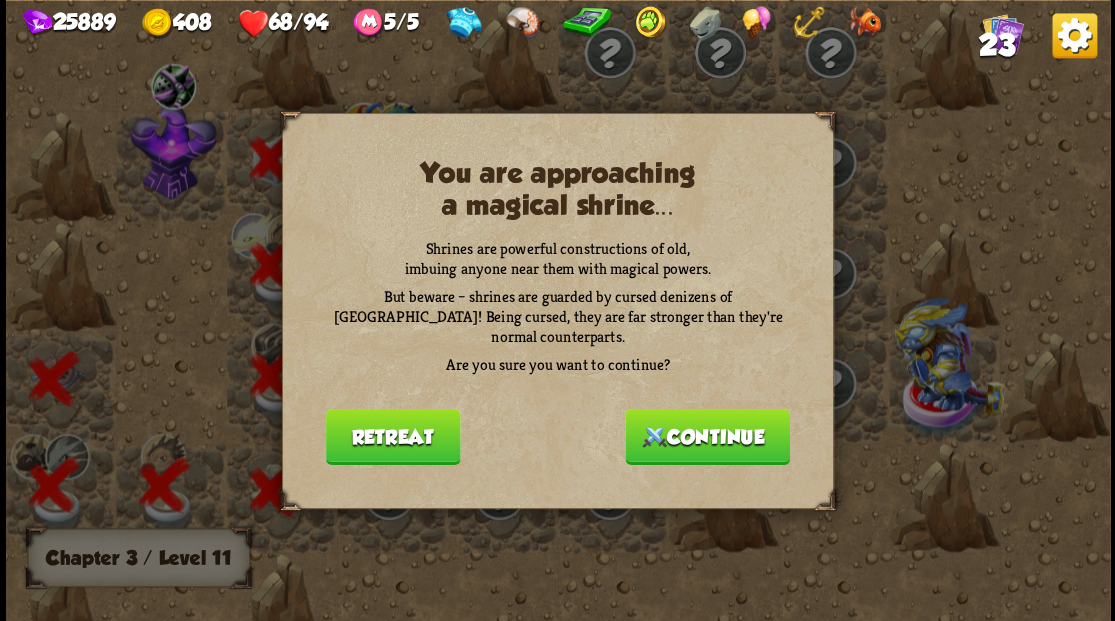 click on "Continue" at bounding box center (707, 436) 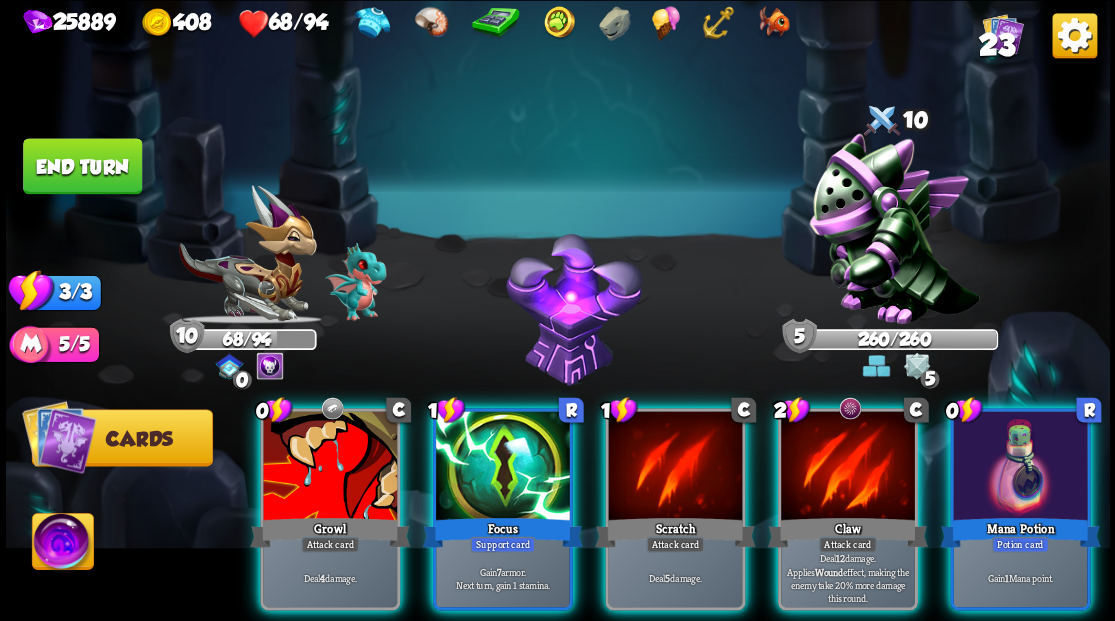 click on "23" at bounding box center [996, 45] 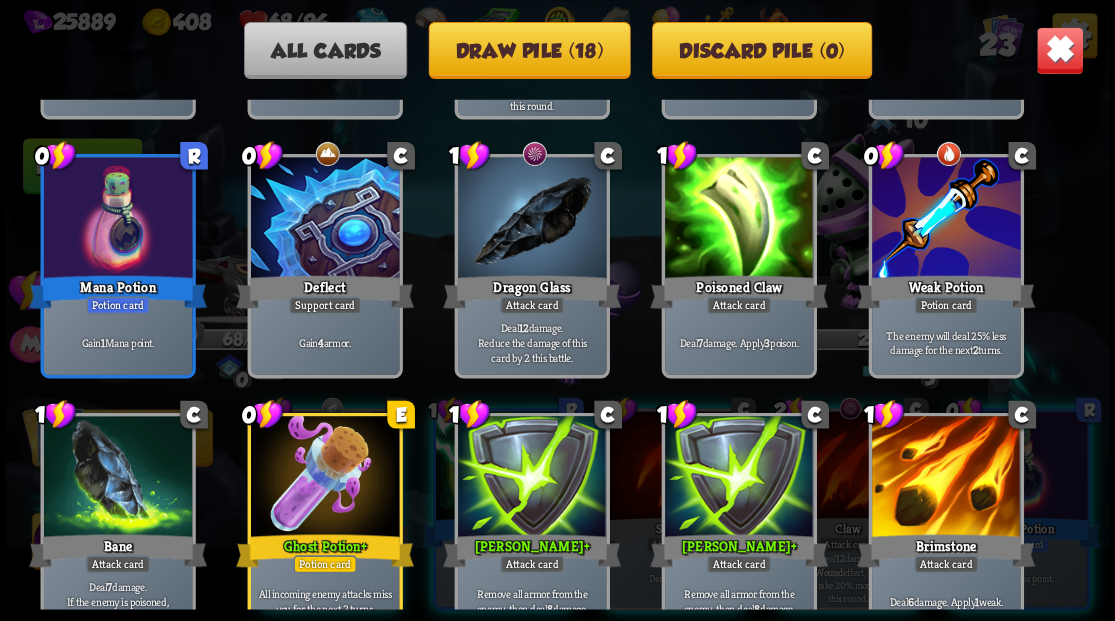 scroll, scrollTop: 666, scrollLeft: 0, axis: vertical 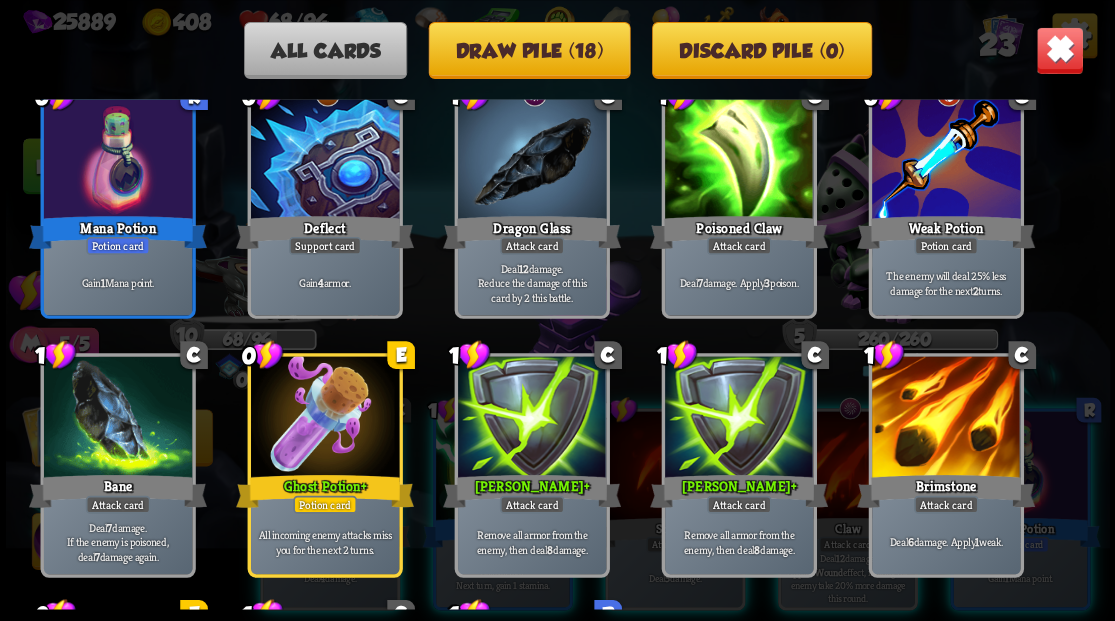 click at bounding box center (1059, 50) 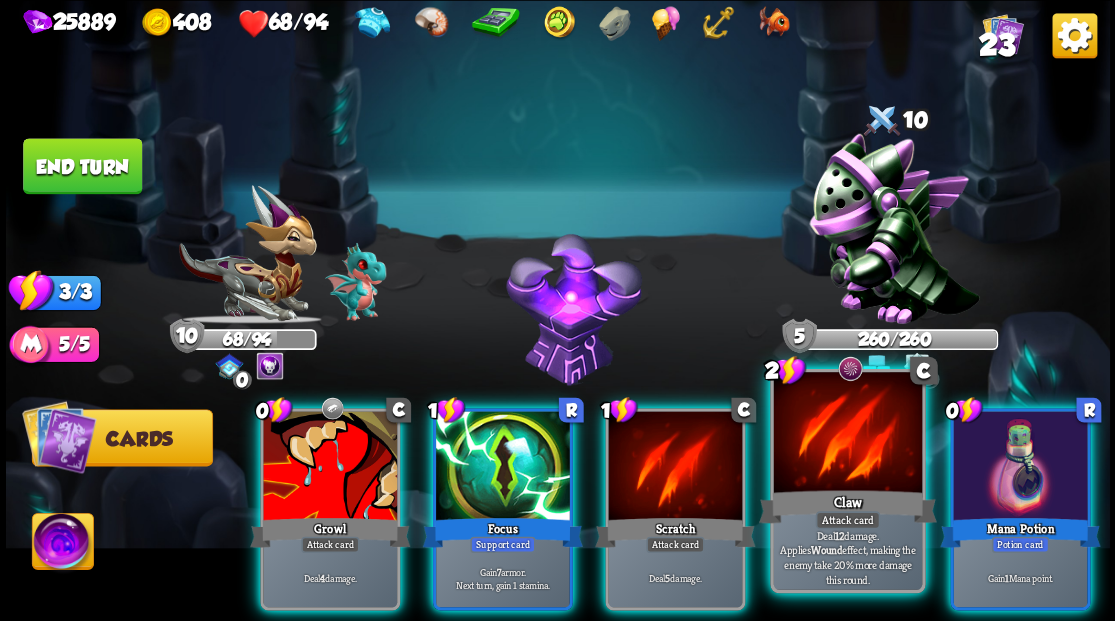 click at bounding box center [847, 434] 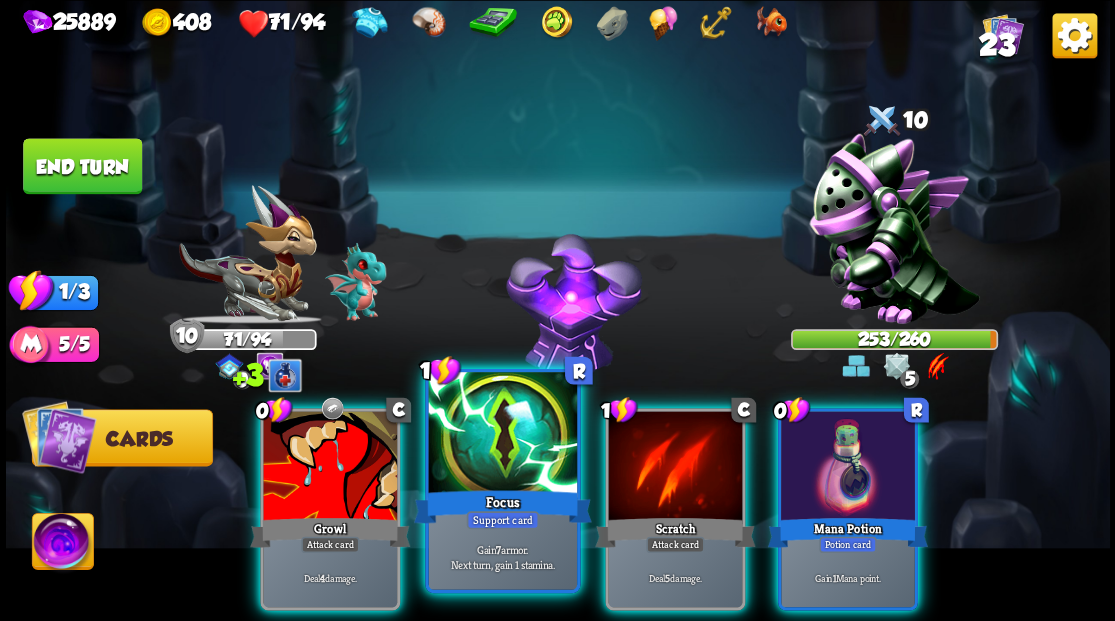 click at bounding box center (502, 434) 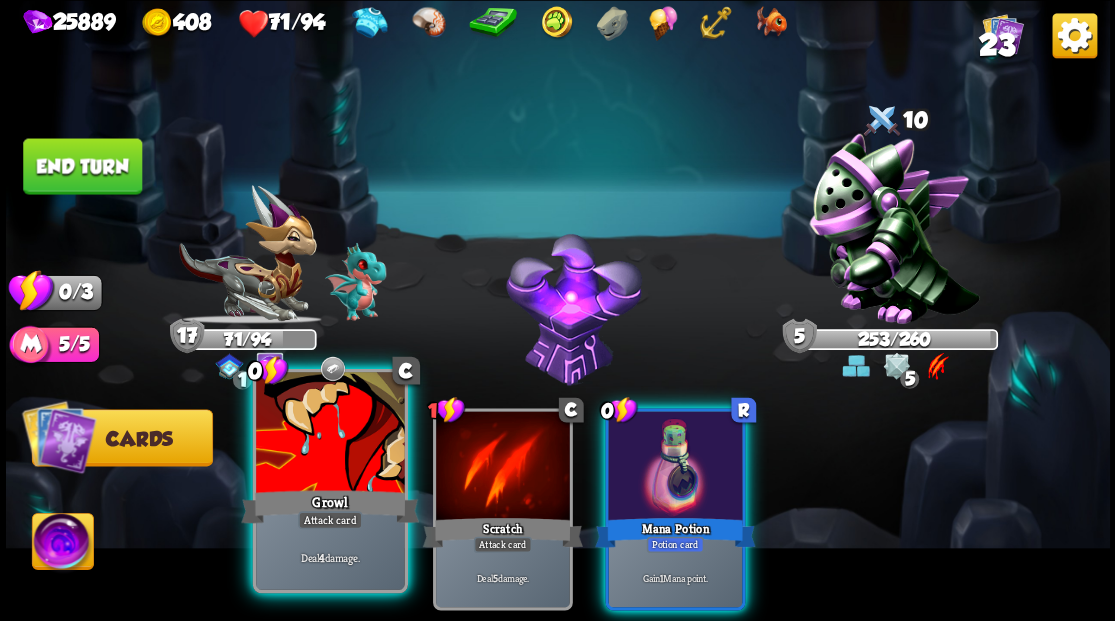 click at bounding box center (330, 434) 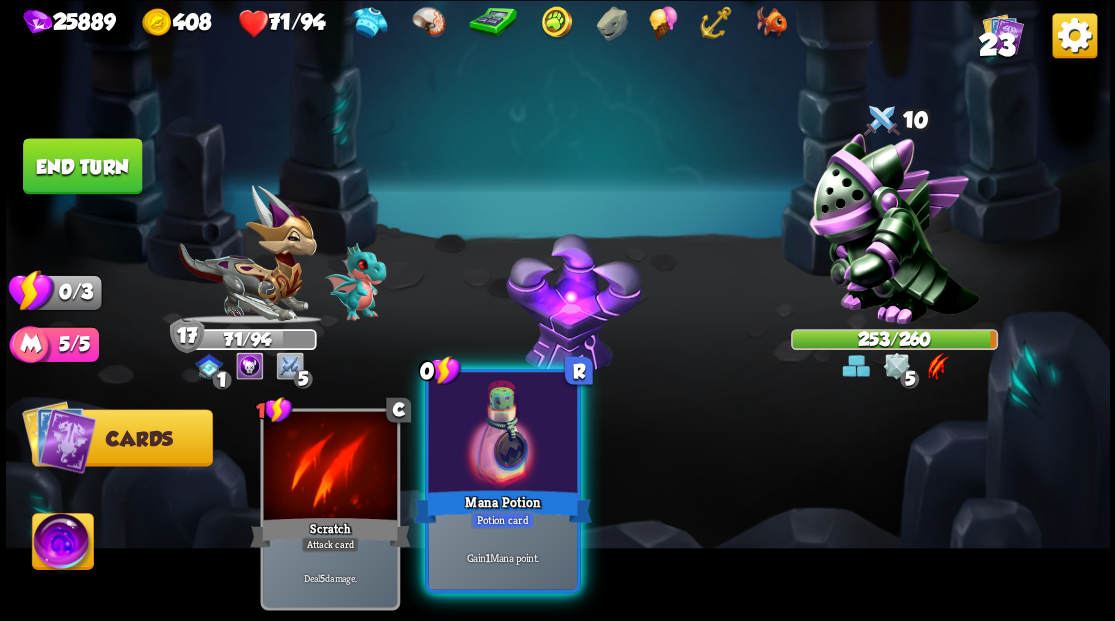 click at bounding box center [502, 434] 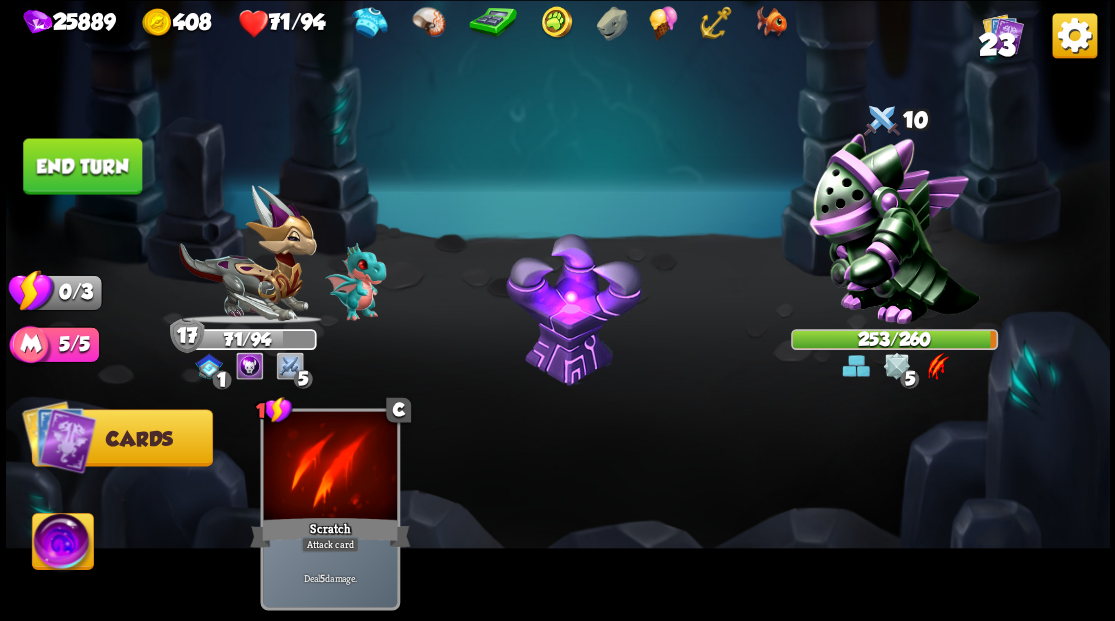 click on "End turn" at bounding box center (82, 166) 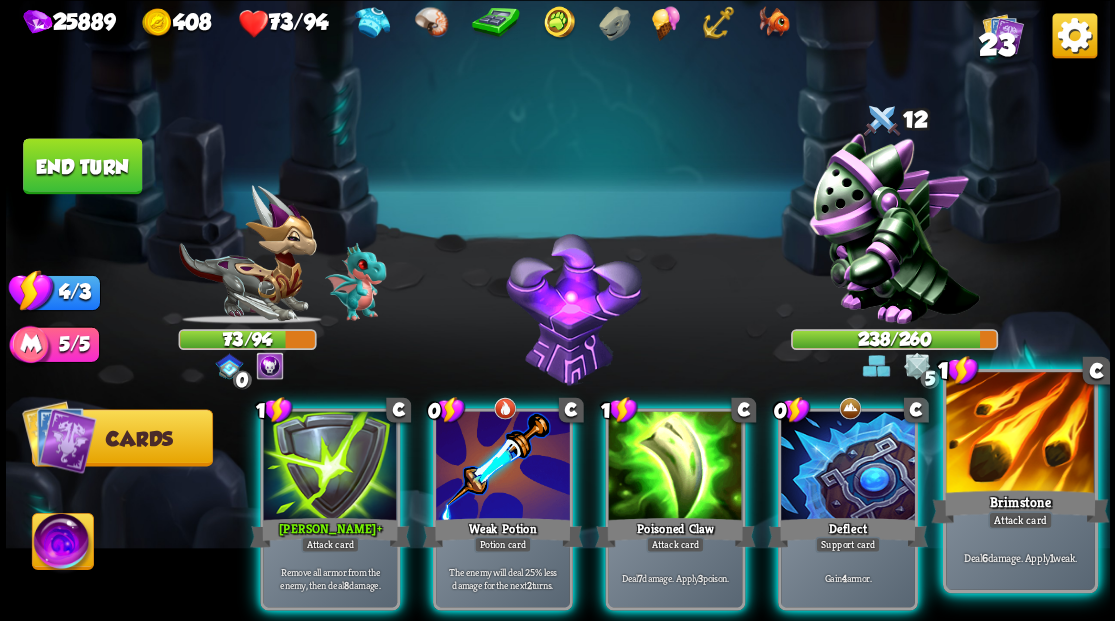 drag, startPoint x: 1036, startPoint y: 466, endPoint x: 1023, endPoint y: 446, distance: 23.853722 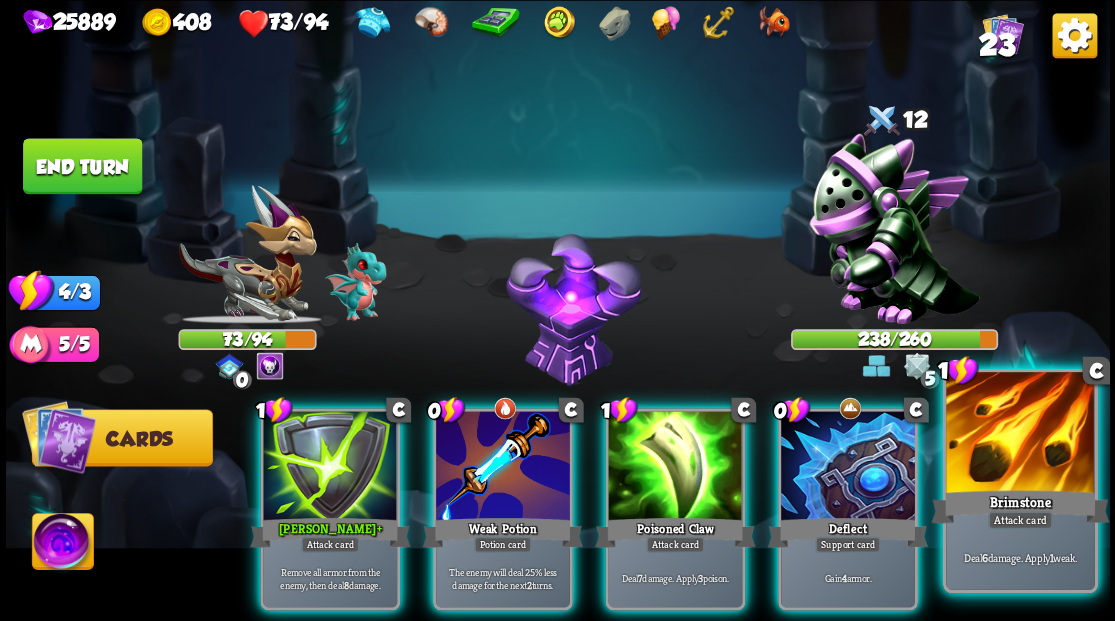 click at bounding box center [1020, 434] 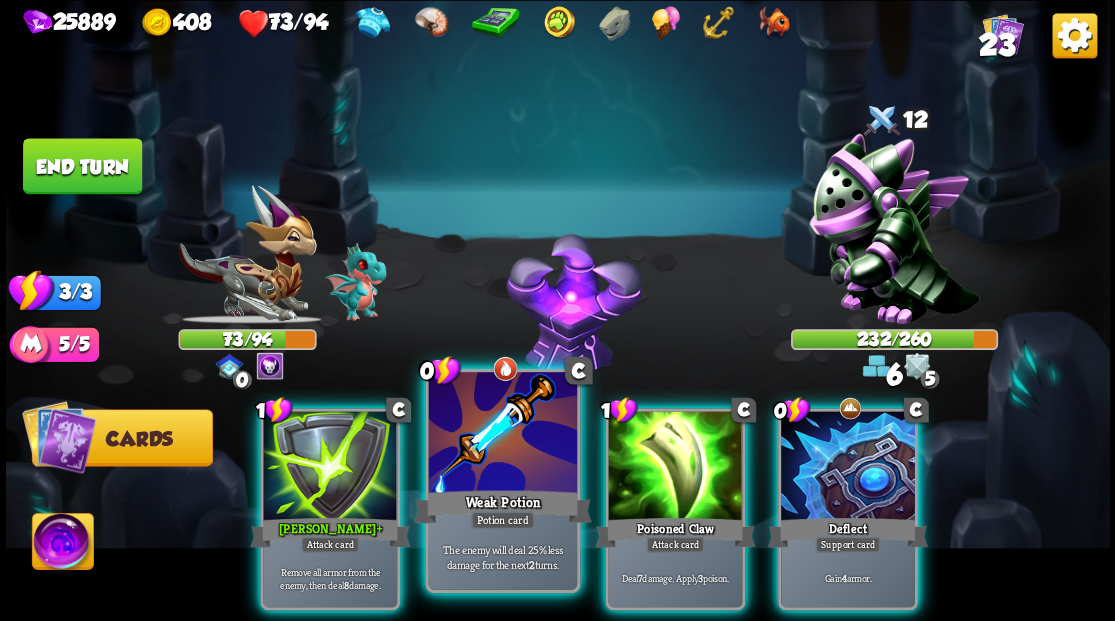 click at bounding box center [502, 434] 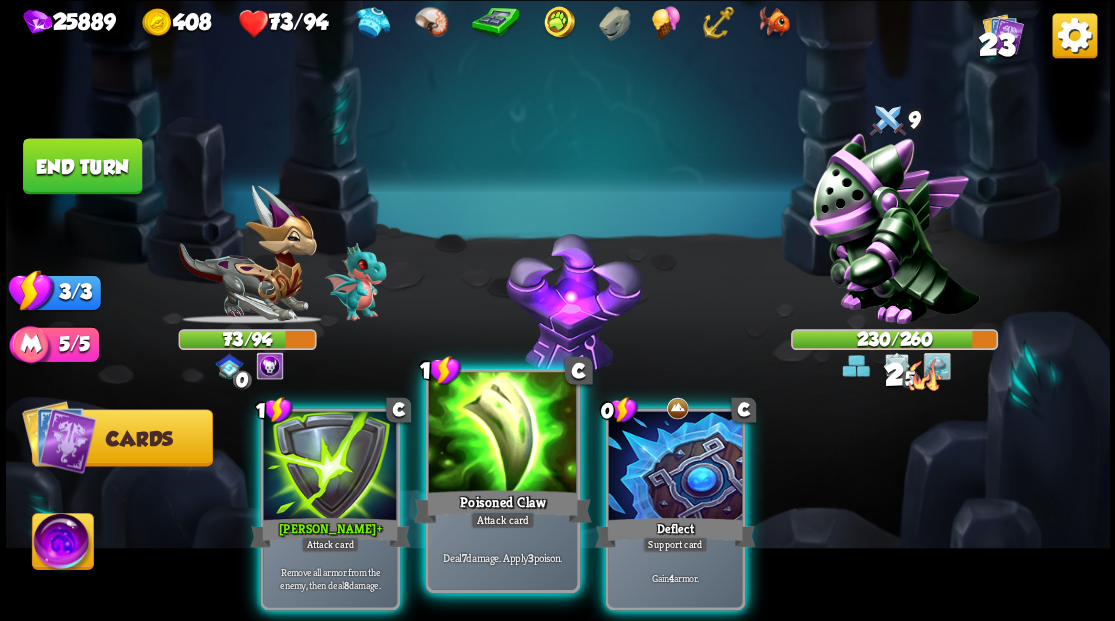 click at bounding box center [502, 434] 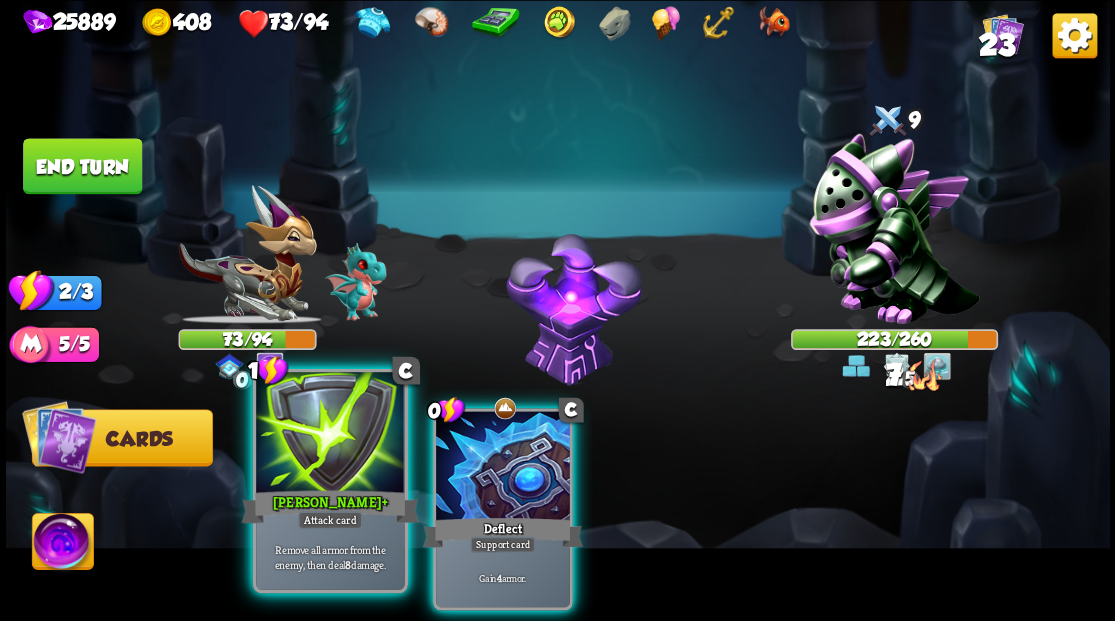 click at bounding box center [330, 434] 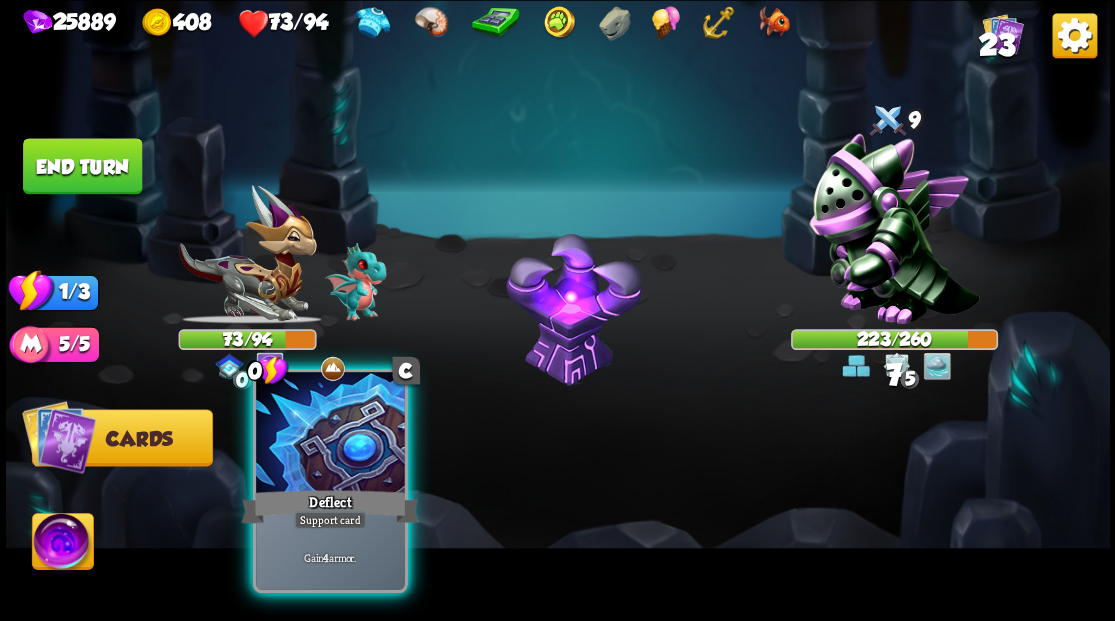 click at bounding box center [330, 434] 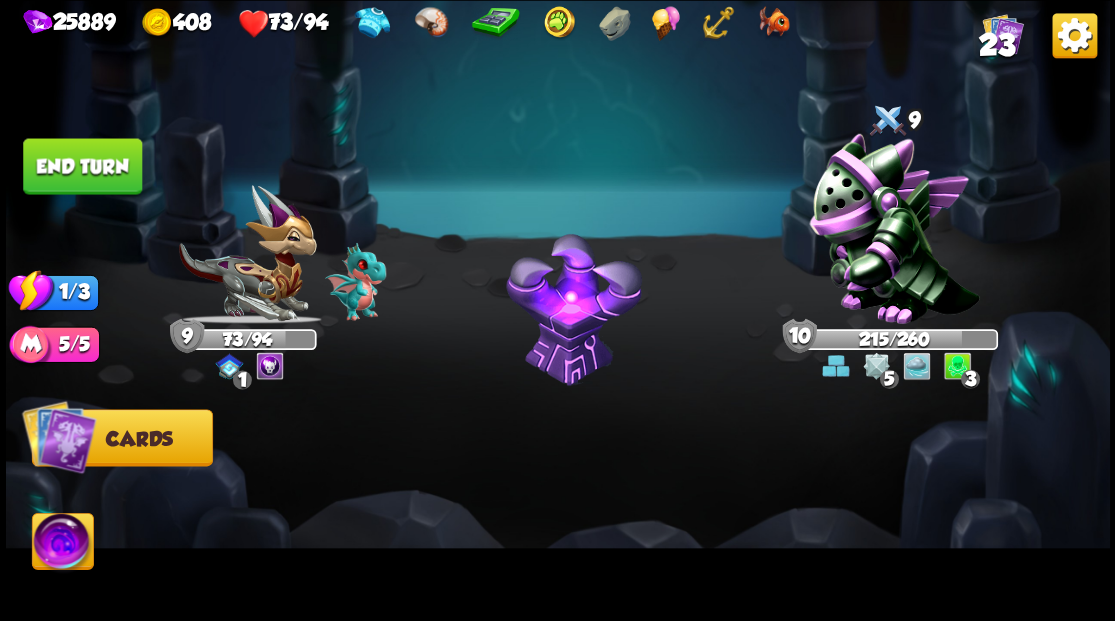 click on "End turn" at bounding box center (82, 166) 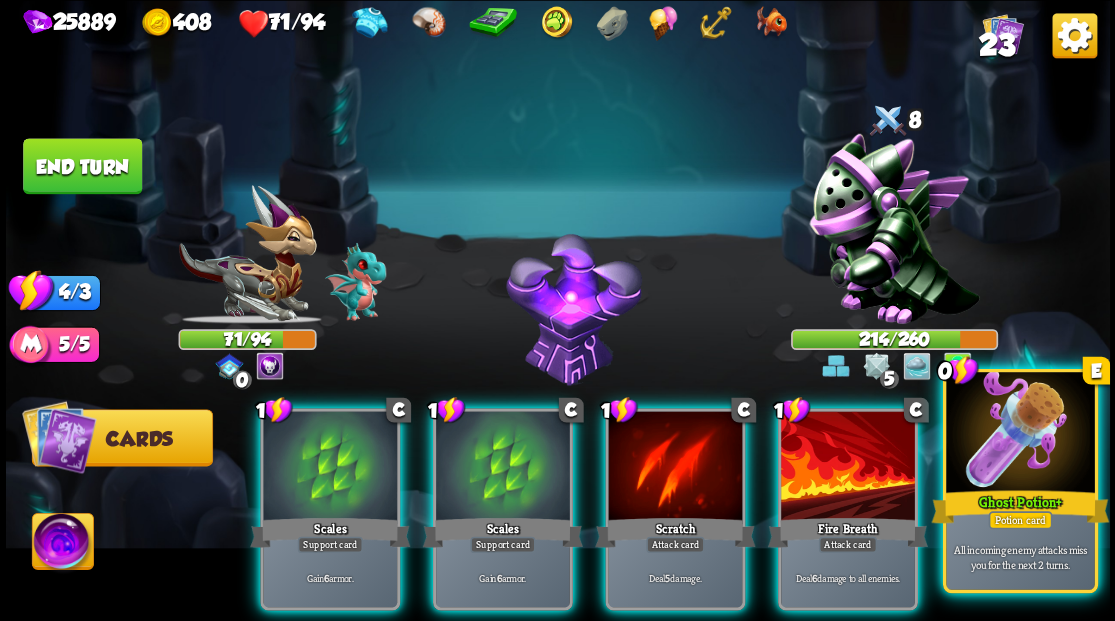 click at bounding box center (1020, 434) 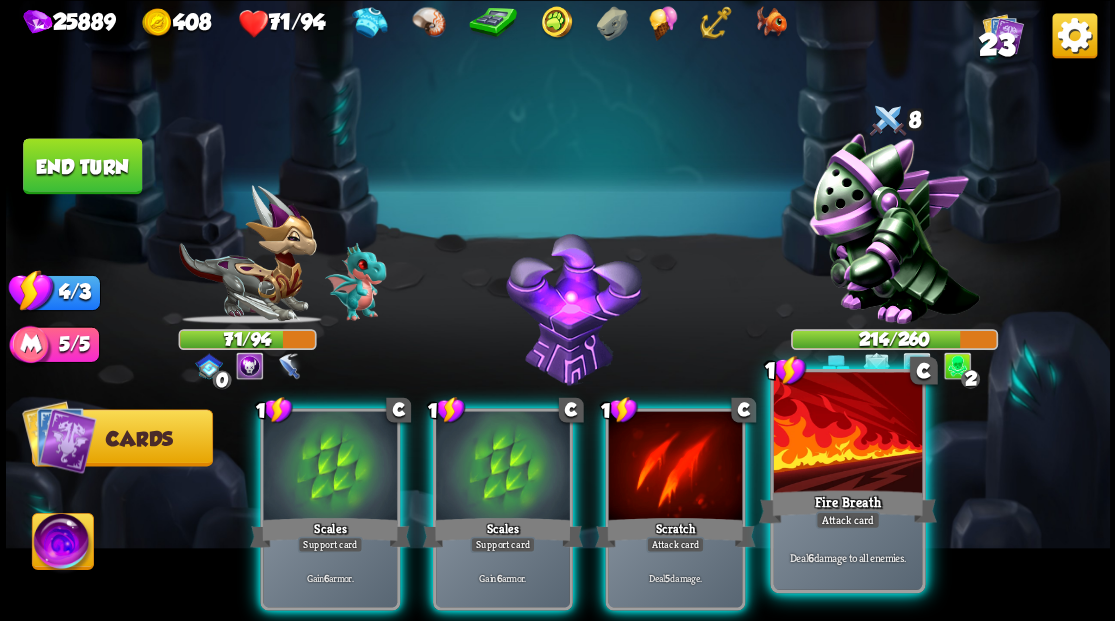 click at bounding box center (847, 434) 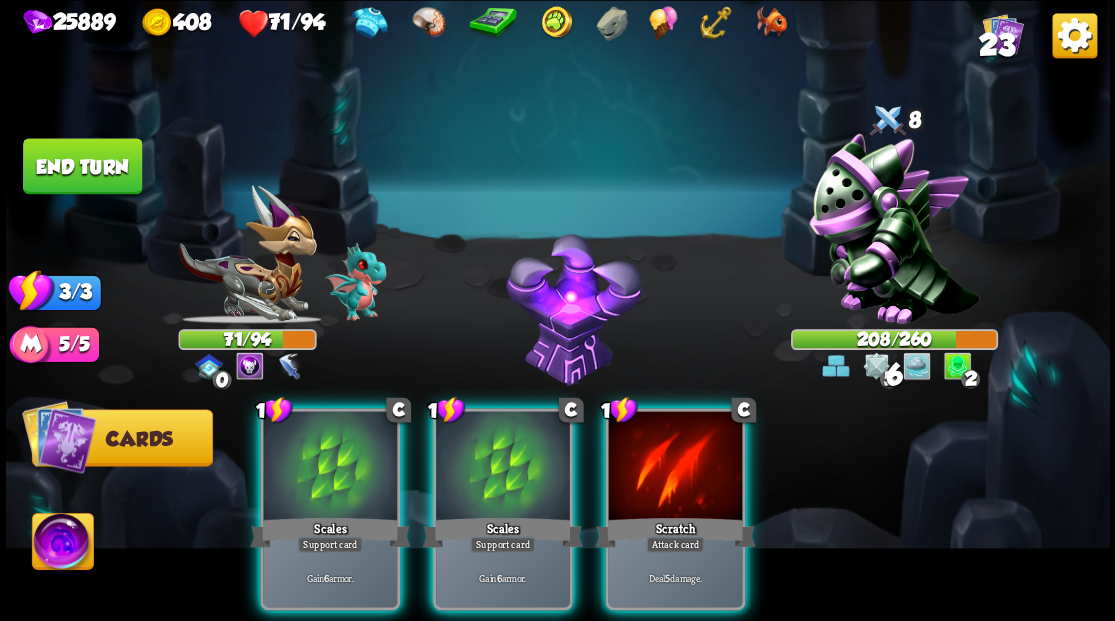 click at bounding box center (675, 467) 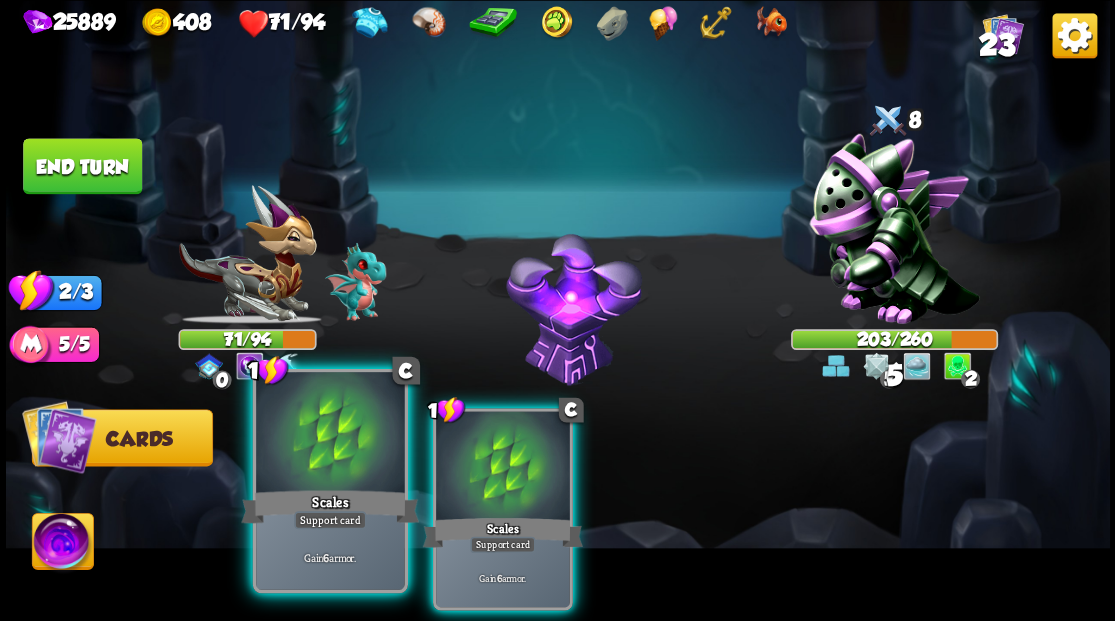 drag, startPoint x: 546, startPoint y: 481, endPoint x: 382, endPoint y: 463, distance: 164.98485 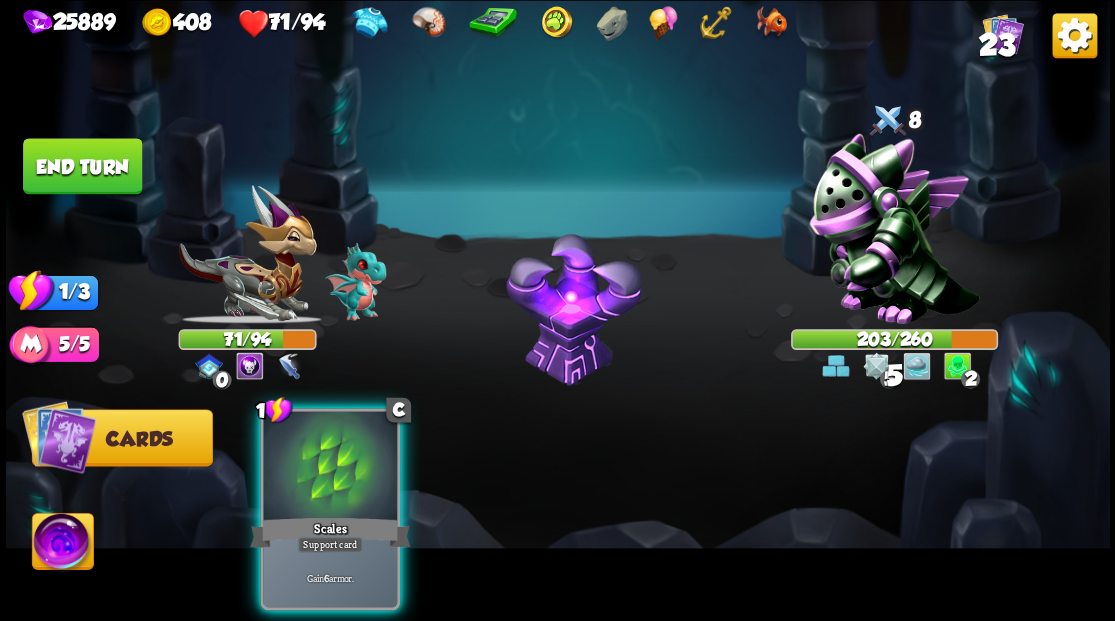 drag, startPoint x: 303, startPoint y: 444, endPoint x: 456, endPoint y: 435, distance: 153.26448 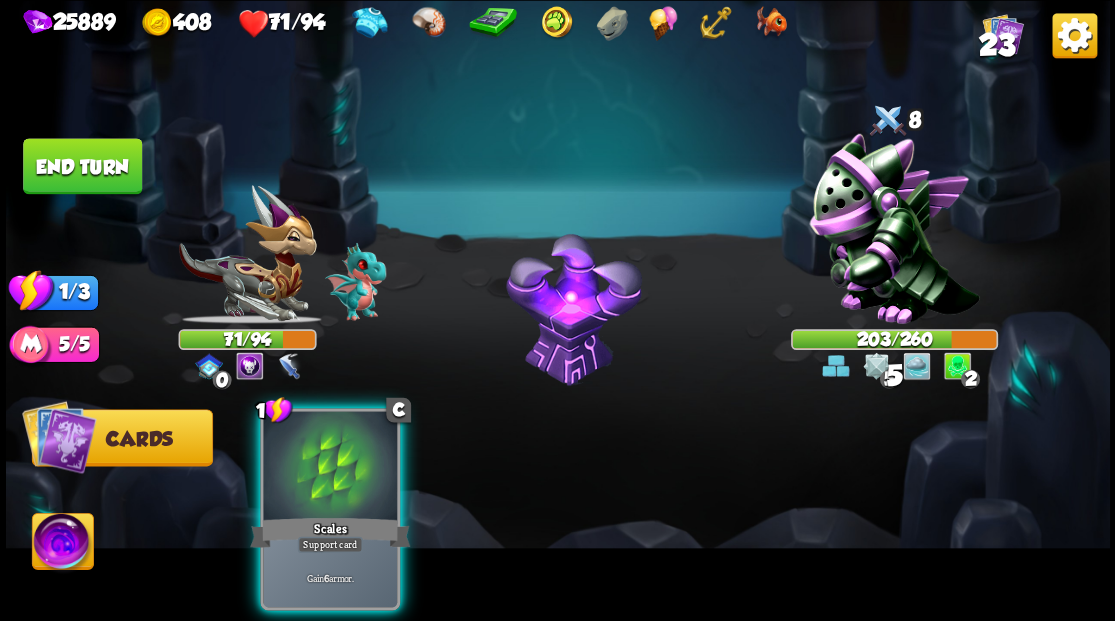 click at bounding box center (330, 467) 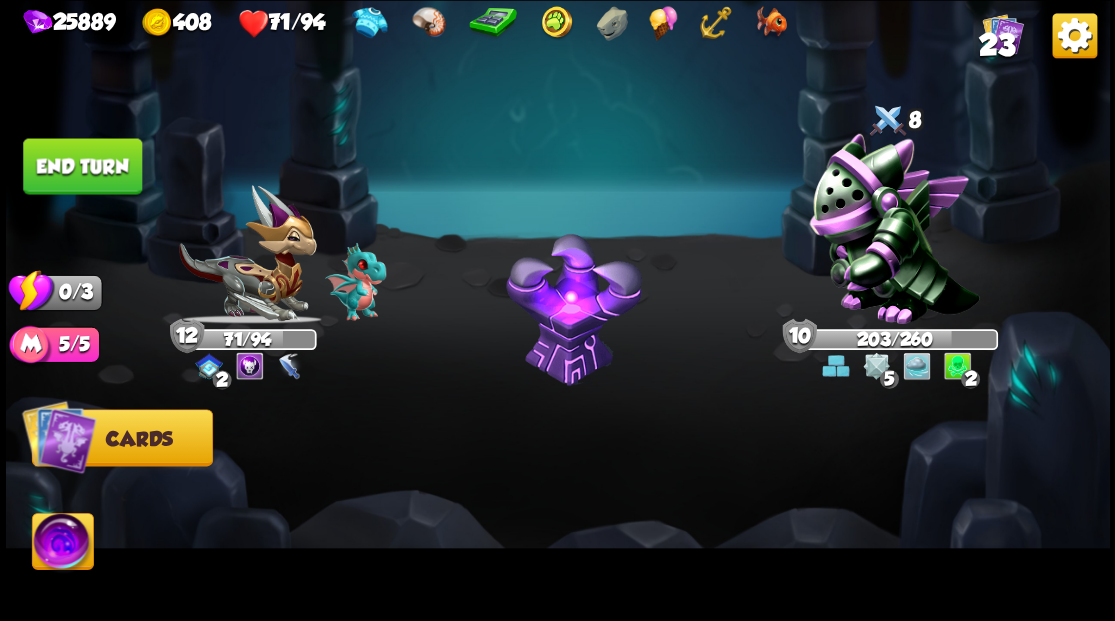 click on "End turn" at bounding box center (82, 166) 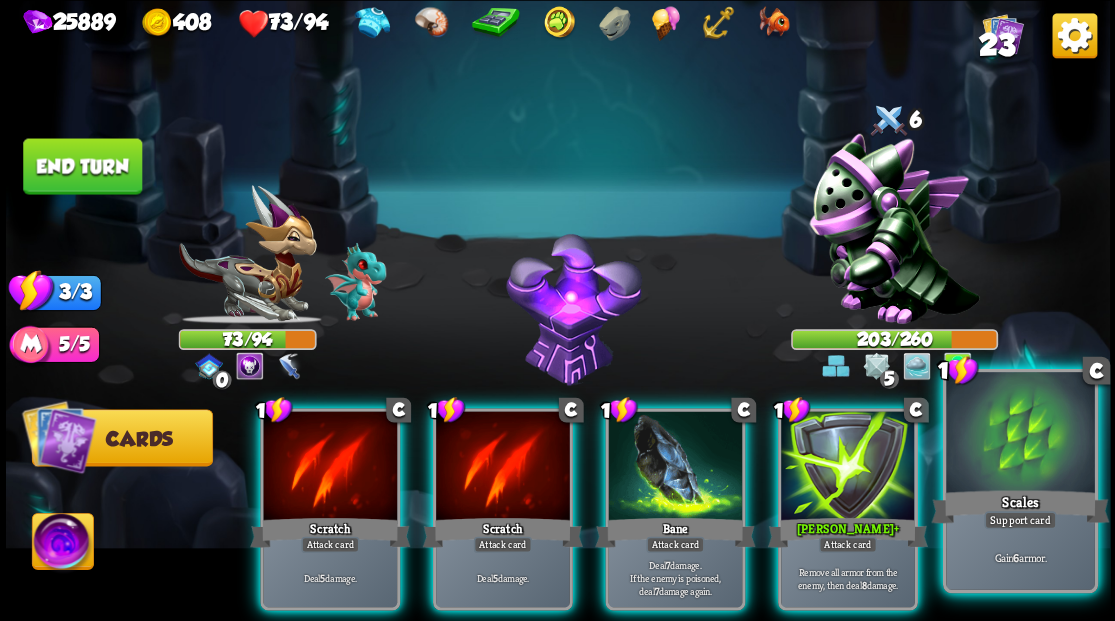 click at bounding box center [1020, 434] 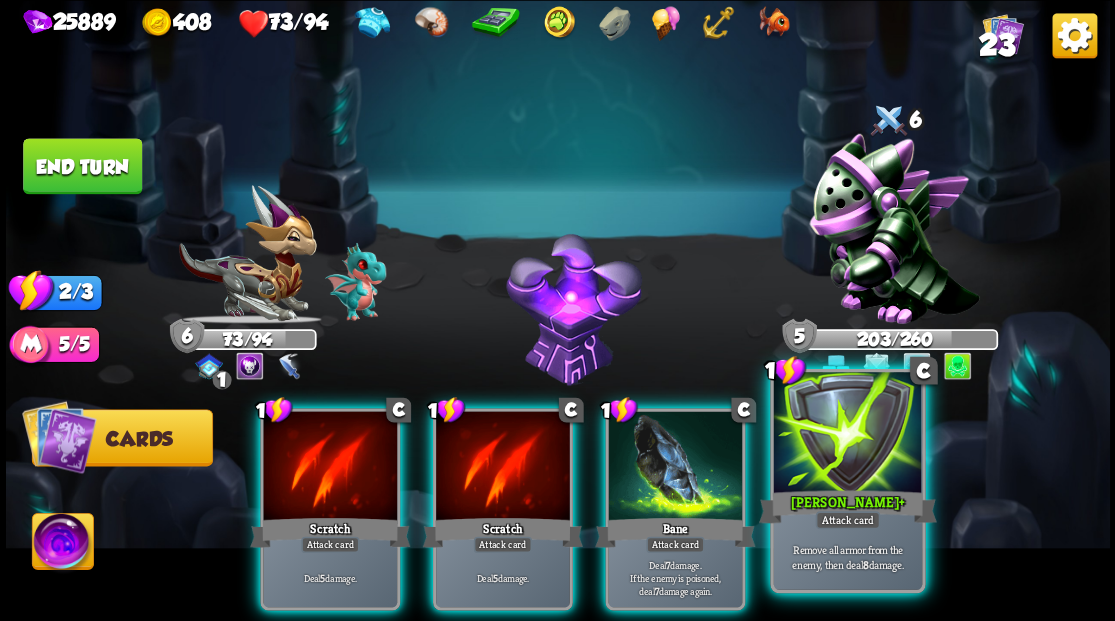 click at bounding box center [847, 434] 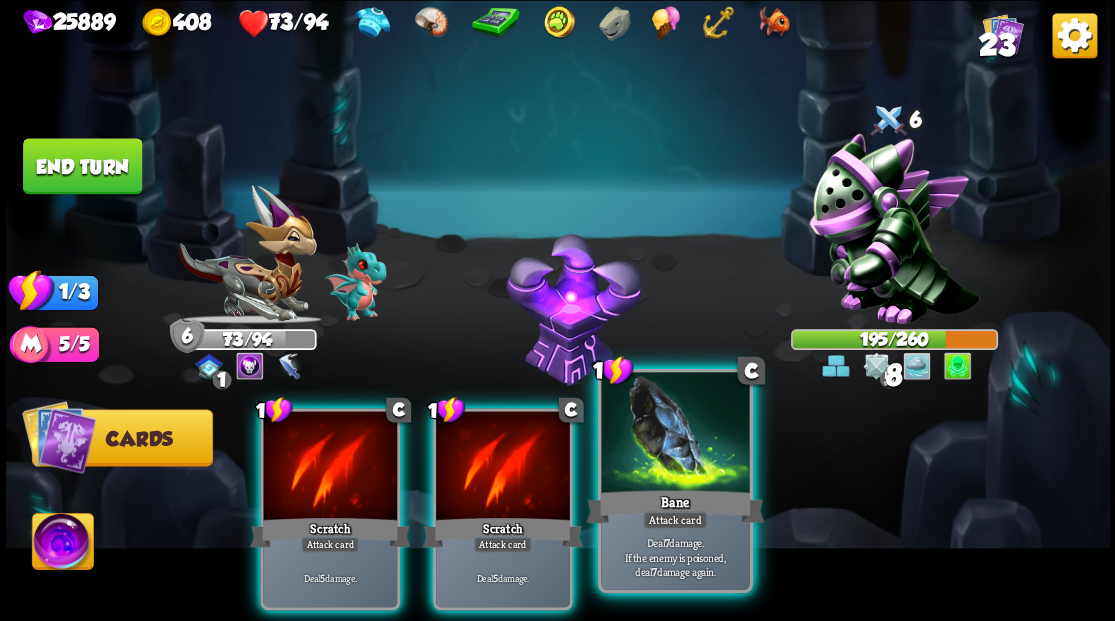 click at bounding box center [675, 434] 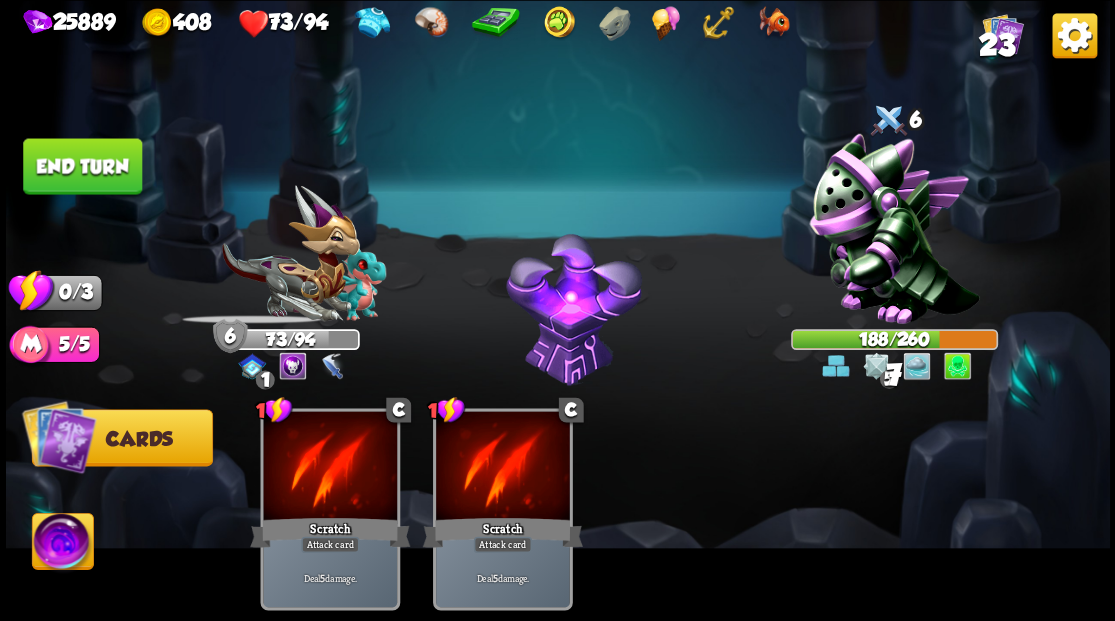 click on "End turn" at bounding box center [82, 166] 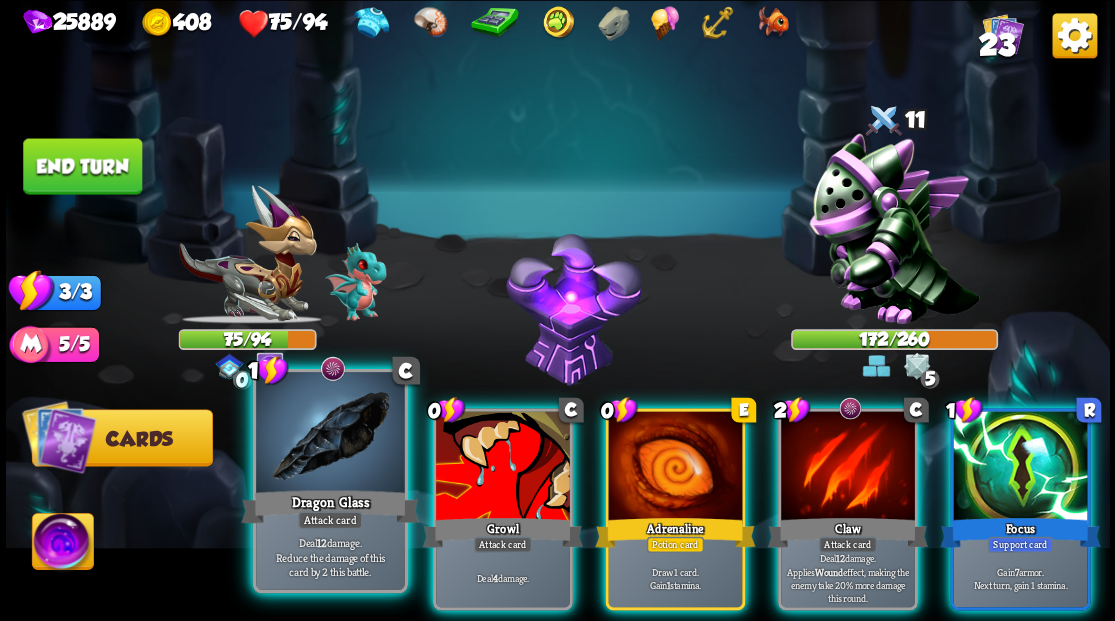 click at bounding box center [330, 434] 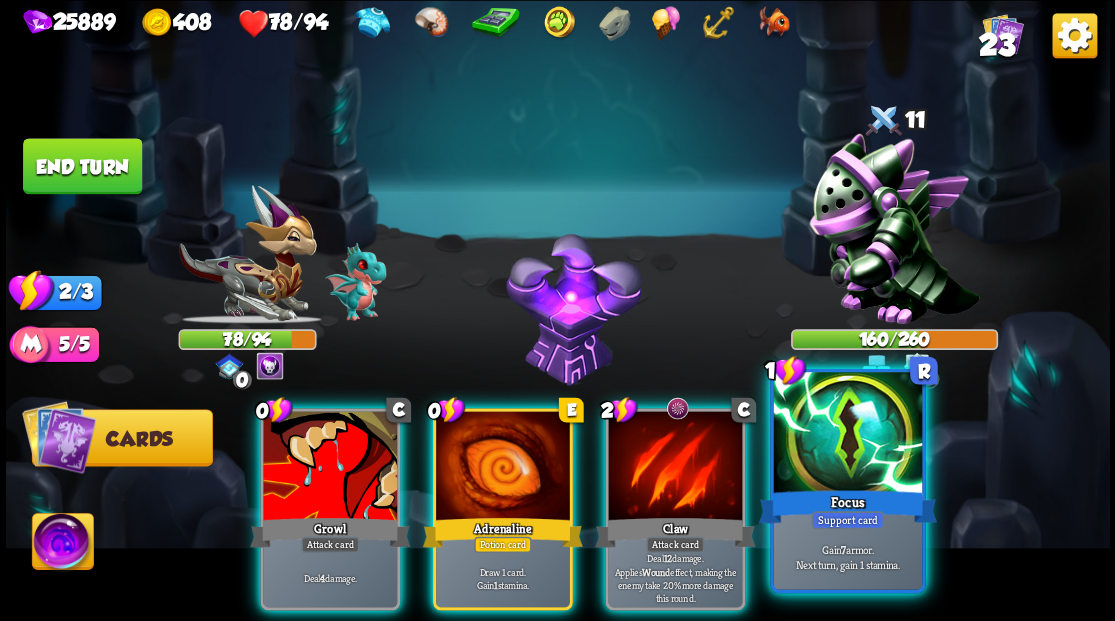 click at bounding box center (847, 434) 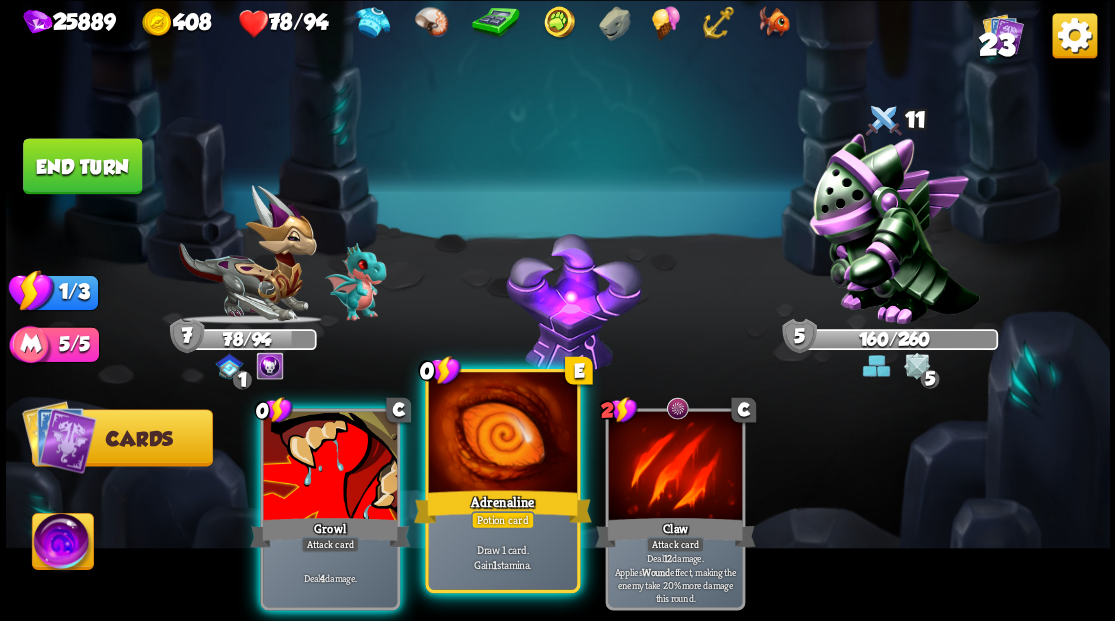 click at bounding box center [502, 434] 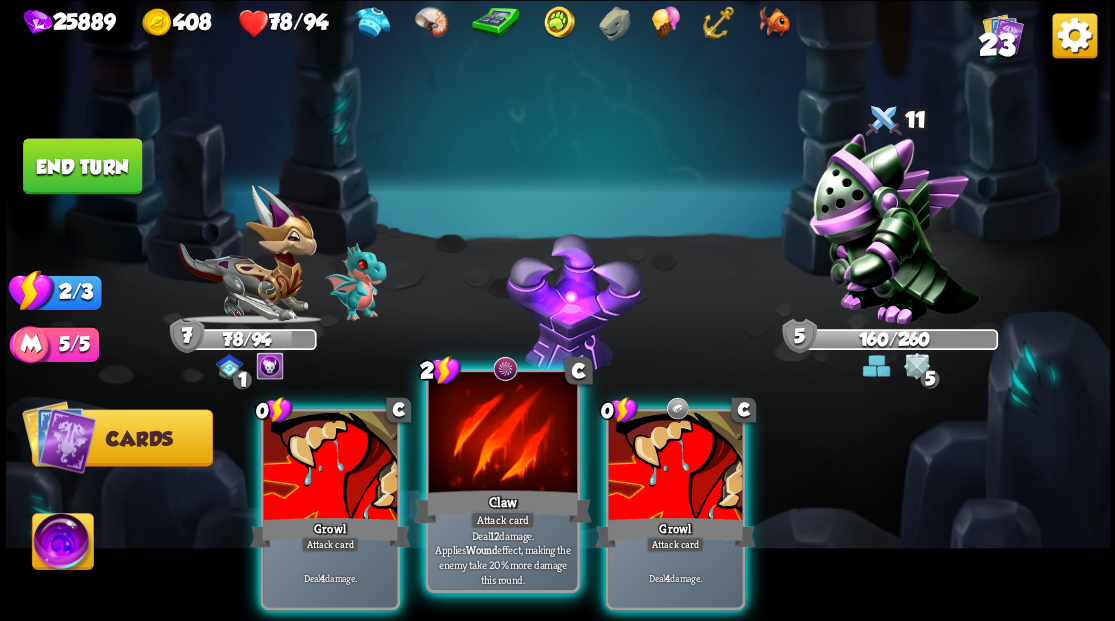 click at bounding box center (502, 434) 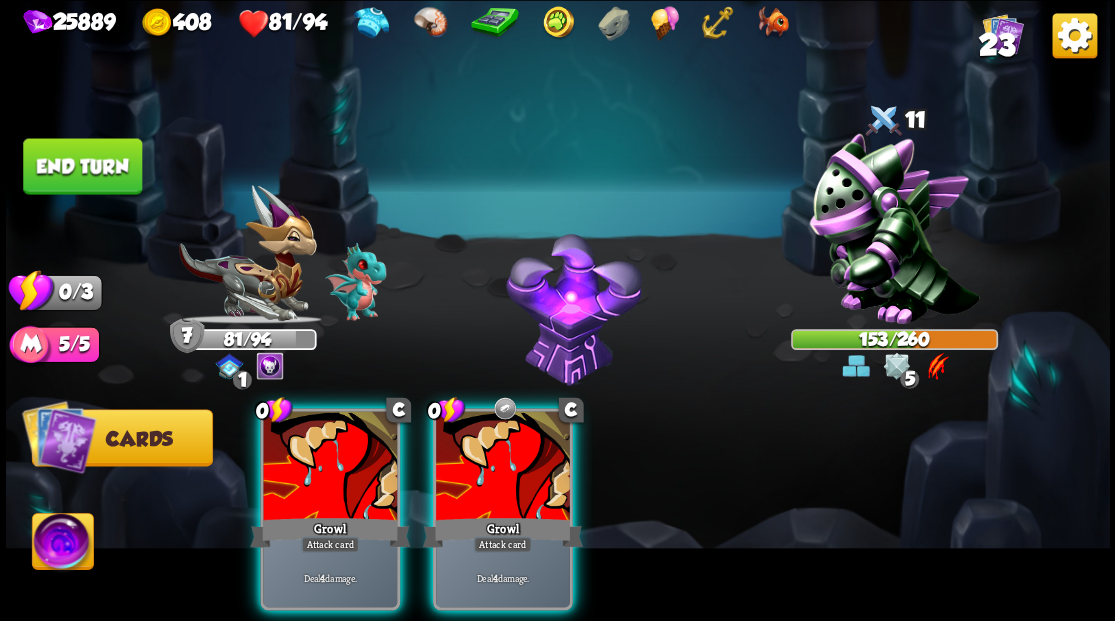 click at bounding box center [503, 467] 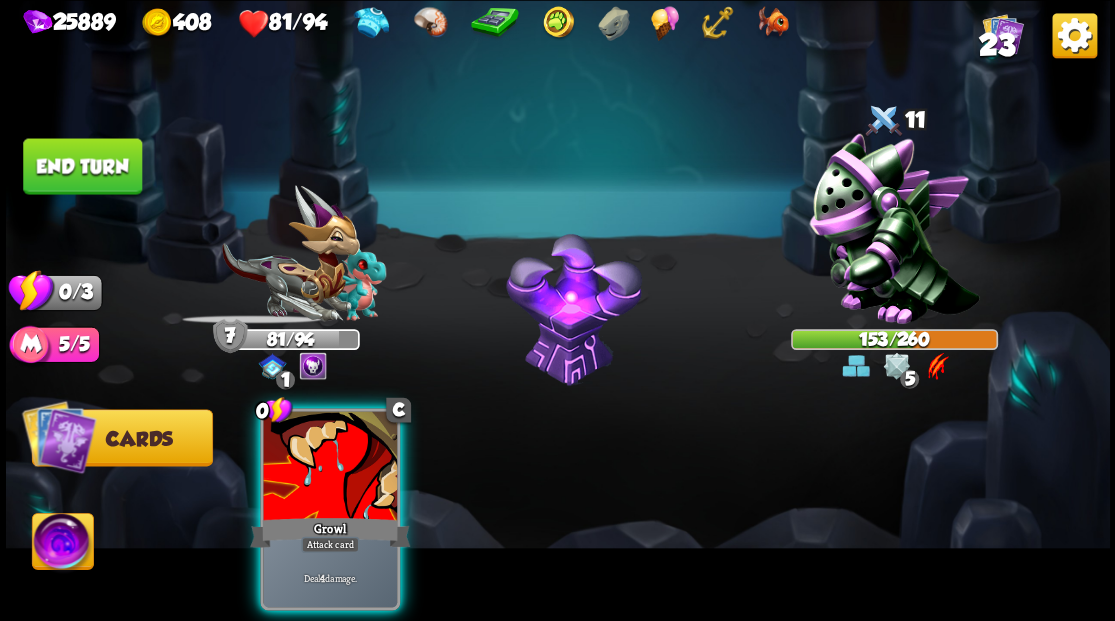 drag, startPoint x: 328, startPoint y: 454, endPoint x: 306, endPoint y: 351, distance: 105.32331 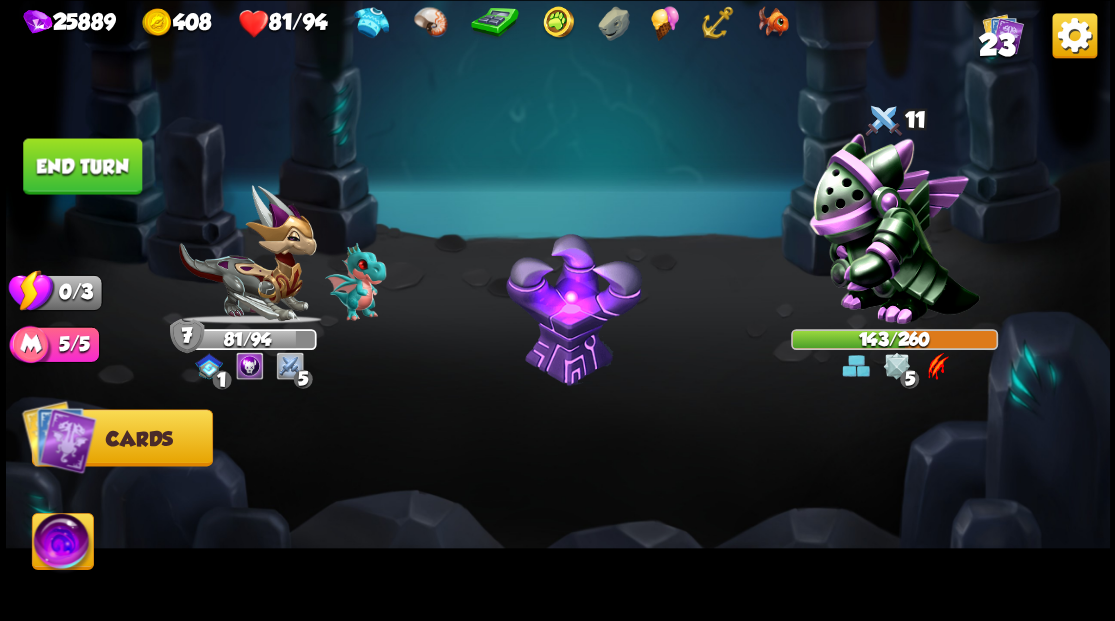 click on "End turn" at bounding box center [82, 166] 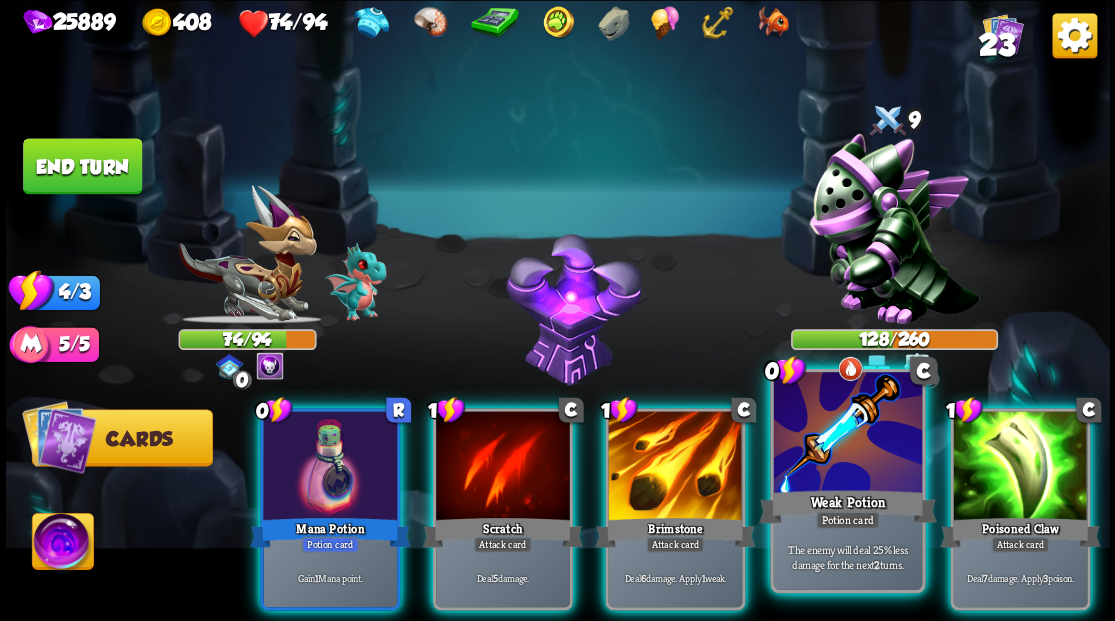click at bounding box center (847, 434) 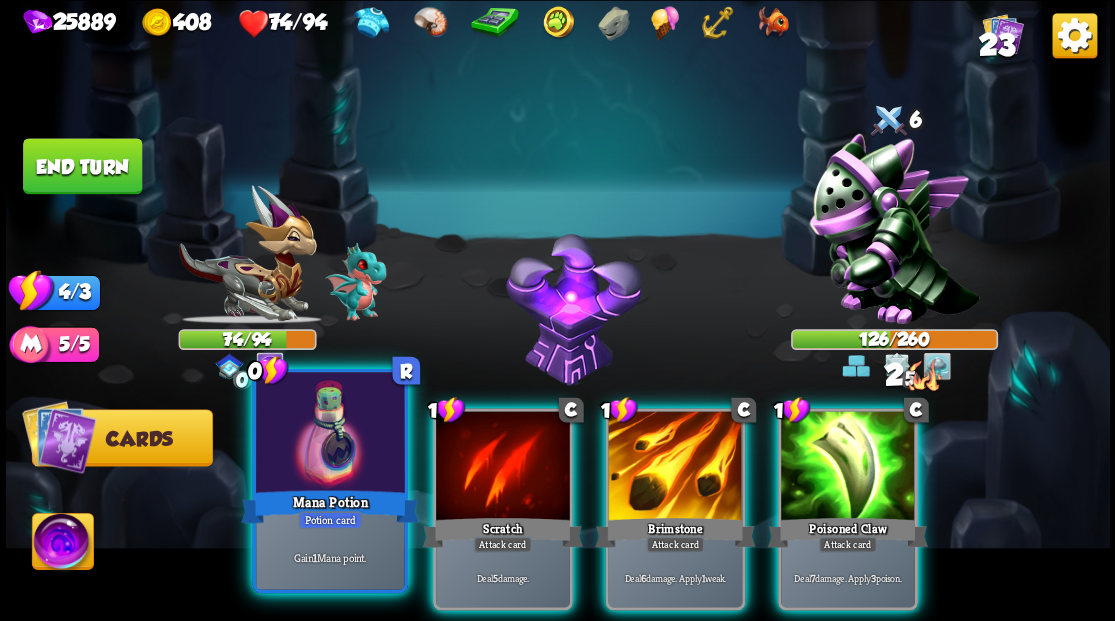 click at bounding box center [330, 434] 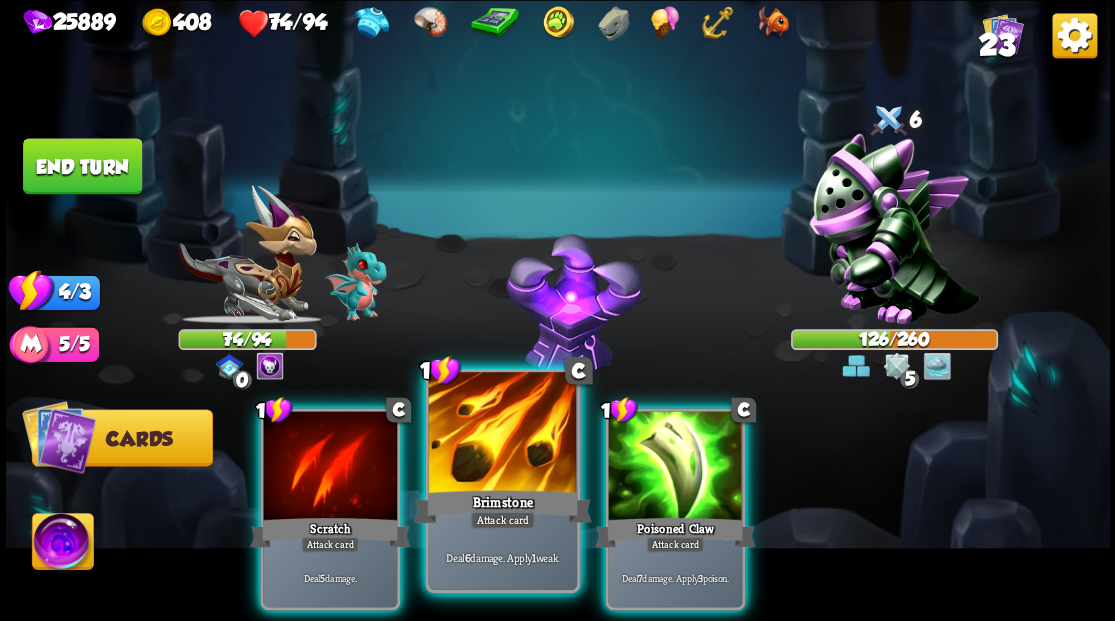 click at bounding box center [502, 434] 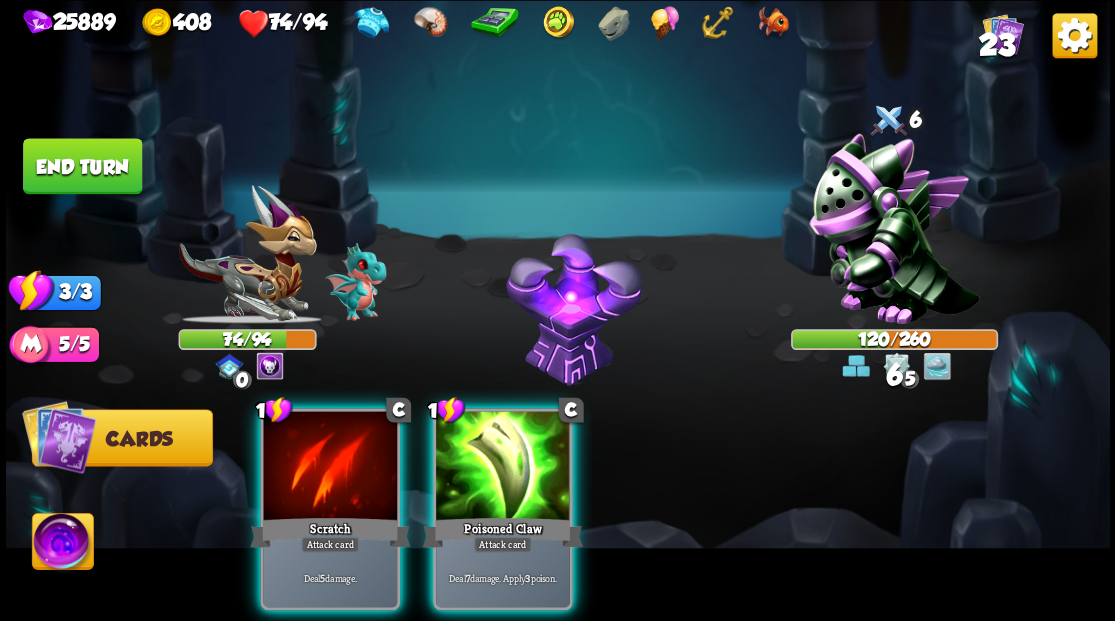 click at bounding box center [503, 467] 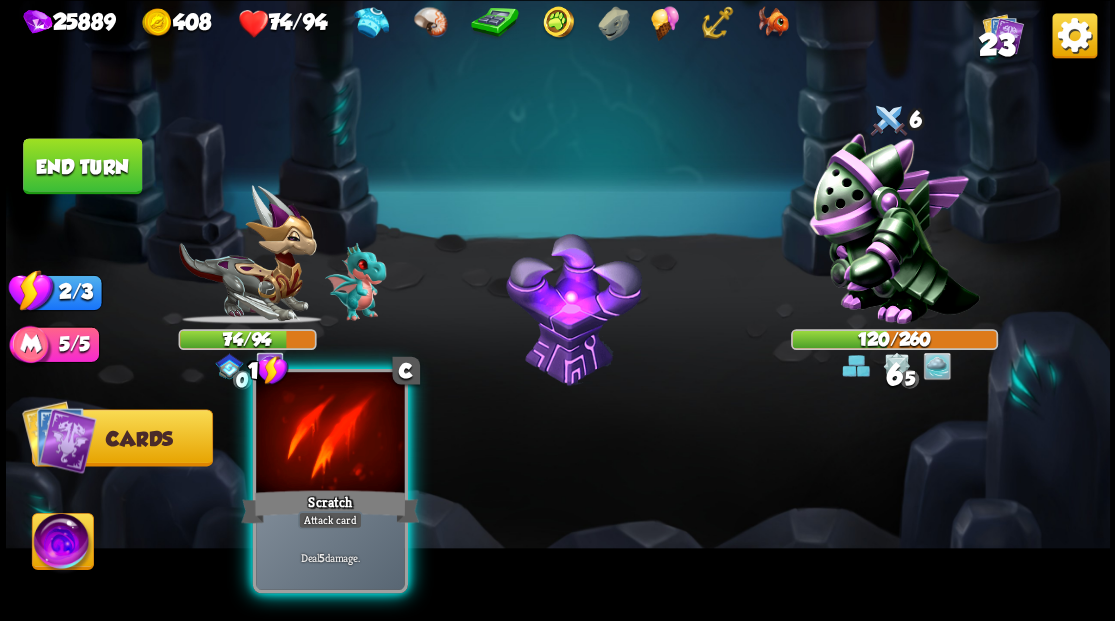 click at bounding box center [330, 434] 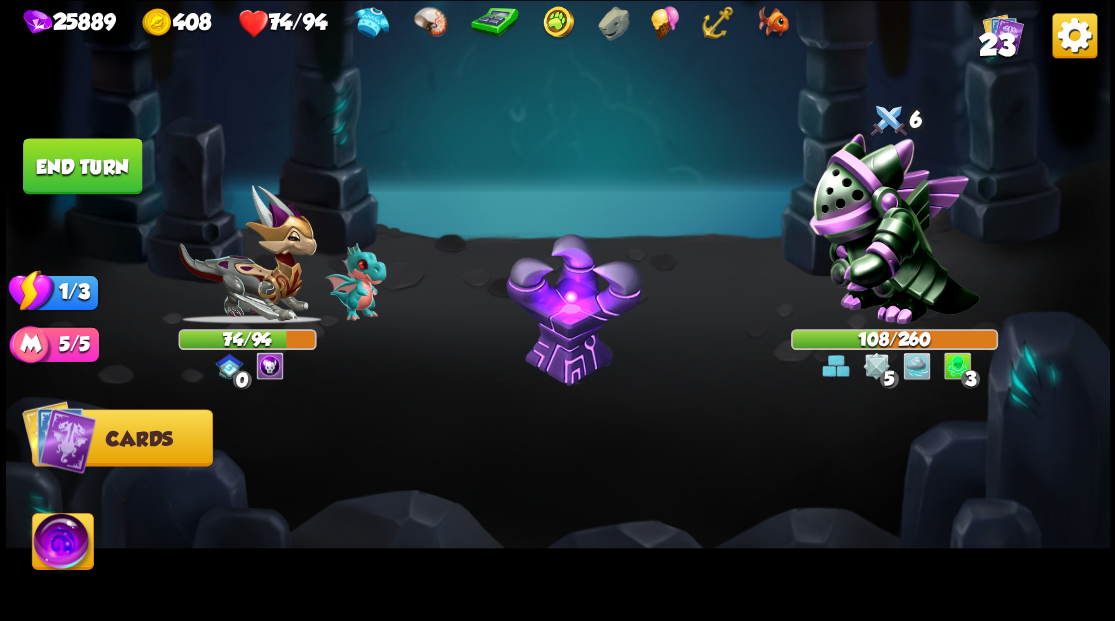 click on "End turn" at bounding box center (82, 166) 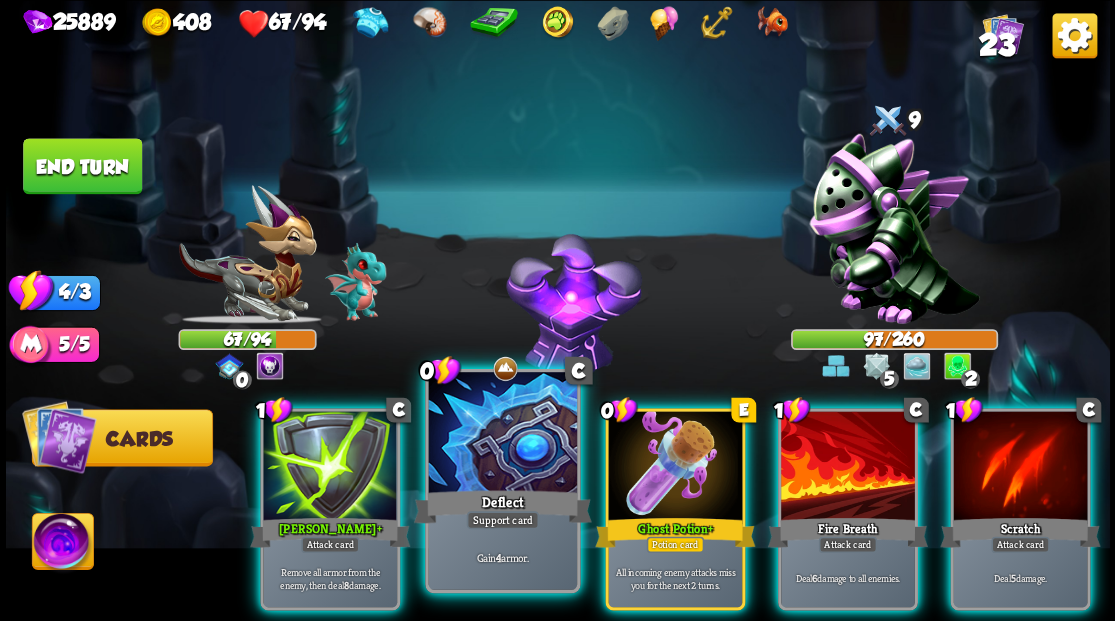 click at bounding box center [502, 434] 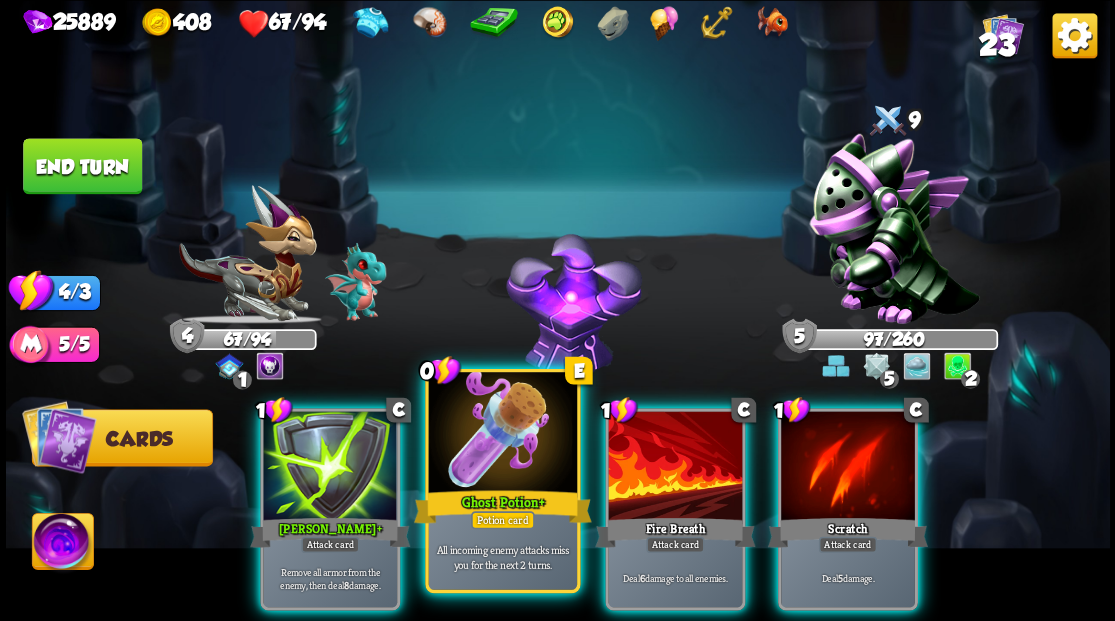 click at bounding box center (502, 434) 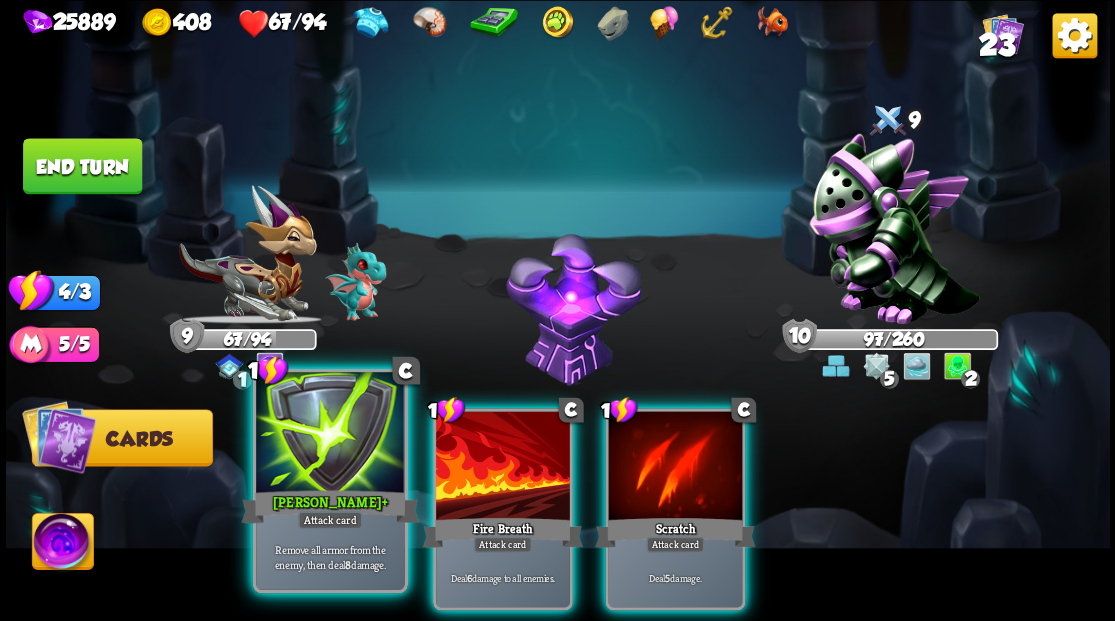 click at bounding box center (330, 434) 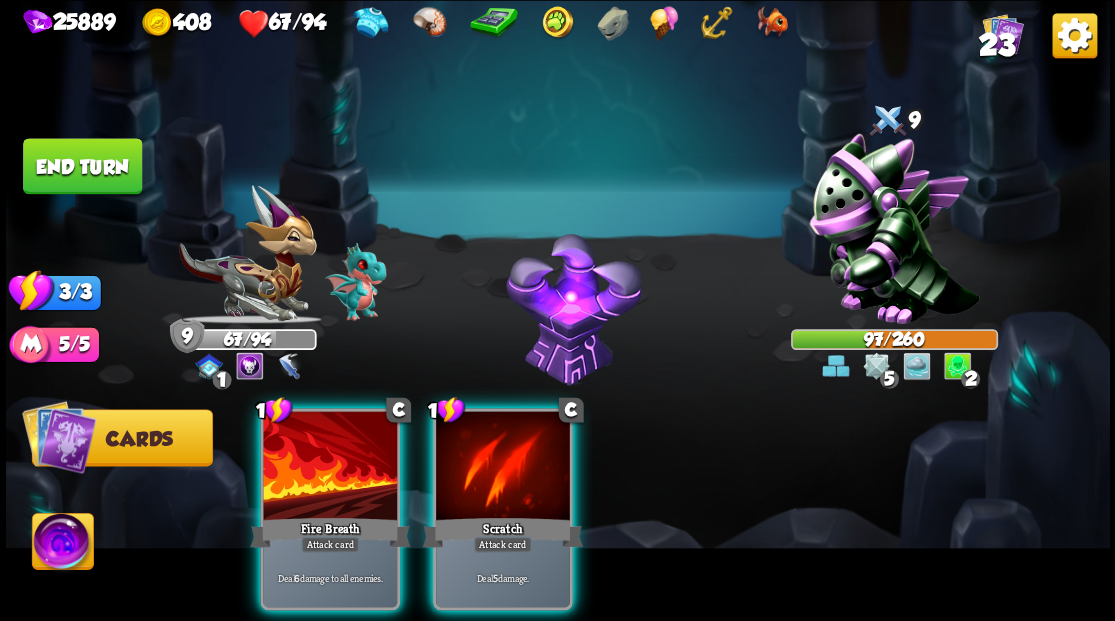 click at bounding box center (330, 467) 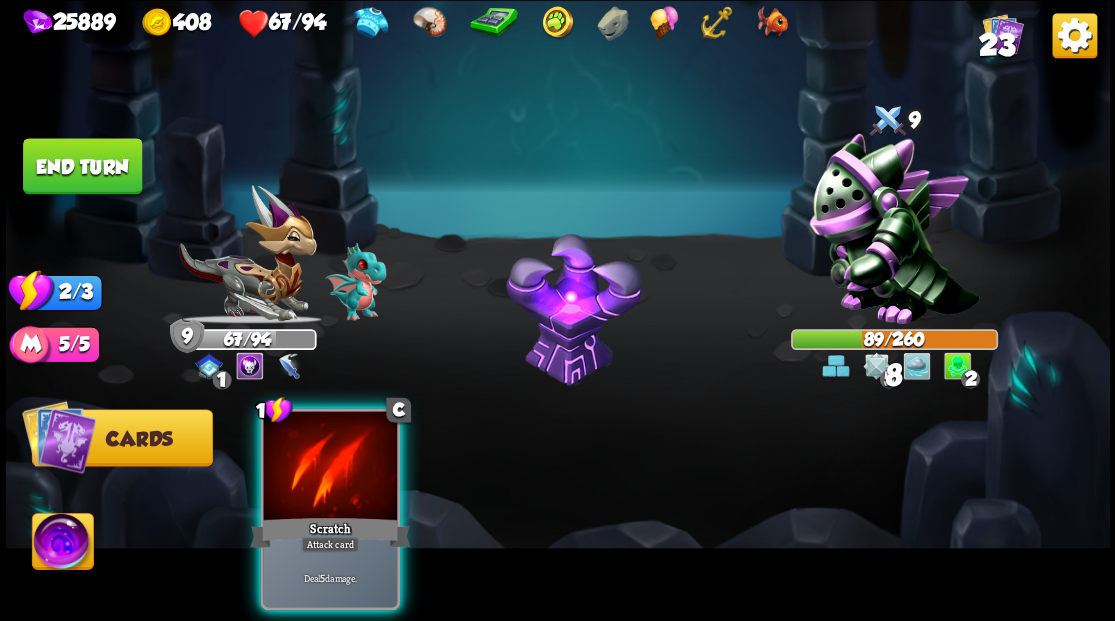 click at bounding box center [330, 467] 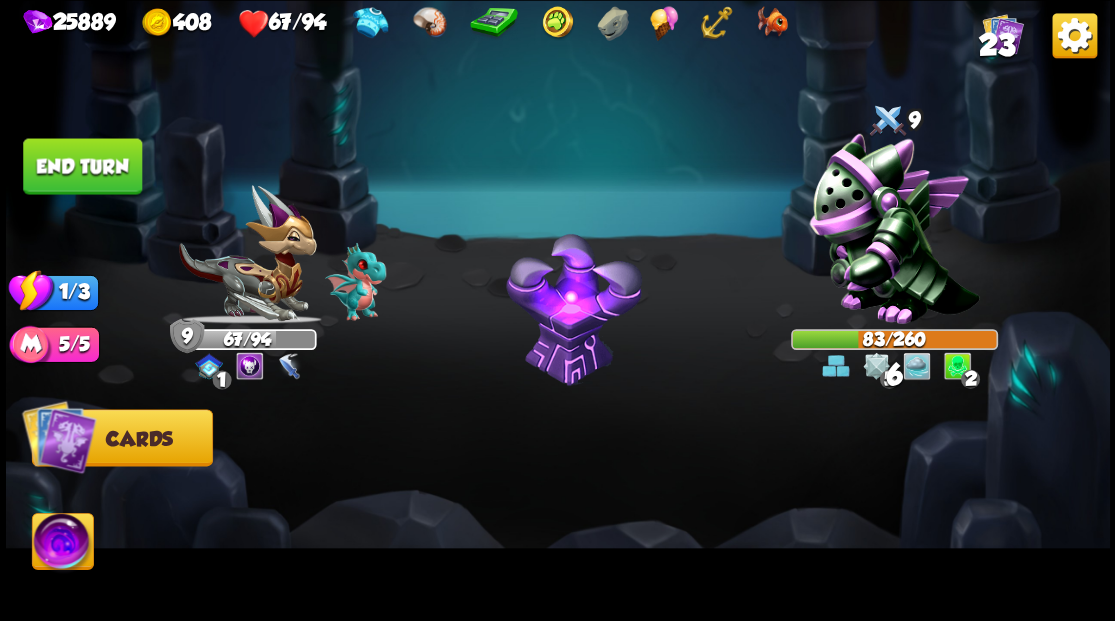 click on "End turn" at bounding box center (82, 166) 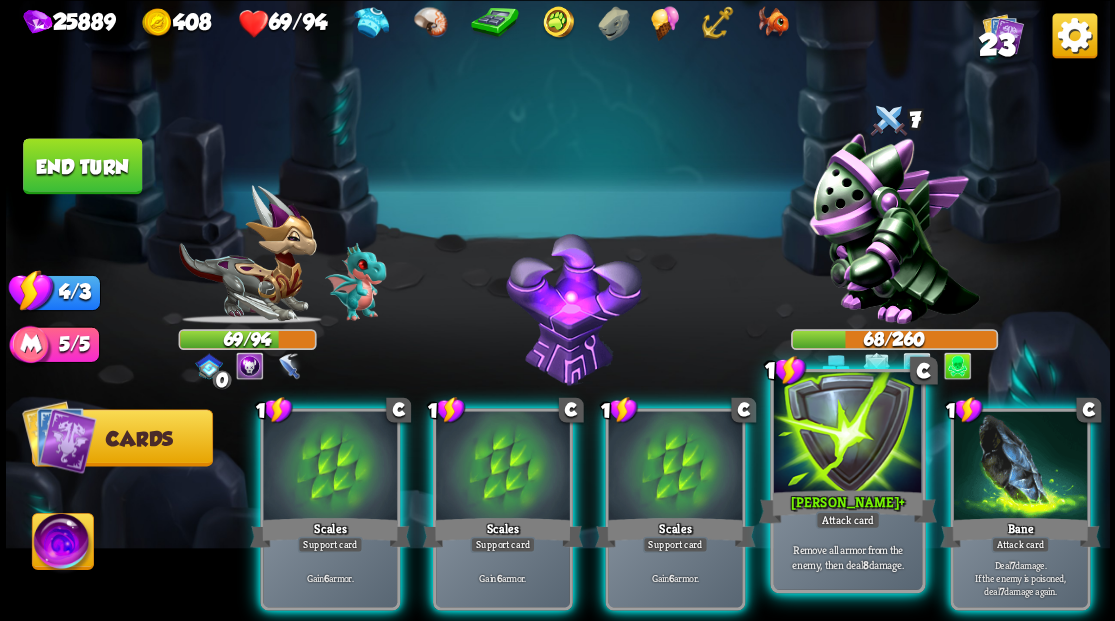 click at bounding box center [847, 434] 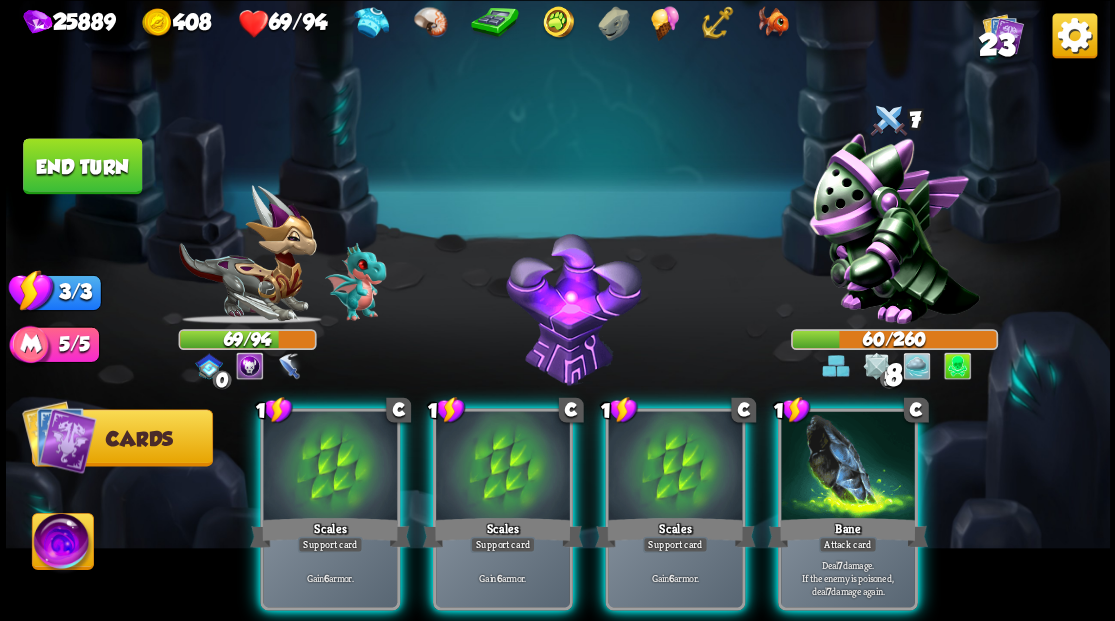 click at bounding box center (848, 467) 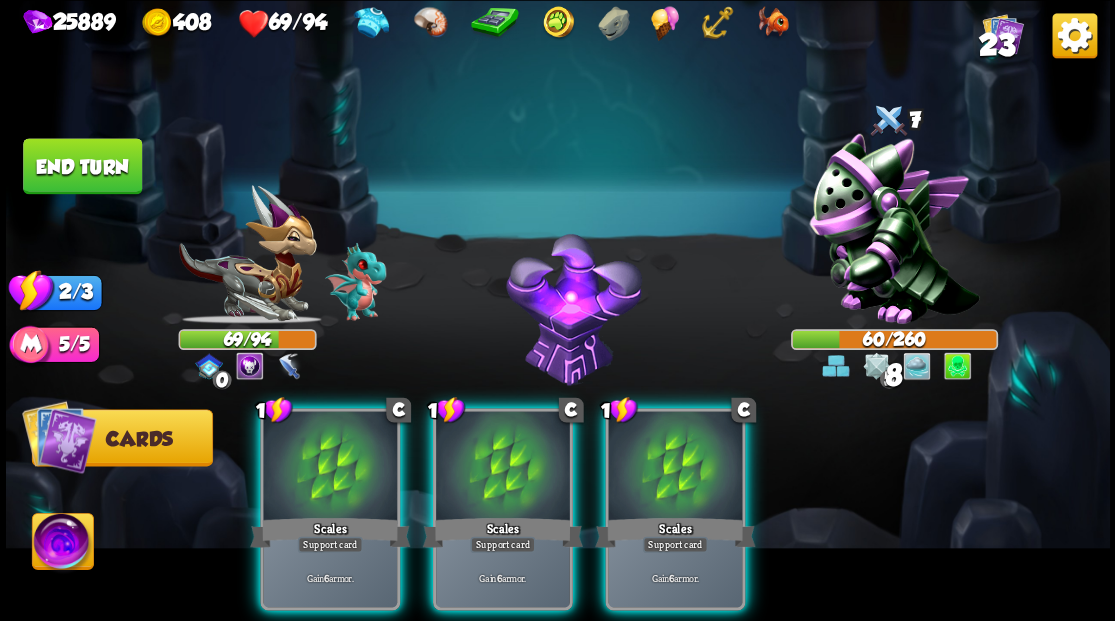 click at bounding box center (675, 467) 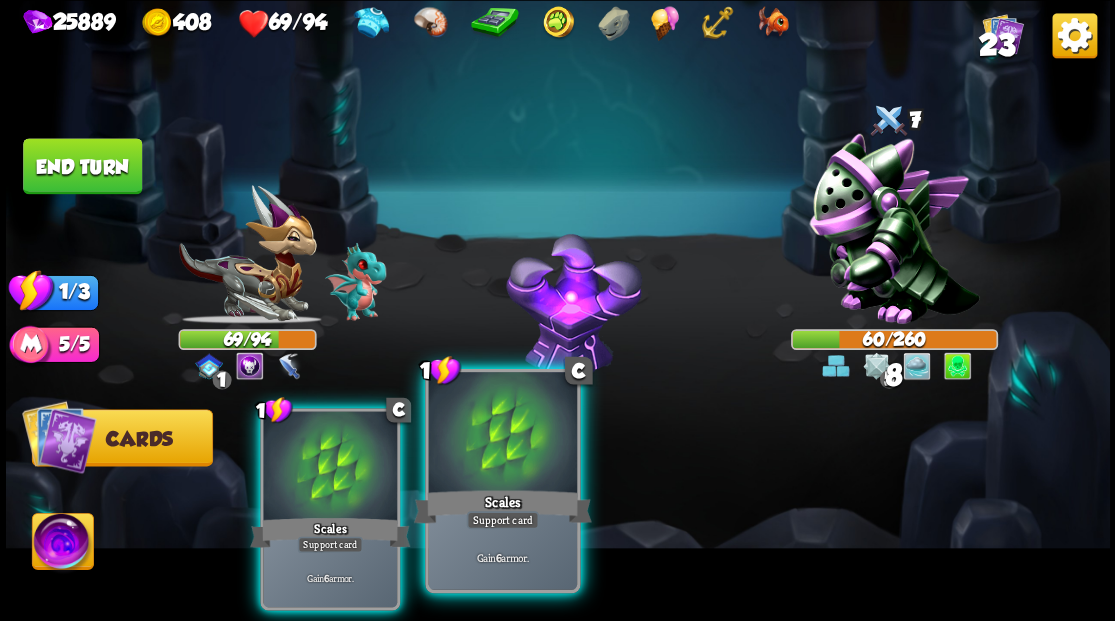 click at bounding box center (502, 434) 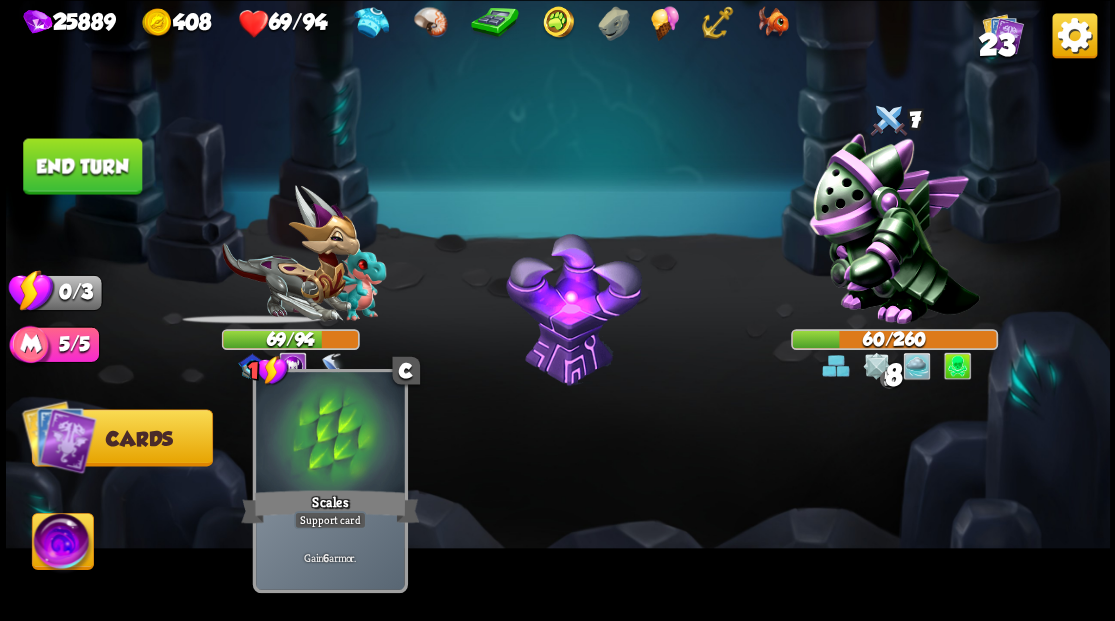 click at bounding box center [330, 434] 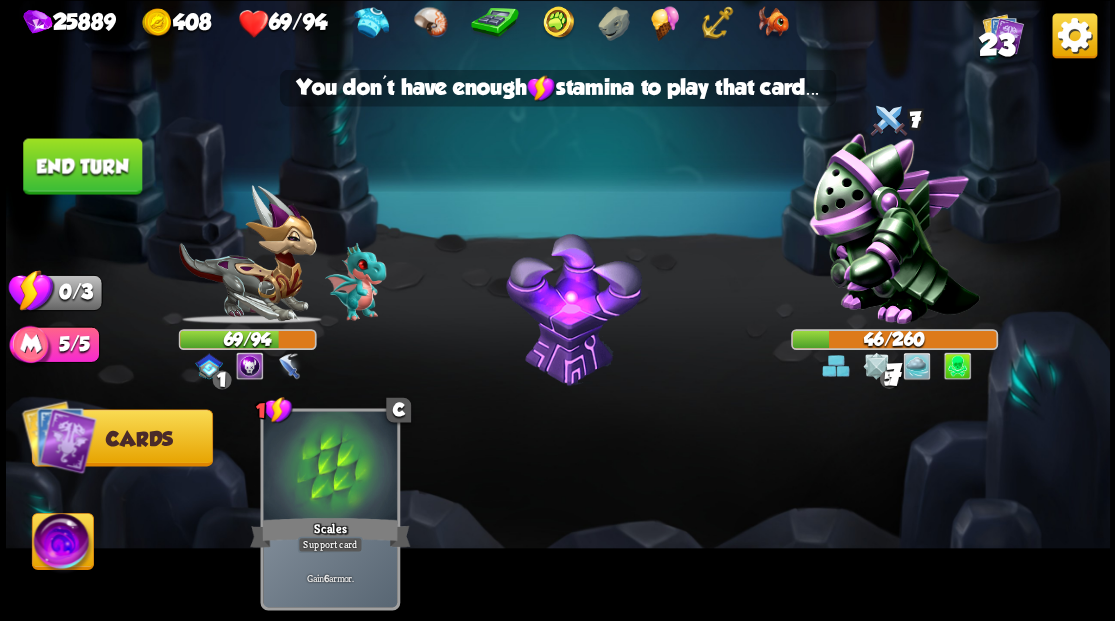 click on "End turn" at bounding box center [82, 166] 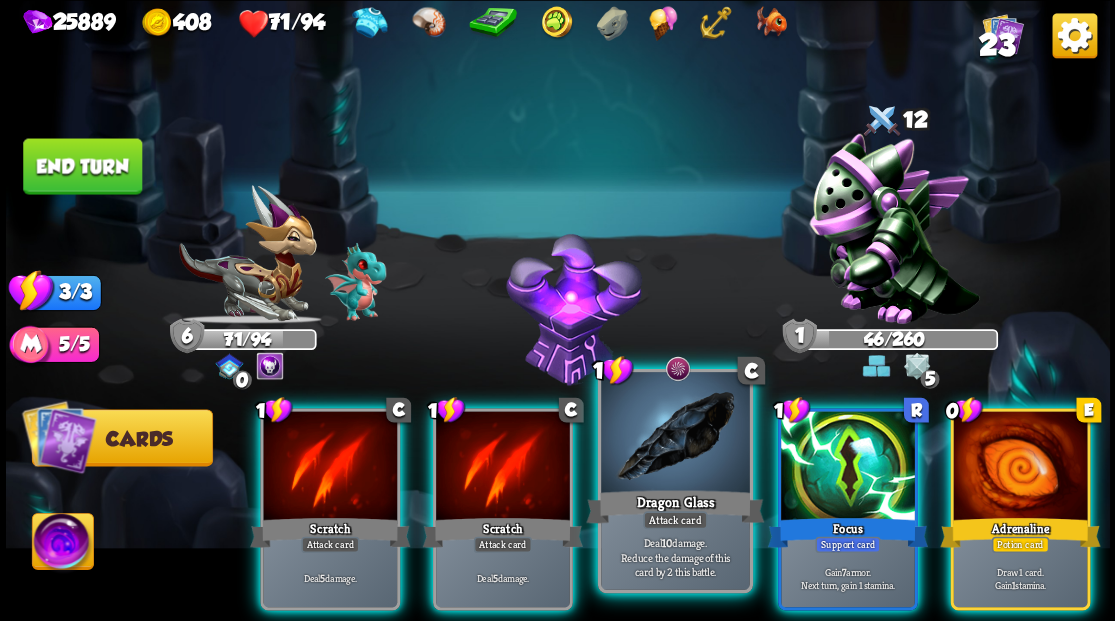 click at bounding box center [675, 434] 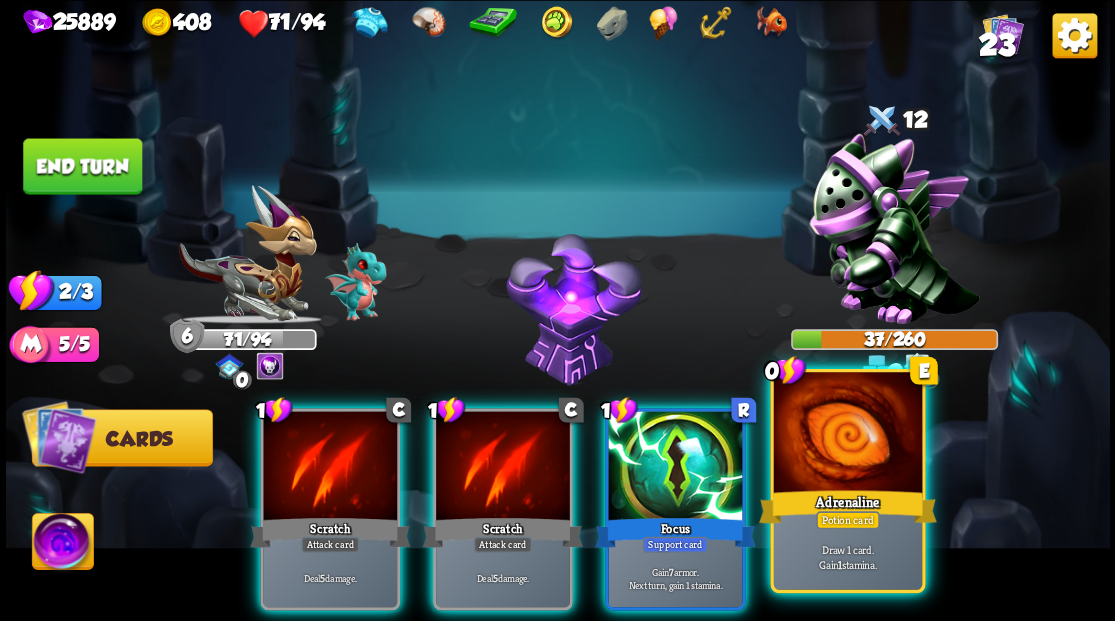 click at bounding box center [847, 434] 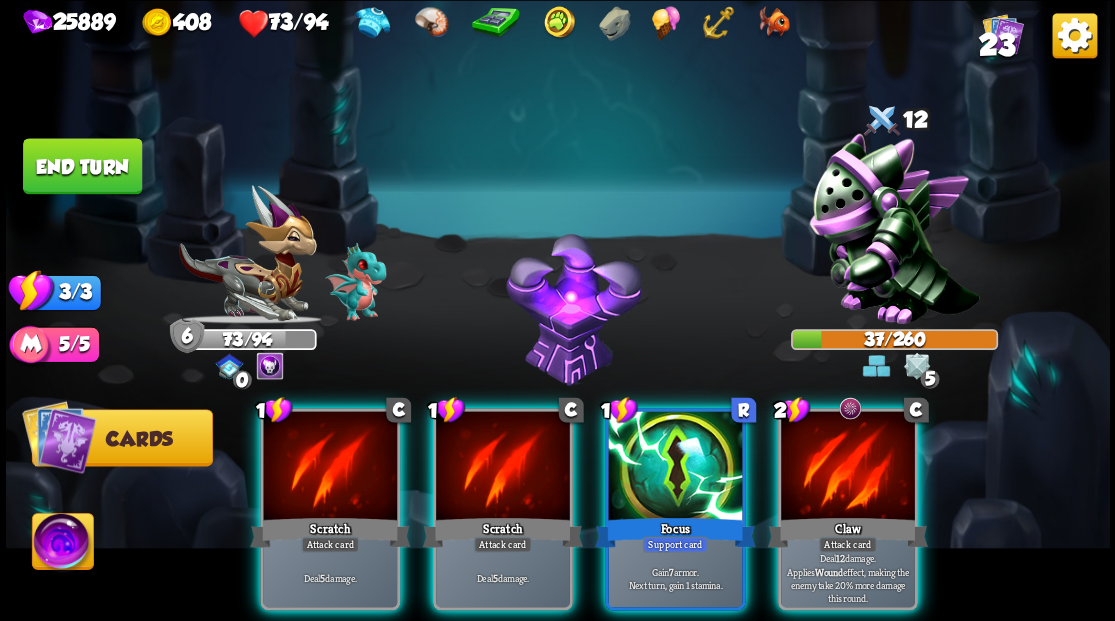 click at bounding box center [848, 467] 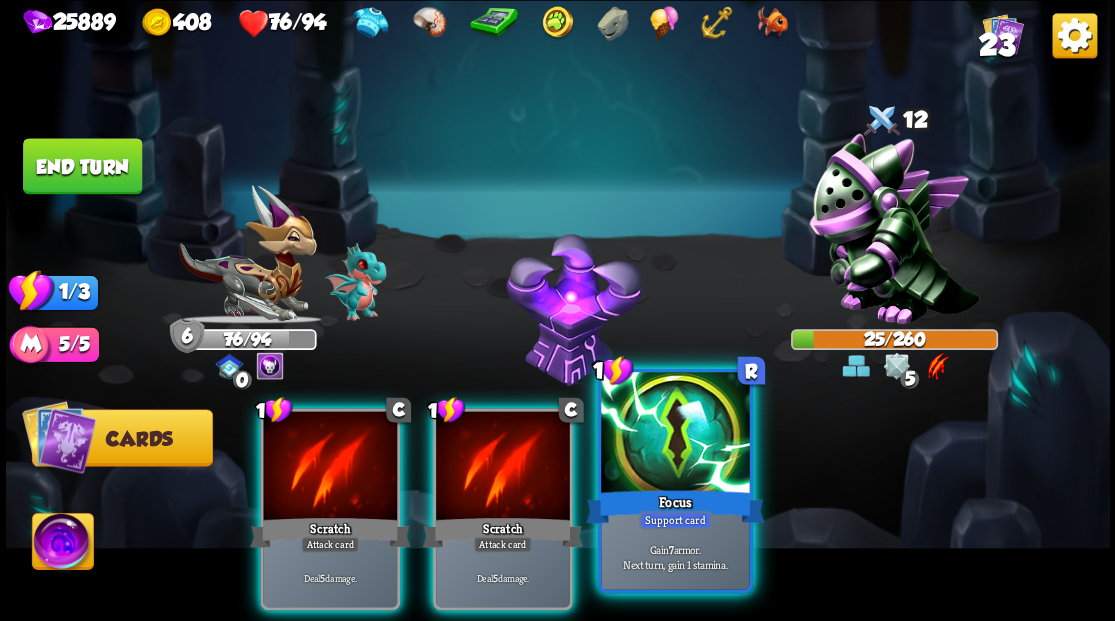 click at bounding box center [675, 434] 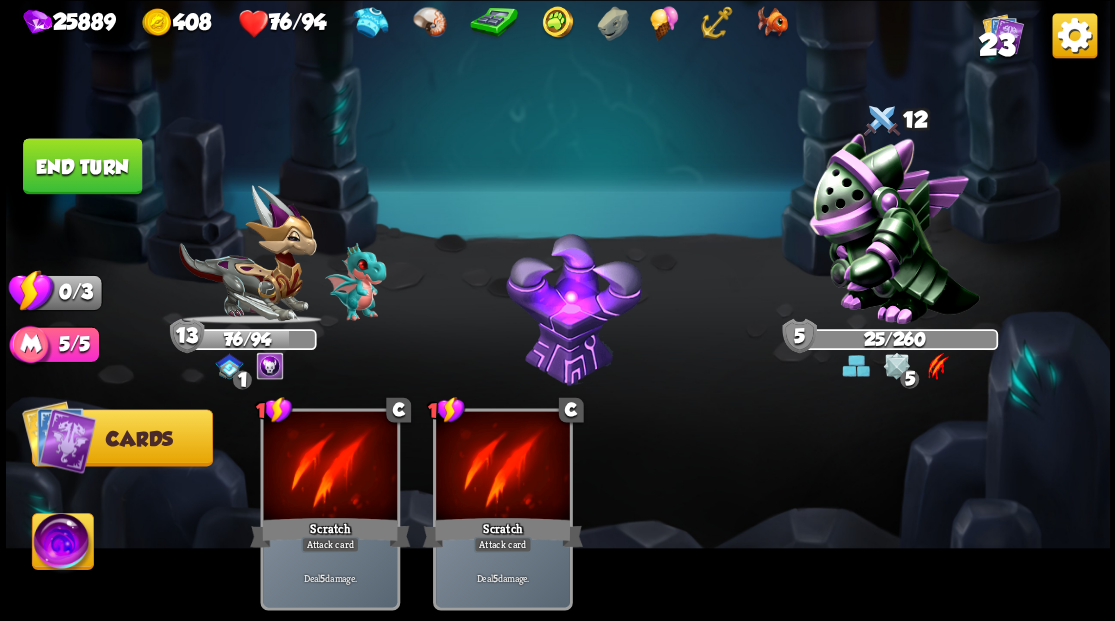 click on "End turn" at bounding box center (82, 166) 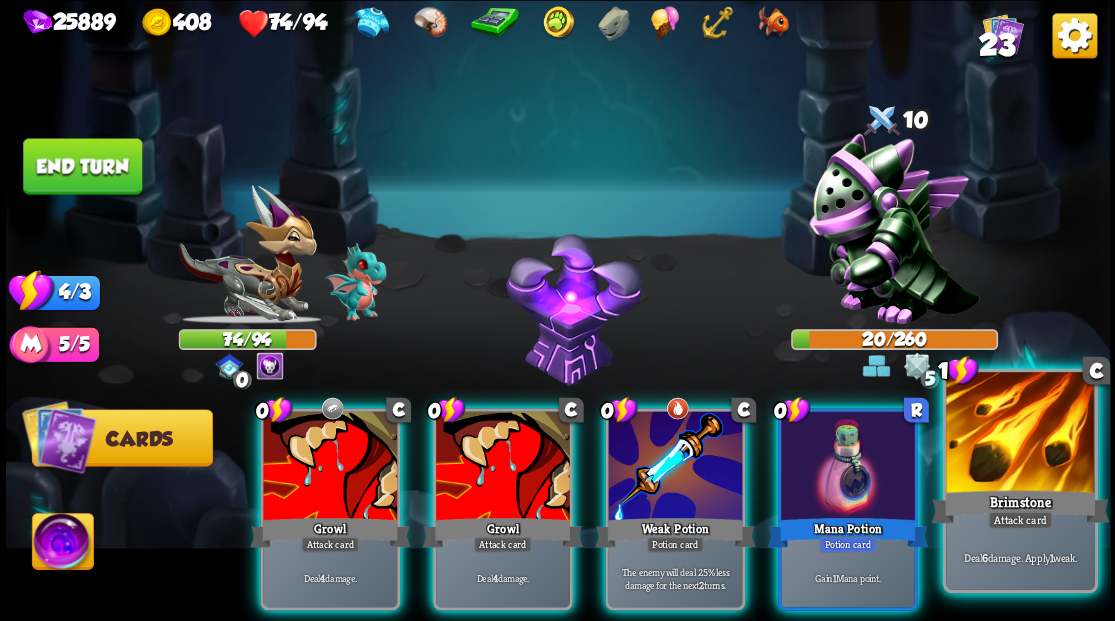 click at bounding box center (1020, 434) 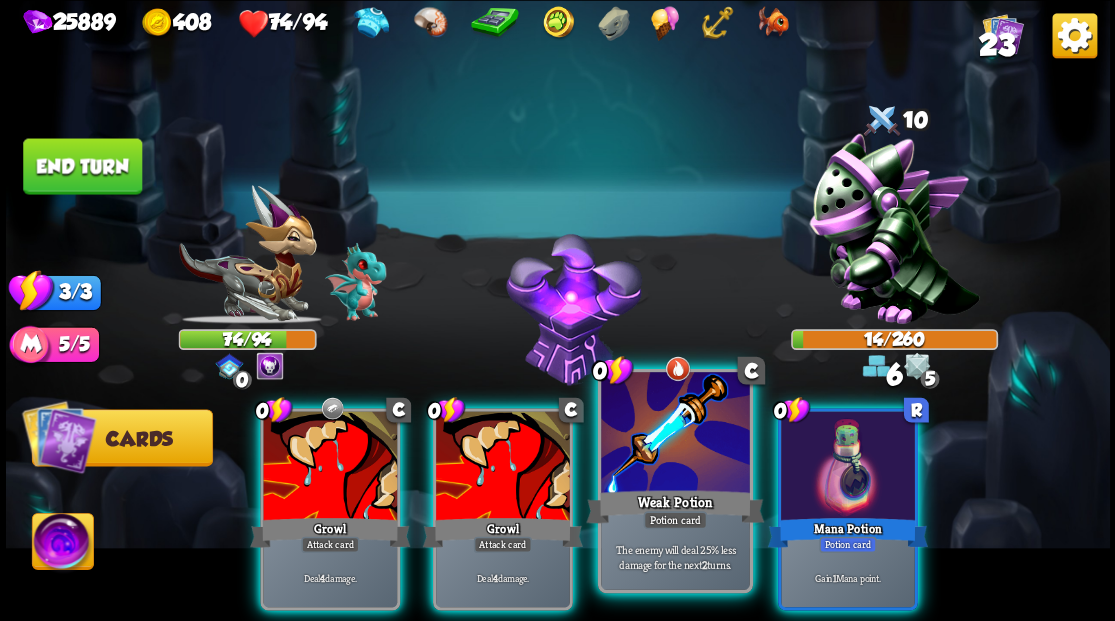click at bounding box center [675, 434] 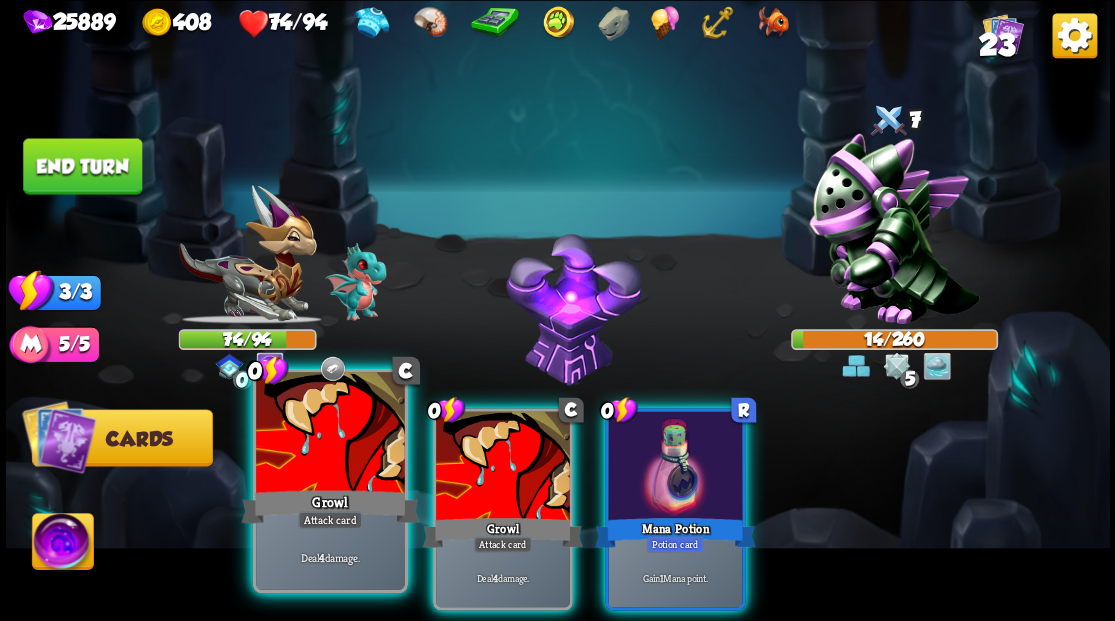 click at bounding box center (330, 434) 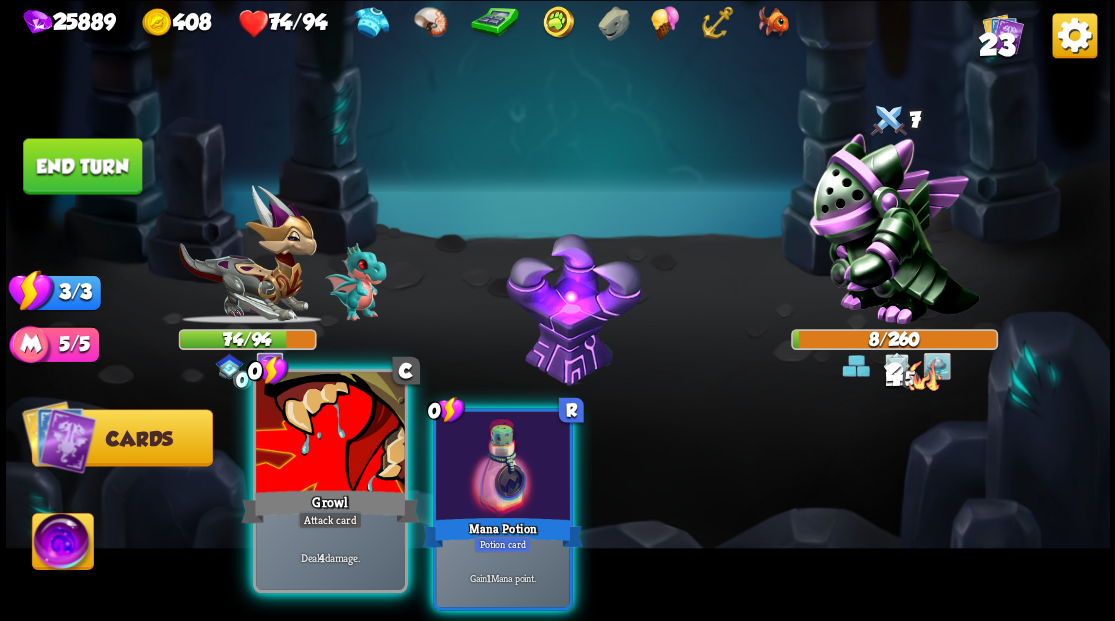 click at bounding box center (330, 434) 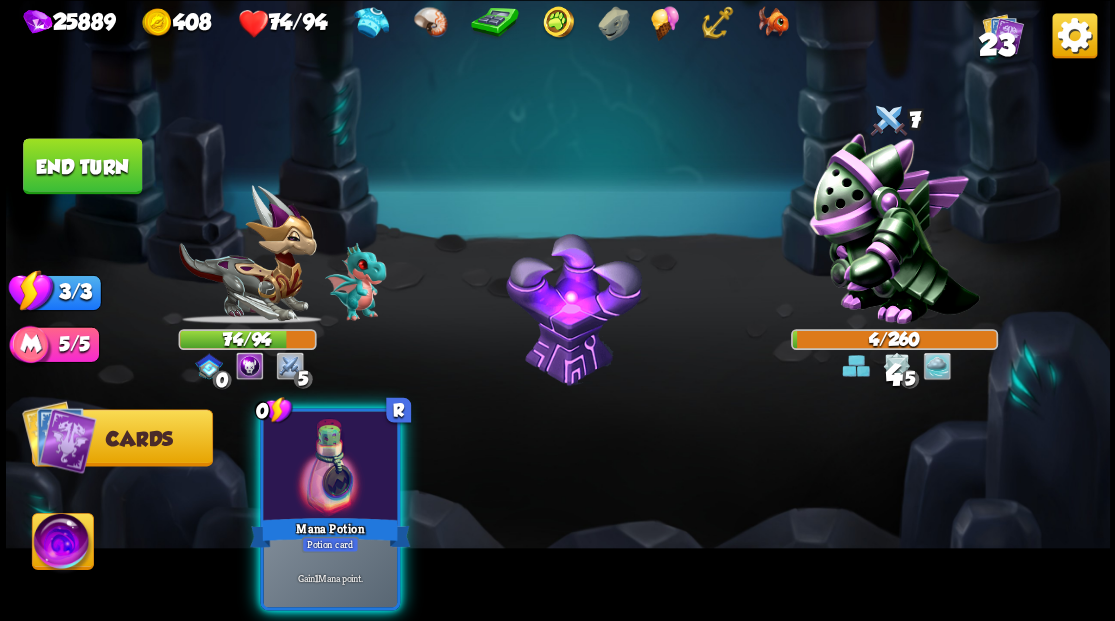 click at bounding box center (330, 467) 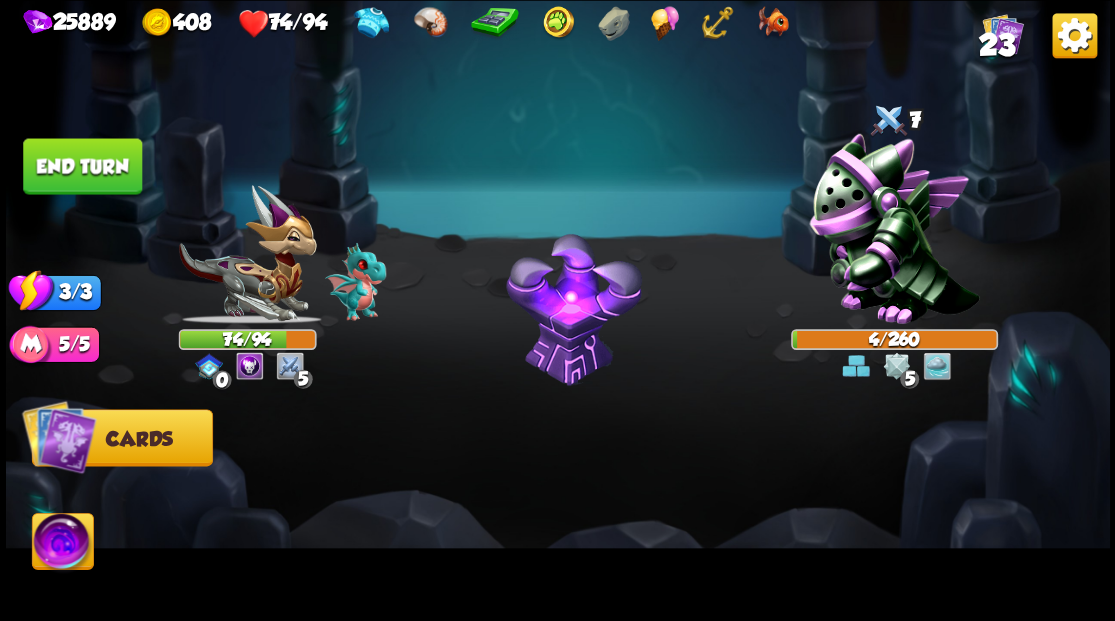 click on "End turn" at bounding box center (82, 166) 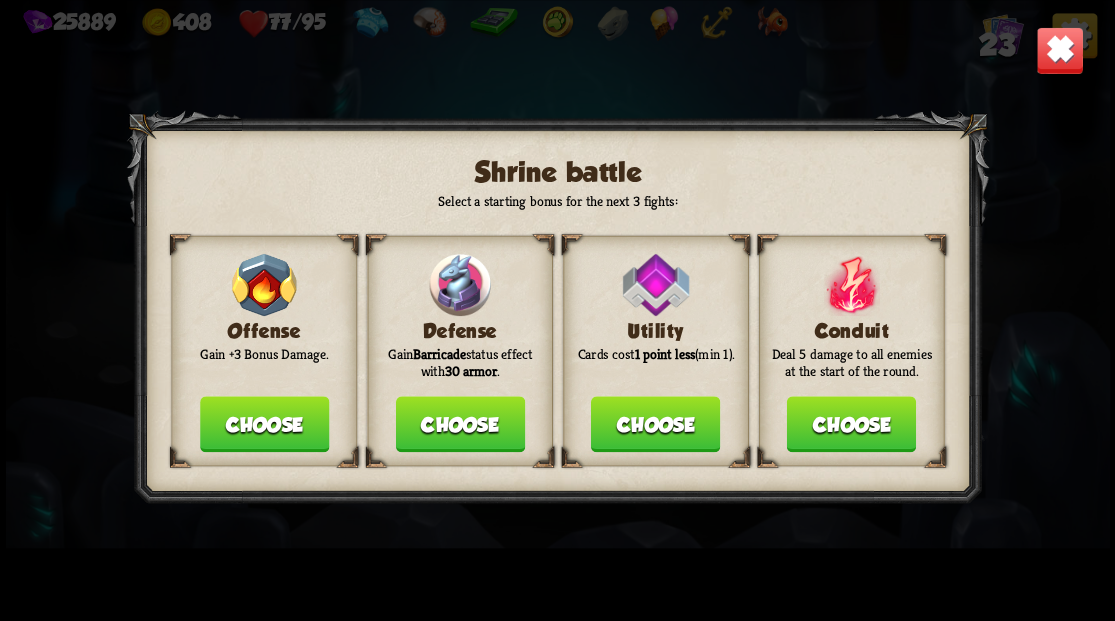click on "Choose" at bounding box center [459, 424] 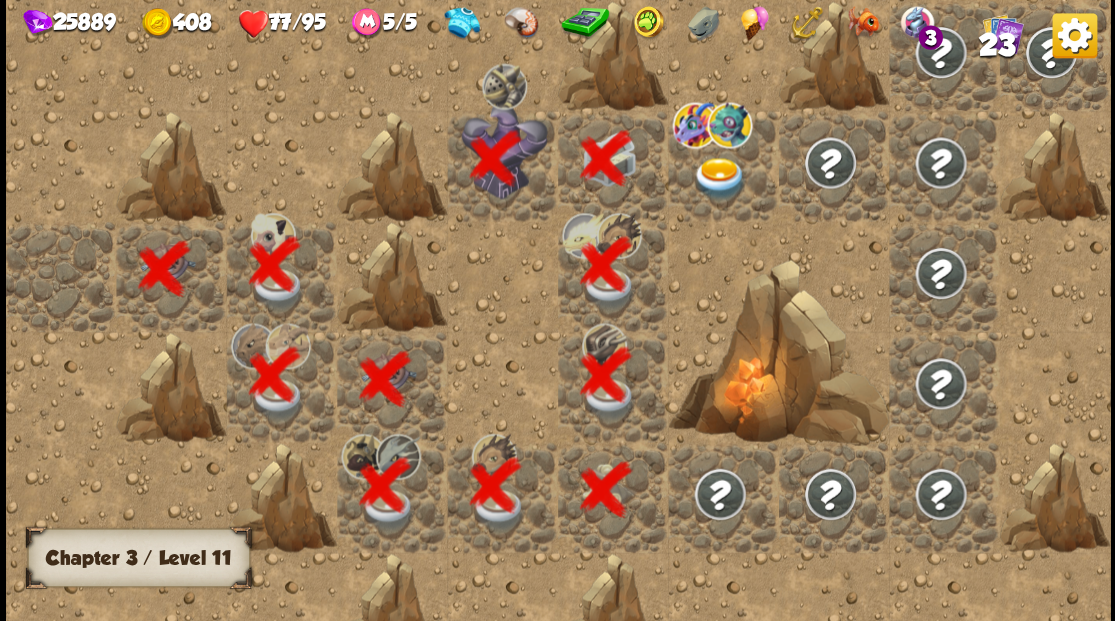 scroll, scrollTop: 0, scrollLeft: 384, axis: horizontal 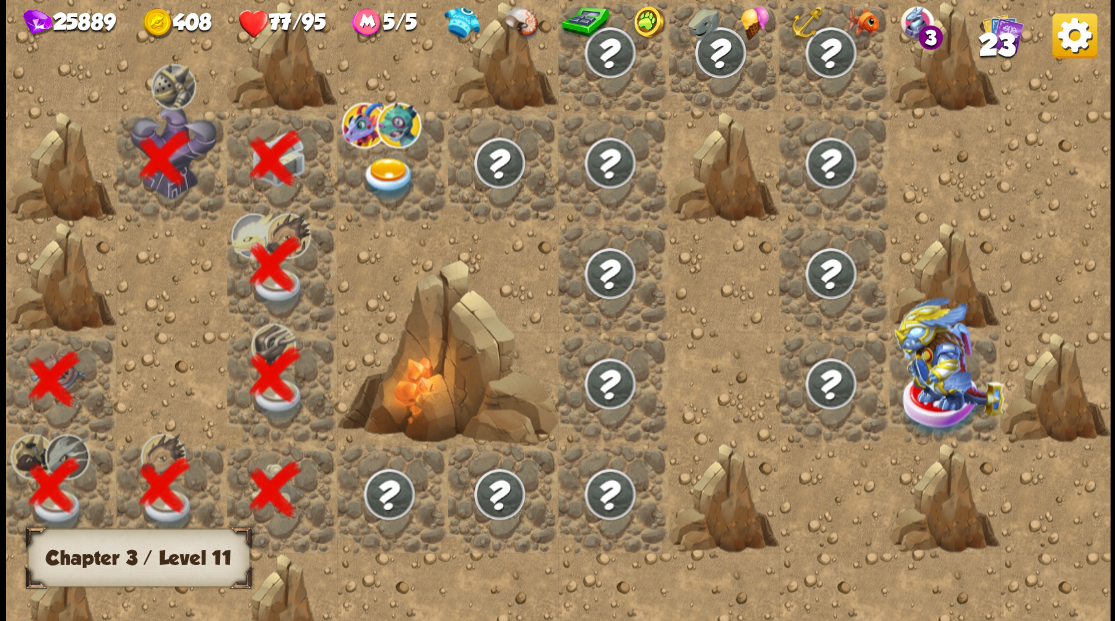 click at bounding box center (388, 178) 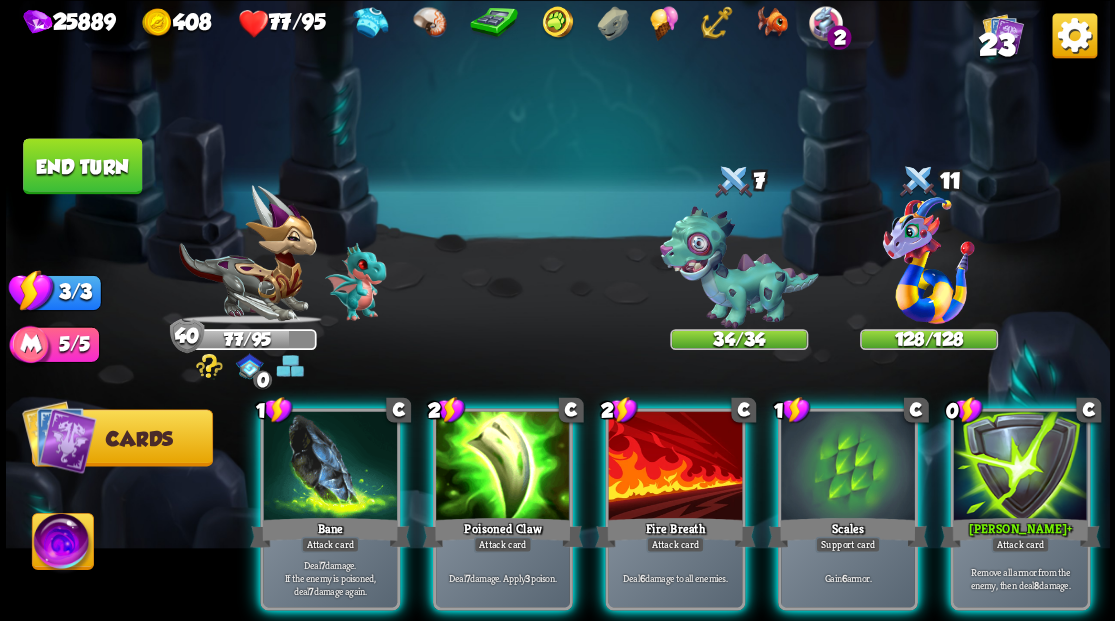 click at bounding box center [558, 310] 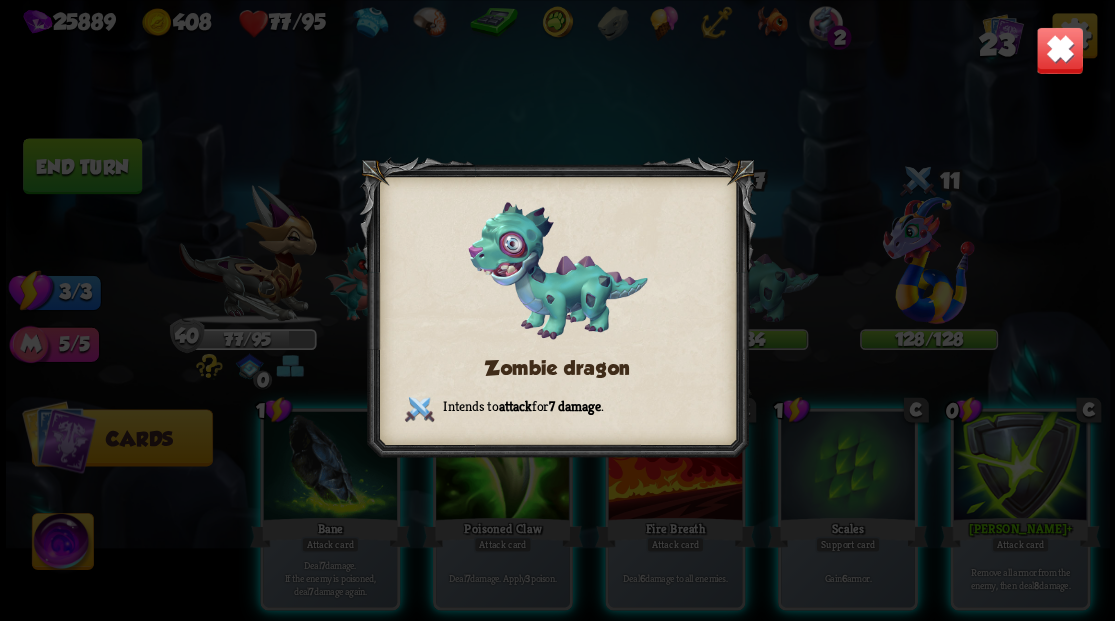 click at bounding box center [1059, 50] 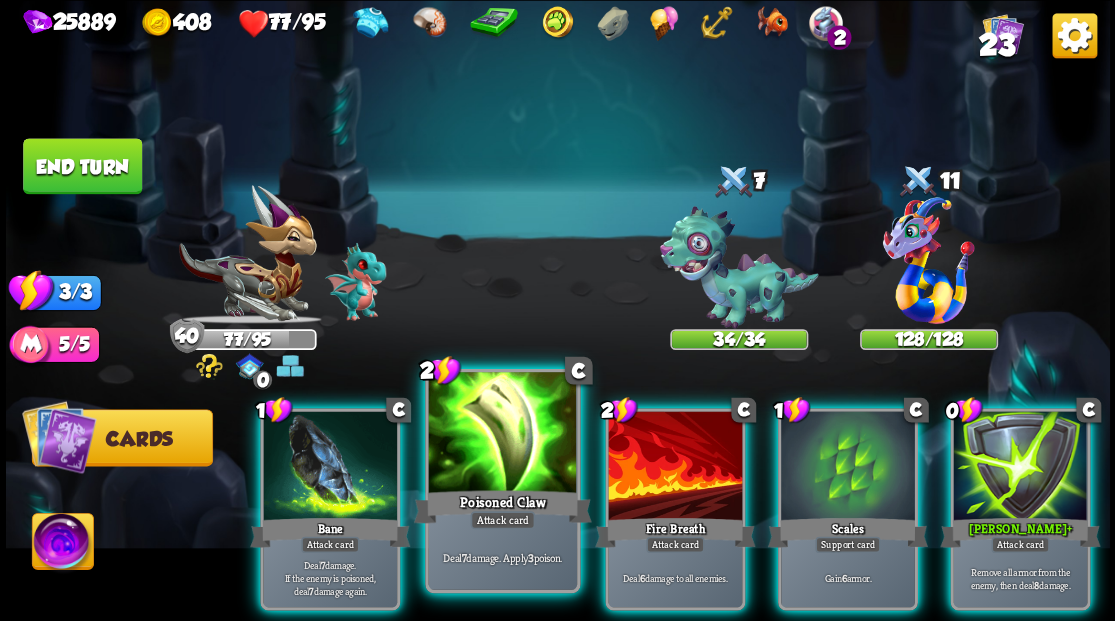 click at bounding box center (502, 434) 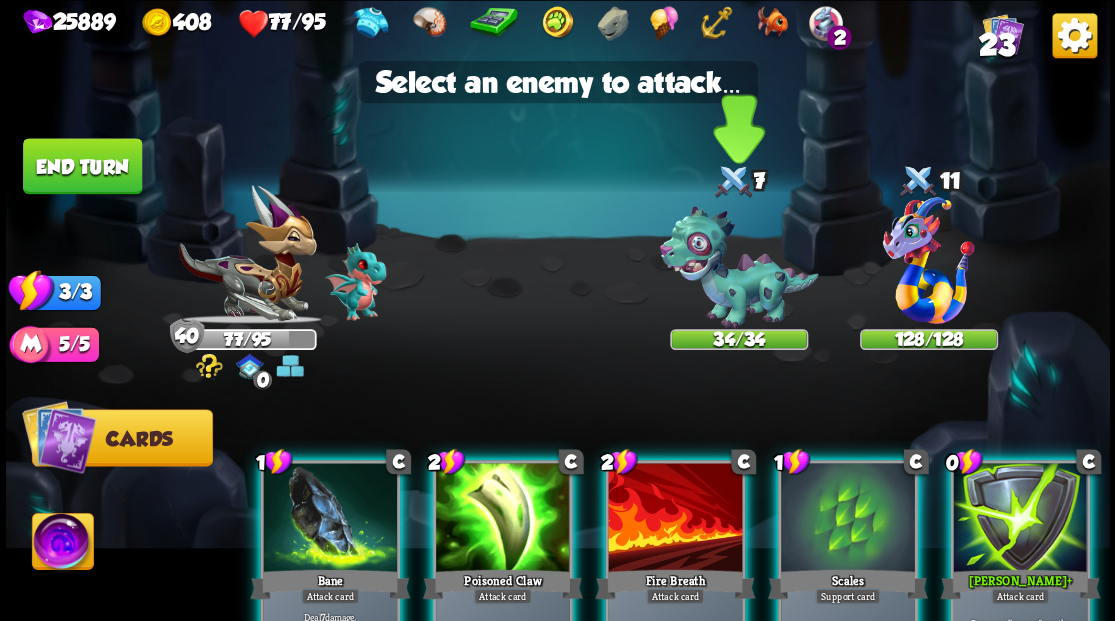 click at bounding box center [739, 263] 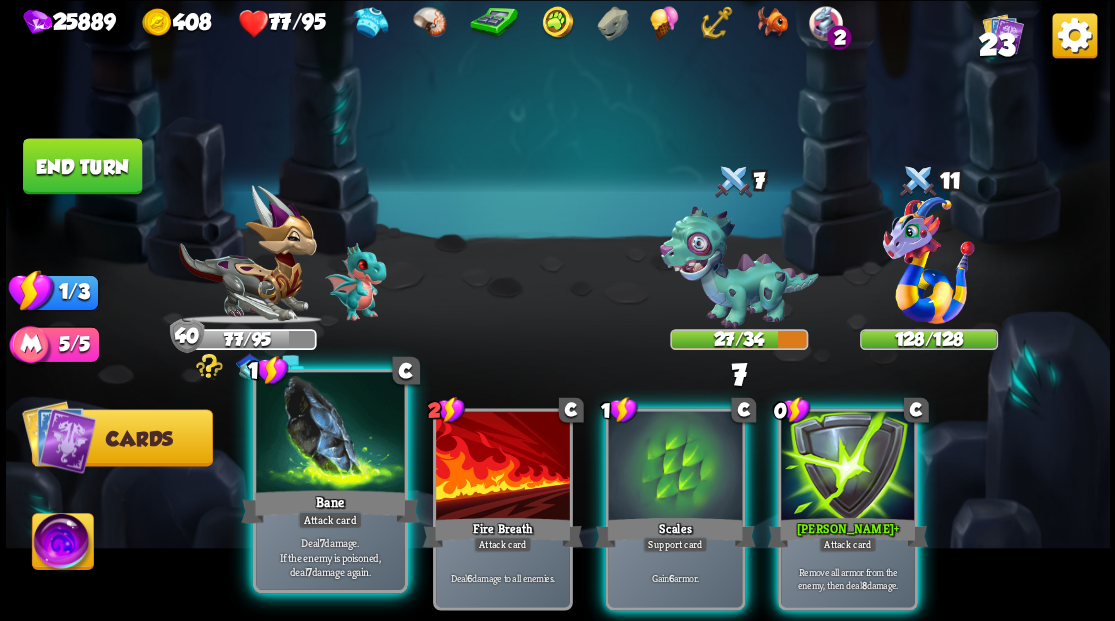 click on "Bane" at bounding box center [330, 506] 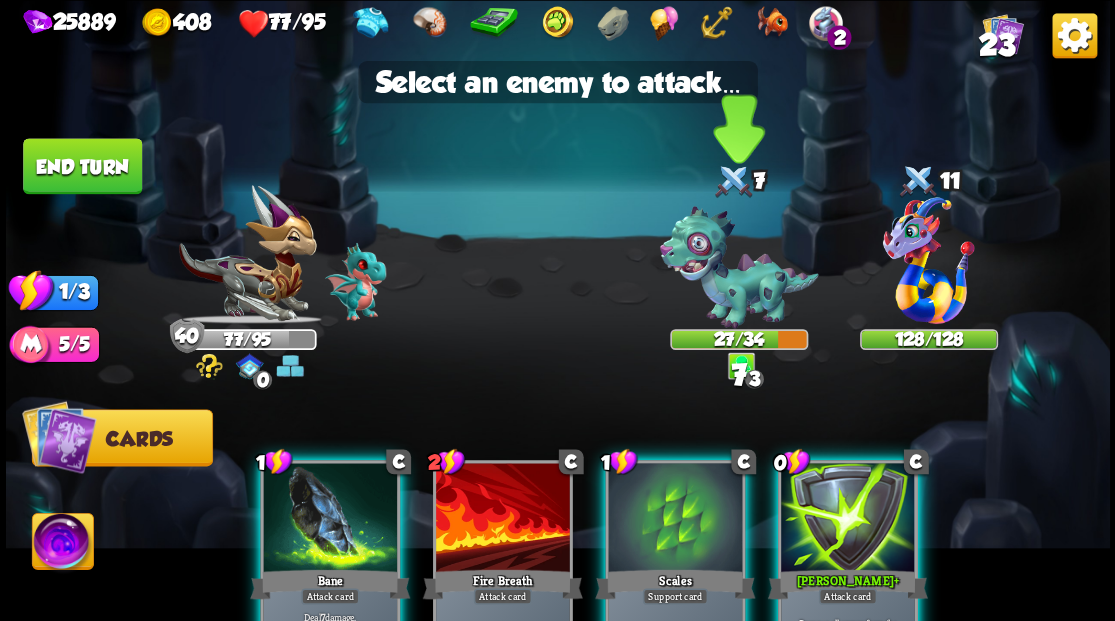 click at bounding box center [739, 263] 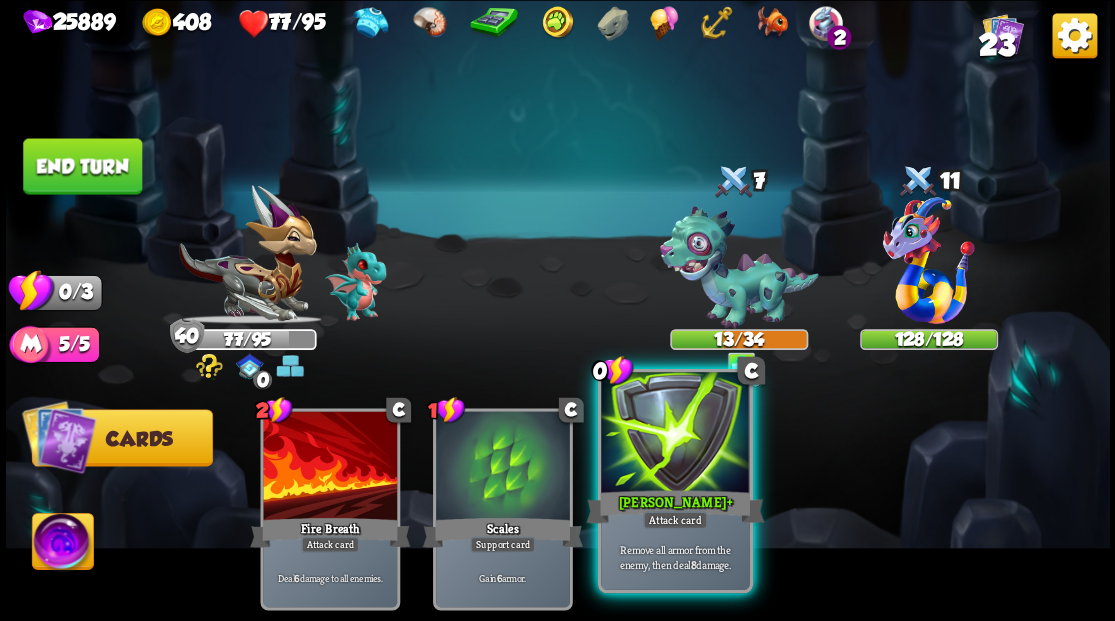 click at bounding box center [675, 434] 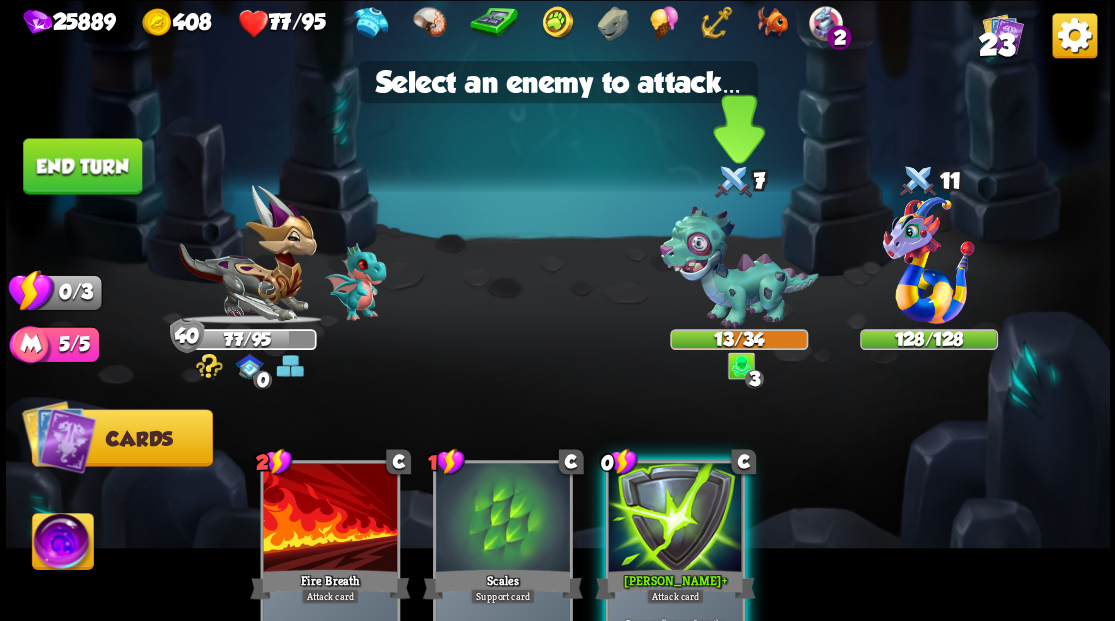 click at bounding box center [739, 263] 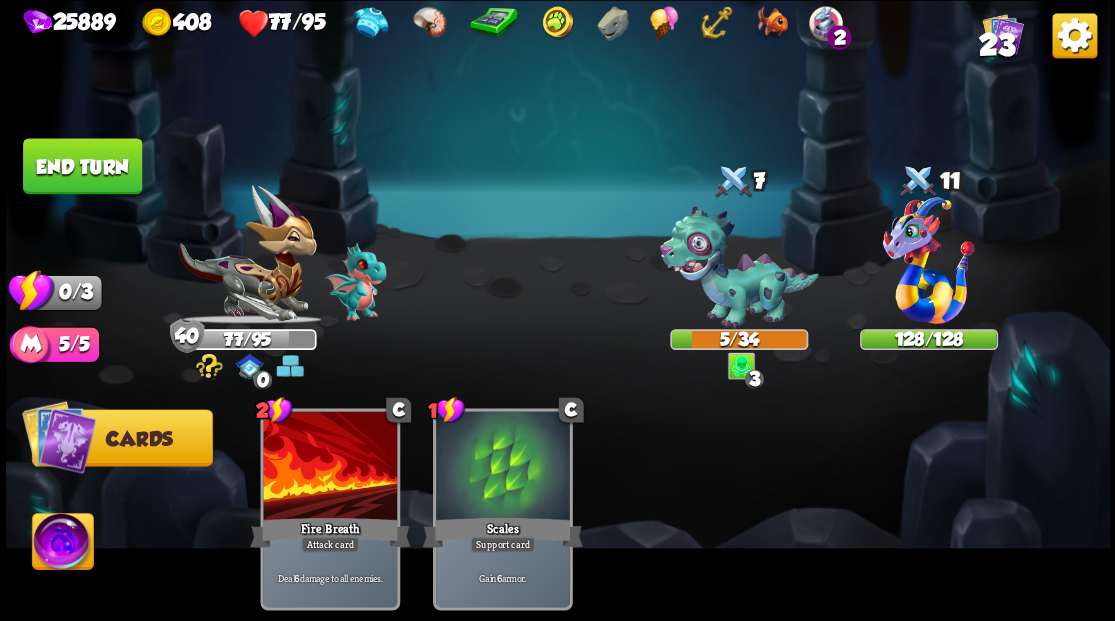 click on "End turn" at bounding box center (82, 166) 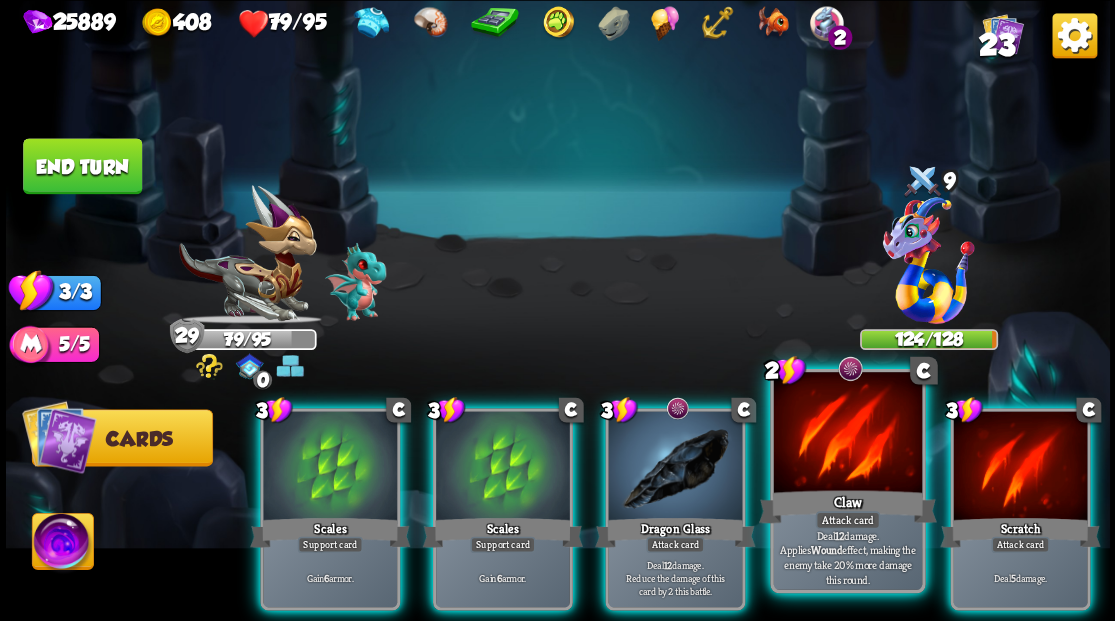 click at bounding box center (847, 434) 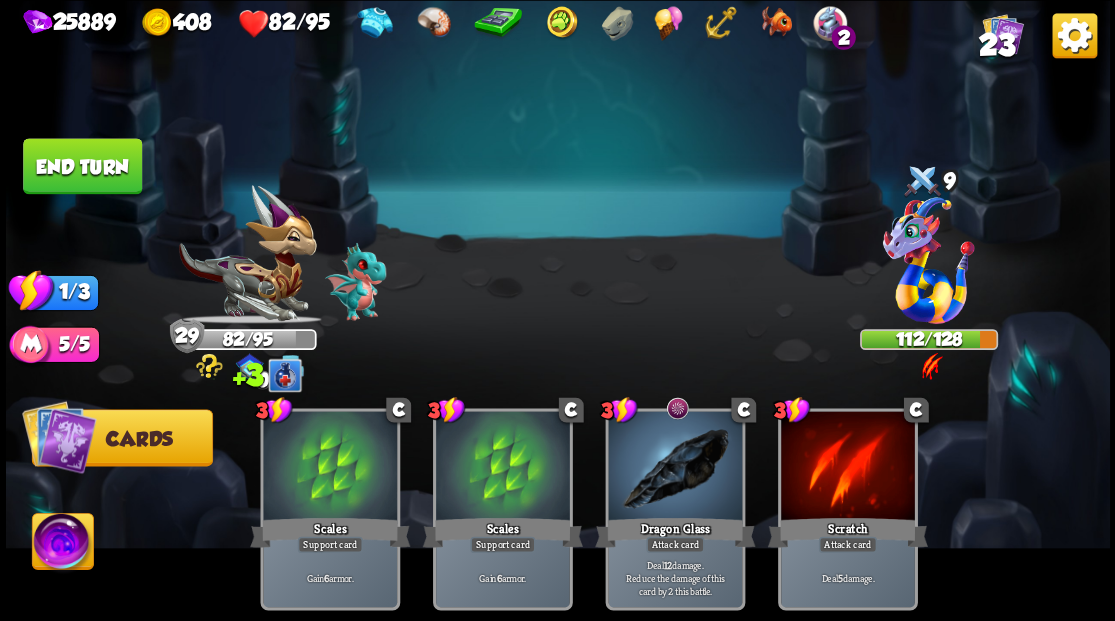 click on "End turn" at bounding box center (82, 166) 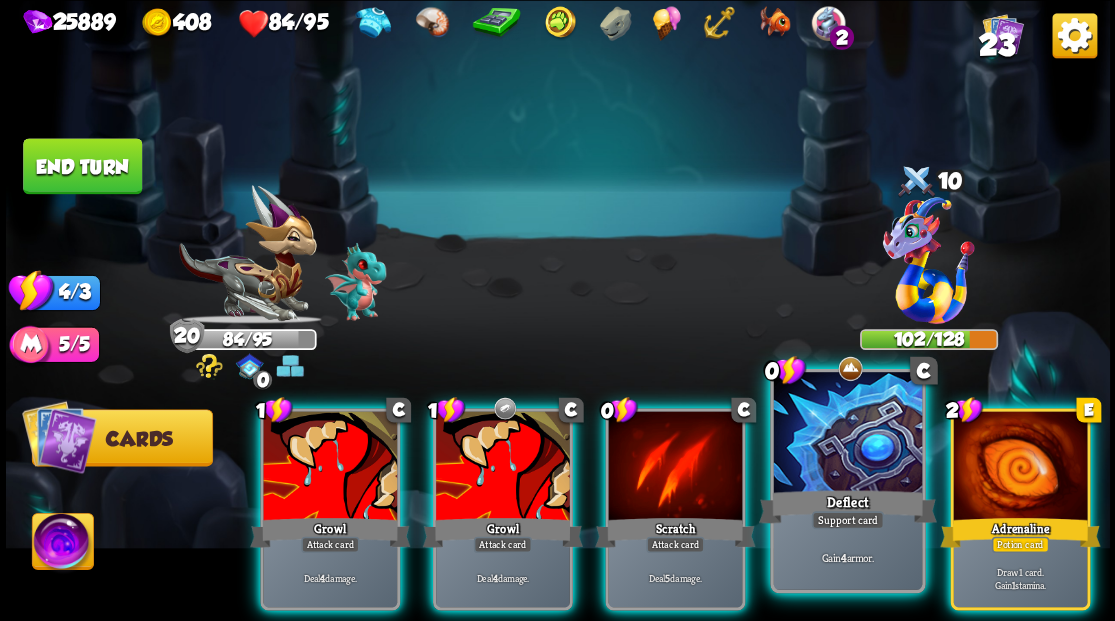 click at bounding box center (847, 434) 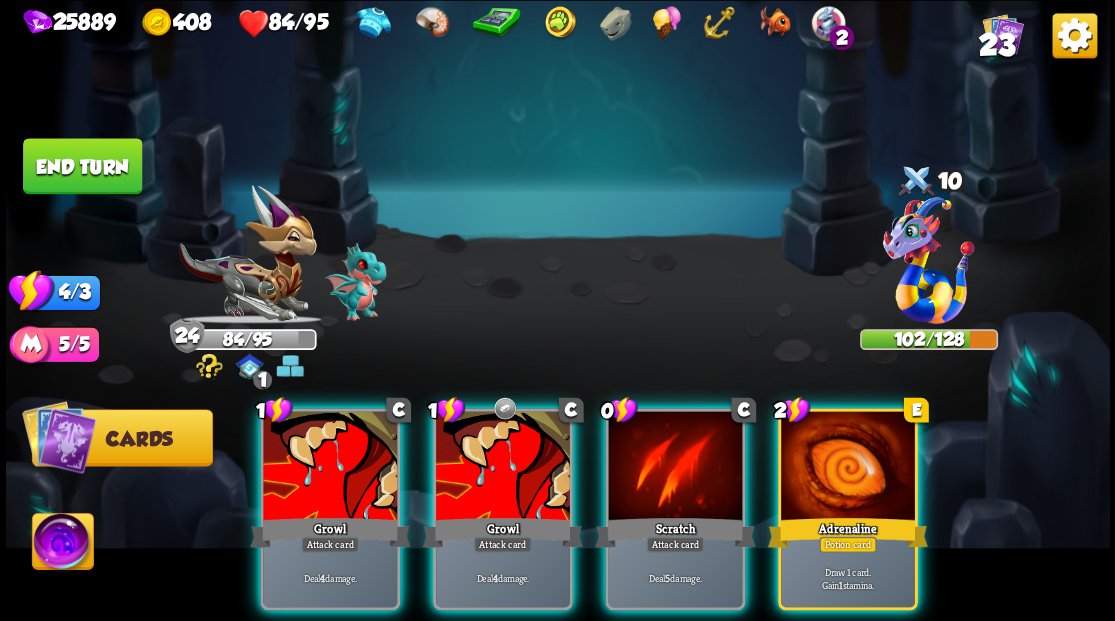 click at bounding box center [848, 467] 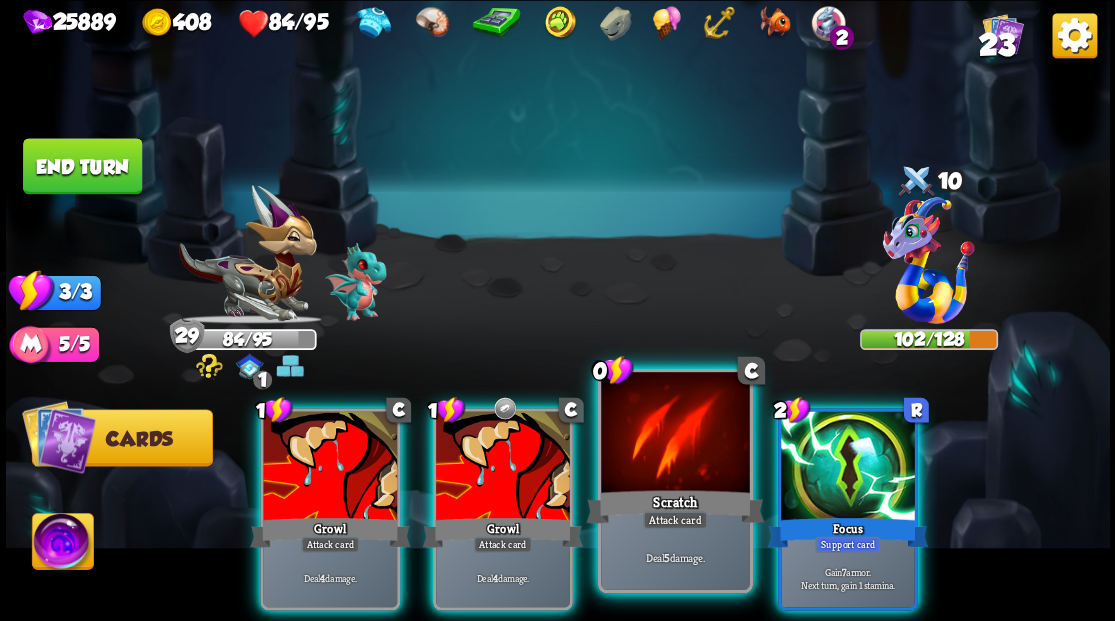 click at bounding box center [675, 434] 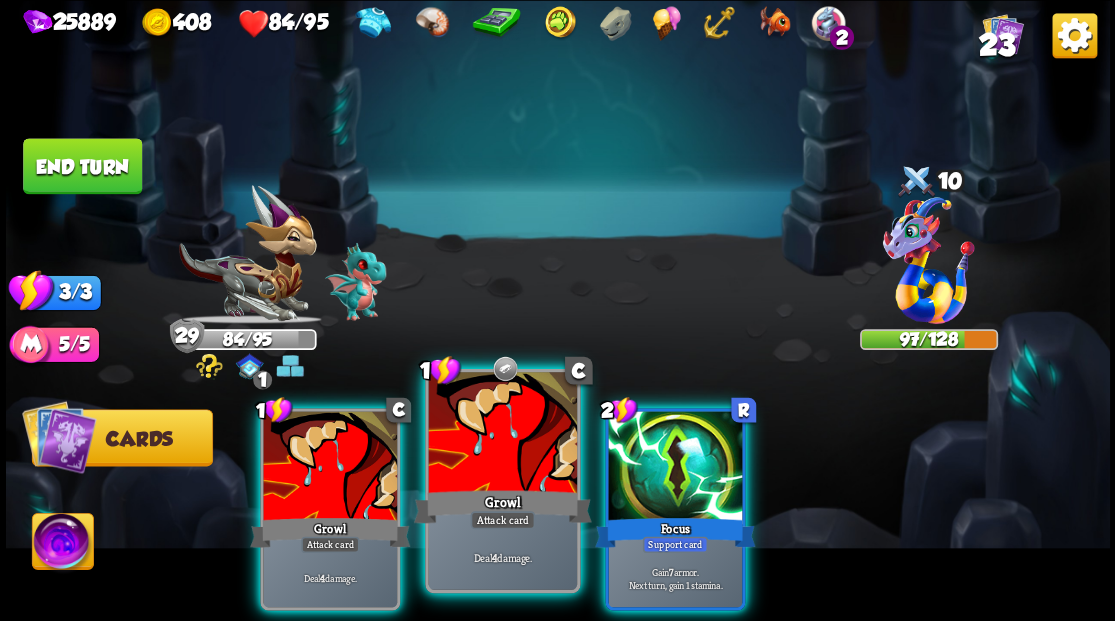 click at bounding box center [502, 434] 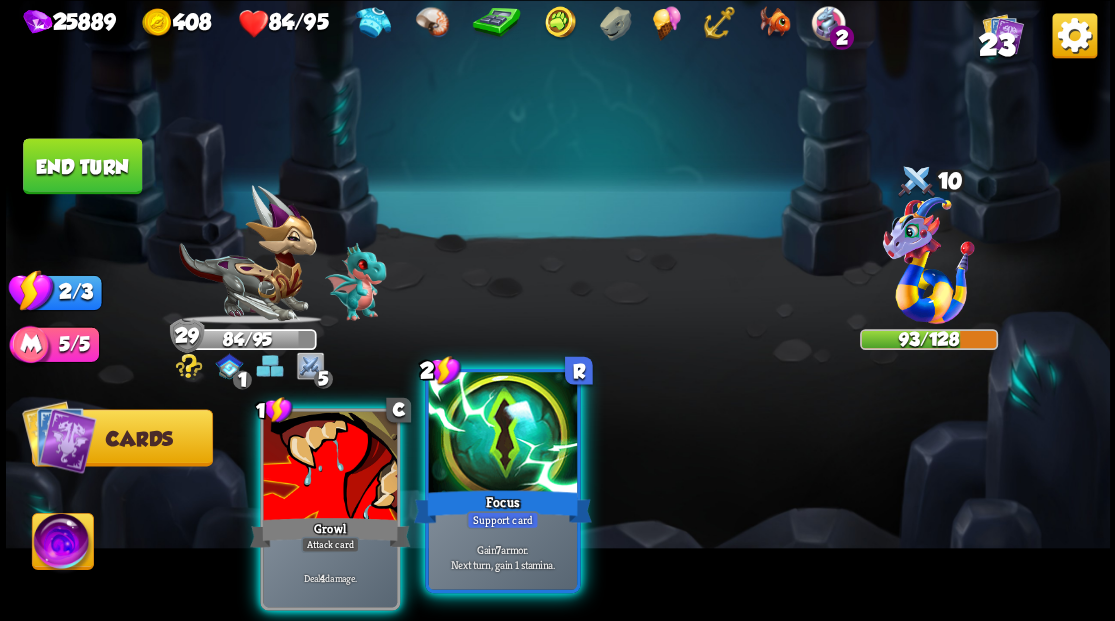 click at bounding box center [502, 434] 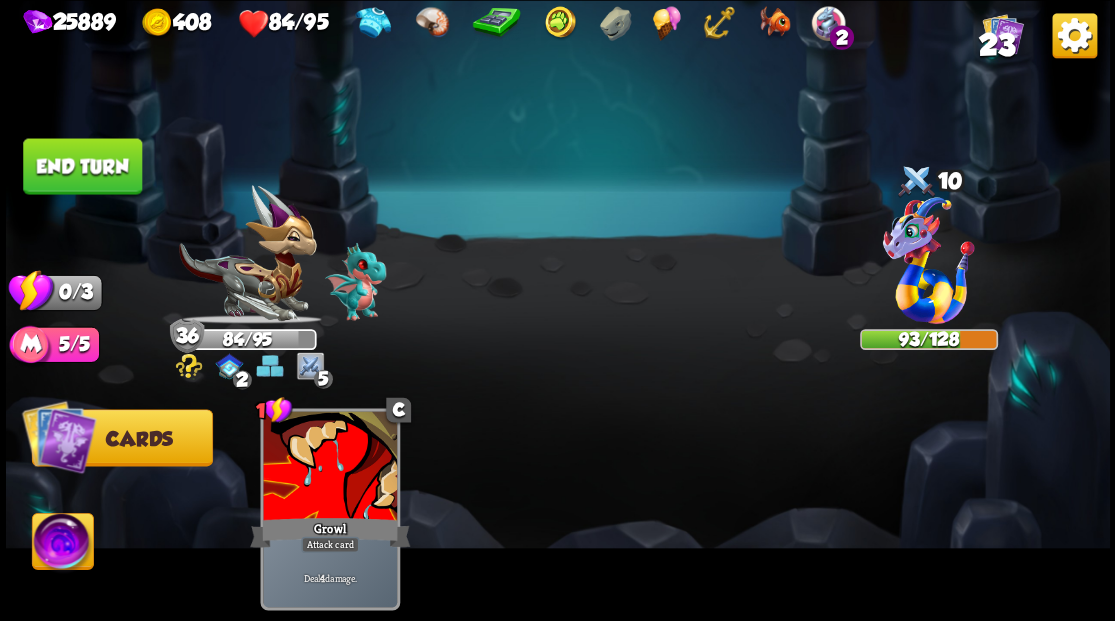 drag, startPoint x: 106, startPoint y: 154, endPoint x: 556, endPoint y: 66, distance: 458.5237 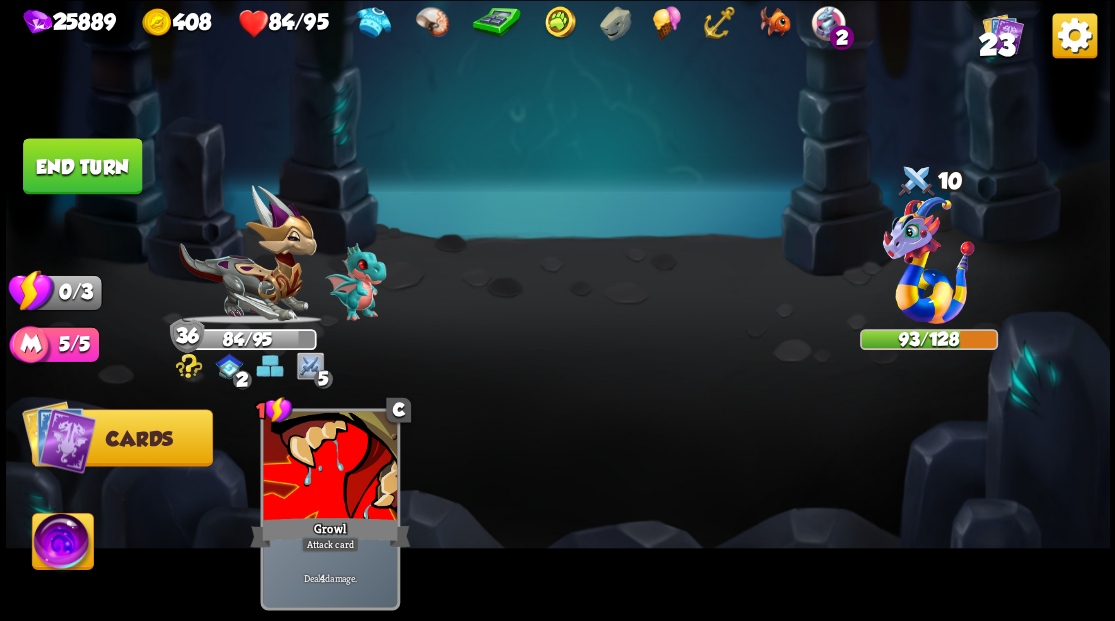 click on "End turn" at bounding box center (82, 166) 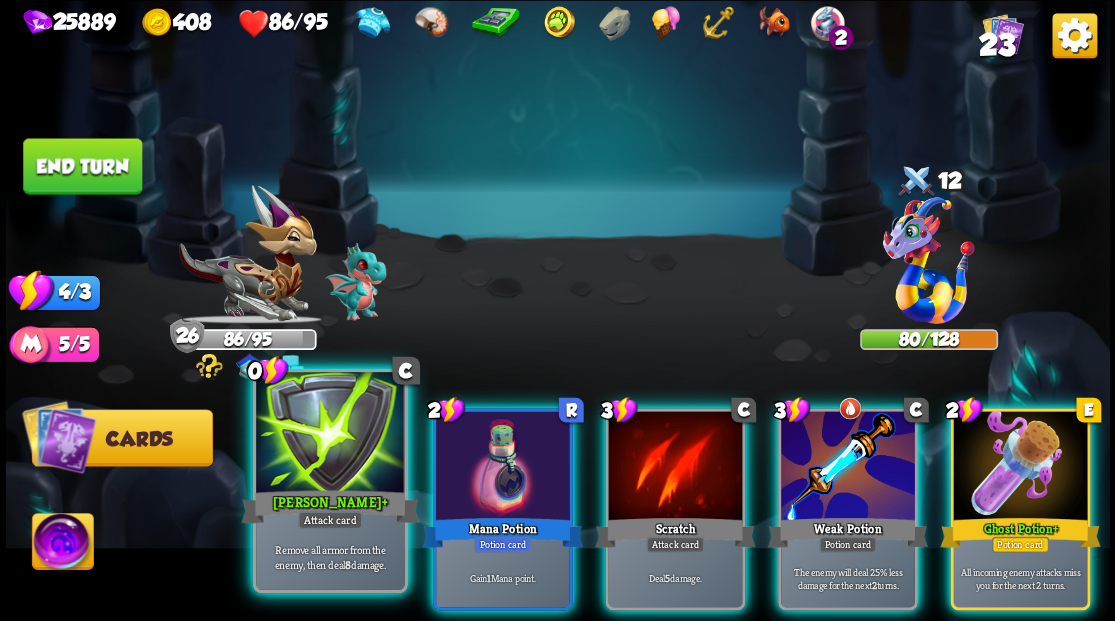 click at bounding box center [330, 434] 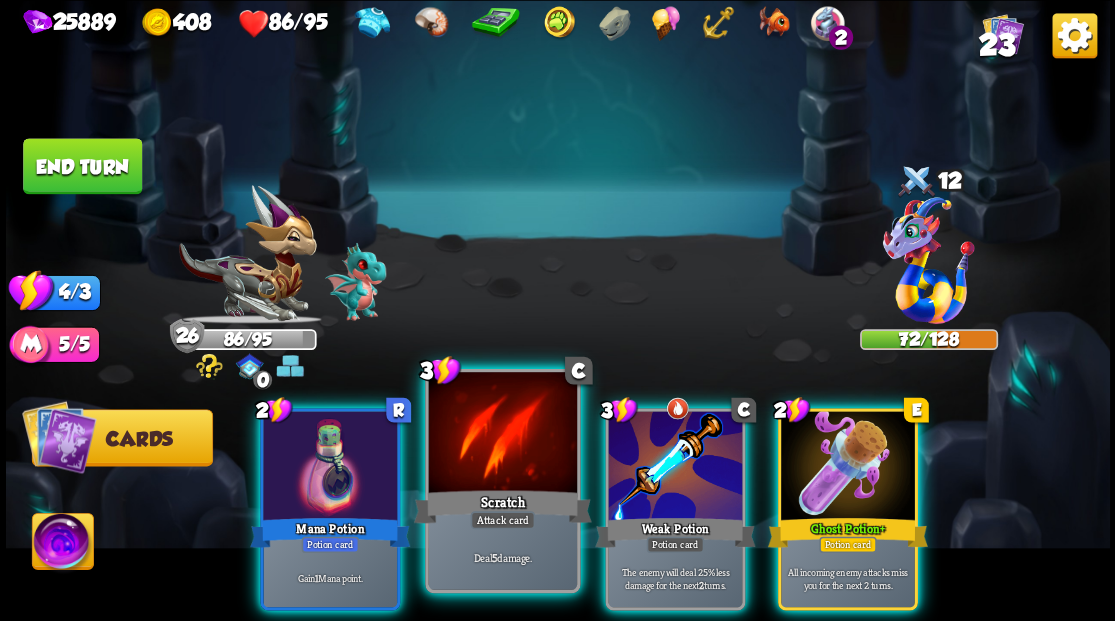 click at bounding box center (502, 434) 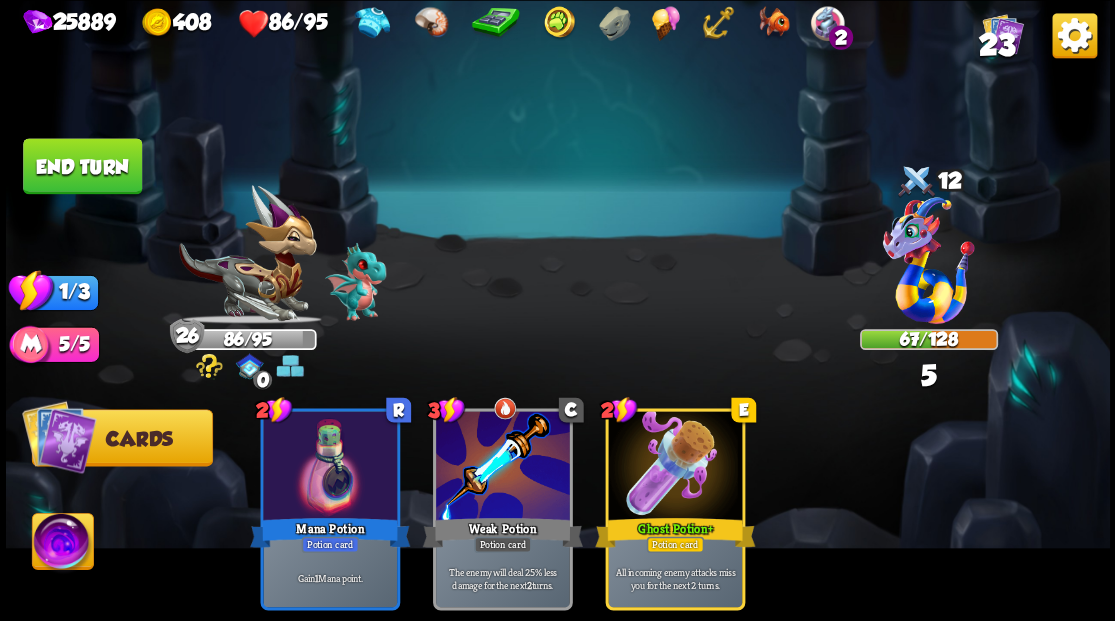 click on "End turn" at bounding box center [82, 166] 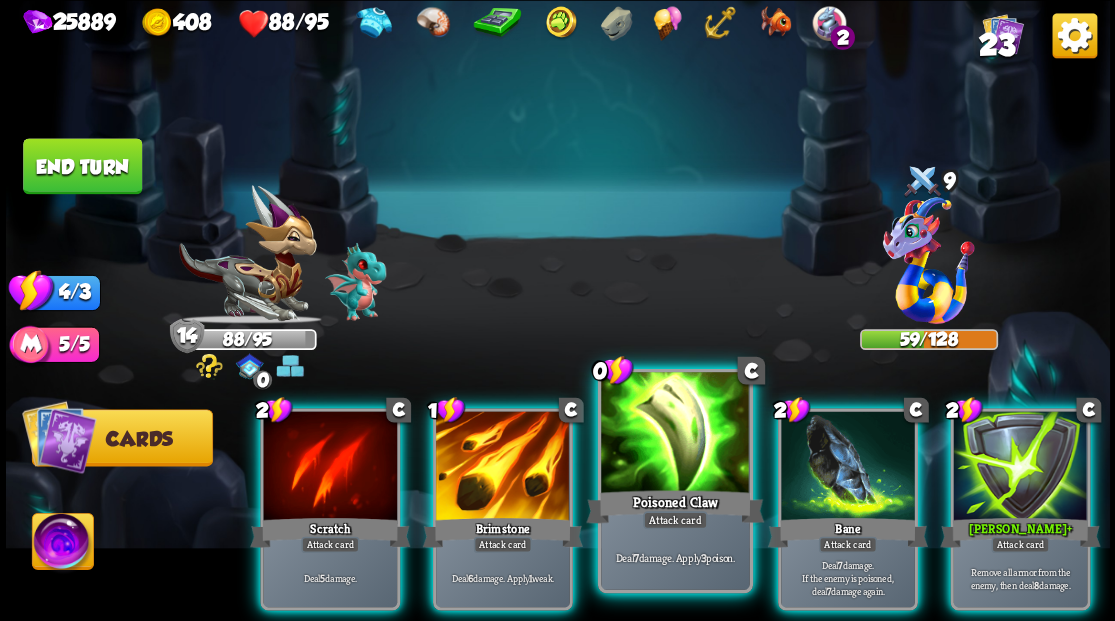click at bounding box center (675, 434) 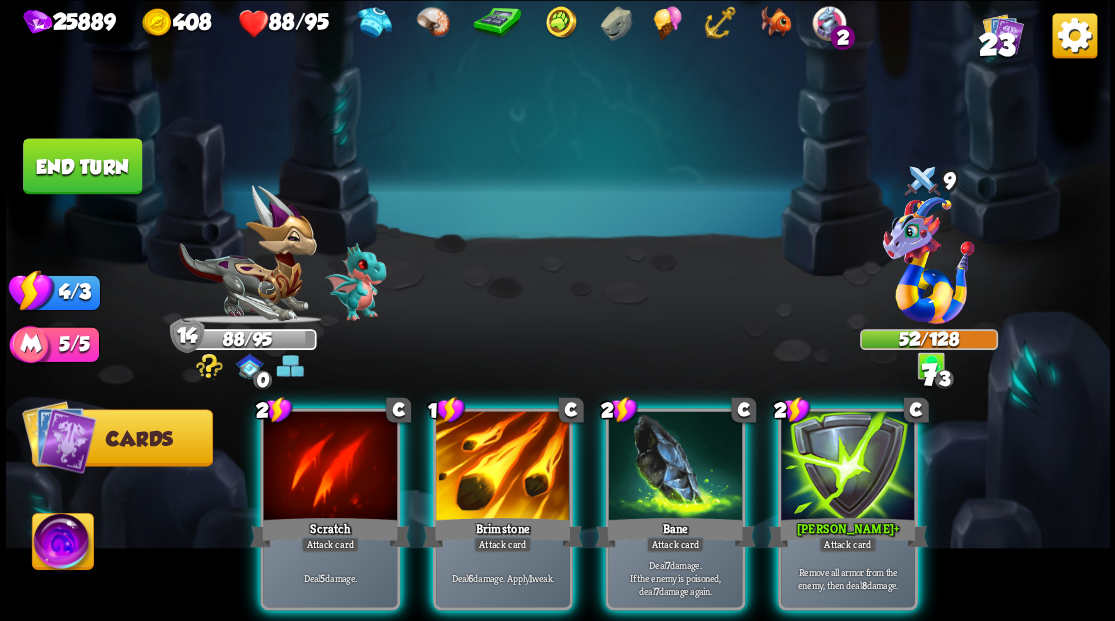 click at bounding box center (675, 467) 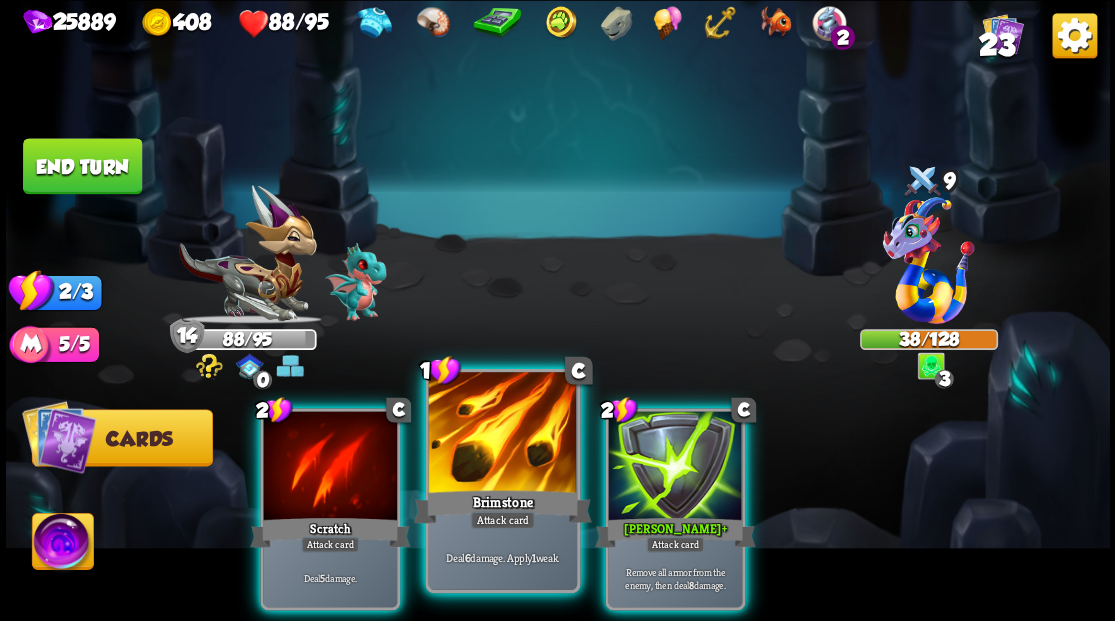 click at bounding box center [502, 434] 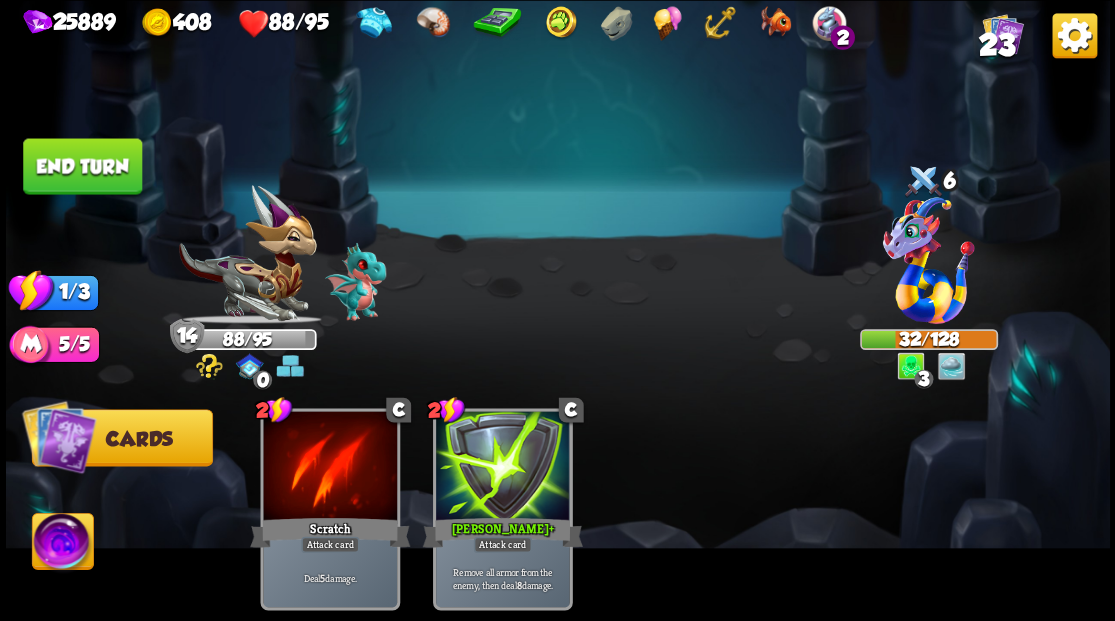 click on "End turn" at bounding box center [82, 166] 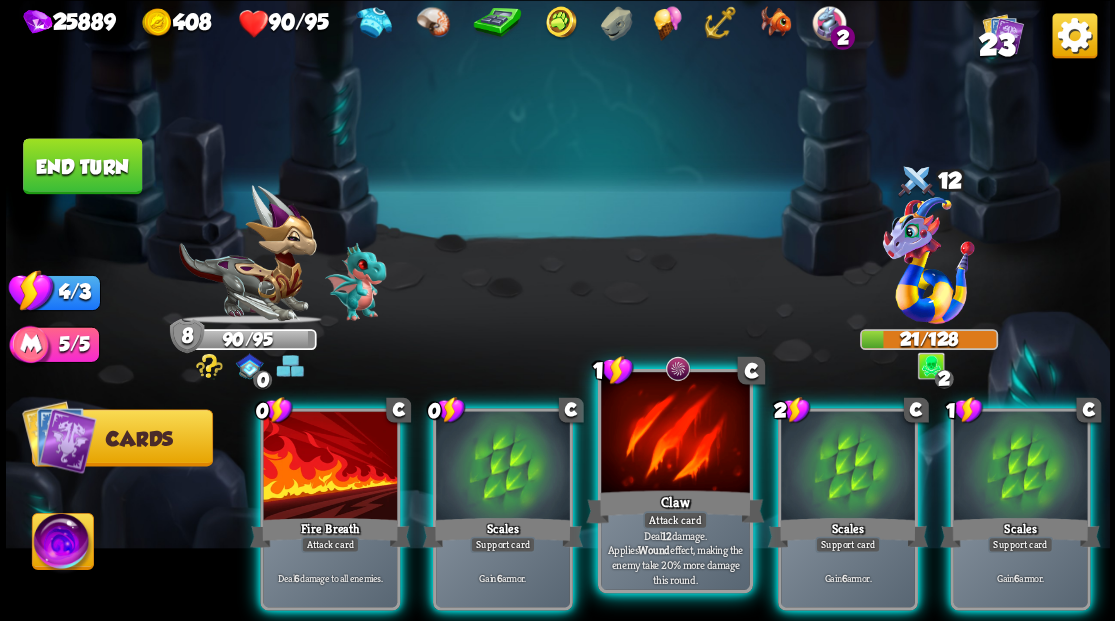 click at bounding box center [675, 434] 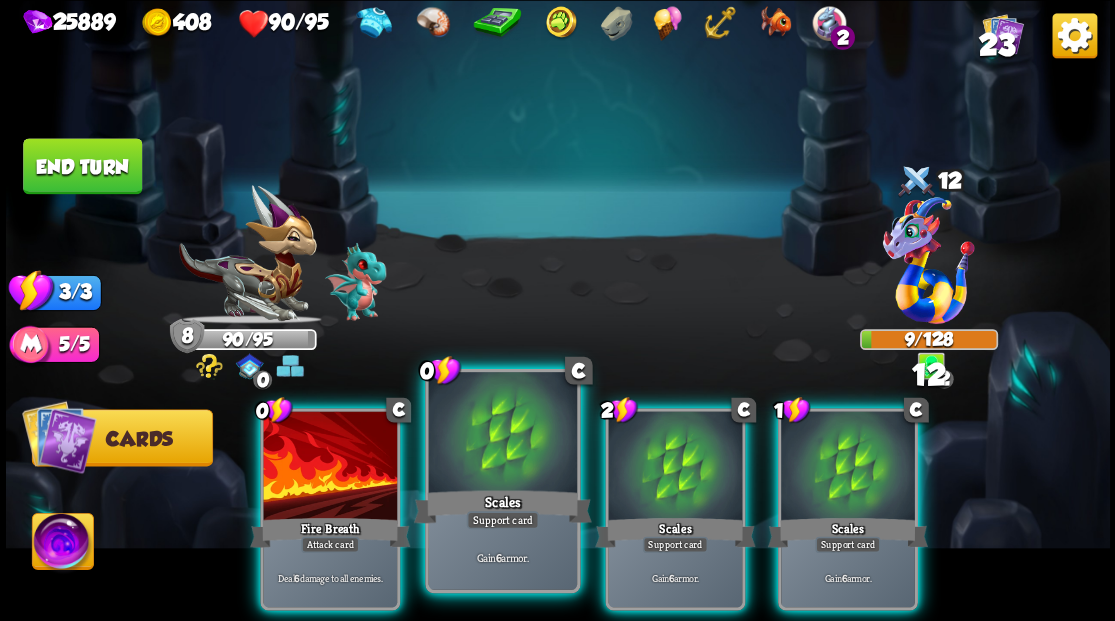 click at bounding box center [502, 434] 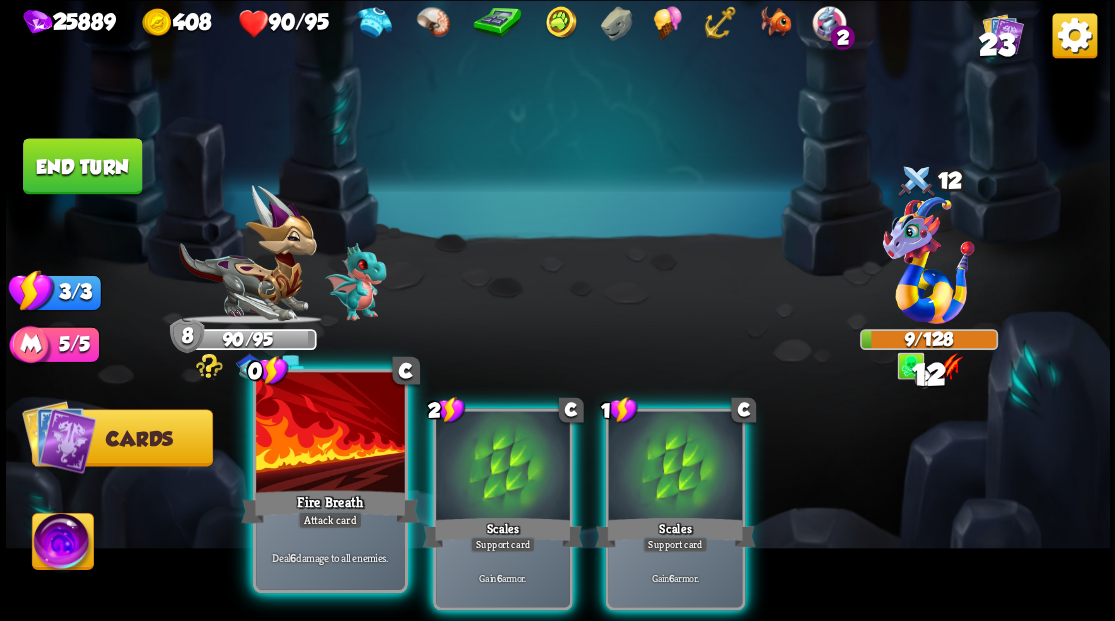 click at bounding box center (330, 434) 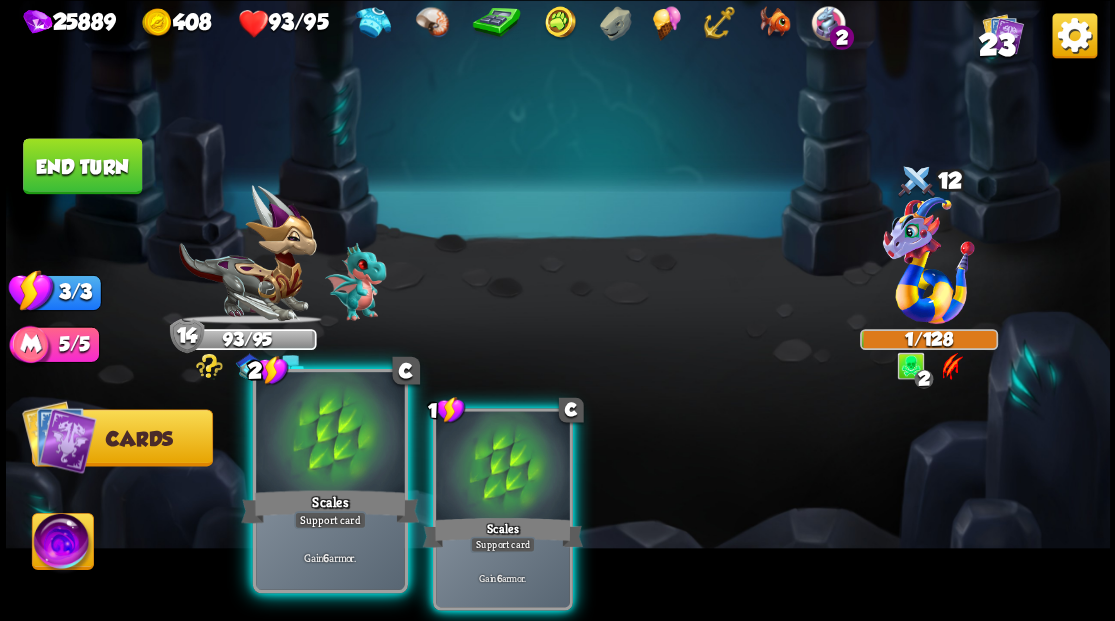 click at bounding box center [330, 434] 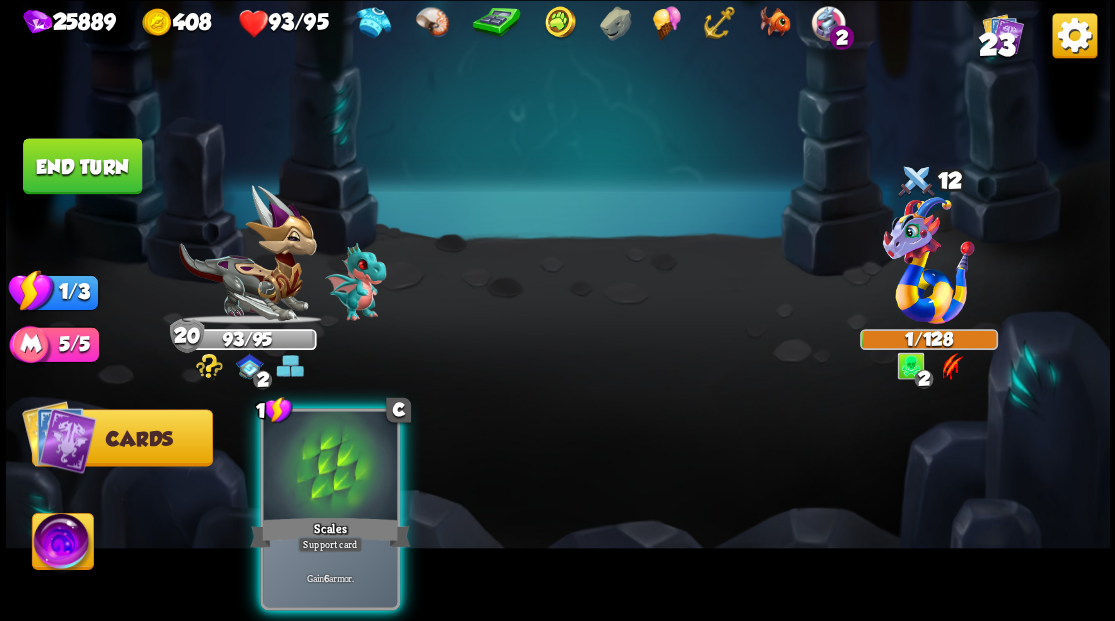 click at bounding box center (330, 467) 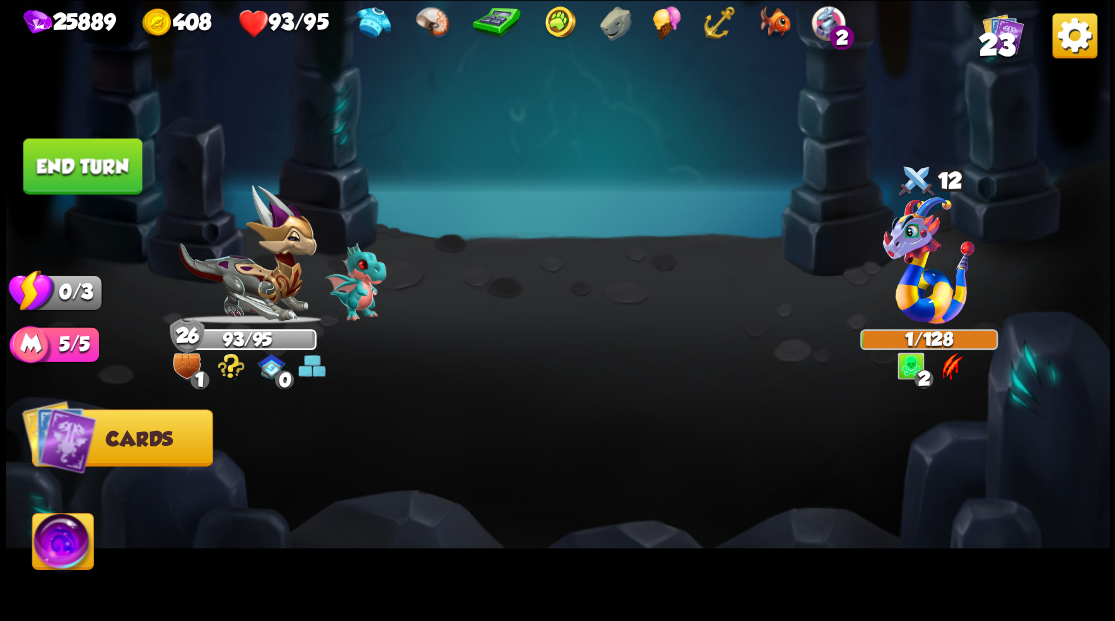 click on "End turn" at bounding box center [82, 166] 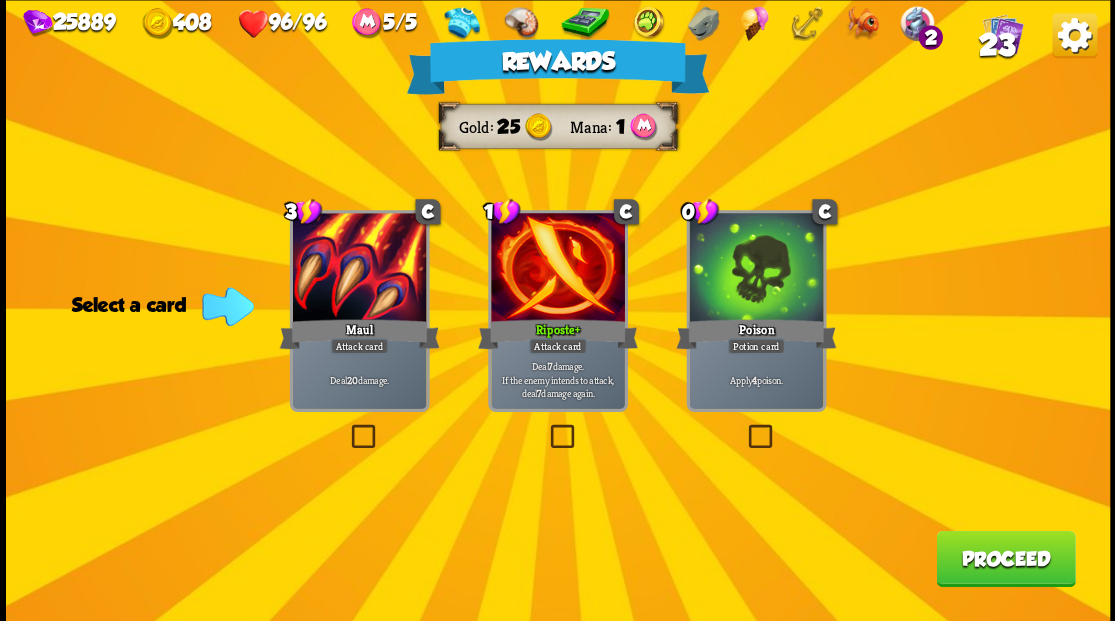 click on "Proceed" at bounding box center [1005, 558] 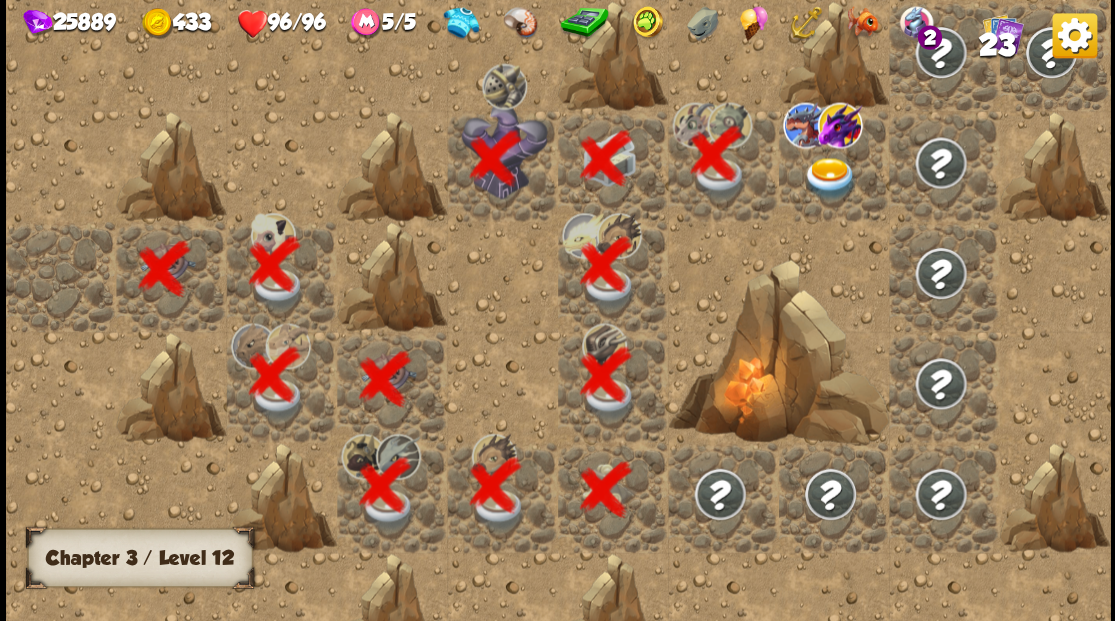 scroll, scrollTop: 0, scrollLeft: 384, axis: horizontal 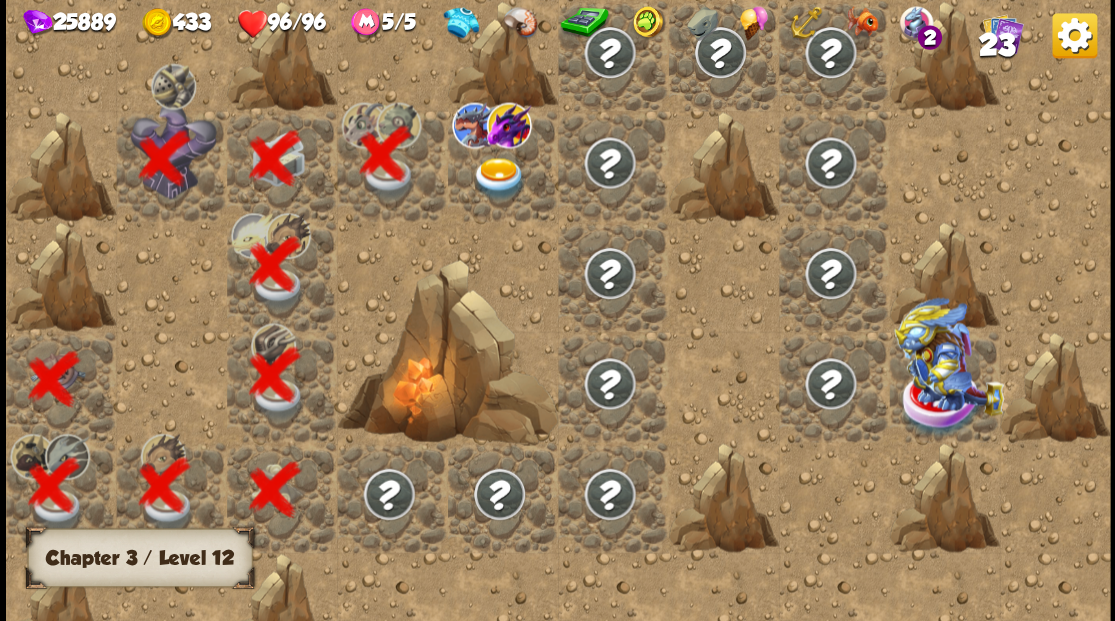 click at bounding box center [498, 178] 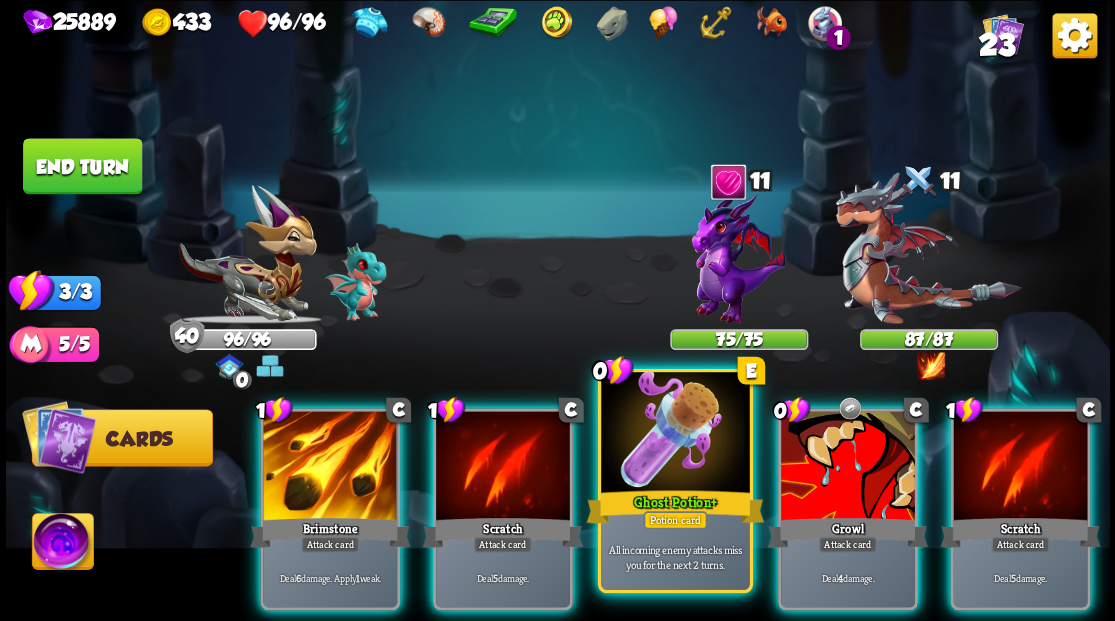 click at bounding box center (675, 434) 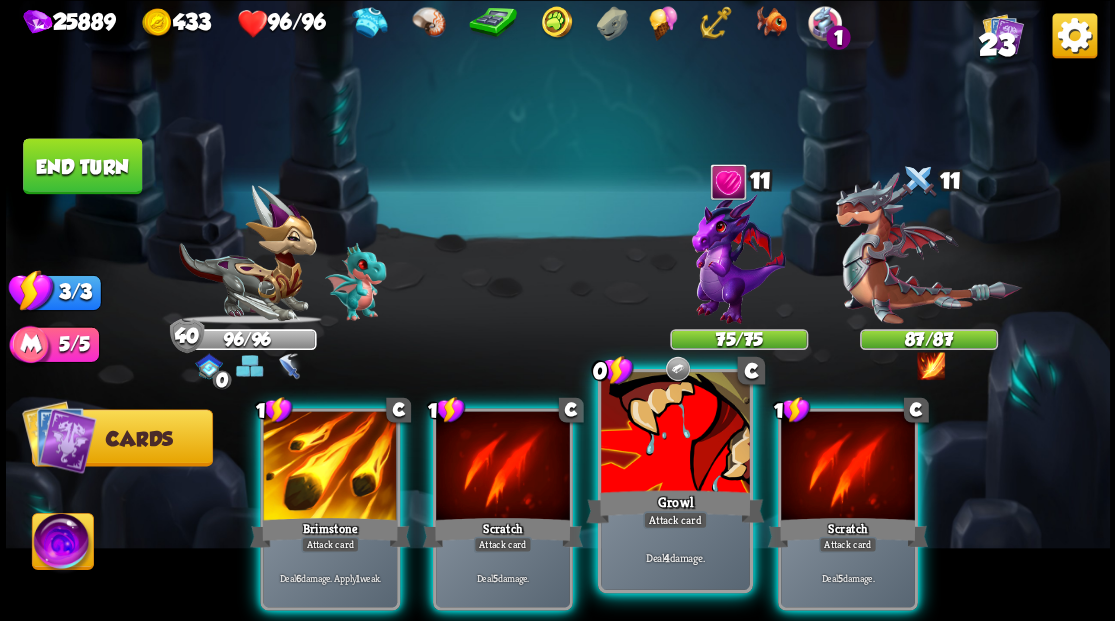 click at bounding box center (675, 434) 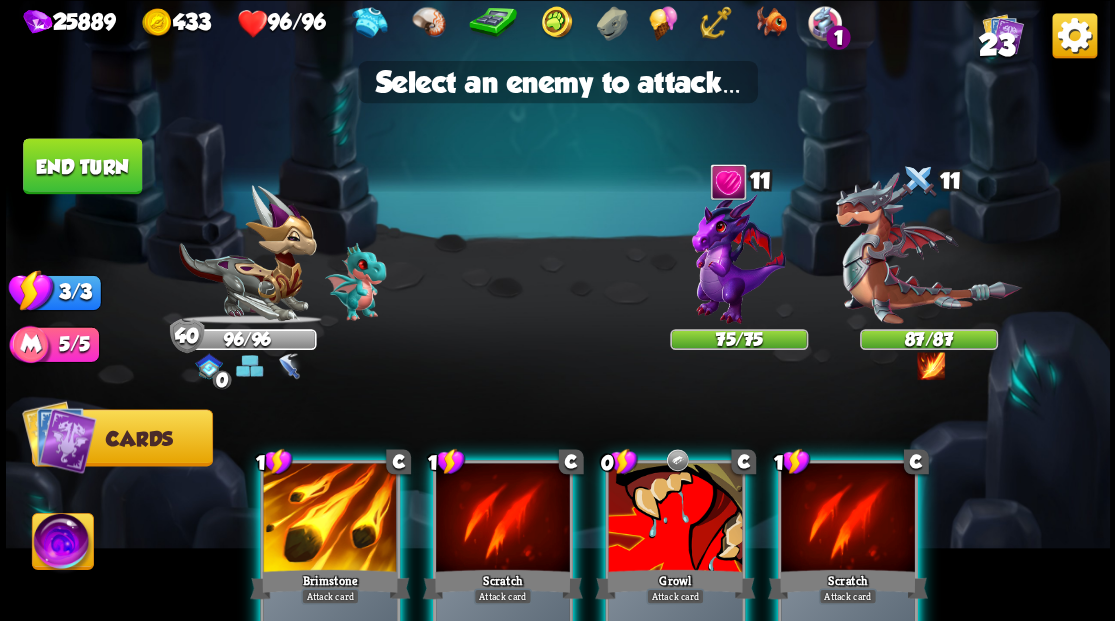 click at bounding box center [675, 519] 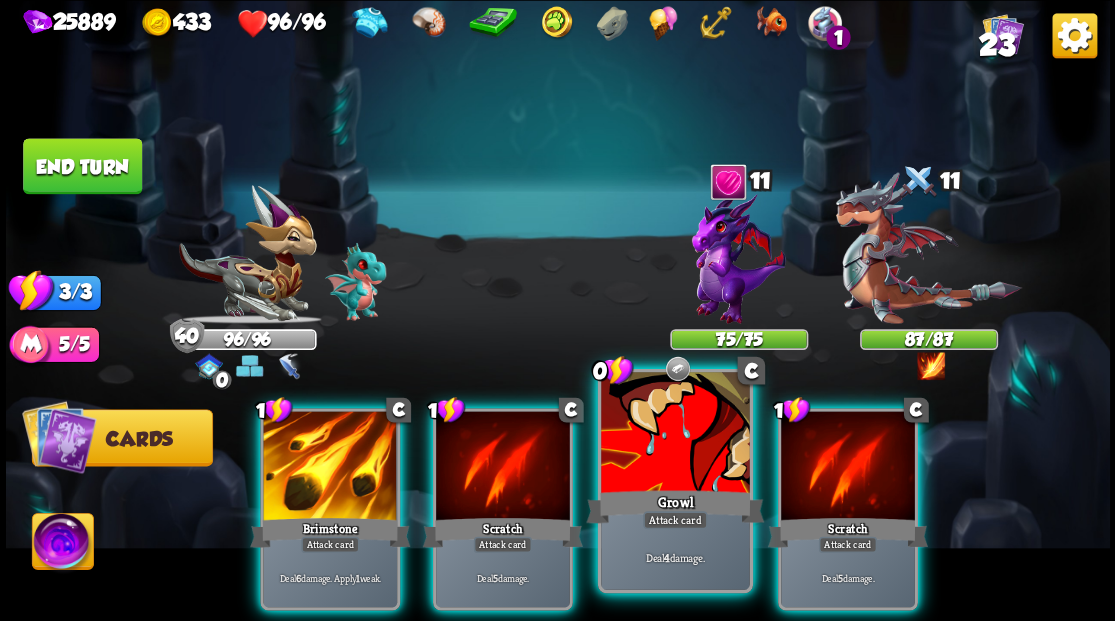 click at bounding box center (675, 434) 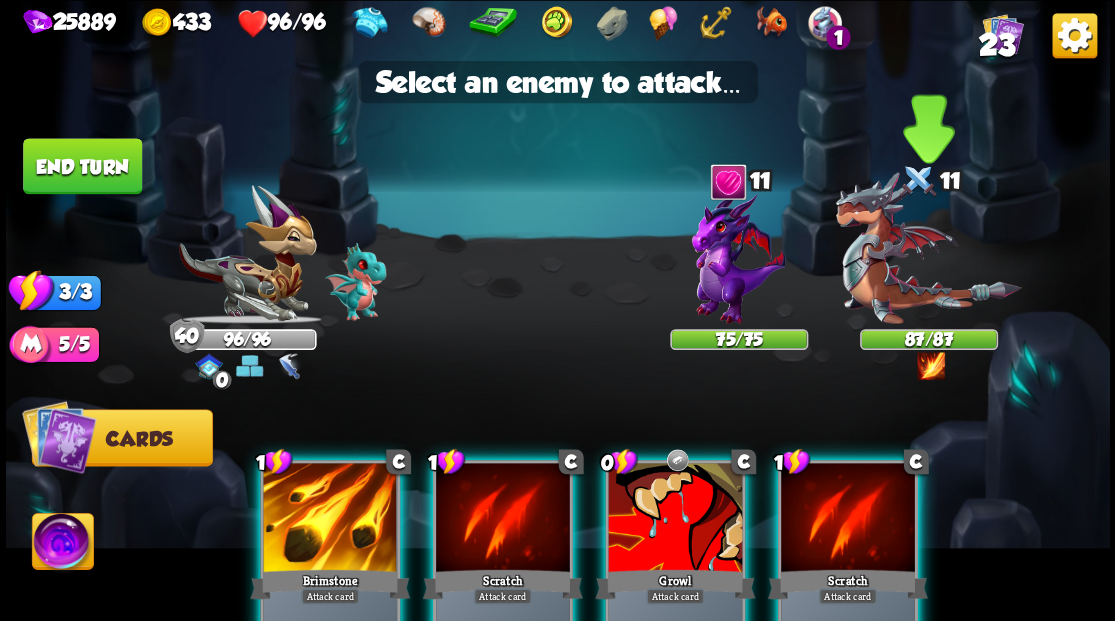 click at bounding box center [928, 248] 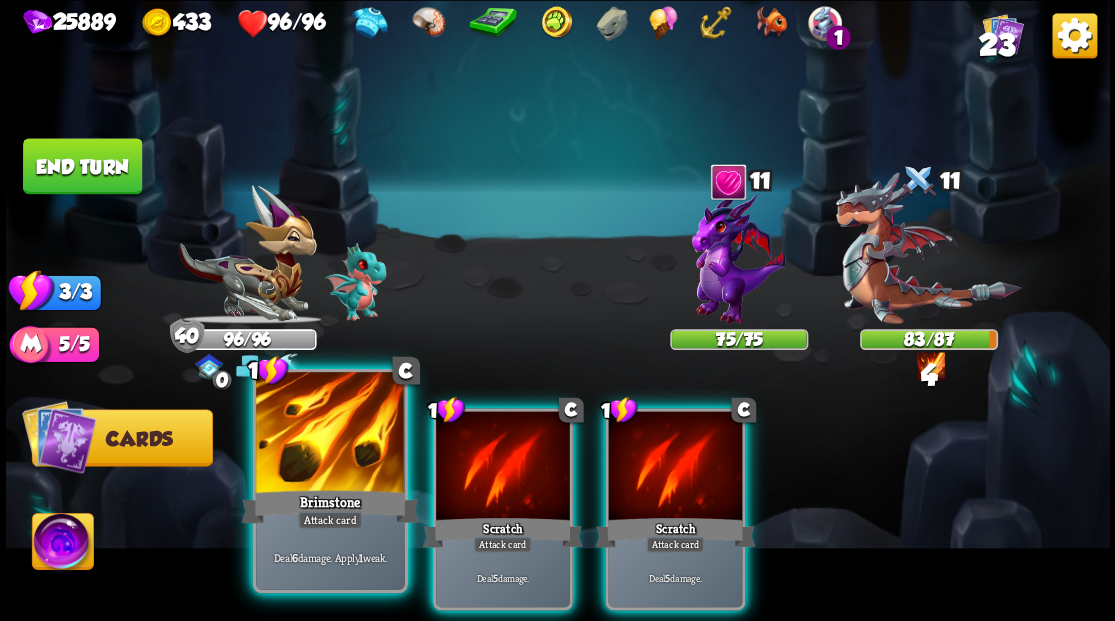 click at bounding box center (330, 434) 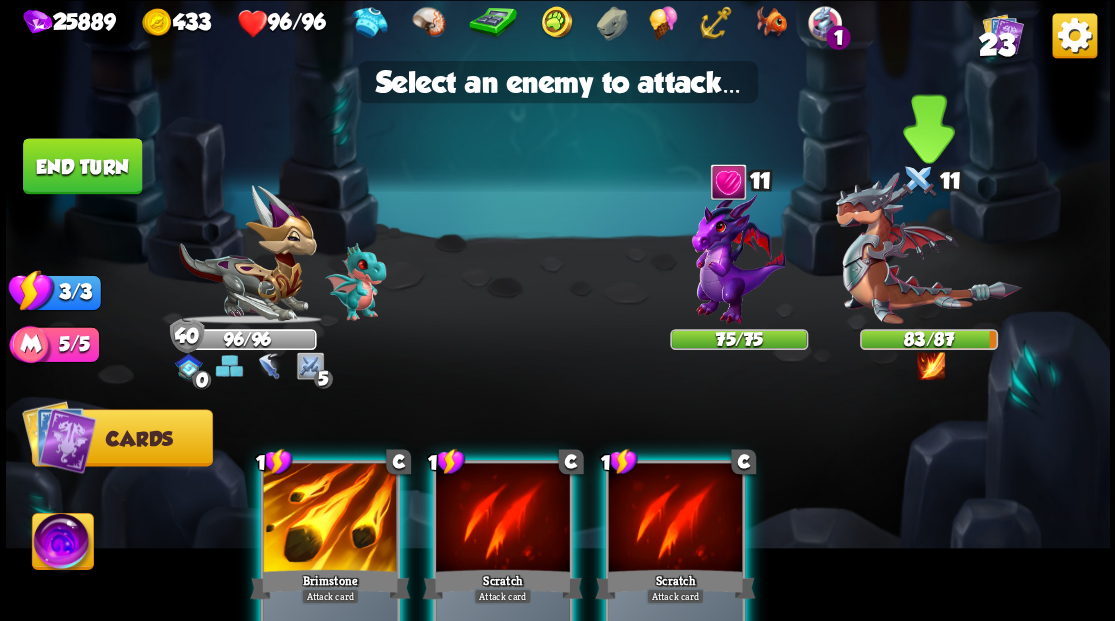 click at bounding box center [928, 248] 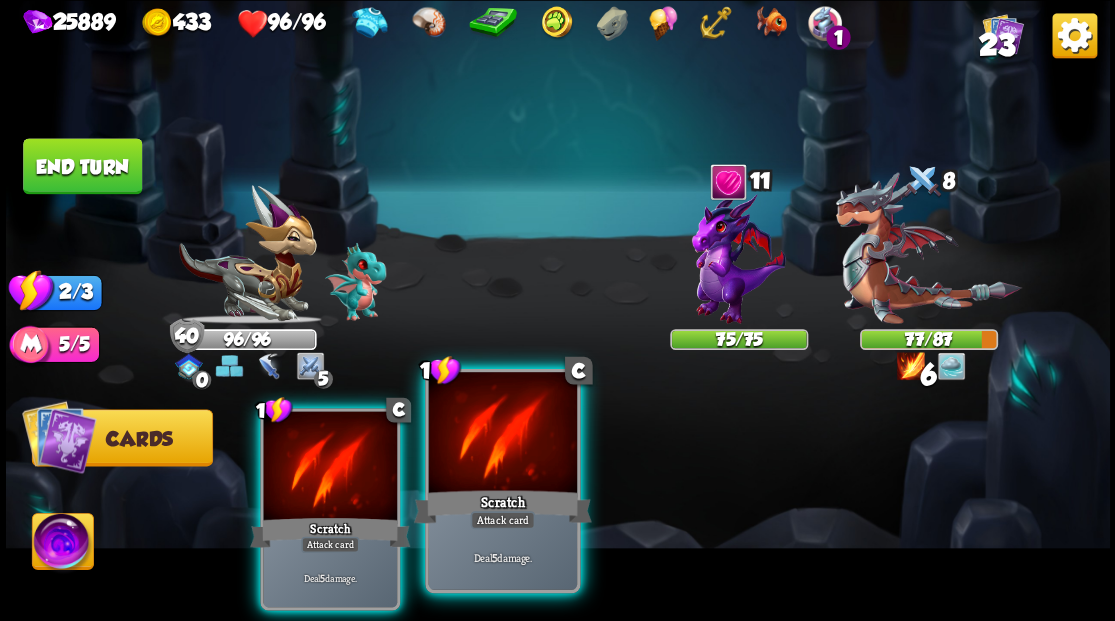 click at bounding box center [502, 434] 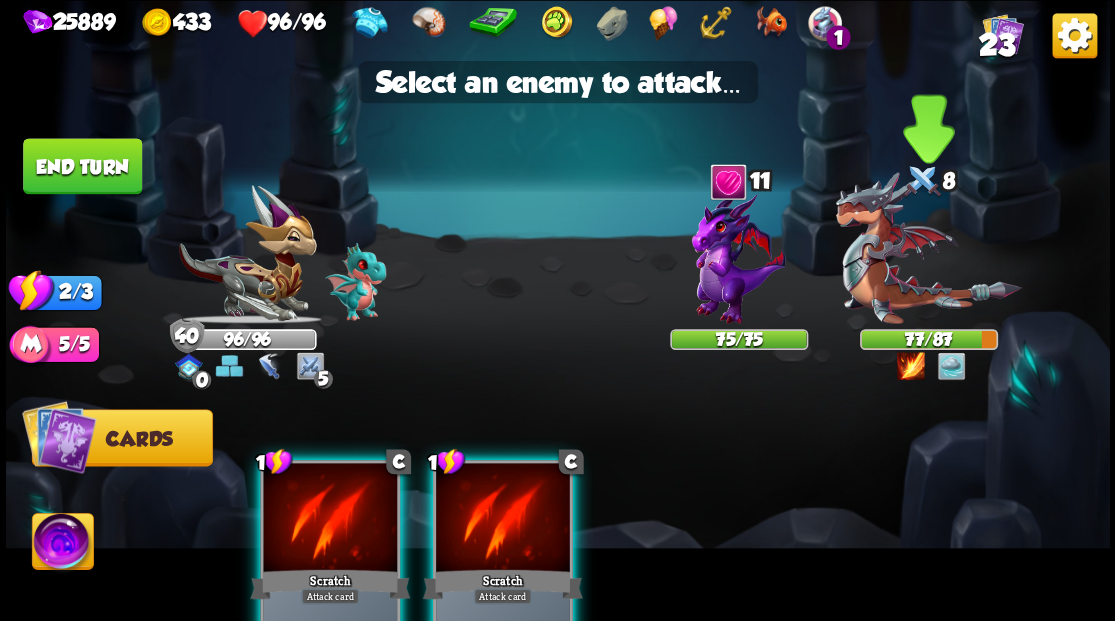 click at bounding box center [928, 248] 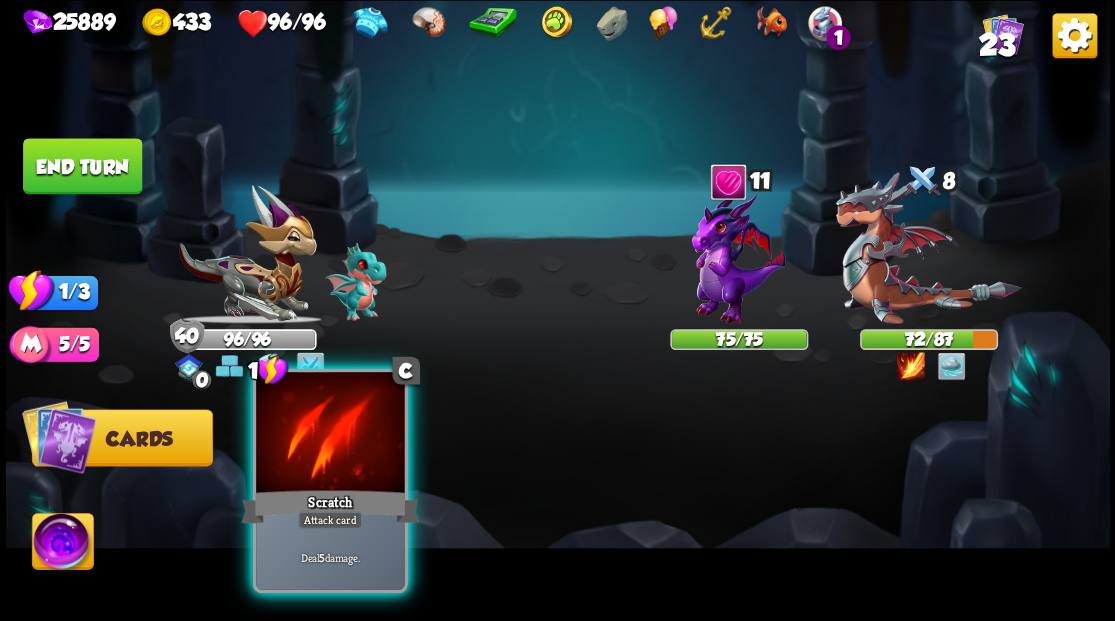 click at bounding box center [330, 434] 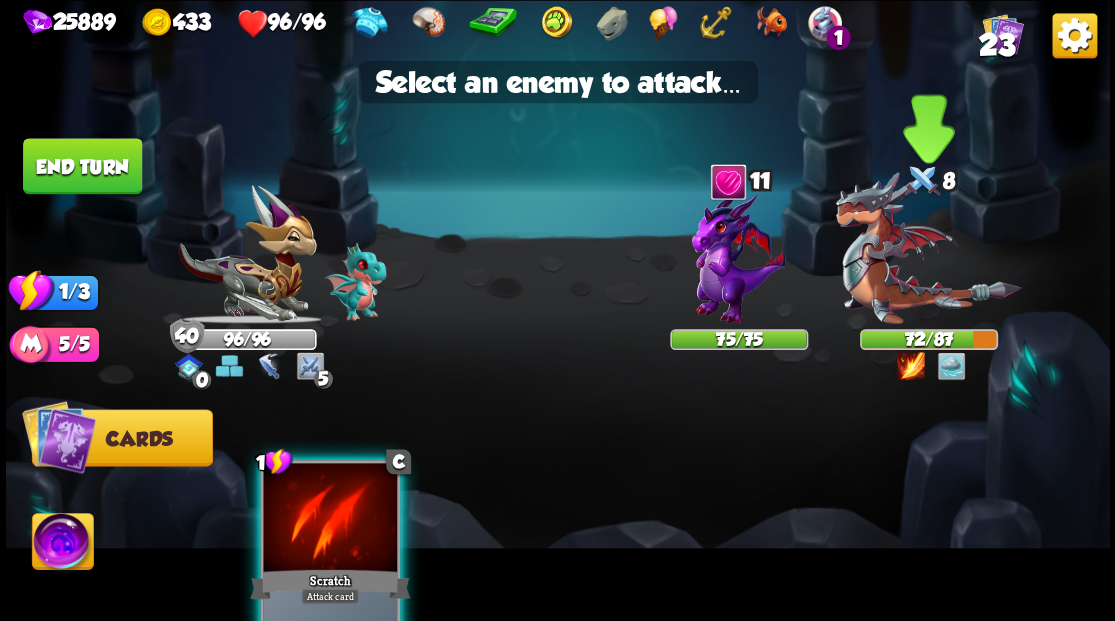 click at bounding box center (928, 248) 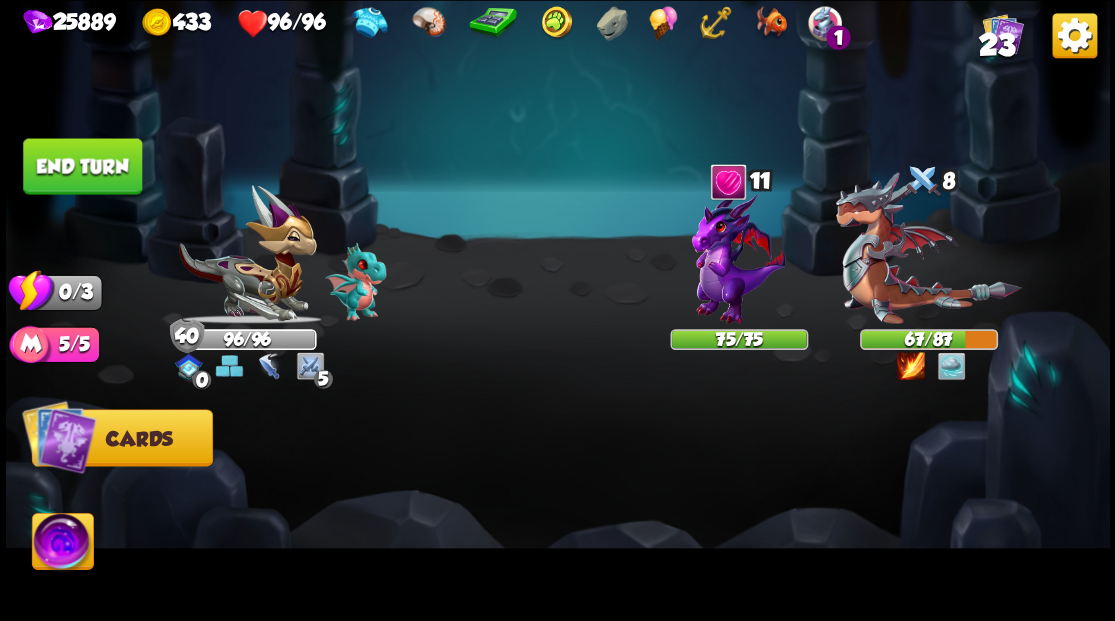 click on "End turn" at bounding box center (82, 166) 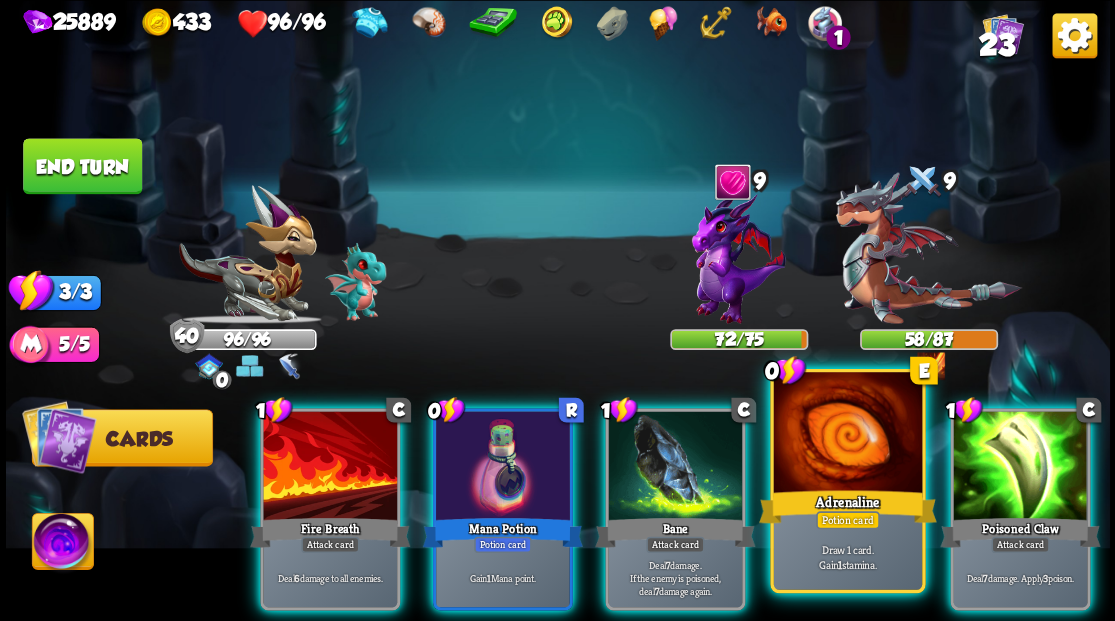 click at bounding box center [847, 434] 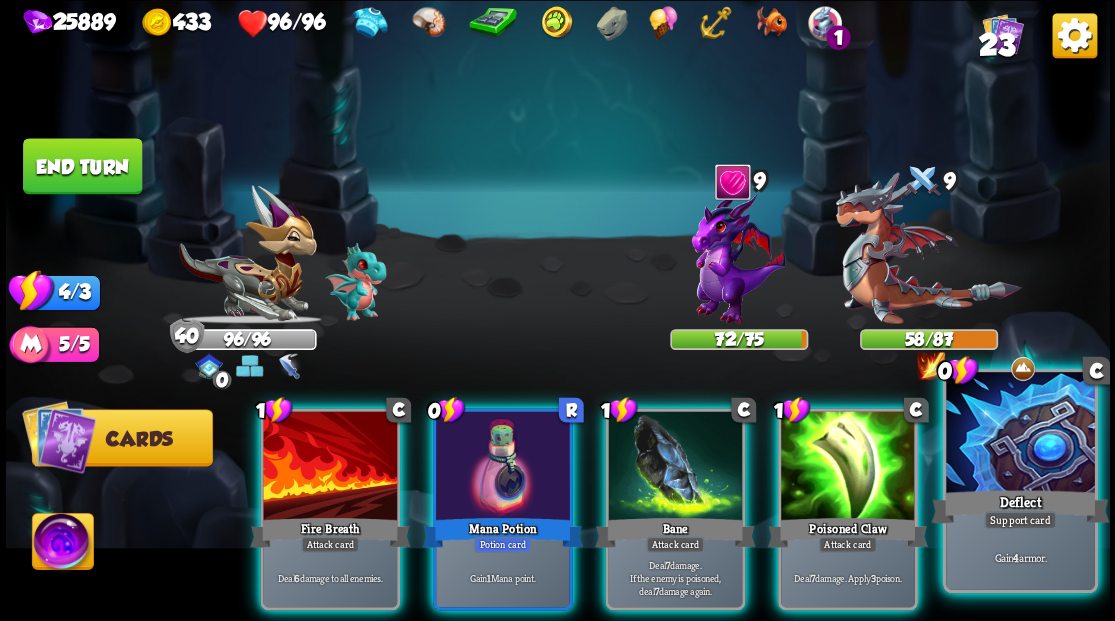 click at bounding box center [1020, 434] 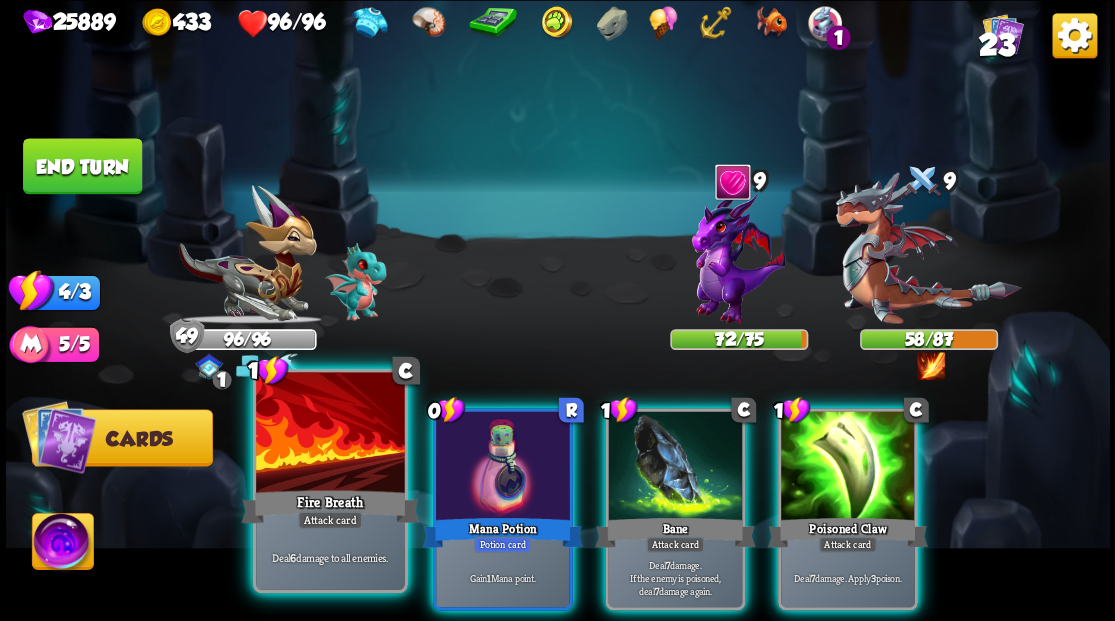 click at bounding box center (330, 434) 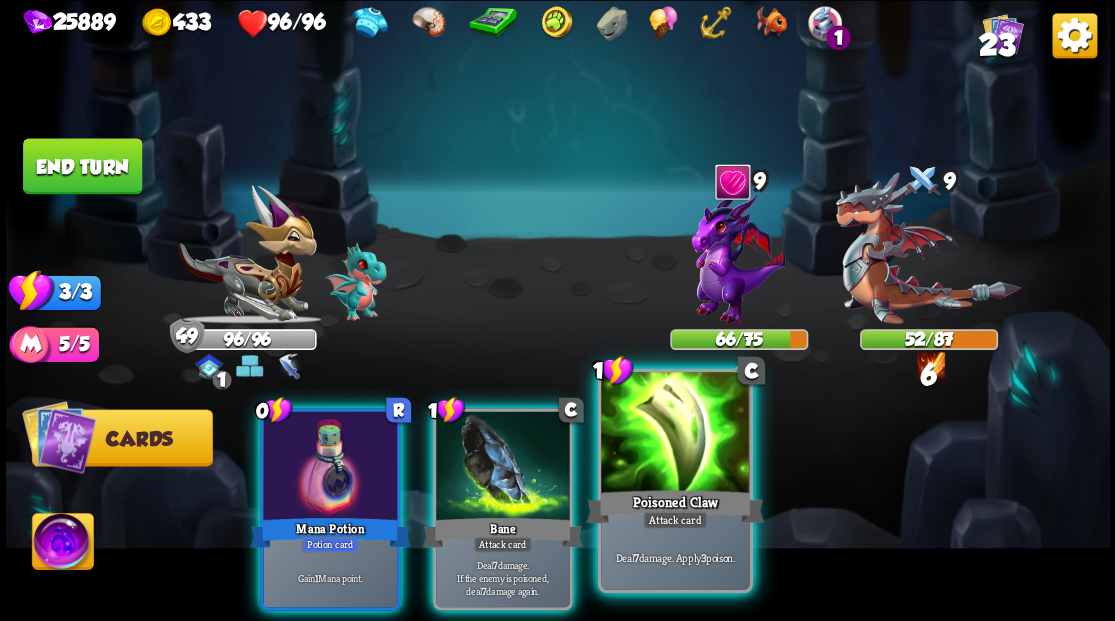 click at bounding box center [675, 434] 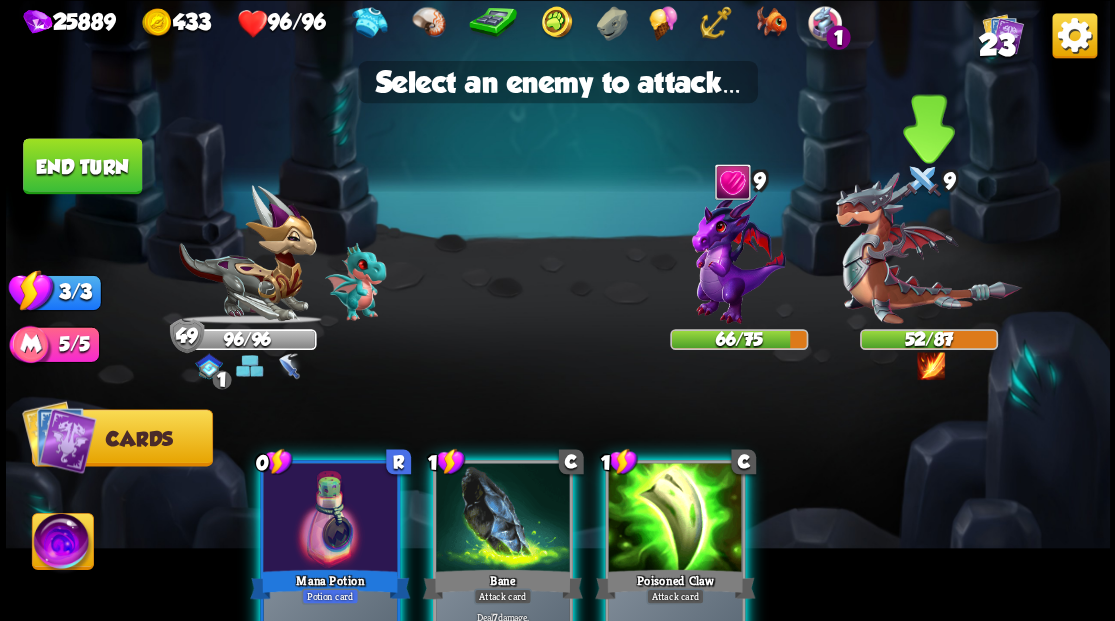 click at bounding box center (928, 248) 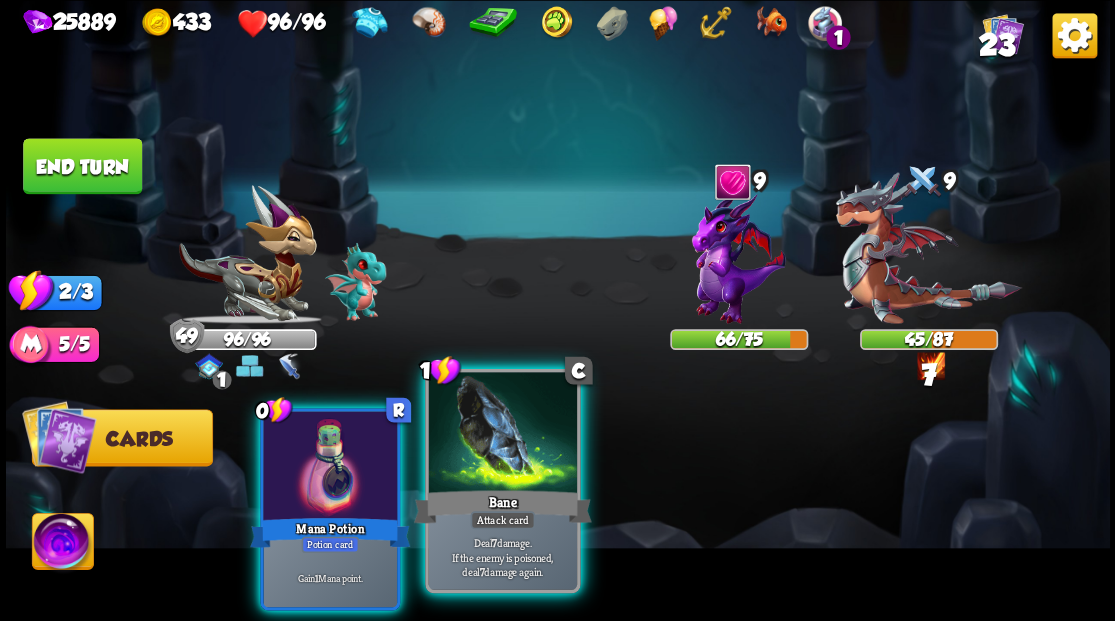 click at bounding box center [502, 434] 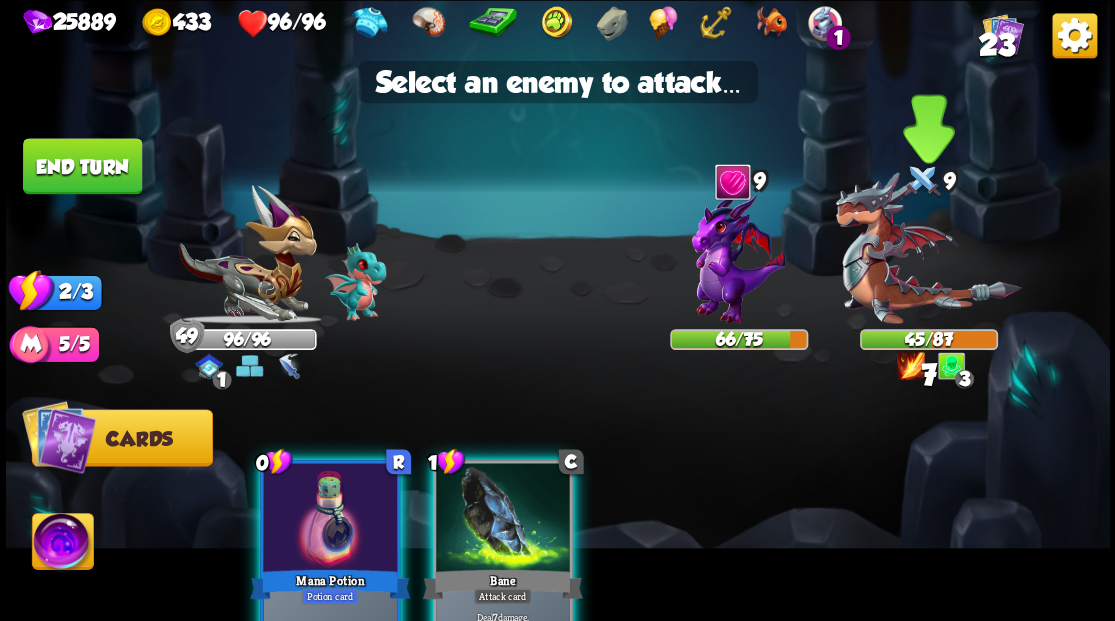 click at bounding box center (928, 248) 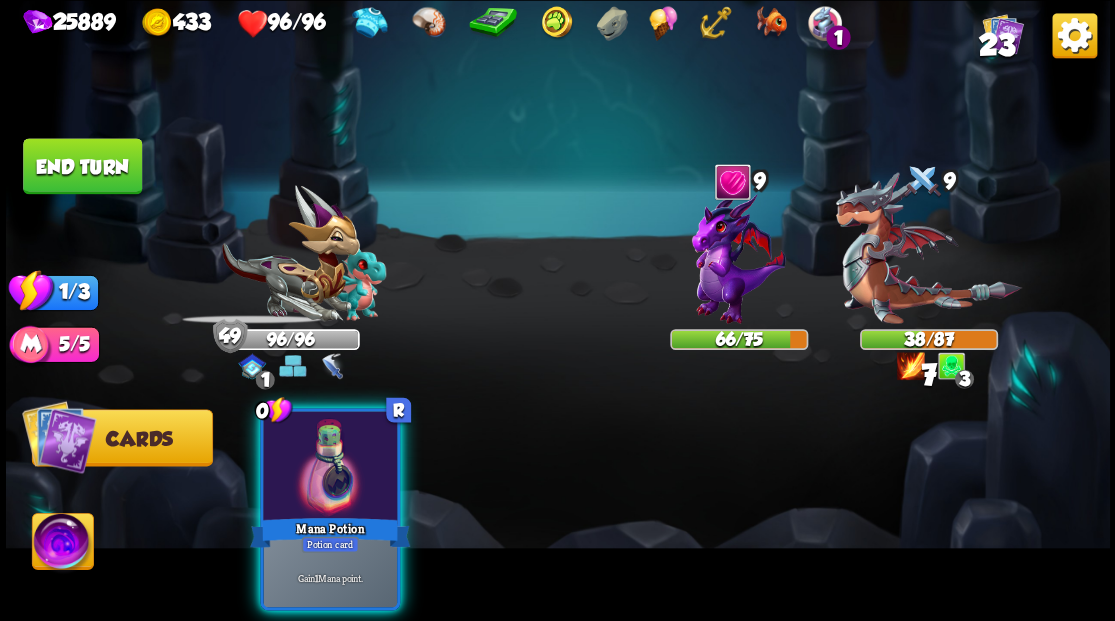 click at bounding box center [330, 467] 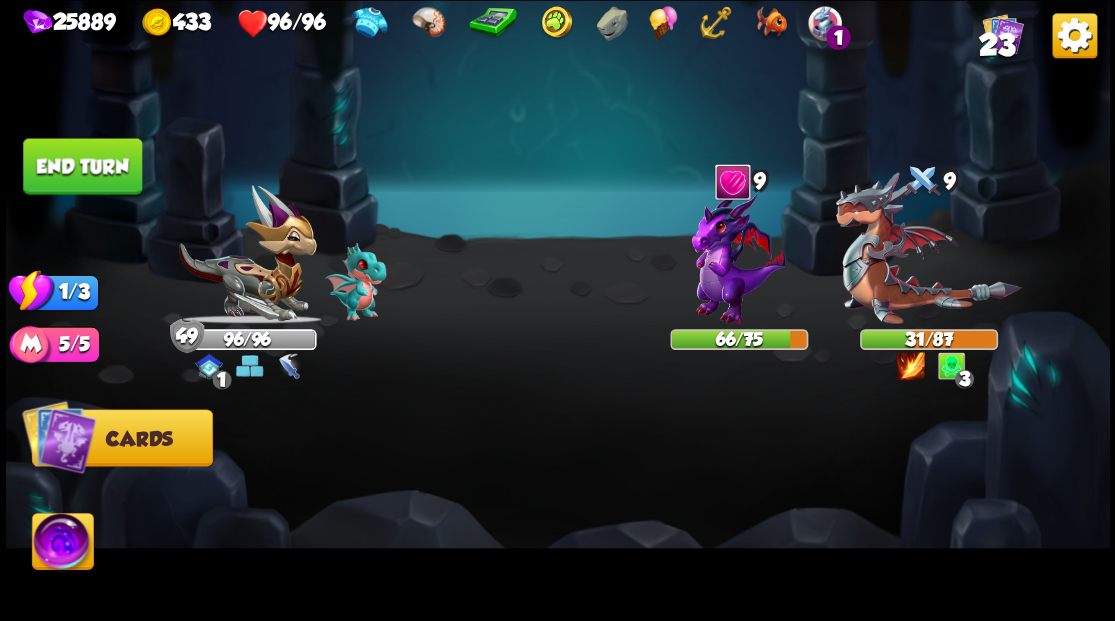 click on "End turn" at bounding box center (82, 166) 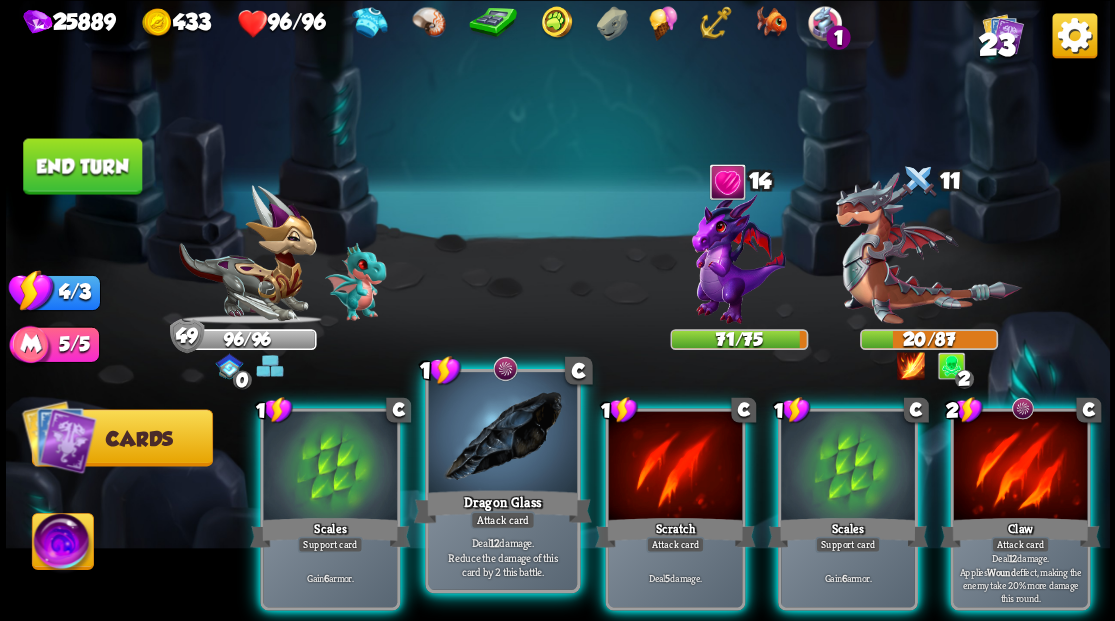 click at bounding box center (502, 434) 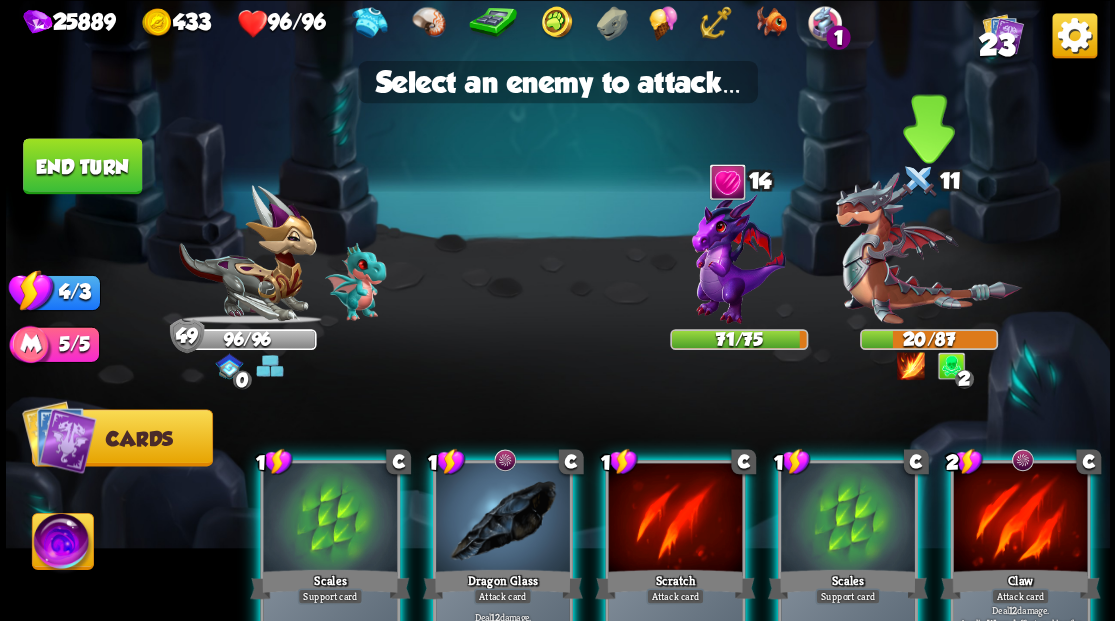 click at bounding box center [928, 248] 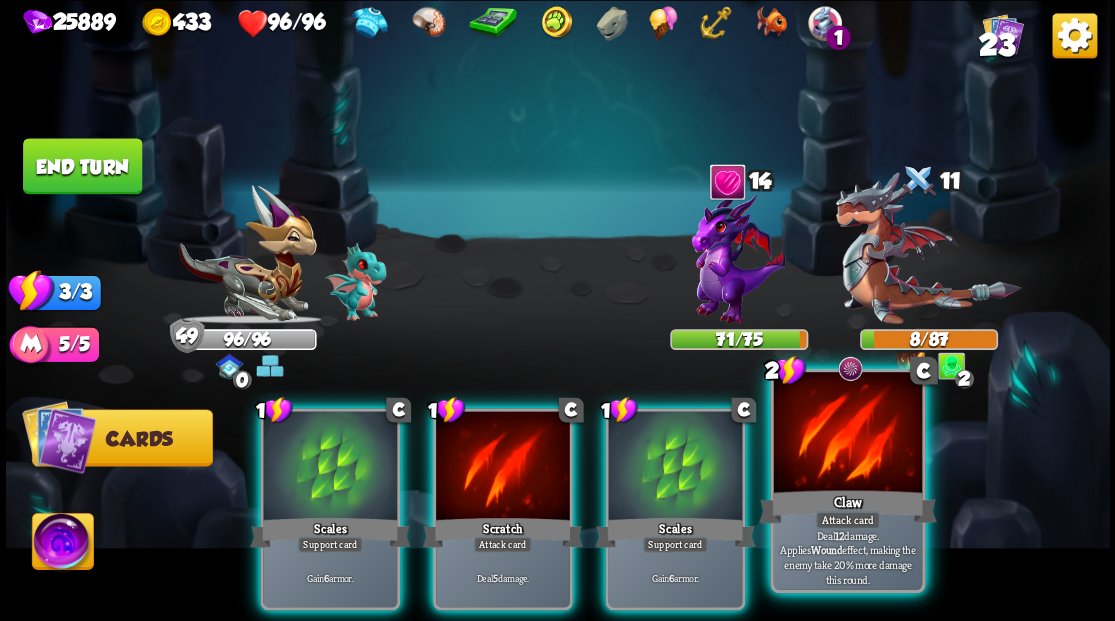 click at bounding box center [847, 434] 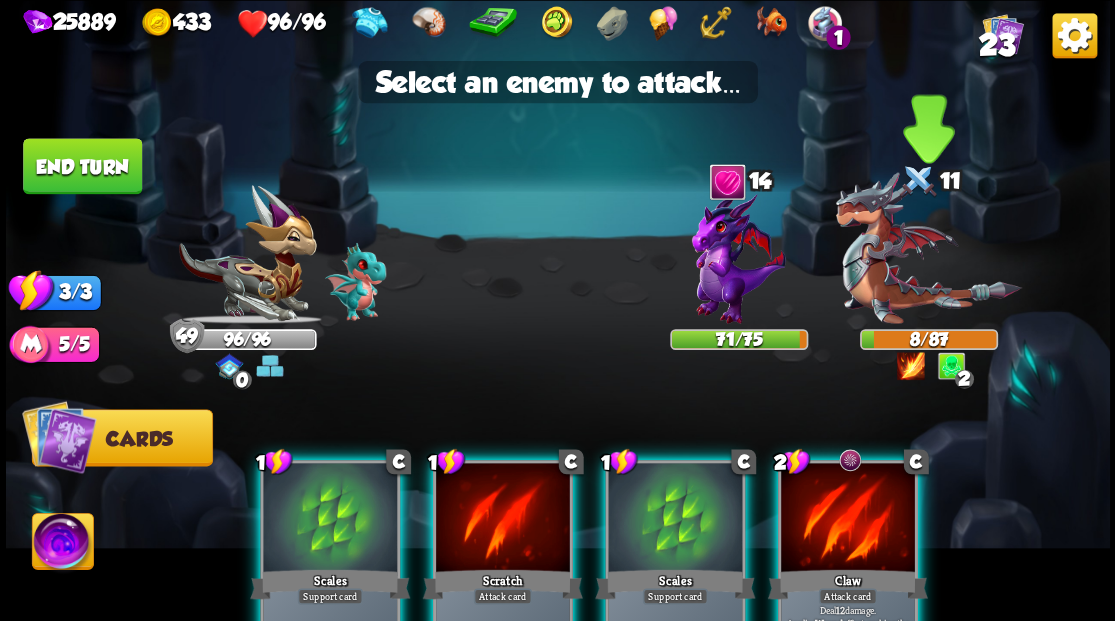 click at bounding box center [928, 248] 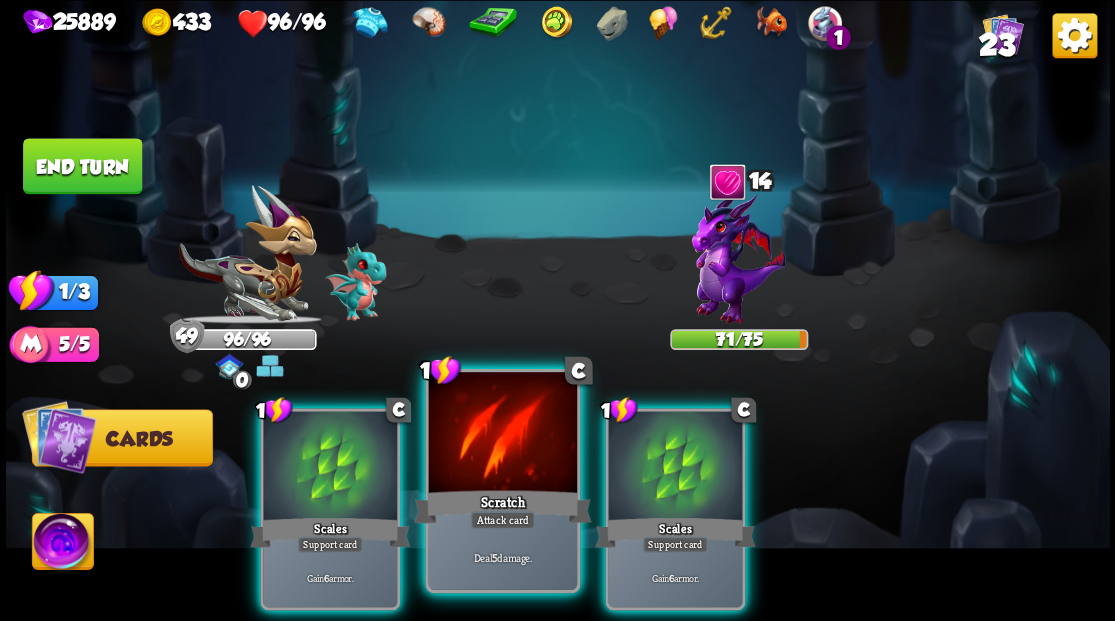 click at bounding box center [502, 434] 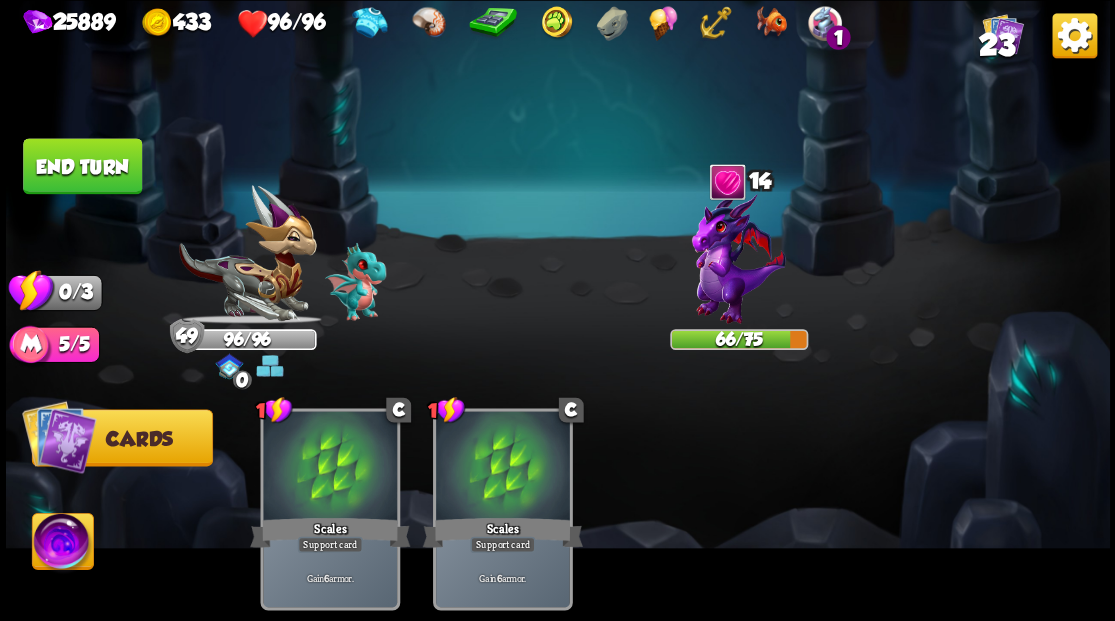 click on "End turn" at bounding box center [82, 166] 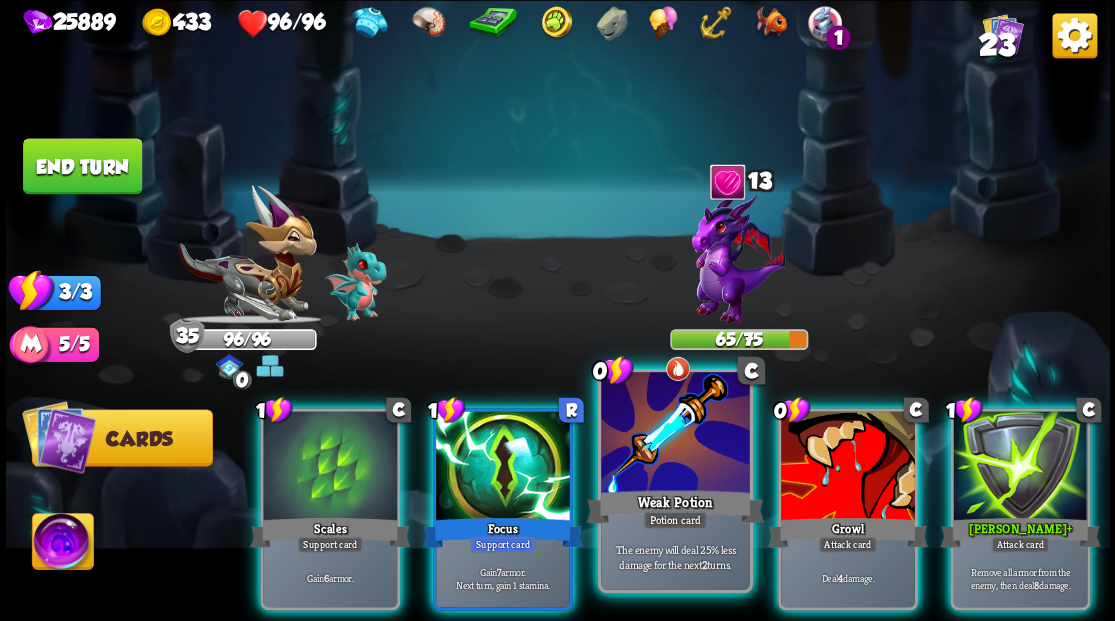 click at bounding box center [675, 434] 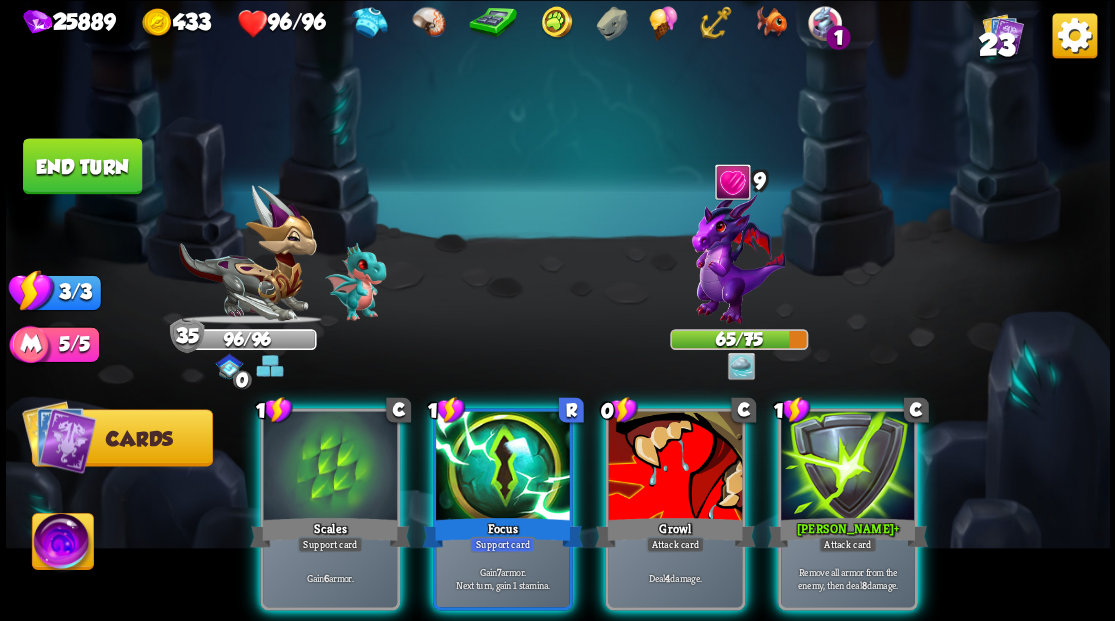 click at bounding box center (675, 467) 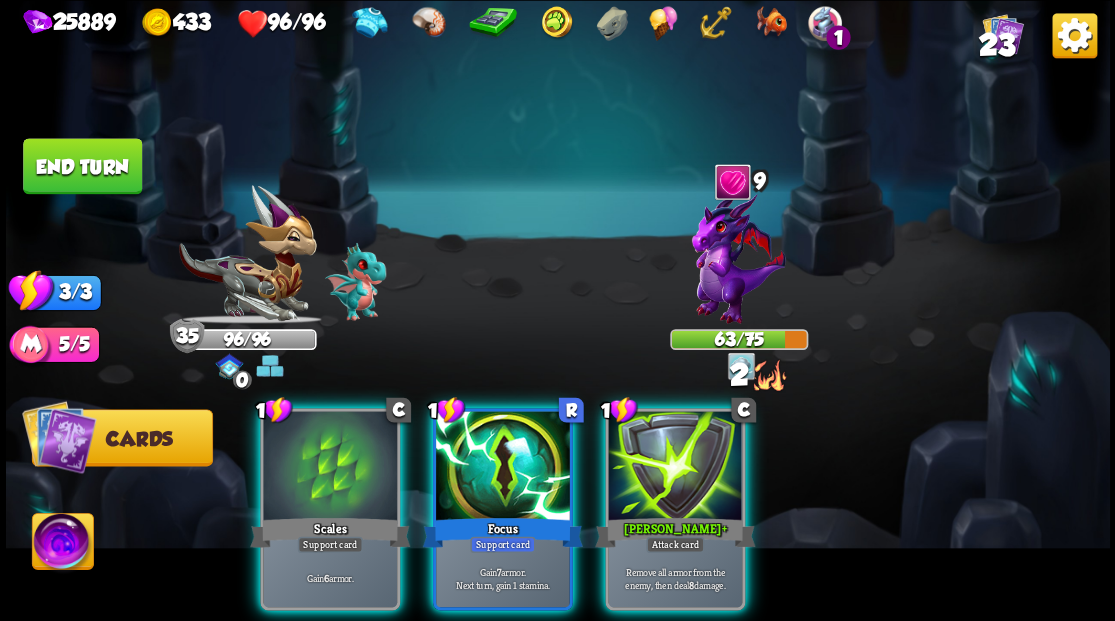 click at bounding box center [675, 467] 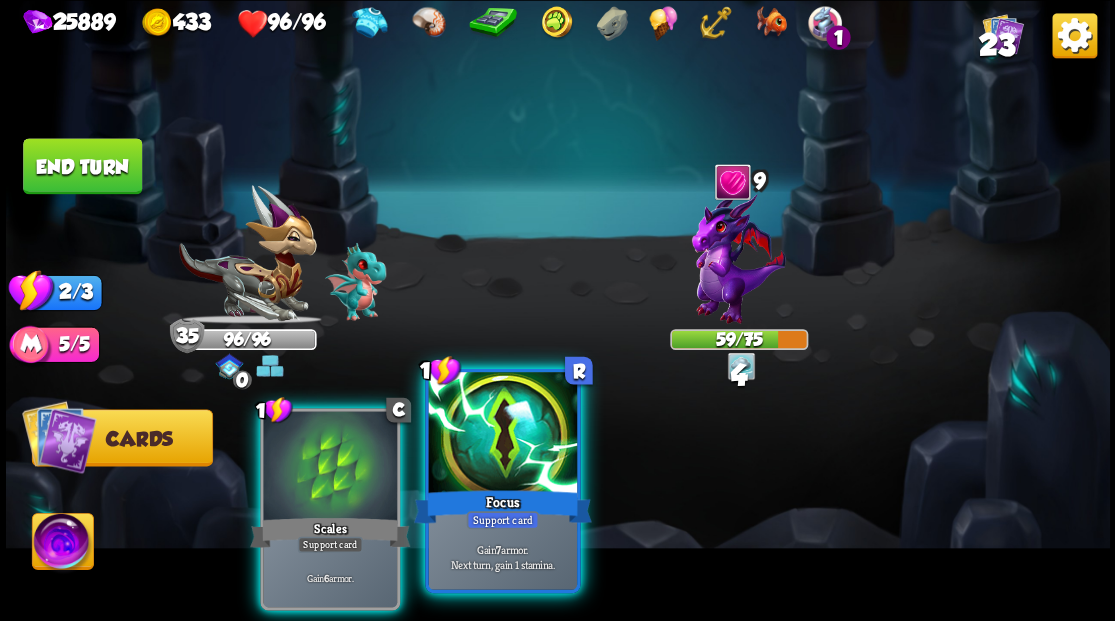 click at bounding box center [502, 434] 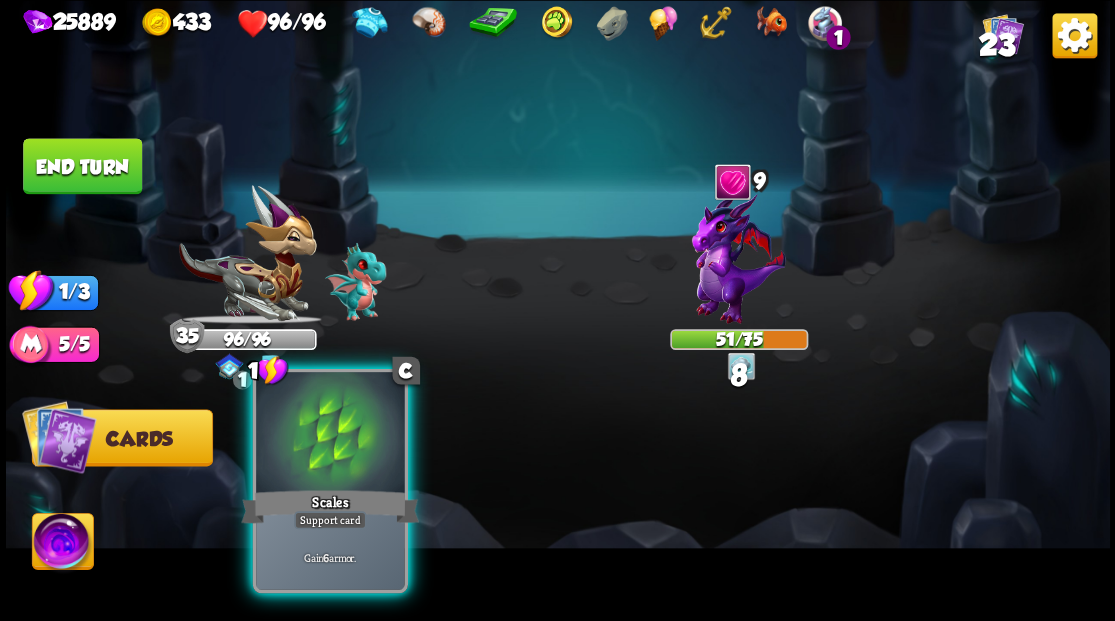click at bounding box center [330, 434] 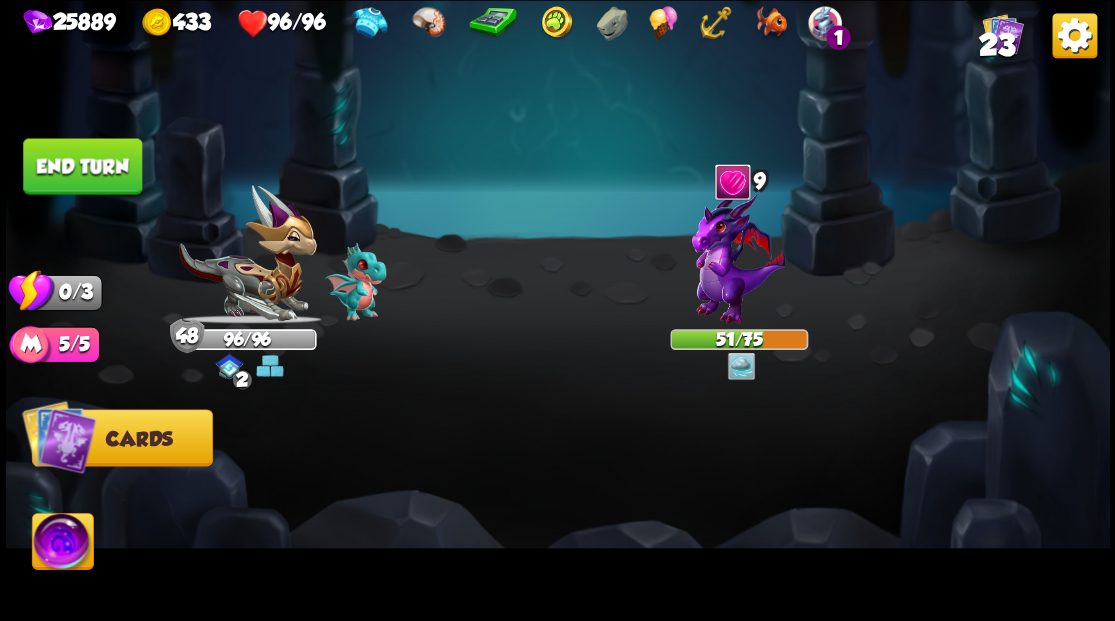 click on "End turn" at bounding box center [82, 166] 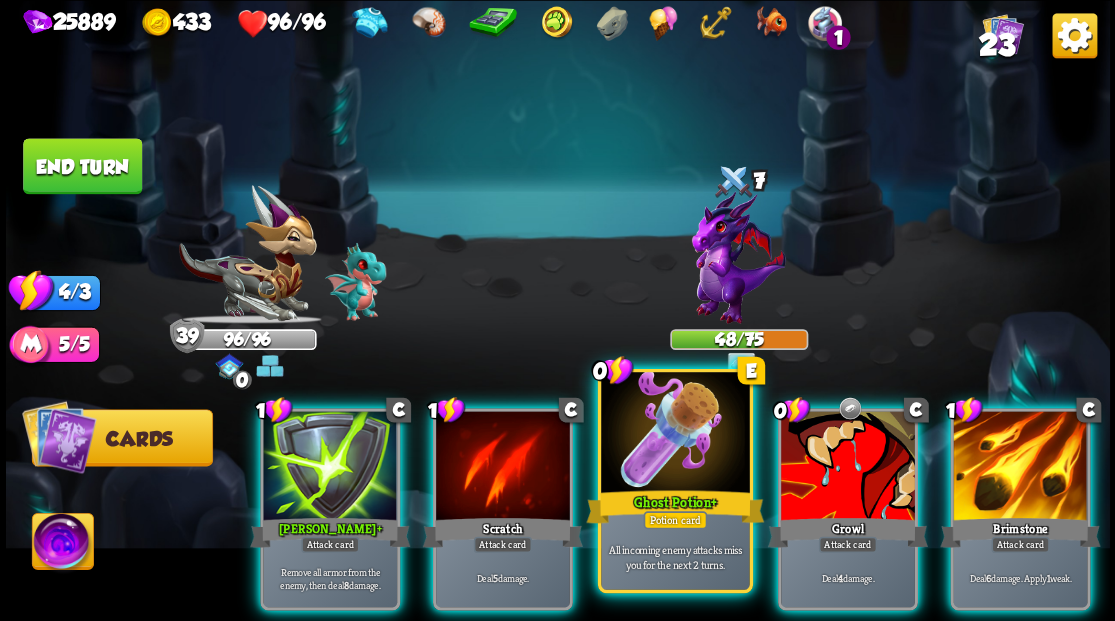 click at bounding box center [675, 434] 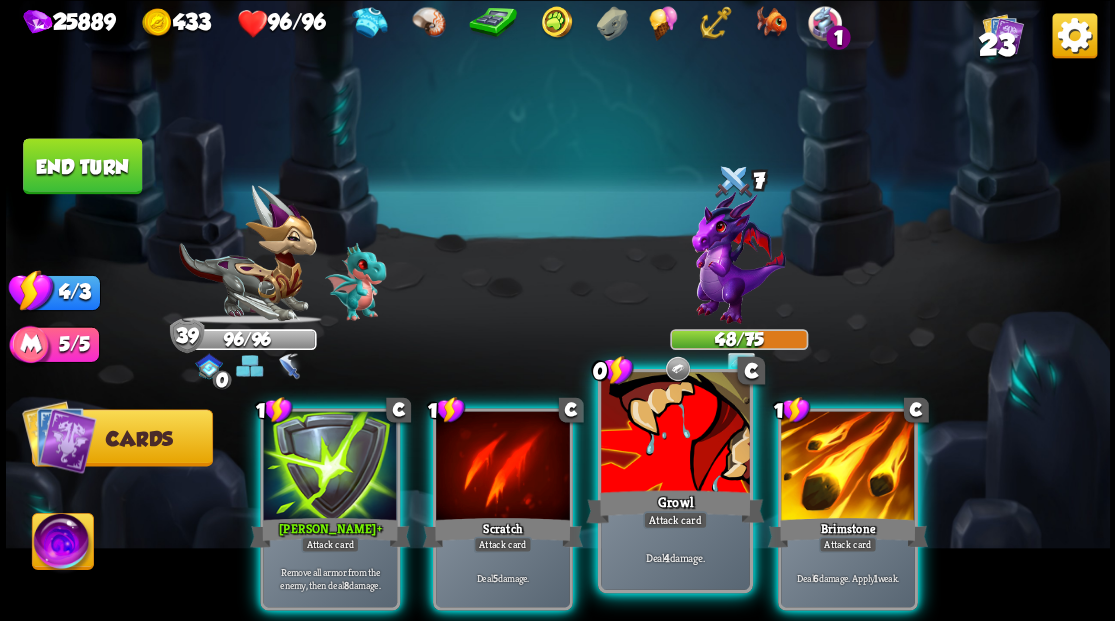 click at bounding box center (675, 434) 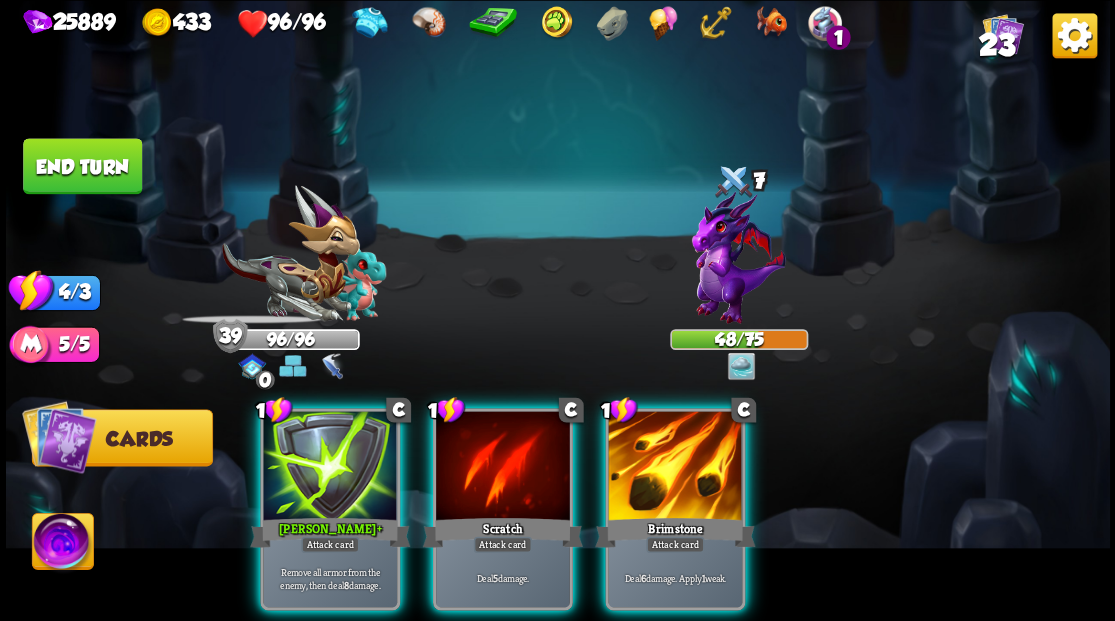 click at bounding box center (675, 467) 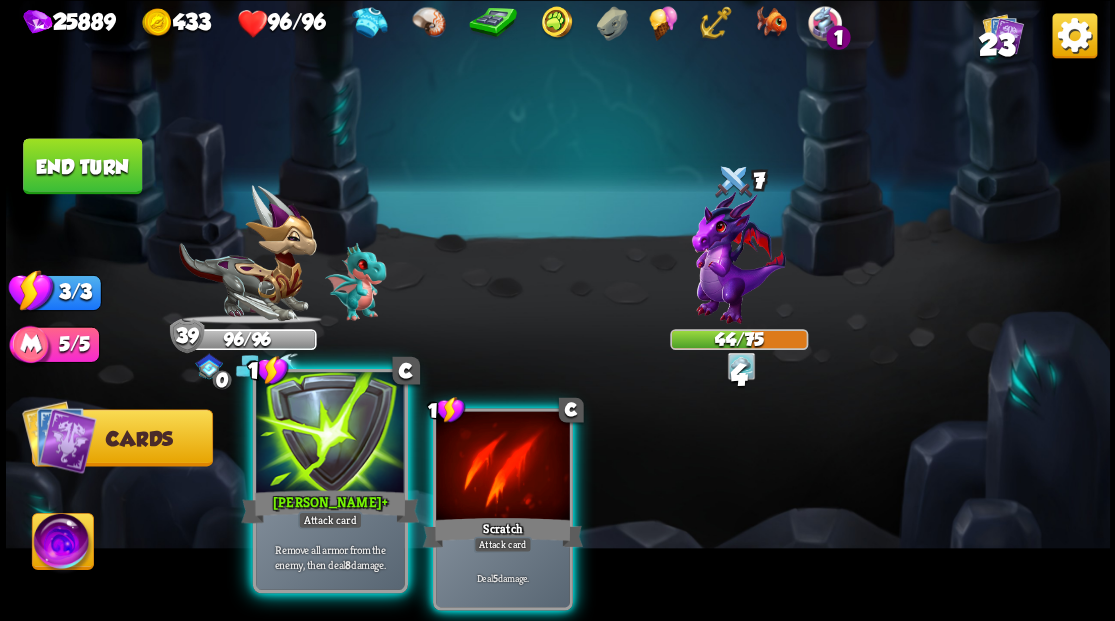 click at bounding box center (330, 434) 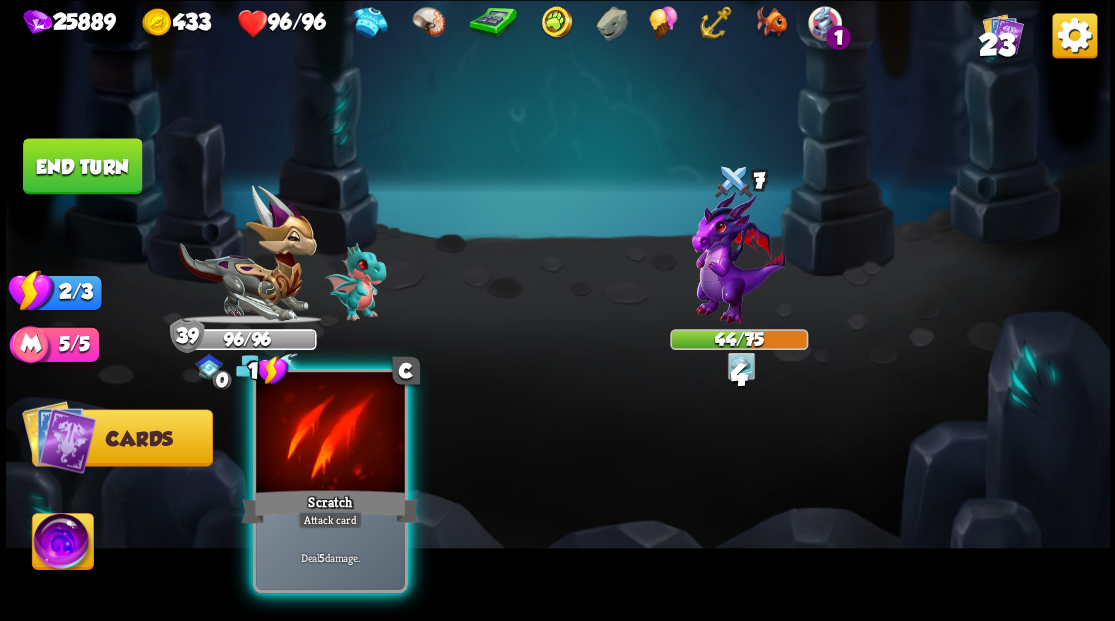 click at bounding box center (330, 434) 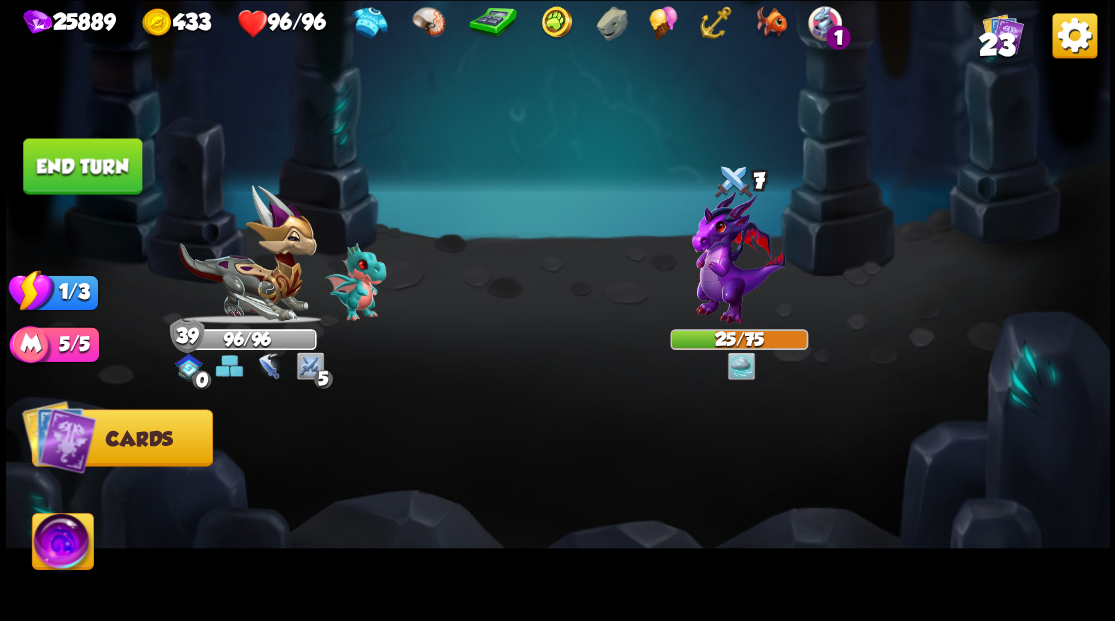 click on "End turn" at bounding box center [82, 166] 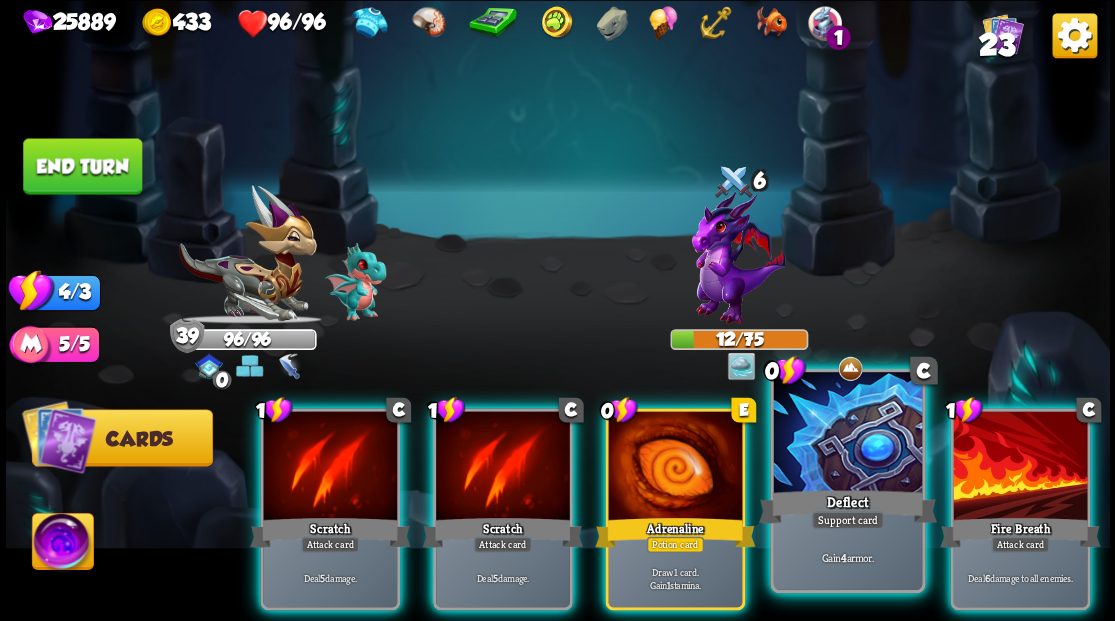 click at bounding box center [847, 434] 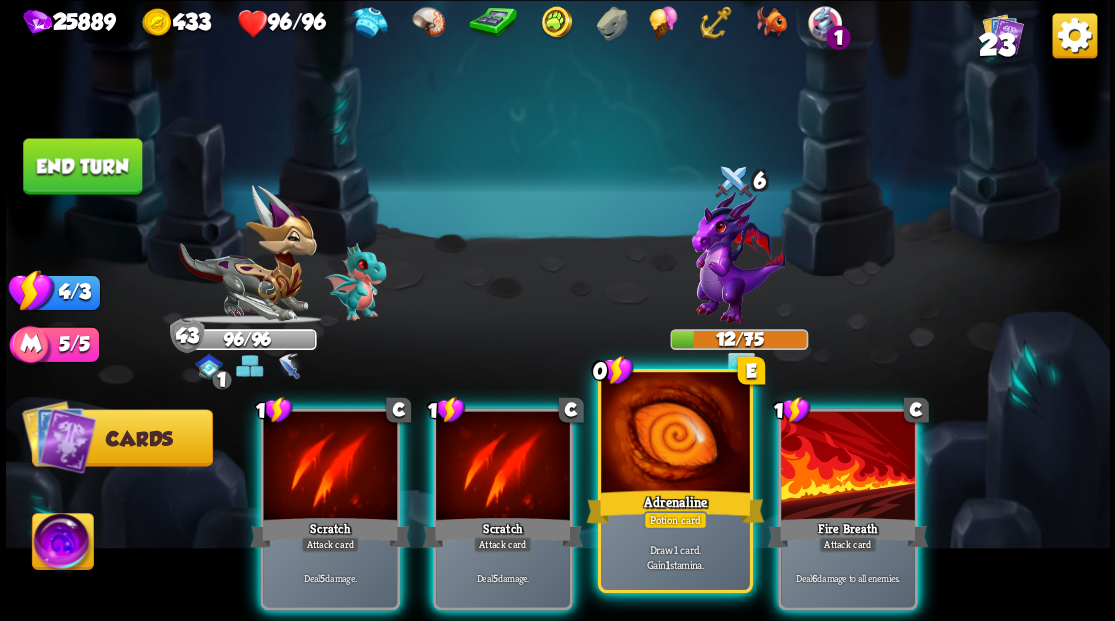click at bounding box center [675, 434] 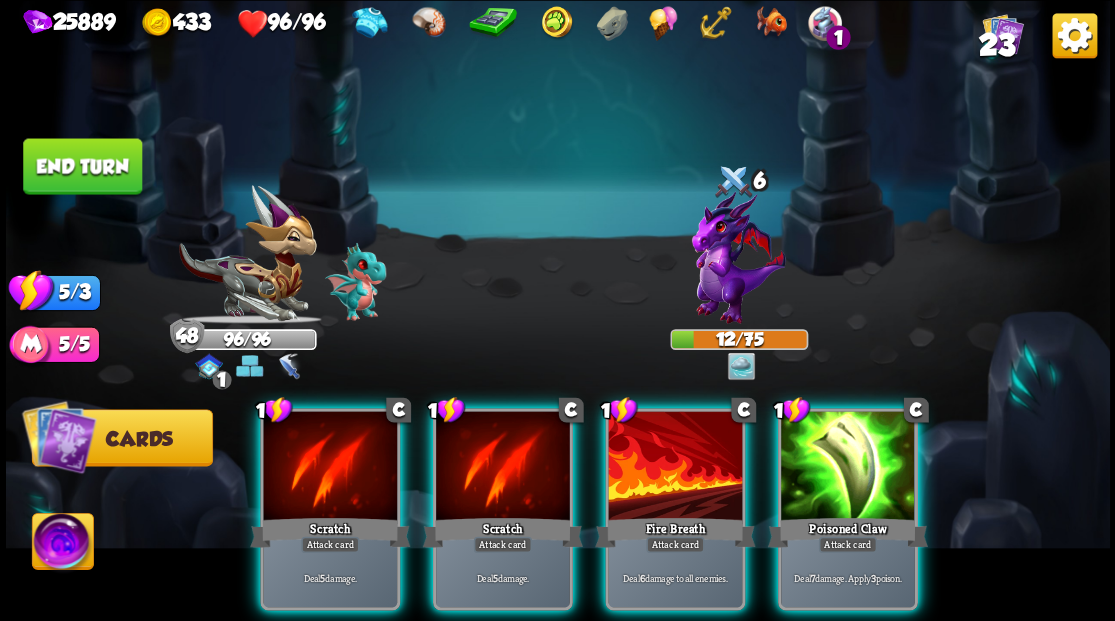 click at bounding box center (848, 467) 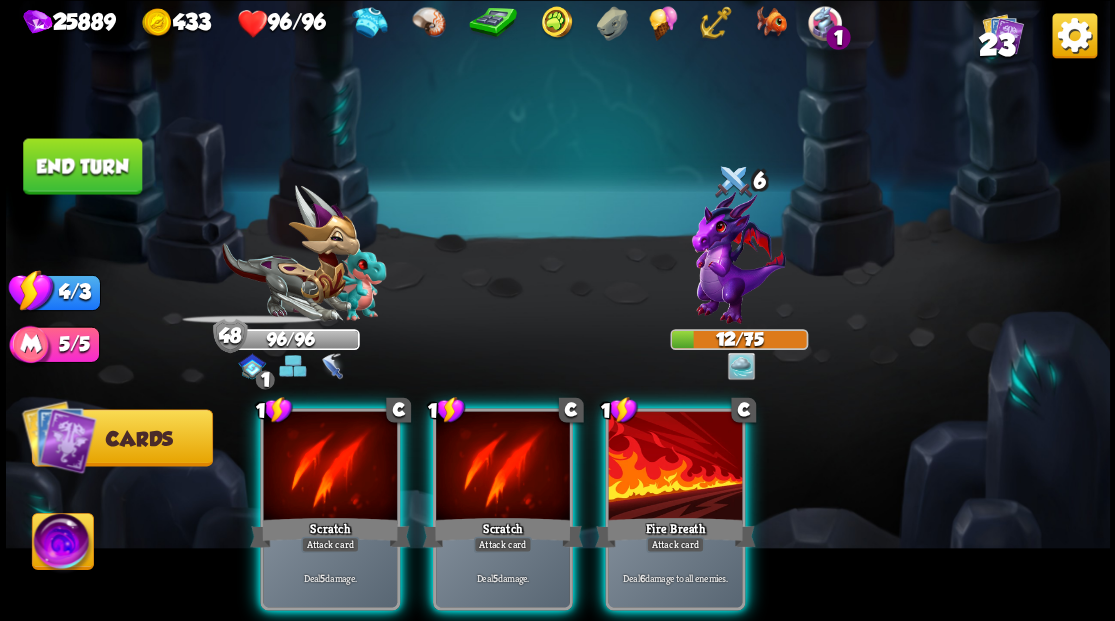 drag, startPoint x: 682, startPoint y: 462, endPoint x: 660, endPoint y: 460, distance: 22.090721 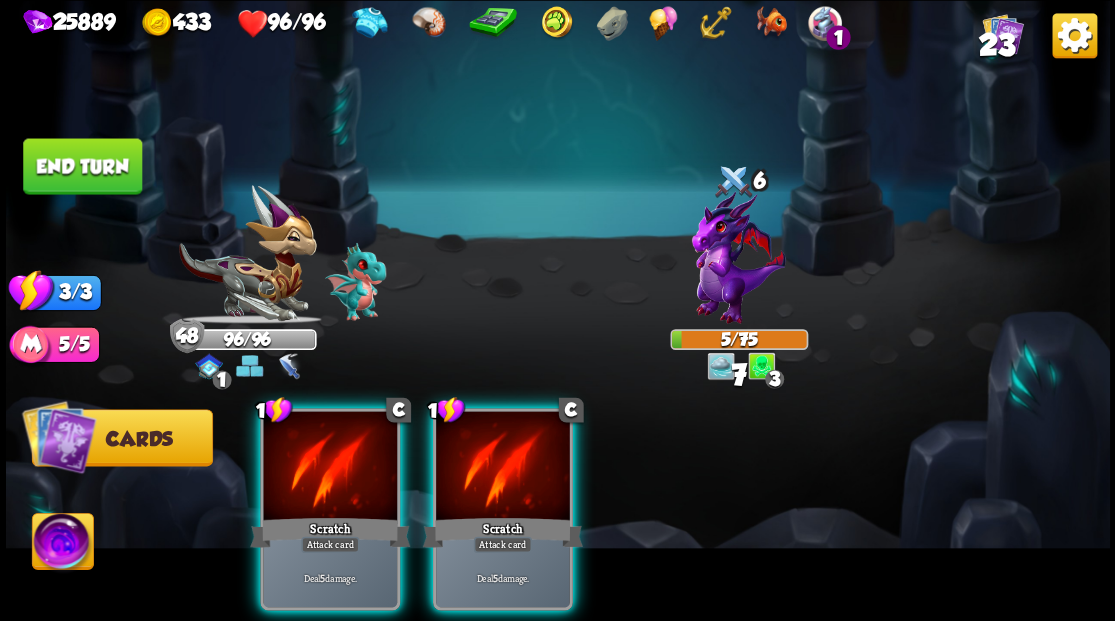 click on "Select an enemy to attack...   You don't have enough   stamina to play that card...
Player turn
48
96/96
0     0     1               Blocked      9      0
Defeated
0     0         2       Blocked  6      0
5/75
0     0         3       Blocked 7
3/3
Stamina   Your current stamina count. Cards require stamina to play.
5/5
Mana   Your current mana count. Used for activating abilities. Earn mana by defeating enemies.       Cards     Abilities
1
C   Scratch     Attack card   Deal  5  damage.
1
C   Scratch     Attack card   Deal  5  damage.
End turn
End your turn   The cards in your hand will be discarded and enemies will take their turn, after which it will be your turn again." at bounding box center (558, 310) 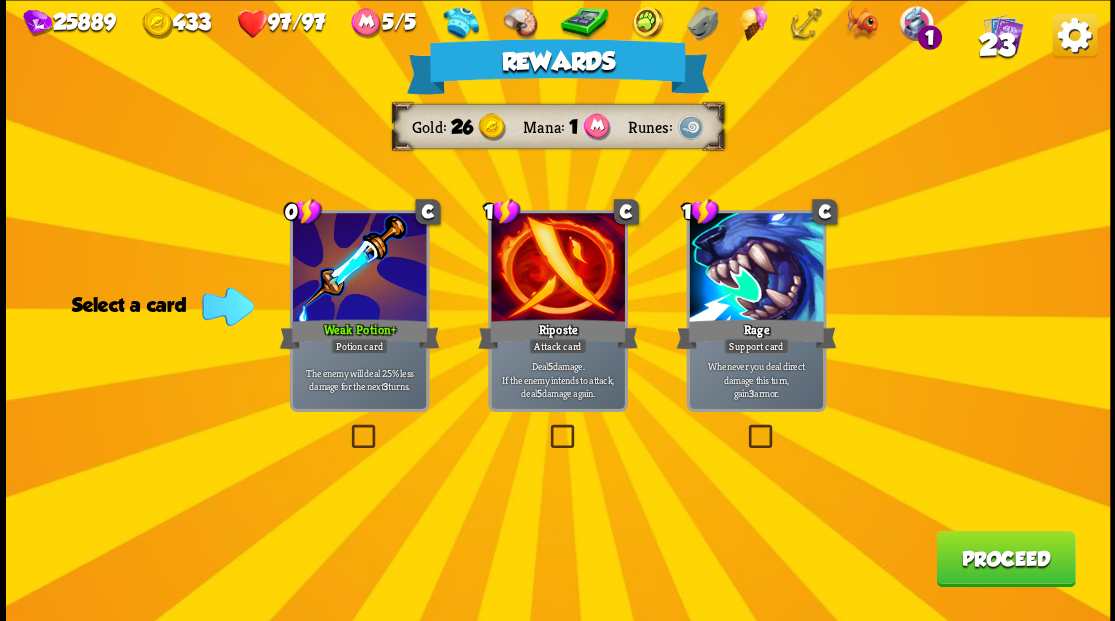 click on "Proceed" at bounding box center (1005, 558) 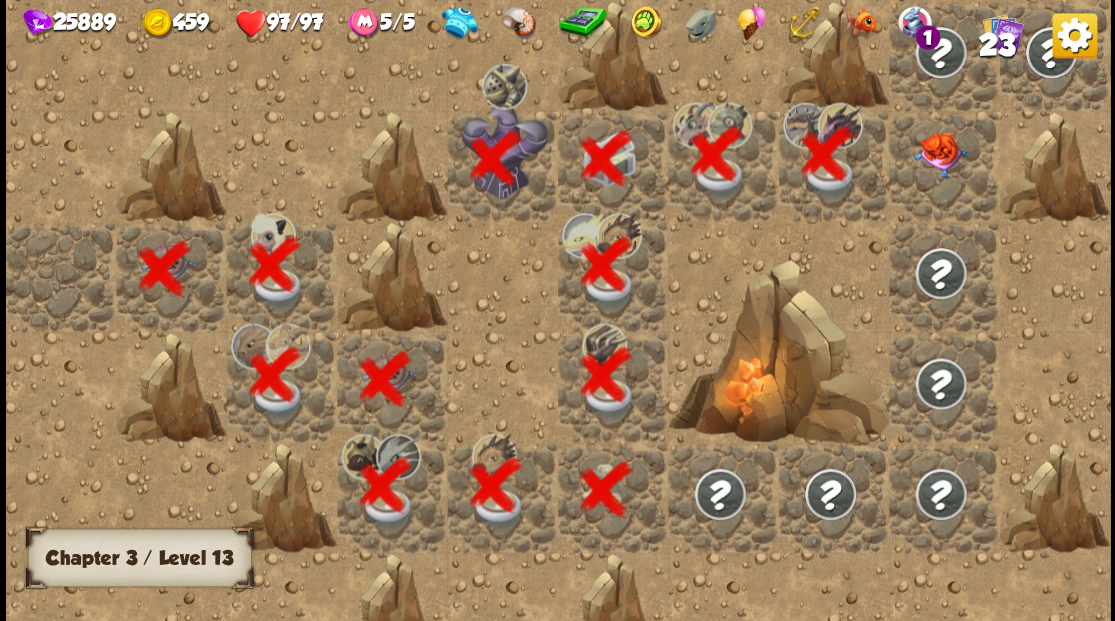 scroll, scrollTop: 0, scrollLeft: 384, axis: horizontal 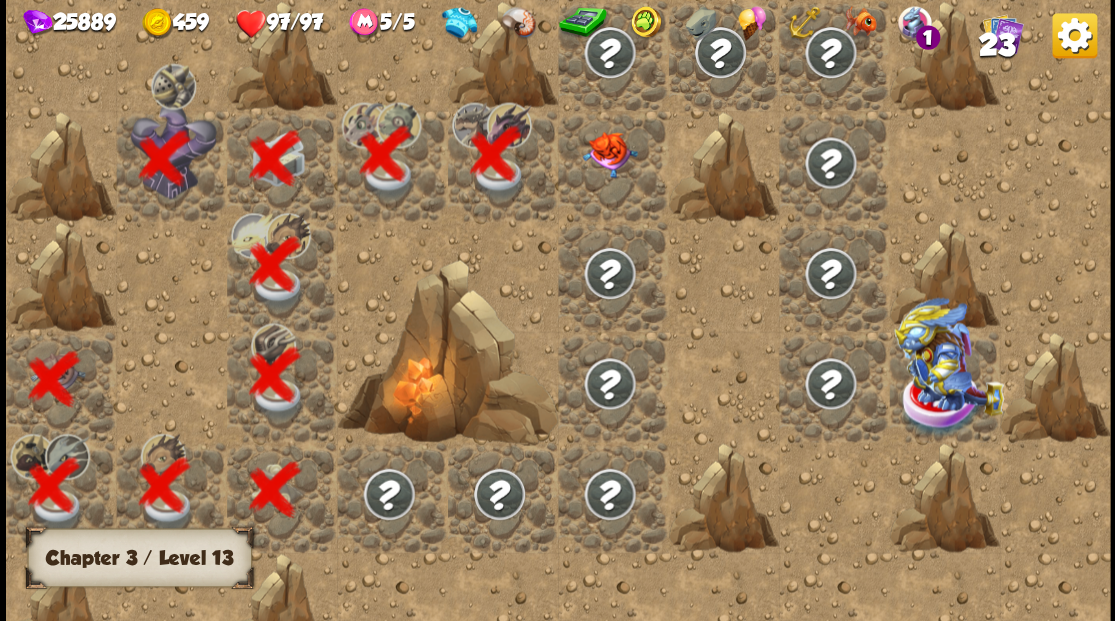 click at bounding box center [609, 154] 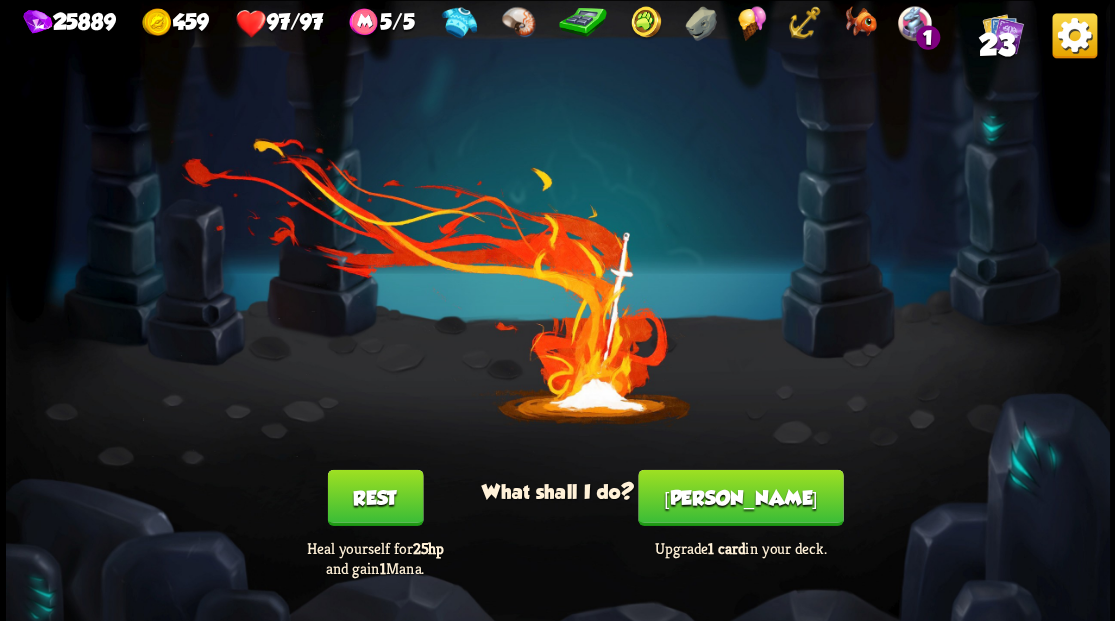 click on "[PERSON_NAME]" at bounding box center (740, 497) 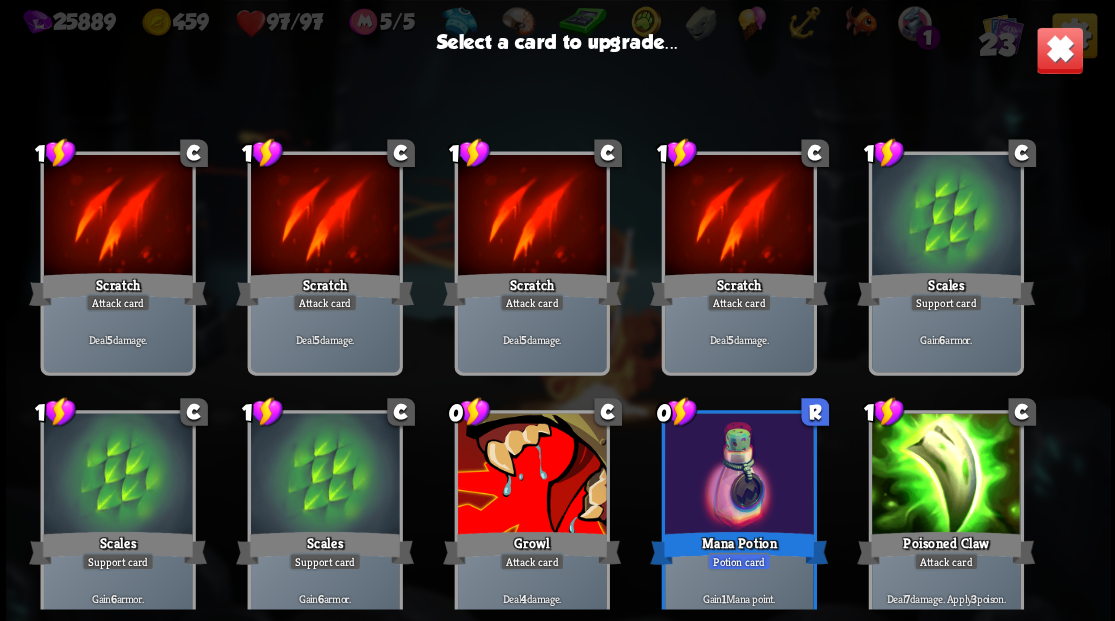 click at bounding box center (531, 475) 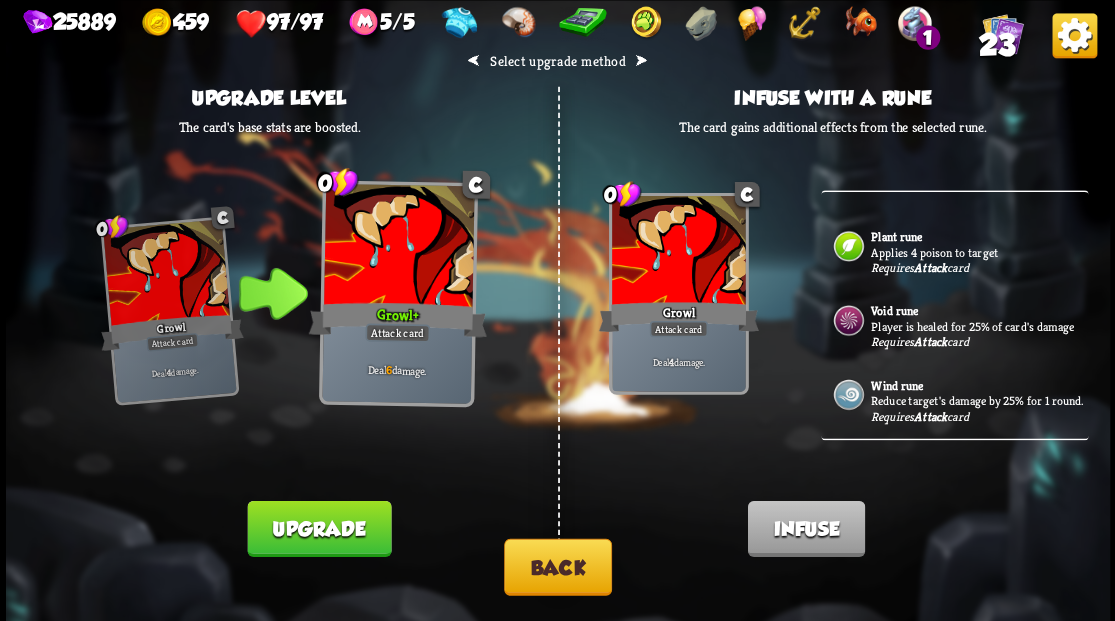scroll, scrollTop: 714, scrollLeft: 0, axis: vertical 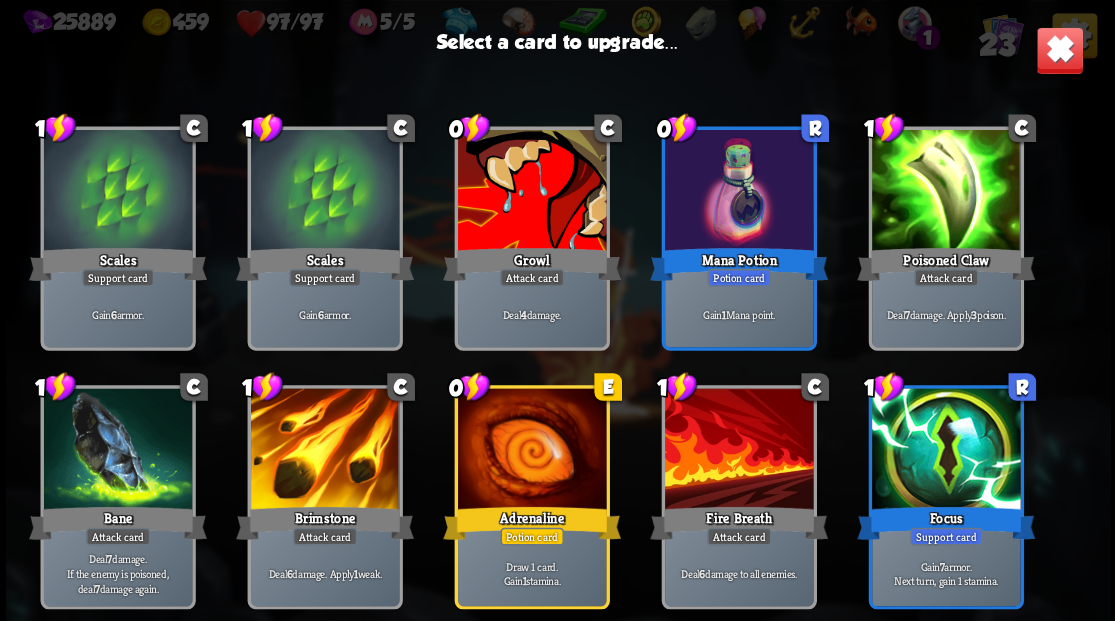 click at bounding box center [738, 450] 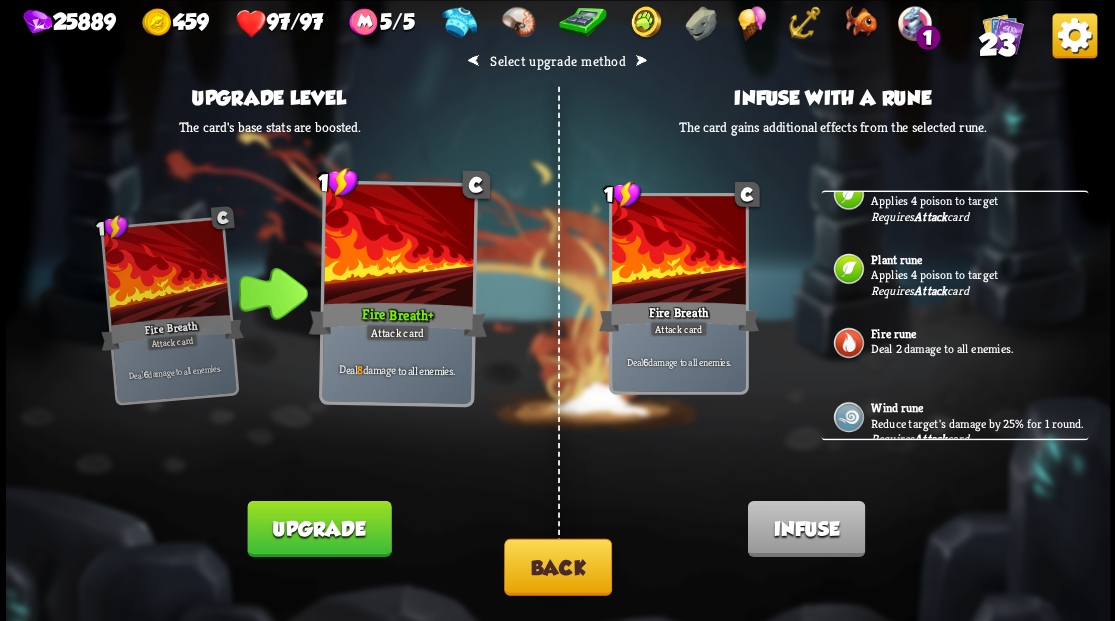scroll, scrollTop: 133, scrollLeft: 0, axis: vertical 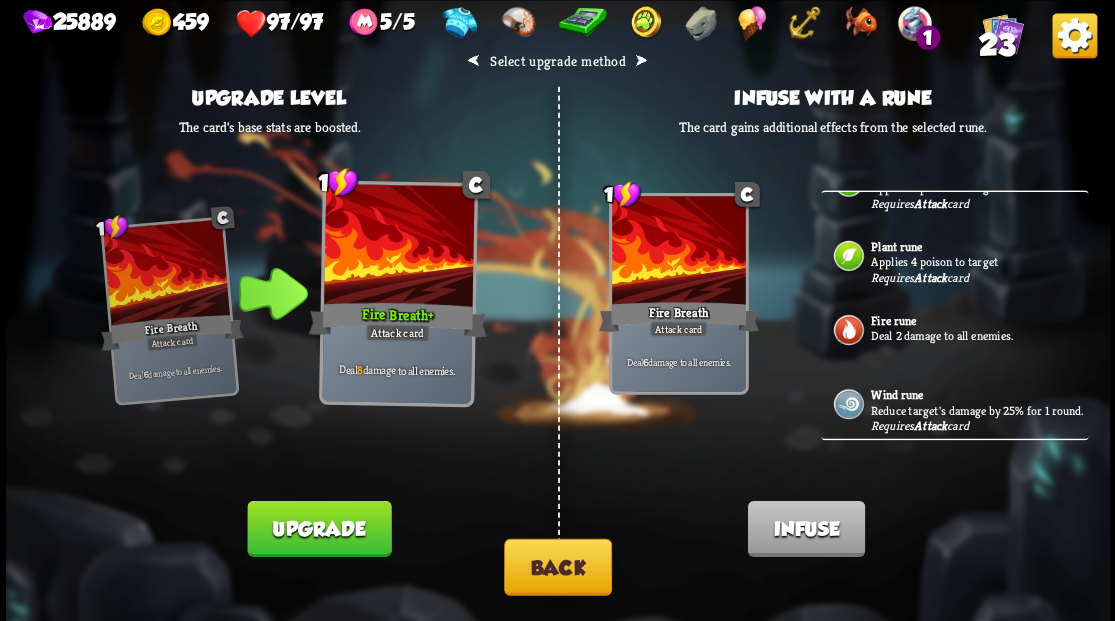 click at bounding box center [848, 329] 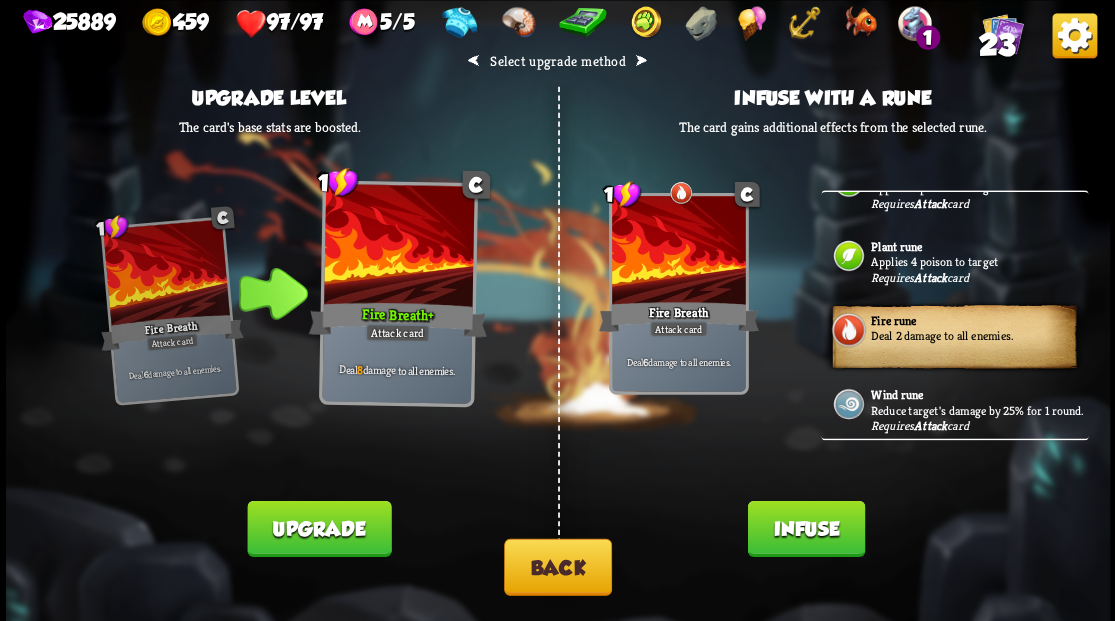 click on "Infuse" at bounding box center (805, 528) 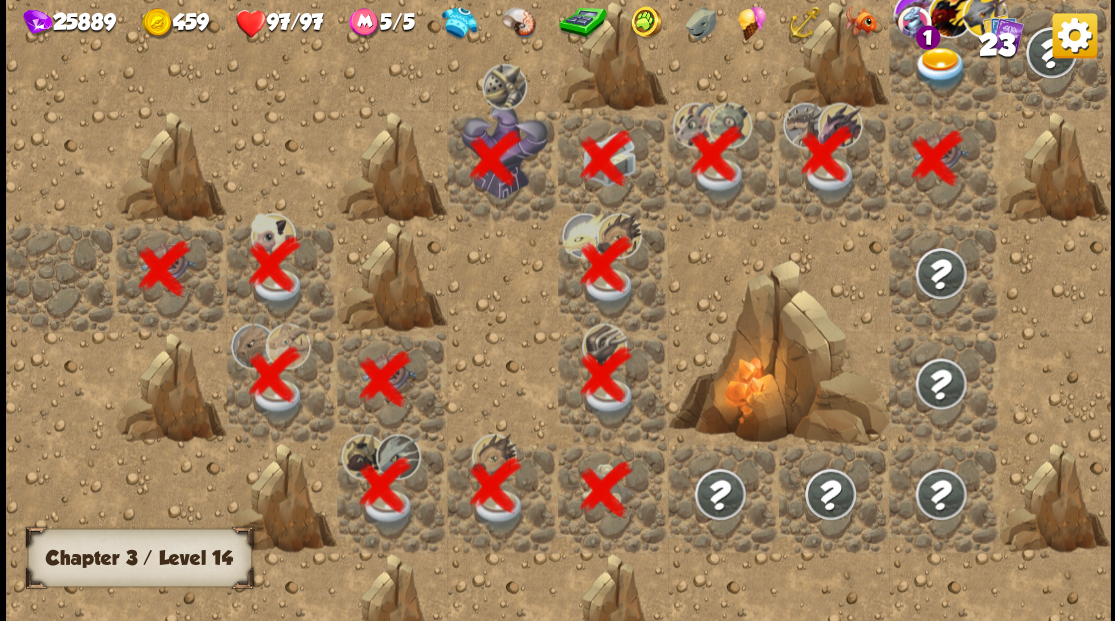 scroll, scrollTop: 0, scrollLeft: 384, axis: horizontal 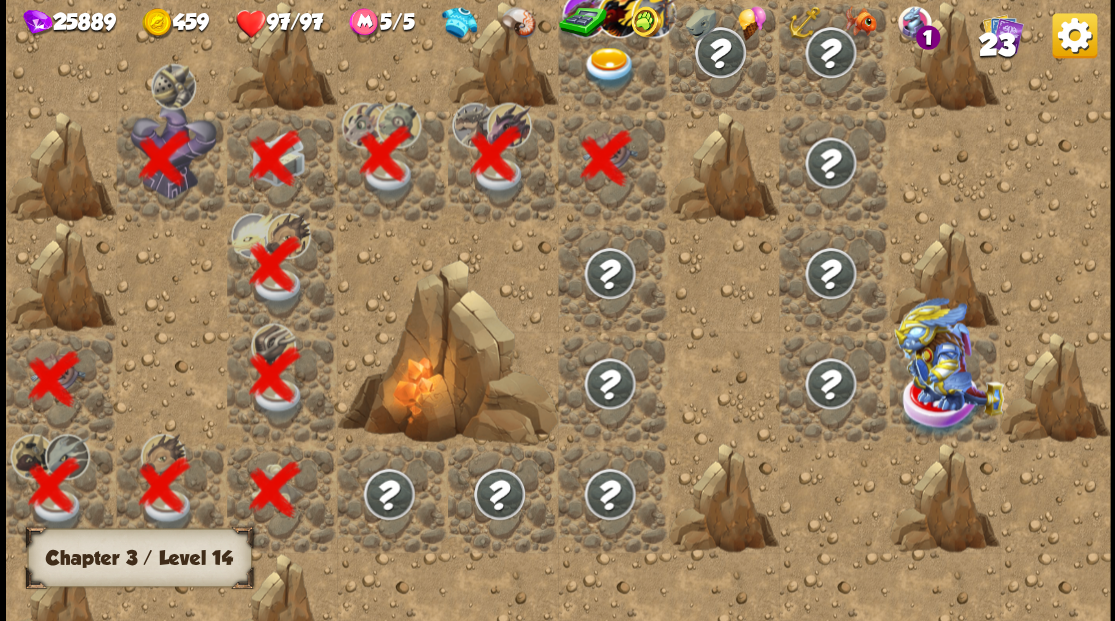 click at bounding box center [613, 55] 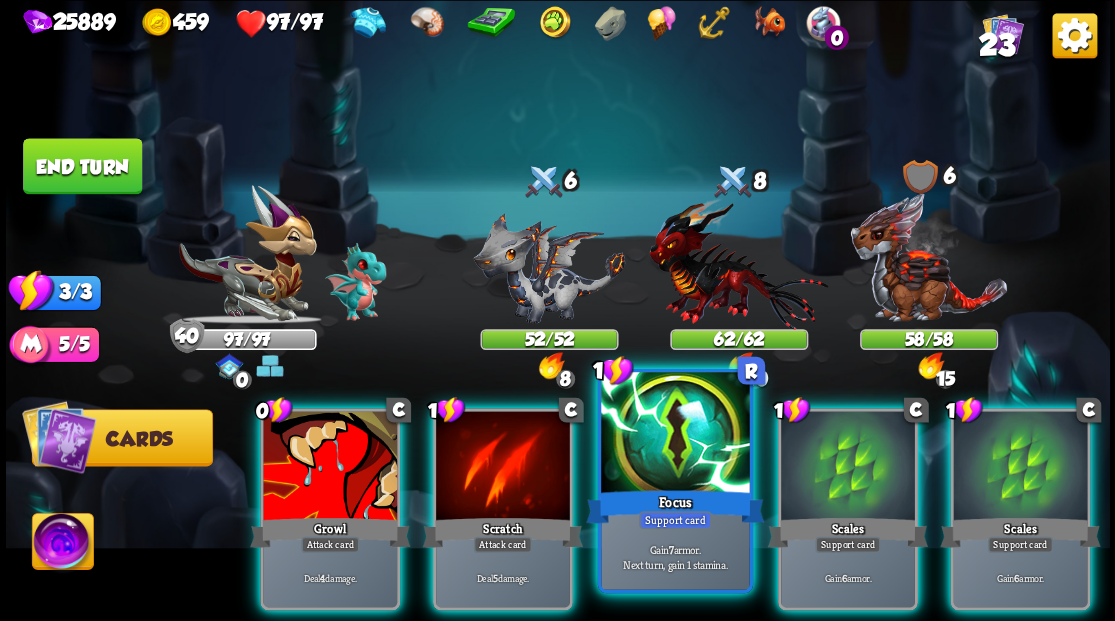 click at bounding box center [675, 434] 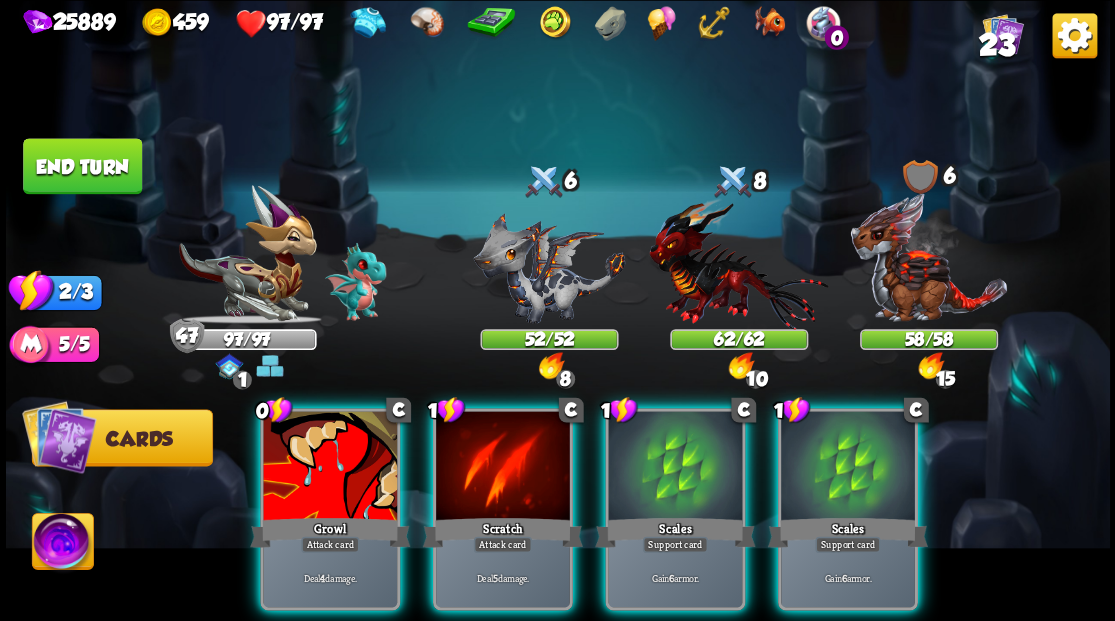 click at bounding box center (675, 467) 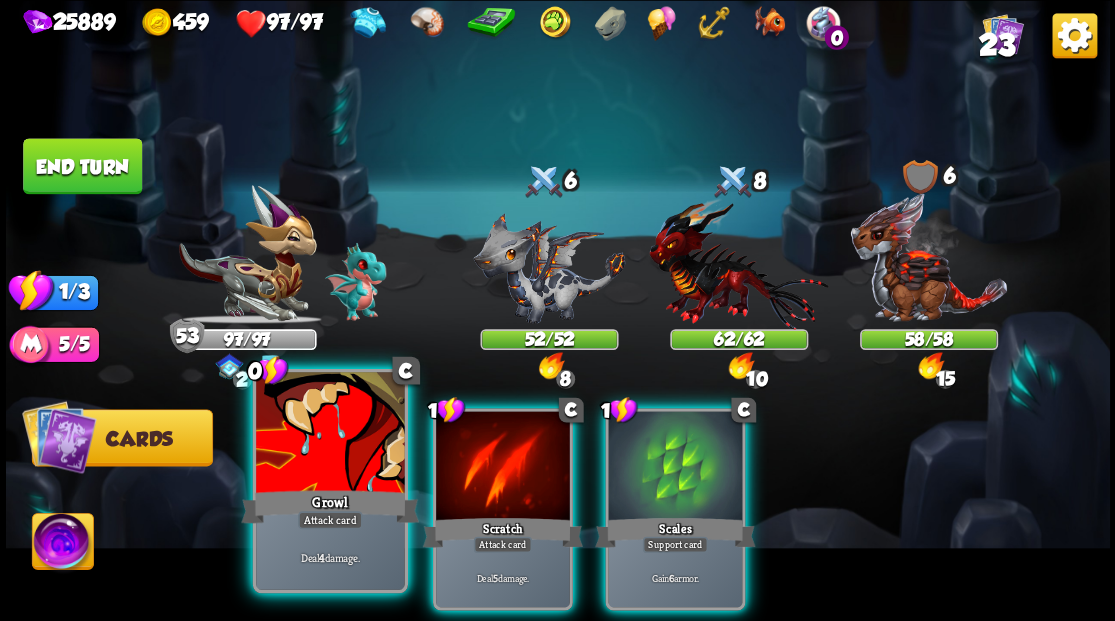 click at bounding box center (330, 434) 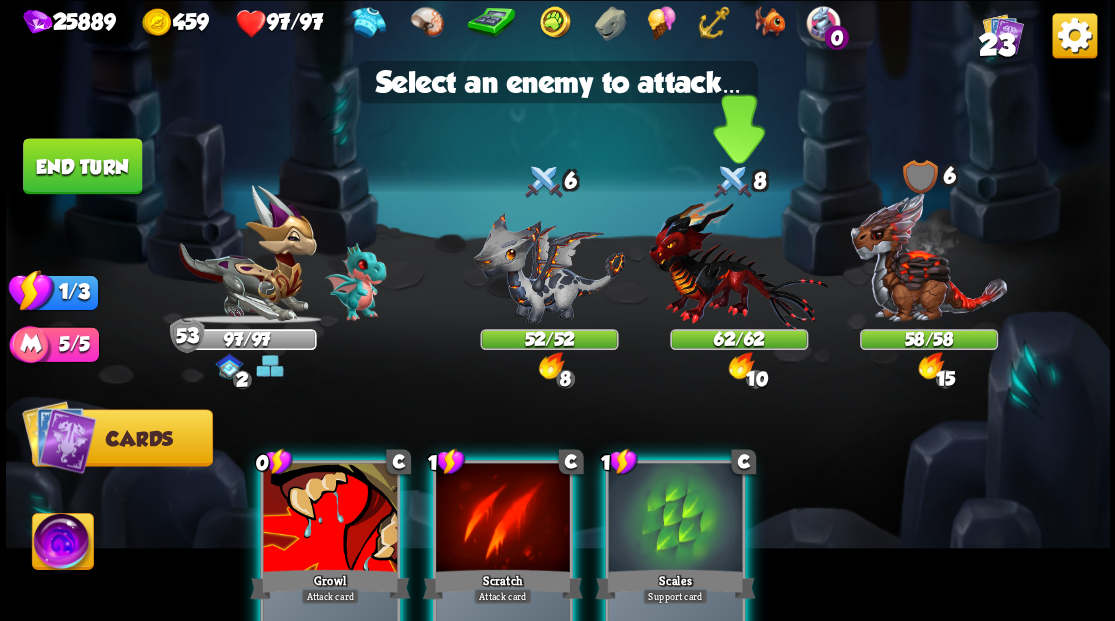 click at bounding box center (738, 263) 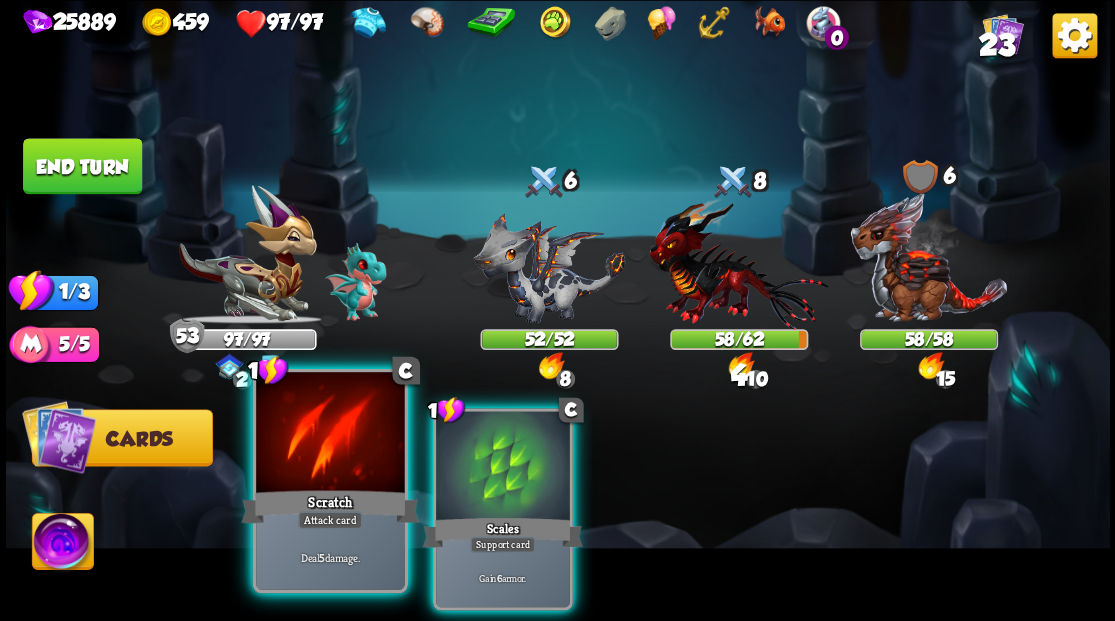 click on "Scratch" at bounding box center [330, 506] 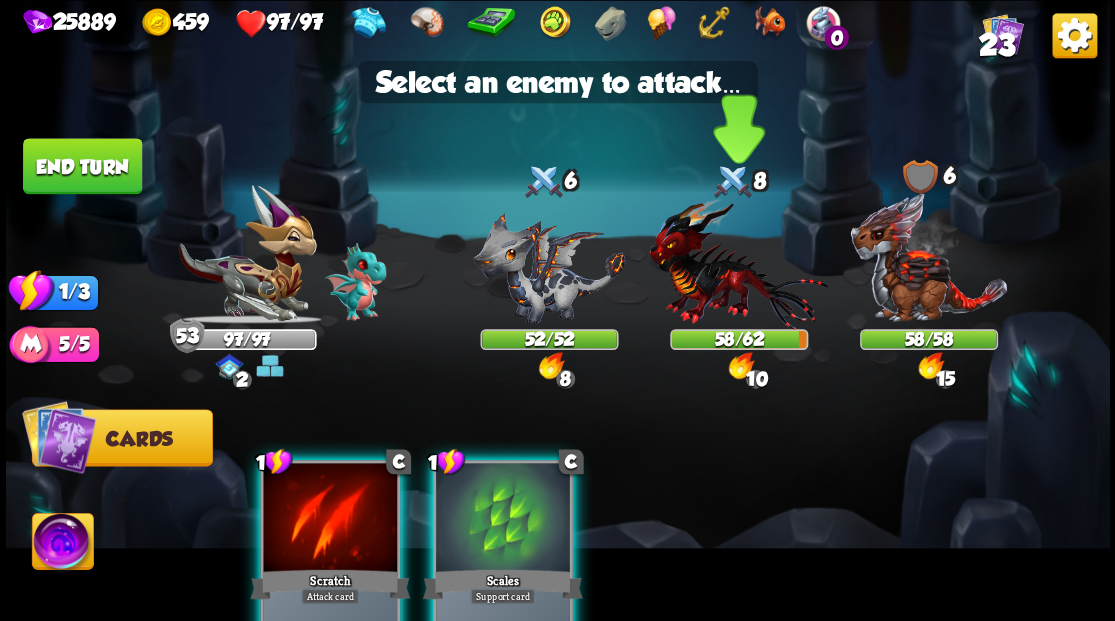 click at bounding box center [738, 263] 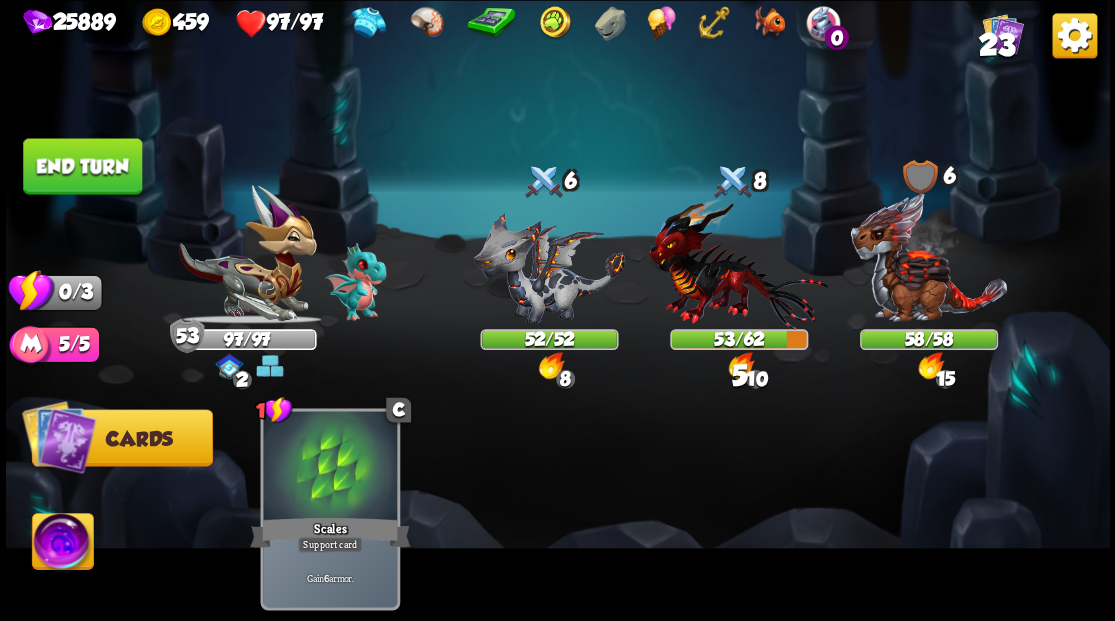 drag, startPoint x: 114, startPoint y: 122, endPoint x: 92, endPoint y: 144, distance: 31.112698 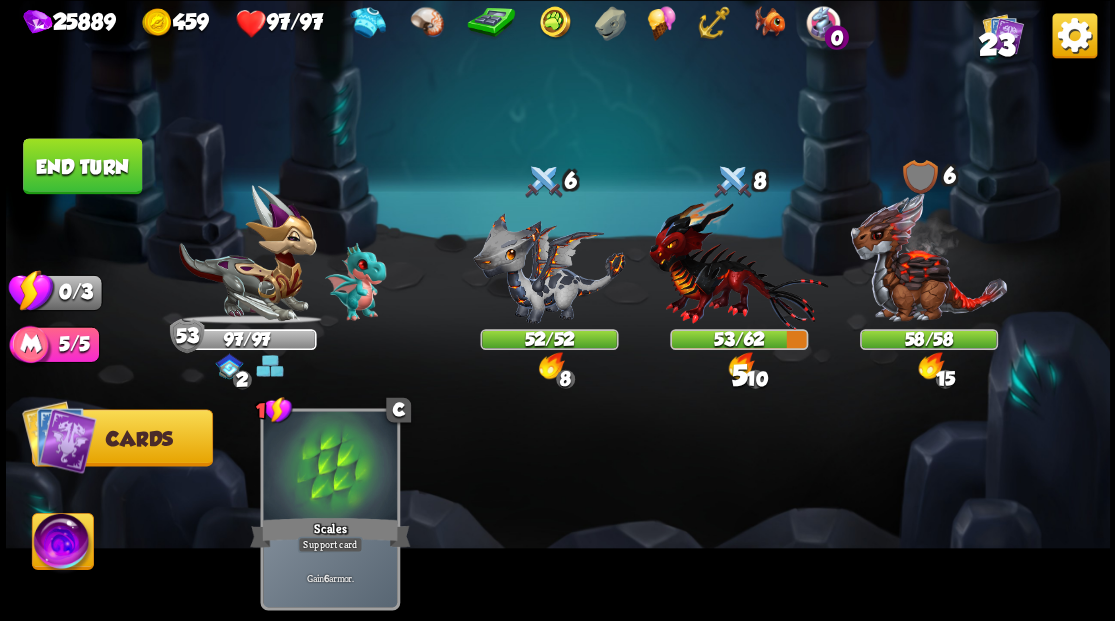 click at bounding box center [558, 310] 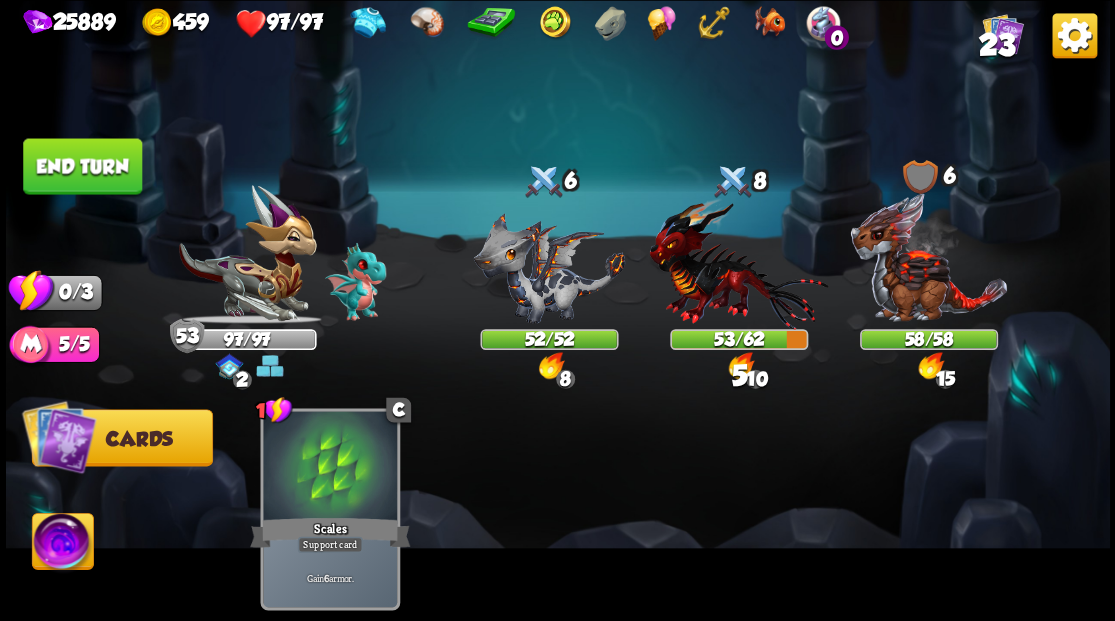 click on "End turn" at bounding box center [82, 166] 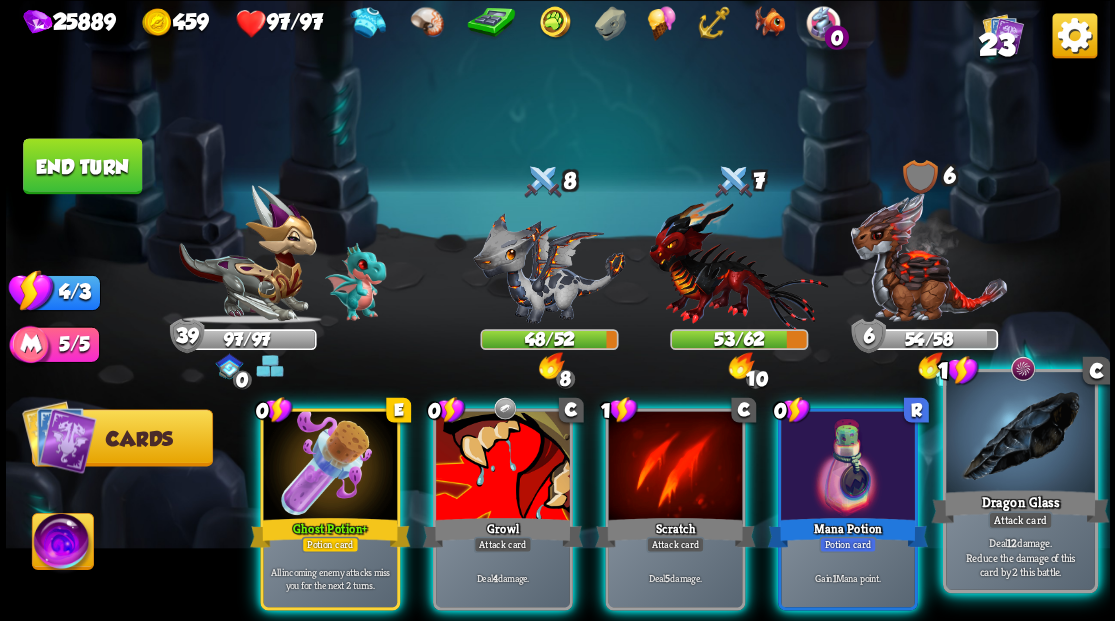 click at bounding box center (1020, 434) 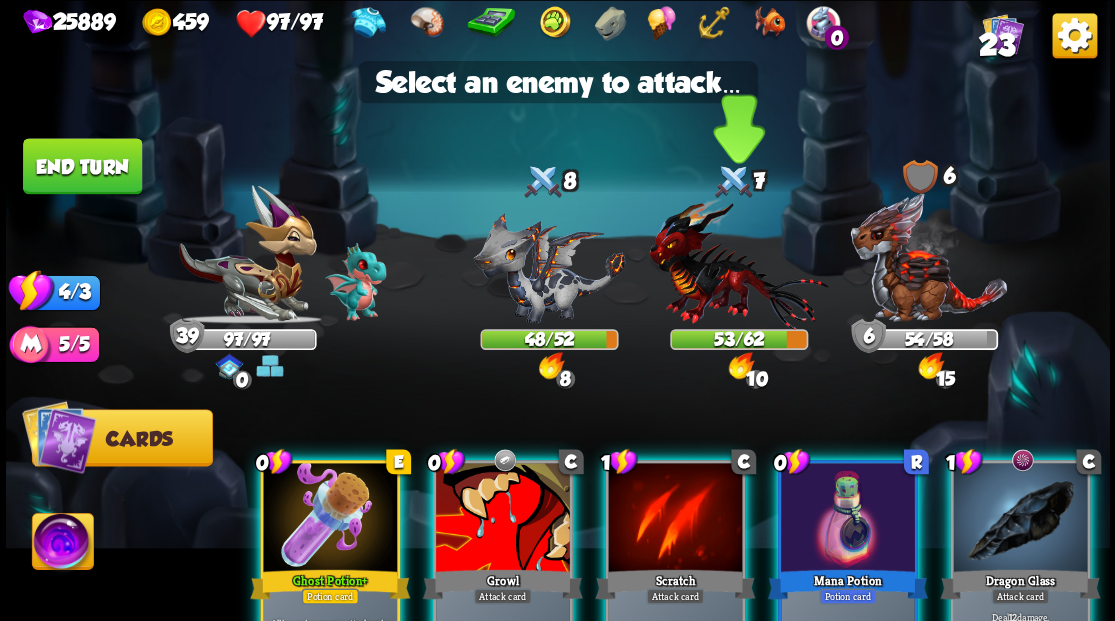click at bounding box center (738, 263) 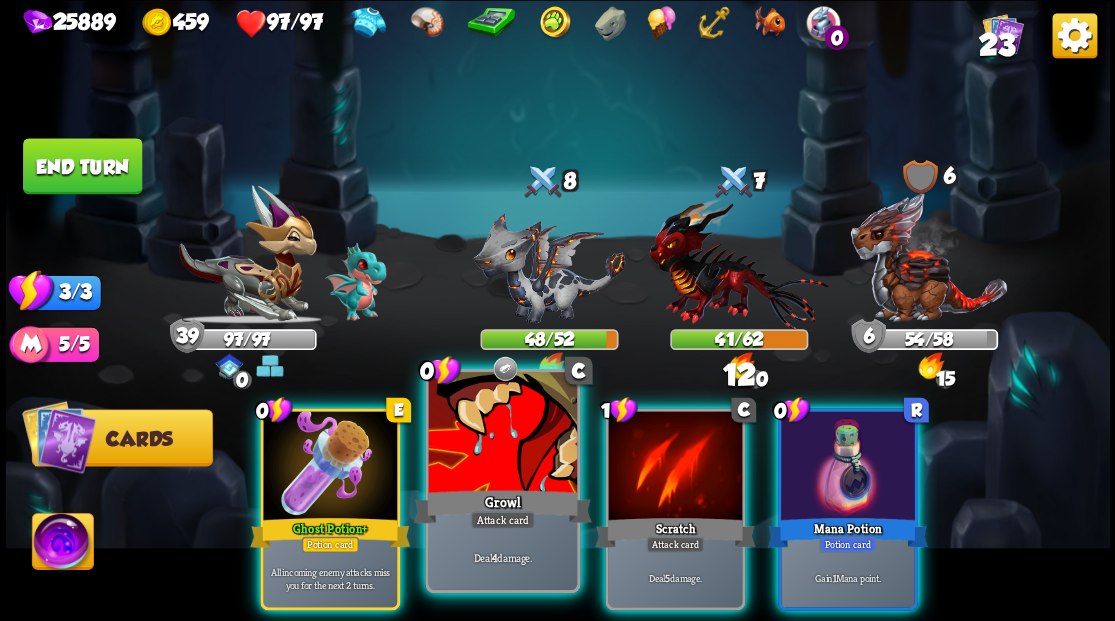 click at bounding box center [502, 434] 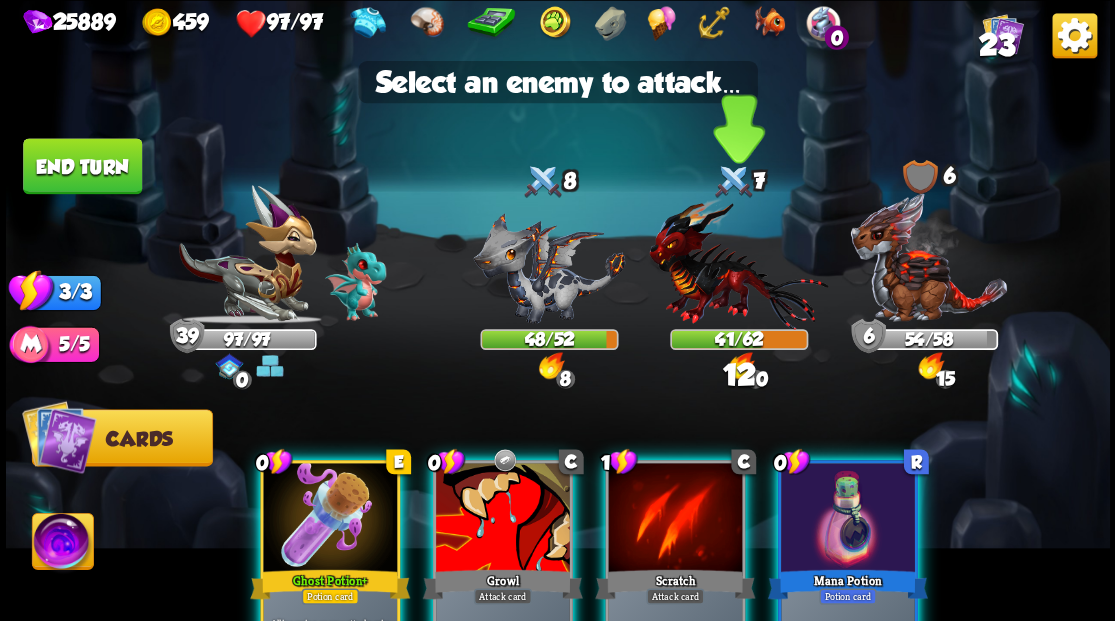 click at bounding box center [738, 263] 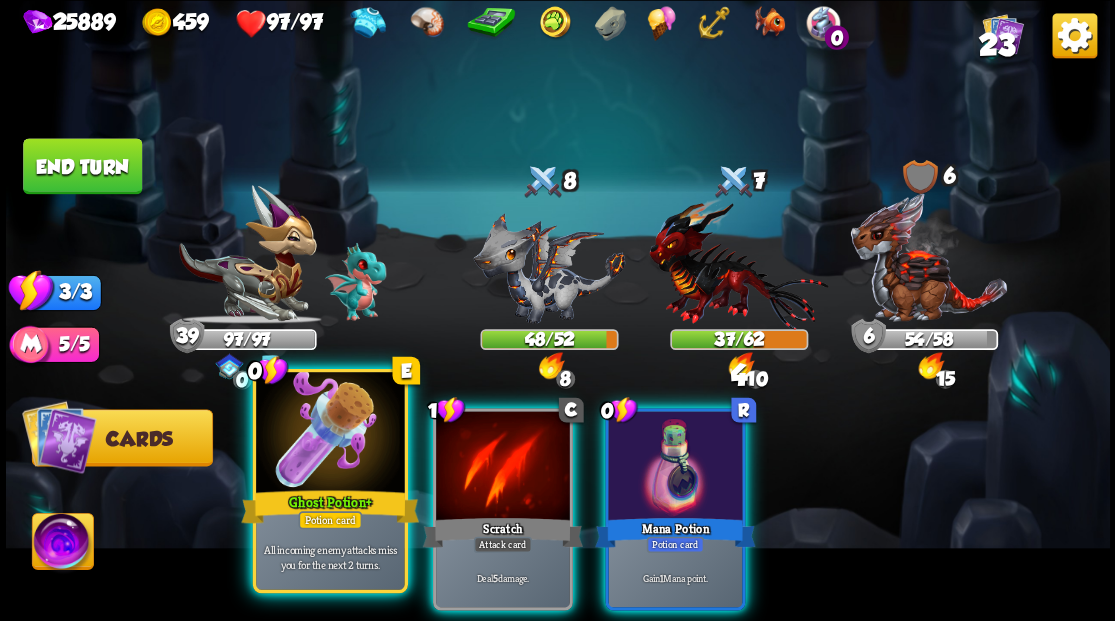 click at bounding box center (330, 434) 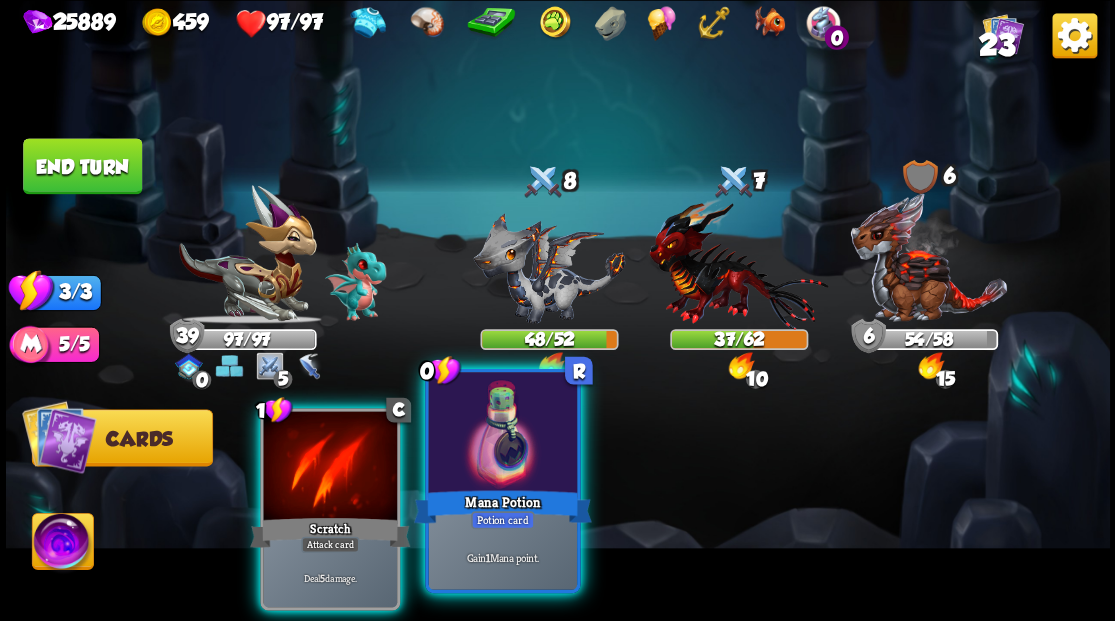 drag, startPoint x: 488, startPoint y: 467, endPoint x: 349, endPoint y: 476, distance: 139.29106 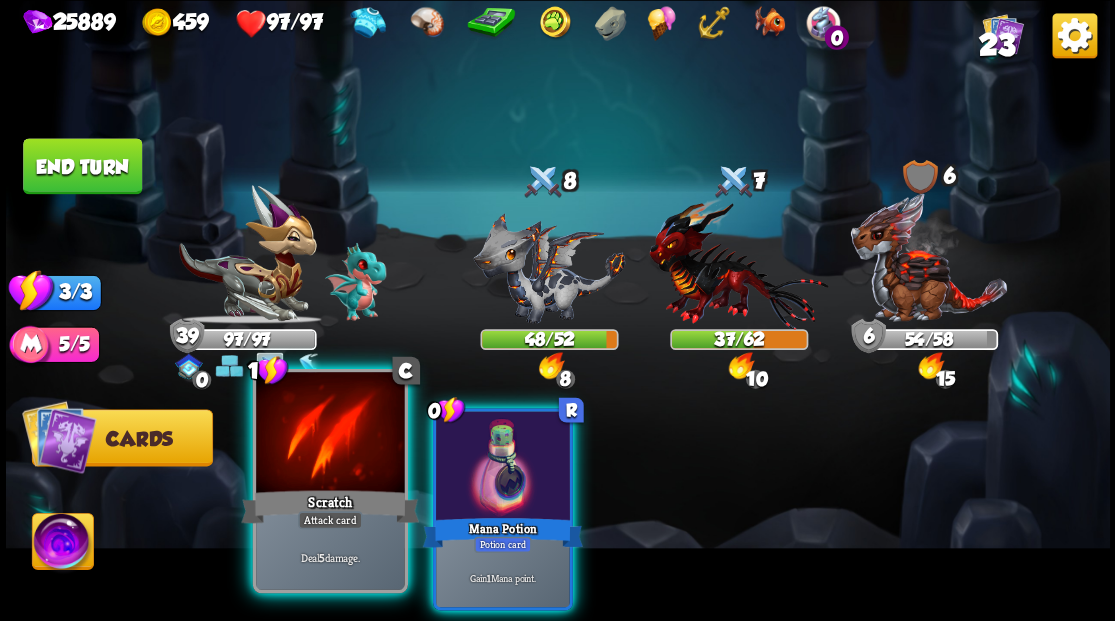 click at bounding box center [503, 467] 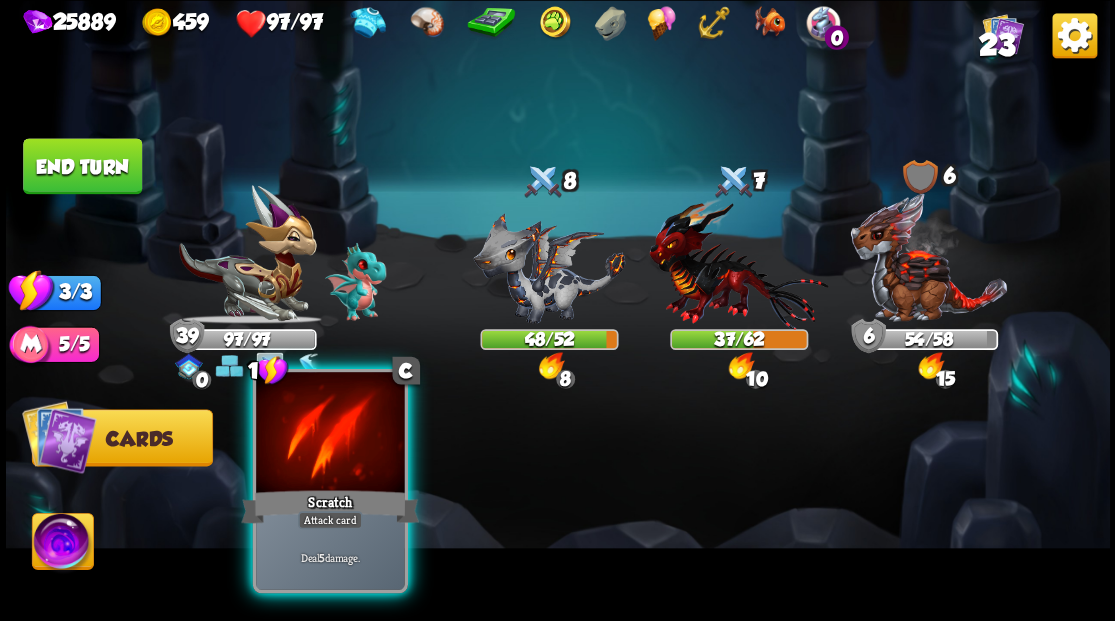 click at bounding box center [330, 434] 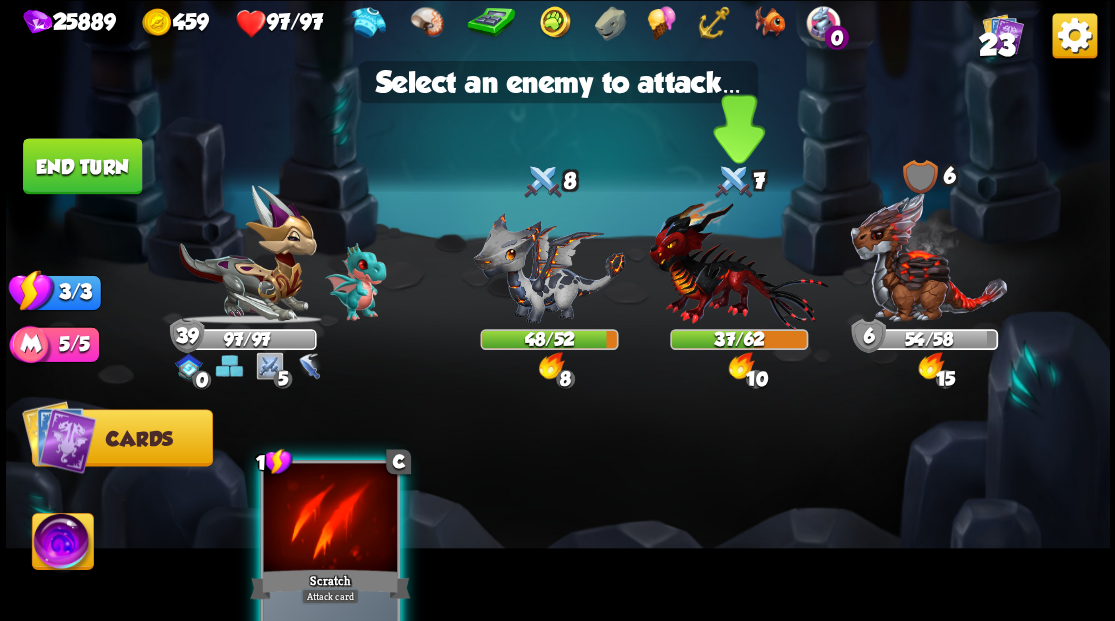 click at bounding box center [738, 263] 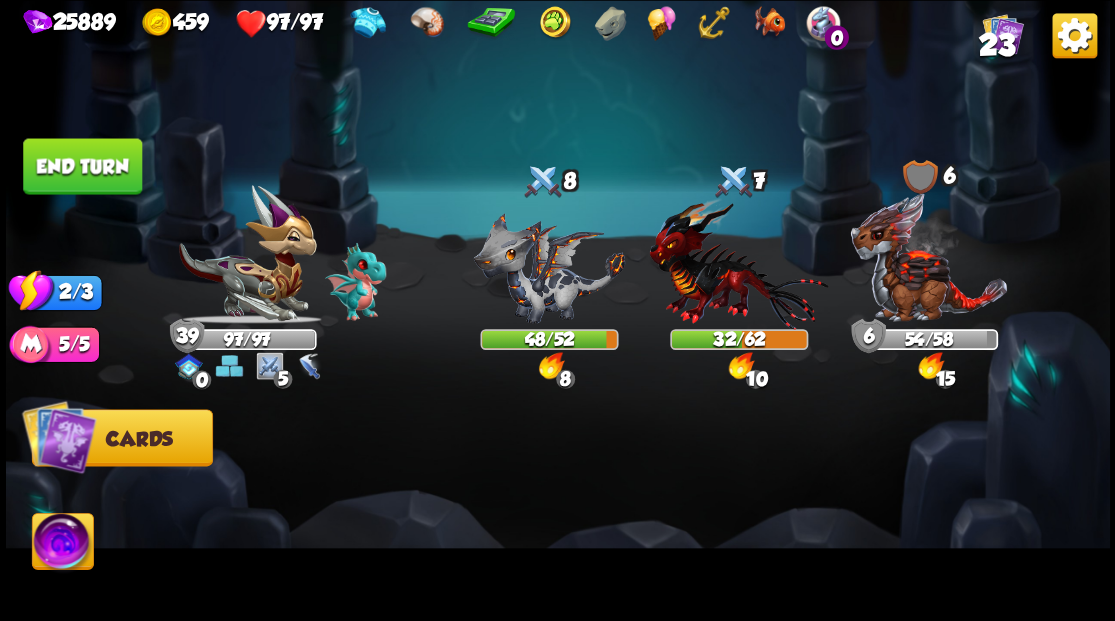 click on "End turn" at bounding box center [82, 166] 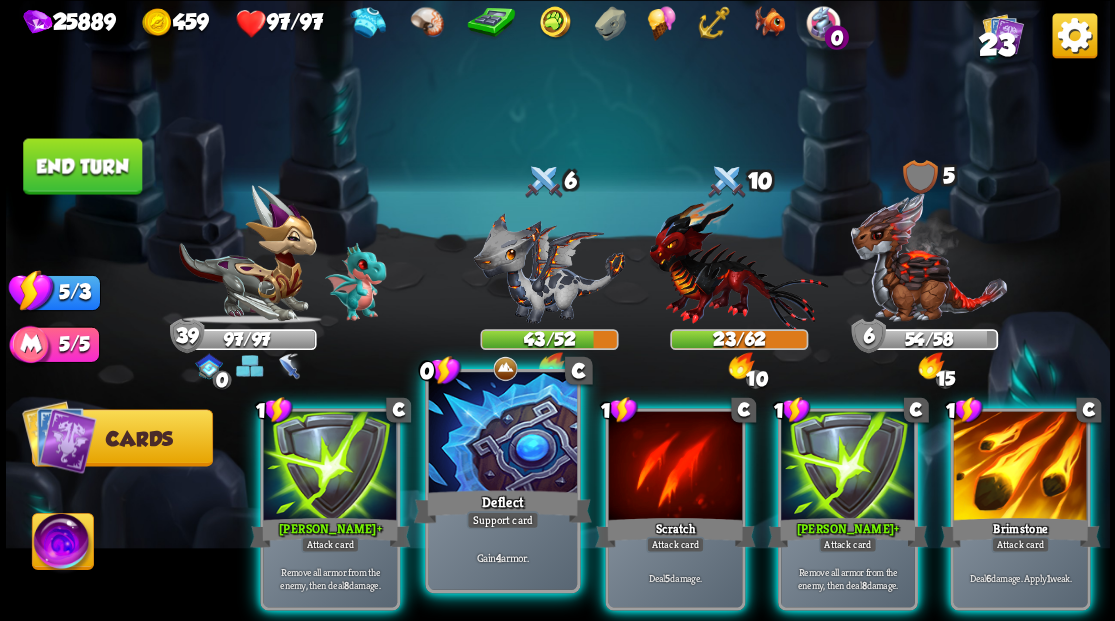 click at bounding box center (502, 434) 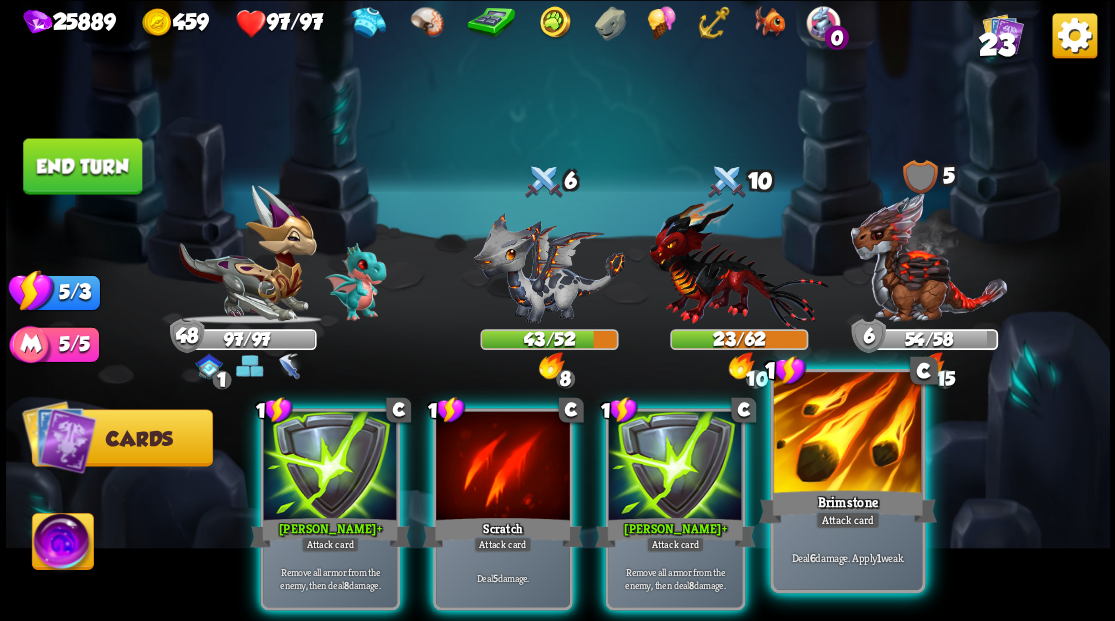 click at bounding box center (847, 434) 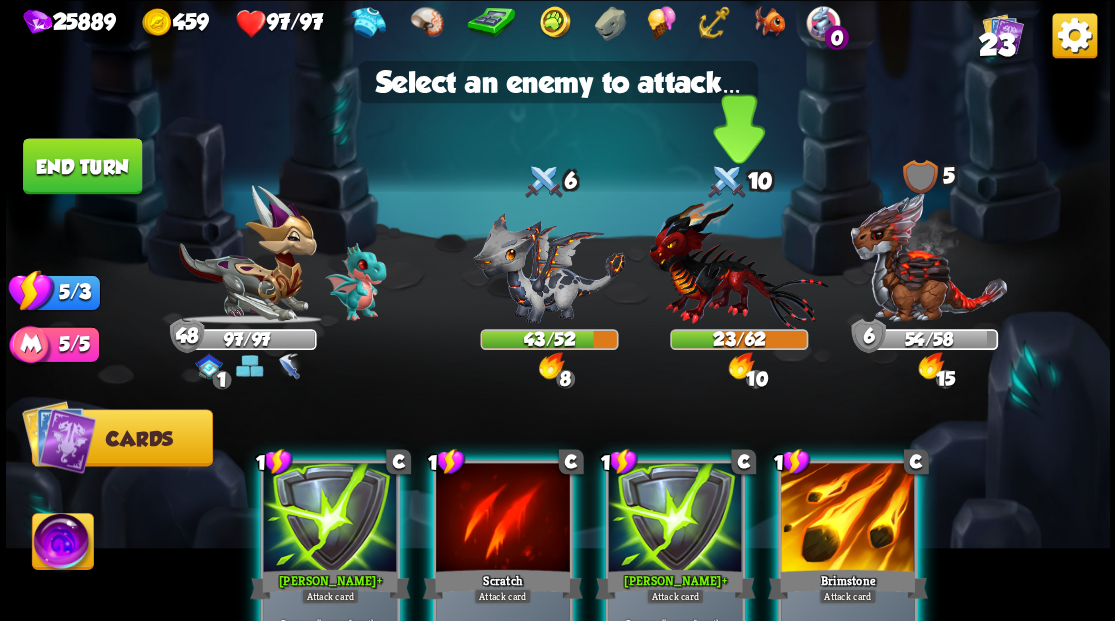 click at bounding box center [738, 263] 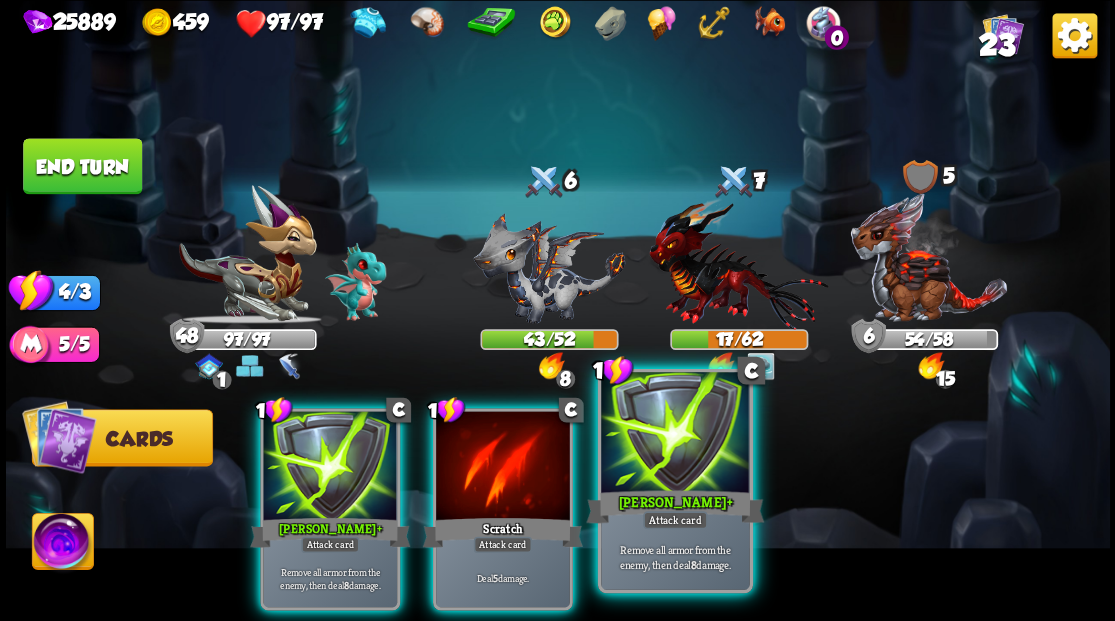 click at bounding box center (675, 434) 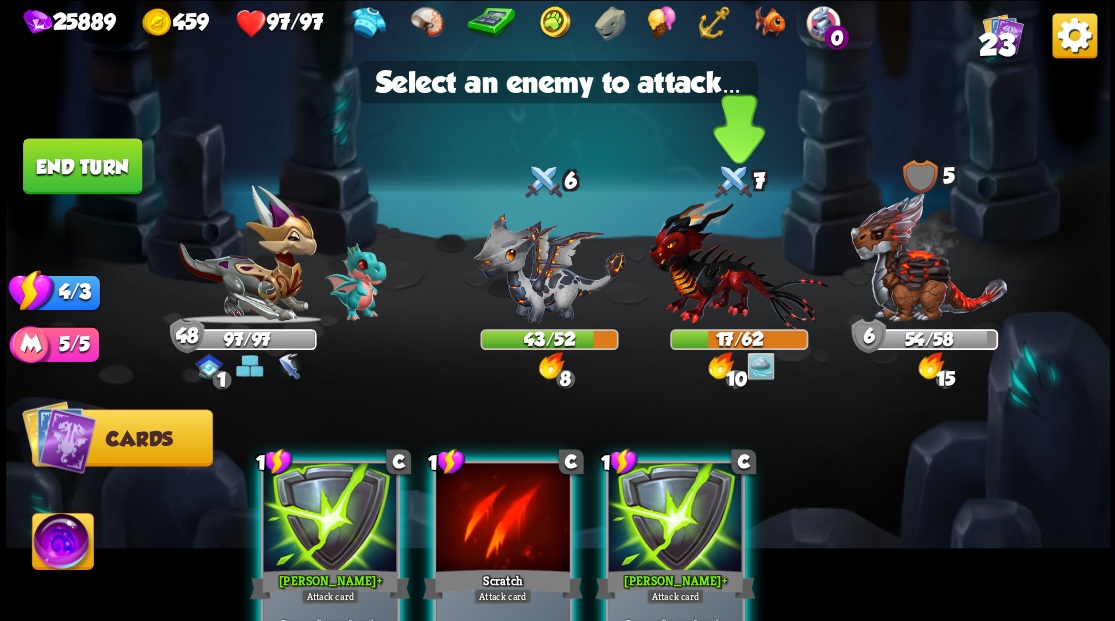 click at bounding box center [738, 263] 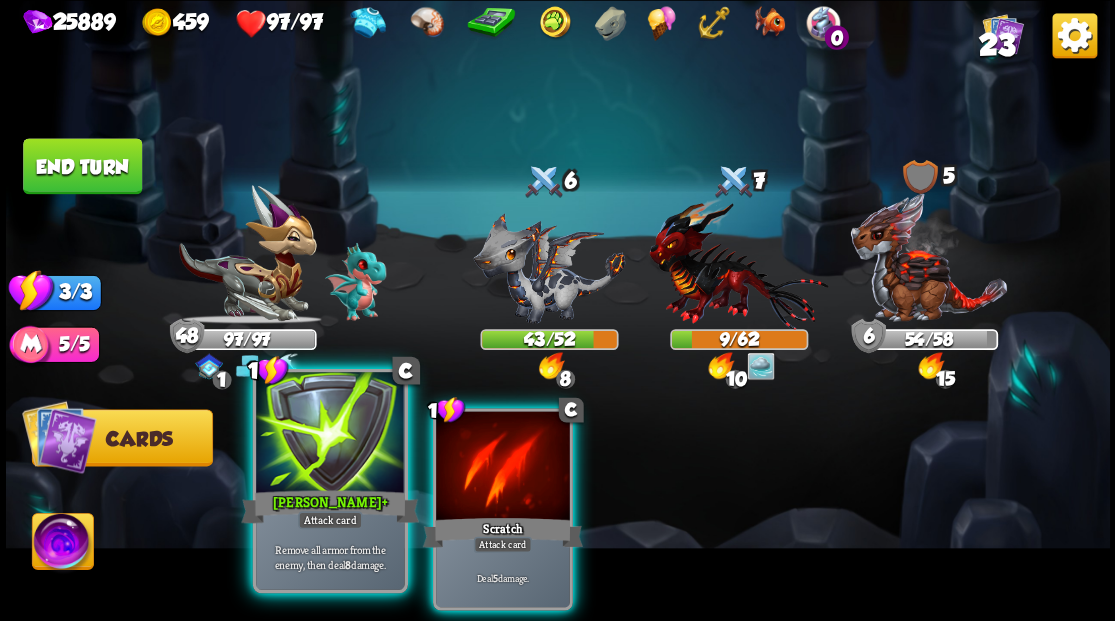 click at bounding box center (330, 434) 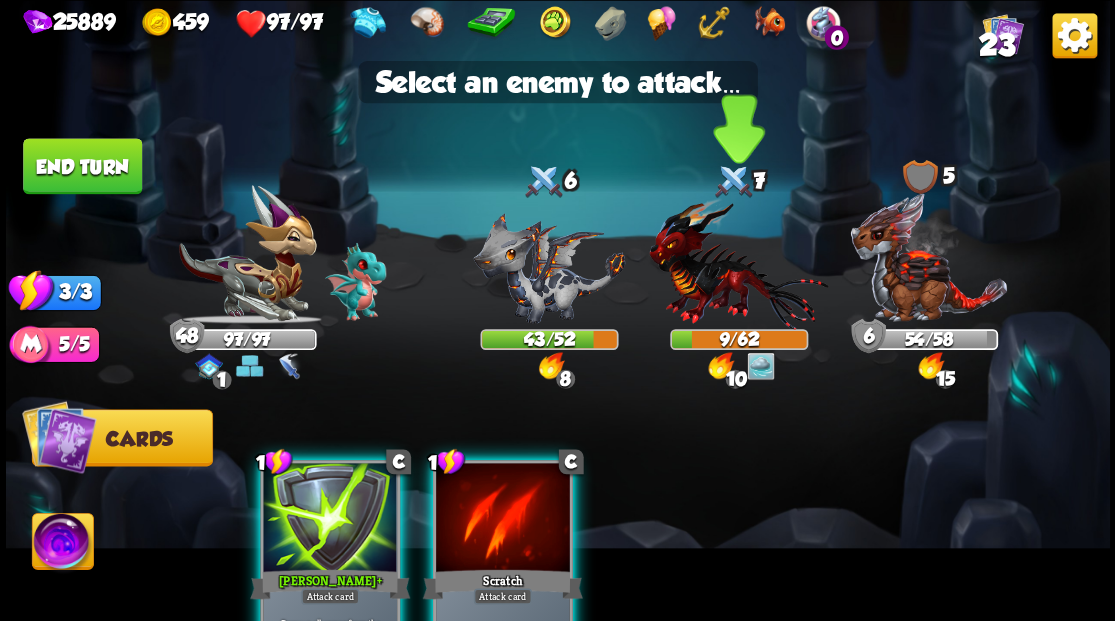 click at bounding box center (738, 263) 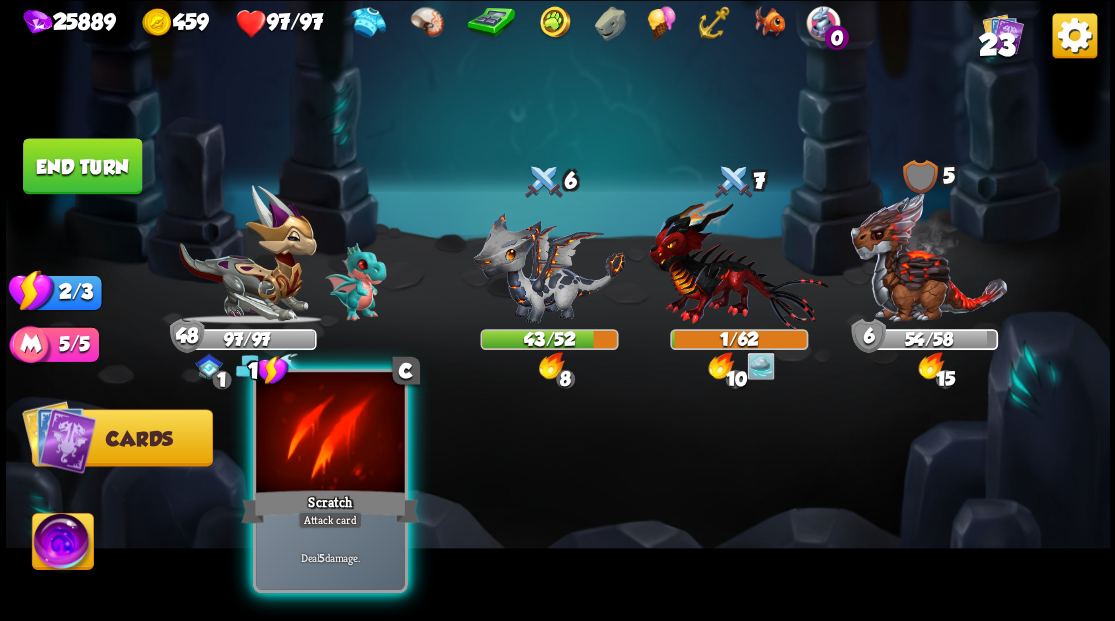 click at bounding box center [330, 434] 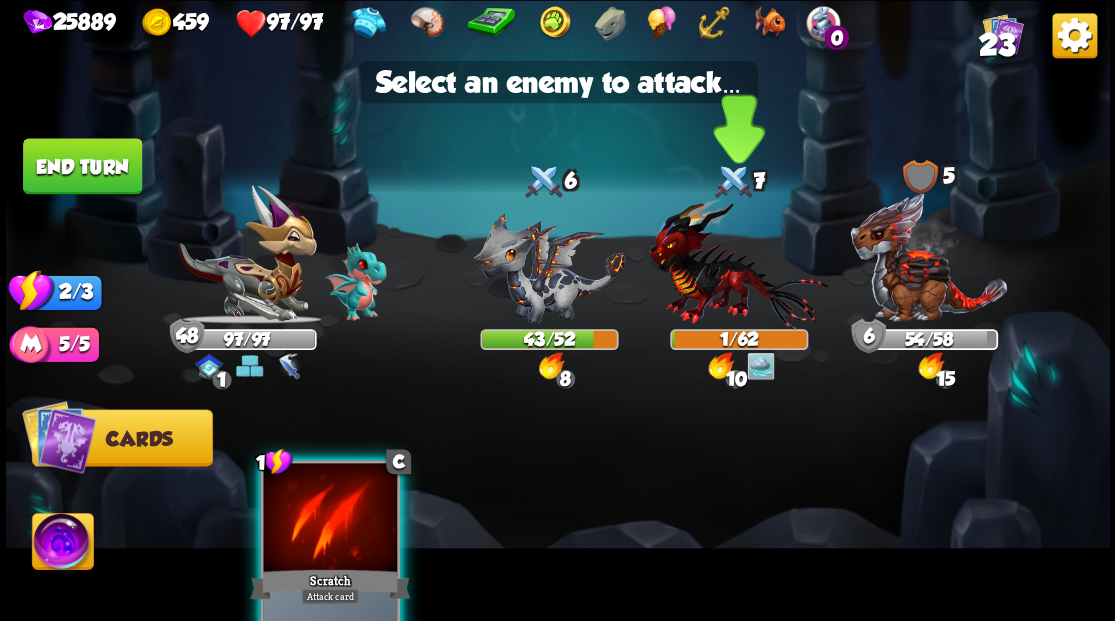 click at bounding box center (738, 263) 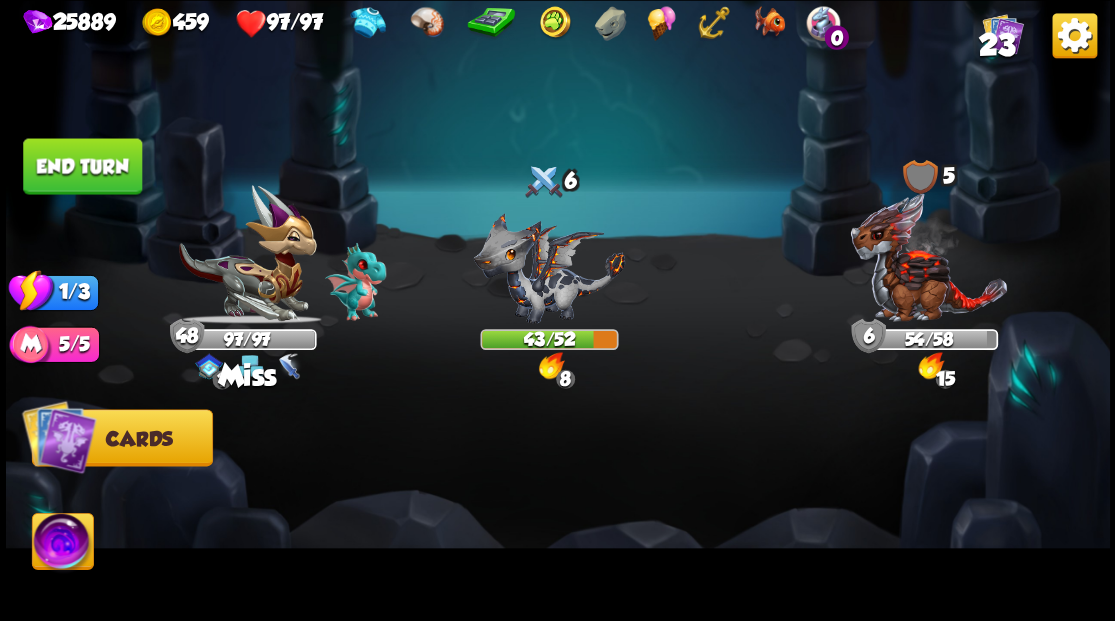 click on "End turn" at bounding box center (82, 166) 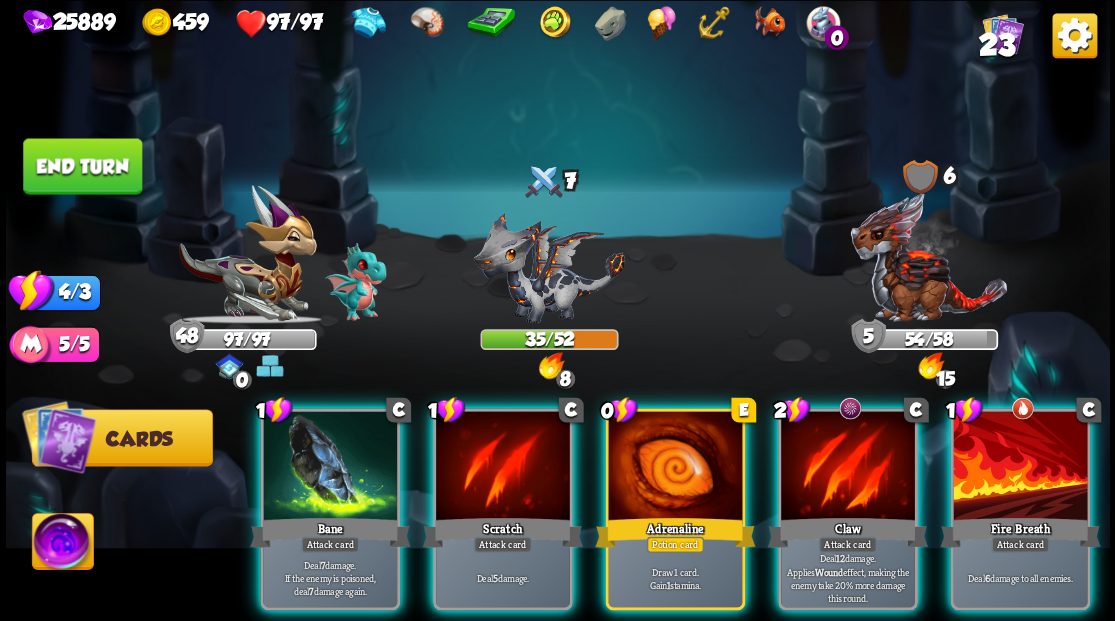 click at bounding box center (675, 467) 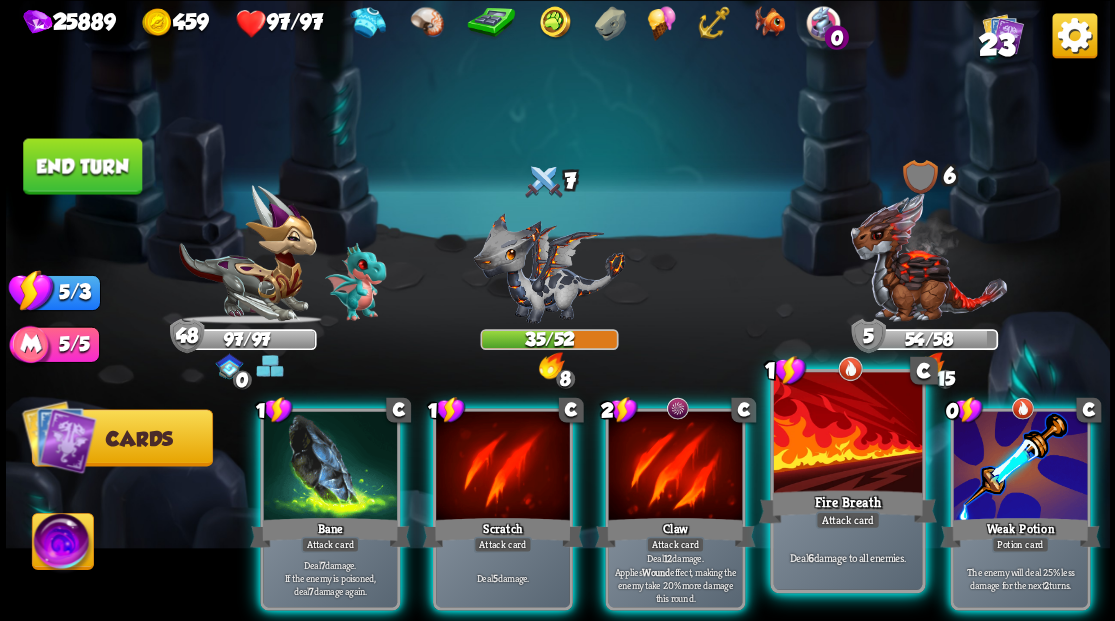click at bounding box center (847, 434) 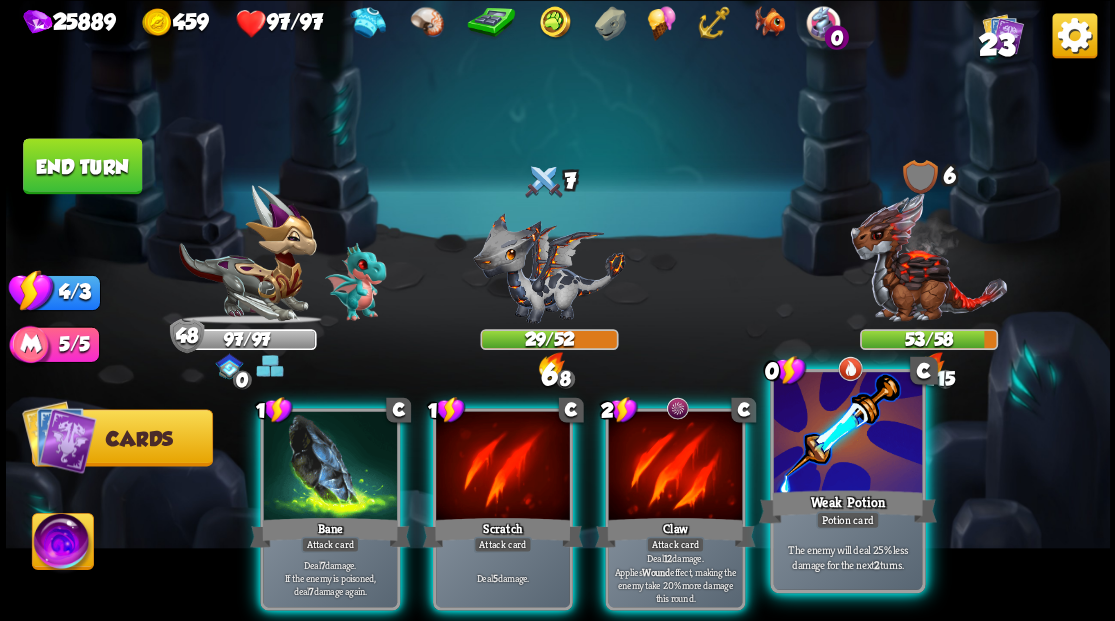 drag, startPoint x: 846, startPoint y: 450, endPoint x: 840, endPoint y: 435, distance: 16.155495 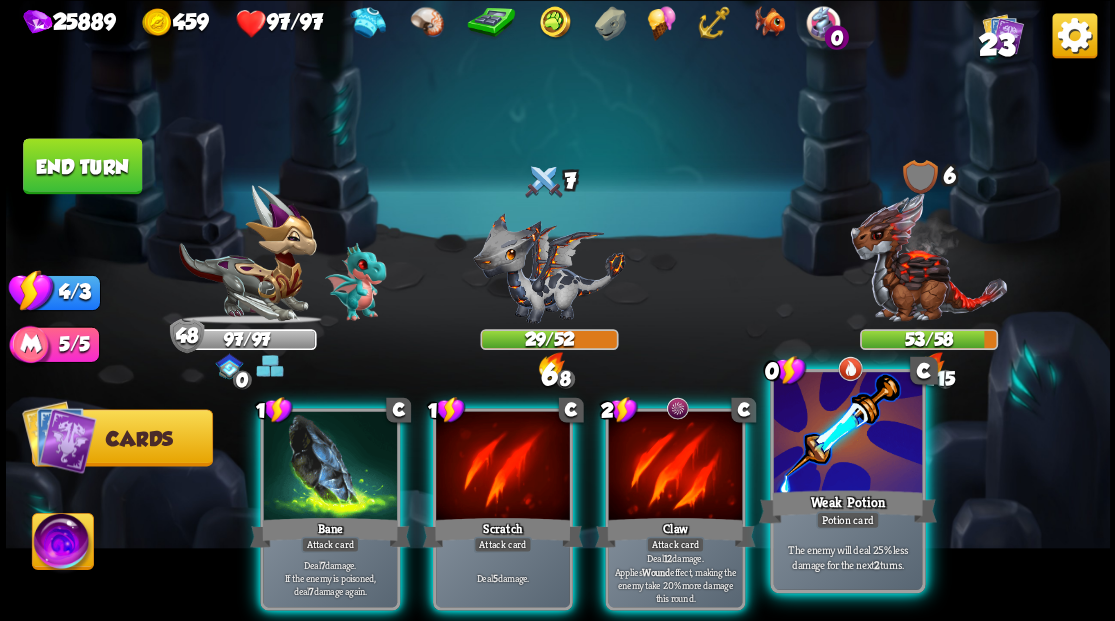 click at bounding box center (847, 434) 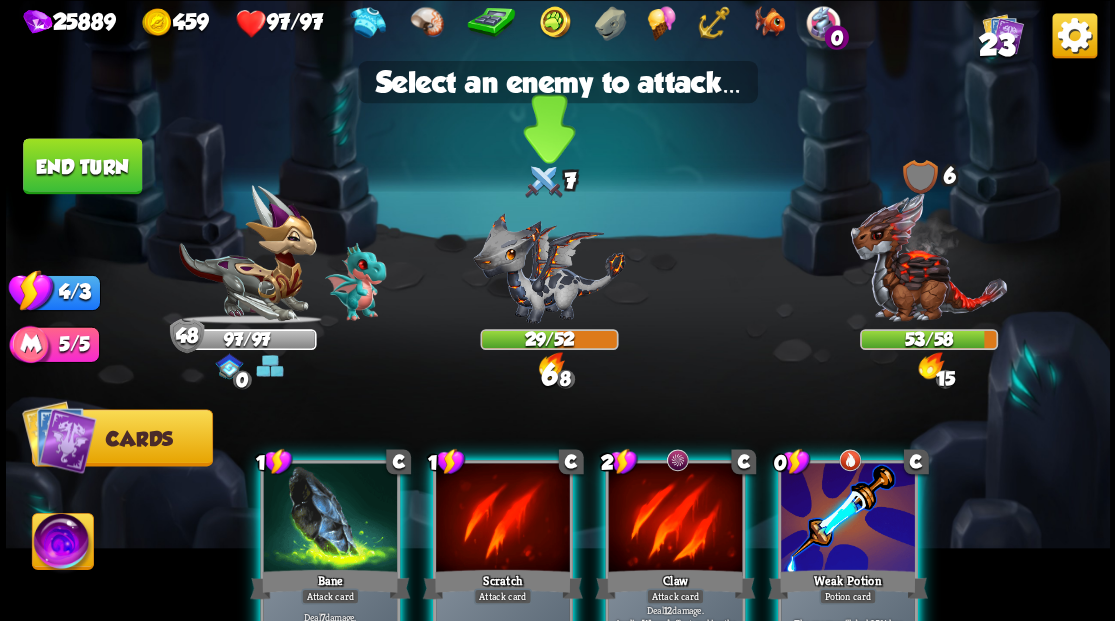 click at bounding box center [549, 267] 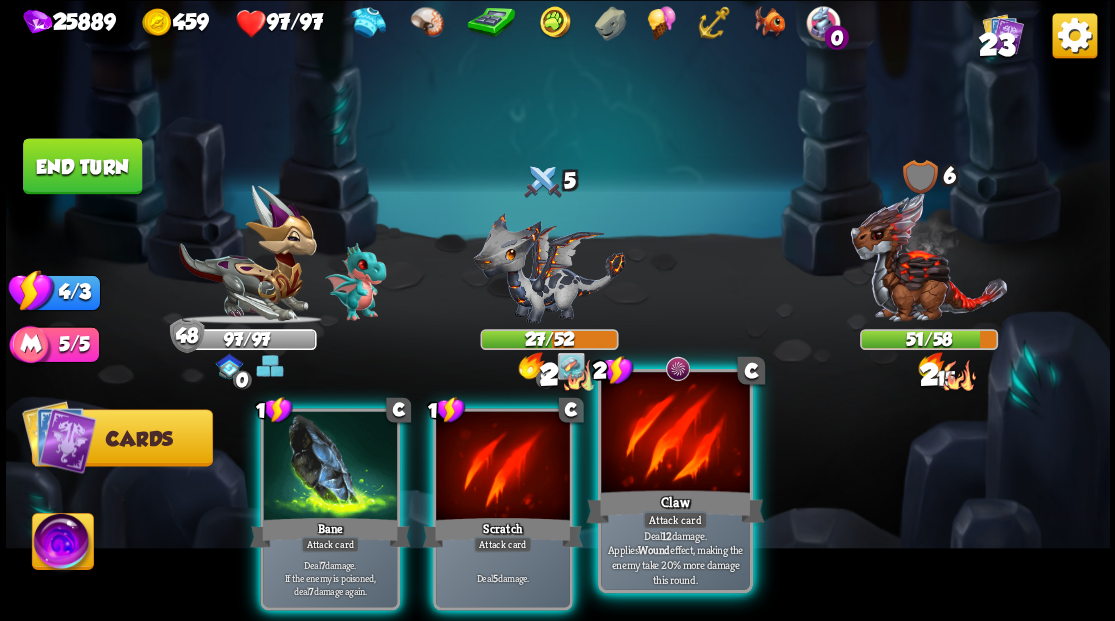 click at bounding box center (675, 434) 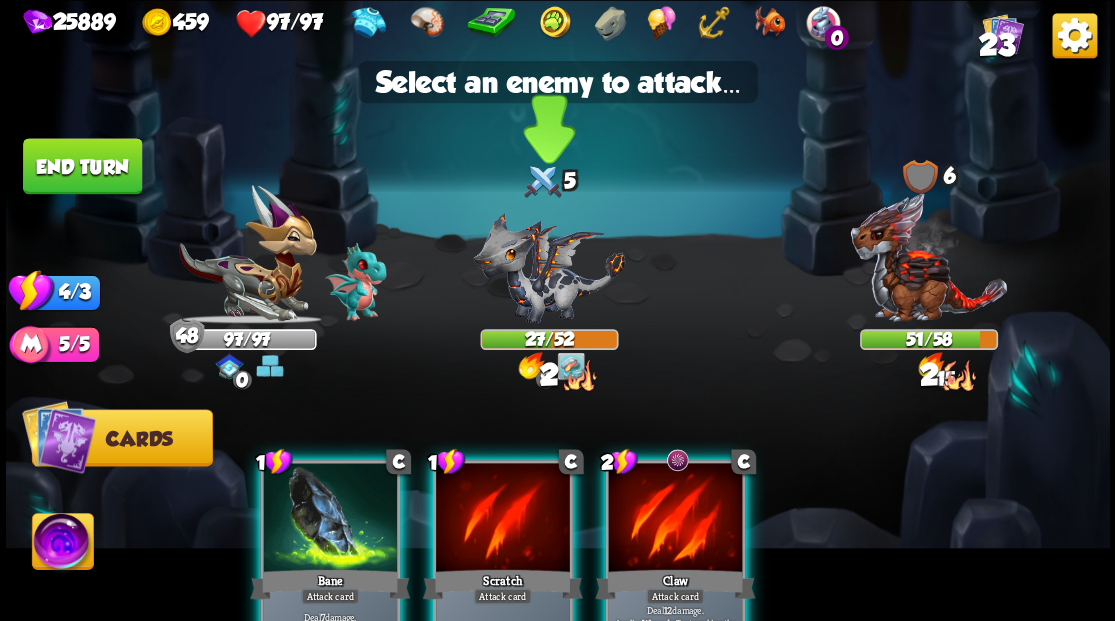 click at bounding box center [549, 267] 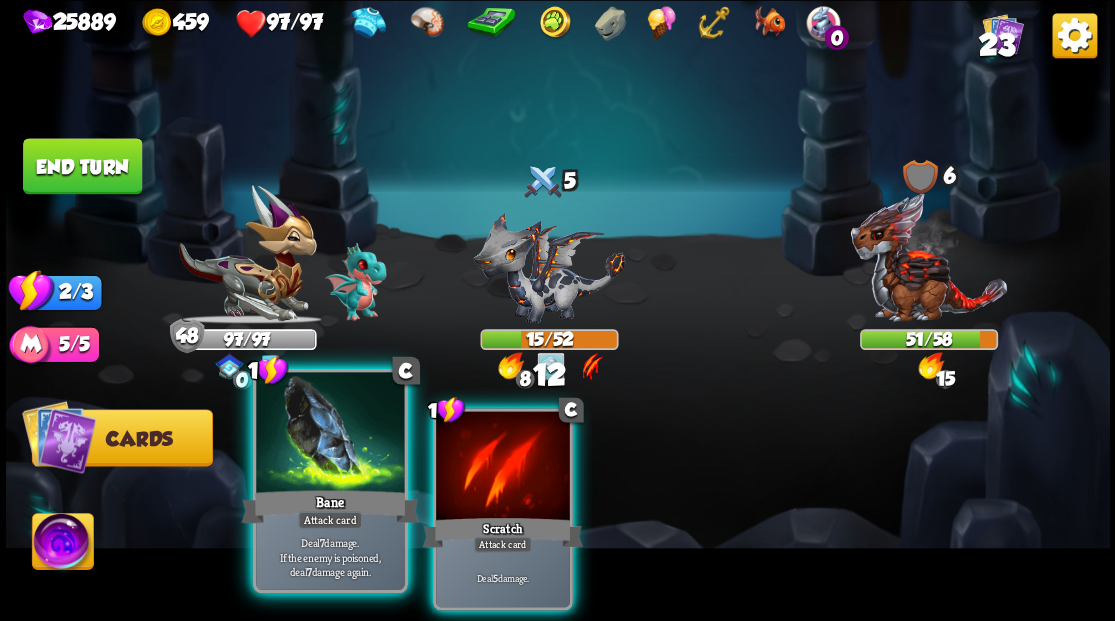click at bounding box center (330, 434) 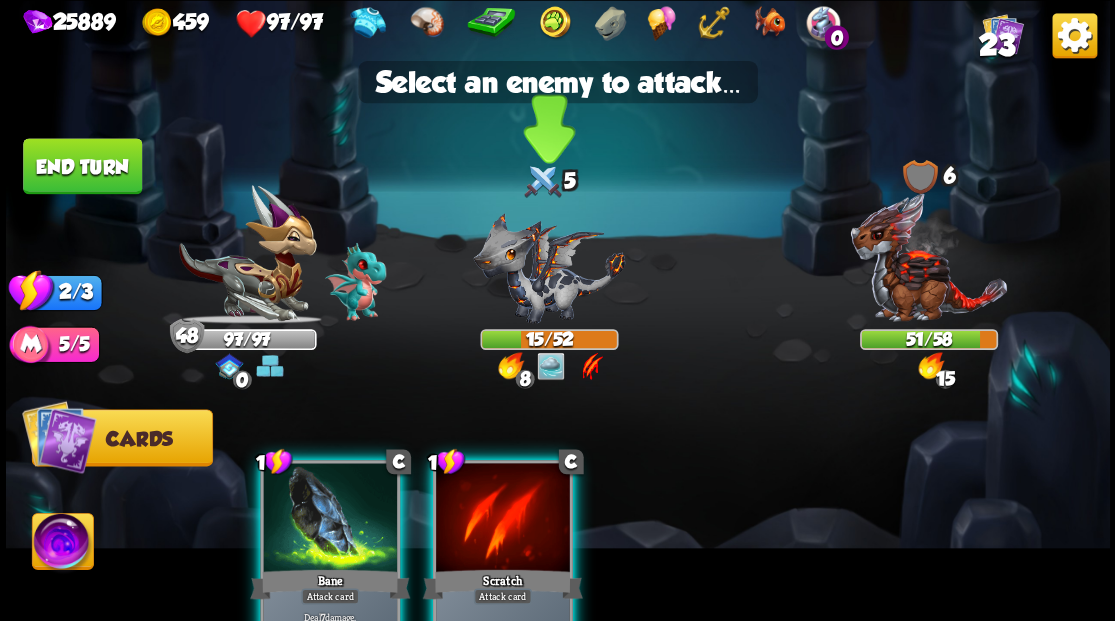 click at bounding box center (549, 267) 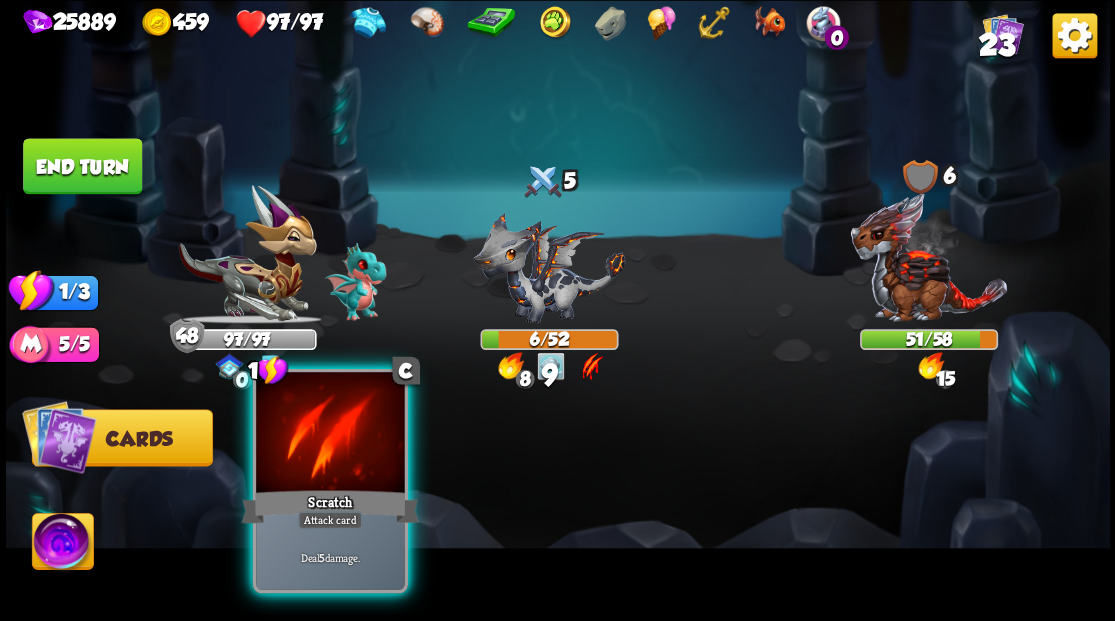 click at bounding box center (330, 434) 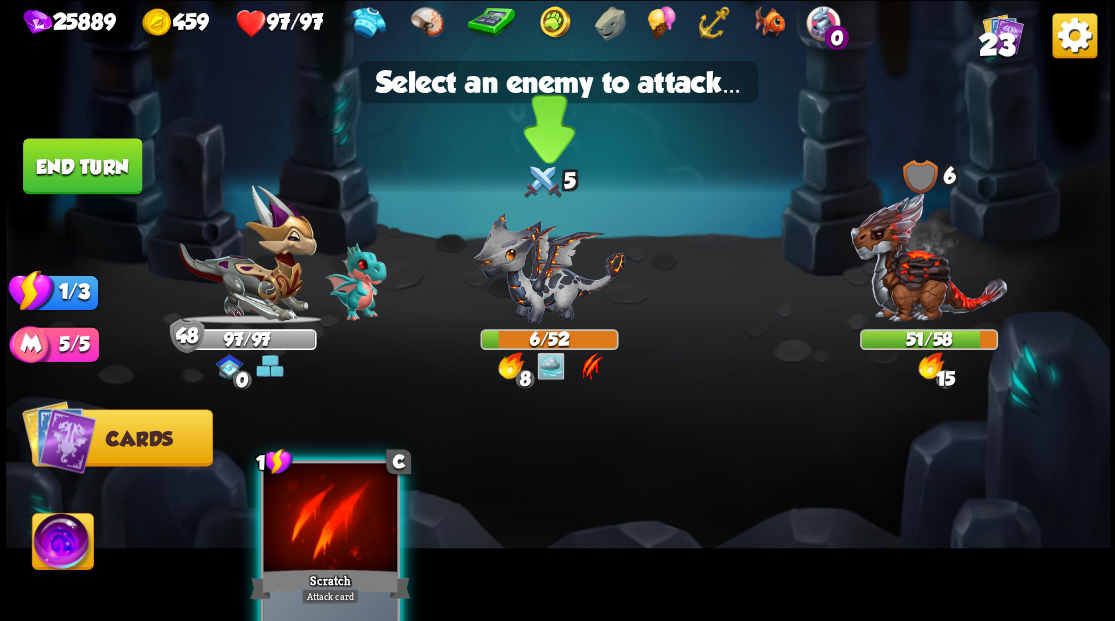 click at bounding box center (549, 267) 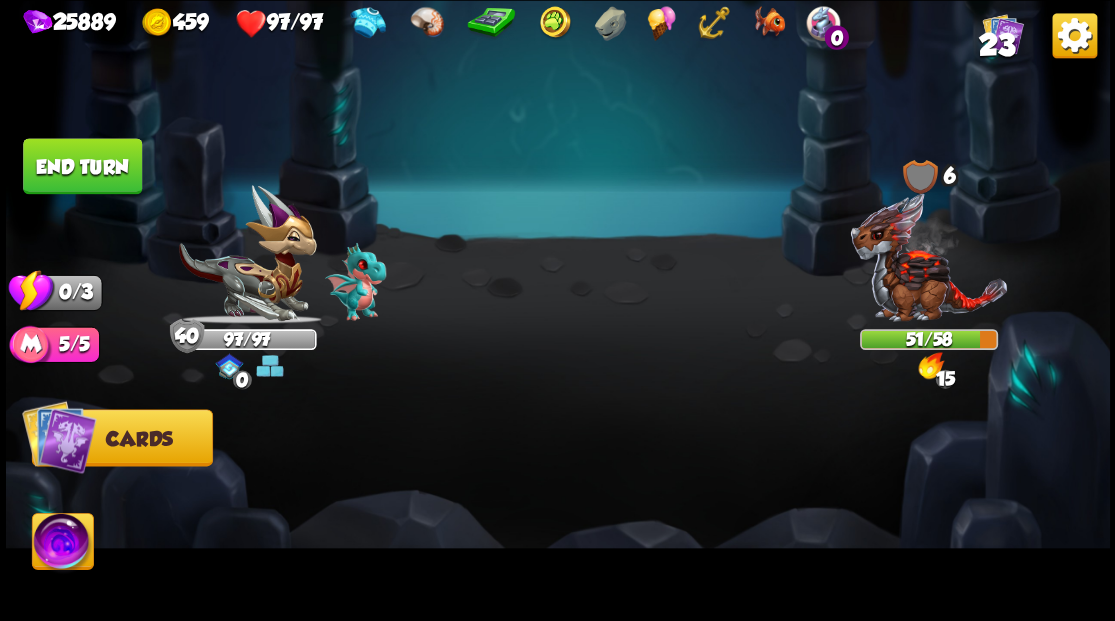 click on "End turn" at bounding box center [82, 166] 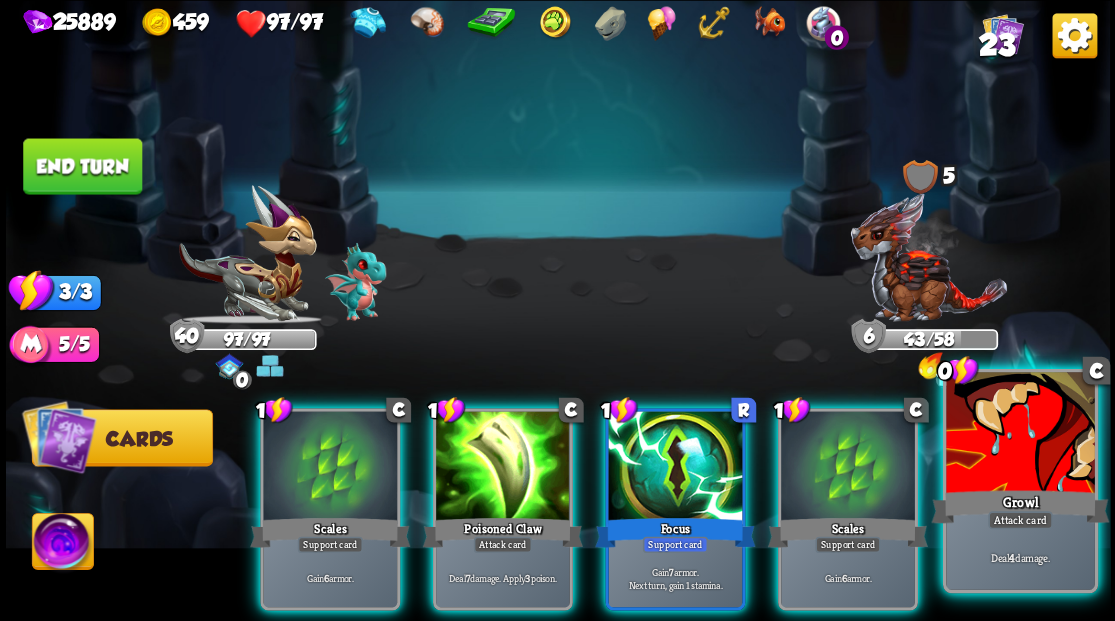 click at bounding box center (1020, 434) 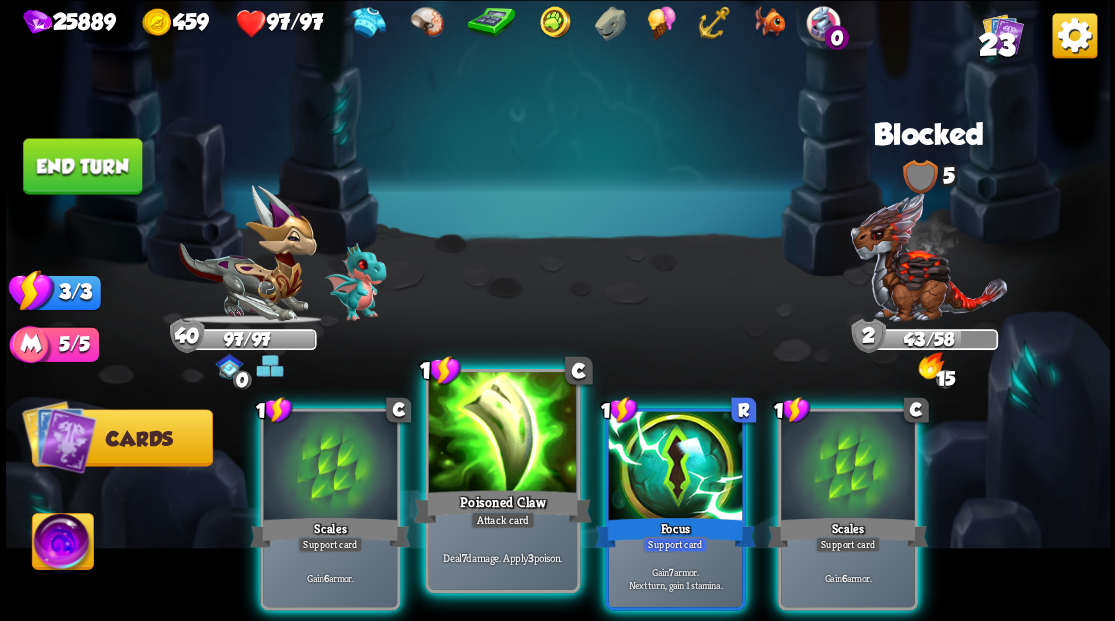 click at bounding box center [502, 434] 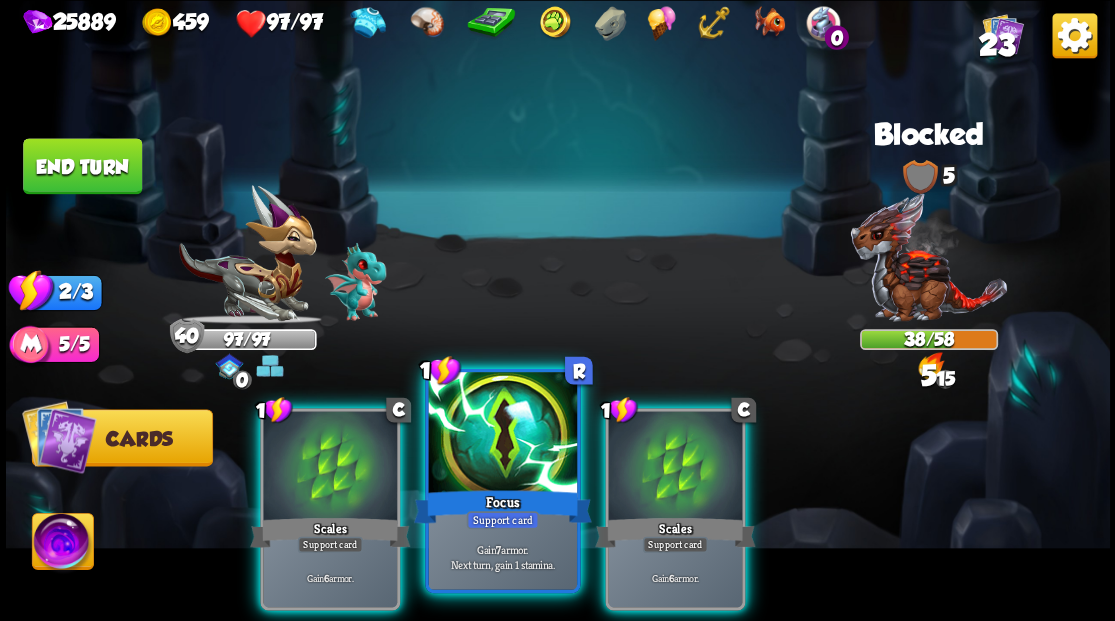 click at bounding box center (502, 434) 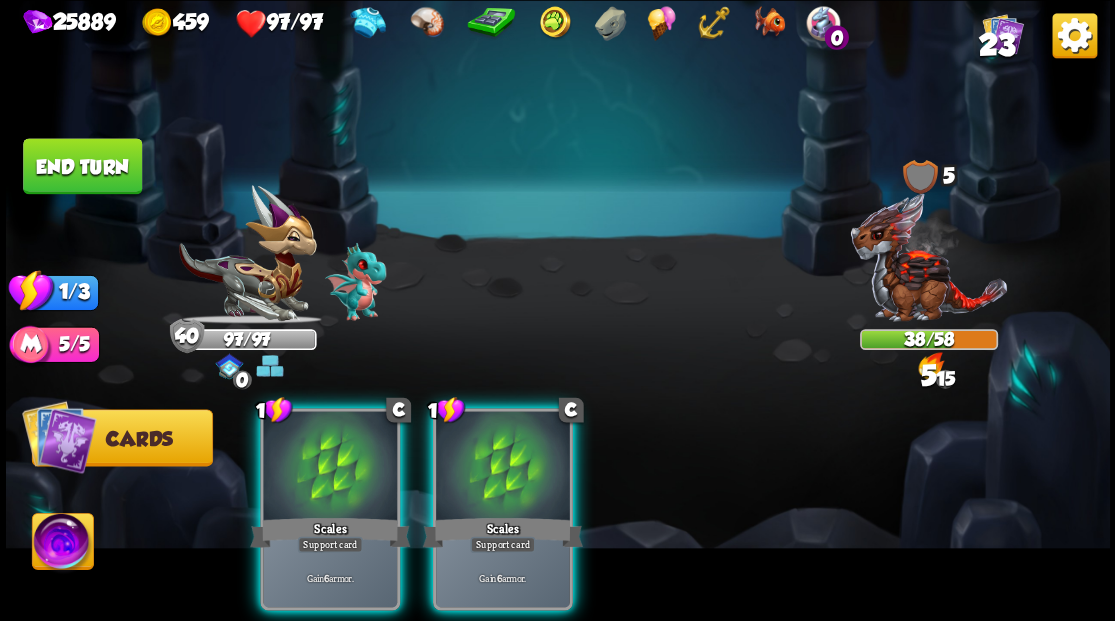 click at bounding box center [503, 467] 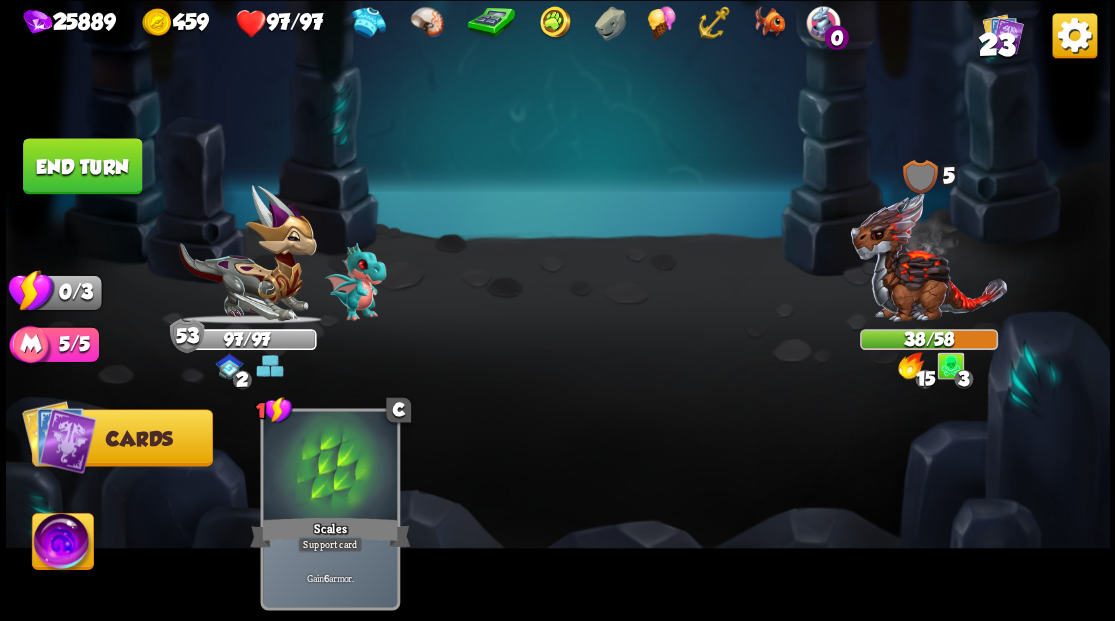 click on "End turn" at bounding box center (82, 166) 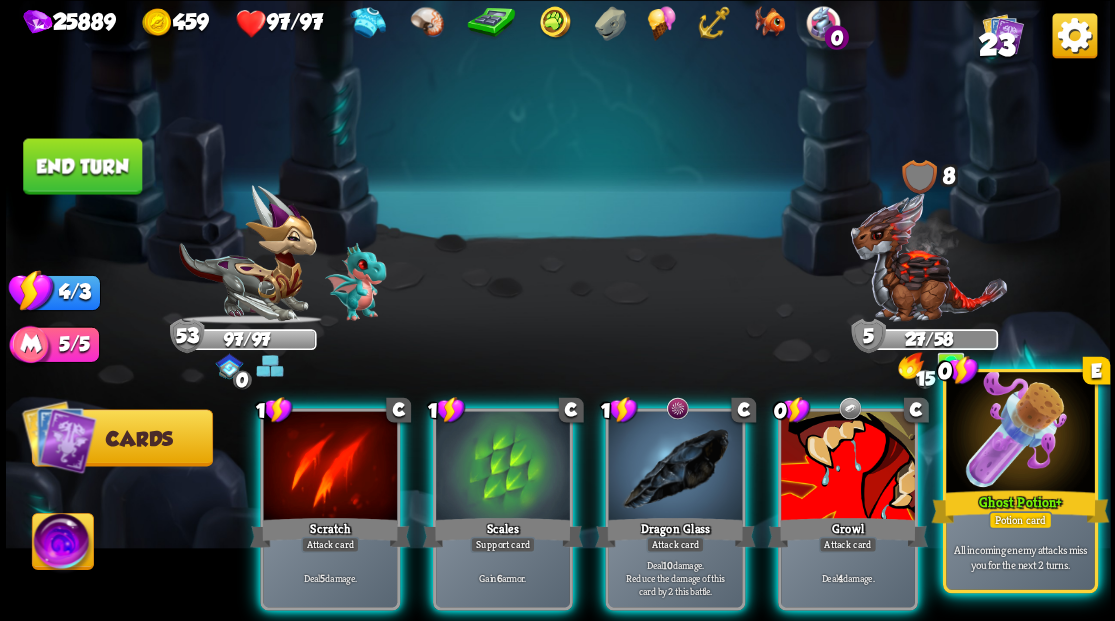 click at bounding box center [1020, 434] 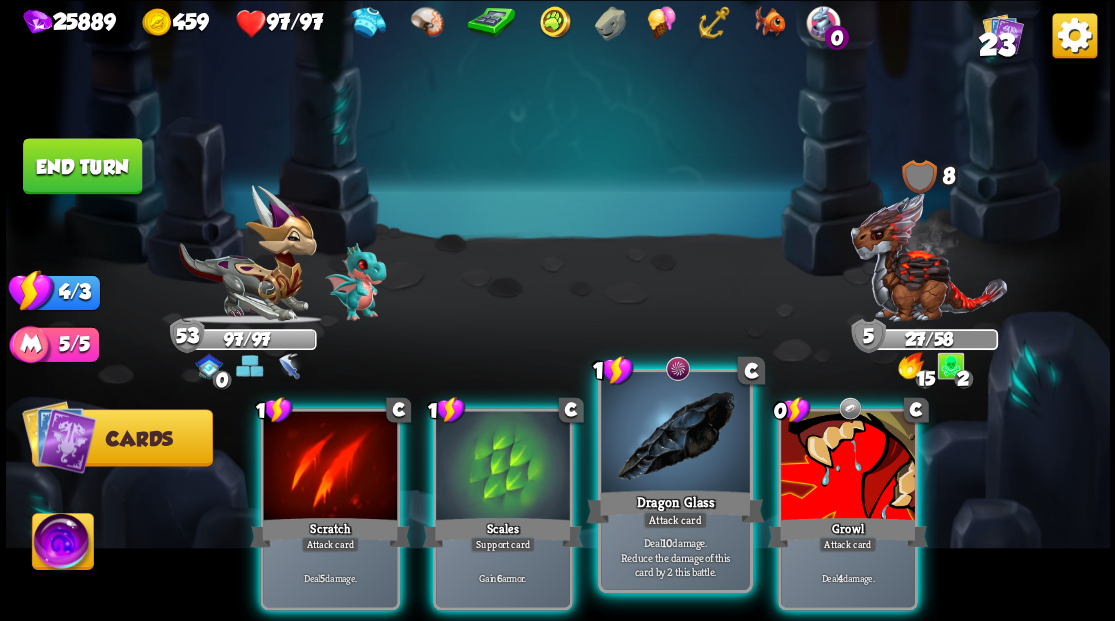 click at bounding box center [675, 434] 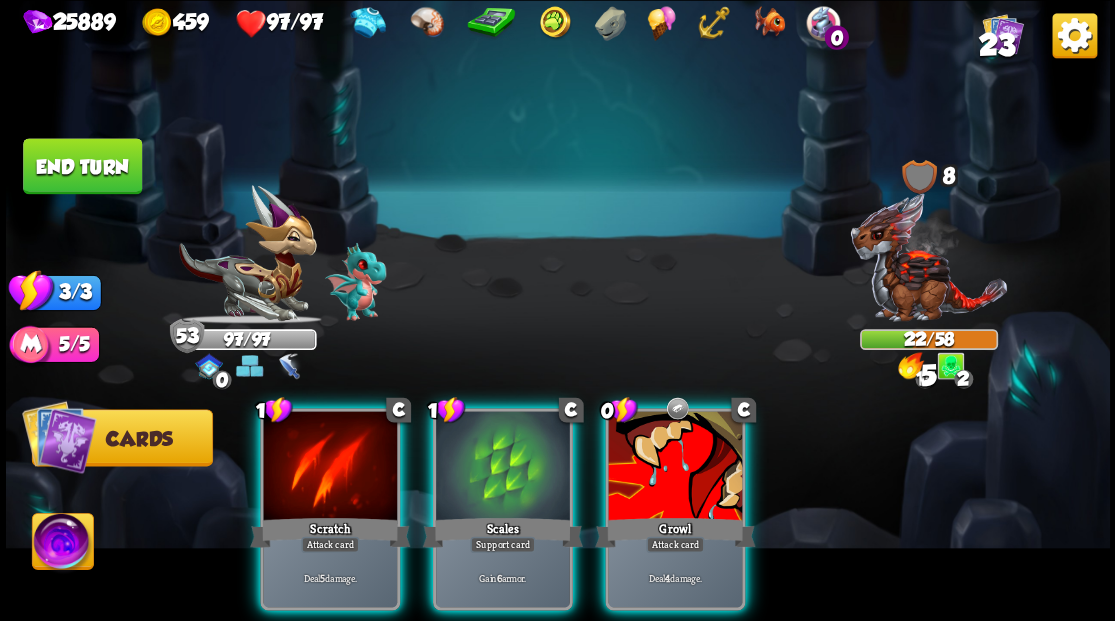 click at bounding box center (675, 467) 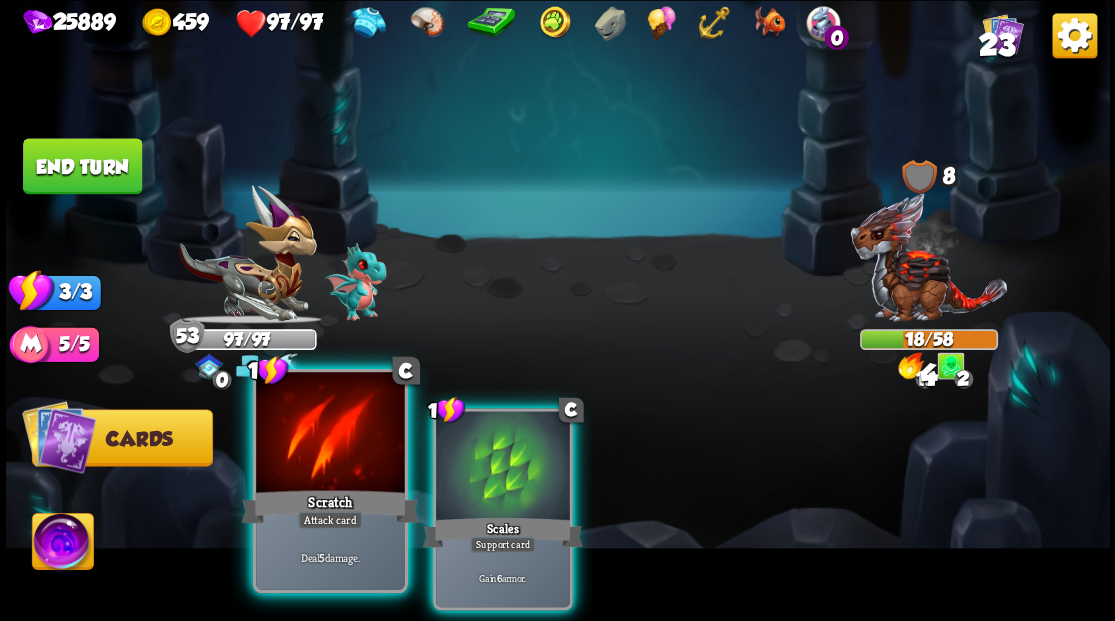 click at bounding box center (330, 434) 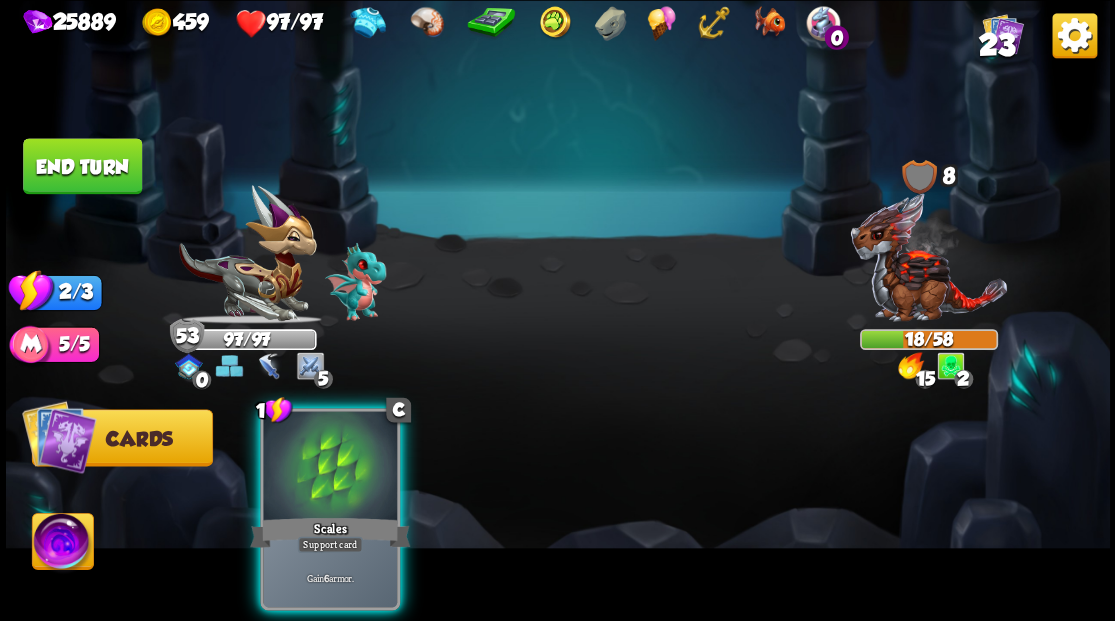 click at bounding box center [330, 467] 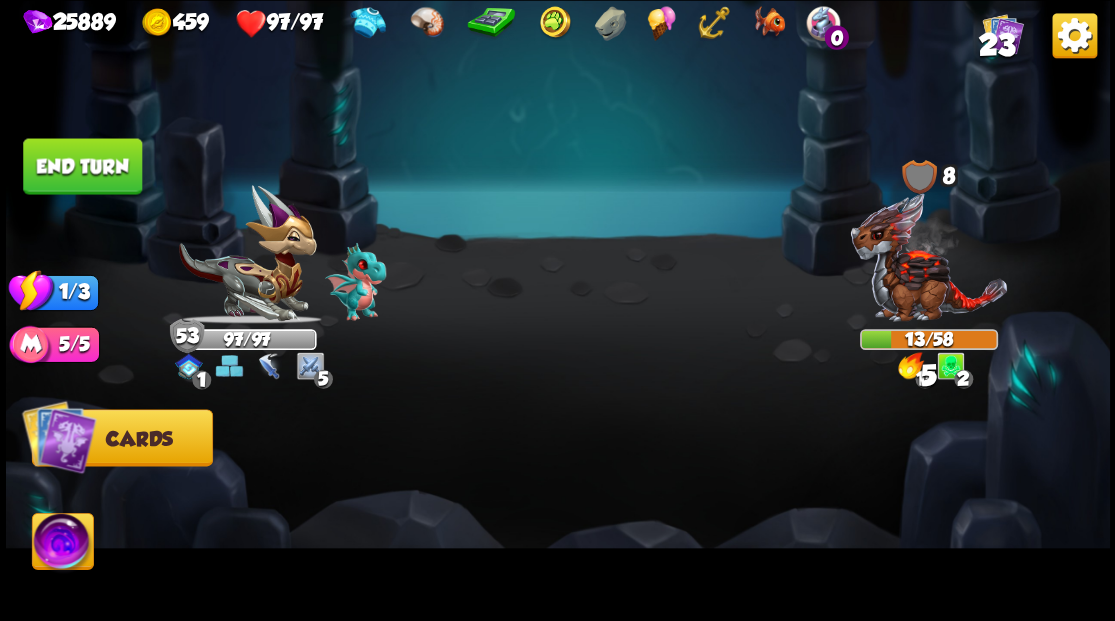 click on "End turn" at bounding box center [82, 166] 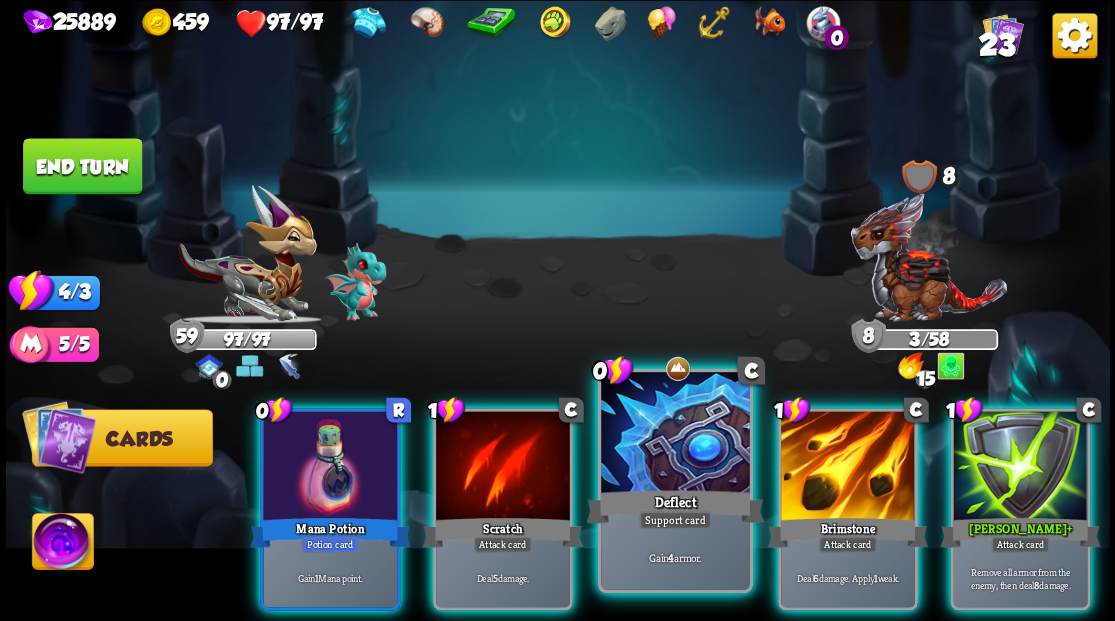 click at bounding box center (675, 434) 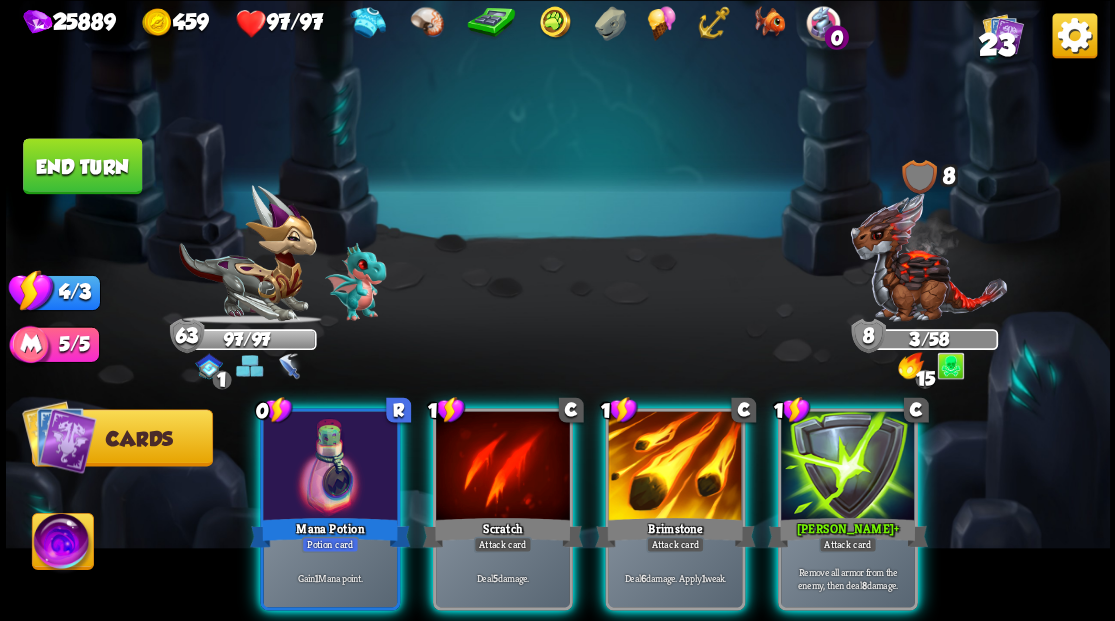 click at bounding box center [675, 467] 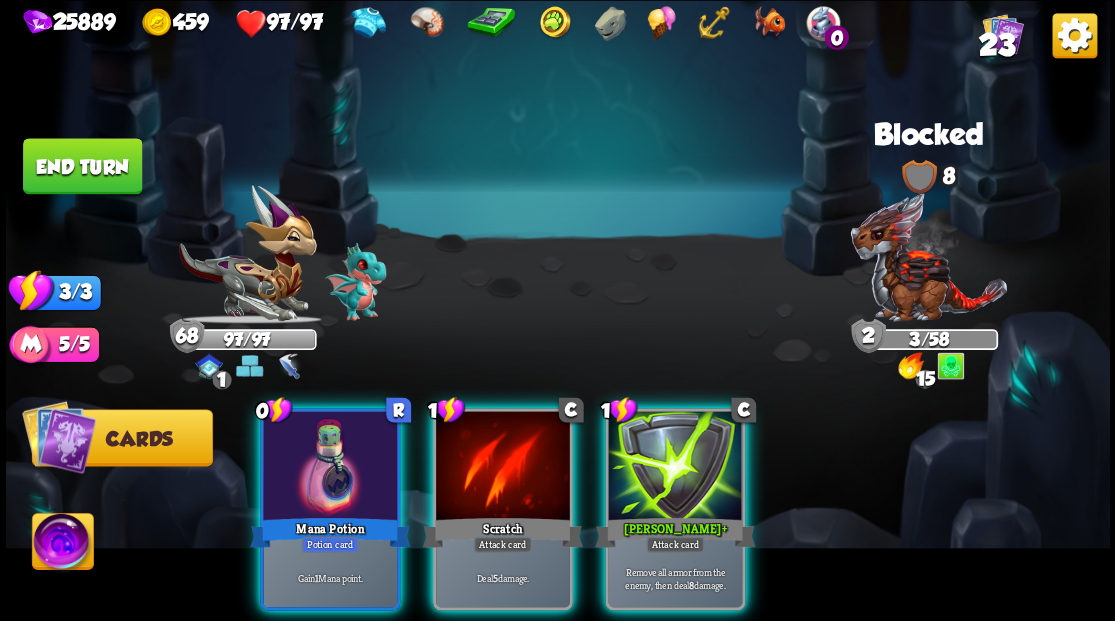click at bounding box center (675, 467) 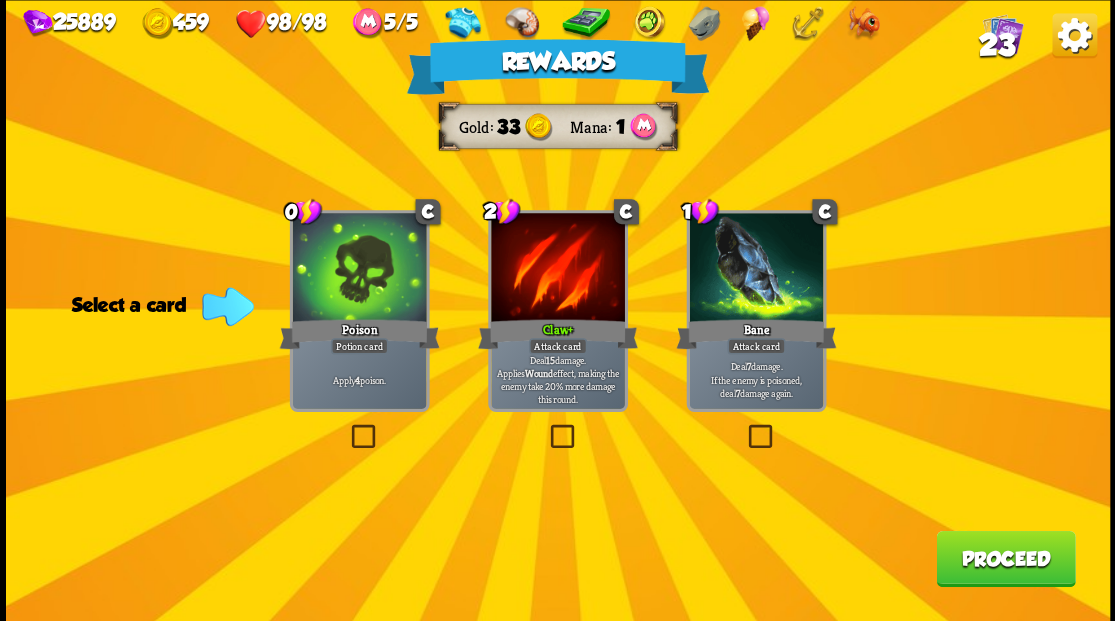 click at bounding box center [546, 427] 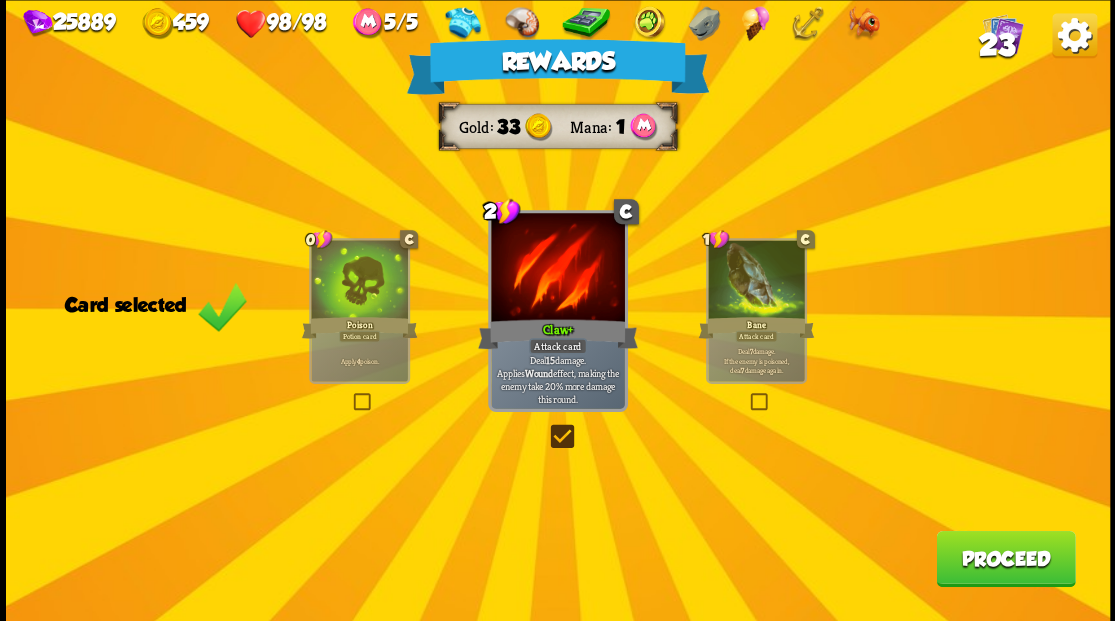 click on "Proceed" at bounding box center [1005, 558] 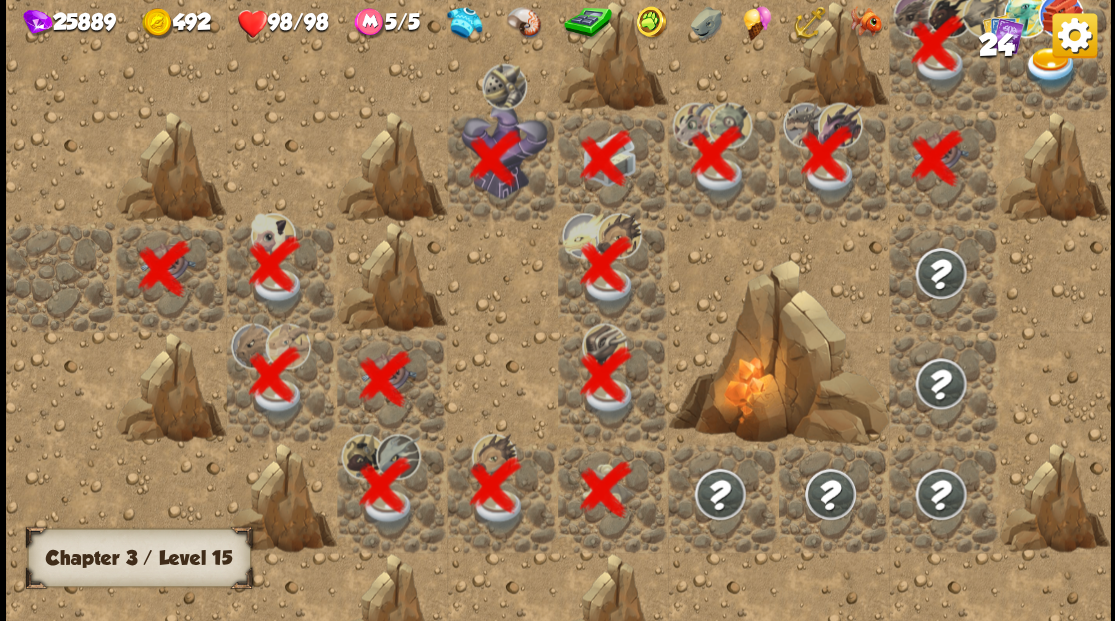 scroll, scrollTop: 0, scrollLeft: 384, axis: horizontal 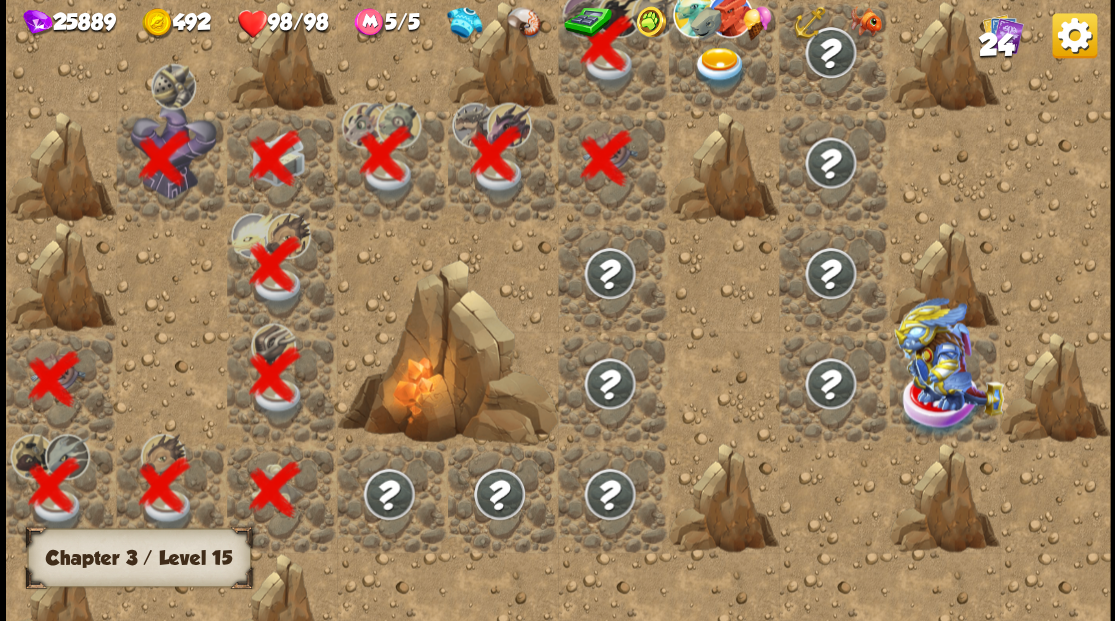 click at bounding box center (723, 55) 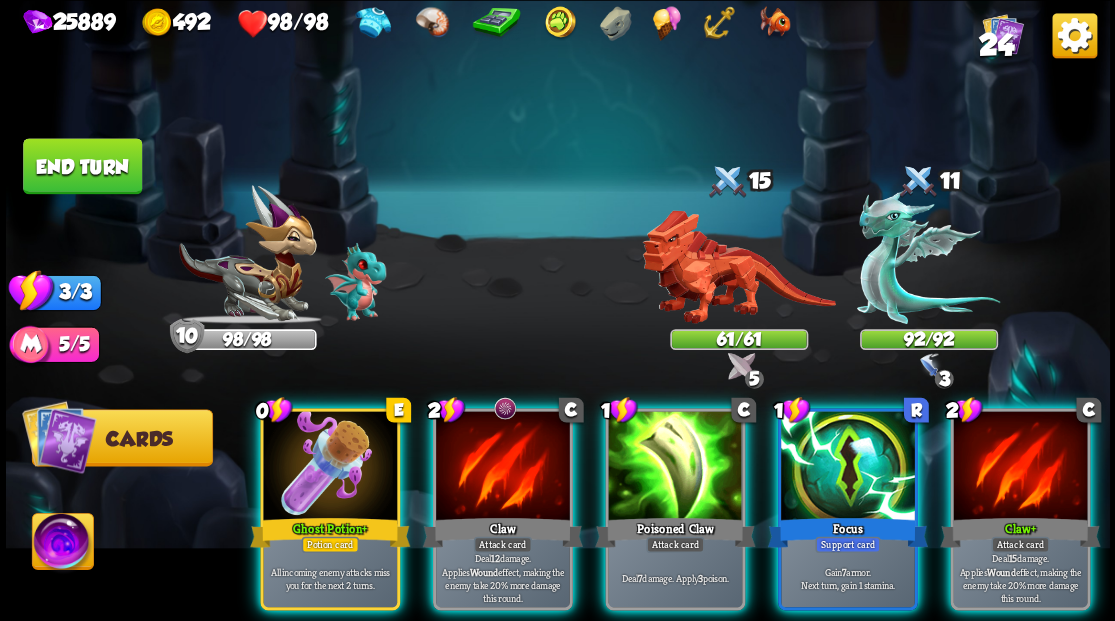 click at bounding box center [62, 544] 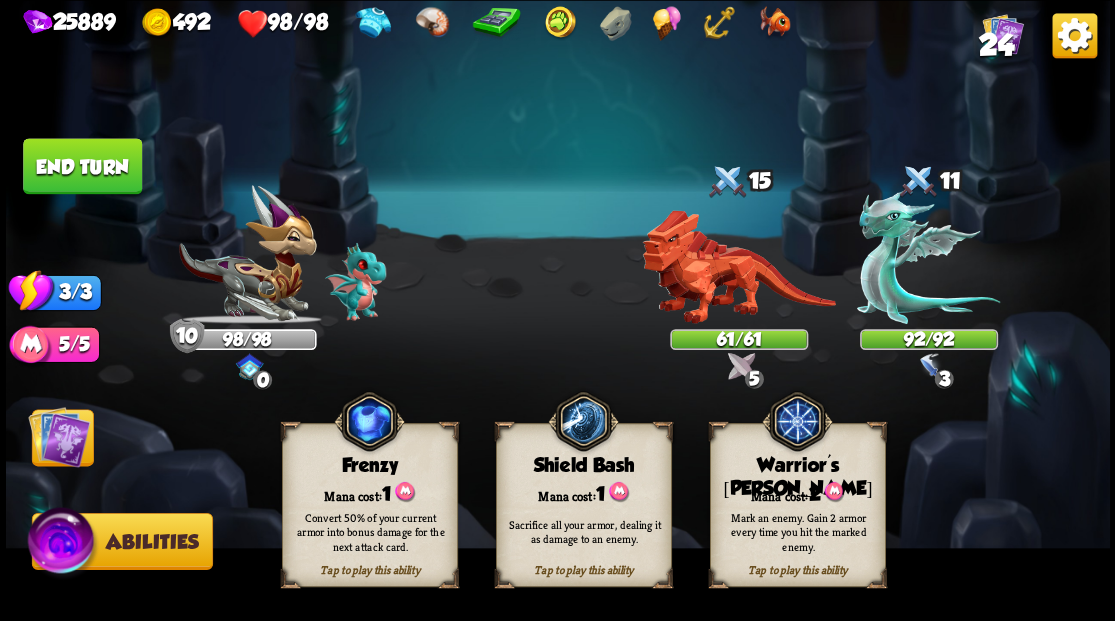 click on "2" at bounding box center [814, 493] 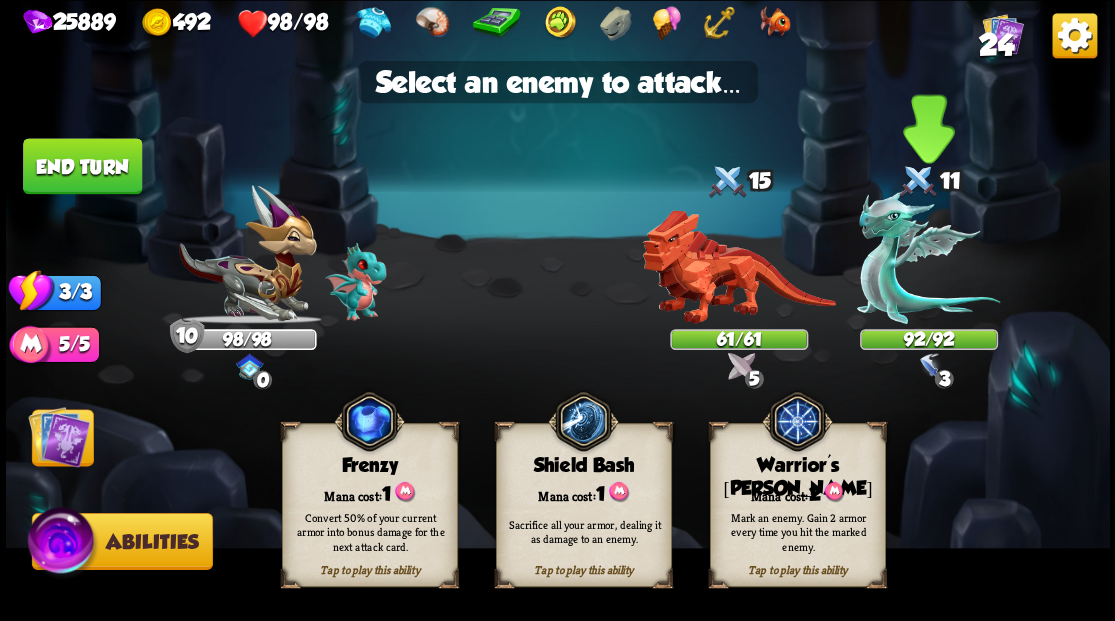 click at bounding box center (928, 257) 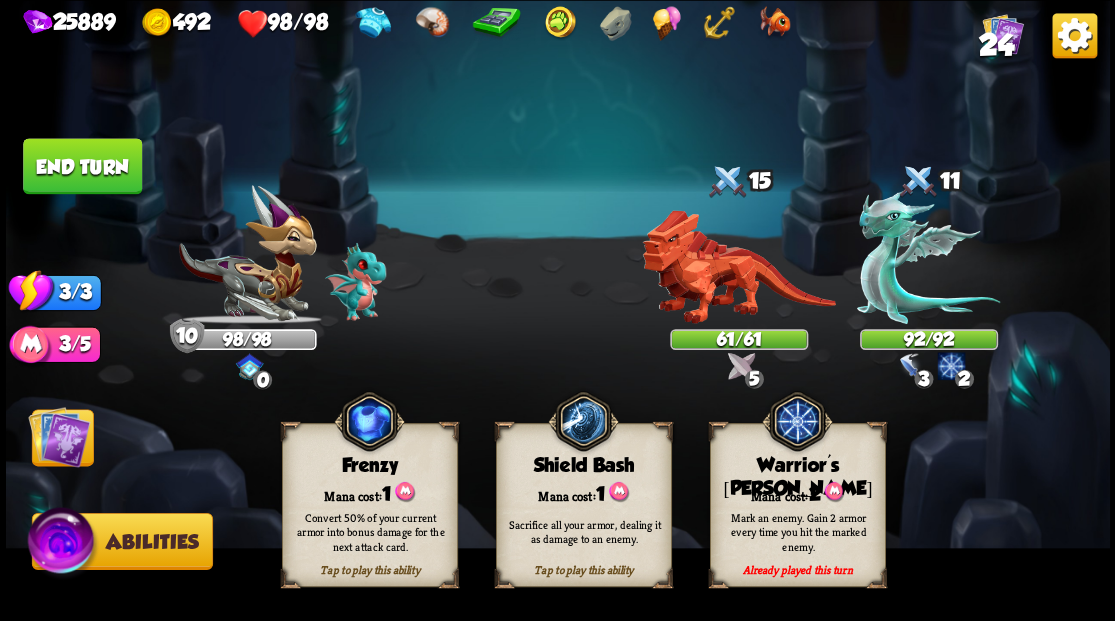 click at bounding box center [59, 436] 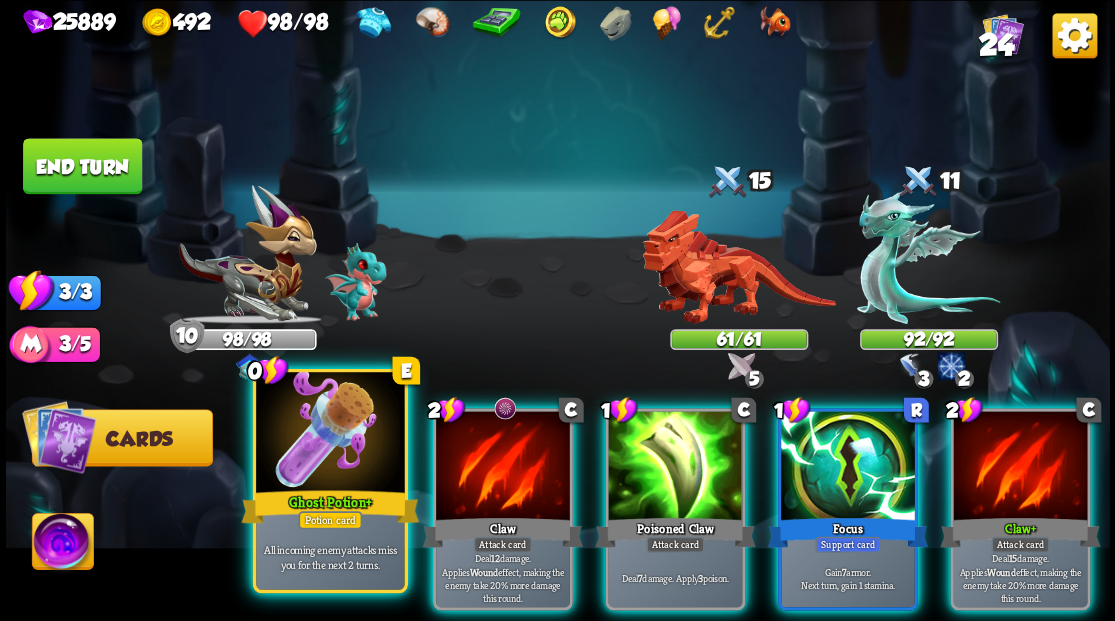 click on "Potion card" at bounding box center [330, 520] 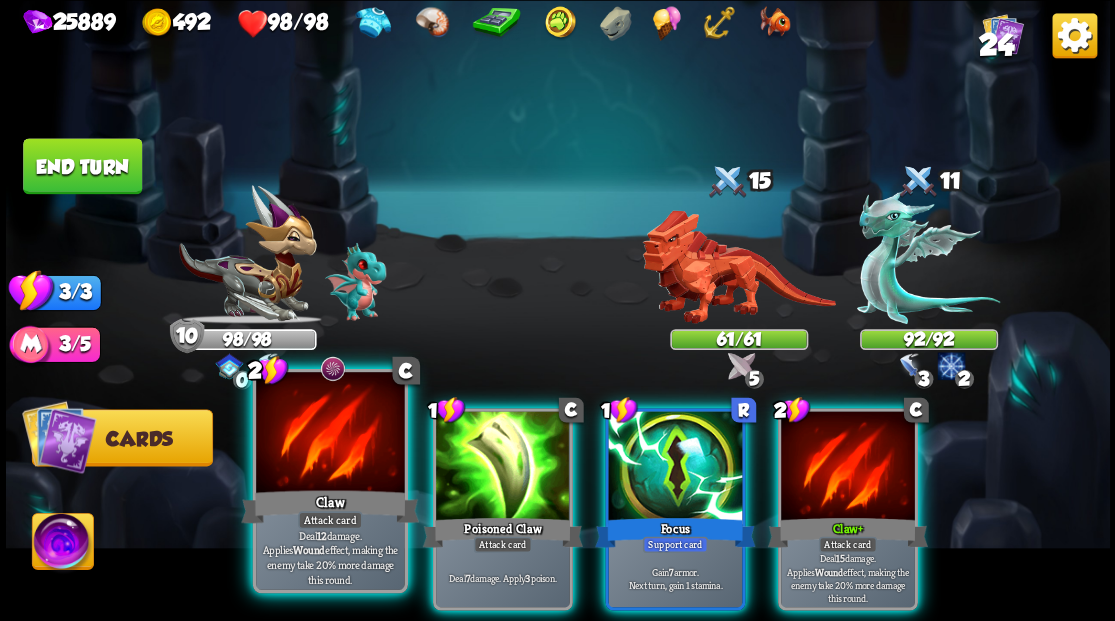 click at bounding box center (330, 434) 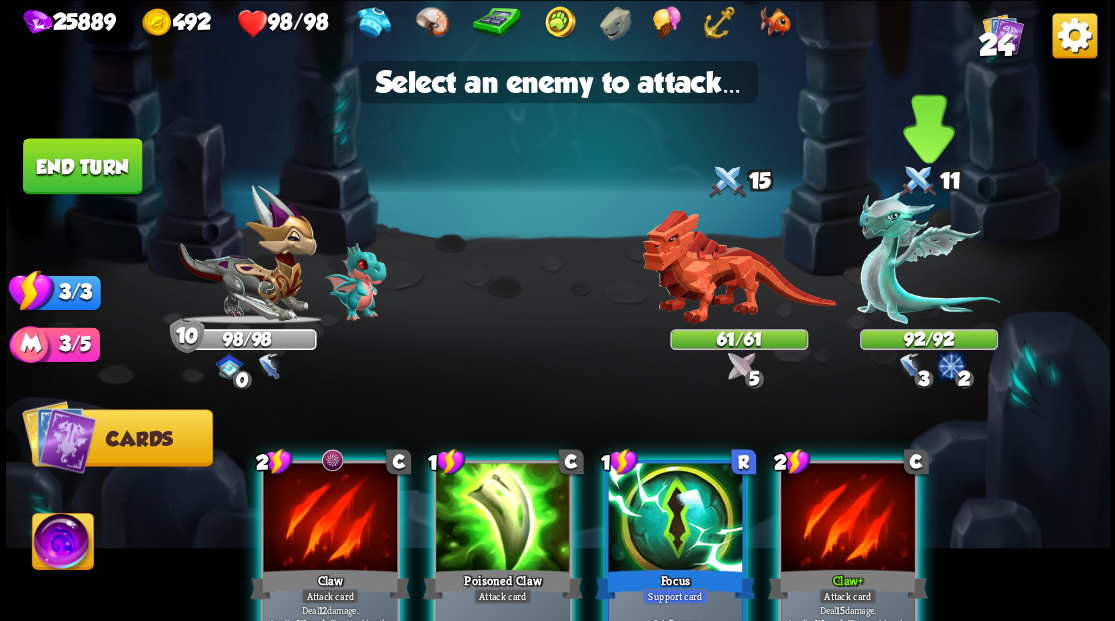 click at bounding box center (928, 257) 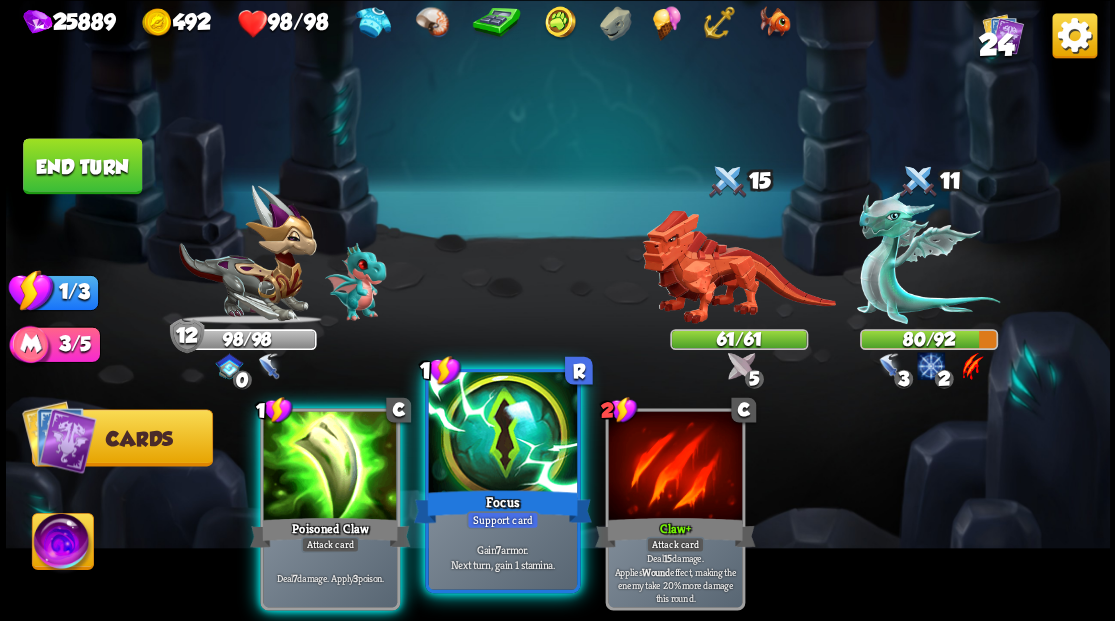 click at bounding box center [502, 434] 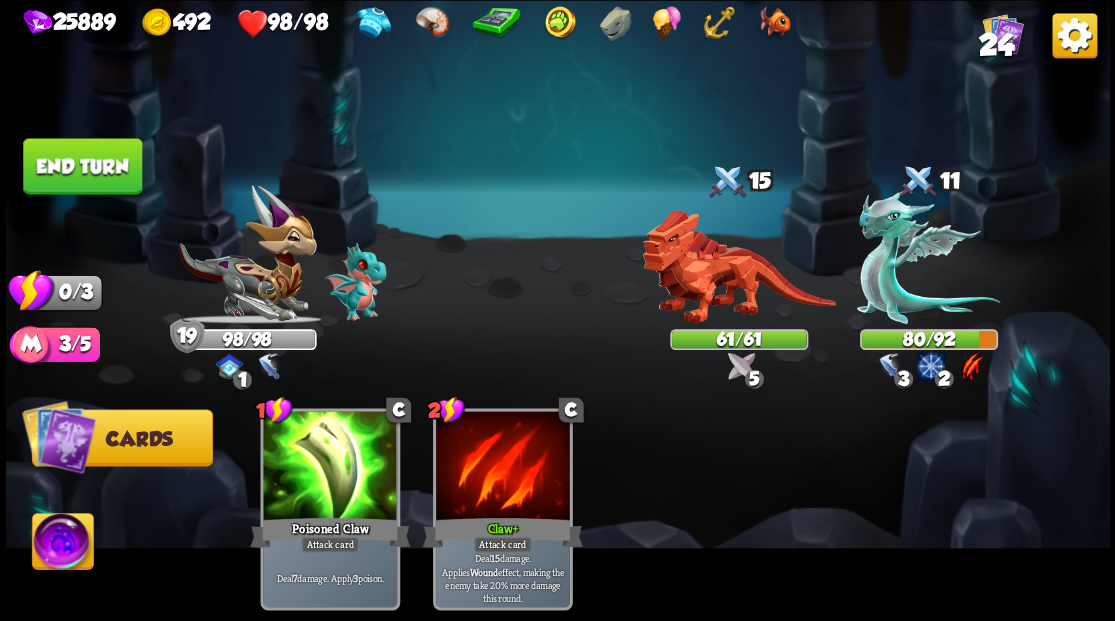 click on "End turn" at bounding box center (82, 166) 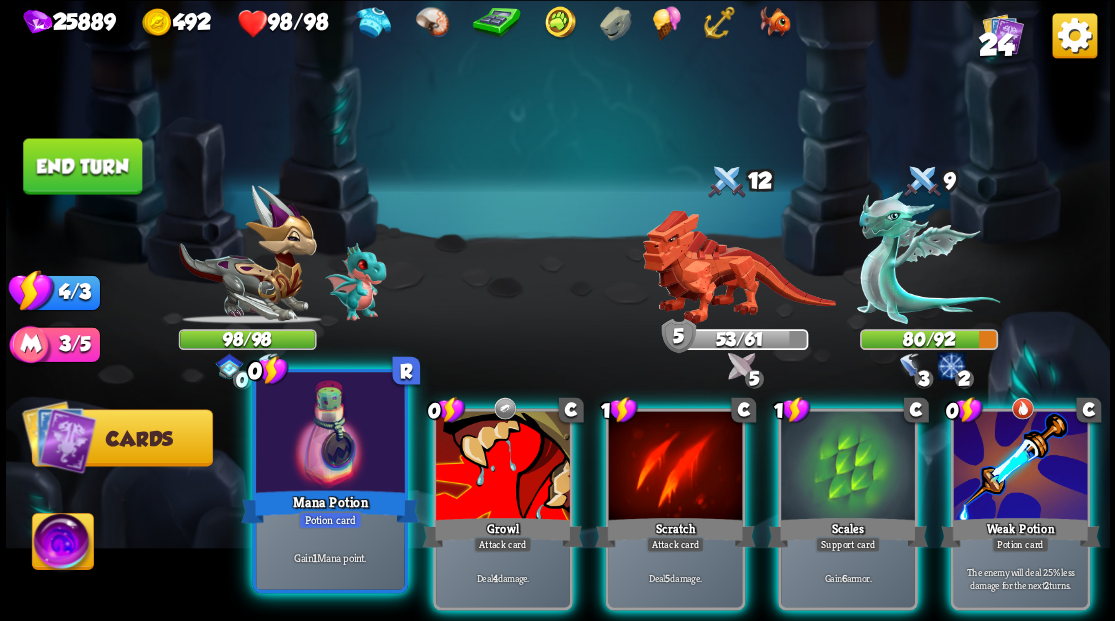 click at bounding box center (330, 434) 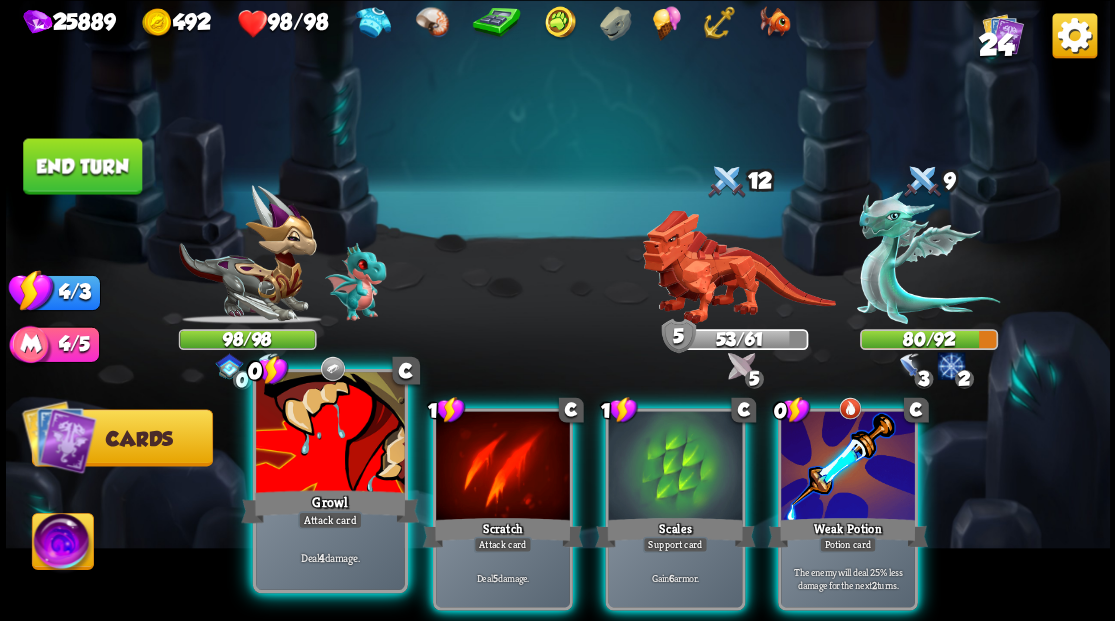 click at bounding box center (330, 434) 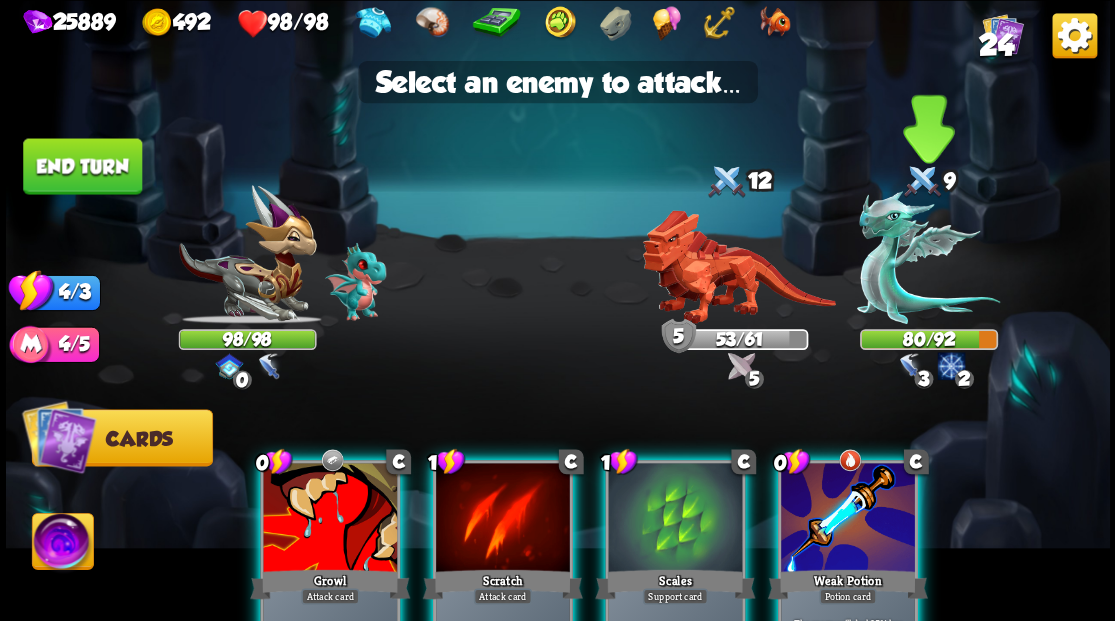 click at bounding box center (928, 257) 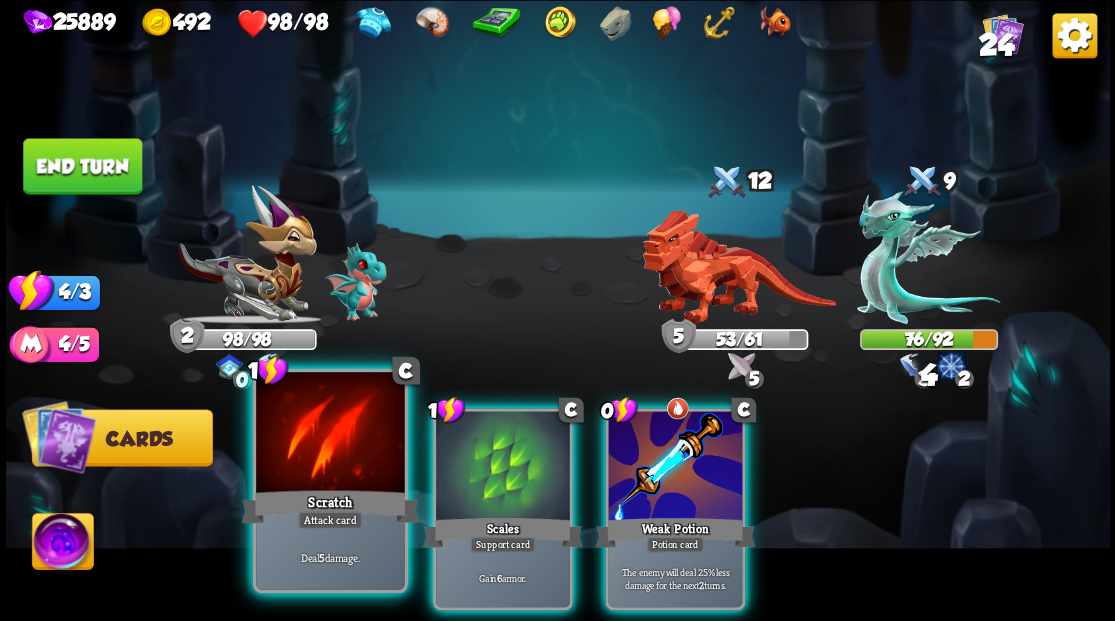 click at bounding box center (330, 434) 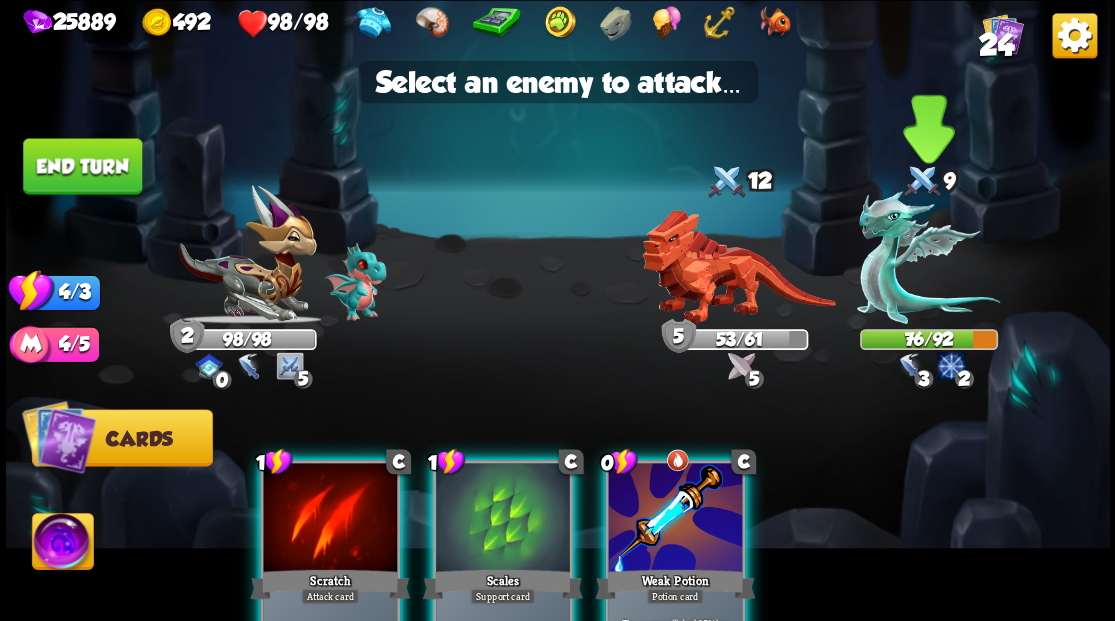 click at bounding box center [928, 257] 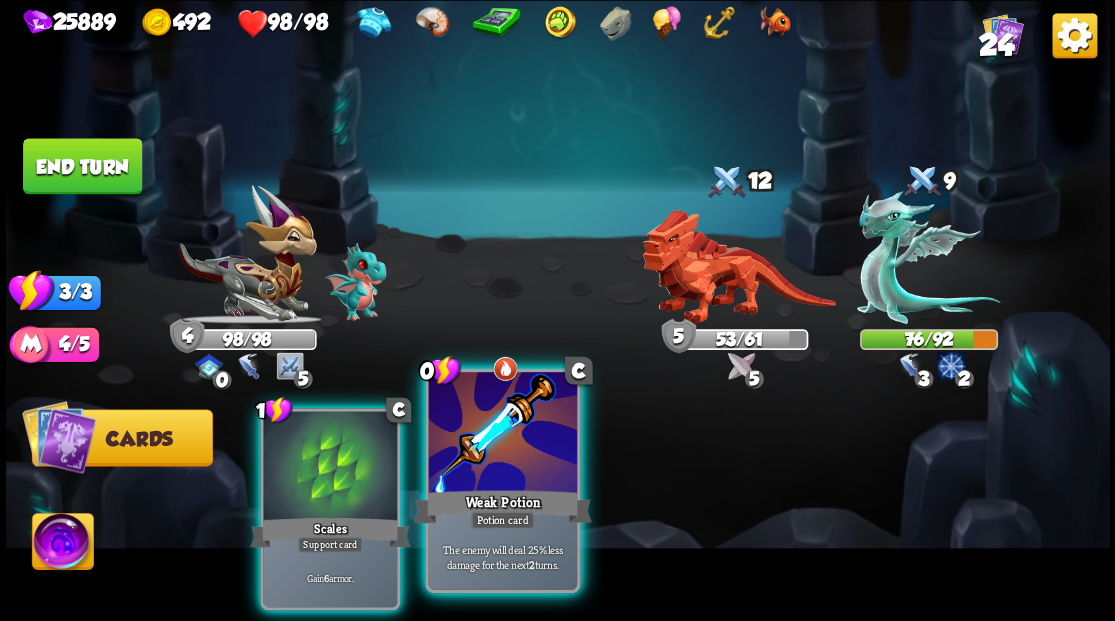 click at bounding box center [502, 434] 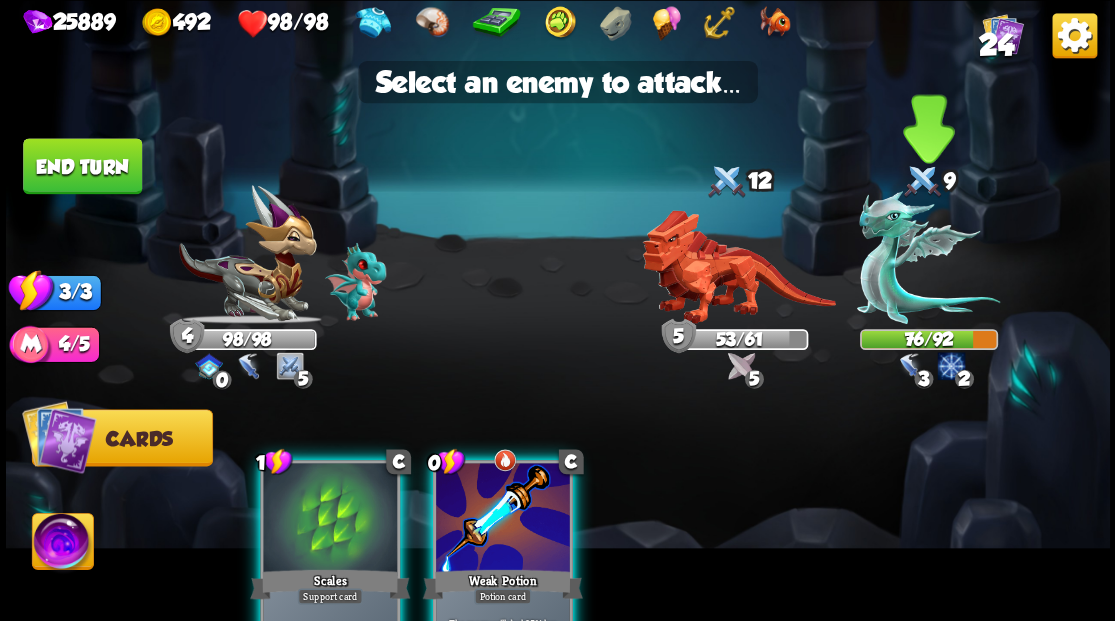 click at bounding box center (928, 257) 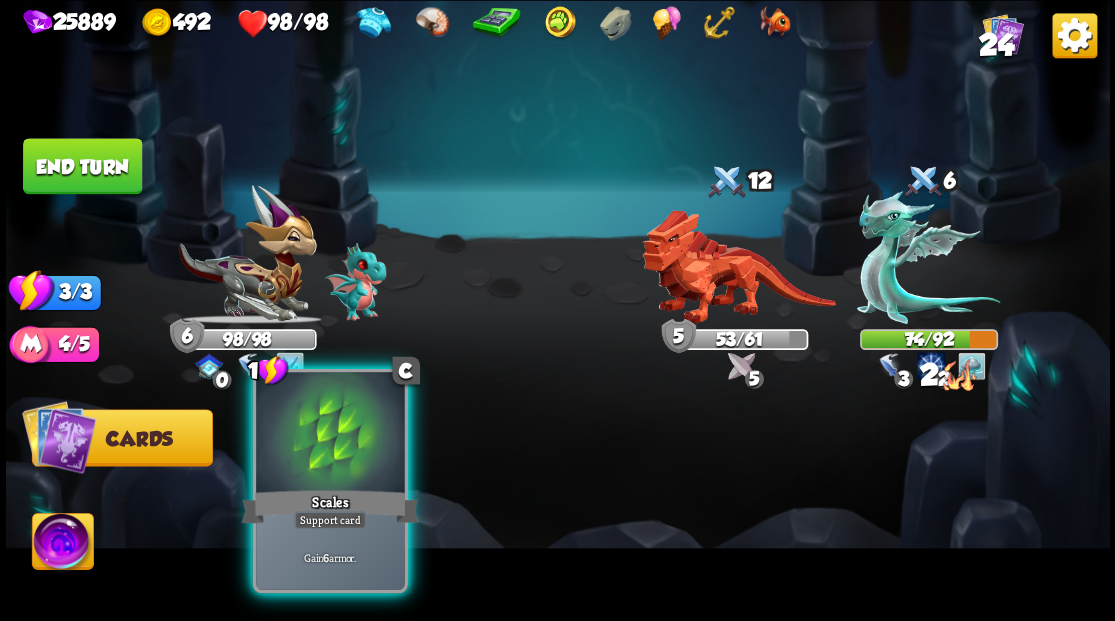 click at bounding box center (330, 434) 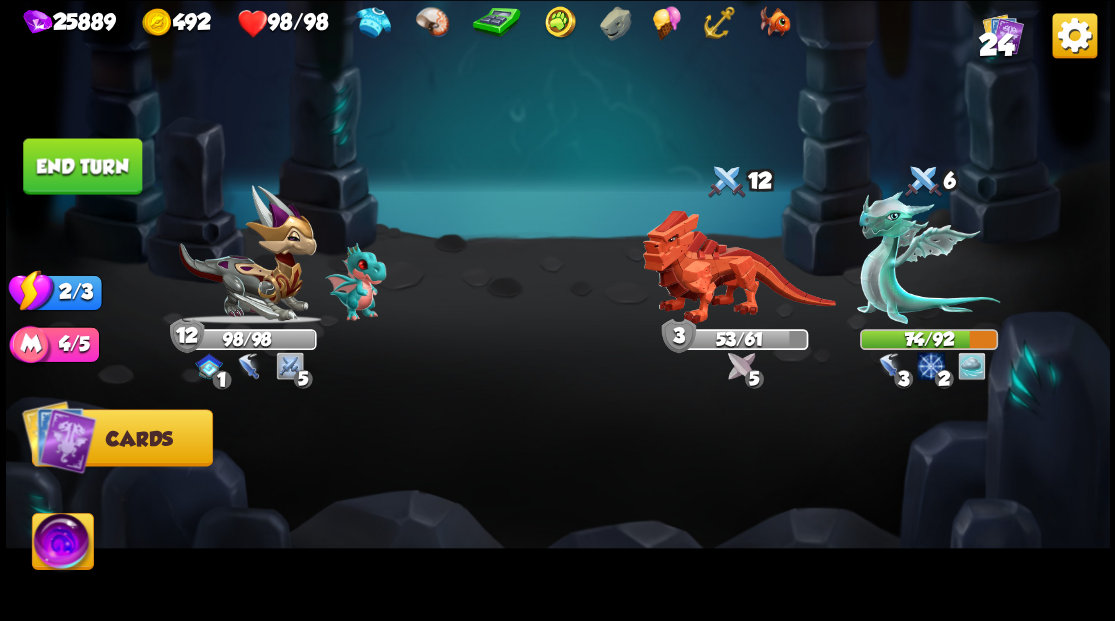 click on "End turn" at bounding box center (82, 166) 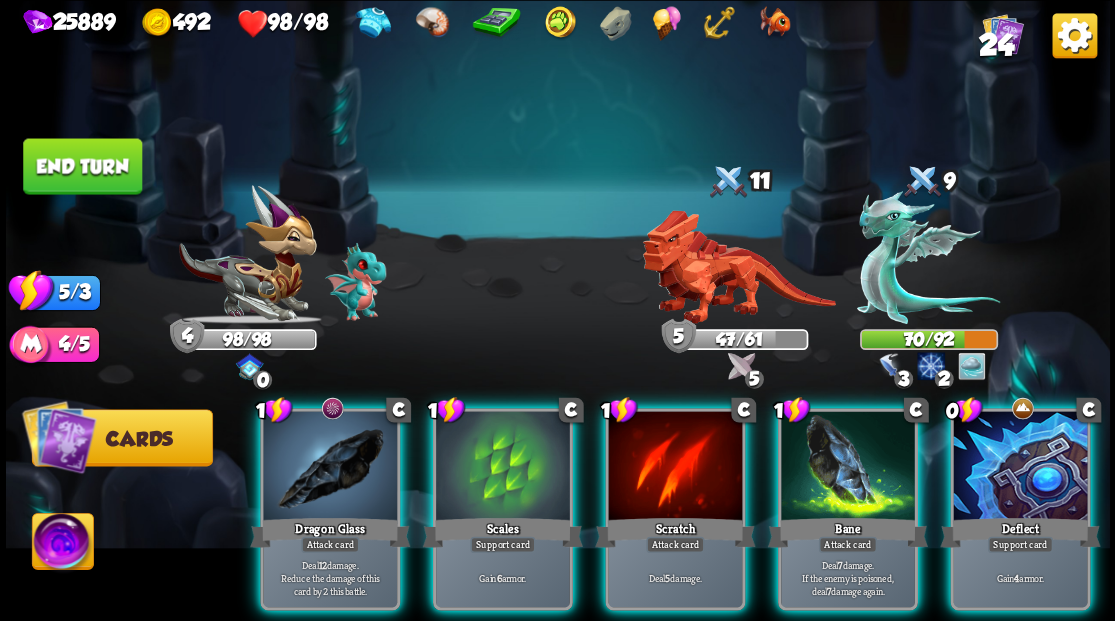 drag, startPoint x: 1032, startPoint y: 476, endPoint x: 1114, endPoint y: 362, distance: 140.42792 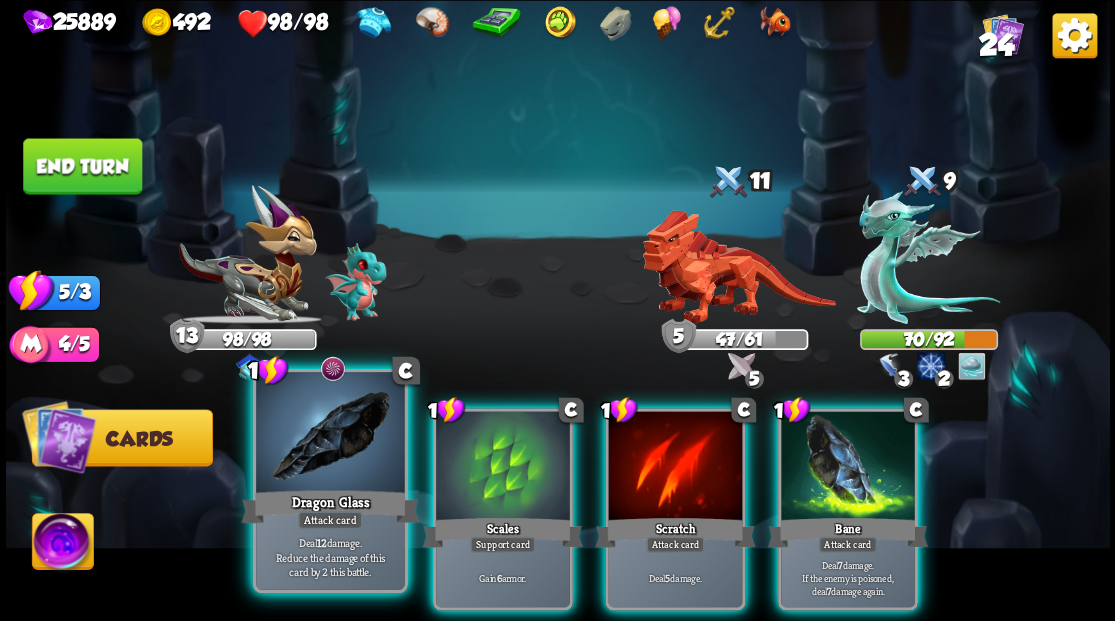 click at bounding box center [330, 434] 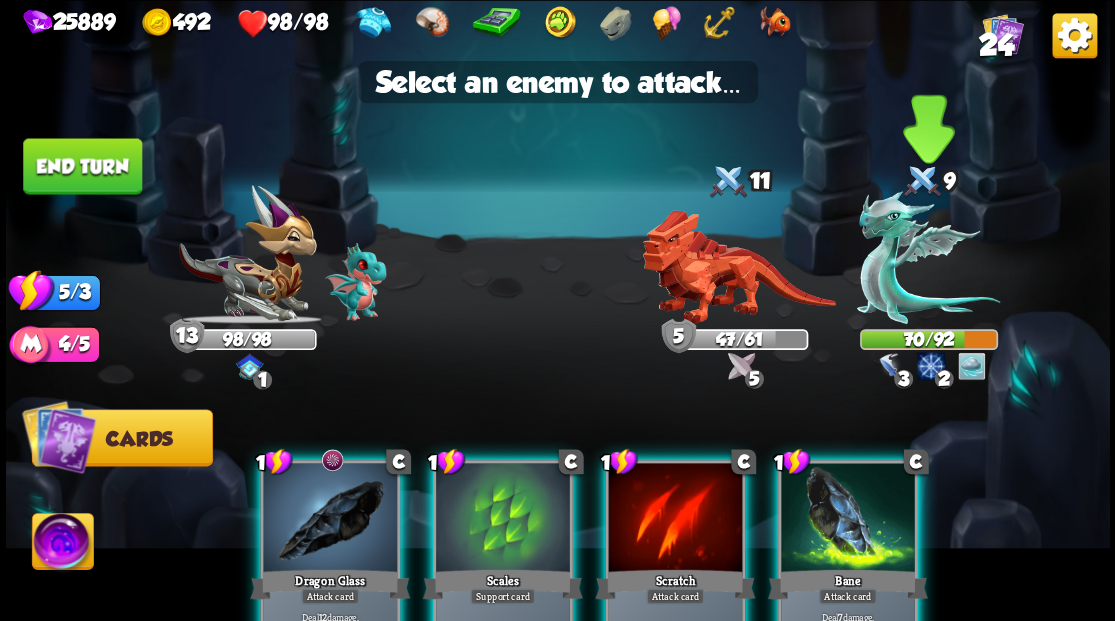click at bounding box center (928, 257) 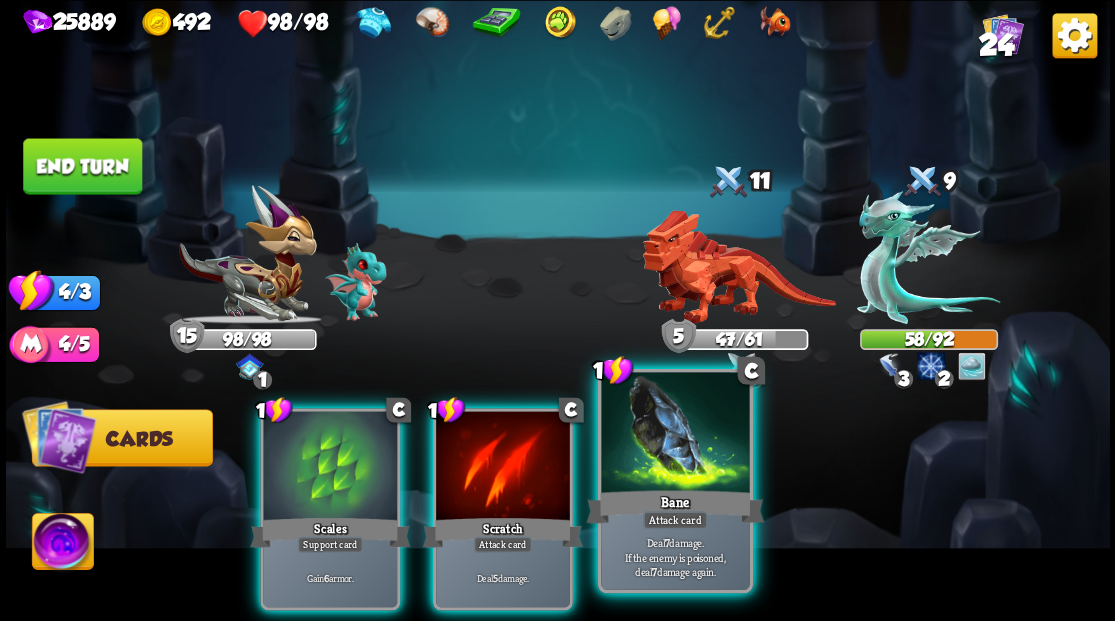 click at bounding box center [675, 434] 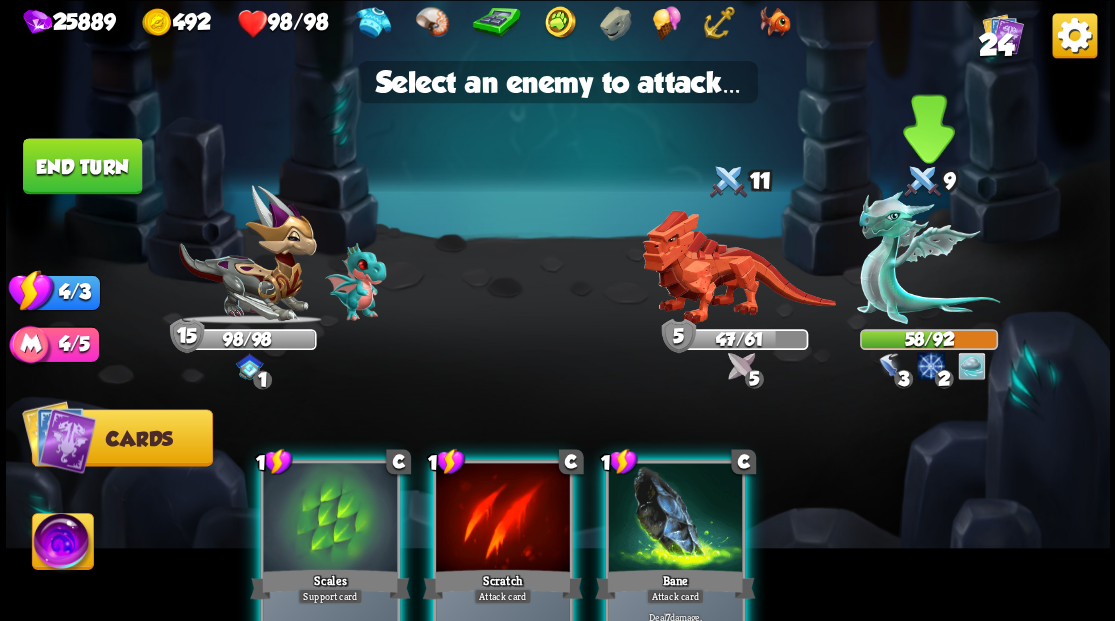 click at bounding box center (928, 257) 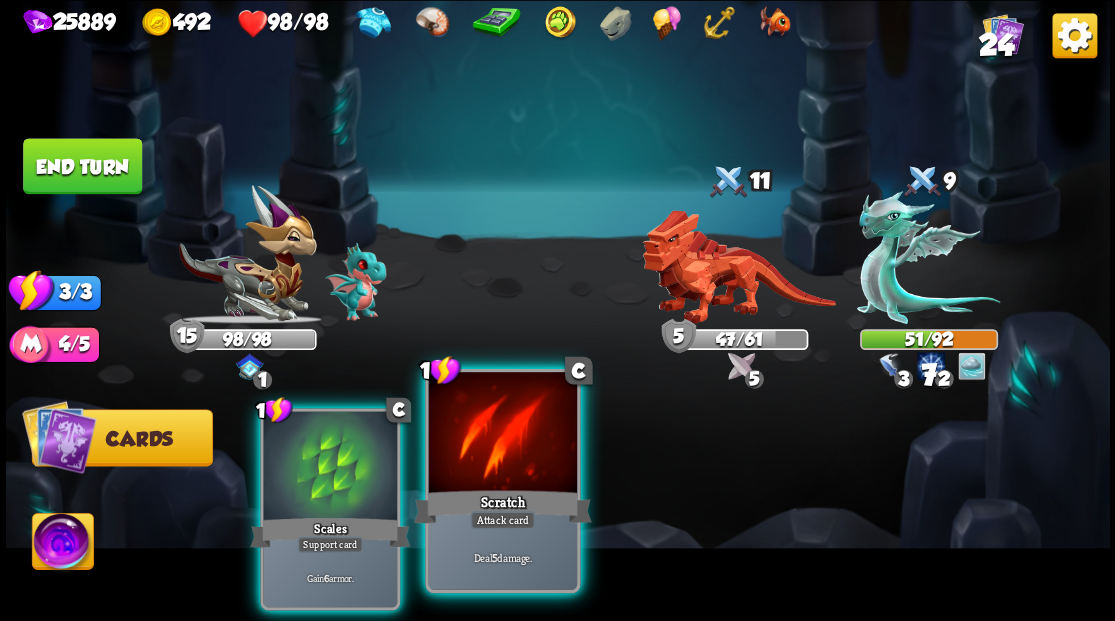 click at bounding box center (502, 434) 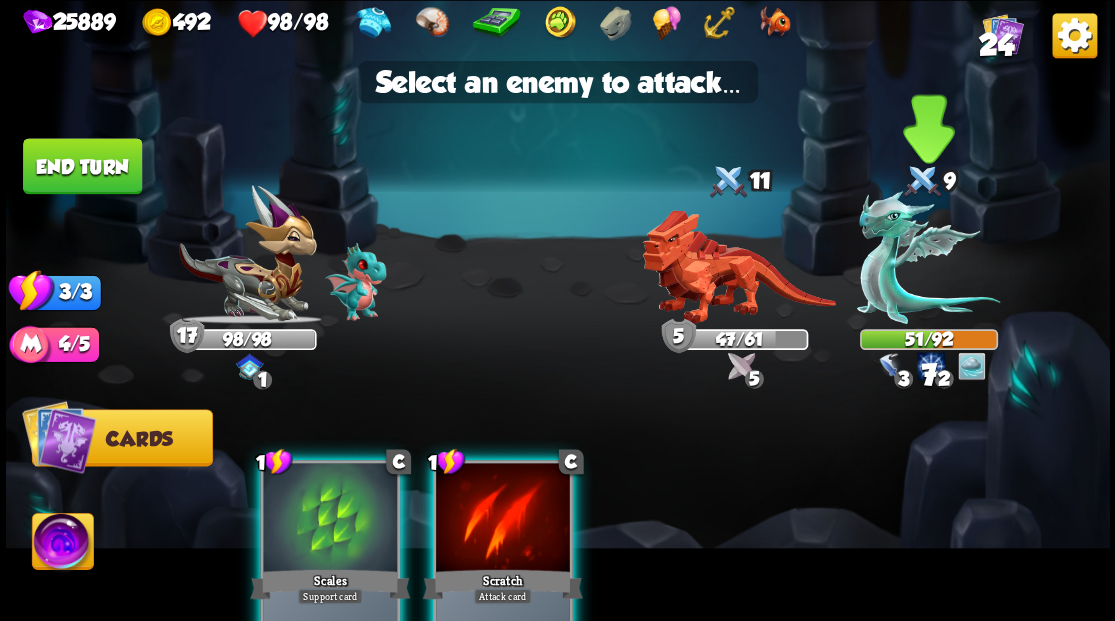 click at bounding box center [928, 257] 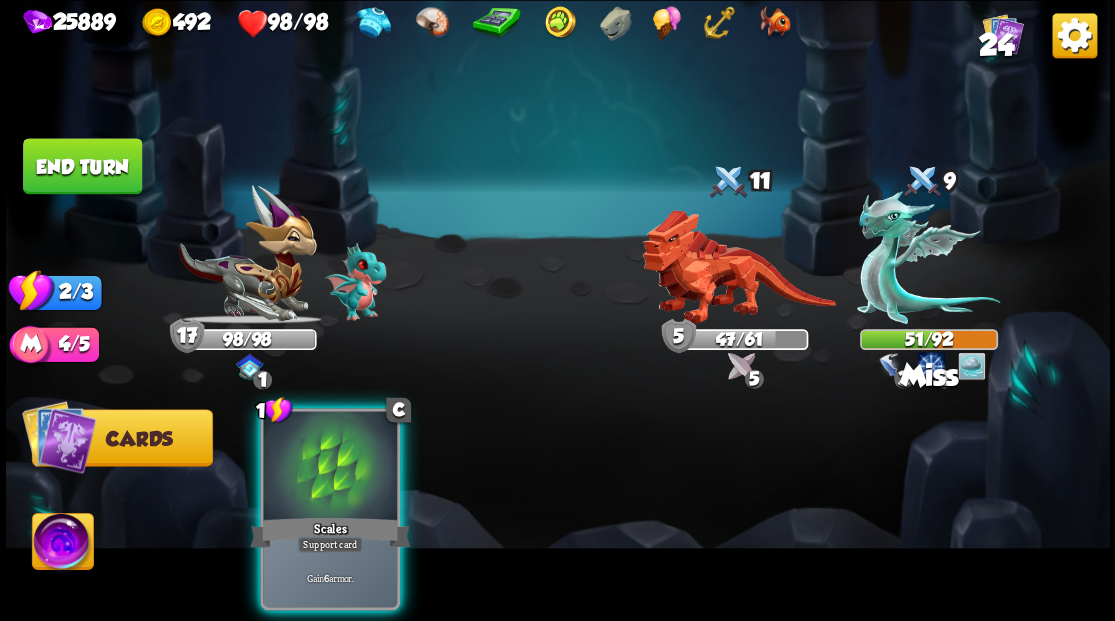 drag, startPoint x: 332, startPoint y: 455, endPoint x: 344, endPoint y: 504, distance: 50.447994 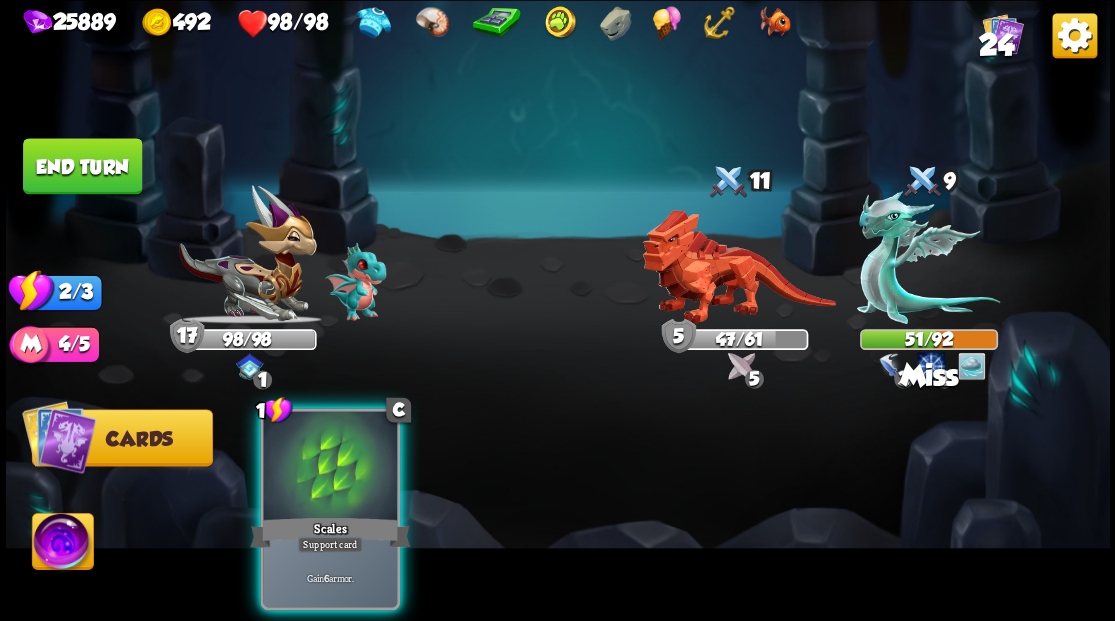 click at bounding box center [330, 467] 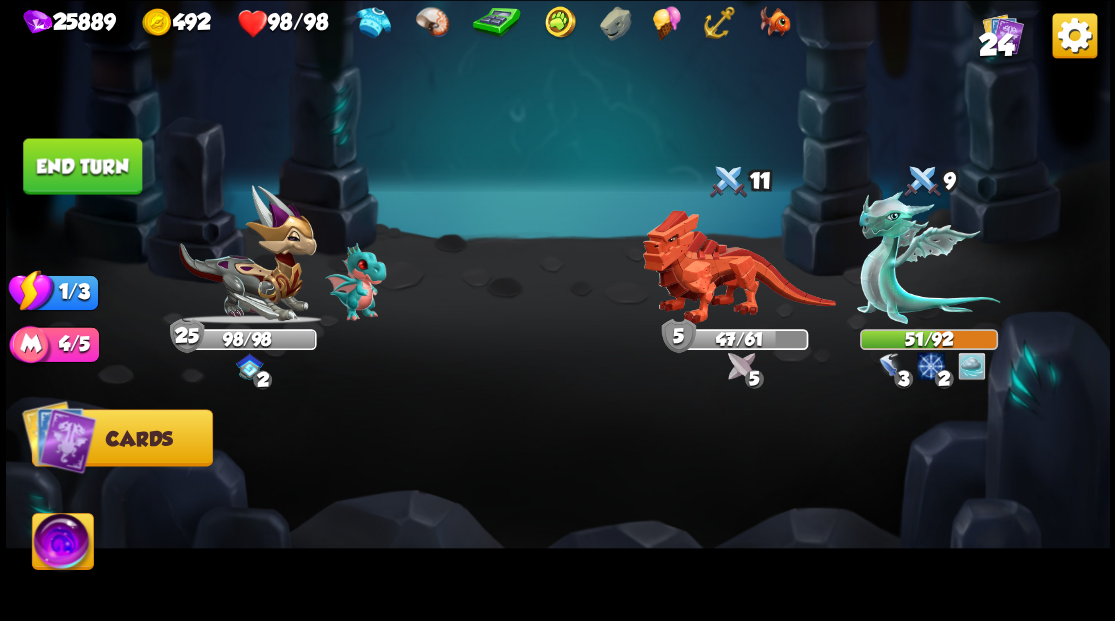 drag, startPoint x: 70, startPoint y: 160, endPoint x: 280, endPoint y: 263, distance: 233.89955 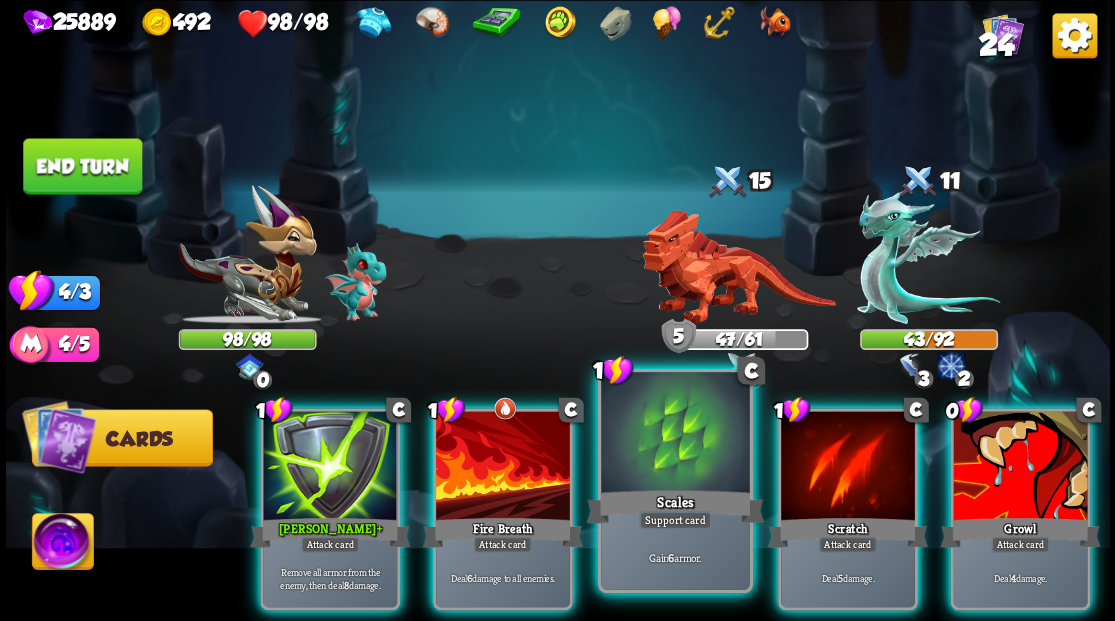 click at bounding box center (675, 434) 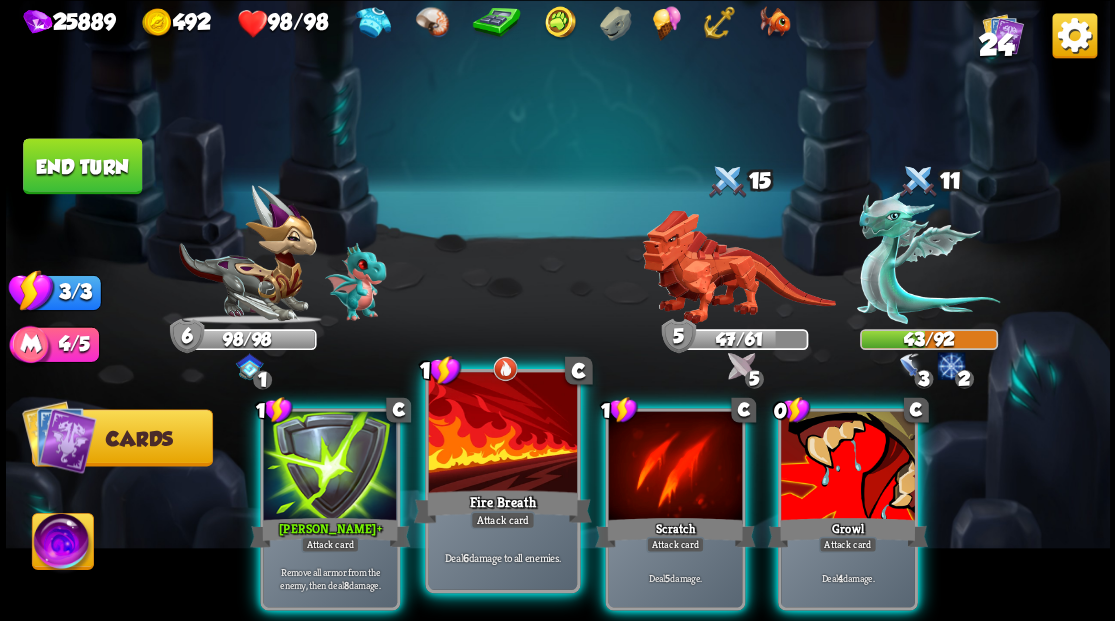 click at bounding box center [502, 434] 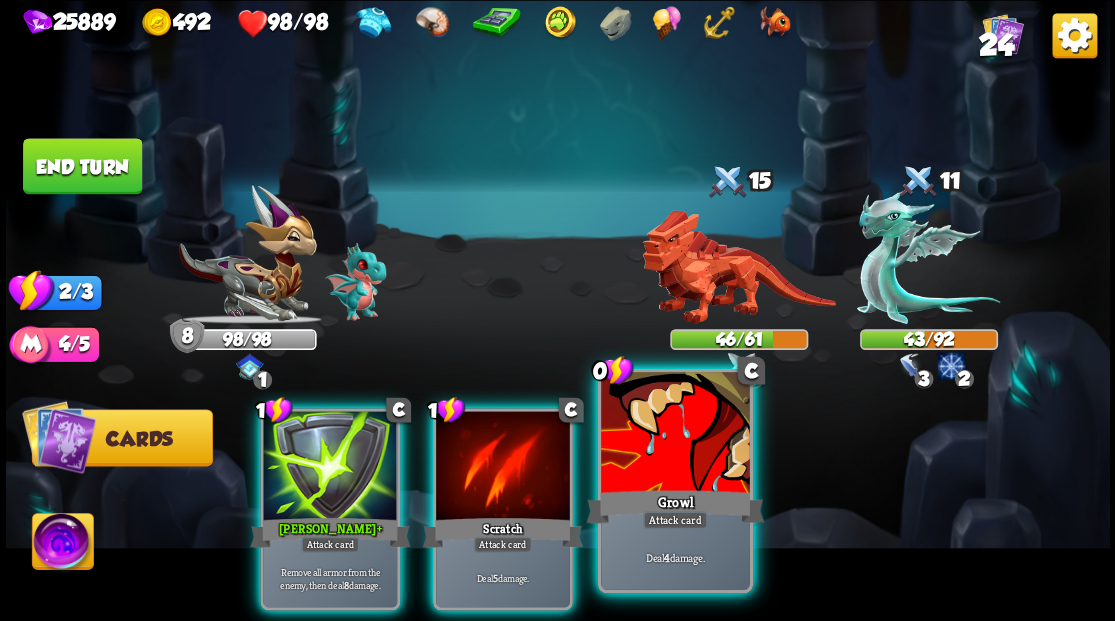 click on "Growl" at bounding box center (675, 506) 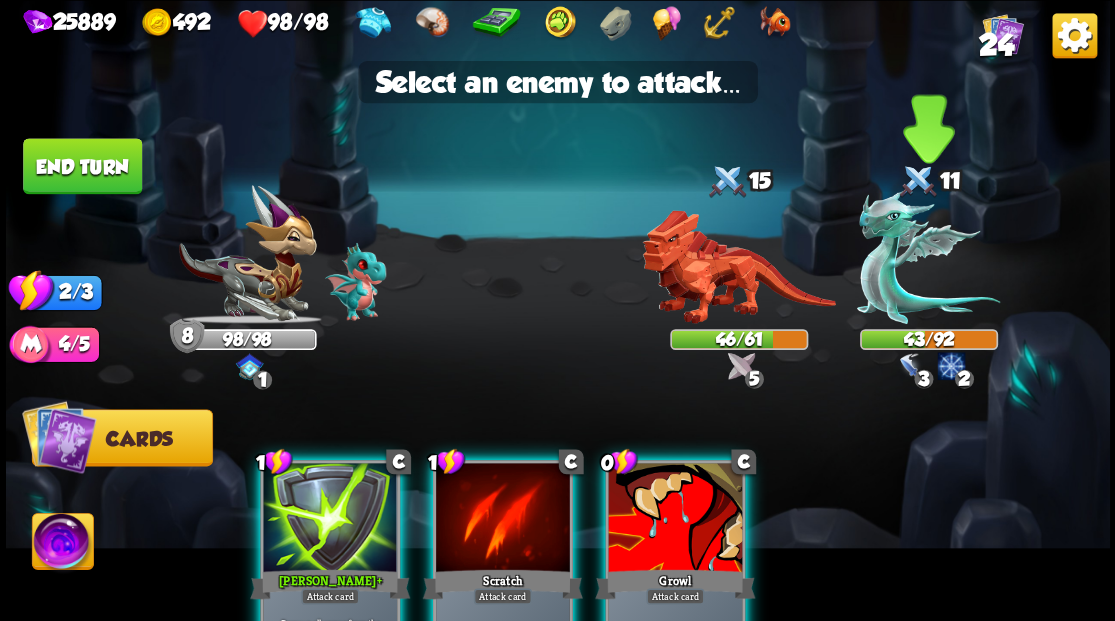 click at bounding box center [928, 257] 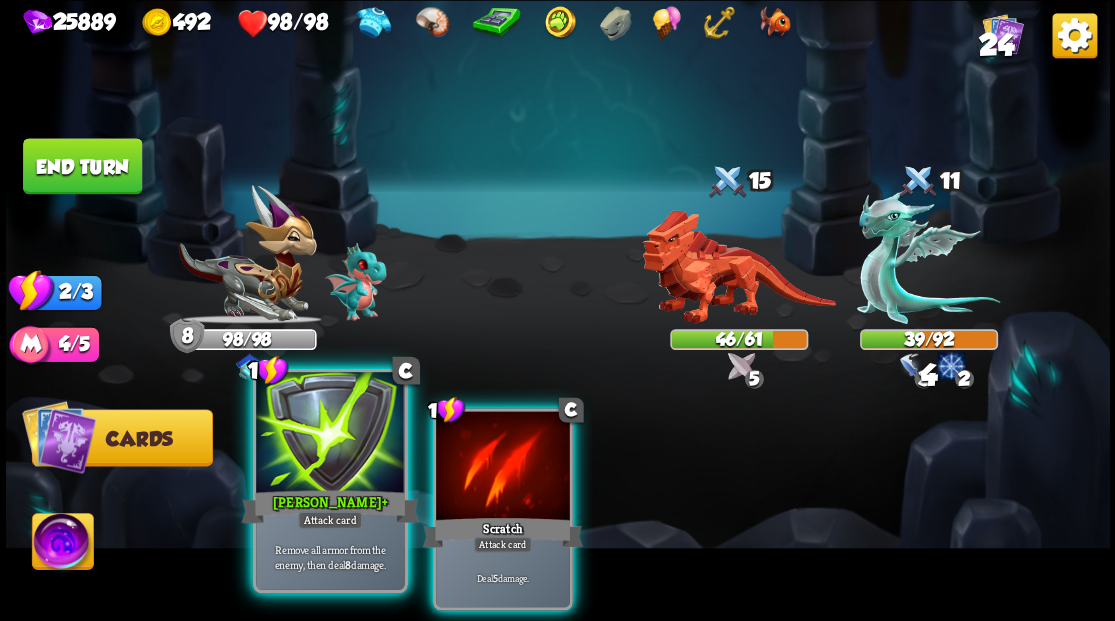 click at bounding box center (330, 434) 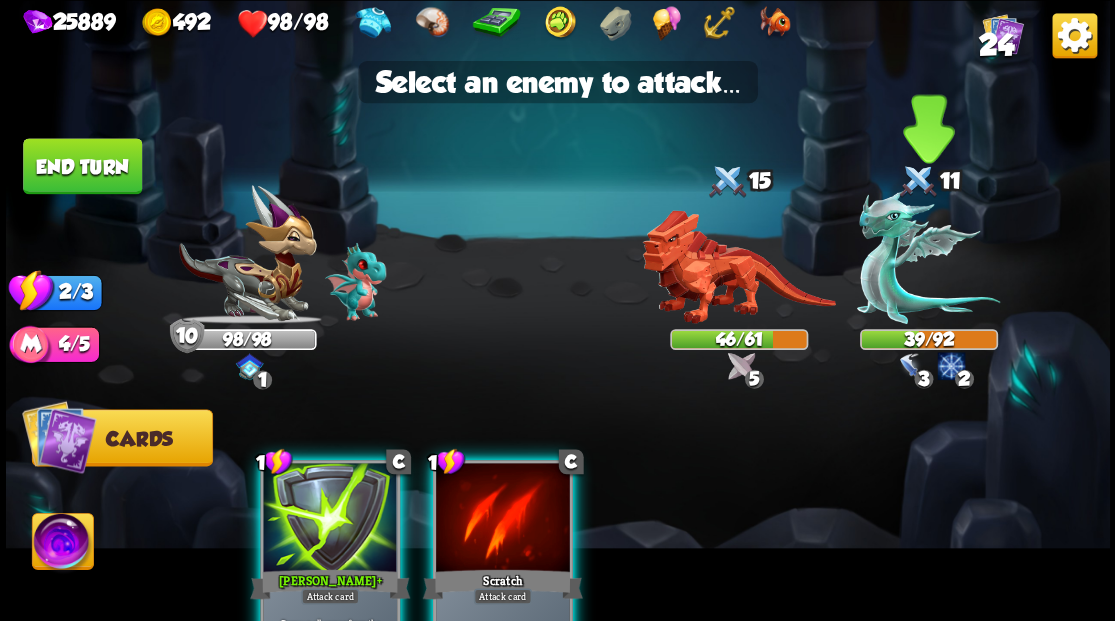 click at bounding box center [928, 257] 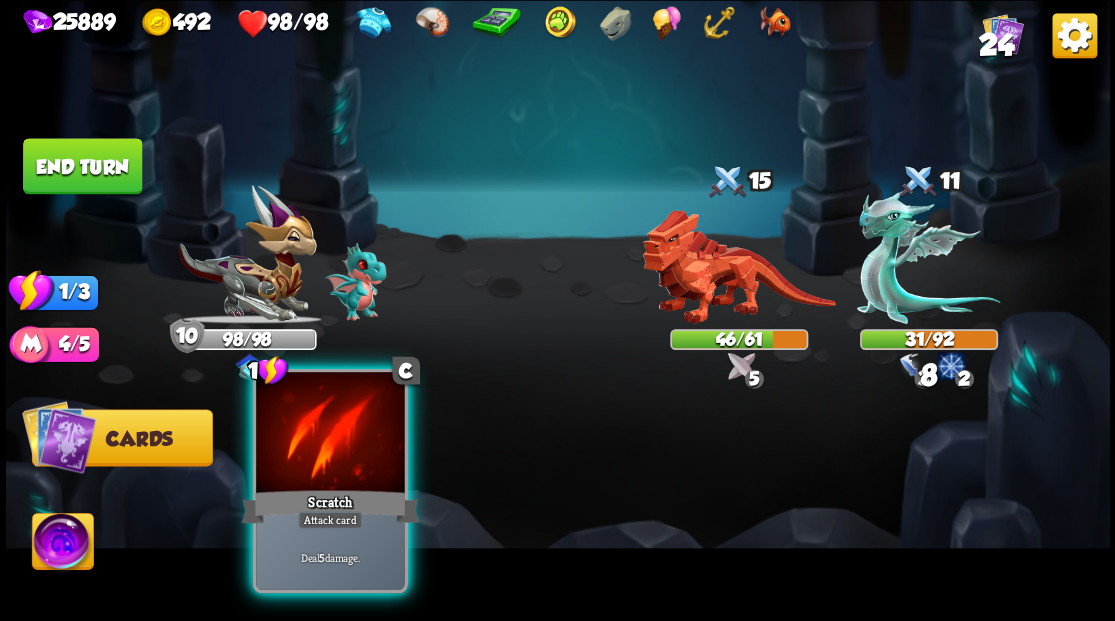 click at bounding box center [330, 434] 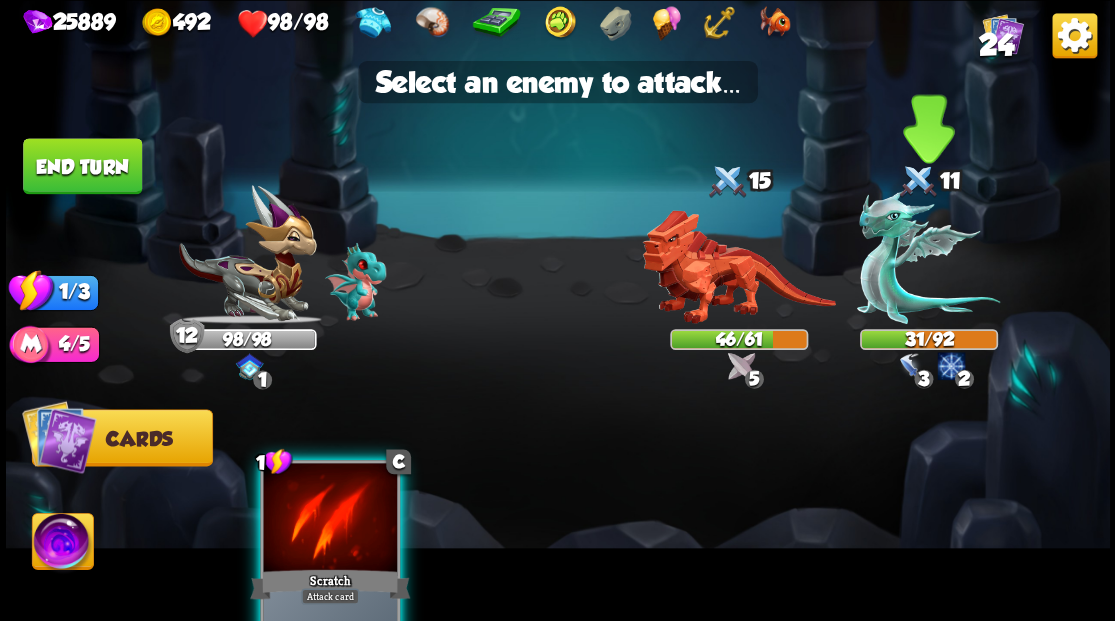 click at bounding box center [928, 257] 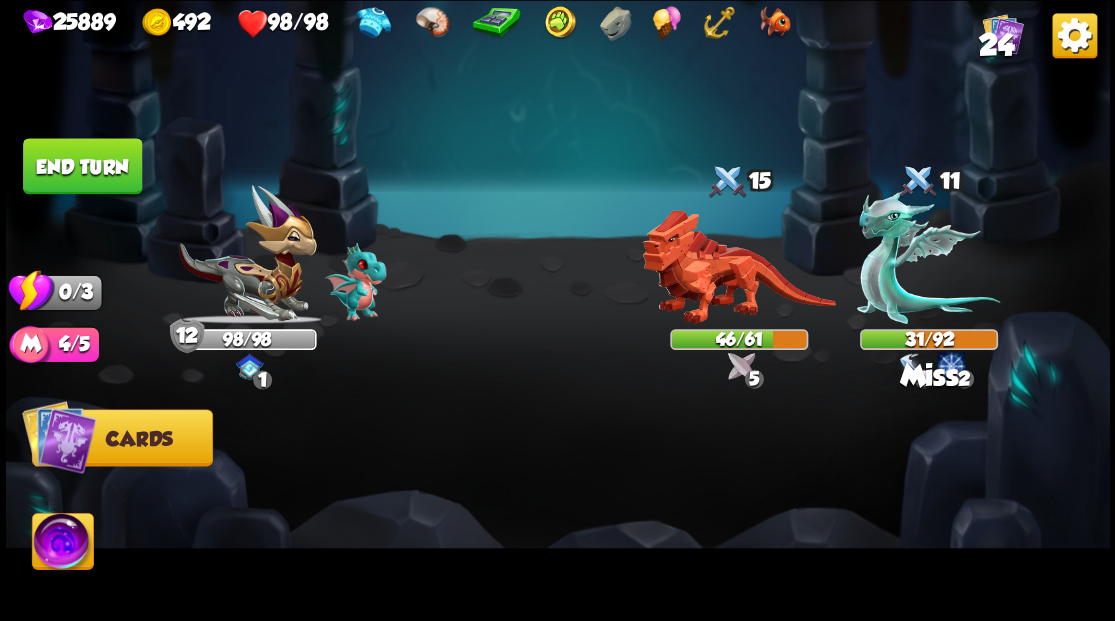 click on "End turn" at bounding box center [82, 166] 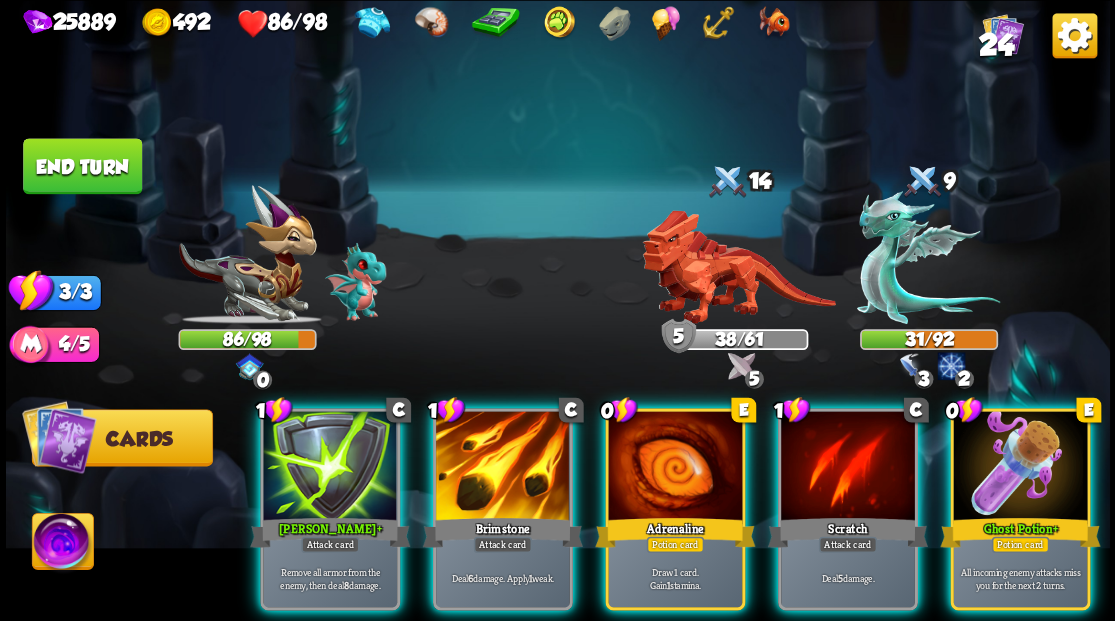 click at bounding box center (1020, 467) 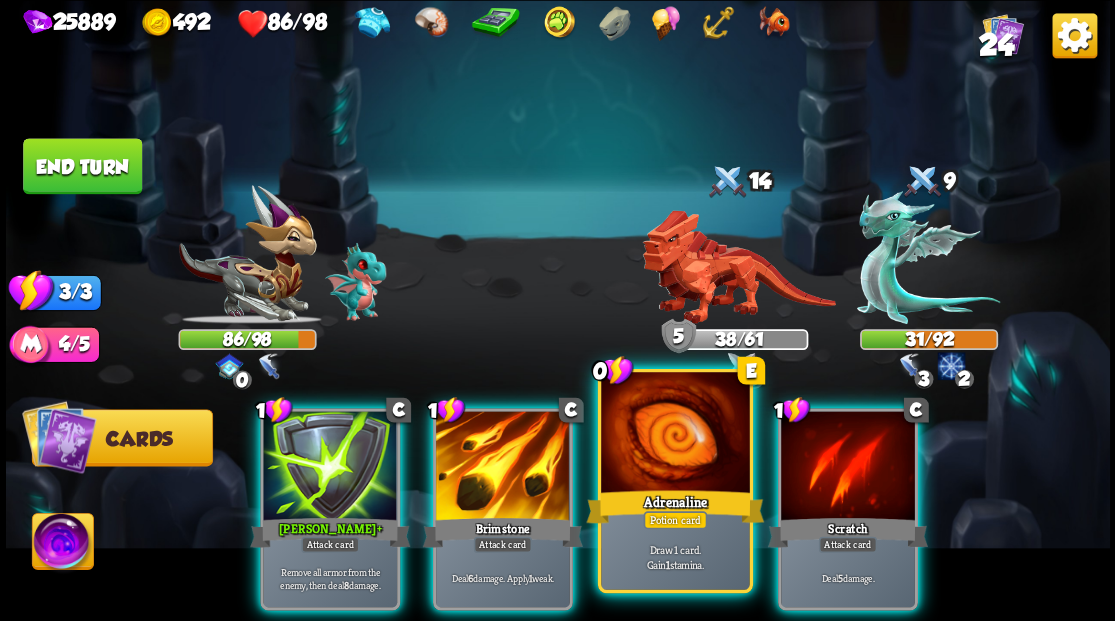 click at bounding box center (675, 434) 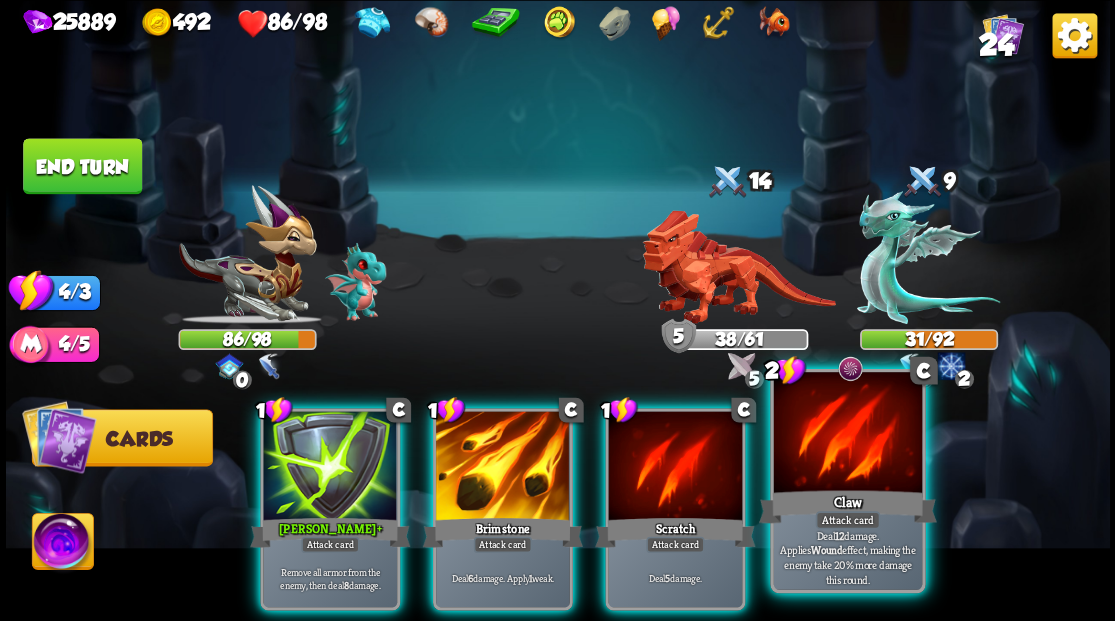 click at bounding box center [847, 434] 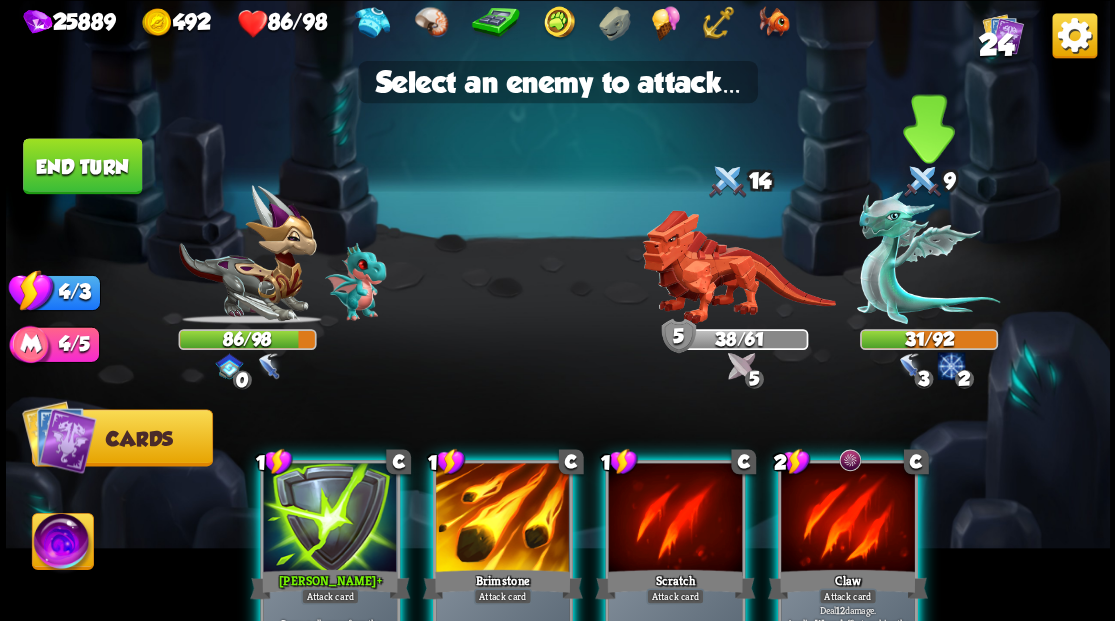 click at bounding box center [928, 257] 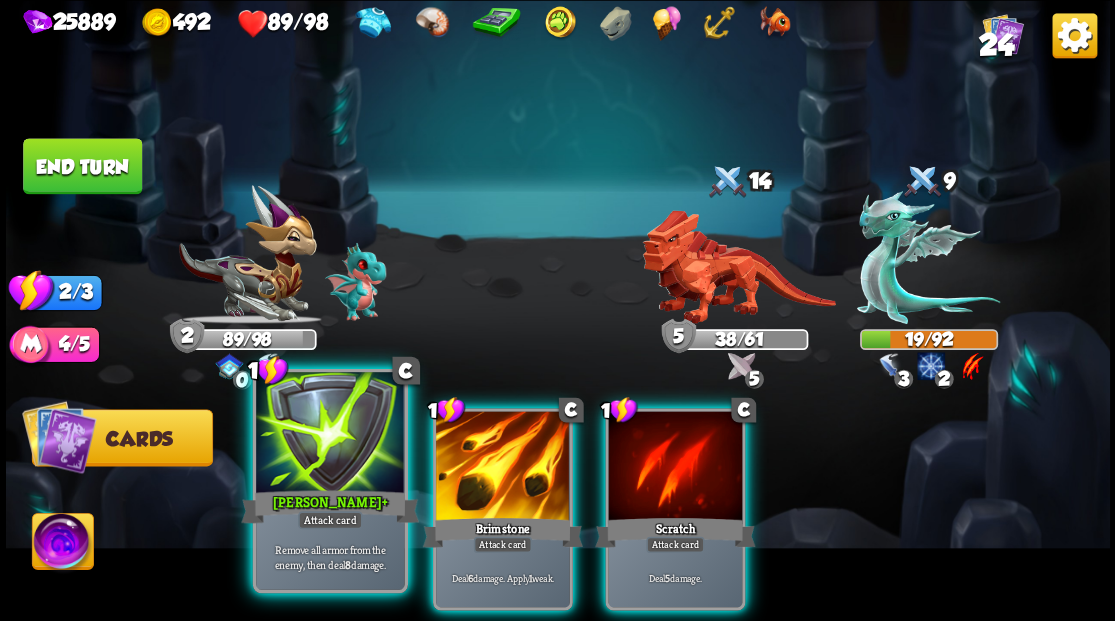 click at bounding box center [330, 434] 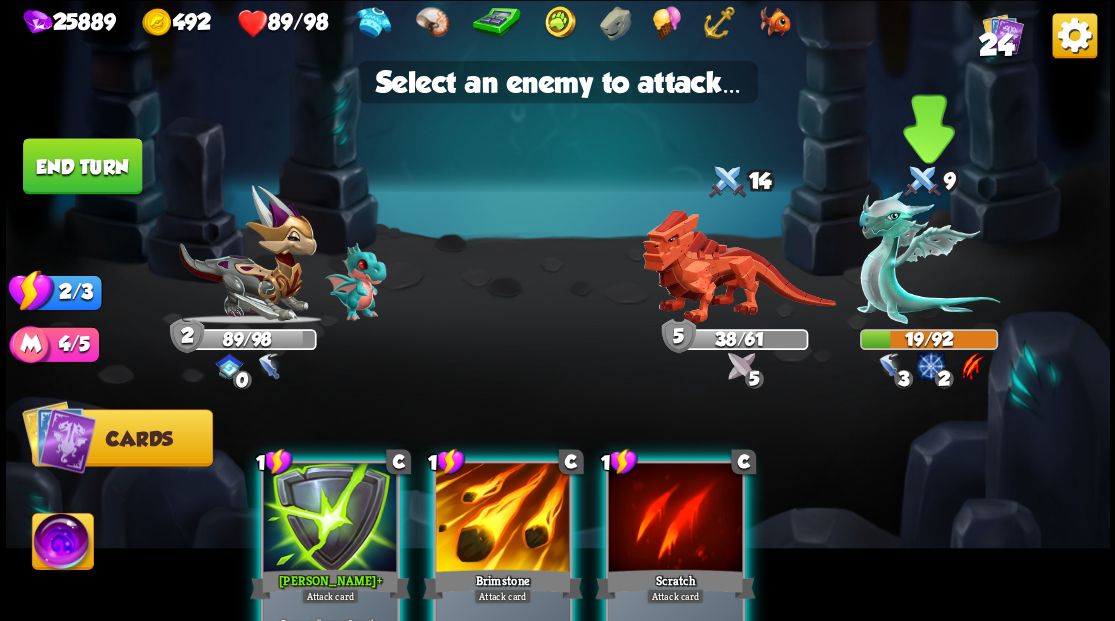 click at bounding box center (928, 257) 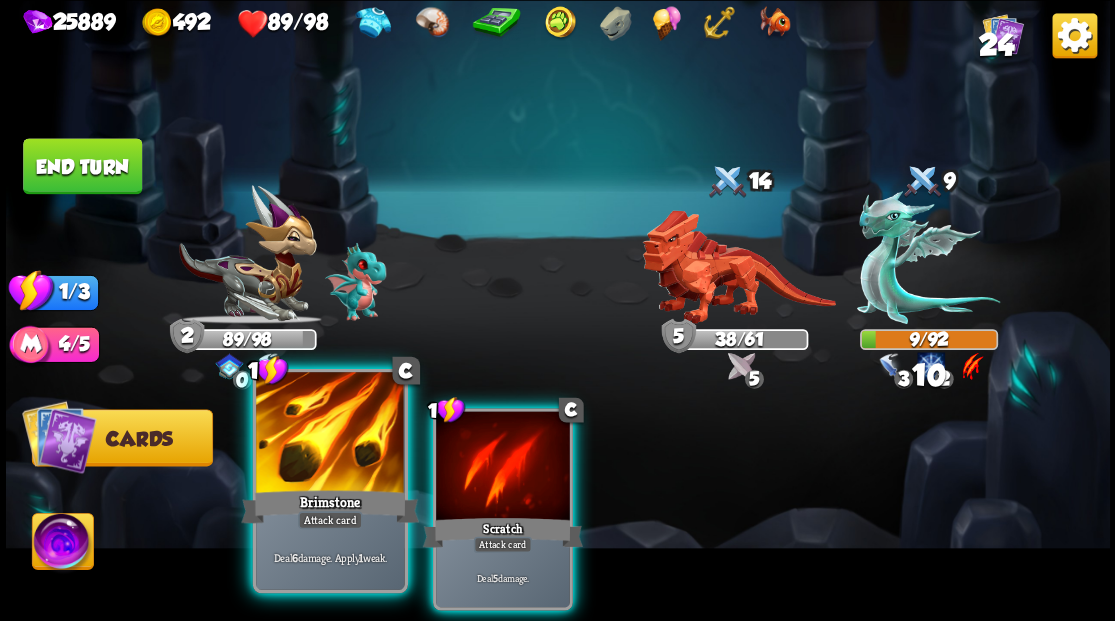 click at bounding box center (330, 434) 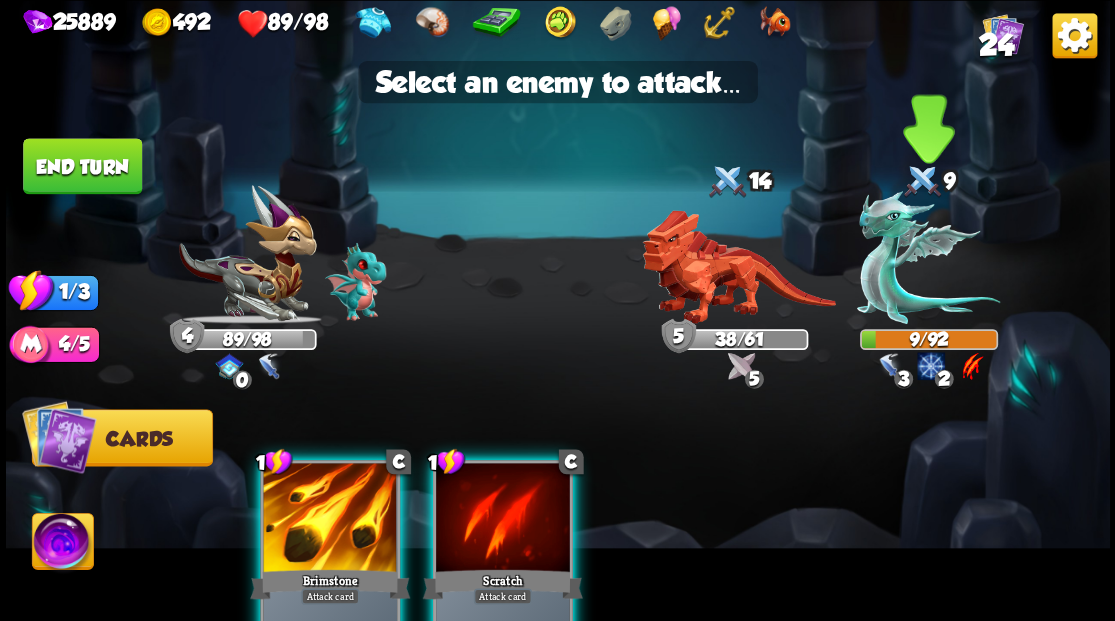 click at bounding box center [928, 257] 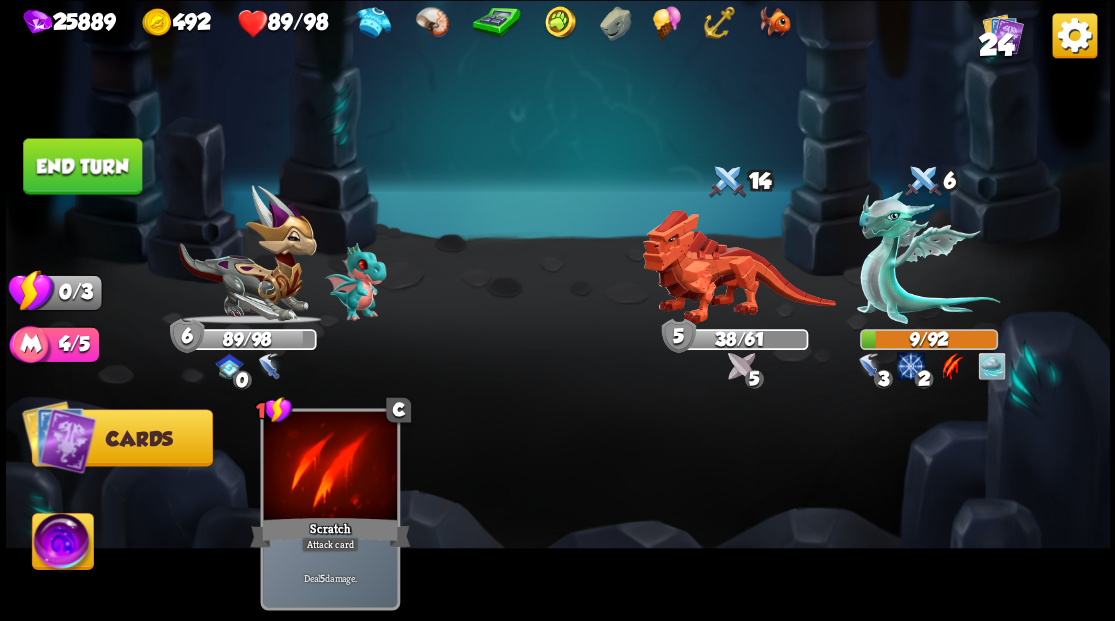 click on "End turn" at bounding box center (82, 166) 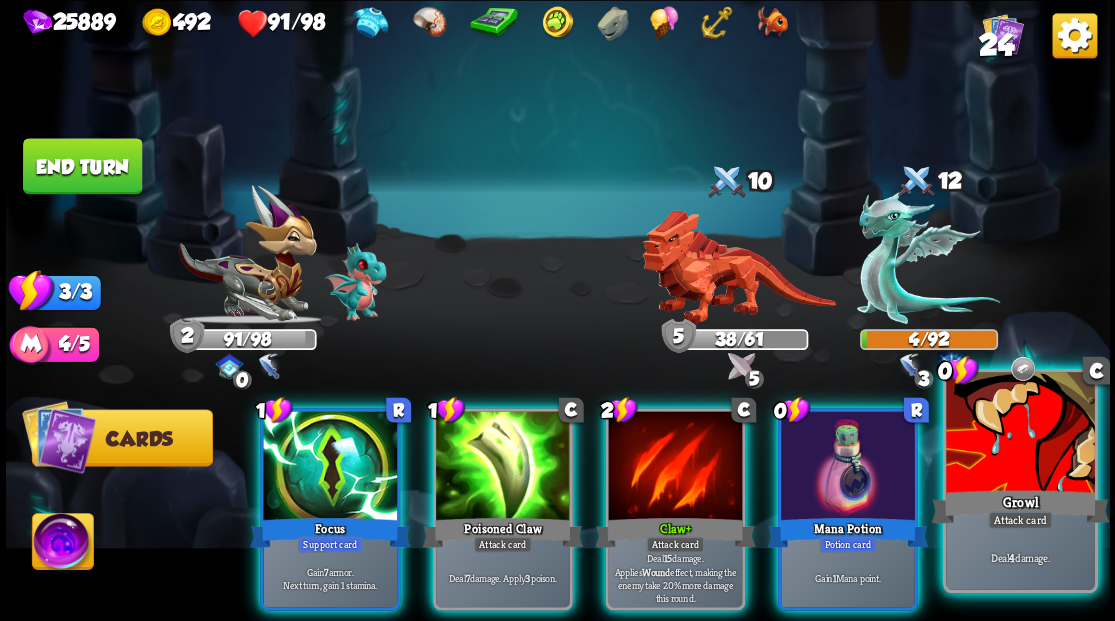 click at bounding box center [1020, 434] 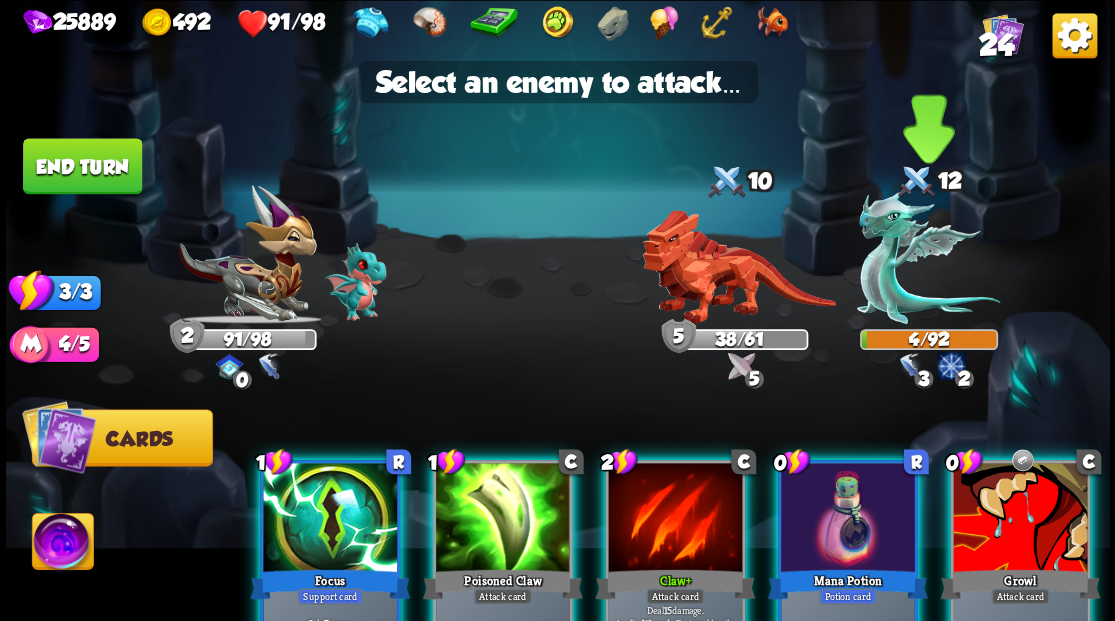 click at bounding box center (928, 257) 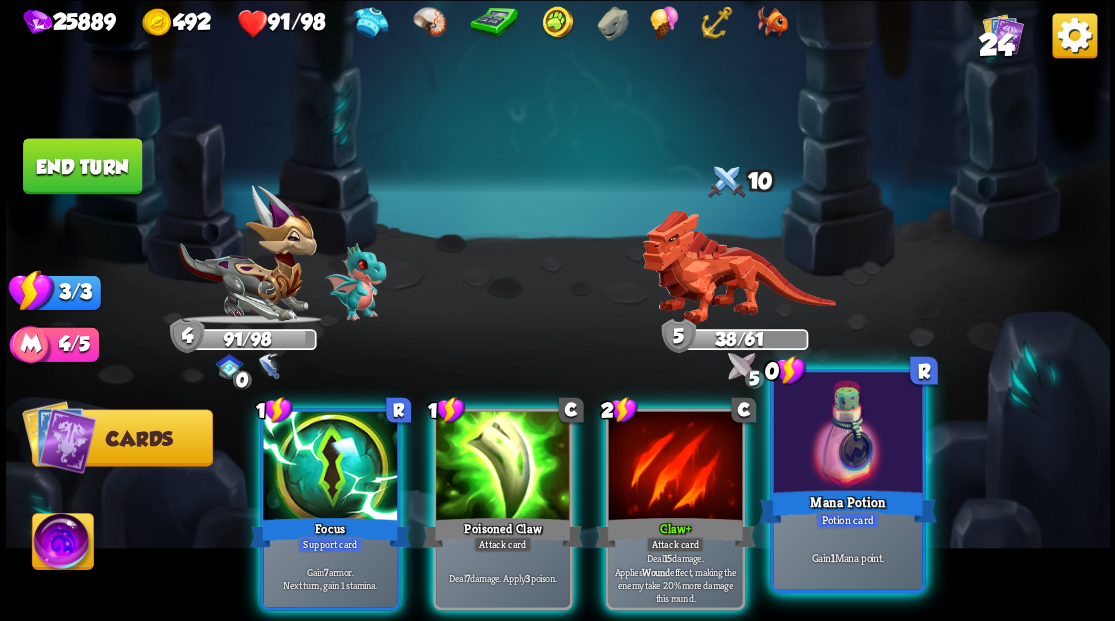 click at bounding box center (847, 434) 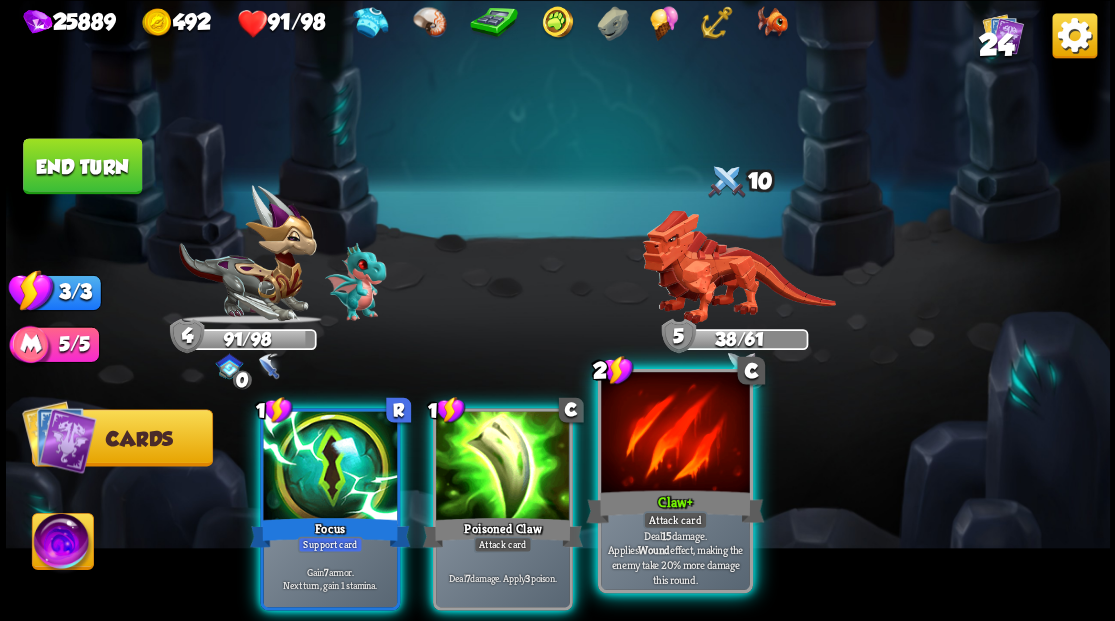 click at bounding box center (675, 434) 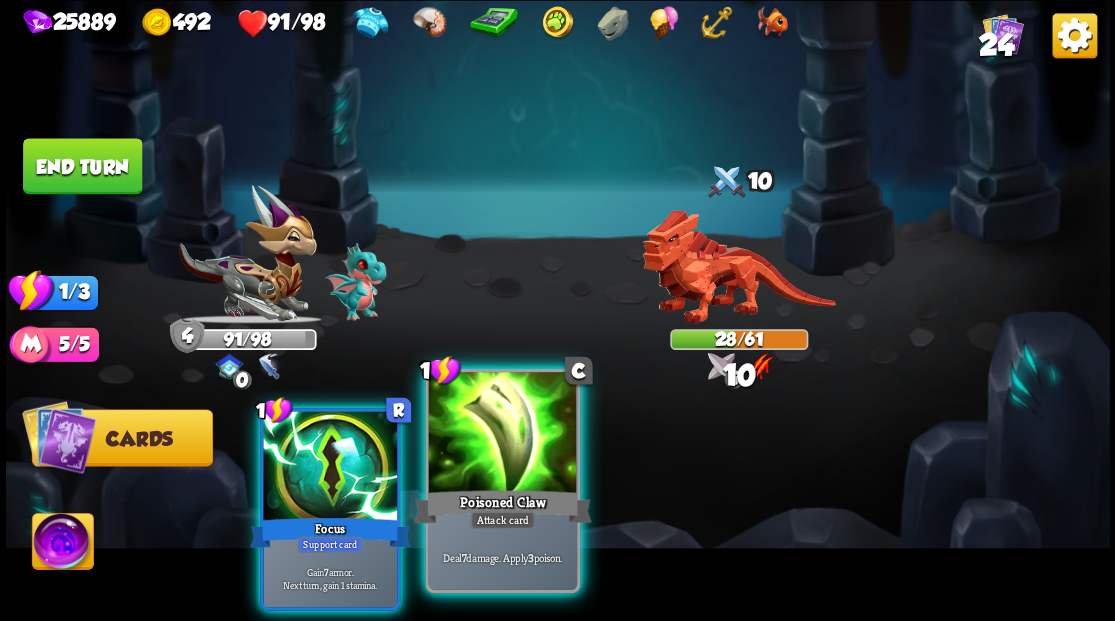 click at bounding box center (502, 434) 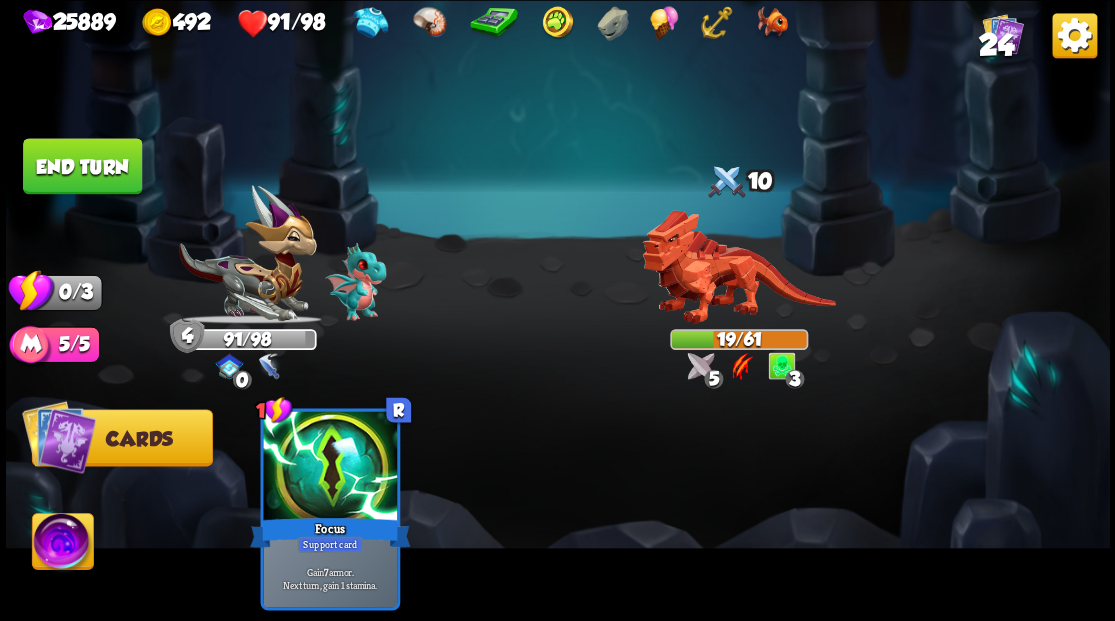 click on "End turn" at bounding box center [82, 166] 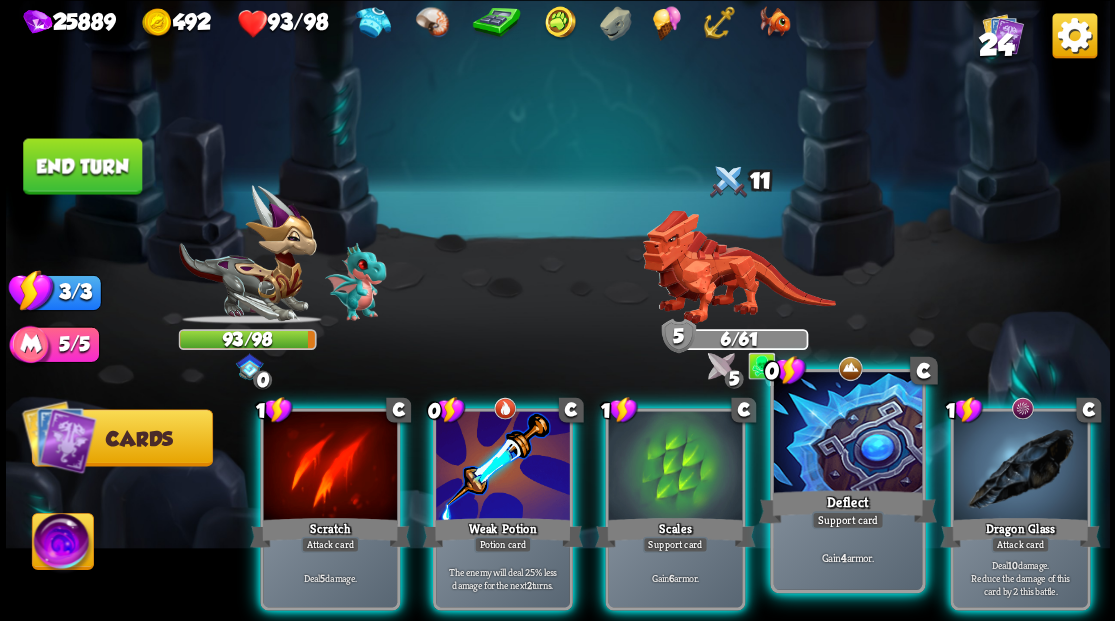 click at bounding box center [847, 434] 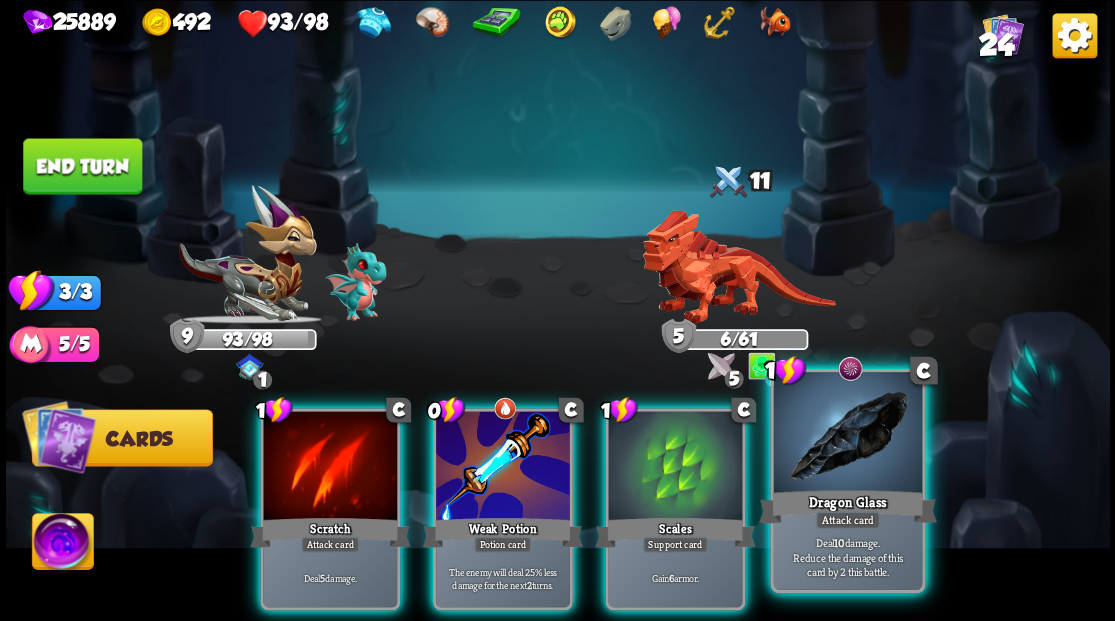 click at bounding box center (847, 434) 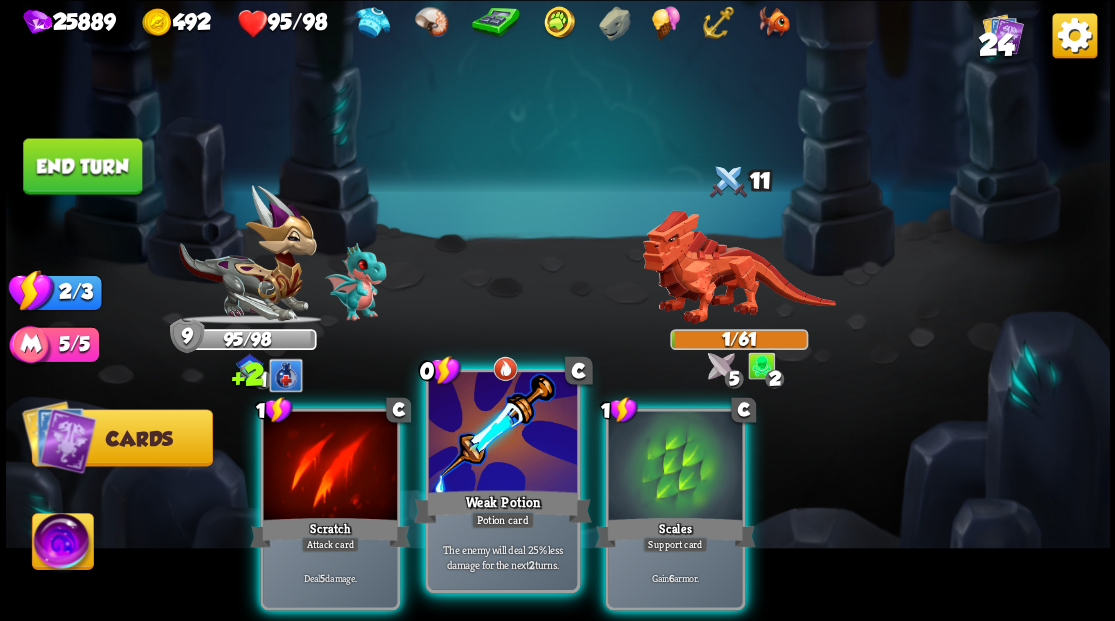 click at bounding box center [502, 434] 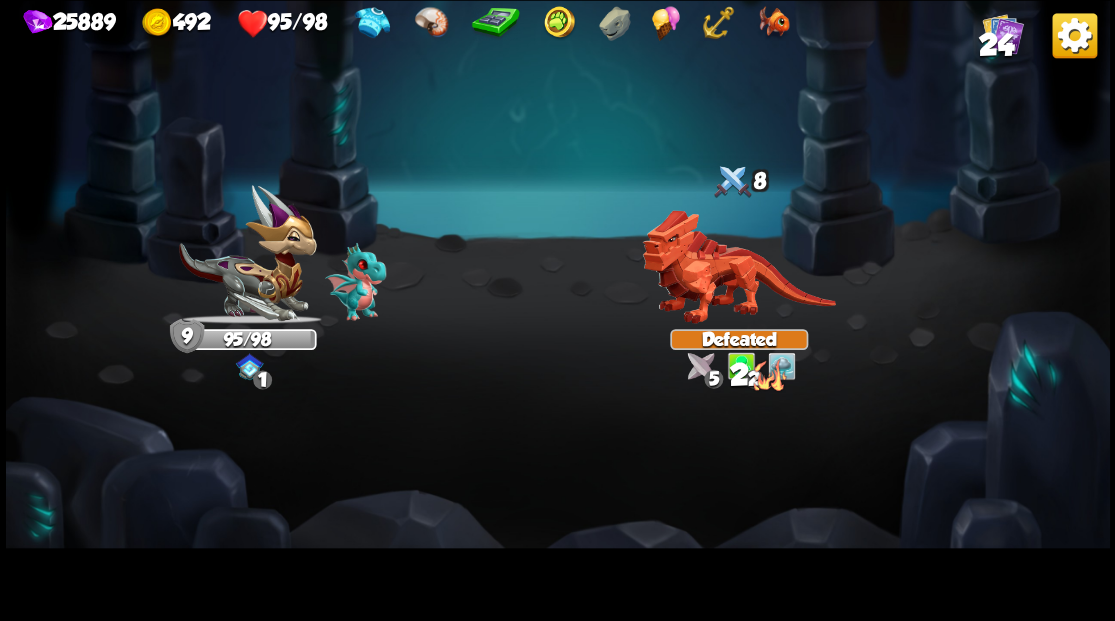 click at bounding box center (558, 310) 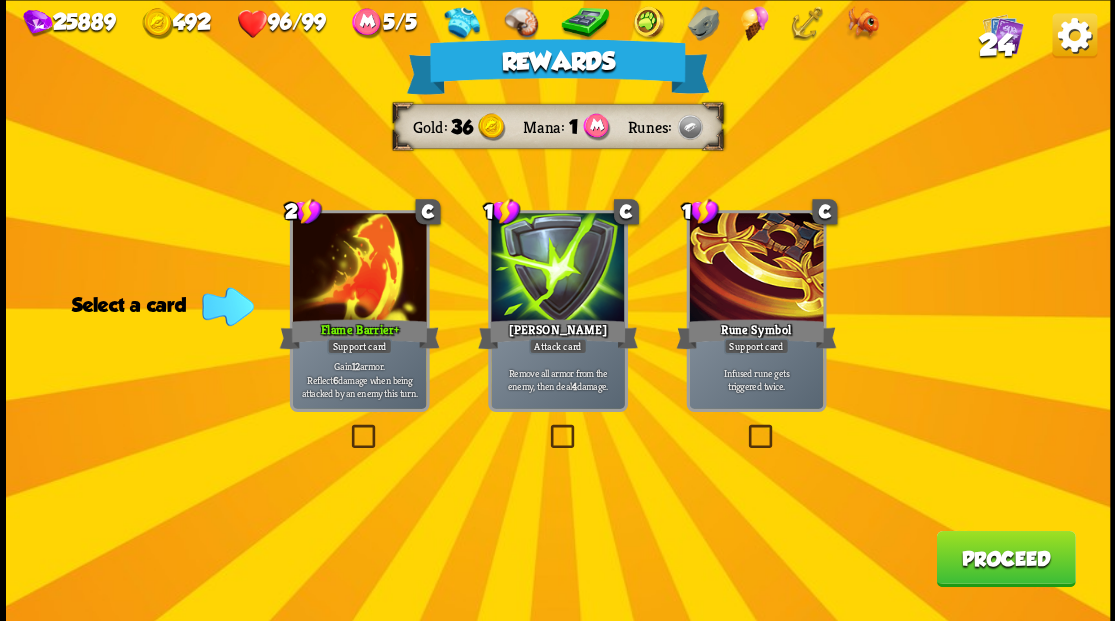 click on "Proceed" at bounding box center (1005, 558) 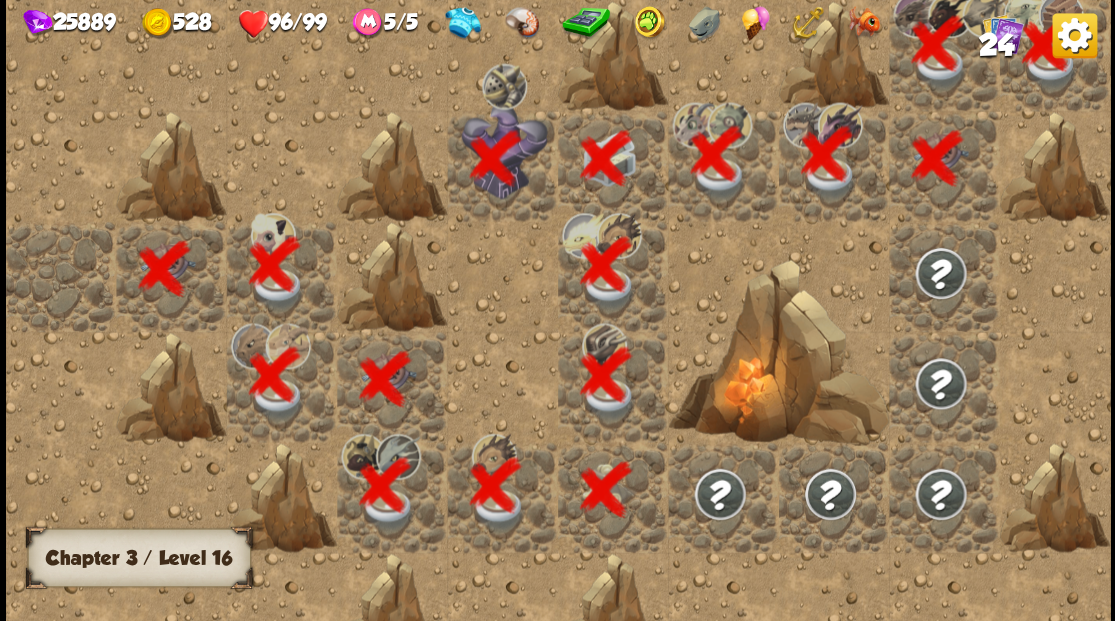 scroll, scrollTop: 0, scrollLeft: 384, axis: horizontal 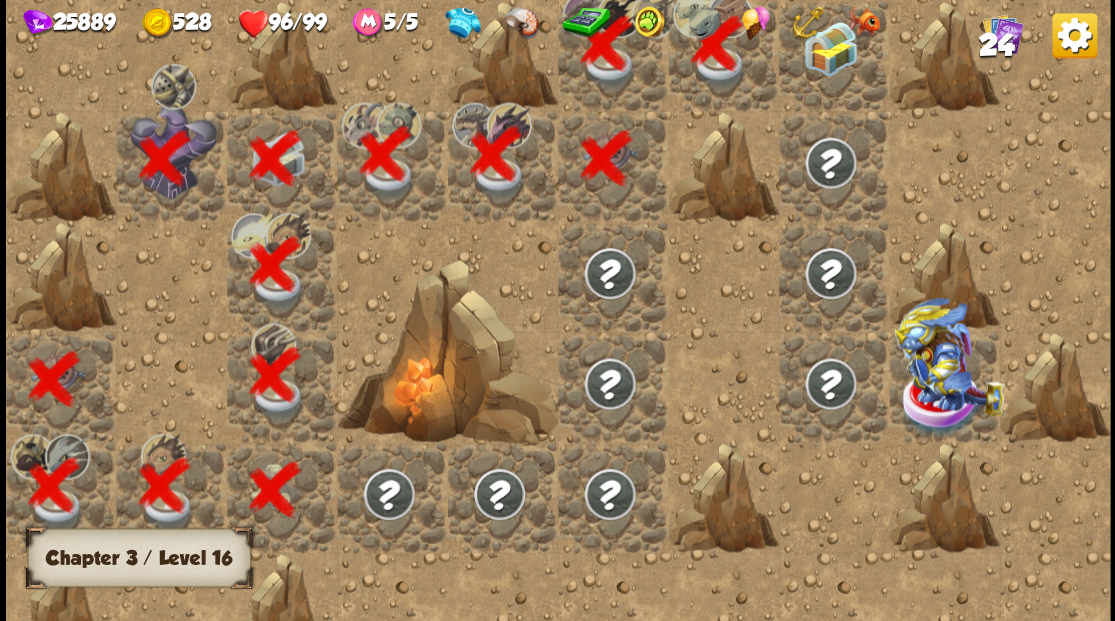 click at bounding box center (833, 55) 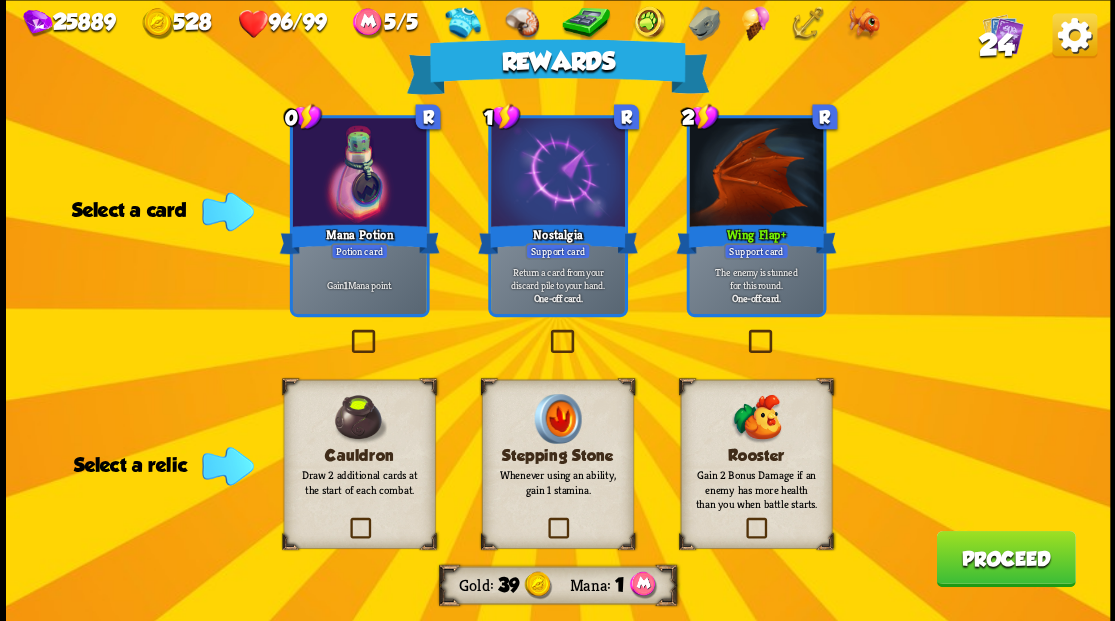 click at bounding box center [744, 332] 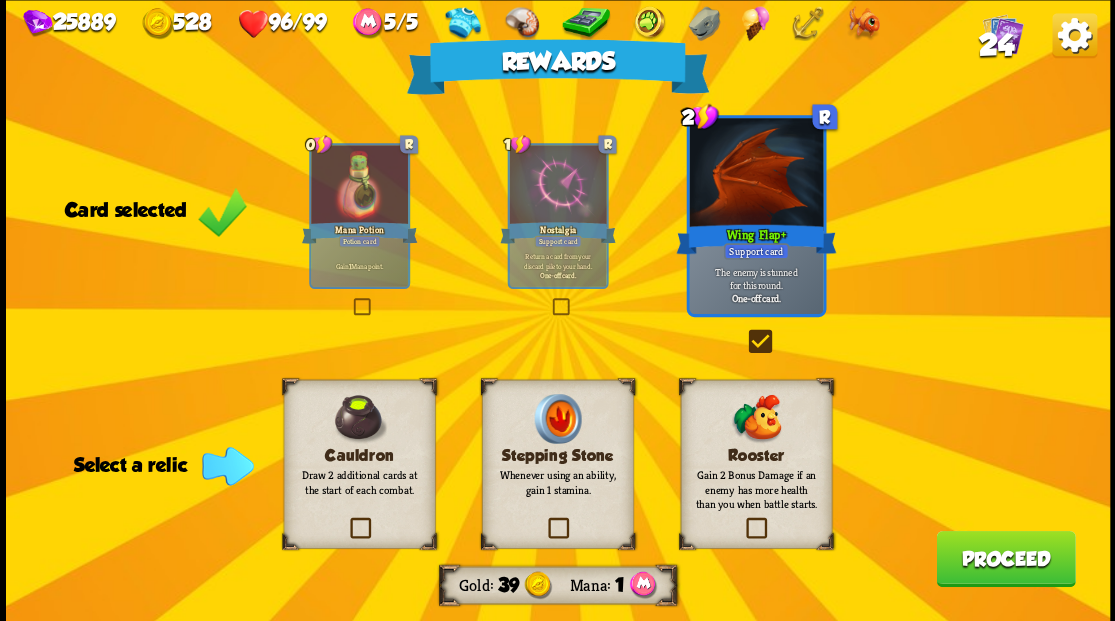 click at bounding box center [346, 520] 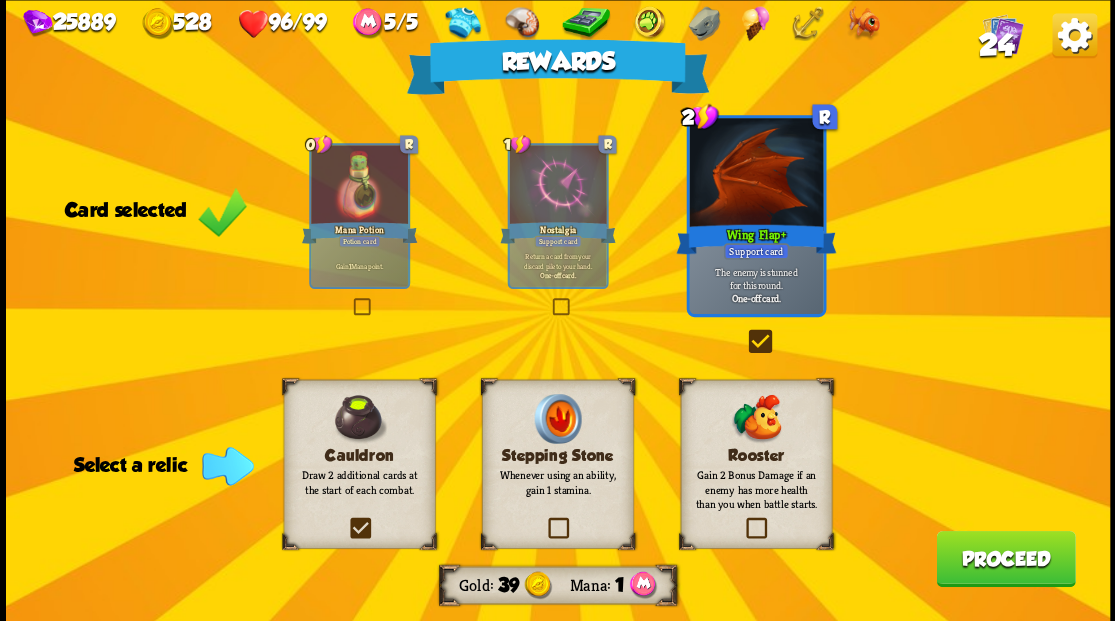click at bounding box center [0, 0] 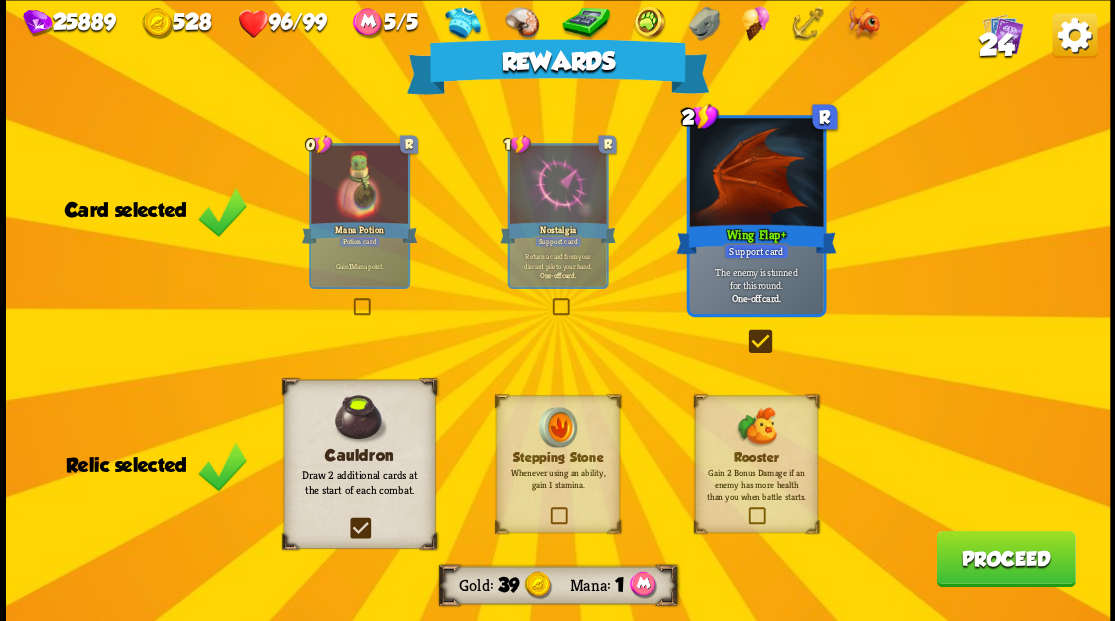 click on "Proceed" at bounding box center (1005, 558) 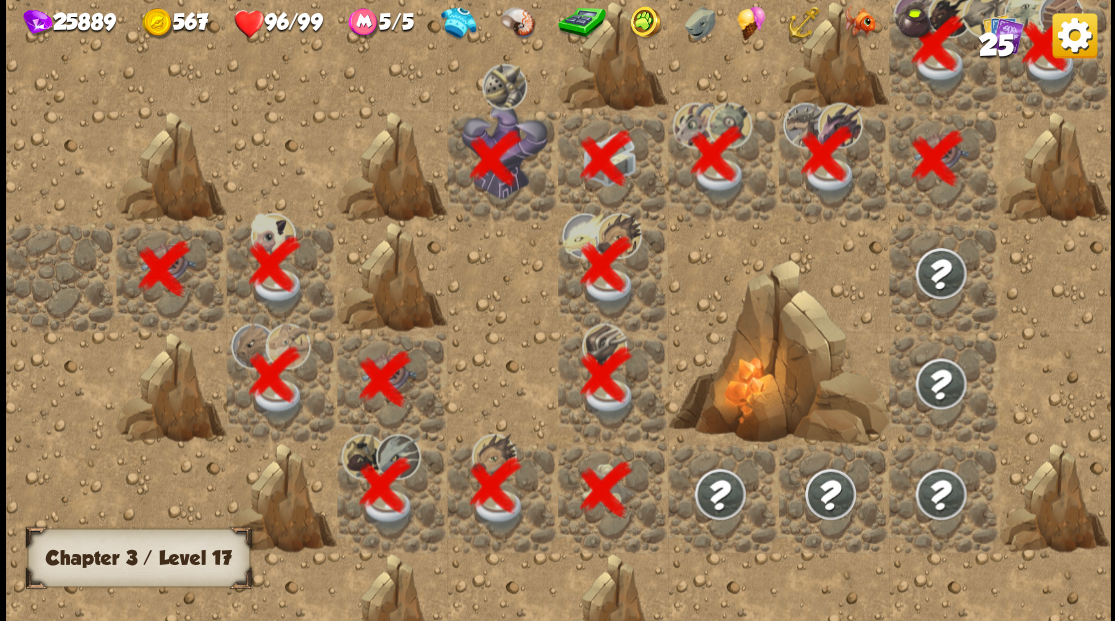 scroll, scrollTop: 0, scrollLeft: 384, axis: horizontal 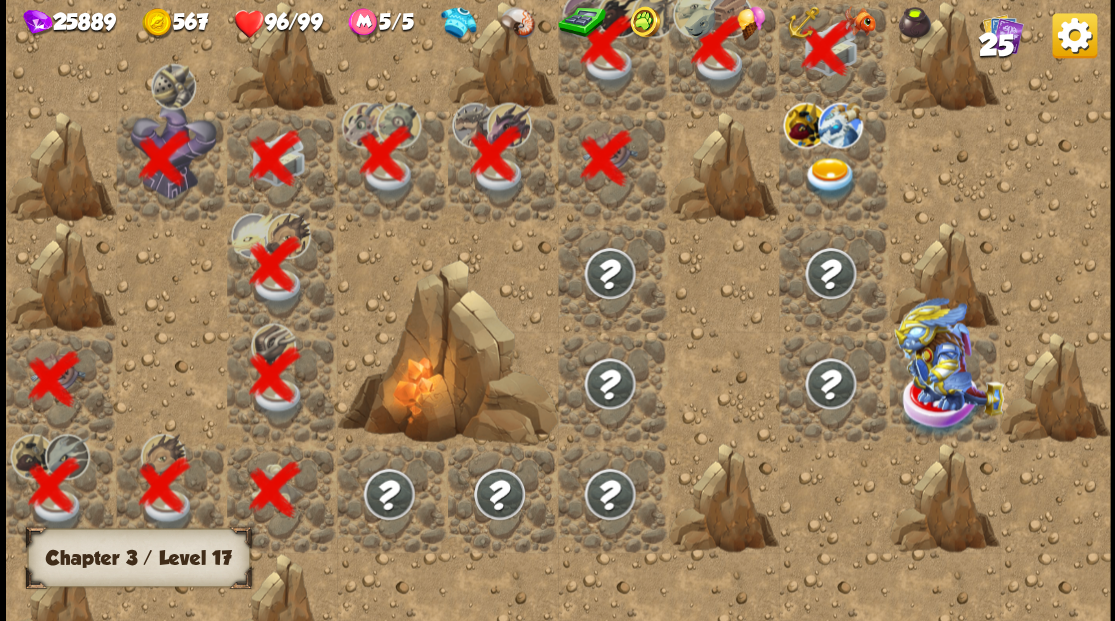 click at bounding box center (829, 178) 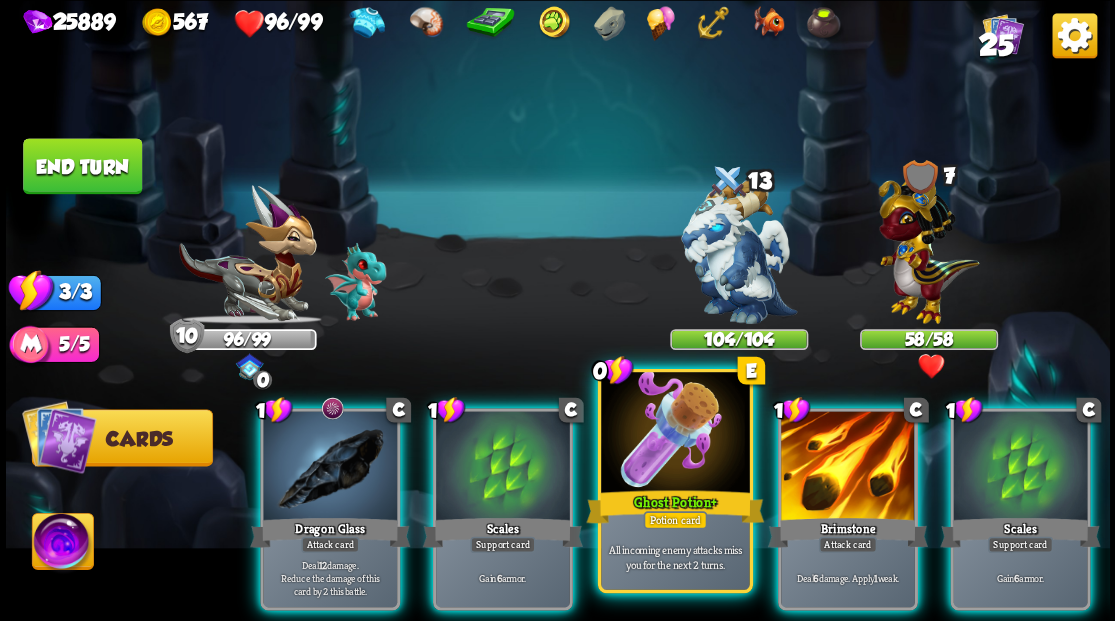 click at bounding box center [675, 434] 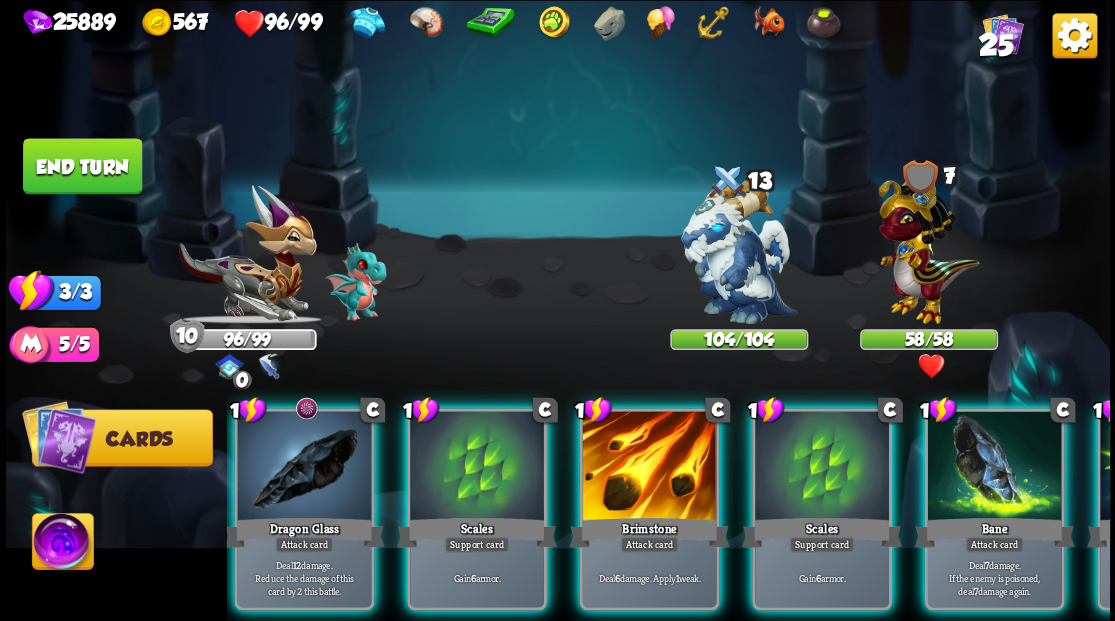 scroll, scrollTop: 0, scrollLeft: 0, axis: both 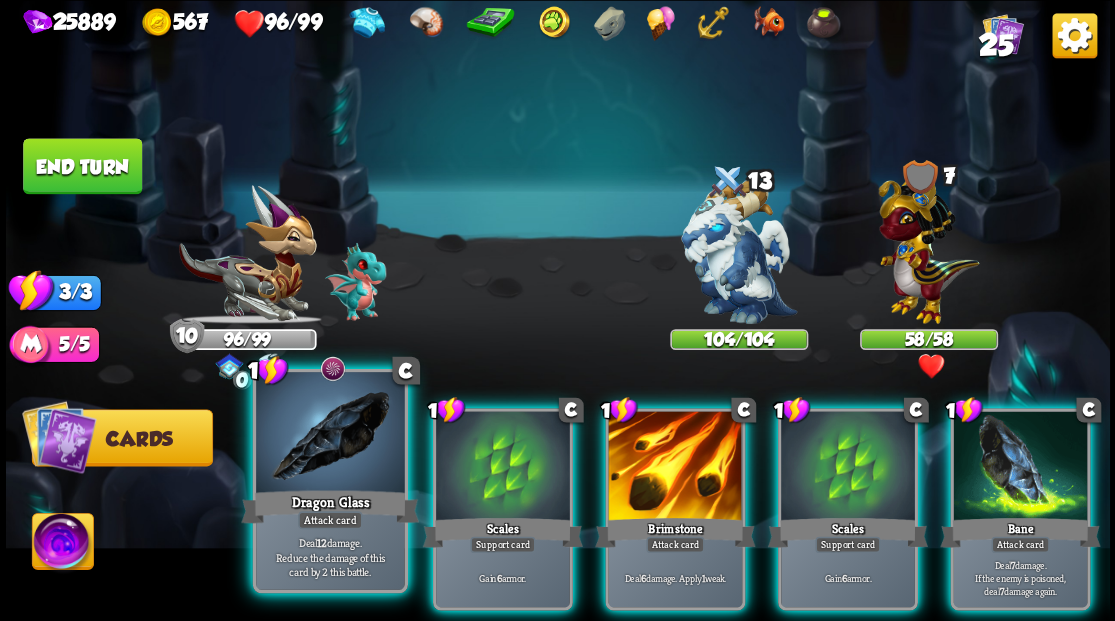 click at bounding box center (330, 434) 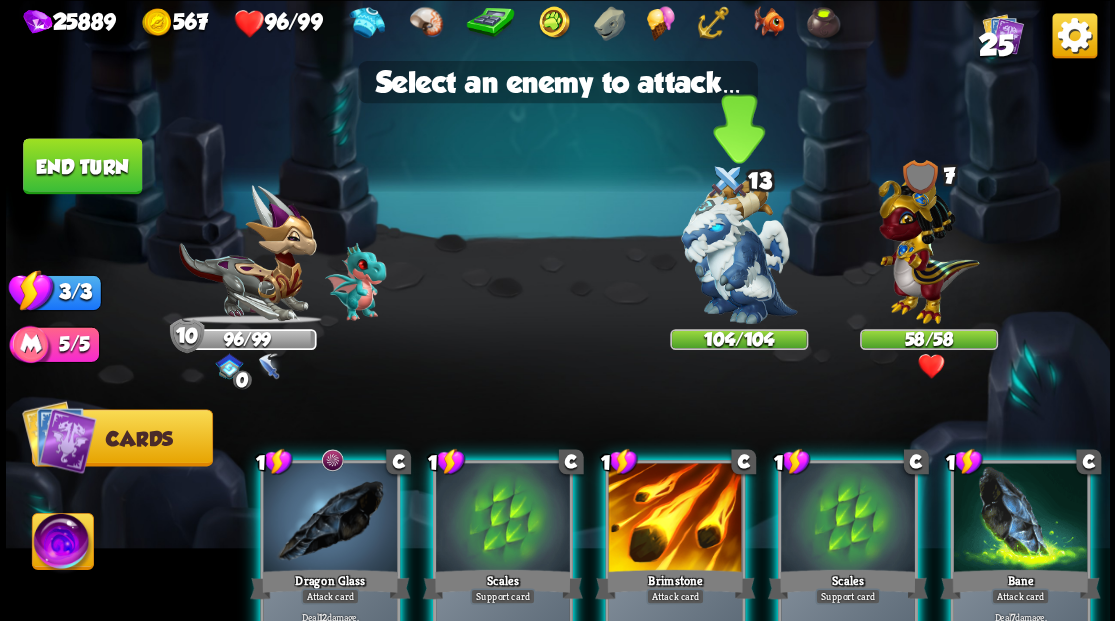 click at bounding box center (739, 251) 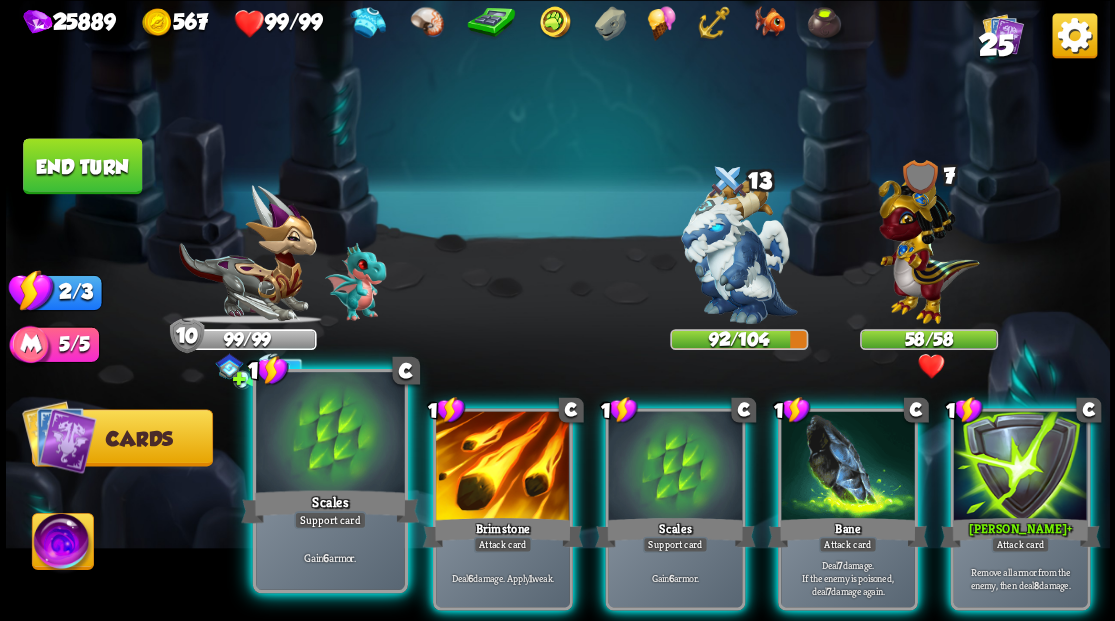 click at bounding box center [330, 434] 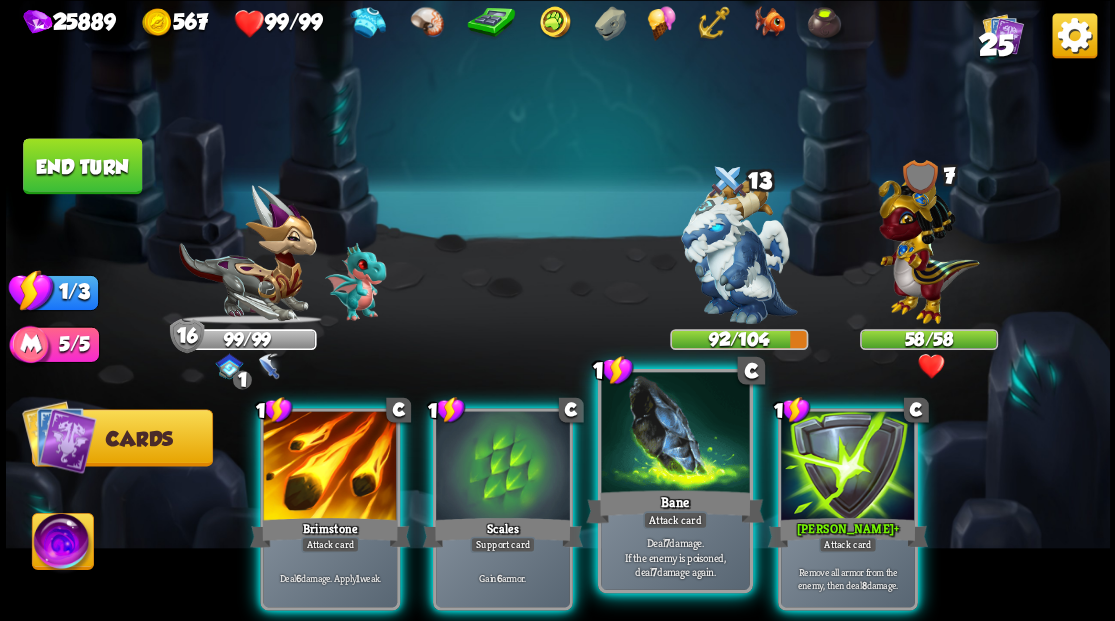 click at bounding box center [675, 434] 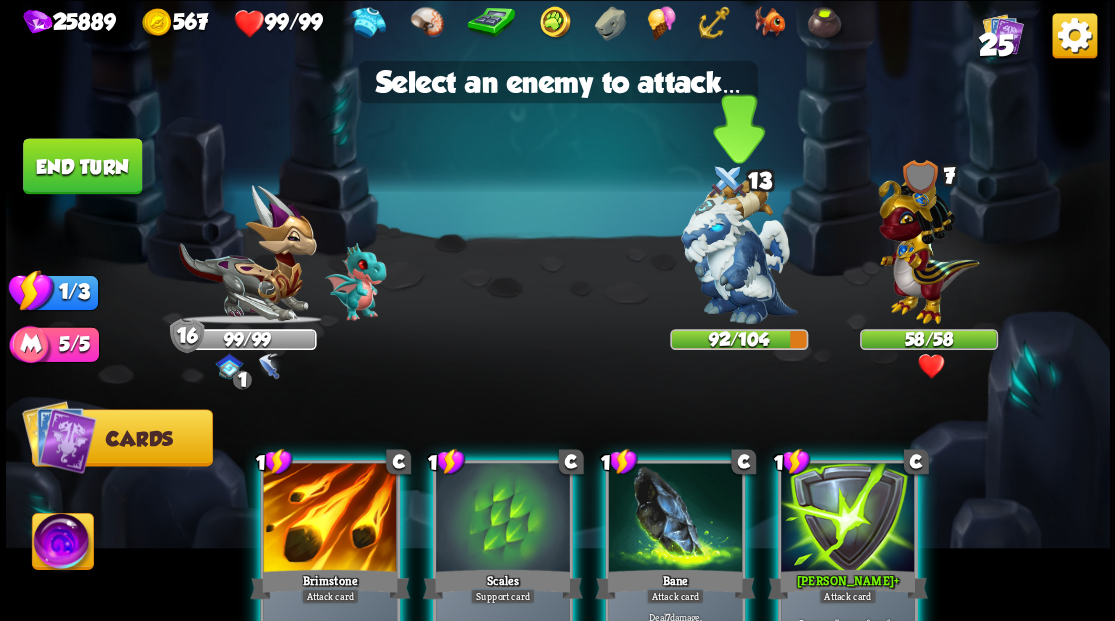 click at bounding box center [739, 251] 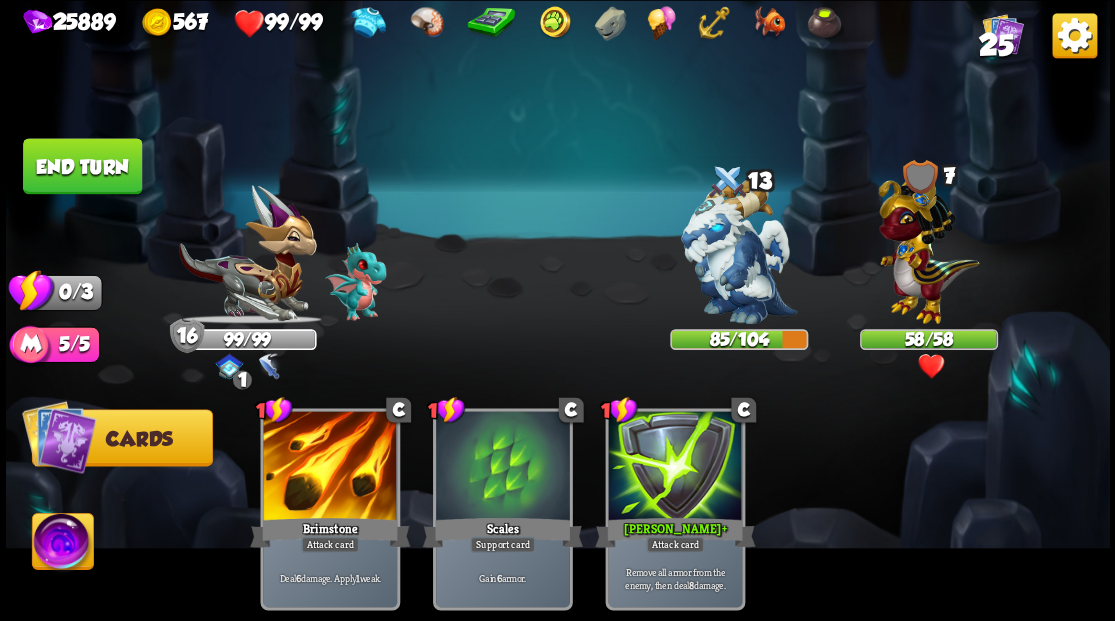 click on "End turn" at bounding box center [82, 166] 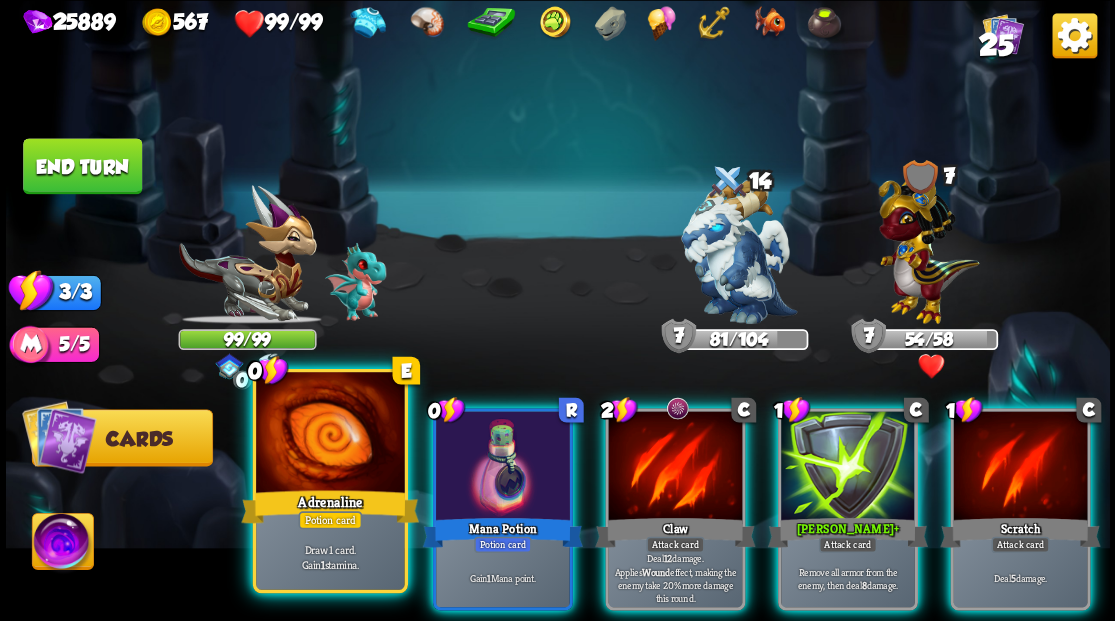 click at bounding box center (330, 434) 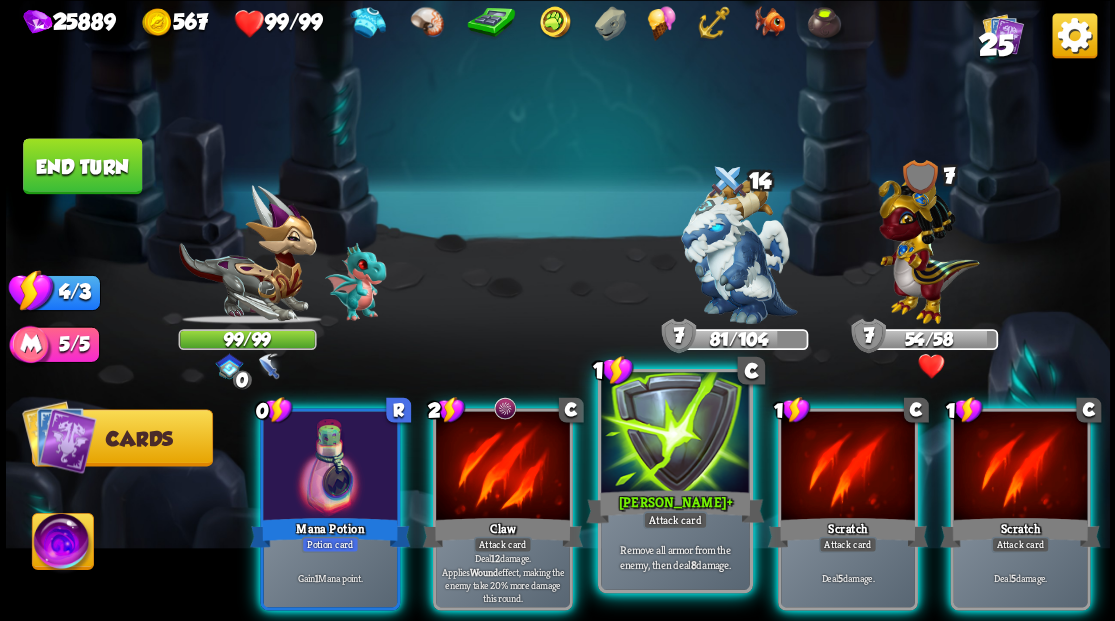 click at bounding box center (675, 434) 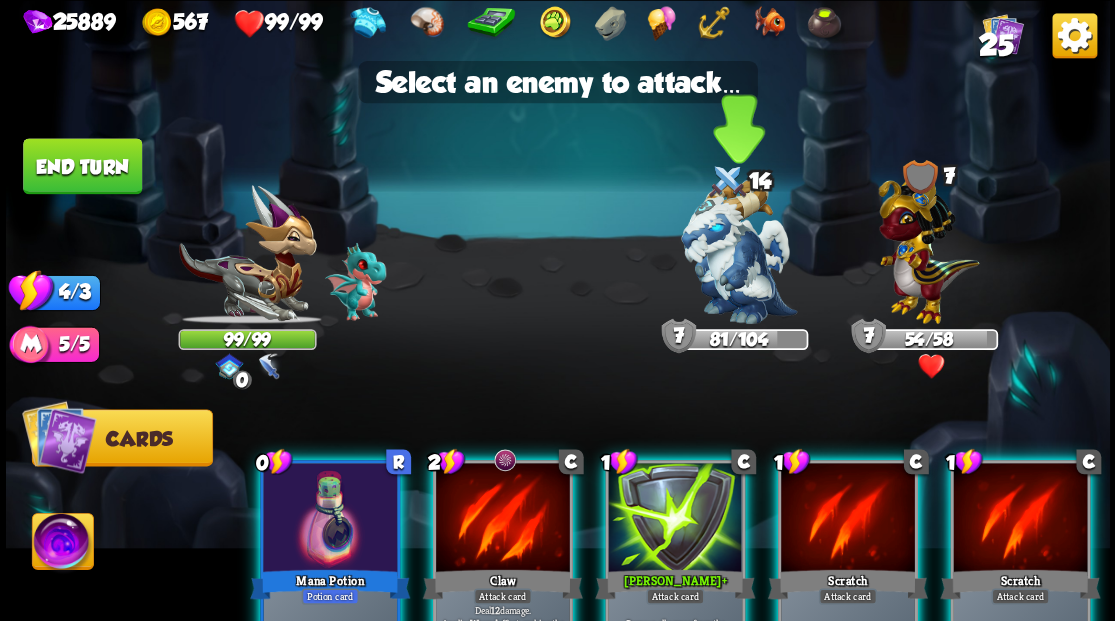 click at bounding box center (739, 251) 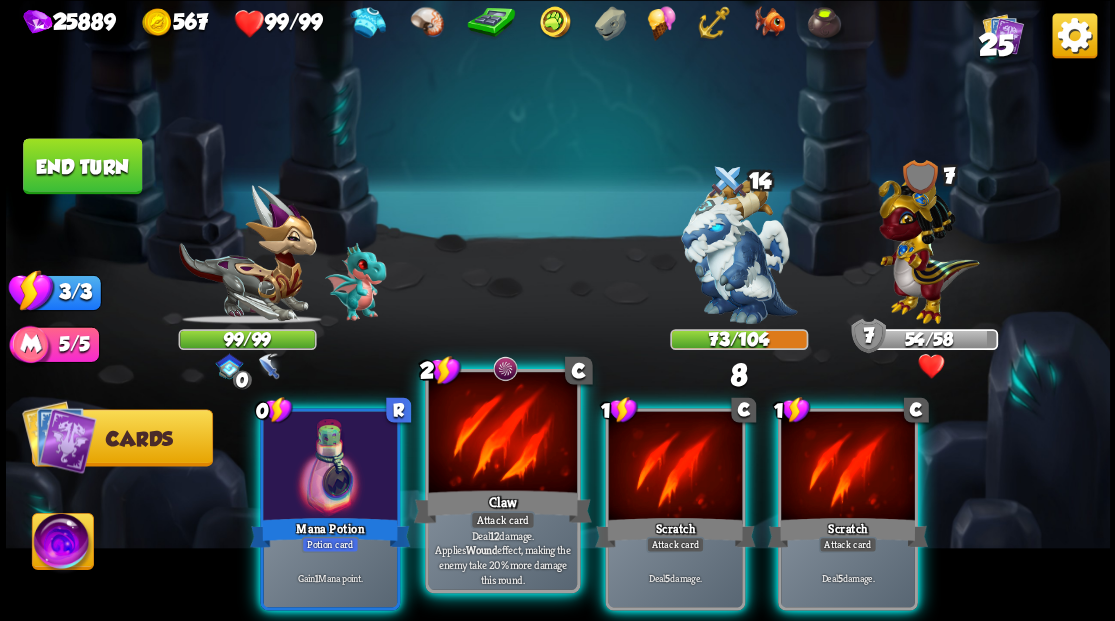 click at bounding box center (502, 434) 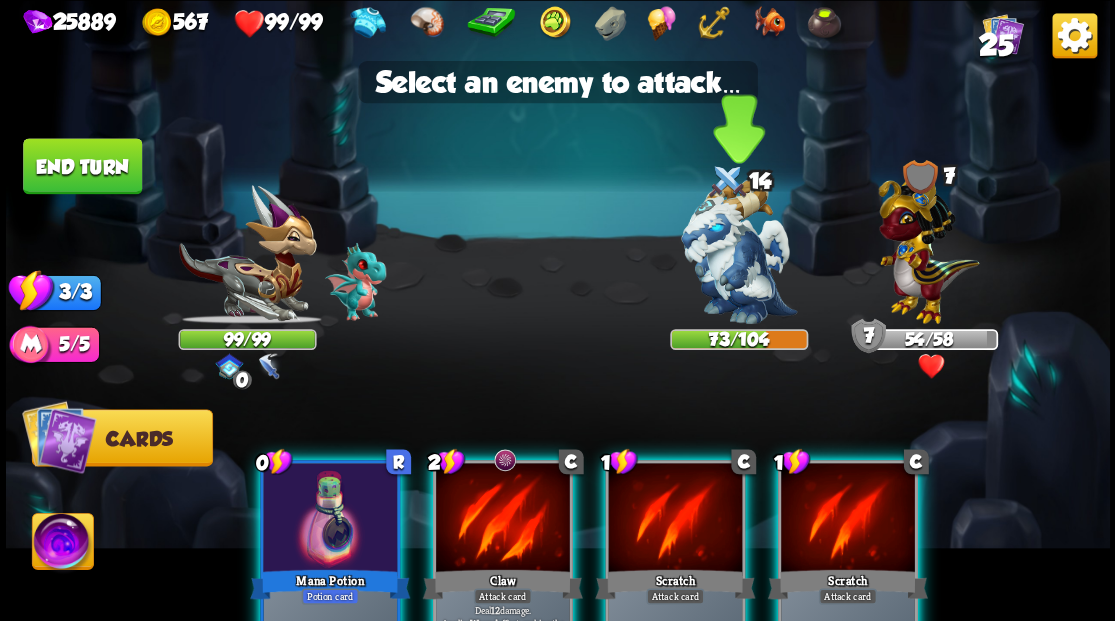 click at bounding box center [739, 251] 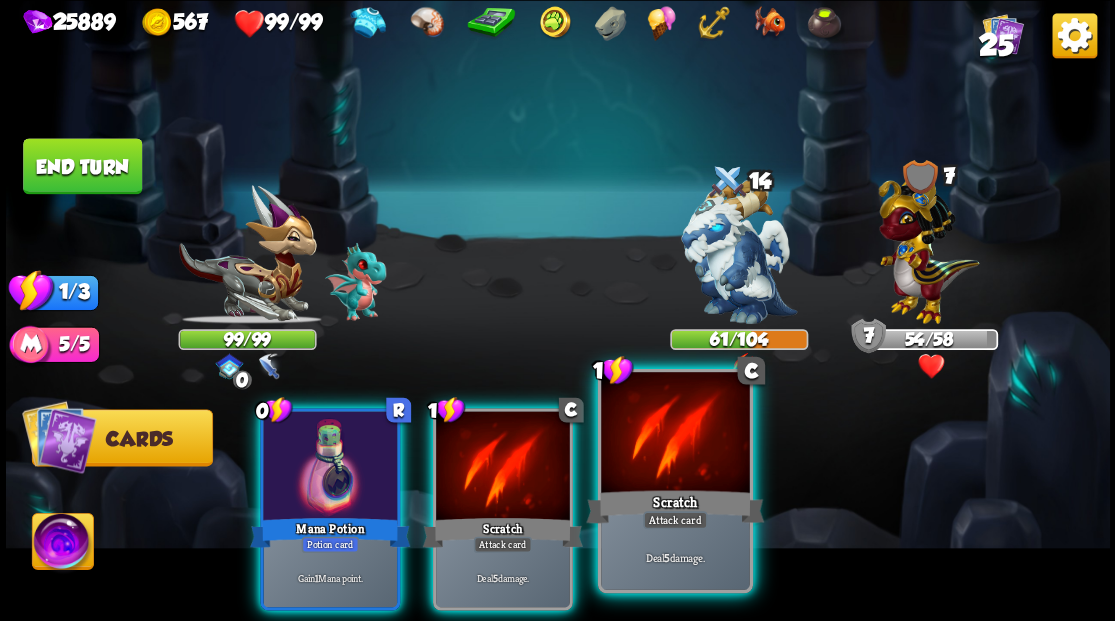 click at bounding box center (675, 434) 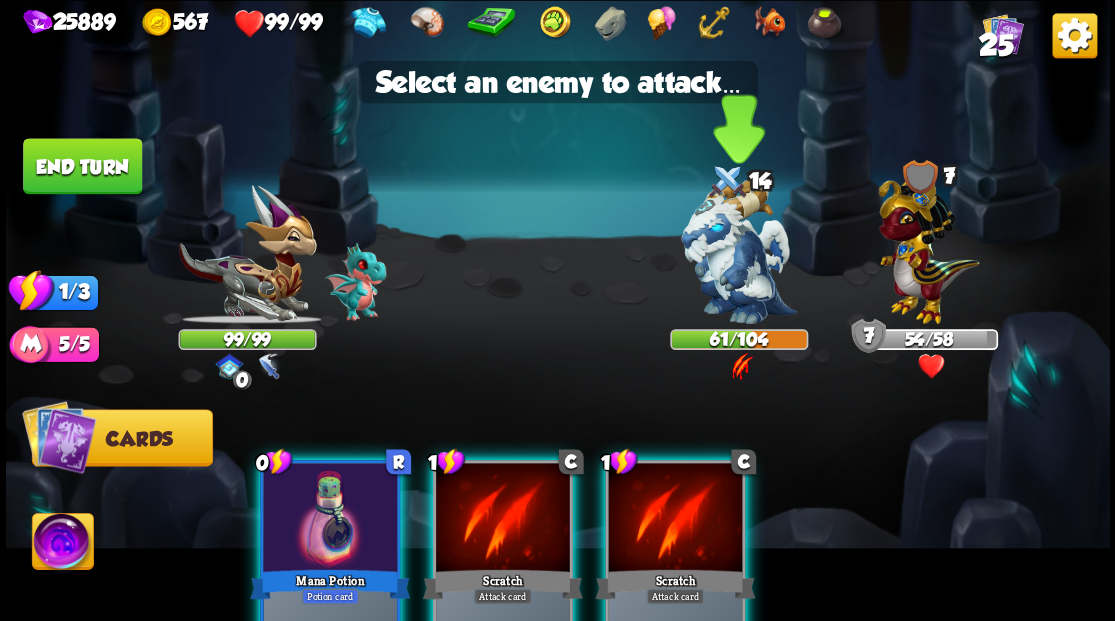 click at bounding box center (739, 251) 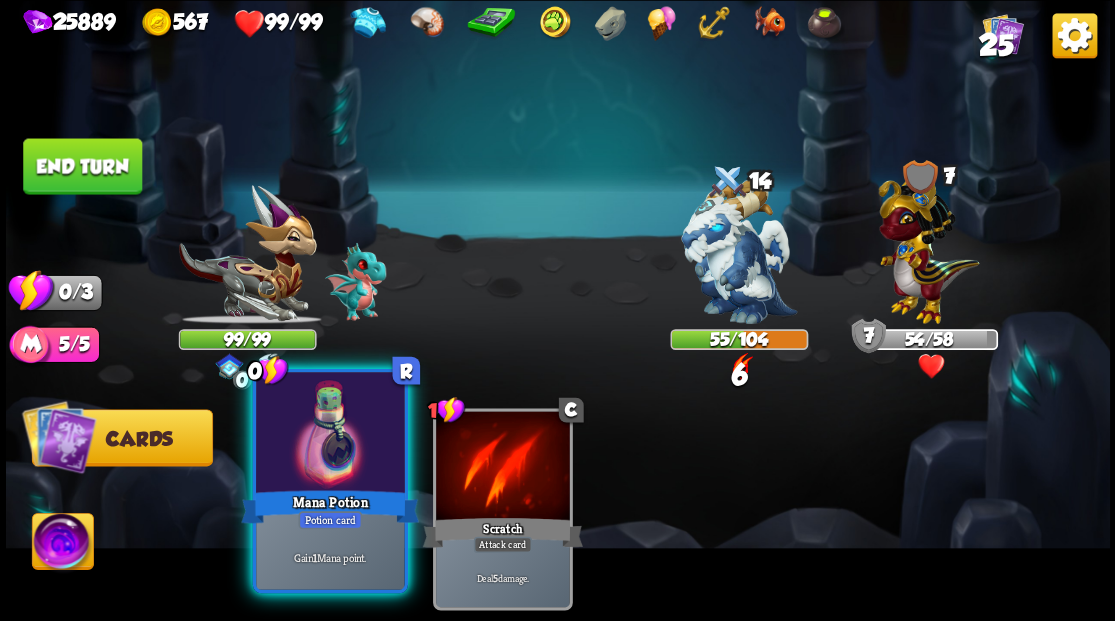 click at bounding box center [330, 434] 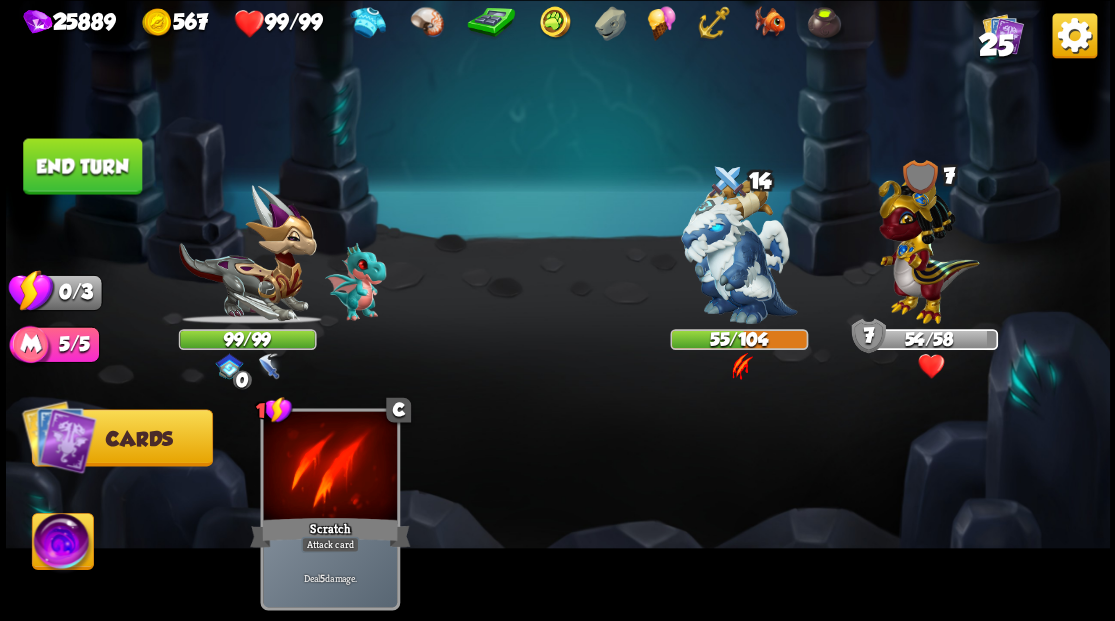 click on "End turn" at bounding box center [82, 166] 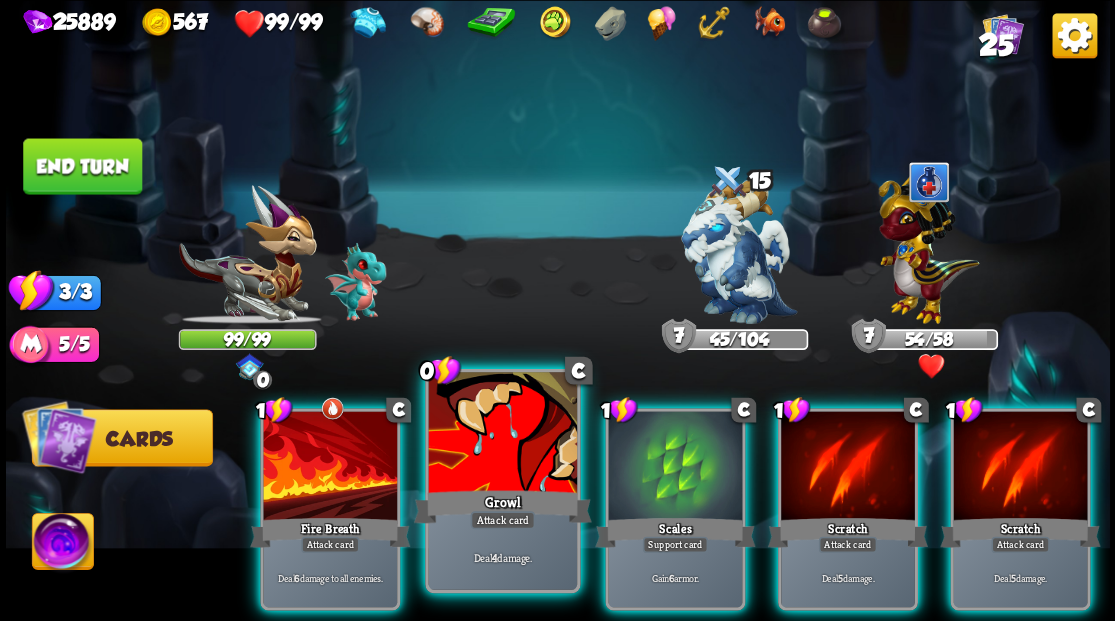 click at bounding box center [502, 434] 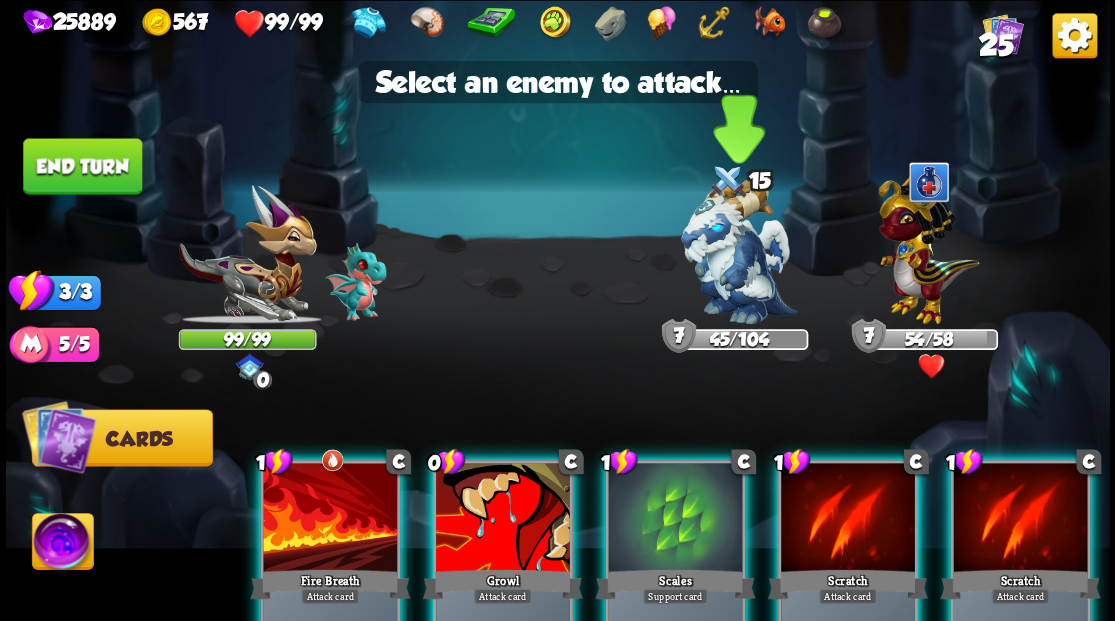 click at bounding box center (739, 251) 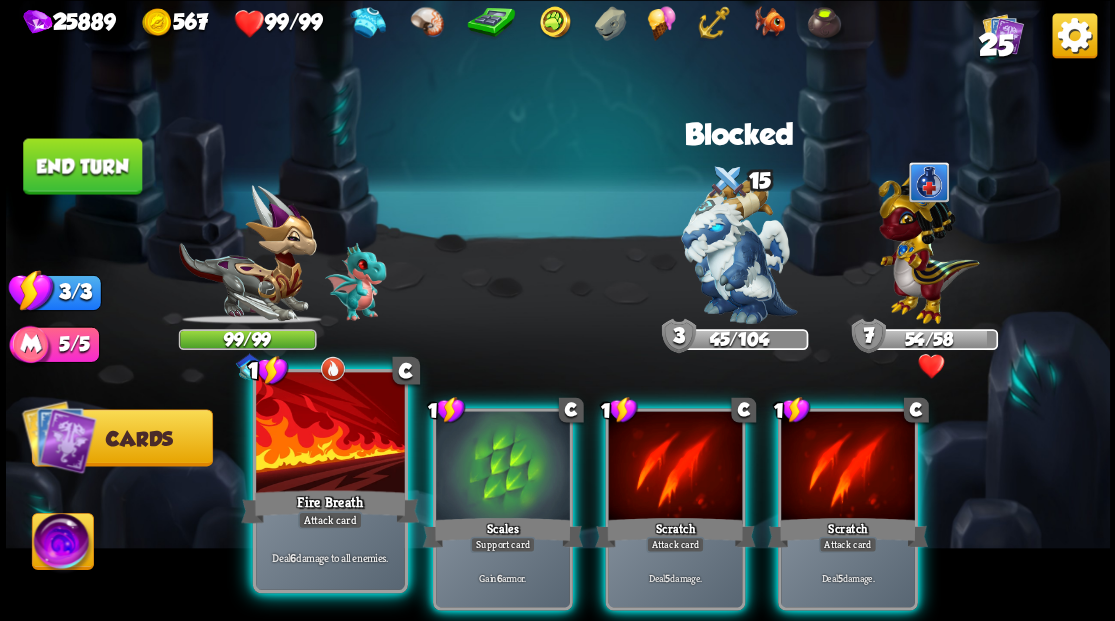 click at bounding box center (330, 434) 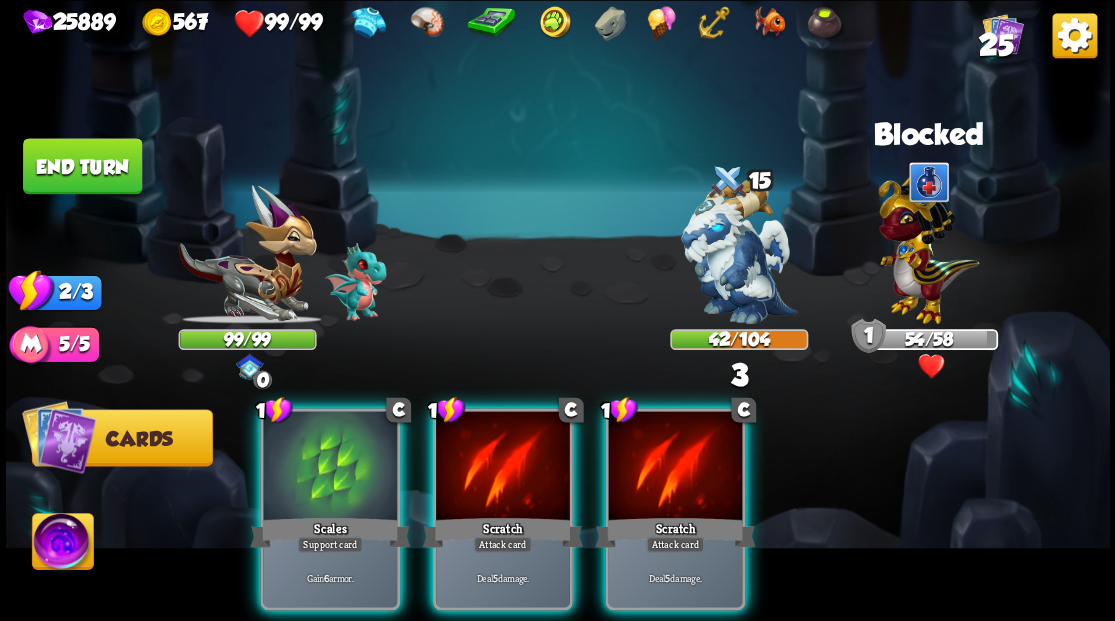 click at bounding box center [330, 467] 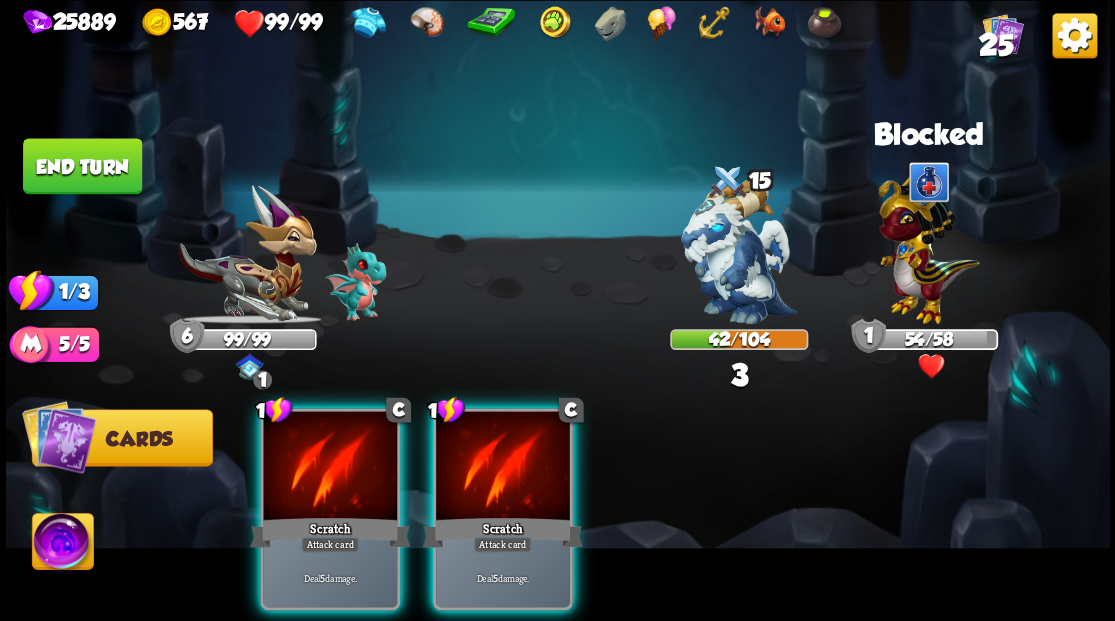 click at bounding box center [330, 467] 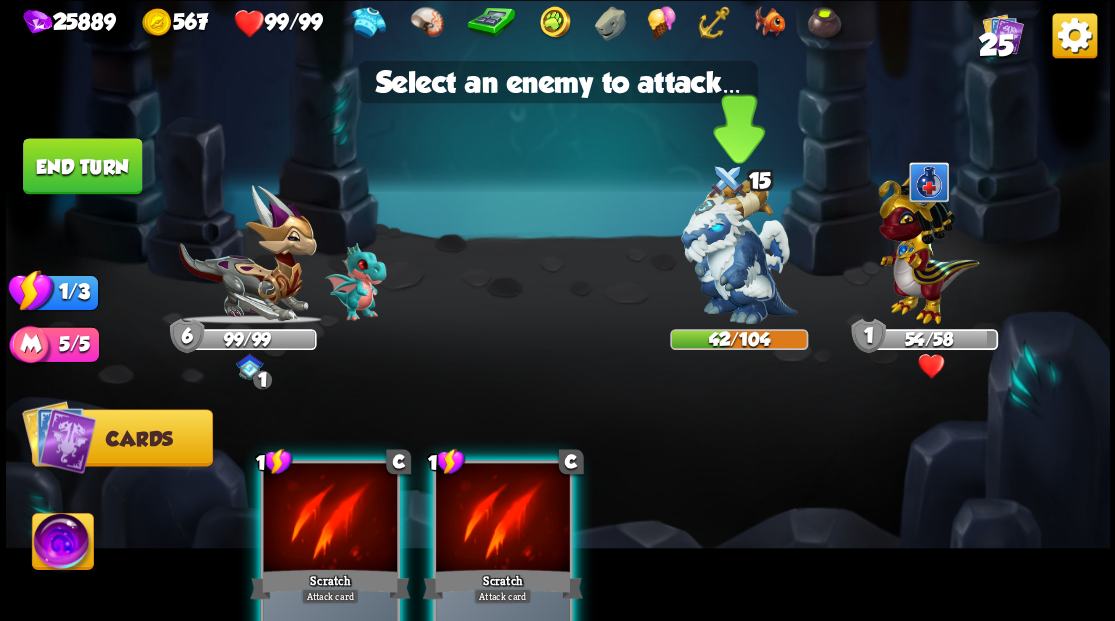 click at bounding box center (739, 251) 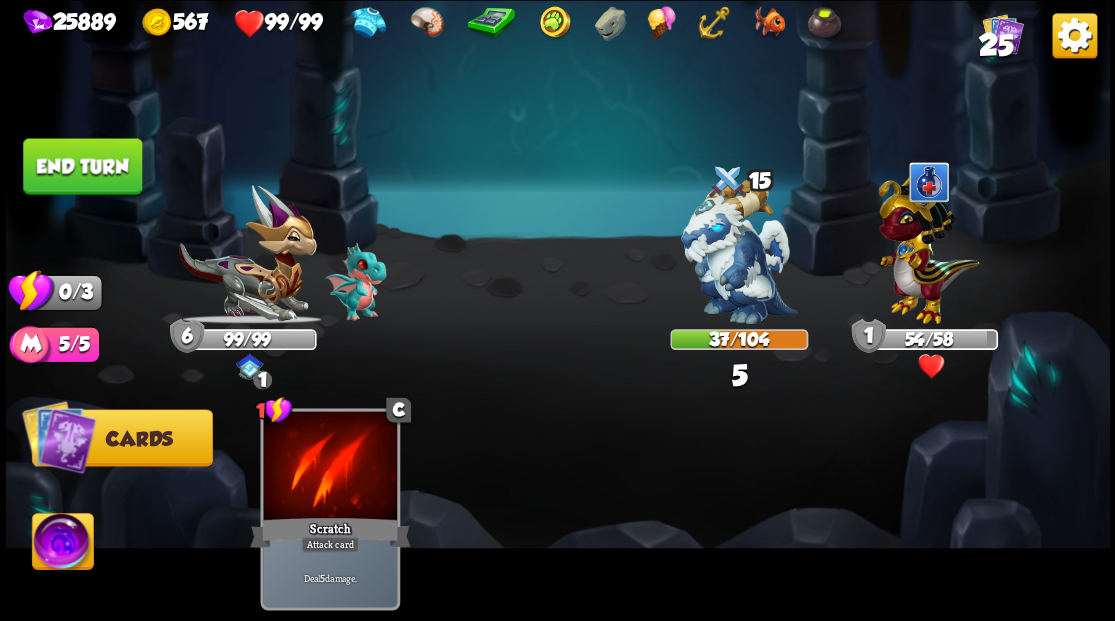 click on "End turn" at bounding box center [82, 166] 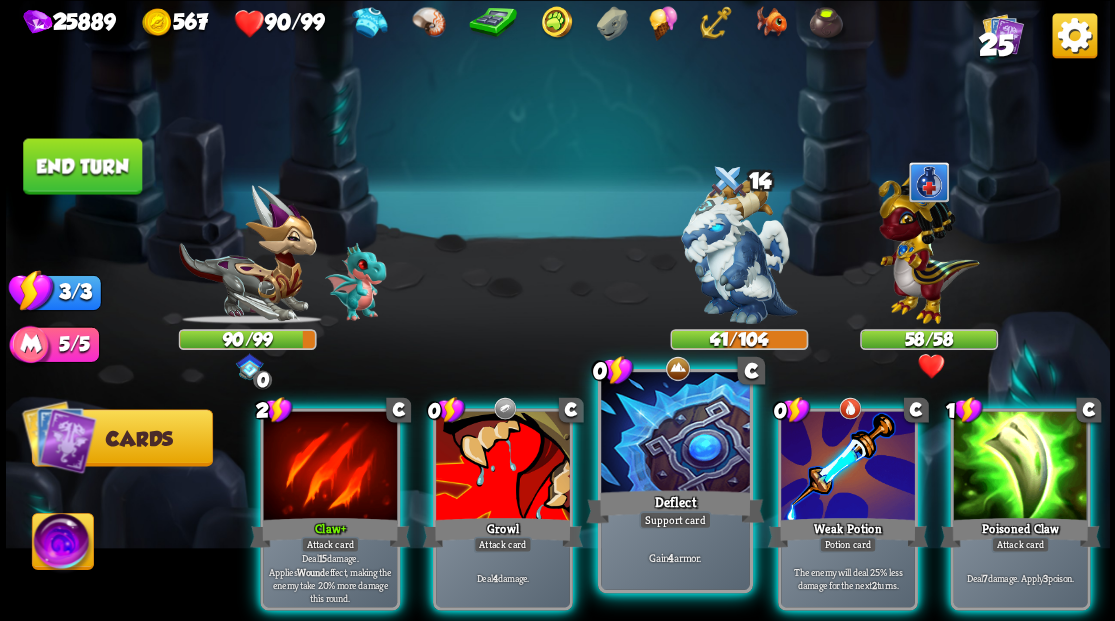click at bounding box center [675, 434] 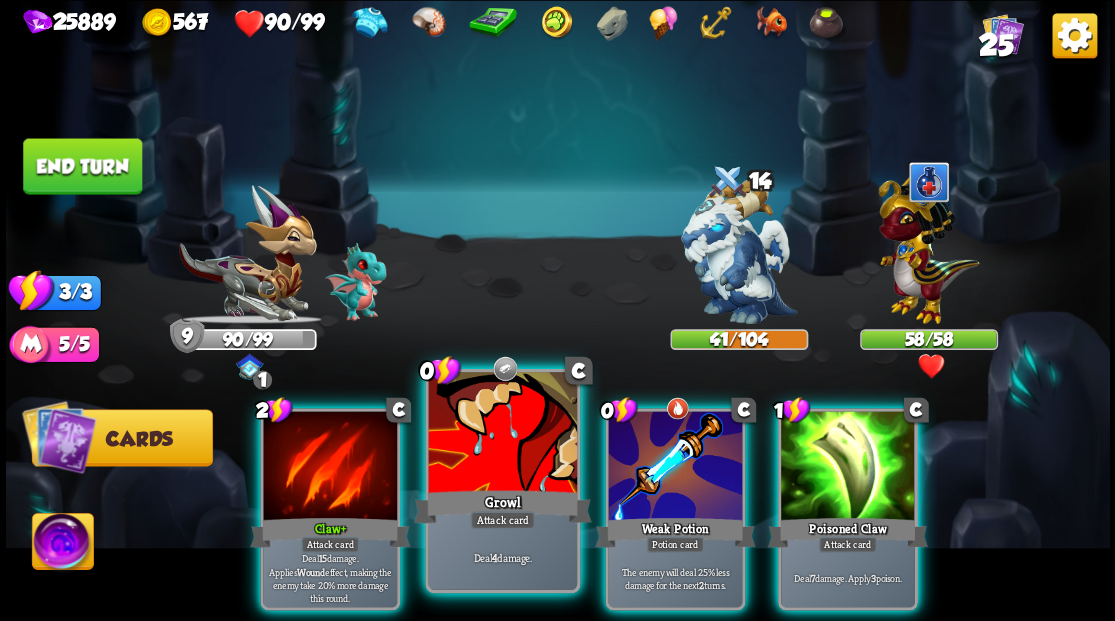 click at bounding box center (502, 434) 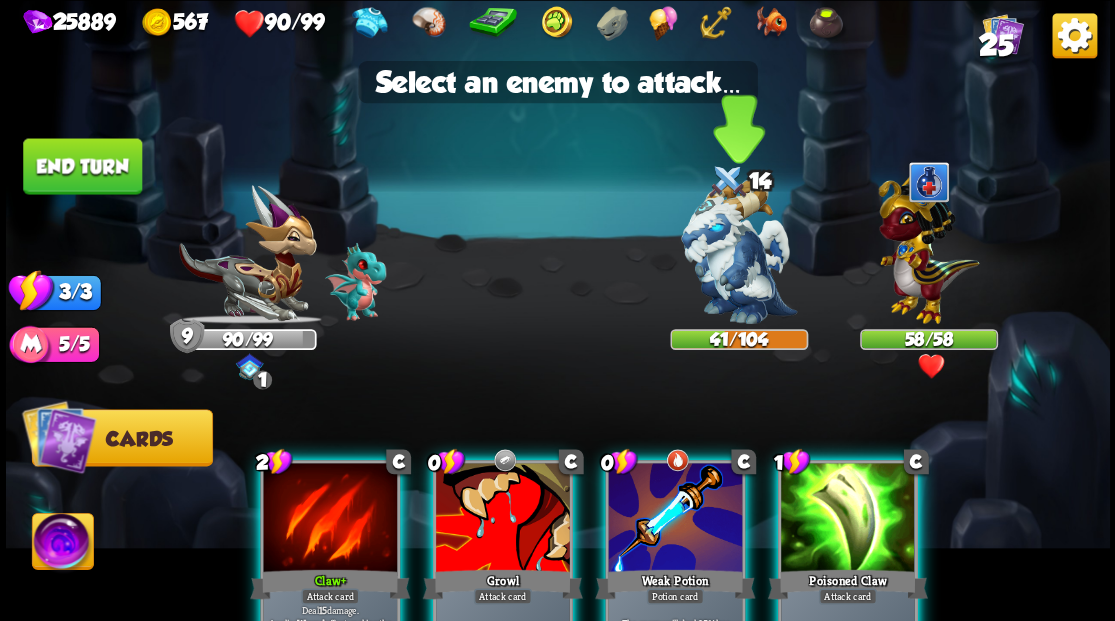 click at bounding box center [739, 251] 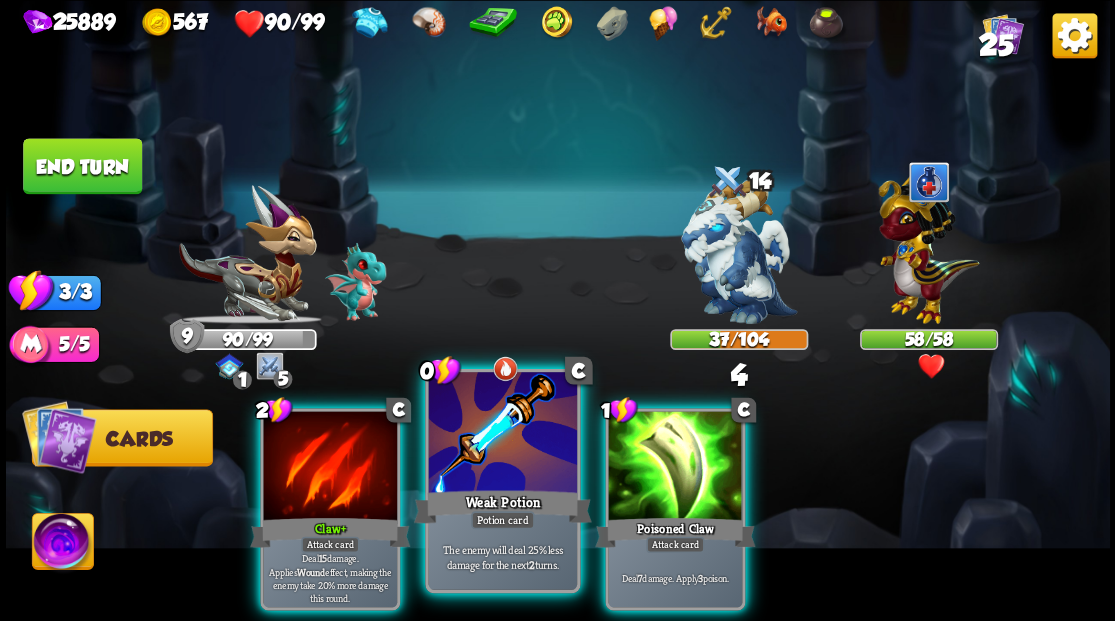 click at bounding box center [502, 434] 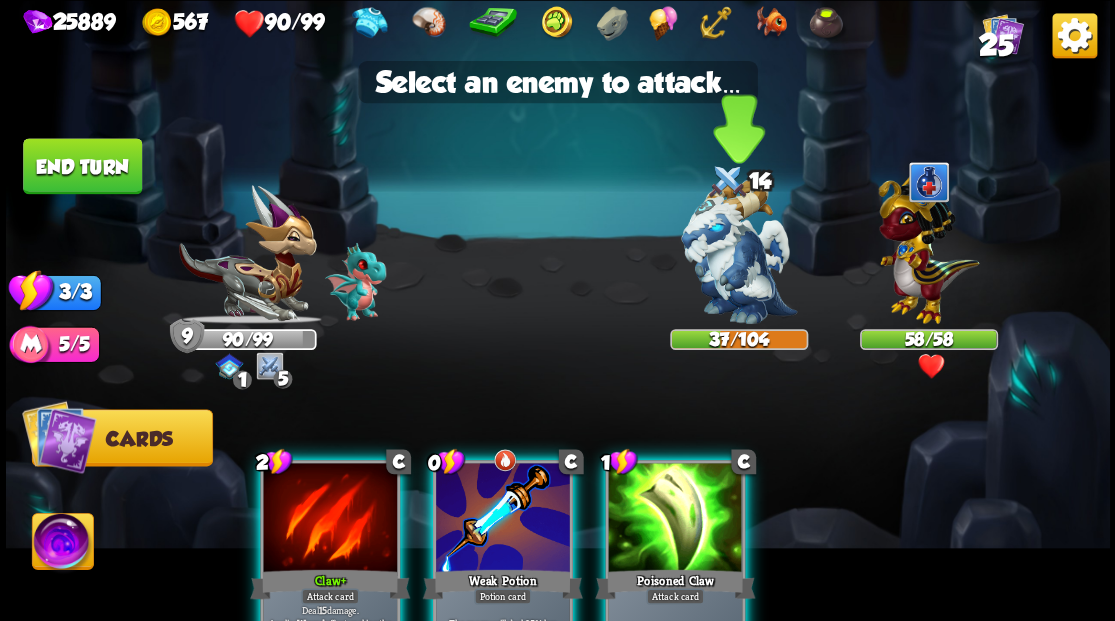 click at bounding box center [739, 251] 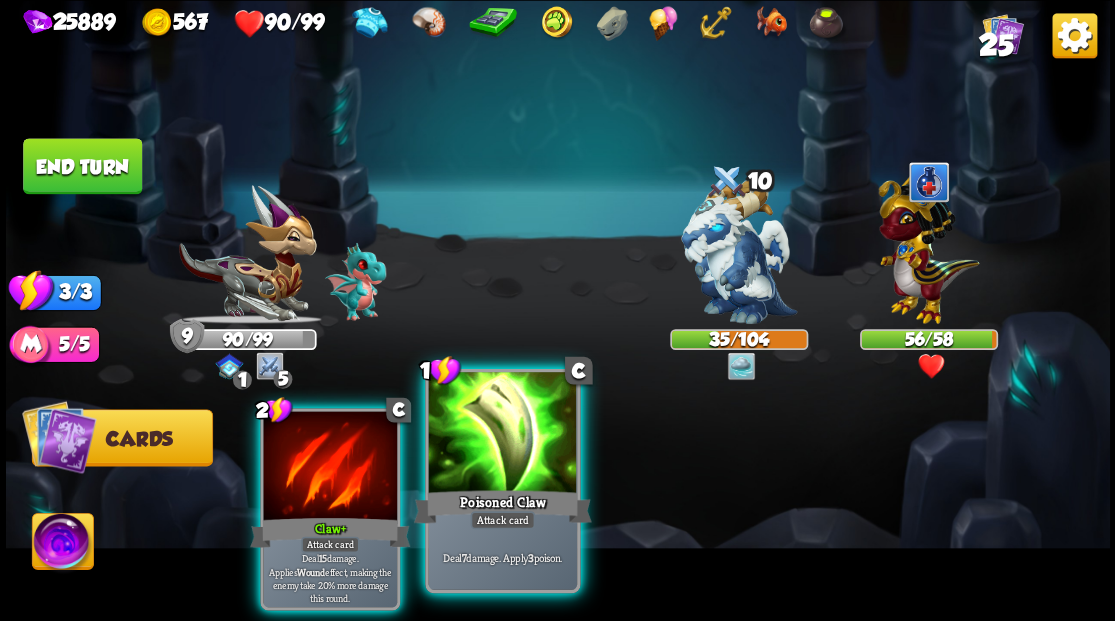 click at bounding box center (502, 434) 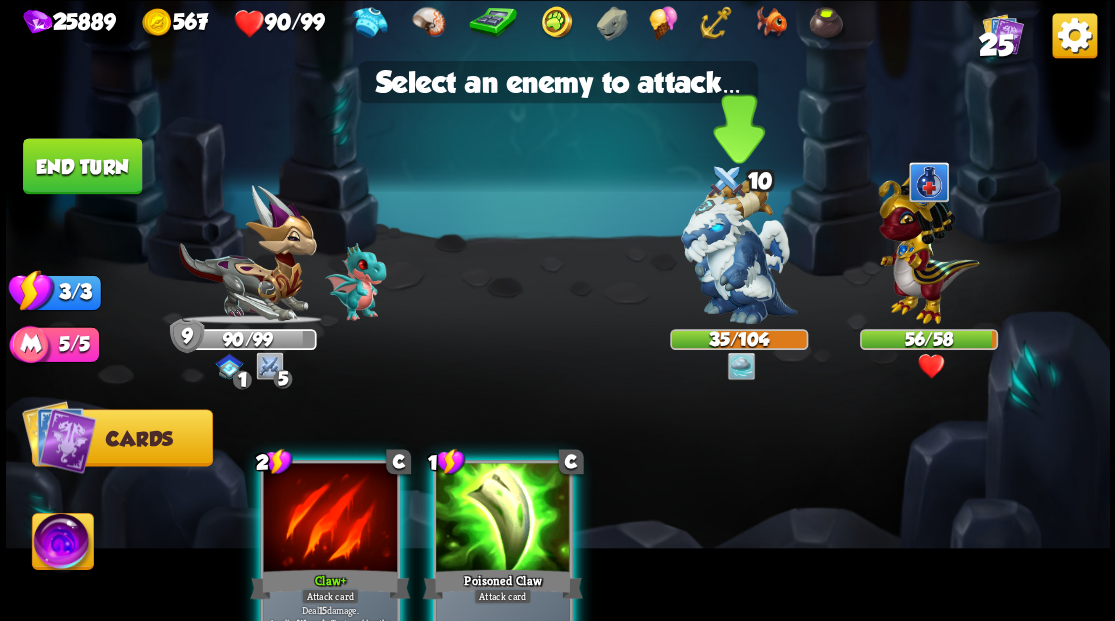 click at bounding box center [739, 251] 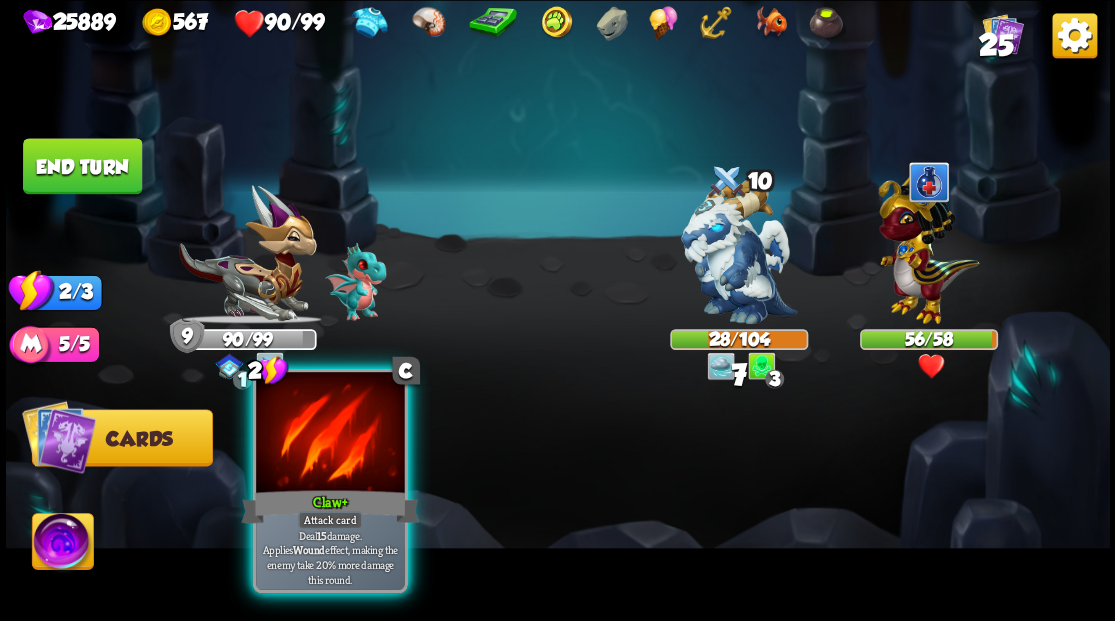 click at bounding box center [330, 434] 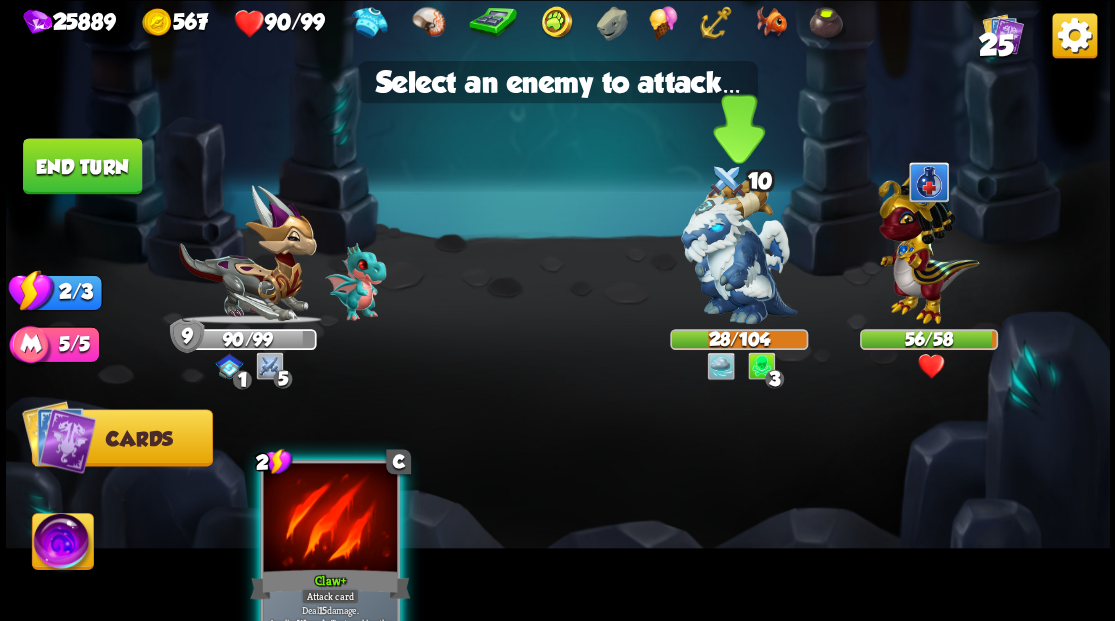 click at bounding box center [739, 251] 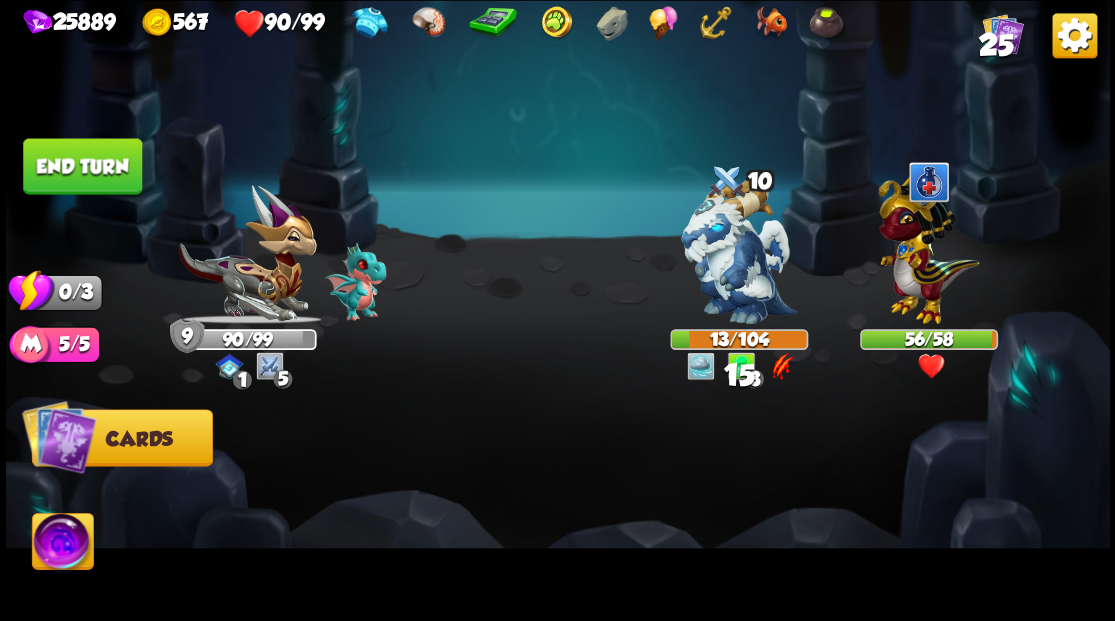 click on "End turn" at bounding box center [82, 166] 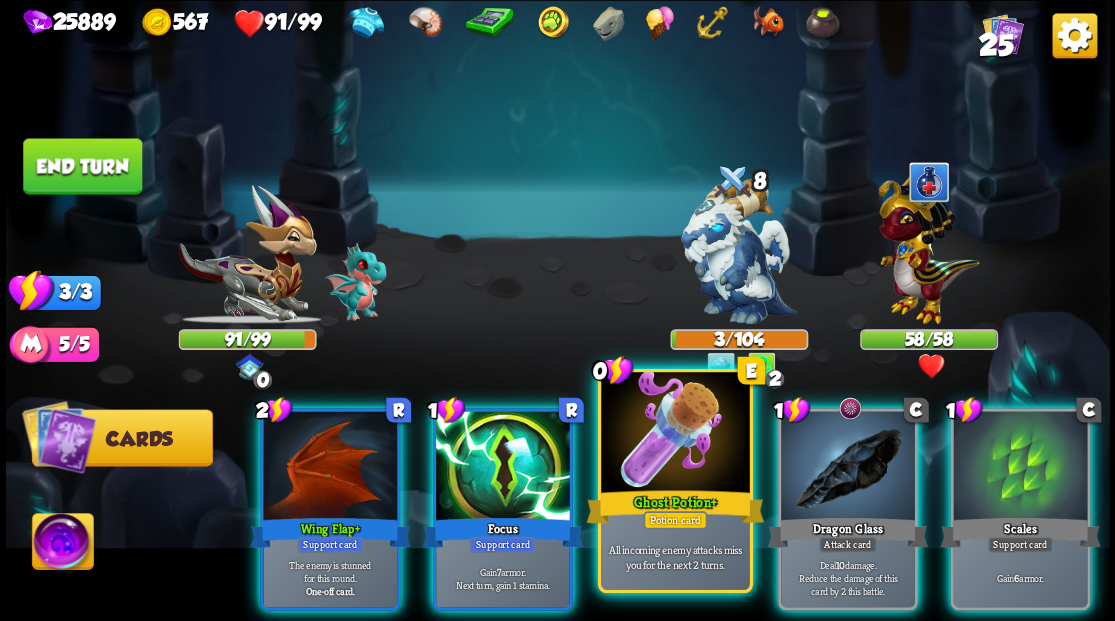 click at bounding box center (675, 434) 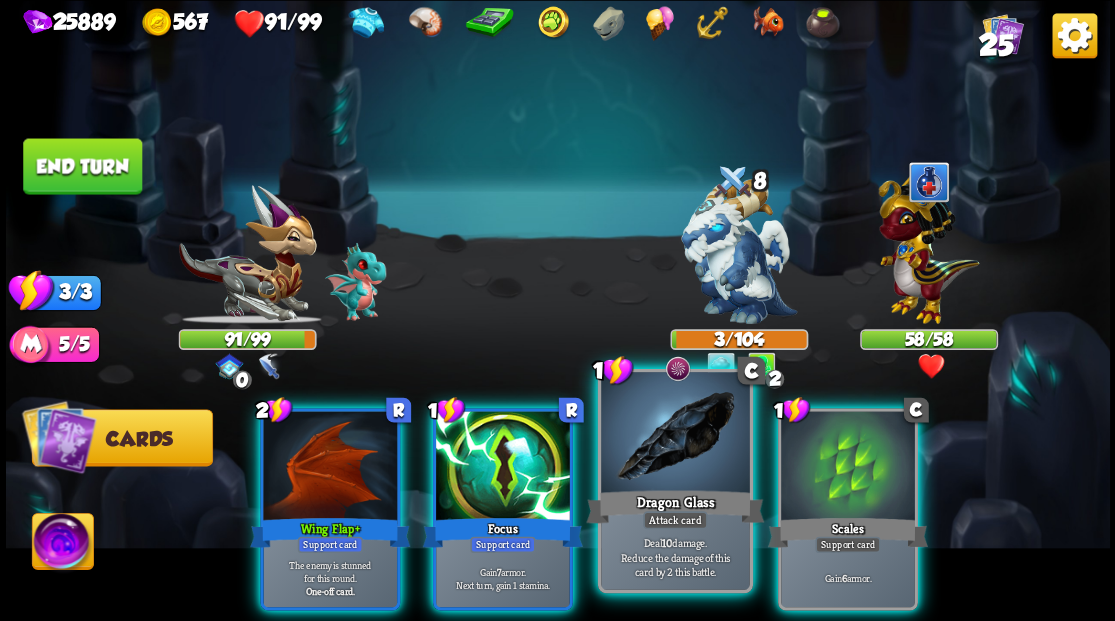 click at bounding box center [675, 434] 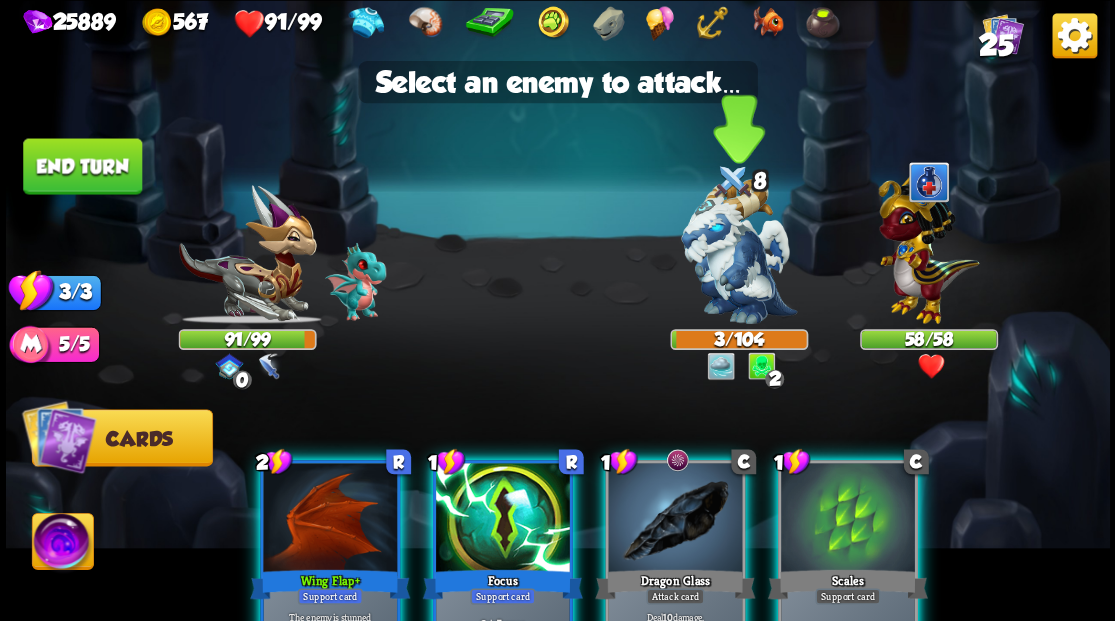 click at bounding box center [739, 251] 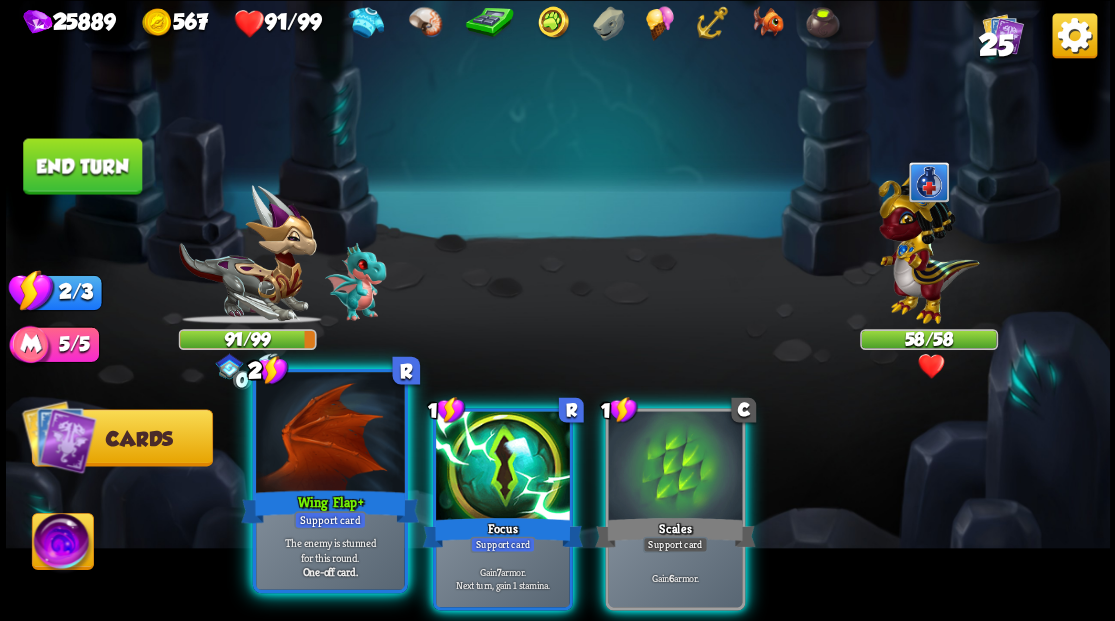 click at bounding box center [330, 434] 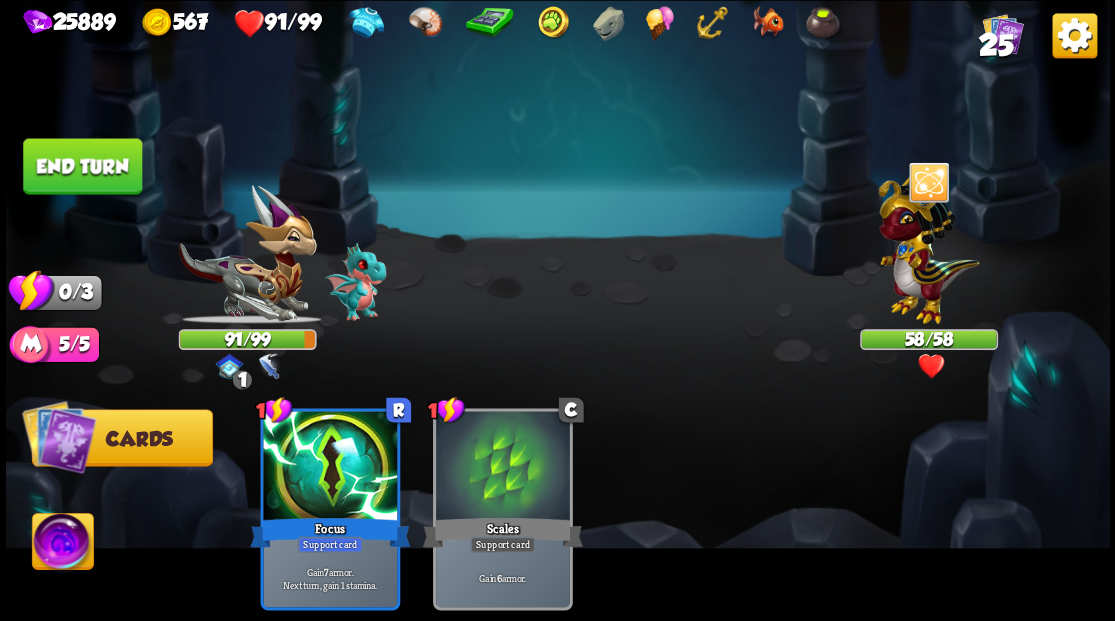 click on "End turn" at bounding box center [82, 166] 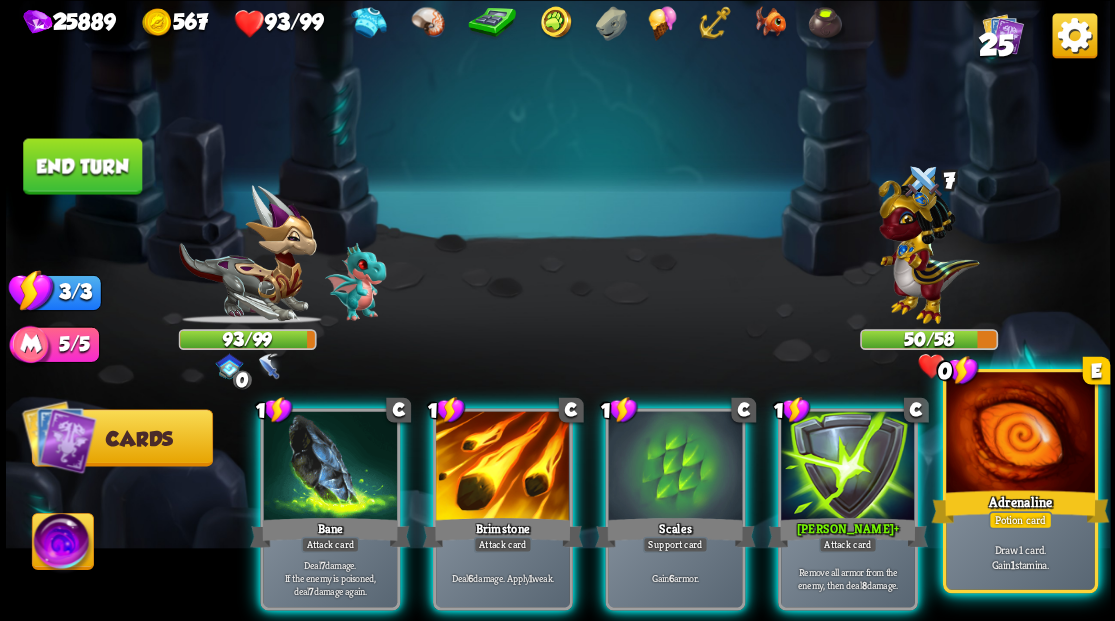 click on "Adrenaline" at bounding box center [1020, 506] 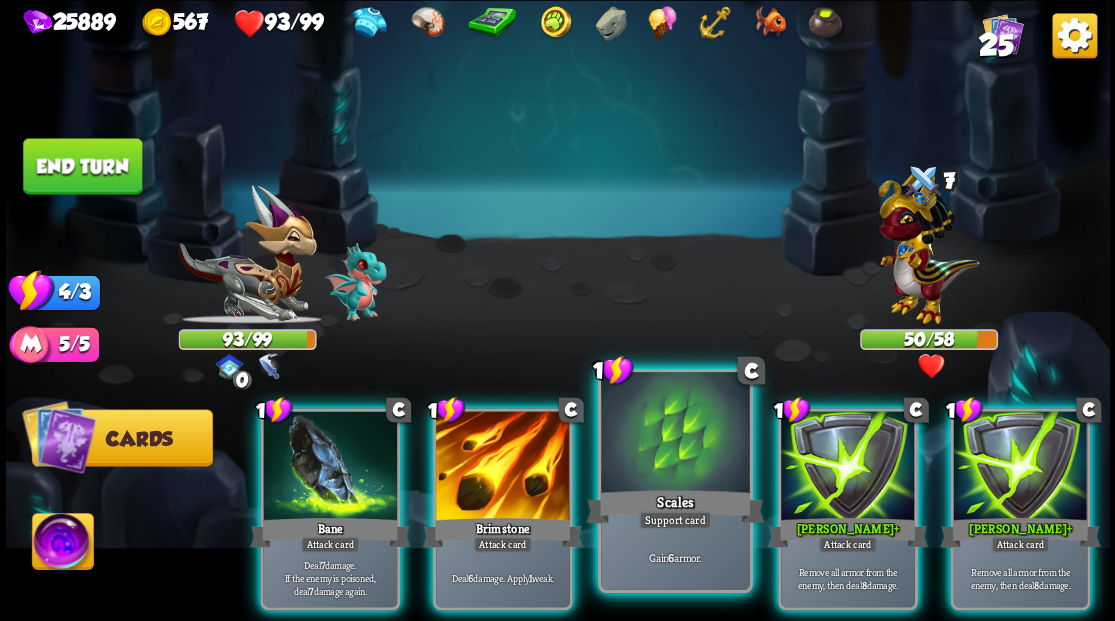 click at bounding box center [675, 434] 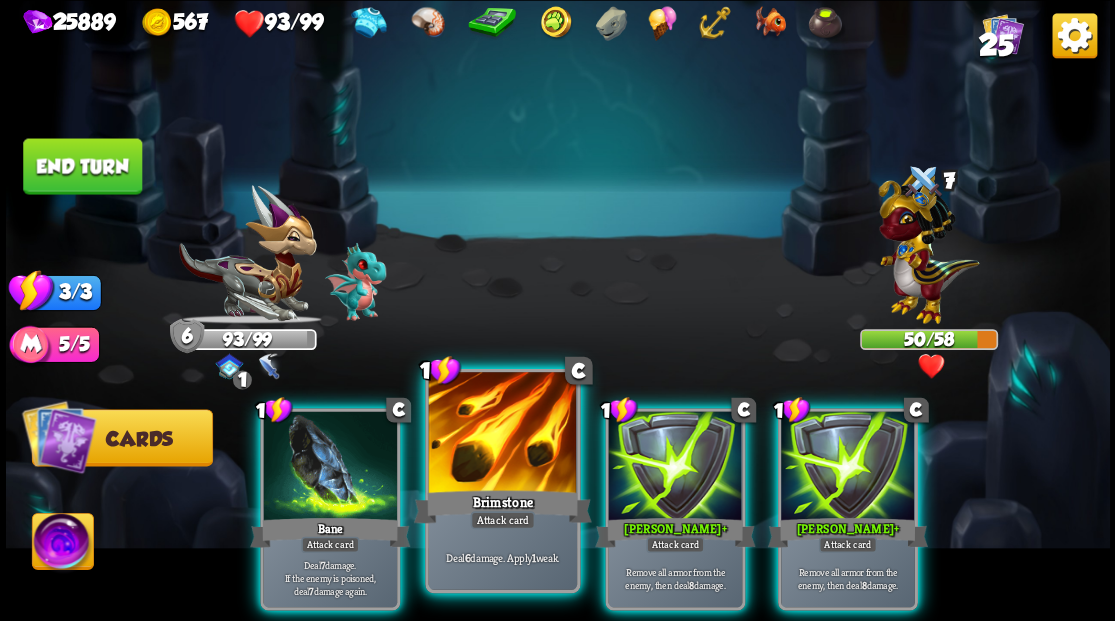 click at bounding box center [502, 434] 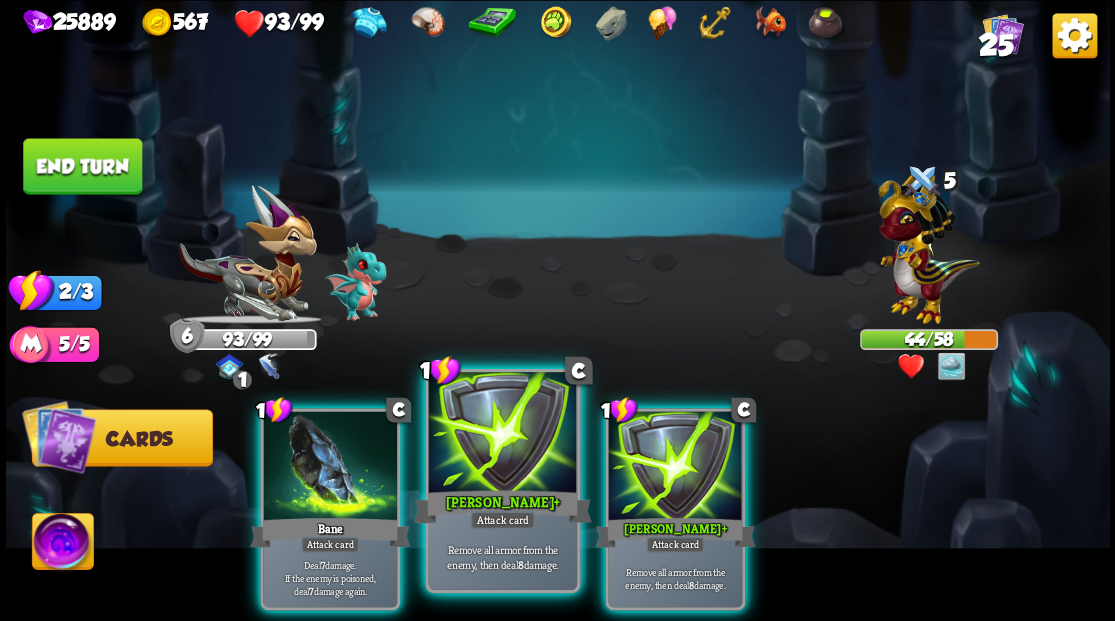 click at bounding box center (502, 434) 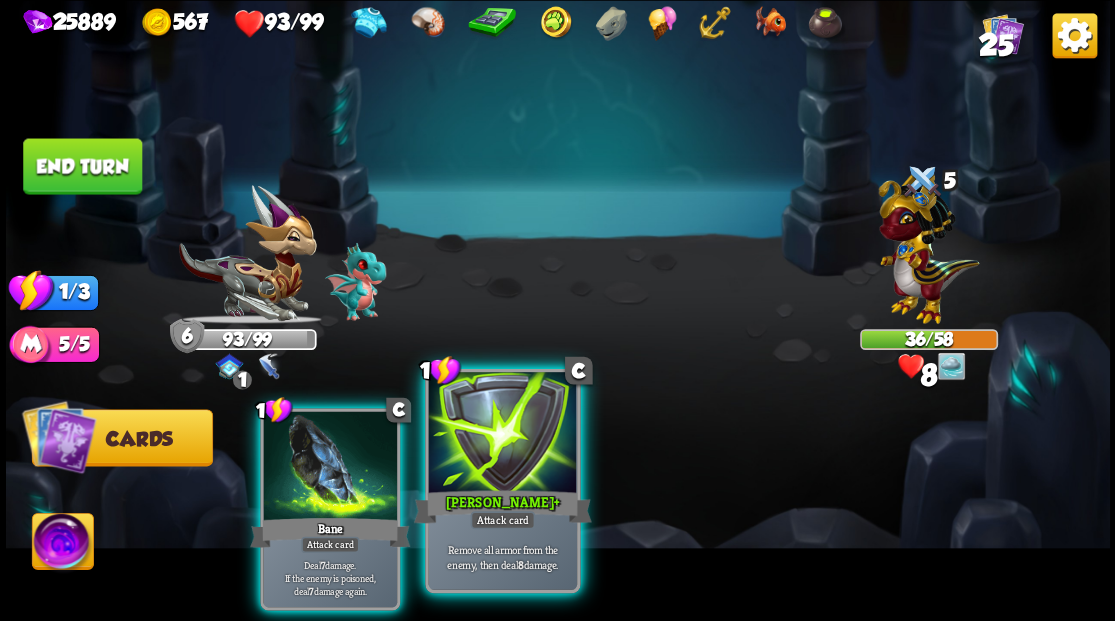 click at bounding box center [502, 434] 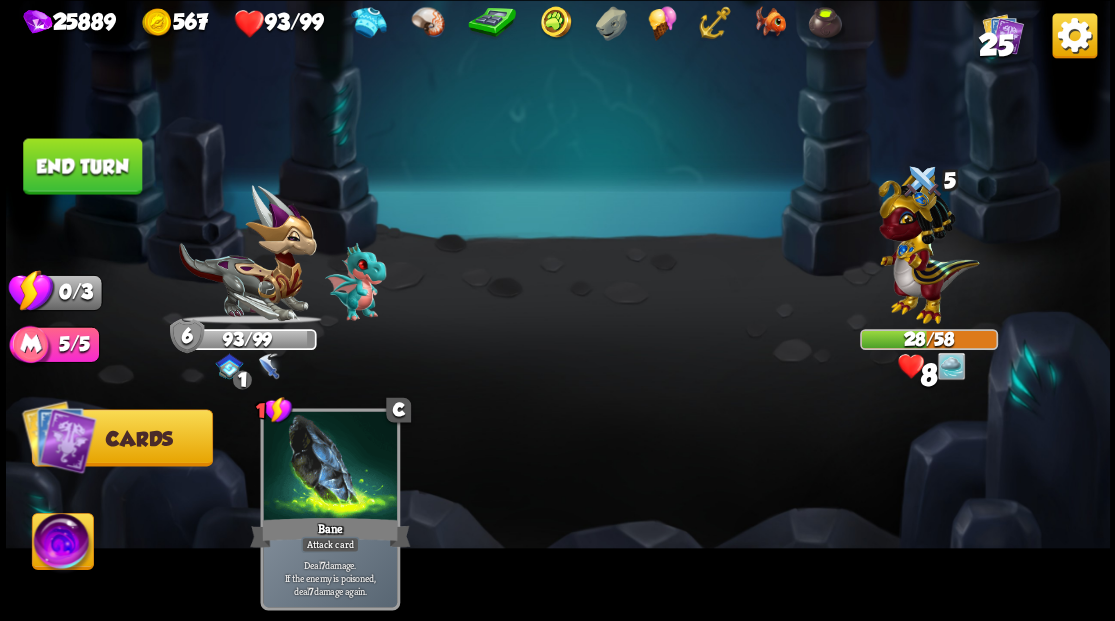 drag, startPoint x: 94, startPoint y: 170, endPoint x: 448, endPoint y: 243, distance: 361.4485 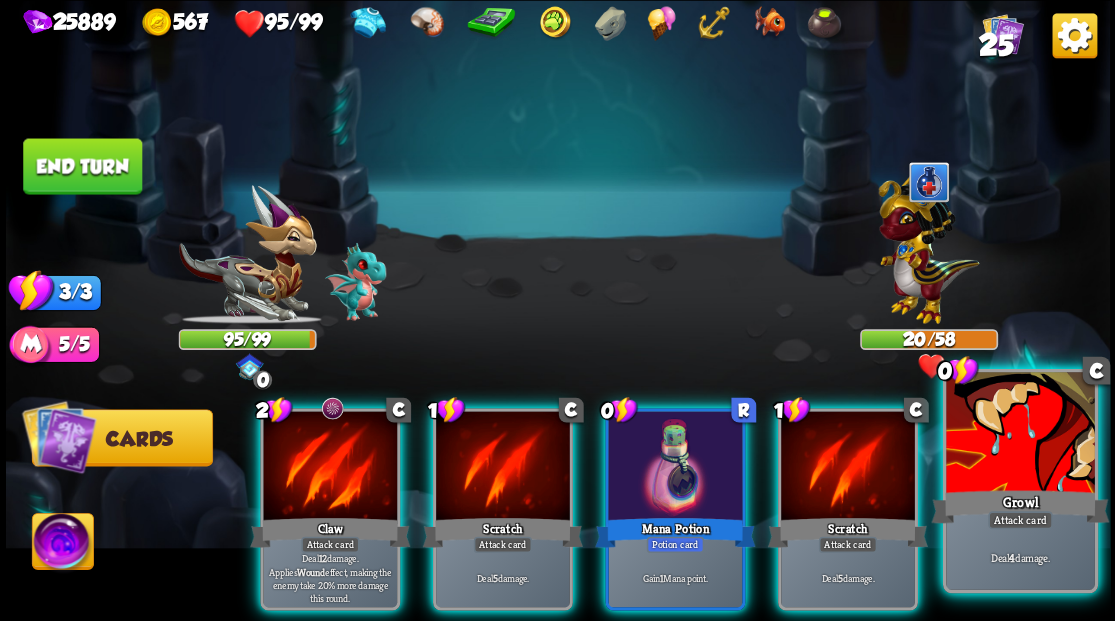 click at bounding box center (1020, 434) 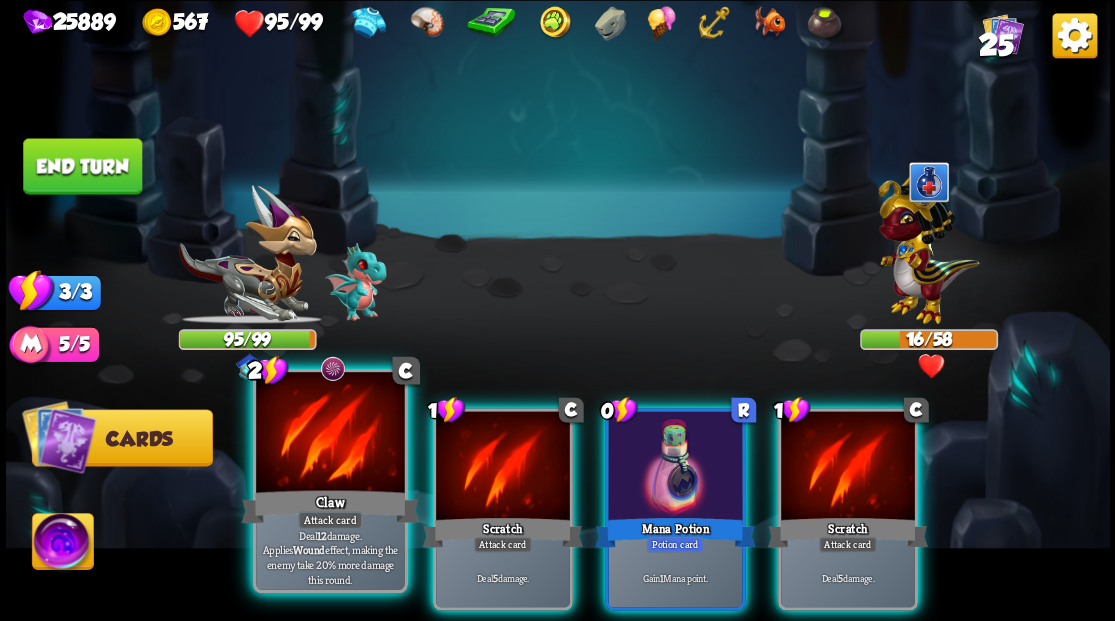 click at bounding box center (330, 434) 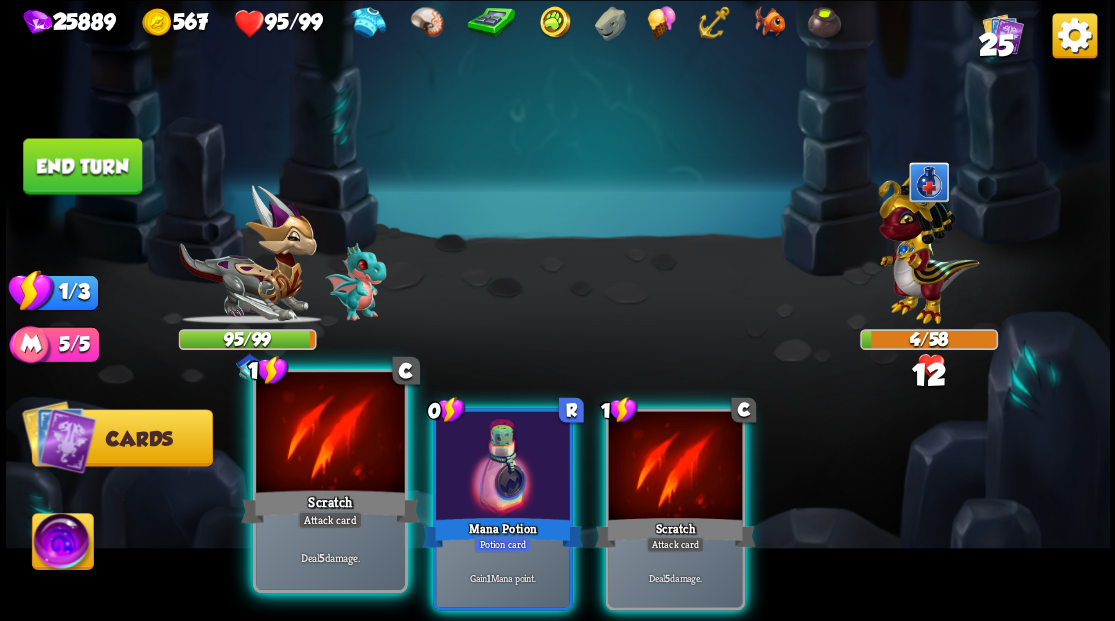 click at bounding box center [330, 434] 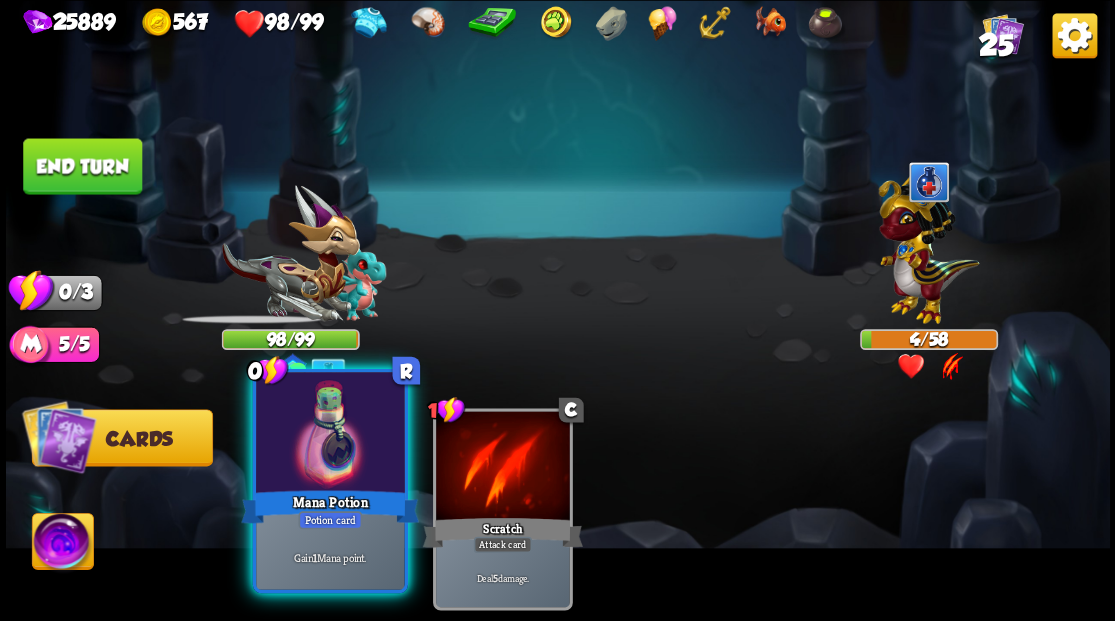 click at bounding box center [330, 434] 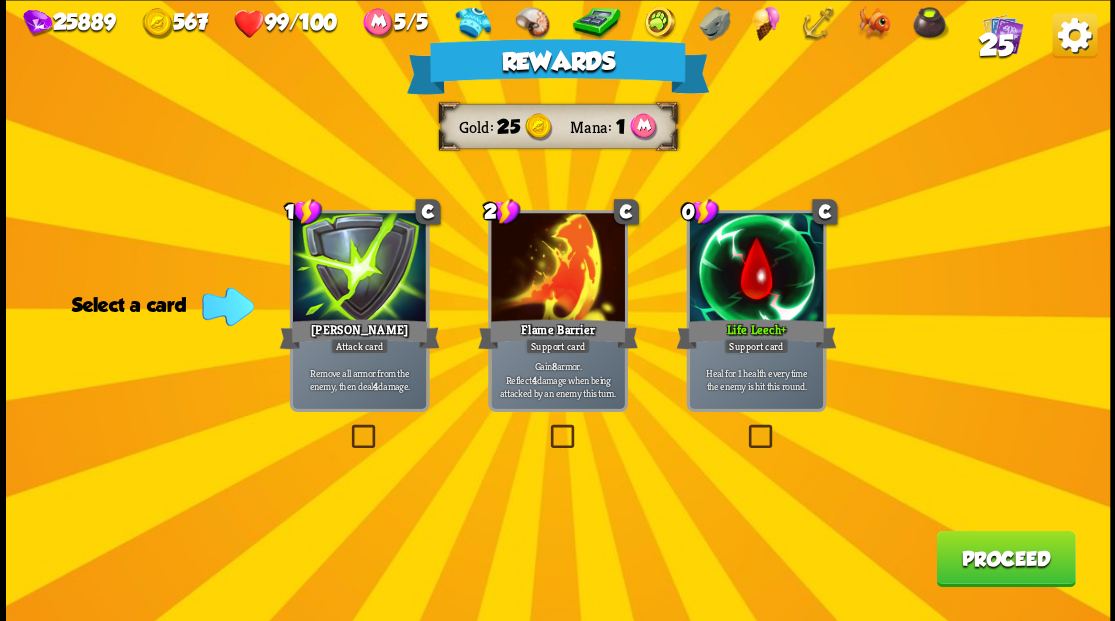 click on "Proceed" at bounding box center [1005, 558] 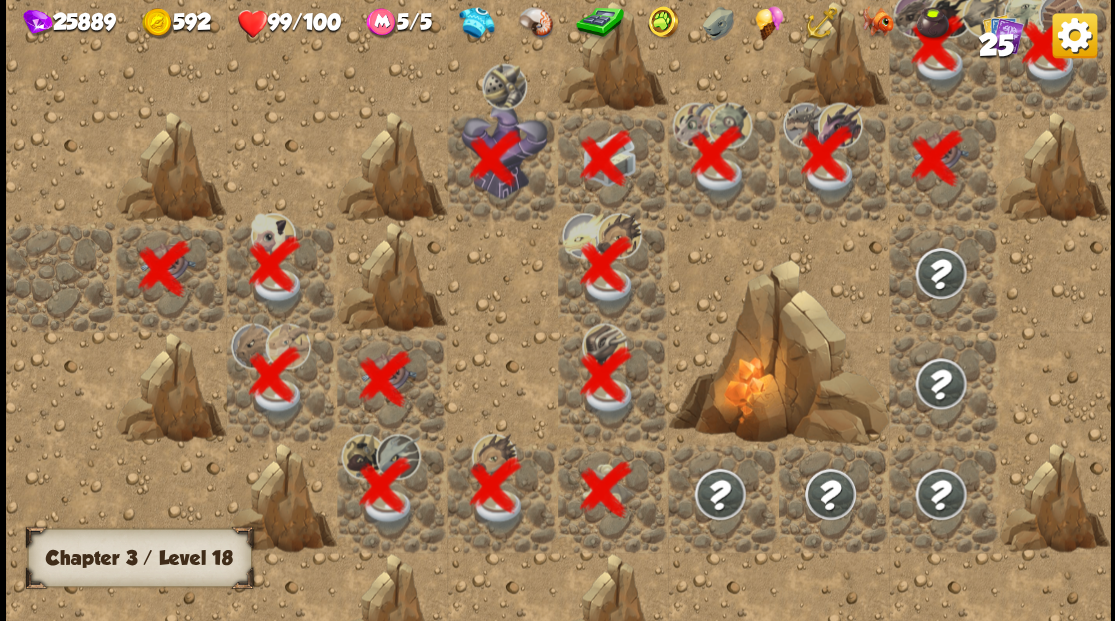 scroll, scrollTop: 0, scrollLeft: 384, axis: horizontal 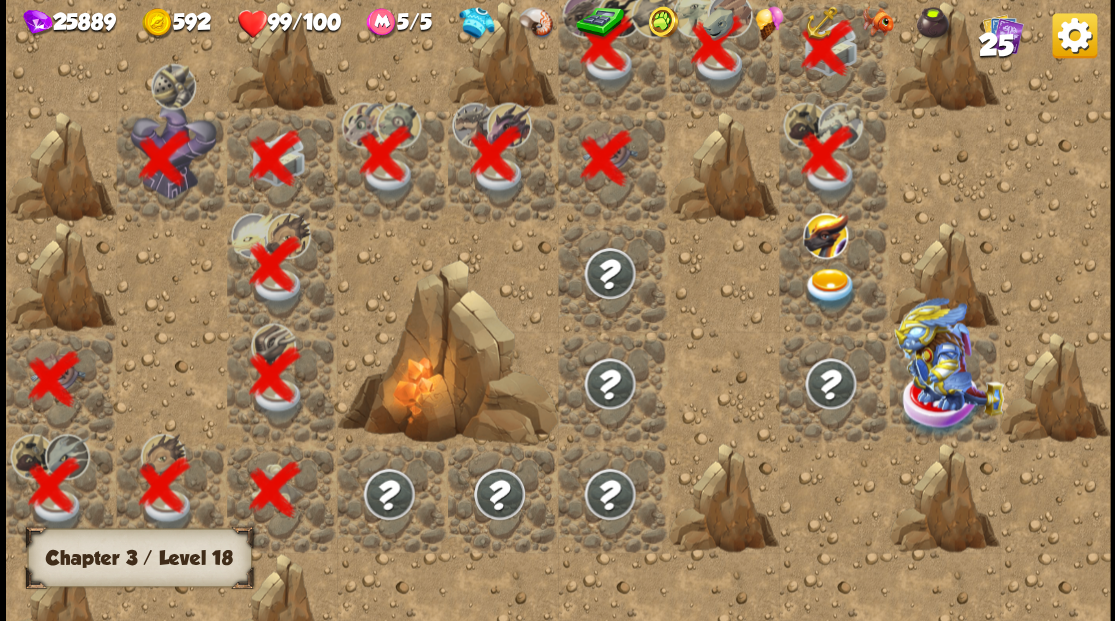 click at bounding box center [829, 288] 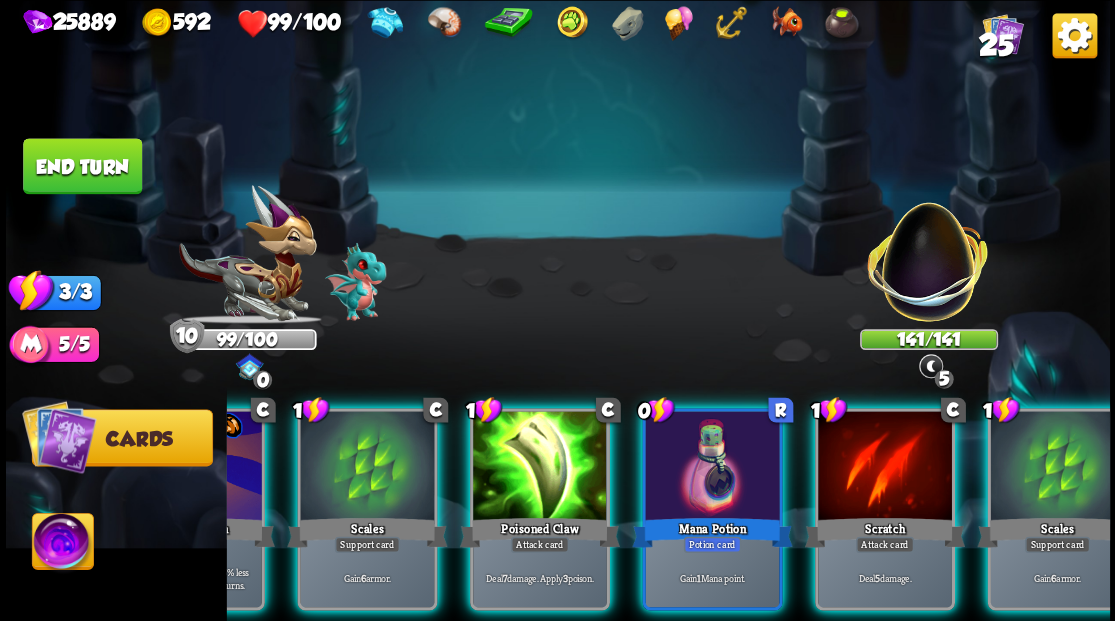 scroll, scrollTop: 0, scrollLeft: 389, axis: horizontal 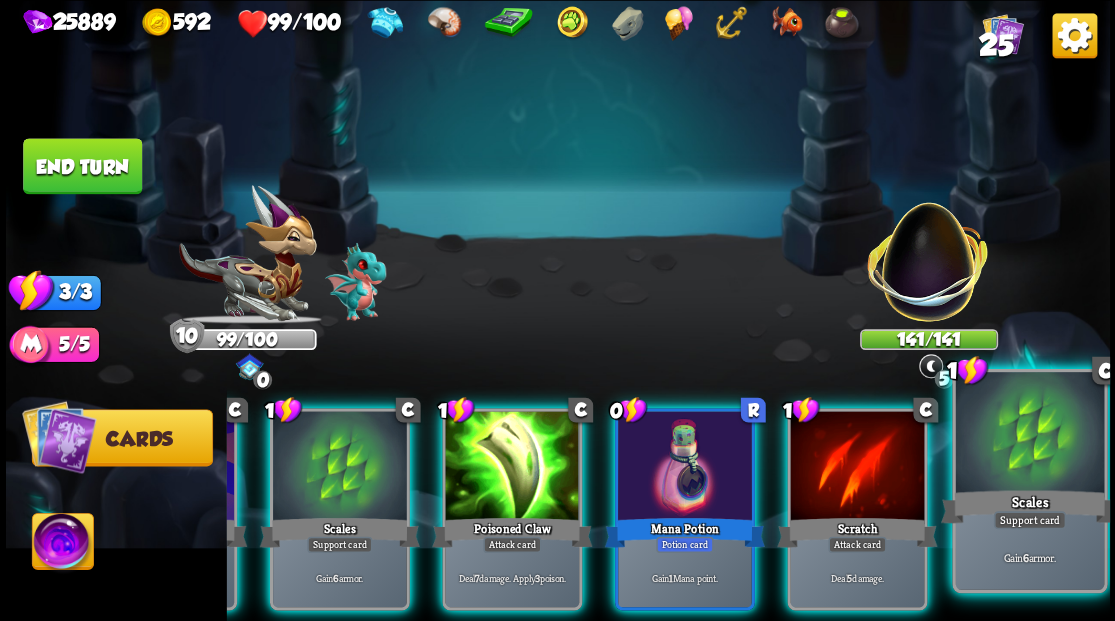 click at bounding box center (1029, 434) 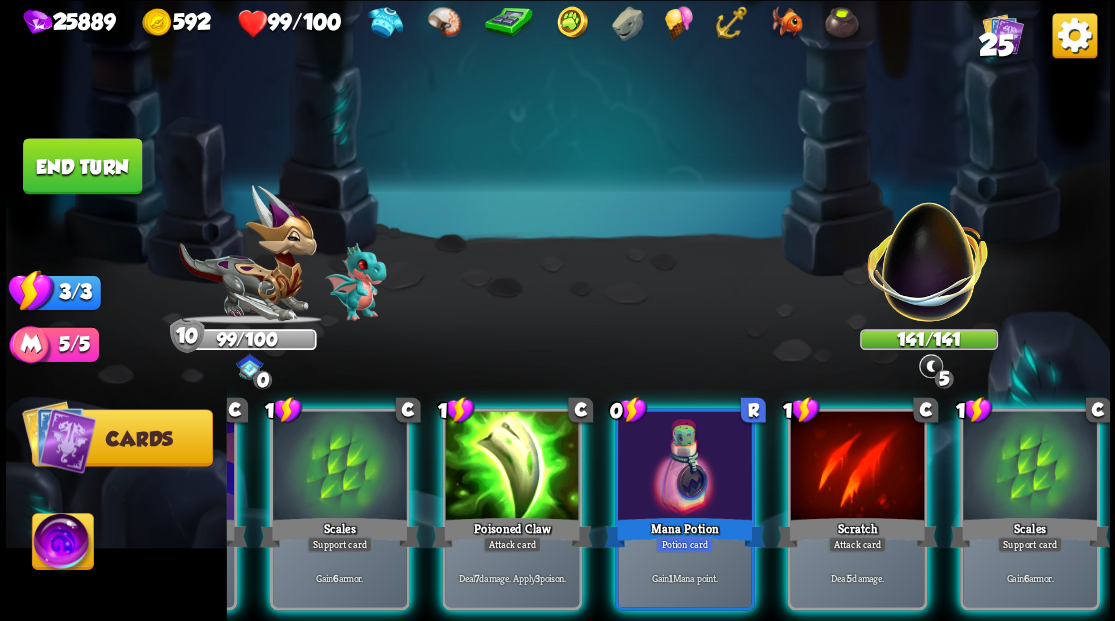 scroll, scrollTop: 0, scrollLeft: 189, axis: horizontal 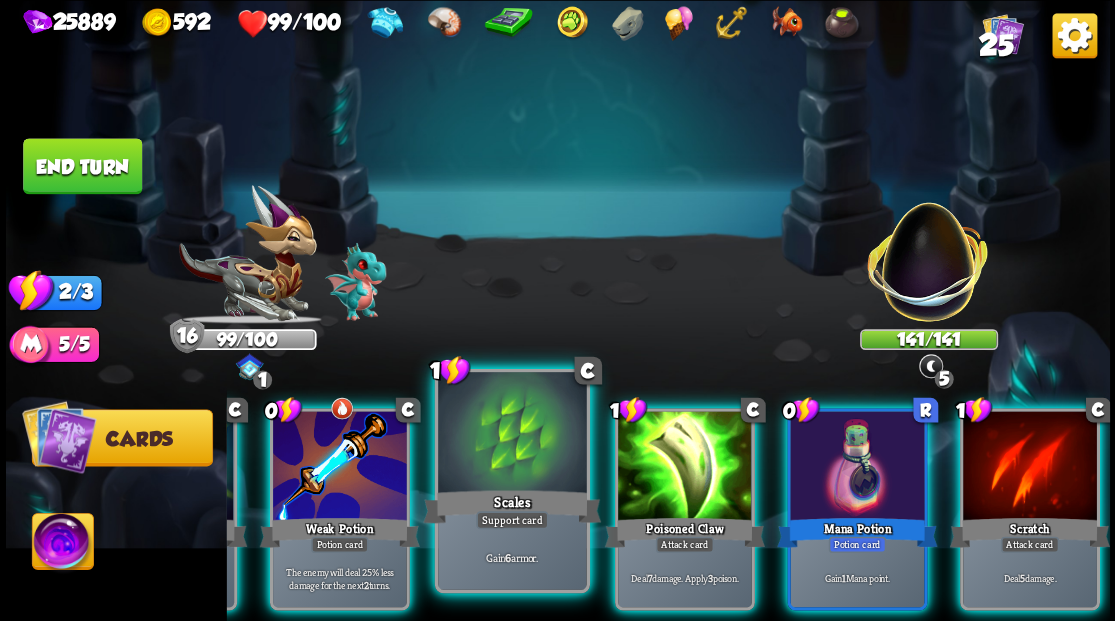 click at bounding box center [685, 467] 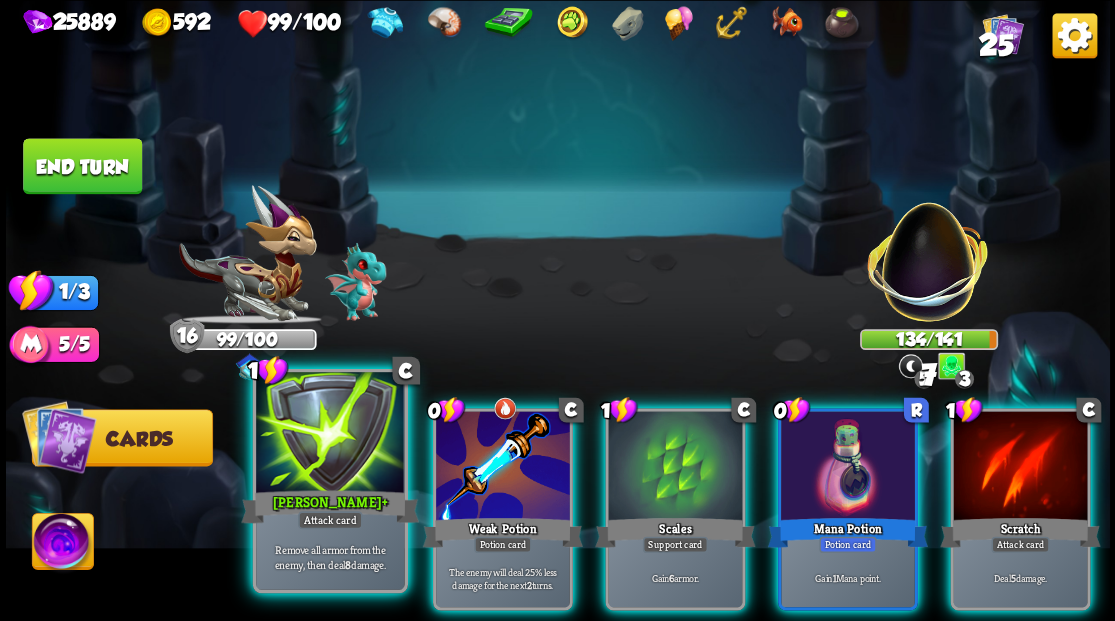 click at bounding box center [330, 434] 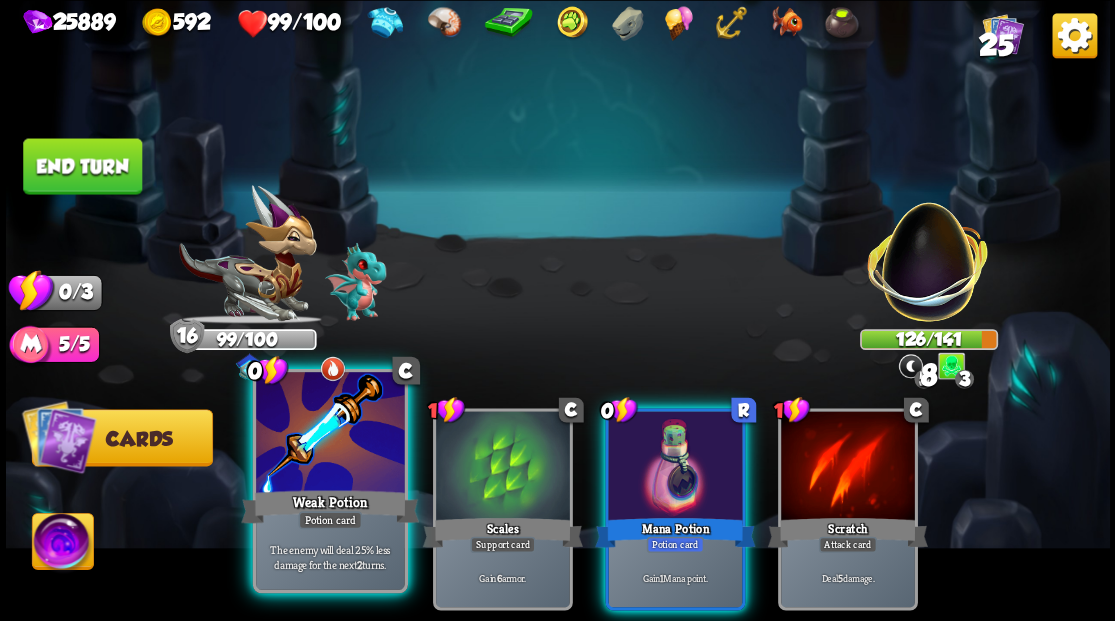 click at bounding box center [330, 434] 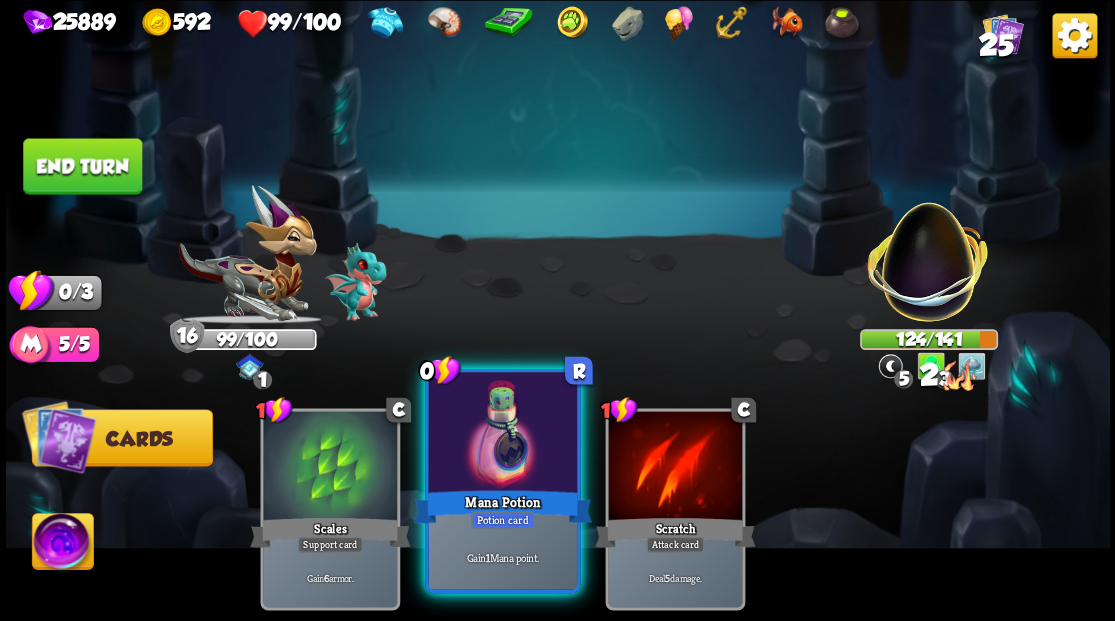 click at bounding box center (502, 434) 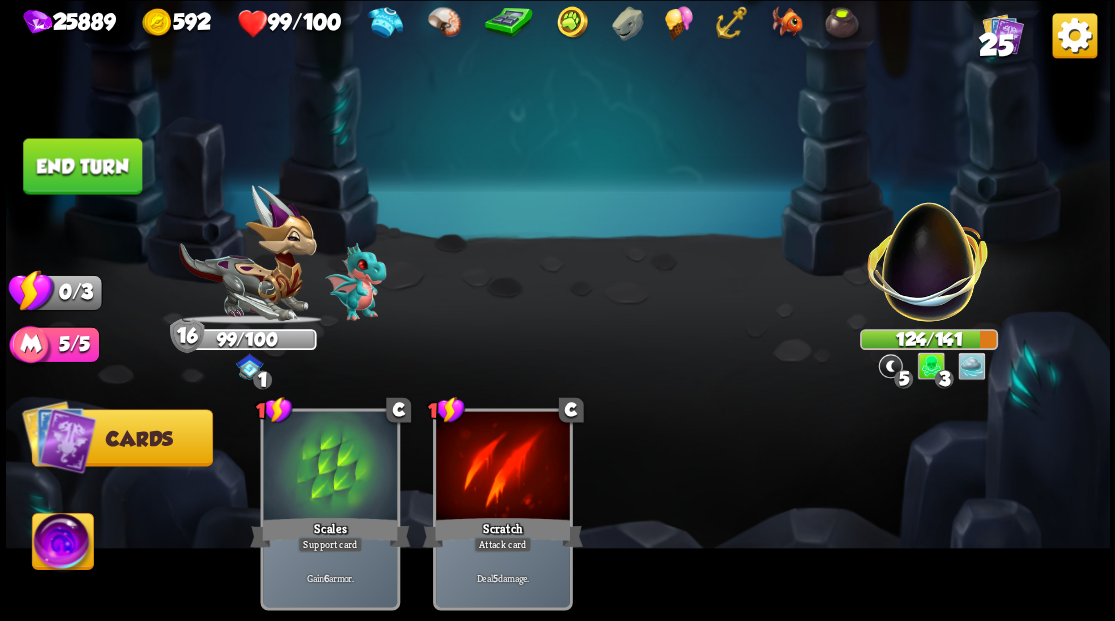click on "End turn" at bounding box center [82, 166] 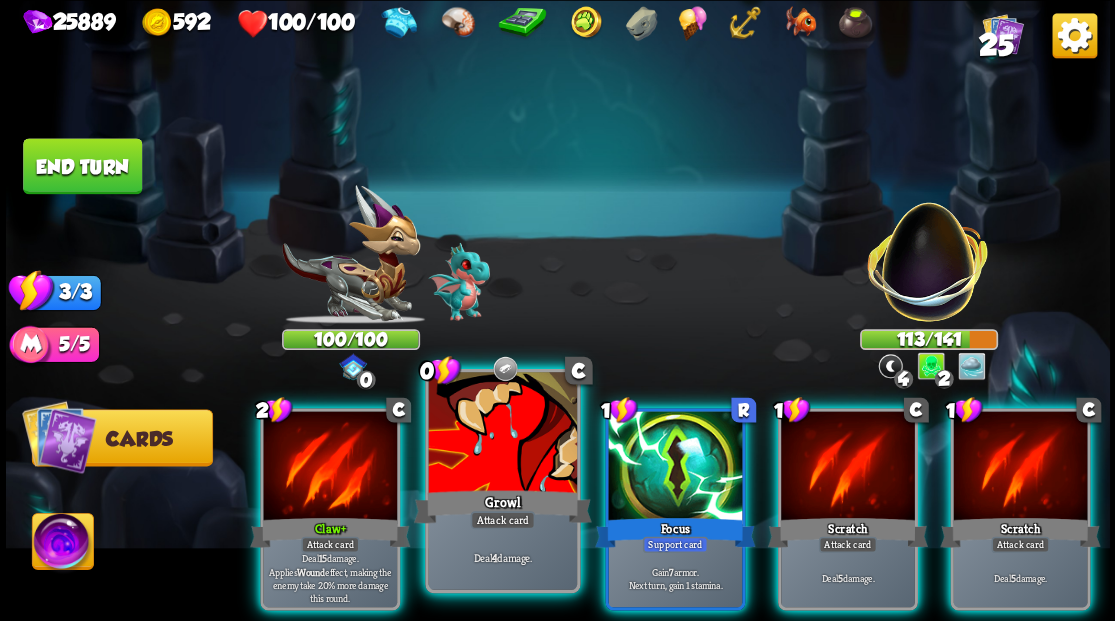 click at bounding box center [502, 434] 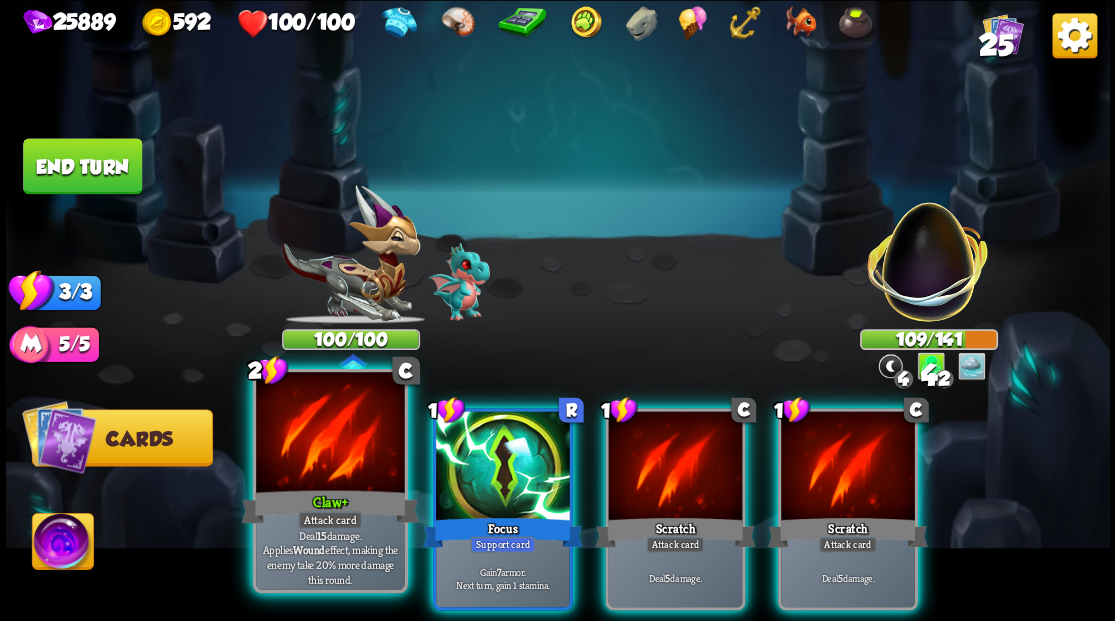 click at bounding box center (330, 434) 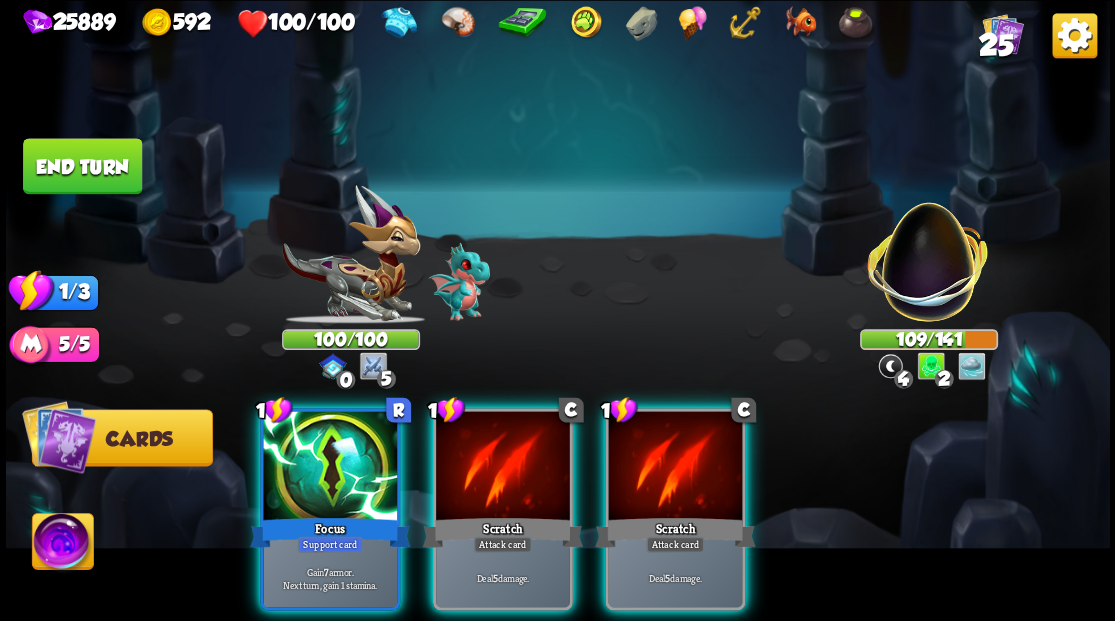 click at bounding box center (675, 467) 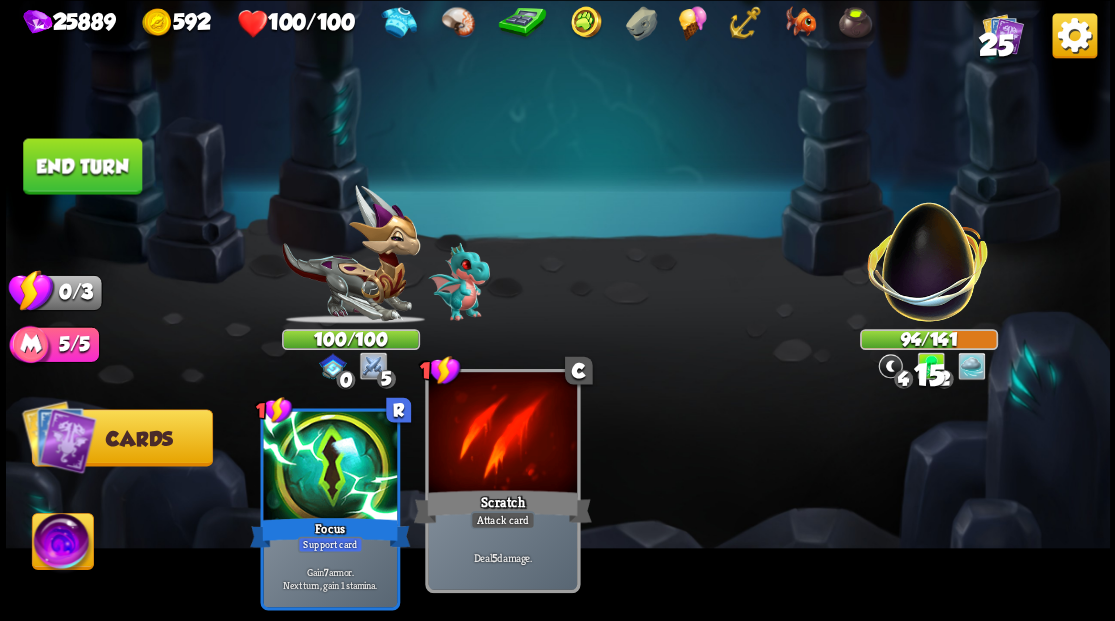 click at bounding box center (502, 434) 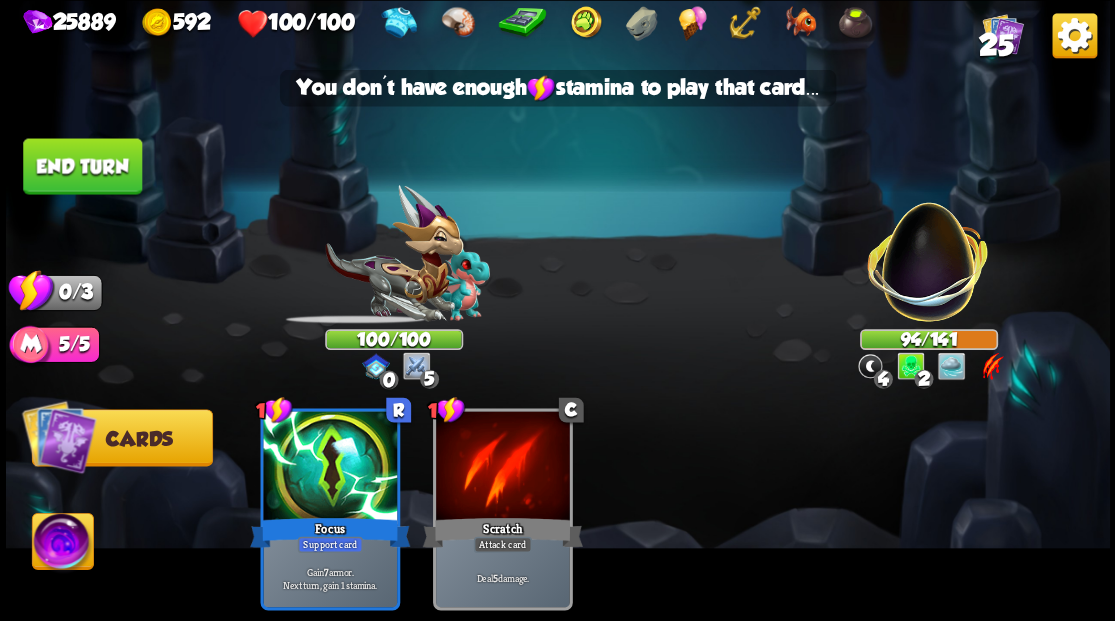click on "End turn" at bounding box center (82, 166) 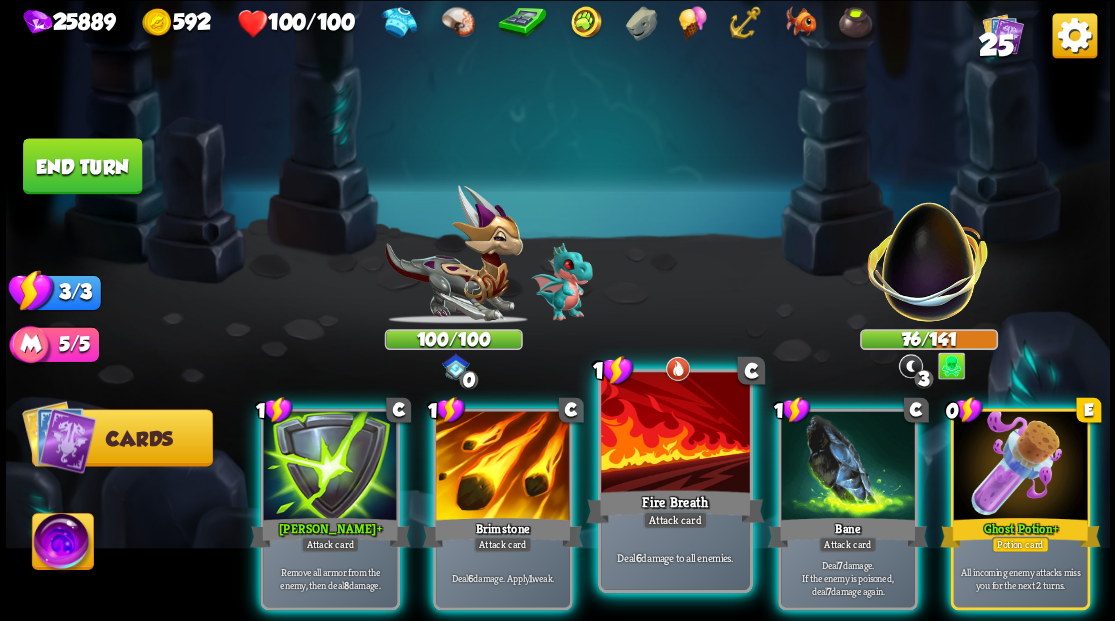 click at bounding box center [675, 434] 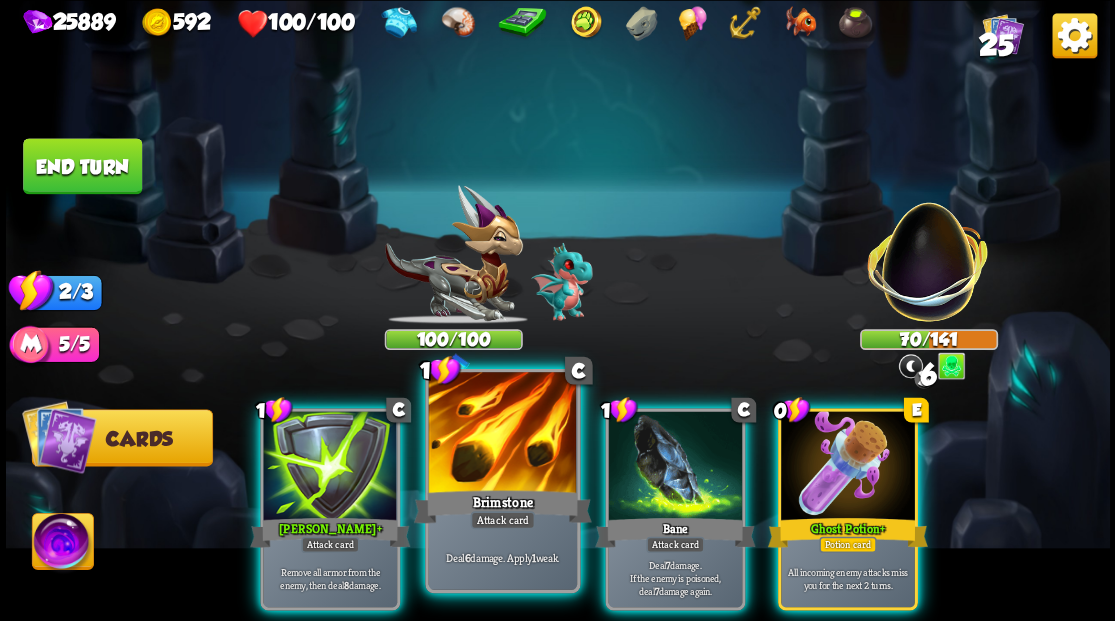 click at bounding box center (502, 434) 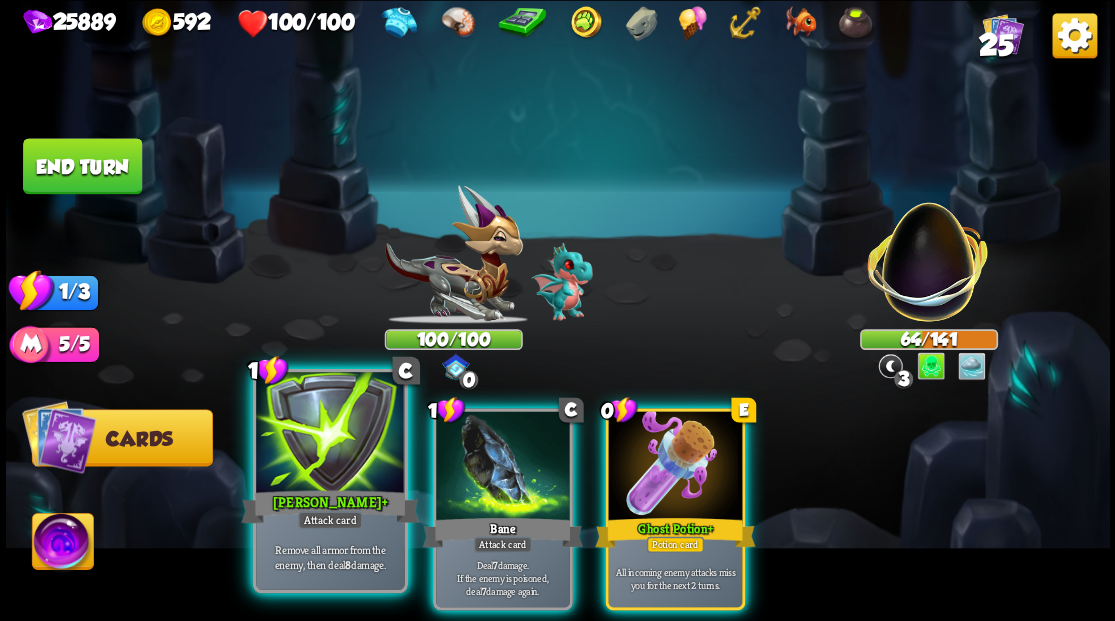 click at bounding box center (330, 434) 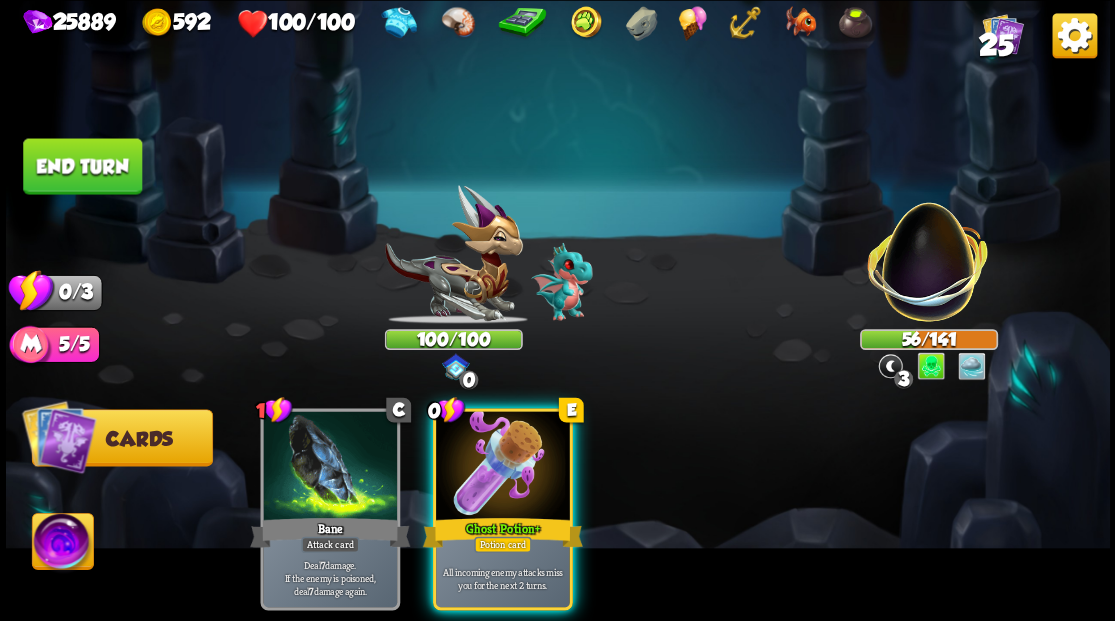 click on "End turn" at bounding box center (82, 166) 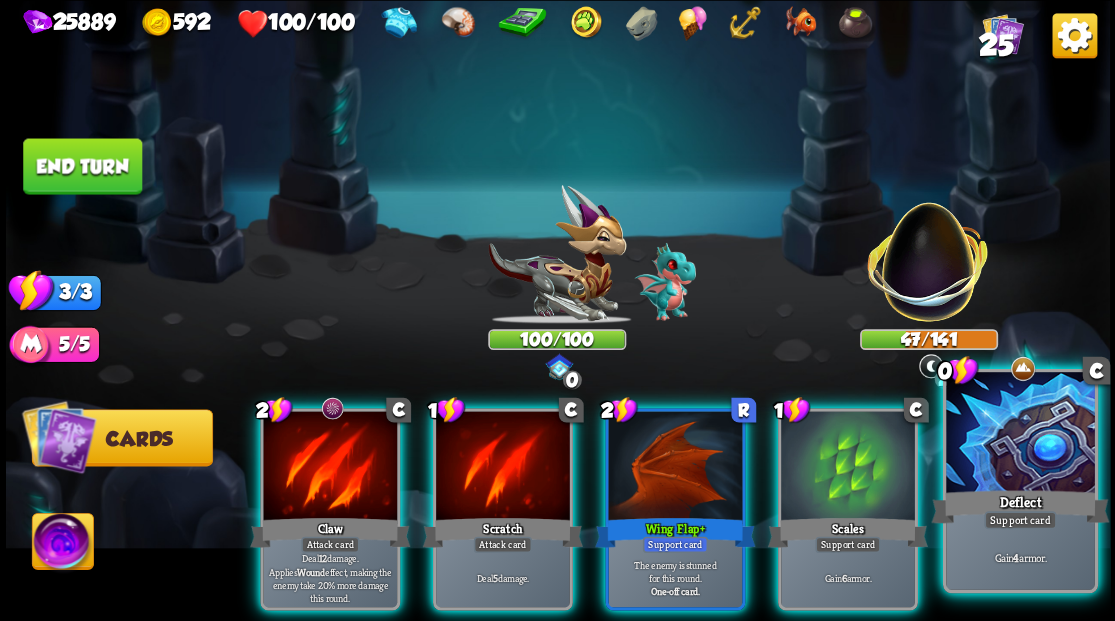 click at bounding box center [1020, 434] 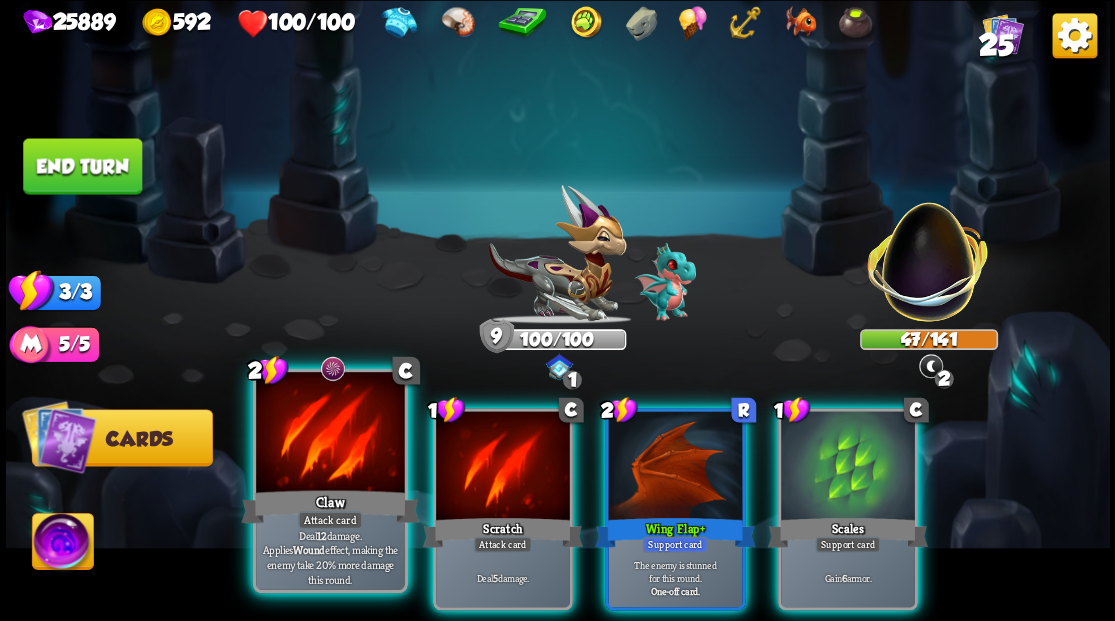 click at bounding box center [330, 434] 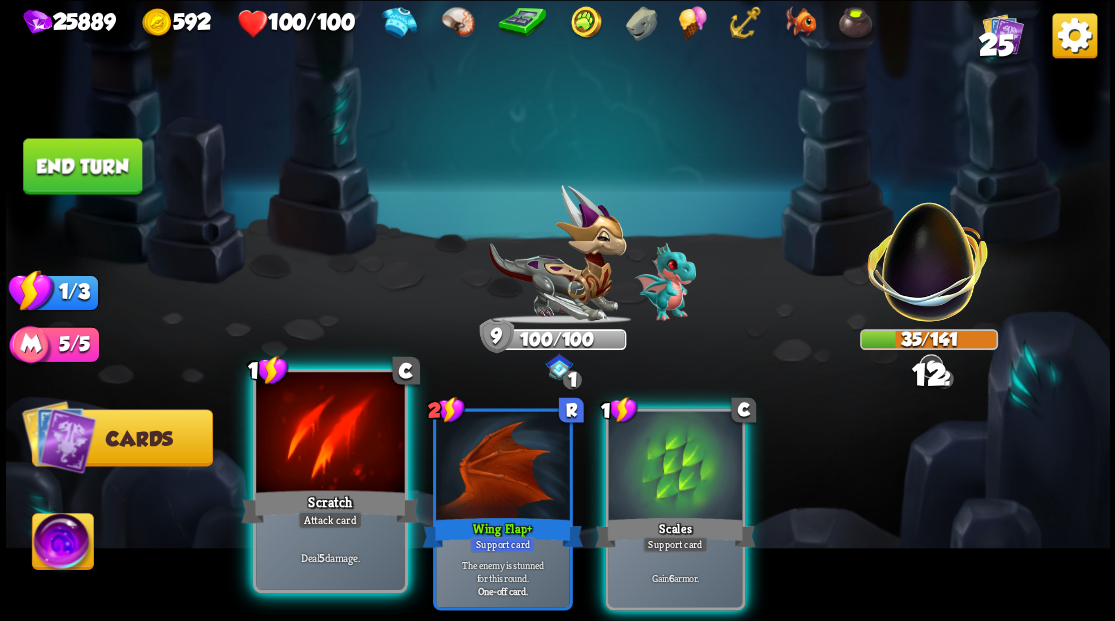 click at bounding box center (330, 434) 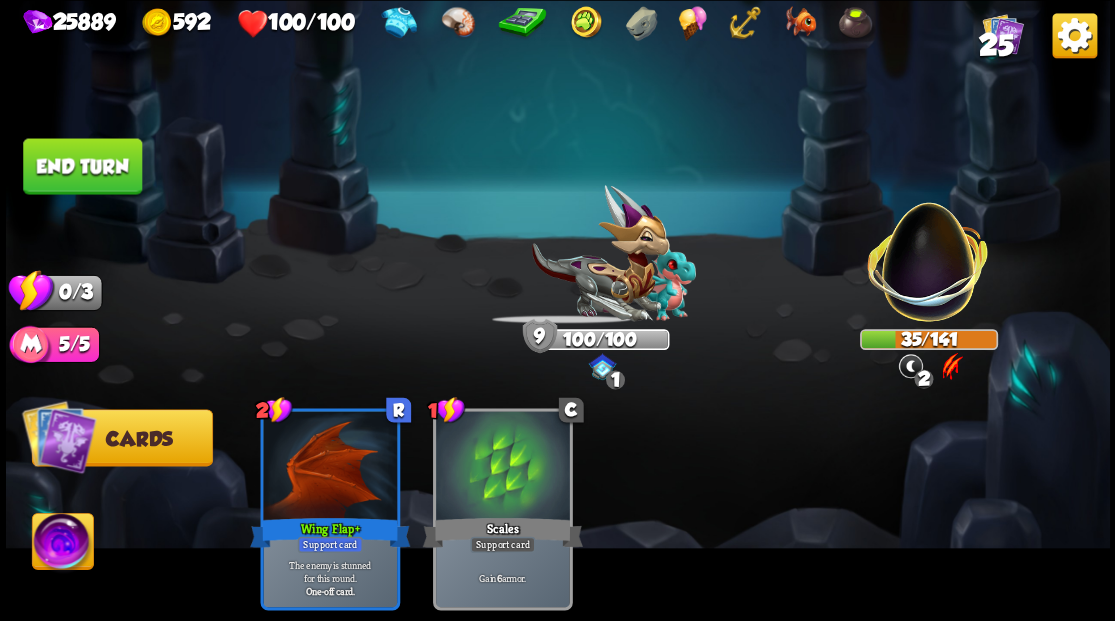 click on "End turn" at bounding box center (82, 166) 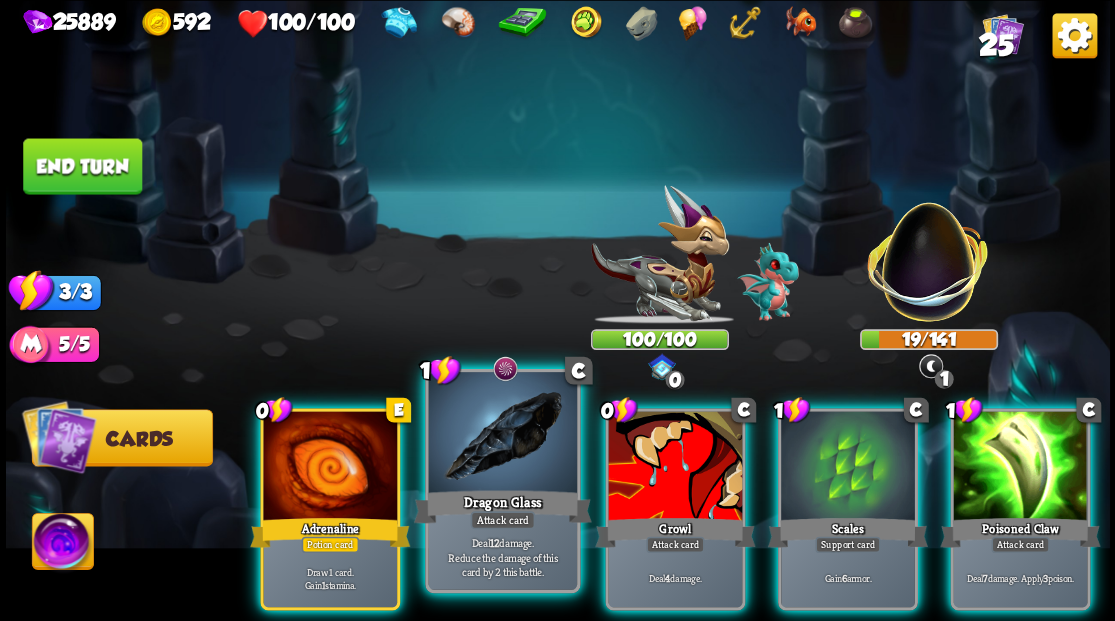 click at bounding box center (502, 434) 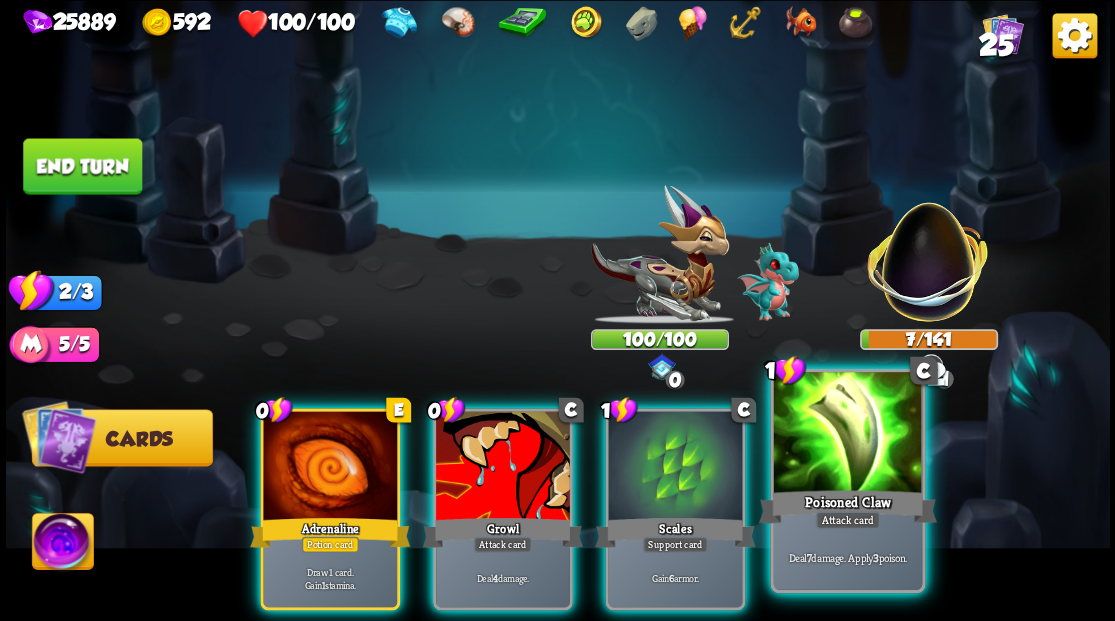click at bounding box center (847, 434) 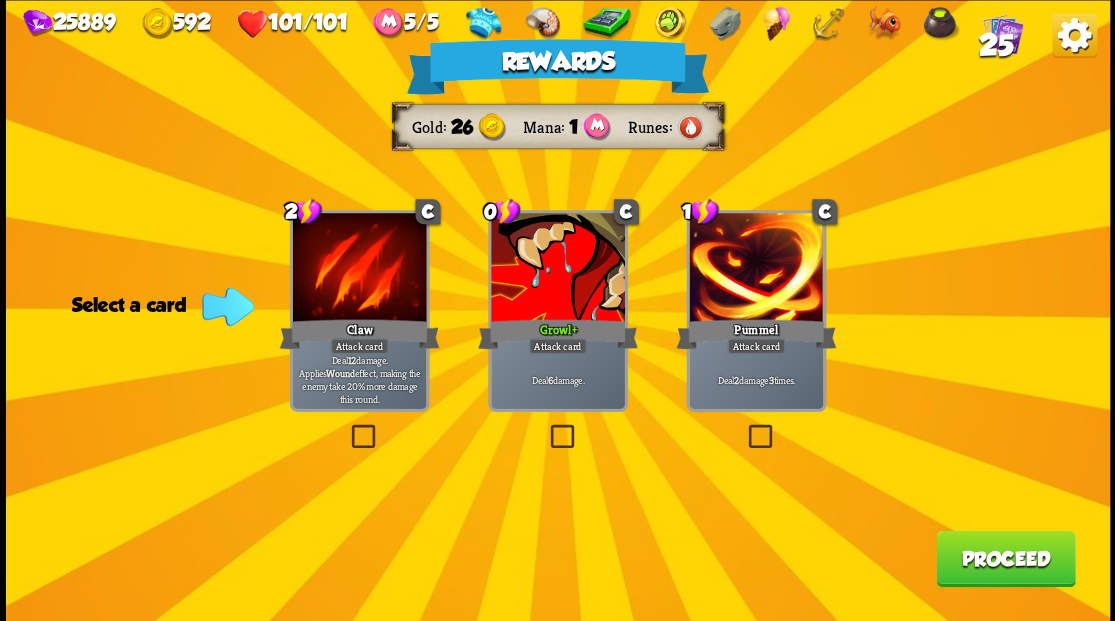 click on "Proceed" at bounding box center (1005, 558) 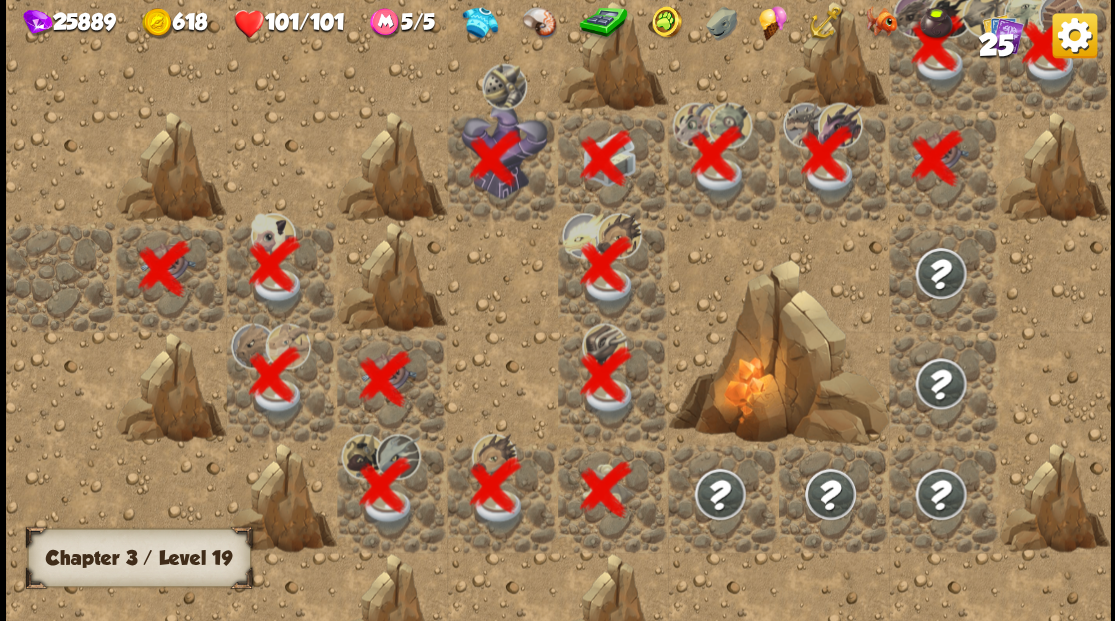 scroll, scrollTop: 0, scrollLeft: 384, axis: horizontal 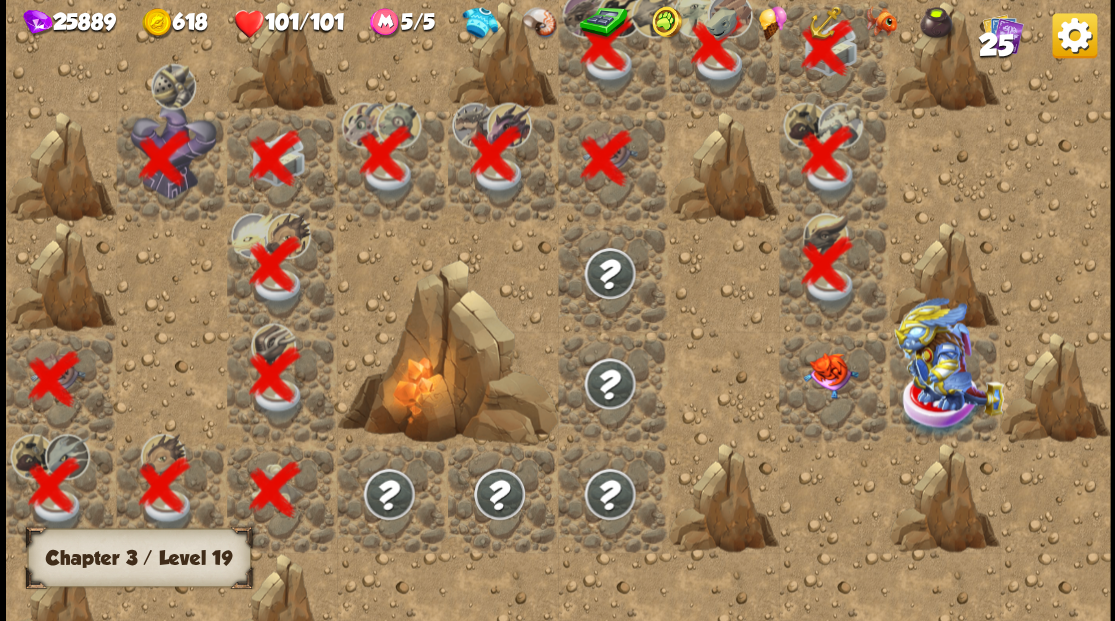 click at bounding box center (829, 375) 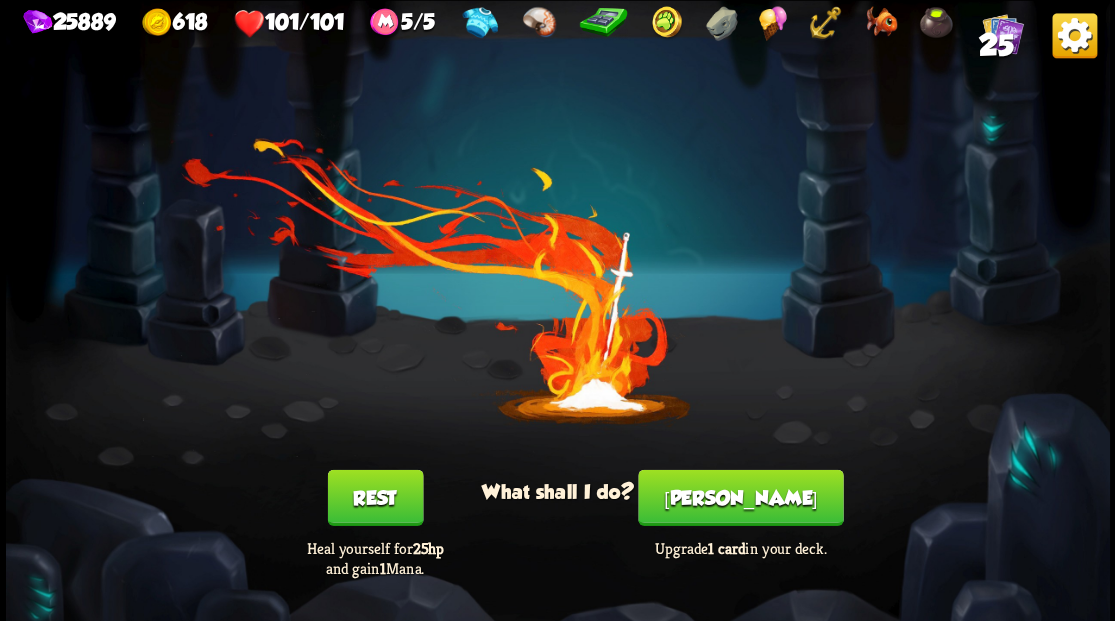 click on "[PERSON_NAME]" at bounding box center [740, 497] 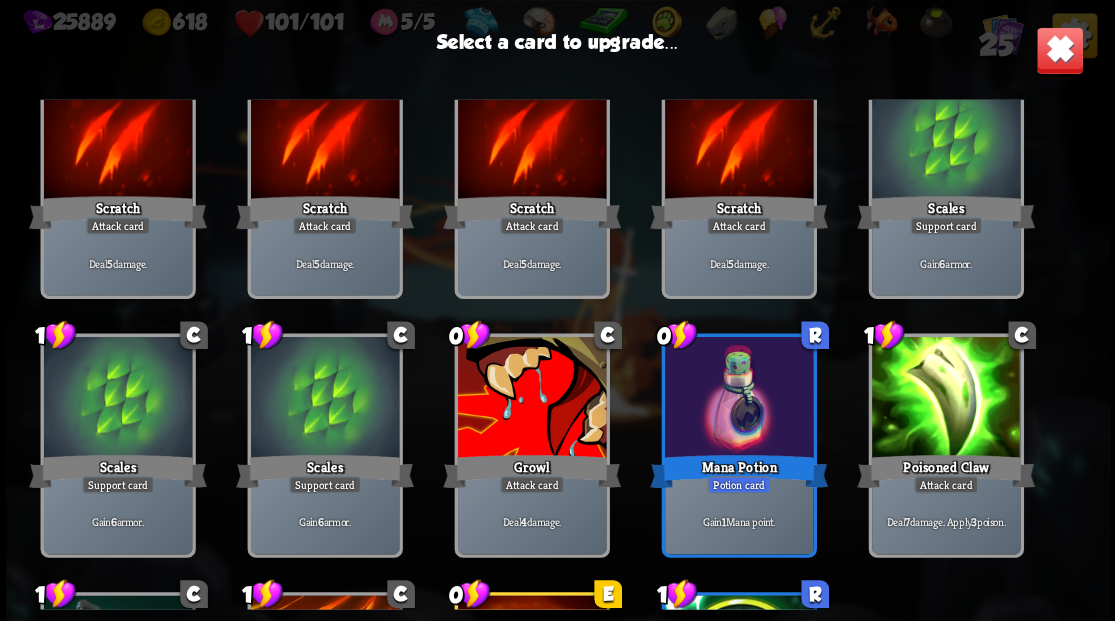 scroll, scrollTop: 196, scrollLeft: 0, axis: vertical 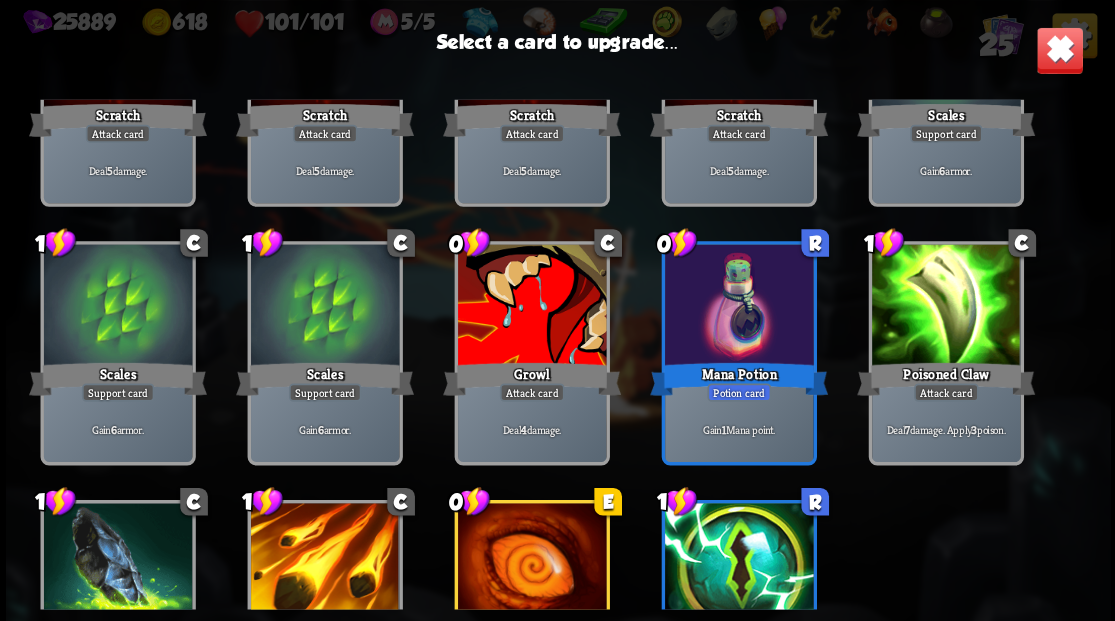 click at bounding box center [531, 306] 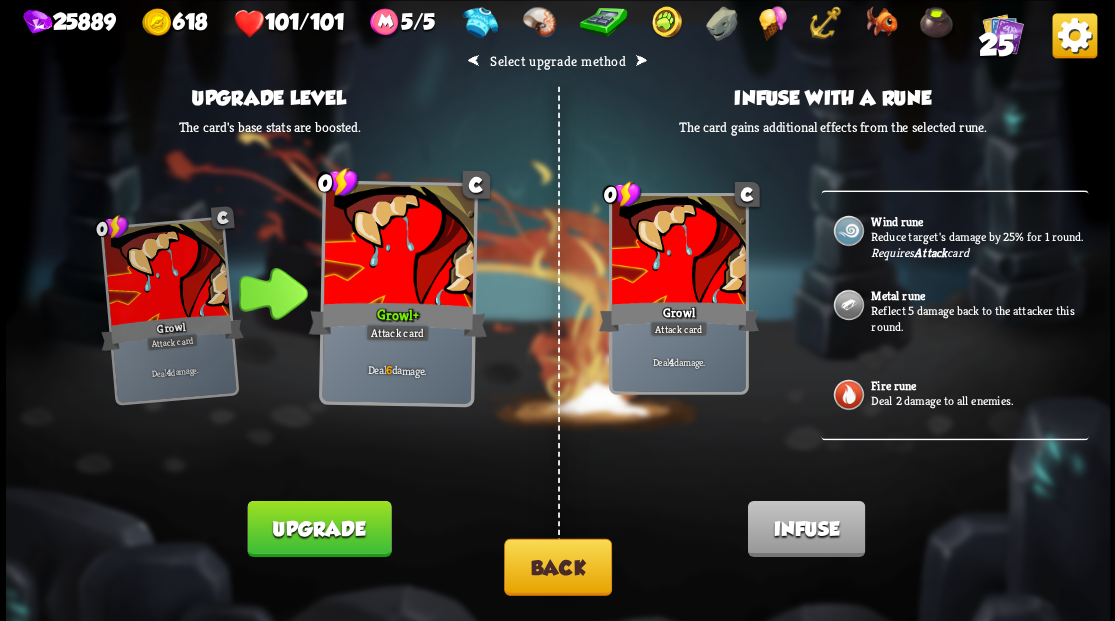 scroll, scrollTop: 816, scrollLeft: 0, axis: vertical 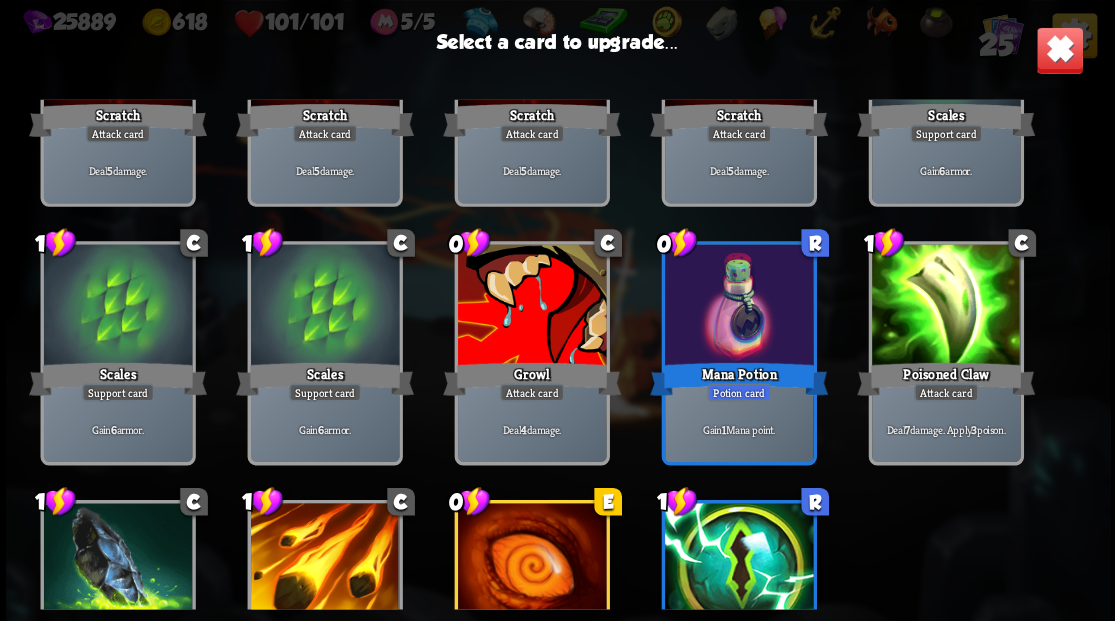 click at bounding box center (531, 306) 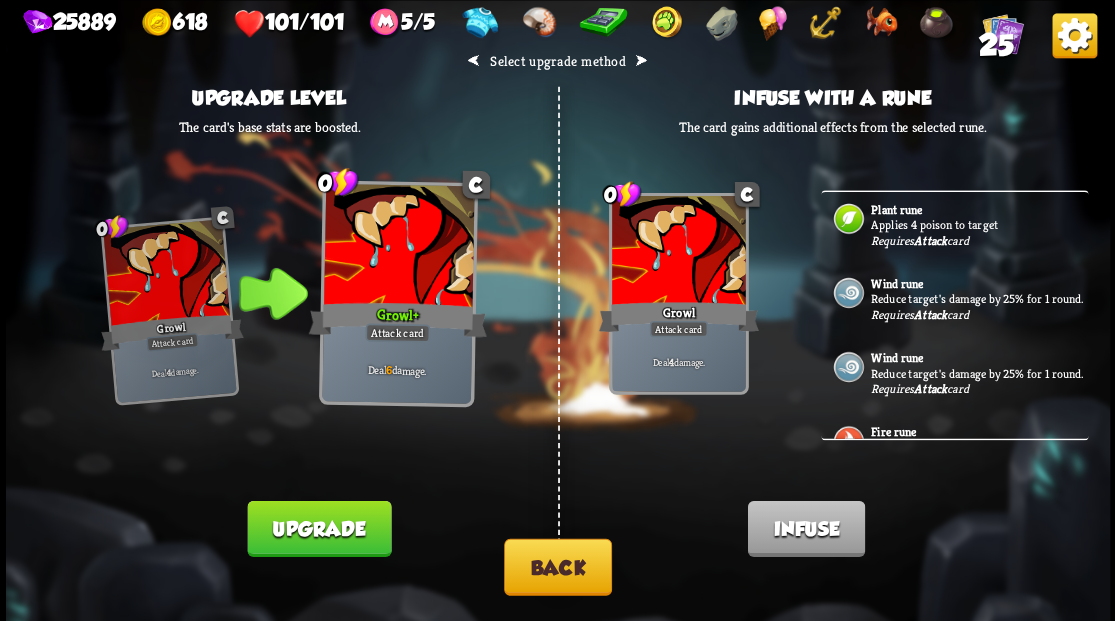 scroll, scrollTop: 200, scrollLeft: 0, axis: vertical 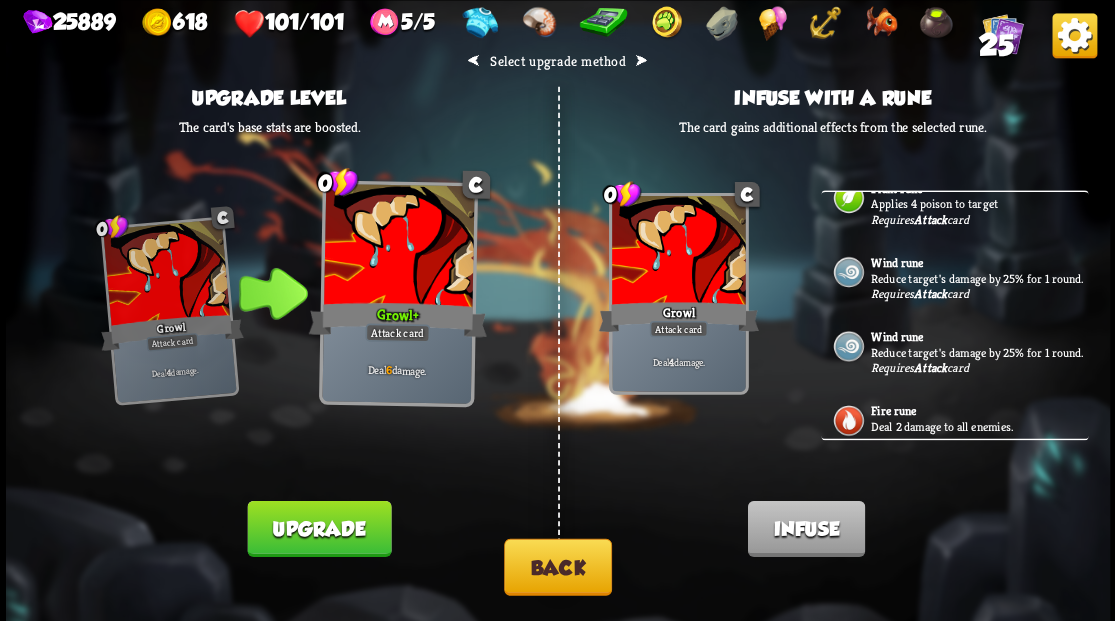 click on "Reduce target's damage by 25% for 1 round." at bounding box center (977, 278) 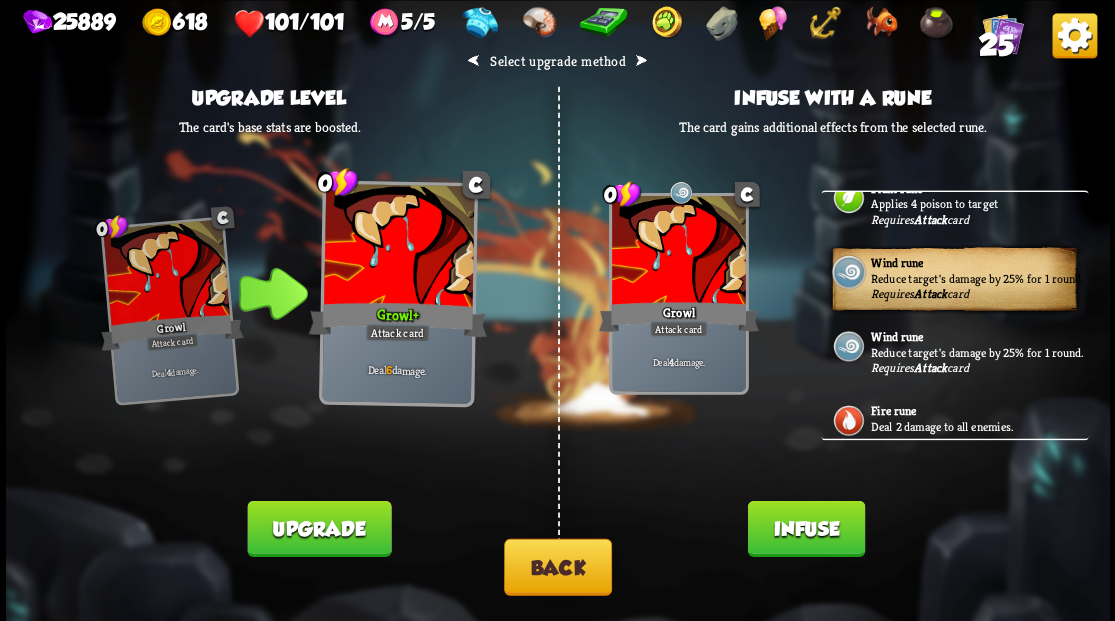 click on "Infuse" at bounding box center (805, 528) 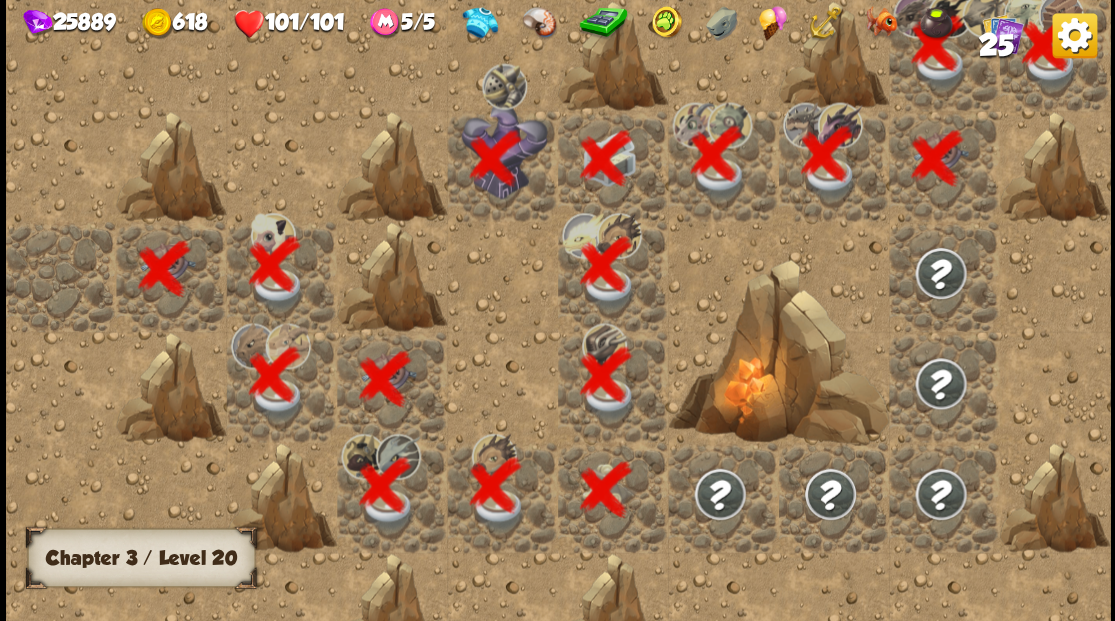 scroll, scrollTop: 0, scrollLeft: 384, axis: horizontal 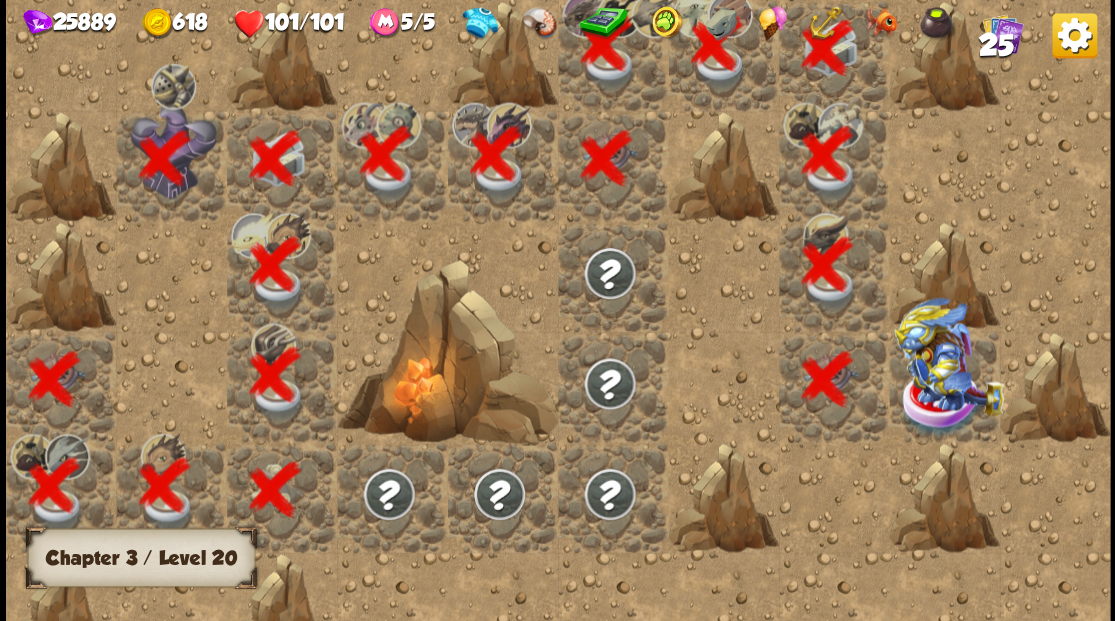 click at bounding box center [948, 356] 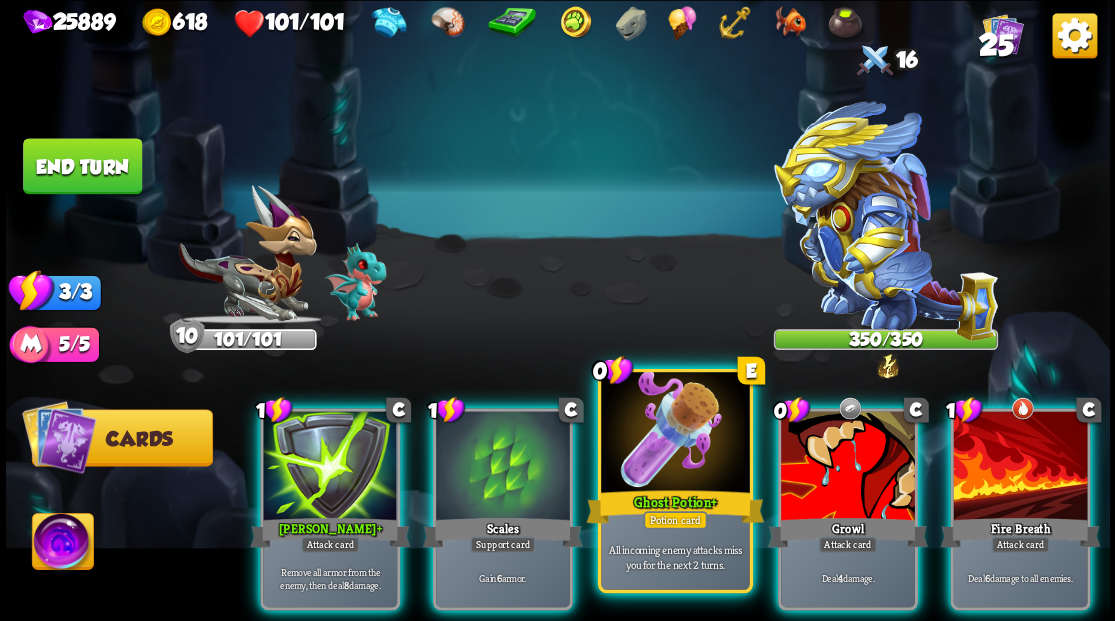 click at bounding box center [675, 434] 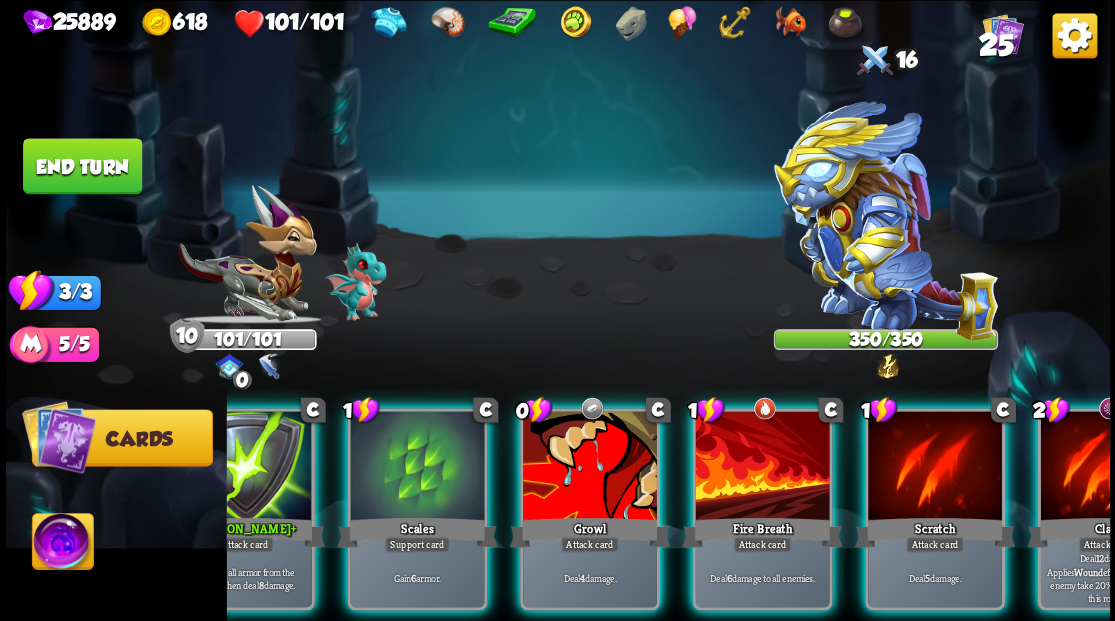 scroll, scrollTop: 0, scrollLeft: 189, axis: horizontal 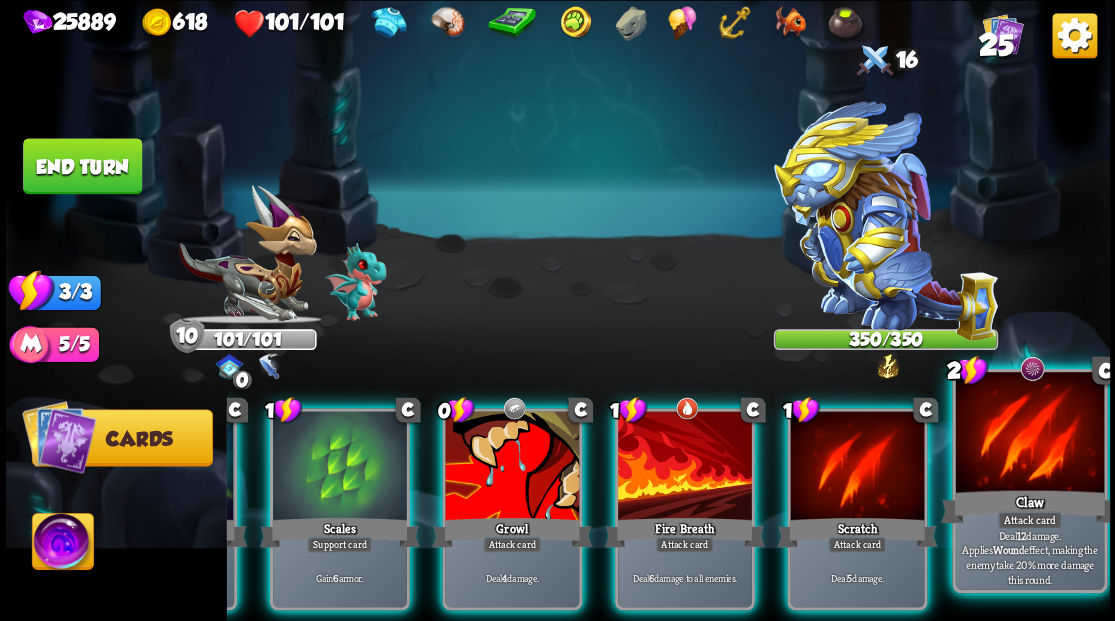 click at bounding box center [1029, 434] 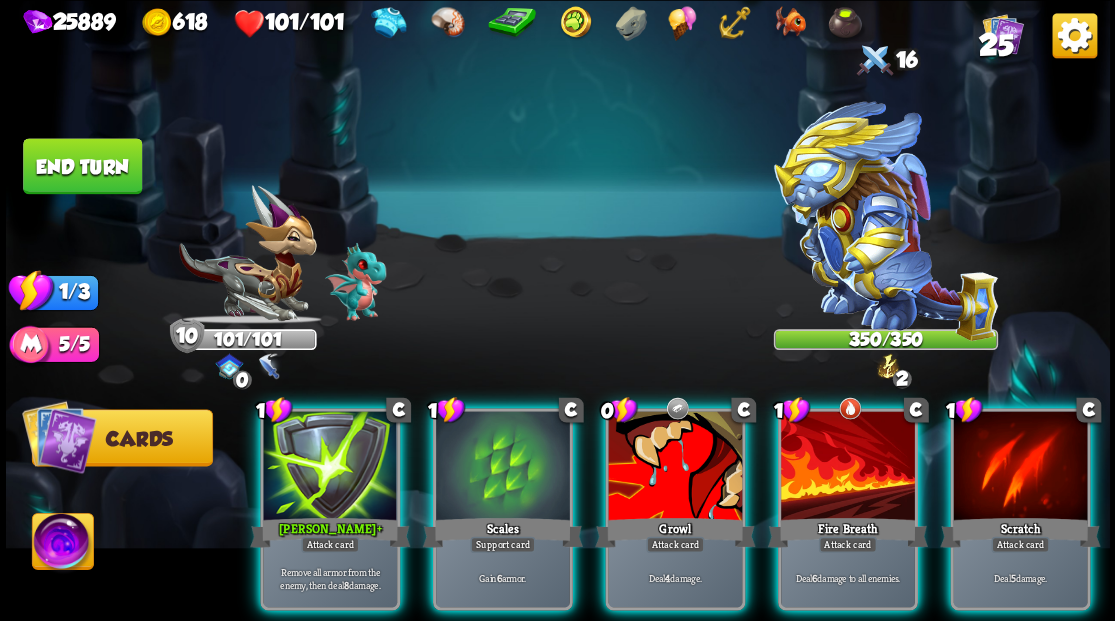 scroll, scrollTop: 0, scrollLeft: 0, axis: both 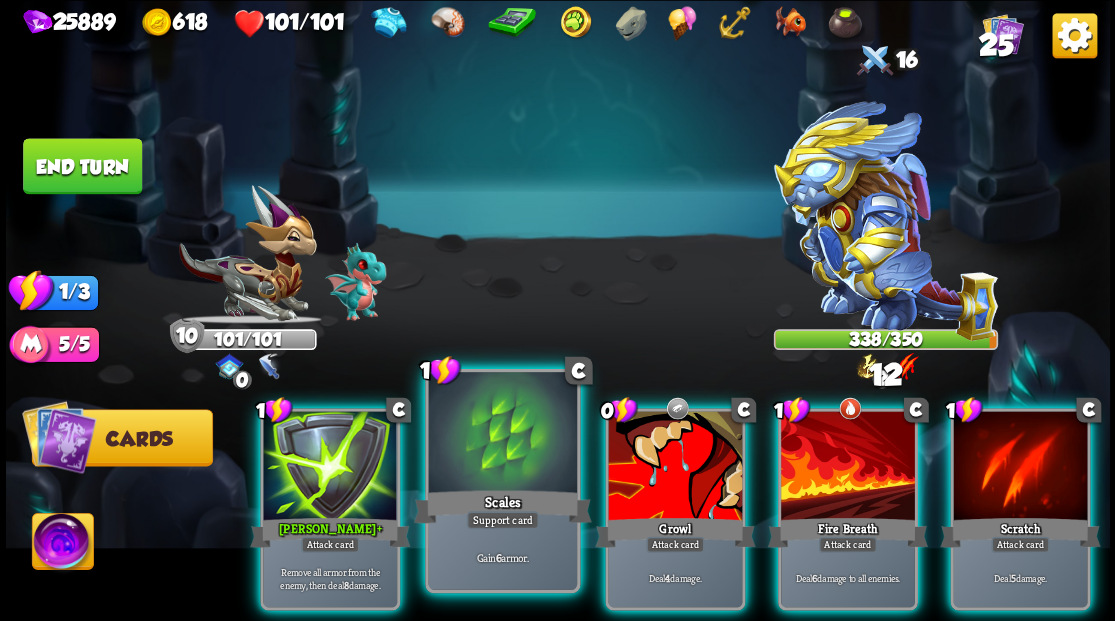 click at bounding box center (502, 434) 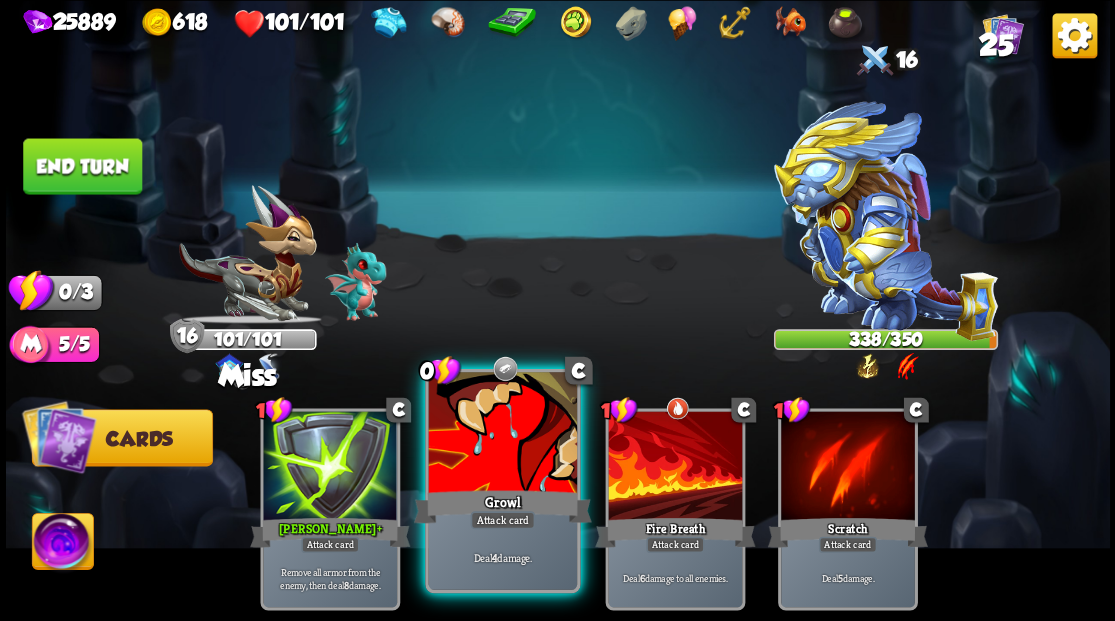 click at bounding box center (502, 434) 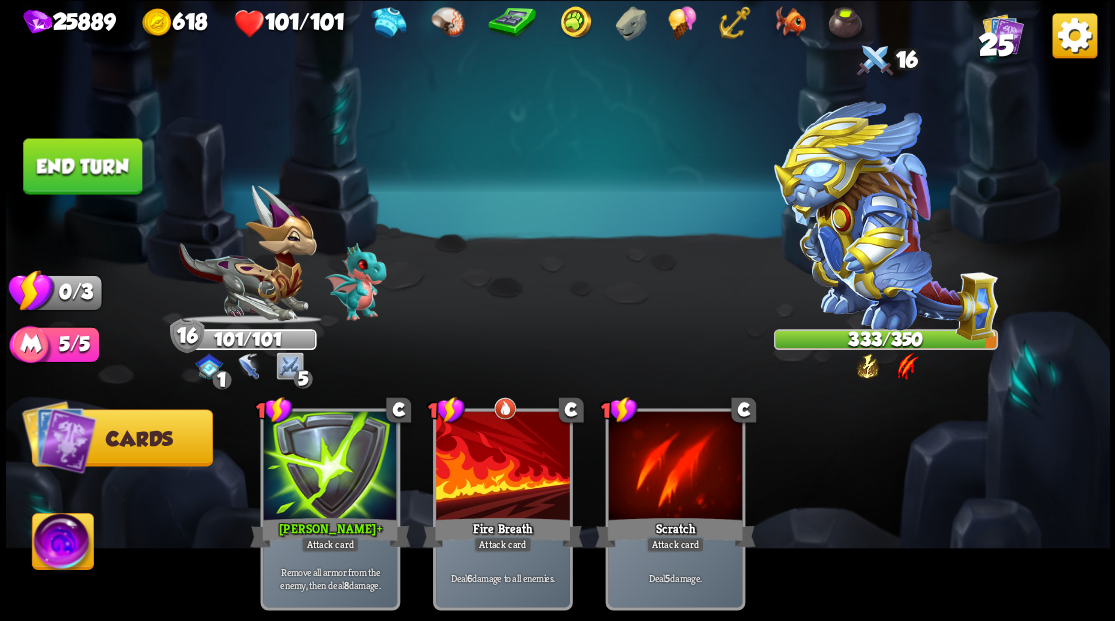 click at bounding box center (62, 544) 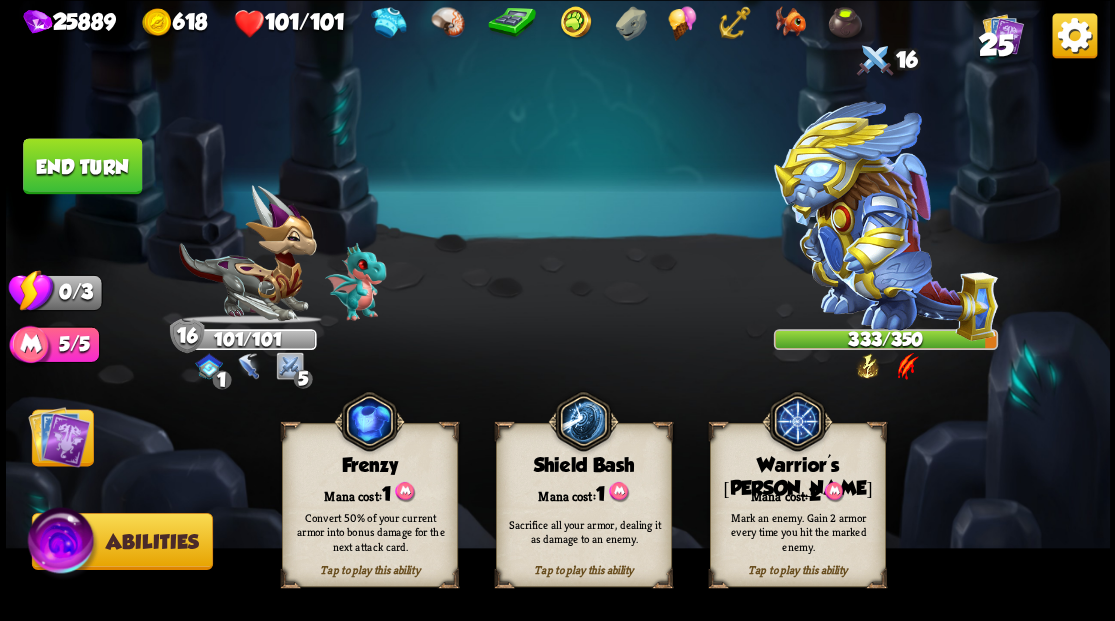 click on "Mana cost:  2" at bounding box center [797, 492] 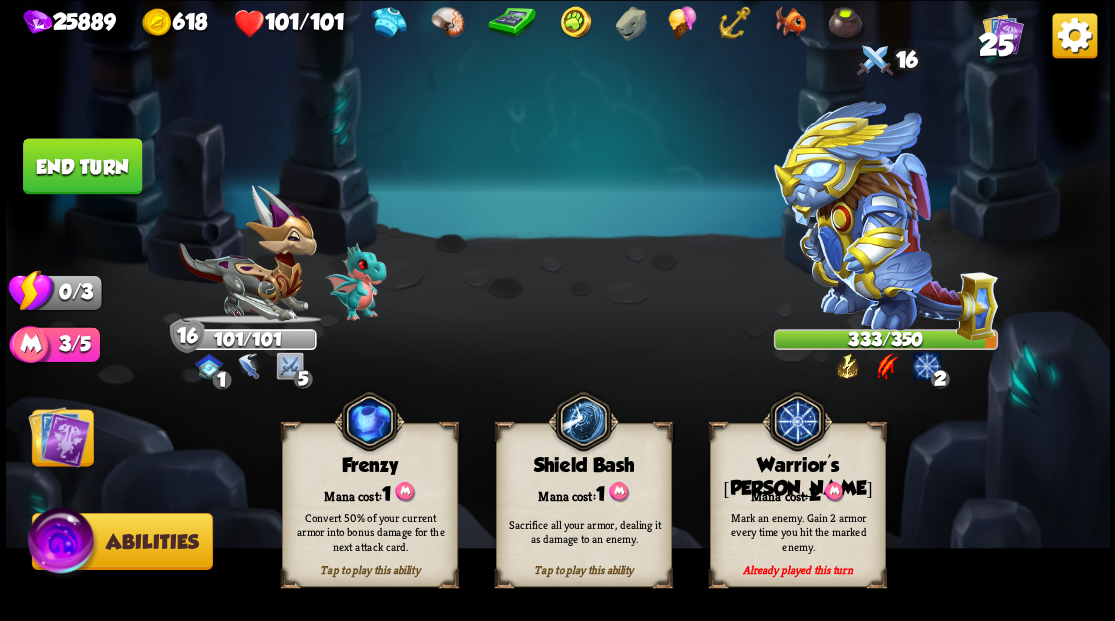 click at bounding box center [59, 436] 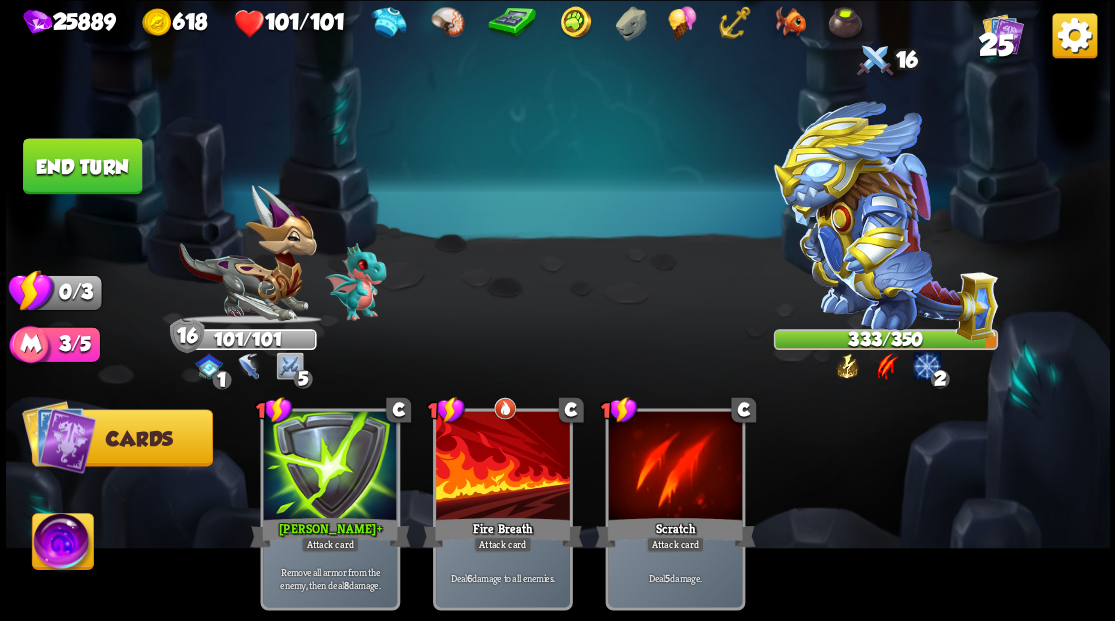 click on "End turn" at bounding box center (82, 166) 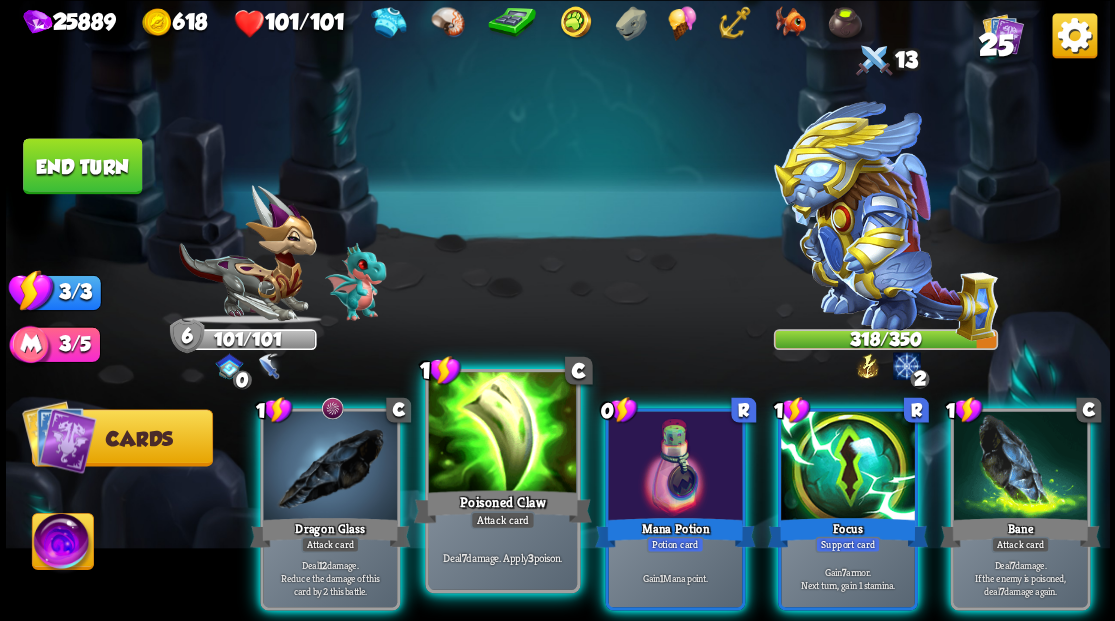 click at bounding box center [502, 434] 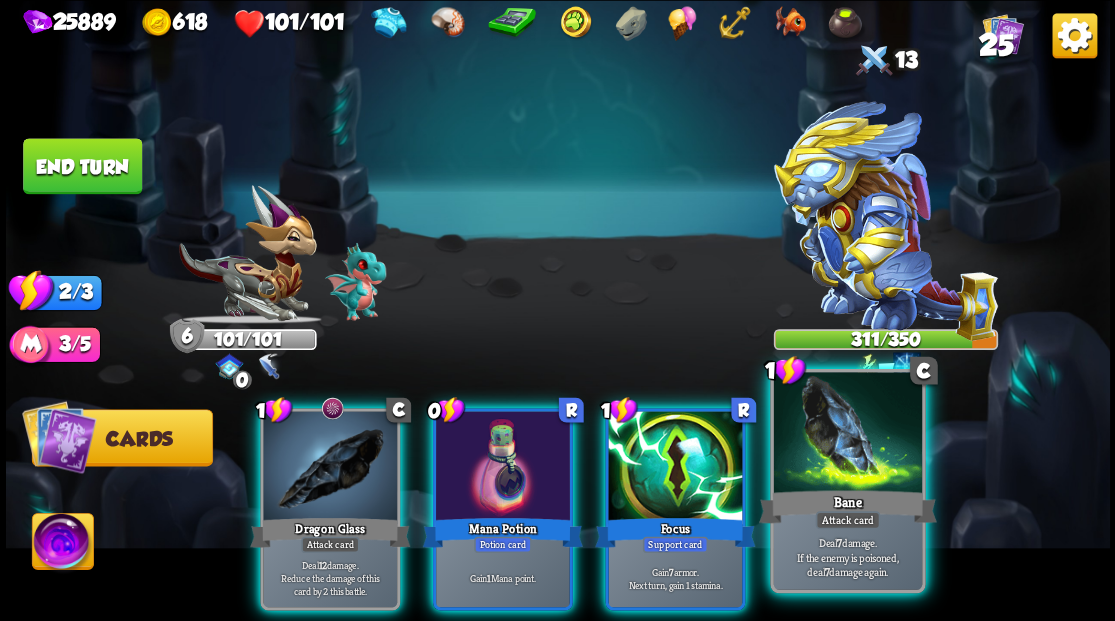 click at bounding box center [847, 434] 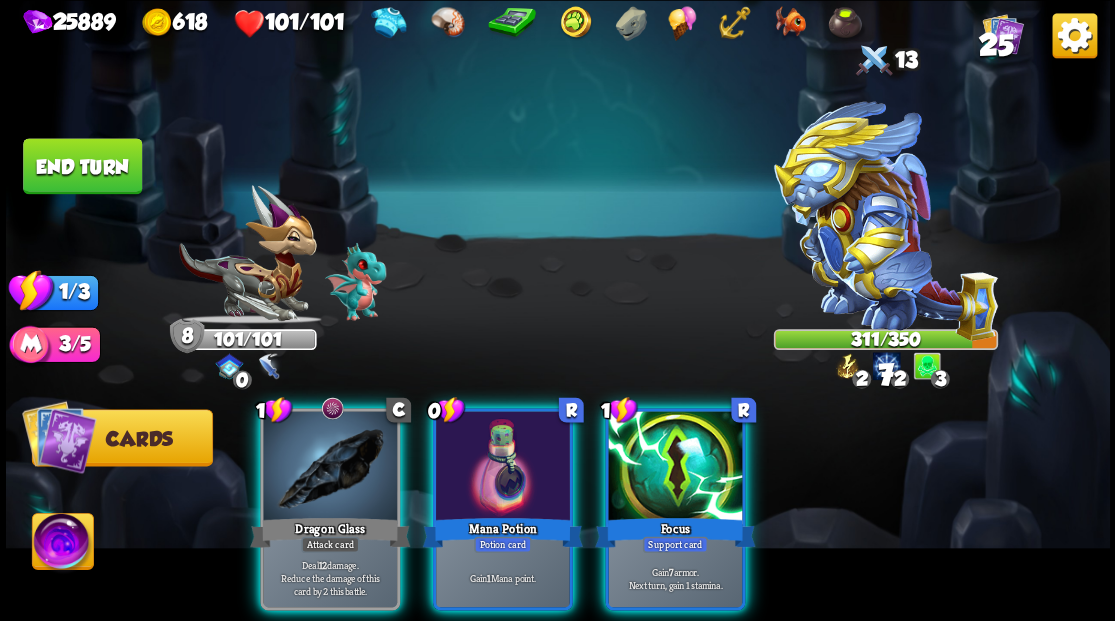 click at bounding box center [675, 467] 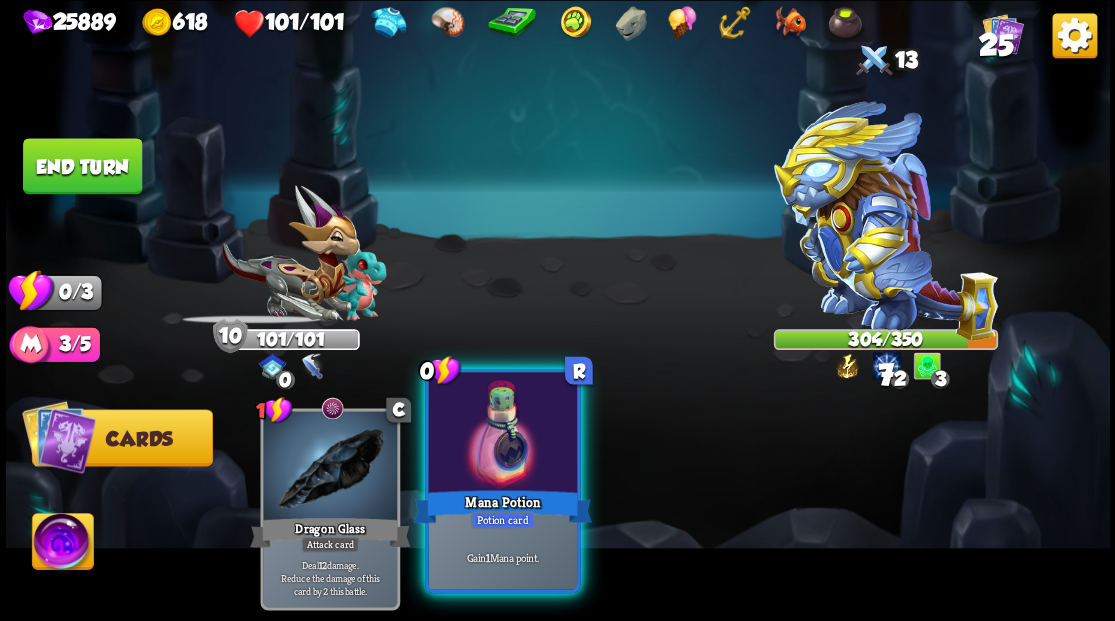 click at bounding box center (502, 434) 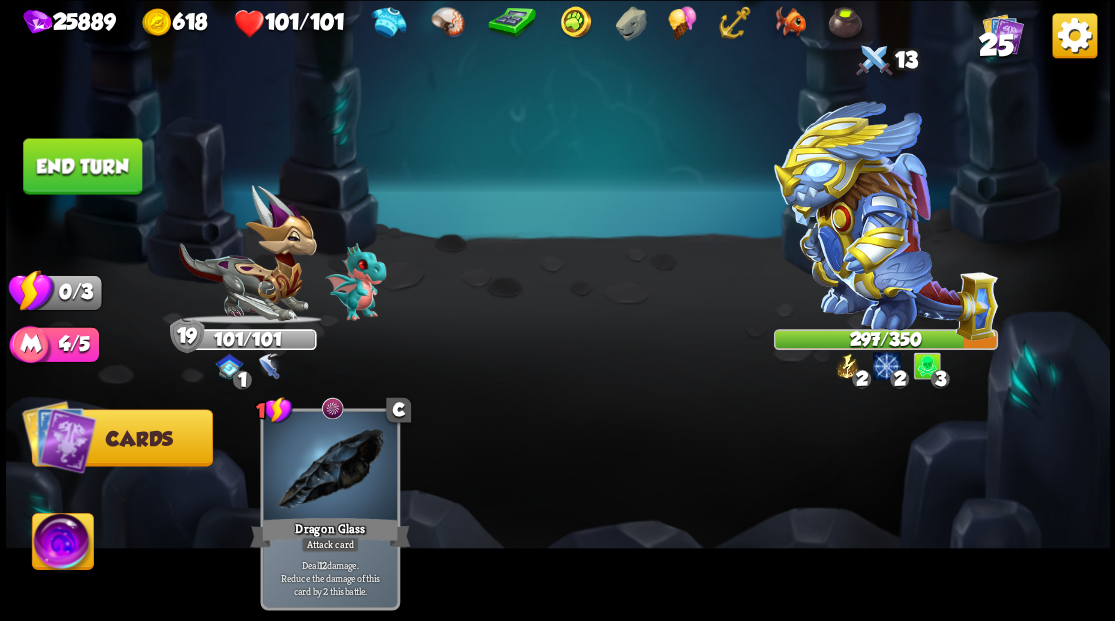 click on "End turn" at bounding box center [82, 166] 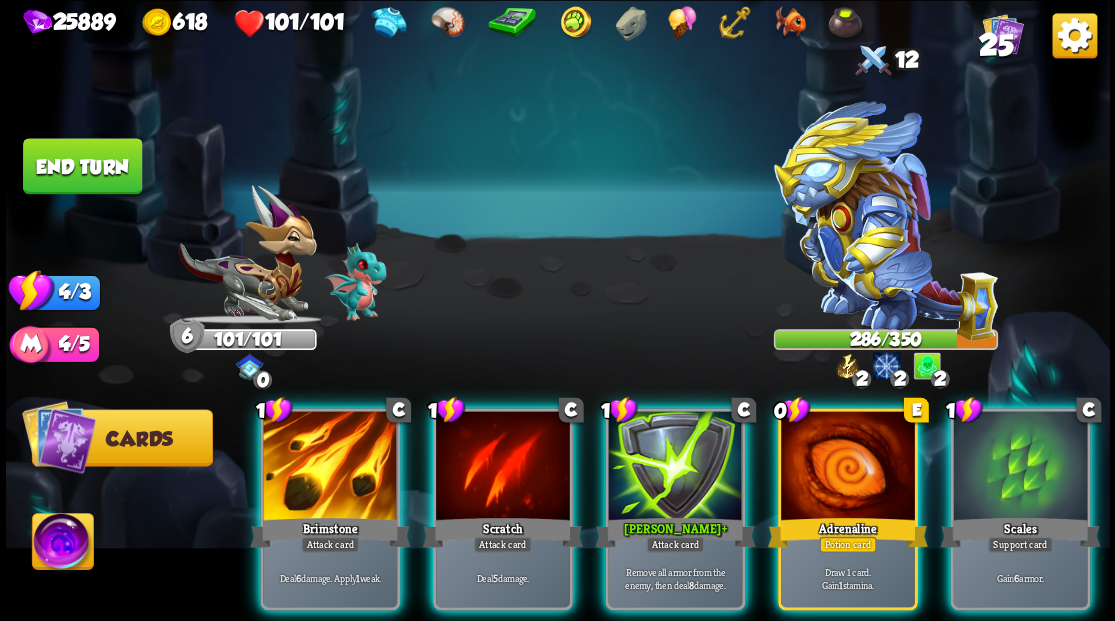 click at bounding box center (1020, 467) 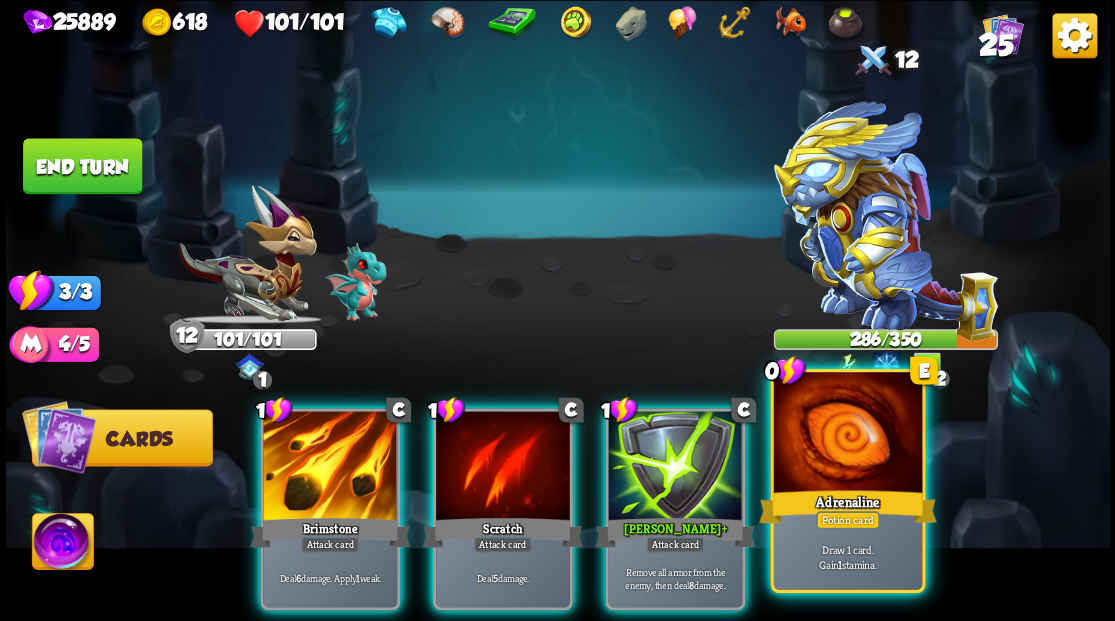 click at bounding box center (847, 434) 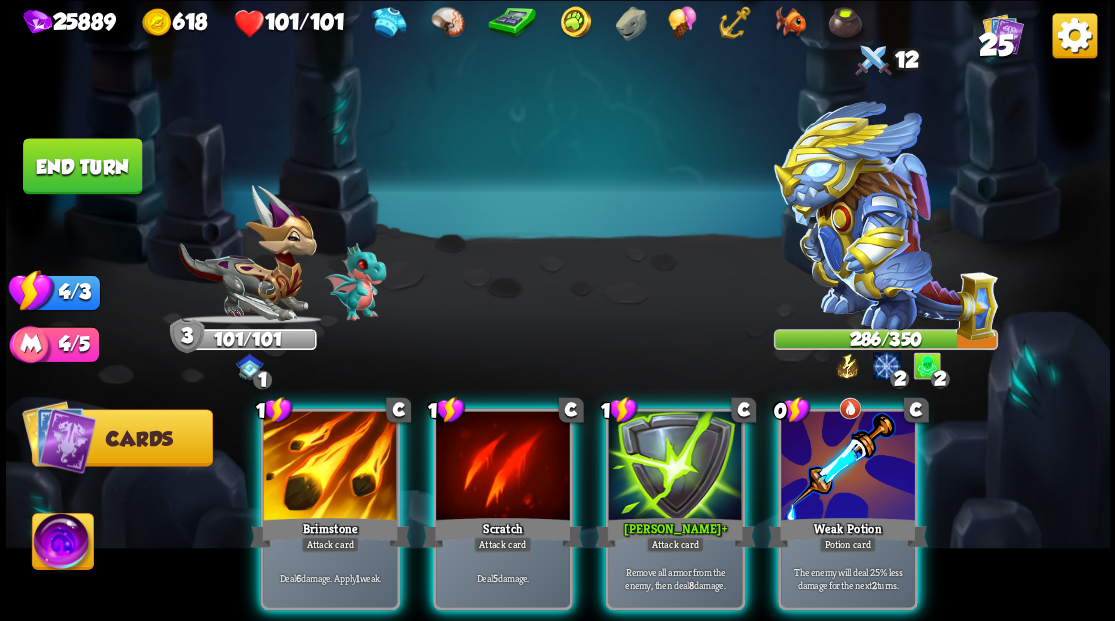 click at bounding box center [848, 467] 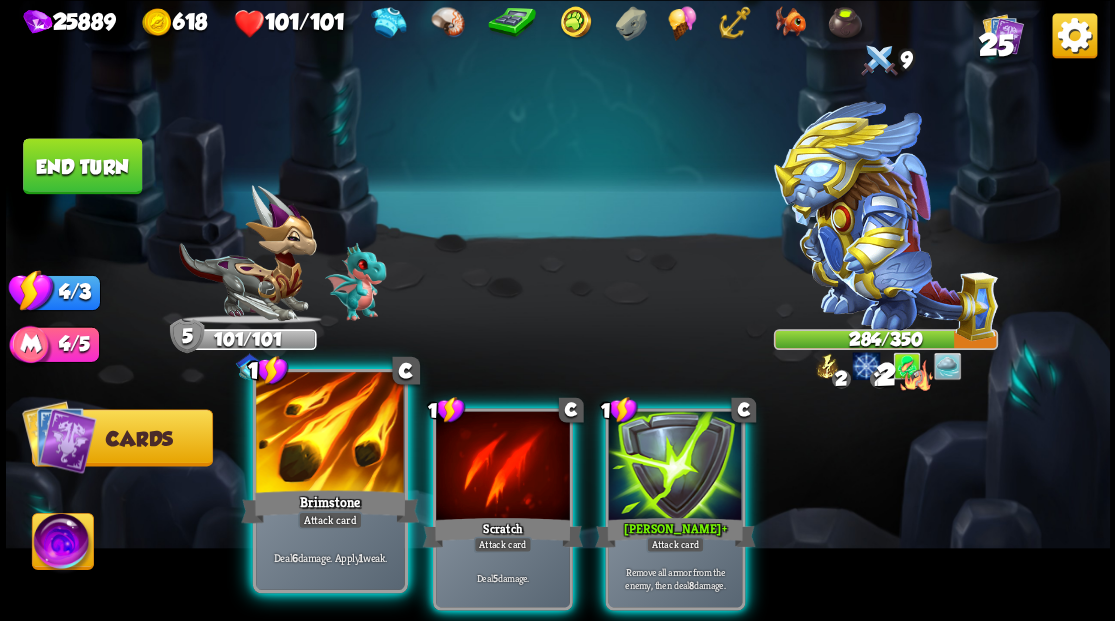 click at bounding box center [330, 434] 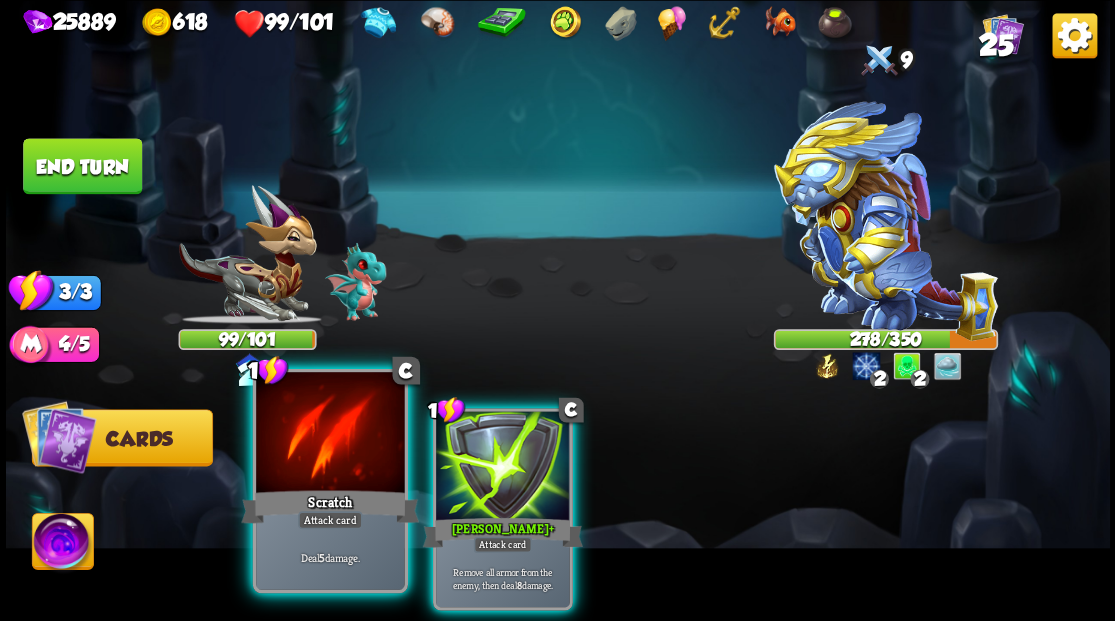 click at bounding box center (330, 434) 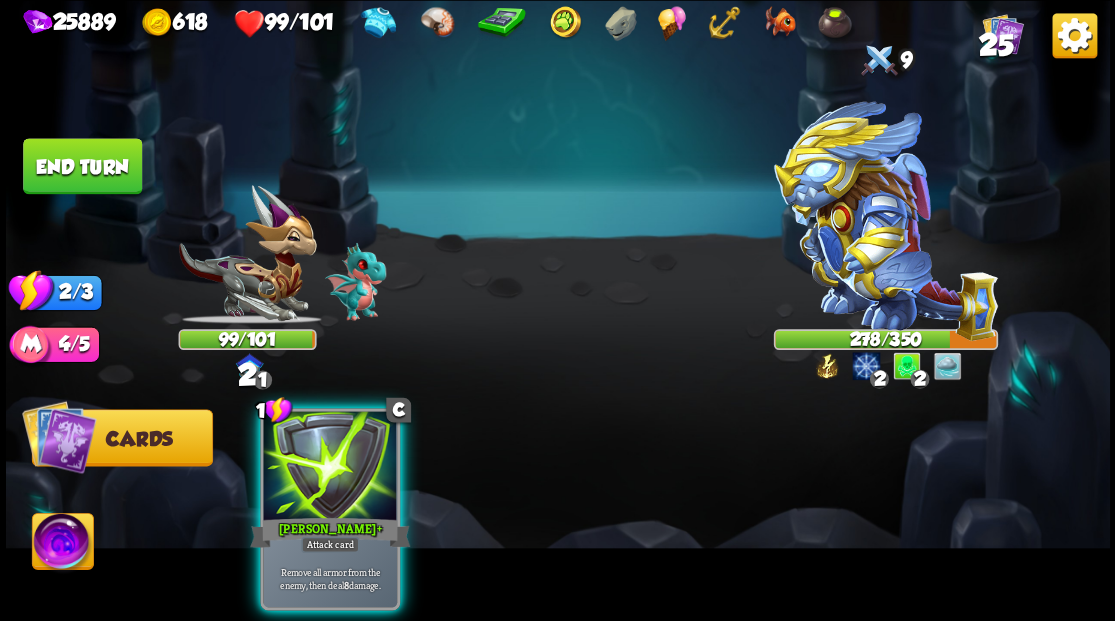 click at bounding box center (330, 467) 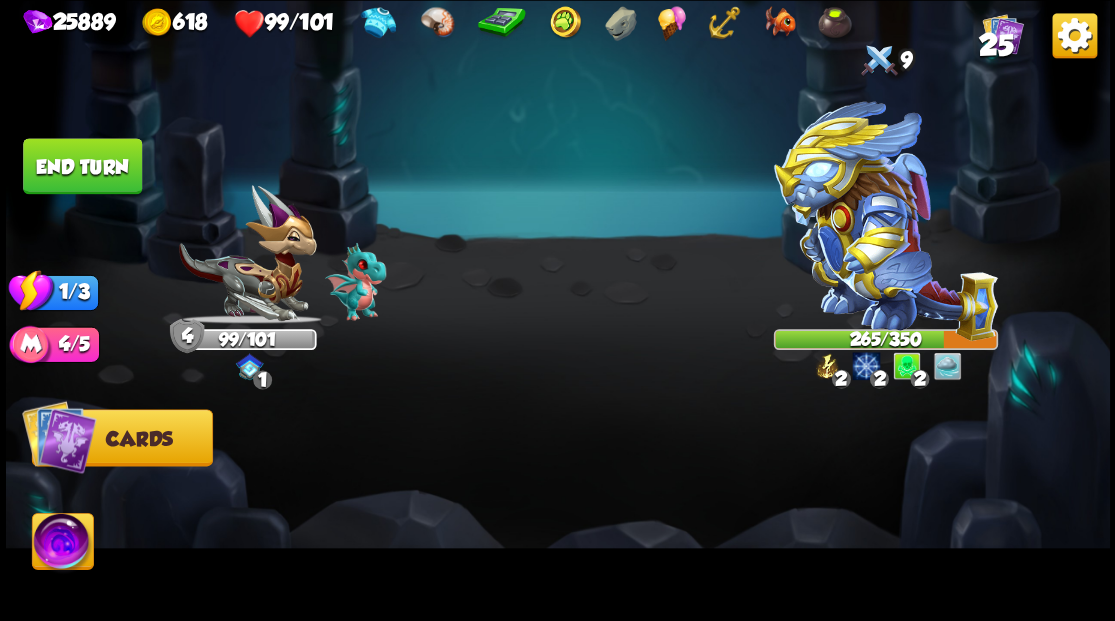 click at bounding box center (62, 544) 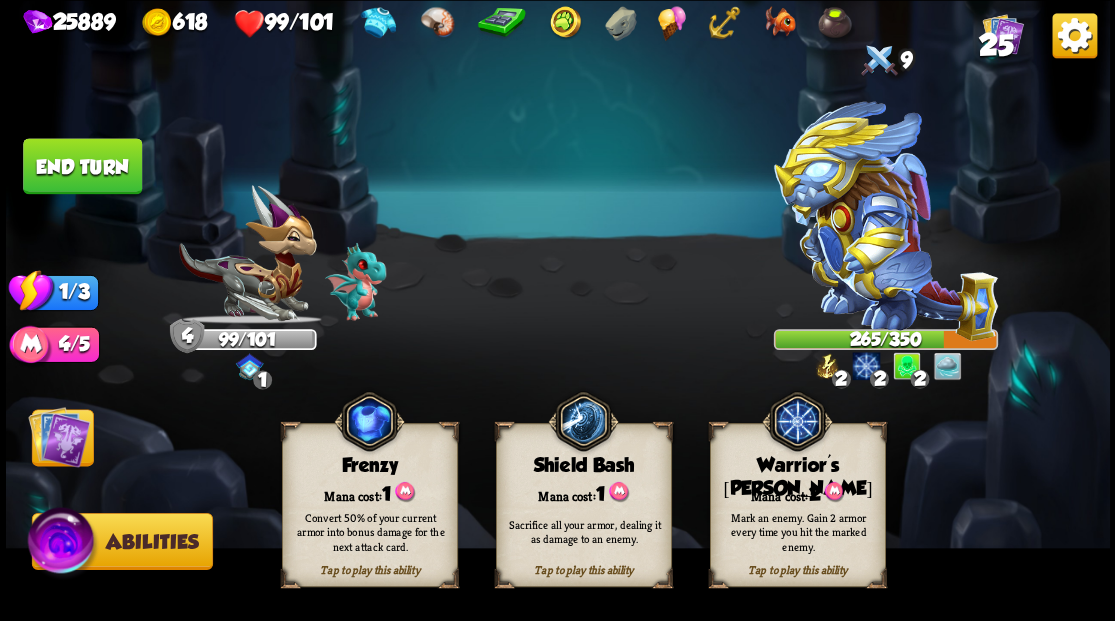 click on "Mark an enemy. Gain 2 armor every time you hit the marked enemy." at bounding box center [798, 531] 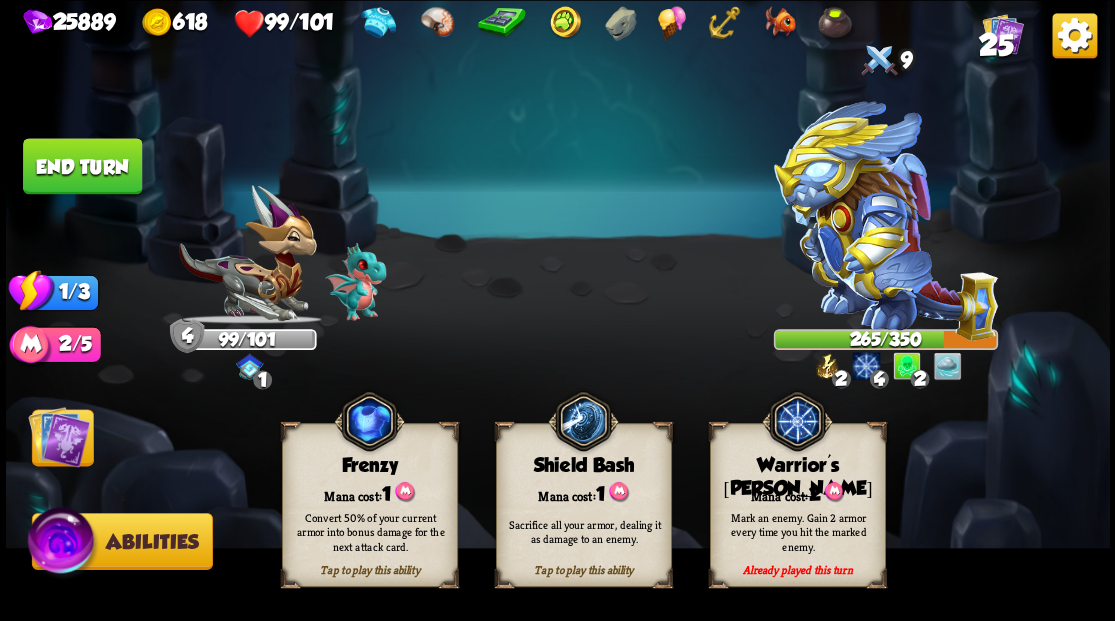 click at bounding box center (59, 436) 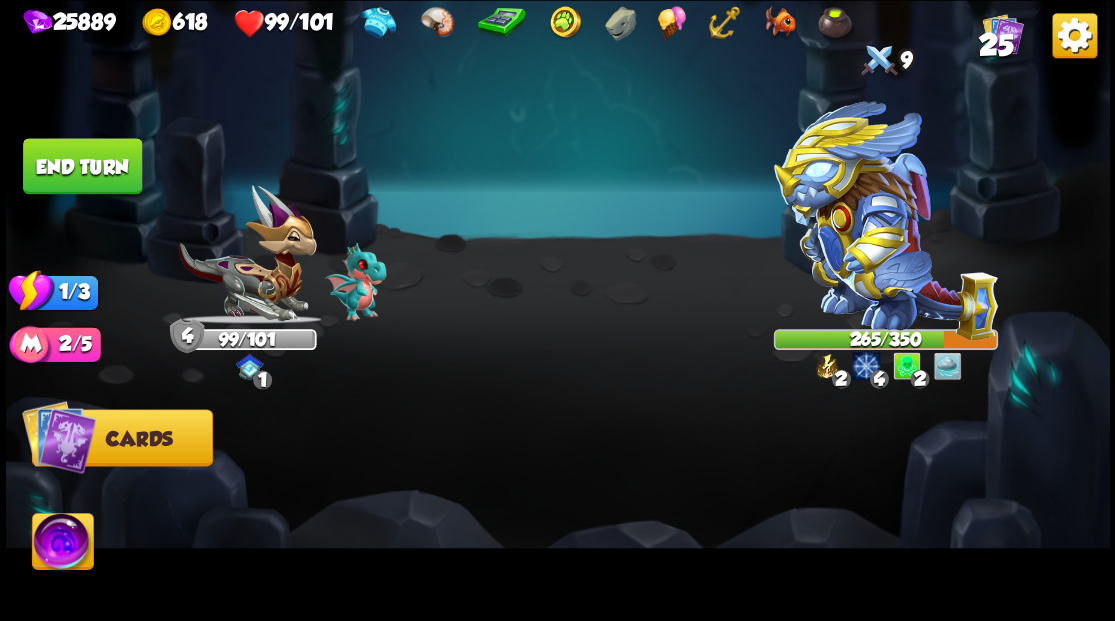 click on "Cards" at bounding box center [139, 438] 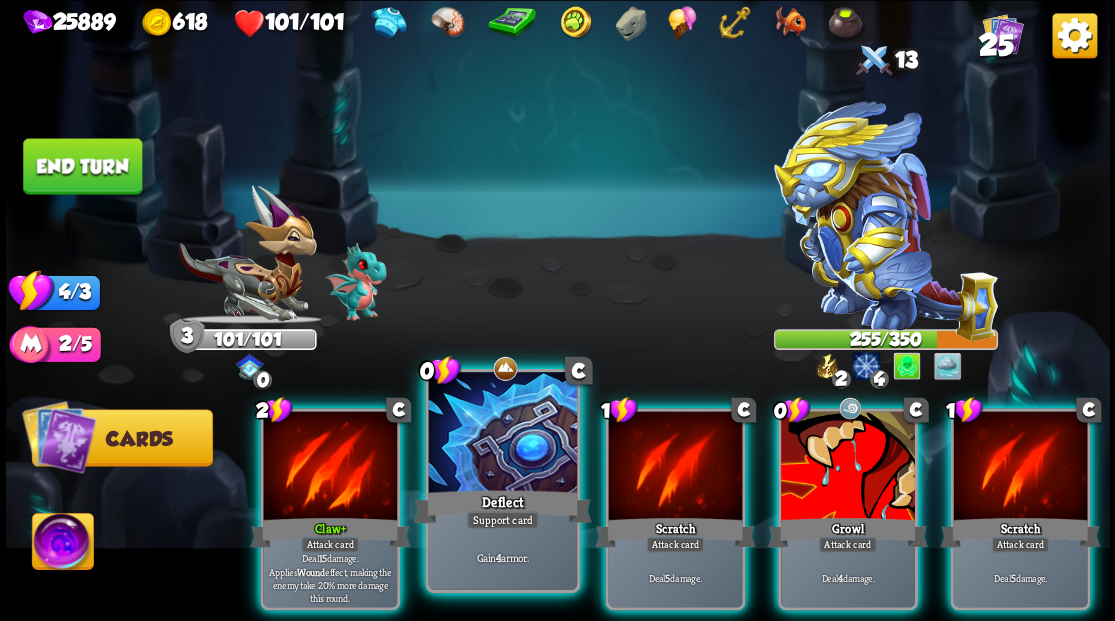 click at bounding box center (502, 434) 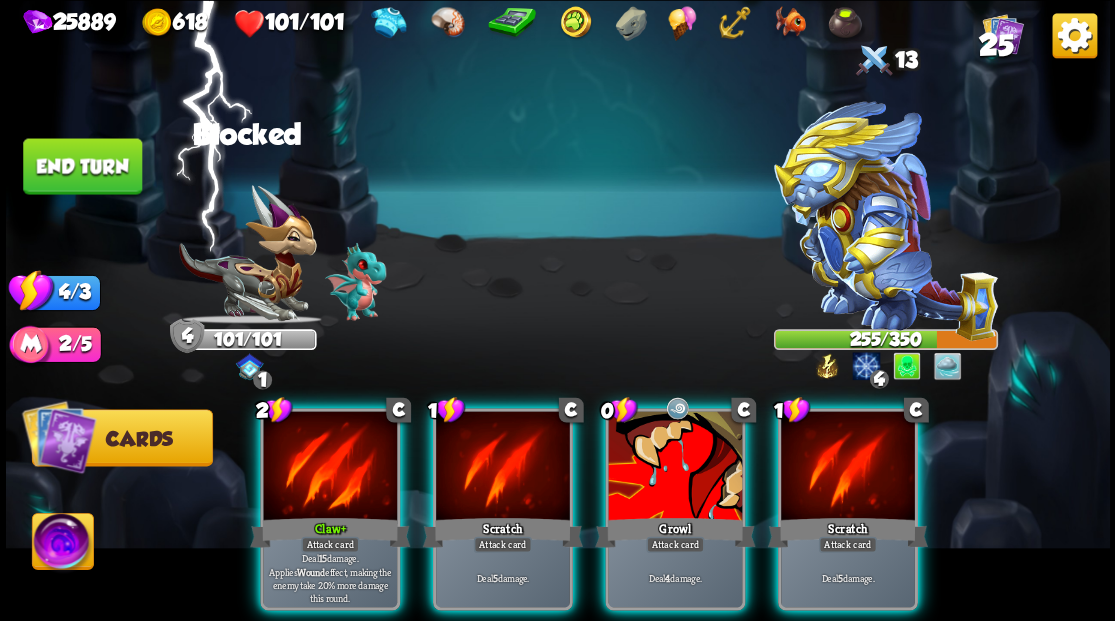 click at bounding box center (503, 467) 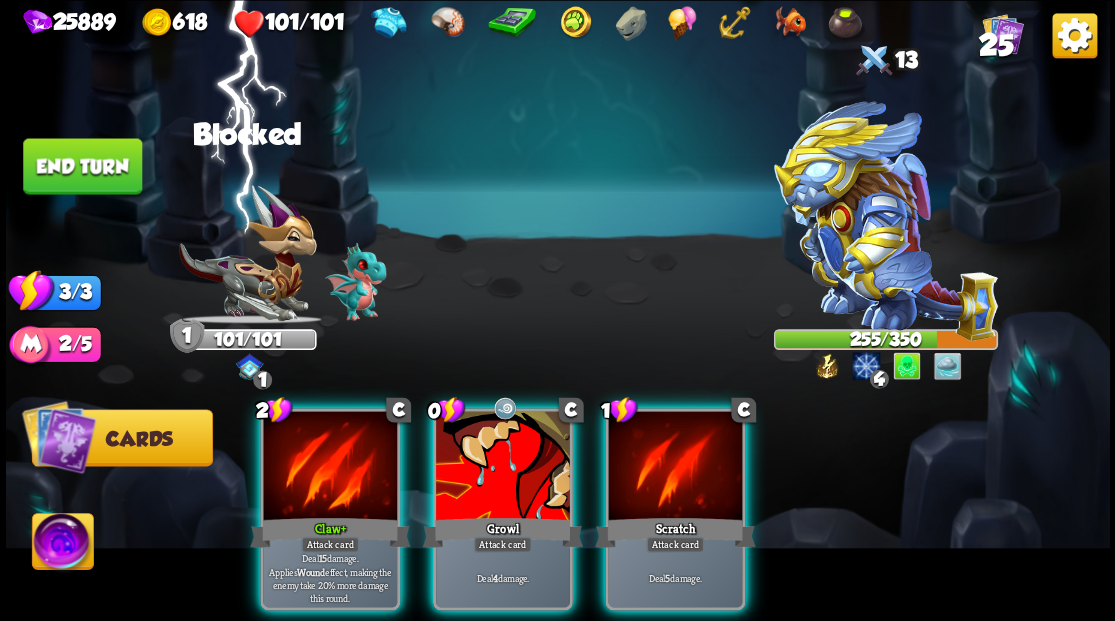 click at bounding box center [503, 467] 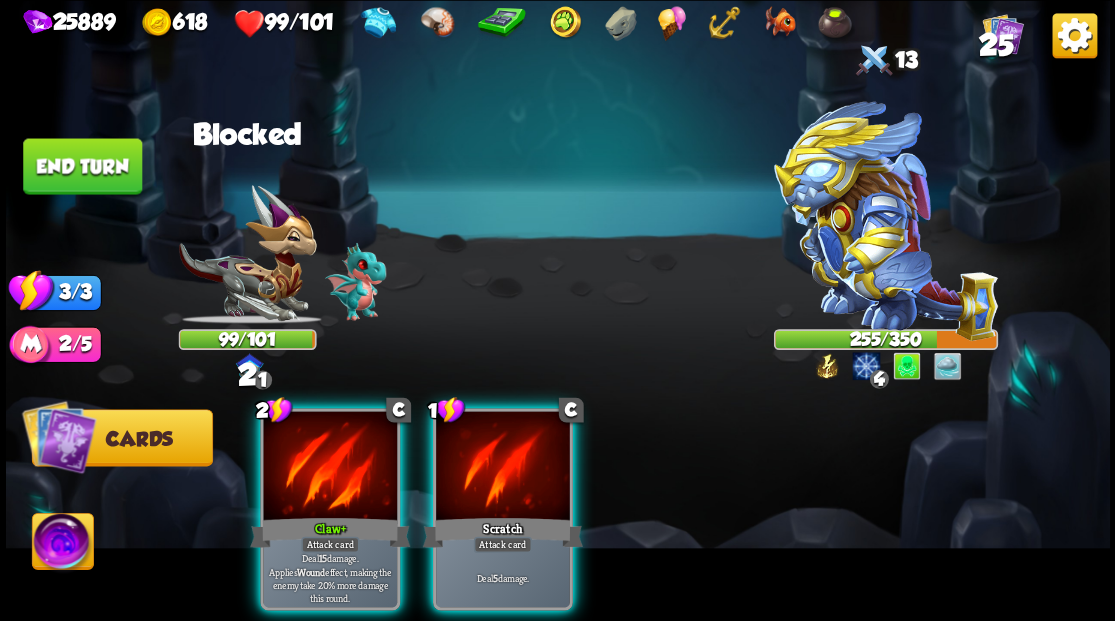 click at bounding box center (503, 467) 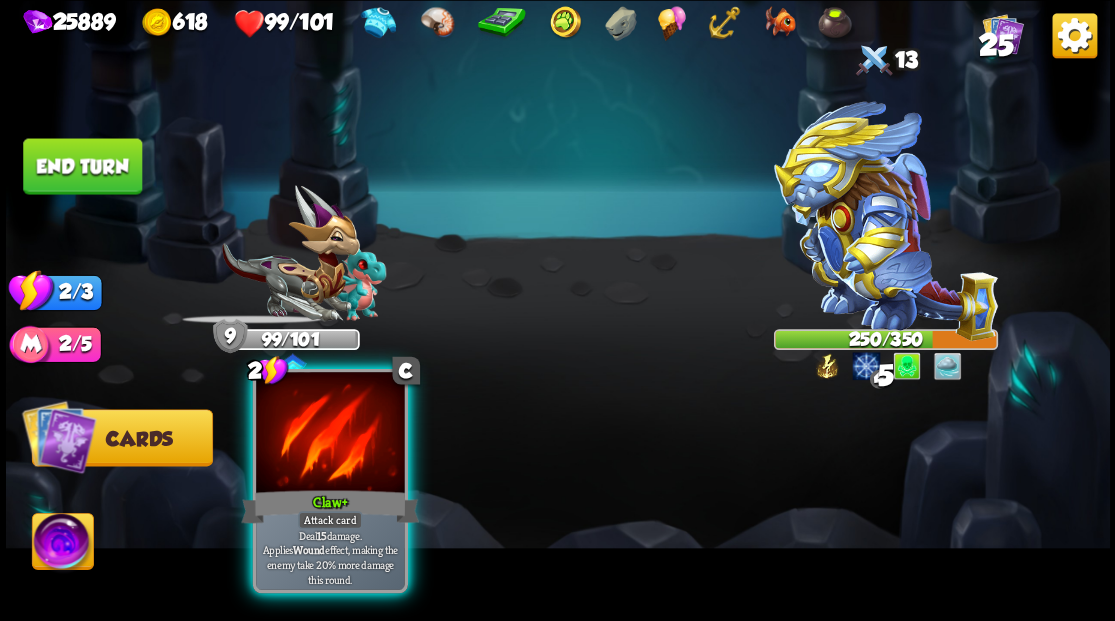 click at bounding box center [330, 434] 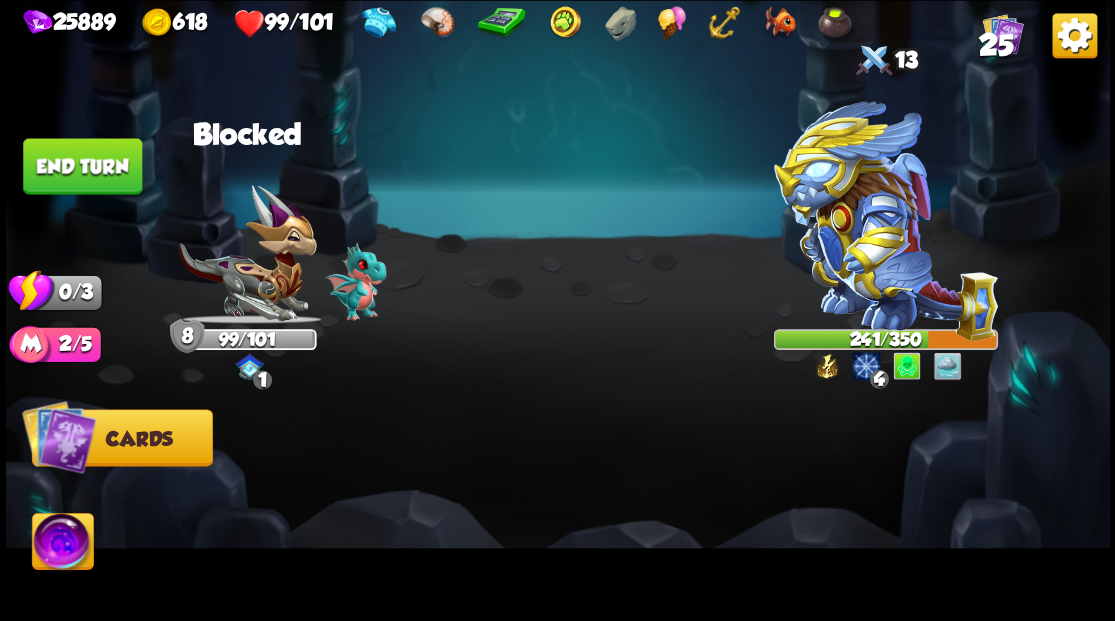 click on "End turn" at bounding box center [82, 166] 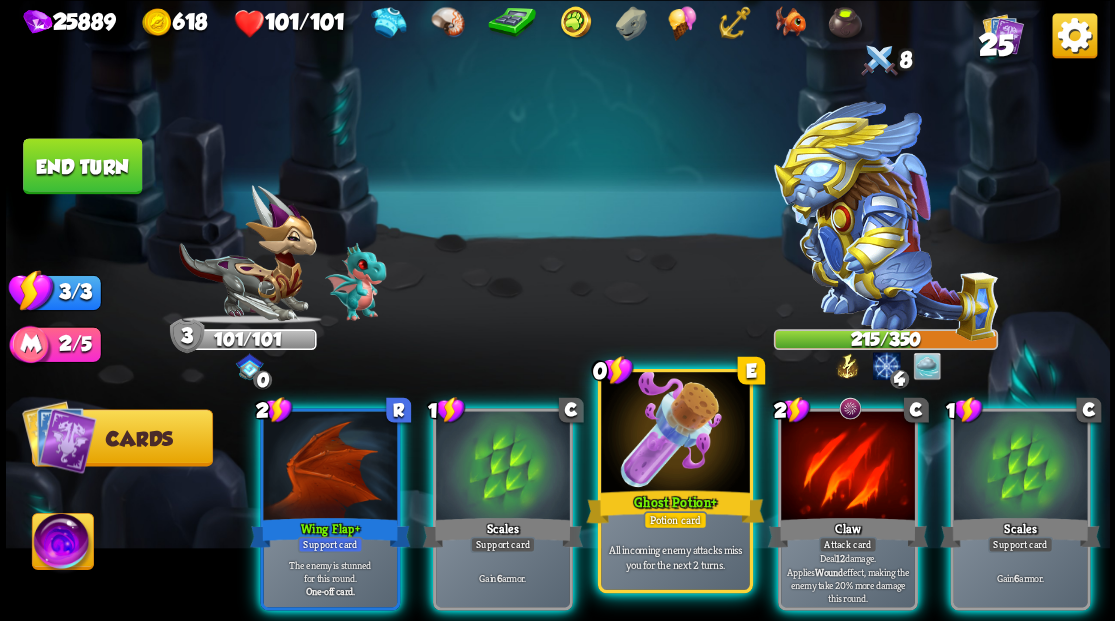 click at bounding box center [675, 434] 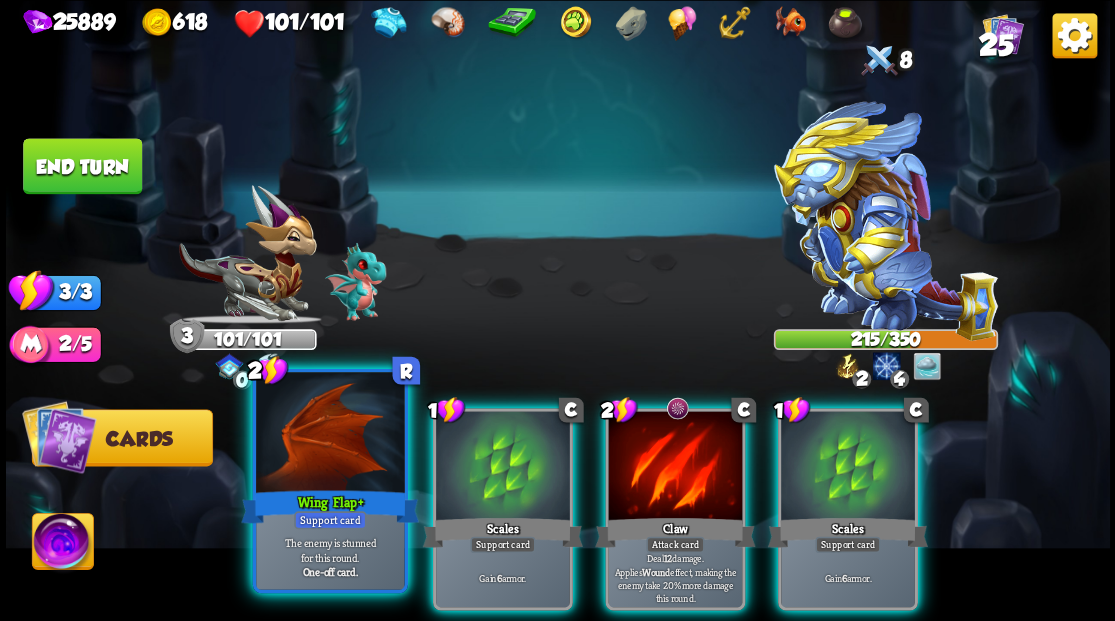 click at bounding box center [330, 434] 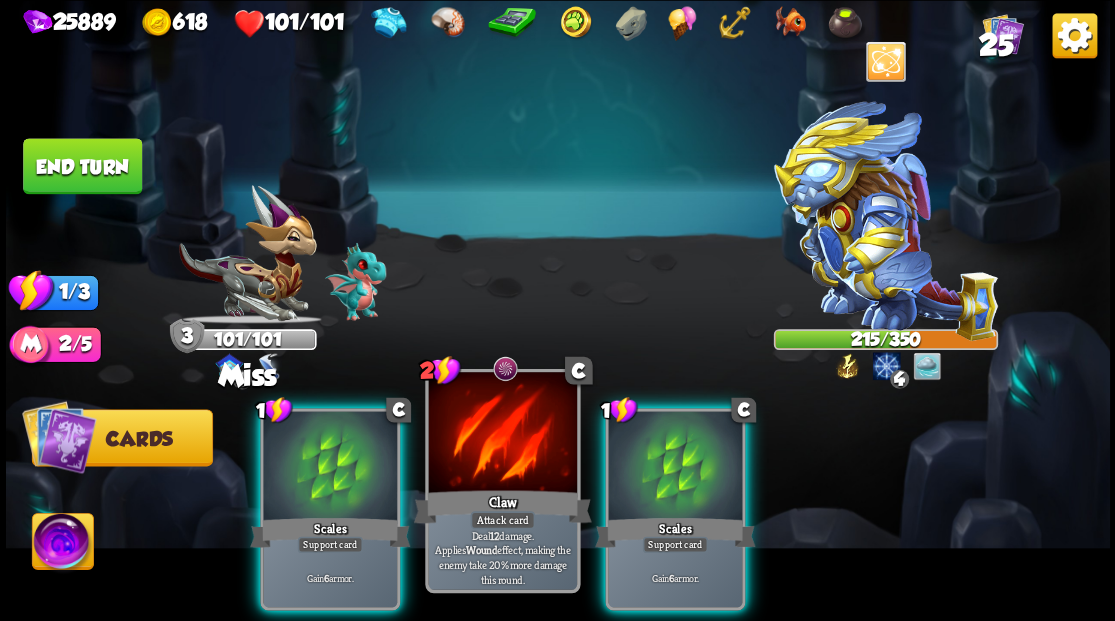 click at bounding box center [502, 434] 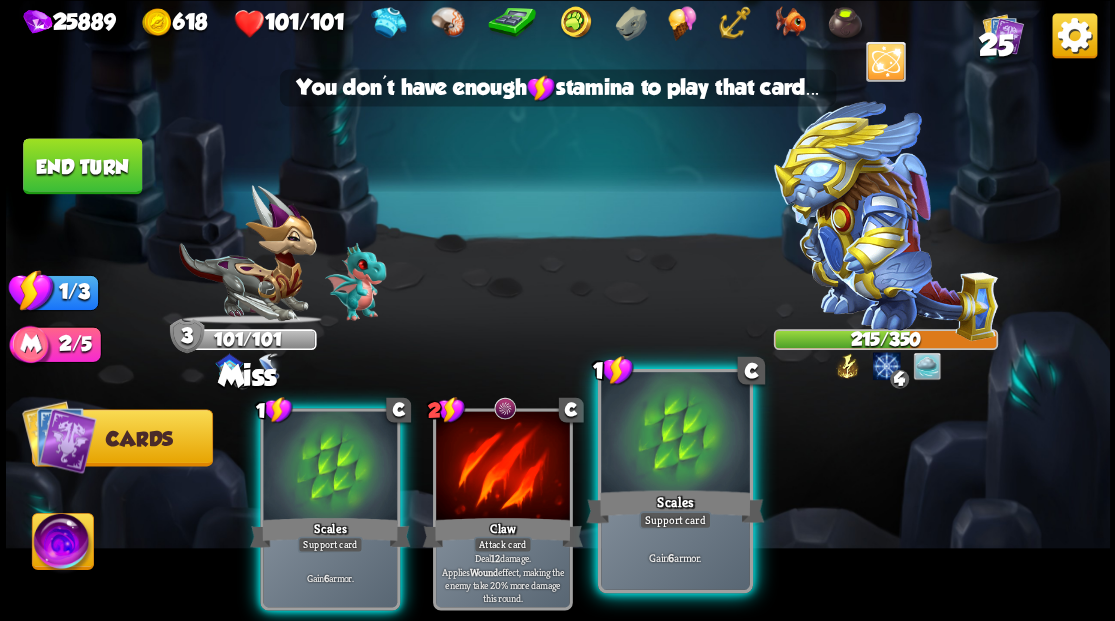 click at bounding box center [675, 434] 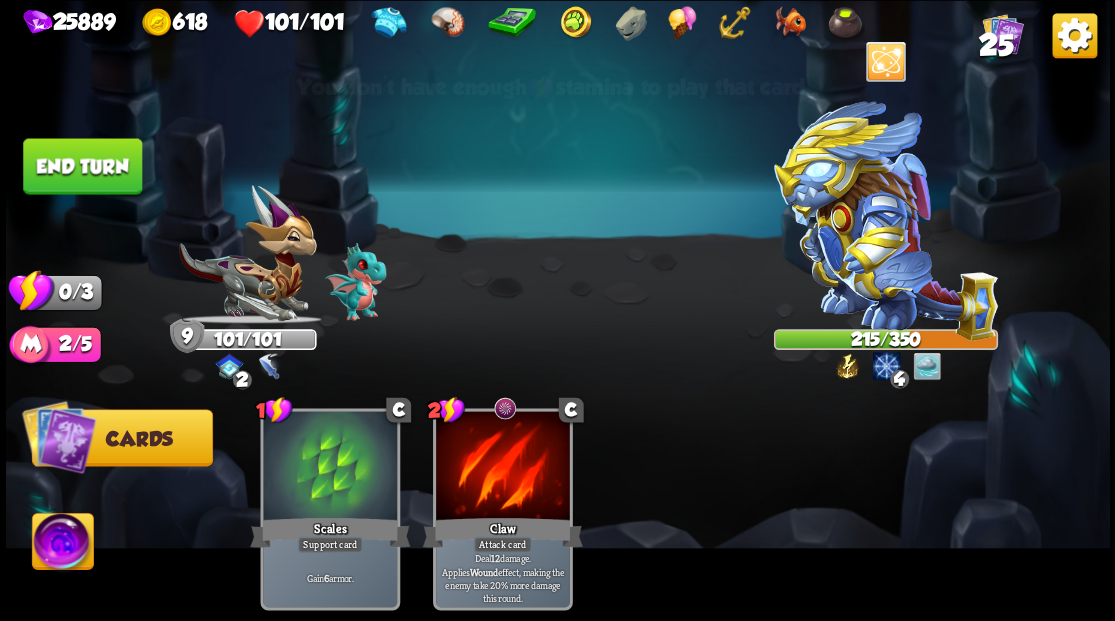 click on "End turn" at bounding box center (82, 166) 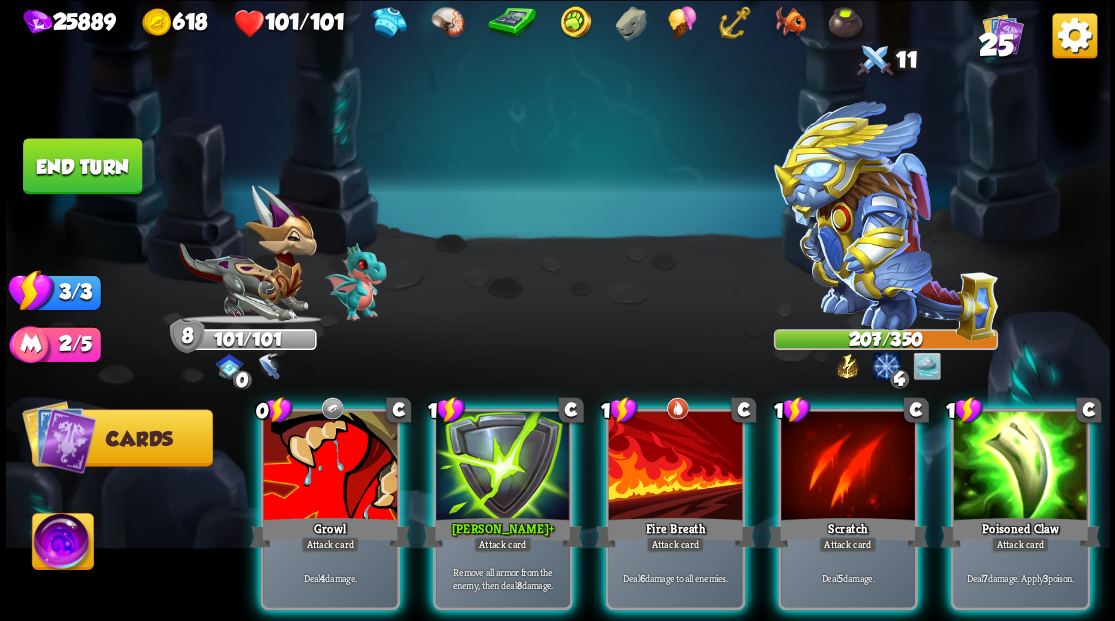 click at bounding box center (675, 467) 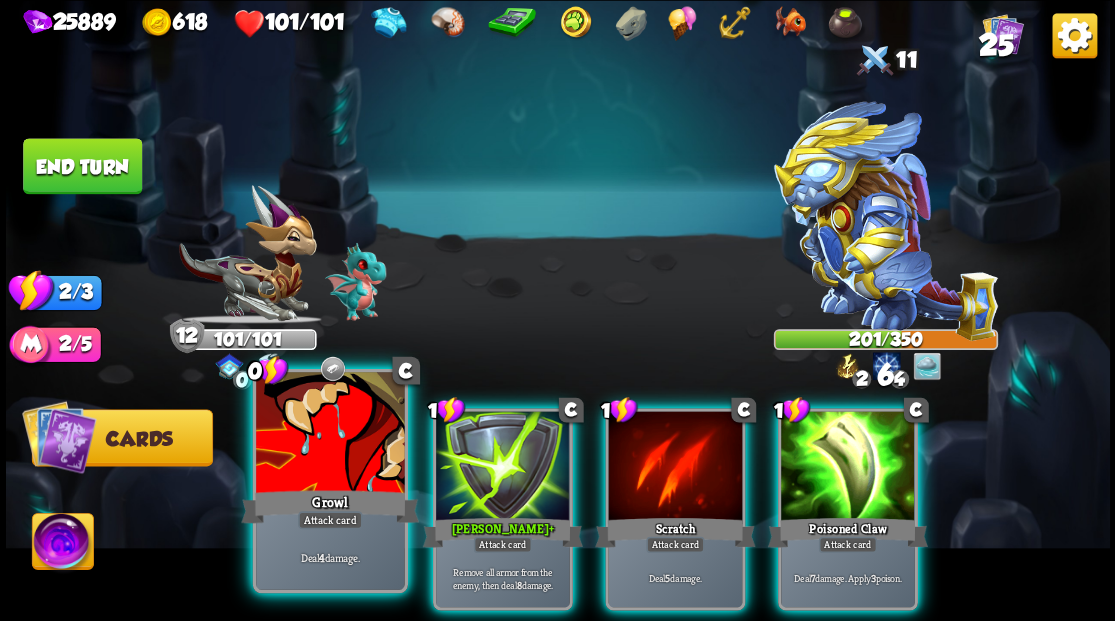 click at bounding box center [330, 434] 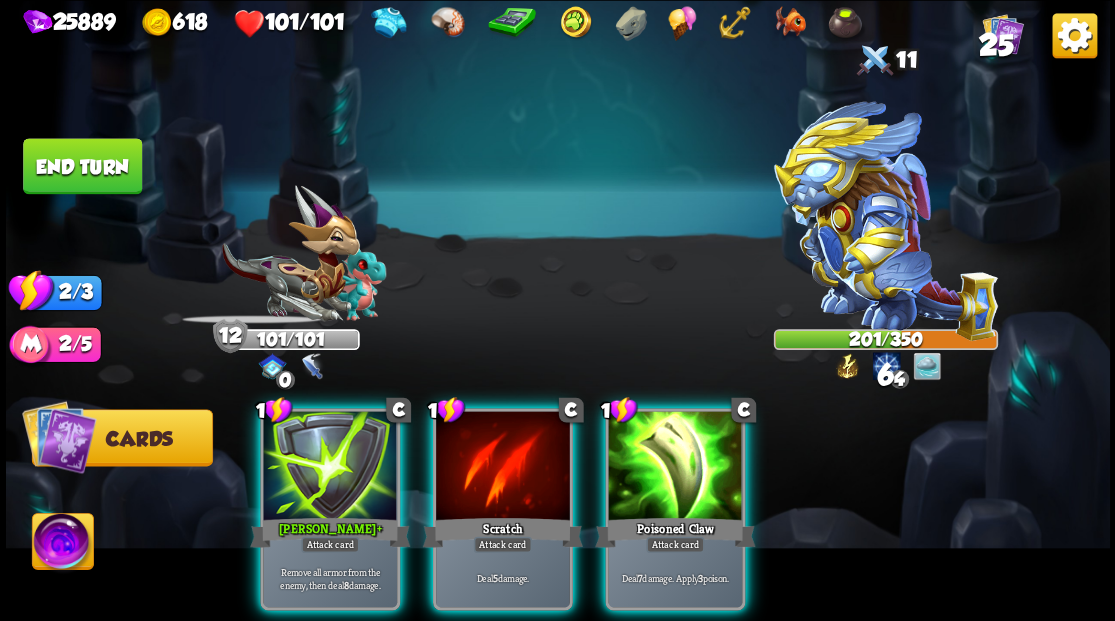 click at bounding box center (330, 467) 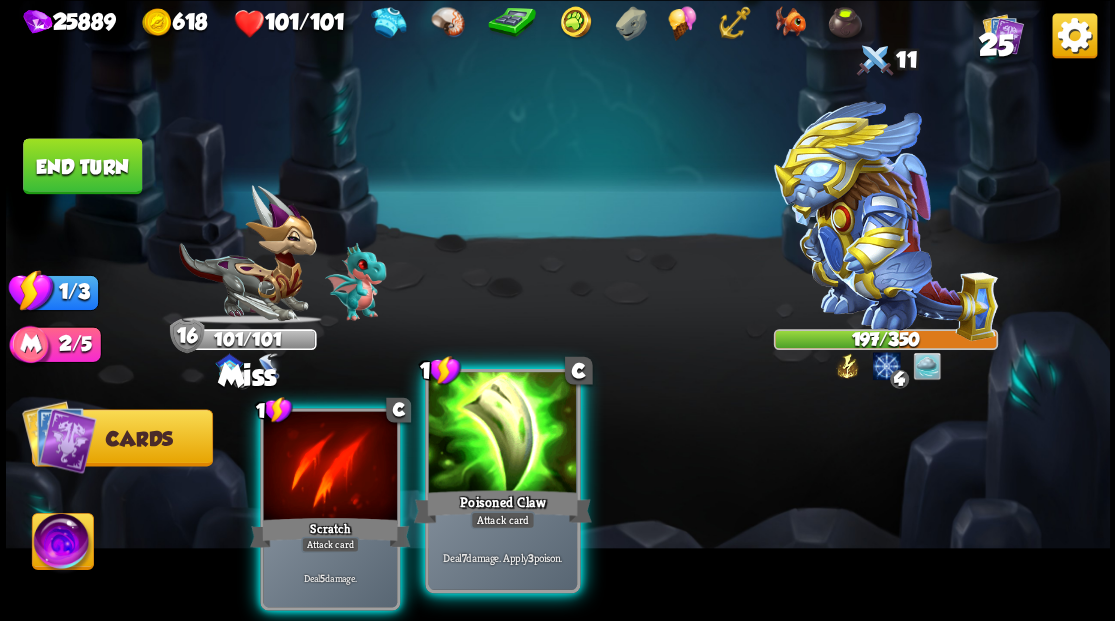 click at bounding box center (502, 434) 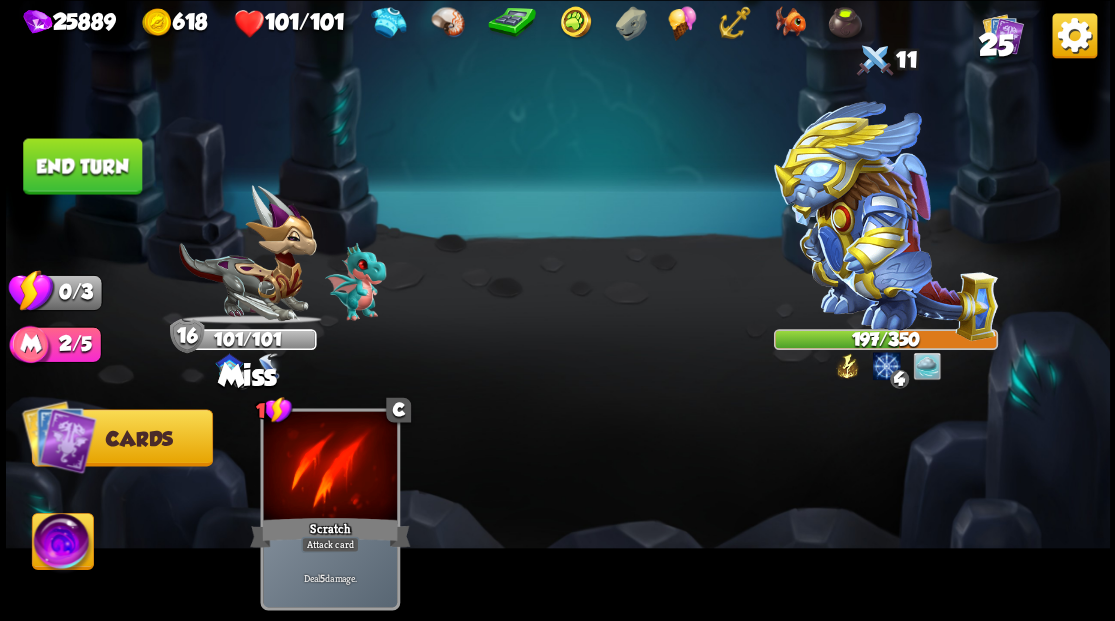 click on "End turn" at bounding box center (82, 166) 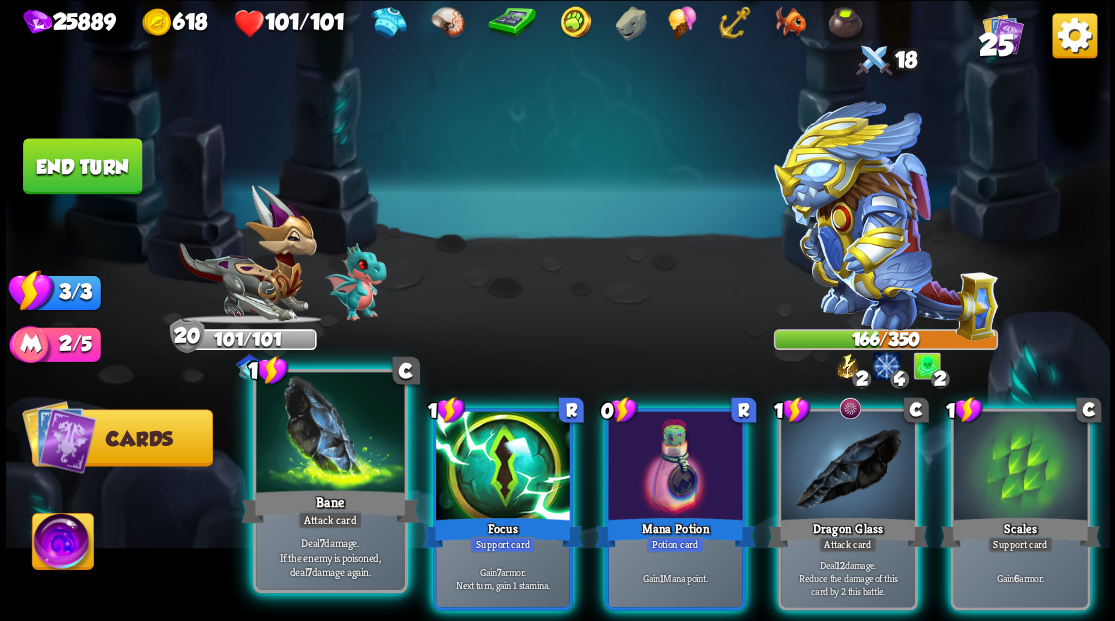 click at bounding box center [330, 434] 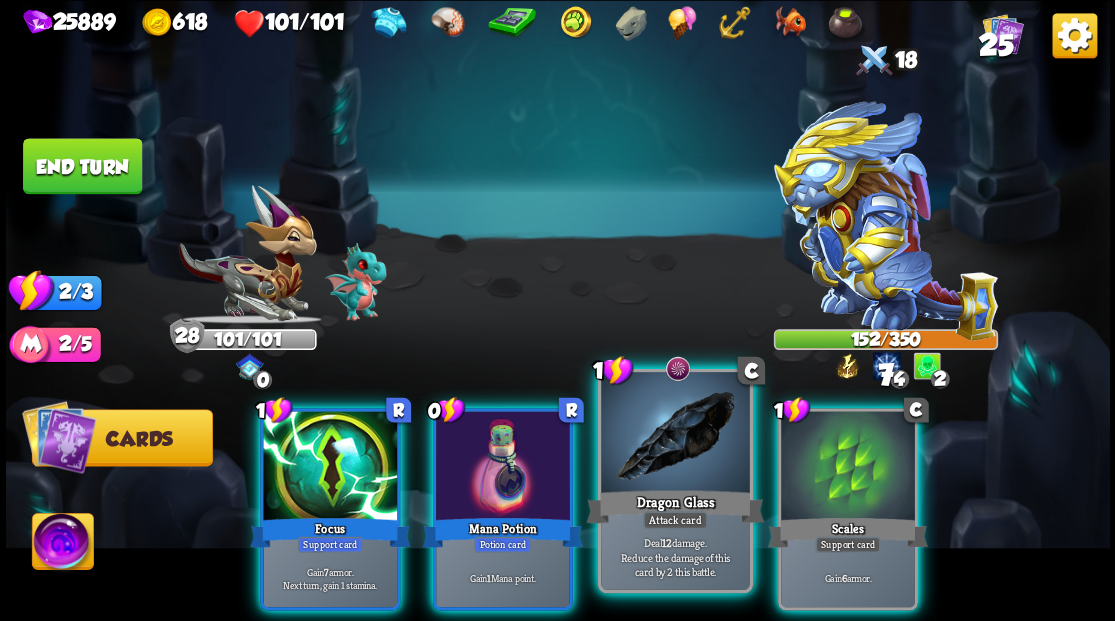 click at bounding box center (675, 434) 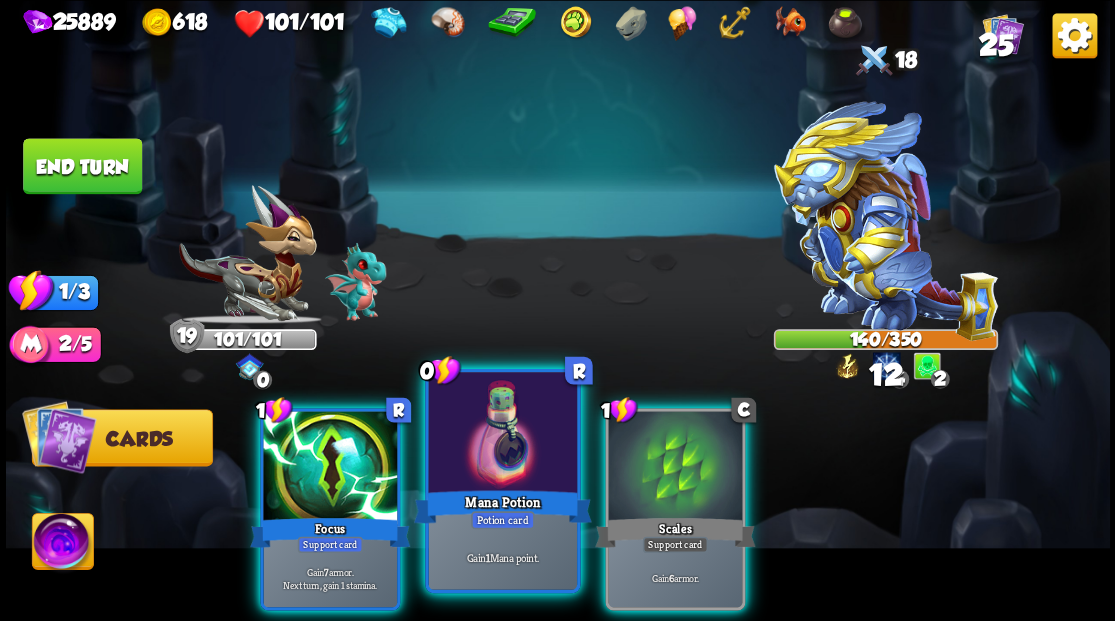 click at bounding box center (502, 434) 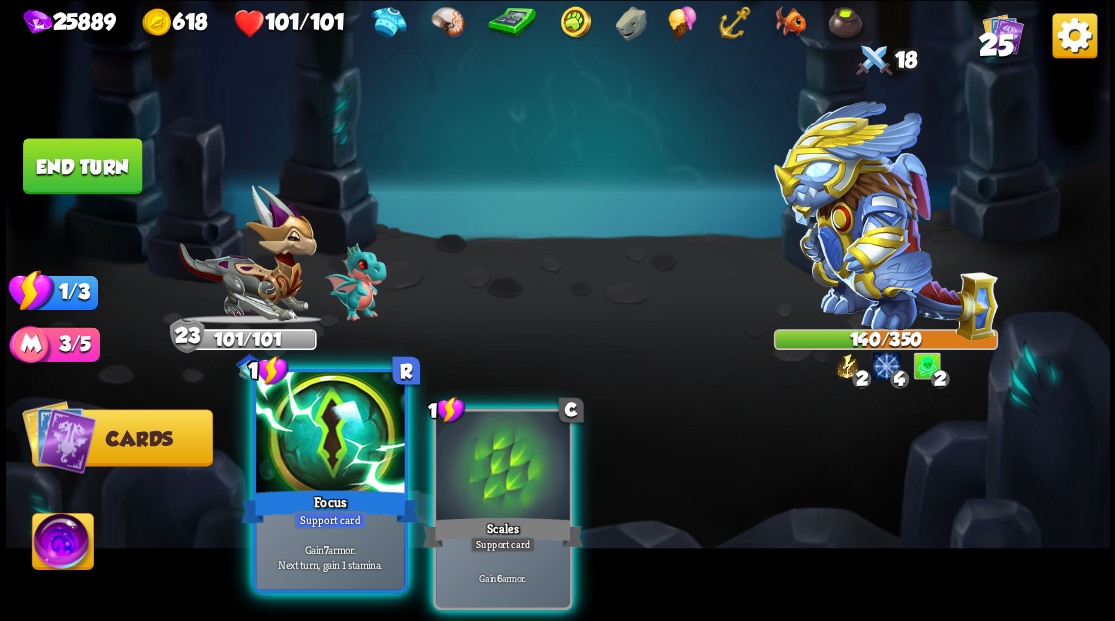 click at bounding box center (330, 434) 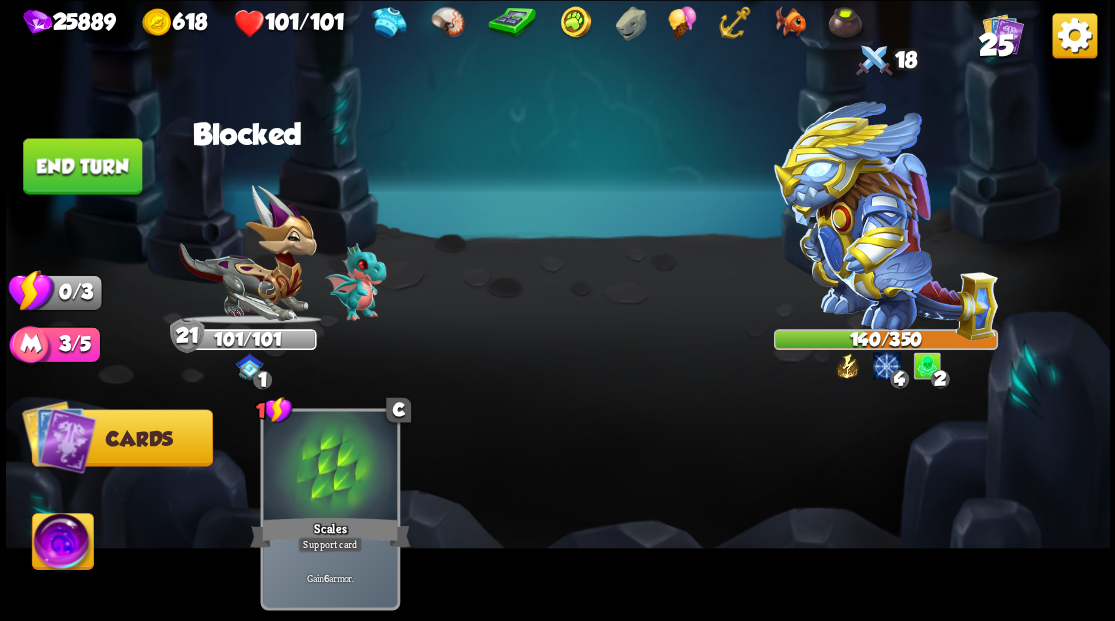 click on "End turn" at bounding box center (82, 166) 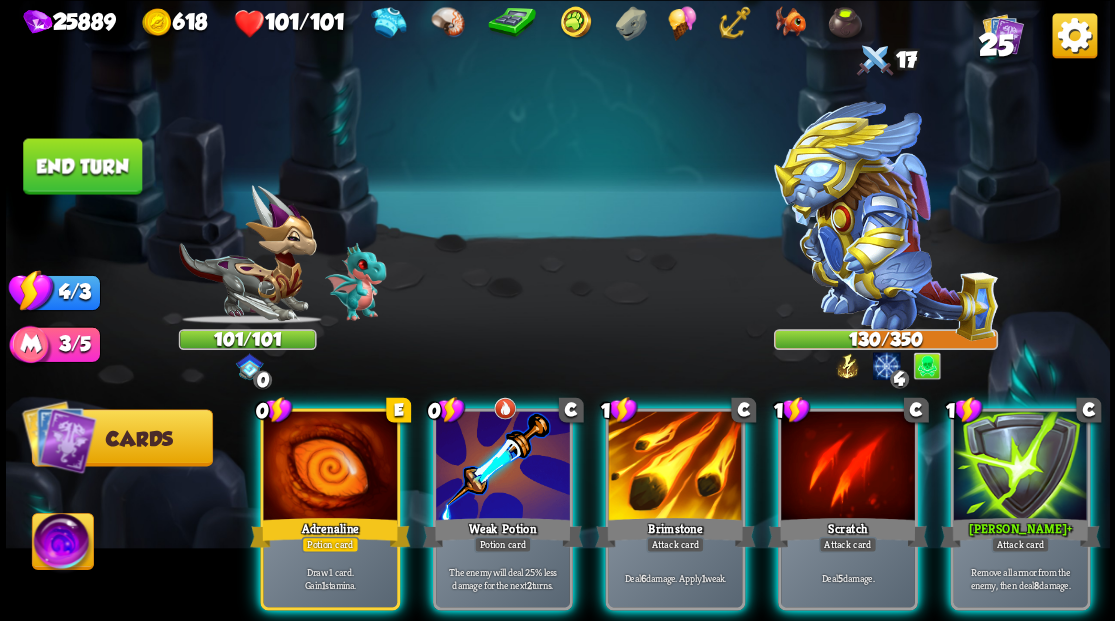 click at bounding box center (885, 221) 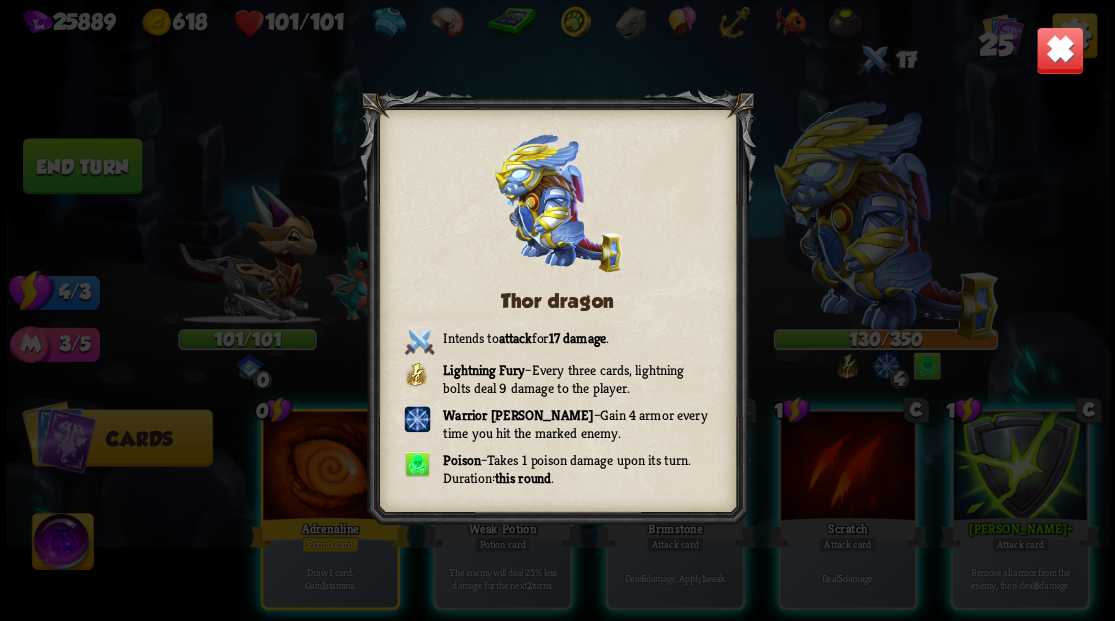 click at bounding box center [1059, 50] 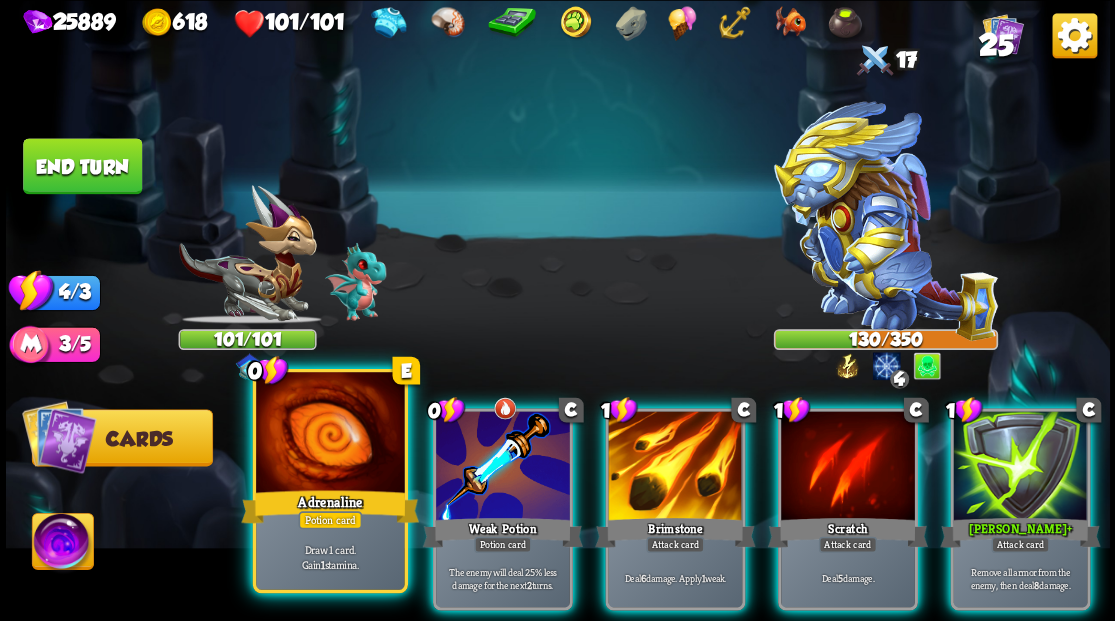 click at bounding box center [330, 434] 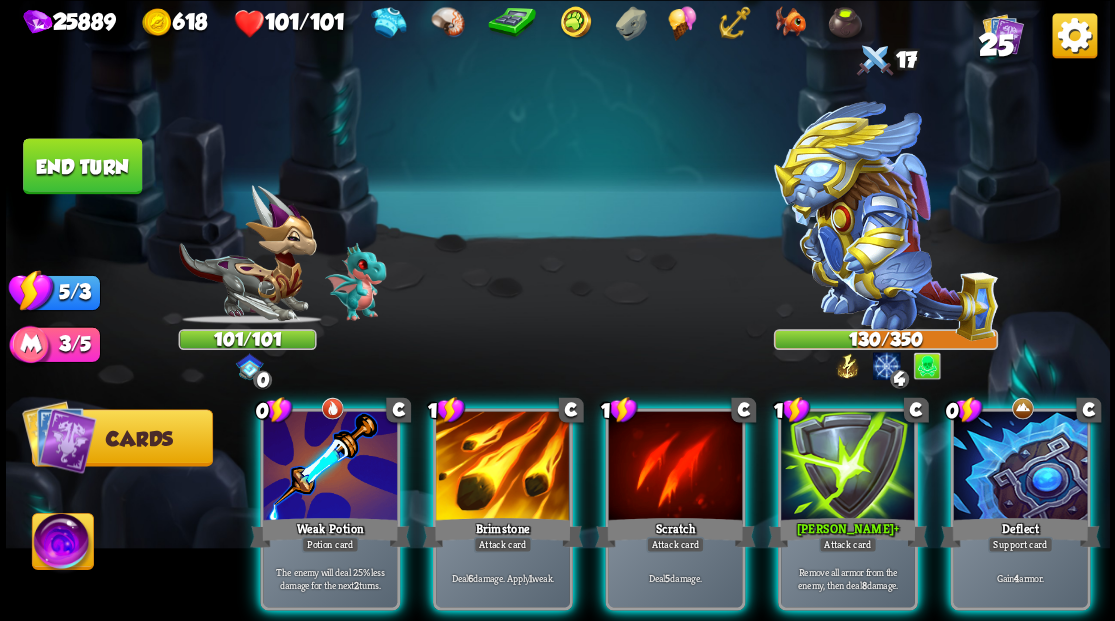 click on "25889
618
101/101
25                         Select an enemy to attack...   You don't have enough   stamina to play that card...
Player turn
0
101/101
0     0     0       Blocked      17      0
130/350
0     0         4           Blocked
5/3
Stamina   Your current stamina count. Cards require stamina to play.
3/5
Mana   Your current mana count. Used for activating abilities. Earn mana by defeating enemies.       Cards     Abilities
0
C   Weak Potion     Potion card   The enemy will deal 25% less damage for the next  2  turns.
1
C   Brimstone     Attack card   Deal  6  damage. Apply  1  weak.
1
C   Scratch     Attack card   Deal  5  damage.
1
C   [PERSON_NAME] +     Attack card   8  damage.
0
C" at bounding box center [557, 310] 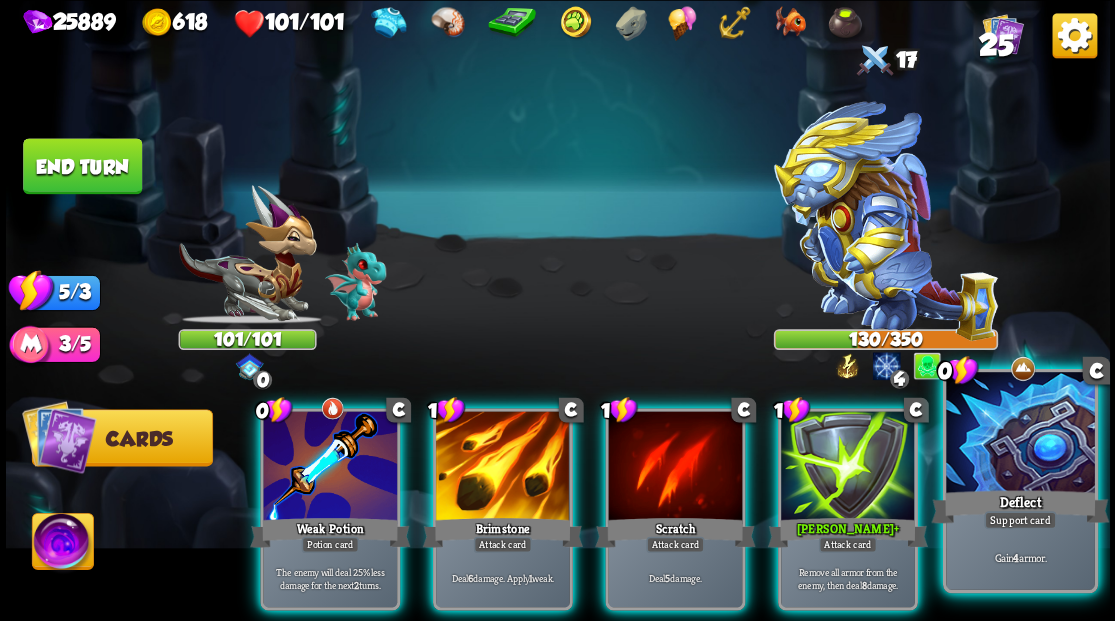 click at bounding box center (1020, 434) 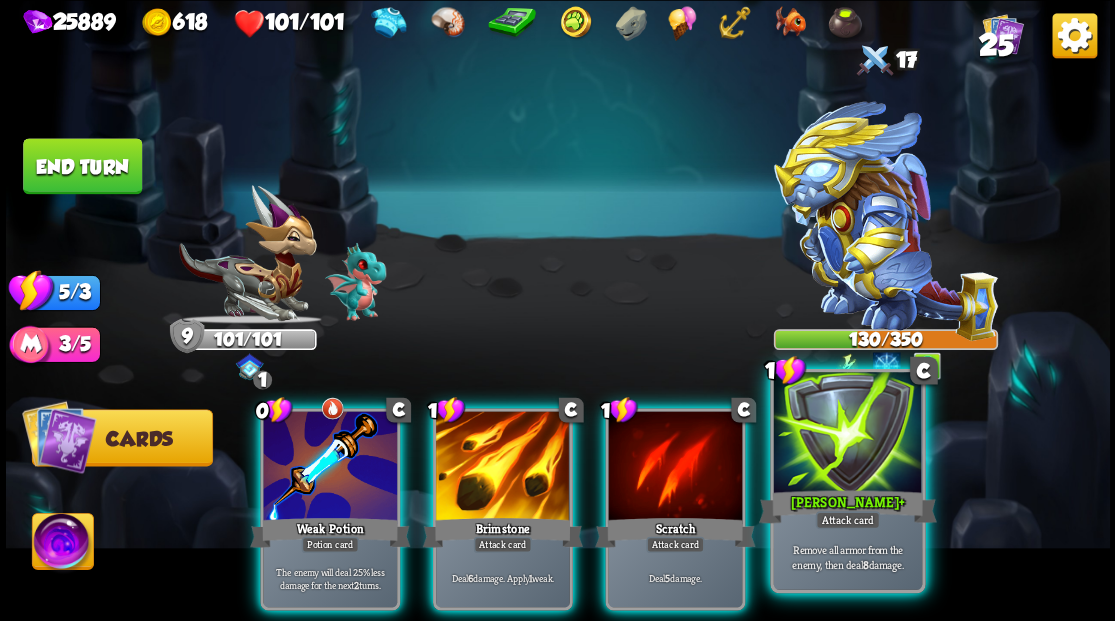 click at bounding box center (847, 434) 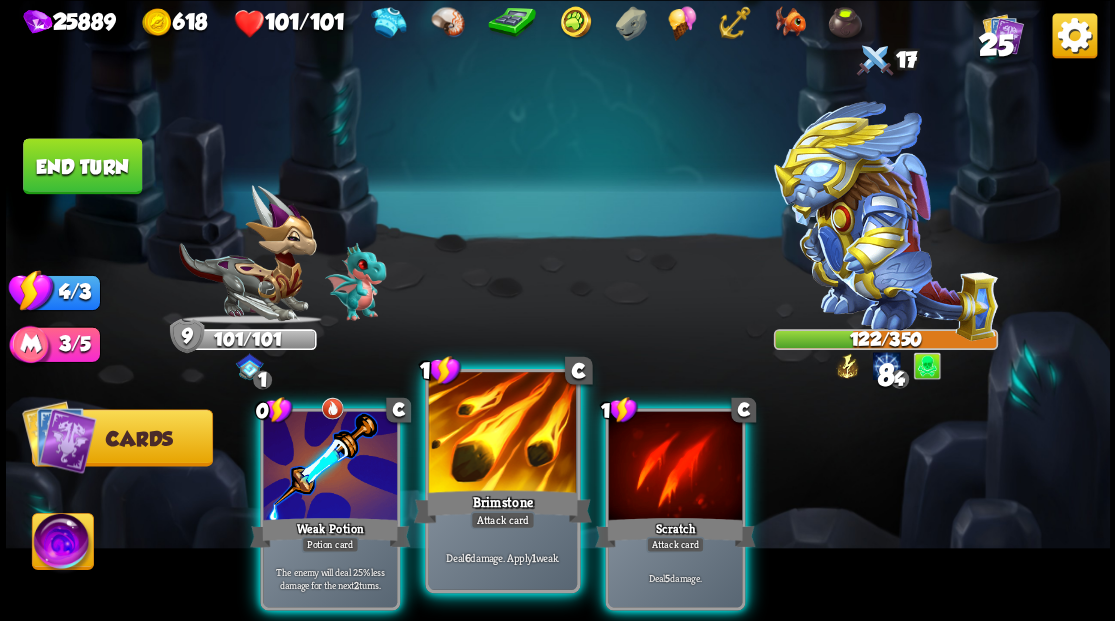 click at bounding box center [502, 434] 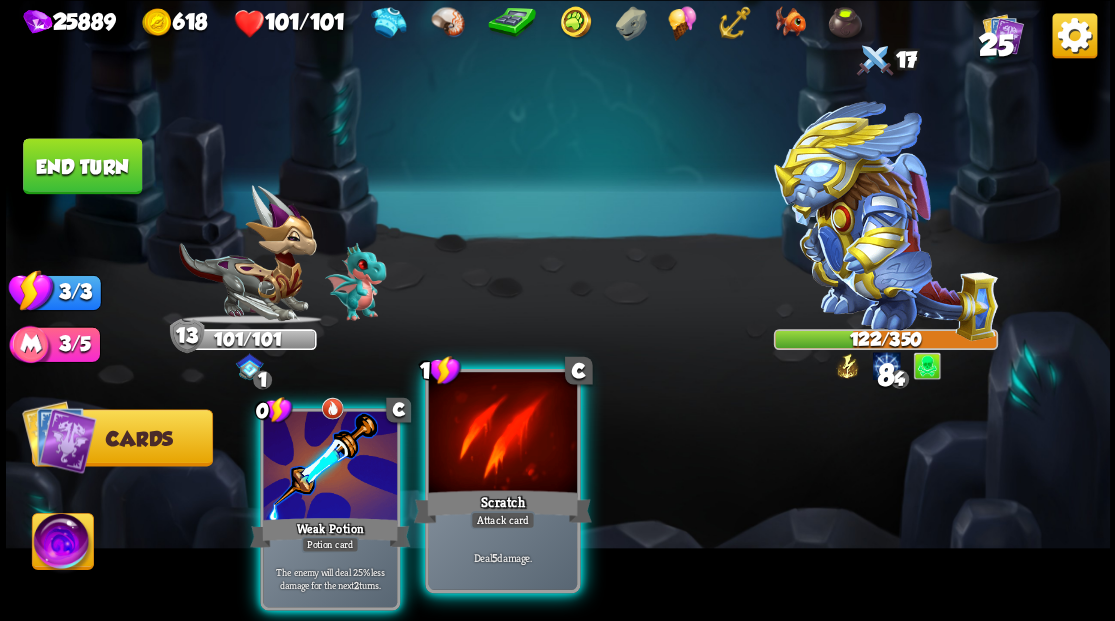 click at bounding box center [502, 434] 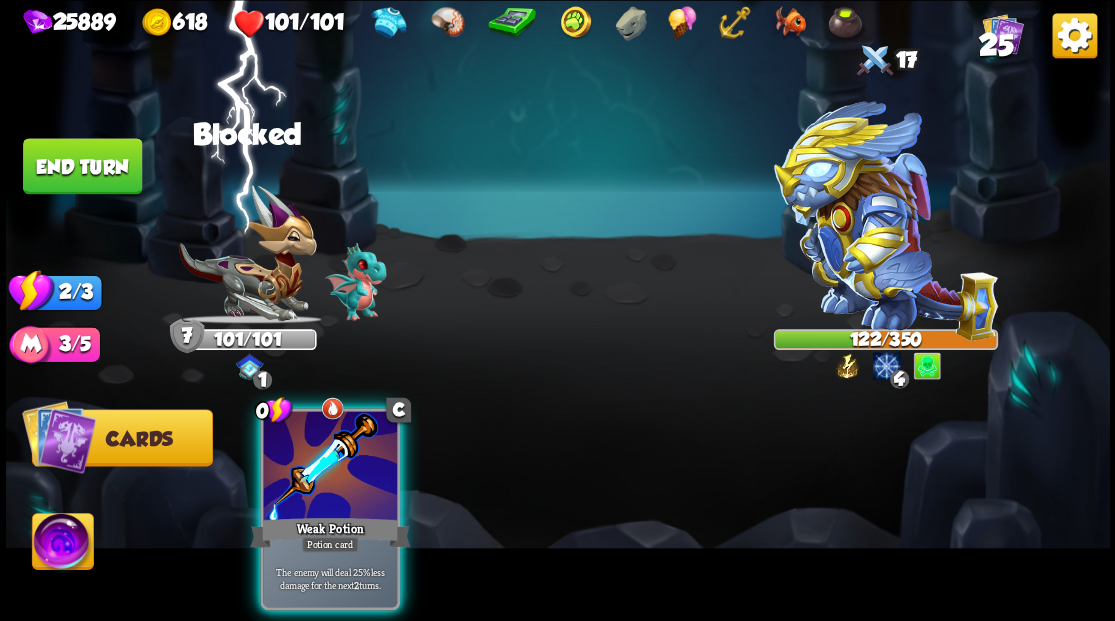 click at bounding box center [330, 467] 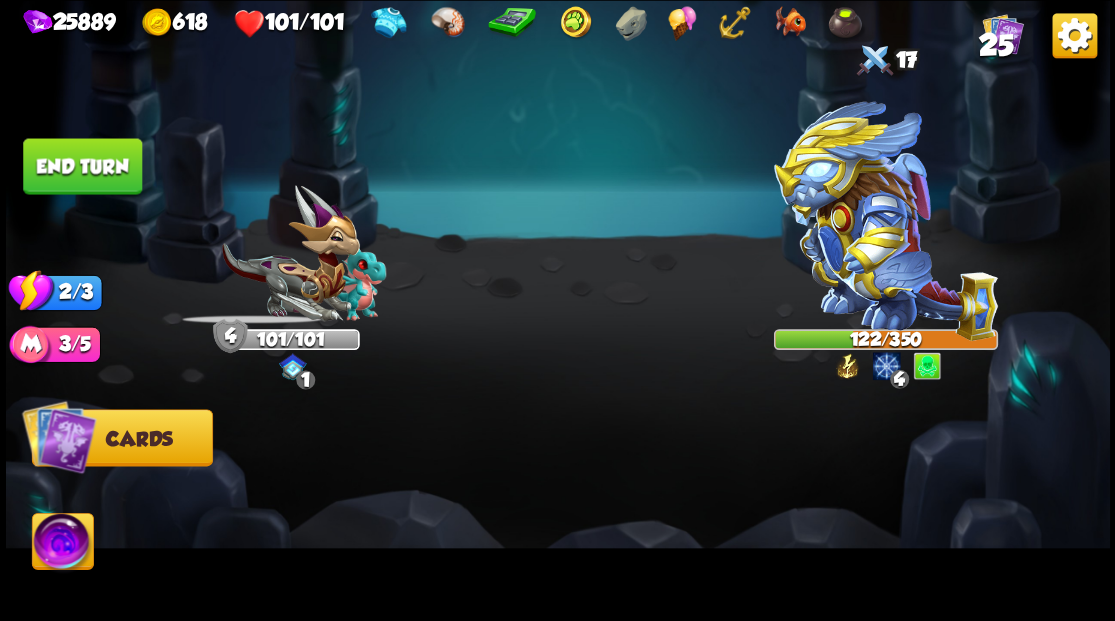 click on "End turn" at bounding box center (82, 166) 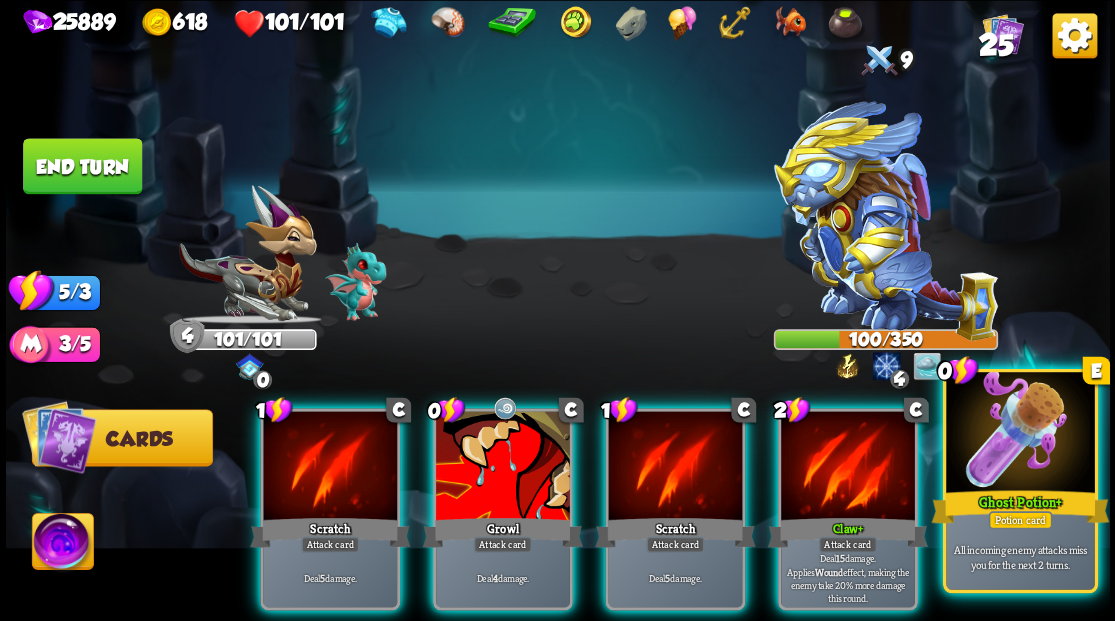 click at bounding box center (1020, 434) 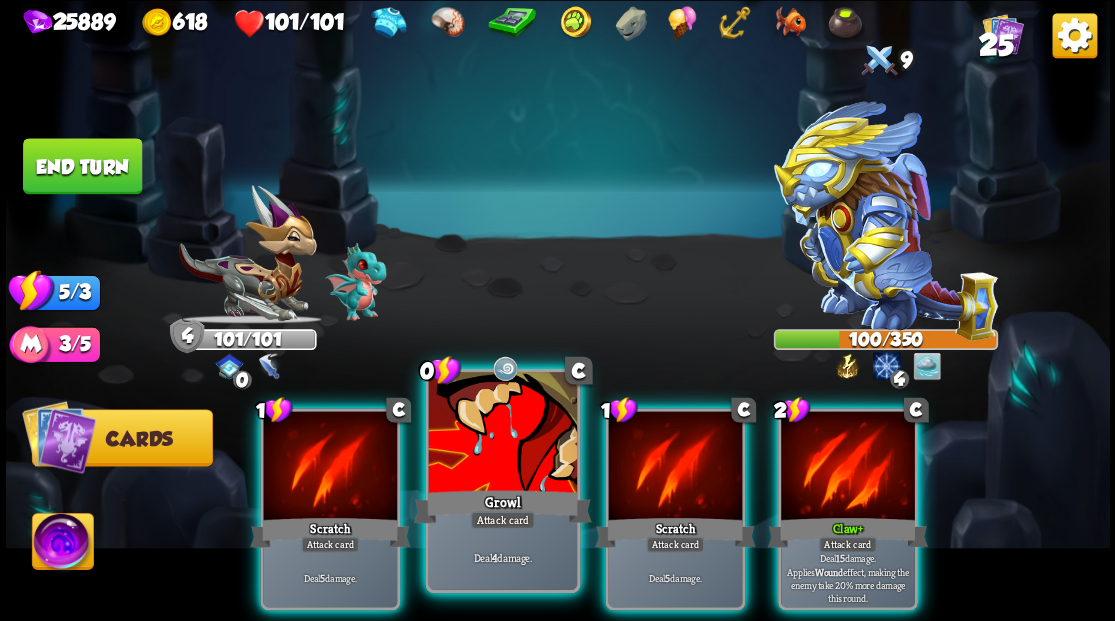 click at bounding box center [502, 434] 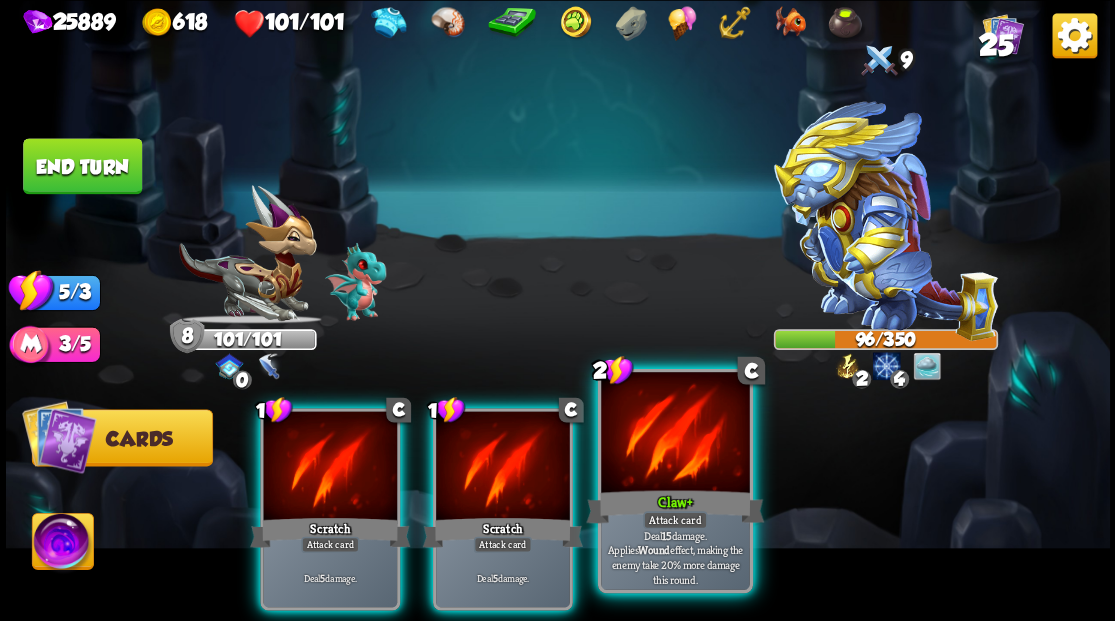 click at bounding box center [675, 434] 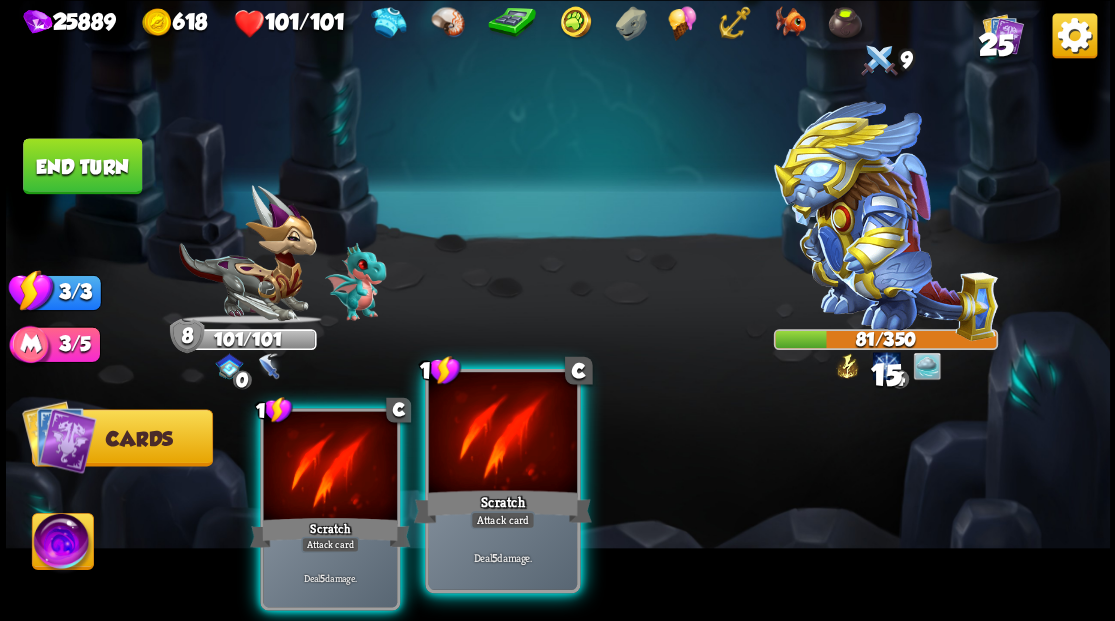 click at bounding box center (502, 434) 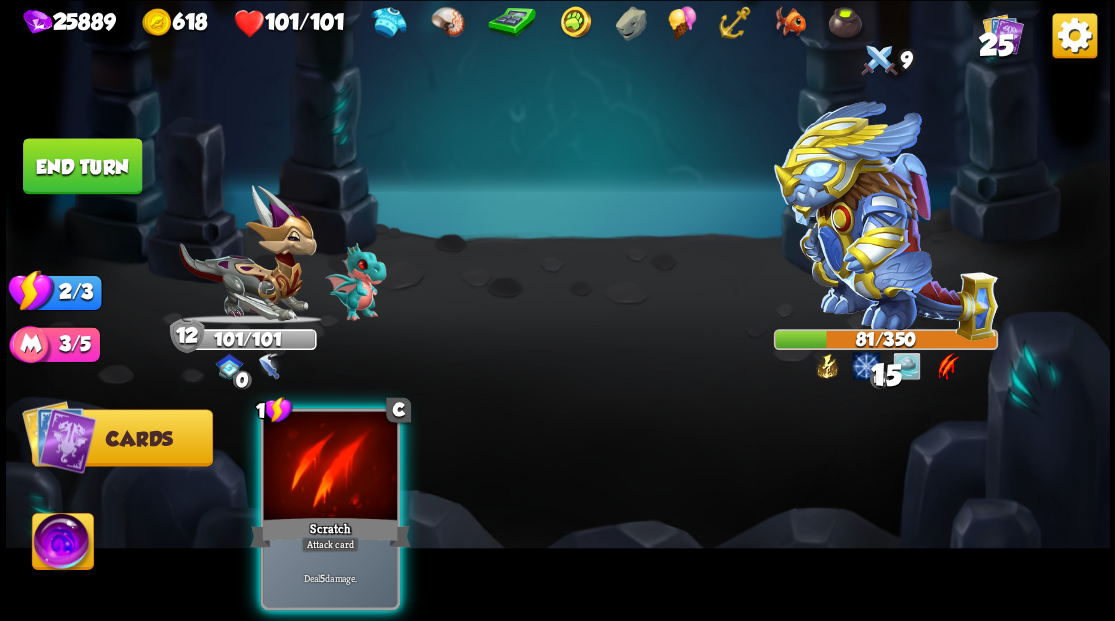 click at bounding box center [330, 467] 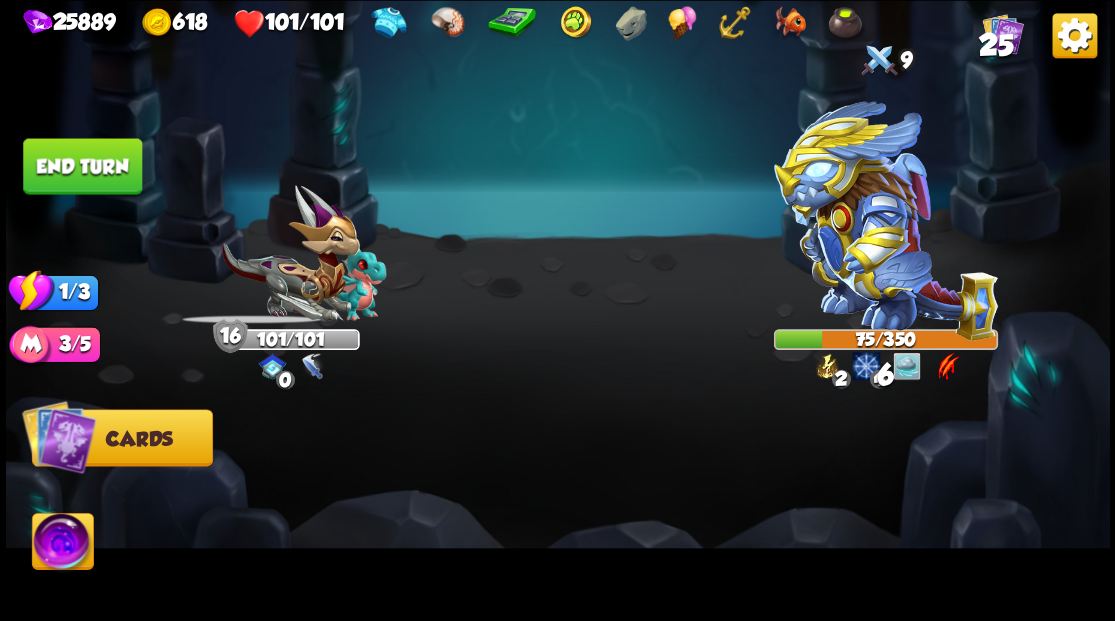 click on "End turn" at bounding box center [82, 166] 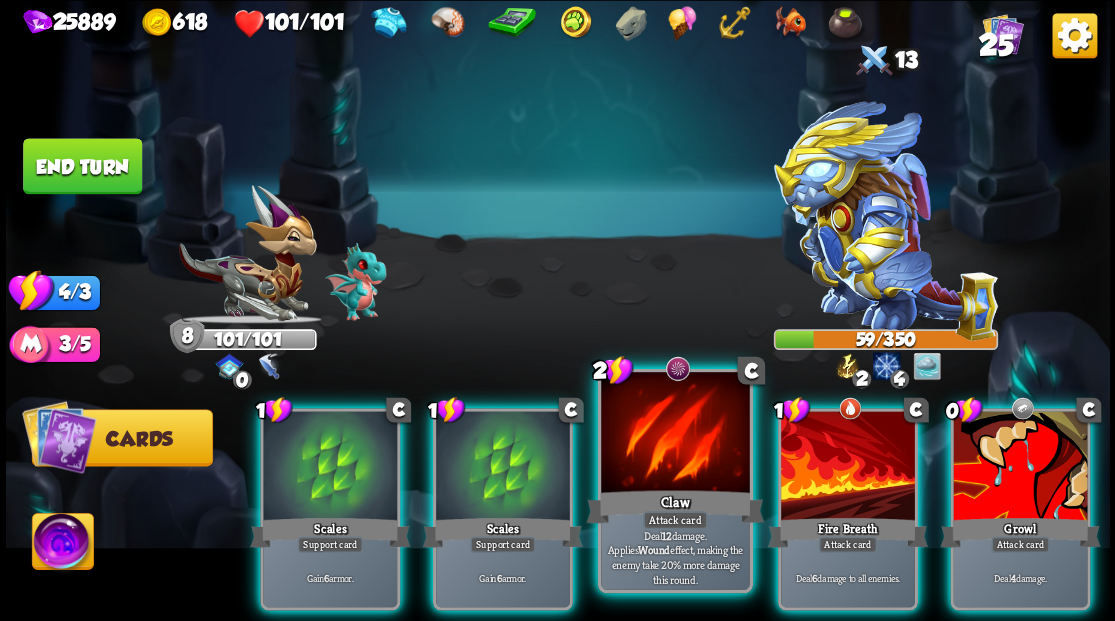click at bounding box center (675, 434) 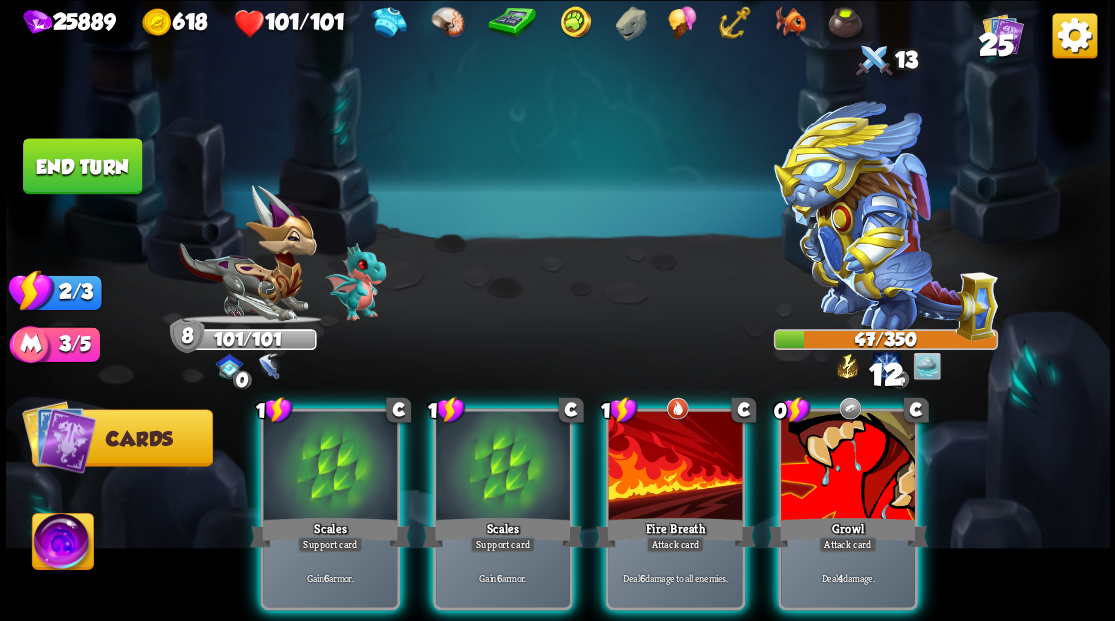 click at bounding box center (848, 467) 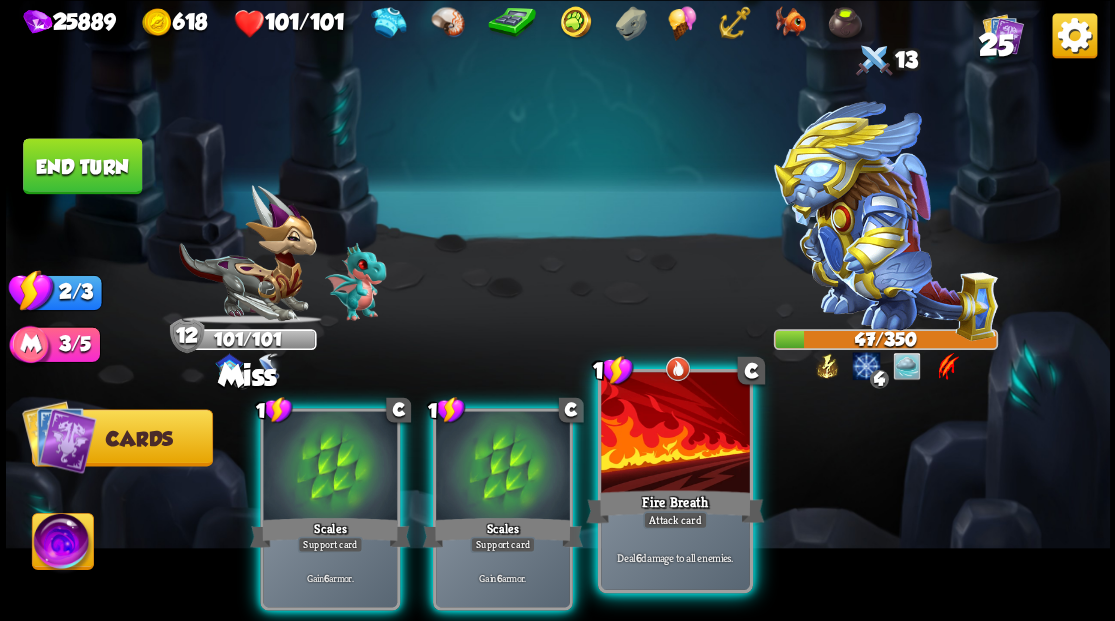 click at bounding box center (675, 434) 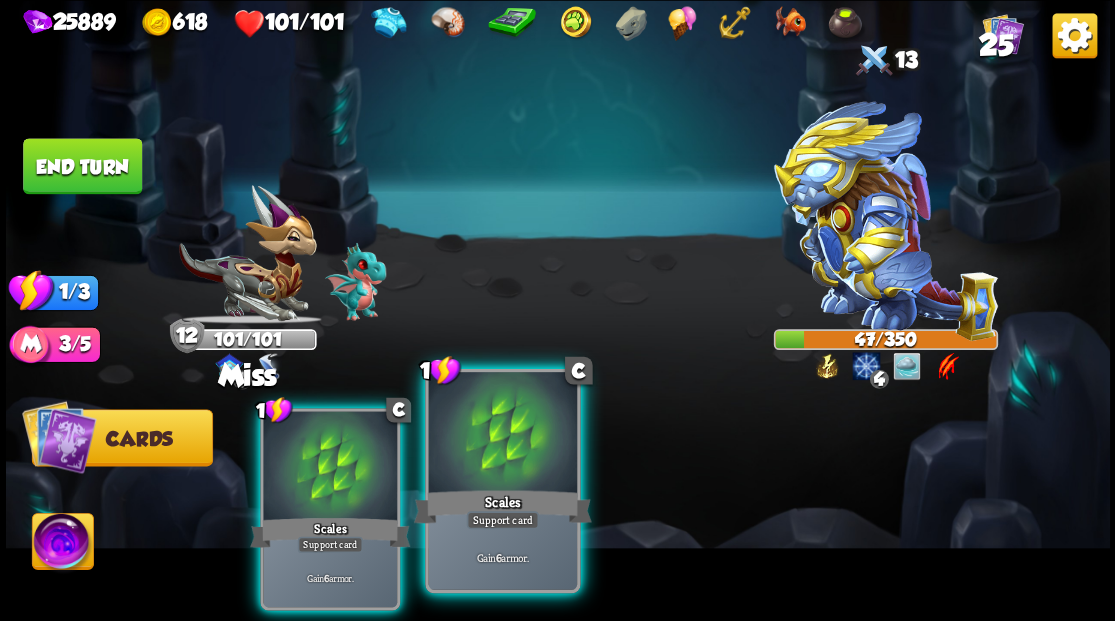 click at bounding box center [502, 434] 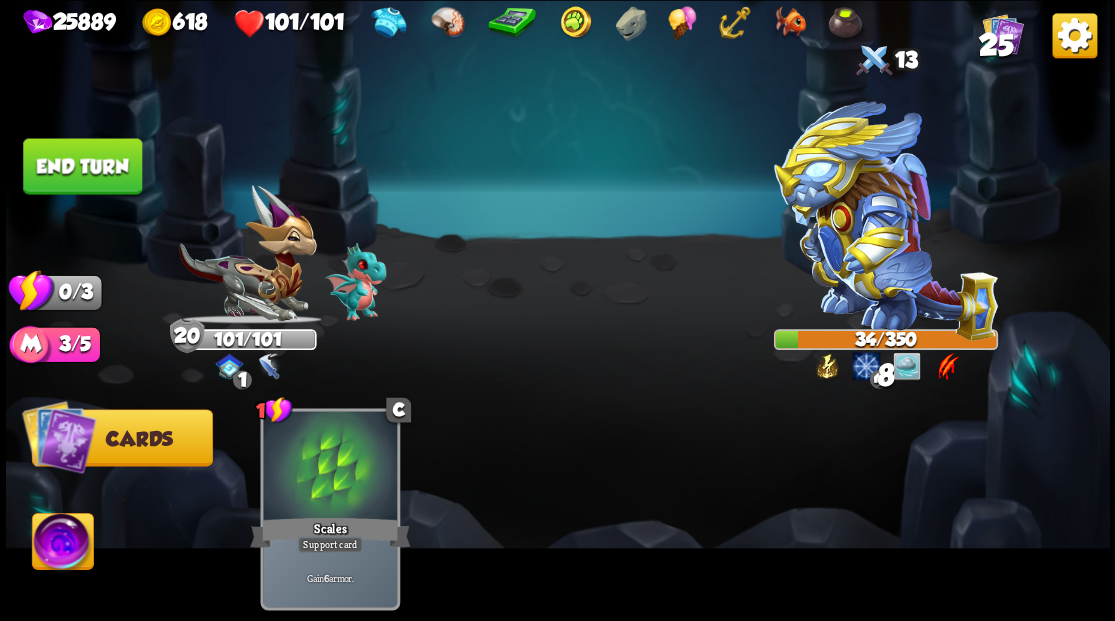 click on "End turn" at bounding box center (82, 166) 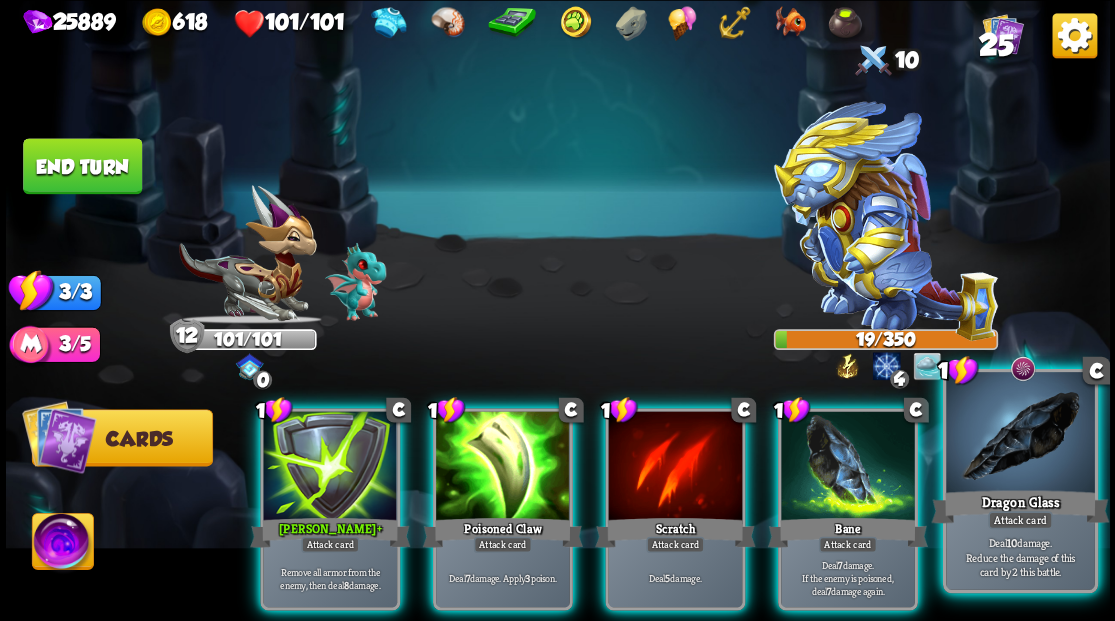 click at bounding box center (1020, 434) 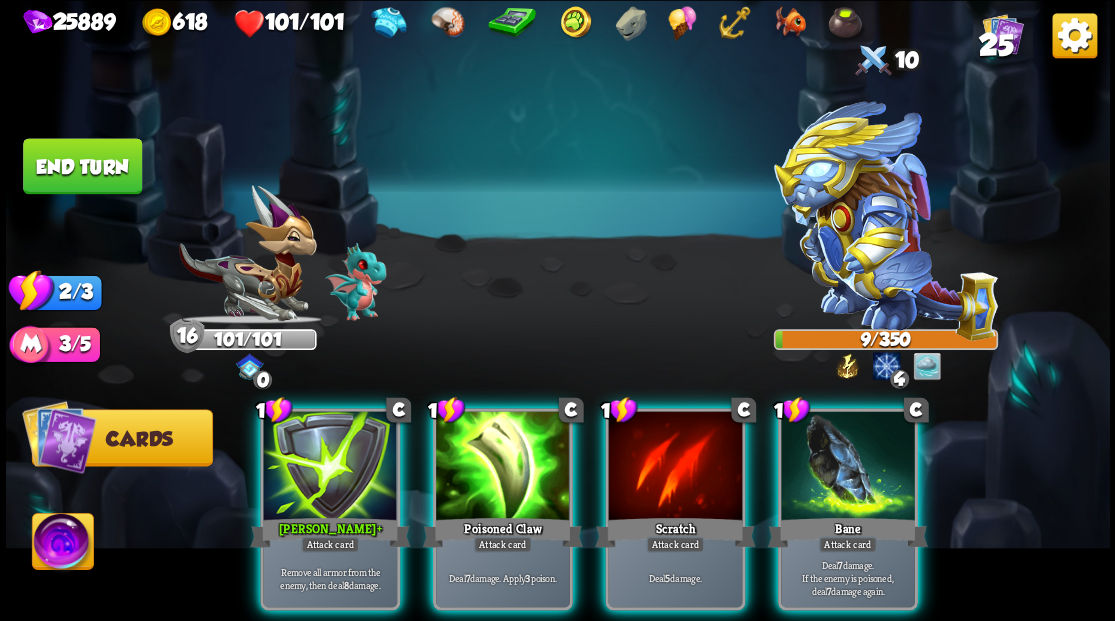 click at bounding box center (848, 467) 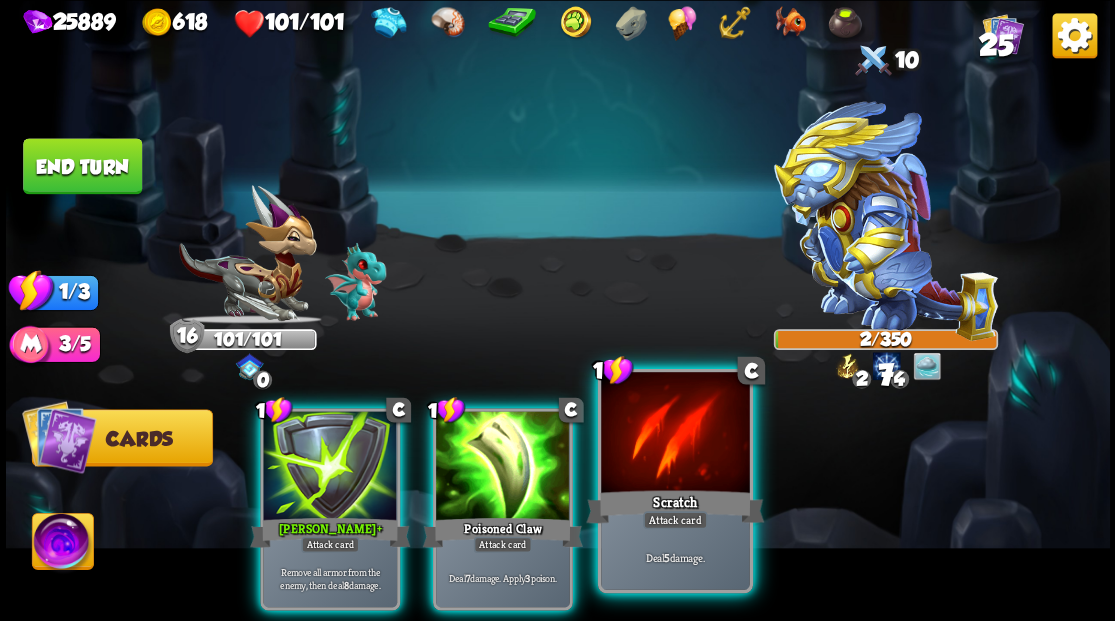 click at bounding box center (675, 434) 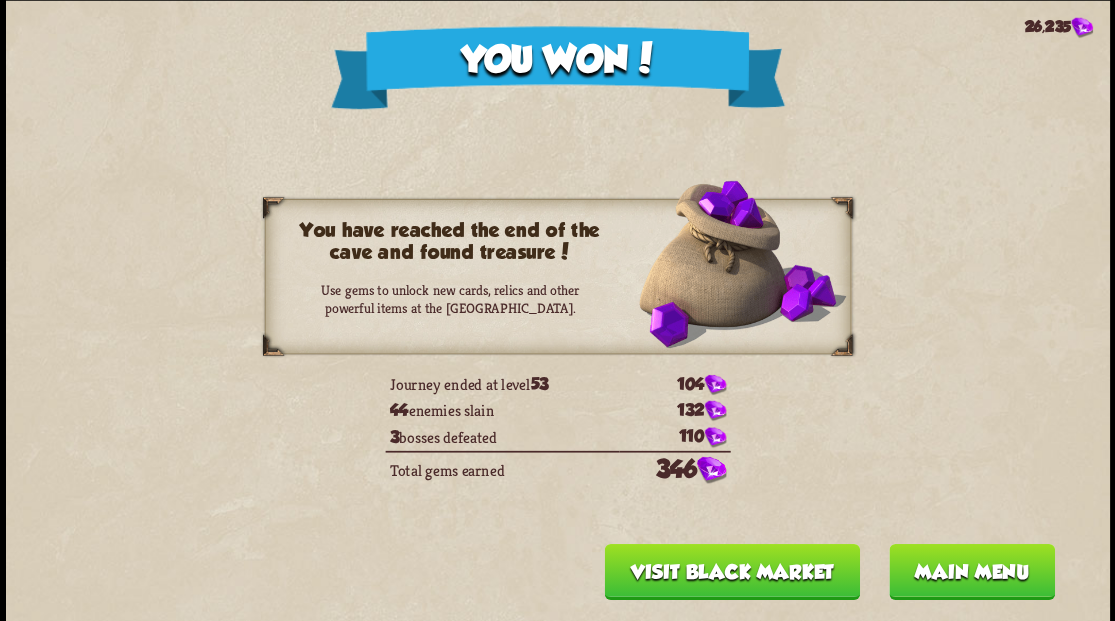 click on "Main menu" at bounding box center (971, 571) 